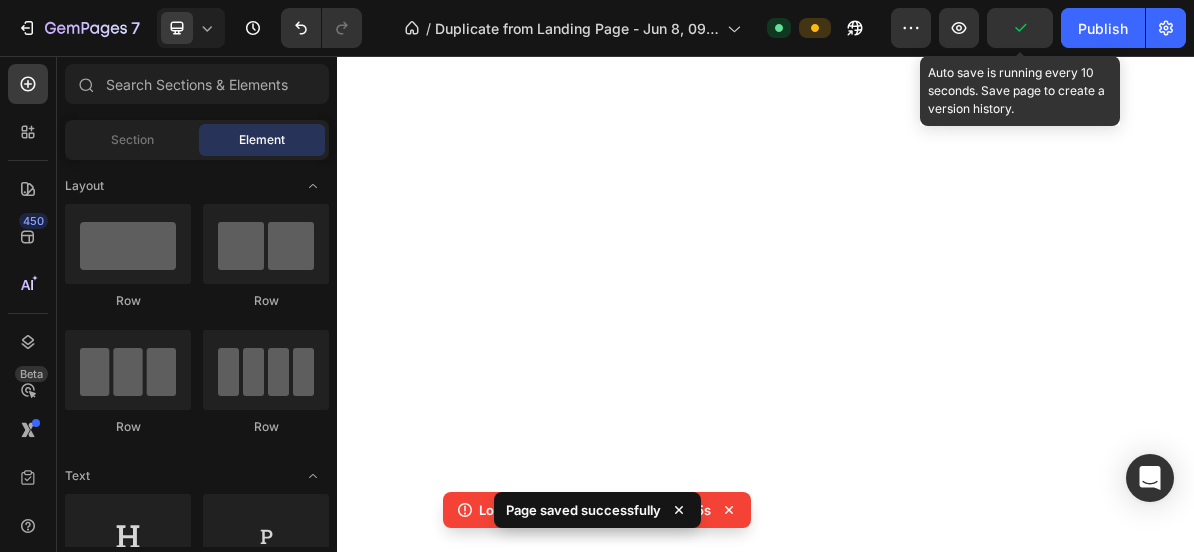 scroll, scrollTop: 0, scrollLeft: 0, axis: both 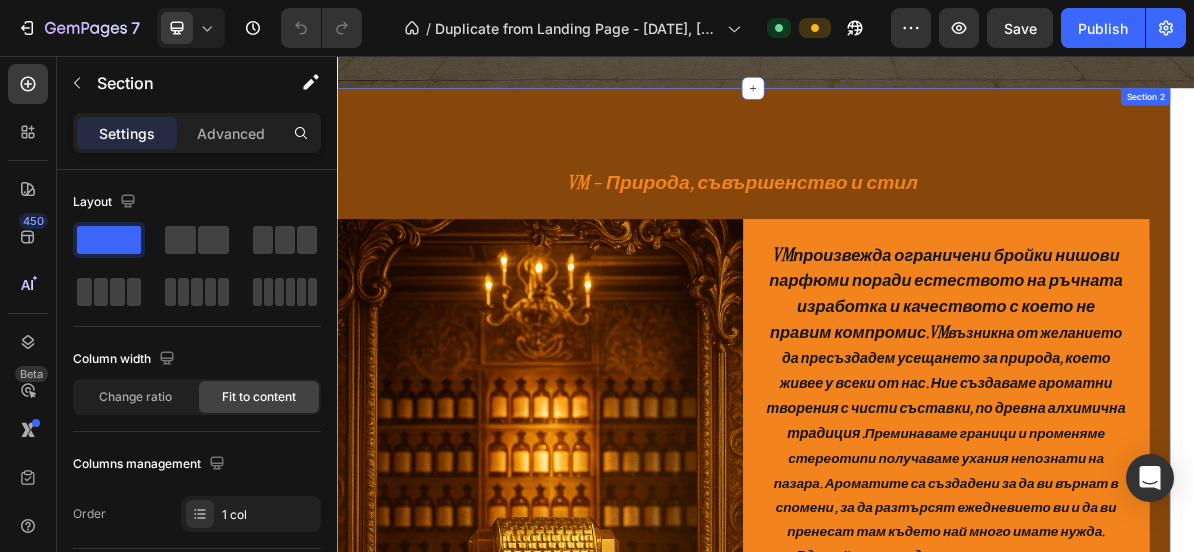 click on "VM – Природа, съвършенство и стил Heading Image VM  произвежда ограничени бройки нишови парфюми поради естеството на ръчната изработка и качеството с което не правим компромис .     VM  възникна от желанието да пресъздадем усещането за природа, което живее у всеки от нас. Ние създаваме ароматни творения с чисти съставки, по древна алхимична традиция . Всеки парфюм се създава за не по малко от осем месеца и отлежава дълго преди да достигне до Вас нашият специален клиент. Той е продукт на много труд и висока прецизност .  Създаден за ценители ! Text block Row Row Section 2" at bounding box center (919, 622) 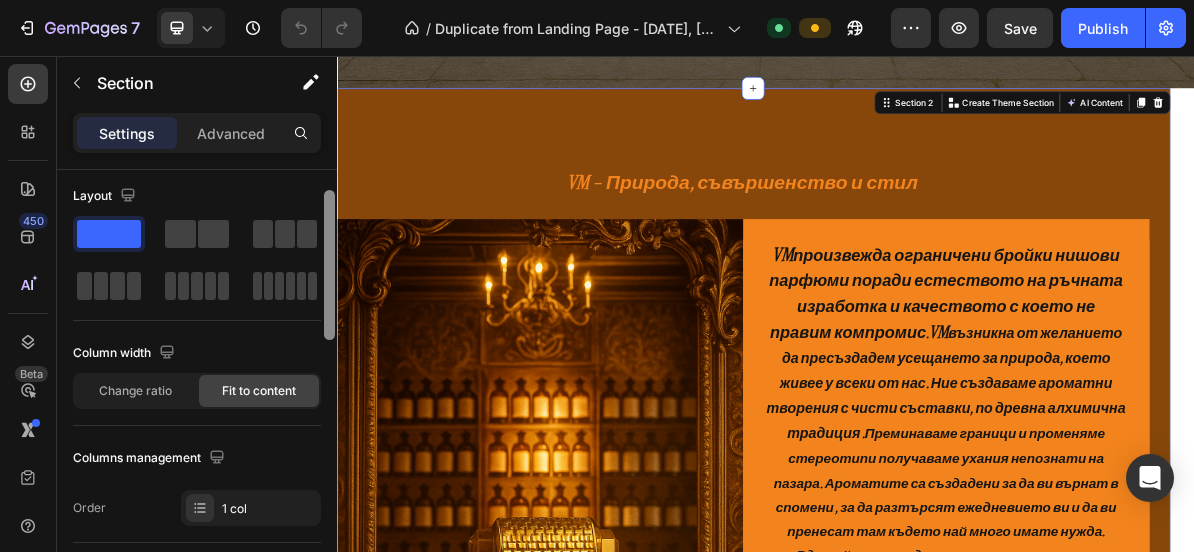 scroll, scrollTop: 0, scrollLeft: 0, axis: both 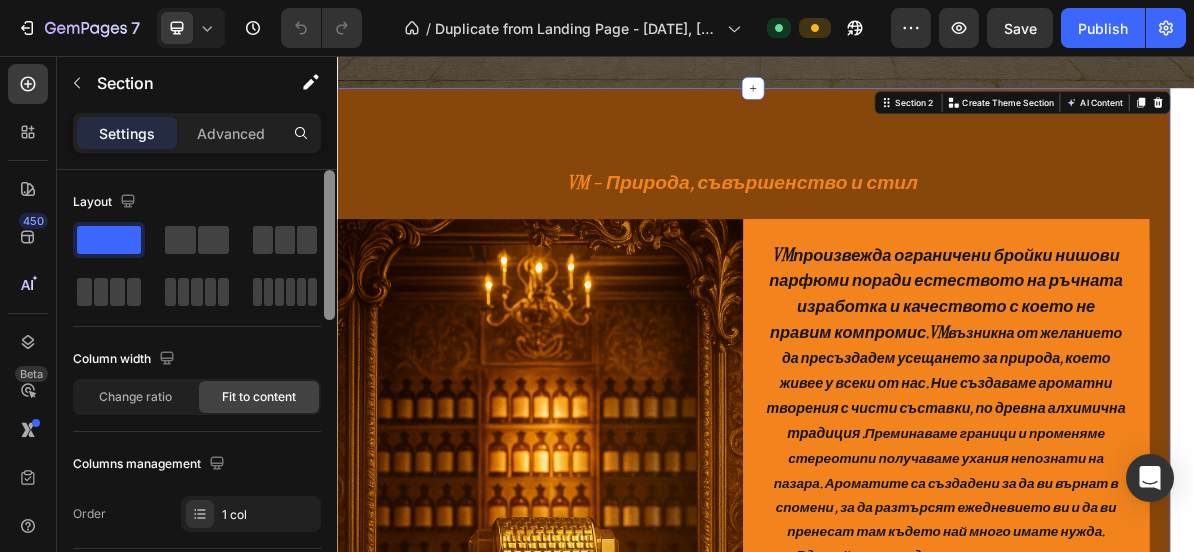 drag, startPoint x: 333, startPoint y: 269, endPoint x: 332, endPoint y: 248, distance: 21.023796 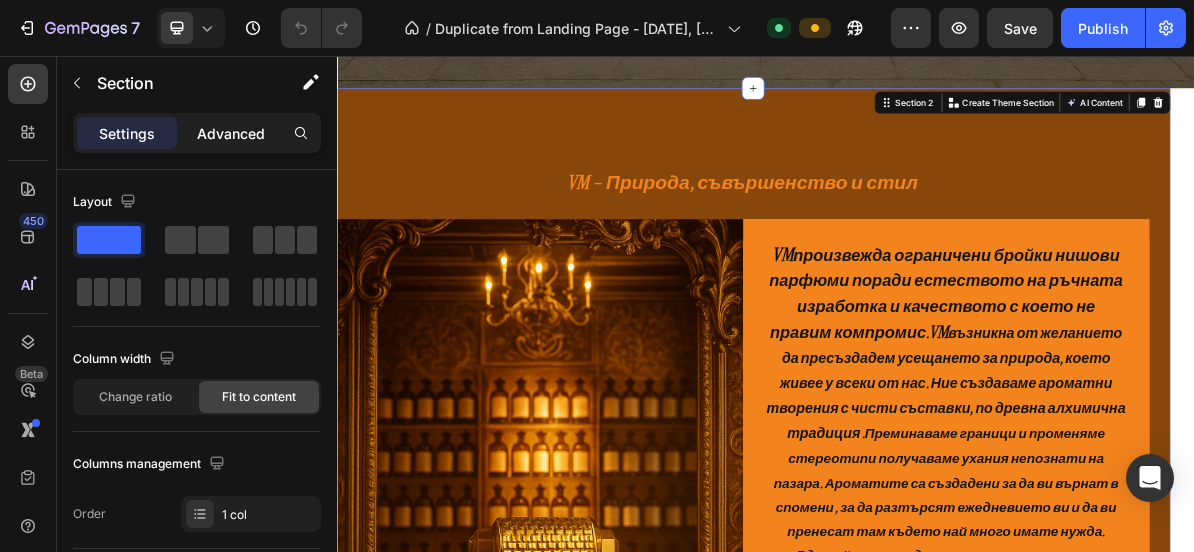 click on "Advanced" at bounding box center (231, 133) 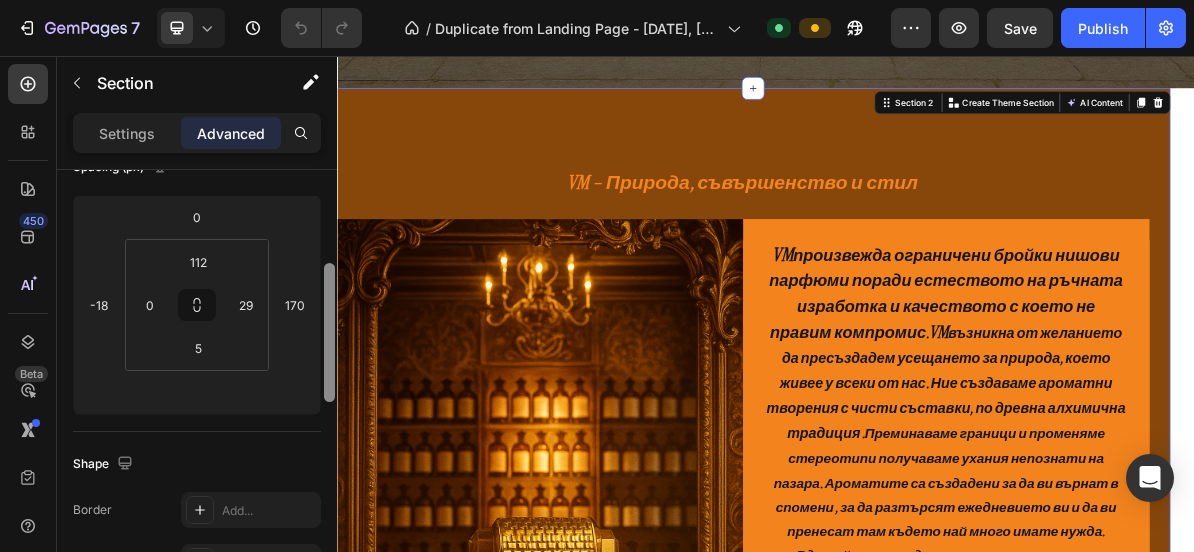 scroll, scrollTop: 271, scrollLeft: 0, axis: vertical 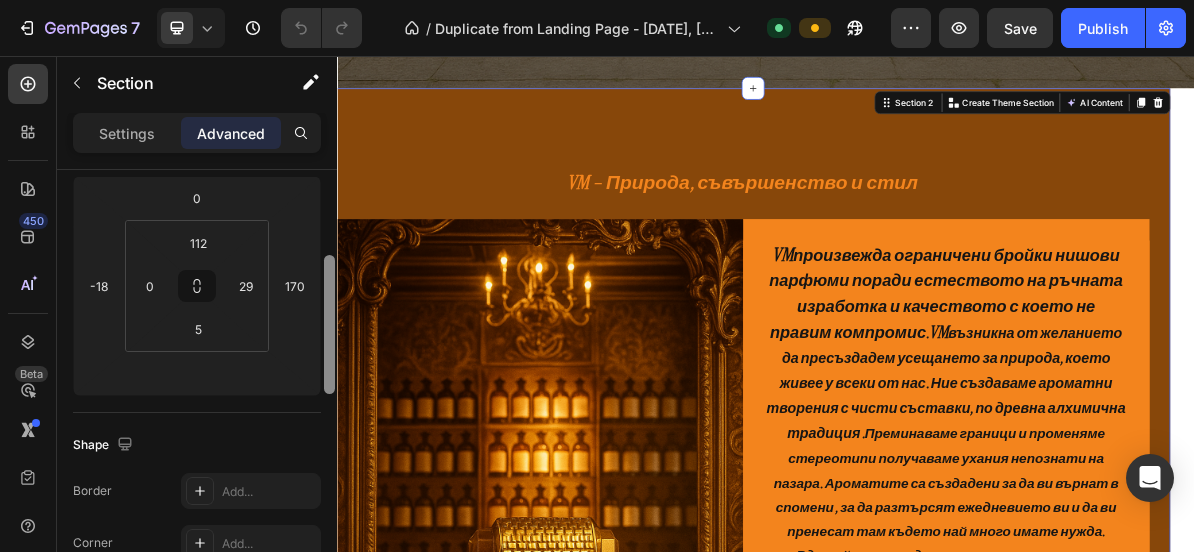 drag, startPoint x: 331, startPoint y: 198, endPoint x: 336, endPoint y: 284, distance: 86.145226 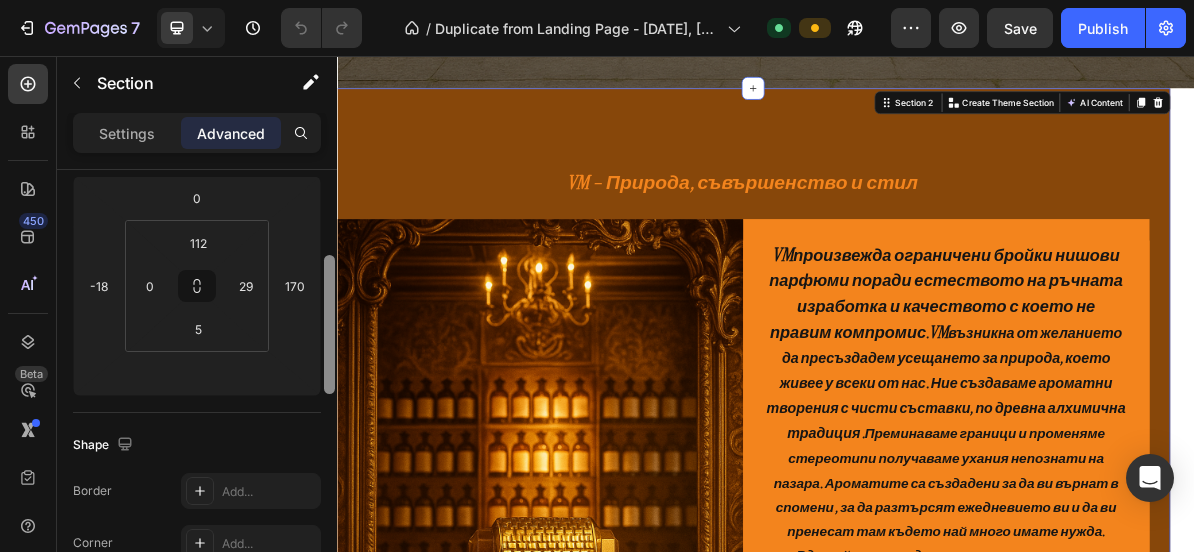 click at bounding box center (329, 389) 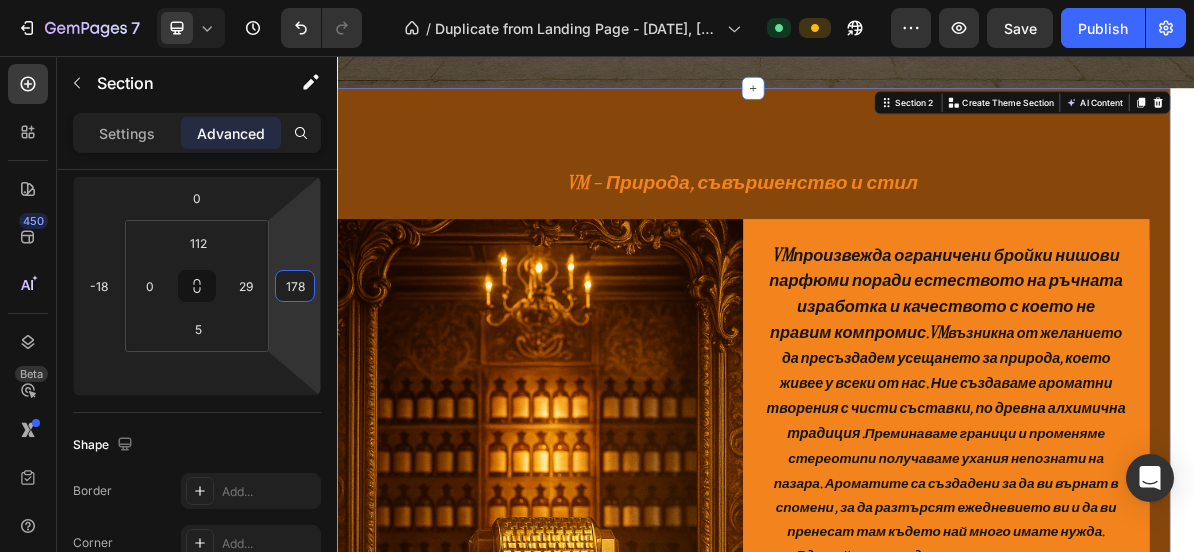 type on "176" 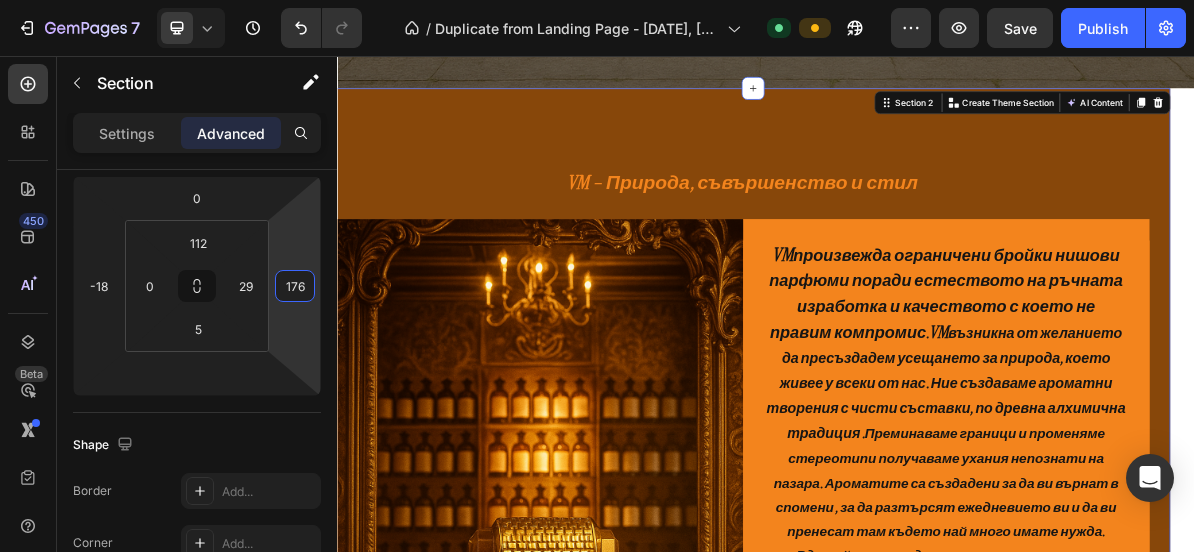 click on "7   /  Duplicate from Landing Page - Jun 8, 09:02:57 Default Preview  Save   Publish  450 Beta Sections(18) Elements(83) Section Element Hero Section Product Detail Brands Trusted Badges Guarantee Product Breakdown How to use Testimonials Compare Bundle FAQs Social Proof Brand Story Product List Collection Blog List Contact Sticky Add to Cart Custom Footer Browse Library 450 Layout
Row
Row
Row
Row Text
Heading
Text Block Button
Button
Button Media
Image
Image" at bounding box center (597, 0) 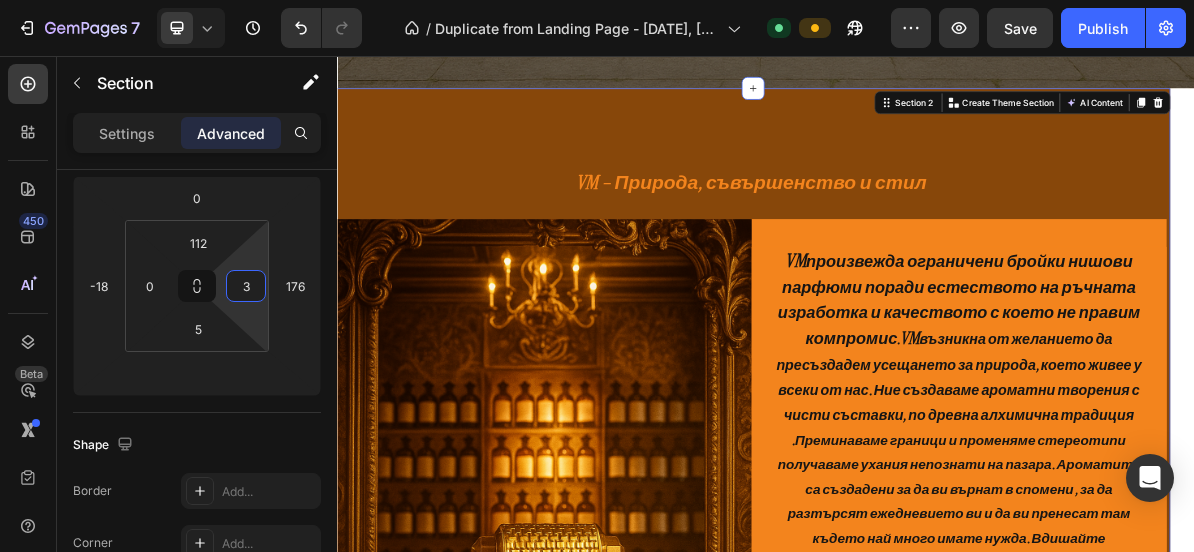 type on "1" 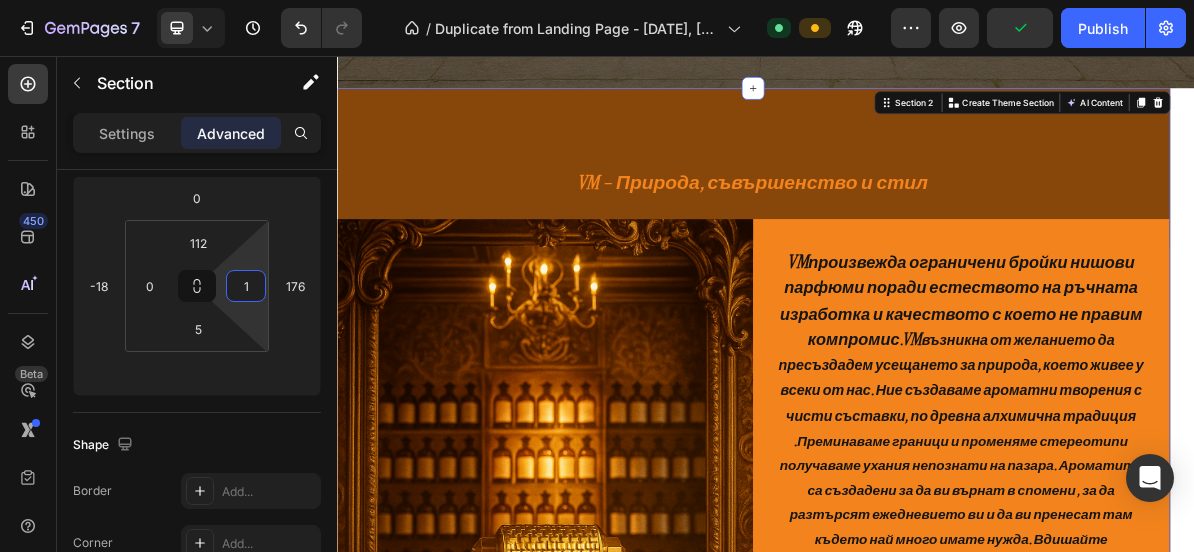 drag, startPoint x: 222, startPoint y: 281, endPoint x: 226, endPoint y: 295, distance: 14.56022 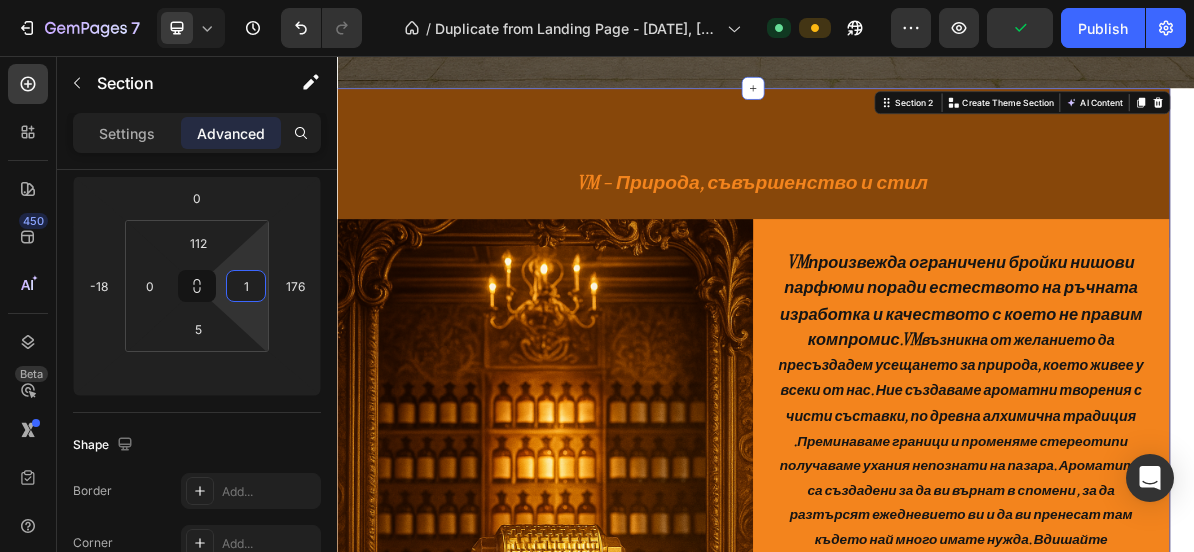 click on "7   /  Duplicate from Landing Page - Jun 8, 09:02:57 Default Preview  Publish  450 Beta Sections(18) Elements(83) Section Element Hero Section Product Detail Brands Trusted Badges Guarantee Product Breakdown How to use Testimonials Compare Bundle FAQs Social Proof Brand Story Product List Collection Blog List Contact Sticky Add to Cart Custom Footer Browse Library 450 Layout
Row
Row
Row
Row Text
Heading
Text Block Button
Button
Button Media
Image
Image" at bounding box center (597, 0) 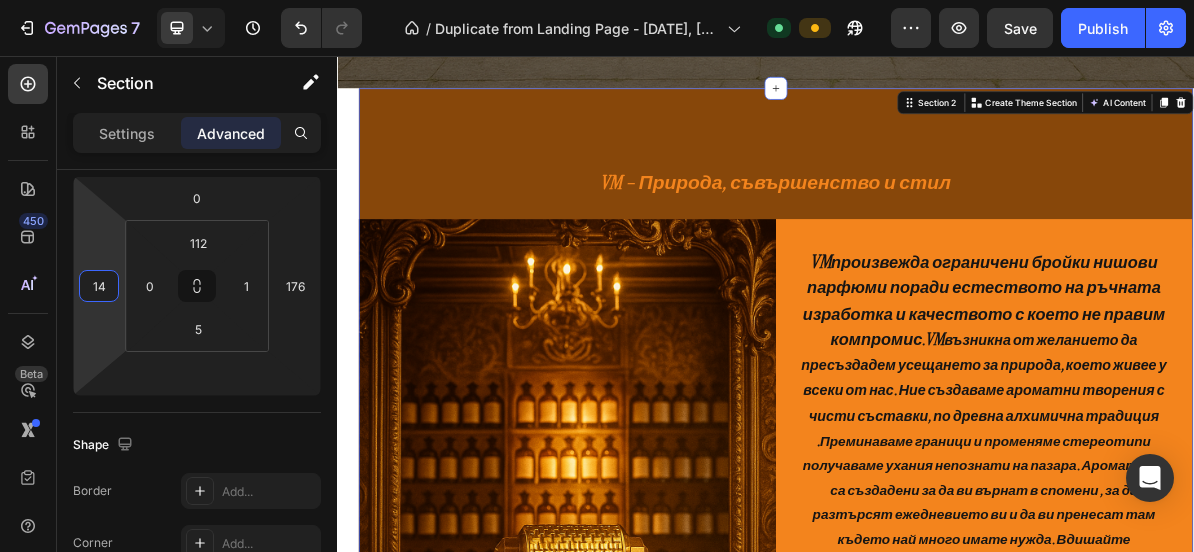 type on "18" 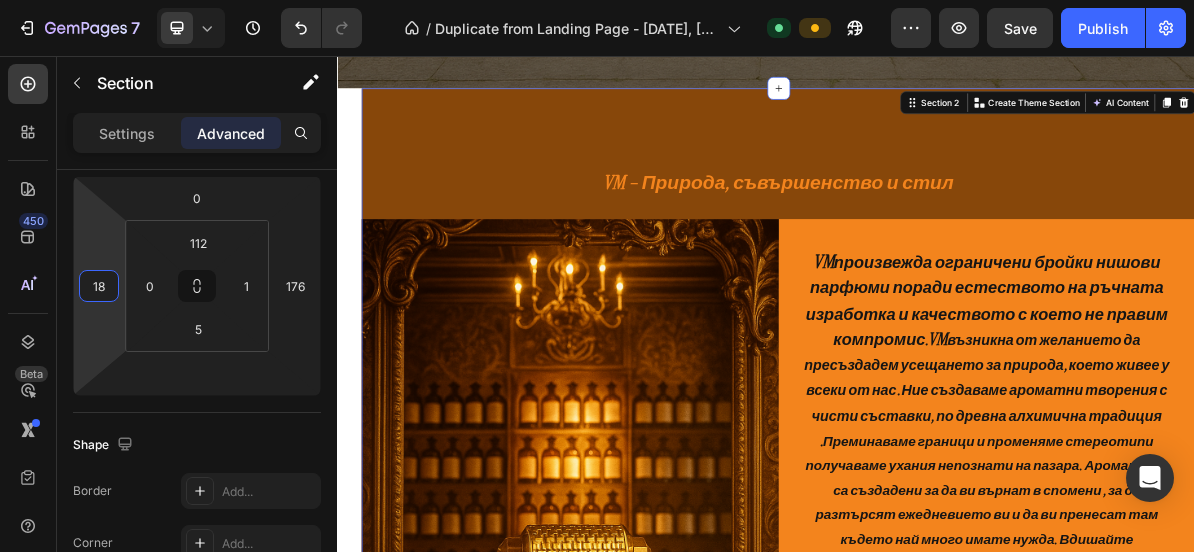 drag, startPoint x: 121, startPoint y: 301, endPoint x: 121, endPoint y: 283, distance: 18 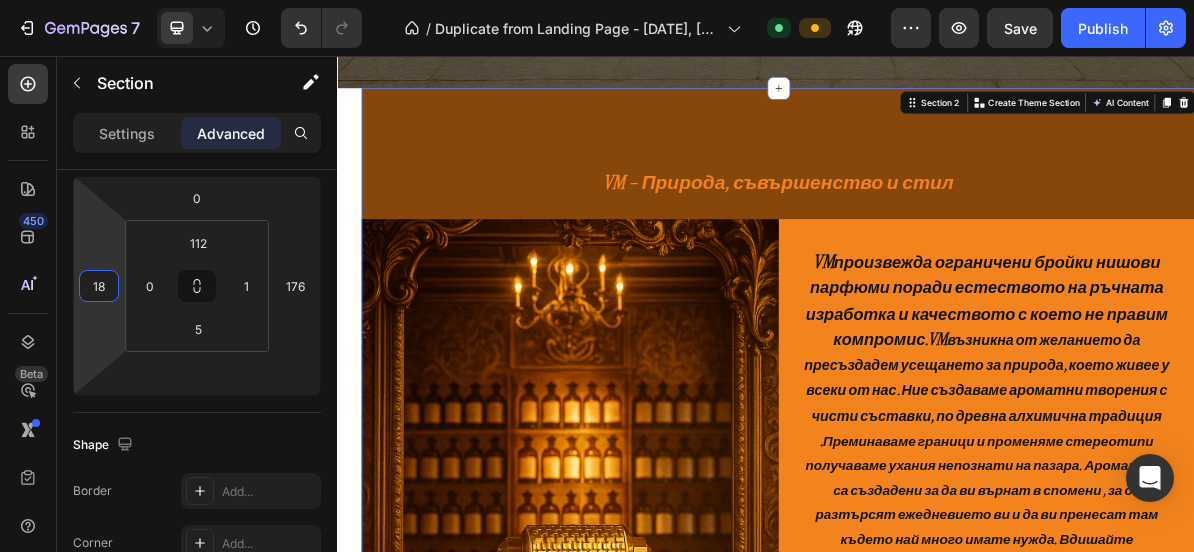 click on "7   /  Duplicate from Landing Page - Jun 8, 09:02:57 Default Preview  Save   Publish  450 Beta Sections(18) Elements(83) Section Element Hero Section Product Detail Brands Trusted Badges Guarantee Product Breakdown How to use Testimonials Compare Bundle FAQs Social Proof Brand Story Product List Collection Blog List Contact Sticky Add to Cart Custom Footer Browse Library 450 Layout
Row
Row
Row
Row Text
Heading
Text Block Button
Button
Button Media
Image
Image" at bounding box center [597, 0] 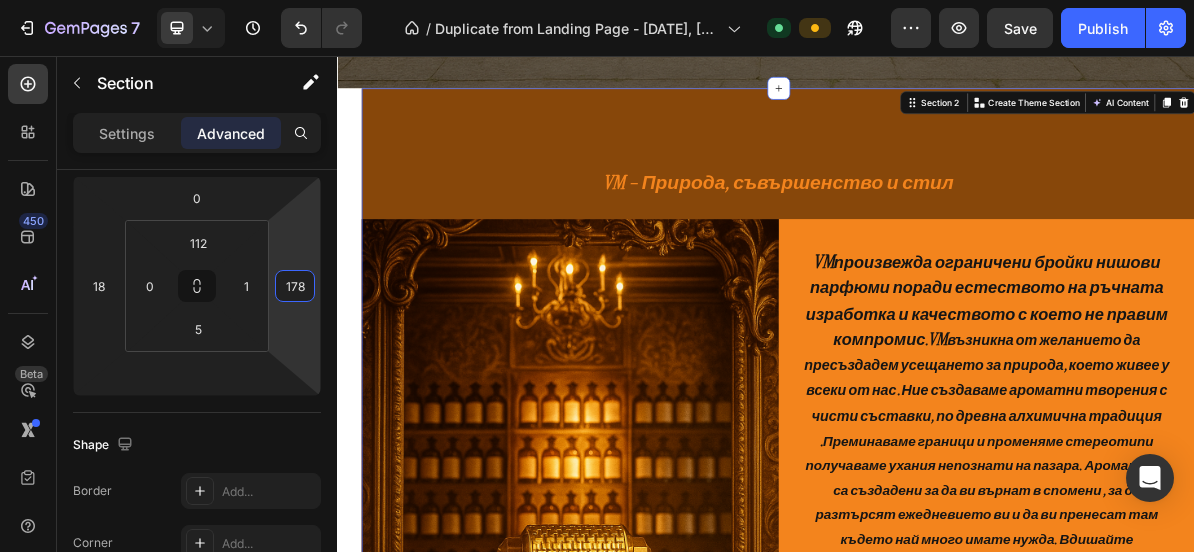 type on "180" 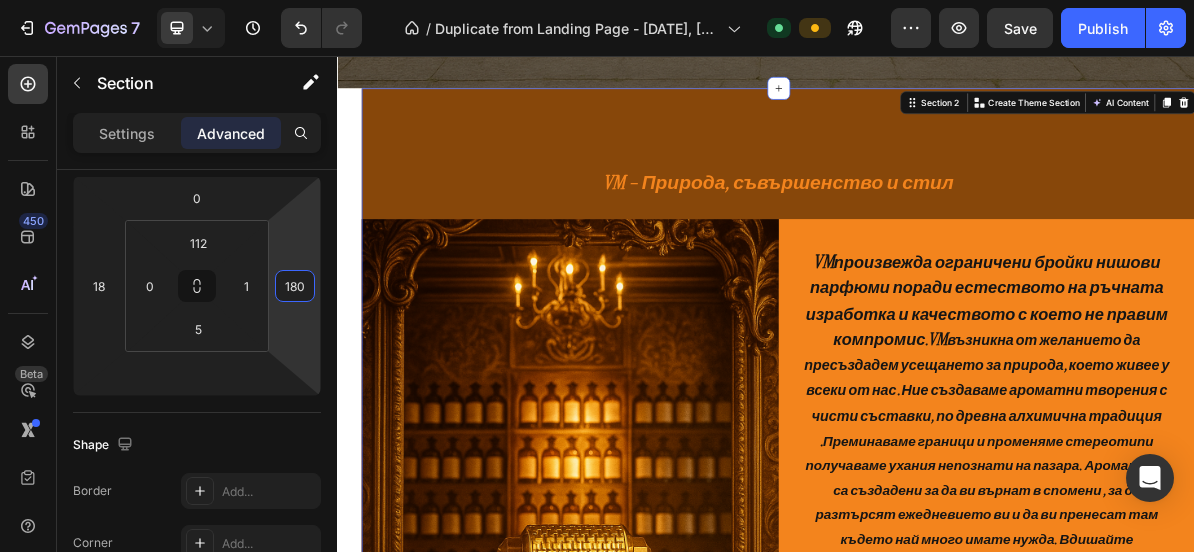 click on "7   /  Duplicate from Landing Page - Jun 8, 09:02:57 Default Preview  Save   Publish  450 Beta Sections(18) Elements(83) Section Element Hero Section Product Detail Brands Trusted Badges Guarantee Product Breakdown How to use Testimonials Compare Bundle FAQs Social Proof Brand Story Product List Collection Blog List Contact Sticky Add to Cart Custom Footer Browse Library 450 Layout
Row
Row
Row
Row Text
Heading
Text Block Button
Button
Button Media
Image
Image" at bounding box center [597, 0] 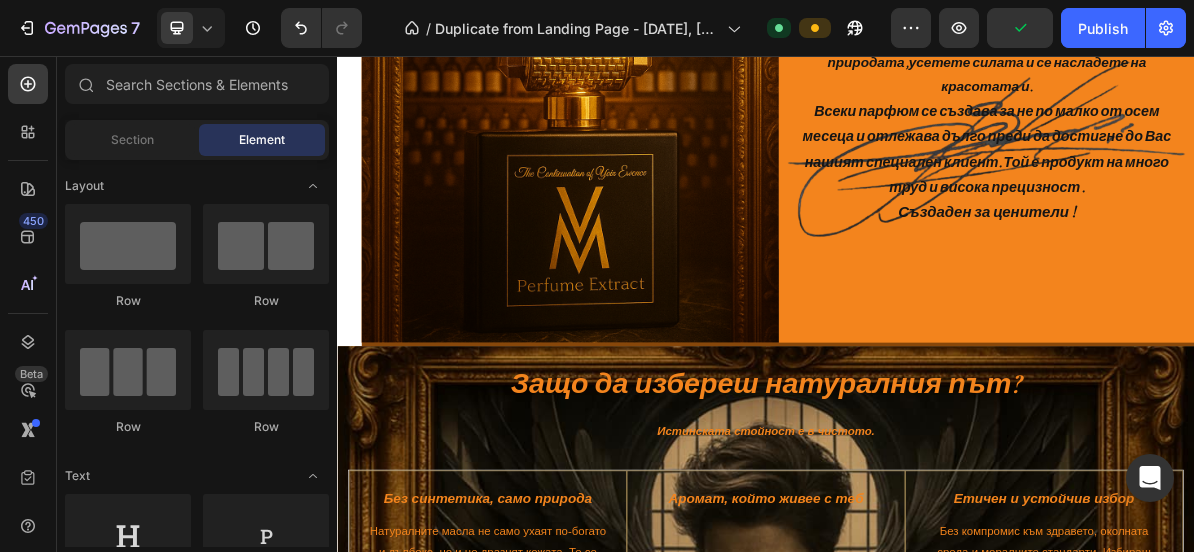 scroll, scrollTop: 2450, scrollLeft: 0, axis: vertical 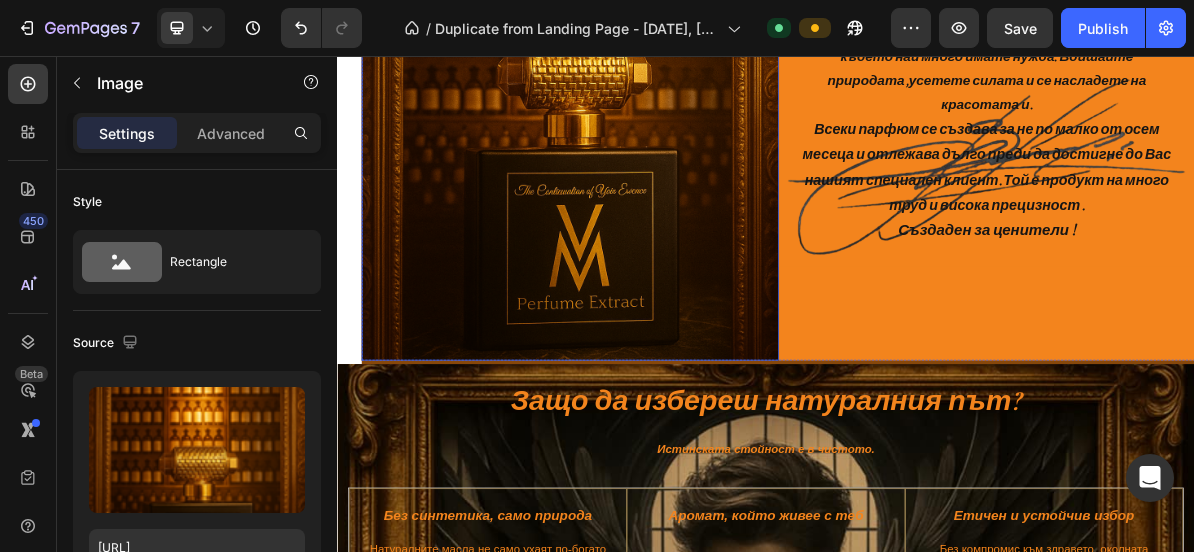 click at bounding box center [663, 44] 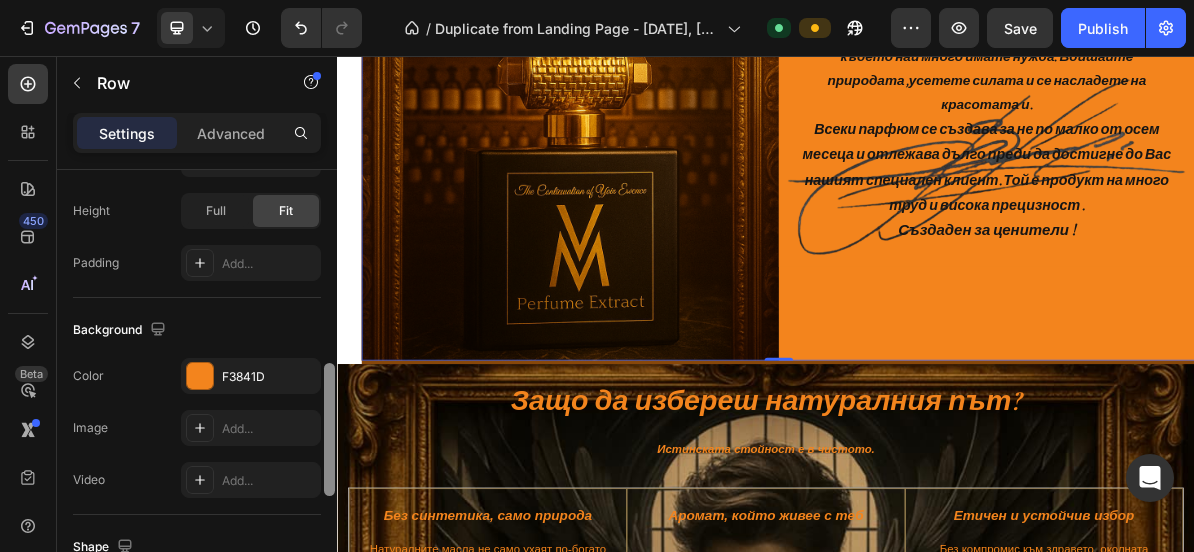 scroll, scrollTop: 712, scrollLeft: 0, axis: vertical 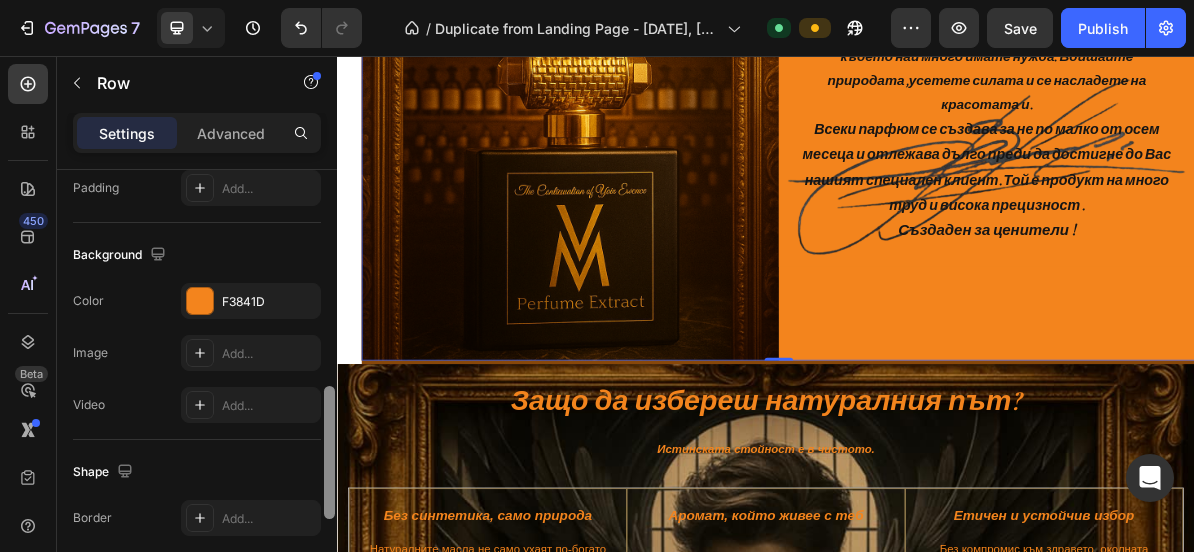drag, startPoint x: 325, startPoint y: 291, endPoint x: 325, endPoint y: 508, distance: 217 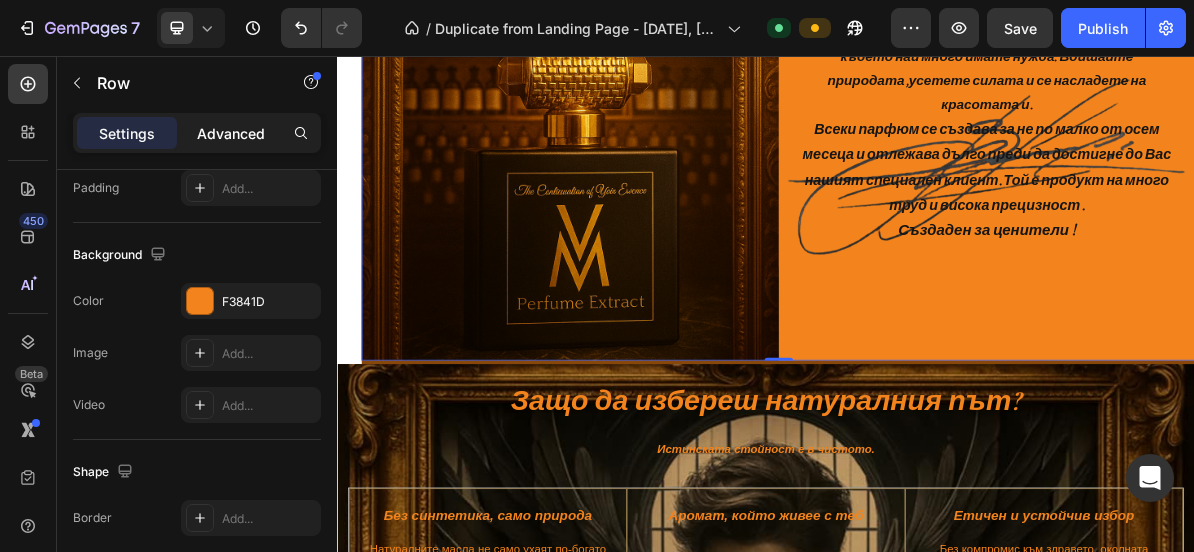 click on "Advanced" 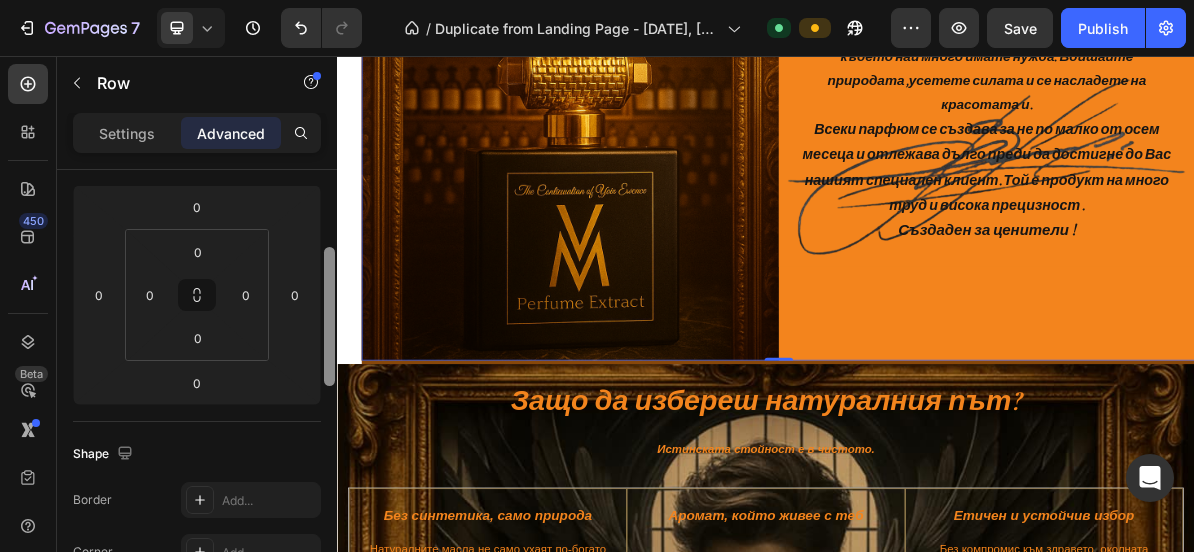 scroll, scrollTop: 258, scrollLeft: 0, axis: vertical 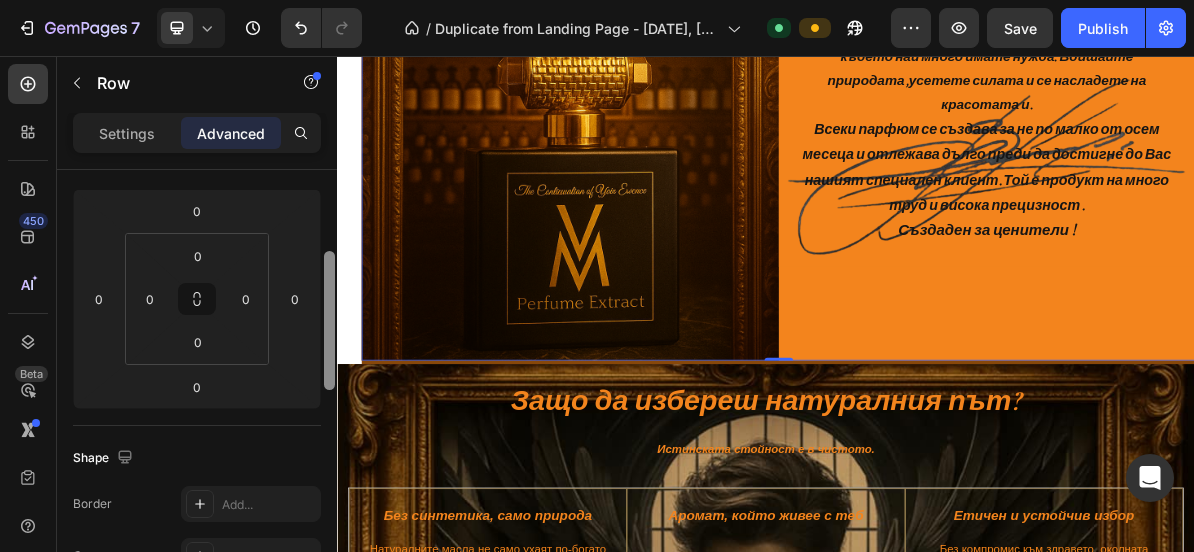 drag, startPoint x: 329, startPoint y: 419, endPoint x: 334, endPoint y: 275, distance: 144.08678 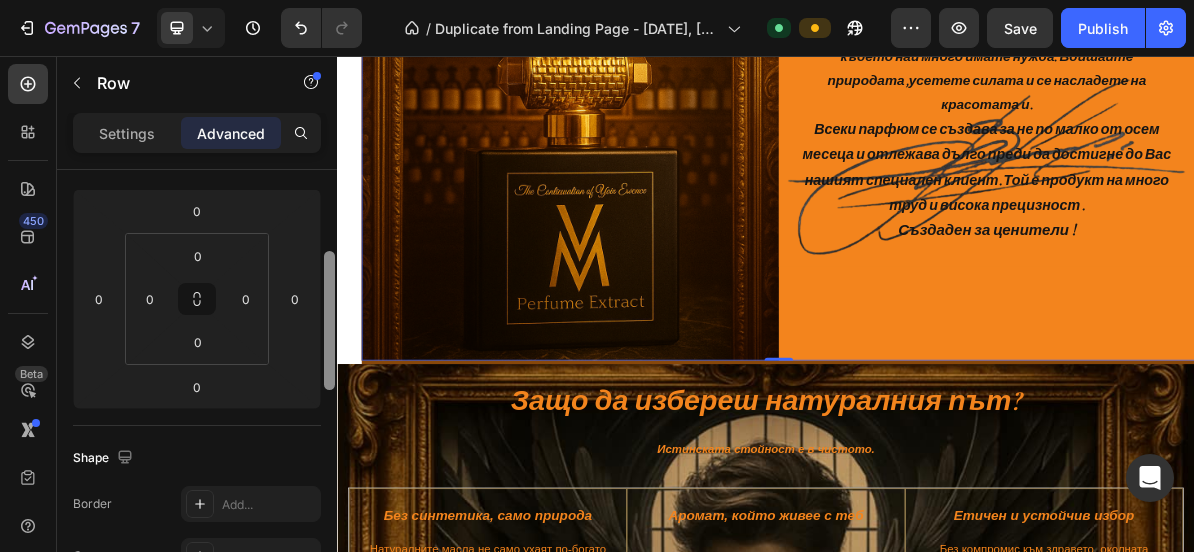 click at bounding box center [329, 320] 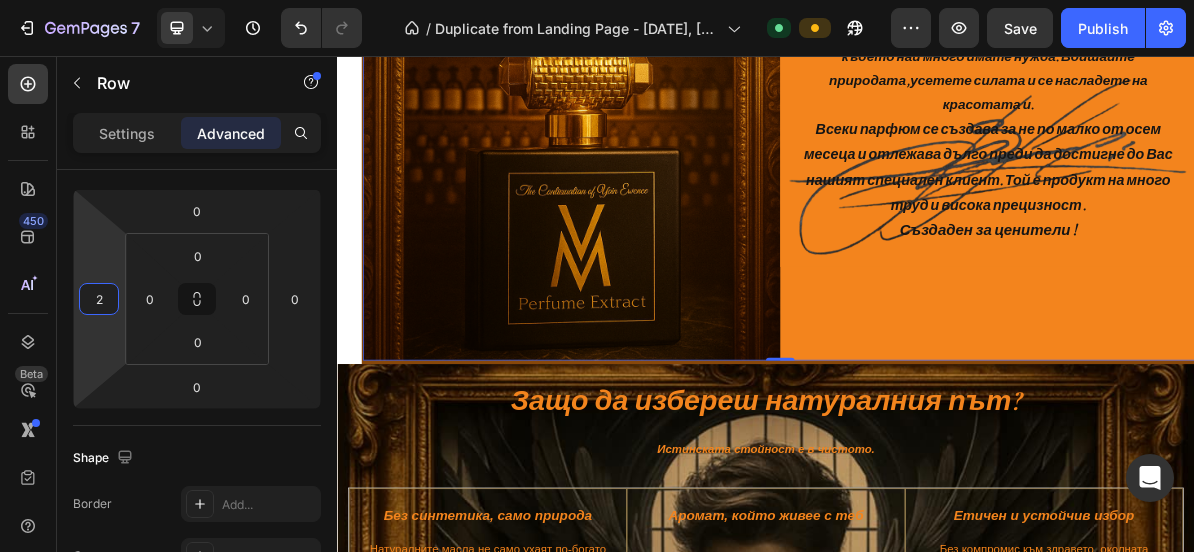 type on "4" 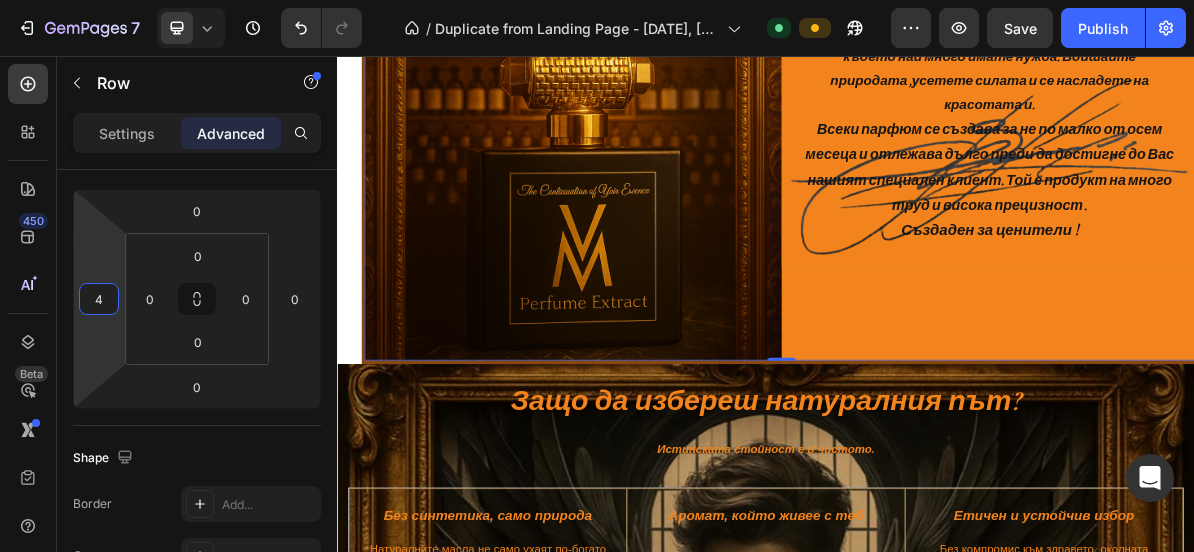 click on "7   /  Duplicate from Landing Page - Jun 8, 09:02:57 Default Preview  Save   Publish  450 Beta Sections(18) Elements(83) Section Element Hero Section Product Detail Brands Trusted Badges Guarantee Product Breakdown How to use Testimonials Compare Bundle FAQs Social Proof Brand Story Product List Collection Blog List Contact Sticky Add to Cart Custom Footer Browse Library 450 Layout
Row
Row
Row
Row Text
Heading
Text Block Button
Button
Button Media
Image
Image" at bounding box center (597, 0) 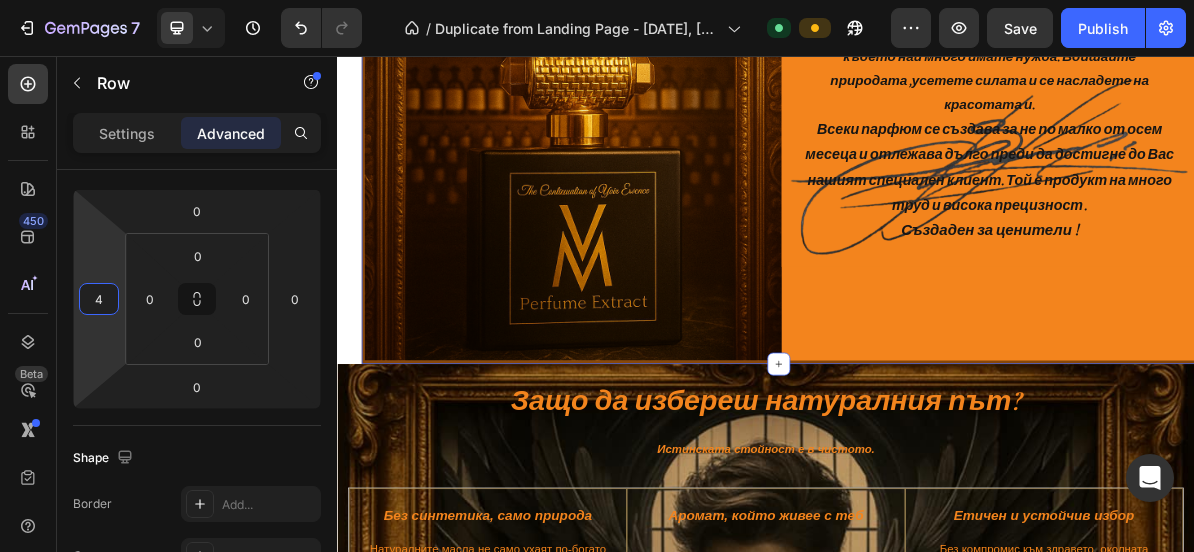 click on "VM – Природа, съвършенство и стил Heading Image VM  произвежда ограничени бройки нишови парфюми поради естеството на ръчната изработка и качеството с което не правим компромис .     VM  възникна от желанието да пресъздадем усещането за природа, което живее у всеки от нас. Ние създаваме ароматни творения с чисти съставки, по древна алхимична традиция . Всеки парфюм се създава за не по малко от осем месеца и отлежава дълго преди да достигне до Вас нашият специален клиент. Той е продукт на много труд и висока прецизност .  Създаден за ценители ! Text block Row Row" at bounding box center [954, 9] 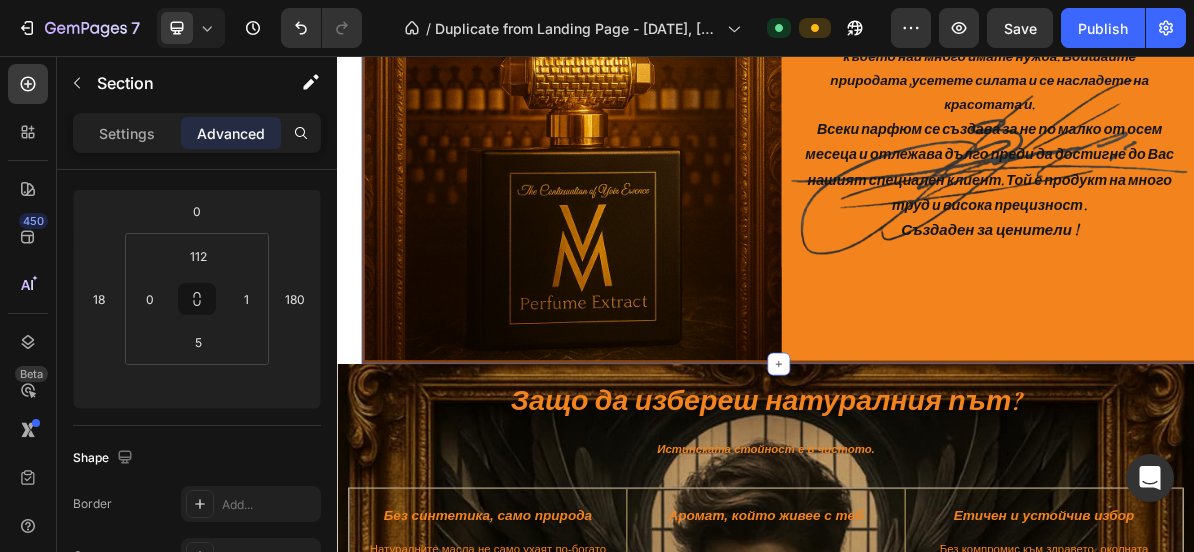 scroll, scrollTop: 0, scrollLeft: 0, axis: both 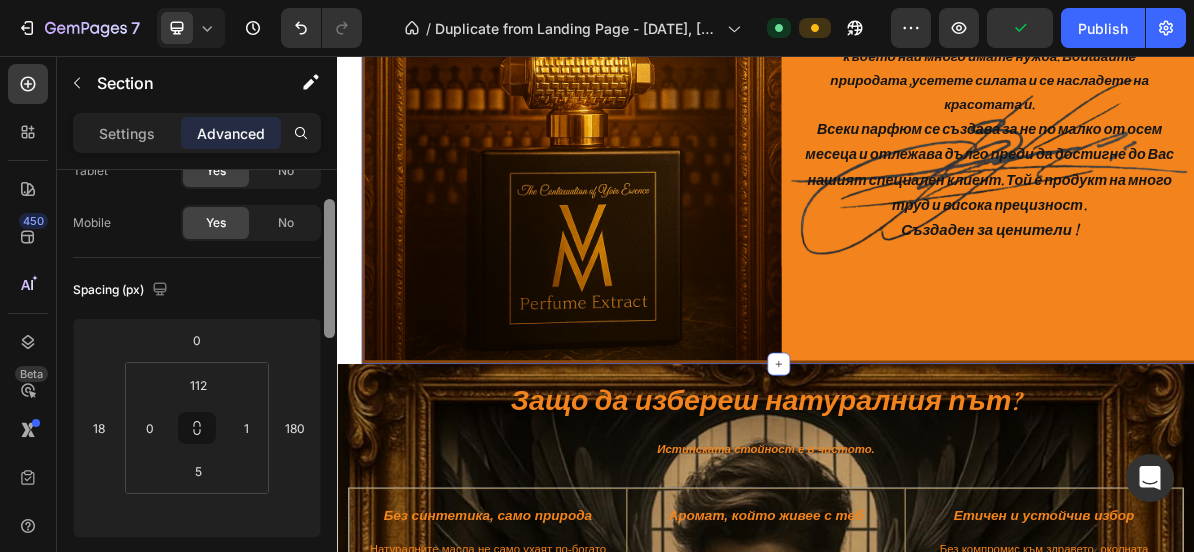 drag, startPoint x: 328, startPoint y: 262, endPoint x: 329, endPoint y: 303, distance: 41.01219 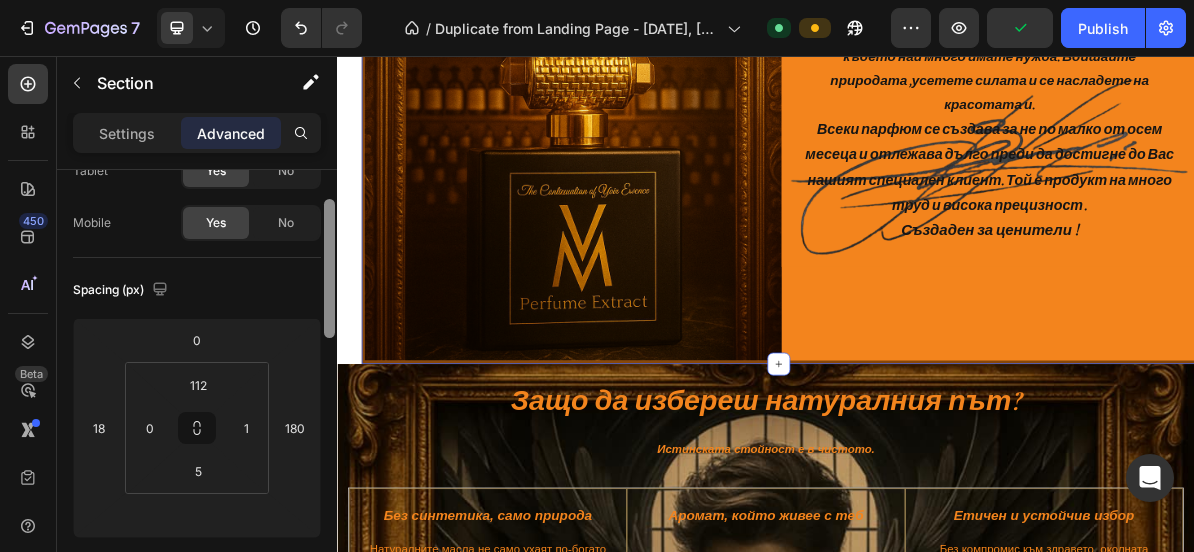 click at bounding box center (329, 268) 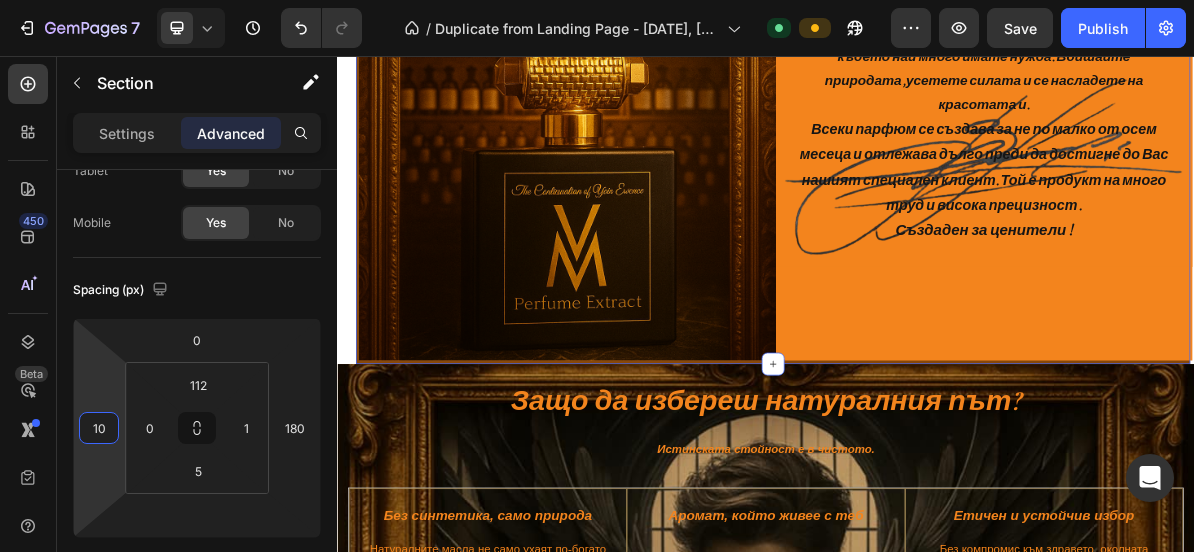 type on "12" 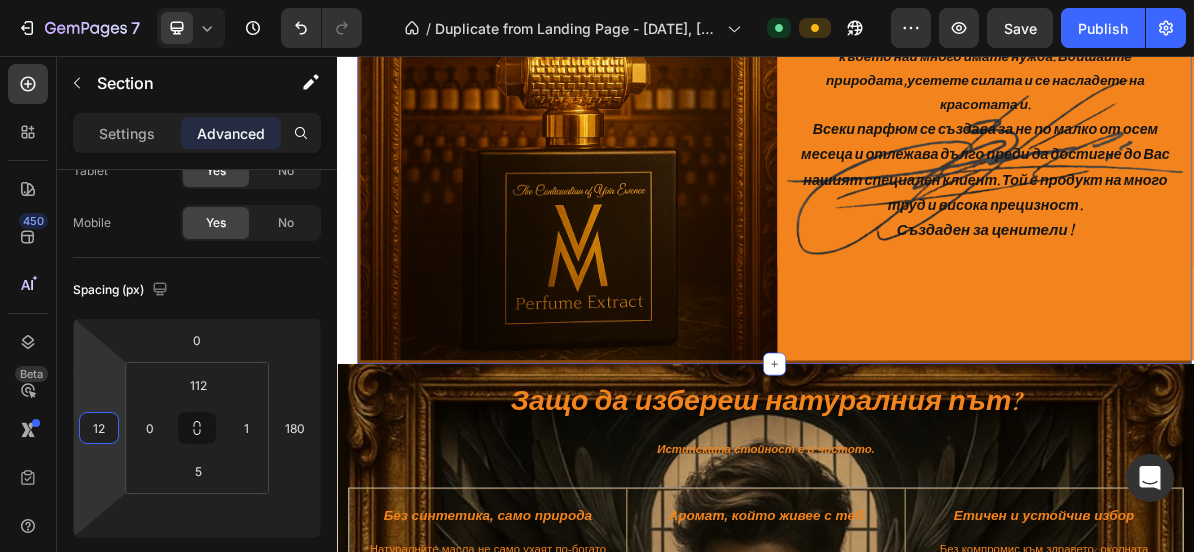 click on "7   /  Duplicate from Landing Page - Jun 8, 09:02:57 Default Preview  Save   Publish  450 Beta Sections(18) Elements(83) Section Element Hero Section Product Detail Brands Trusted Badges Guarantee Product Breakdown How to use Testimonials Compare Bundle FAQs Social Proof Brand Story Product List Collection Blog List Contact Sticky Add to Cart Custom Footer Browse Library 450 Layout
Row
Row
Row
Row Text
Heading
Text Block Button
Button
Button Media
Image
Image" at bounding box center [597, 0] 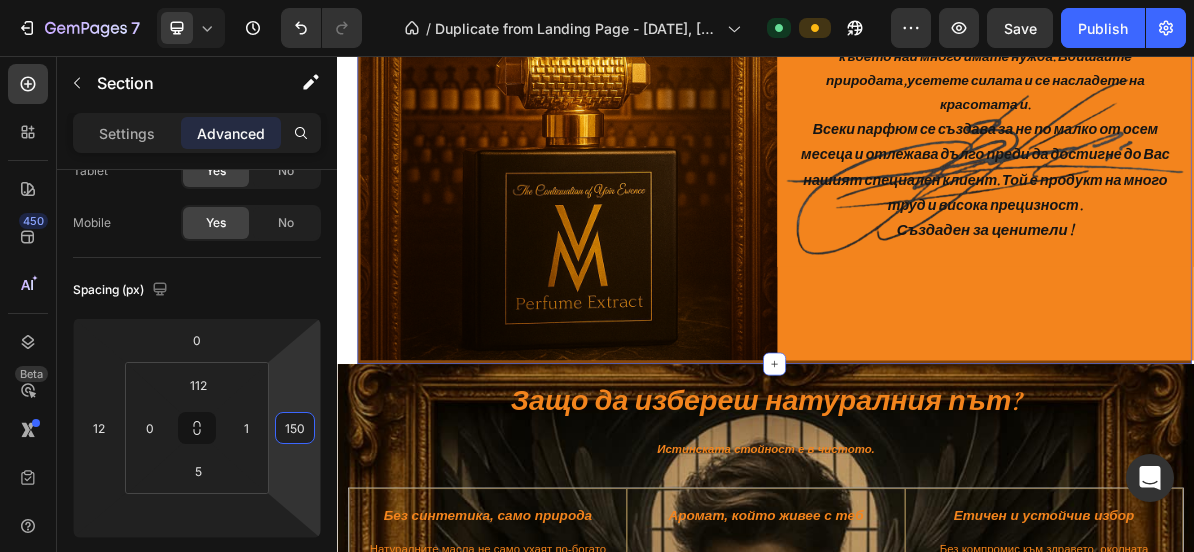 type on "152" 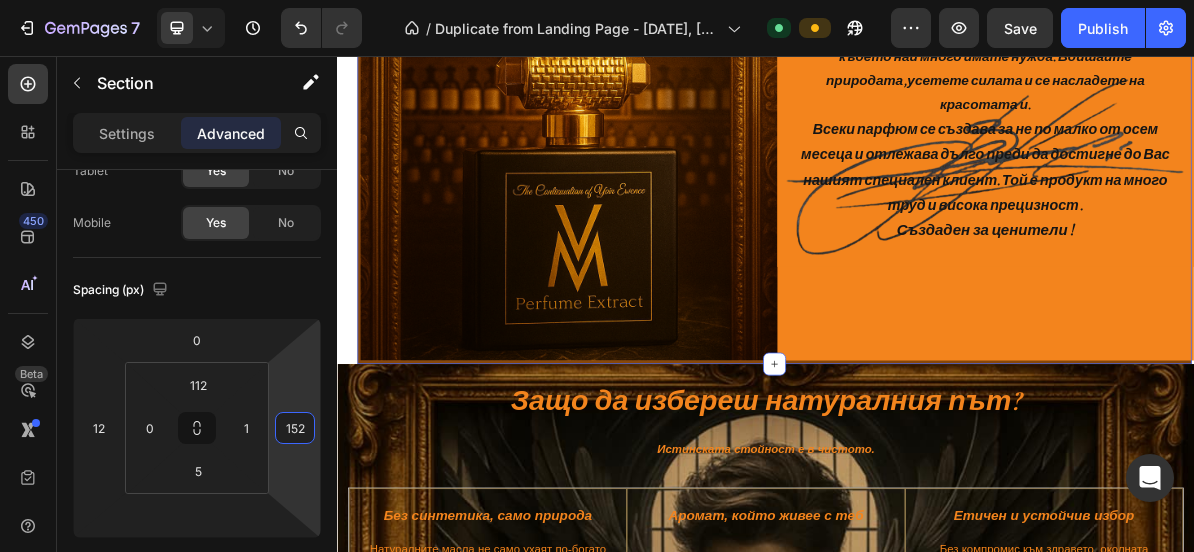 drag, startPoint x: 272, startPoint y: 422, endPoint x: 267, endPoint y: 436, distance: 14.866069 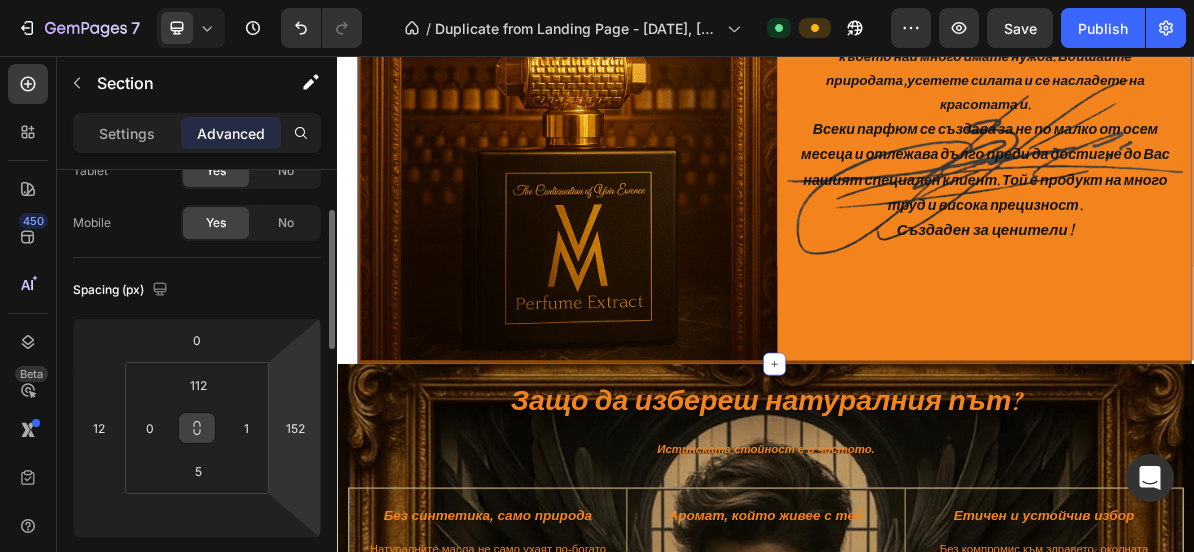 click at bounding box center [197, 428] 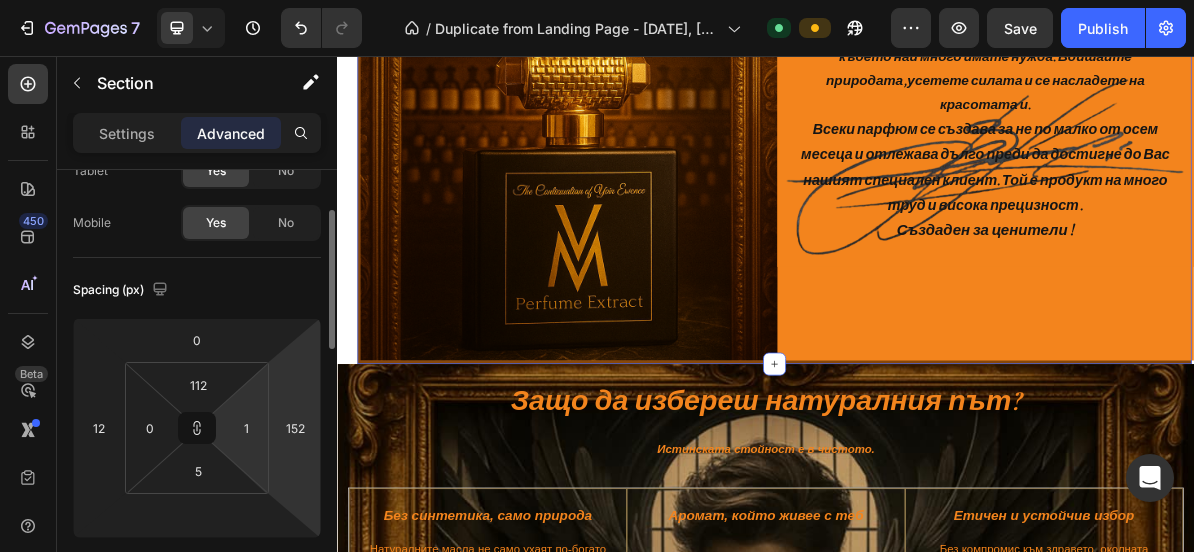 type on "1" 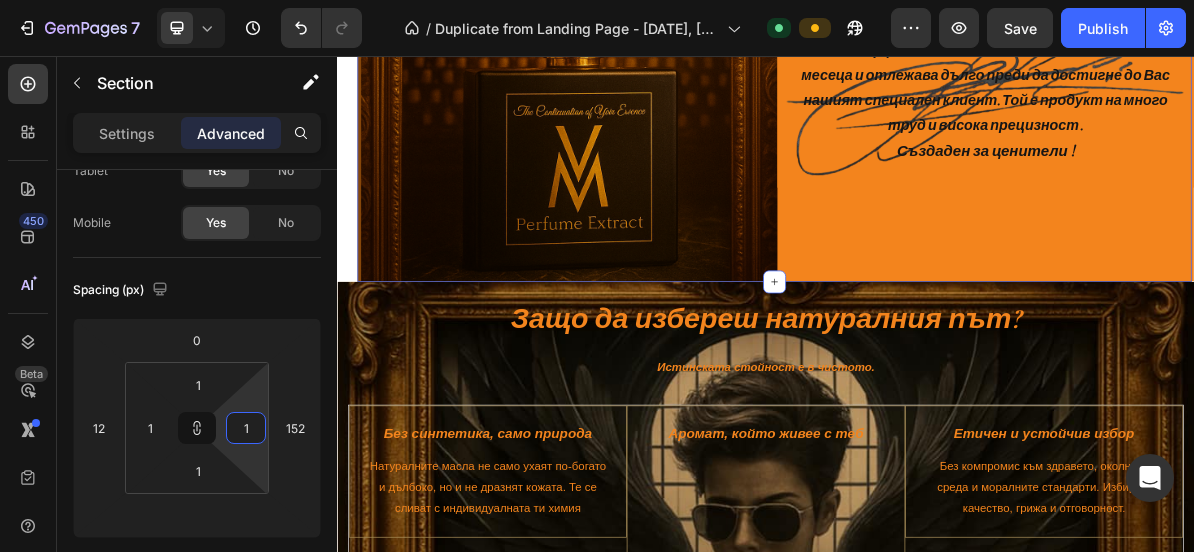 type on "17" 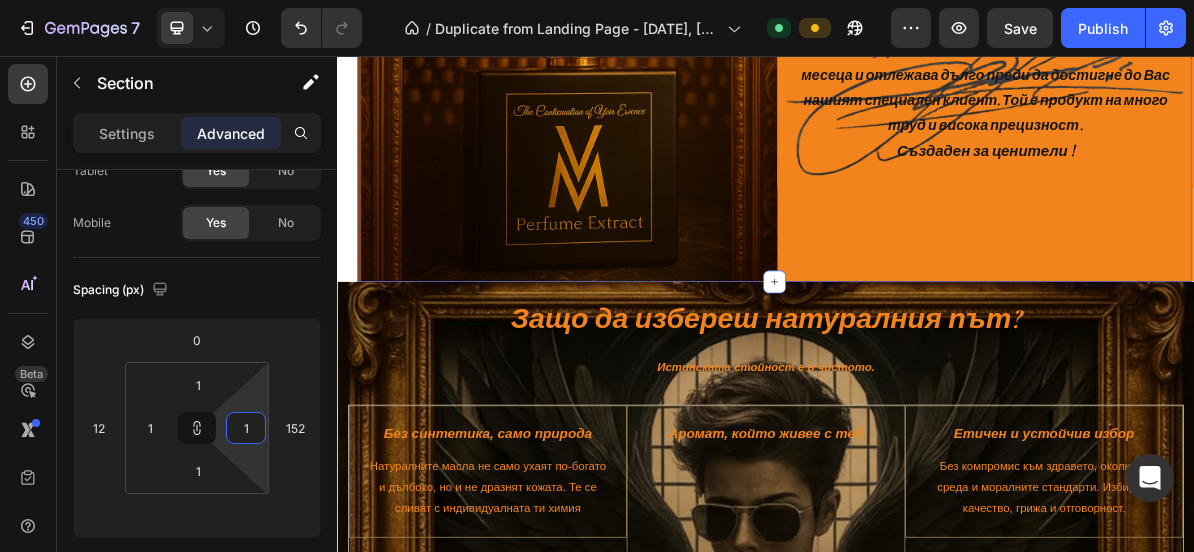 type on "17" 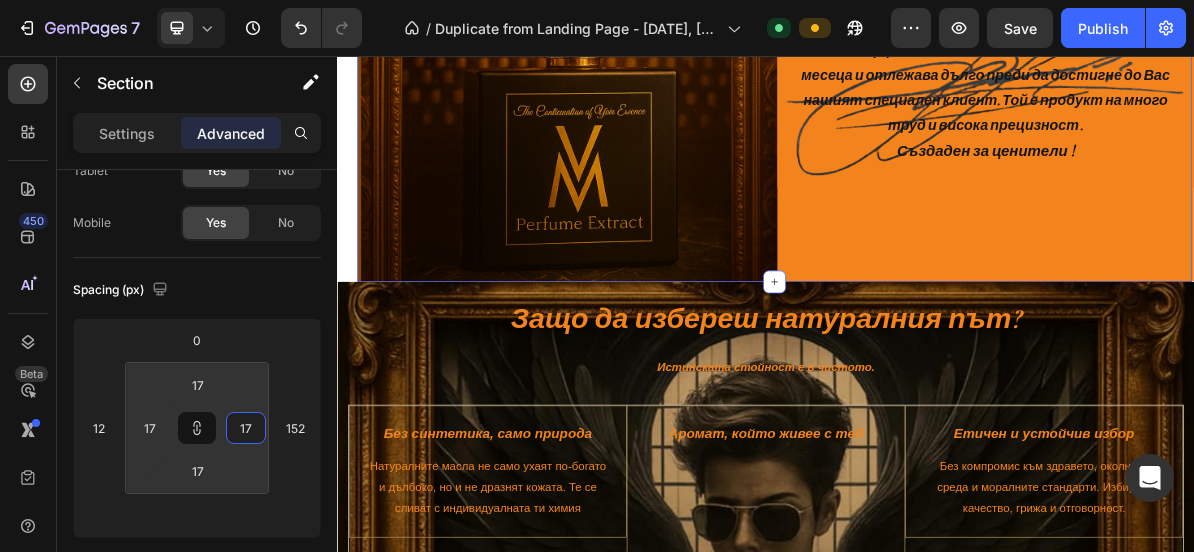 type on "21" 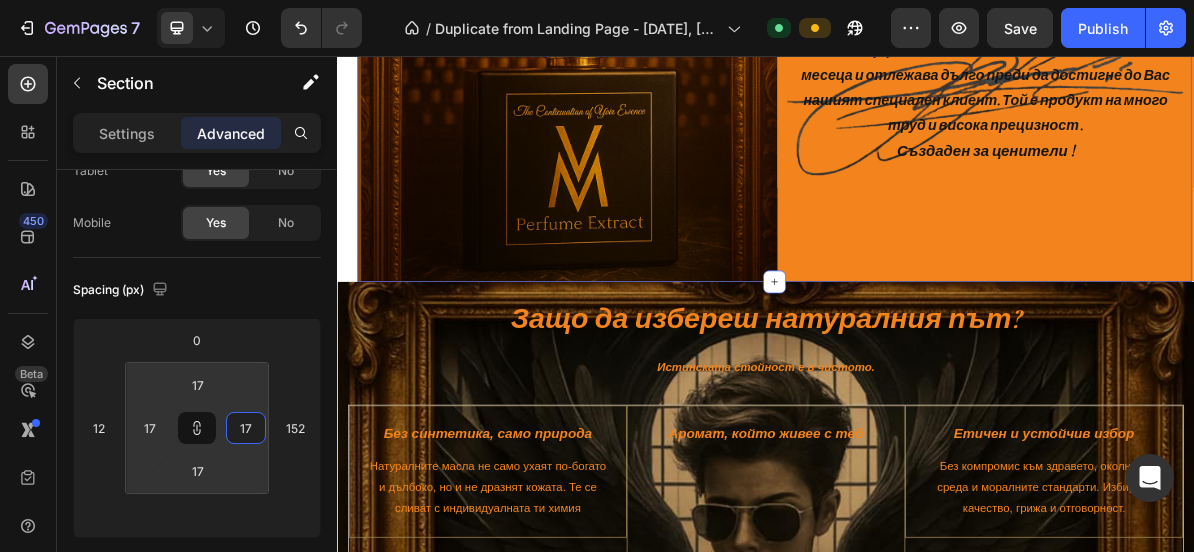 type on "21" 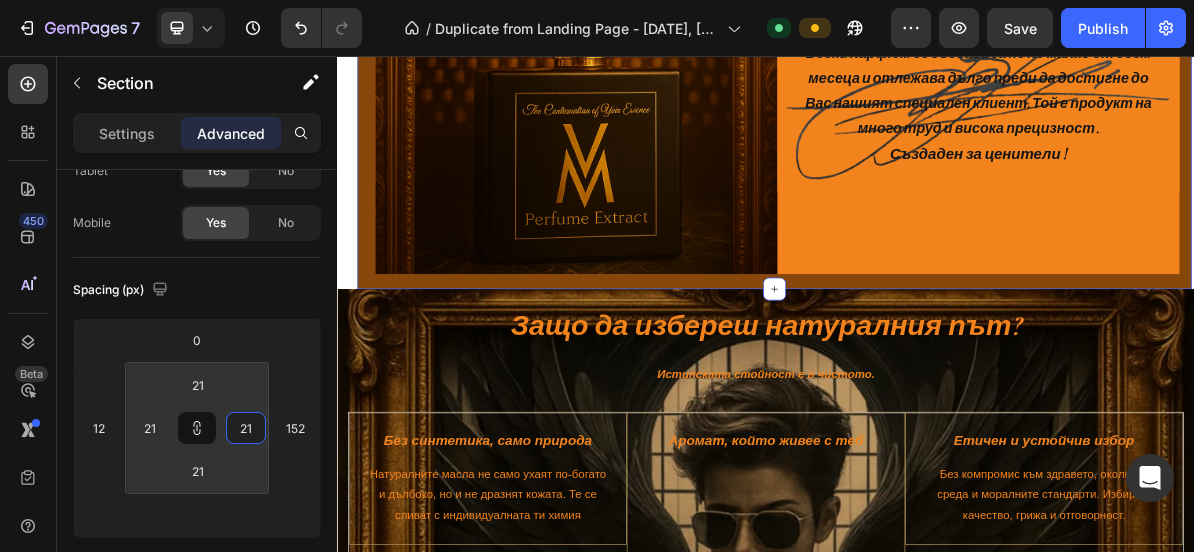 type on "11" 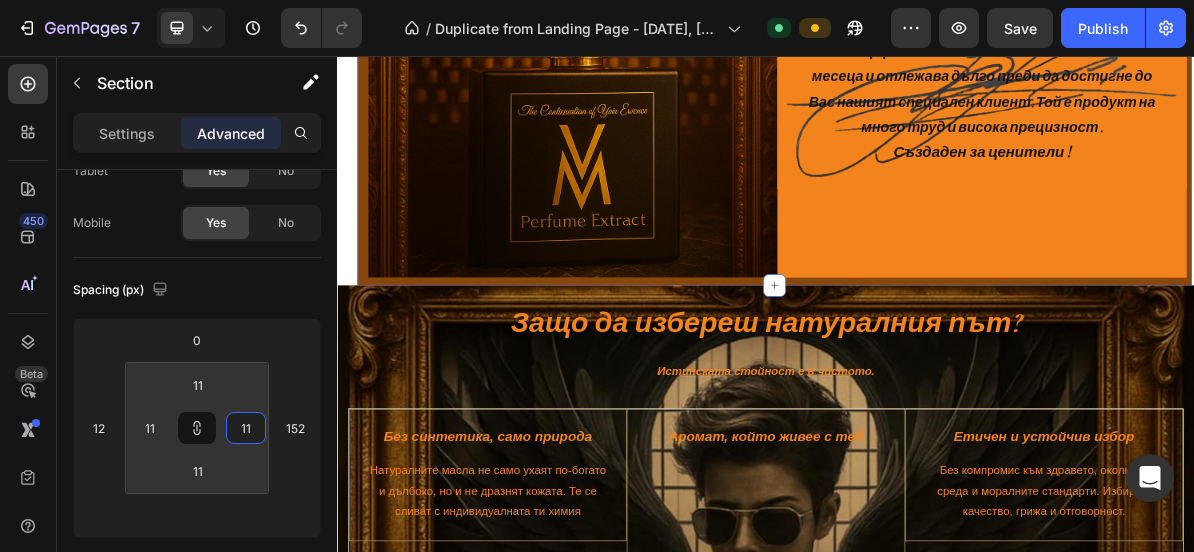 type on "7" 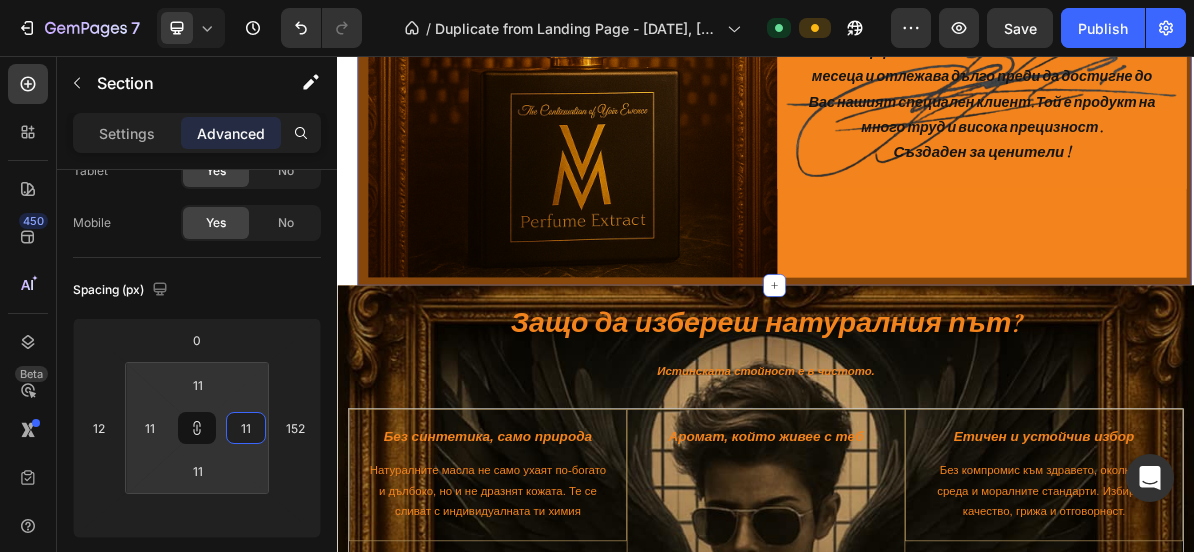 type on "7" 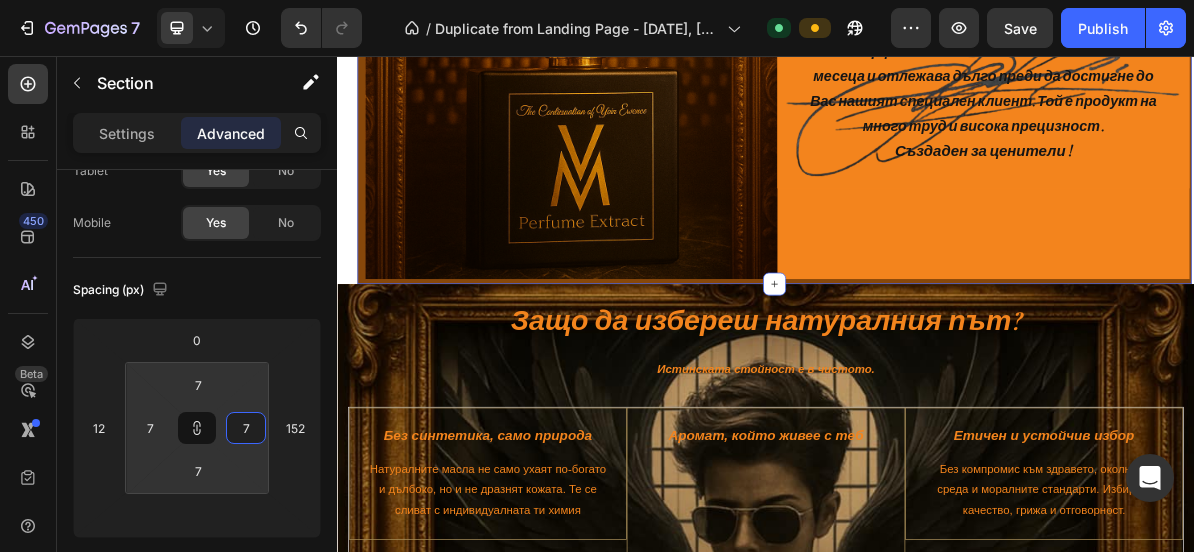 type on "15" 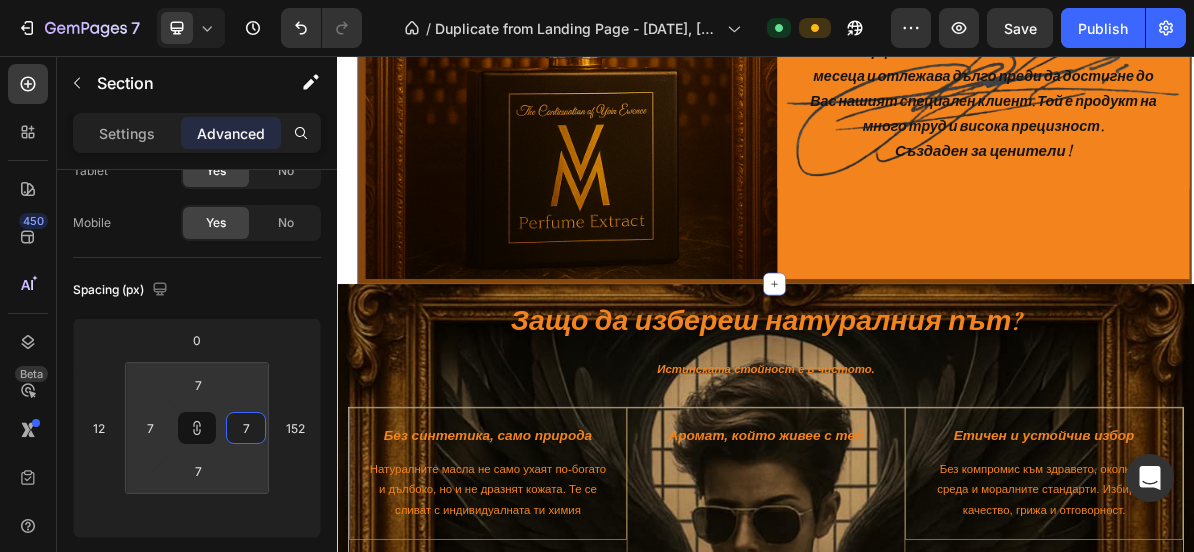 type on "15" 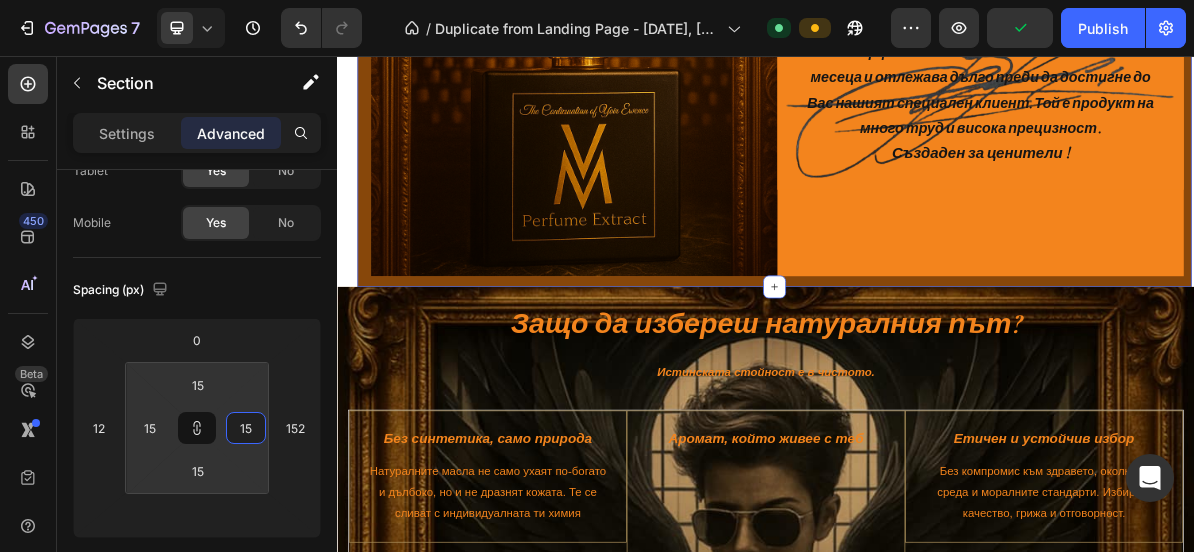 type on "13" 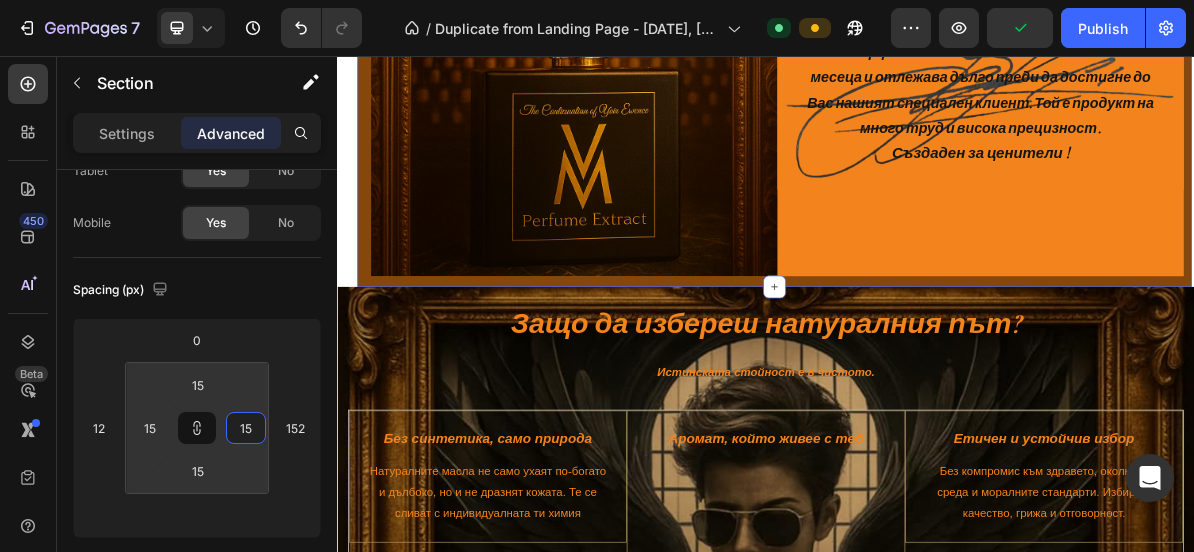 type on "13" 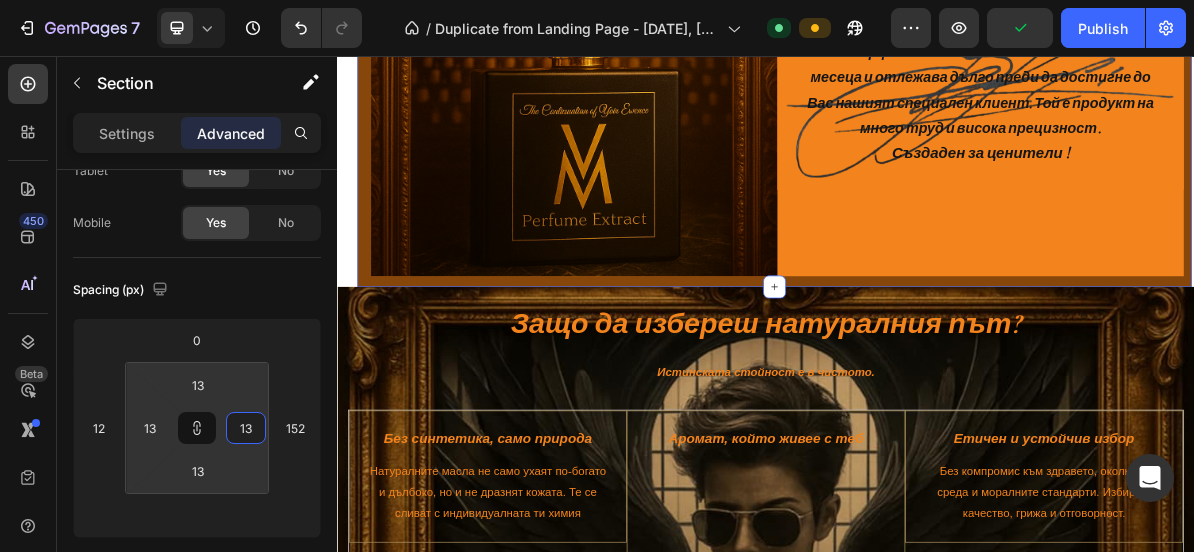 type on "11" 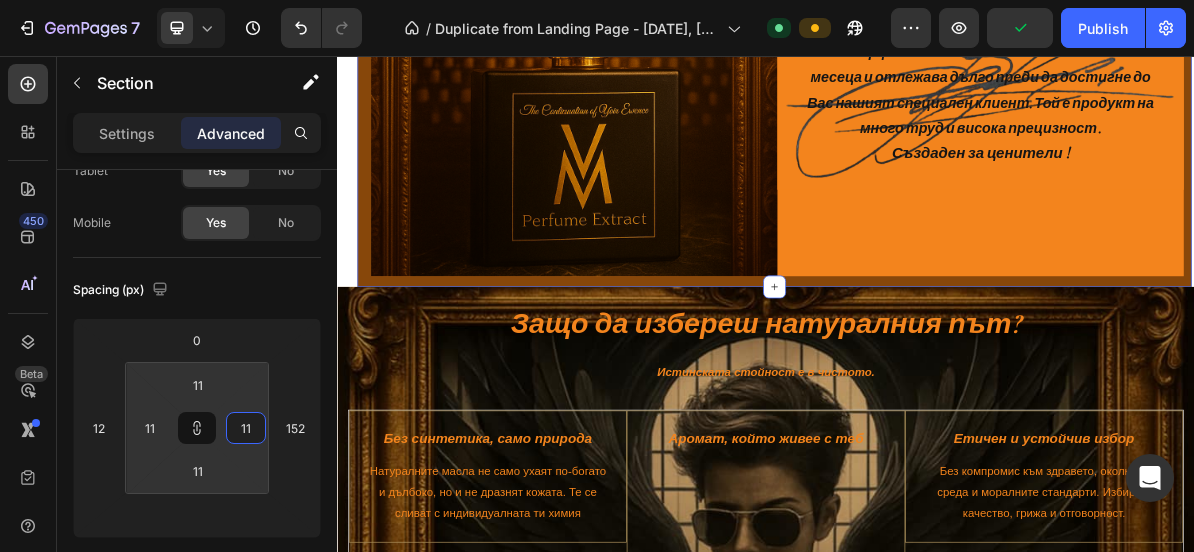type on "9" 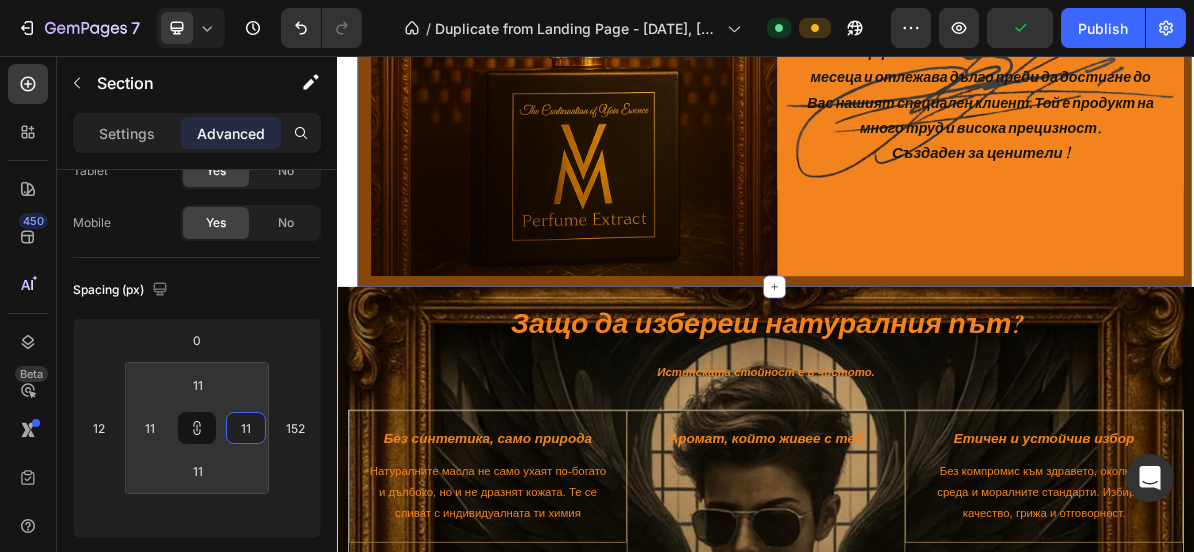 type on "9" 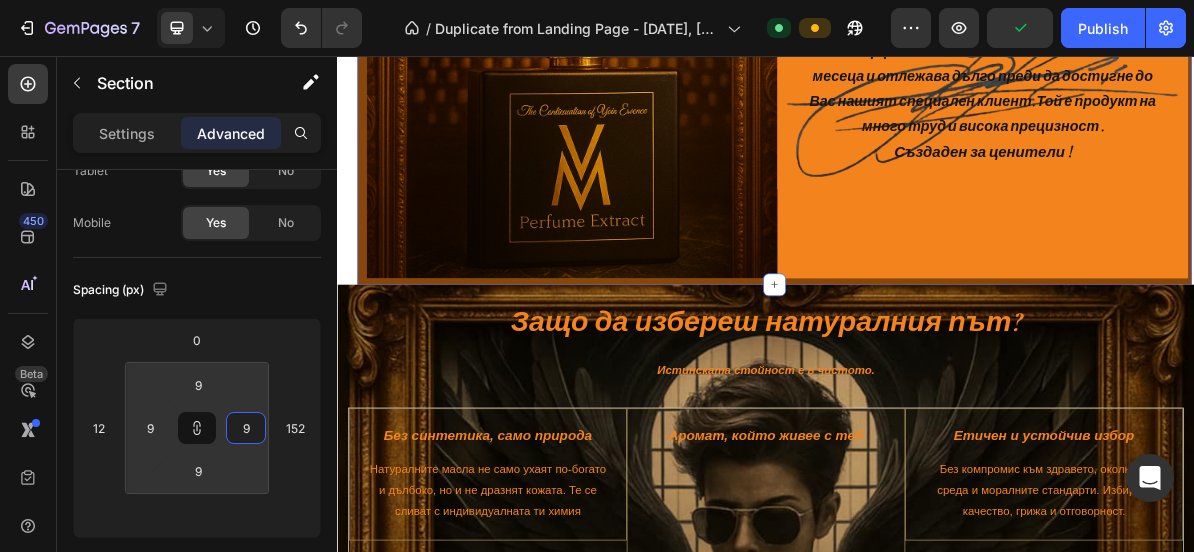 click on "7   /  Duplicate from Landing Page - Jun 8, 09:02:57 Default Preview  Publish  450 Beta Sections(18) Elements(83) Section Element Hero Section Product Detail Brands Trusted Badges Guarantee Product Breakdown How to use Testimonials Compare Bundle FAQs Social Proof Brand Story Product List Collection Blog List Contact Sticky Add to Cart Custom Footer Browse Library 450 Layout
Row
Row
Row
Row Text
Heading
Text Block Button
Button
Button Media
Image
Image" at bounding box center [597, 0] 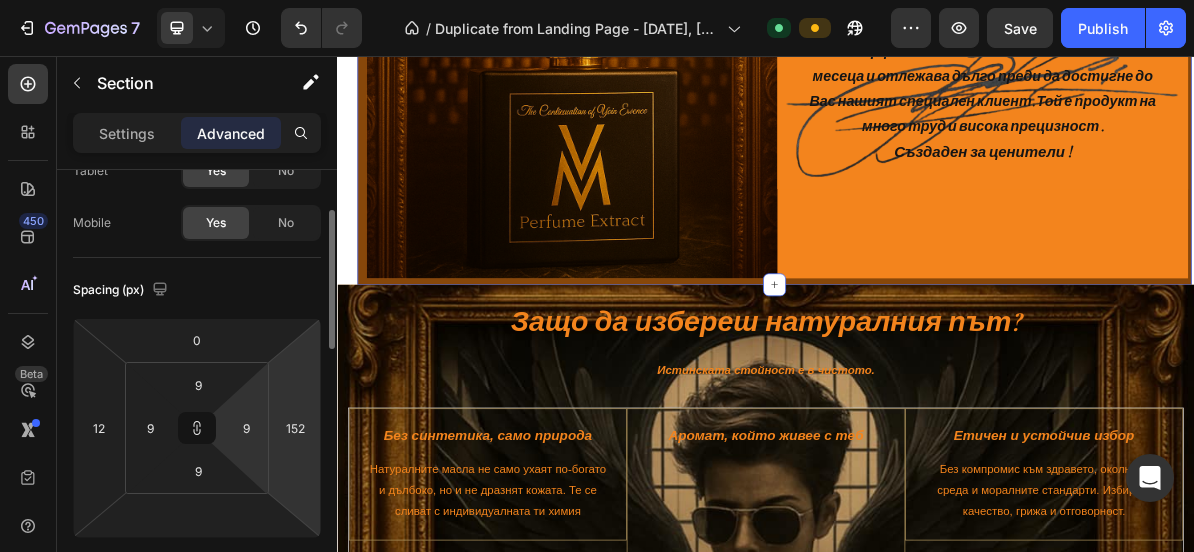 drag, startPoint x: 303, startPoint y: 410, endPoint x: 307, endPoint y: 395, distance: 15.524175 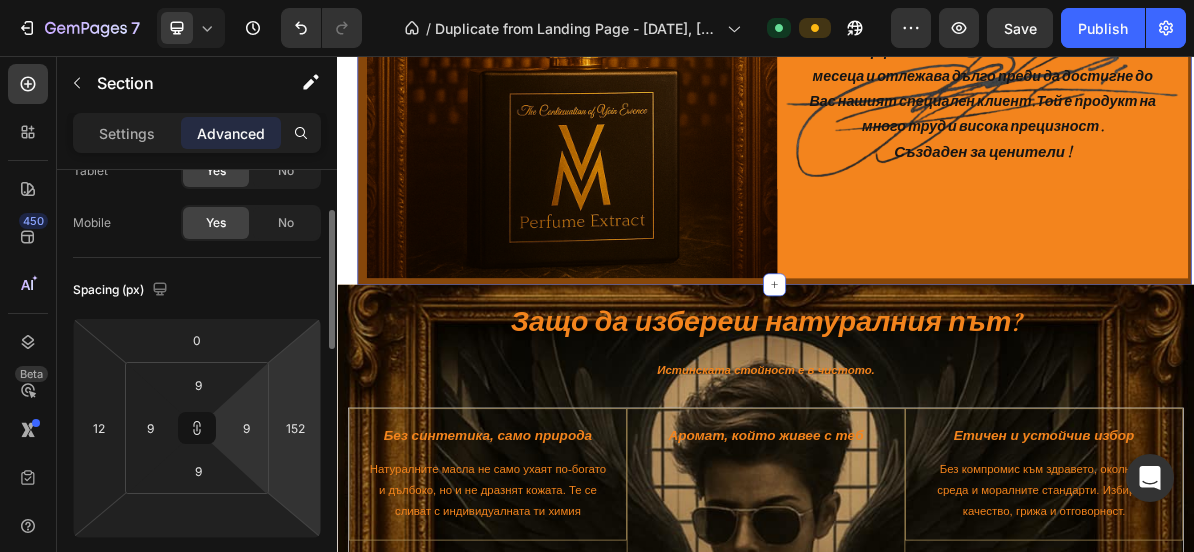 click on "0 12 152" at bounding box center [197, 428] 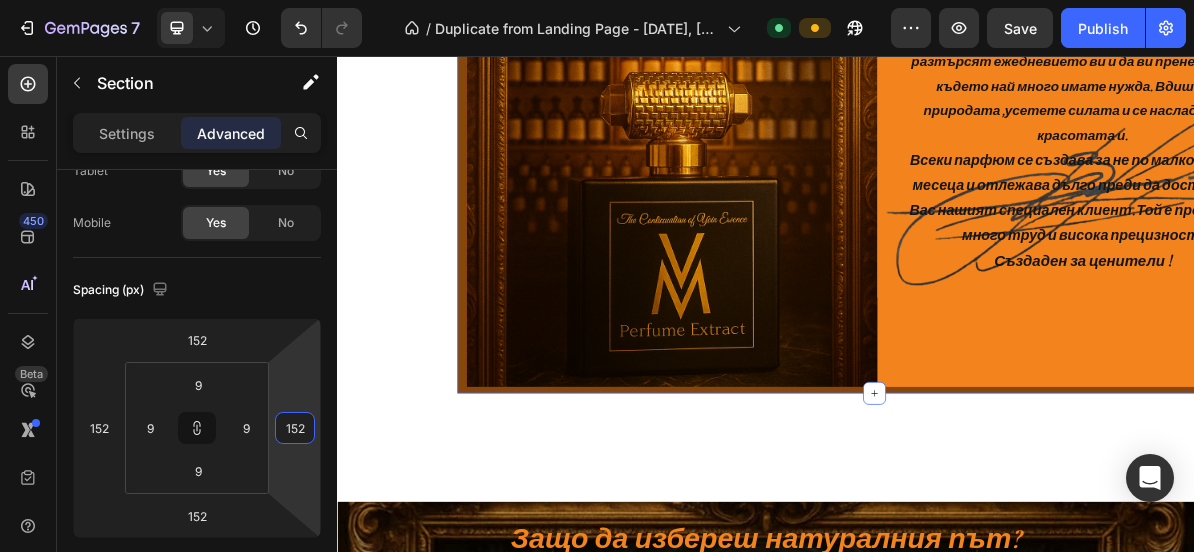 type on "120" 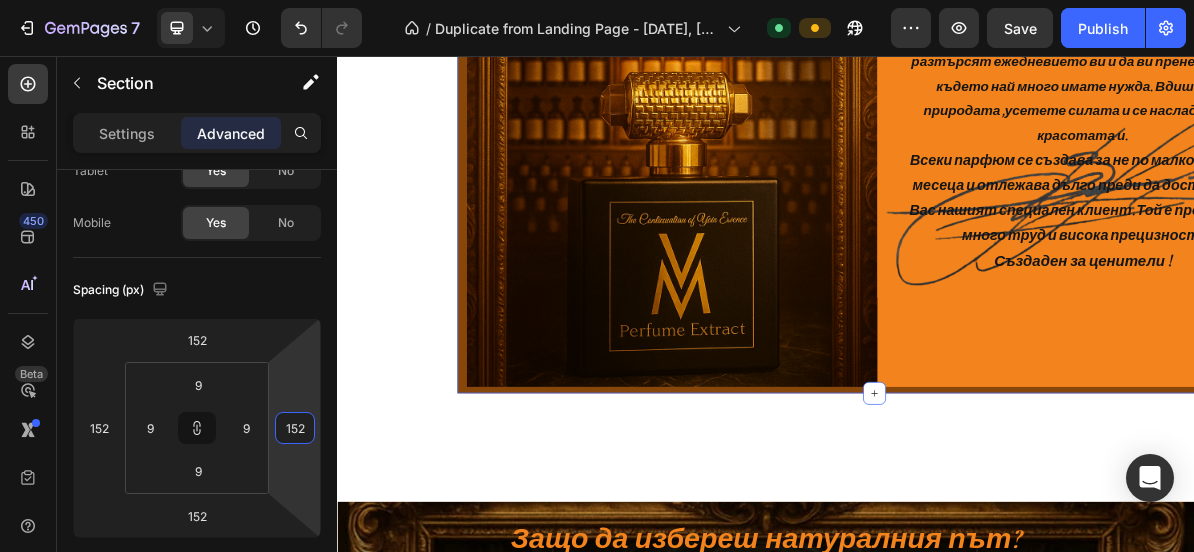 type on "120" 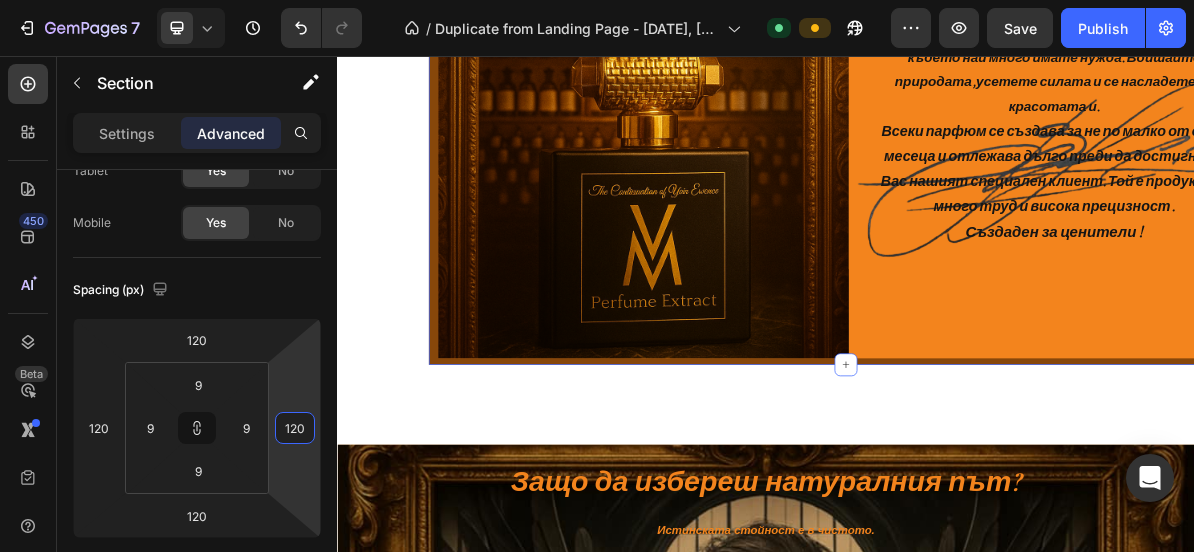 type on "112" 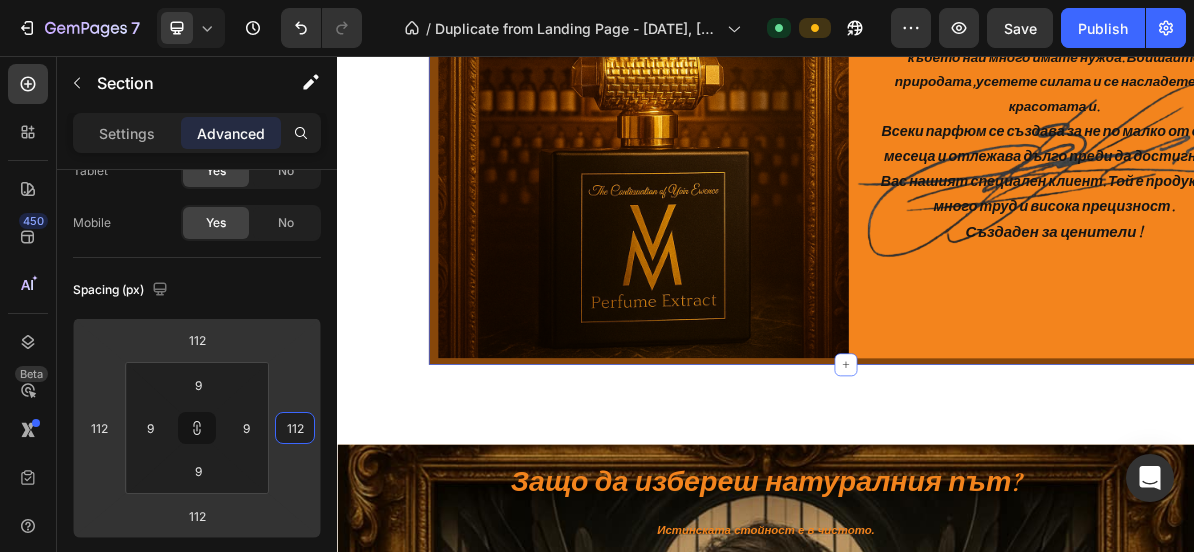 type on "110" 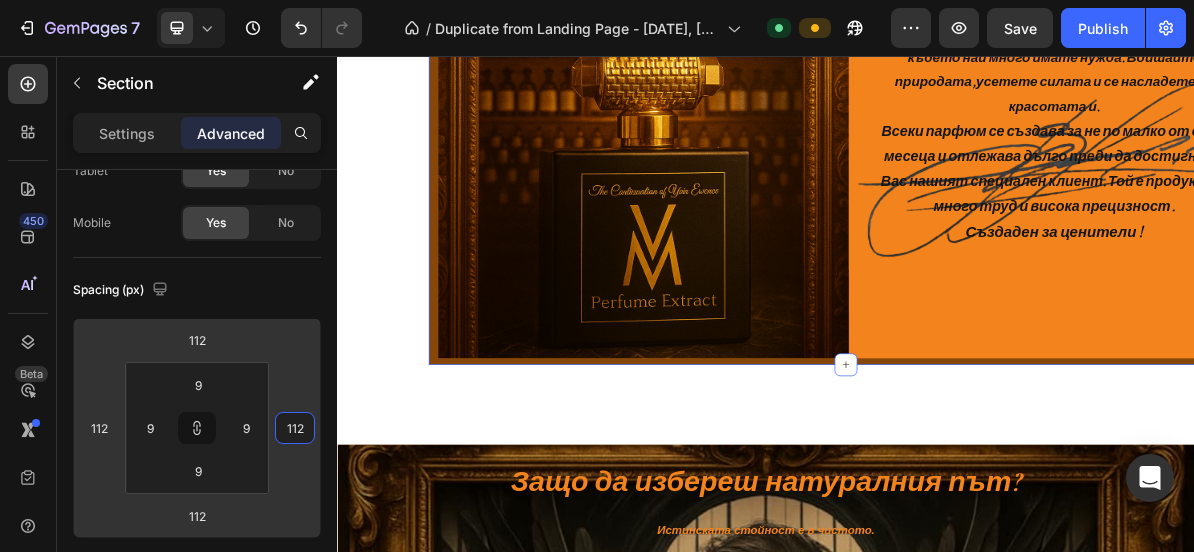 type on "110" 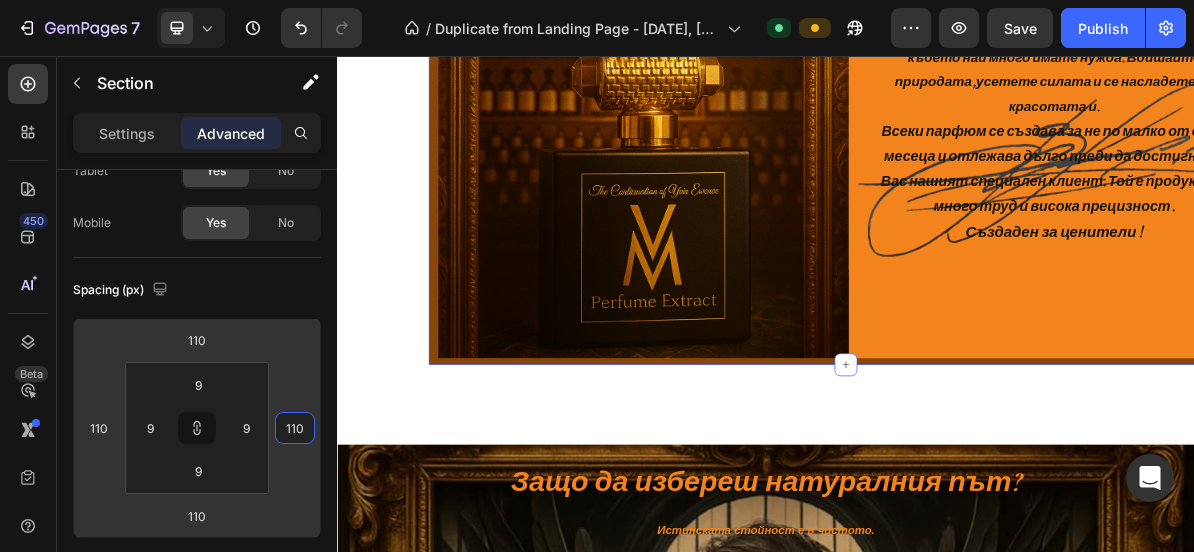 type on "108" 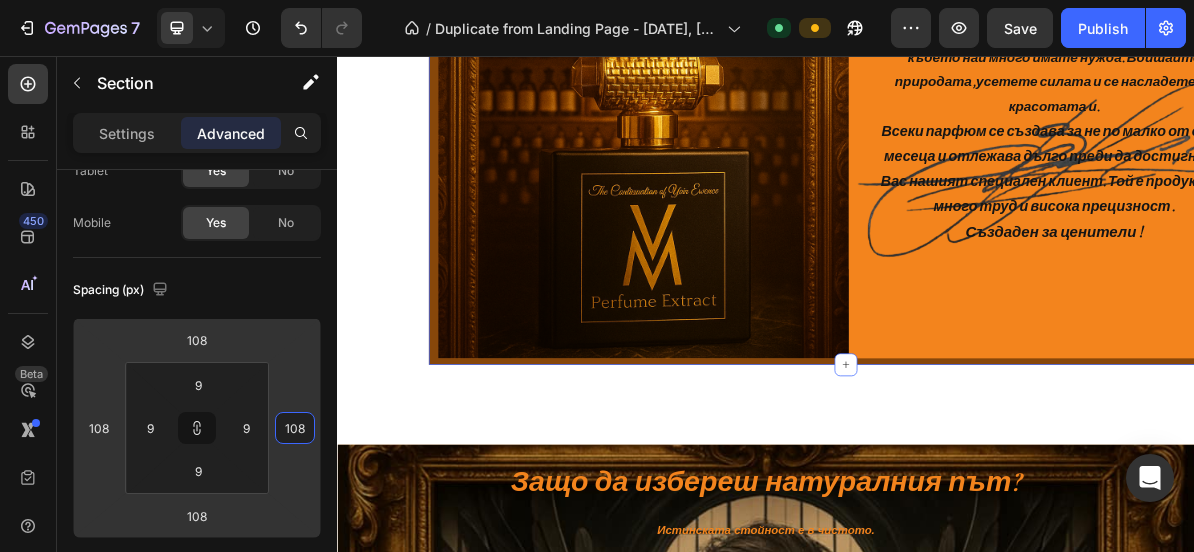 type on "100" 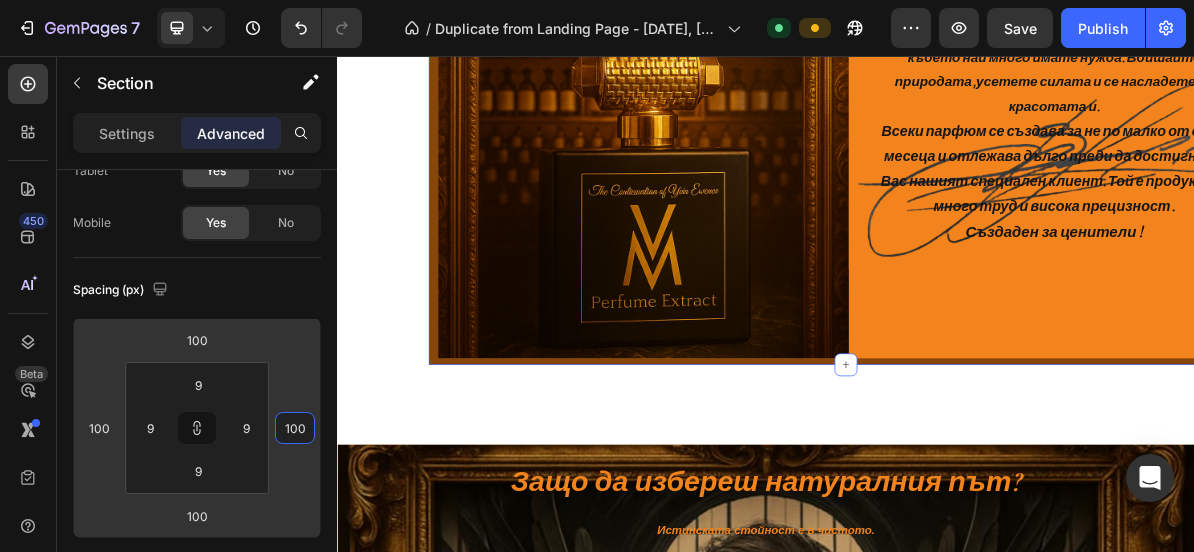 type on "86" 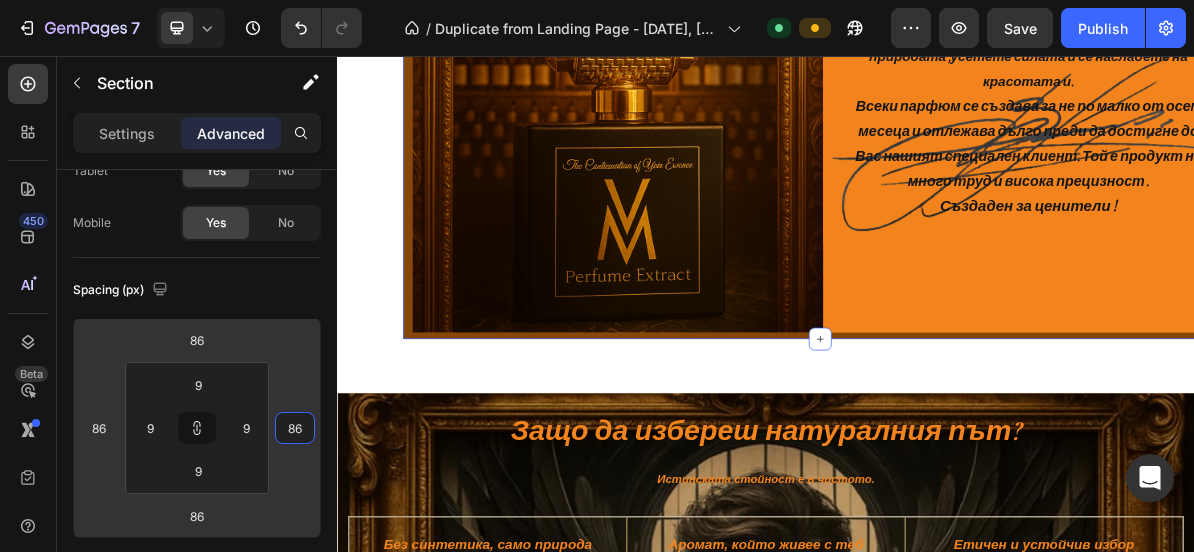 type on "76" 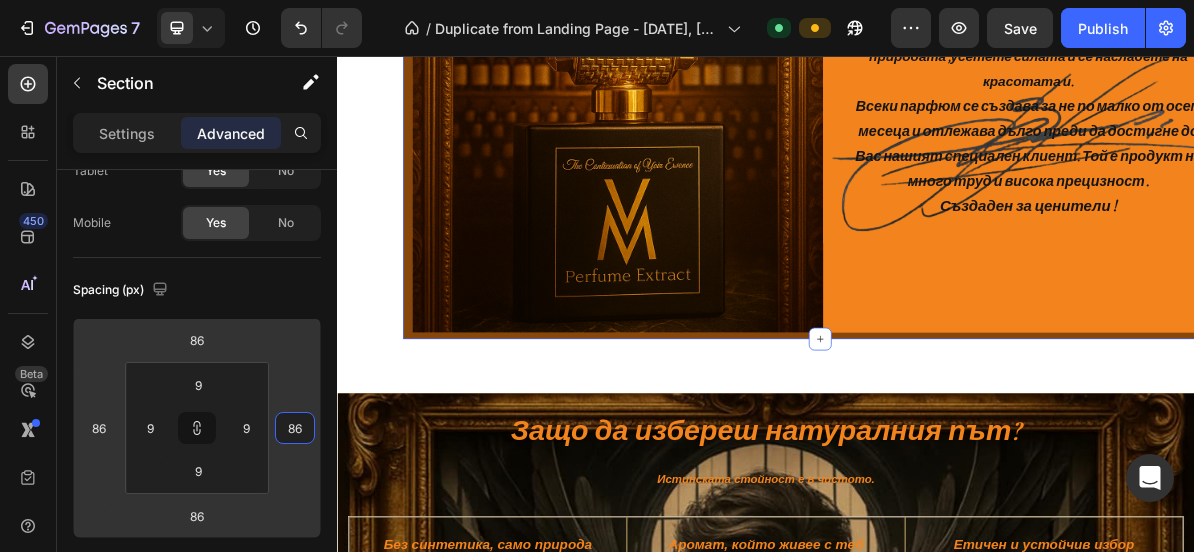 type on "76" 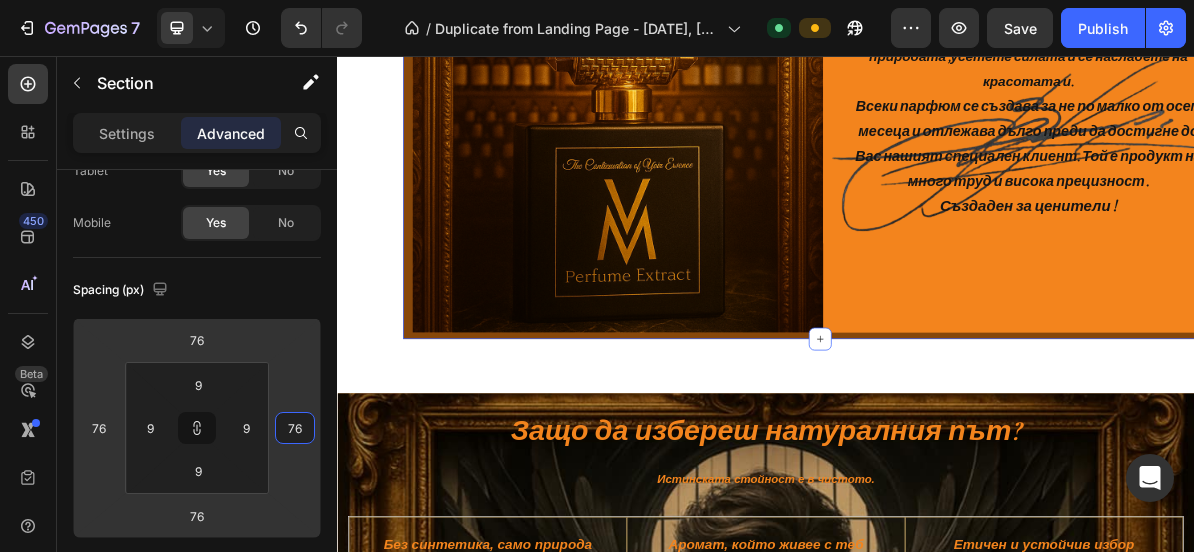 type on "74" 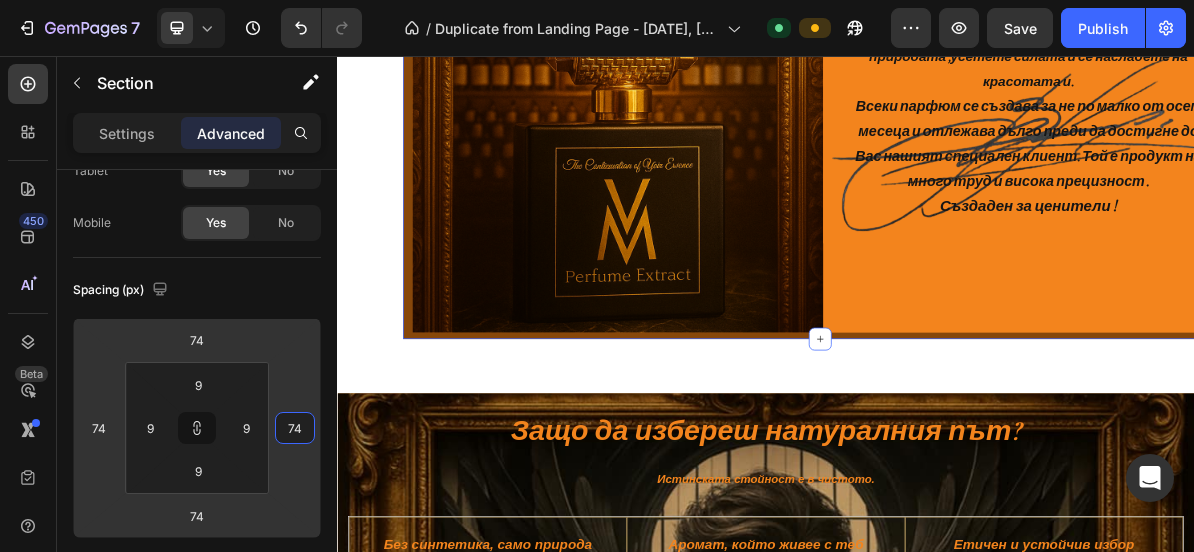 type on "72" 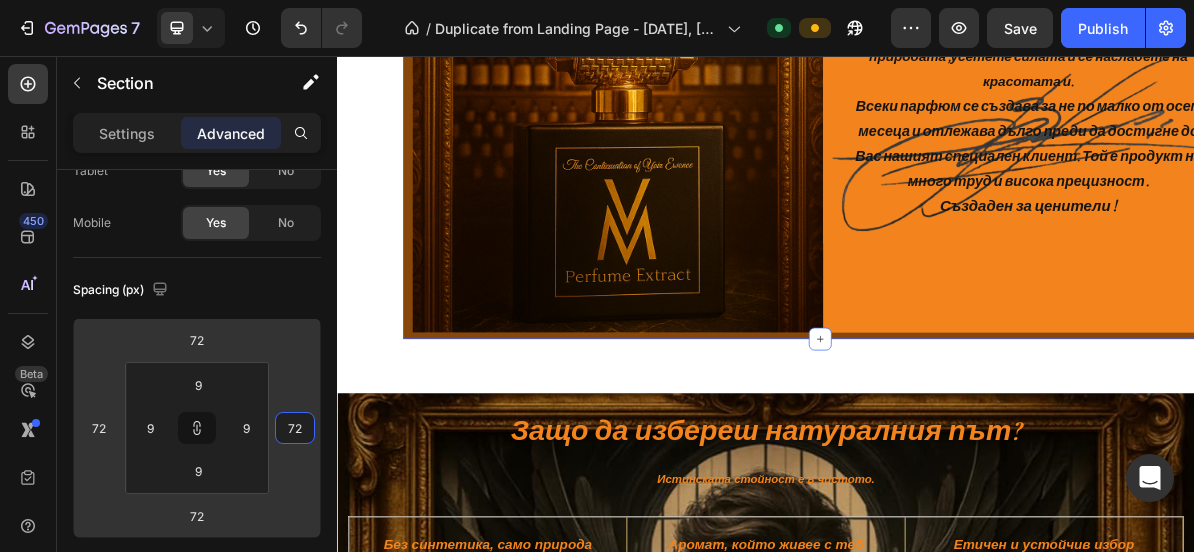 type on "70" 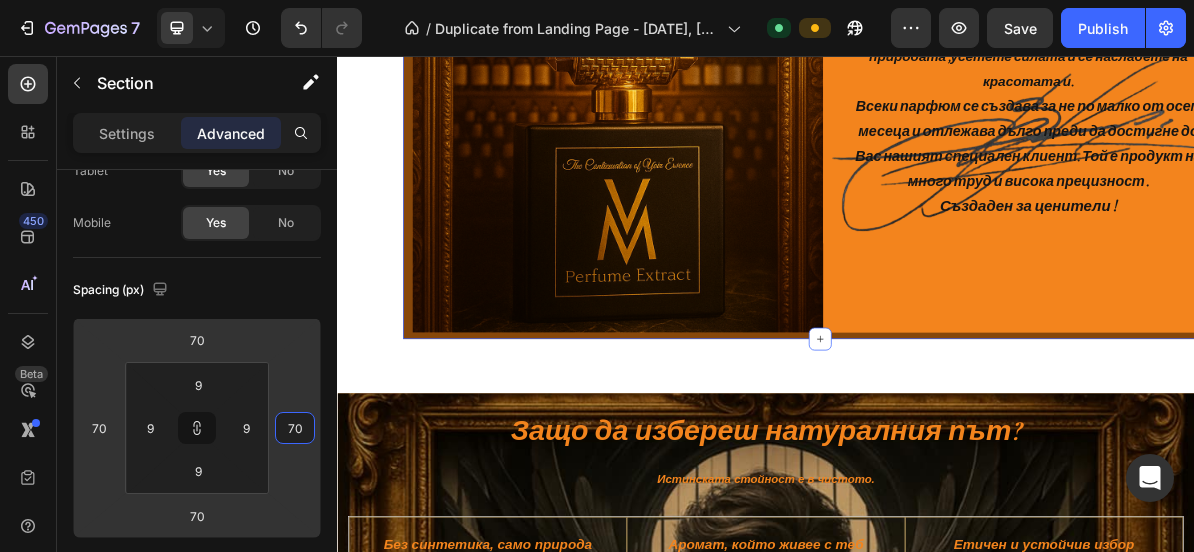 type on "66" 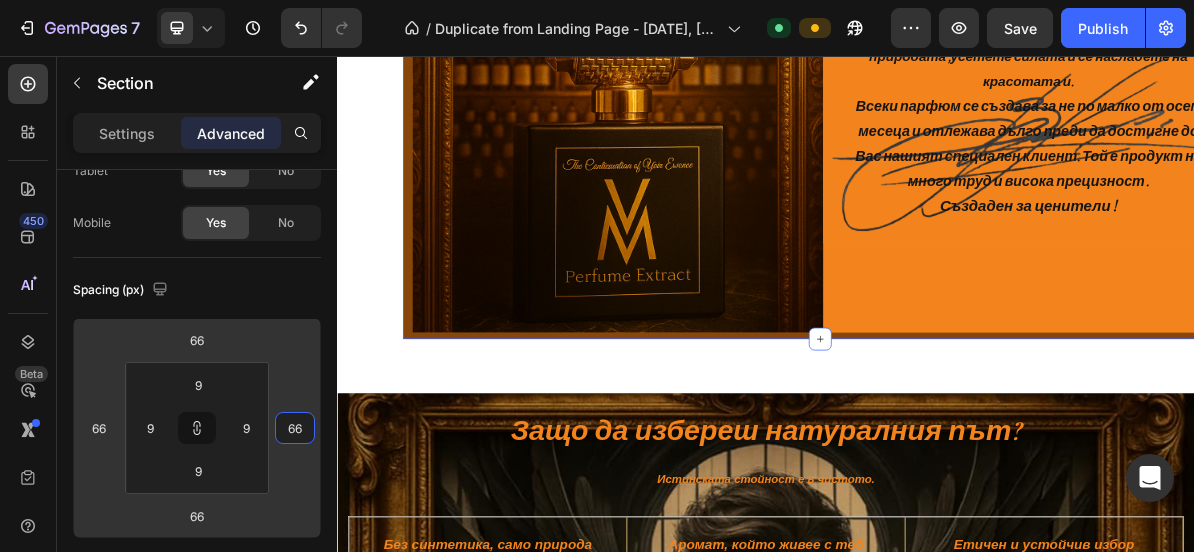 type on "58" 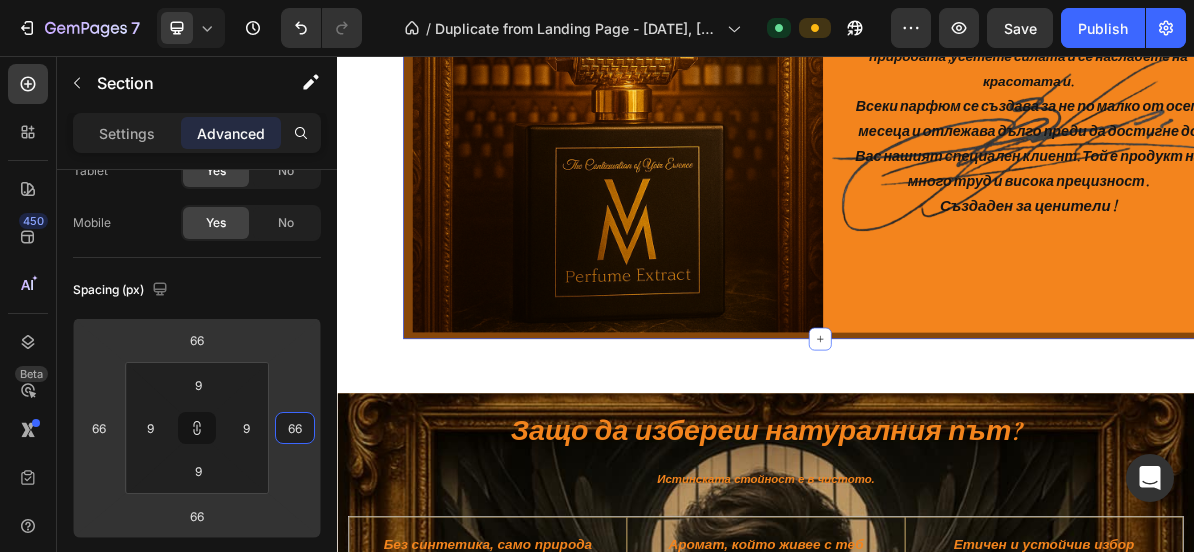type on "58" 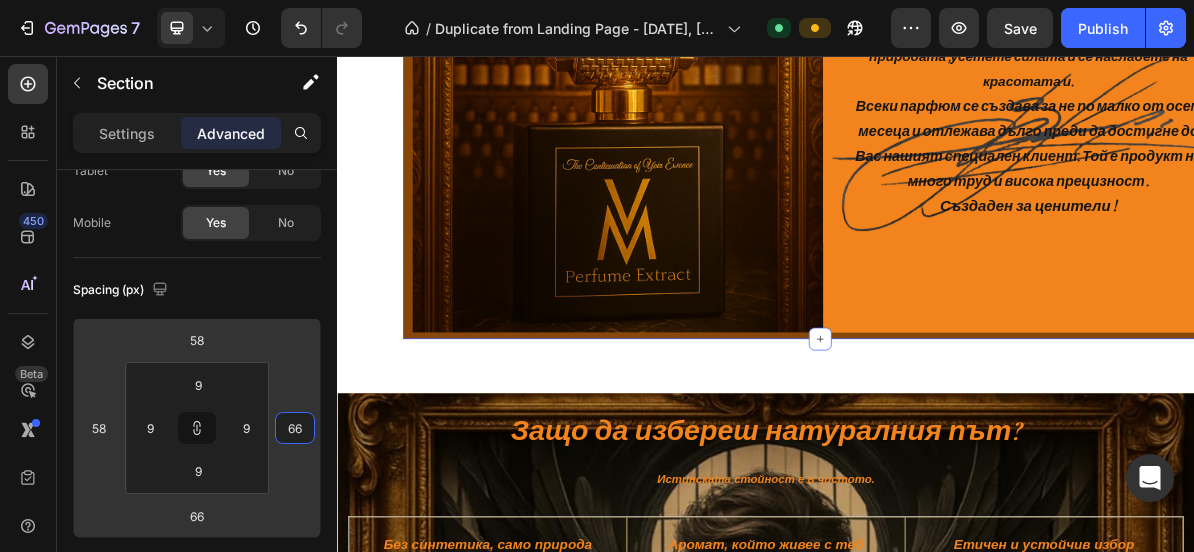 type on "58" 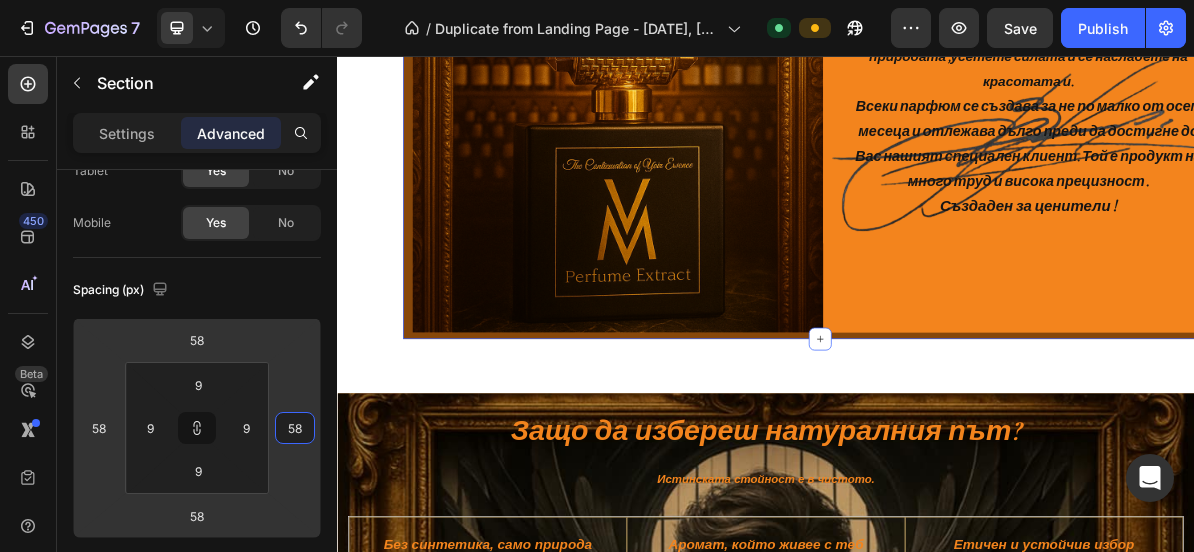 type on "54" 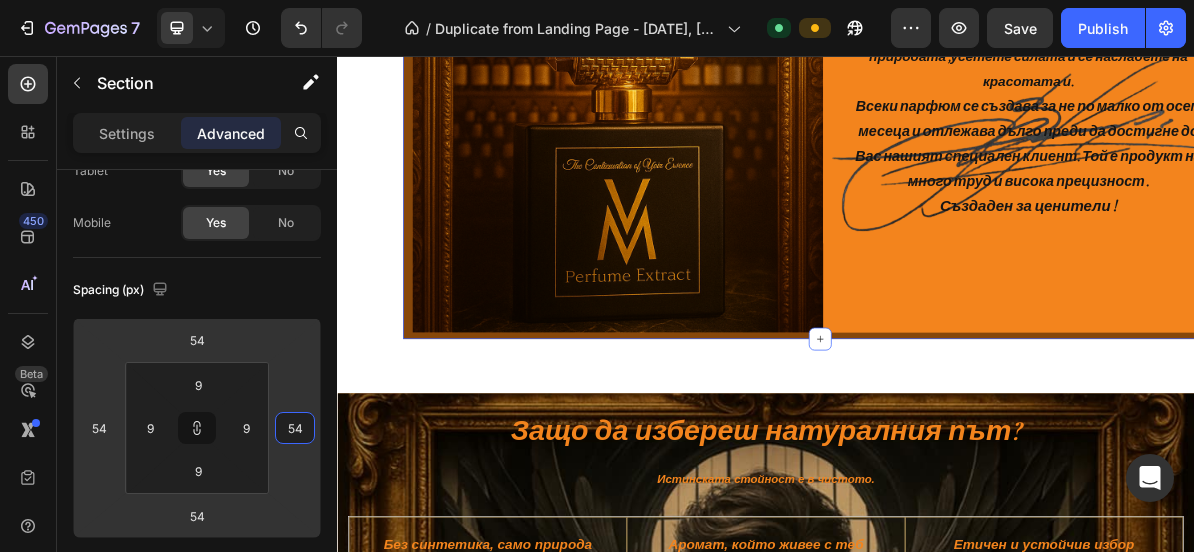 type on "52" 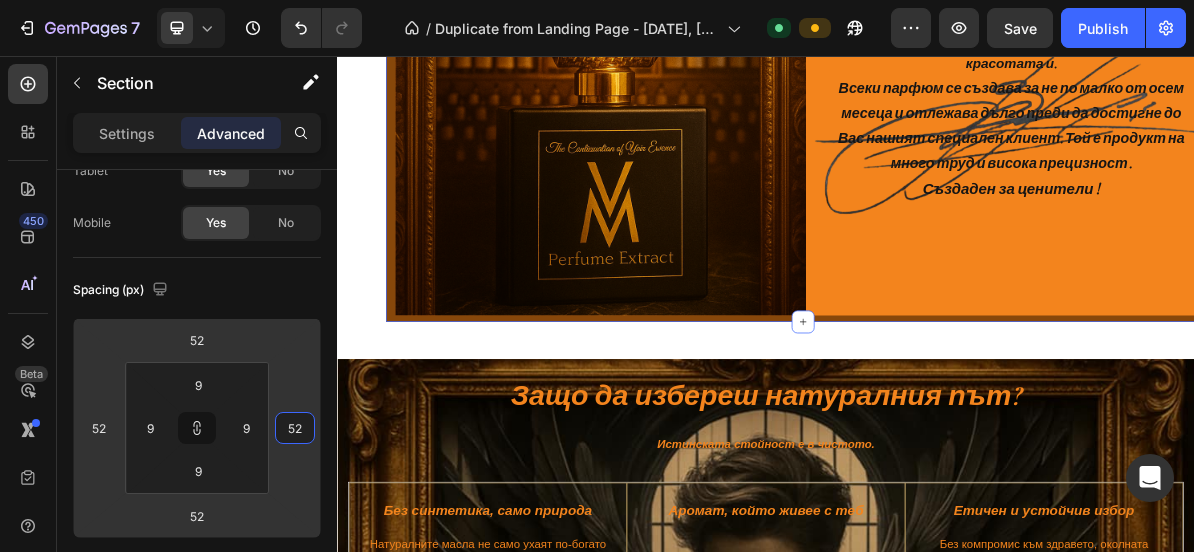 type on "50" 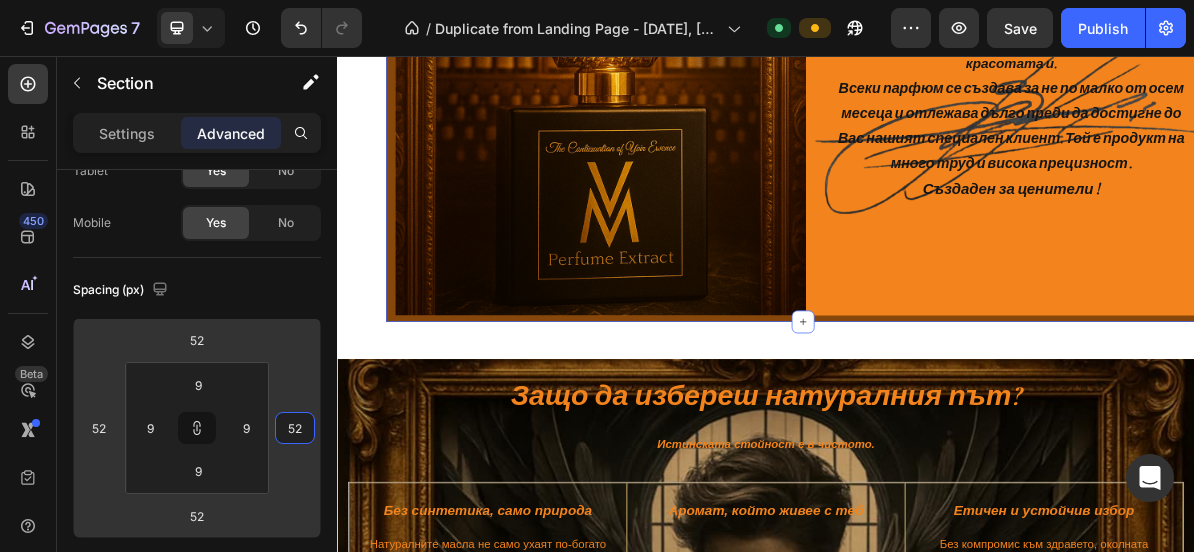 type on "50" 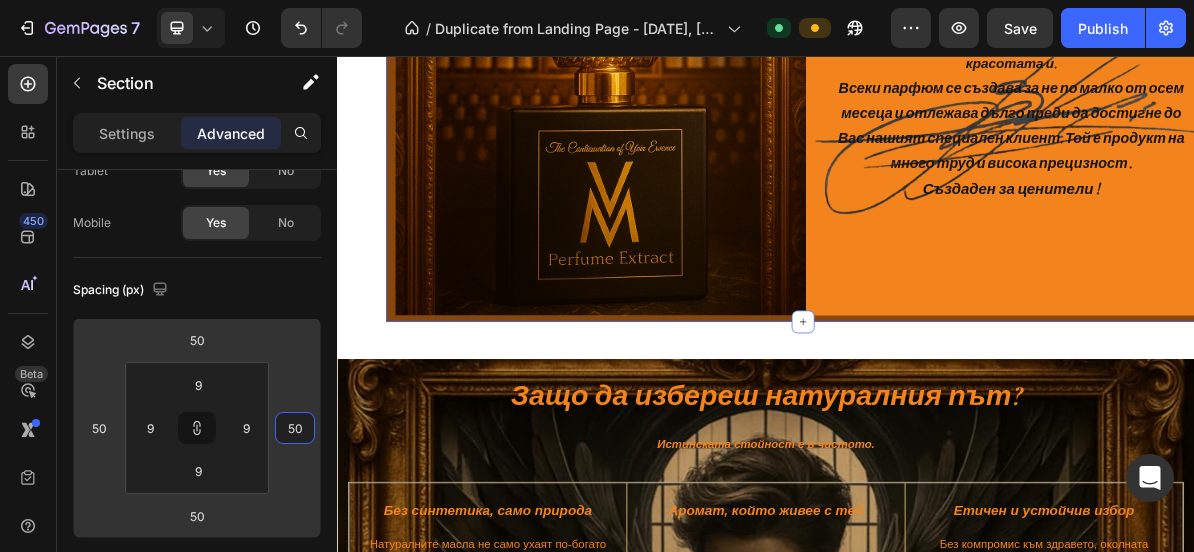 type on "48" 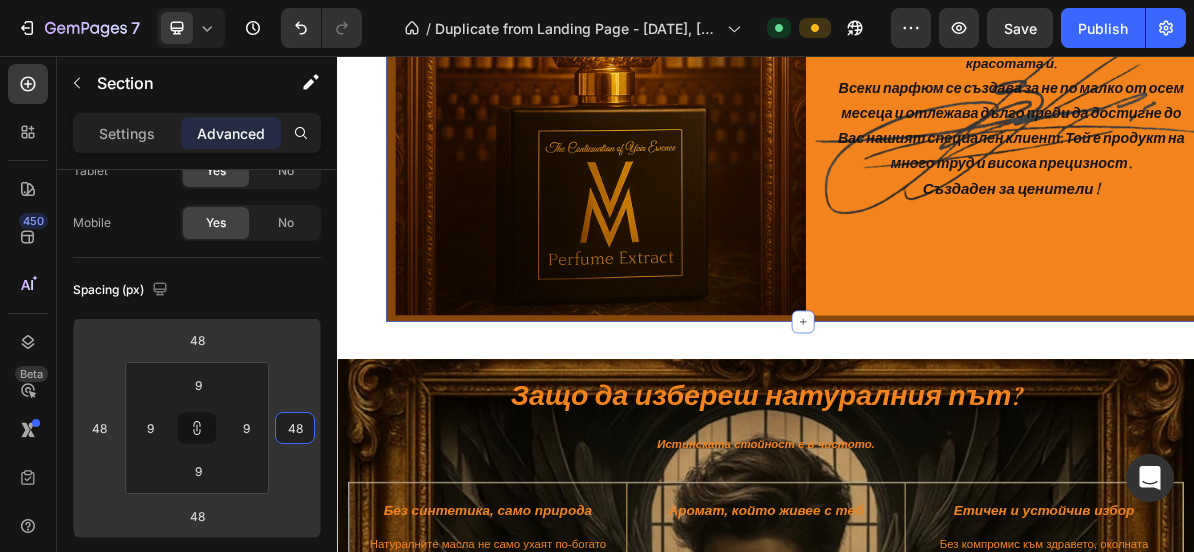 type on "34" 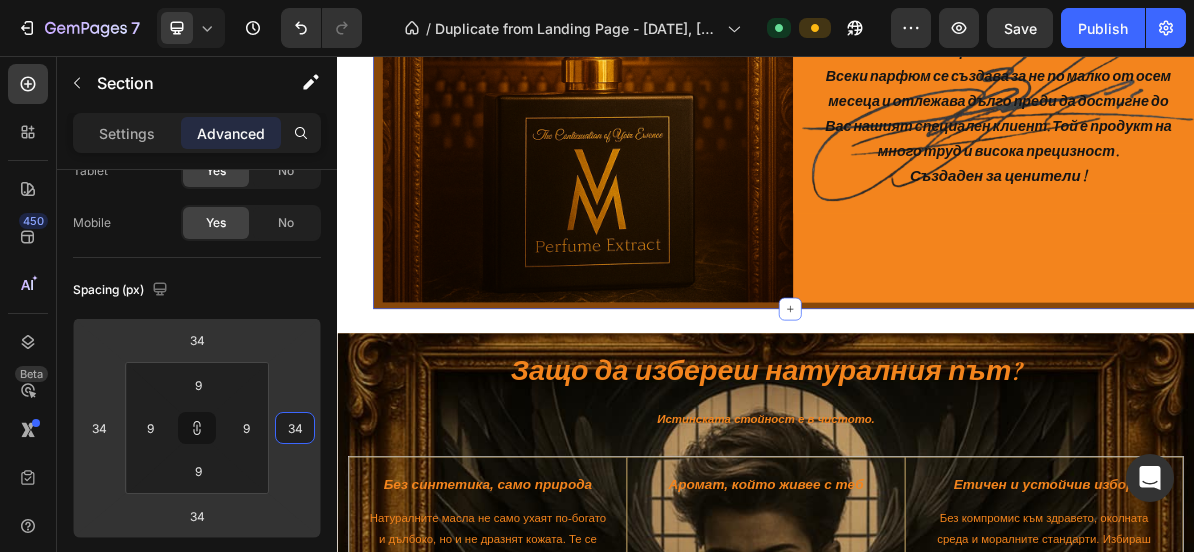 type on "30" 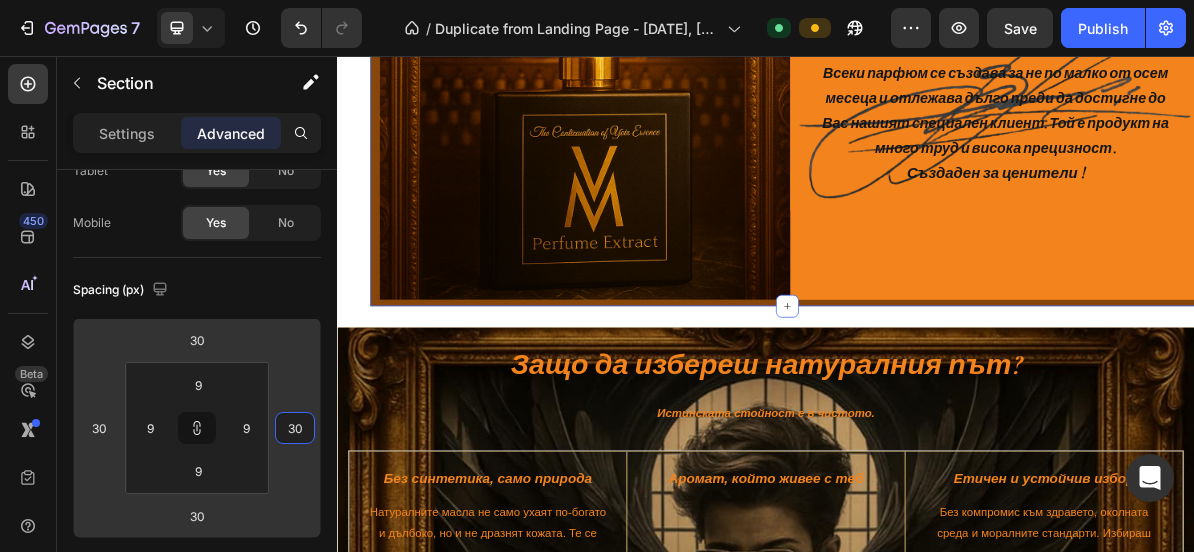type on "28" 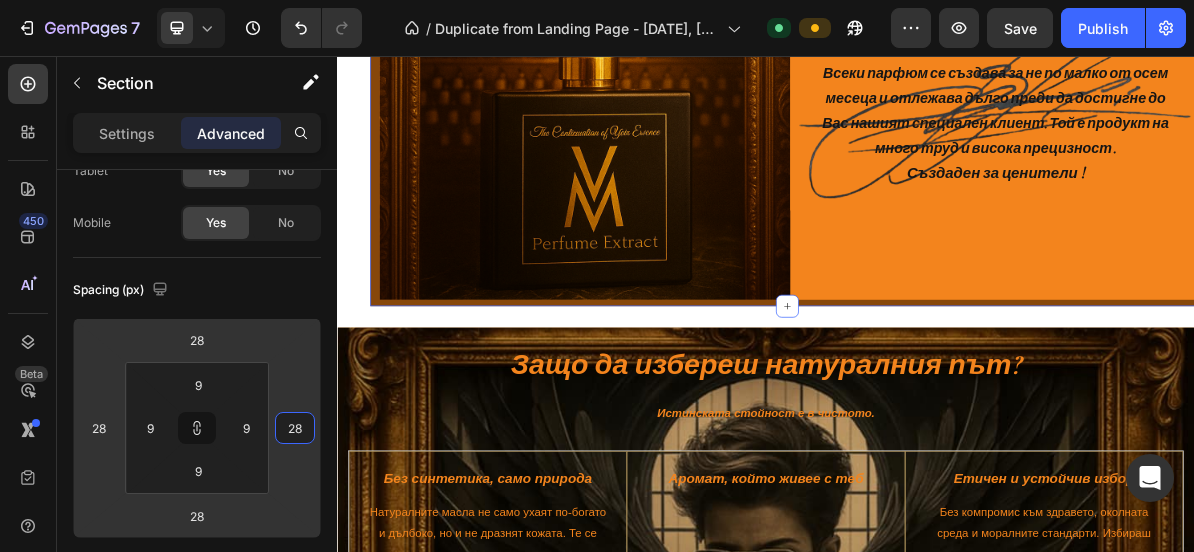 type on "6" 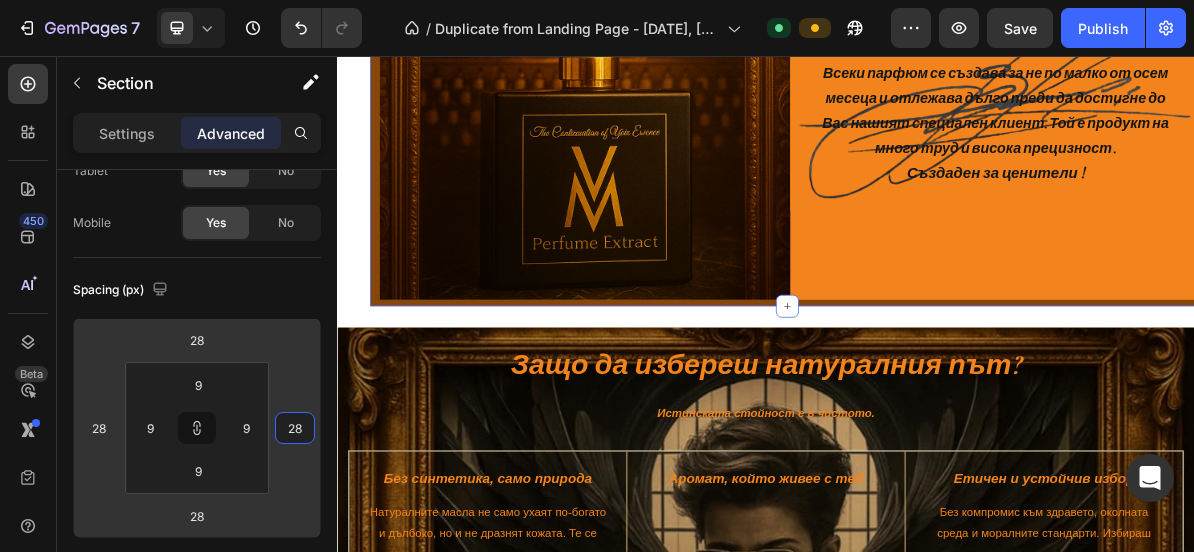 type on "6" 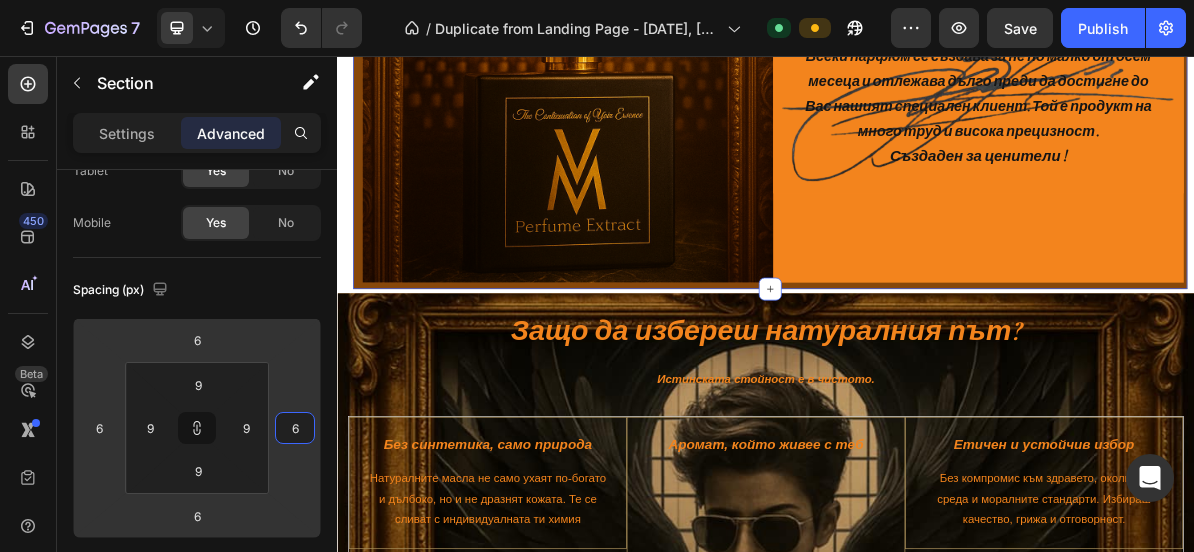 type on "4" 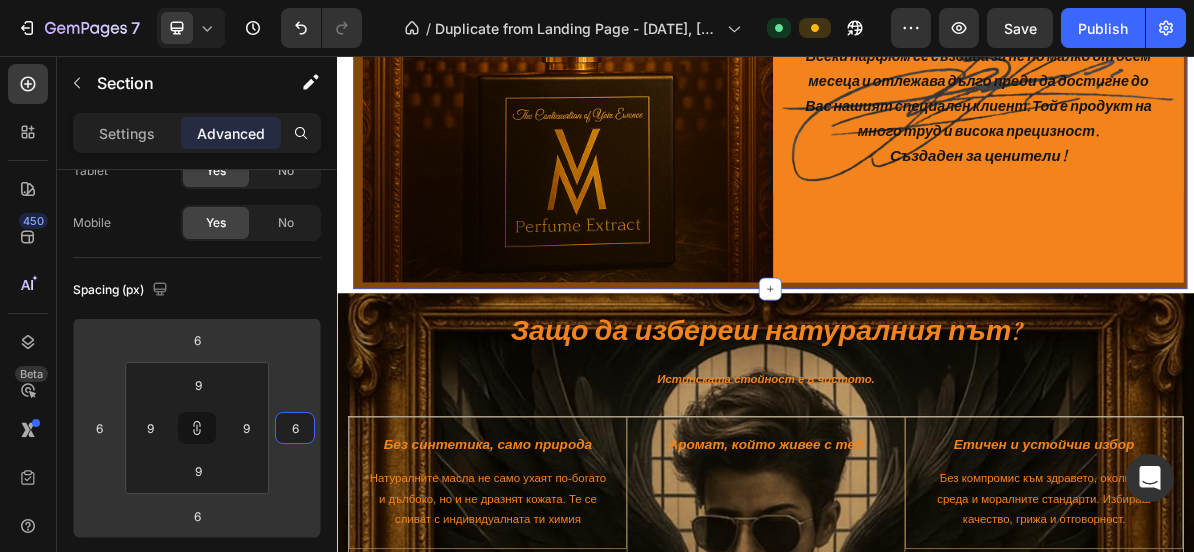 type on "4" 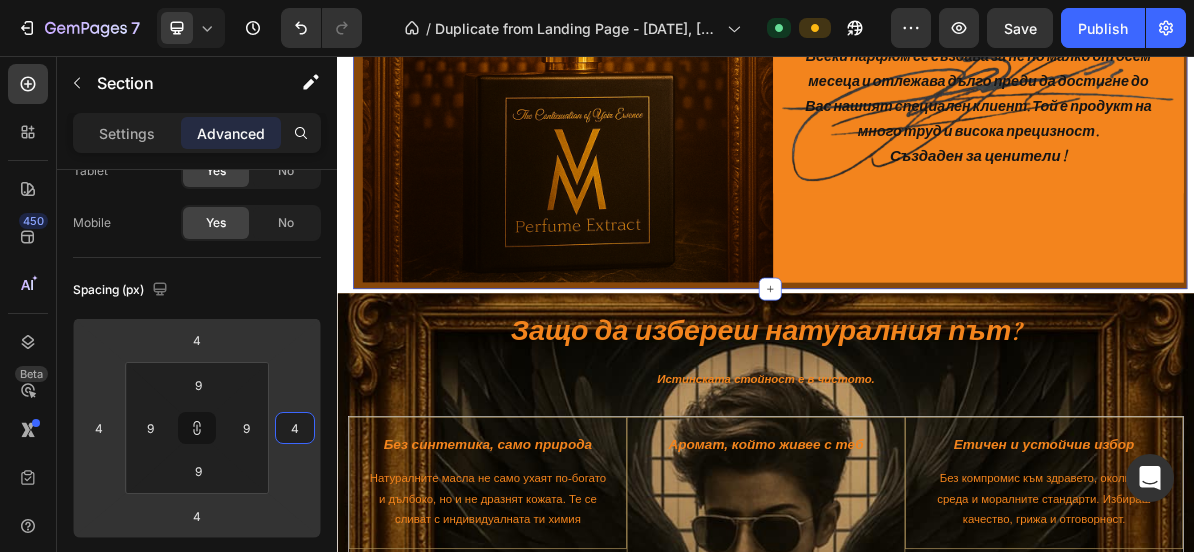 type on "-2" 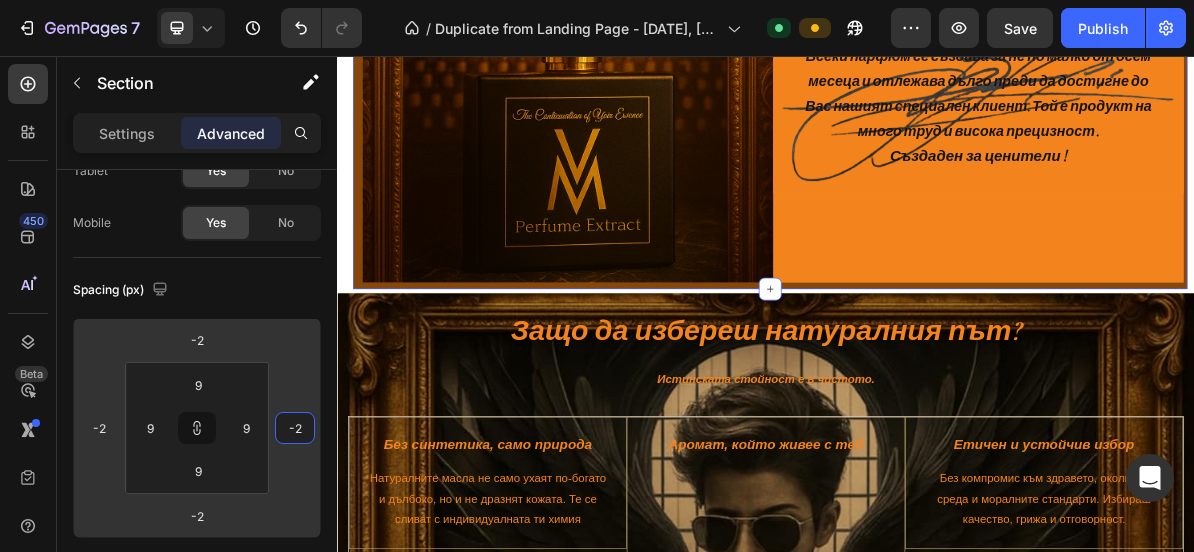 type on "-8" 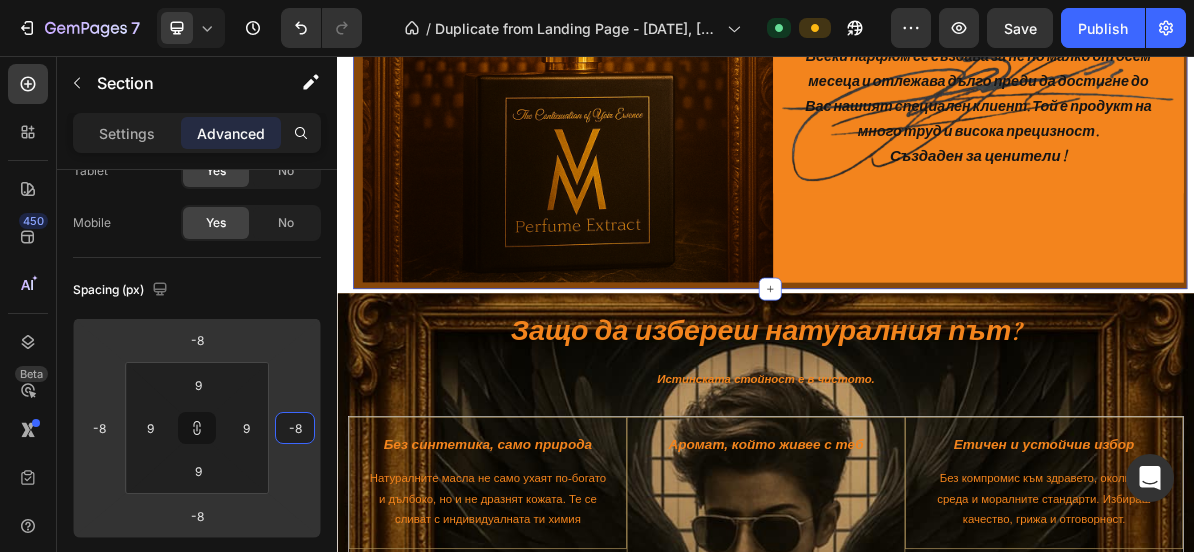 type on "-12" 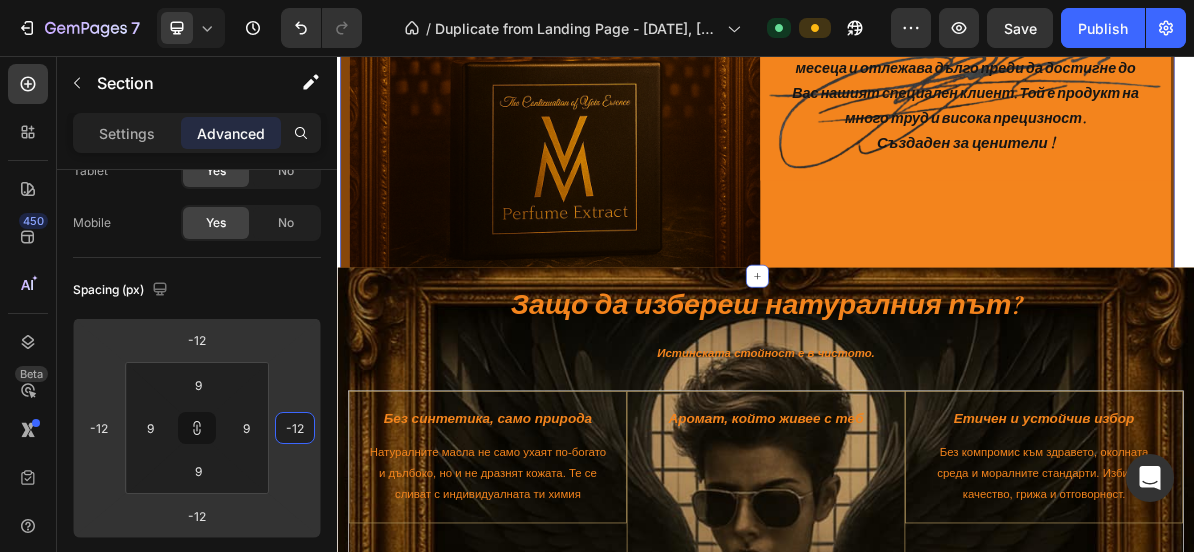 type on "-14" 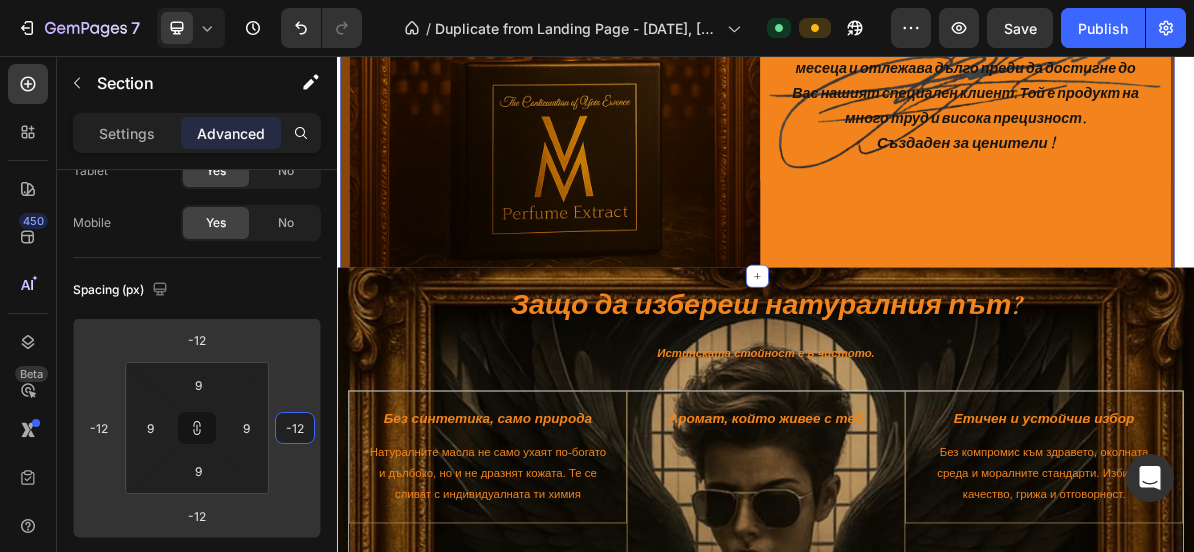 type on "-14" 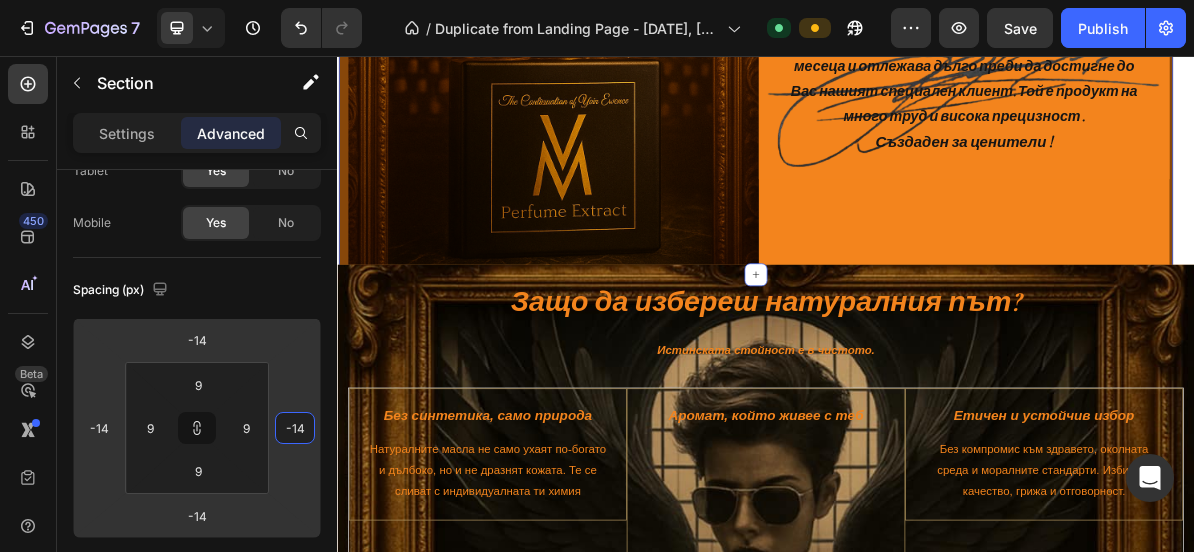 type on "-16" 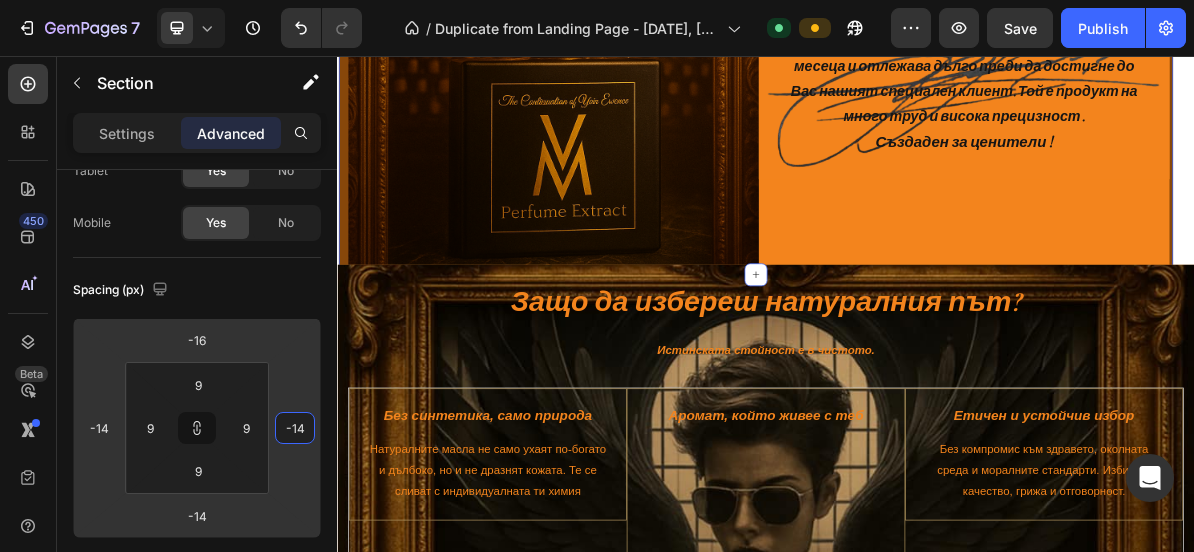 type on "-16" 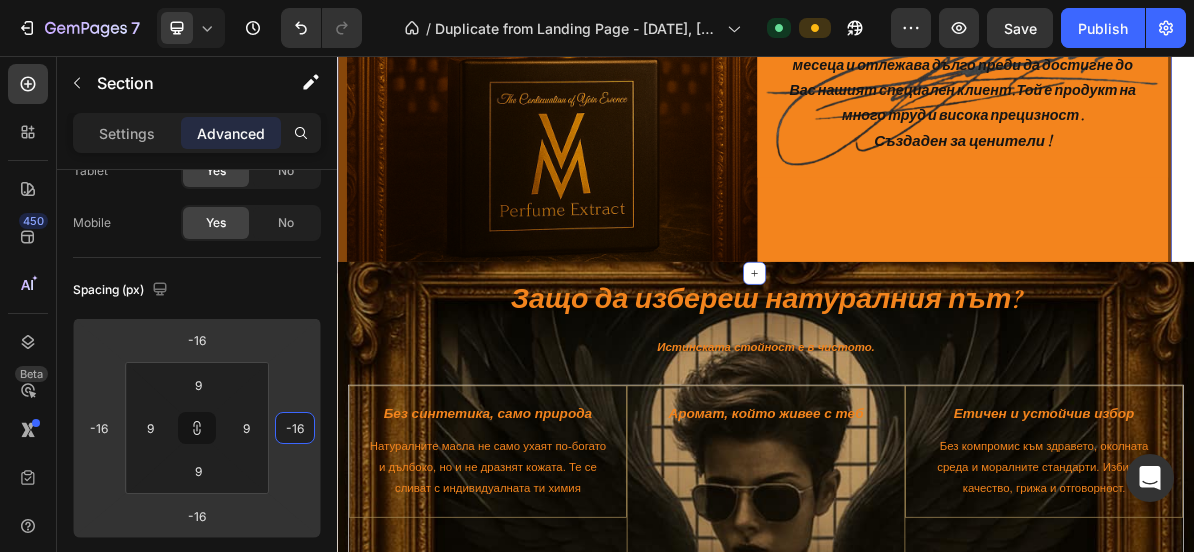 type on "-20" 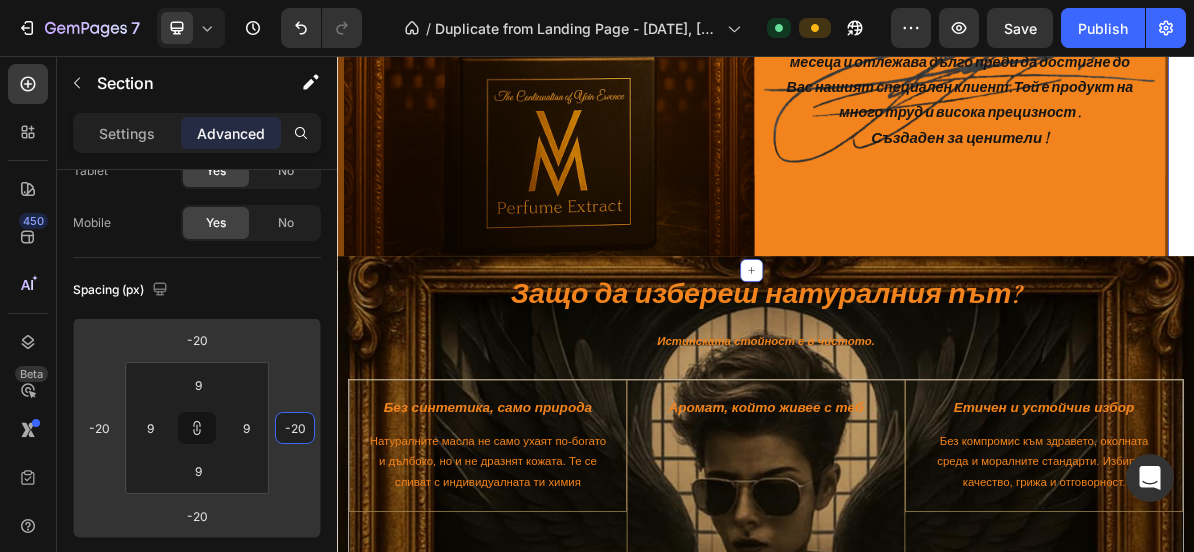 type on "-22" 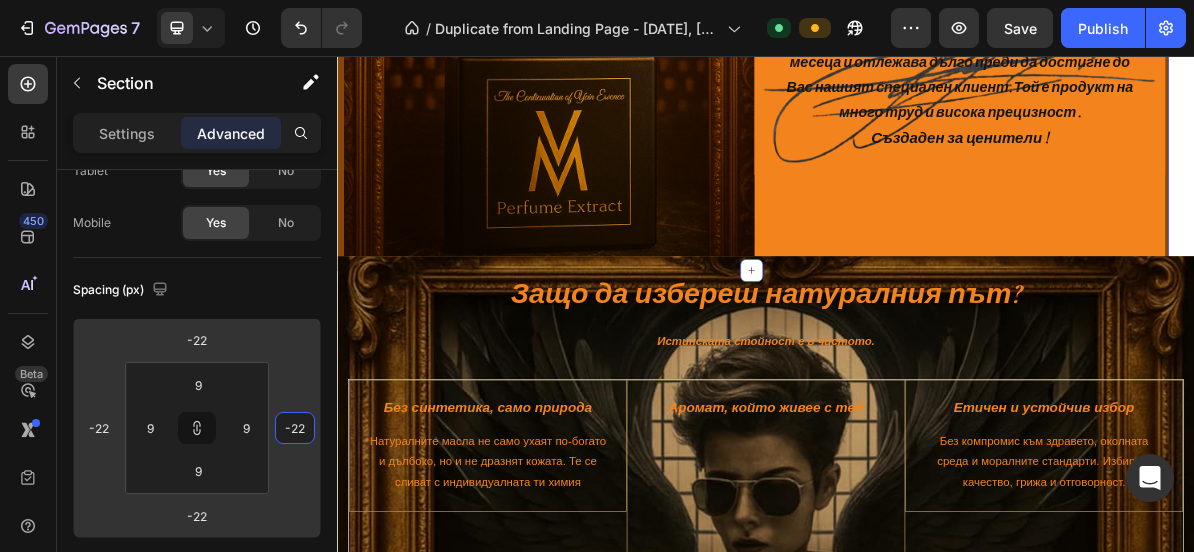 type on "-24" 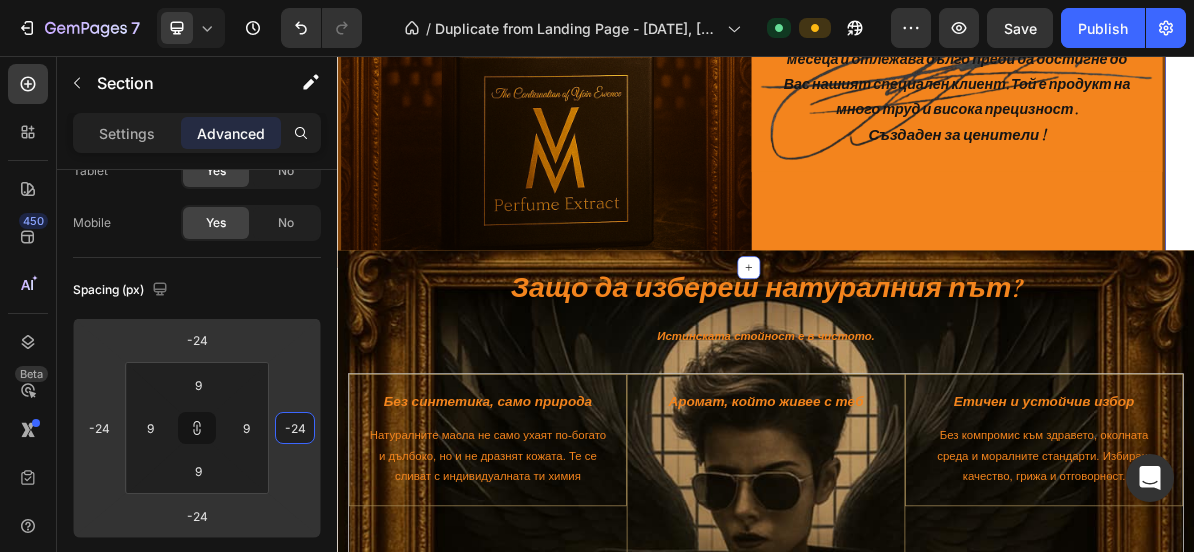 type on "-26" 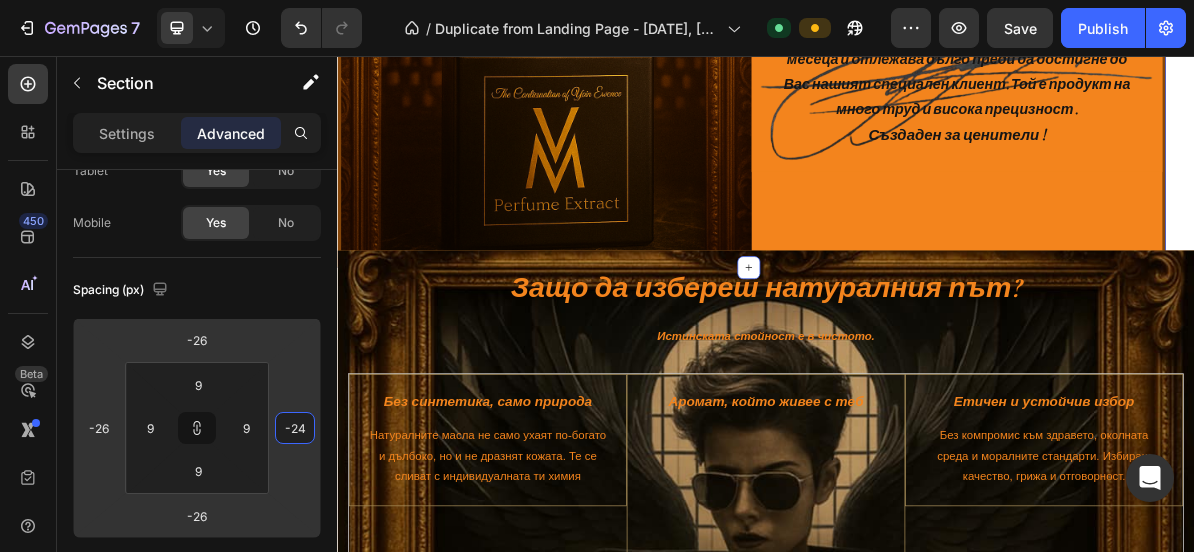 type on "-26" 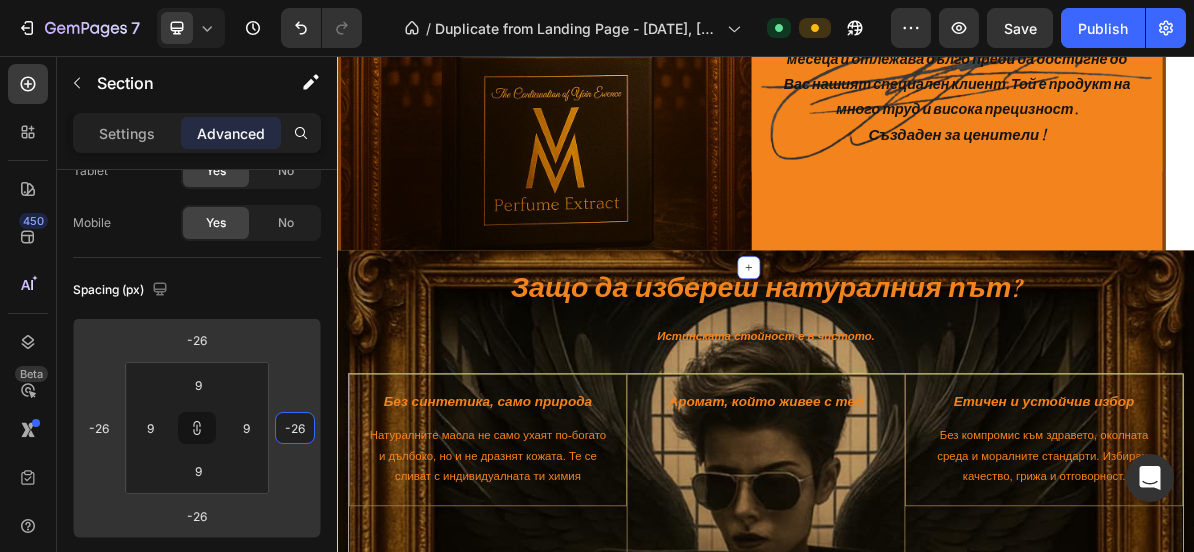 type on "-28" 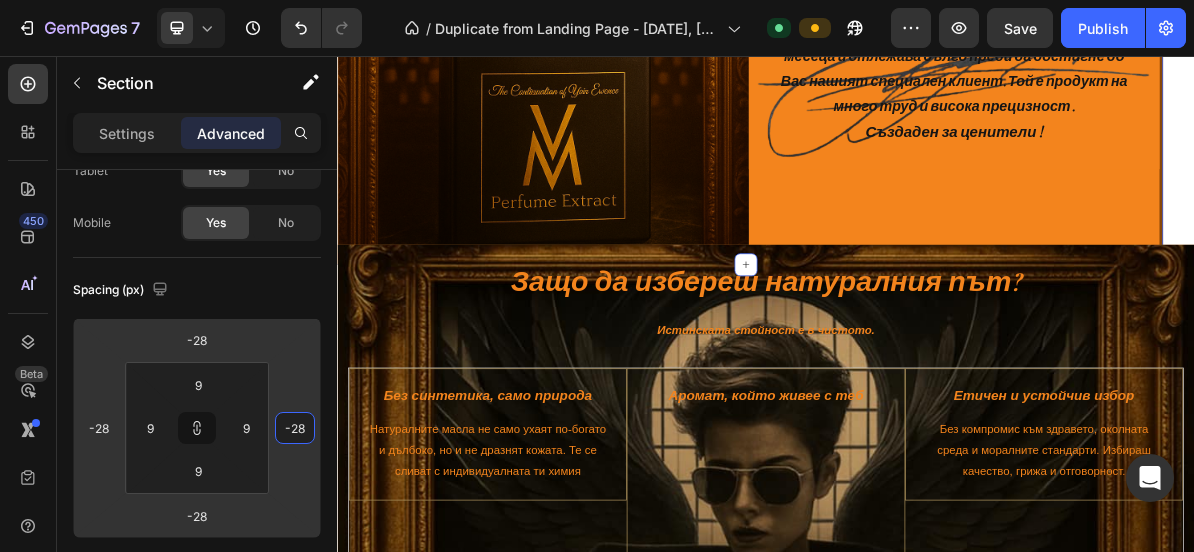 type on "-2" 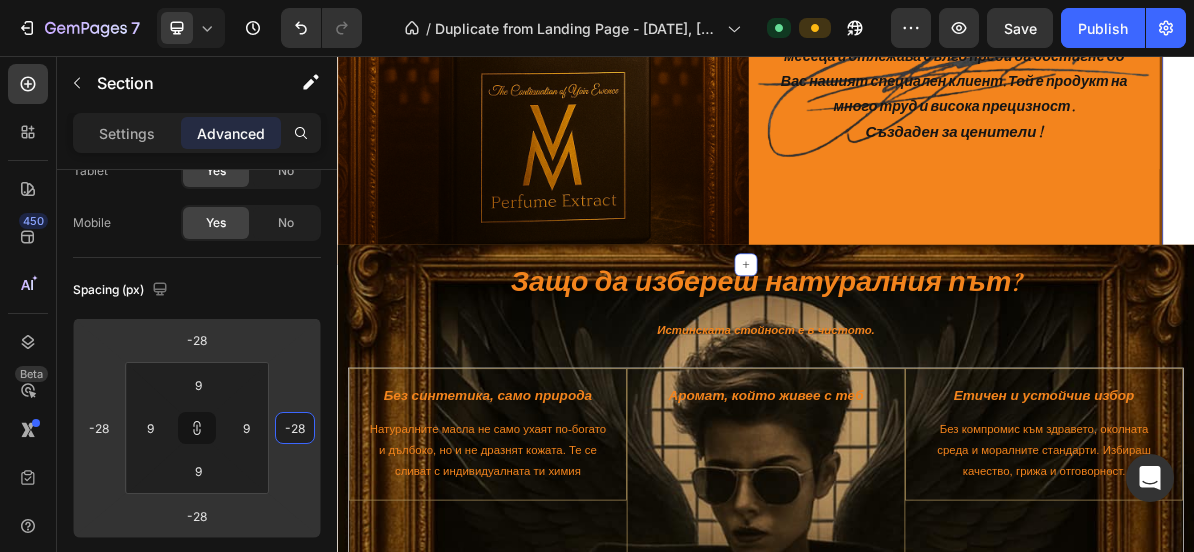 type on "-2" 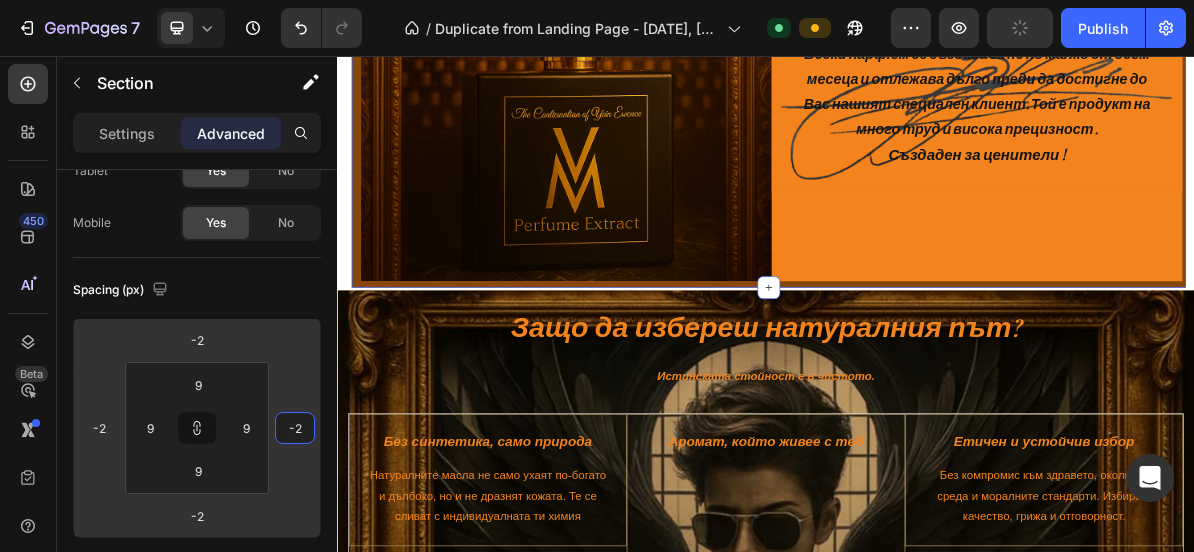 type on "4" 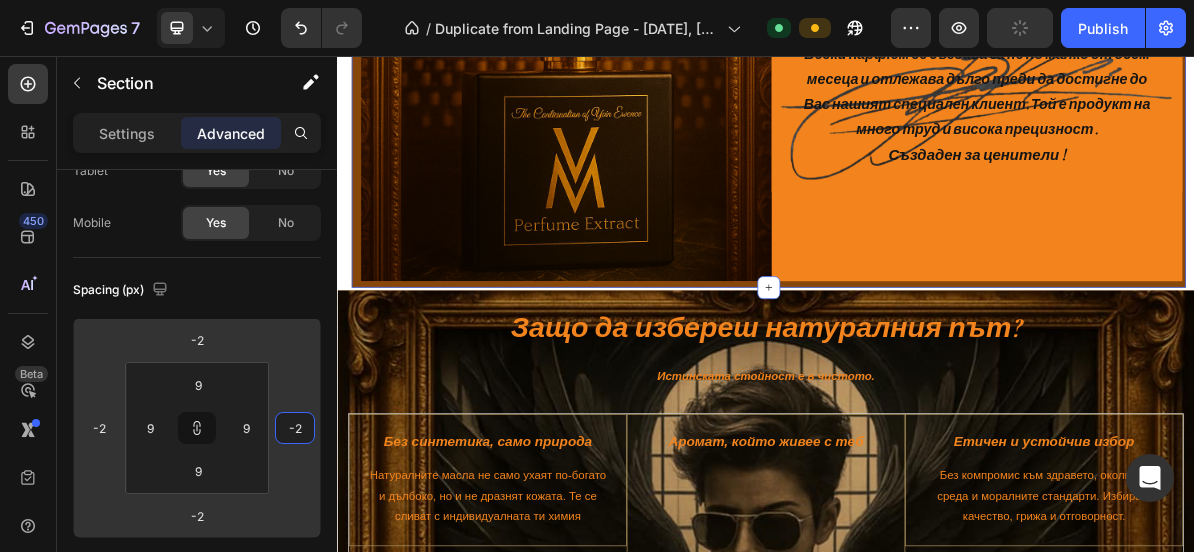 type on "4" 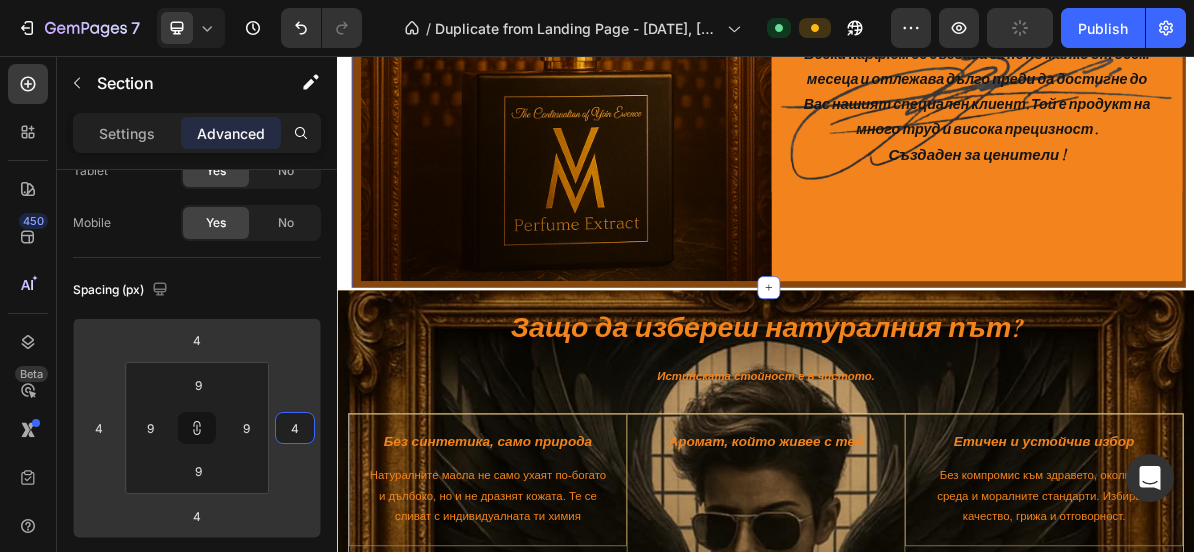 type on "8" 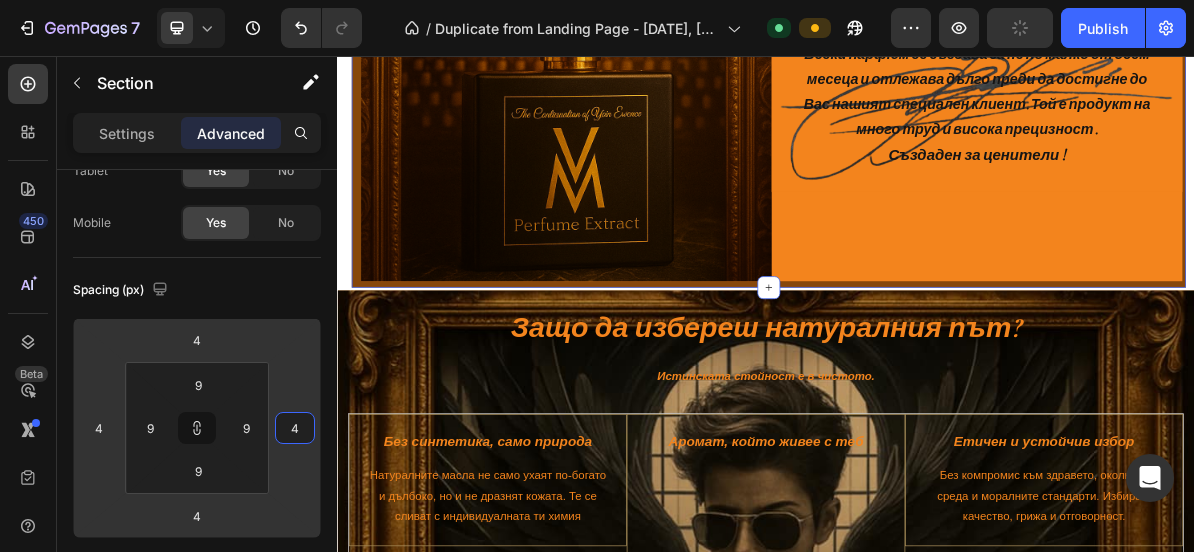 type on "8" 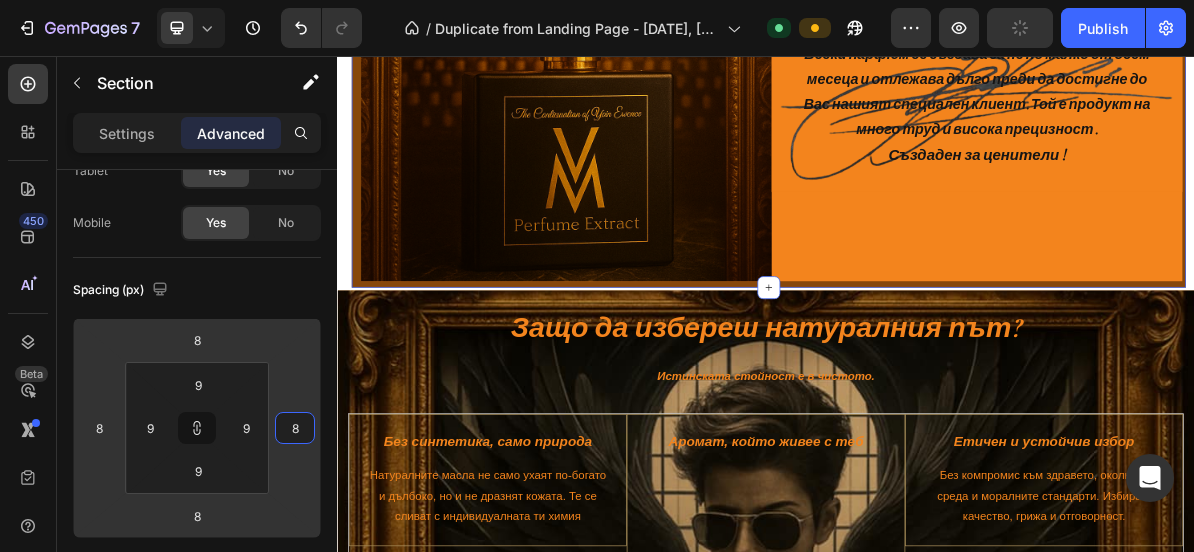 type on "10" 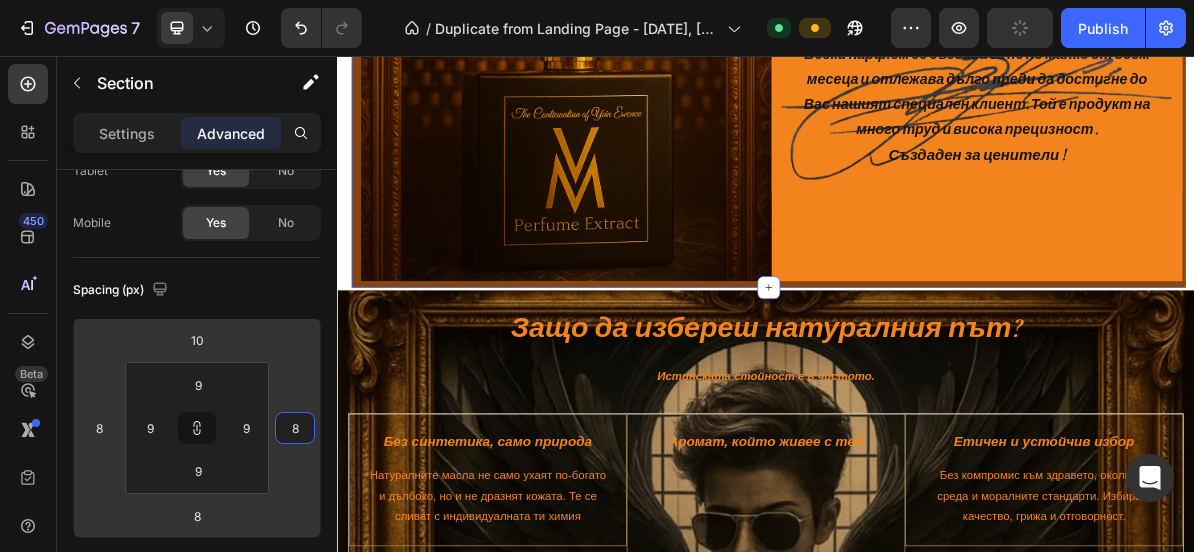 type on "10" 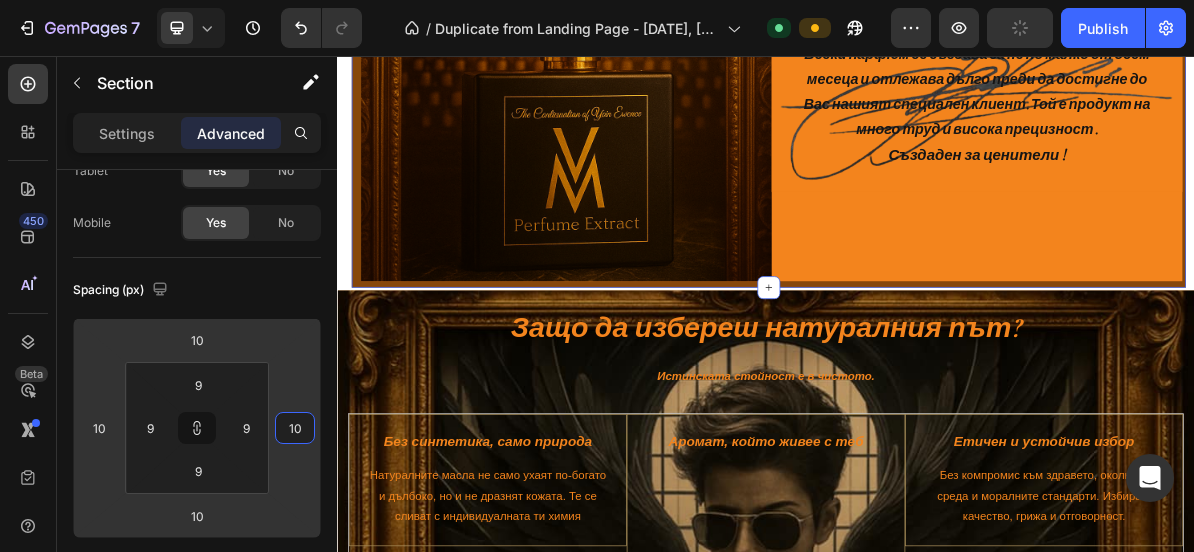 type on "14" 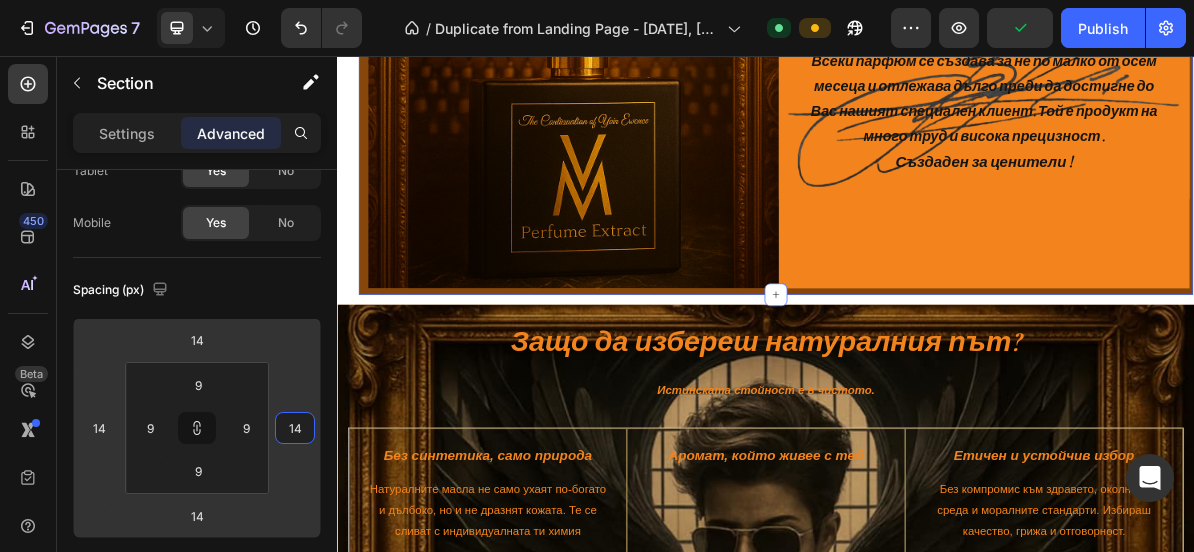 type on "2" 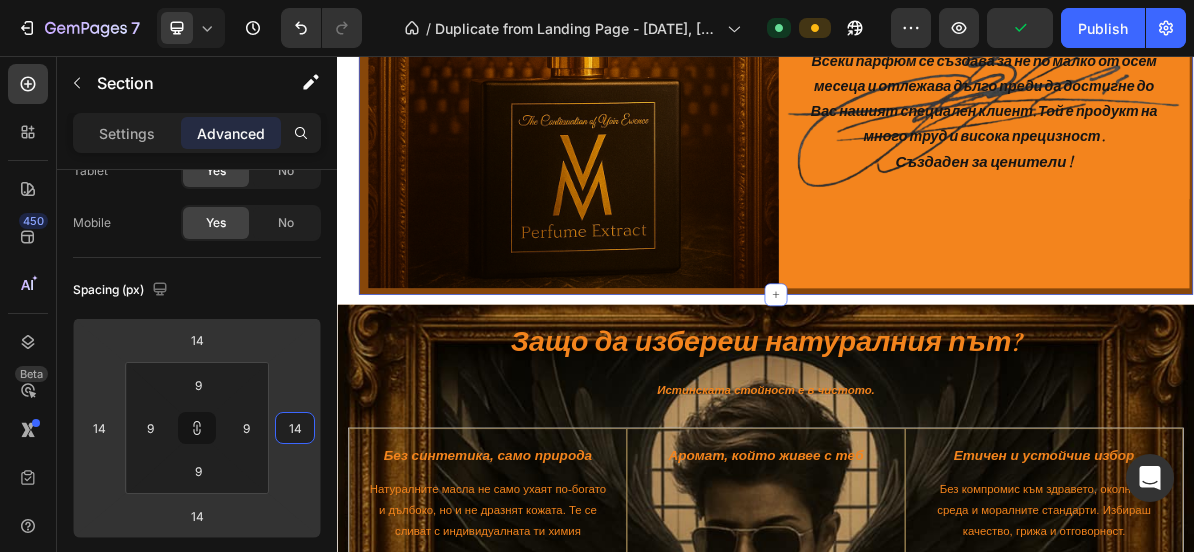 type on "2" 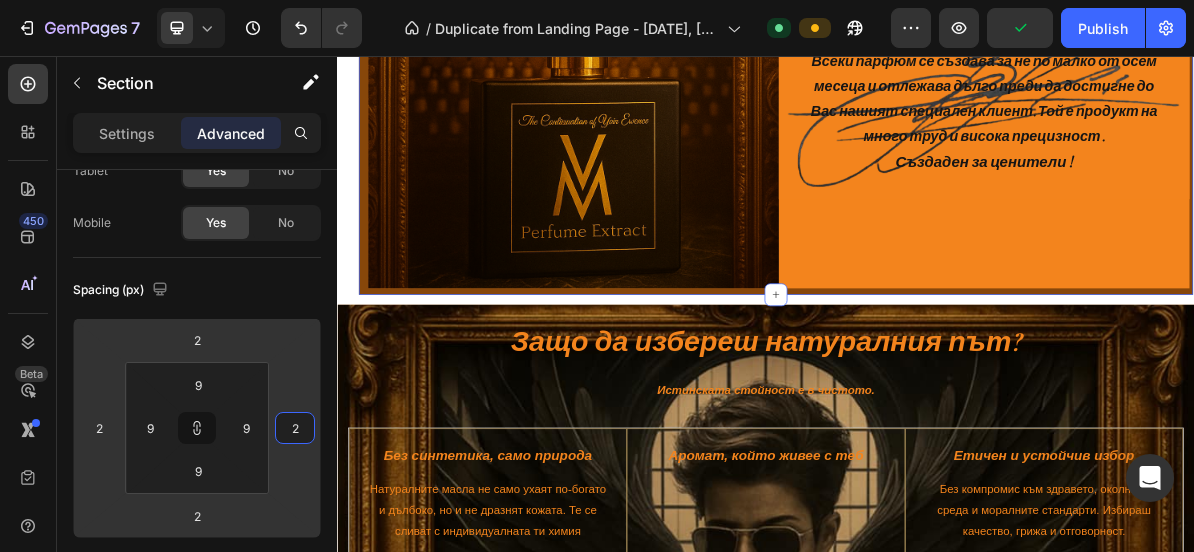 type on "0" 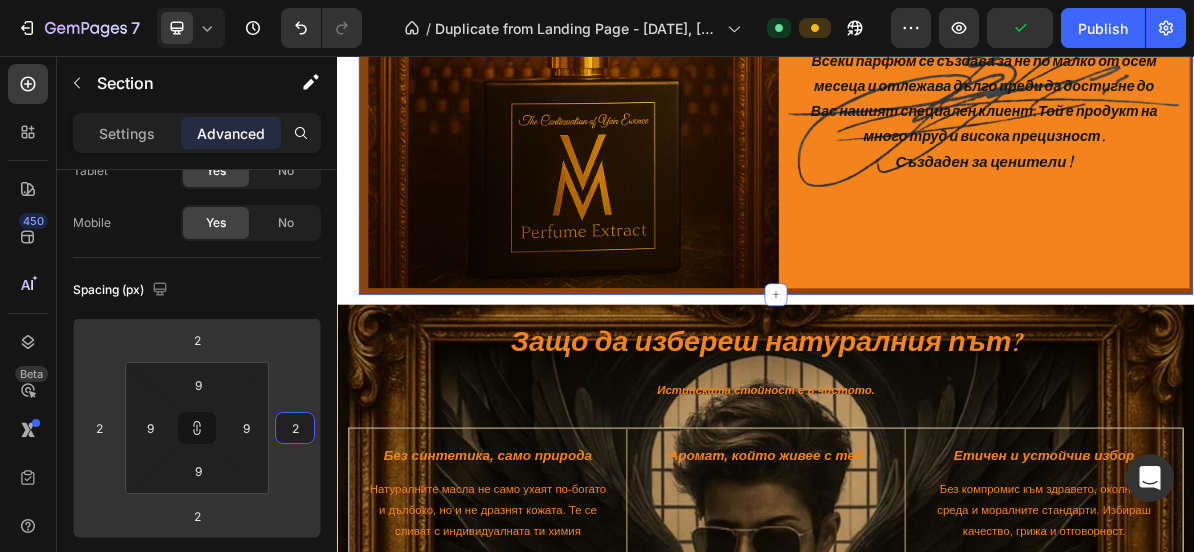 type on "0" 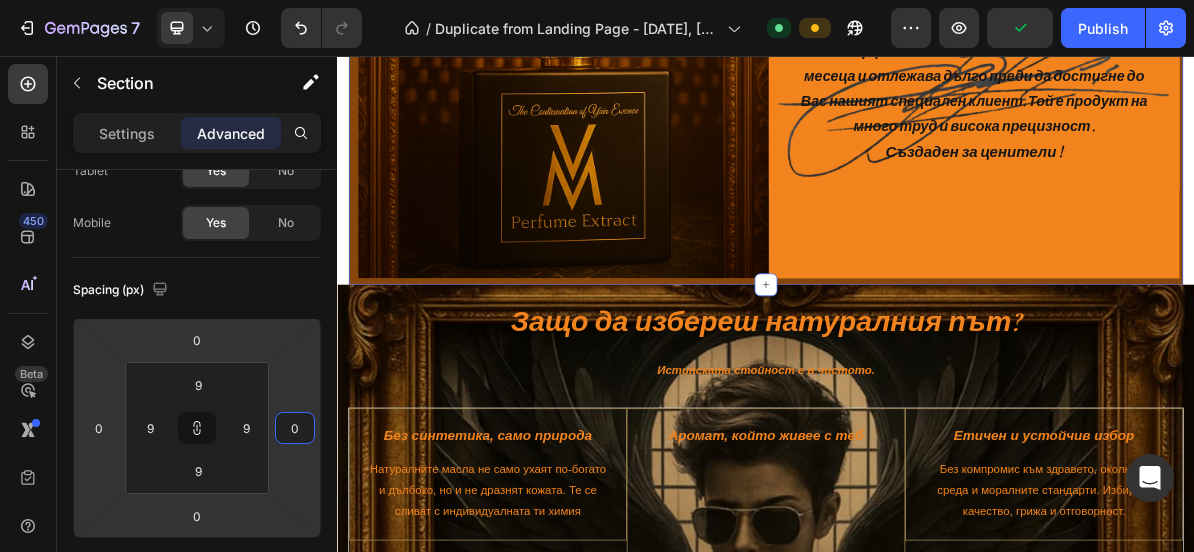 type on "-4" 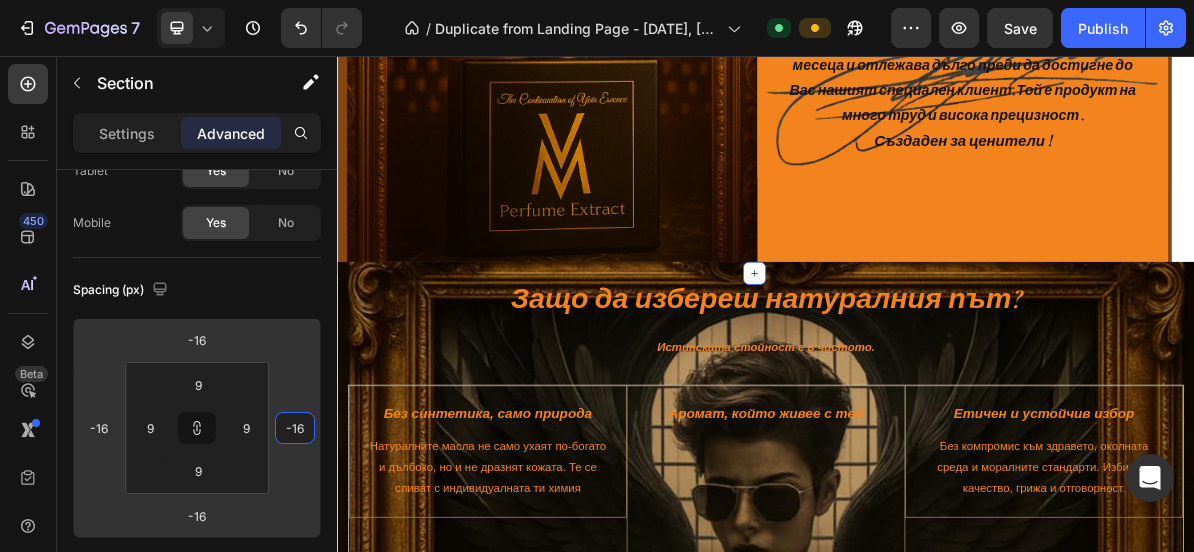 drag, startPoint x: 307, startPoint y: 395, endPoint x: 292, endPoint y: 479, distance: 85.32877 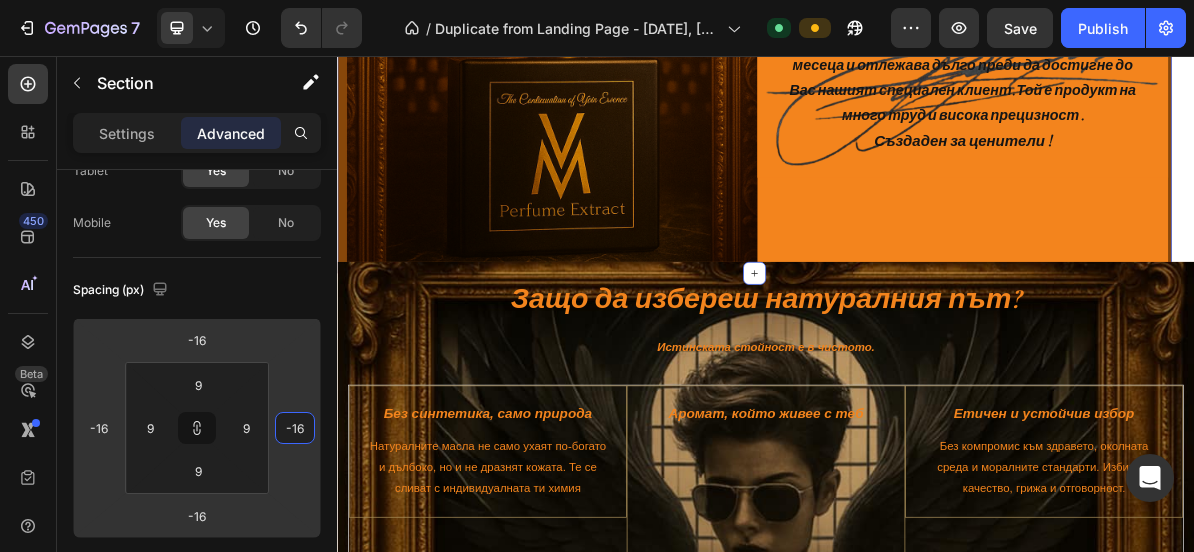 click on "7   /  Duplicate from Landing Page - Jun 8, 09:02:57 Default Preview  Save   Publish  450 Beta Sections(18) Elements(83) Section Element Hero Section Product Detail Brands Trusted Badges Guarantee Product Breakdown How to use Testimonials Compare Bundle FAQs Social Proof Brand Story Product List Collection Blog List Contact Sticky Add to Cart Custom Footer Browse Library 450 Layout
Row
Row
Row
Row Text
Heading
Text Block Button
Button
Button Media
Image
Image" at bounding box center (597, 0) 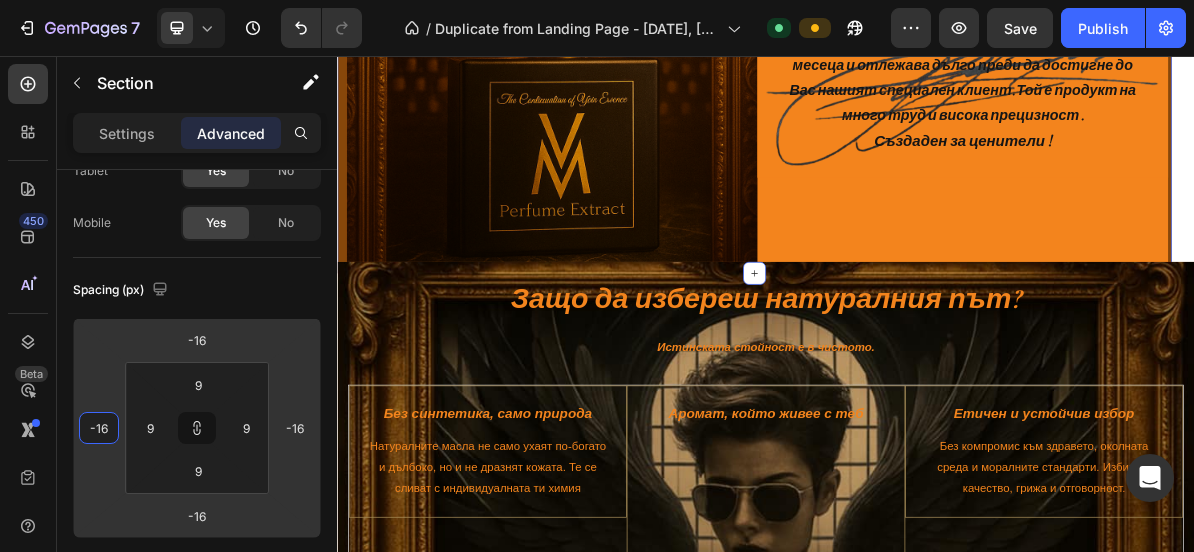 click on "7   /  Duplicate from Landing Page - Jun 8, 09:02:57 Default Preview  Save   Publish  450 Beta Sections(18) Elements(83) Section Element Hero Section Product Detail Brands Trusted Badges Guarantee Product Breakdown How to use Testimonials Compare Bundle FAQs Social Proof Brand Story Product List Collection Blog List Contact Sticky Add to Cart Custom Footer Browse Library 450 Layout
Row
Row
Row
Row Text
Heading
Text Block Button
Button
Button Media
Image
Image" at bounding box center (597, 0) 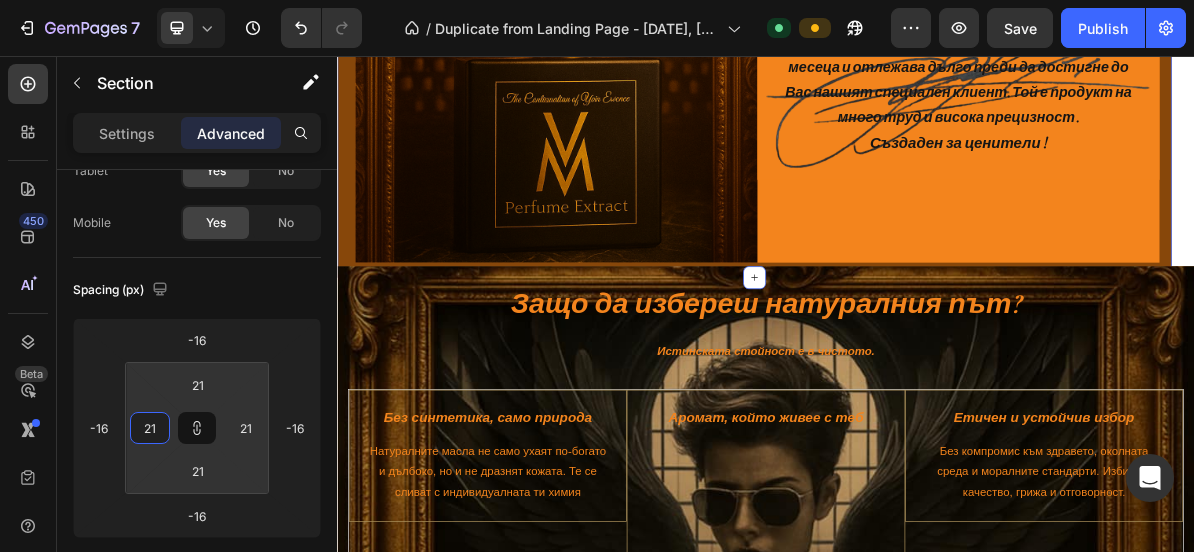 click on "7   /  Duplicate from Landing Page - Jun 8, 09:02:57 Default Preview  Save   Publish  450 Beta Sections(18) Elements(83) Section Element Hero Section Product Detail Brands Trusted Badges Guarantee Product Breakdown How to use Testimonials Compare Bundle FAQs Social Proof Brand Story Product List Collection Blog List Contact Sticky Add to Cart Custom Footer Browse Library 450 Layout
Row
Row
Row
Row Text
Heading
Text Block Button
Button
Button Media
Image
Image" at bounding box center (597, 0) 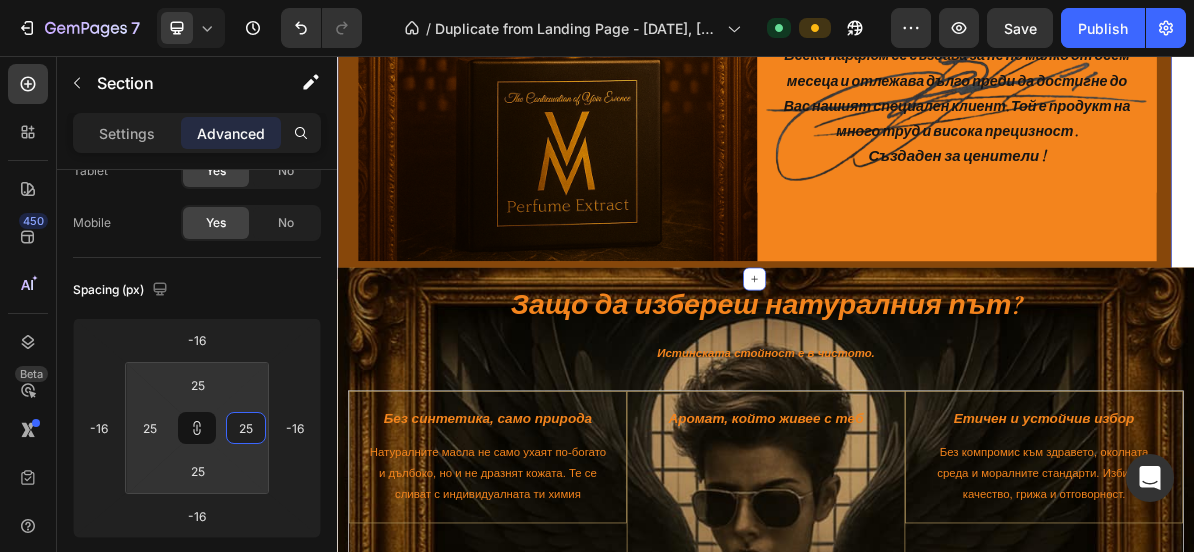 click on "7   /  Duplicate from Landing Page - Jun 8, 09:02:57 Default Preview  Save   Publish  450 Beta Sections(18) Elements(83) Section Element Hero Section Product Detail Brands Trusted Badges Guarantee Product Breakdown How to use Testimonials Compare Bundle FAQs Social Proof Brand Story Product List Collection Blog List Contact Sticky Add to Cart Custom Footer Browse Library 450 Layout
Row
Row
Row
Row Text
Heading
Text Block Button
Button
Button Media
Image
Image" at bounding box center [597, 0] 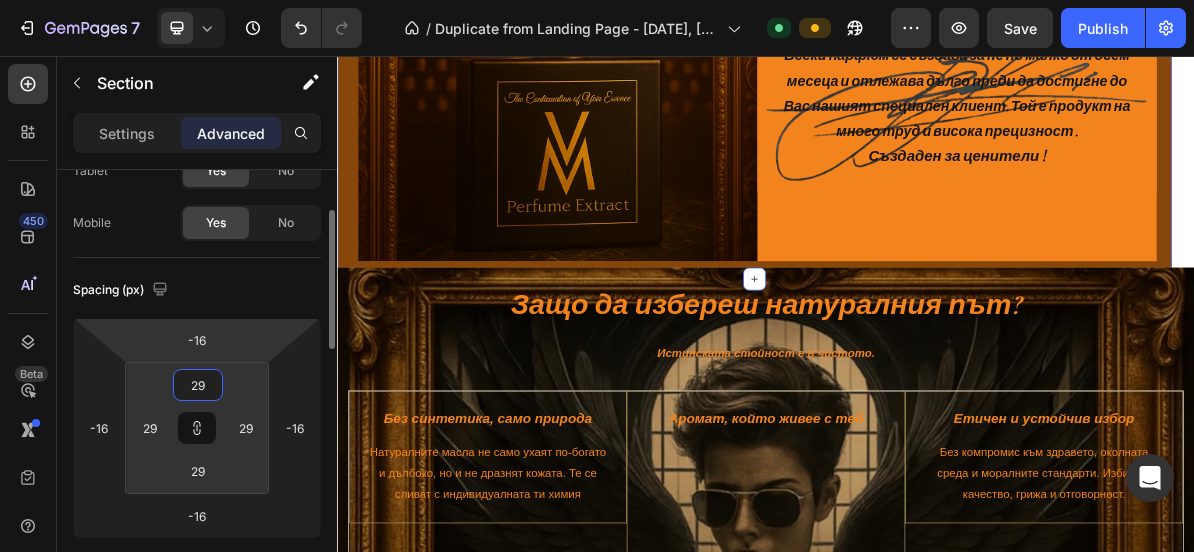 drag, startPoint x: 208, startPoint y: 365, endPoint x: 200, endPoint y: 358, distance: 10.630146 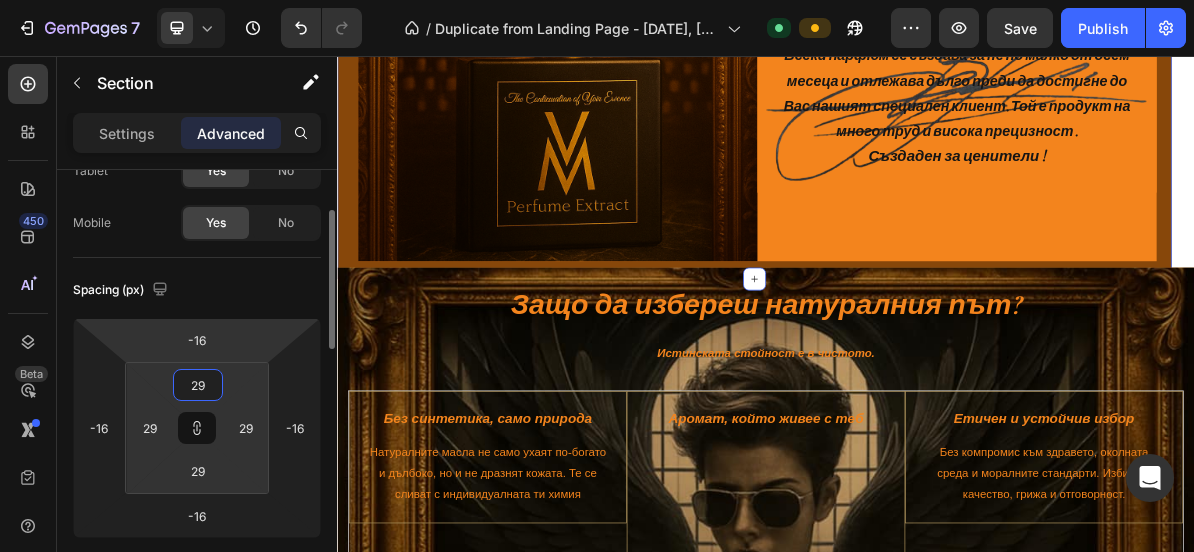 click on "7   /  Duplicate from Landing Page - Jun 8, 09:02:57 Default Preview  Save   Publish  450 Beta Sections(18) Elements(83) Section Element Hero Section Product Detail Brands Trusted Badges Guarantee Product Breakdown How to use Testimonials Compare Bundle FAQs Social Proof Brand Story Product List Collection Blog List Contact Sticky Add to Cart Custom Footer Browse Library 450 Layout
Row
Row
Row
Row Text
Heading
Text Block Button
Button
Button Media
Image
Image" at bounding box center [597, 0] 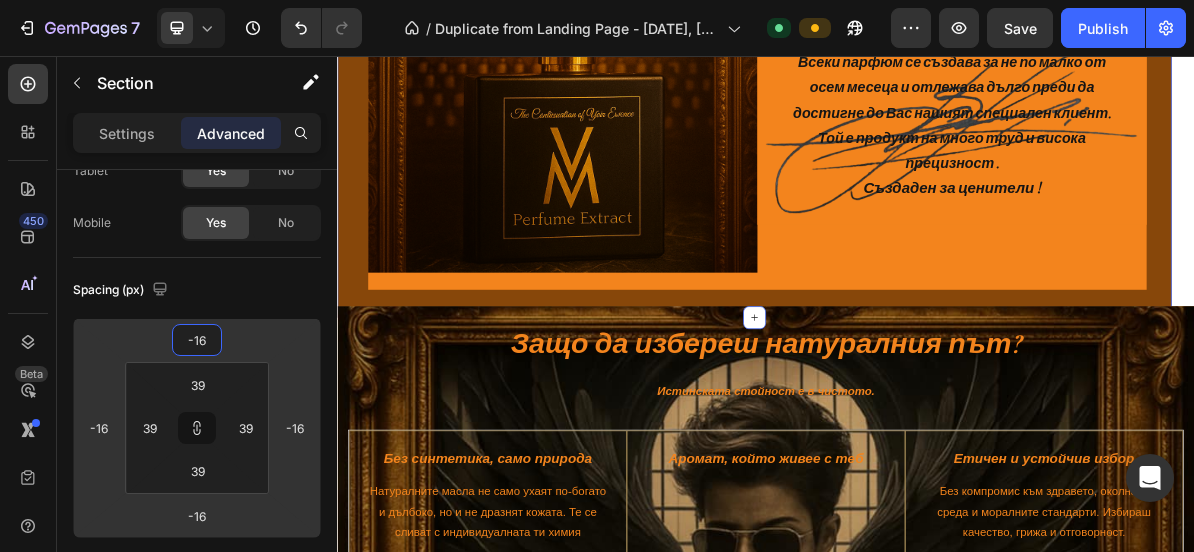 click on "7   /  Duplicate from Landing Page - Jun 8, 09:02:57 Default Preview  Save   Publish  450 Beta Sections(18) Elements(83) Section Element Hero Section Product Detail Brands Trusted Badges Guarantee Product Breakdown How to use Testimonials Compare Bundle FAQs Social Proof Brand Story Product List Collection Blog List Contact Sticky Add to Cart Custom Footer Browse Library 450 Layout
Row
Row
Row
Row Text
Heading
Text Block Button
Button
Button Media
Image
Image" at bounding box center [597, 0] 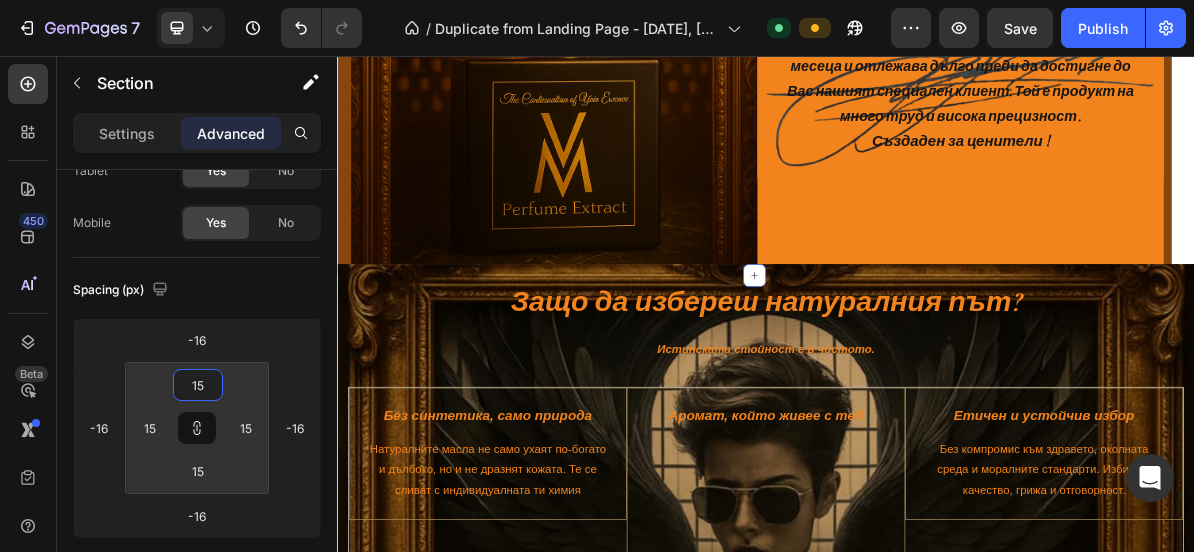 drag, startPoint x: 202, startPoint y: 364, endPoint x: 204, endPoint y: 376, distance: 12.165525 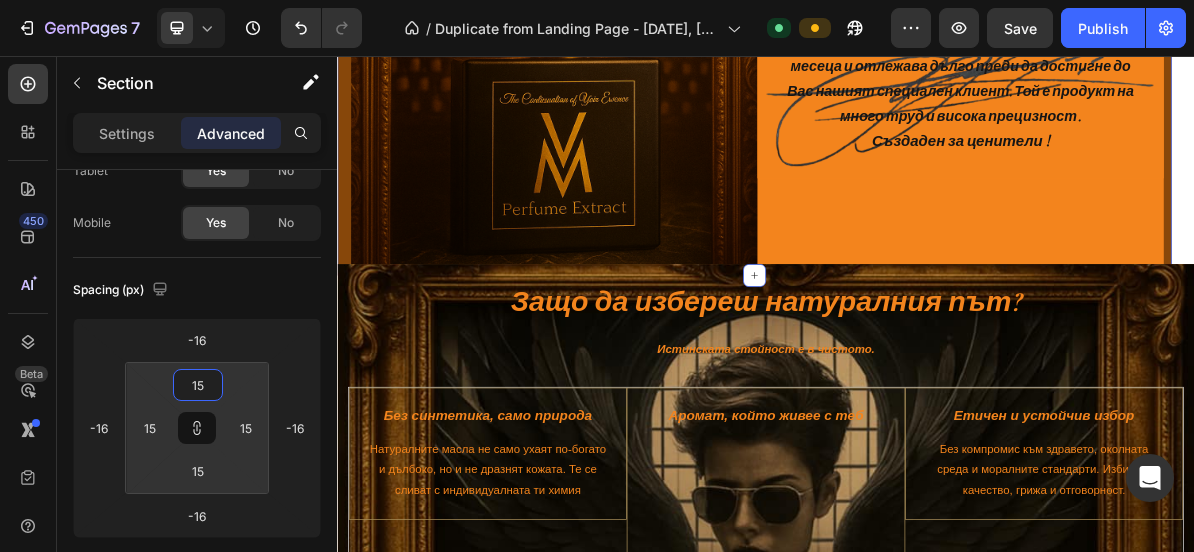 click on "7   /  Duplicate from Landing Page - Jun 8, 09:02:57 Default Preview  Save   Publish  450 Beta Sections(18) Elements(83) Section Element Hero Section Product Detail Brands Trusted Badges Guarantee Product Breakdown How to use Testimonials Compare Bundle FAQs Social Proof Brand Story Product List Collection Blog List Contact Sticky Add to Cart Custom Footer Browse Library 450 Layout
Row
Row
Row
Row Text
Heading
Text Block Button
Button
Button Media
Image
Image" at bounding box center [597, 0] 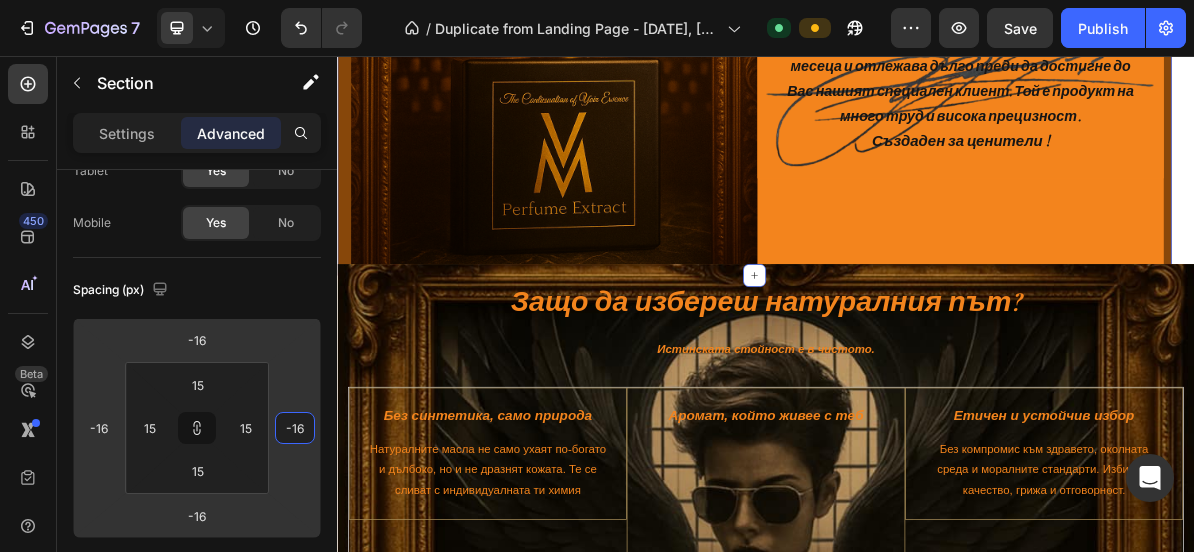 click on "7   /  Duplicate from Landing Page - Jun 8, 09:02:57 Default Preview  Save   Publish  450 Beta Sections(18) Elements(83) Section Element Hero Section Product Detail Brands Trusted Badges Guarantee Product Breakdown How to use Testimonials Compare Bundle FAQs Social Proof Brand Story Product List Collection Blog List Contact Sticky Add to Cart Custom Footer Browse Library 450 Layout
Row
Row
Row
Row Text
Heading
Text Block Button
Button
Button Media
Image
Image" at bounding box center (597, 0) 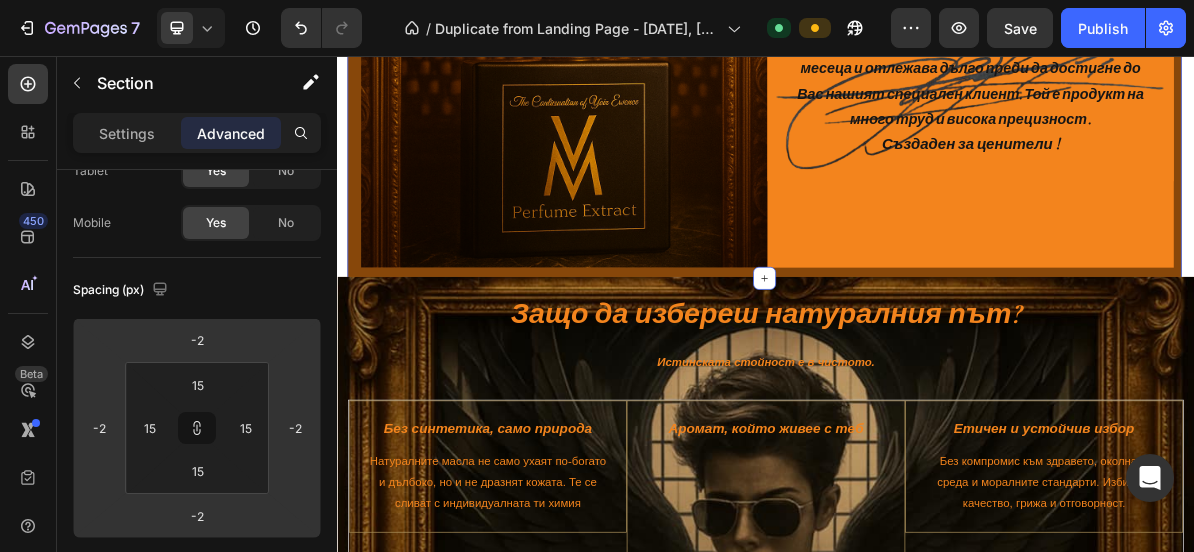 scroll, scrollTop: 2464, scrollLeft: 0, axis: vertical 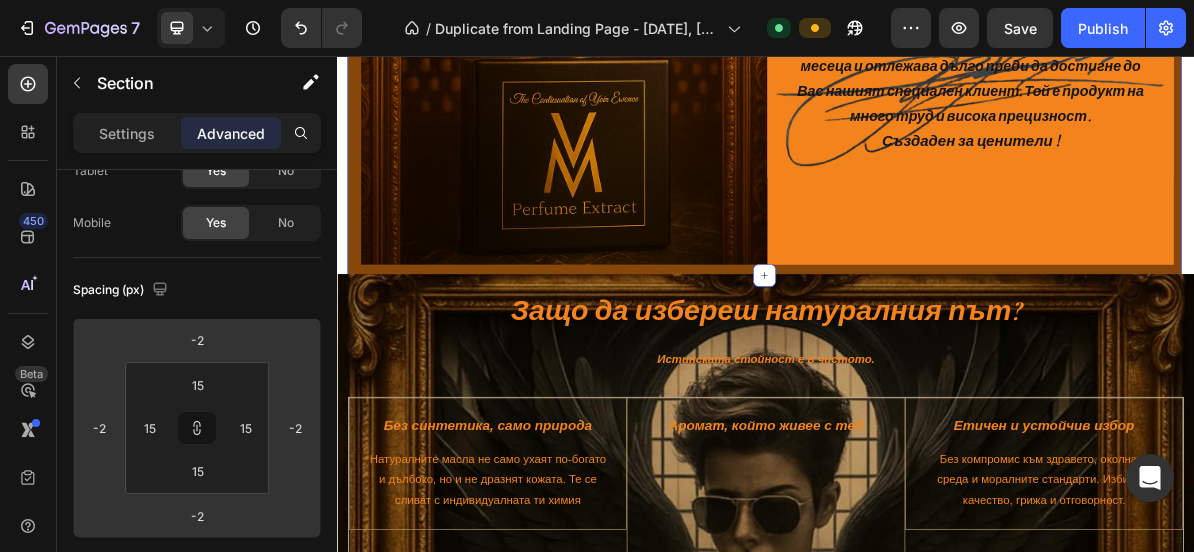click on "7   /  Duplicate from Landing Page - Jun 8, 09:02:57 Default Preview  Save   Publish  450 Beta Sections(18) Elements(83) Section Element Hero Section Product Detail Brands Trusted Badges Guarantee Product Breakdown How to use Testimonials Compare Bundle FAQs Social Proof Brand Story Product List Collection Blog List Contact Sticky Add to Cart Custom Footer Browse Library 450 Layout
Row
Row
Row
Row Text
Heading
Text Block Button
Button
Button Media
Image
Image" at bounding box center (597, 0) 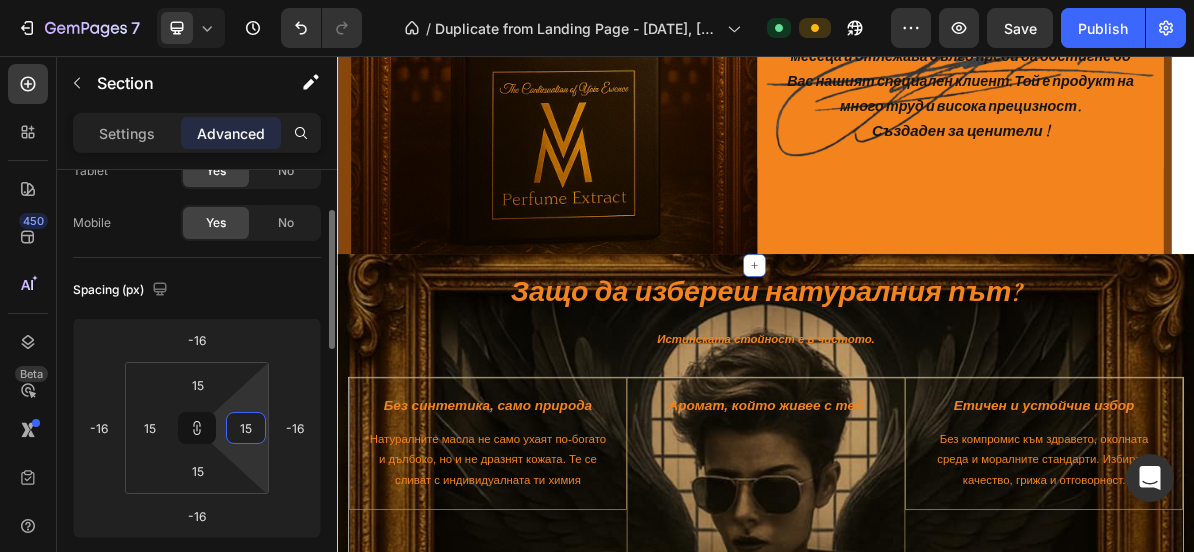scroll, scrollTop: 2450, scrollLeft: 0, axis: vertical 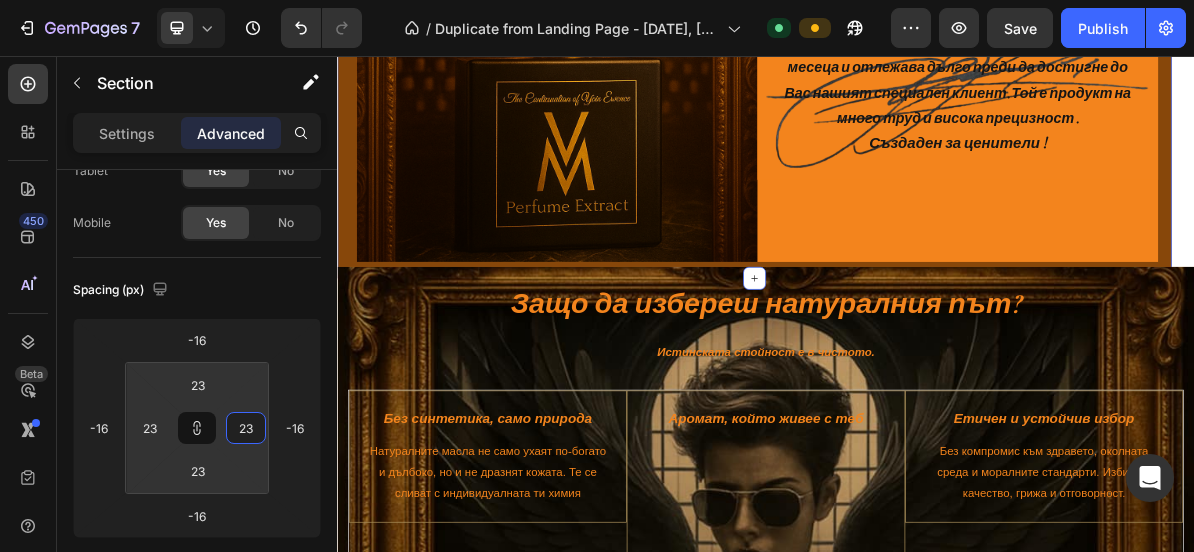 click on "7   /  Duplicate from Landing Page - Jun 8, 09:02:57 Default Preview  Save   Publish  450 Beta Sections(18) Elements(83) Section Element Hero Section Product Detail Brands Trusted Badges Guarantee Product Breakdown How to use Testimonials Compare Bundle FAQs Social Proof Brand Story Product List Collection Blog List Contact Sticky Add to Cart Custom Footer Browse Library 450 Layout
Row
Row
Row
Row Text
Heading
Text Block Button
Button
Button Media
Image
Image" at bounding box center [597, 0] 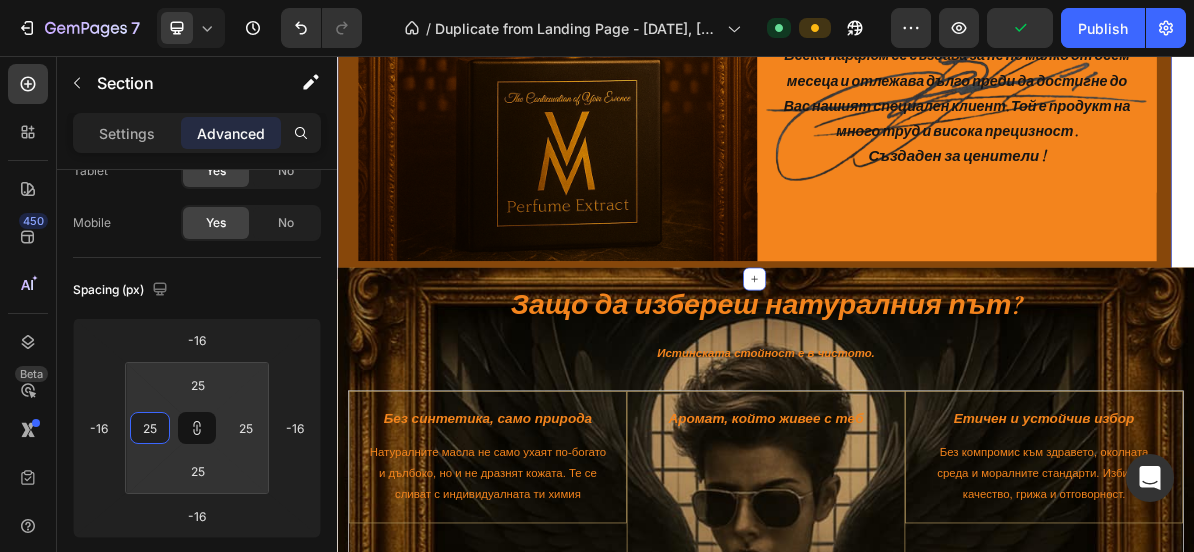 click on "7   /  Duplicate from Landing Page - Jun 8, 09:02:57 Default Preview  Publish  450 Beta Sections(18) Elements(83) Section Element Hero Section Product Detail Brands Trusted Badges Guarantee Product Breakdown How to use Testimonials Compare Bundle FAQs Social Proof Brand Story Product List Collection Blog List Contact Sticky Add to Cart Custom Footer Browse Library 450 Layout
Row
Row
Row
Row Text
Heading
Text Block Button
Button
Button Media
Image
Image" at bounding box center (597, 0) 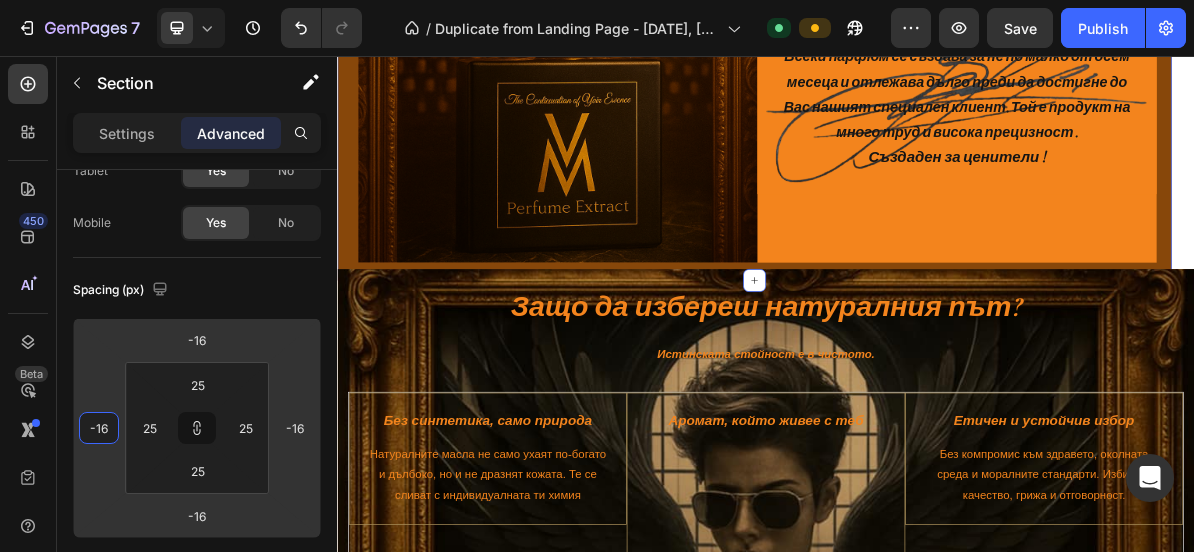 scroll, scrollTop: 2450, scrollLeft: 0, axis: vertical 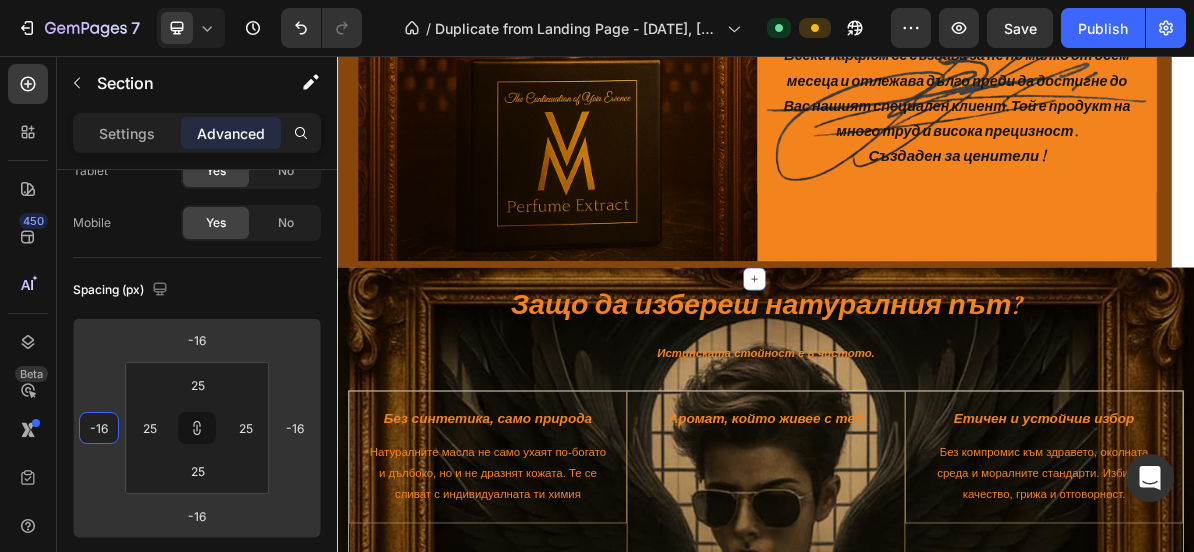 click on "7   /  Duplicate from Landing Page - Jun 8, 09:02:57 Default Preview  Save   Publish  450 Beta Sections(18) Elements(83) Section Element Hero Section Product Detail Brands Trusted Badges Guarantee Product Breakdown How to use Testimonials Compare Bundle FAQs Social Proof Brand Story Product List Collection Blog List Contact Sticky Add to Cart Custom Footer Browse Library 450 Layout
Row
Row
Row
Row Text
Heading
Text Block Button
Button
Button Media
Image
Image" at bounding box center (597, 0) 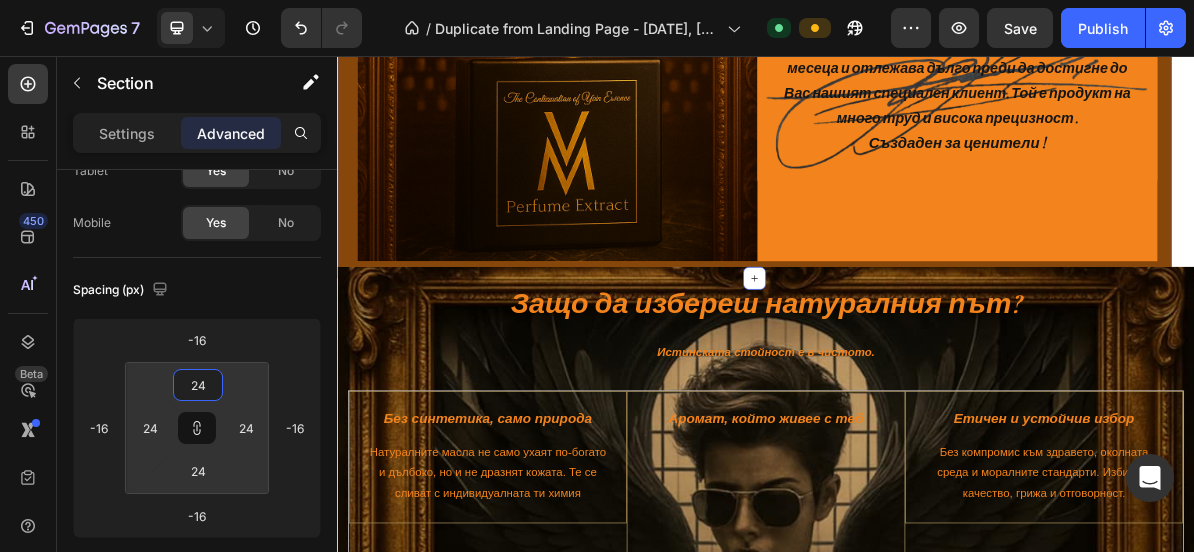 drag, startPoint x: 184, startPoint y: 364, endPoint x: 196, endPoint y: 365, distance: 12.0415945 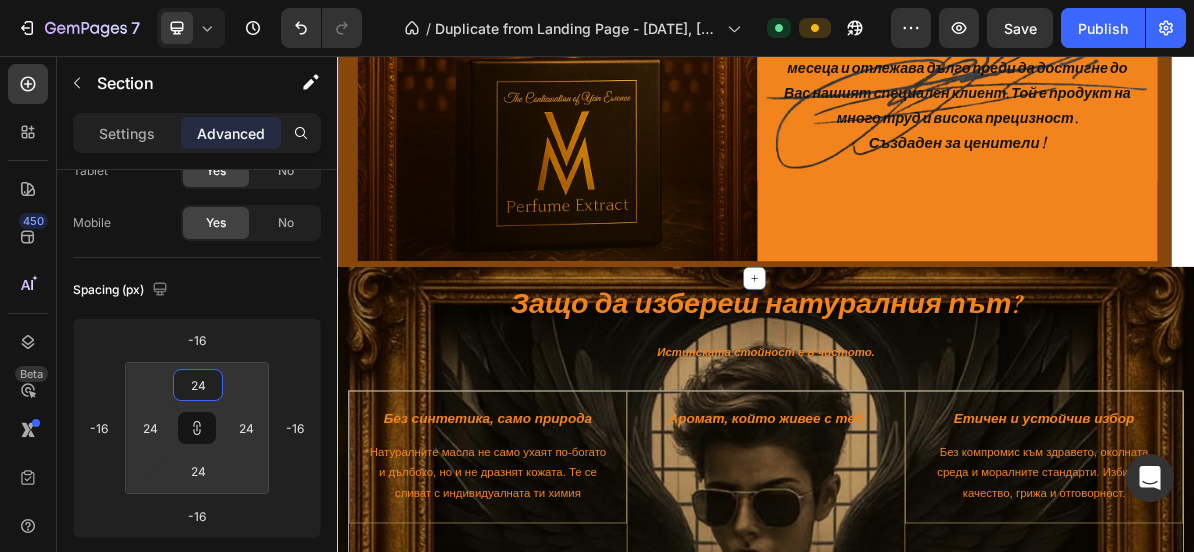 click on "7   /  Duplicate from Landing Page - Jun 8, 09:02:57 Default Preview  Save   Publish  450 Beta Sections(18) Elements(83) Section Element Hero Section Product Detail Brands Trusted Badges Guarantee Product Breakdown How to use Testimonials Compare Bundle FAQs Social Proof Brand Story Product List Collection Blog List Contact Sticky Add to Cart Custom Footer Browse Library 450 Layout
Row
Row
Row
Row Text
Heading
Text Block Button
Button
Button Media
Image
Image" at bounding box center [597, 0] 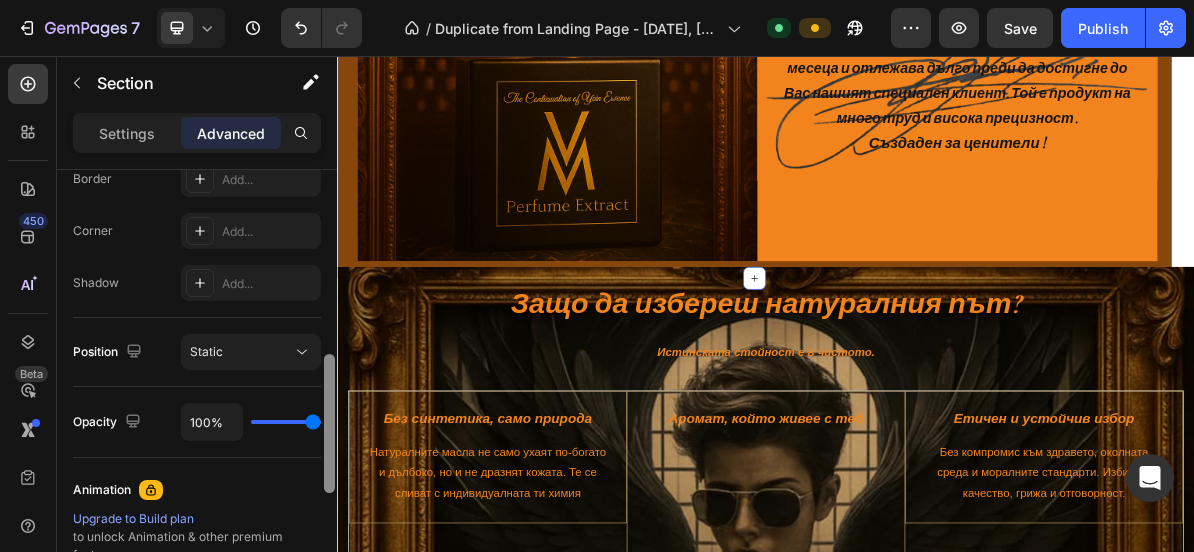 scroll, scrollTop: 605, scrollLeft: 0, axis: vertical 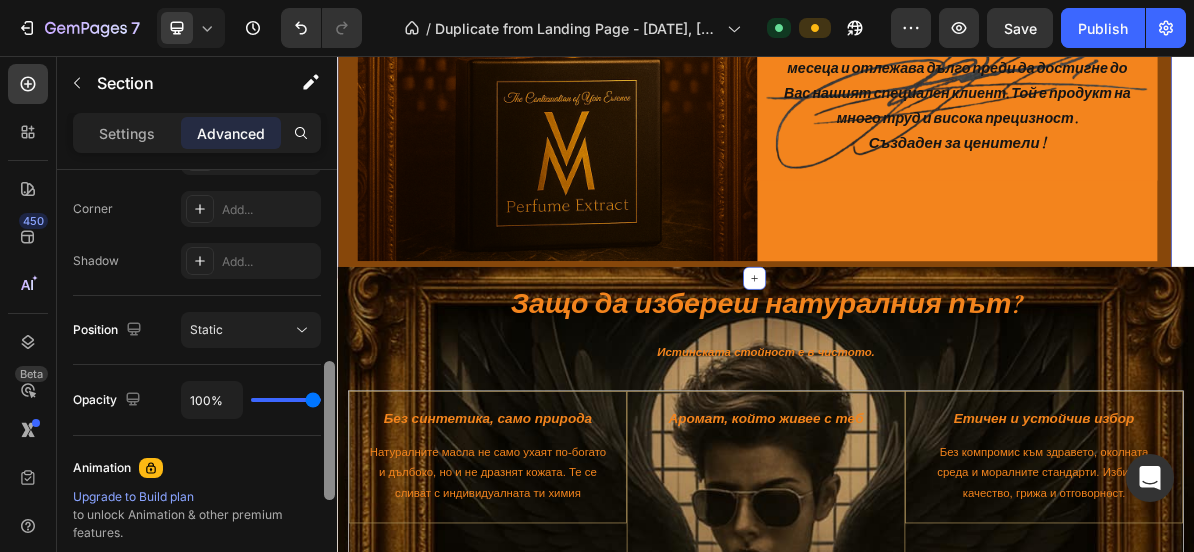 drag, startPoint x: 330, startPoint y: 309, endPoint x: 330, endPoint y: 460, distance: 151 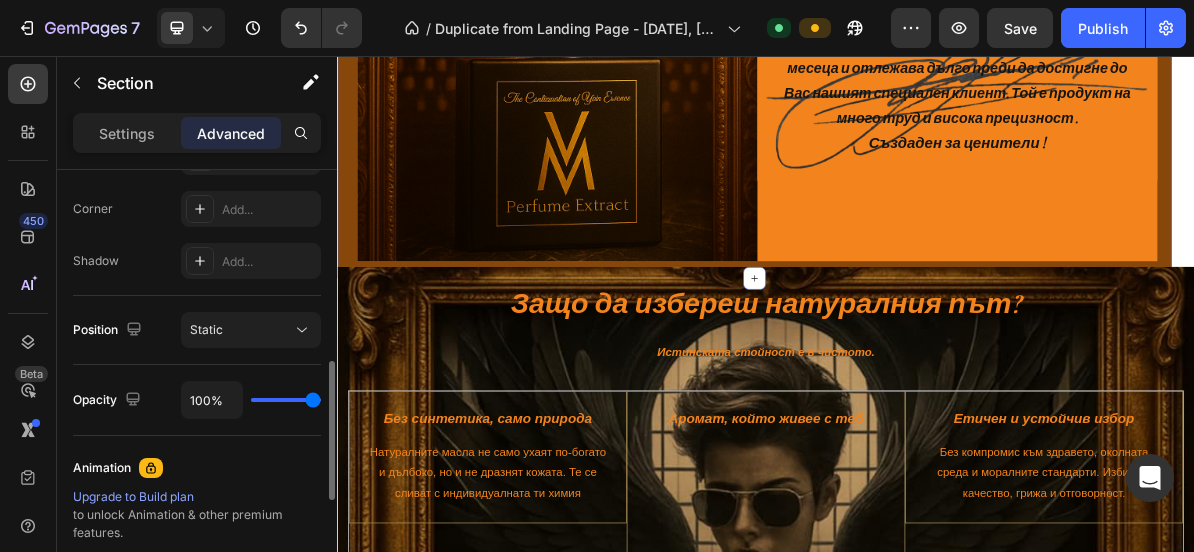 drag, startPoint x: 318, startPoint y: 396, endPoint x: 332, endPoint y: 396, distance: 14 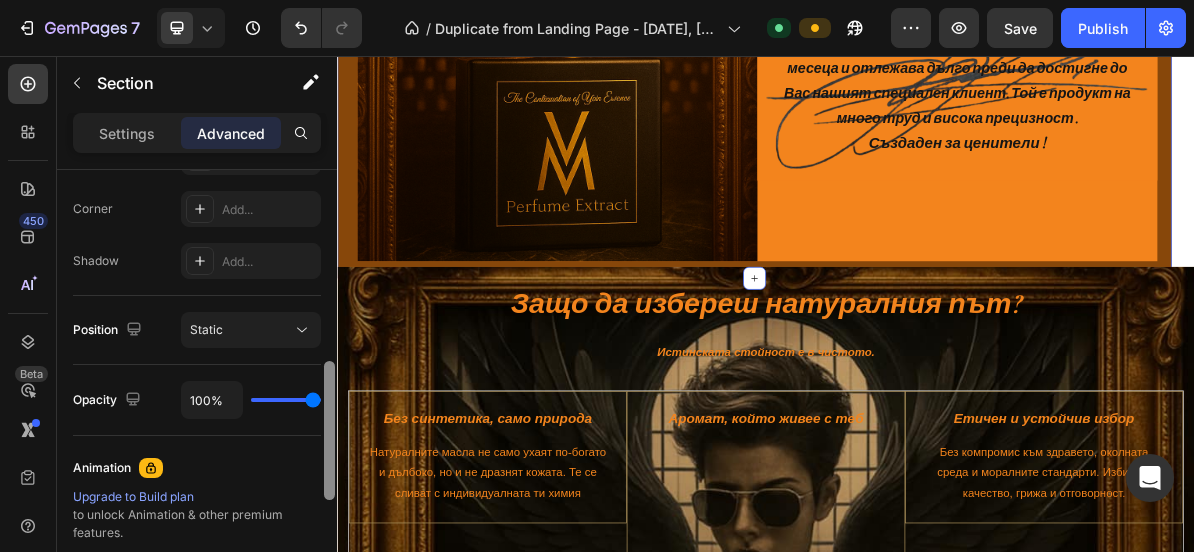 scroll, scrollTop: 618, scrollLeft: 0, axis: vertical 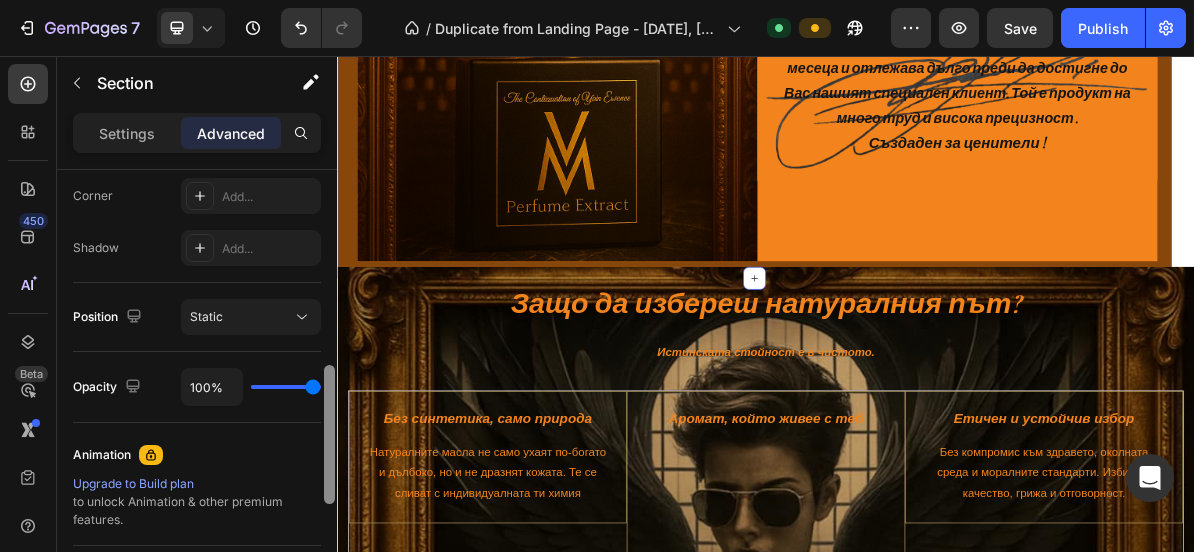 click at bounding box center (329, 434) 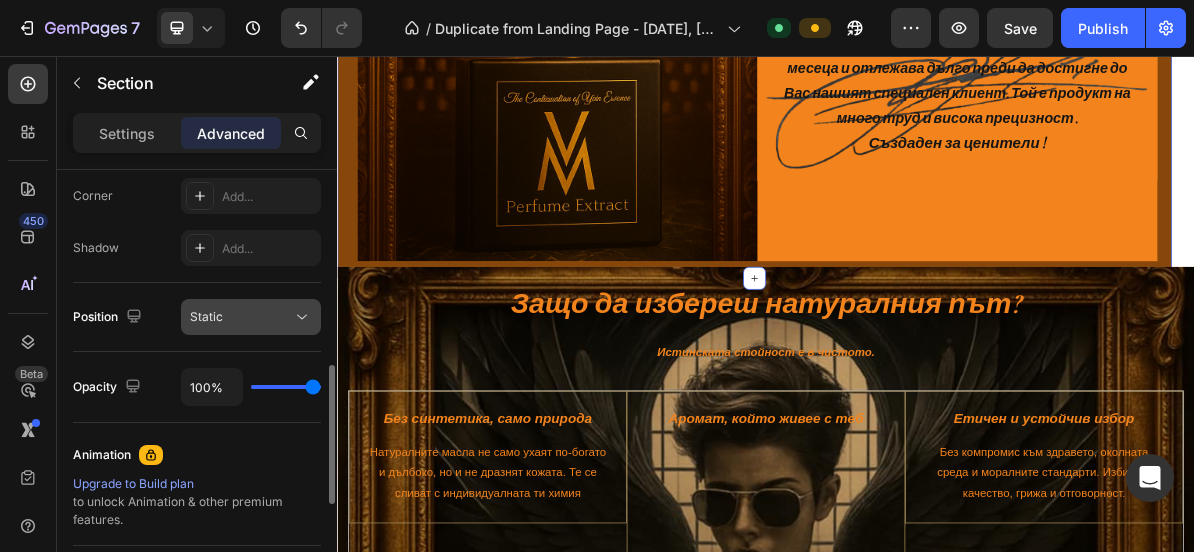 click 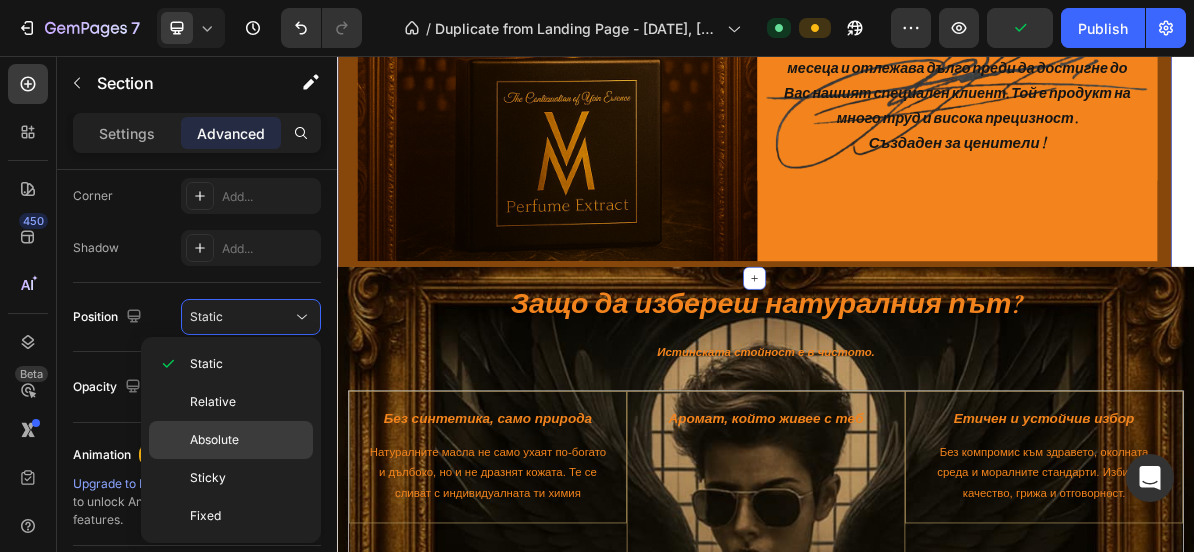 click on "Absolute" at bounding box center (247, 440) 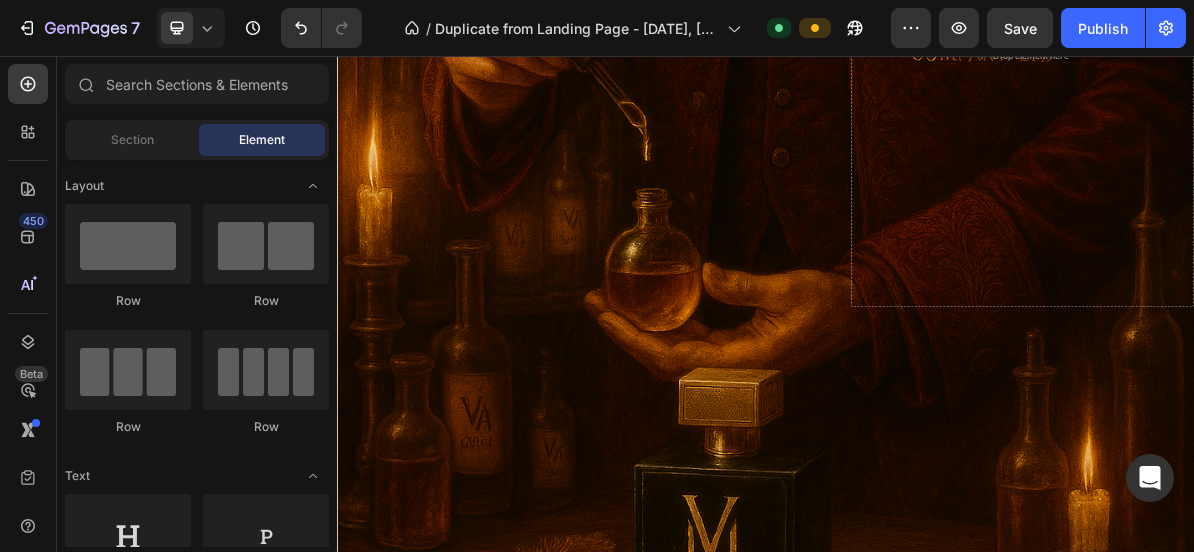 scroll, scrollTop: 7213, scrollLeft: 0, axis: vertical 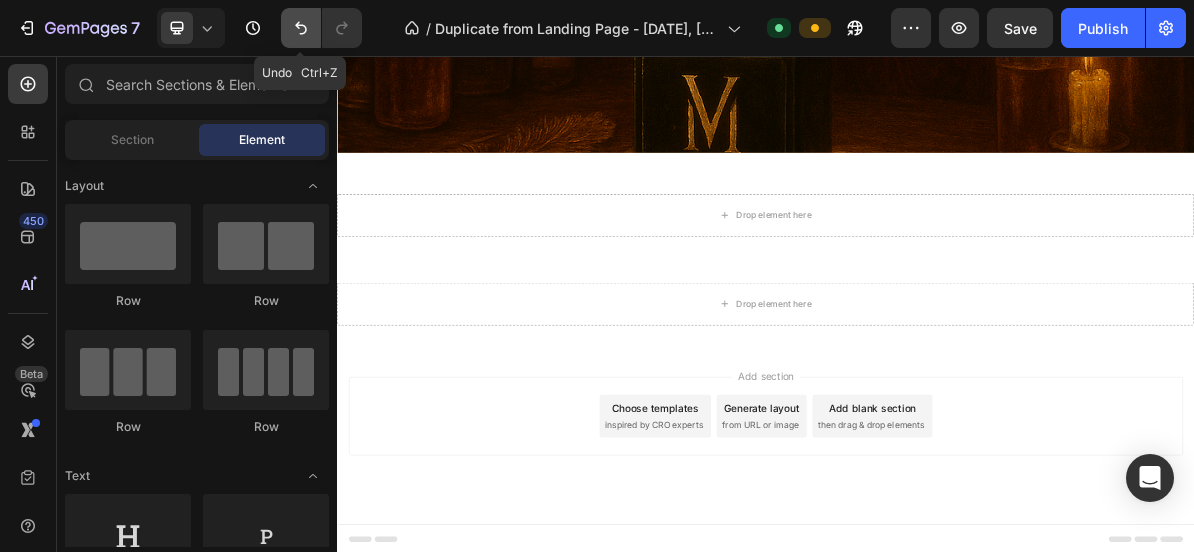 click 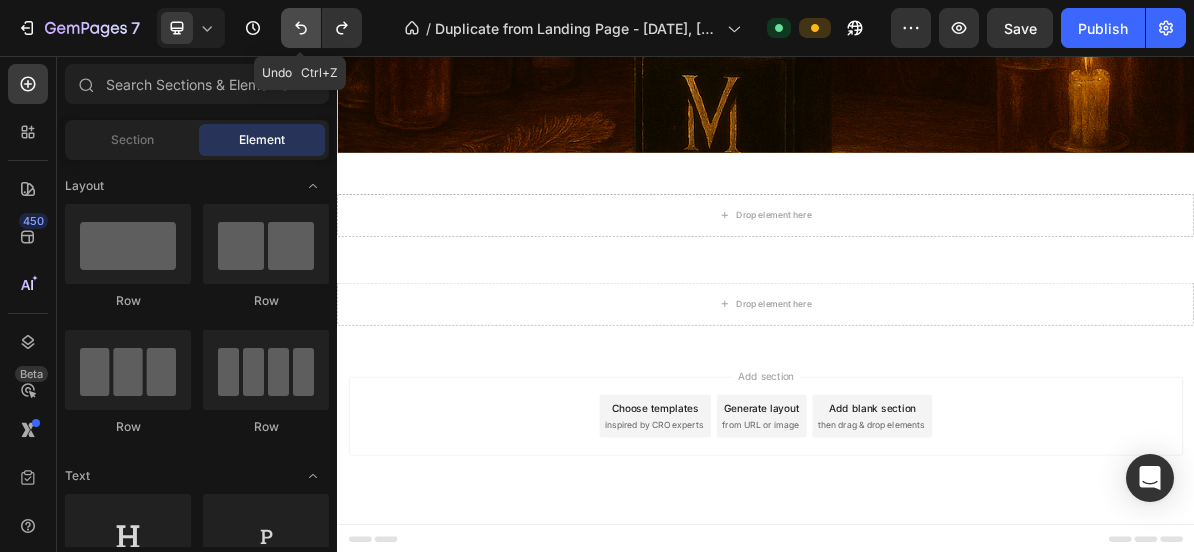 click 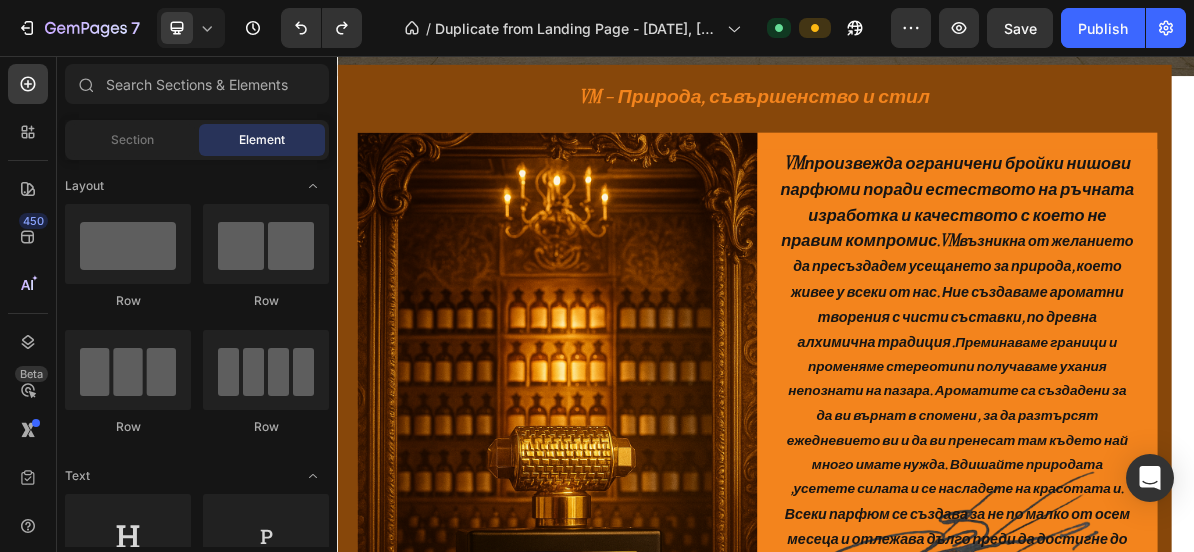 scroll, scrollTop: 1768, scrollLeft: 0, axis: vertical 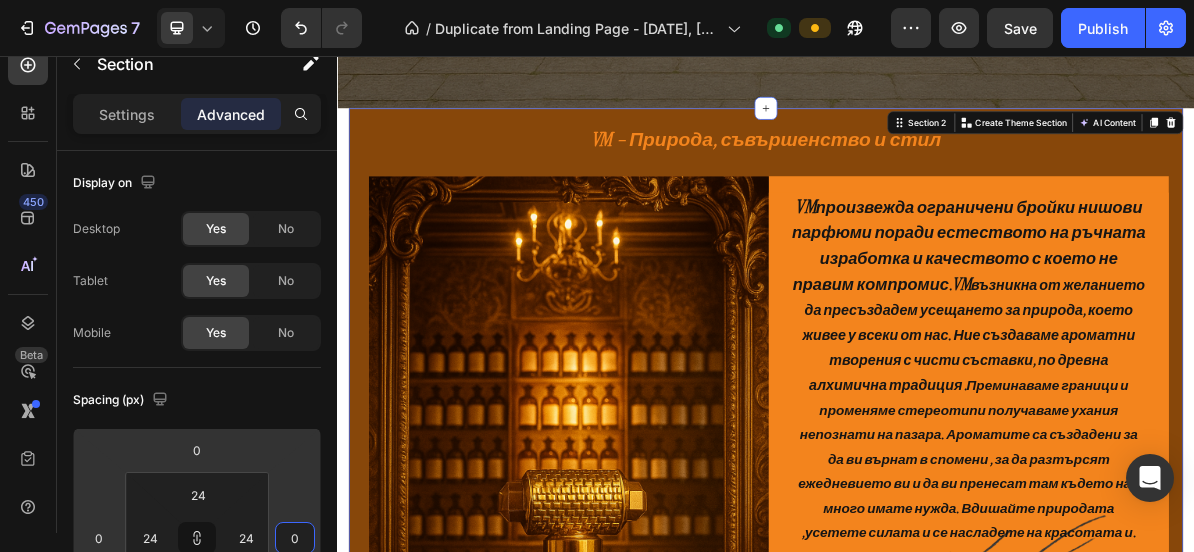 click on "7   /  Duplicate from Landing Page - Jun 8, 09:02:57 Default Preview  Save   Publish  450 Beta Sections(18) Elements(83) Section Element Hero Section Product Detail Brands Trusted Badges Guarantee Product Breakdown How to use Testimonials Compare Bundle FAQs Social Proof Brand Story Product List Collection Blog List Contact Sticky Add to Cart Custom Footer Browse Library 450 Layout
Row
Row
Row
Row Text
Heading
Text Block Button
Button
Button Media
Image
Image" at bounding box center [597, 0] 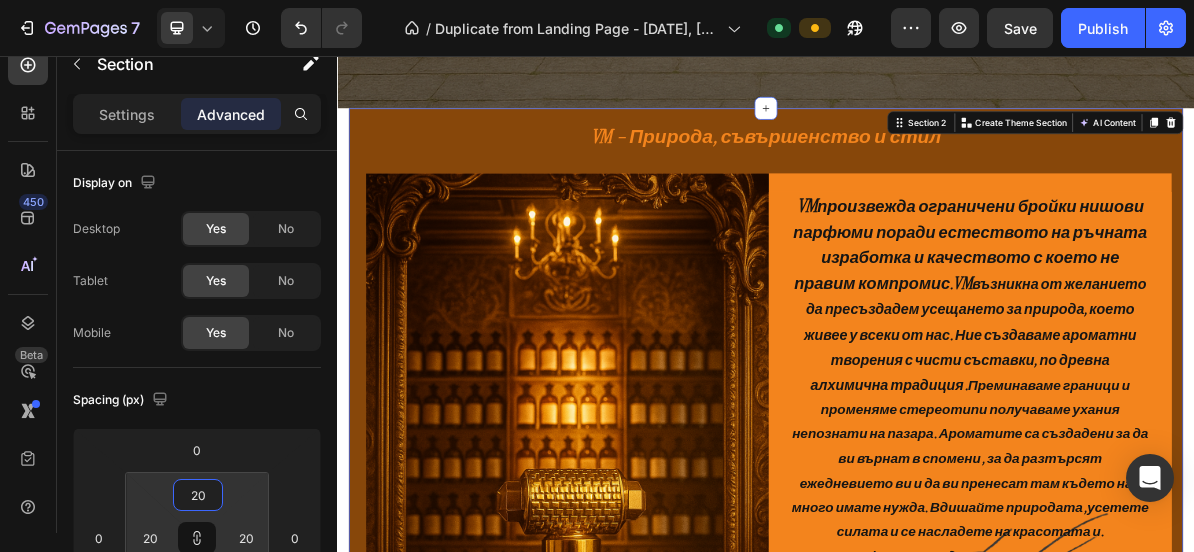 click on "7   /  Duplicate from Landing Page - Jun 8, 09:02:57 Default Preview  Save   Publish  450 Beta Sections(18) Elements(83) Section Element Hero Section Product Detail Brands Trusted Badges Guarantee Product Breakdown How to use Testimonials Compare Bundle FAQs Social Proof Brand Story Product List Collection Blog List Contact Sticky Add to Cart Custom Footer Browse Library 450 Layout
Row
Row
Row
Row Text
Heading
Text Block Button
Button
Button Media
Image
Image" at bounding box center [597, 0] 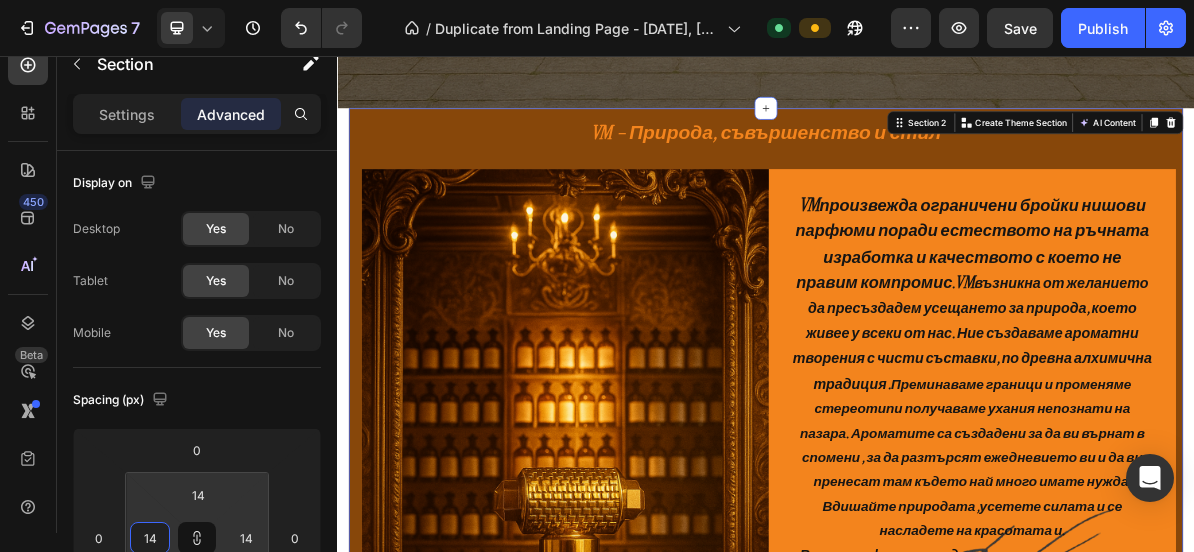 click on "7   /  Duplicate from Landing Page - Jun 8, 09:02:57 Default Preview  Save   Publish  450 Beta Sections(18) Elements(83) Section Element Hero Section Product Detail Brands Trusted Badges Guarantee Product Breakdown How to use Testimonials Compare Bundle FAQs Social Proof Brand Story Product List Collection Blog List Contact Sticky Add to Cart Custom Footer Browse Library 450 Layout
Row
Row
Row
Row Text
Heading
Text Block Button
Button
Button Media
Image
Image" at bounding box center [597, 0] 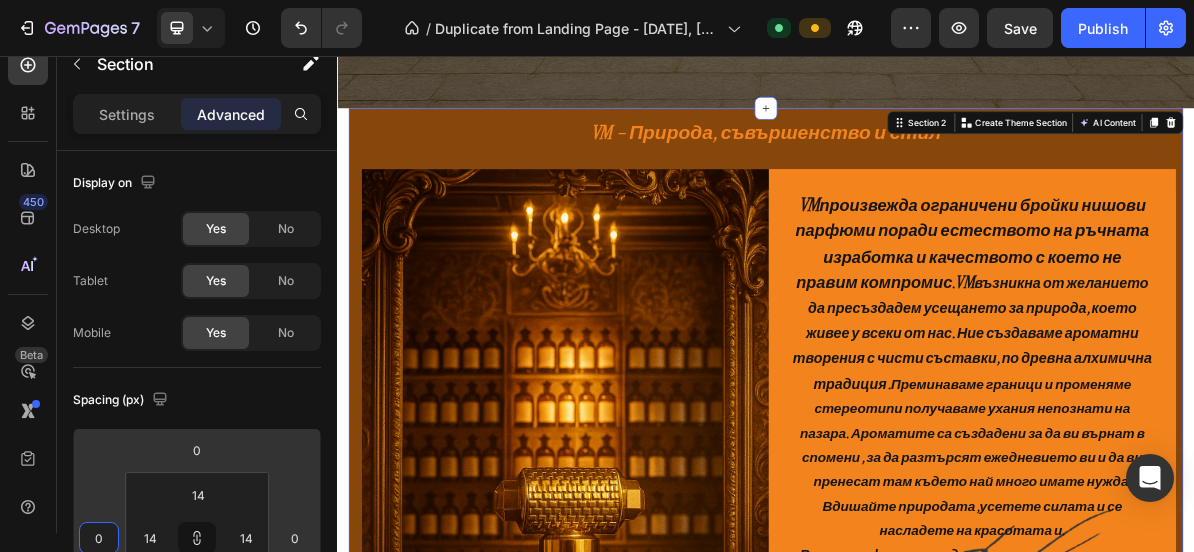 click on "7   /  Duplicate from Landing Page - Jun 8, 09:02:57 Default Preview  Save   Publish  450 Beta Sections(18) Elements(83) Section Element Hero Section Product Detail Brands Trusted Badges Guarantee Product Breakdown How to use Testimonials Compare Bundle FAQs Social Proof Brand Story Product List Collection Blog List Contact Sticky Add to Cart Custom Footer Browse Library 450 Layout
Row
Row
Row
Row Text
Heading
Text Block Button
Button
Button Media
Image
Image" at bounding box center (597, 0) 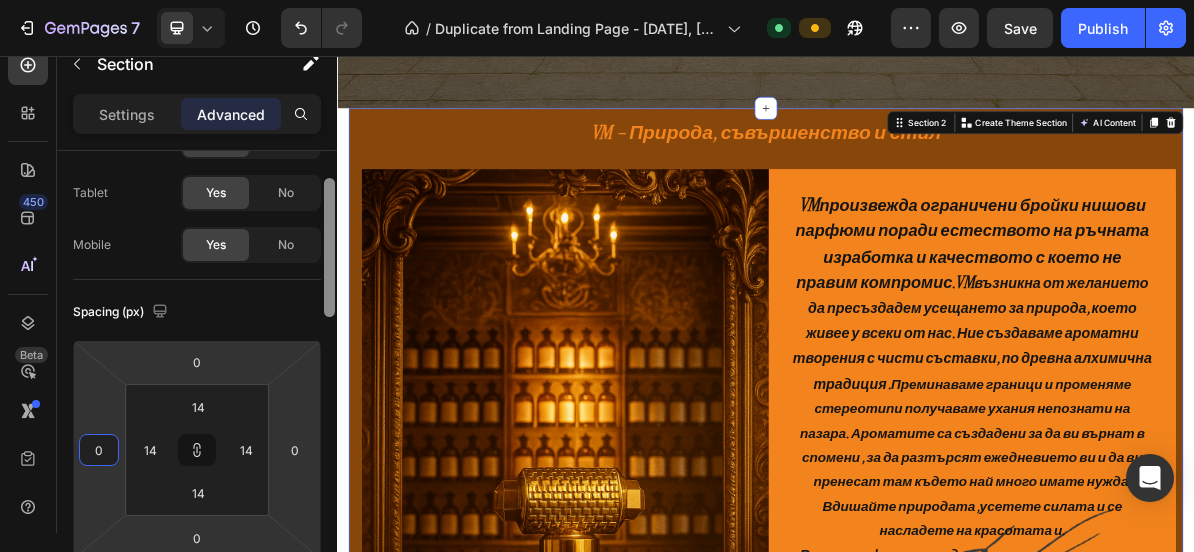 drag, startPoint x: 665, startPoint y: 337, endPoint x: 337, endPoint y: 416, distance: 337.3796 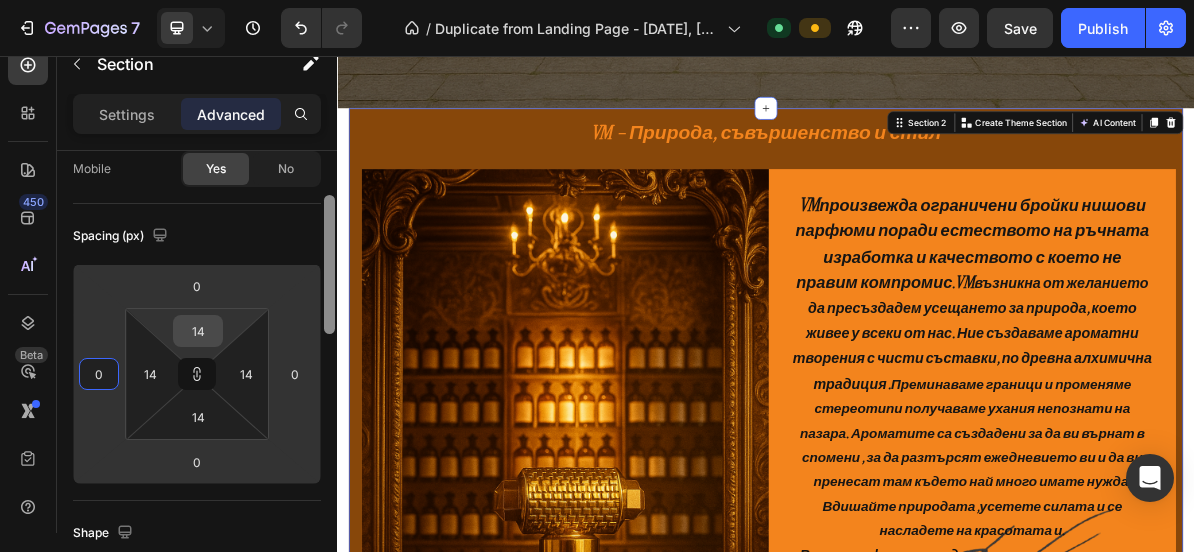 scroll, scrollTop: 145, scrollLeft: 0, axis: vertical 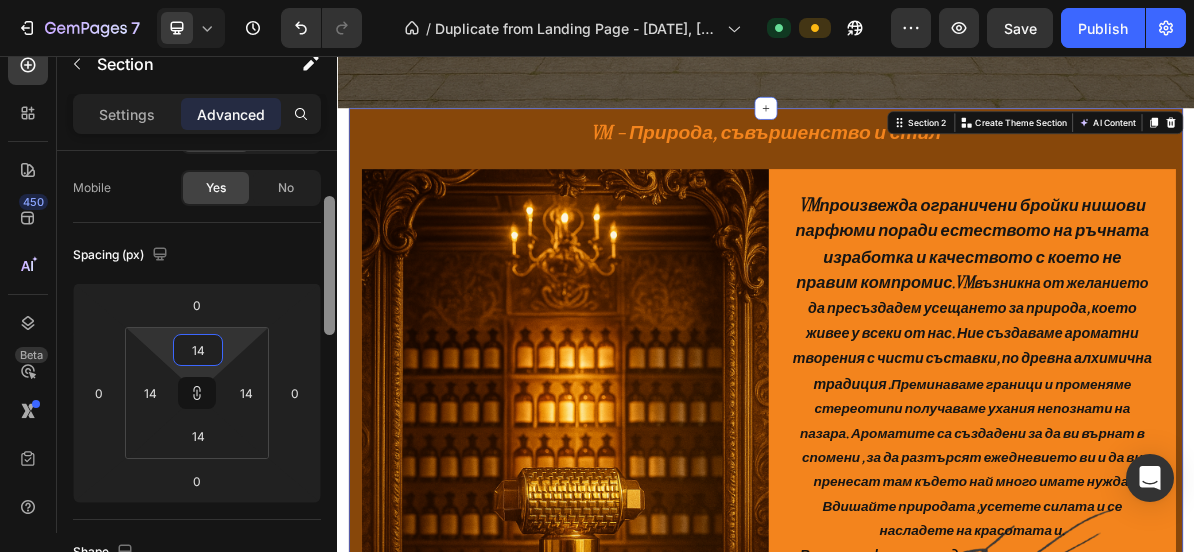 click on "7   /  Duplicate from Landing Page - Jun 8, 09:02:57 Default Preview  Save   Publish  450 Beta Sections(18) Elements(83) Section Element Hero Section Product Detail Brands Trusted Badges Guarantee Product Breakdown How to use Testimonials Compare Bundle FAQs Social Proof Brand Story Product List Collection Blog List Contact Sticky Add to Cart Custom Footer Browse Library 450 Layout
Row
Row
Row
Row Text
Heading
Text Block Button
Button
Button Media
Image
Image" at bounding box center (597, 0) 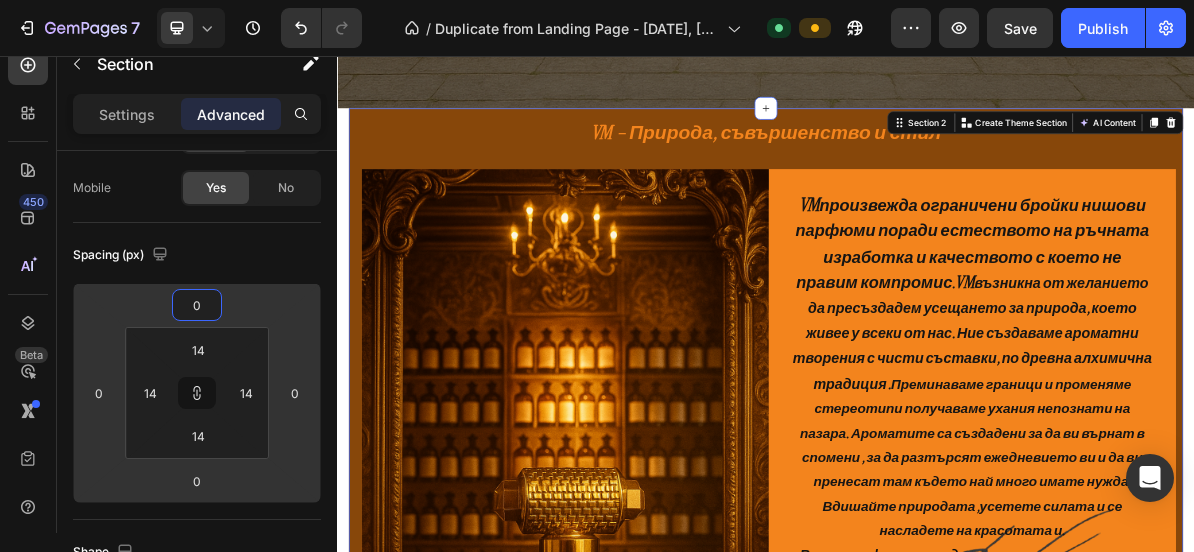 click on "7   /  Duplicate from Landing Page - Jun 8, 09:02:57 Default Preview  Save   Publish  450 Beta Sections(18) Elements(83) Section Element Hero Section Product Detail Brands Trusted Badges Guarantee Product Breakdown How to use Testimonials Compare Bundle FAQs Social Proof Brand Story Product List Collection Blog List Contact Sticky Add to Cart Custom Footer Browse Library 450 Layout
Row
Row
Row
Row Text
Heading
Text Block Button
Button
Button Media
Image
Image" at bounding box center (597, 0) 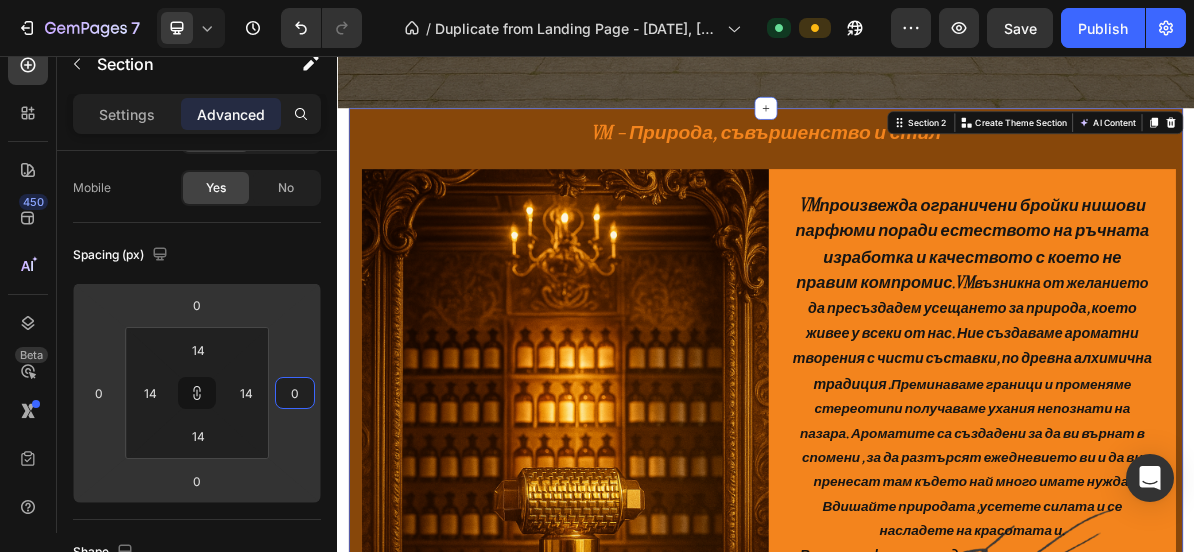 click on "7   /  Duplicate from Landing Page - Jun 8, 09:02:57 Default Preview  Save   Publish  450 Beta Sections(18) Elements(83) Section Element Hero Section Product Detail Brands Trusted Badges Guarantee Product Breakdown How to use Testimonials Compare Bundle FAQs Social Proof Brand Story Product List Collection Blog List Contact Sticky Add to Cart Custom Footer Browse Library 450 Layout
Row
Row
Row
Row Text
Heading
Text Block Button
Button
Button Media
Image
Image" at bounding box center (597, 0) 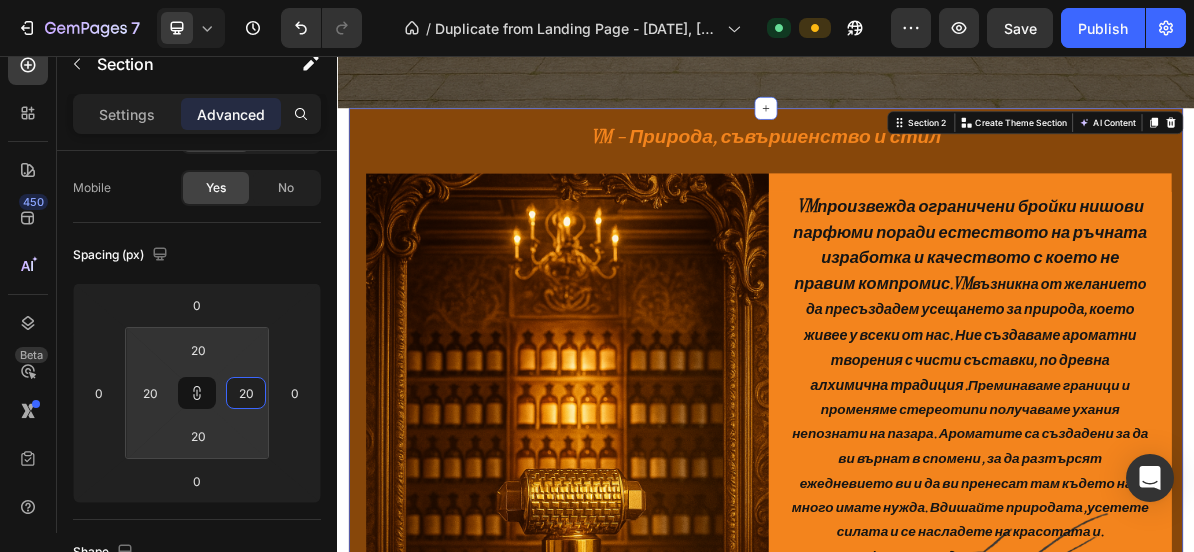 click on "7   /  Duplicate from Landing Page - Jun 8, 09:02:57 Default Preview  Save   Publish  450 Beta Sections(18) Elements(83) Section Element Hero Section Product Detail Brands Trusted Badges Guarantee Product Breakdown How to use Testimonials Compare Bundle FAQs Social Proof Brand Story Product List Collection Blog List Contact Sticky Add to Cart Custom Footer Browse Library 450 Layout
Row
Row
Row
Row Text
Heading
Text Block Button
Button
Button Media
Image
Image" at bounding box center (597, 0) 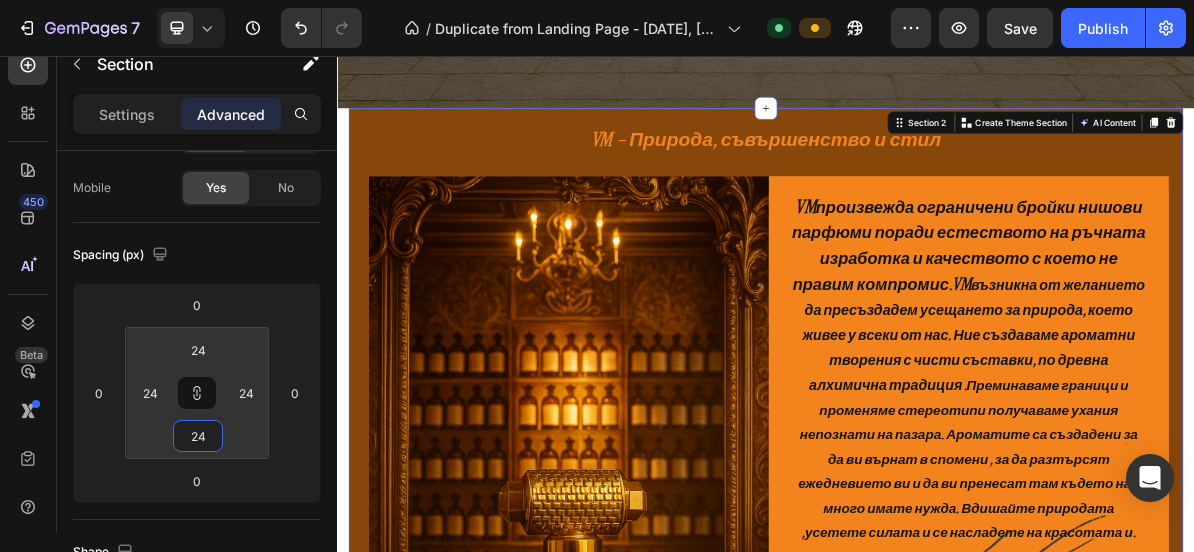 click on "7   /  Duplicate from Landing Page - Jun 8, 09:02:57 Default Preview  Save   Publish  450 Beta Sections(18) Elements(83) Section Element Hero Section Product Detail Brands Trusted Badges Guarantee Product Breakdown How to use Testimonials Compare Bundle FAQs Social Proof Brand Story Product List Collection Blog List Contact Sticky Add to Cart Custom Footer Browse Library 450 Layout
Row
Row
Row
Row Text
Heading
Text Block Button
Button
Button Media
Image
Image" at bounding box center [597, 0] 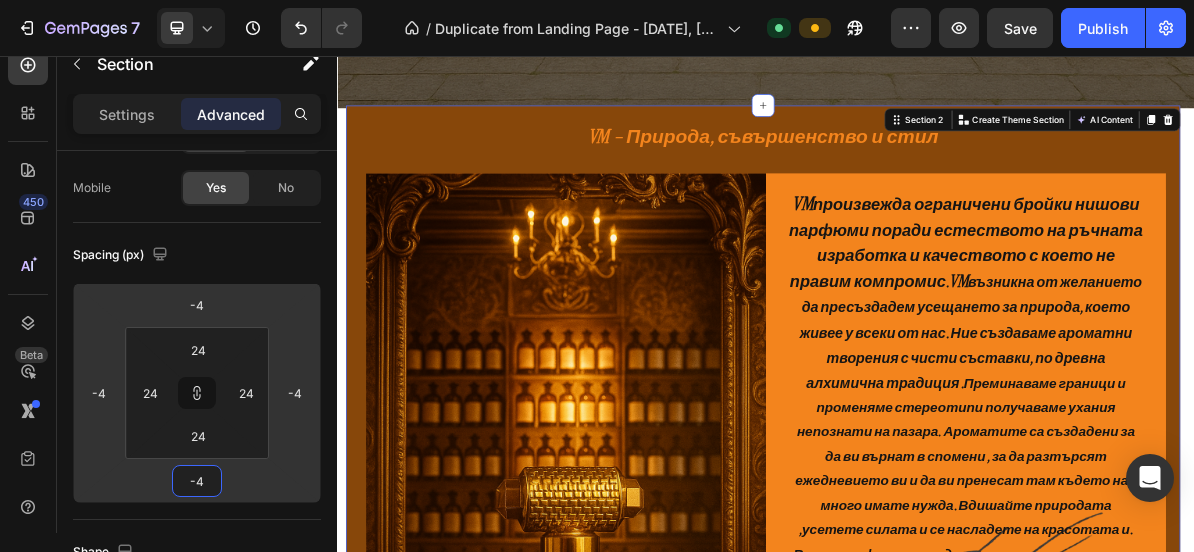 click on "7   /  Duplicate from Landing Page - Jun 8, 09:02:57 Default Preview  Save   Publish  450 Beta Sections(18) Elements(83) Section Element Hero Section Product Detail Brands Trusted Badges Guarantee Product Breakdown How to use Testimonials Compare Bundle FAQs Social Proof Brand Story Product List Collection Blog List Contact Sticky Add to Cart Custom Footer Browse Library 450 Layout
Row
Row
Row
Row Text
Heading
Text Block Button
Button
Button Media
Image
Image" at bounding box center (597, 0) 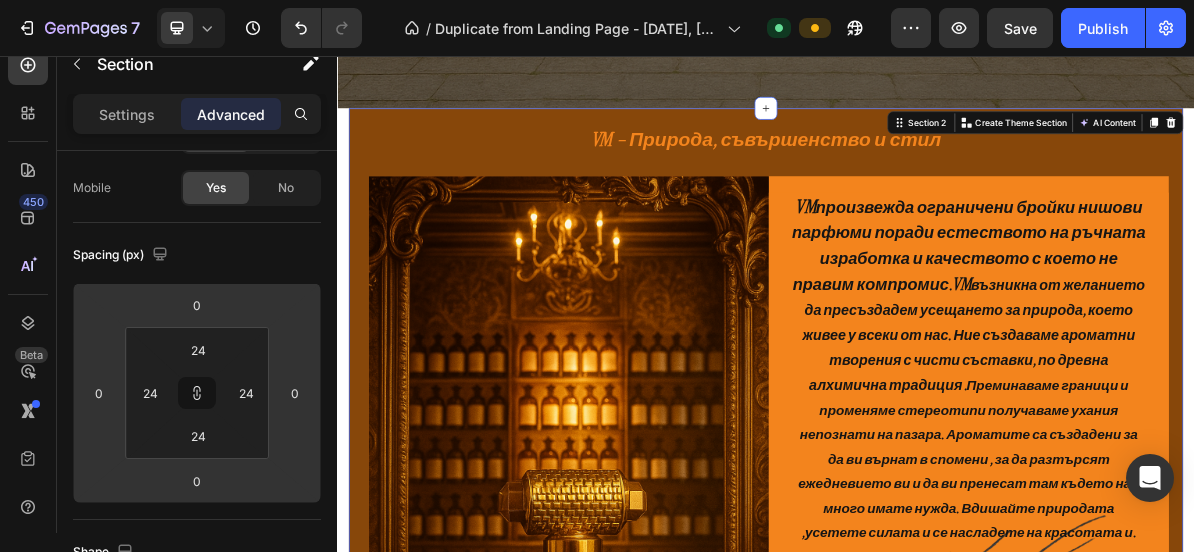 click on "7   /  Duplicate from Landing Page - Jun 8, 09:02:57 Default Preview  Save   Publish  450 Beta Sections(18) Elements(83) Section Element Hero Section Product Detail Brands Trusted Badges Guarantee Product Breakdown How to use Testimonials Compare Bundle FAQs Social Proof Brand Story Product List Collection Blog List Contact Sticky Add to Cart Custom Footer Browse Library 450 Layout
Row
Row
Row
Row Text
Heading
Text Block Button
Button
Button Media
Image
Image" at bounding box center [597, 0] 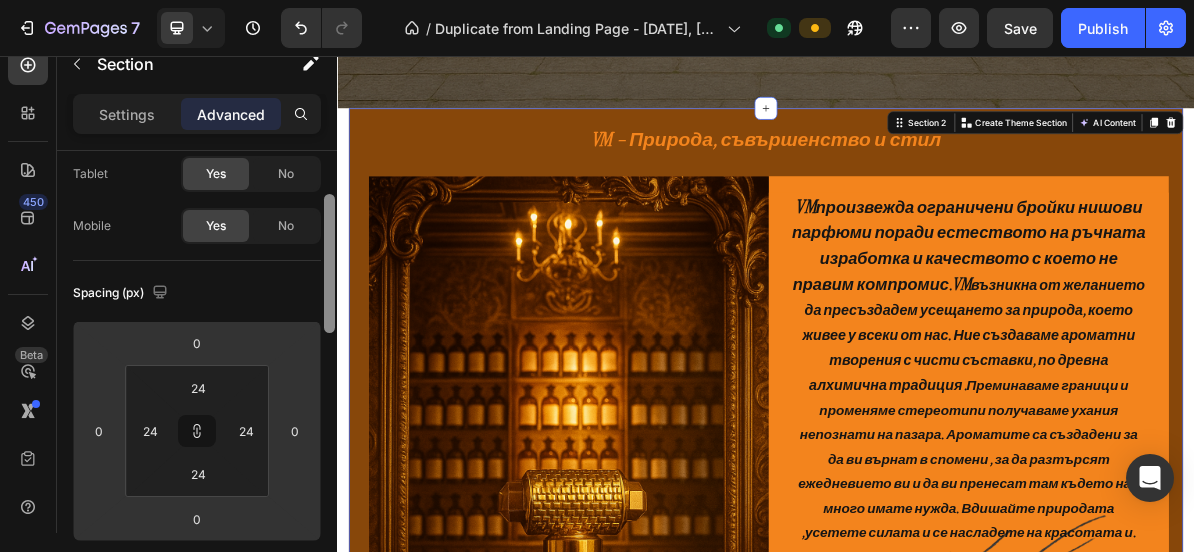 scroll, scrollTop: 104, scrollLeft: 0, axis: vertical 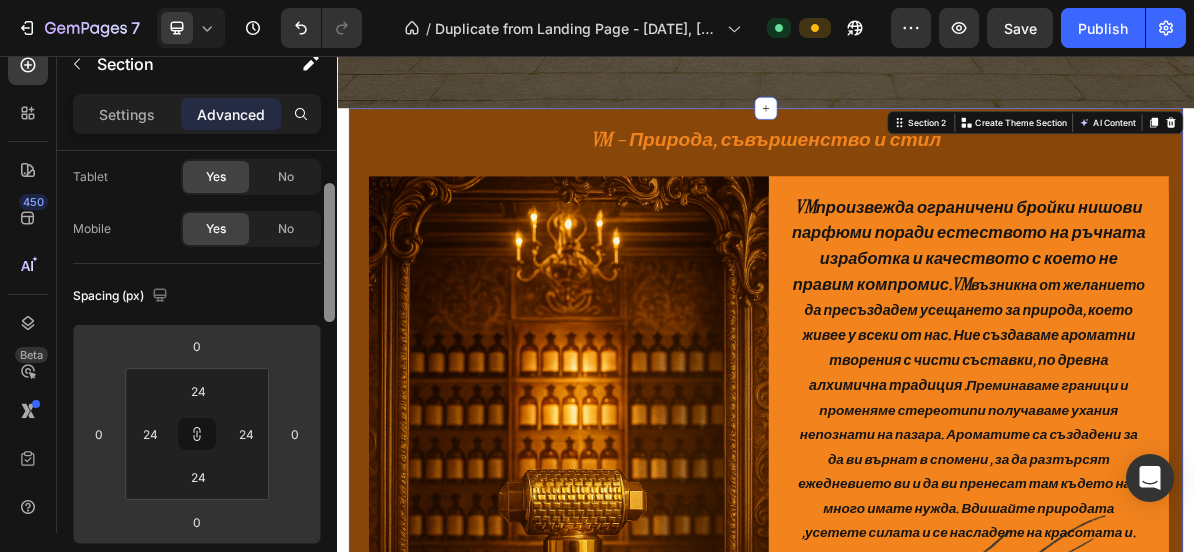 drag, startPoint x: 326, startPoint y: 293, endPoint x: 326, endPoint y: 280, distance: 13 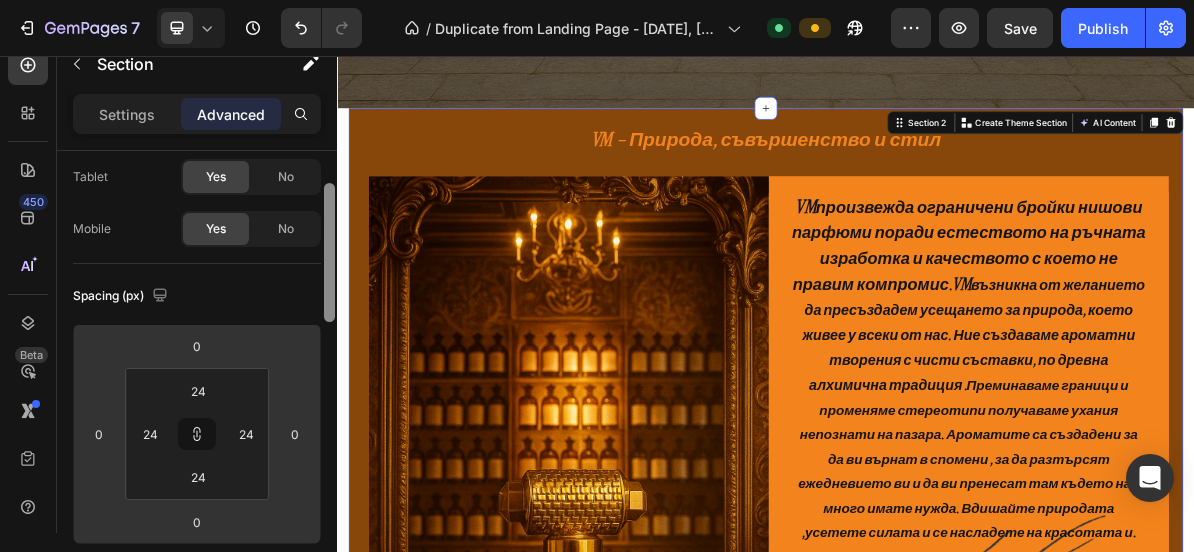 click at bounding box center [329, 252] 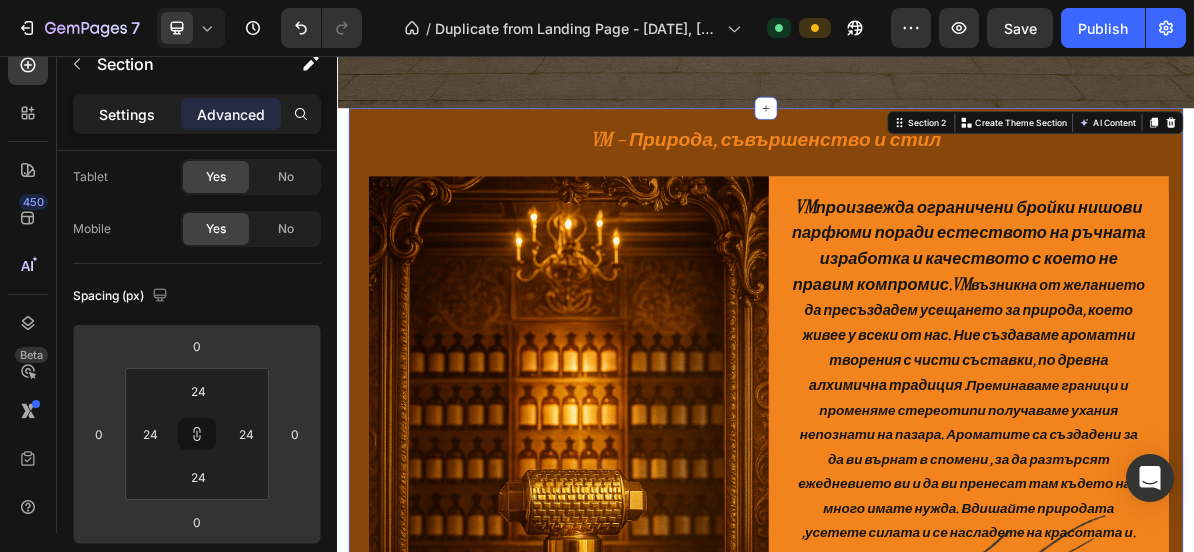 click on "Settings" at bounding box center (127, 114) 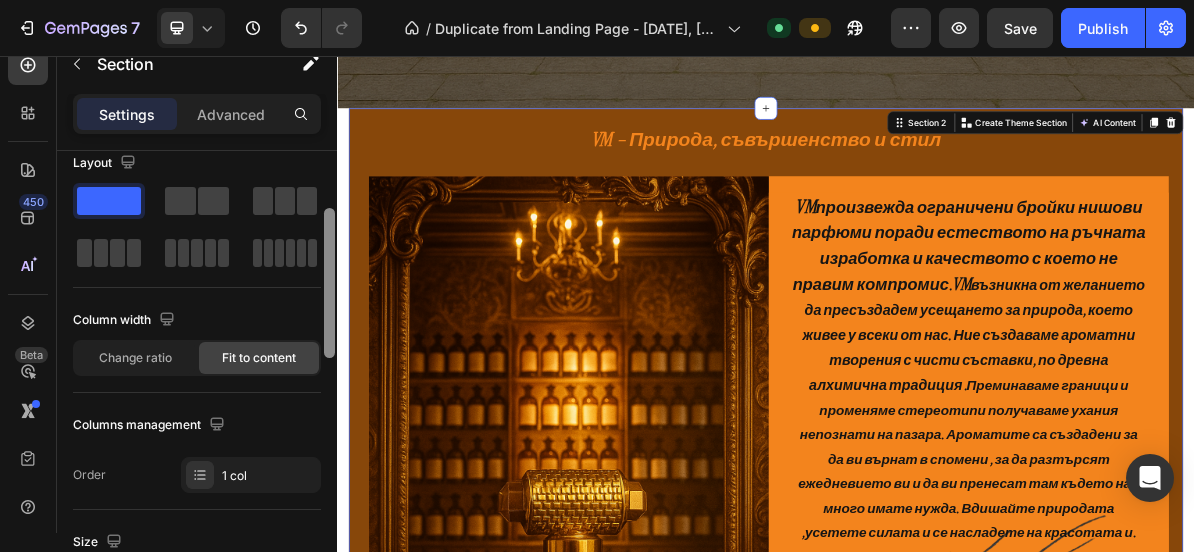 scroll, scrollTop: 0, scrollLeft: 0, axis: both 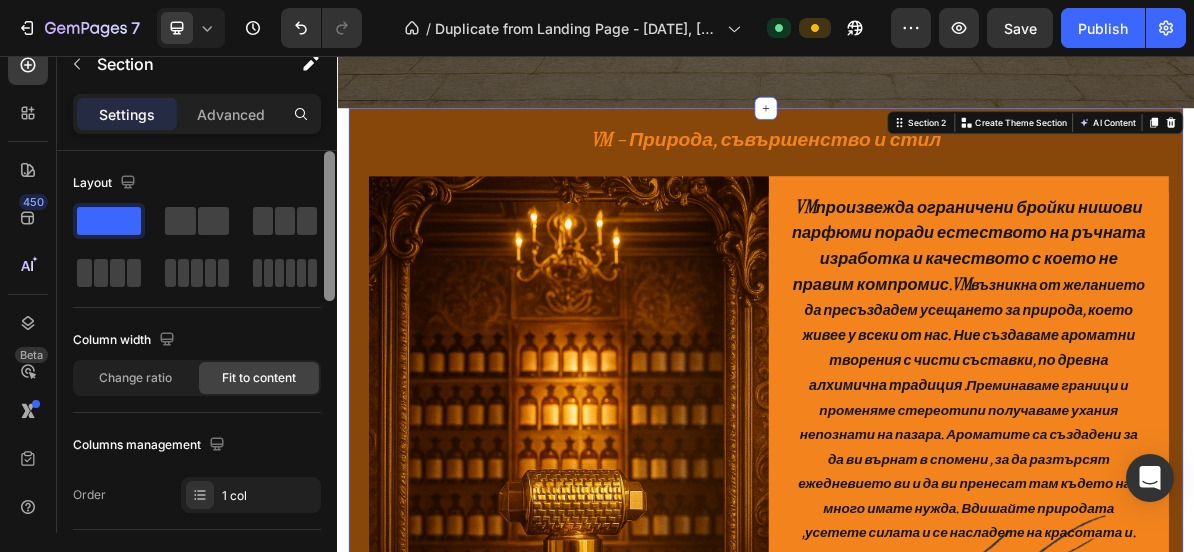 drag, startPoint x: 328, startPoint y: 264, endPoint x: 326, endPoint y: 213, distance: 51.0392 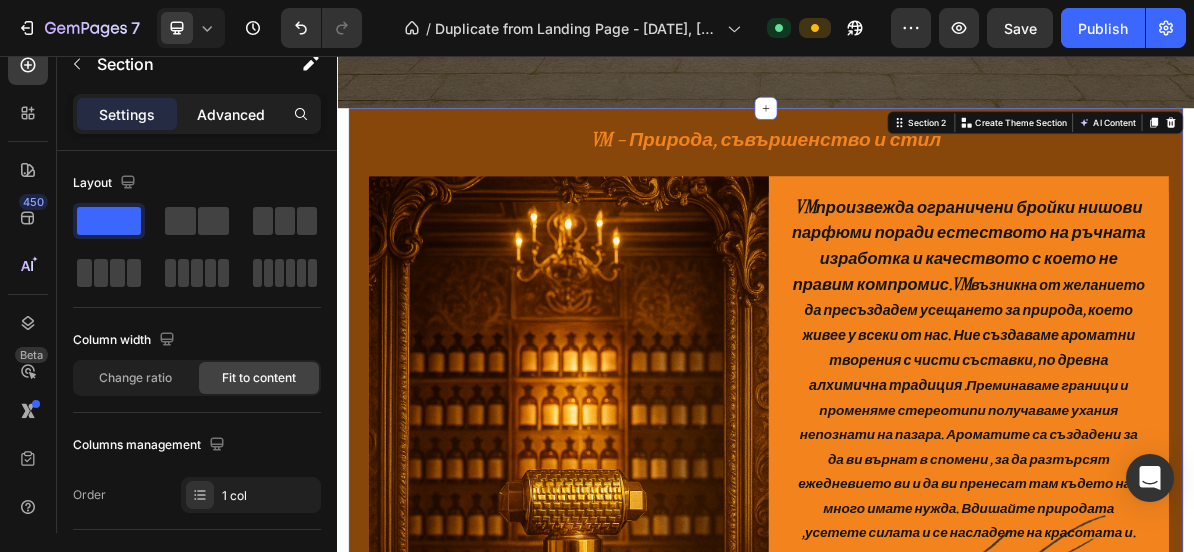 click on "Advanced" at bounding box center [231, 114] 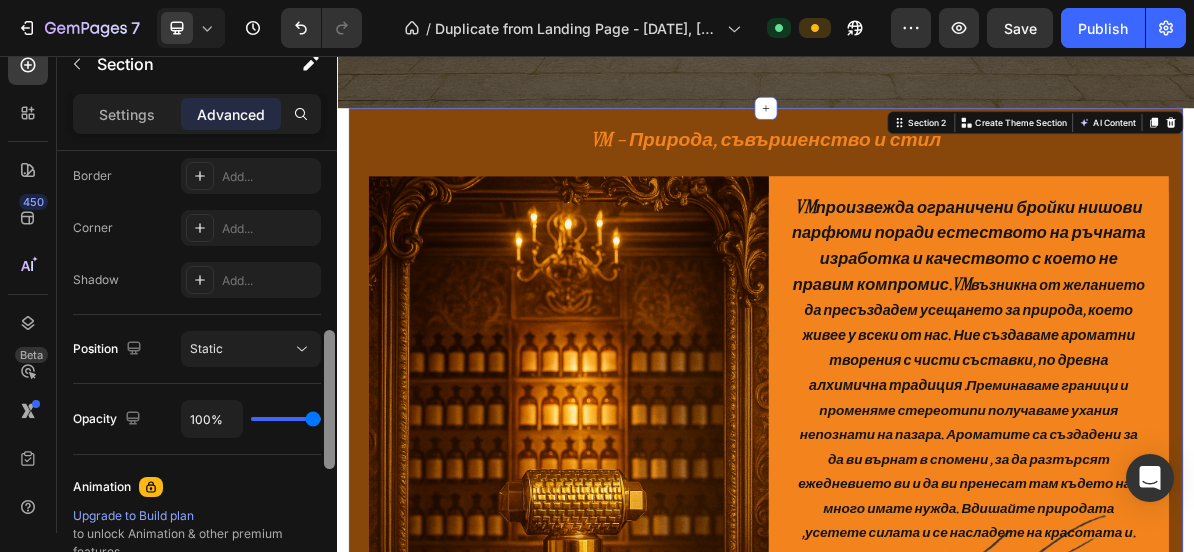 scroll, scrollTop: 564, scrollLeft: 0, axis: vertical 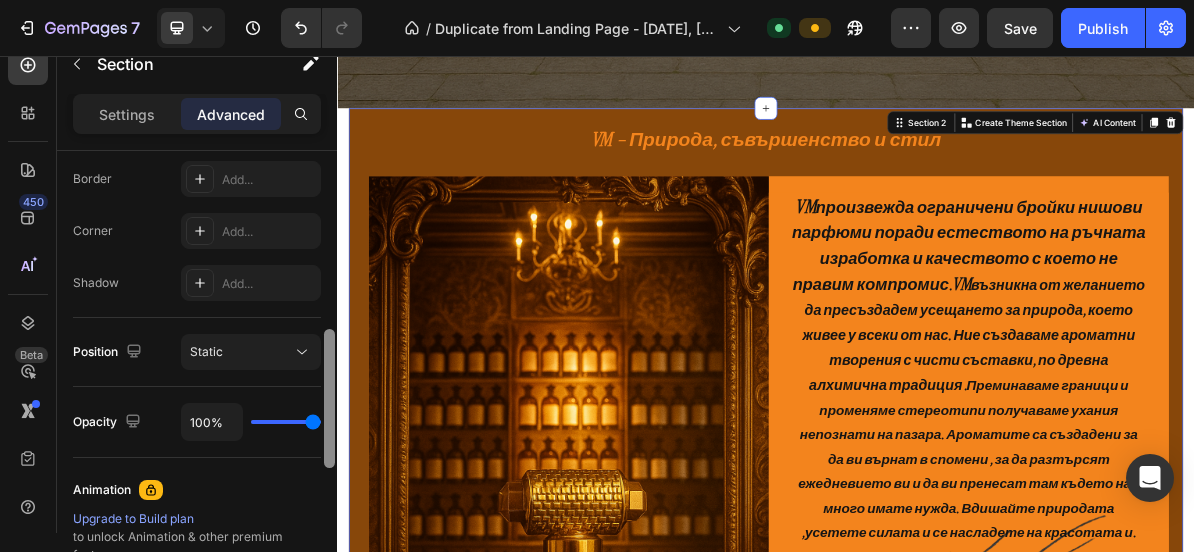 drag, startPoint x: 328, startPoint y: 191, endPoint x: 316, endPoint y: 370, distance: 179.40178 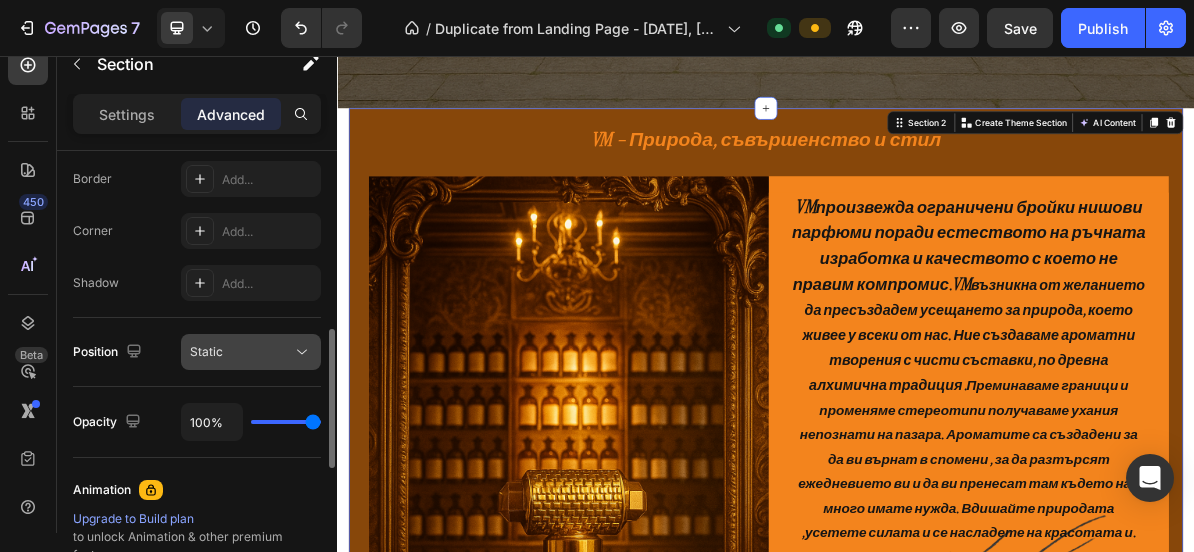 click 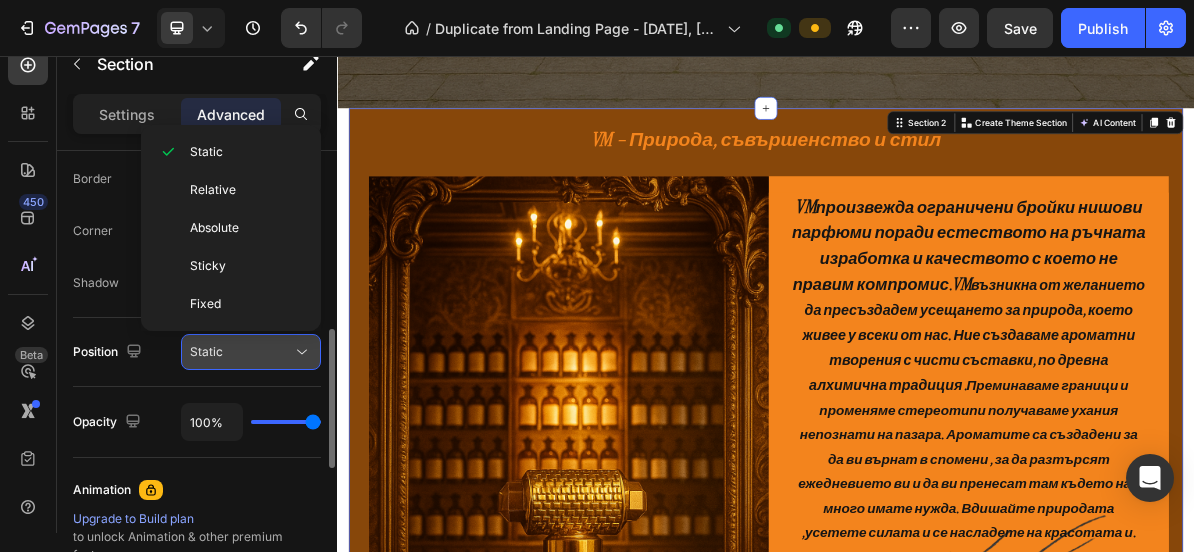 click 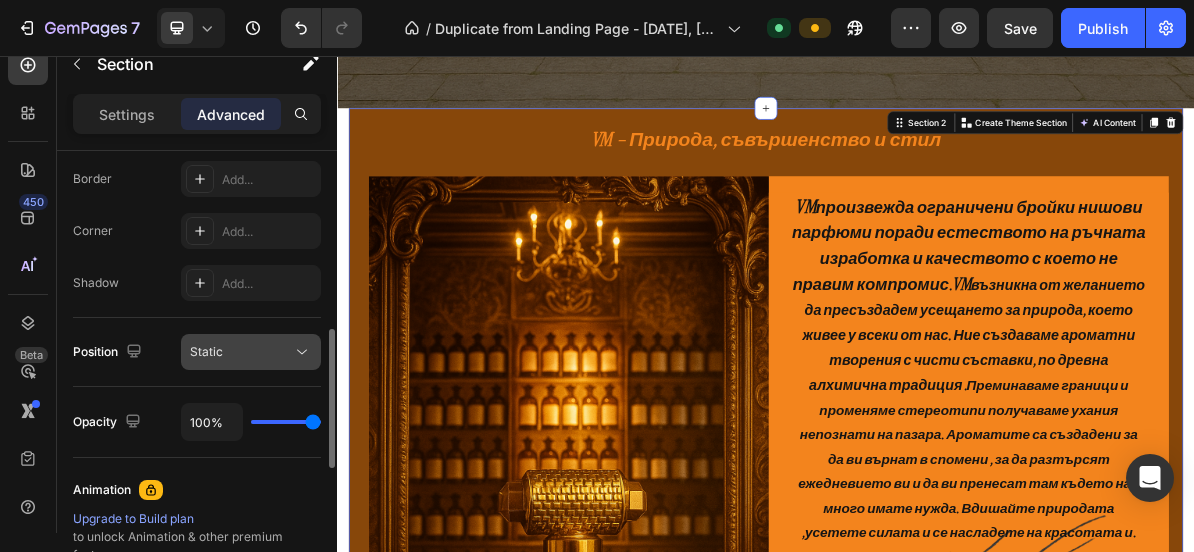 click 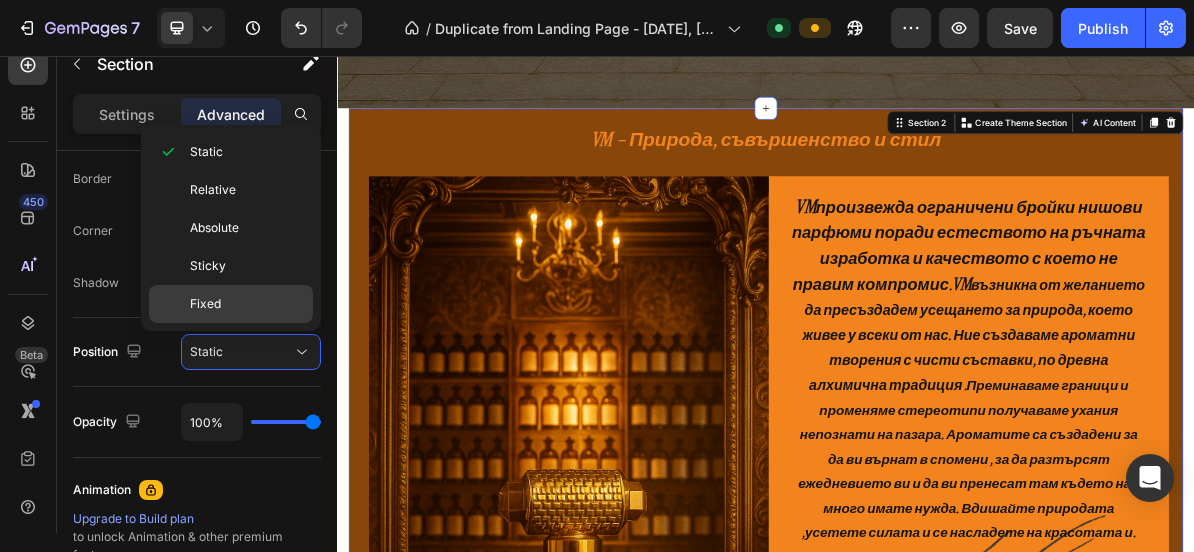 click on "Fixed" at bounding box center [247, 304] 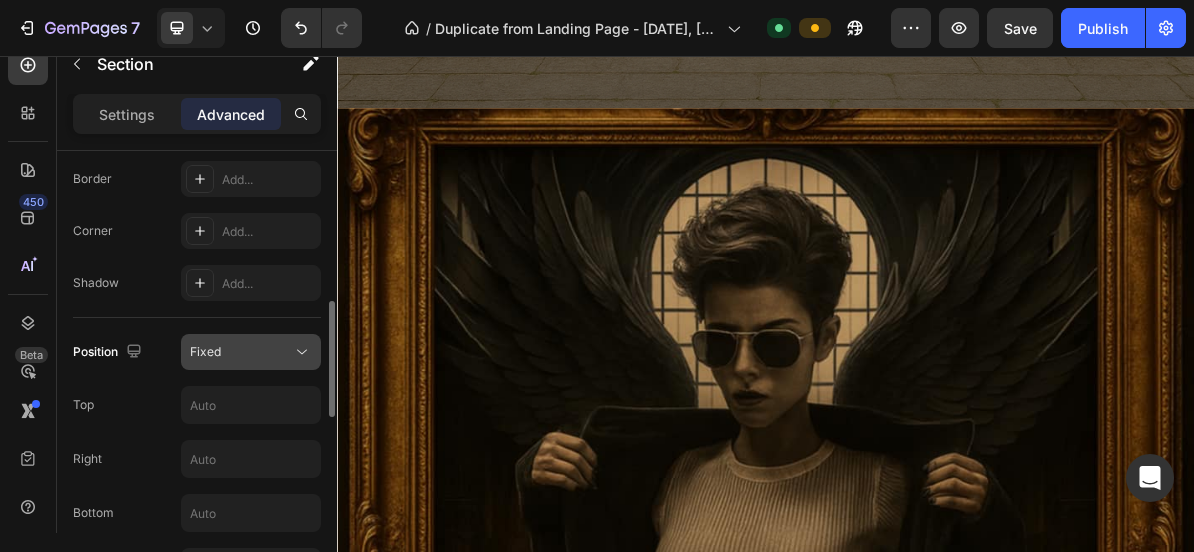 click 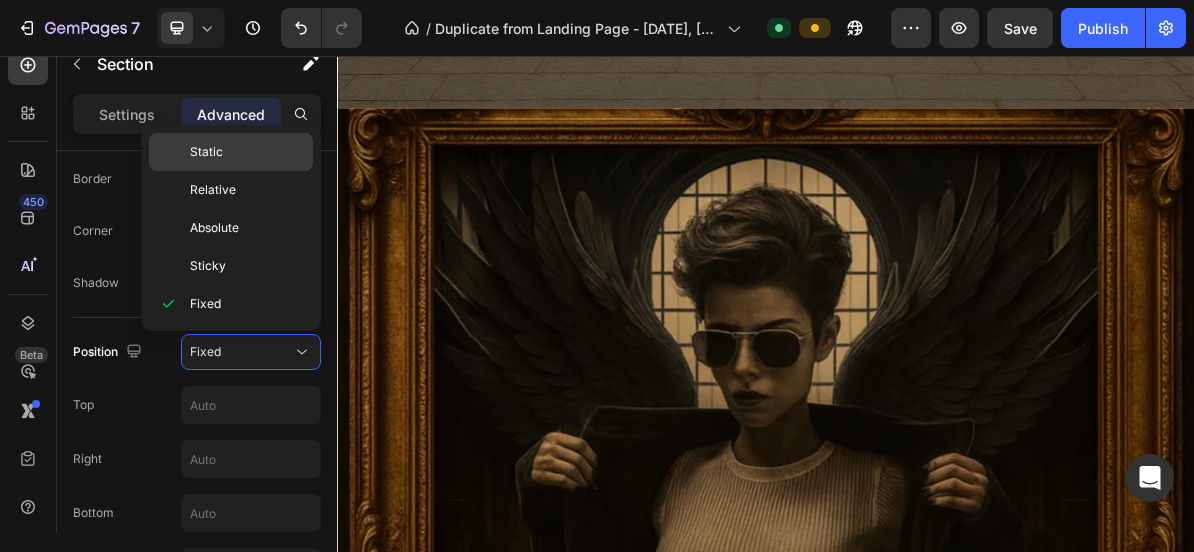 click on "Static" at bounding box center [247, 152] 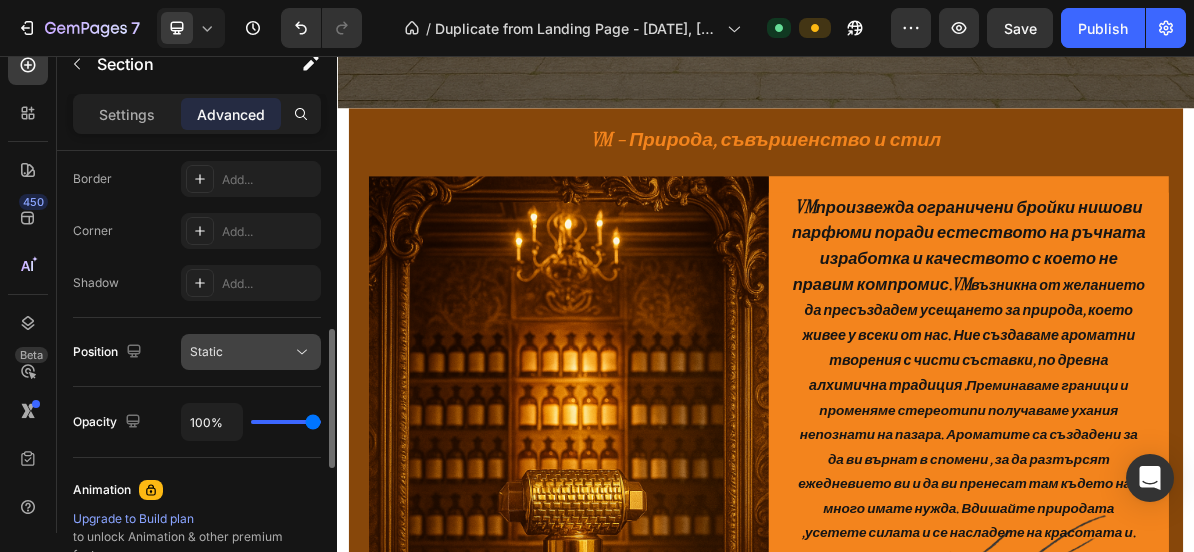 click 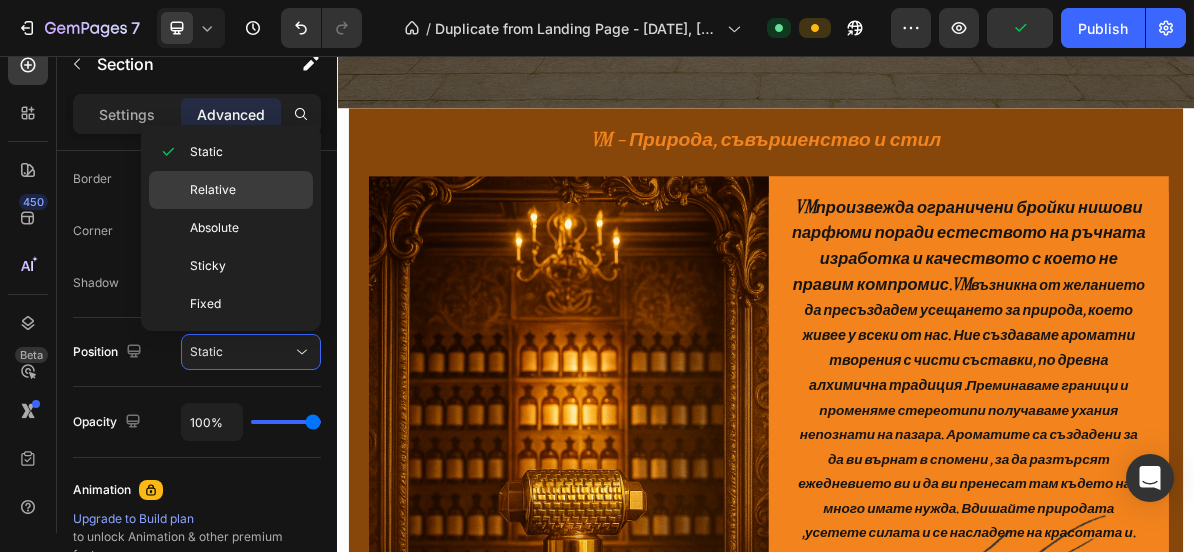 click on "Relative" at bounding box center [247, 190] 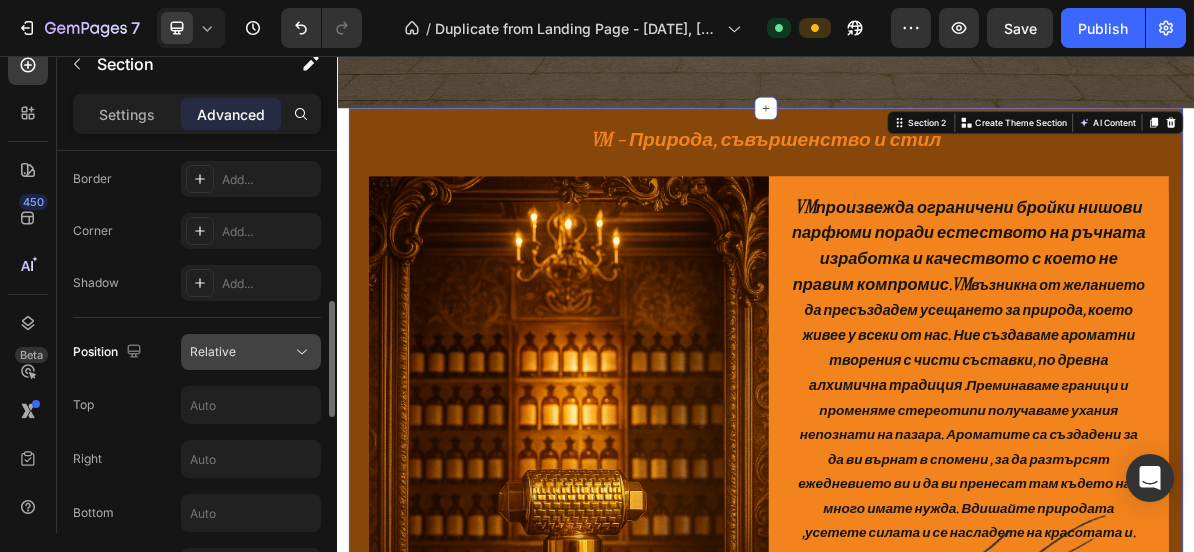click 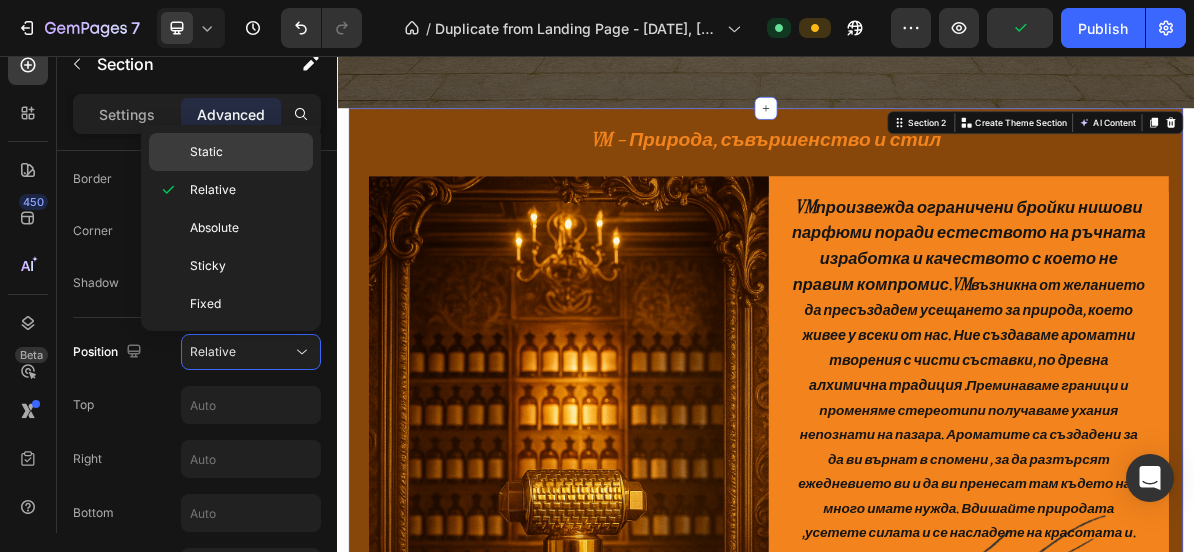 click on "Static" at bounding box center [247, 152] 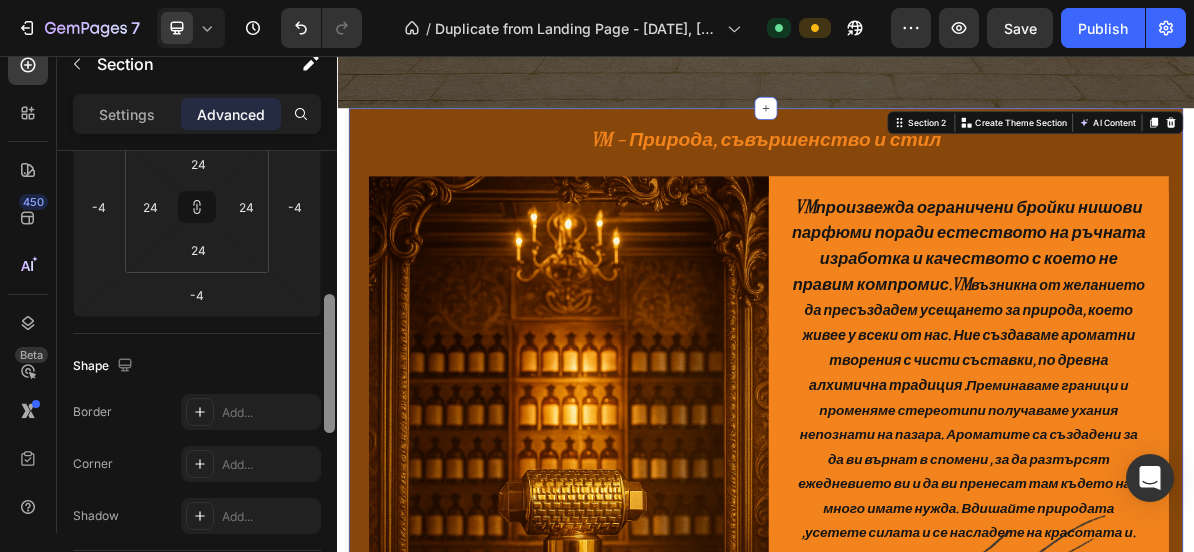 scroll, scrollTop: 278, scrollLeft: 0, axis: vertical 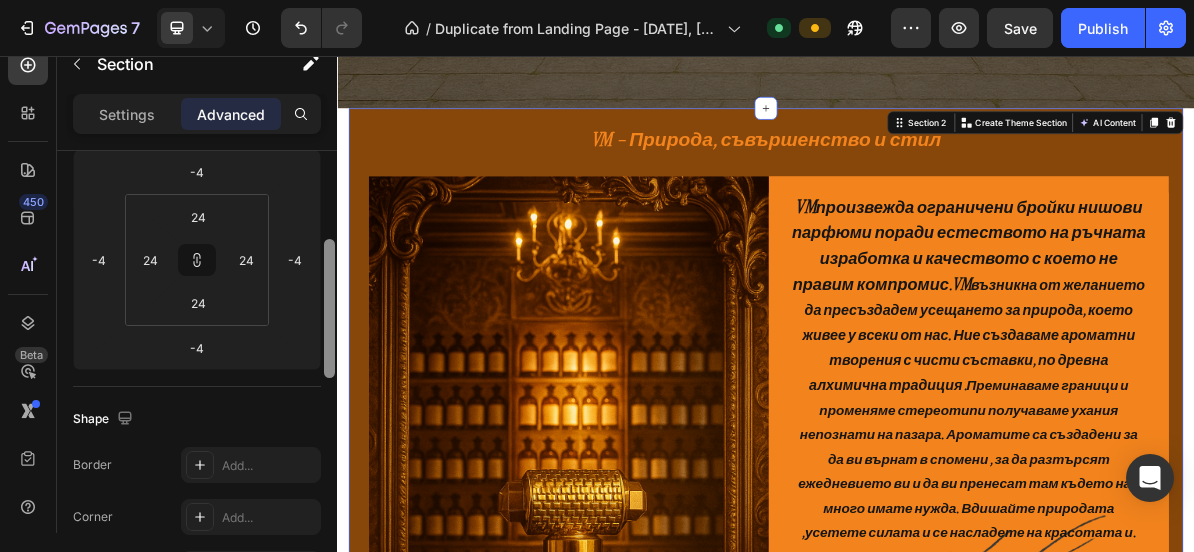 drag, startPoint x: 665, startPoint y: 405, endPoint x: 348, endPoint y: 210, distance: 372.17468 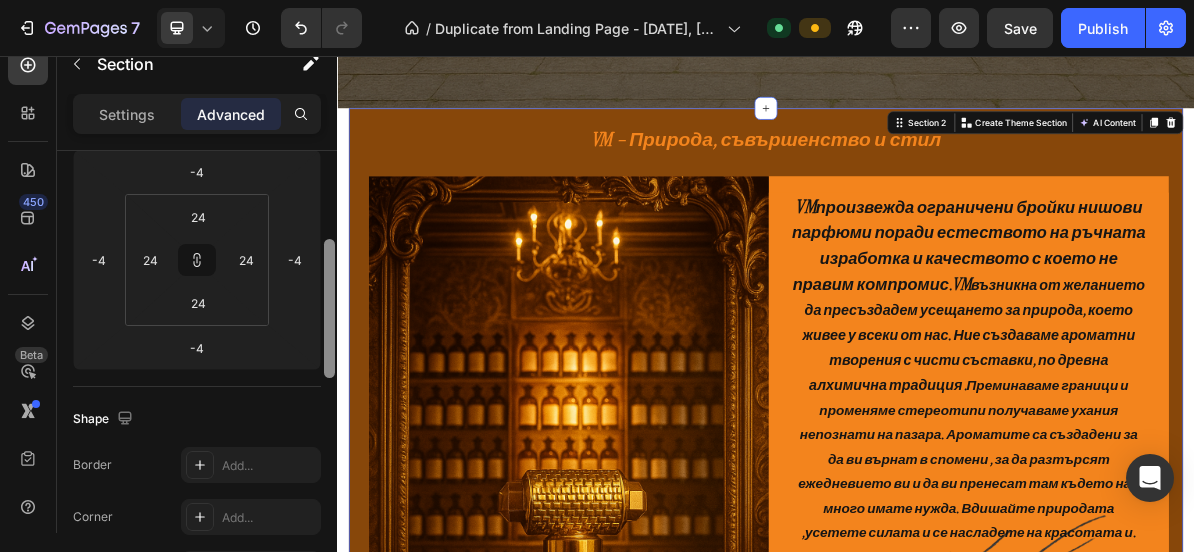 scroll, scrollTop: 0, scrollLeft: 0, axis: both 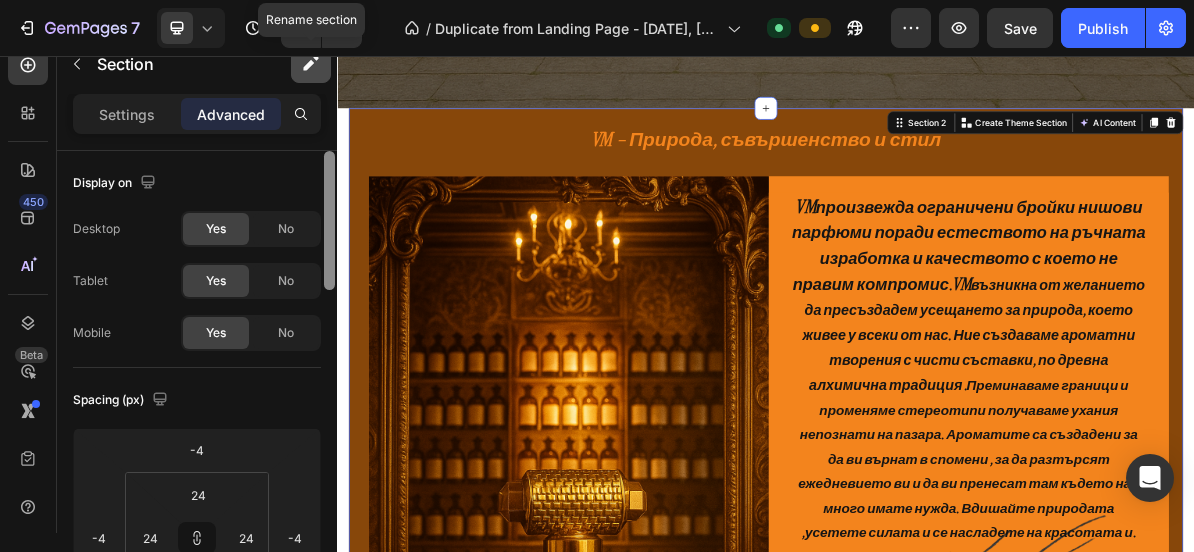 click 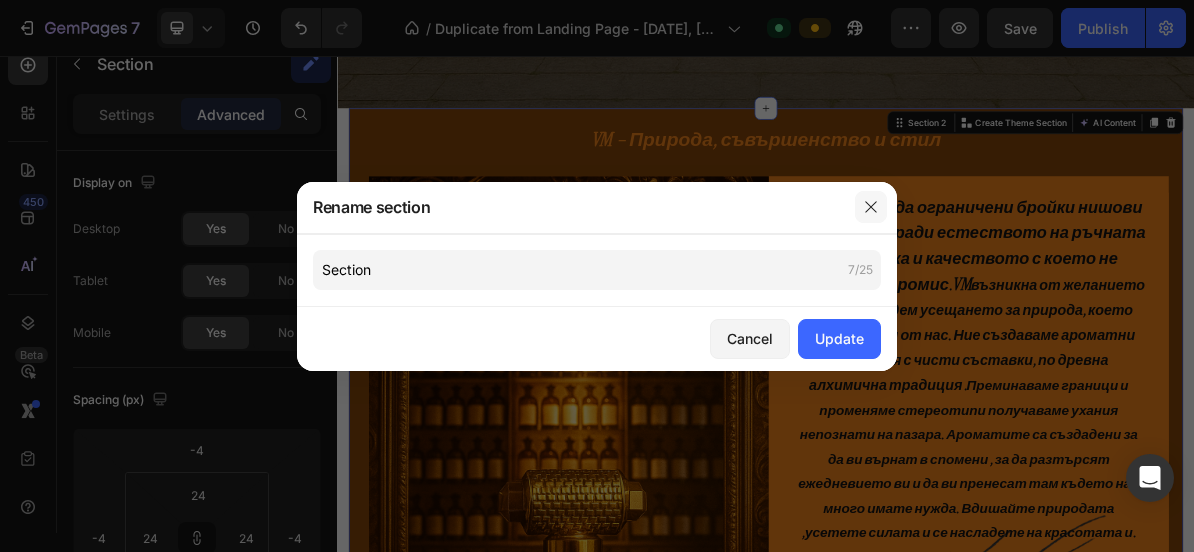 click 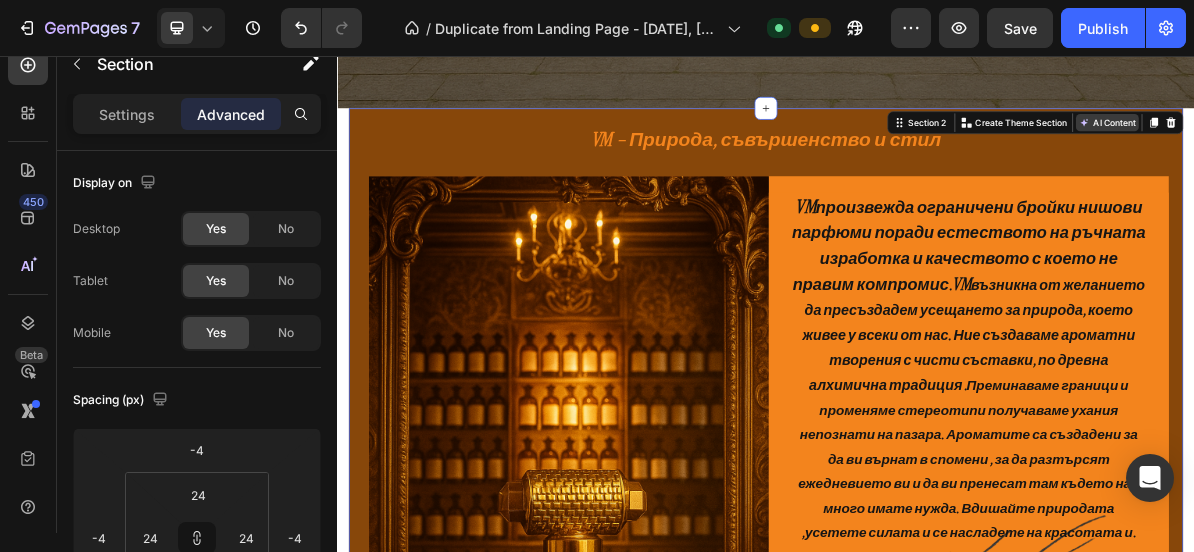 click on "AI Content" at bounding box center (1415, 149) 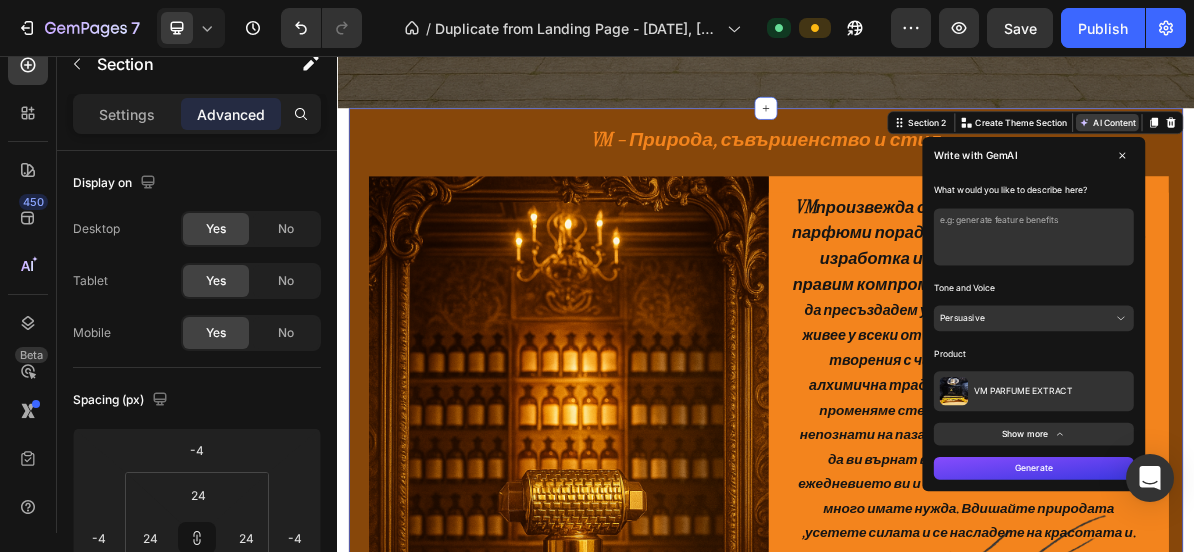 click on "AI Content" at bounding box center [1415, 149] 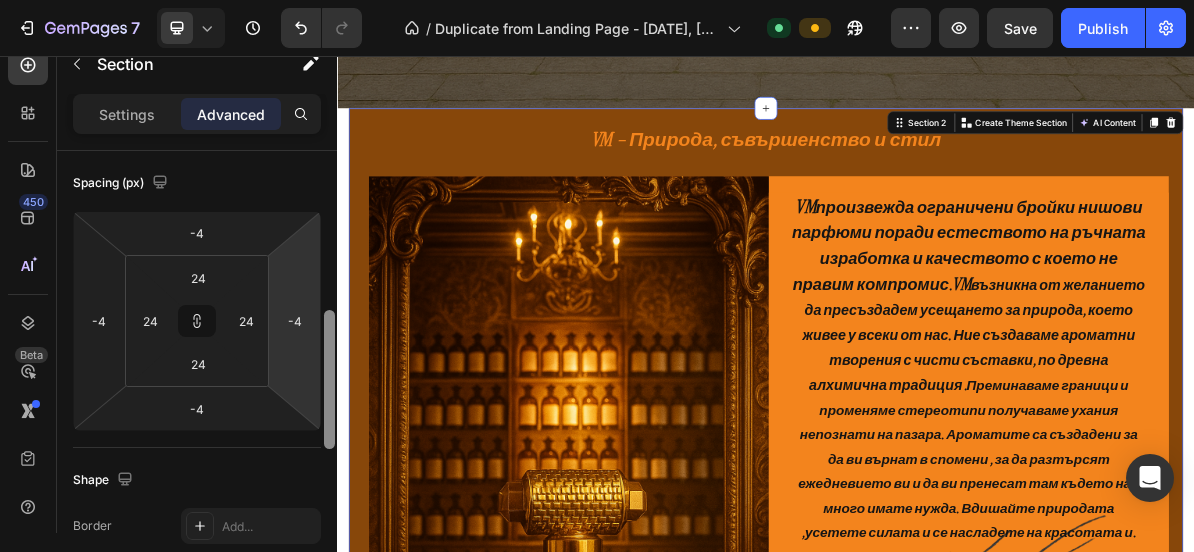 scroll, scrollTop: 0, scrollLeft: 0, axis: both 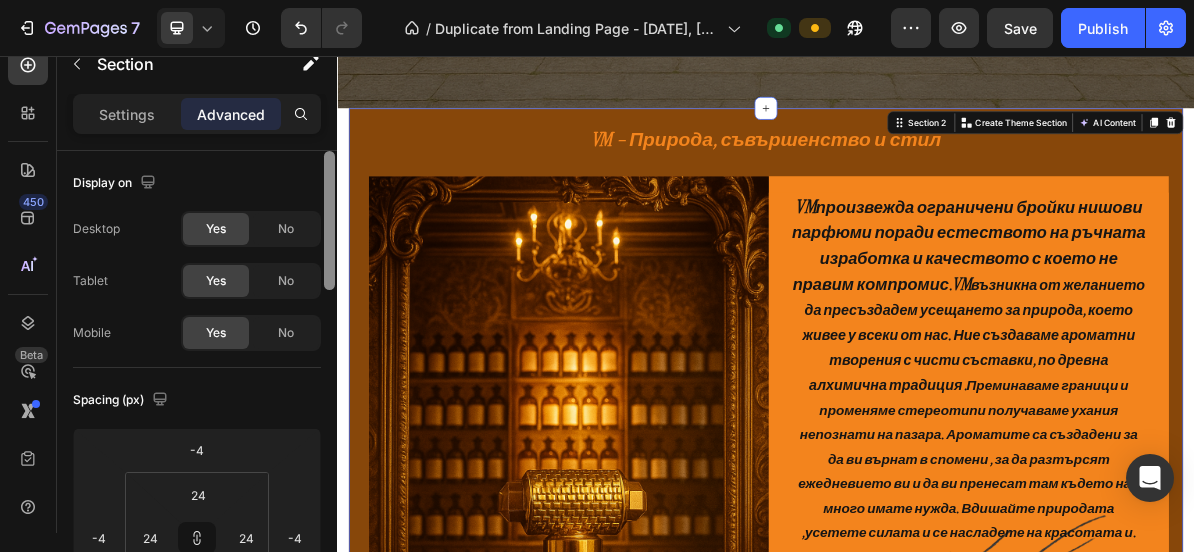 drag, startPoint x: 331, startPoint y: 180, endPoint x: 320, endPoint y: 127, distance: 54.129475 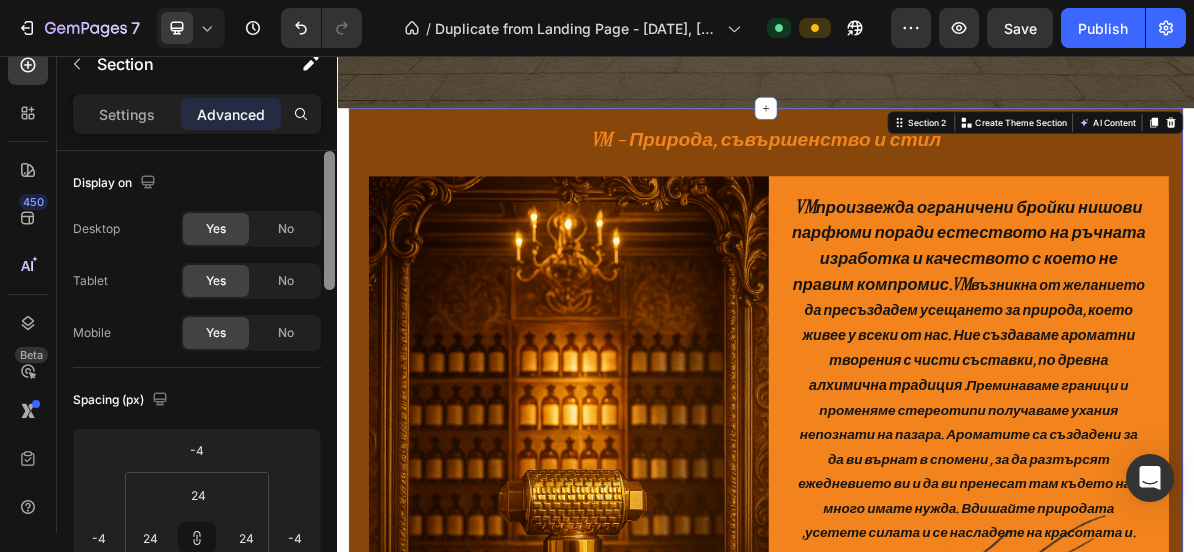 click on "Settings Advanced Display on Desktop Yes No Tablet Yes No Mobile Yes No Spacing (px) -4 -4 -4 -4 24 24 24 24 Shape Border Add... Corner Add... Shadow Add... Position Static Opacity 100% Animation Upgrade to Build plan  to unlock Animation & other premium features. Interaction Upgrade to Optimize plan  to unlock Interaction & other premium features. CSS class Delete element" at bounding box center (197, 342) 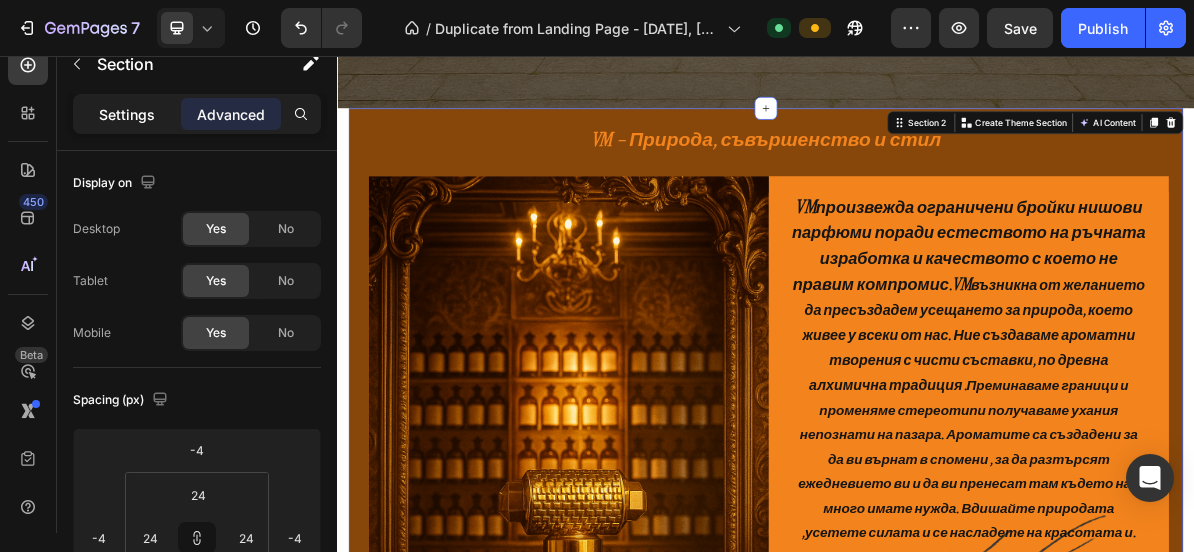 click on "Settings" at bounding box center [127, 114] 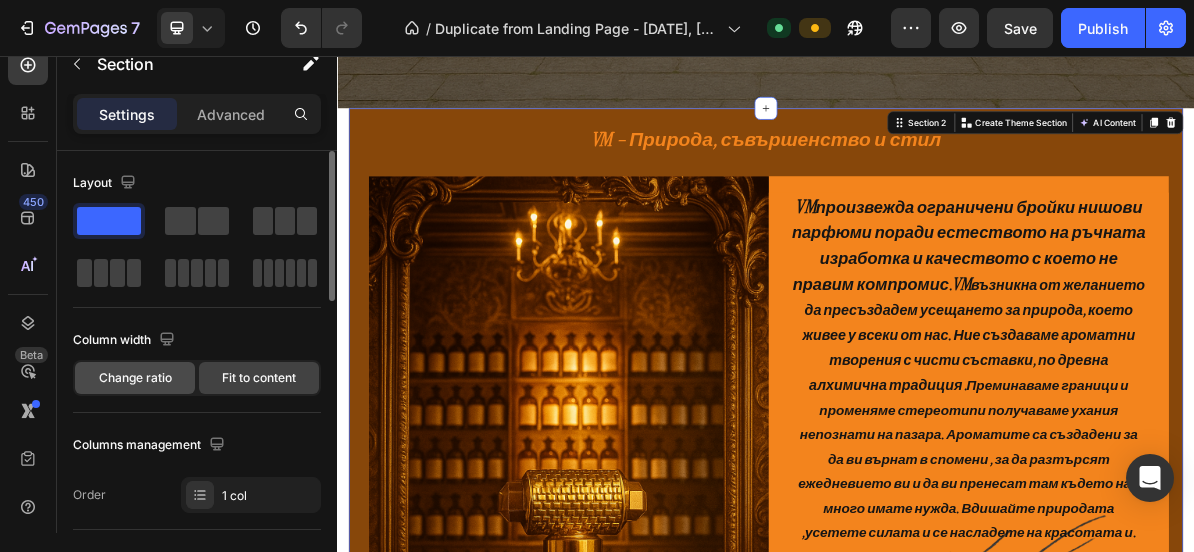 click on "Change ratio" 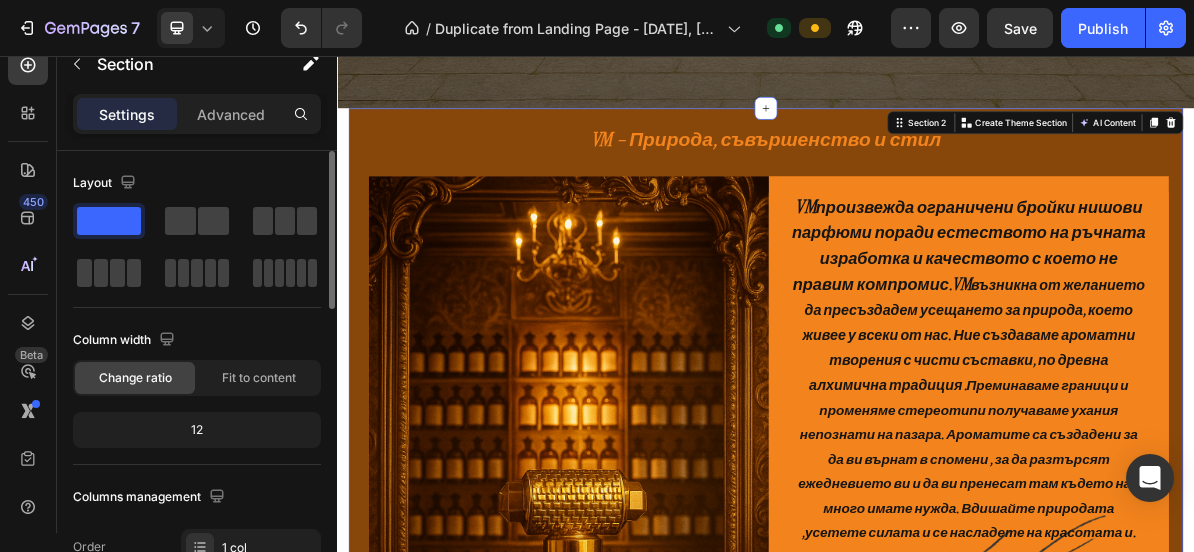 click on "12" 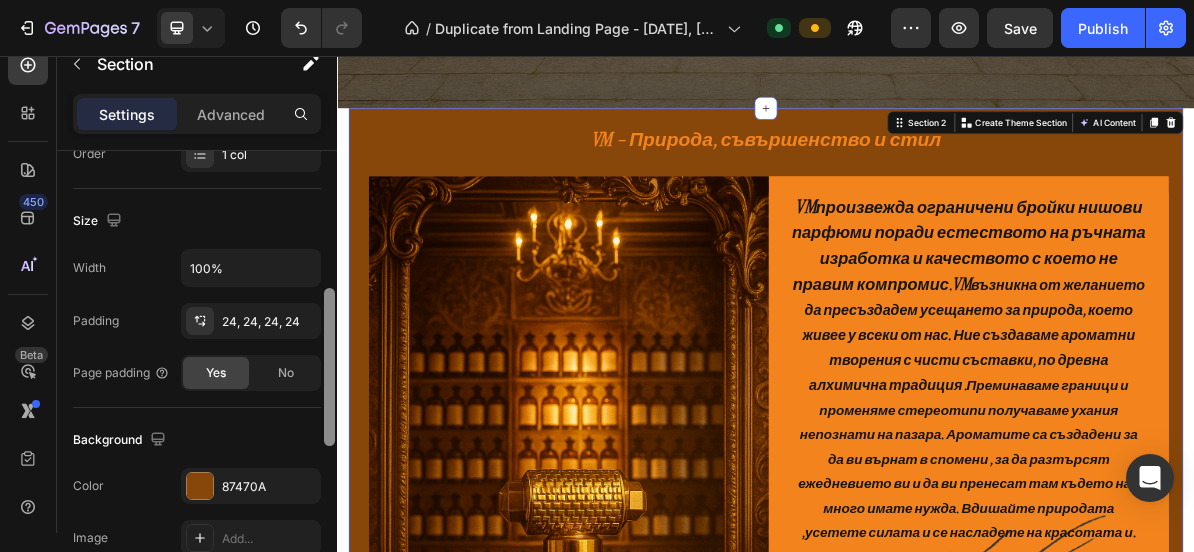 scroll, scrollTop: 390, scrollLeft: 0, axis: vertical 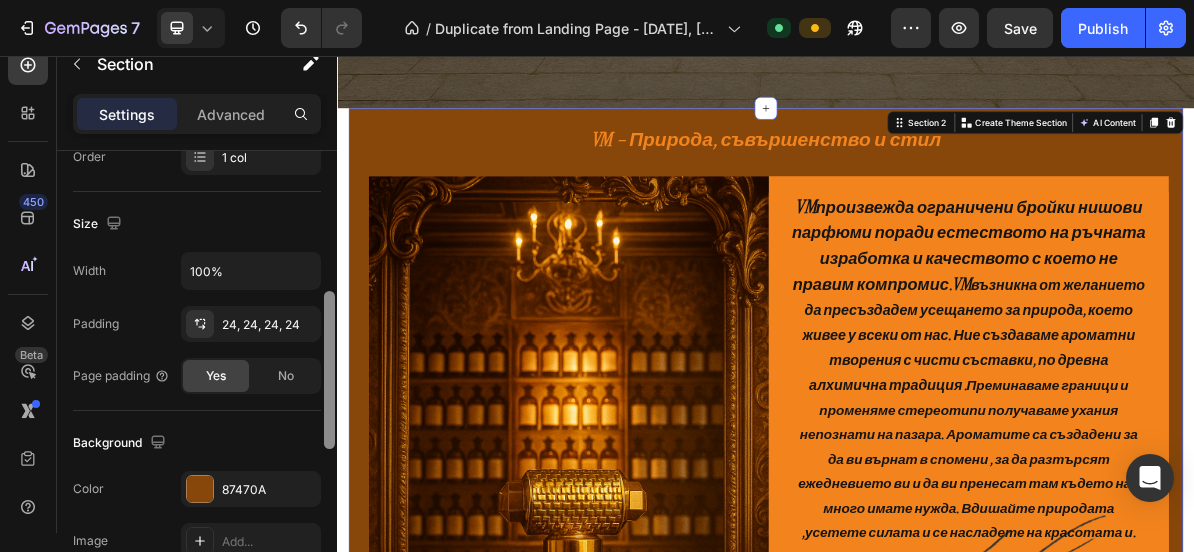 drag, startPoint x: 332, startPoint y: 237, endPoint x: 330, endPoint y: 378, distance: 141.01419 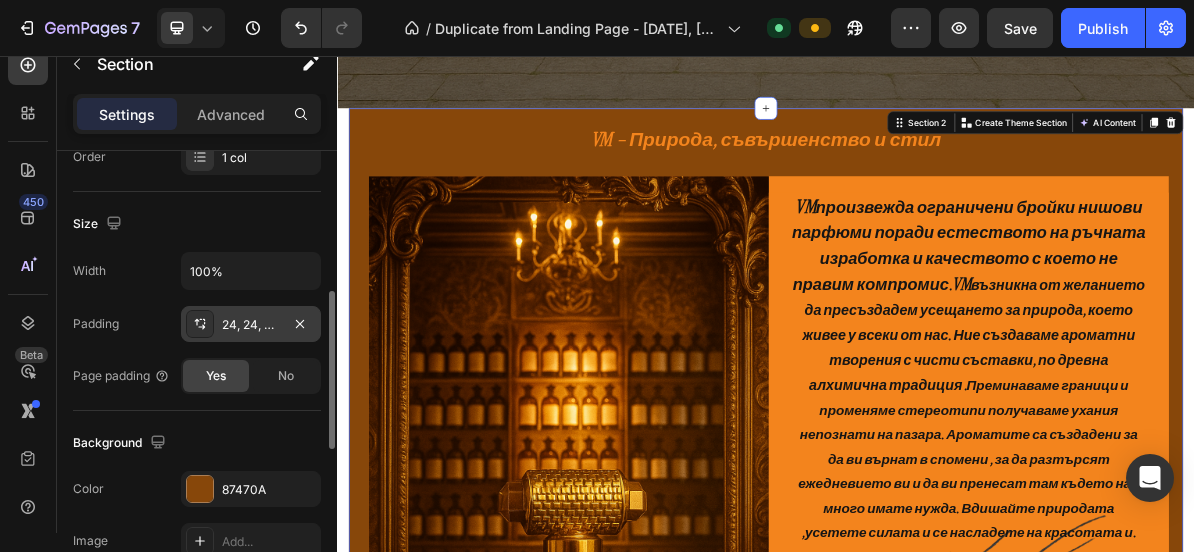 click 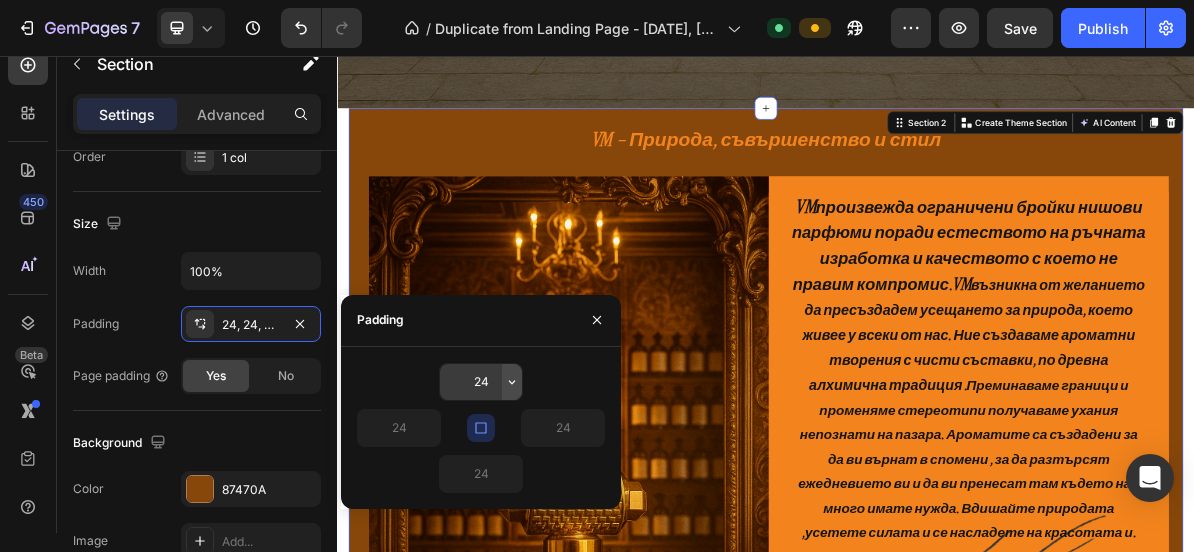 click 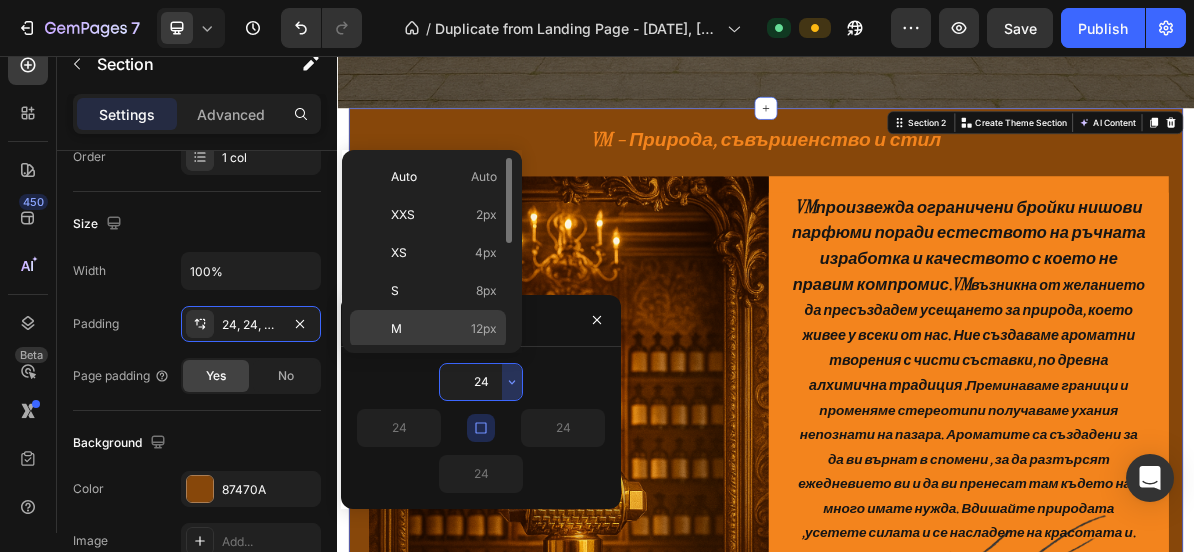 click on "12px" at bounding box center (484, 329) 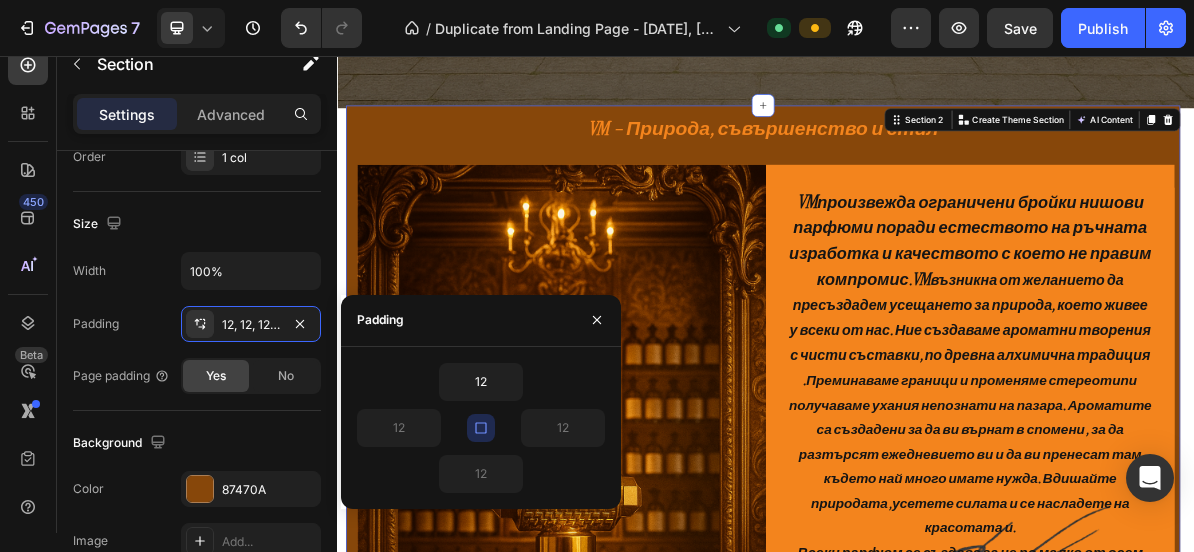 click on "Padding" at bounding box center [380, 320] 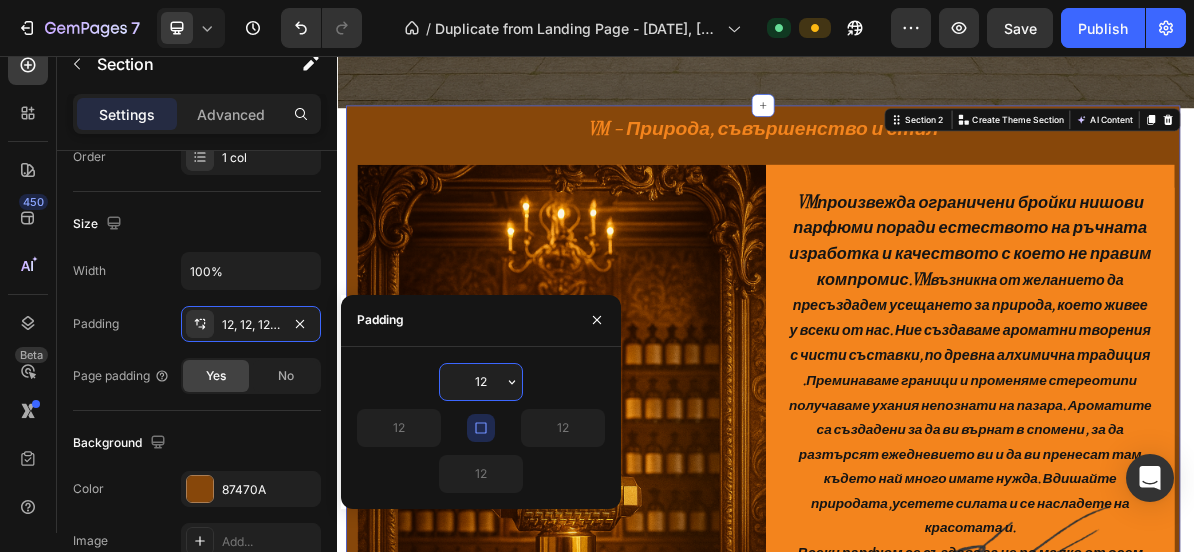 click on "12" at bounding box center [481, 382] 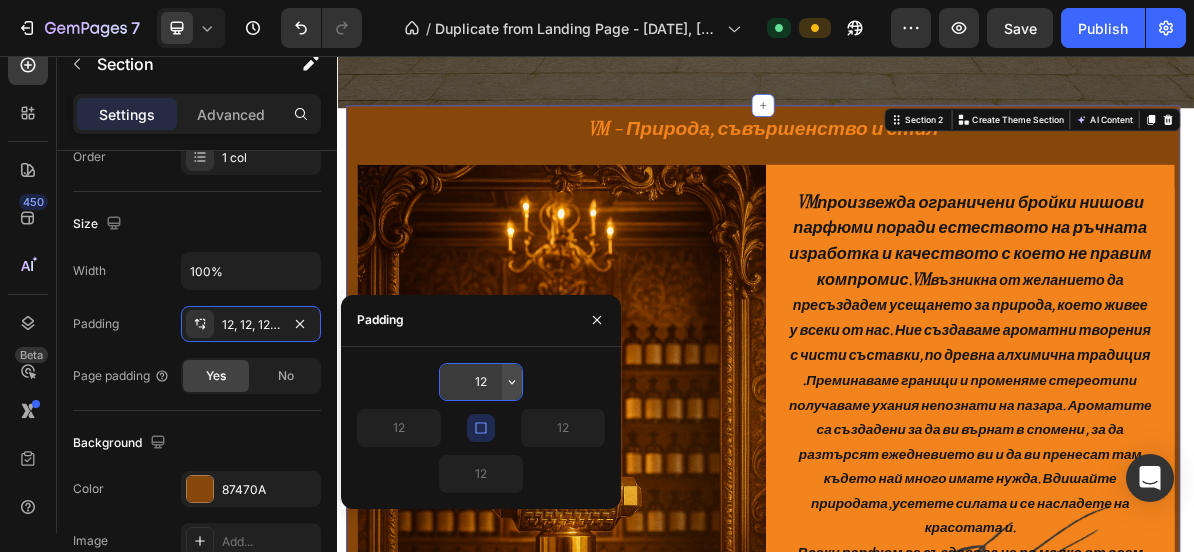 click 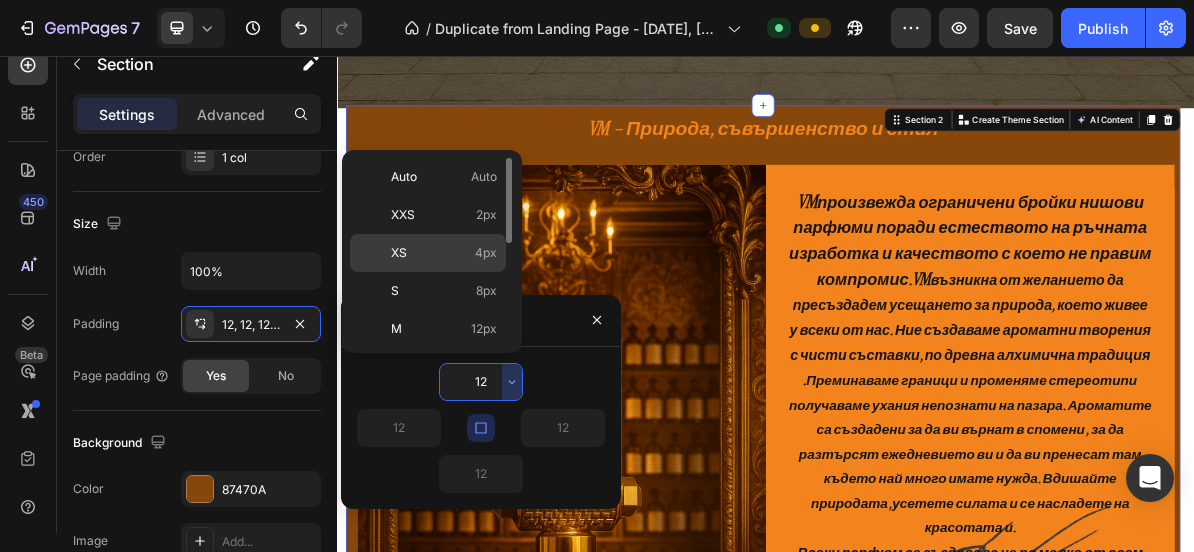 click on "XS 4px" at bounding box center (444, 253) 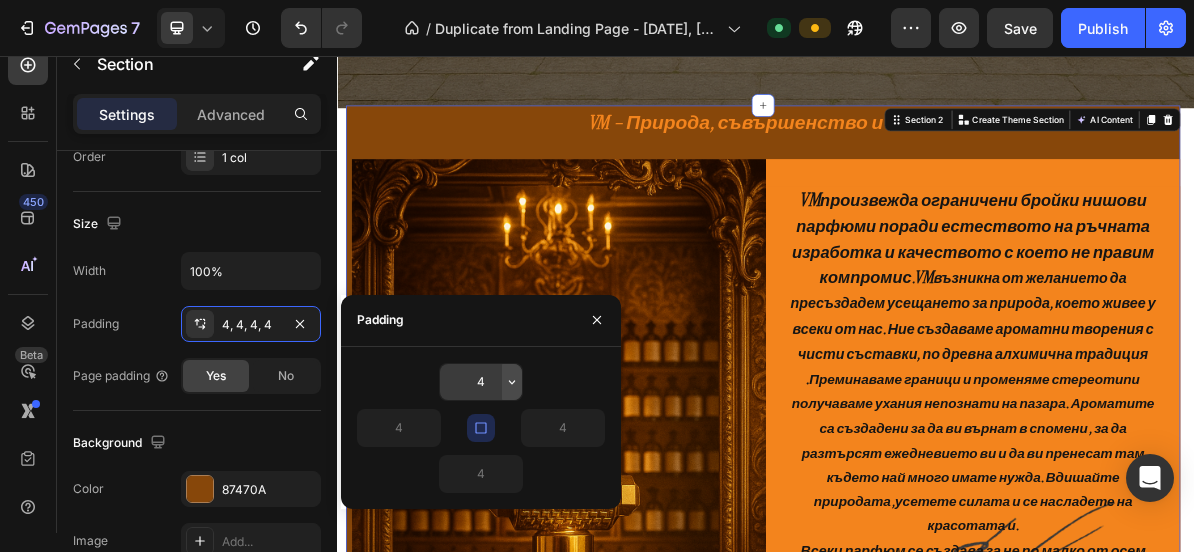 click 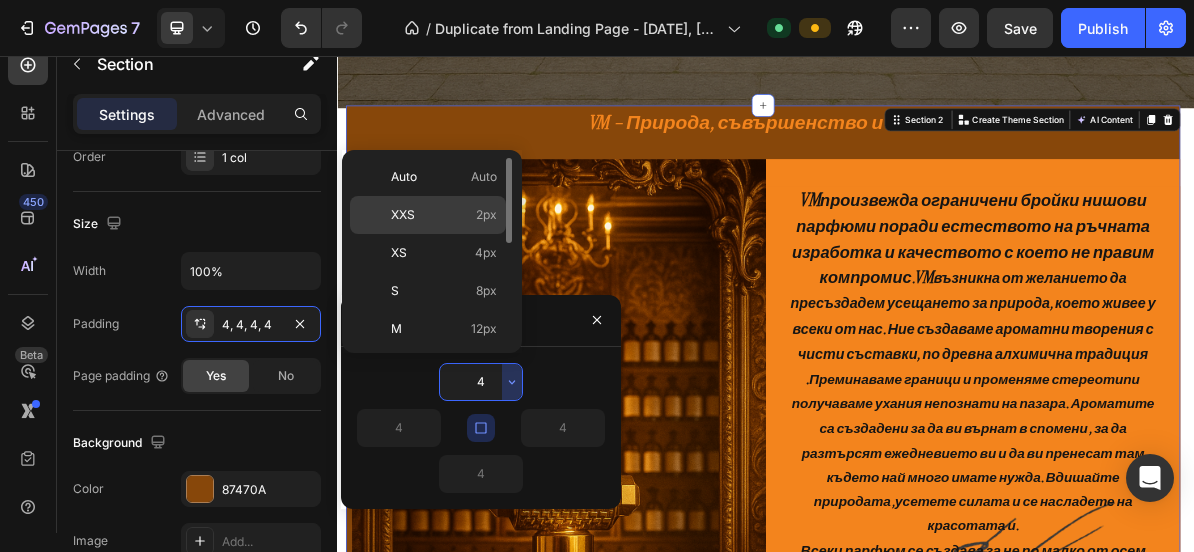 click on "XXS 2px" at bounding box center (444, 215) 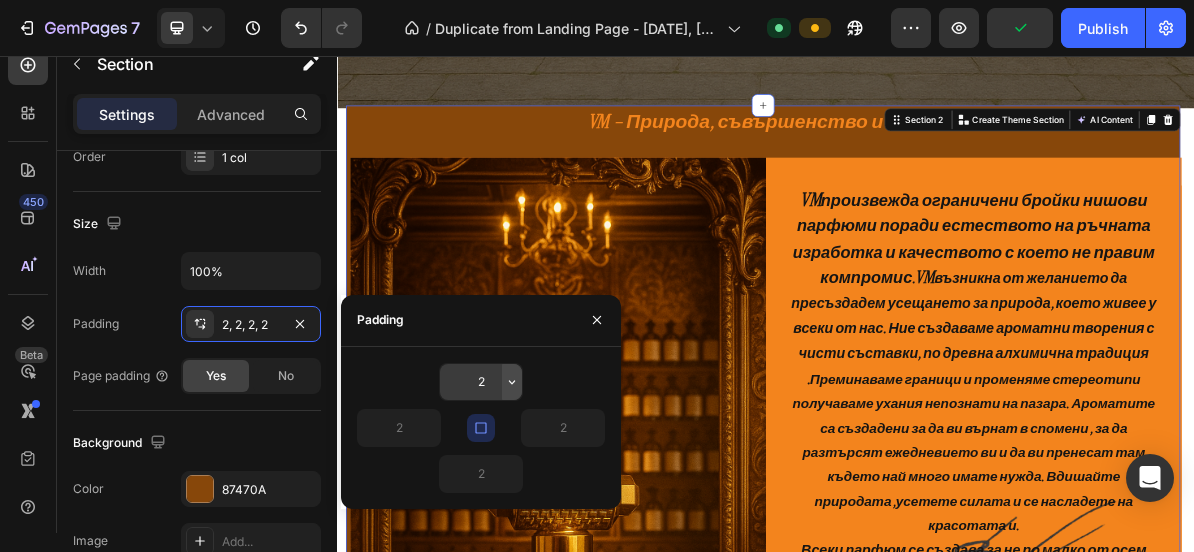click 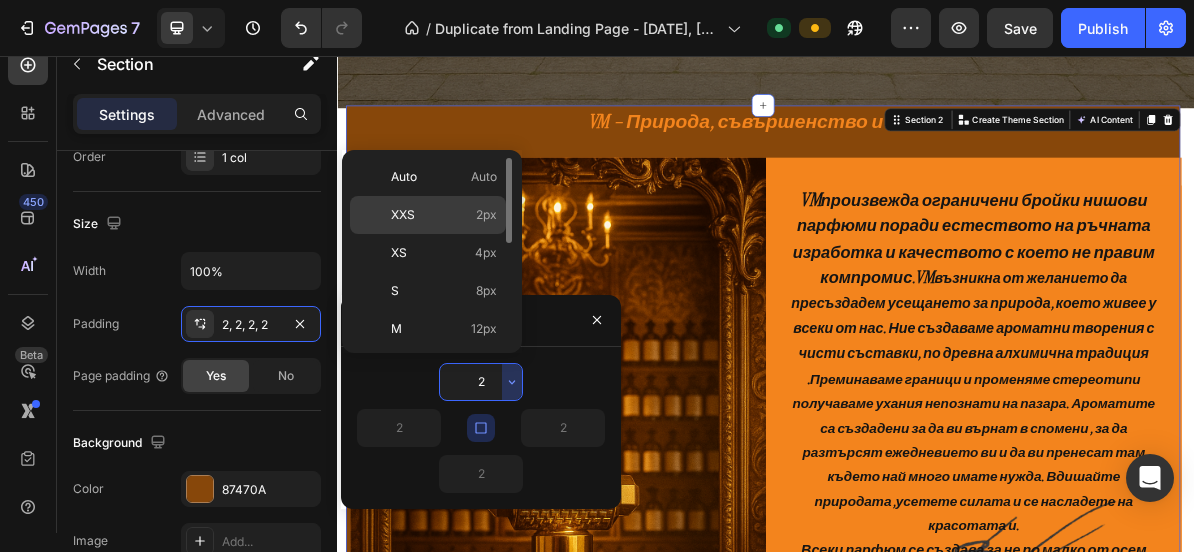 click on "XXS 2px" at bounding box center [444, 215] 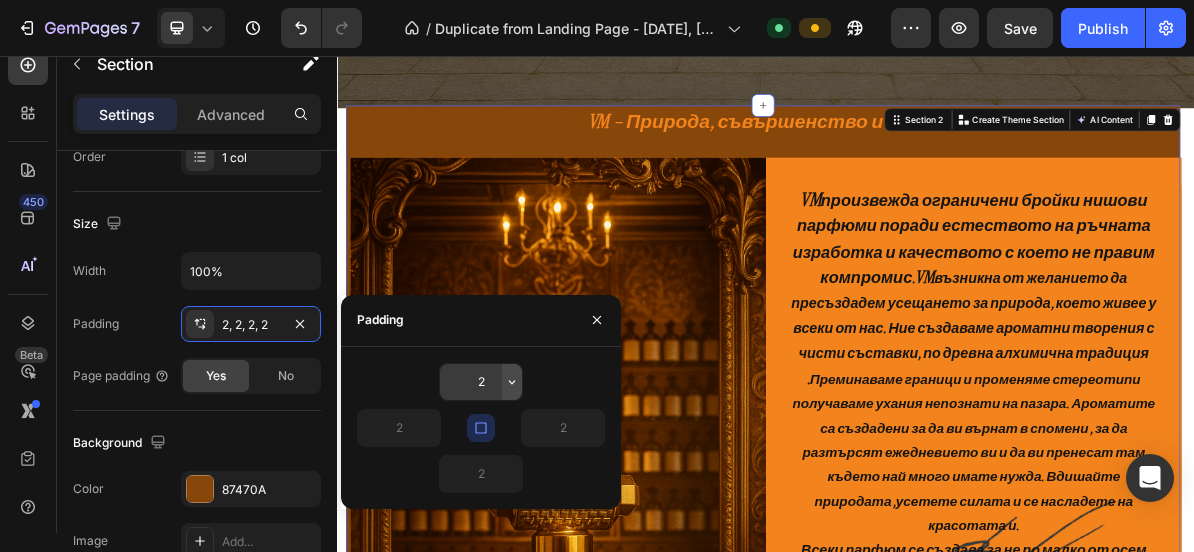 click 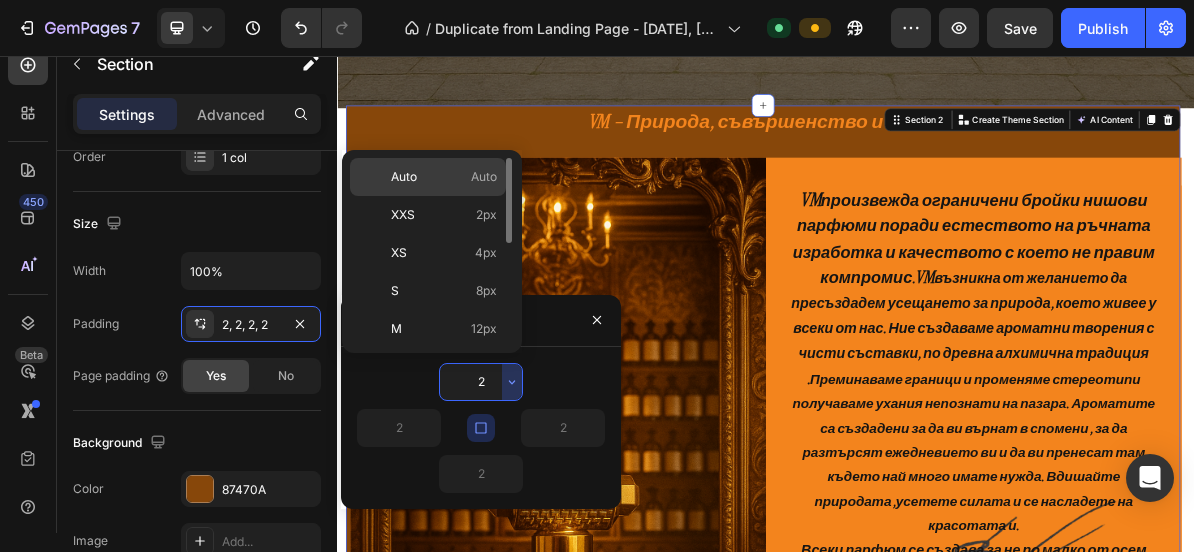 click on "Auto Auto" at bounding box center (444, 177) 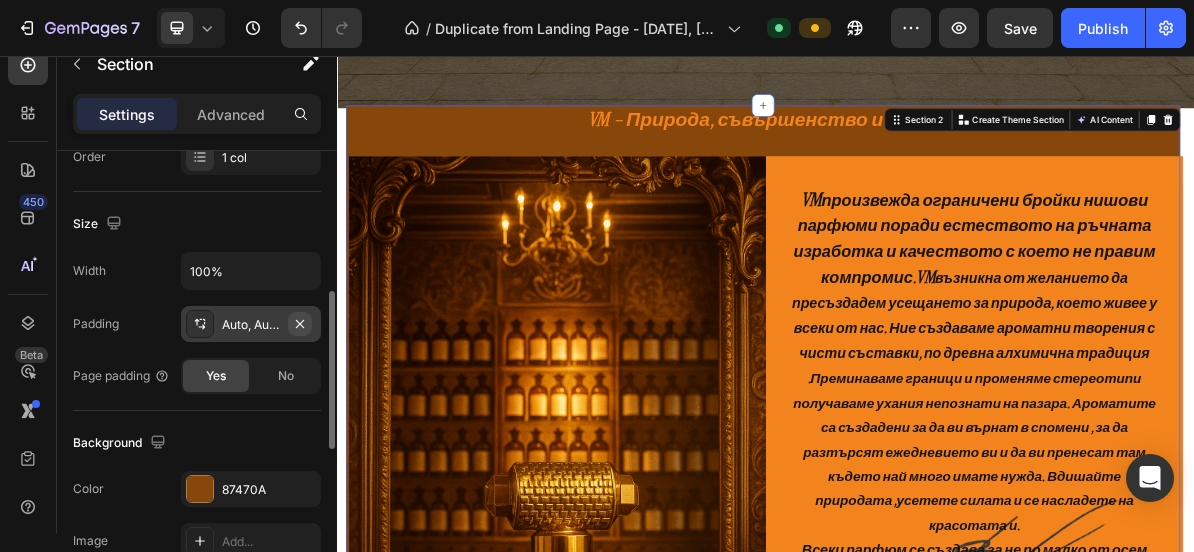 click 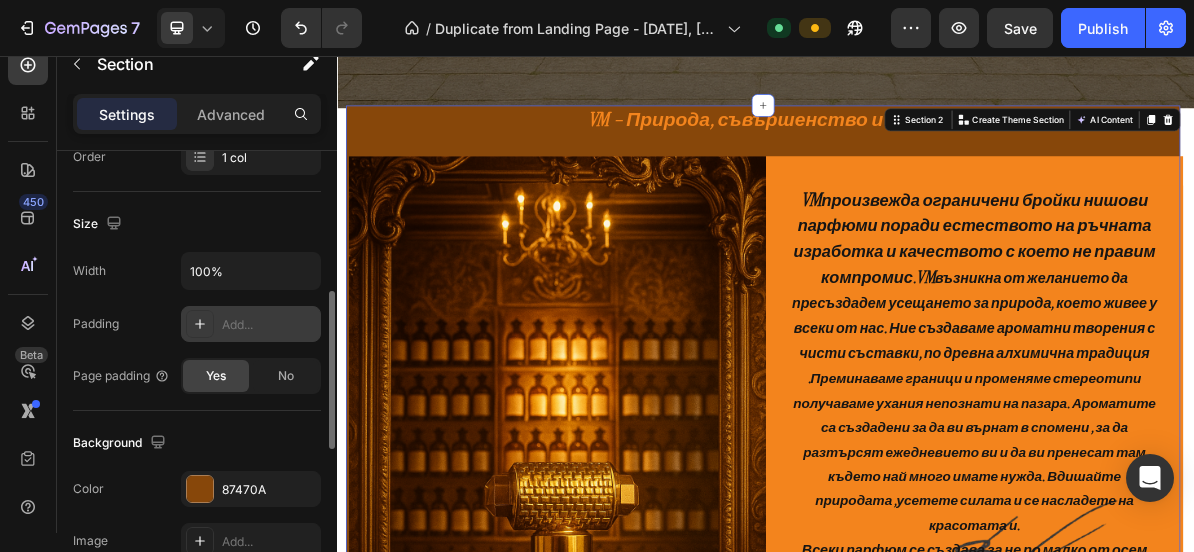 click on "Add..." at bounding box center (251, 324) 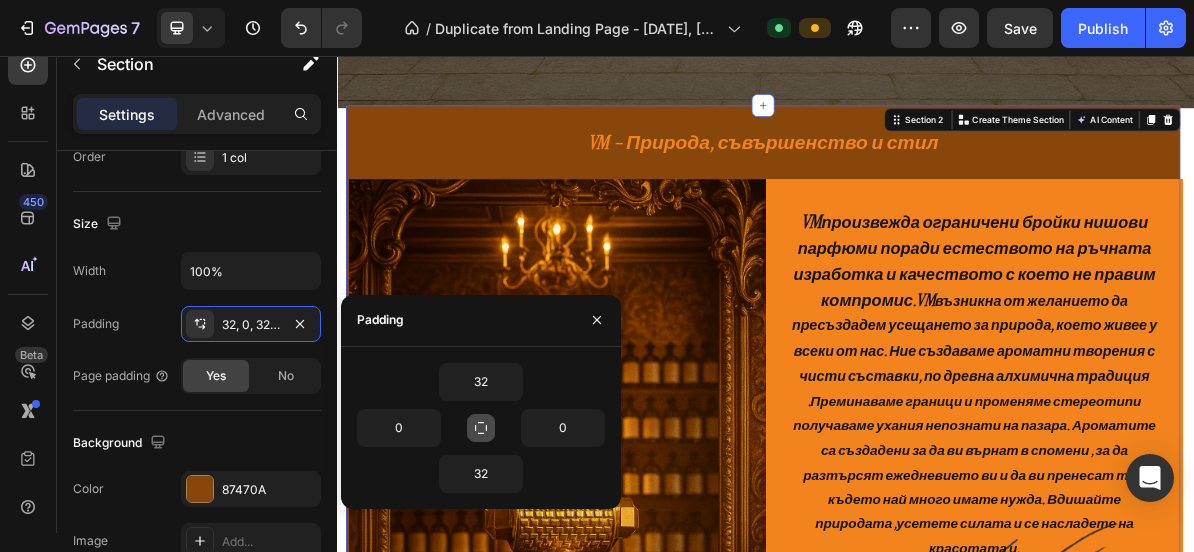 click at bounding box center [481, 428] 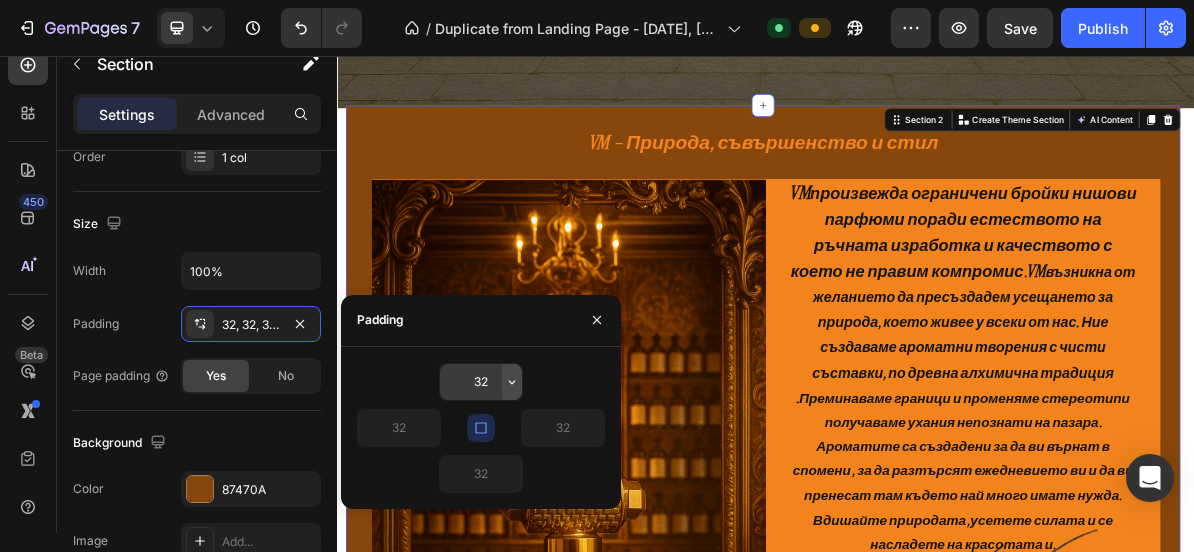 click 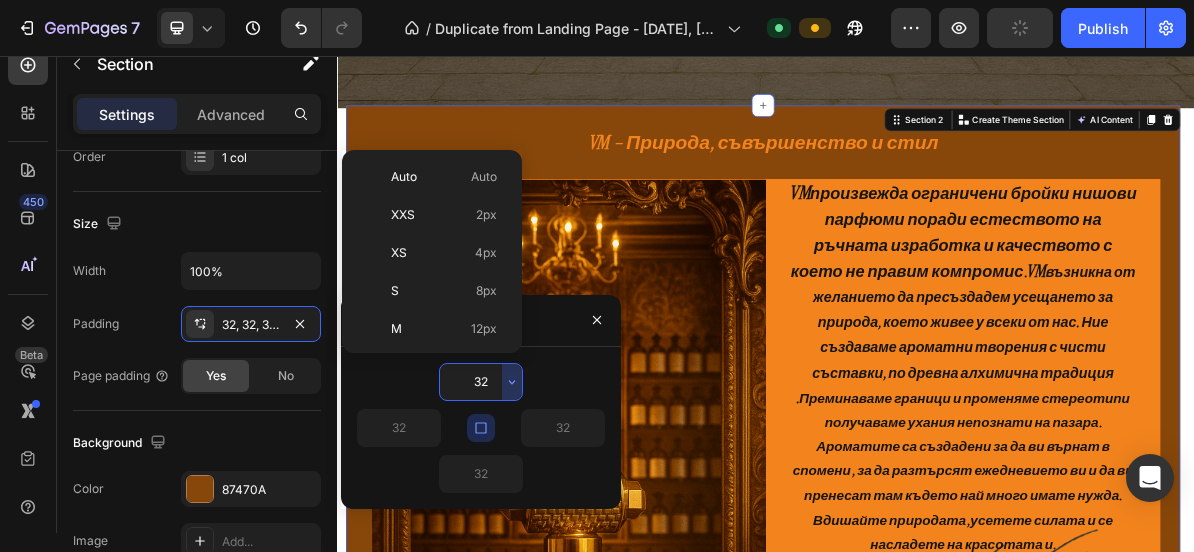scroll, scrollTop: 144, scrollLeft: 0, axis: vertical 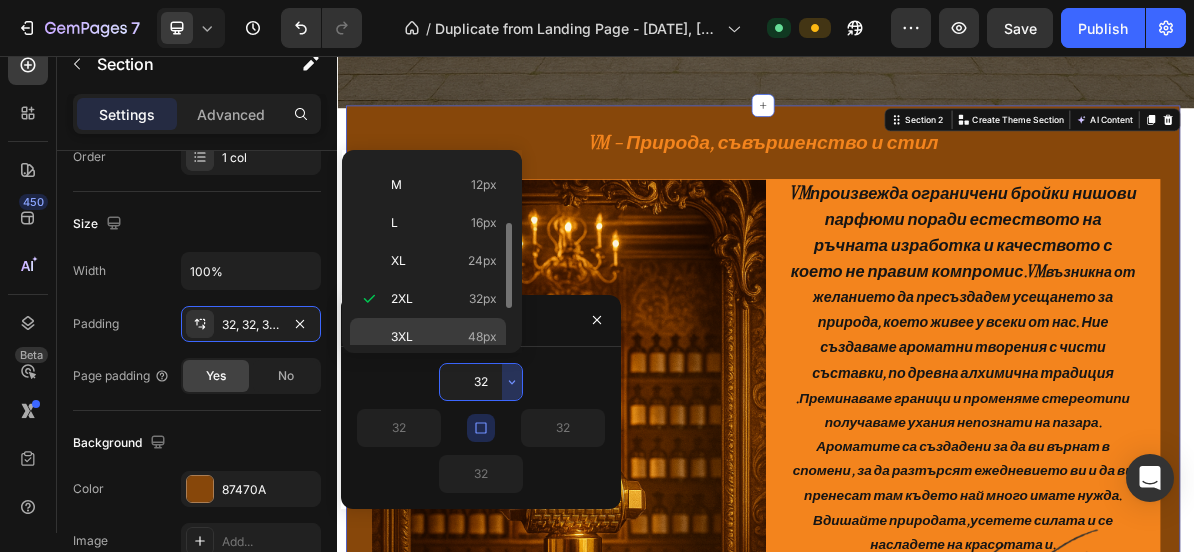 click on "3XL 48px" at bounding box center [444, 337] 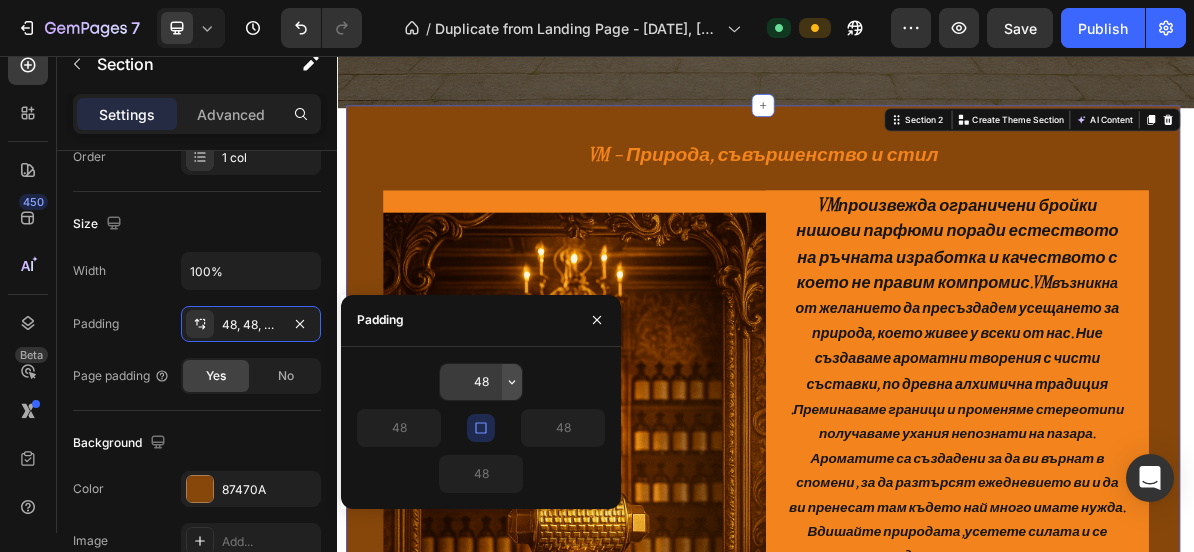 click 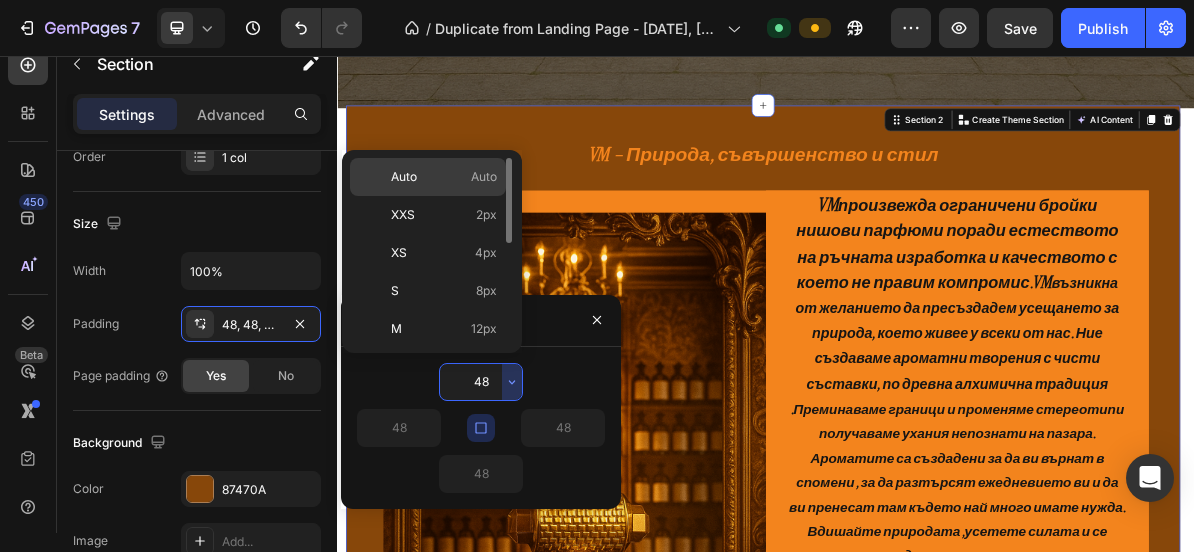 click on "Auto Auto" at bounding box center (444, 177) 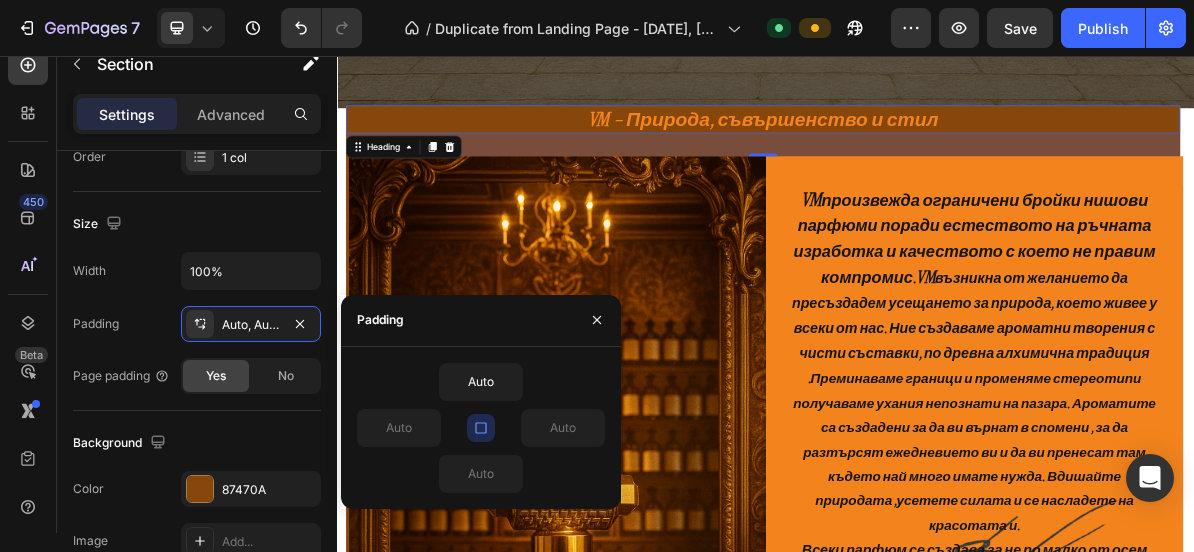 click on "VM – Природа, съвършенство и стил" at bounding box center (933, 144) 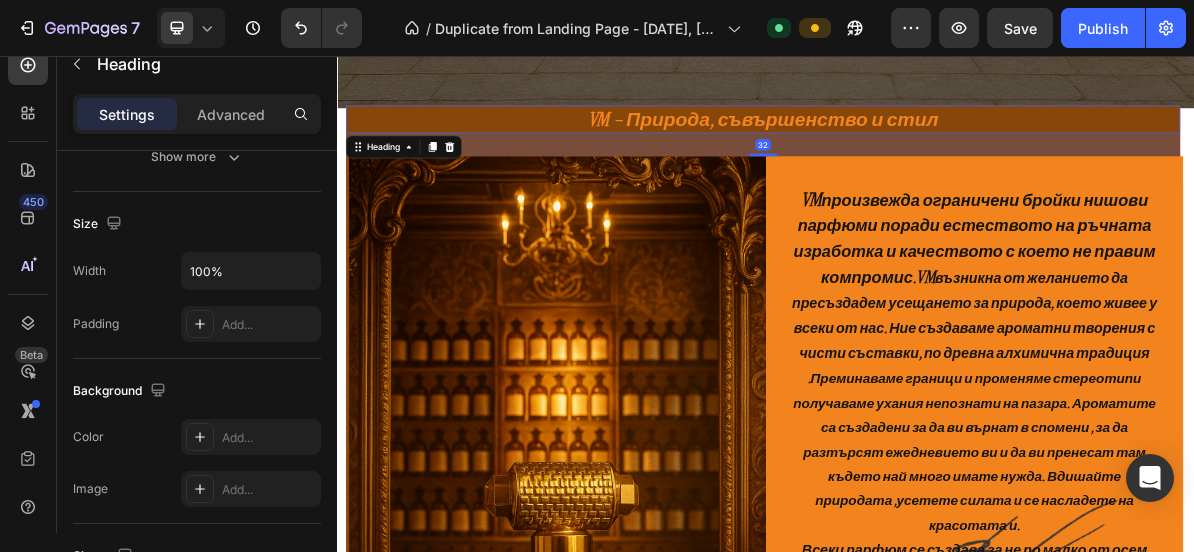 scroll, scrollTop: 0, scrollLeft: 0, axis: both 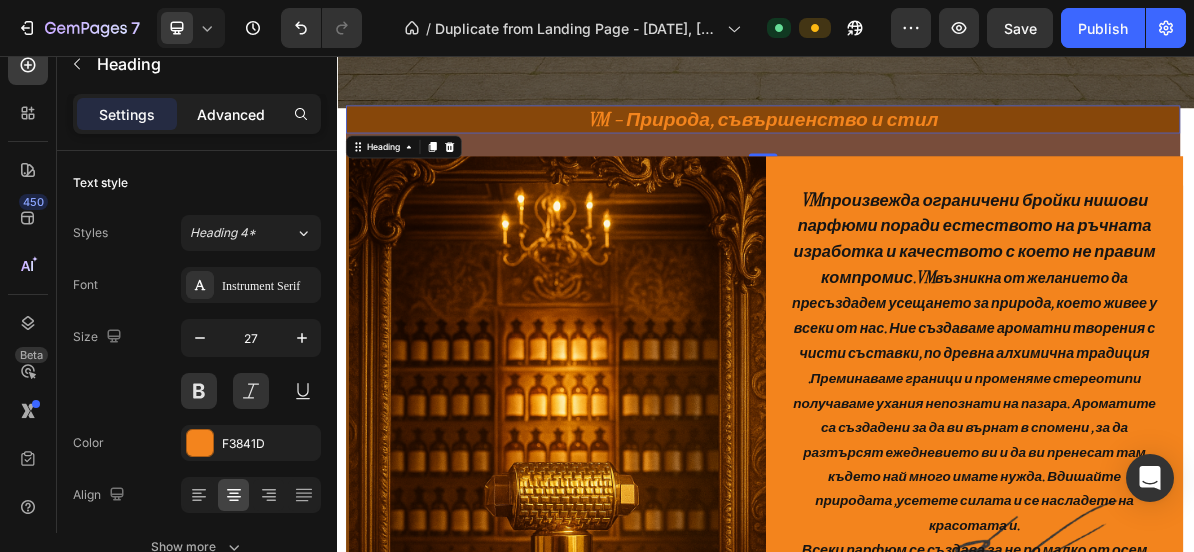 click on "Advanced" at bounding box center (231, 114) 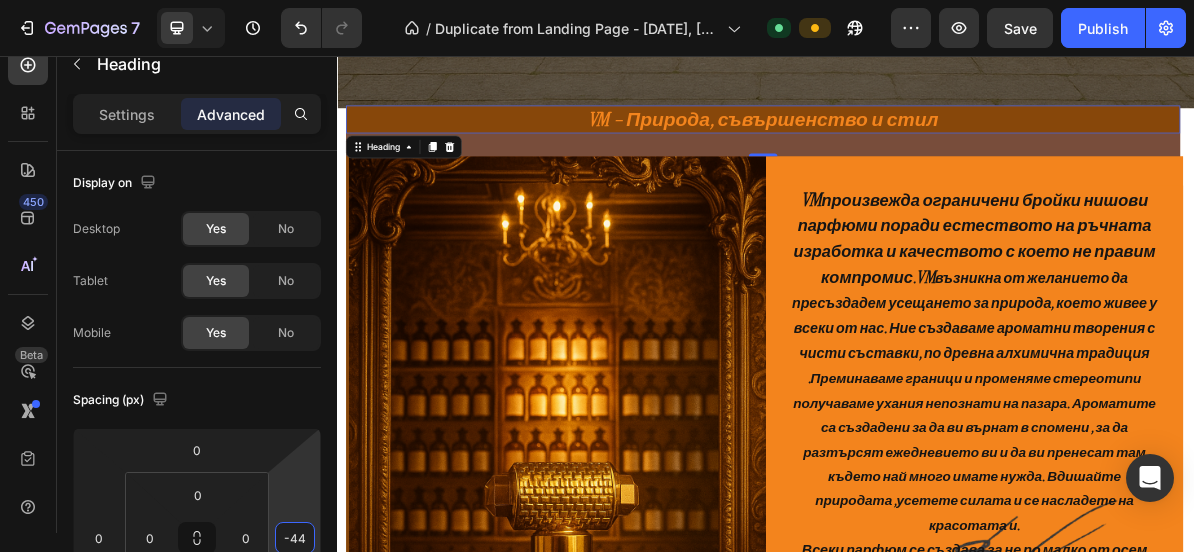 drag, startPoint x: 287, startPoint y: 499, endPoint x: 287, endPoint y: 521, distance: 22 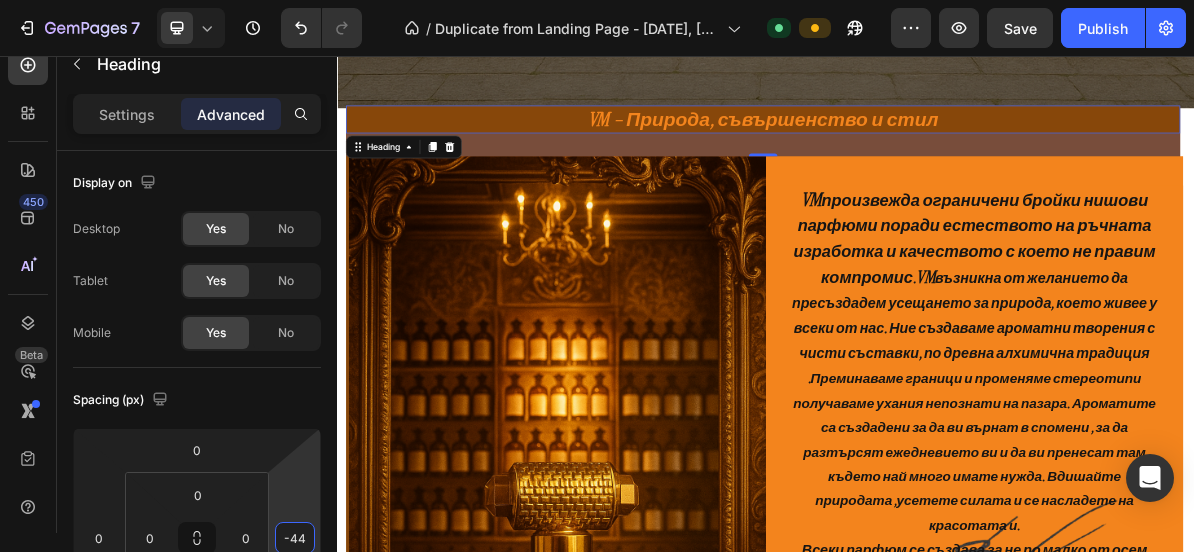 click on "7   /  Duplicate from Landing Page - Jun 8, 09:02:57 Default Preview  Save   Publish  450 Beta Sections(18) Elements(83) Section Element Hero Section Product Detail Brands Trusted Badges Guarantee Product Breakdown How to use Testimonials Compare Bundle FAQs Social Proof Brand Story Product List Collection Blog List Contact Sticky Add to Cart Custom Footer Browse Library 450 Layout
Row
Row
Row
Row Text
Heading
Text Block Button
Button
Button Media
Image
Image" at bounding box center (597, 0) 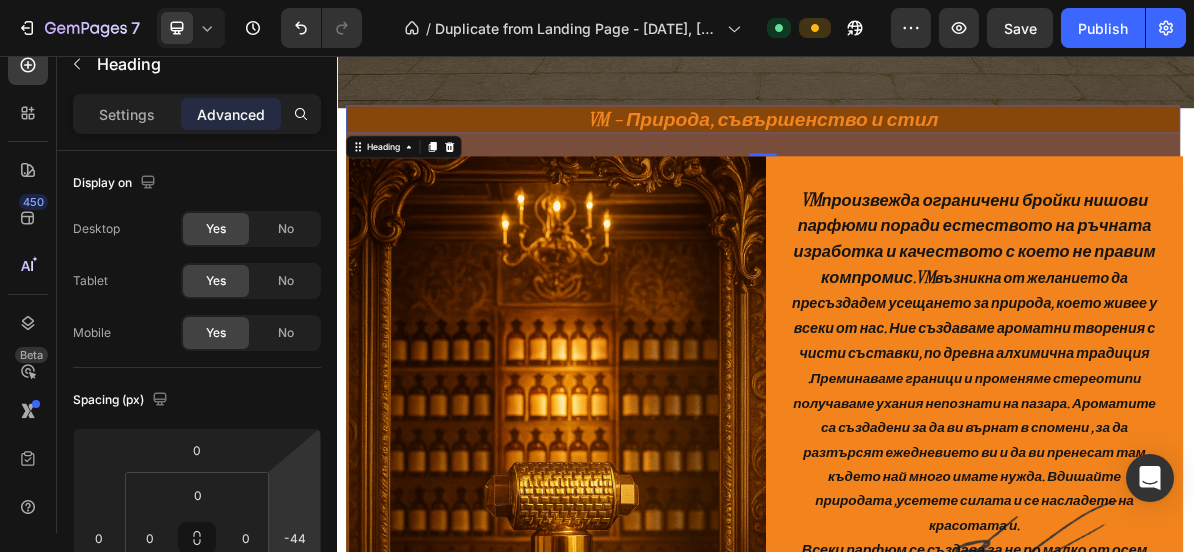 click on "32" at bounding box center (933, 180) 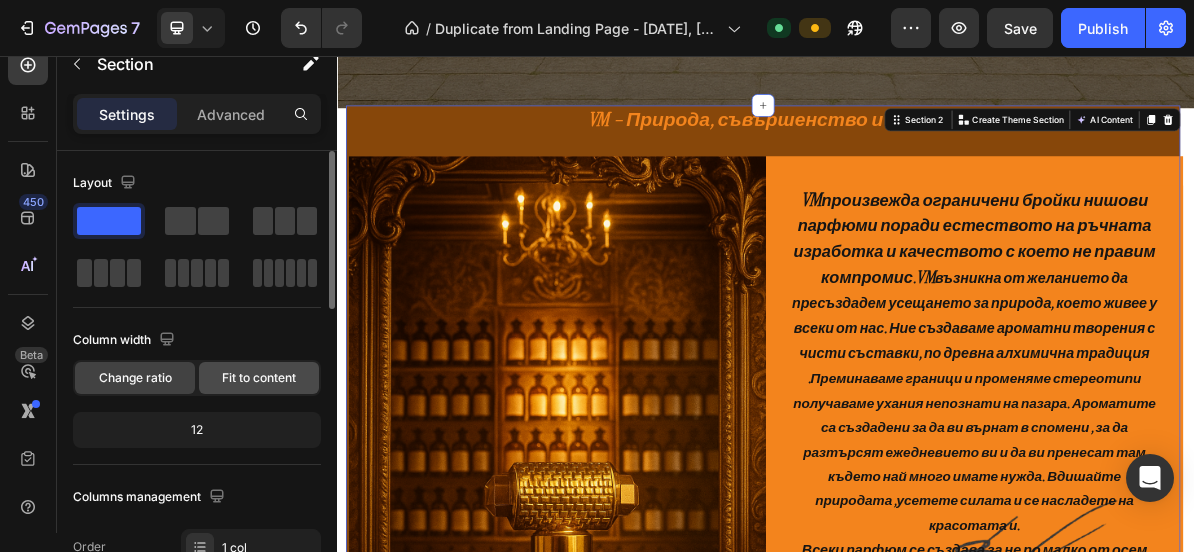 click on "Fit to content" 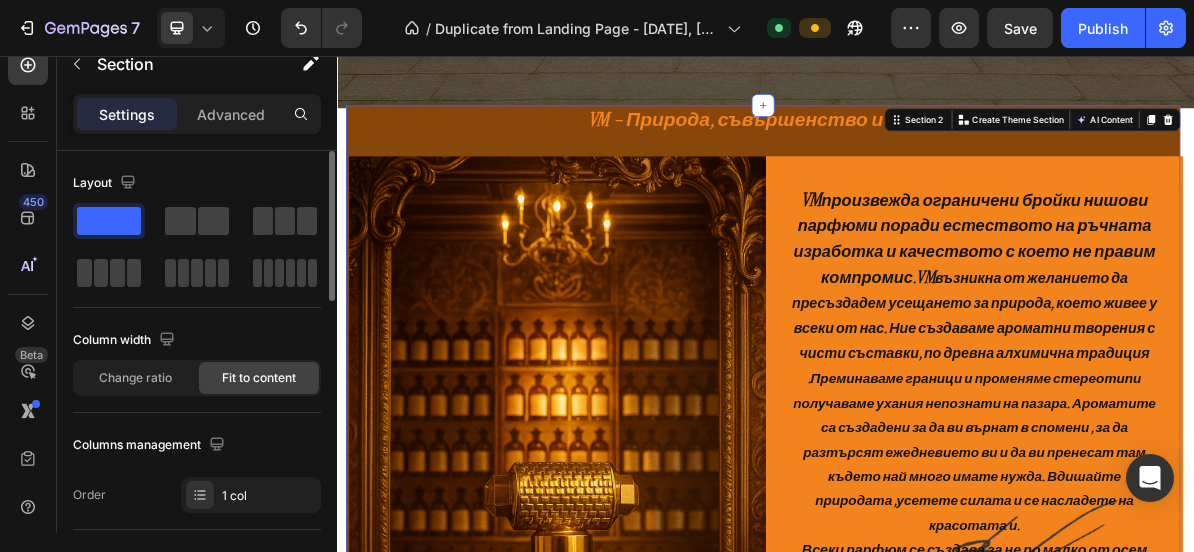 click on "Fit to content" 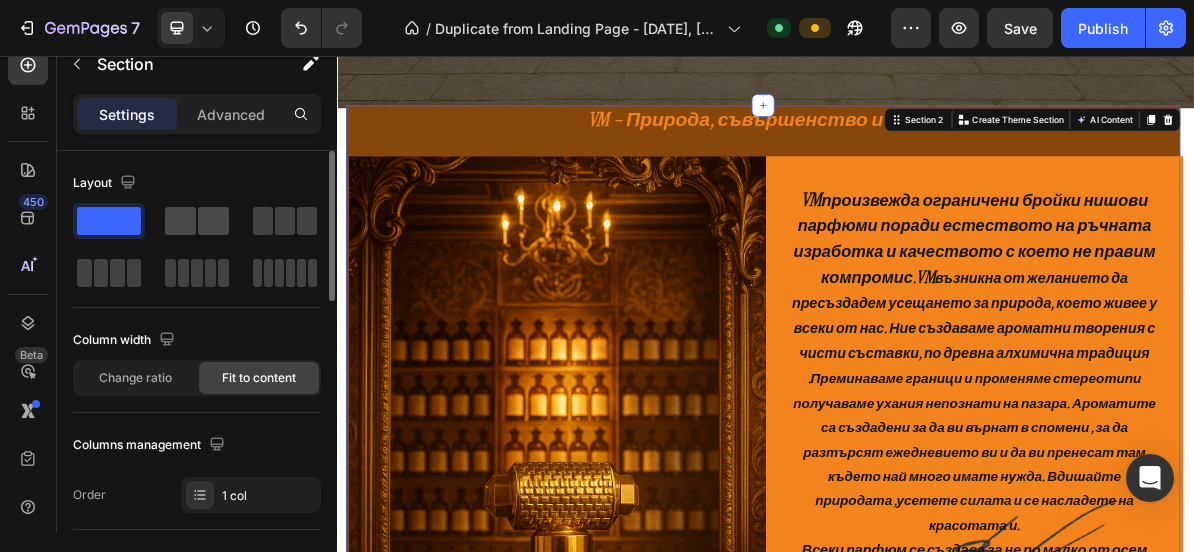 click at bounding box center [197, 221] 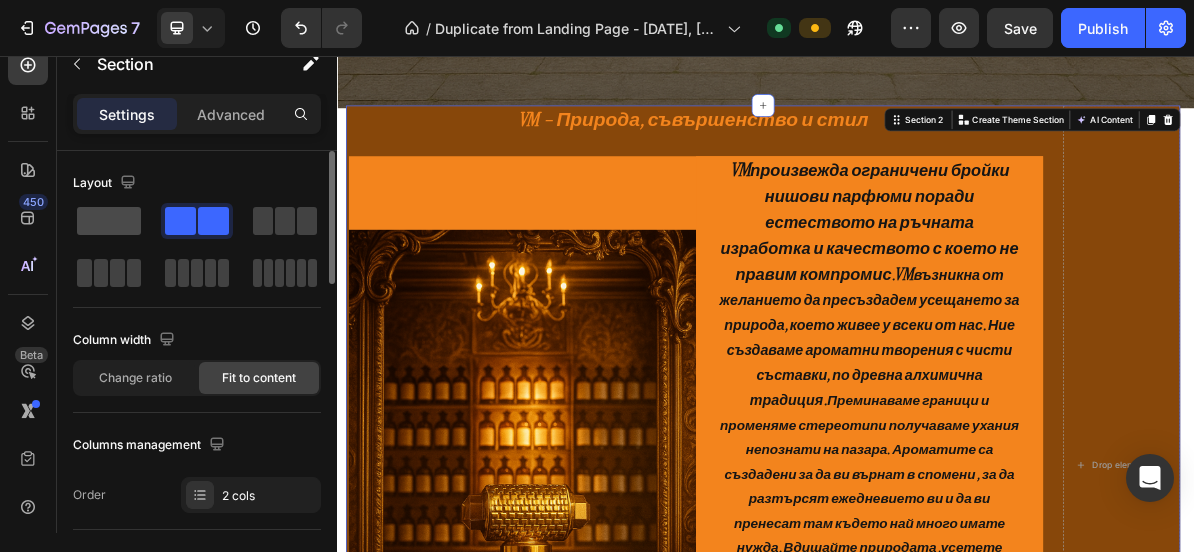 click 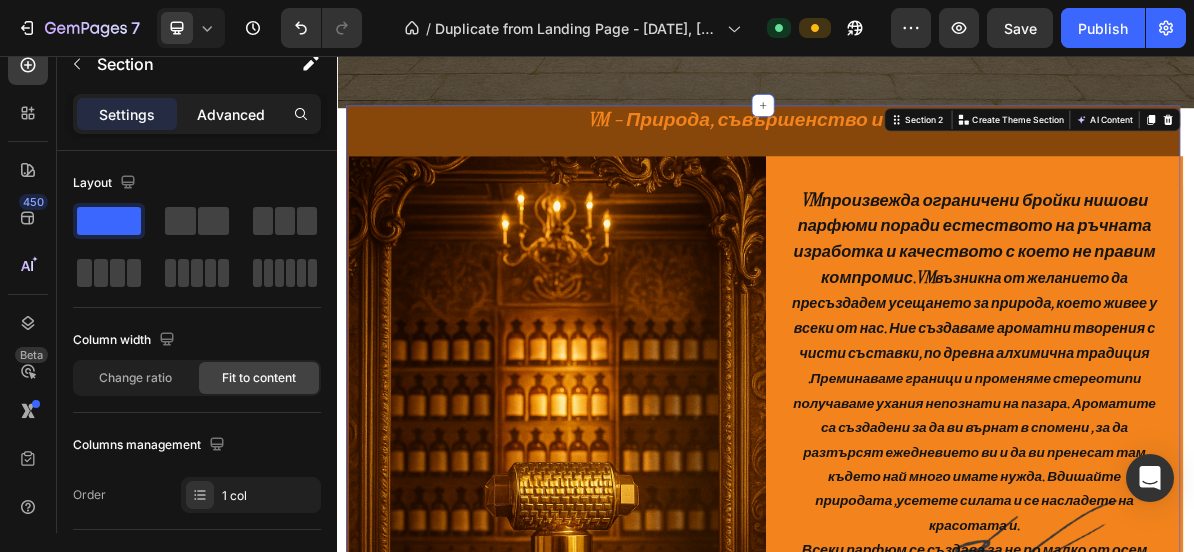 click on "Advanced" at bounding box center [231, 114] 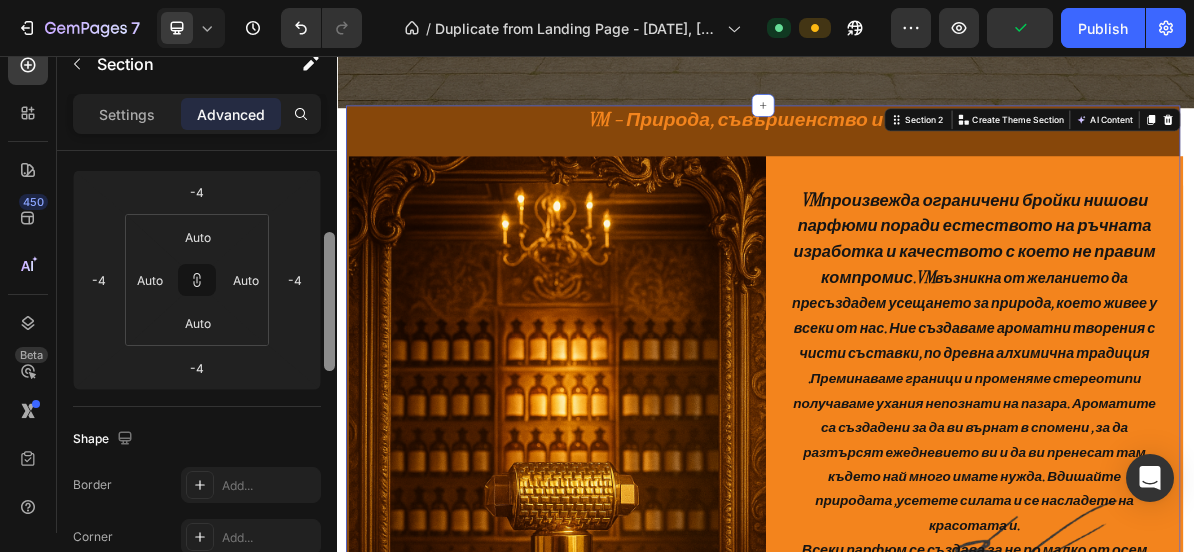scroll, scrollTop: 252, scrollLeft: 0, axis: vertical 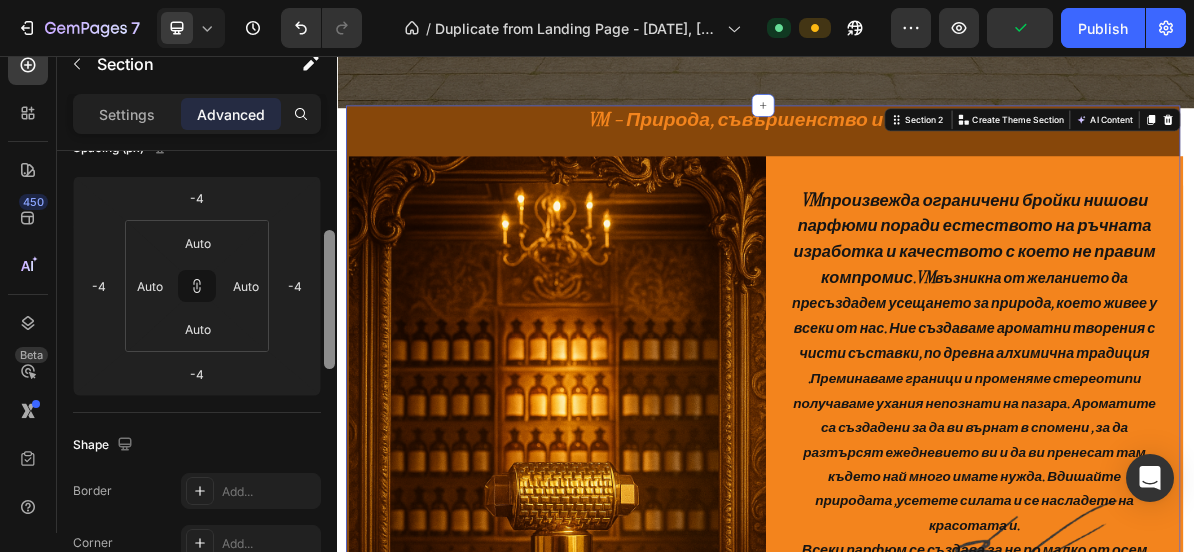 drag, startPoint x: 328, startPoint y: 185, endPoint x: 325, endPoint y: 265, distance: 80.05623 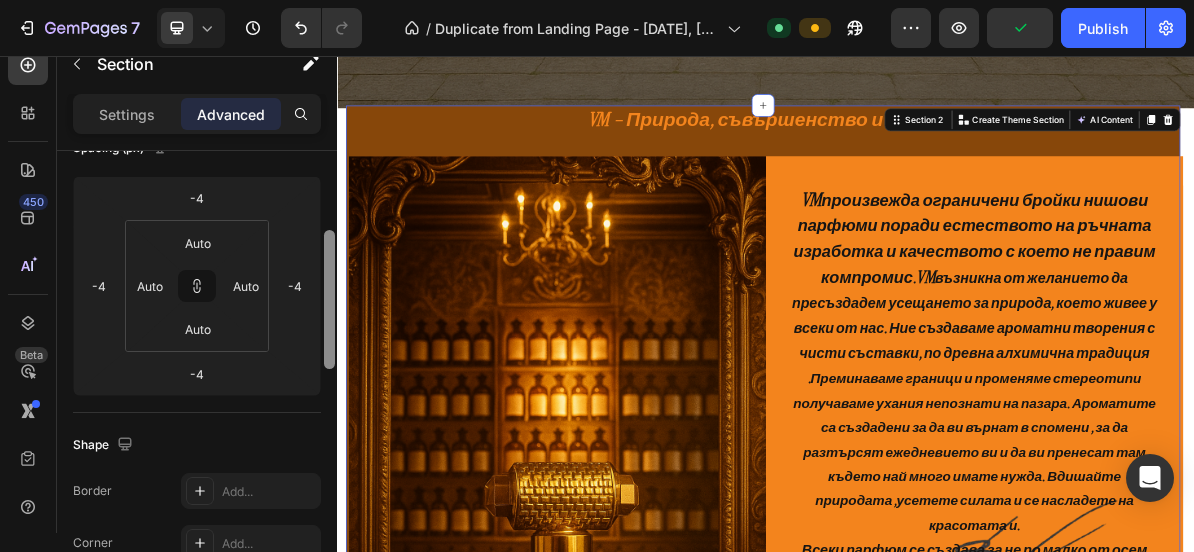 click at bounding box center [329, 299] 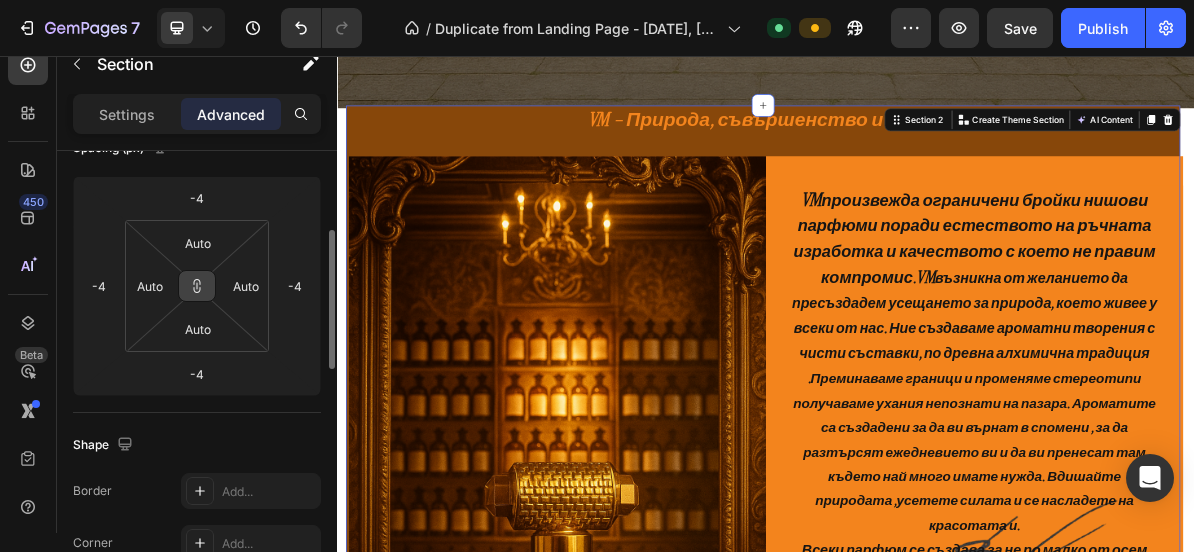 click at bounding box center [197, 286] 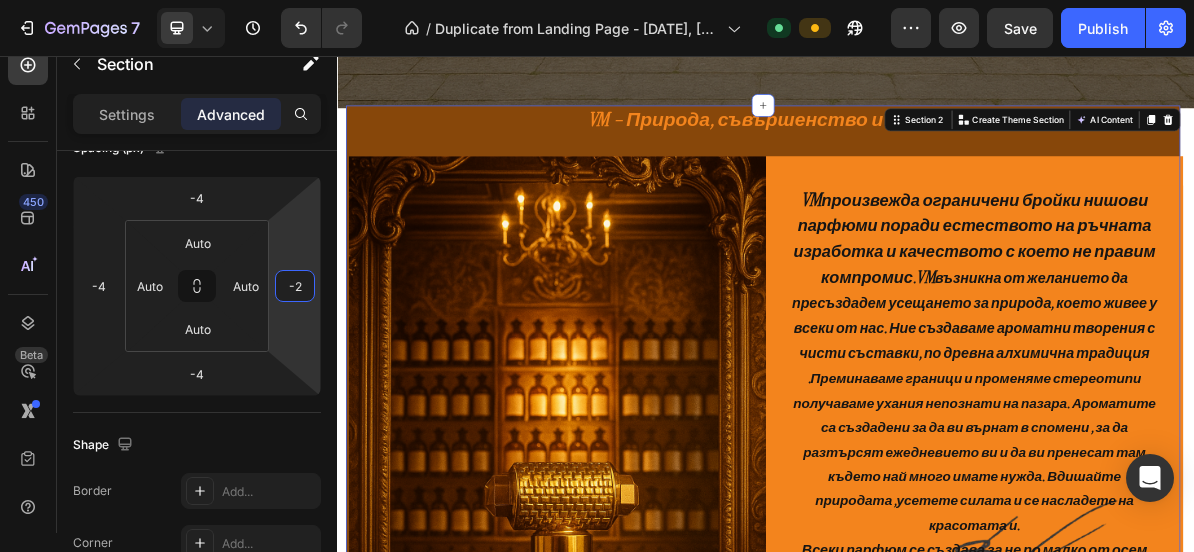 click on "7   /  Duplicate from Landing Page - Jun 8, 09:02:57 Default Preview  Save   Publish  450 Beta Sections(18) Elements(83) Section Element Hero Section Product Detail Brands Trusted Badges Guarantee Product Breakdown How to use Testimonials Compare Bundle FAQs Social Proof Brand Story Product List Collection Blog List Contact Sticky Add to Cart Custom Footer Browse Library 450 Layout
Row
Row
Row
Row Text
Heading
Text Block Button
Button
Button Media
Image
Image" at bounding box center [597, 0] 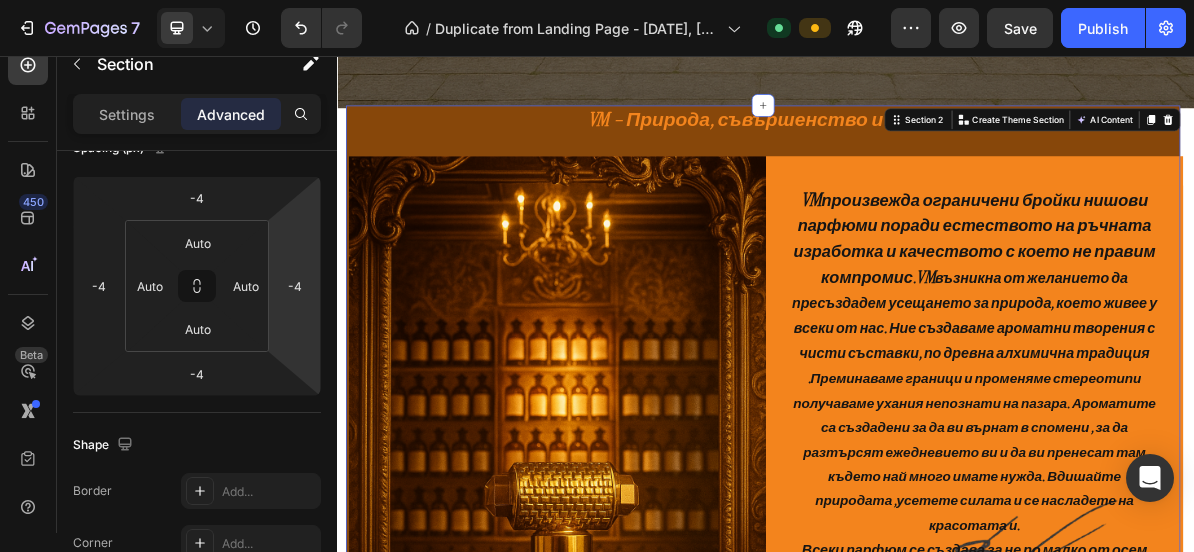 click on "7   /  Duplicate from Landing Page - Jun 8, 09:02:57 Default Preview  Save   Publish  450 Beta Sections(18) Elements(83) Section Element Hero Section Product Detail Brands Trusted Badges Guarantee Product Breakdown How to use Testimonials Compare Bundle FAQs Social Proof Brand Story Product List Collection Blog List Contact Sticky Add to Cart Custom Footer Browse Library 450 Layout
Row
Row
Row
Row Text
Heading
Text Block Button
Button
Button Media
Image
Image" at bounding box center [597, 0] 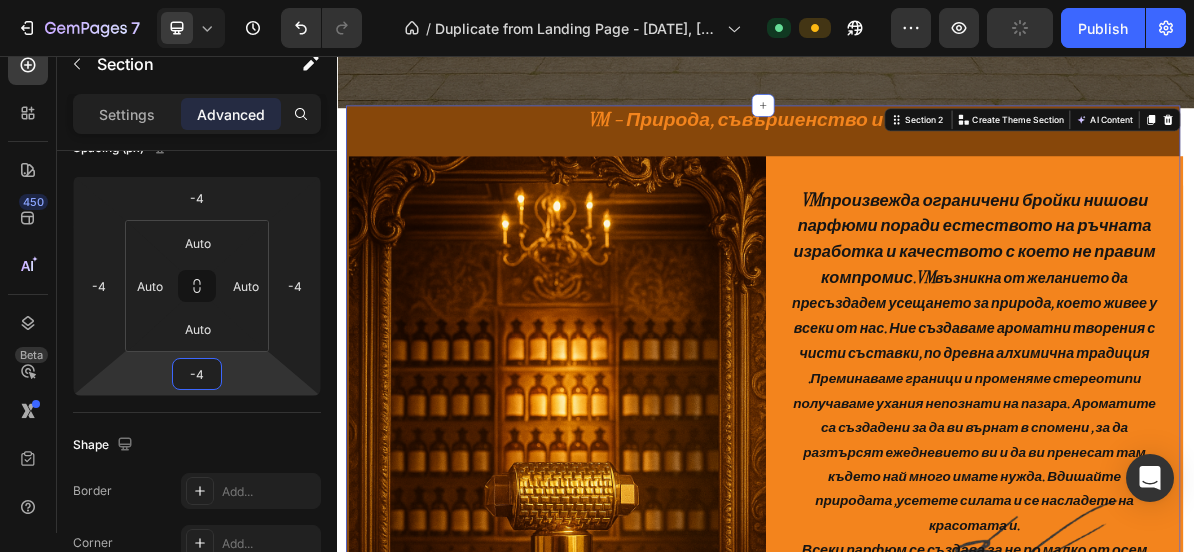 click on "7   /  Duplicate from Landing Page - Jun 8, 09:02:57 Default Preview  Publish  450 Beta Sections(18) Elements(83) Section Element Hero Section Product Detail Brands Trusted Badges Guarantee Product Breakdown How to use Testimonials Compare Bundle FAQs Social Proof Brand Story Product List Collection Blog List Contact Sticky Add to Cart Custom Footer Browse Library 450 Layout
Row
Row
Row
Row Text
Heading
Text Block Button
Button
Button Media
Image
Image" at bounding box center (597, 0) 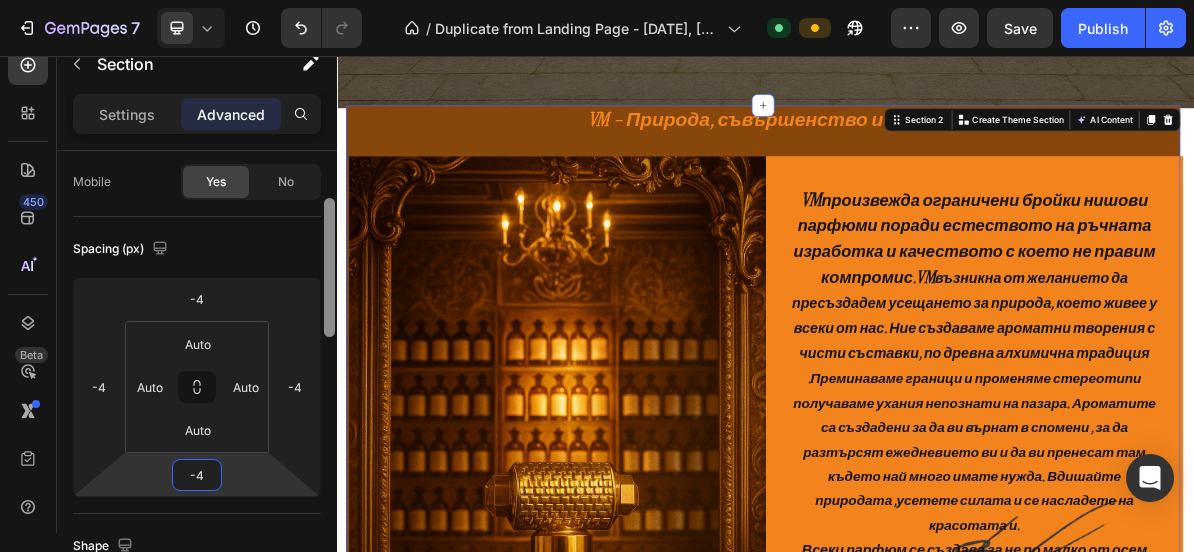 scroll, scrollTop: 154, scrollLeft: 0, axis: vertical 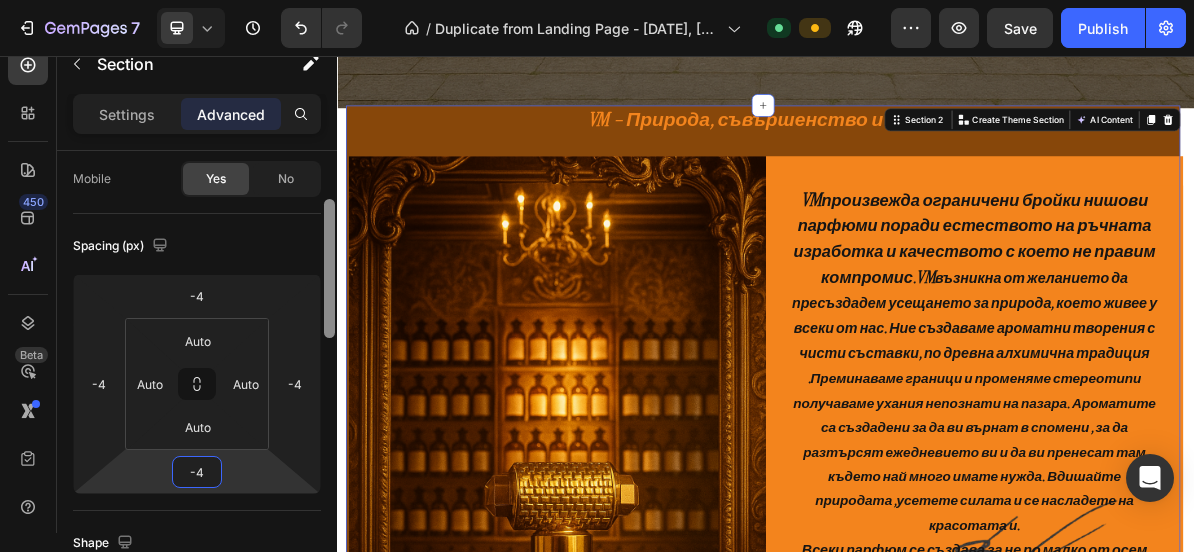 drag, startPoint x: 334, startPoint y: 297, endPoint x: 334, endPoint y: 266, distance: 31 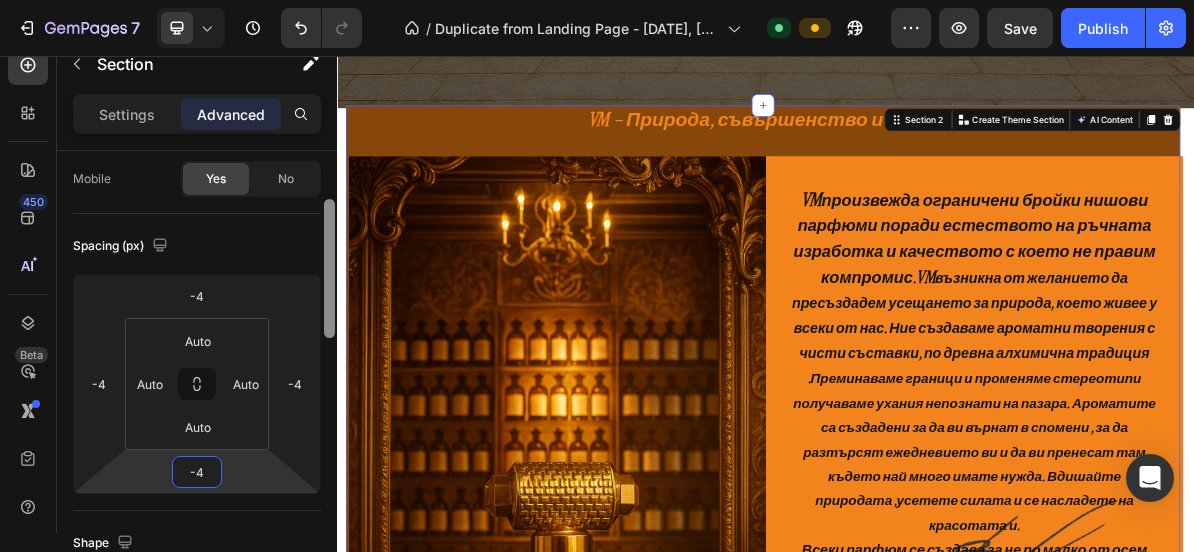 click at bounding box center [329, 268] 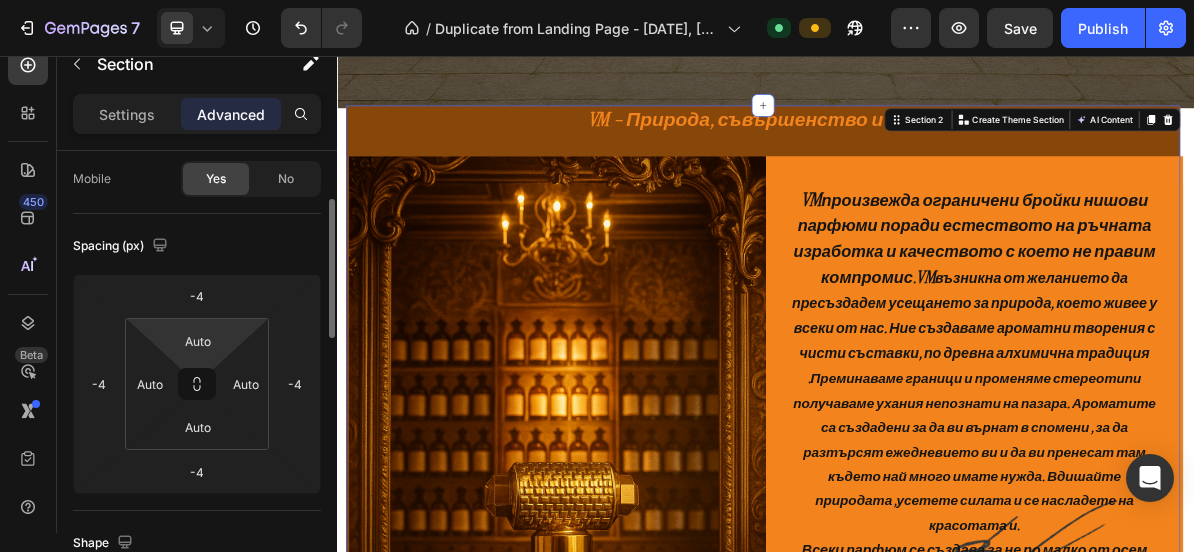 click on "7   /  Duplicate from Landing Page - Jun 8, 09:02:57 Default Preview  Save   Publish  450 Beta Sections(18) Elements(83) Section Element Hero Section Product Detail Brands Trusted Badges Guarantee Product Breakdown How to use Testimonials Compare Bundle FAQs Social Proof Brand Story Product List Collection Blog List Contact Sticky Add to Cart Custom Footer Browse Library 450 Layout
Row
Row
Row
Row Text
Heading
Text Block Button
Button
Button Media
Image
Image" at bounding box center [597, 0] 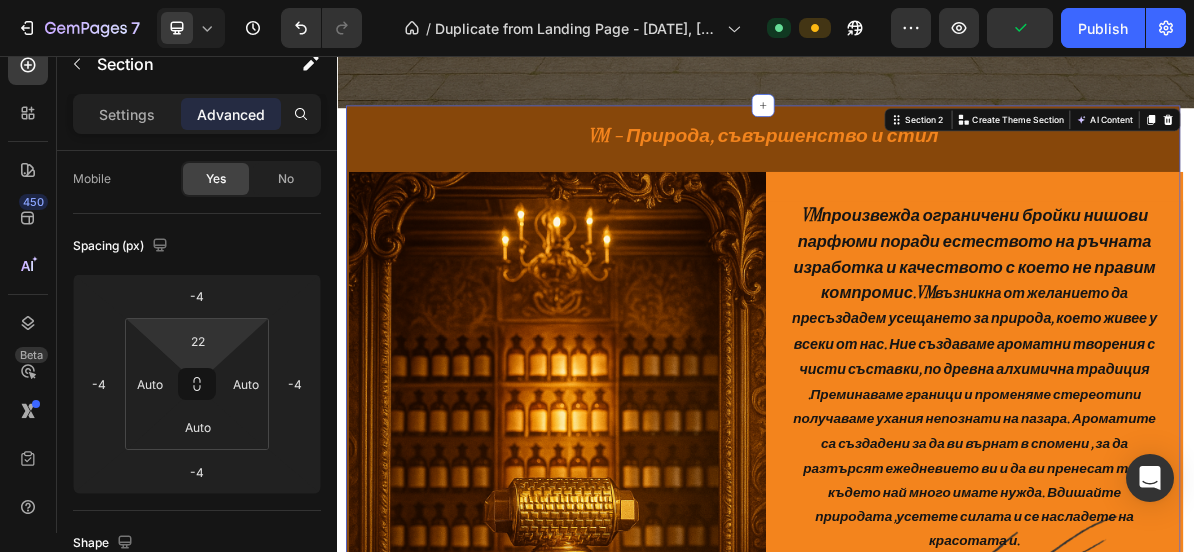 drag, startPoint x: 230, startPoint y: 331, endPoint x: 231, endPoint y: 320, distance: 11.045361 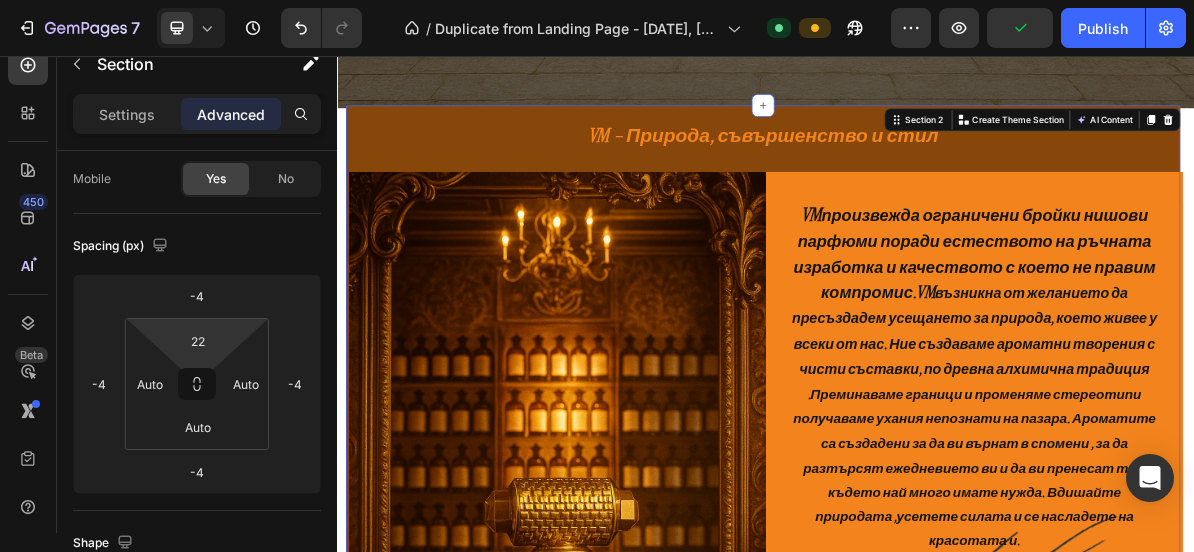 click on "7   /  Duplicate from Landing Page - Jun 8, 09:02:57 Default Preview  Publish  450 Beta Sections(18) Elements(83) Section Element Hero Section Product Detail Brands Trusted Badges Guarantee Product Breakdown How to use Testimonials Compare Bundle FAQs Social Proof Brand Story Product List Collection Blog List Contact Sticky Add to Cart Custom Footer Browse Library 450 Layout
Row
Row
Row
Row Text
Heading
Text Block Button
Button
Button Media
Image
Image" at bounding box center (597, 0) 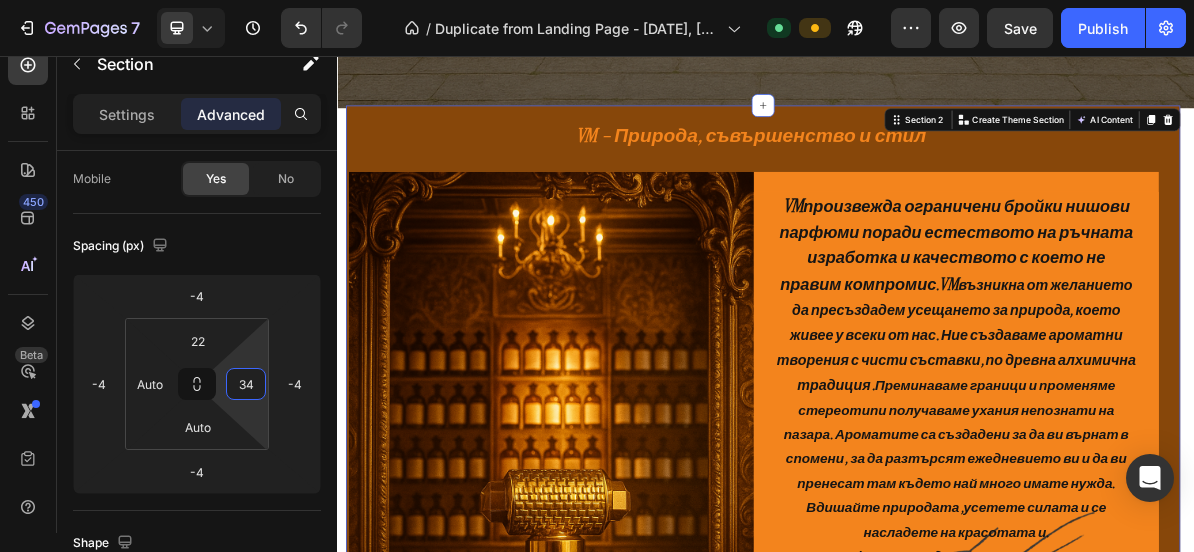drag, startPoint x: 260, startPoint y: 359, endPoint x: 260, endPoint y: 341, distance: 18 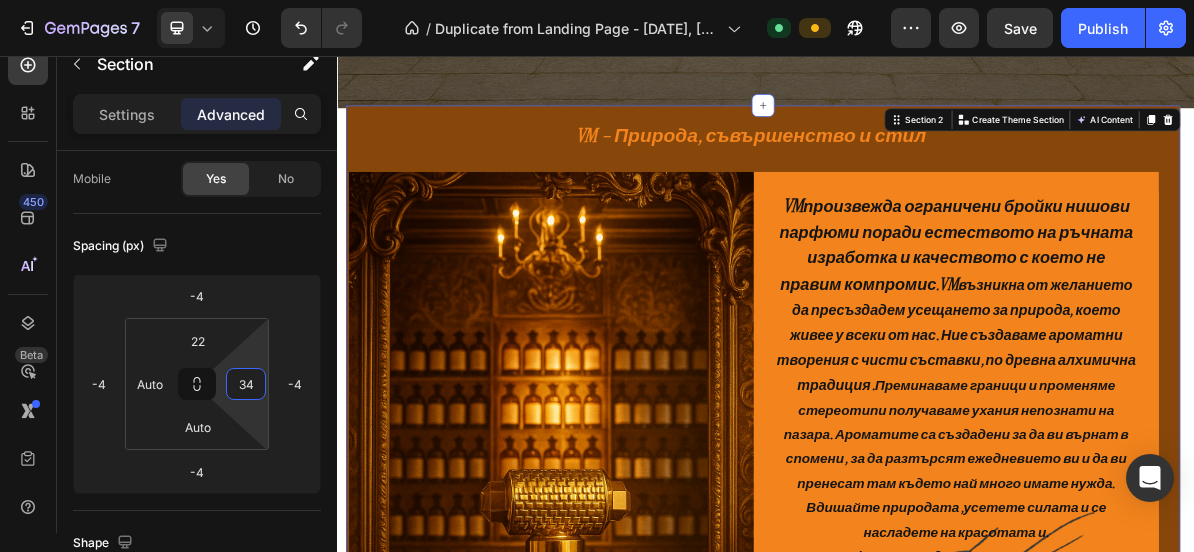 click on "7   /  Duplicate from Landing Page - Jun 8, 09:02:57 Default Preview  Save   Publish  450 Beta Sections(18) Elements(83) Section Element Hero Section Product Detail Brands Trusted Badges Guarantee Product Breakdown How to use Testimonials Compare Bundle FAQs Social Proof Brand Story Product List Collection Blog List Contact Sticky Add to Cart Custom Footer Browse Library 450 Layout
Row
Row
Row
Row Text
Heading
Text Block Button
Button
Button Media
Image
Image" at bounding box center (597, 0) 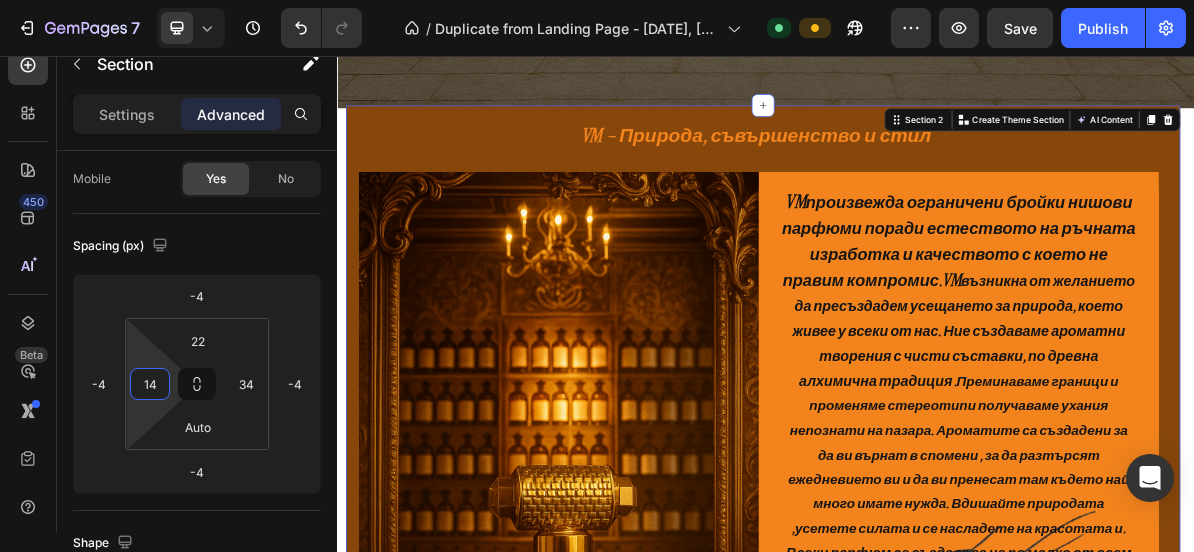 click on "7   /  Duplicate from Landing Page - Jun 8, 09:02:57 Default Preview  Save   Publish  450 Beta Sections(18) Elements(83) Section Element Hero Section Product Detail Brands Trusted Badges Guarantee Product Breakdown How to use Testimonials Compare Bundle FAQs Social Proof Brand Story Product List Collection Blog List Contact Sticky Add to Cart Custom Footer Browse Library 450 Layout
Row
Row
Row
Row Text
Heading
Text Block Button
Button
Button Media
Image
Image" at bounding box center [597, 0] 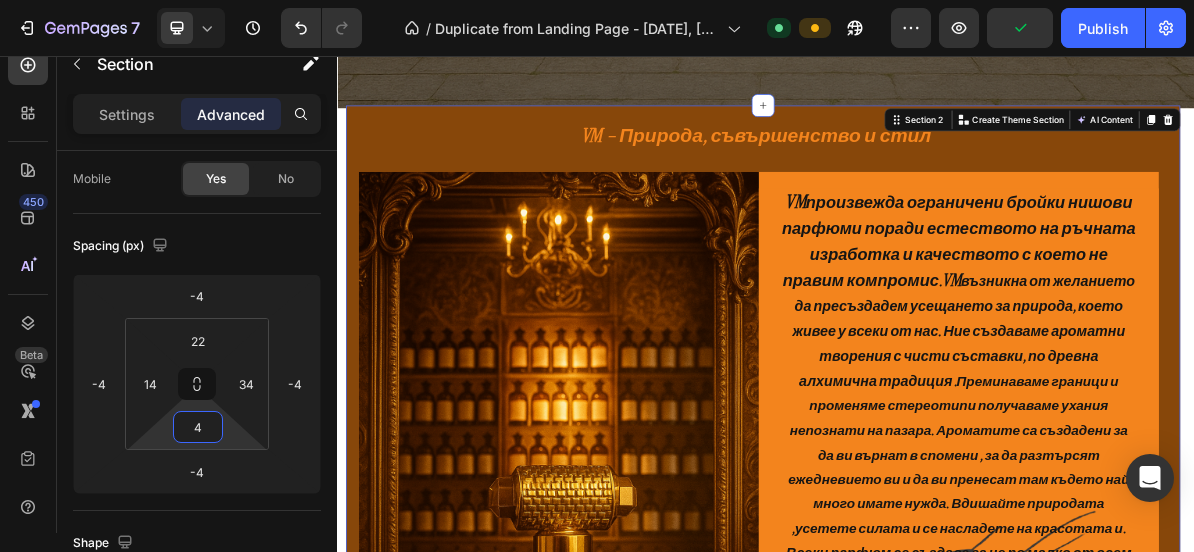 click on "7   /  Duplicate from Landing Page - Jun 8, 09:02:57 Default Preview  Publish  450 Beta Sections(18) Elements(83) Section Element Hero Section Product Detail Brands Trusted Badges Guarantee Product Breakdown How to use Testimonials Compare Bundle FAQs Social Proof Brand Story Product List Collection Blog List Contact Sticky Add to Cart Custom Footer Browse Library 450 Layout
Row
Row
Row
Row Text
Heading
Text Block Button
Button
Button Media
Image
Image" at bounding box center [597, 0] 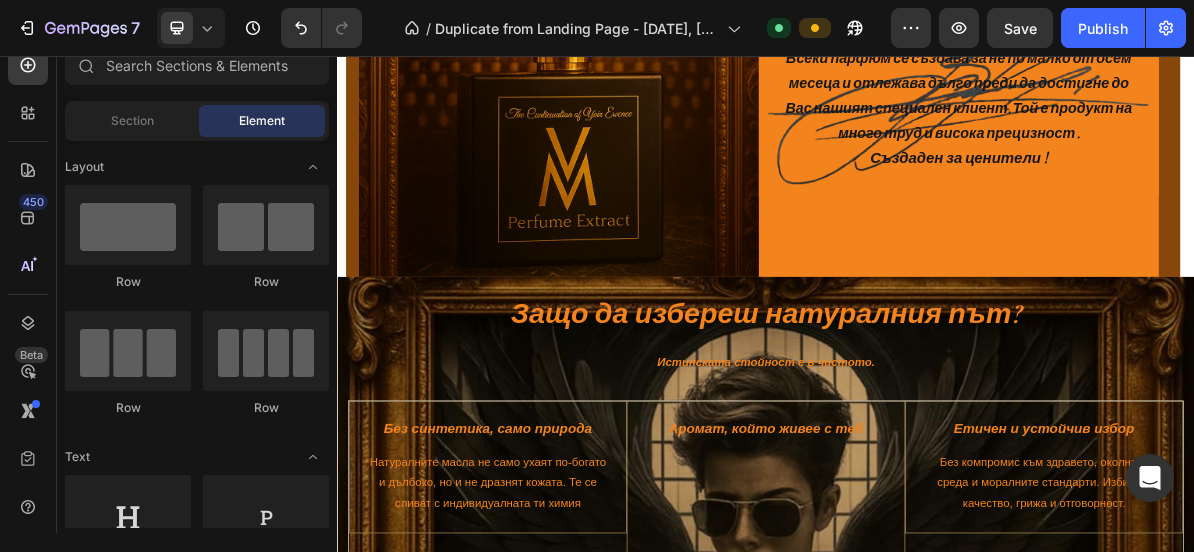 scroll, scrollTop: 2425, scrollLeft: 0, axis: vertical 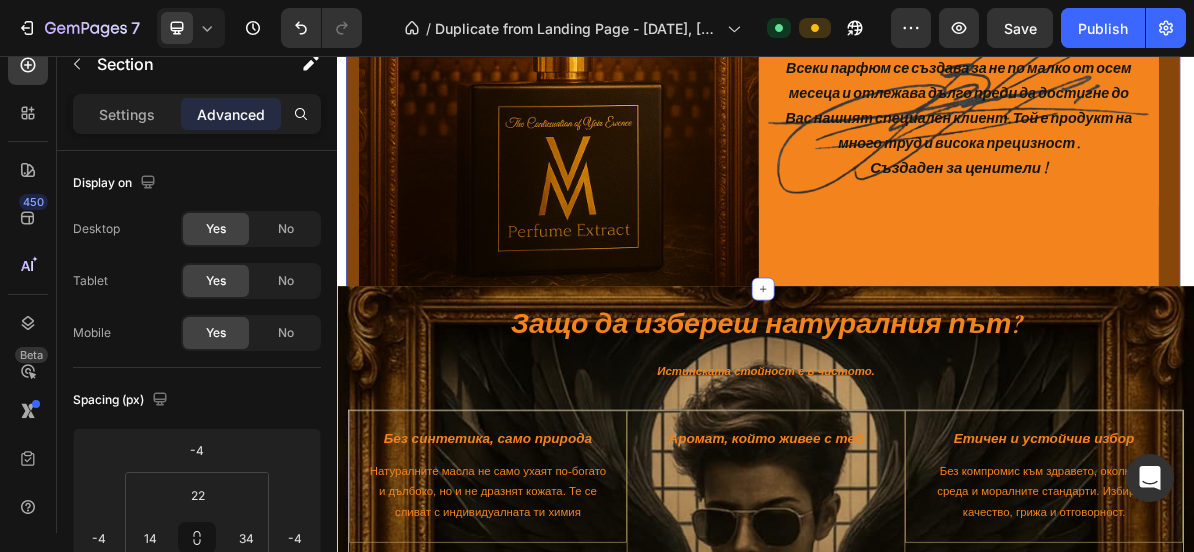 click on "VM – Природа, съвършенство и стил Heading Image VM  произвежда ограничени бройки нишови парфюми поради естеството на ръчната изработка и качеството с което не правим компромис .     VM  възникна от желанието да пресъздадем усещането за природа, което живее у всеки от нас. Ние създаваме ароматни творения с чисти съставки, по древна алхимична традиция . Всеки парфюм се създава за не по малко от осем месеца и отлежава дълго преди да достигне до Вас нашият специален клиент. Той е продукт на много труд и висока прецизност .  Създаден за ценители ! Text block Row Row Section 2" at bounding box center [933, -87] 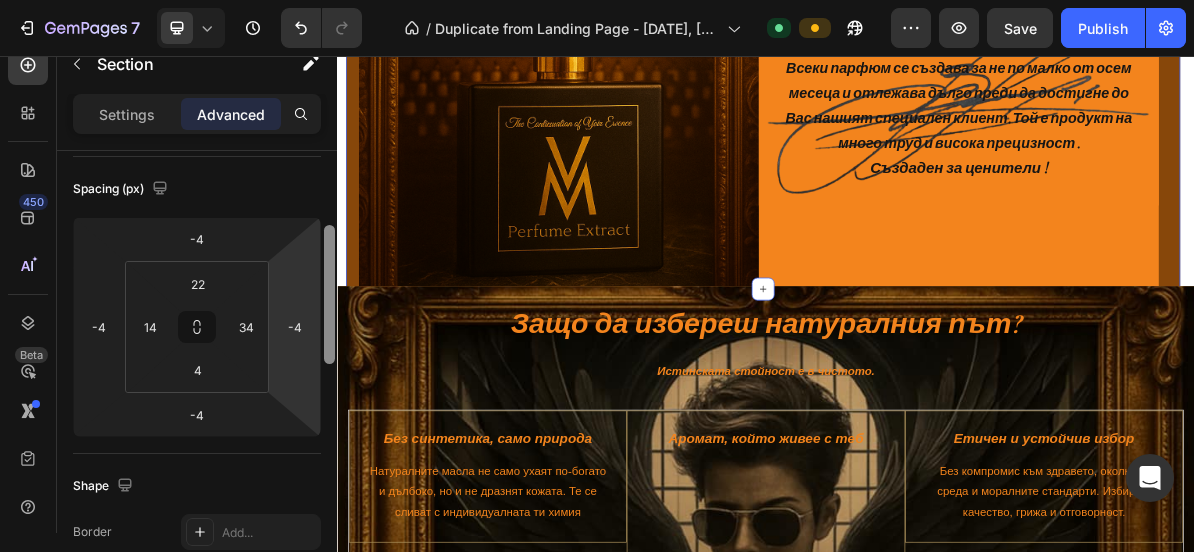 scroll, scrollTop: 217, scrollLeft: 0, axis: vertical 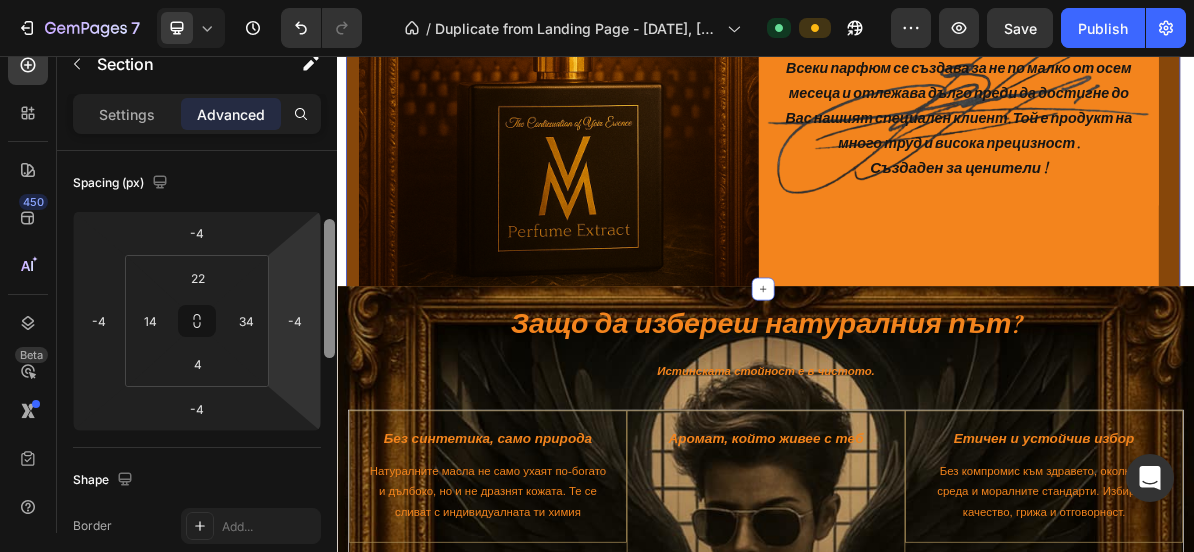 drag, startPoint x: 332, startPoint y: 268, endPoint x: 320, endPoint y: 337, distance: 70.035706 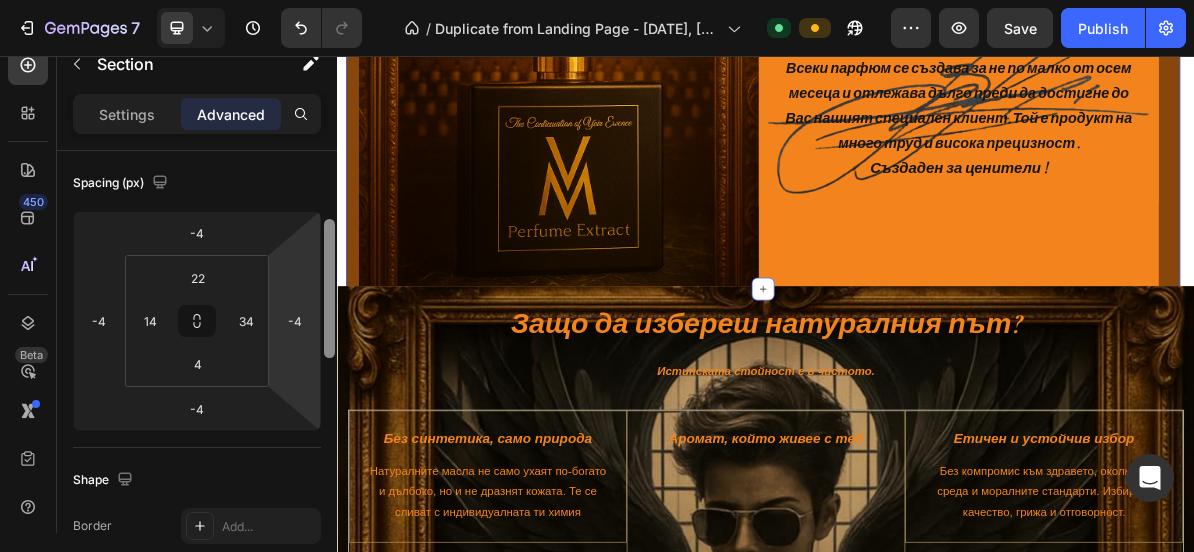 click on "Display on Desktop Yes No Tablet Yes No Mobile Yes No Spacing (px) -4 -4 -4 -4 22 14 4 34 Shape Border Add... Corner Add... Shadow Add... Position Static Opacity 100% Animation Upgrade to Build plan  to unlock Animation & other premium features. Interaction Upgrade to Optimize plan  to unlock Interaction & other premium features. CSS class Delete element" at bounding box center (197, 370) 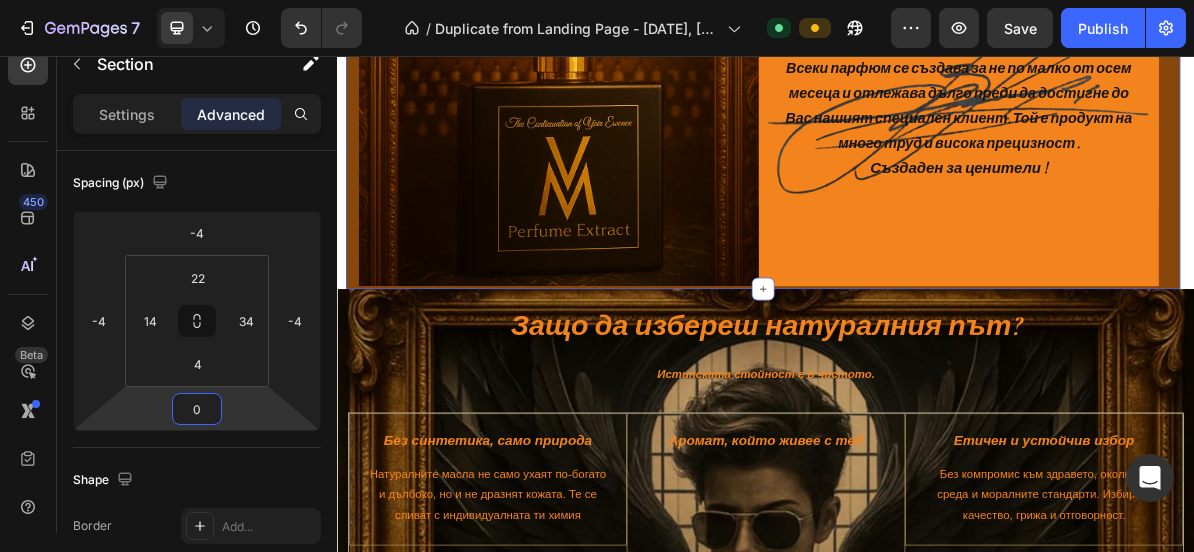 click on "7   /  Duplicate from Landing Page - Jun 8, 09:02:57 Default Preview  Save   Publish  450 Beta Sections(18) Elements(83) Section Element Hero Section Product Detail Brands Trusted Badges Guarantee Product Breakdown How to use Testimonials Compare Bundle FAQs Social Proof Brand Story Product List Collection Blog List Contact Sticky Add to Cart Custom Footer Browse Library 450 Layout
Row
Row
Row
Row Text
Heading
Text Block Button
Button
Button Media
Image
Image" at bounding box center (597, 0) 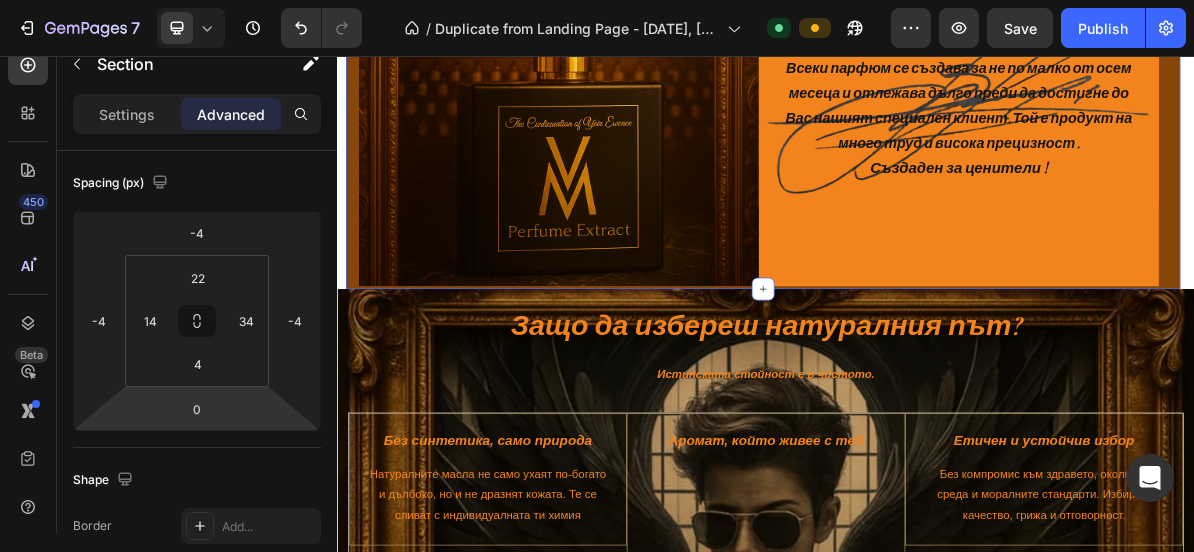 click on "VM – Природа, съвършенство и стил Heading Image VM  произвежда ограничени бройки нишови парфюми поради естеството на ръчната изработка и качеството с което не правим компромис .     VM  възникна от желанието да пресъздадем усещането за природа, което живее у всеки от нас. Ние създаваме ароматни творения с чисти съставки, по древна алхимична традиция . Всеки парфюм се създава за не по малко от осем месеца и отлежава дълго преди да достигне до Вас нашият специален клиент. Той е продукт на много труд и висока прецизност .  Създаден за ценители ! Text block Row Row Section 2   AI Content" at bounding box center [933, -87] 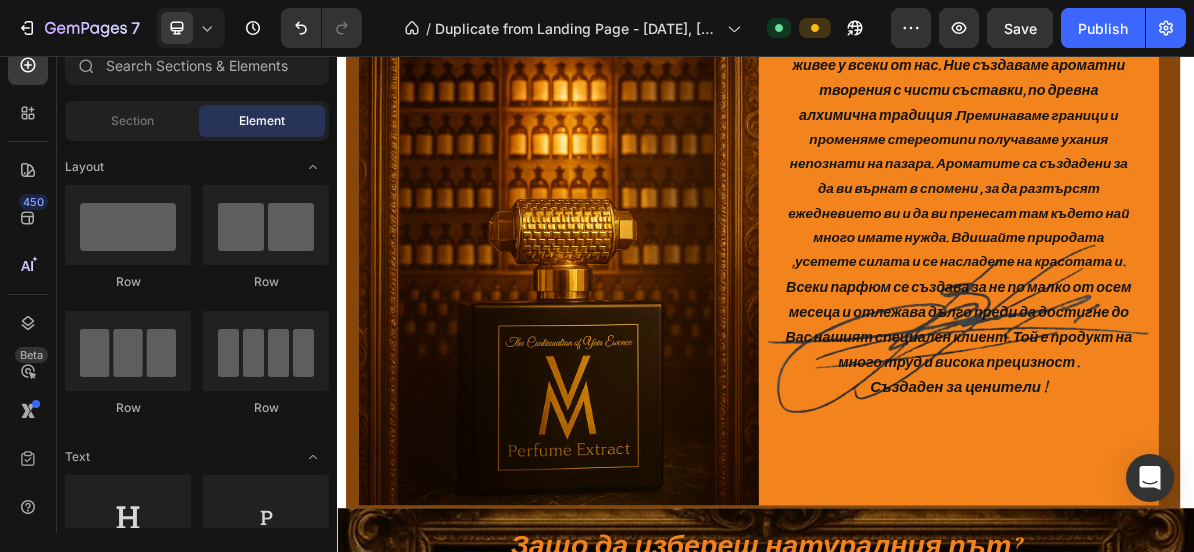 scroll, scrollTop: 2106, scrollLeft: 0, axis: vertical 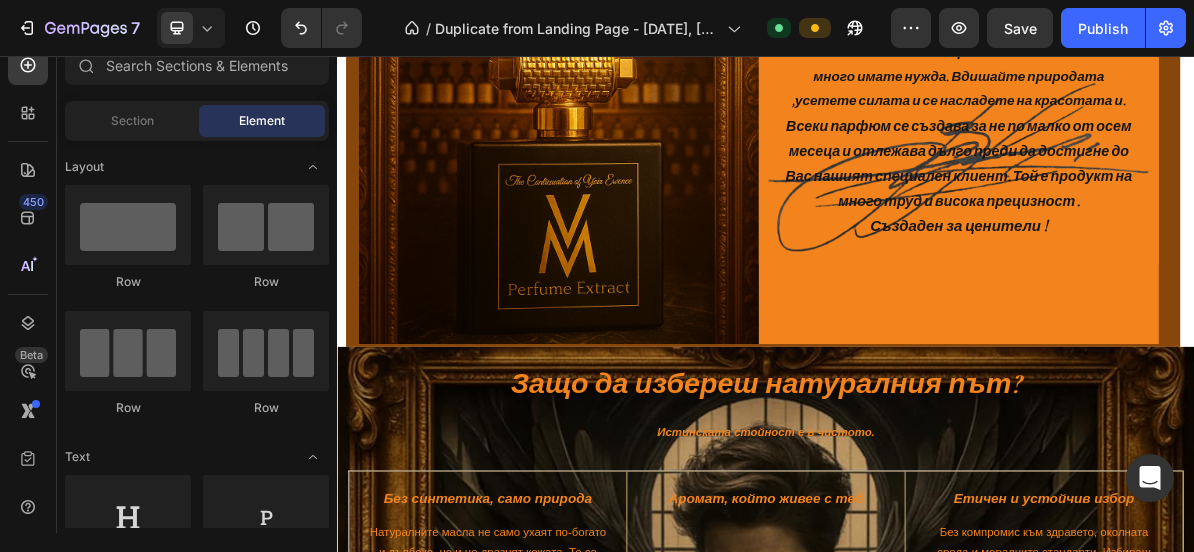click on "Layout
Row
Row
Row
Row Text
Heading
Text Block Button
Button
Button Media
Image
Image
Video
Video Banner
Hero Banner" at bounding box center (197, 3104) 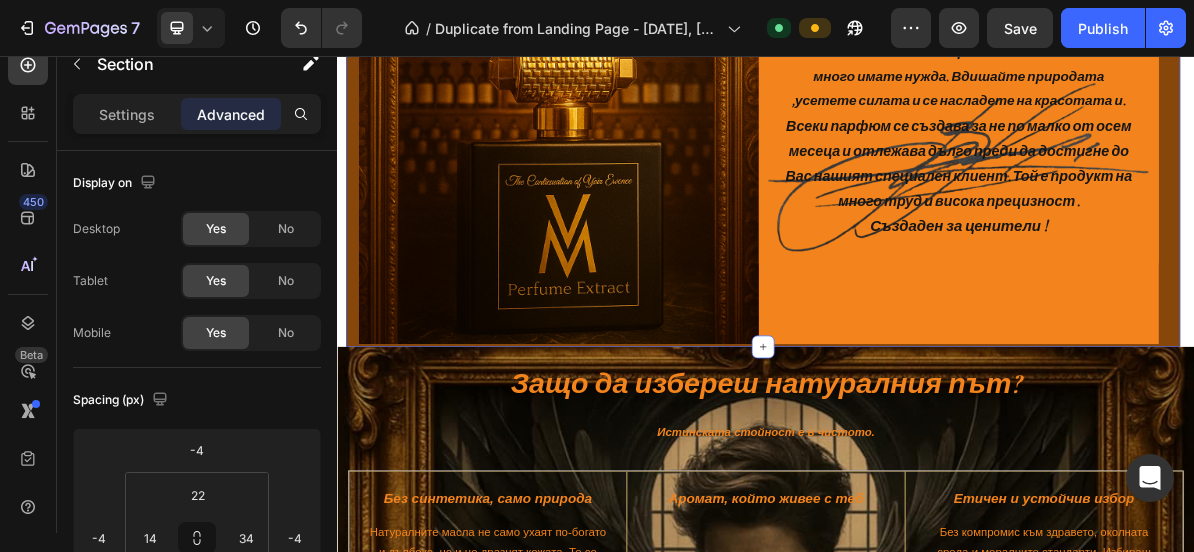 click on "VM – Природа, съвършенство и стил Heading Image VM  произвежда ограничени бройки нишови парфюми поради естеството на ръчната изработка и качеството с което не правим компромис .     VM  възникна от желанието да пресъздадем усещането за природа, което живее у всеки от нас. Ние създаваме ароматни творения с чисти съставки, по древна алхимична традиция . Всеки парфюм се създава за не по малко от осем месеца и отлежава дълго преди да достигне до Вас нашият специален клиент. Той е продукт на много труд и висока прецизност .  Създаден за ценители ! Text block Row Row Section 2   AI Content" at bounding box center [933, -6] 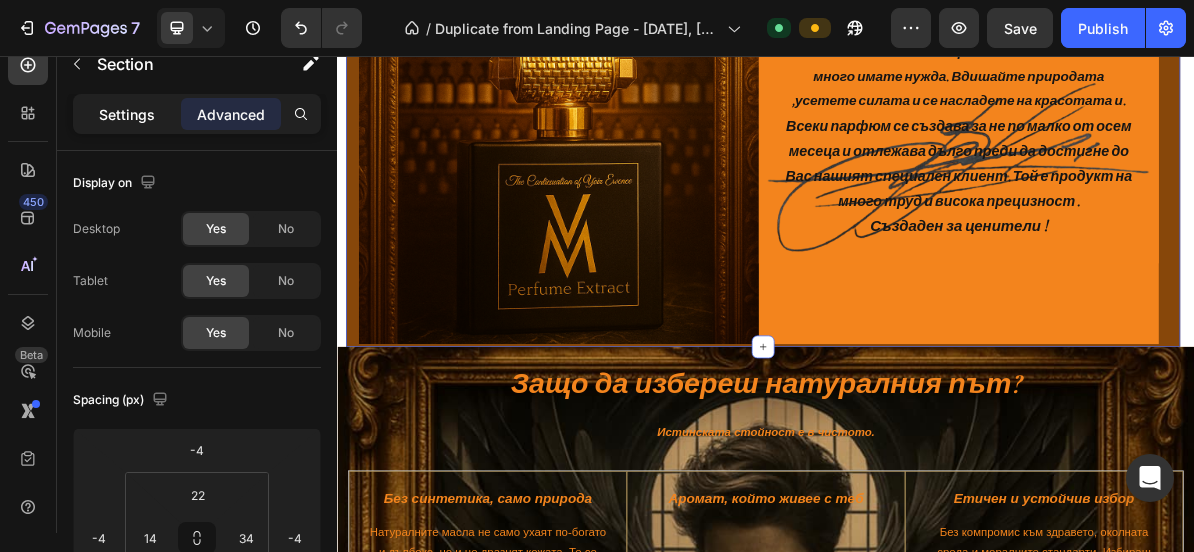 click on "Settings" at bounding box center (127, 114) 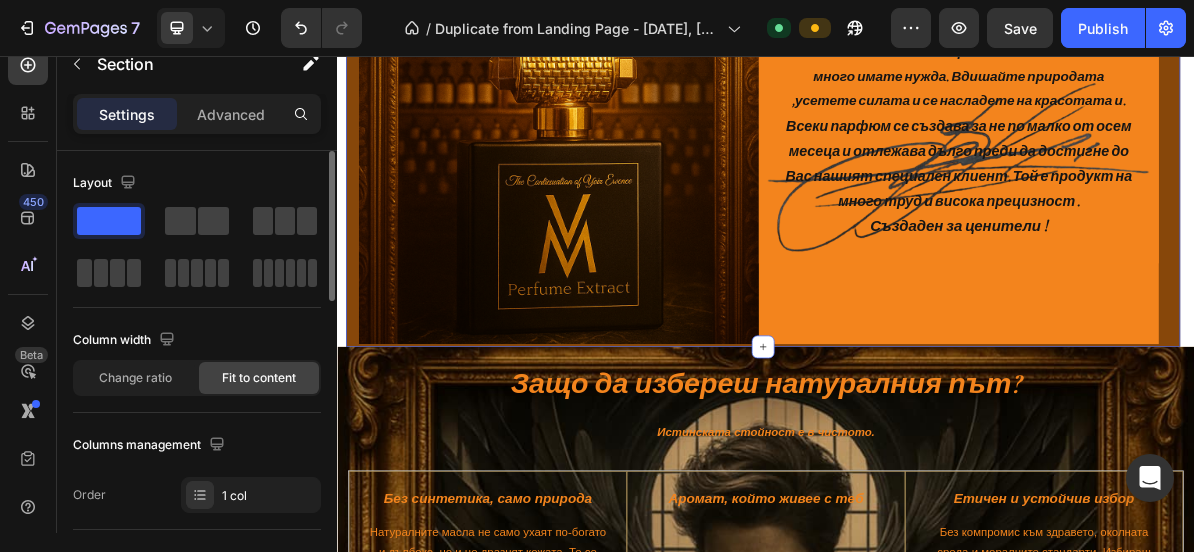 click 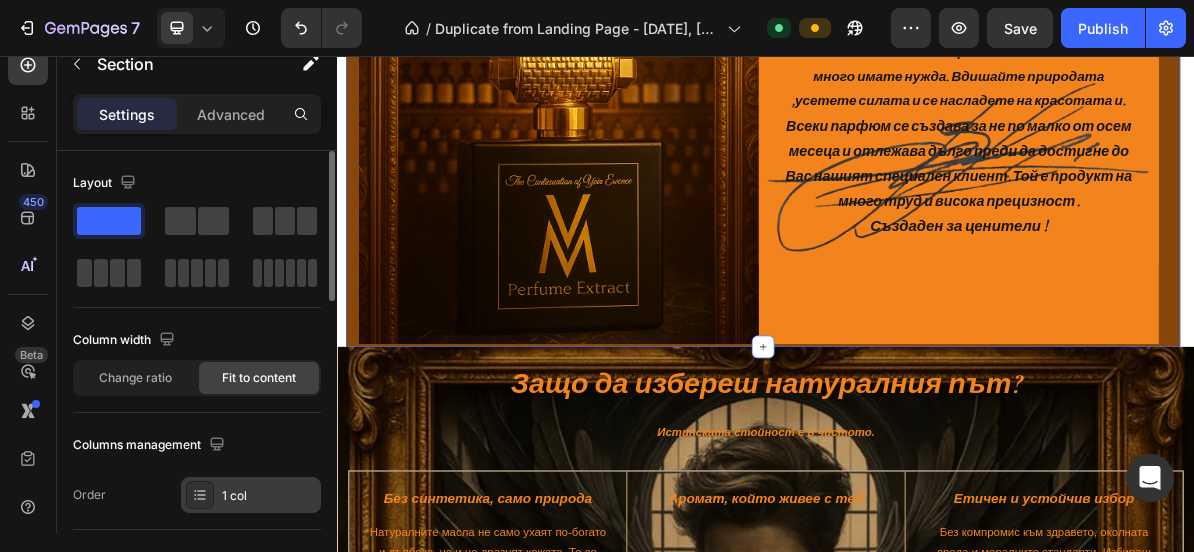 click on "1 col" at bounding box center (269, 496) 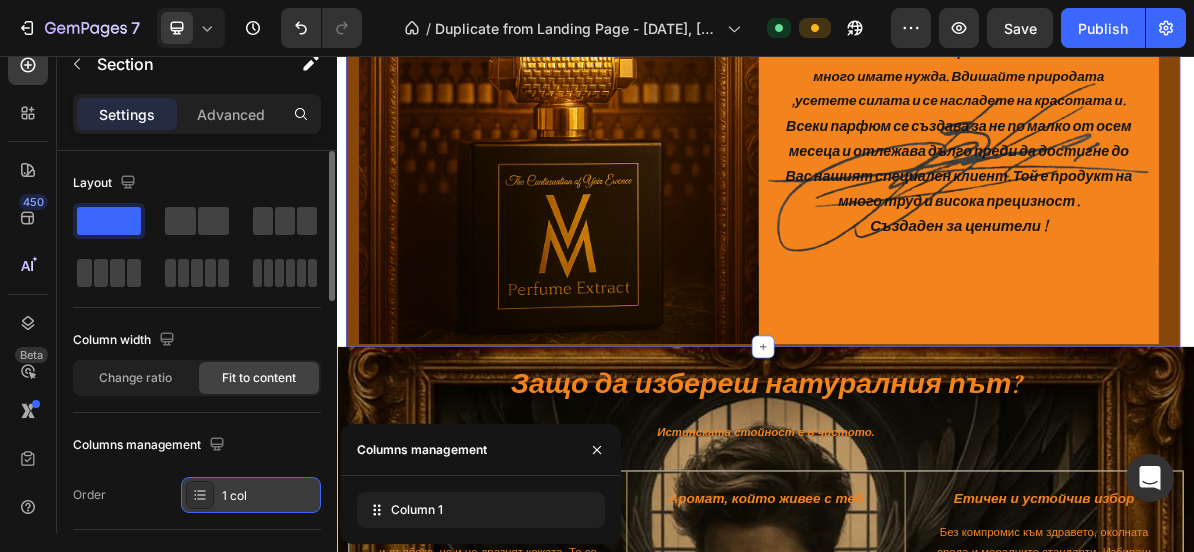 click on "1 col" at bounding box center (269, 496) 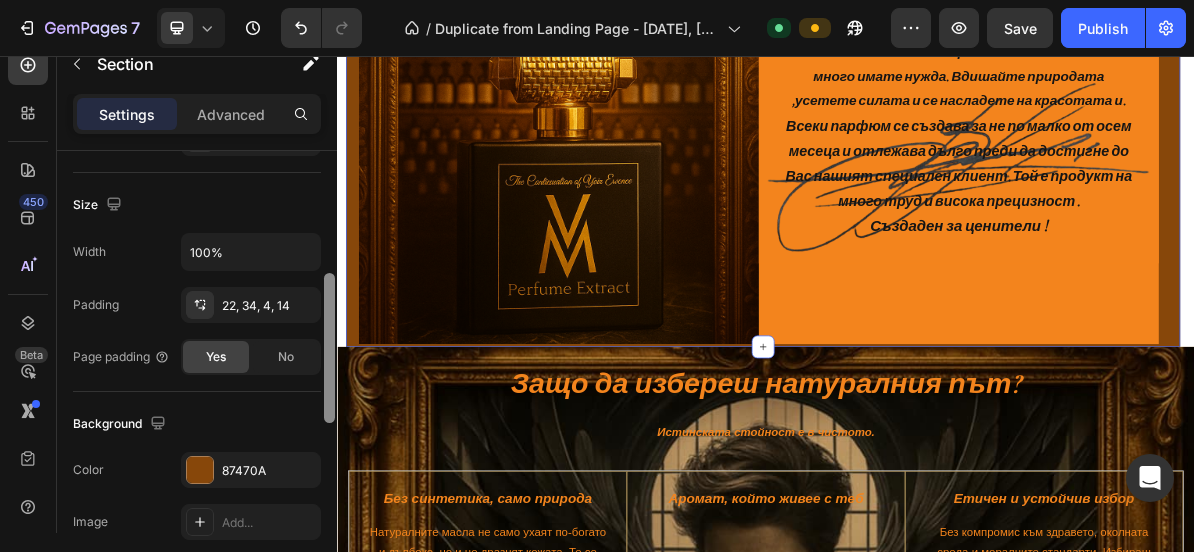 scroll, scrollTop: 360, scrollLeft: 0, axis: vertical 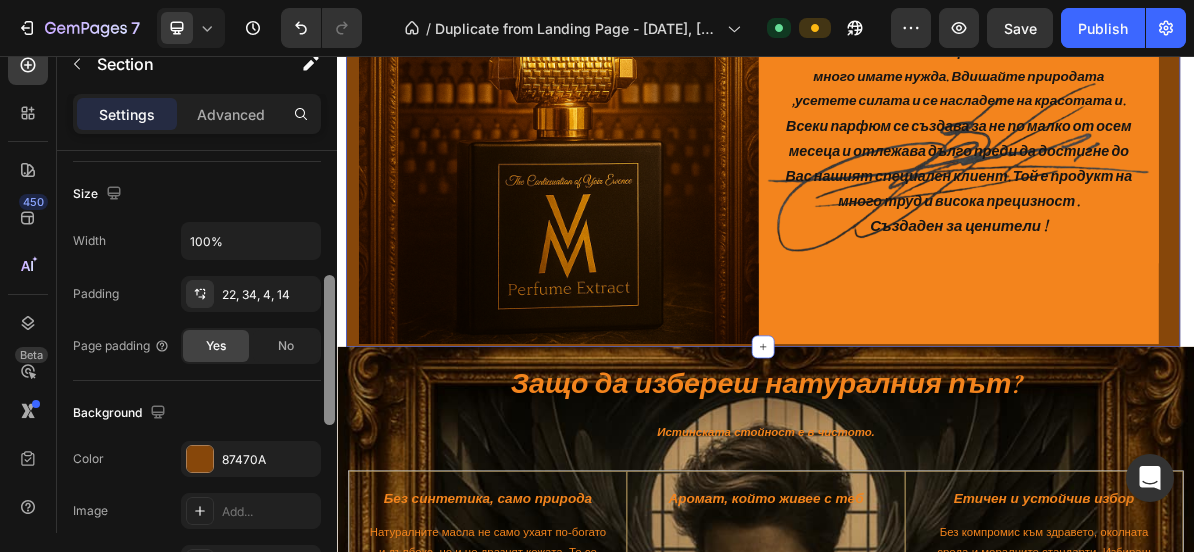 drag, startPoint x: 331, startPoint y: 281, endPoint x: 312, endPoint y: 403, distance: 123.47064 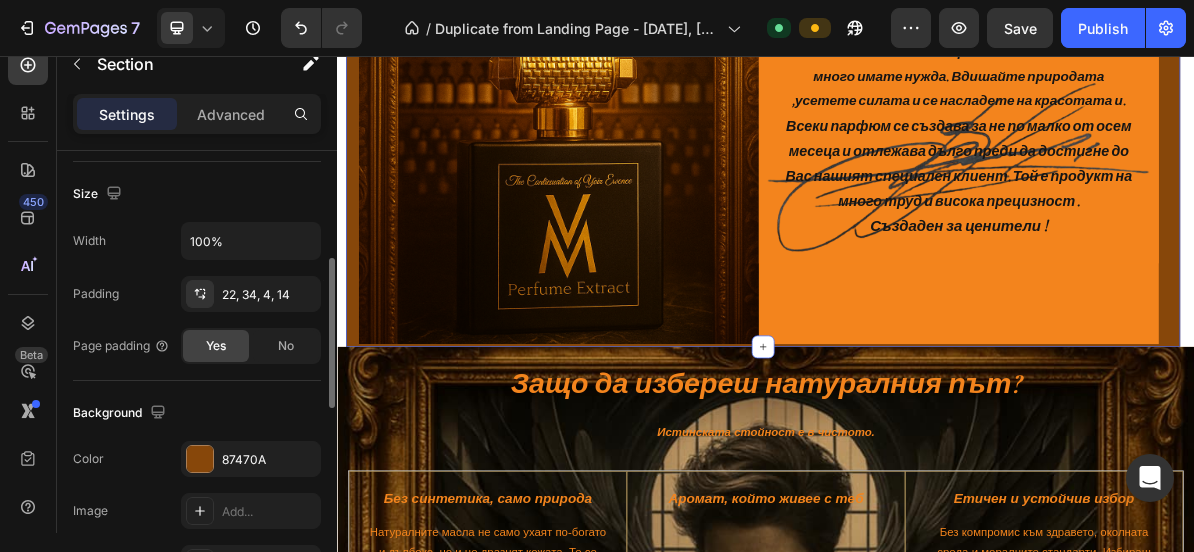 scroll, scrollTop: 354, scrollLeft: 0, axis: vertical 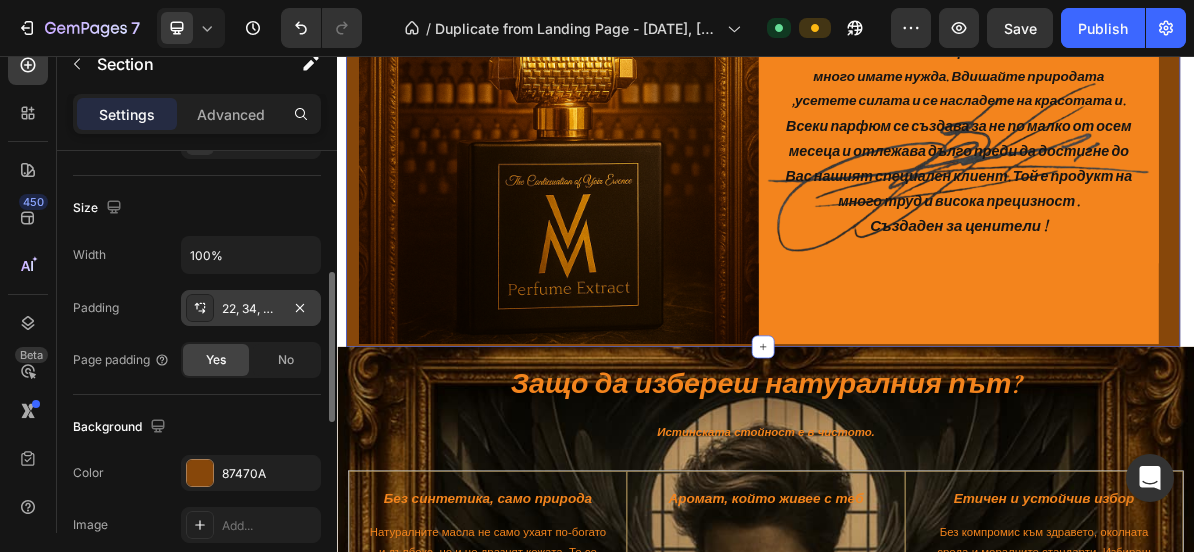 click at bounding box center (200, 308) 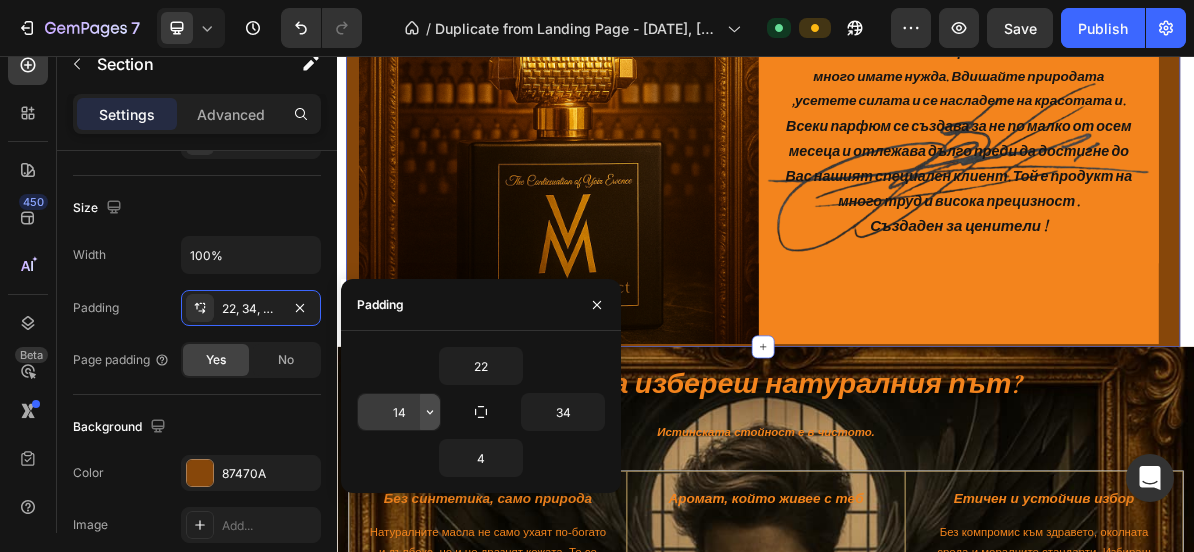 click 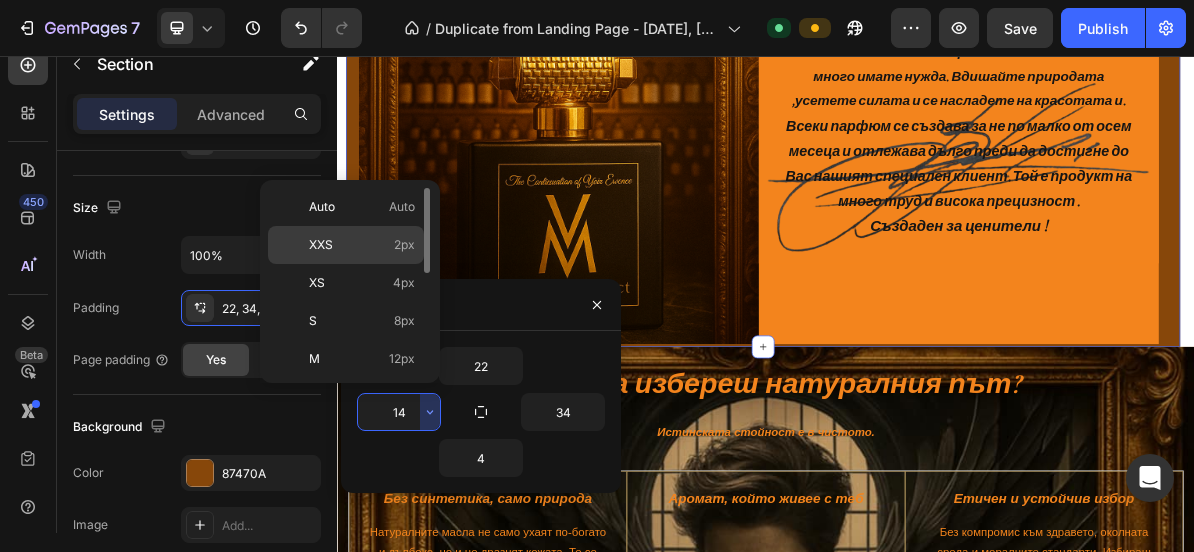 click on "XXS 2px" at bounding box center (362, 245) 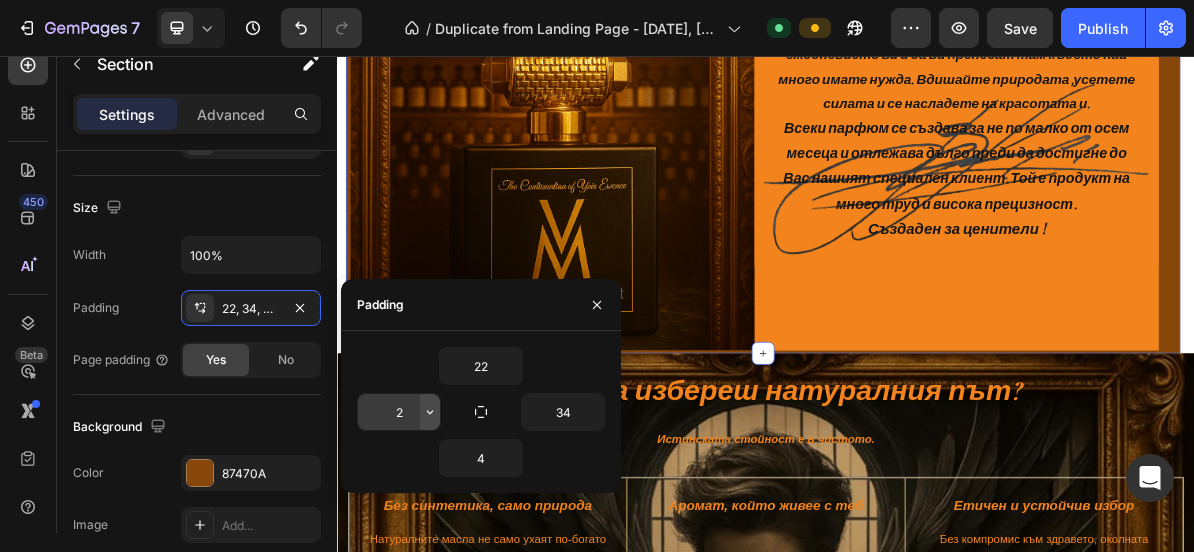 click 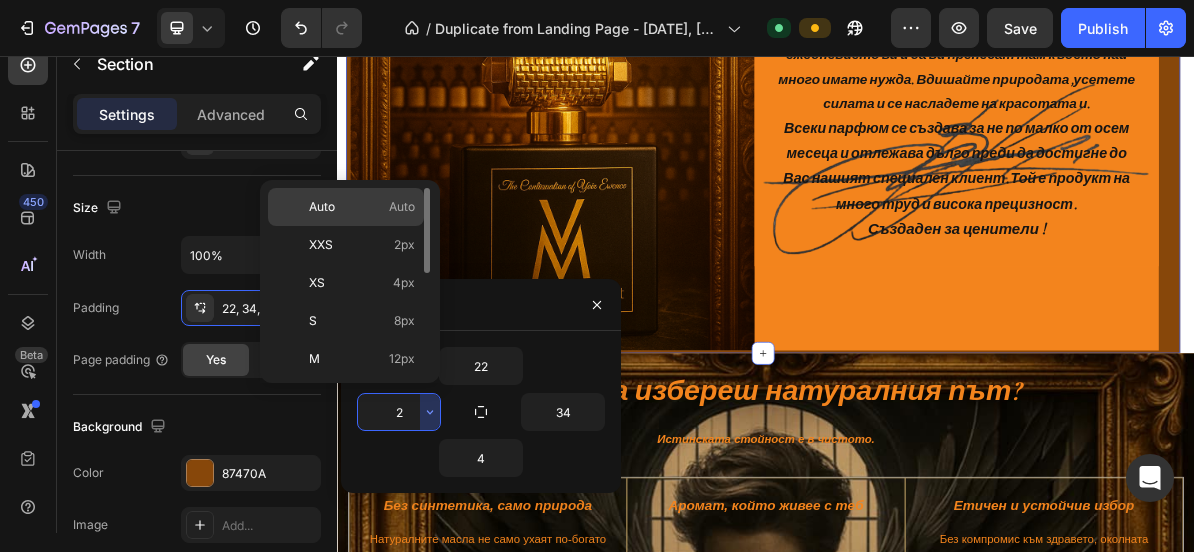 click on "Auto Auto" at bounding box center (362, 207) 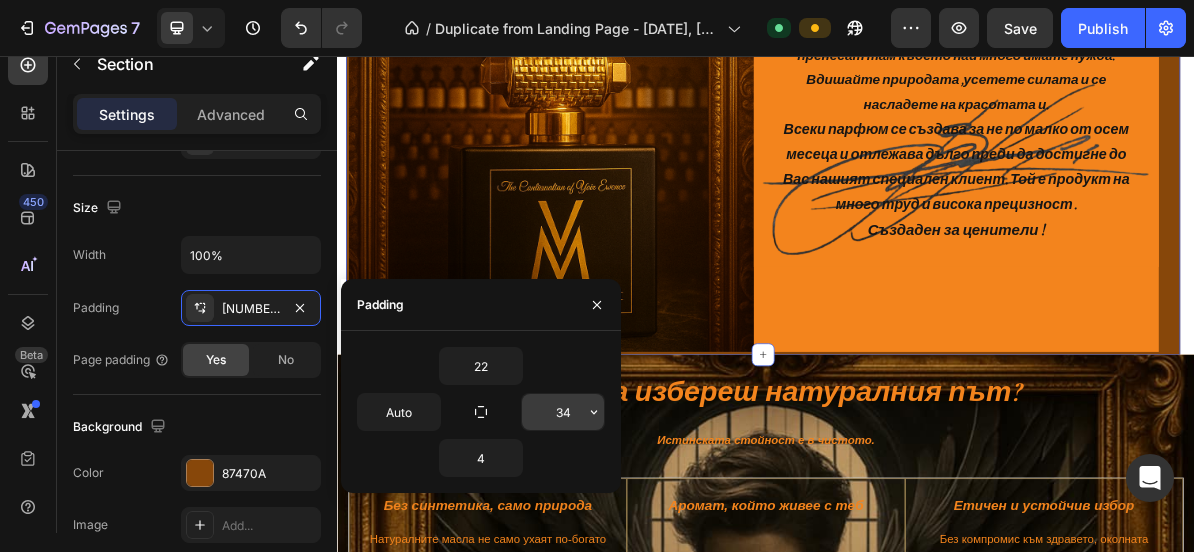 click 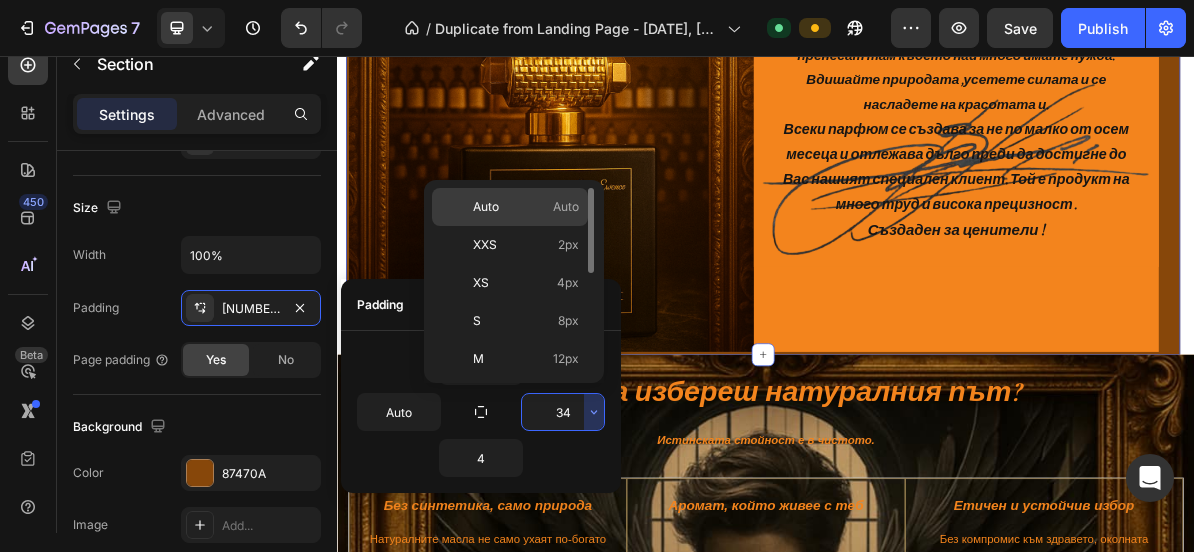 click on "Auto Auto" at bounding box center (526, 207) 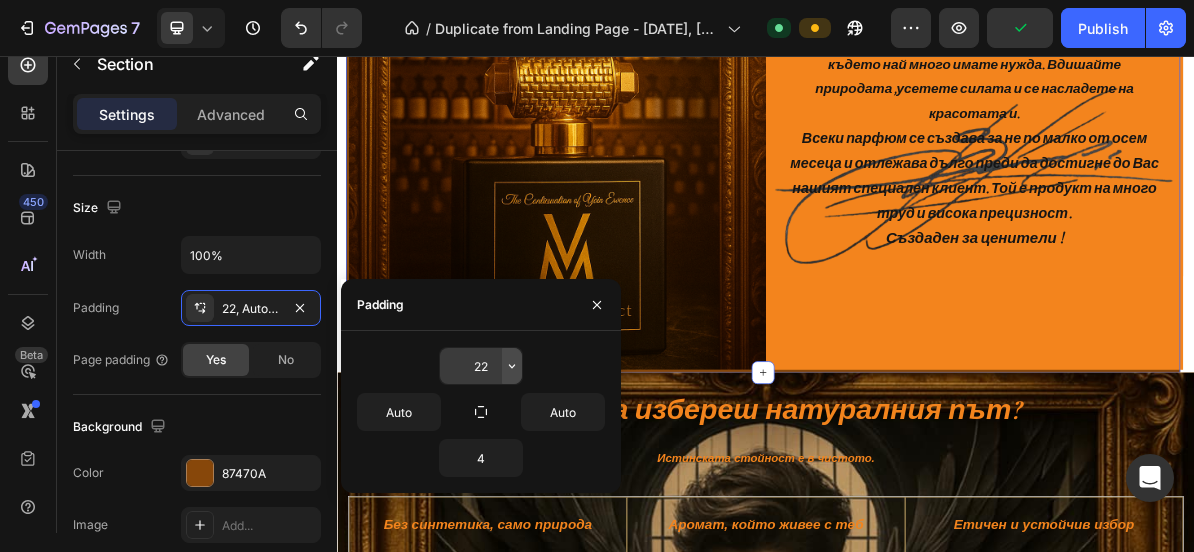 click 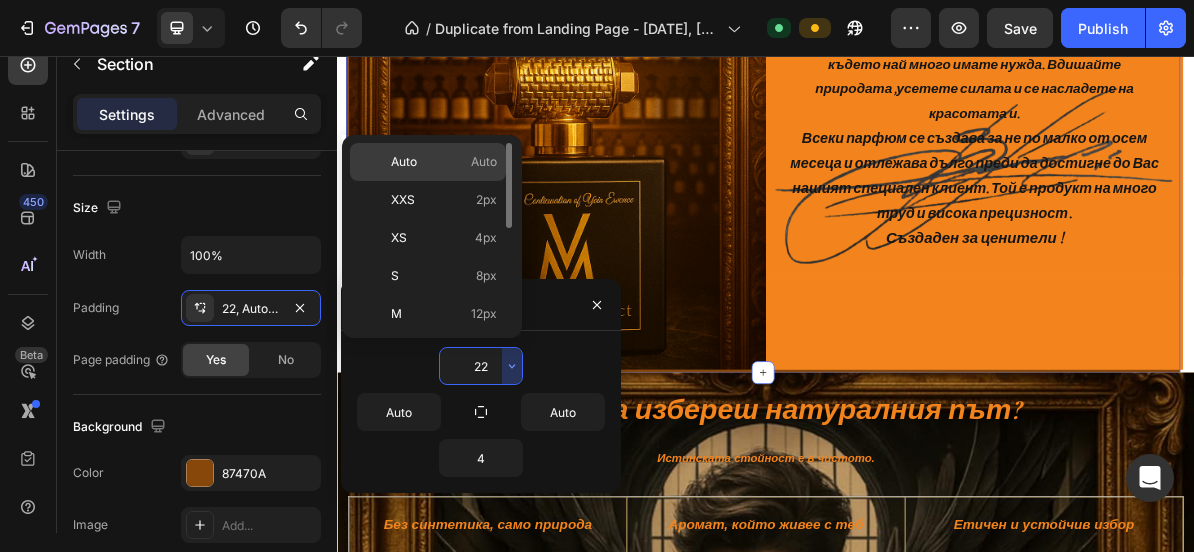 click on "Auto Auto" at bounding box center (444, 162) 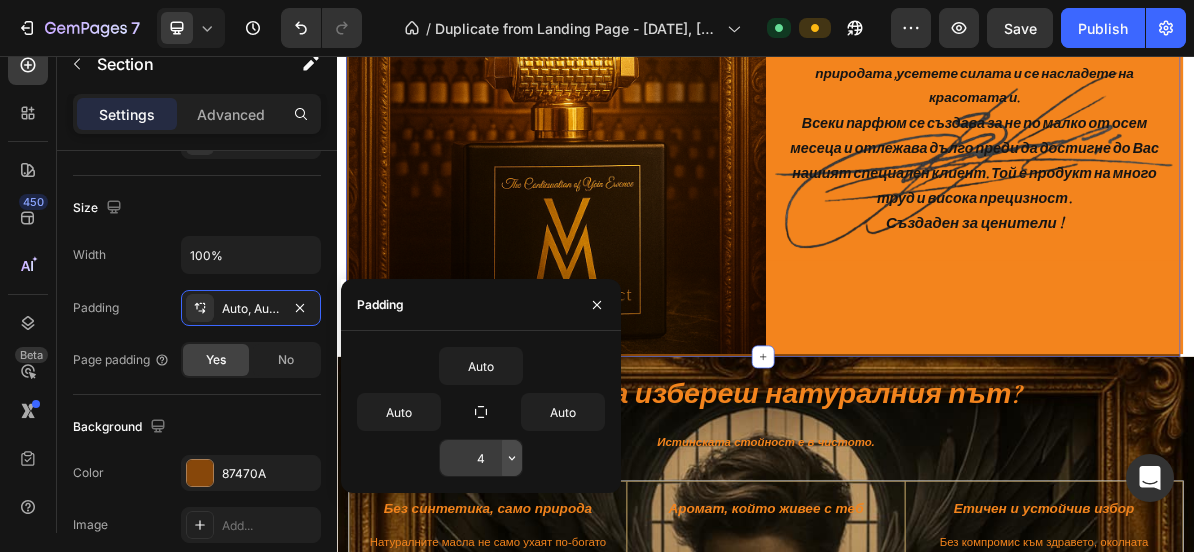 click 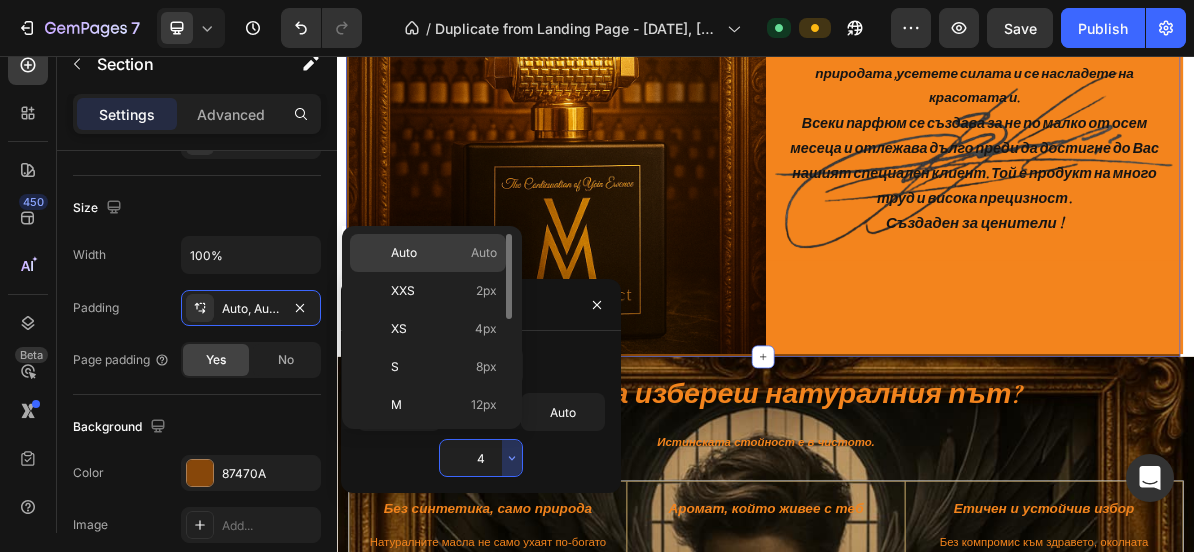 click on "Auto Auto" at bounding box center (444, 253) 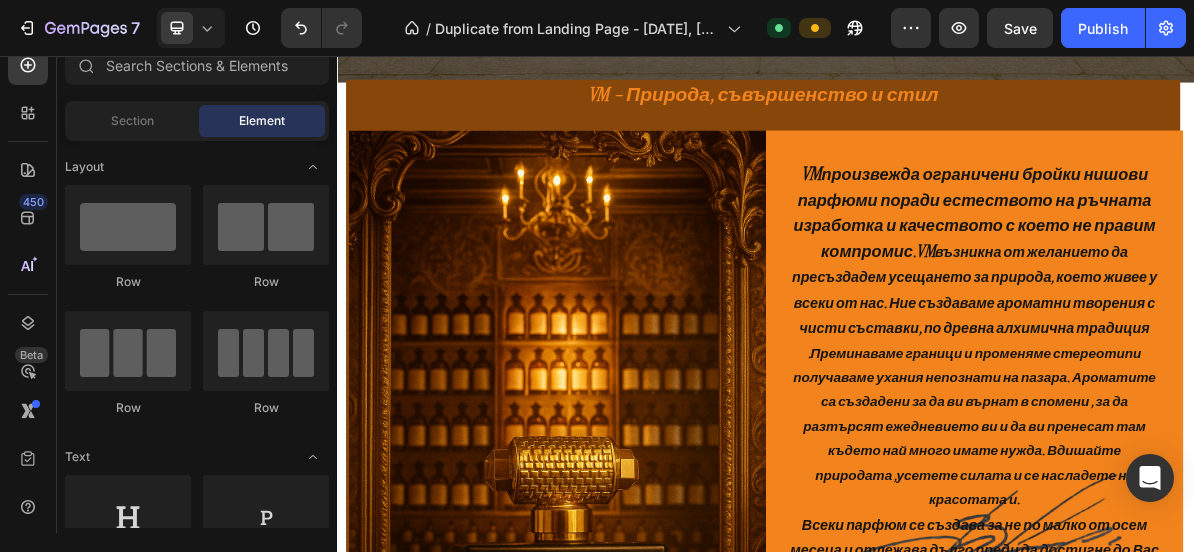 scroll, scrollTop: 1779, scrollLeft: 0, axis: vertical 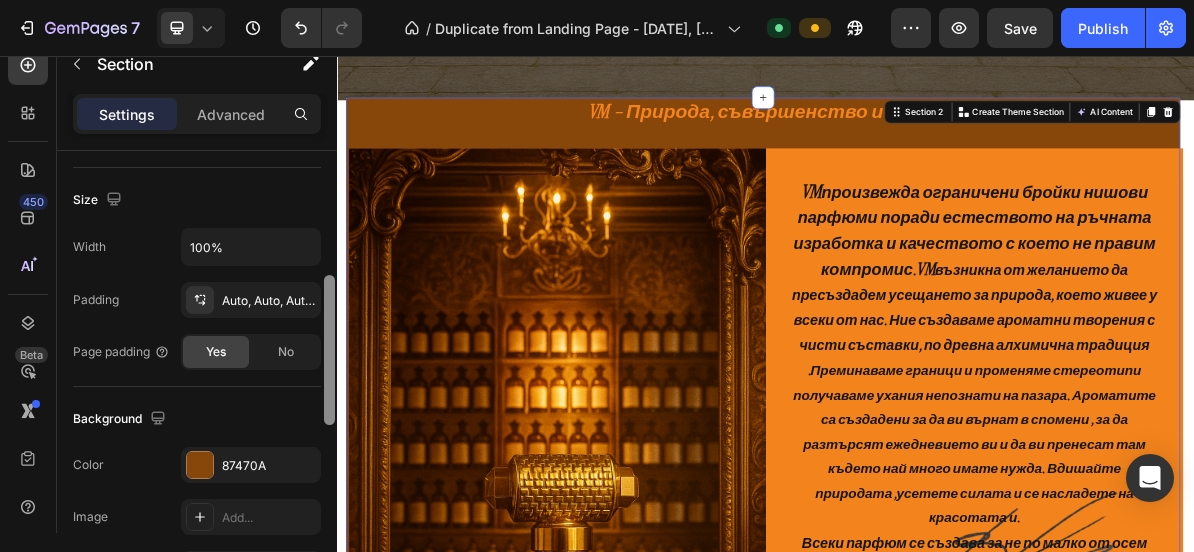 drag, startPoint x: 329, startPoint y: 272, endPoint x: 329, endPoint y: 397, distance: 125 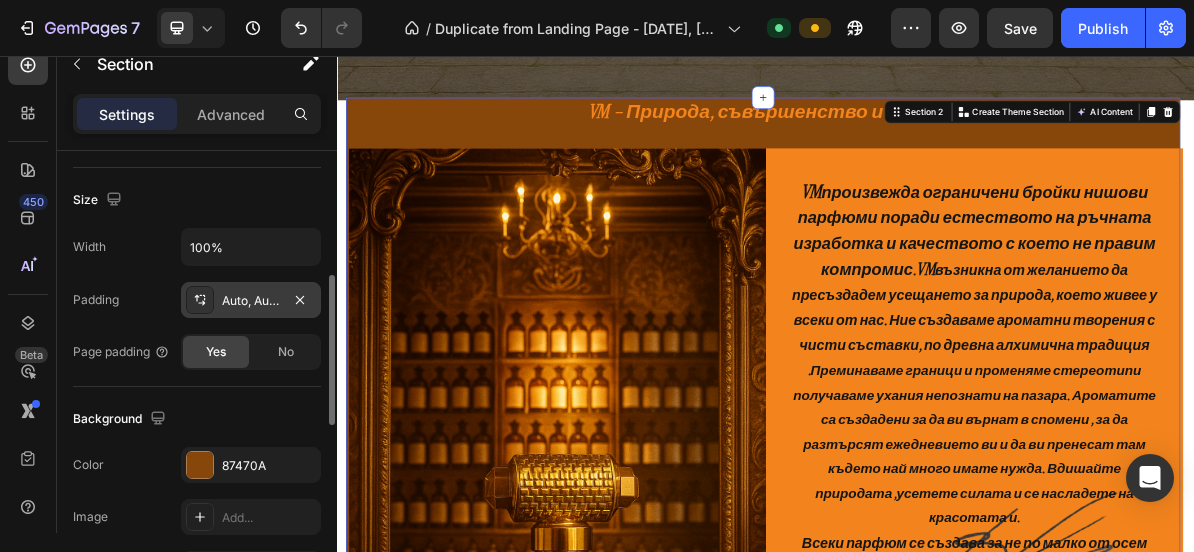 click 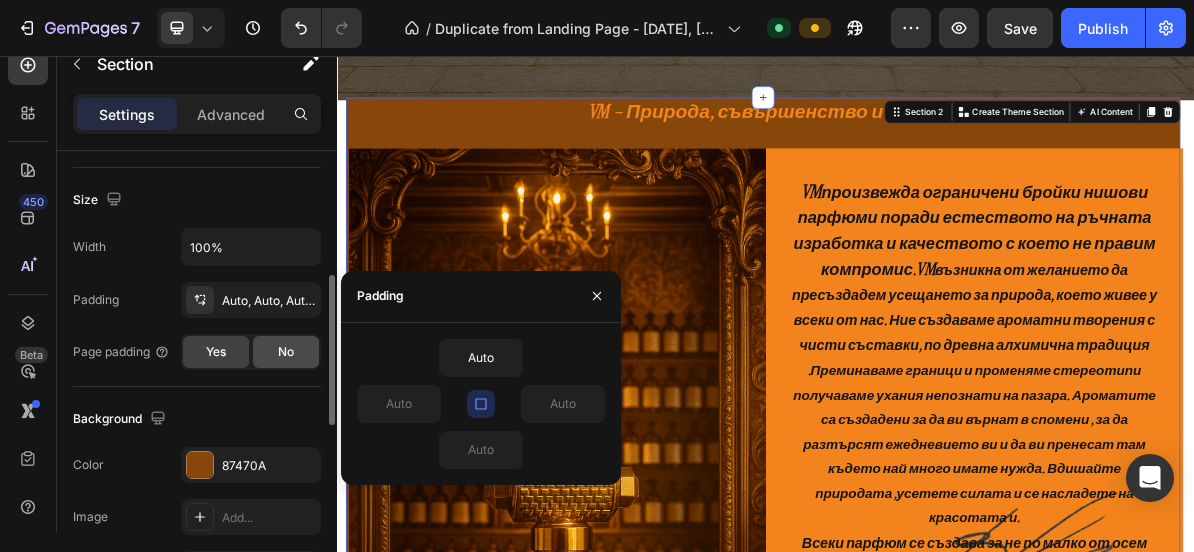 click on "No" 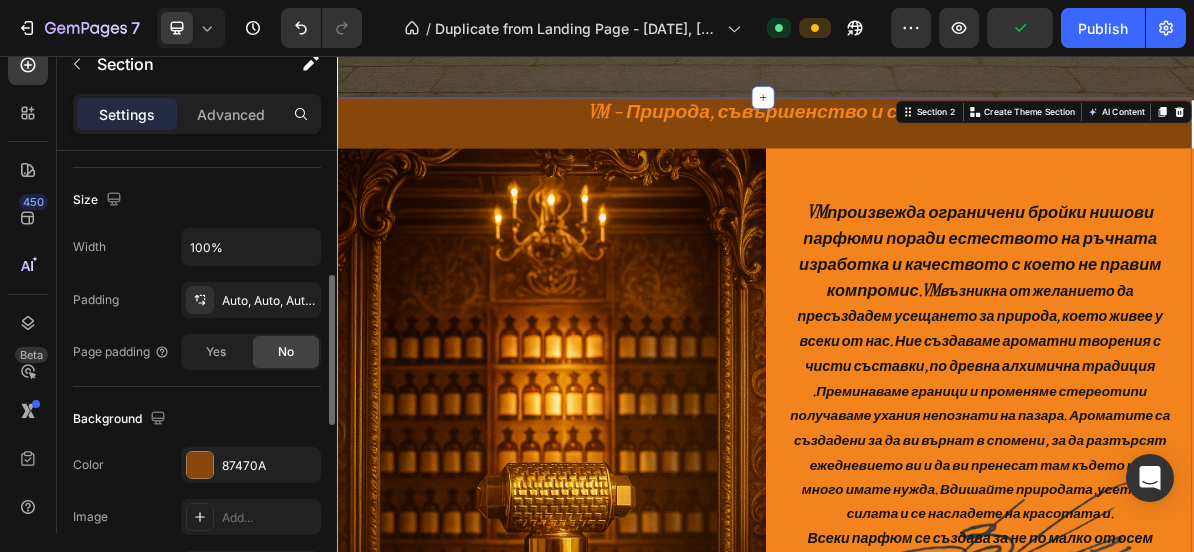 click on "Background" at bounding box center (197, 419) 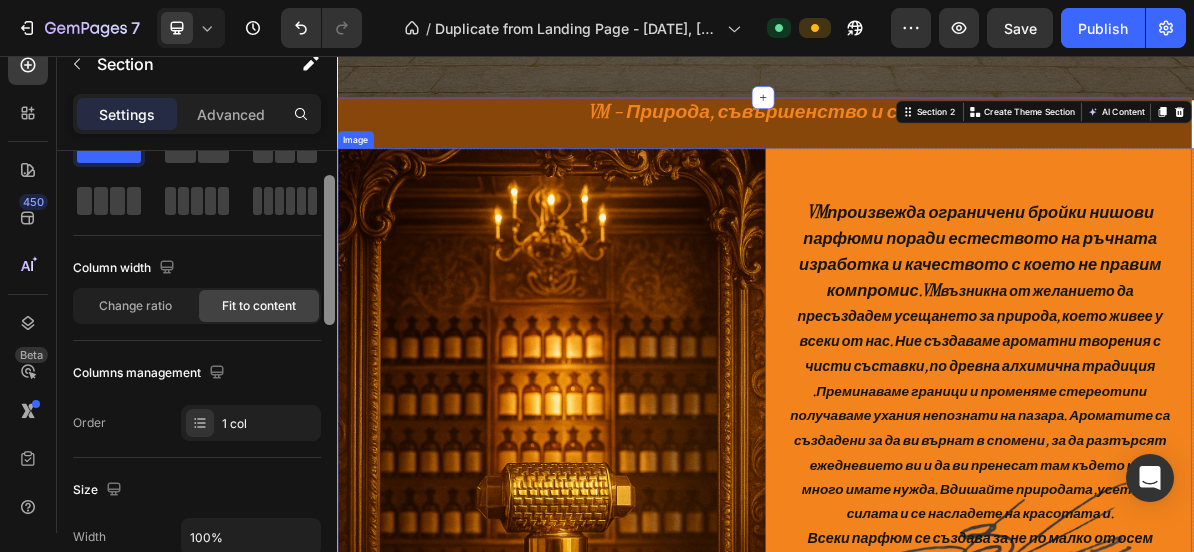 drag, startPoint x: 670, startPoint y: 335, endPoint x: 341, endPoint y: 205, distance: 353.75275 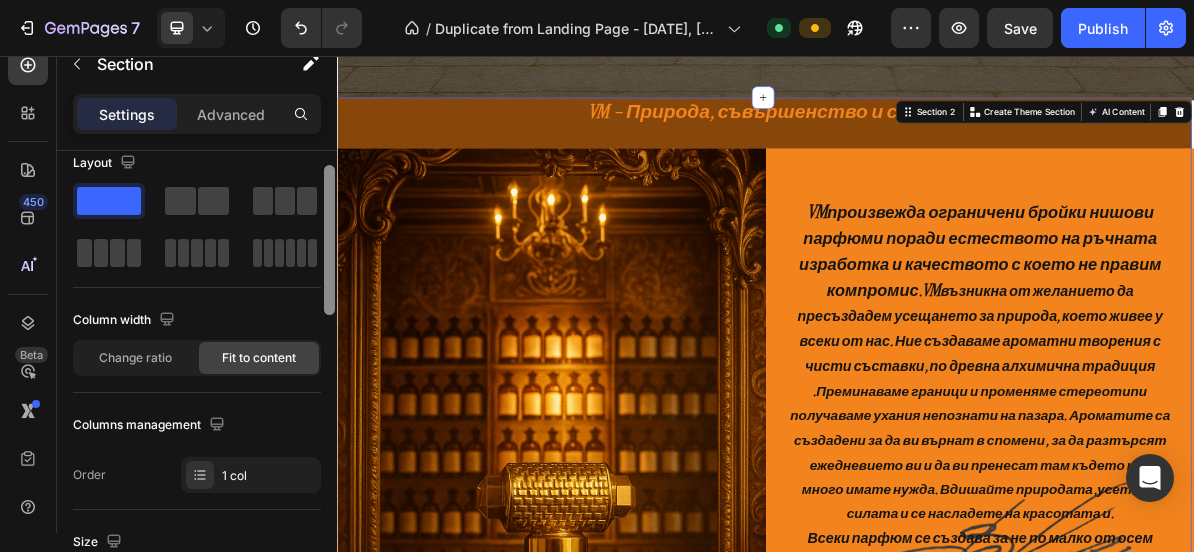 scroll, scrollTop: 0, scrollLeft: 0, axis: both 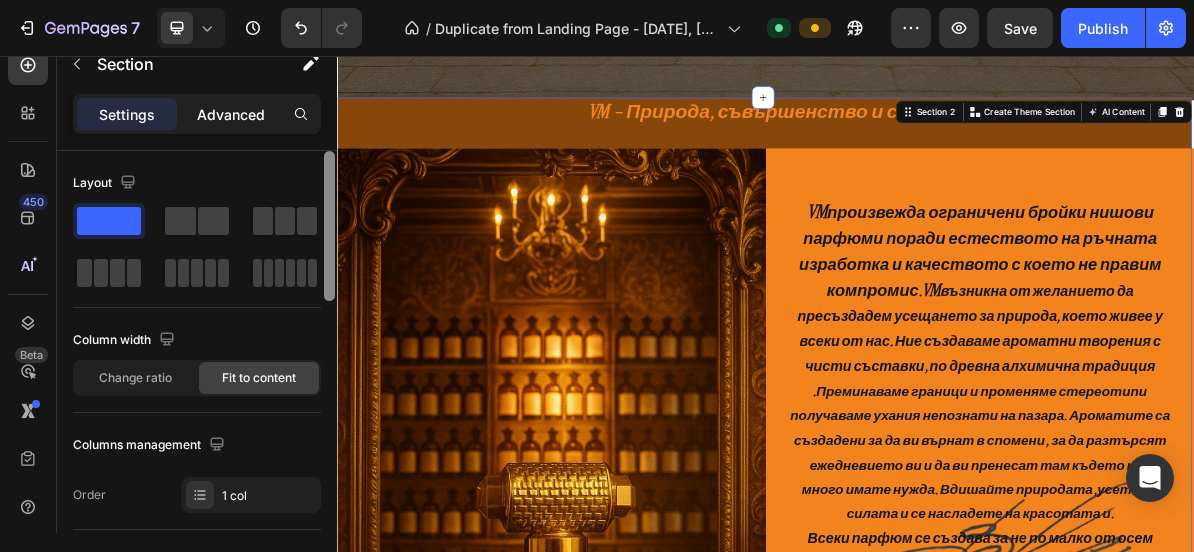 click on "Advanced" at bounding box center (231, 114) 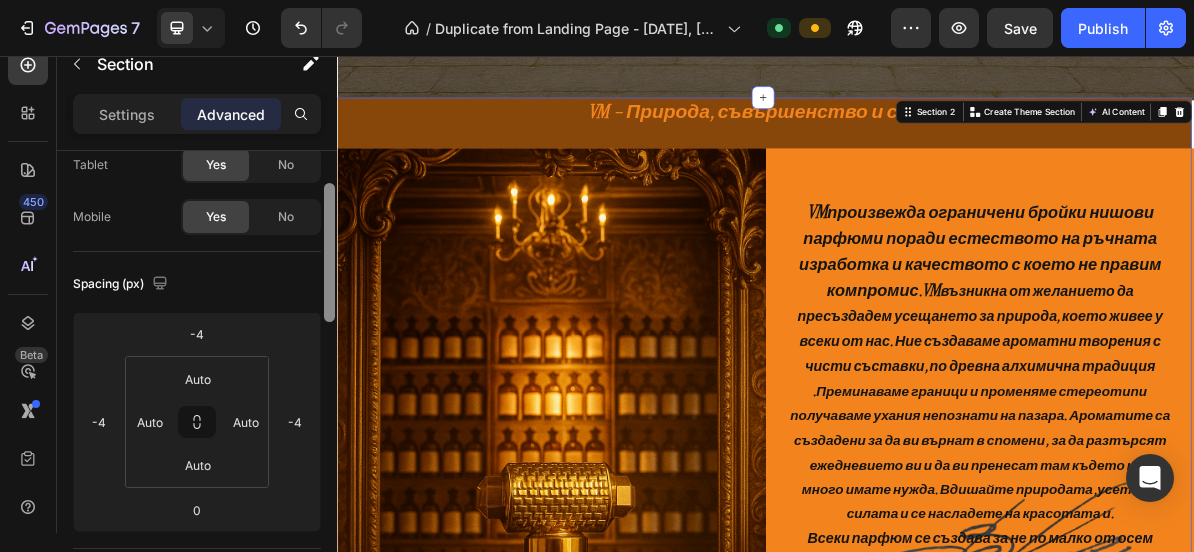 scroll, scrollTop: 126, scrollLeft: 0, axis: vertical 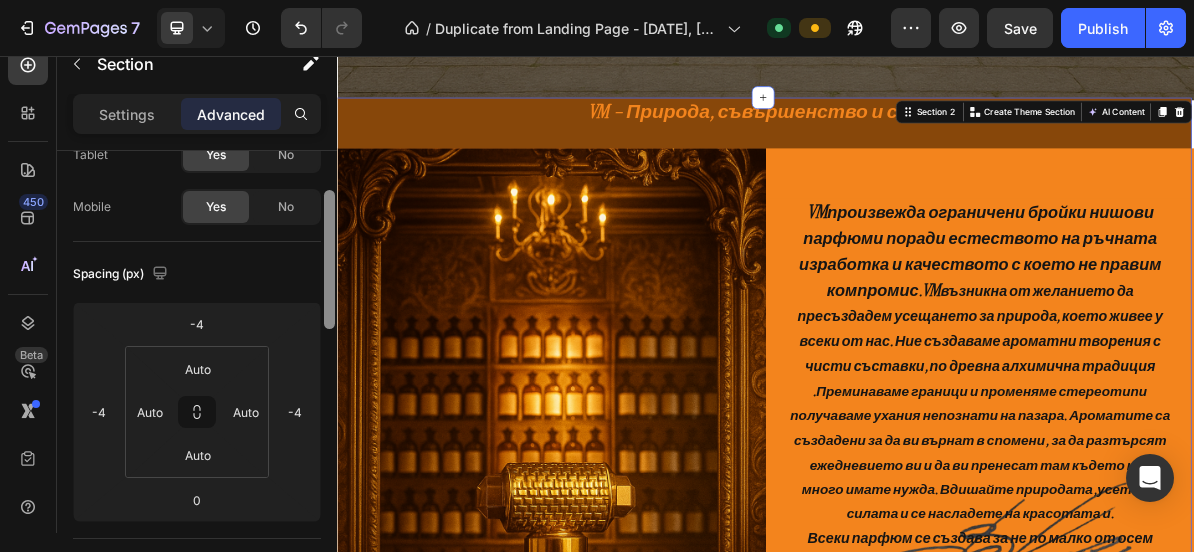 drag, startPoint x: 330, startPoint y: 258, endPoint x: 334, endPoint y: 298, distance: 40.1995 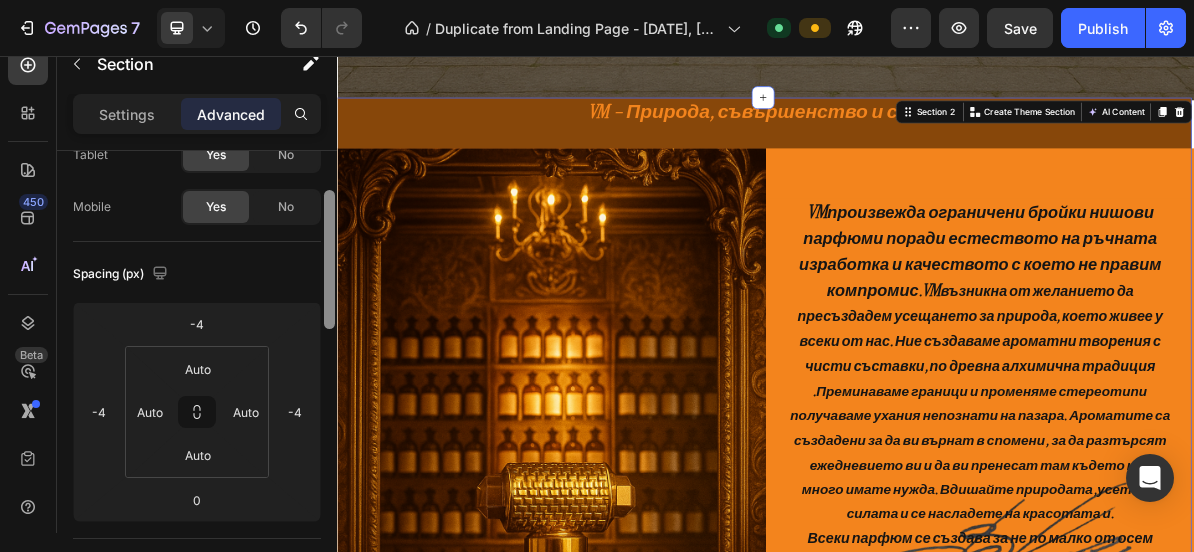 click at bounding box center [329, 259] 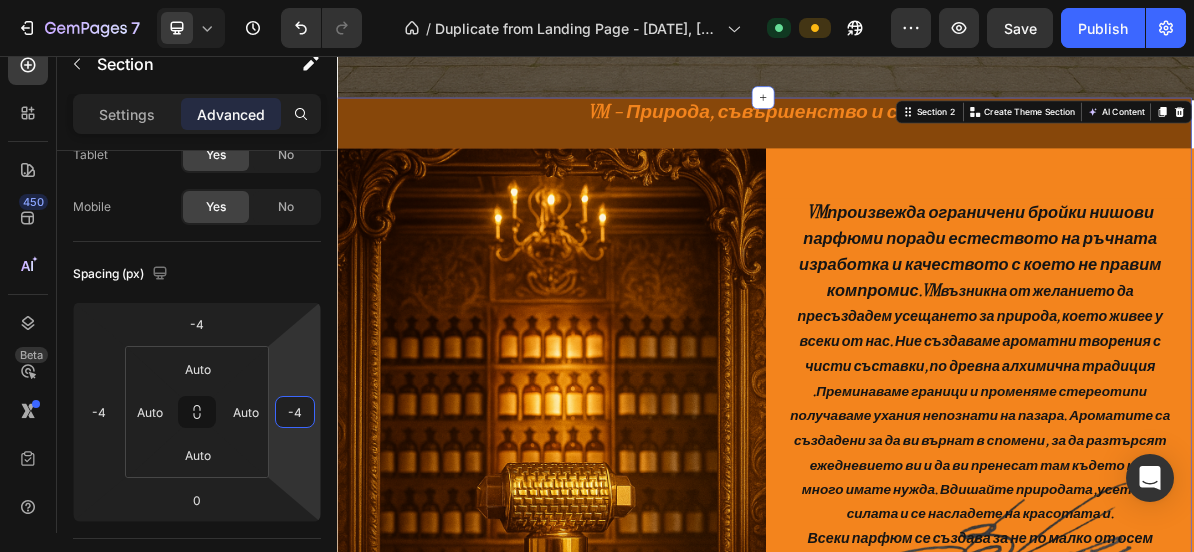 click on "7   /  Duplicate from Landing Page - Jun 8, 09:02:57 Default Preview  Save   Publish  450 Beta Sections(18) Elements(83) Section Element Hero Section Product Detail Brands Trusted Badges Guarantee Product Breakdown How to use Testimonials Compare Bundle FAQs Social Proof Brand Story Product List Collection Blog List Contact Sticky Add to Cart Custom Footer Browse Library 450 Layout
Row
Row
Row
Row Text
Heading
Text Block Button
Button
Button Media
Image
Image" at bounding box center [597, 0] 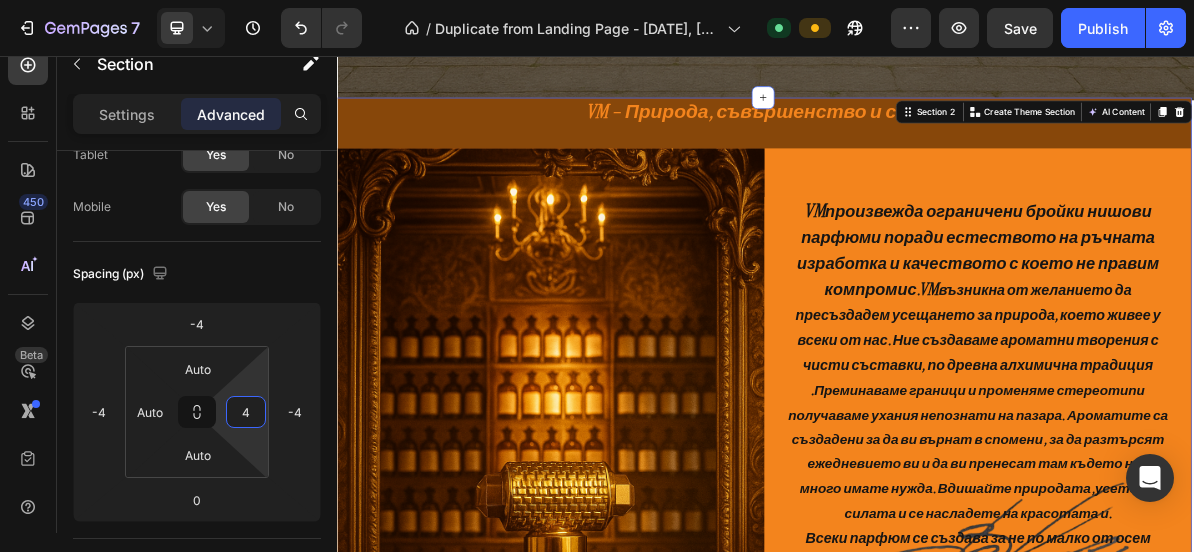 click on "7   /  Duplicate from Landing Page - Jun 8, 09:02:57 Default Preview  Save   Publish  450 Beta Sections(18) Elements(83) Section Element Hero Section Product Detail Brands Trusted Badges Guarantee Product Breakdown How to use Testimonials Compare Bundle FAQs Social Proof Brand Story Product List Collection Blog List Contact Sticky Add to Cart Custom Footer Browse Library 450 Layout
Row
Row
Row
Row Text
Heading
Text Block Button
Button
Button Media
Image
Image" at bounding box center [597, 0] 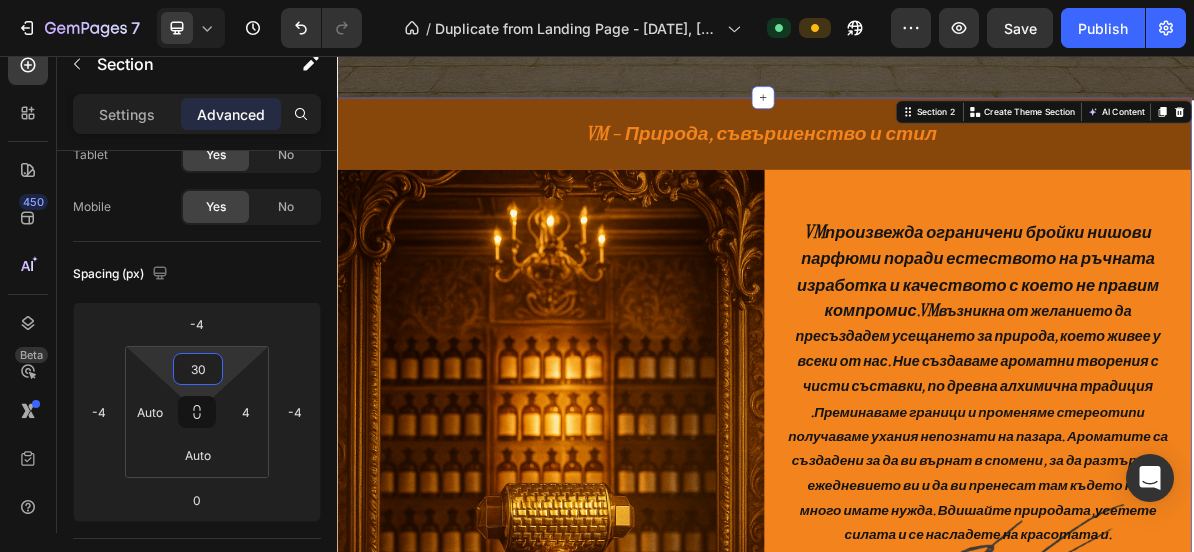 drag, startPoint x: 238, startPoint y: 361, endPoint x: 238, endPoint y: 347, distance: 14 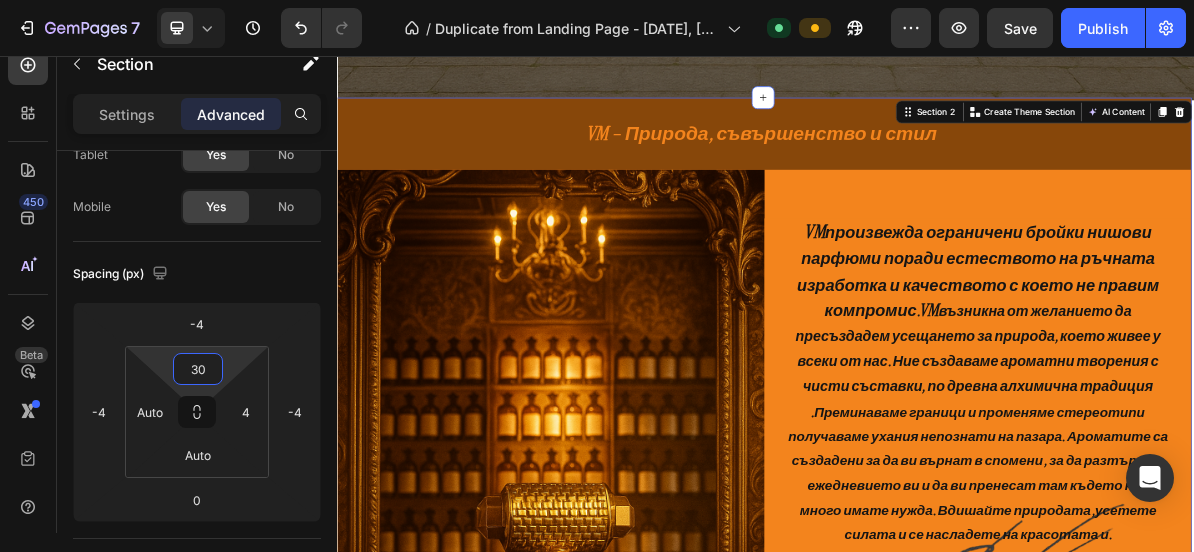 click on "7   /  Duplicate from Landing Page - Jun 8, 09:02:57 Default Preview  Save   Publish  450 Beta Sections(18) Elements(83) Section Element Hero Section Product Detail Brands Trusted Badges Guarantee Product Breakdown How to use Testimonials Compare Bundle FAQs Social Proof Brand Story Product List Collection Blog List Contact Sticky Add to Cart Custom Footer Browse Library 450 Layout
Row
Row
Row
Row Text
Heading
Text Block Button
Button
Button Media
Image
Image" at bounding box center [597, 0] 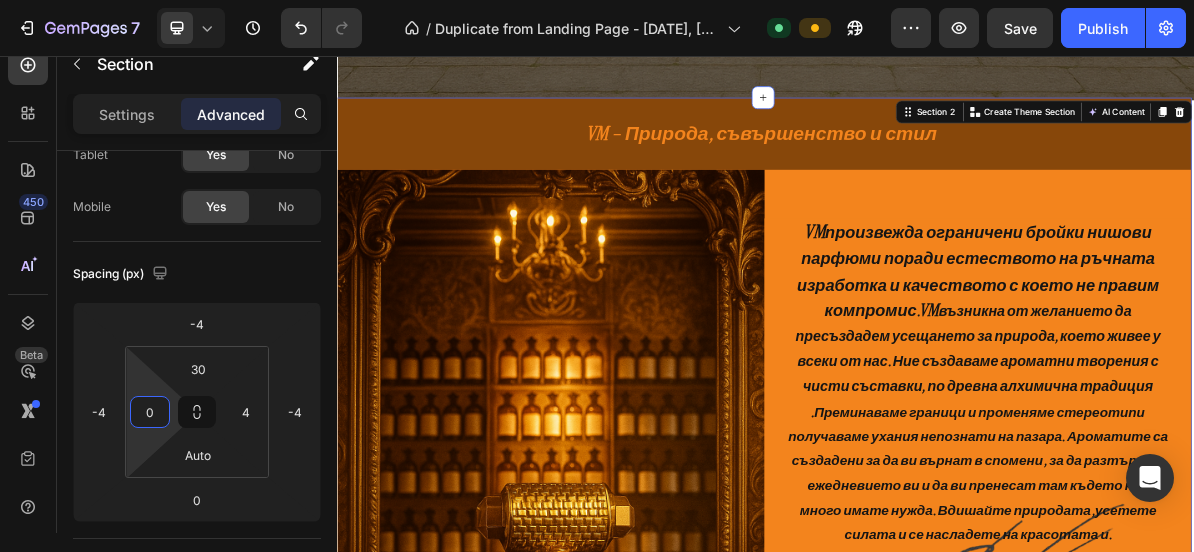 click on "7   /  Duplicate from Landing Page - Jun 8, 09:02:57 Default Preview  Save   Publish  450 Beta Sections(18) Elements(83) Section Element Hero Section Product Detail Brands Trusted Badges Guarantee Product Breakdown How to use Testimonials Compare Bundle FAQs Social Proof Brand Story Product List Collection Blog List Contact Sticky Add to Cart Custom Footer Browse Library 450 Layout
Row
Row
Row
Row Text
Heading
Text Block Button
Button
Button Media
Image
Image" at bounding box center [597, 0] 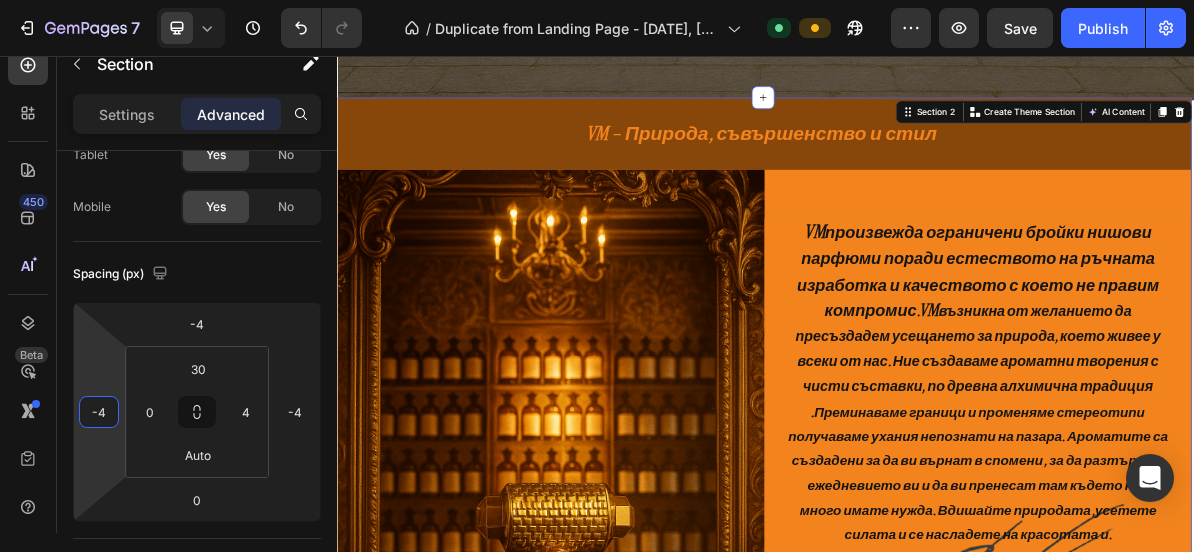 click on "7   /  Duplicate from Landing Page - Jun 8, 09:02:57 Default Preview  Save   Publish  450 Beta Sections(18) Elements(83) Section Element Hero Section Product Detail Brands Trusted Badges Guarantee Product Breakdown How to use Testimonials Compare Bundle FAQs Social Proof Brand Story Product List Collection Blog List Contact Sticky Add to Cart Custom Footer Browse Library 450 Layout
Row
Row
Row
Row Text
Heading
Text Block Button
Button
Button Media
Image
Image" at bounding box center [597, 0] 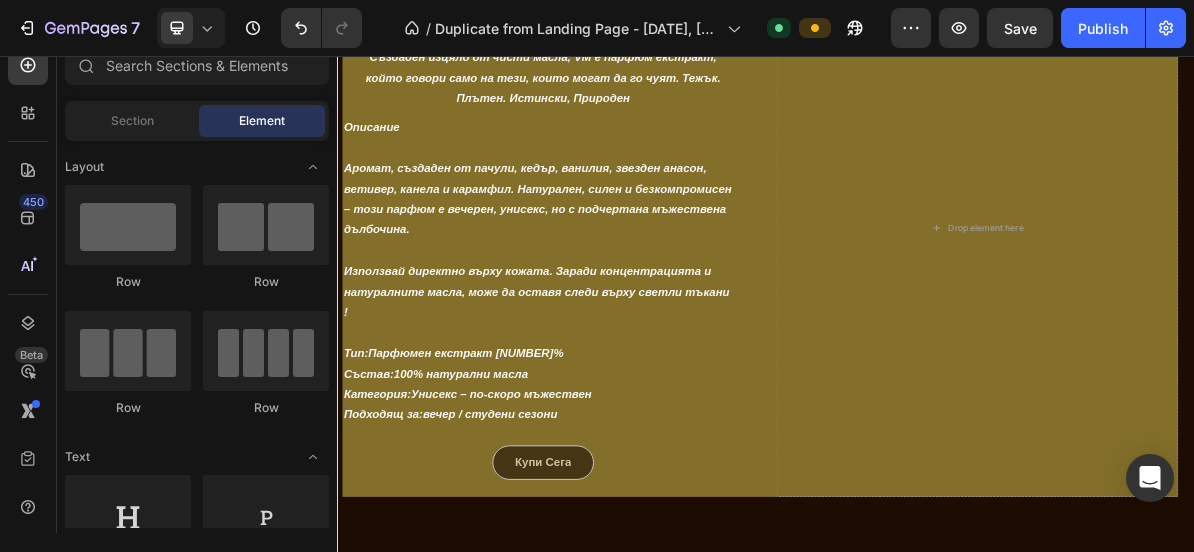scroll, scrollTop: 4595, scrollLeft: 0, axis: vertical 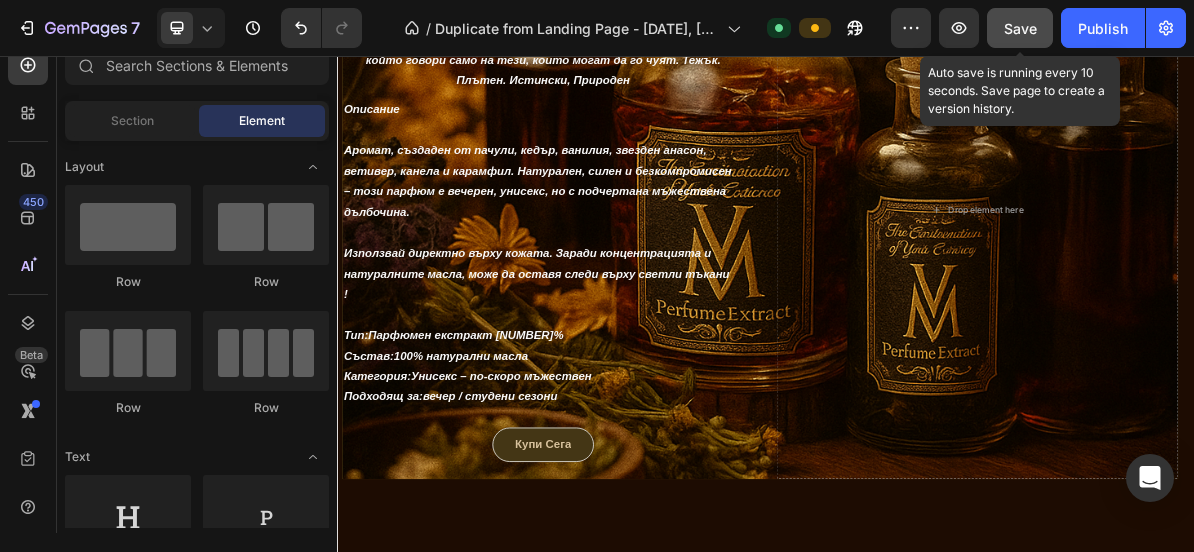 click on "Save" 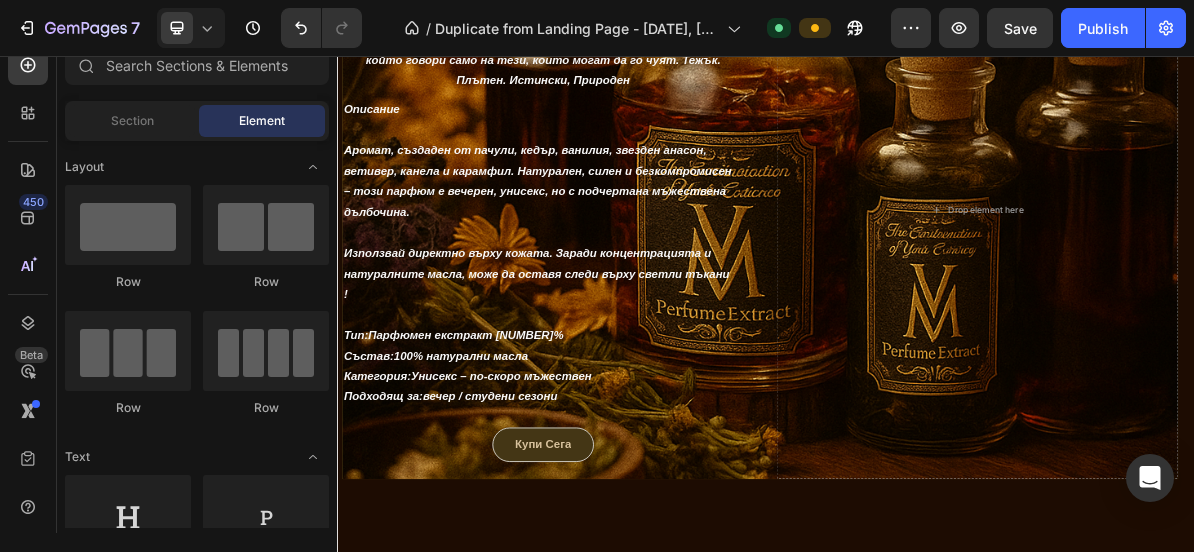 scroll, scrollTop: 4815, scrollLeft: 0, axis: vertical 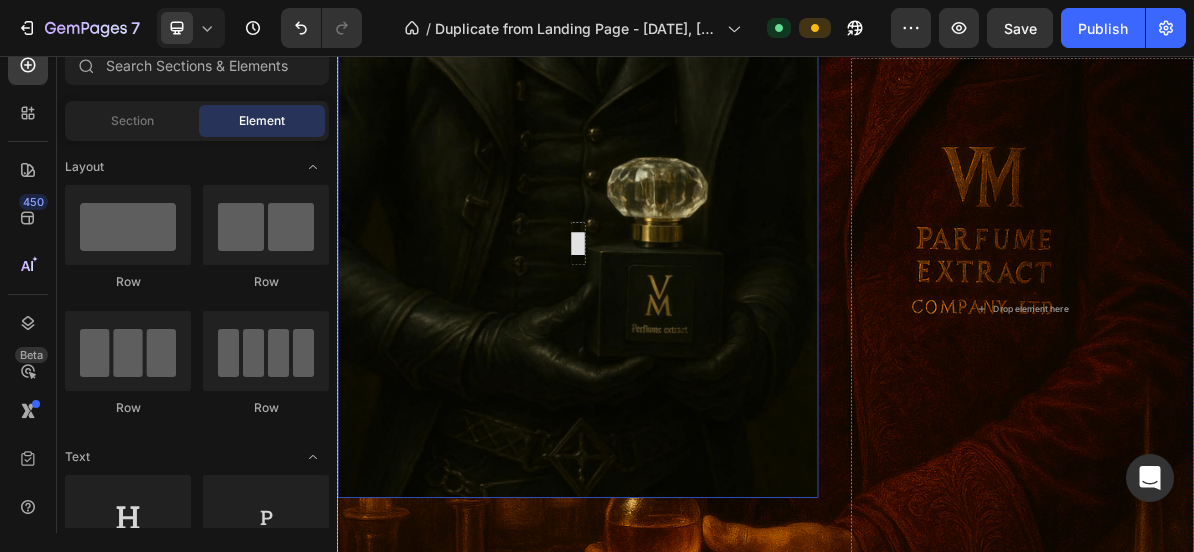 click at bounding box center (674, 319) 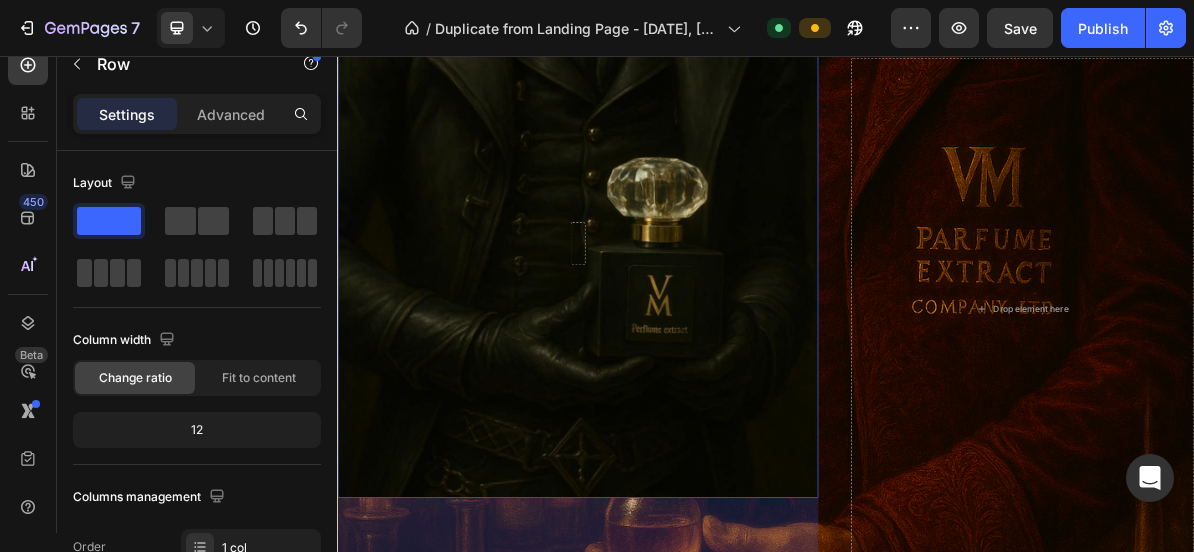 scroll, scrollTop: 439, scrollLeft: 0, axis: vertical 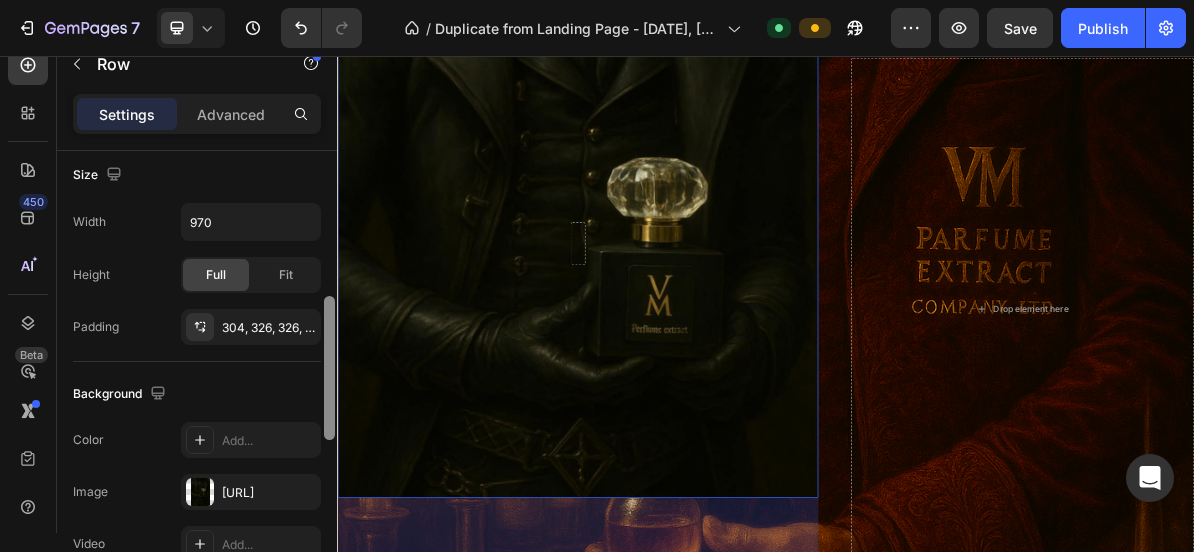 drag, startPoint x: 335, startPoint y: 213, endPoint x: 335, endPoint y: 229, distance: 16 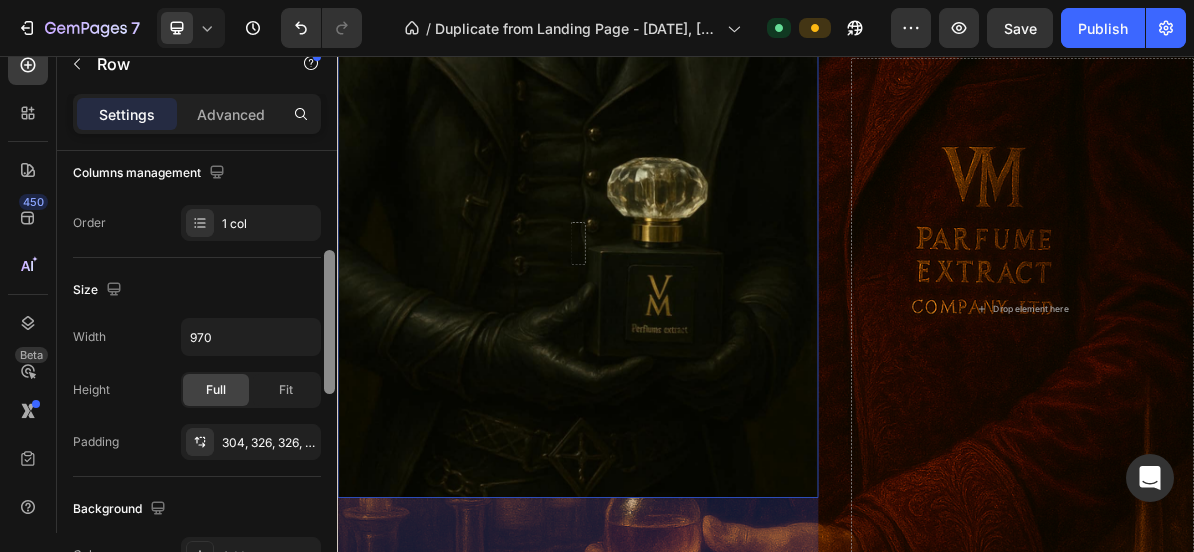 scroll, scrollTop: 318, scrollLeft: 0, axis: vertical 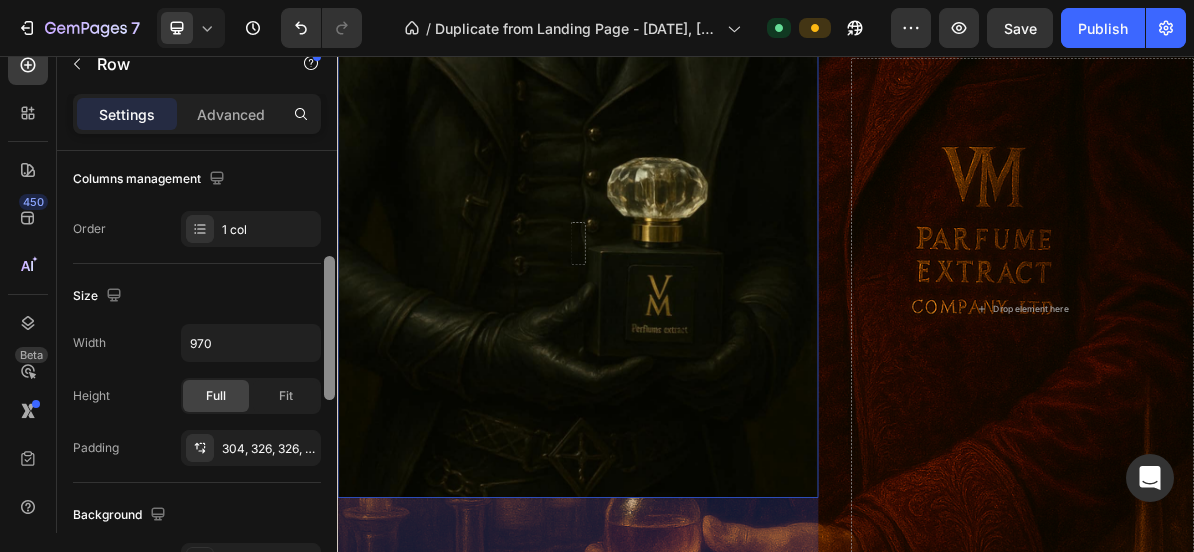 drag, startPoint x: 330, startPoint y: 355, endPoint x: 335, endPoint y: 315, distance: 40.311287 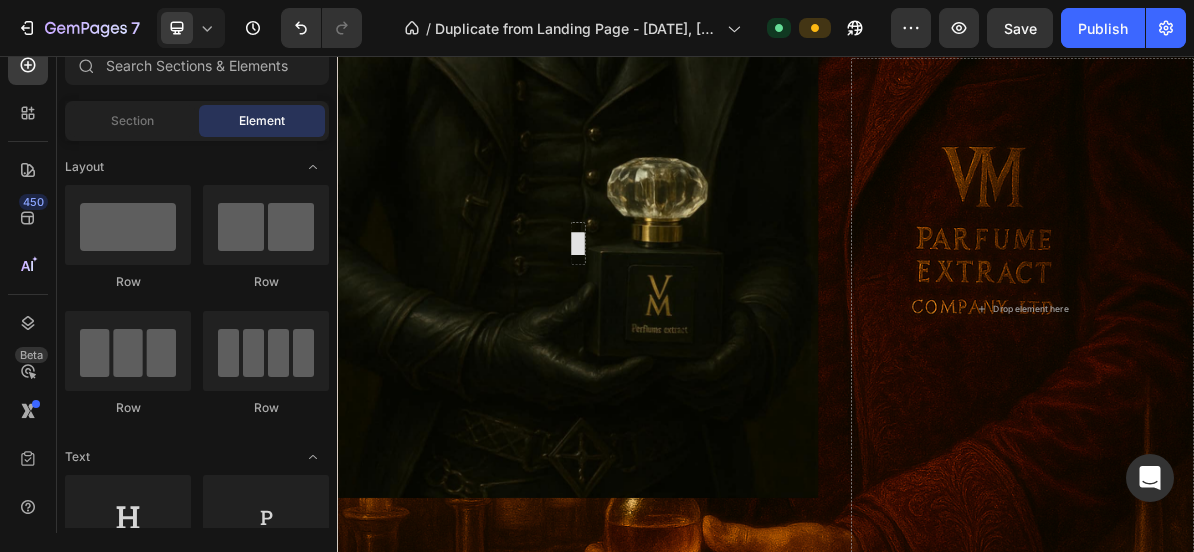 click at bounding box center [674, 319] 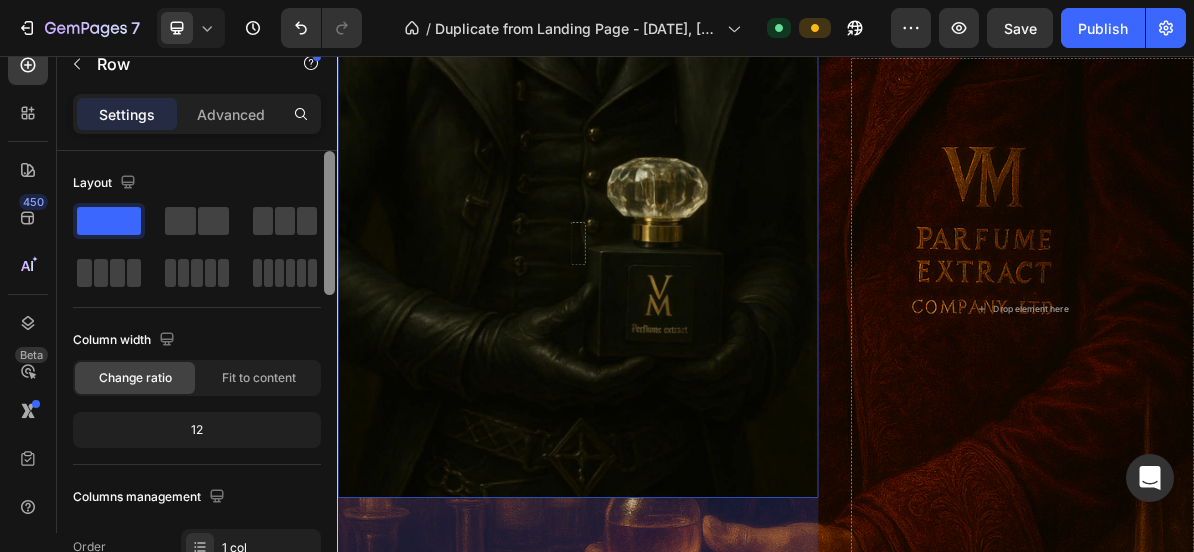 scroll, scrollTop: 439, scrollLeft: 0, axis: vertical 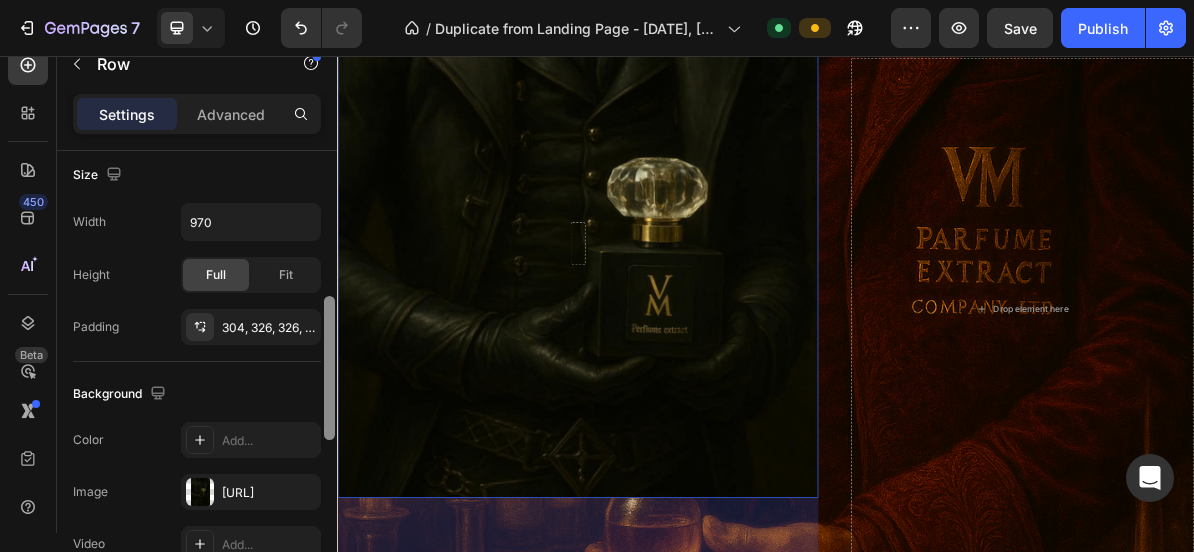 click at bounding box center [329, 370] 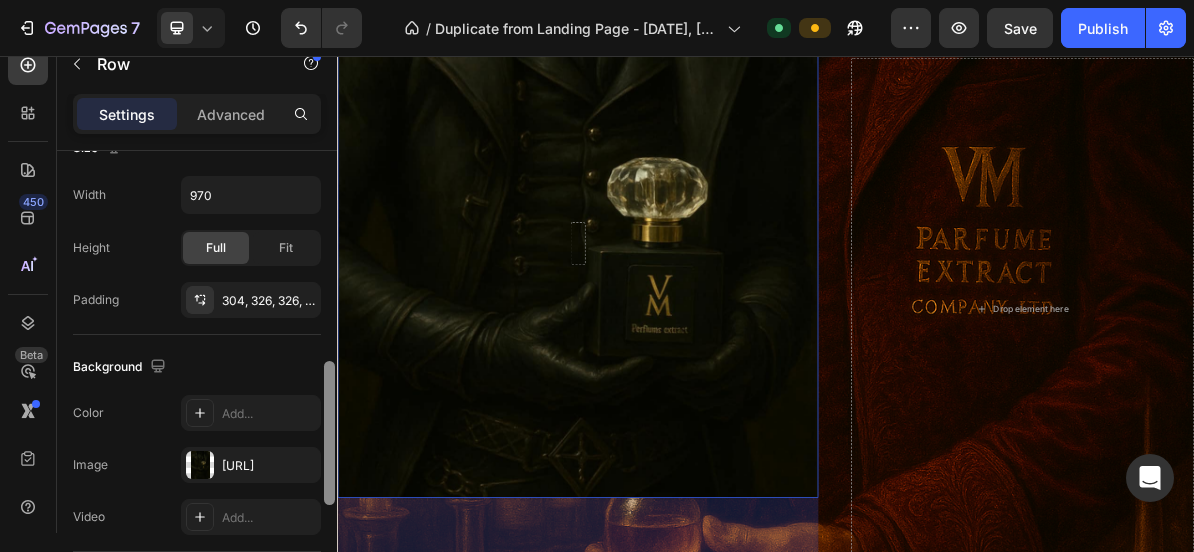 scroll, scrollTop: 412, scrollLeft: 0, axis: vertical 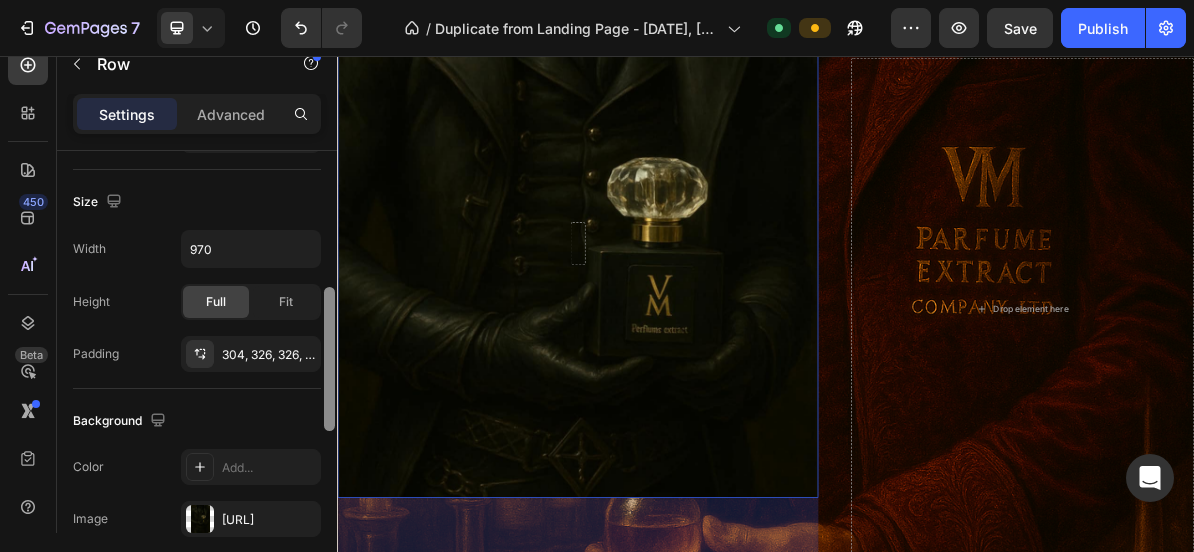 drag, startPoint x: 669, startPoint y: 392, endPoint x: 343, endPoint y: 382, distance: 326.15335 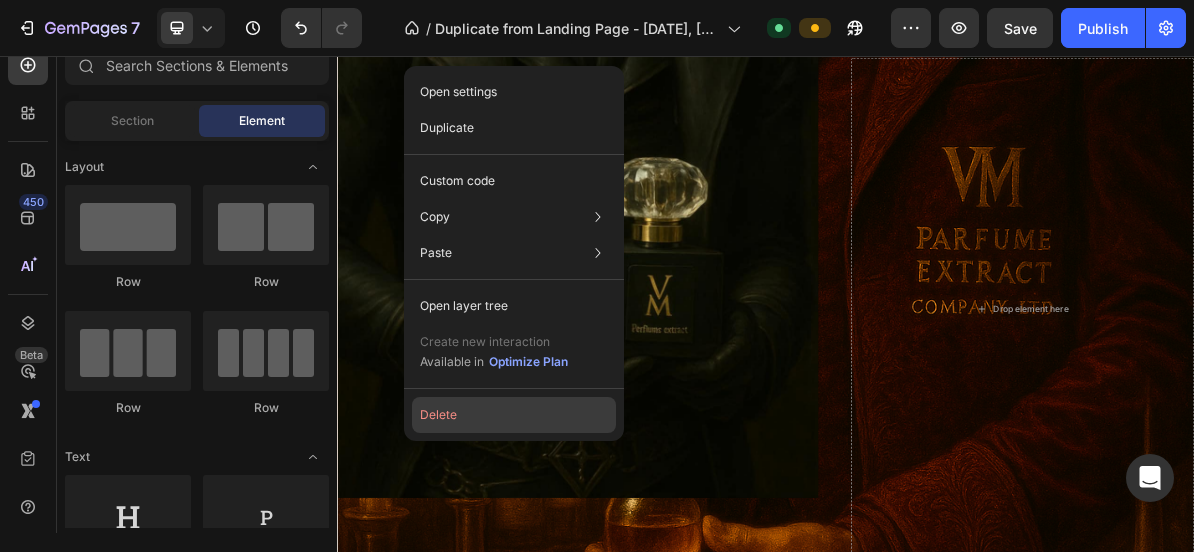 click on "Delete" 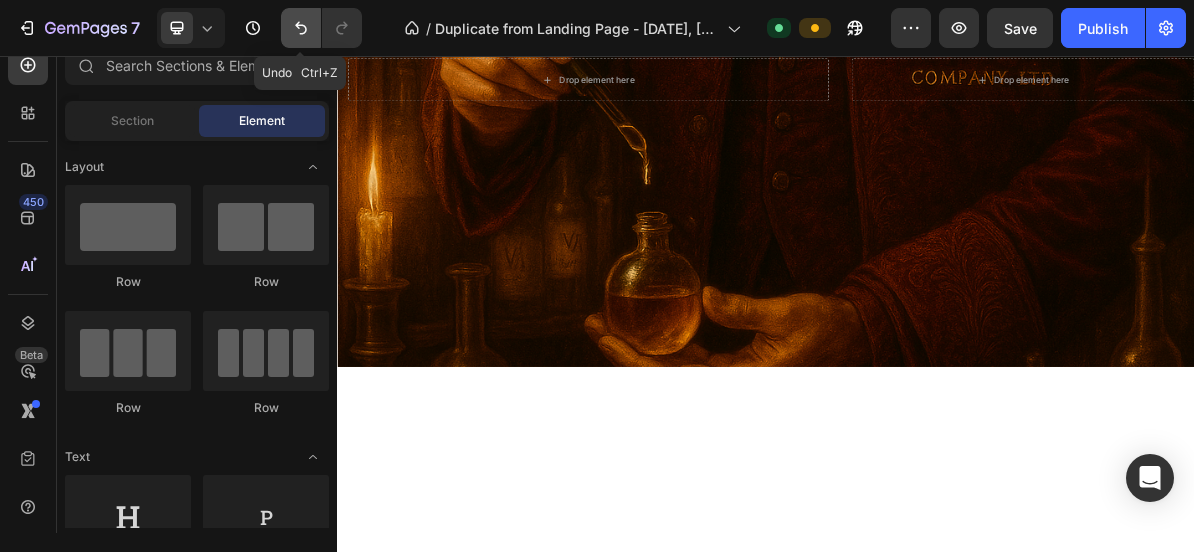 click 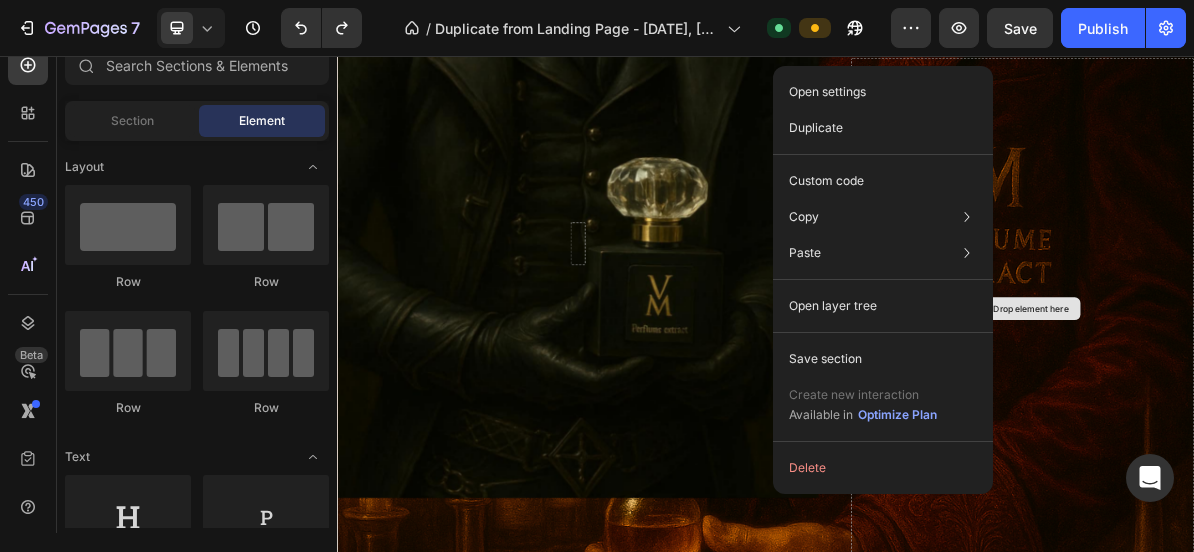 click on "Drop element here" at bounding box center (1309, 410) 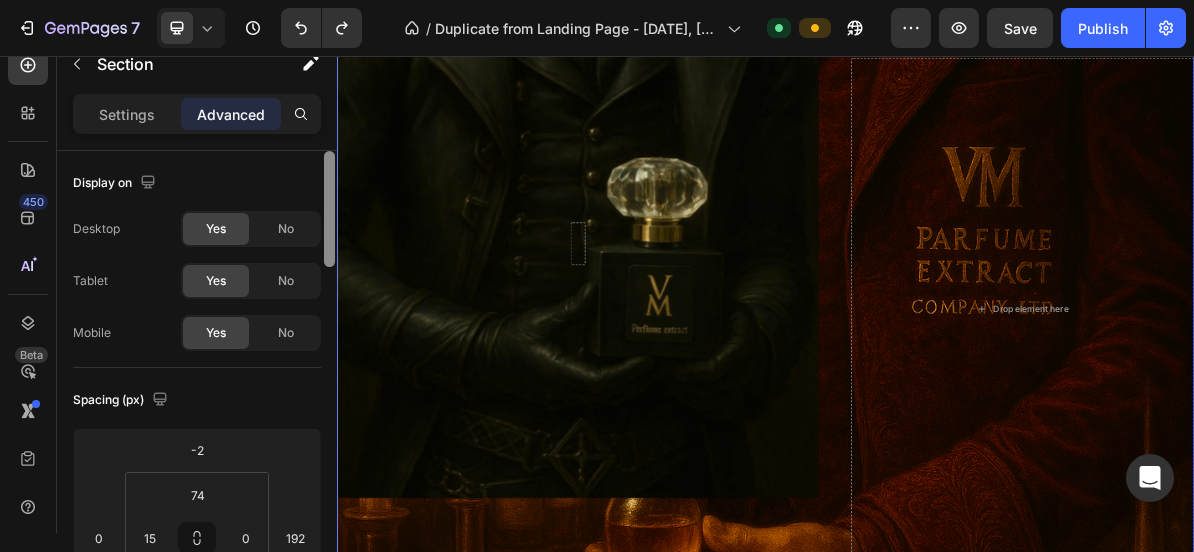 scroll, scrollTop: 439, scrollLeft: 0, axis: vertical 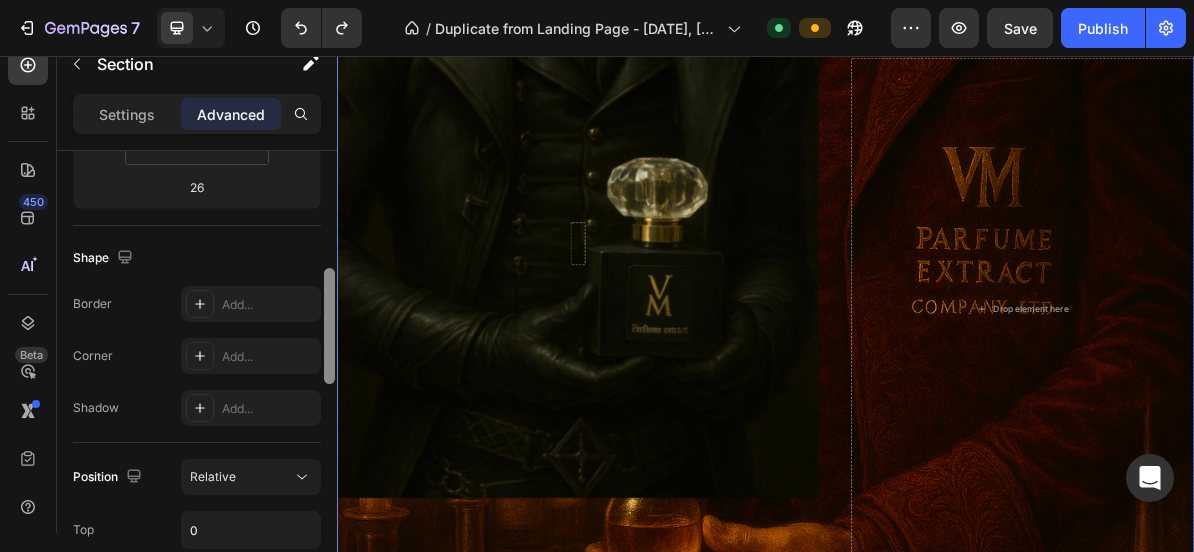 click at bounding box center (329, 370) 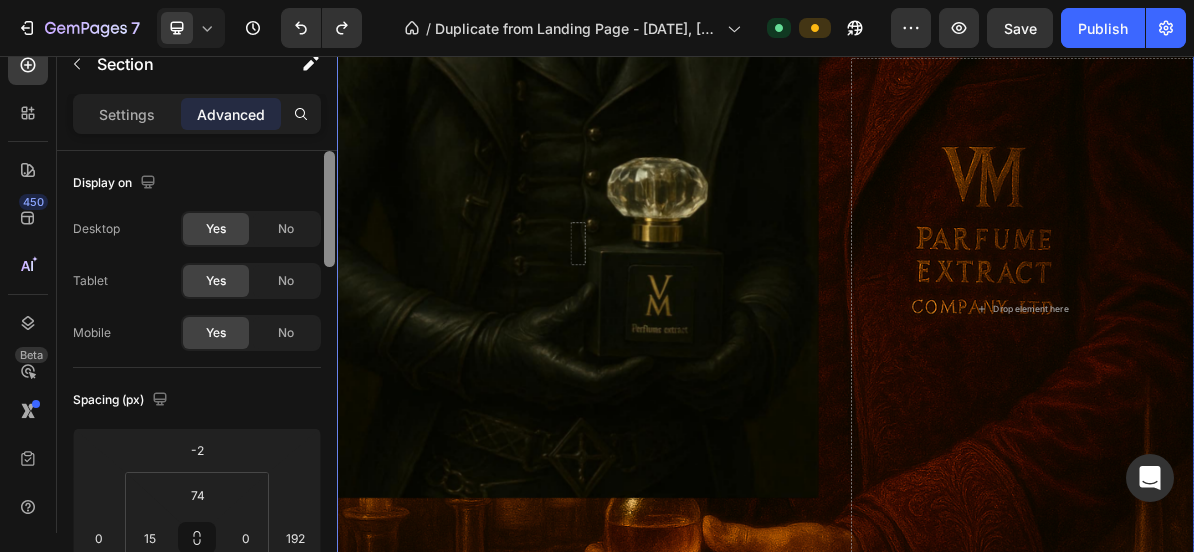 scroll, scrollTop: 34, scrollLeft: 0, axis: vertical 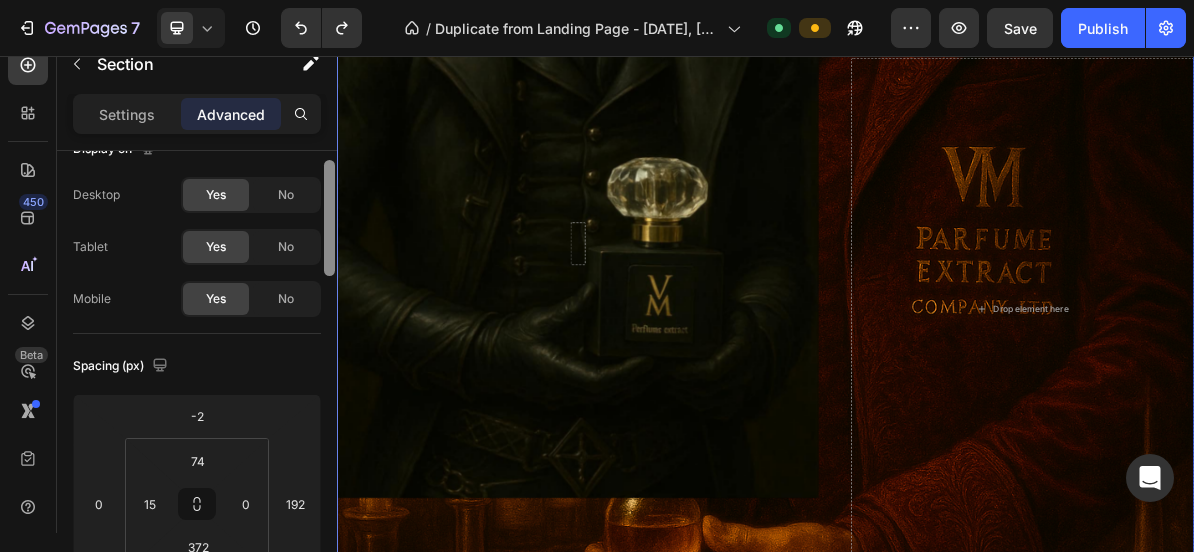 drag, startPoint x: 327, startPoint y: 364, endPoint x: 326, endPoint y: 256, distance: 108.00463 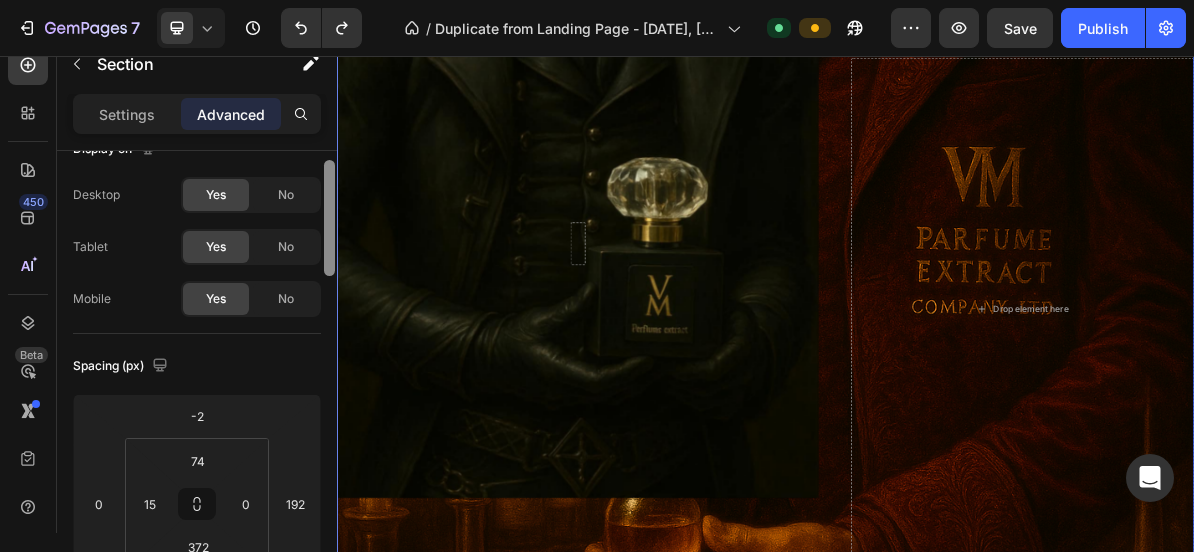 click at bounding box center [329, 218] 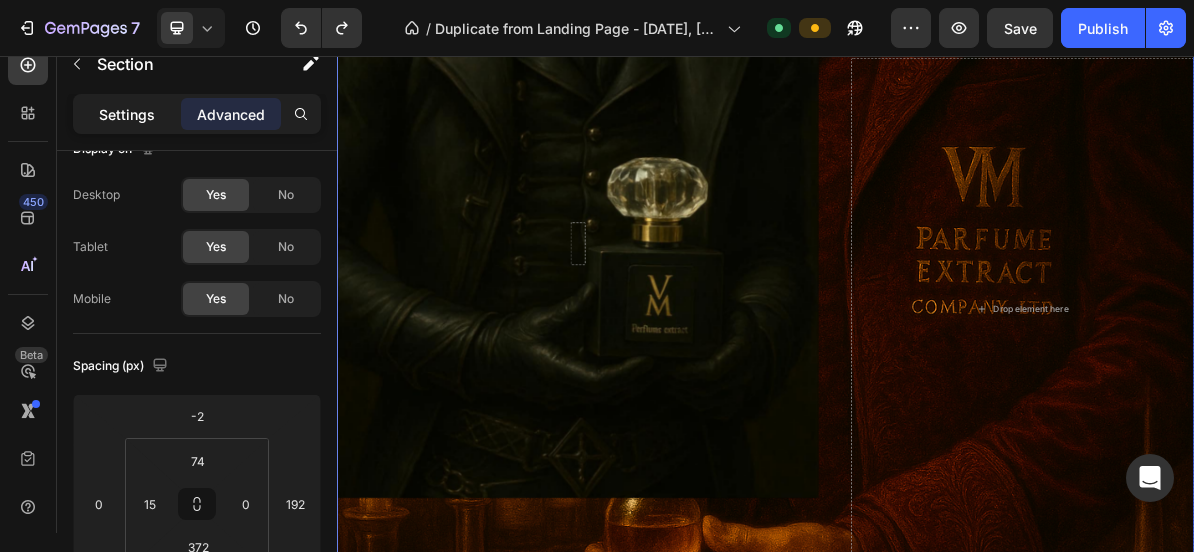 click on "Settings" at bounding box center (127, 114) 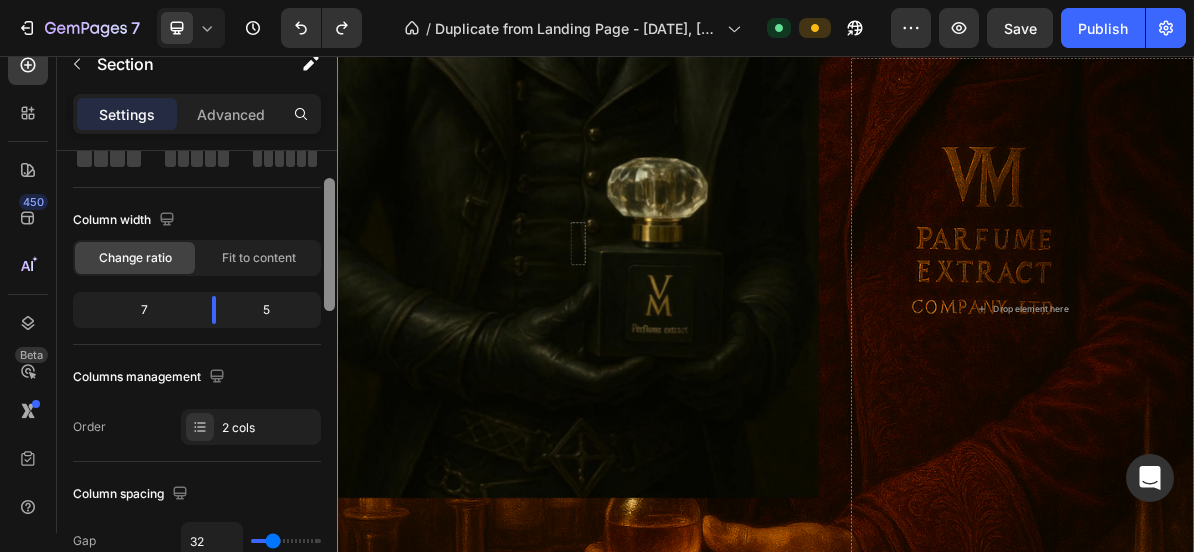 scroll, scrollTop: 106, scrollLeft: 0, axis: vertical 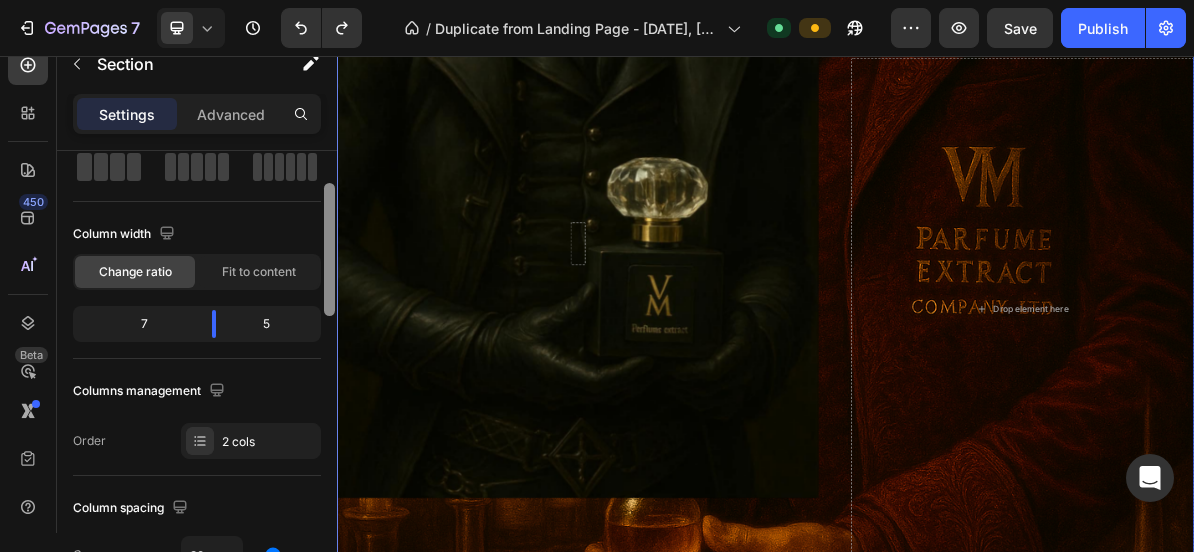 drag, startPoint x: 330, startPoint y: 279, endPoint x: 331, endPoint y: 301, distance: 22.022715 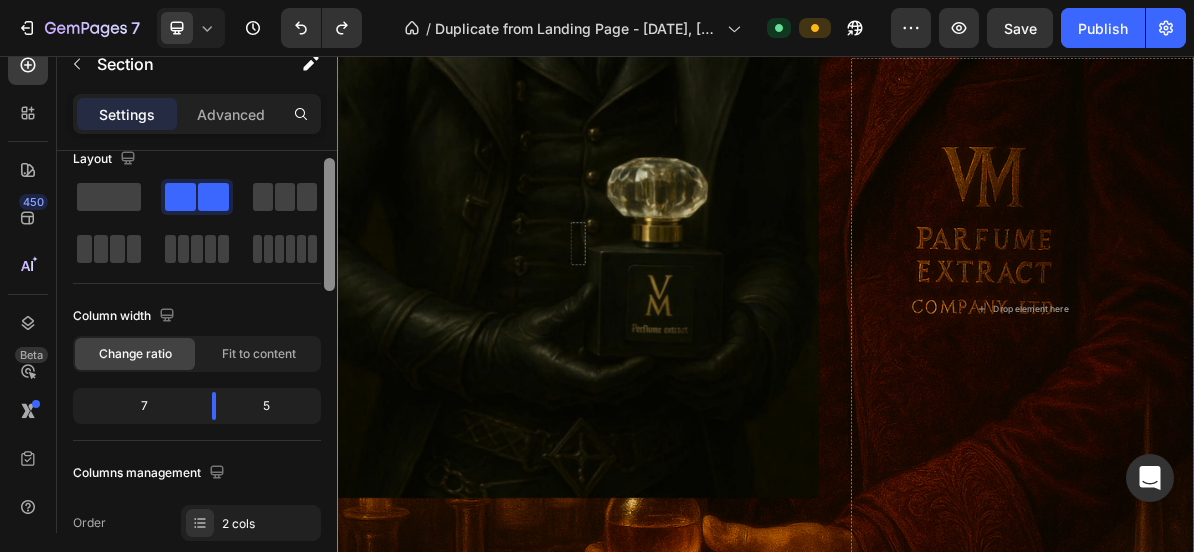 scroll, scrollTop: 0, scrollLeft: 0, axis: both 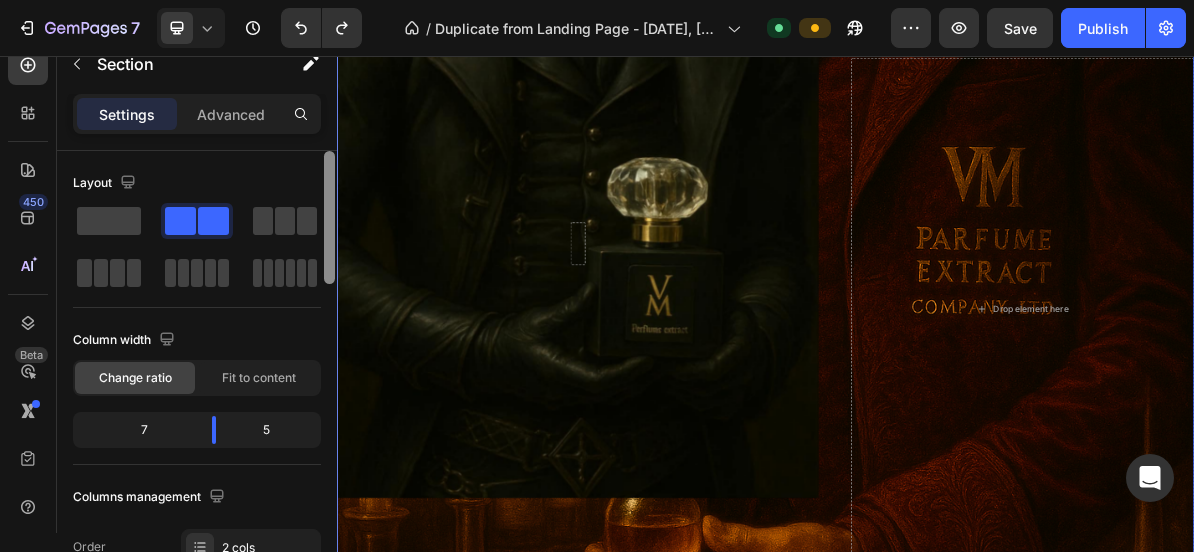 drag, startPoint x: 331, startPoint y: 301, endPoint x: 335, endPoint y: 246, distance: 55.145264 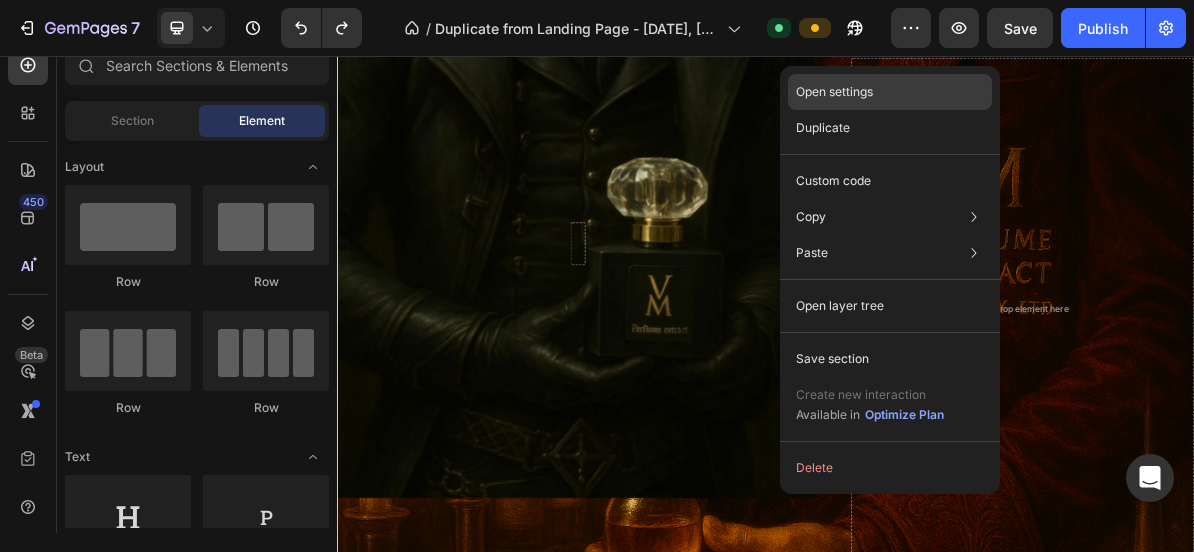 click on "Open settings" 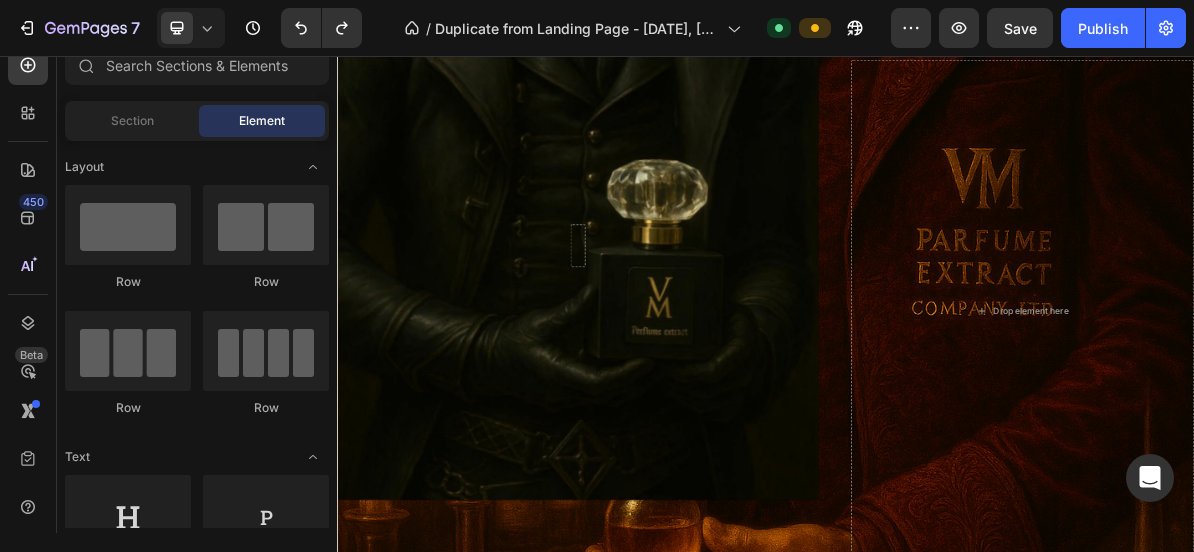 scroll, scrollTop: 7323, scrollLeft: 0, axis: vertical 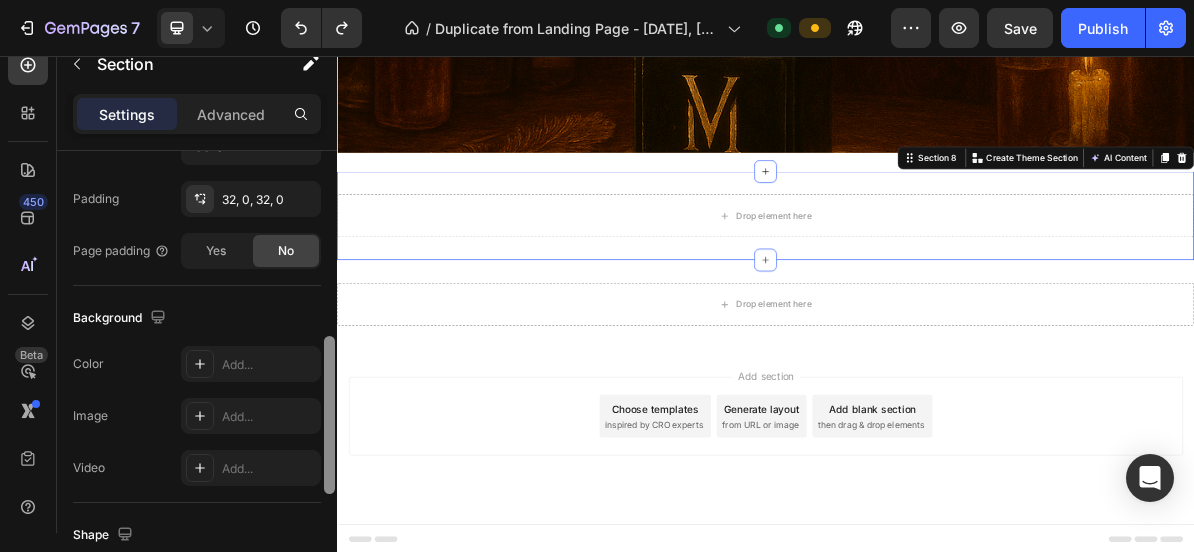 drag, startPoint x: 334, startPoint y: 290, endPoint x: 334, endPoint y: 476, distance: 186 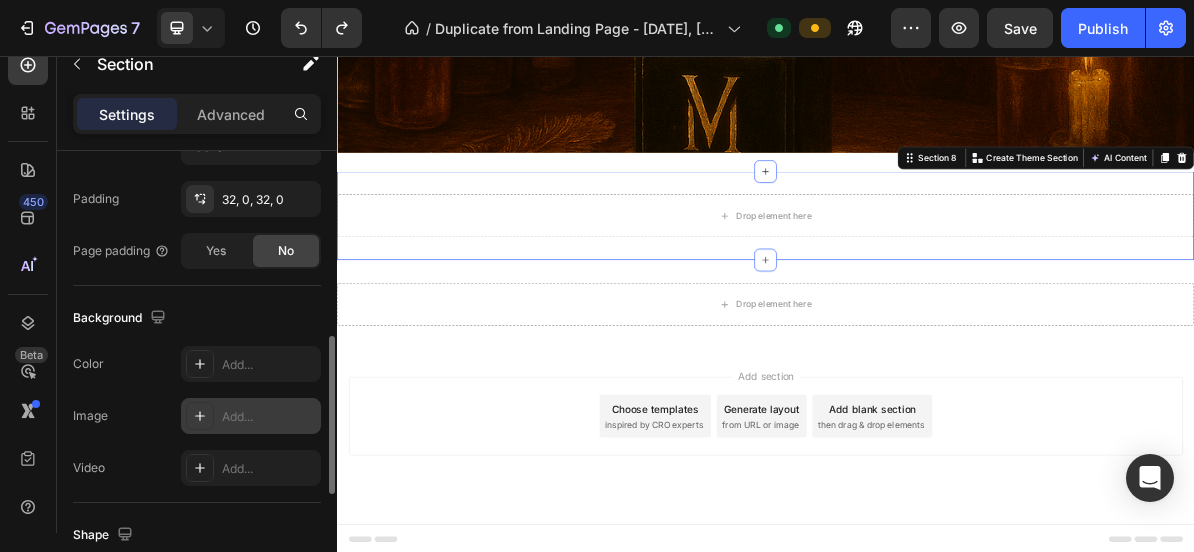 click on "Add..." at bounding box center [269, 417] 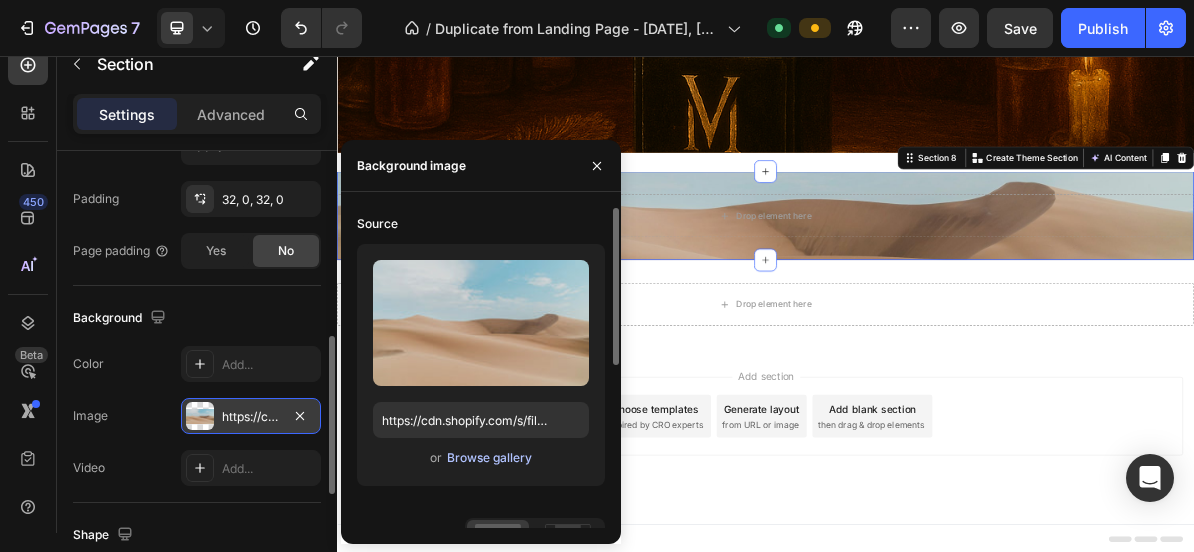 click on "Browse gallery" at bounding box center (489, 458) 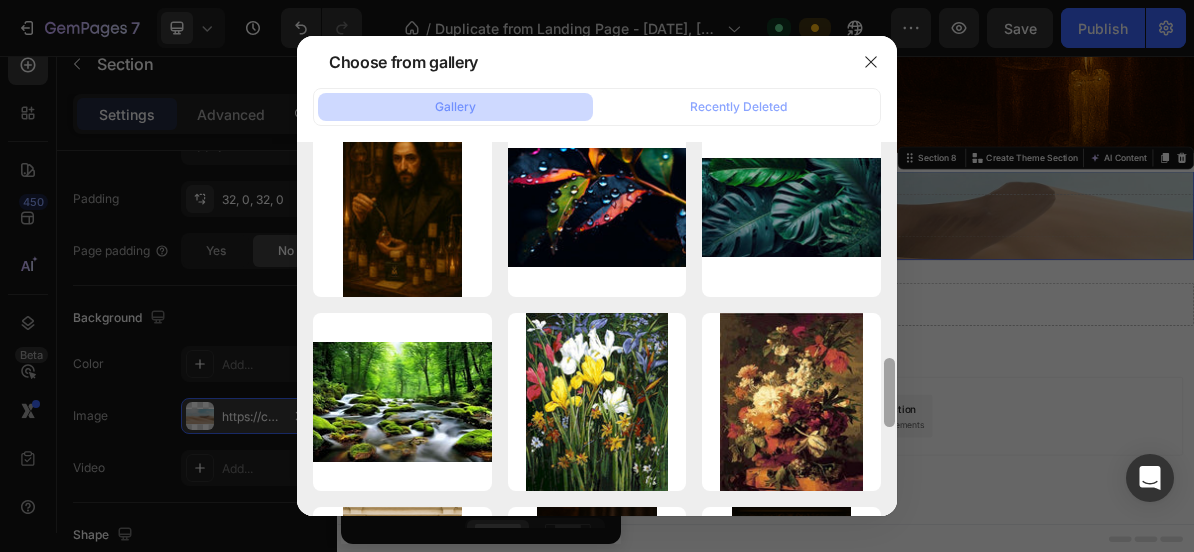 scroll, scrollTop: 1204, scrollLeft: 0, axis: vertical 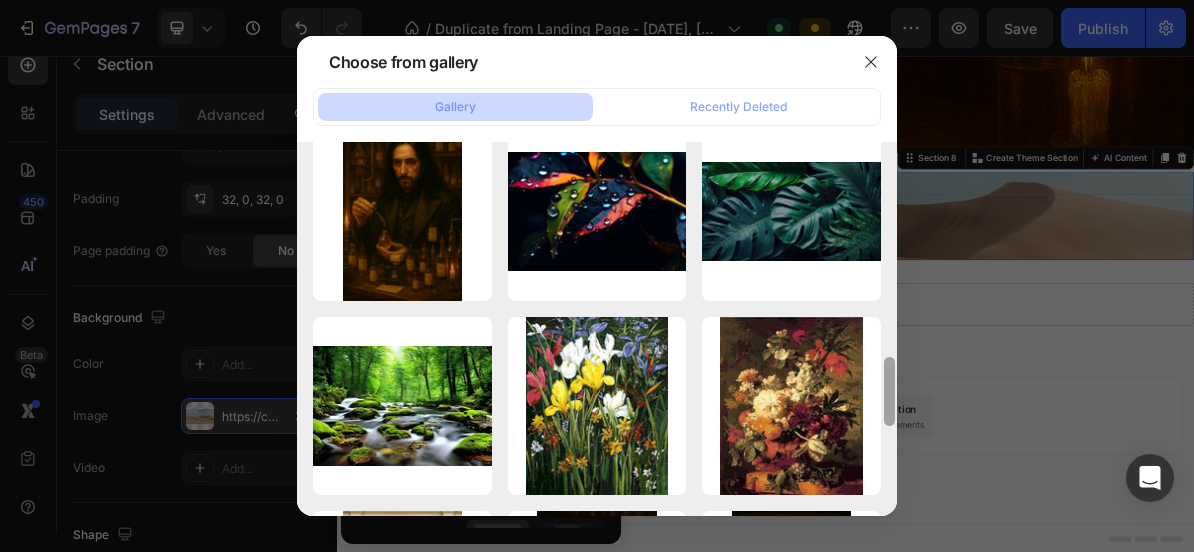 drag, startPoint x: 888, startPoint y: 203, endPoint x: 814, endPoint y: 597, distance: 400.889 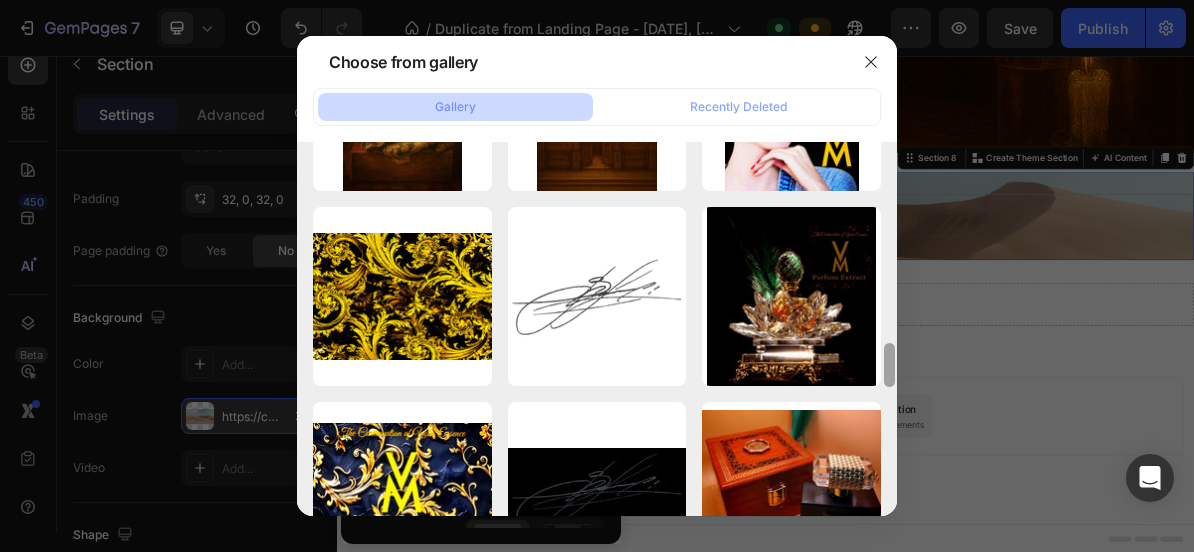 scroll, scrollTop: 2098, scrollLeft: 0, axis: vertical 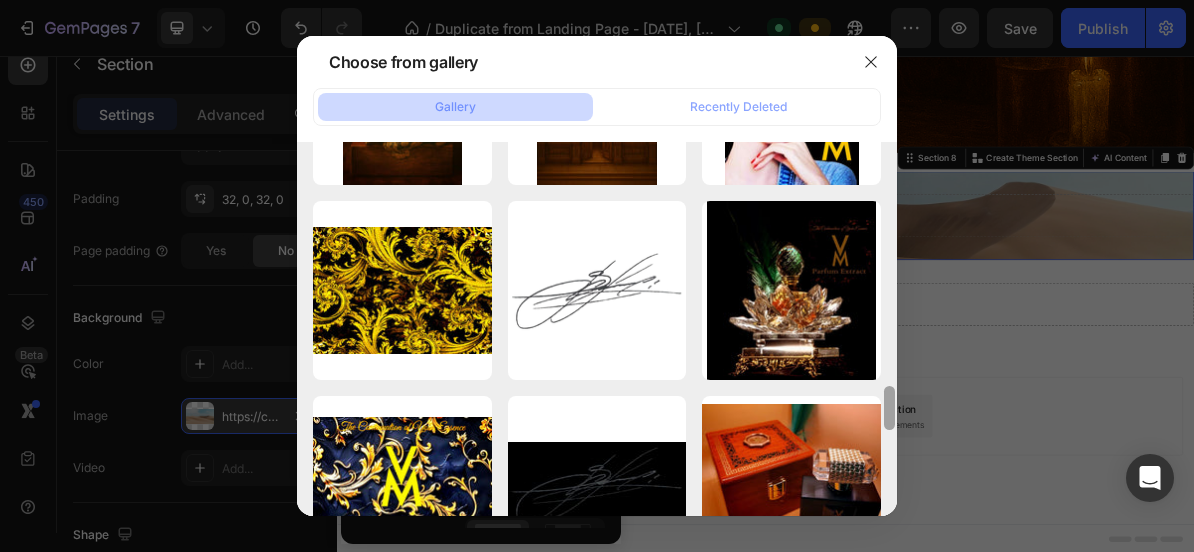 drag, startPoint x: 887, startPoint y: 373, endPoint x: 900, endPoint y: 533, distance: 160.52725 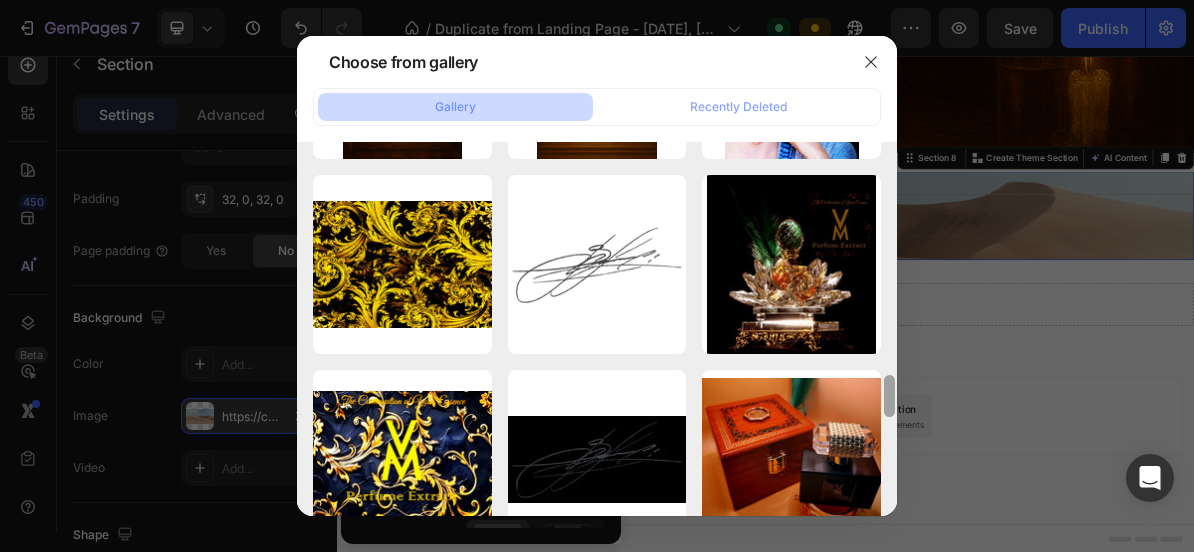 scroll, scrollTop: 2116, scrollLeft: 0, axis: vertical 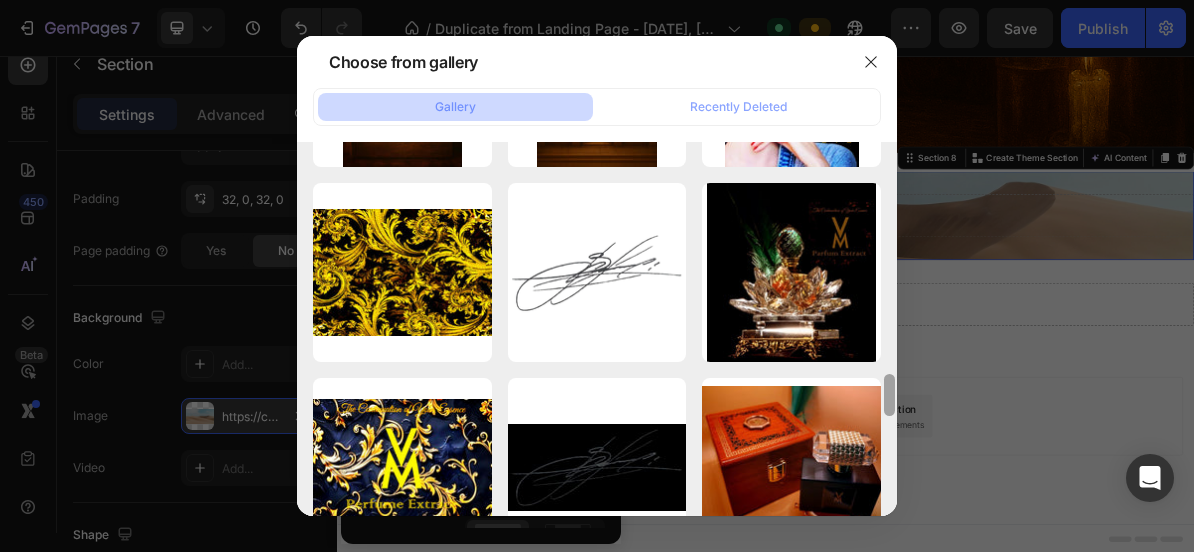 drag, startPoint x: 888, startPoint y: 403, endPoint x: 902, endPoint y: 405, distance: 14.142136 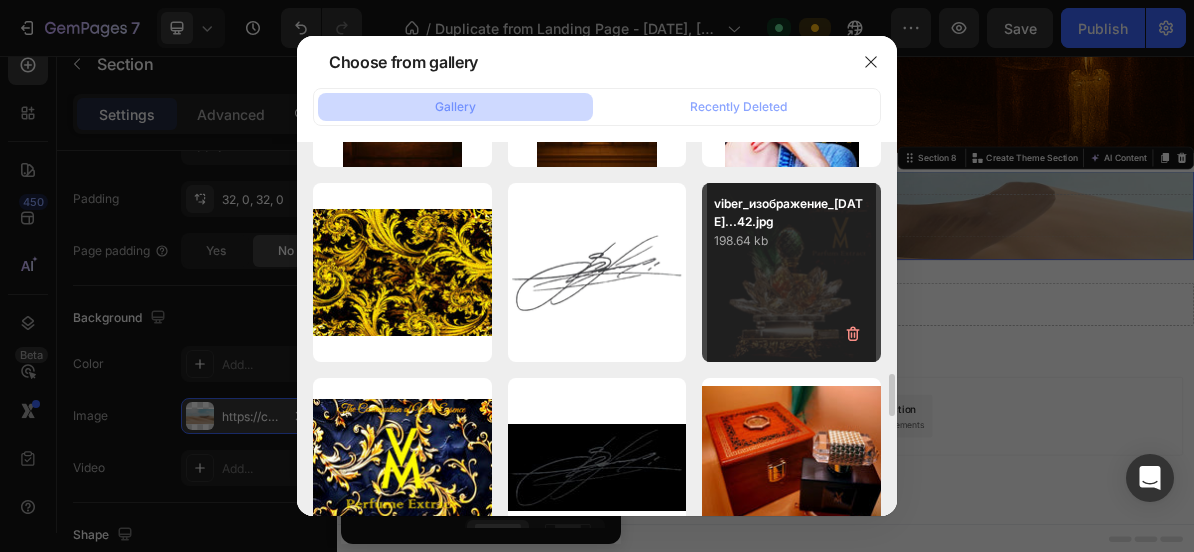 click on "viber_изображение_202...42.jpg [FILESIZE] kb" at bounding box center [791, 272] 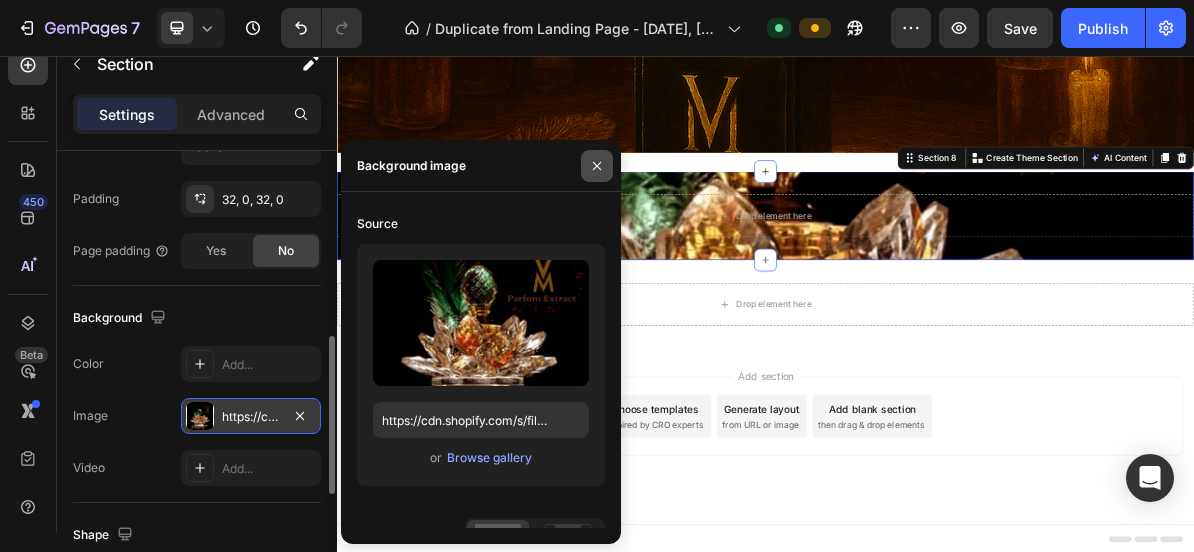 click at bounding box center [597, 166] 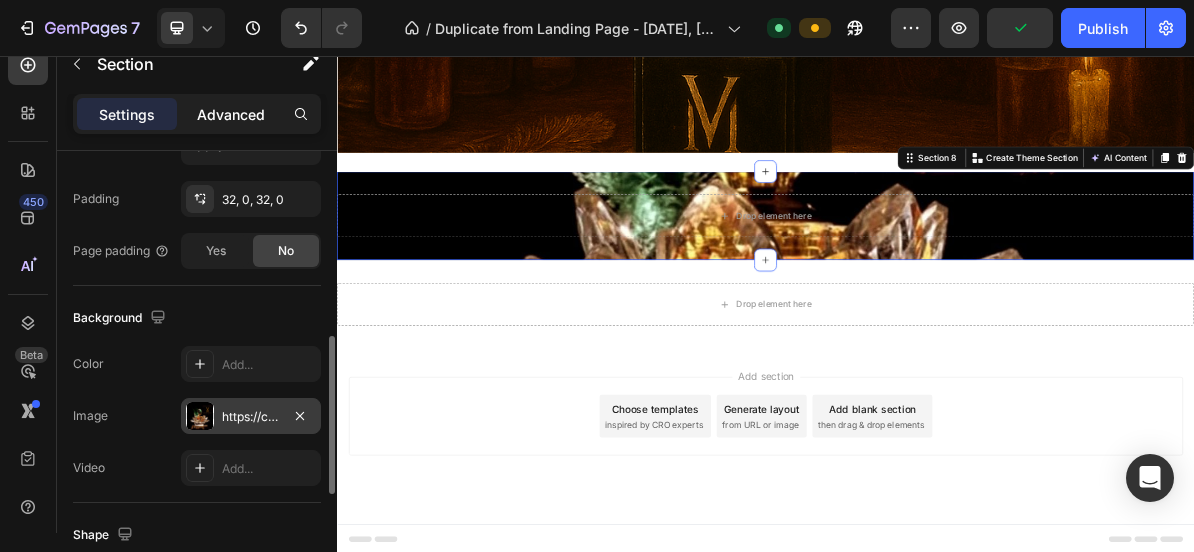 click on "Advanced" 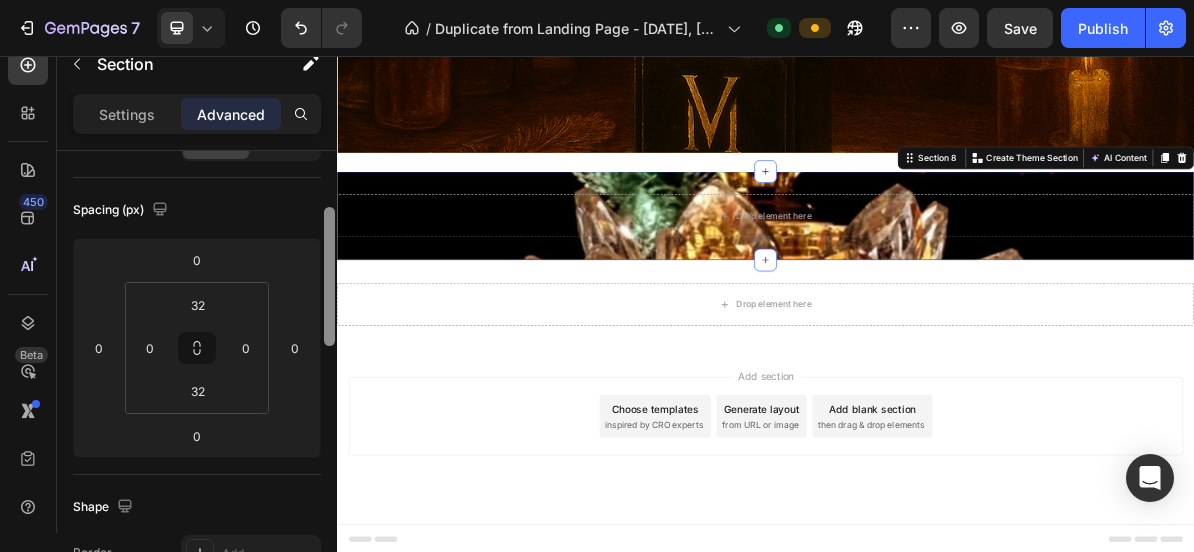 scroll, scrollTop: 187, scrollLeft: 0, axis: vertical 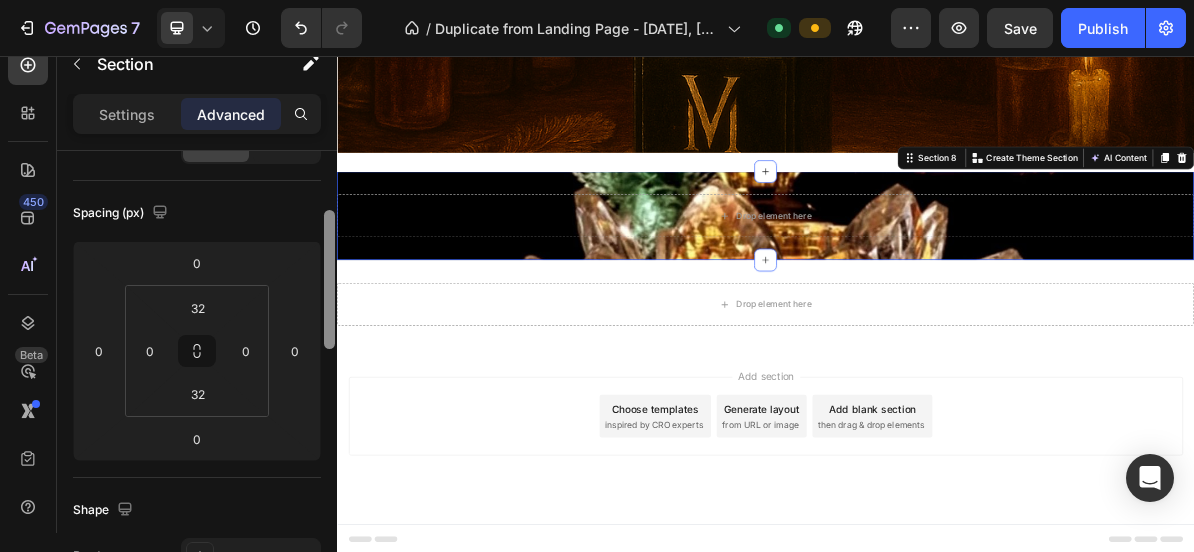 drag, startPoint x: 326, startPoint y: 349, endPoint x: 331, endPoint y: 247, distance: 102.122475 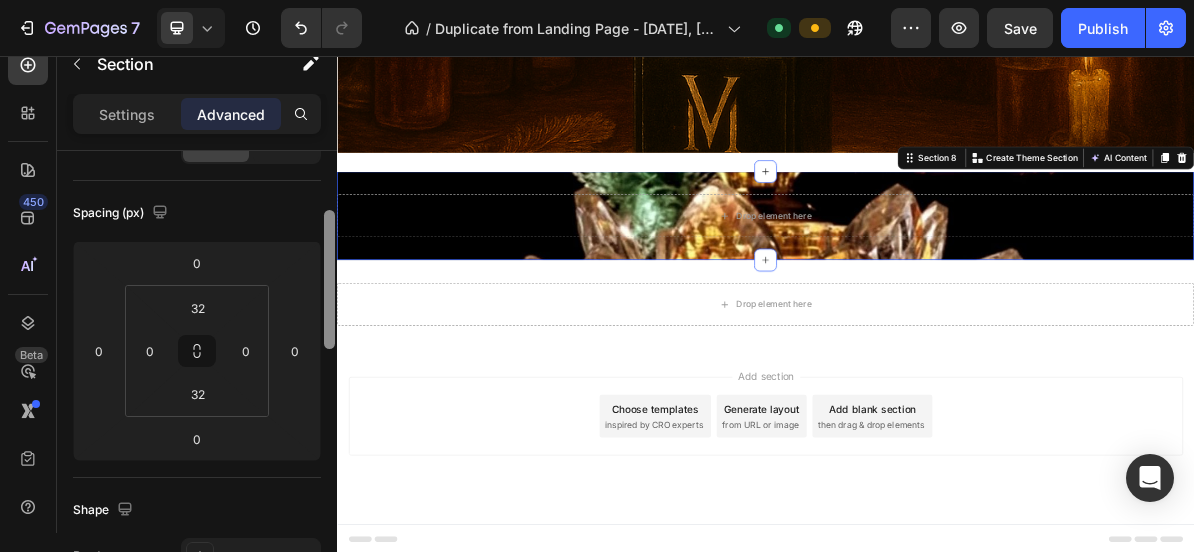 click at bounding box center (329, 279) 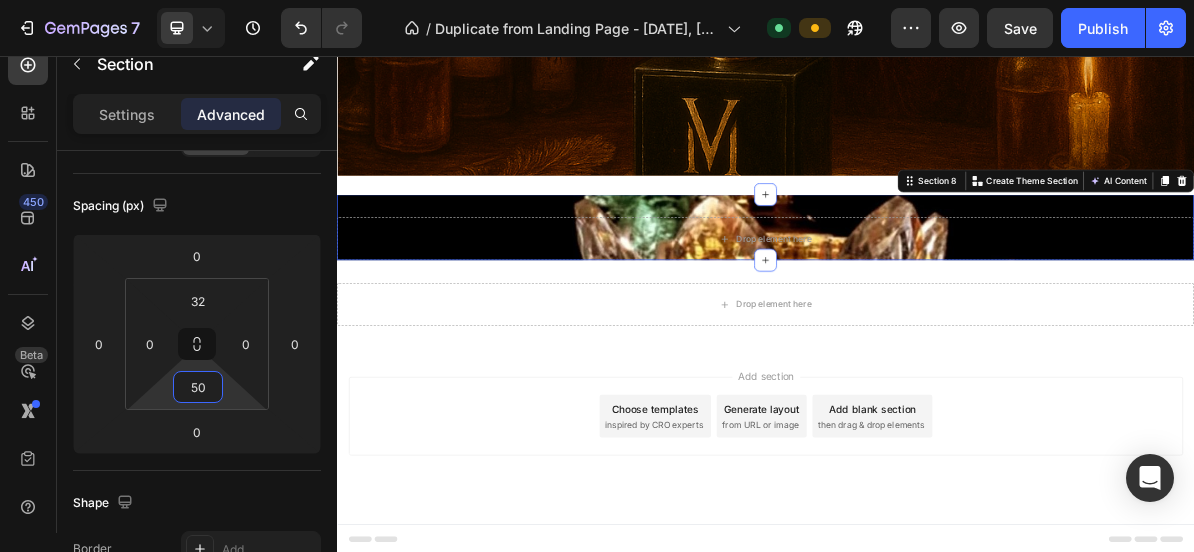 scroll, scrollTop: 6418, scrollLeft: 0, axis: vertical 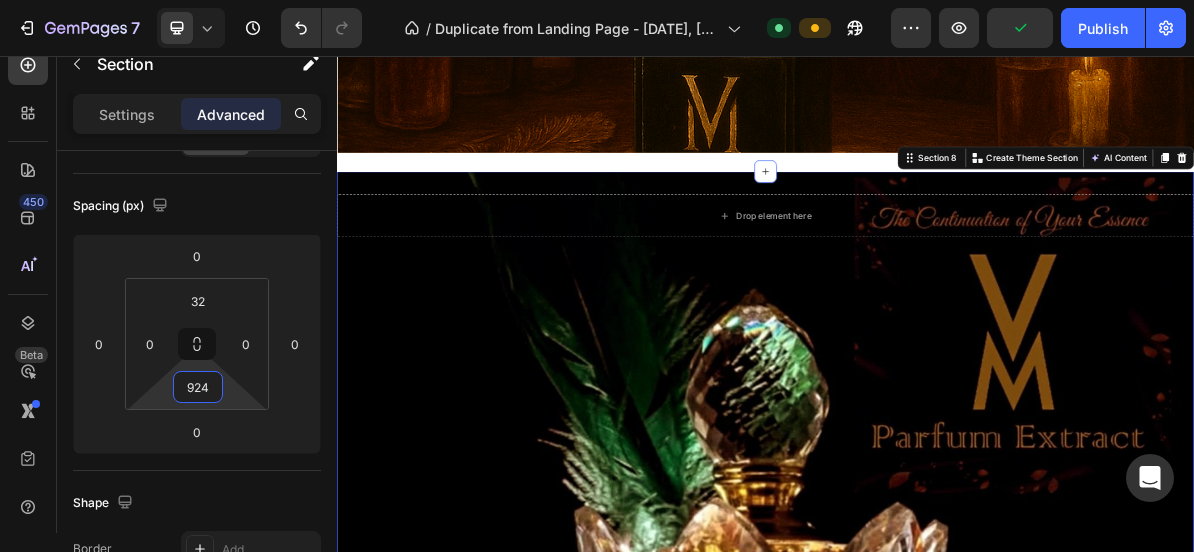 drag, startPoint x: 228, startPoint y: 374, endPoint x: 227, endPoint y: -87, distance: 461.0011 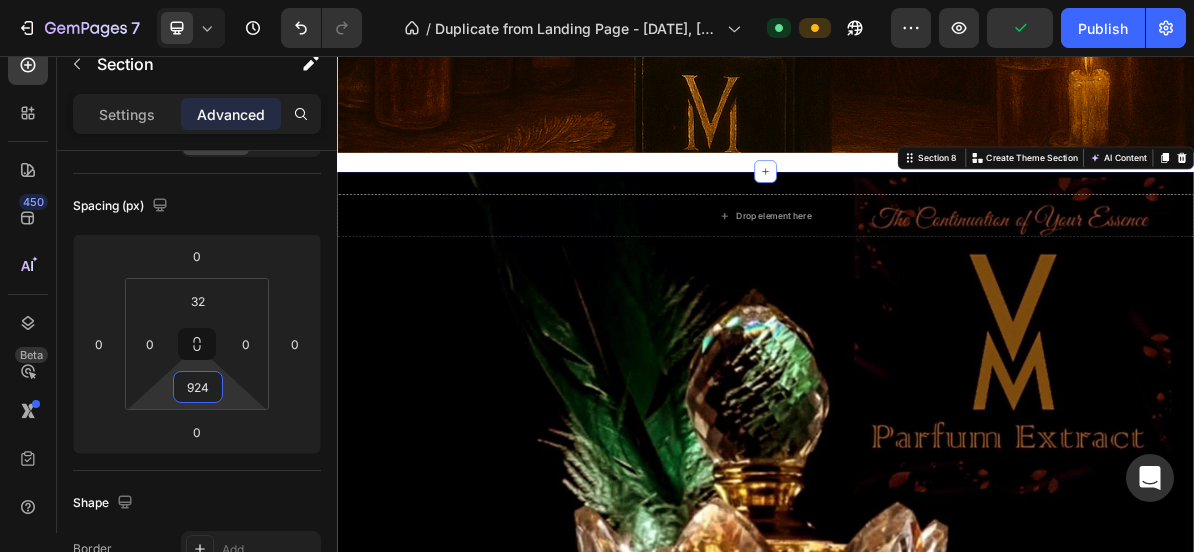 click on "7   /  Duplicate from Landing Page - Jun 8, 09:02:57 Default Preview  Publish  450 Beta Sections(18) Elements(83) Section Element Hero Section Product Detail Brands Trusted Badges Guarantee Product Breakdown How to use Testimonials Compare Bundle FAQs Social Proof Brand Story Product List Collection Blog List Contact Sticky Add to Cart Custom Footer Browse Library 450 Layout
Row
Row
Row
Row Text
Heading
Text Block Button
Button
Button Media
Image
Image" at bounding box center (597, 0) 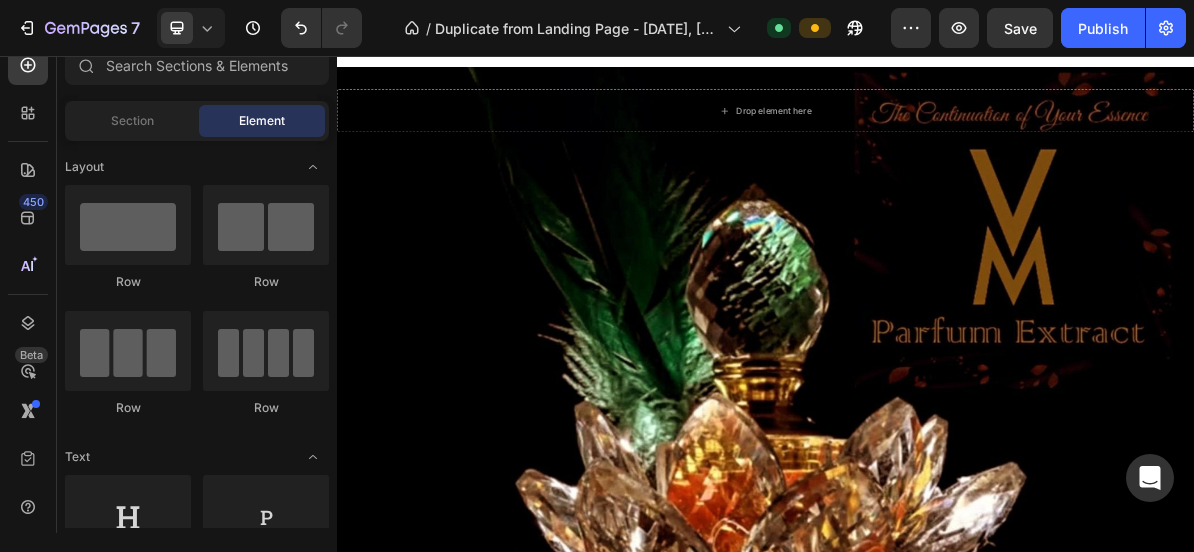 scroll, scrollTop: 6468, scrollLeft: 0, axis: vertical 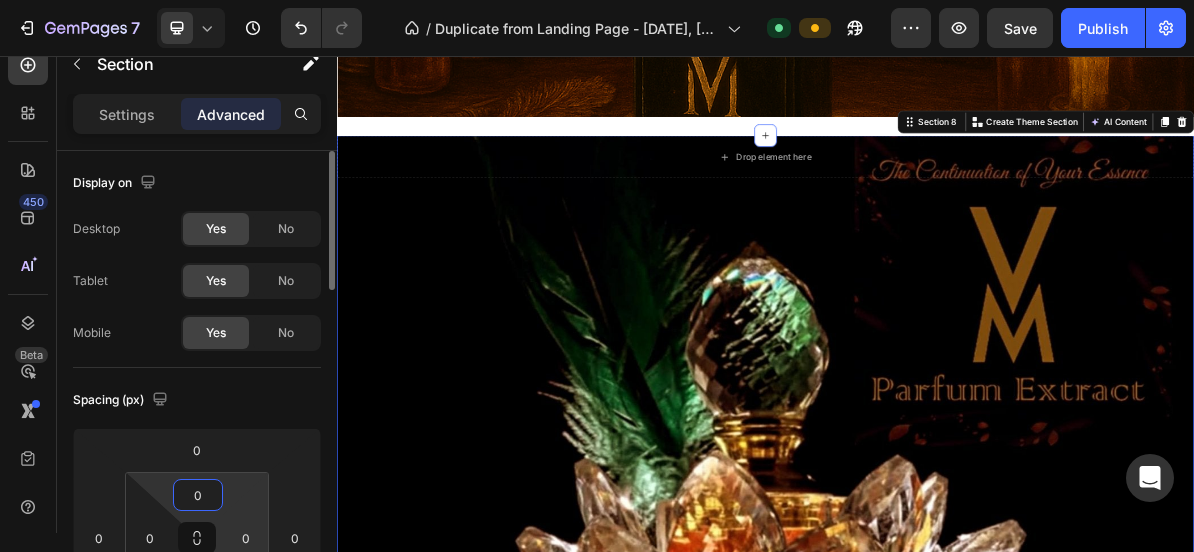 drag, startPoint x: 233, startPoint y: 480, endPoint x: 238, endPoint y: 505, distance: 25.495098 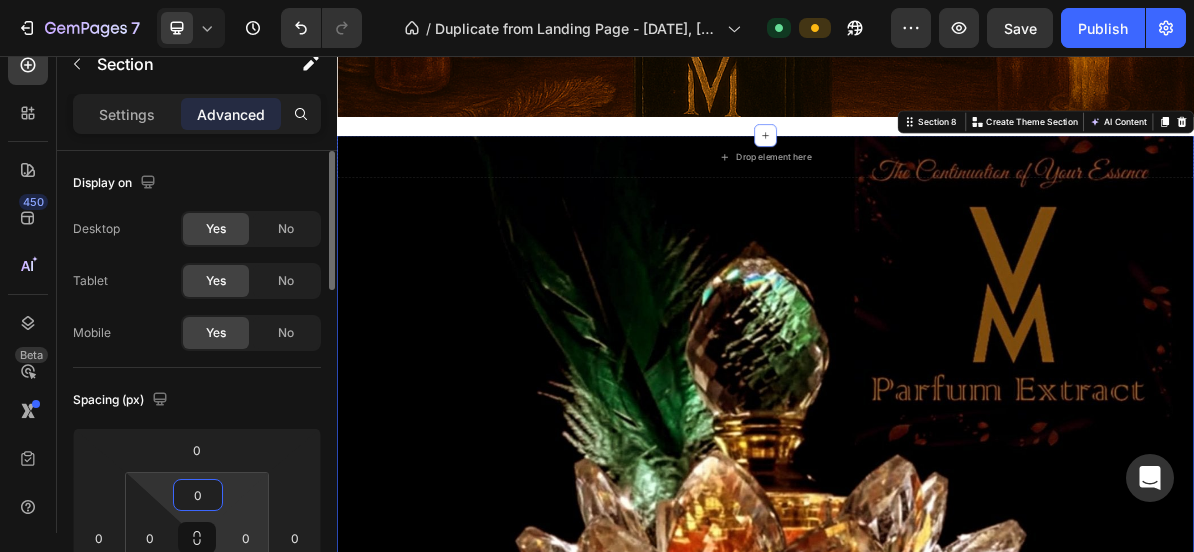 click on "7   /  Duplicate from Landing Page - Jun 8, 09:02:57 Default Preview  Save   Publish  450 Beta Sections(18) Elements(83) Section Element Hero Section Product Detail Brands Trusted Badges Guarantee Product Breakdown How to use Testimonials Compare Bundle FAQs Social Proof Brand Story Product List Collection Blog List Contact Sticky Add to Cart Custom Footer Browse Library 450 Layout
Row
Row
Row
Row Text
Heading
Text Block Button
Button
Button Media
Image
Image" at bounding box center [597, 0] 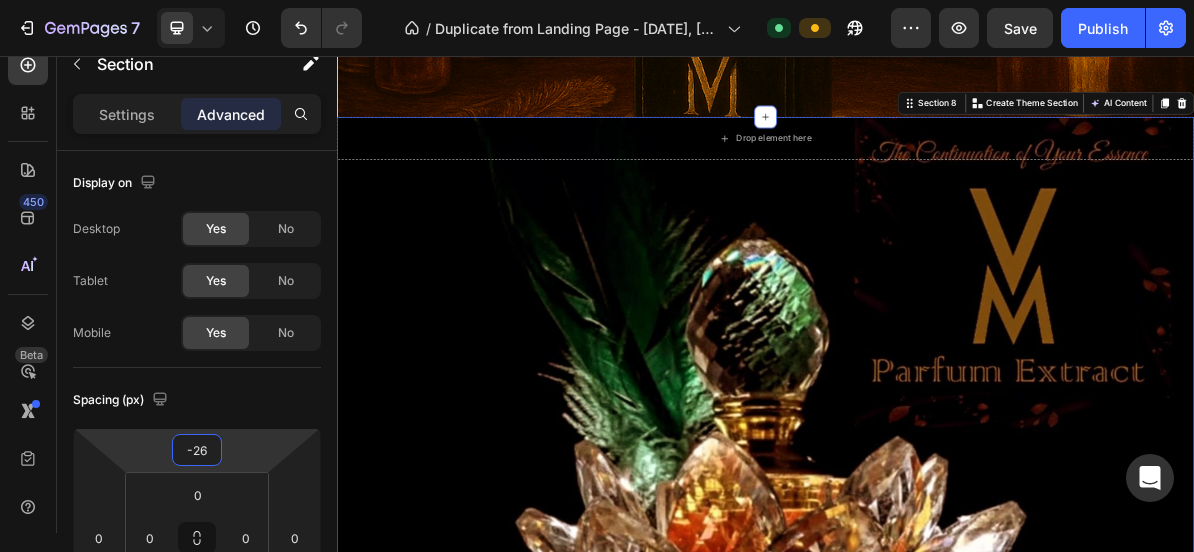 drag, startPoint x: 230, startPoint y: 459, endPoint x: 232, endPoint y: 472, distance: 13.152946 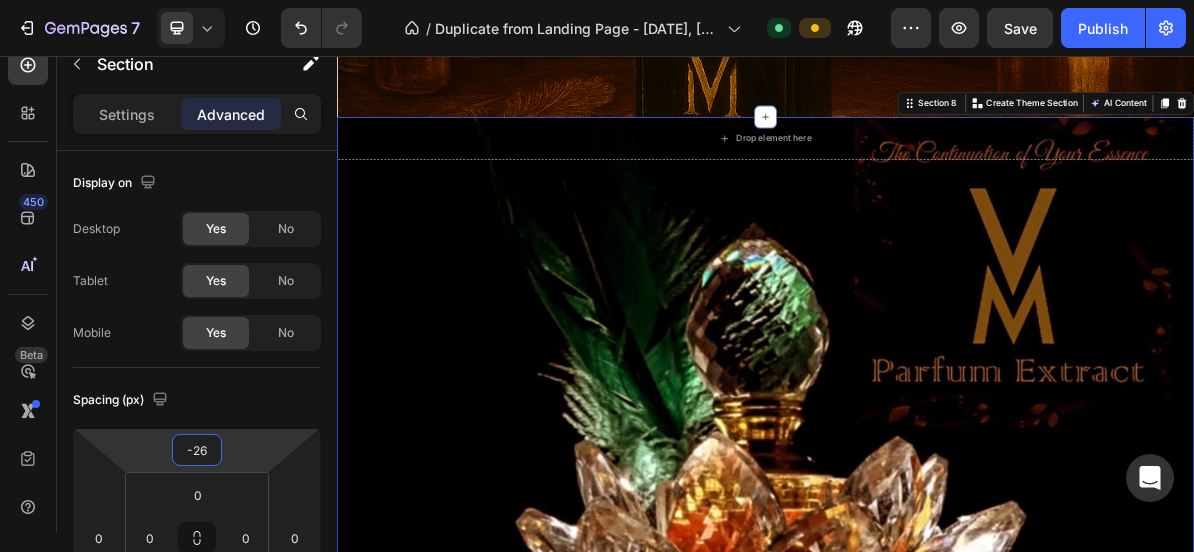 click on "7   /  Duplicate from Landing Page - Jun 8, 09:02:57 Default Preview  Save   Publish  450 Beta Sections(18) Elements(83) Section Element Hero Section Product Detail Brands Trusted Badges Guarantee Product Breakdown How to use Testimonials Compare Bundle FAQs Social Proof Brand Story Product List Collection Blog List Contact Sticky Add to Cart Custom Footer Browse Library 450 Layout
Row
Row
Row
Row Text
Heading
Text Block Button
Button
Button Media
Image
Image" at bounding box center (597, 0) 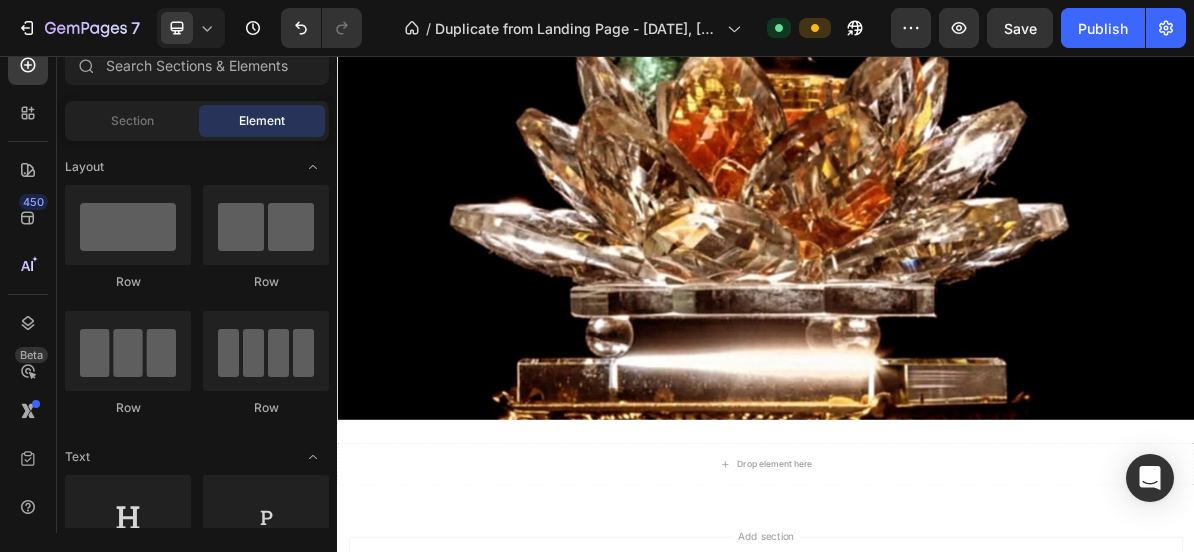 scroll, scrollTop: 7043, scrollLeft: 0, axis: vertical 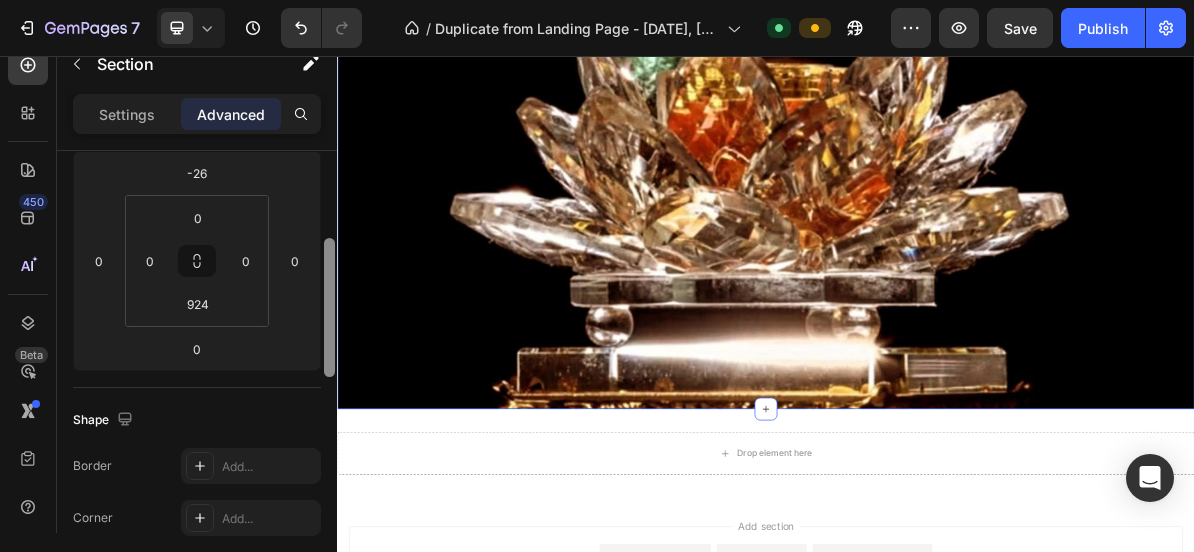 drag, startPoint x: 334, startPoint y: 257, endPoint x: 331, endPoint y: 345, distance: 88.051125 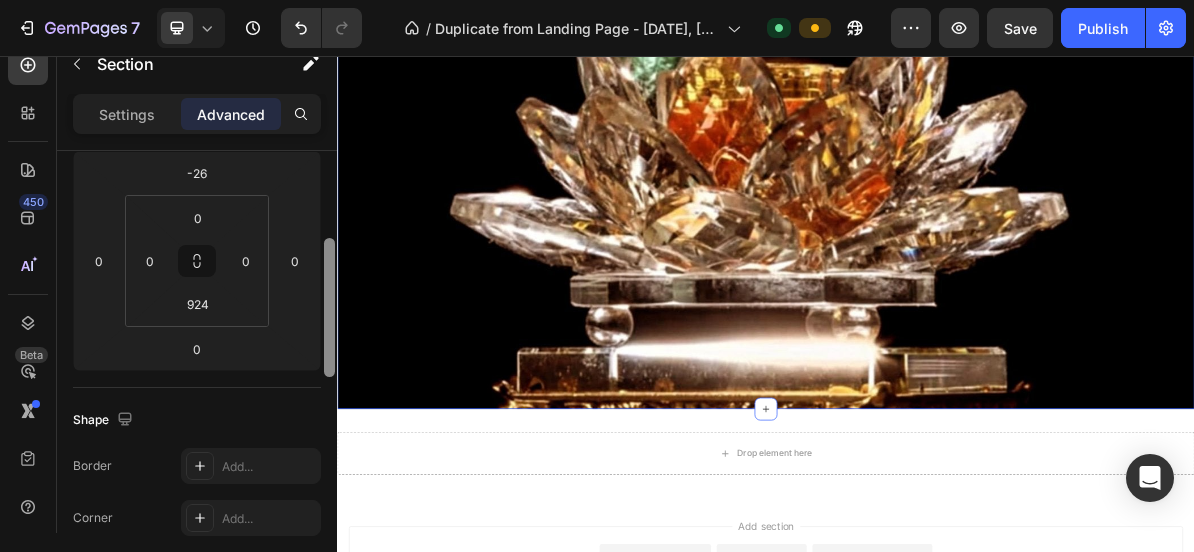 click at bounding box center [329, 307] 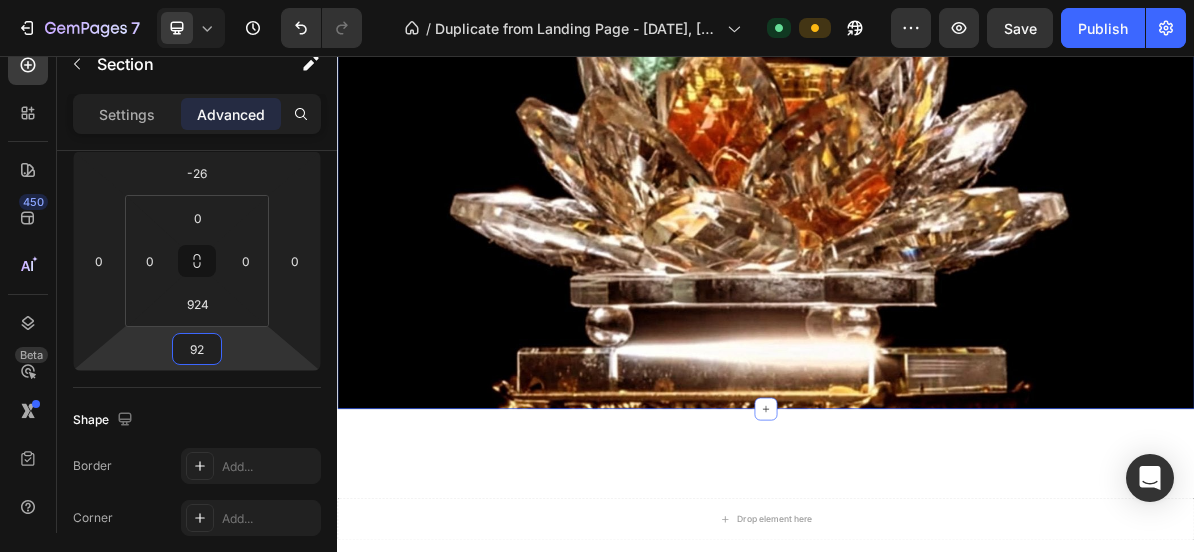 drag, startPoint x: 266, startPoint y: 349, endPoint x: 258, endPoint y: 303, distance: 46.69047 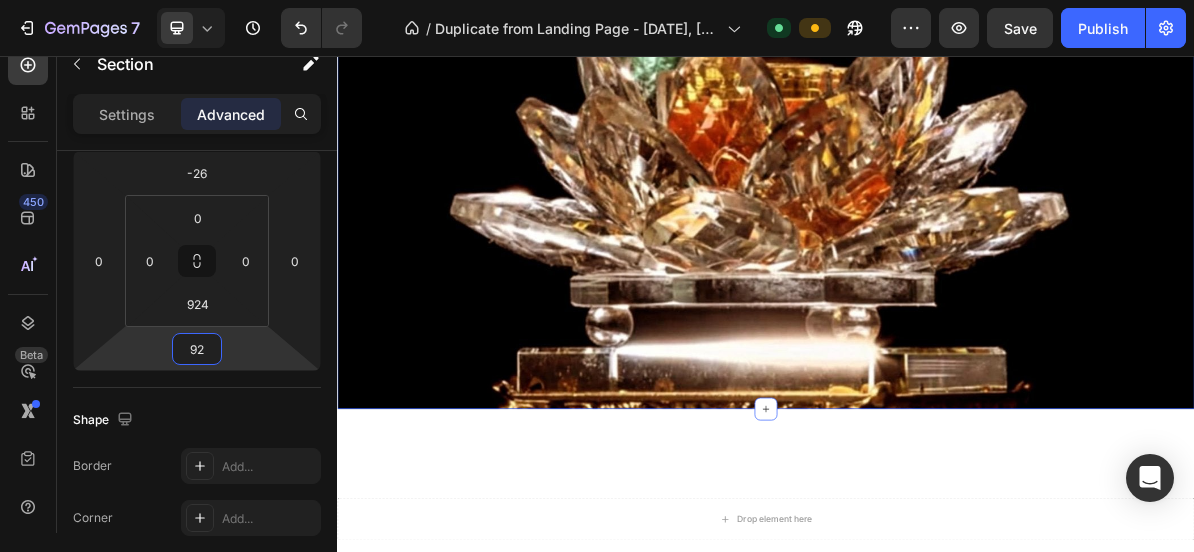 click on "7   /  Duplicate from Landing Page - Jun 8, 09:02:57 Default Preview  Save   Publish  450 Beta Sections(18) Elements(83) Section Element Hero Section Product Detail Brands Trusted Badges Guarantee Product Breakdown How to use Testimonials Compare Bundle FAQs Social Proof Brand Story Product List Collection Blog List Contact Sticky Add to Cart Custom Footer Browse Library 450 Layout
Row
Row
Row
Row Text
Heading
Text Block Button
Button
Button Media
Image
Image" at bounding box center [597, 0] 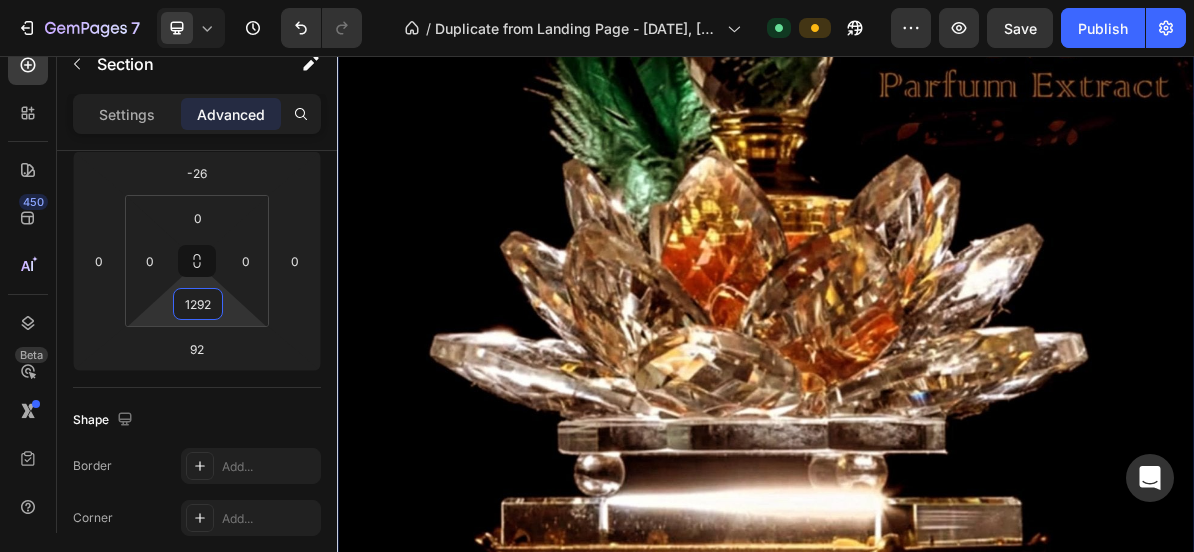 drag, startPoint x: 235, startPoint y: 303, endPoint x: 242, endPoint y: 119, distance: 184.1331 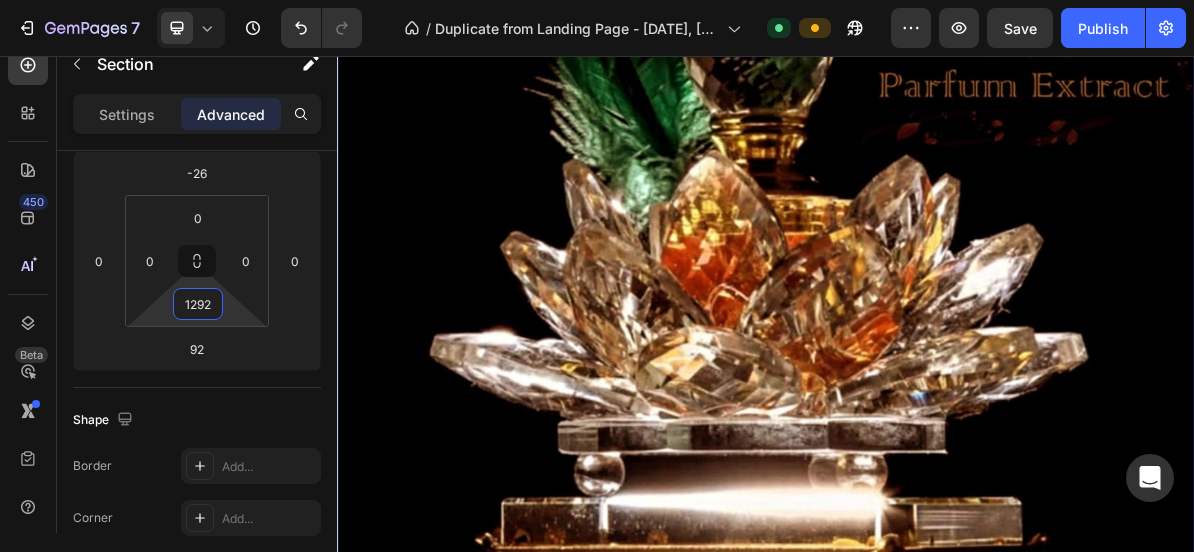 click on "7   /  Duplicate from Landing Page - Jun 8, 09:02:57 Default Preview  Save   Publish  450 Beta Sections(18) Elements(83) Section Element Hero Section Product Detail Brands Trusted Badges Guarantee Product Breakdown How to use Testimonials Compare Bundle FAQs Social Proof Brand Story Product List Collection Blog List Contact Sticky Add to Cart Custom Footer Browse Library 450 Layout
Row
Row
Row
Row Text
Heading
Text Block Button
Button
Button Media
Image
Image" at bounding box center [597, 0] 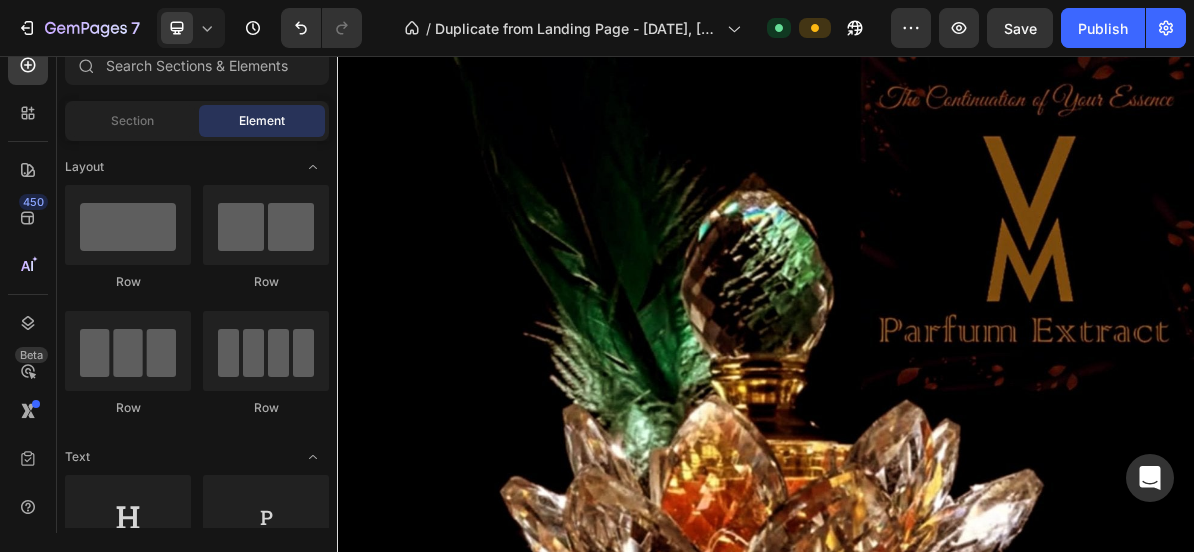 scroll, scrollTop: 6410, scrollLeft: 0, axis: vertical 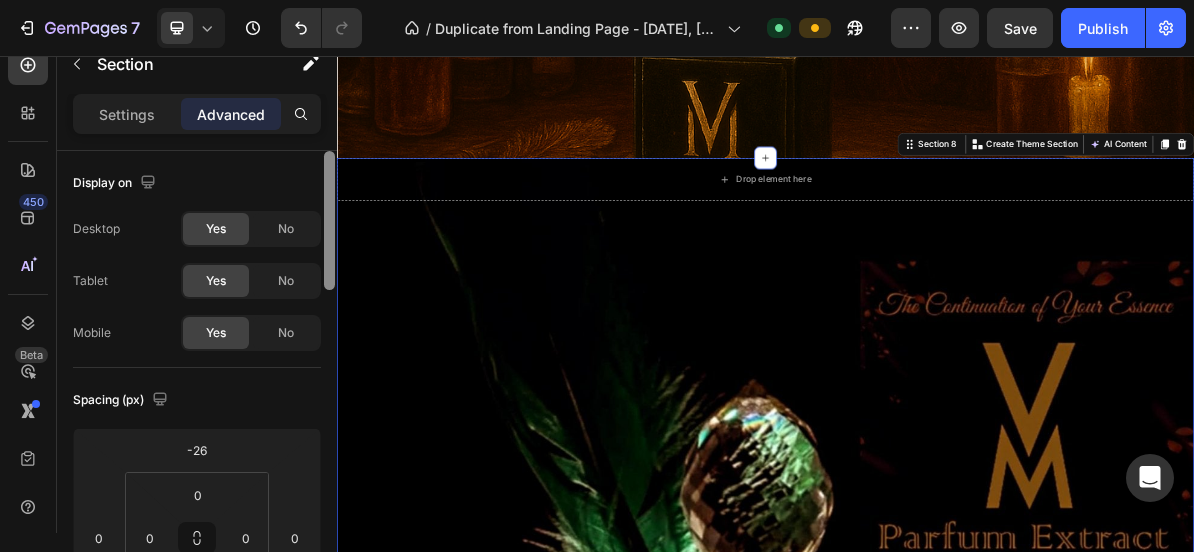 drag, startPoint x: 331, startPoint y: 171, endPoint x: 316, endPoint y: 160, distance: 18.601076 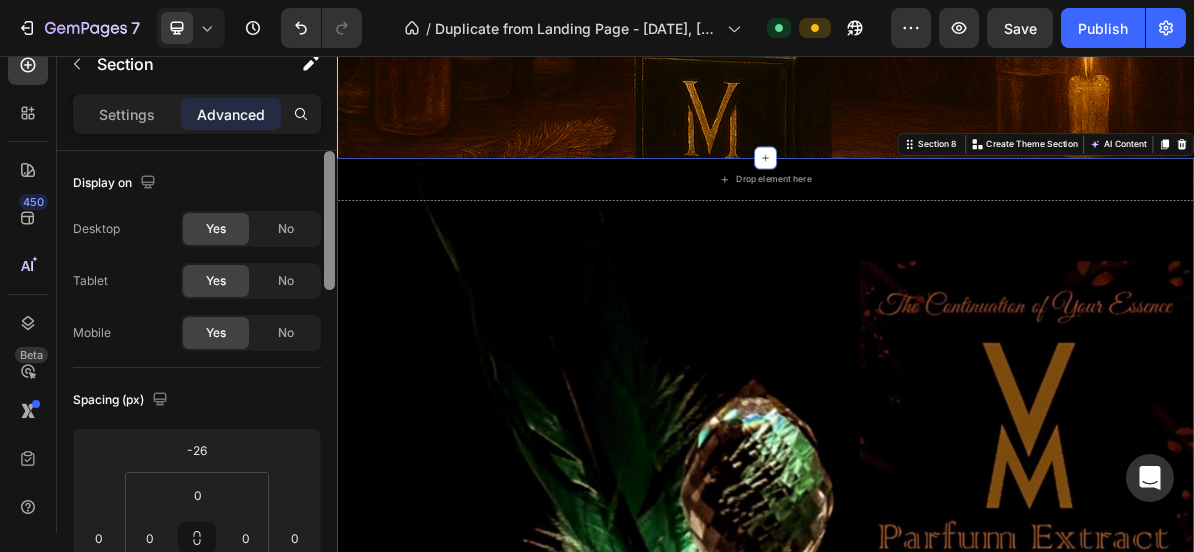 click on "Display on Desktop Yes No Tablet Yes No Mobile Yes No Spacing (px) -26 0 92 0 0 0 1292 0 Shape Border Add... Corner Add... Shadow Add... Position Static Opacity 100% Animation Upgrade to Build plan  to unlock Animation & other premium features. Interaction Upgrade to Optimize plan  to unlock Interaction & other premium features. CSS class Delete element" at bounding box center (197, 370) 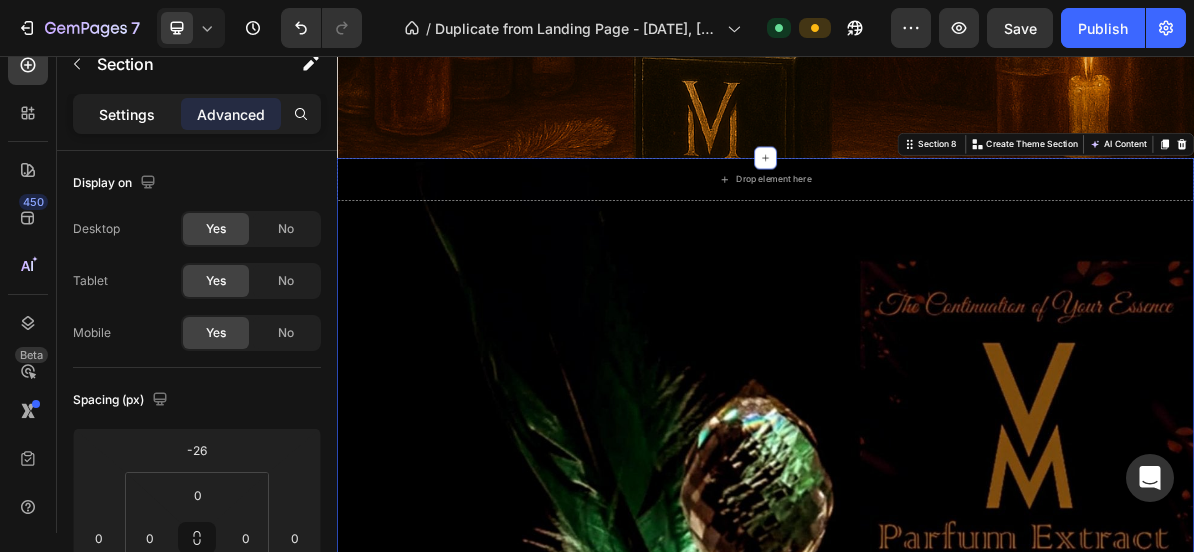 click on "Settings" 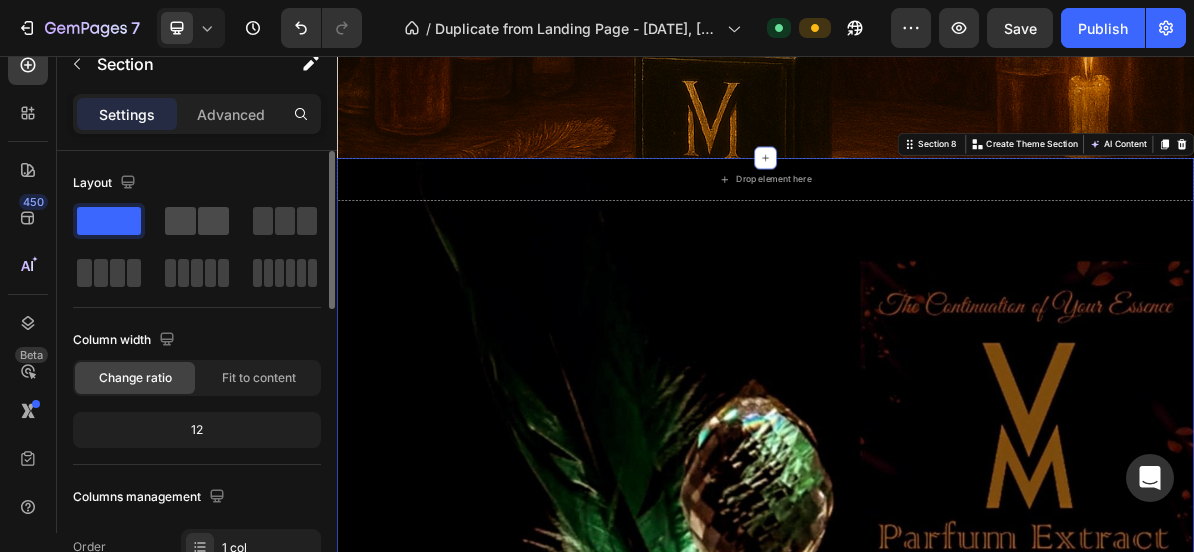 click 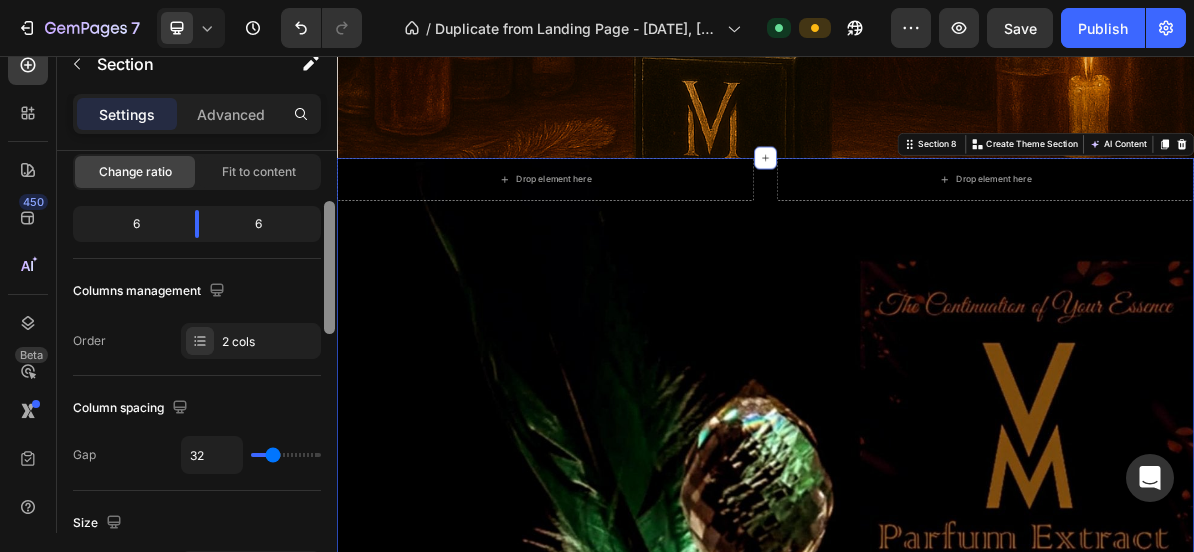 scroll, scrollTop: 197, scrollLeft: 0, axis: vertical 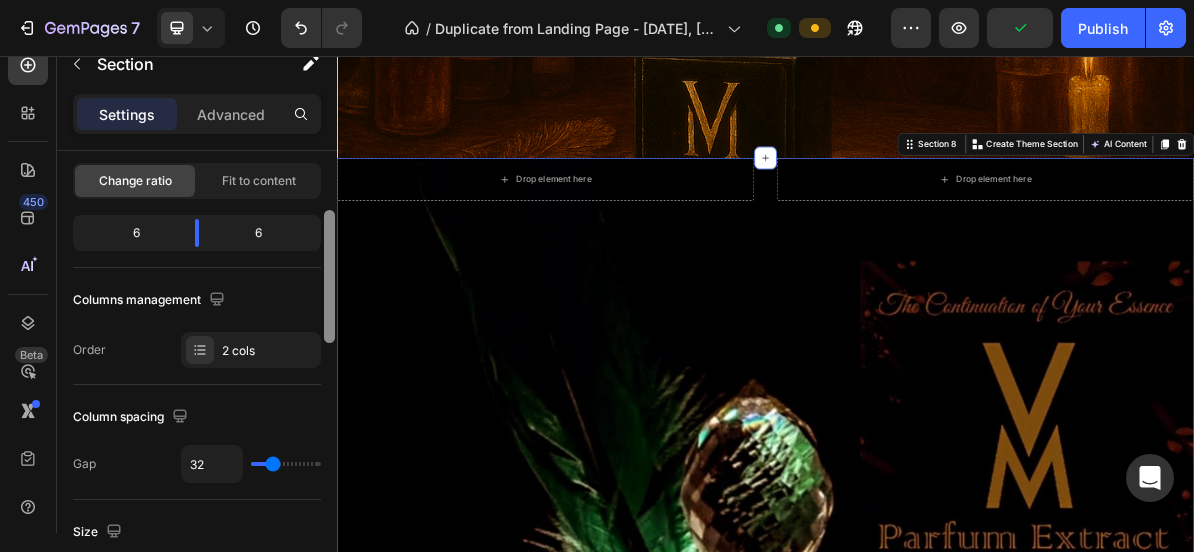 drag, startPoint x: 330, startPoint y: 216, endPoint x: 320, endPoint y: 276, distance: 60.827625 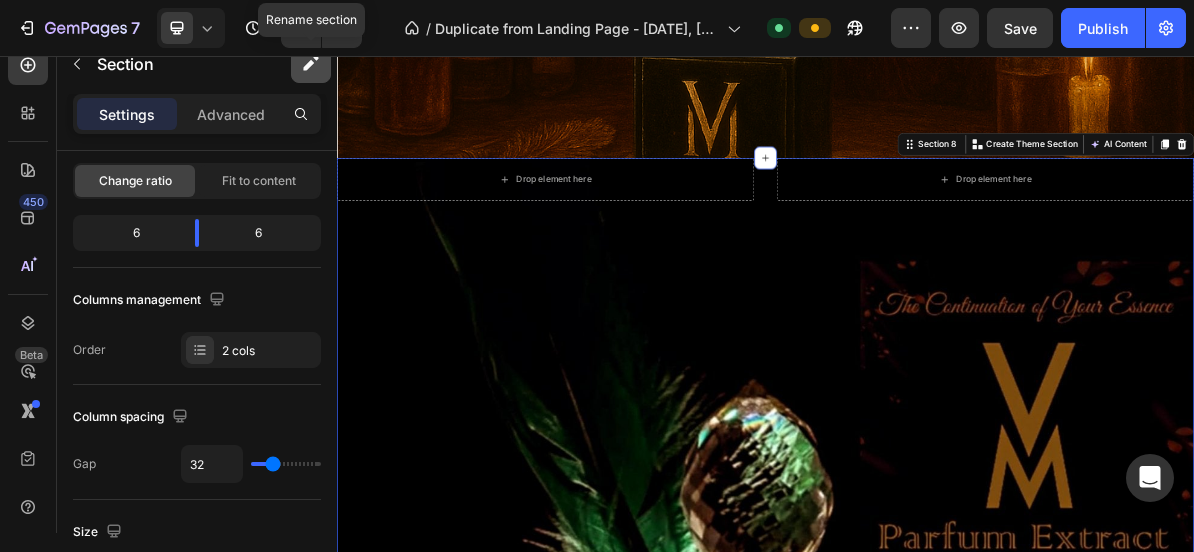 click 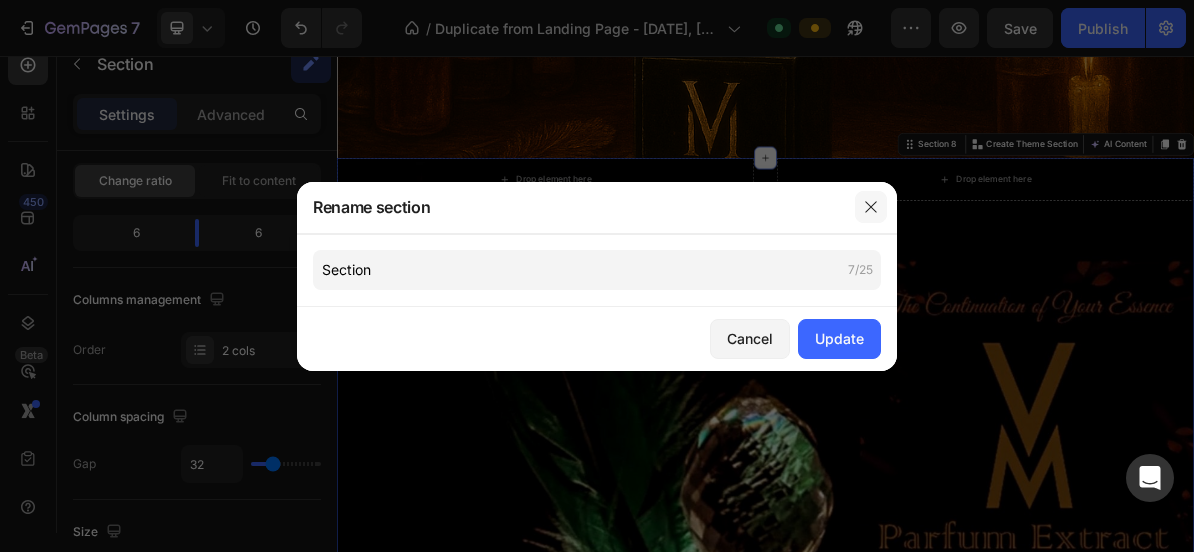 click 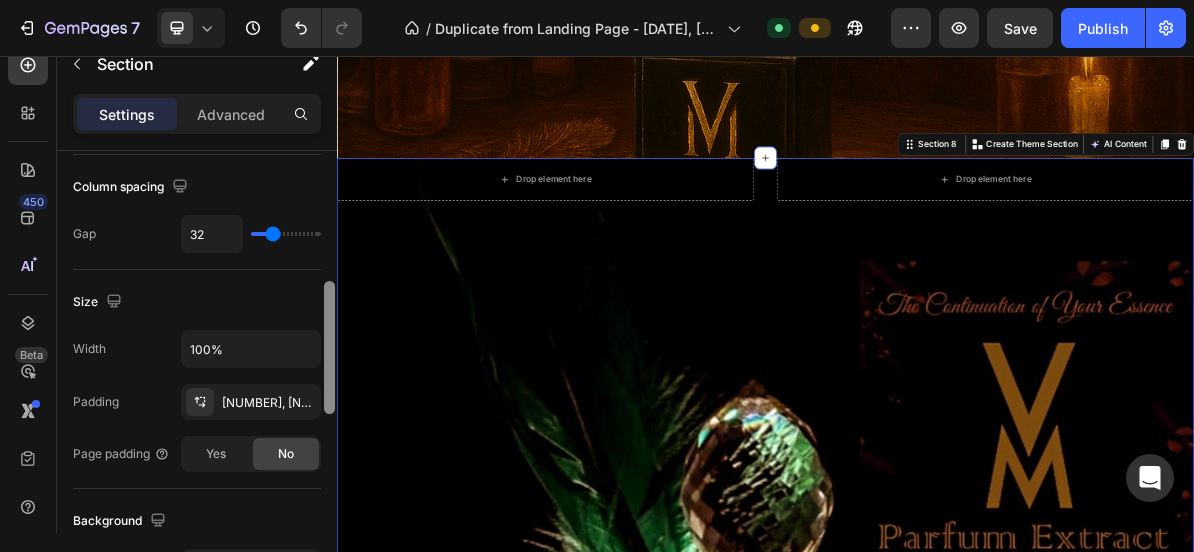 scroll, scrollTop: 424, scrollLeft: 0, axis: vertical 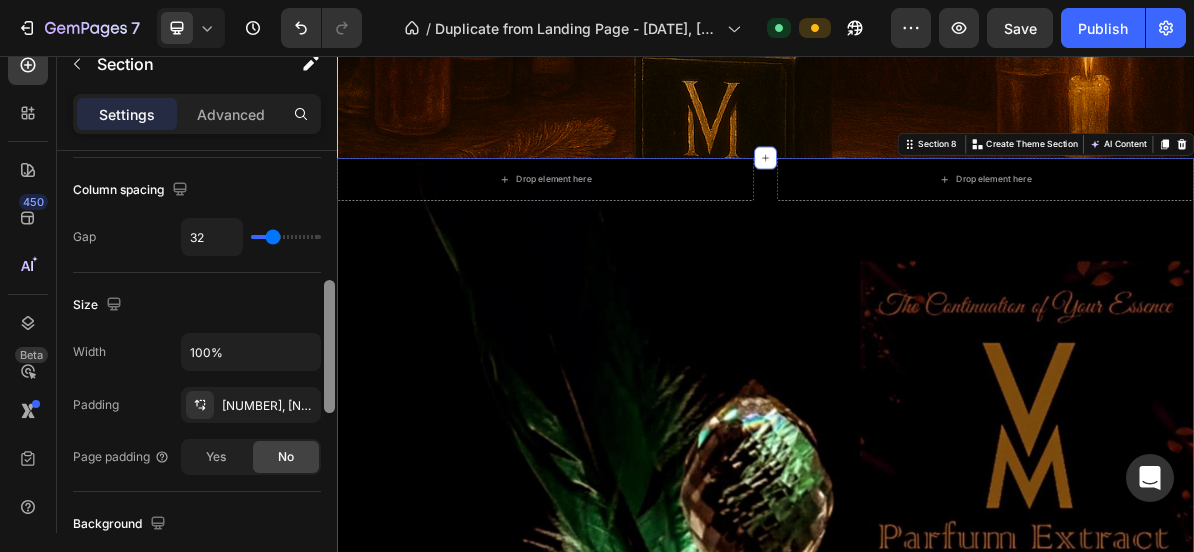 drag, startPoint x: 330, startPoint y: 231, endPoint x: 328, endPoint y: 300, distance: 69.02898 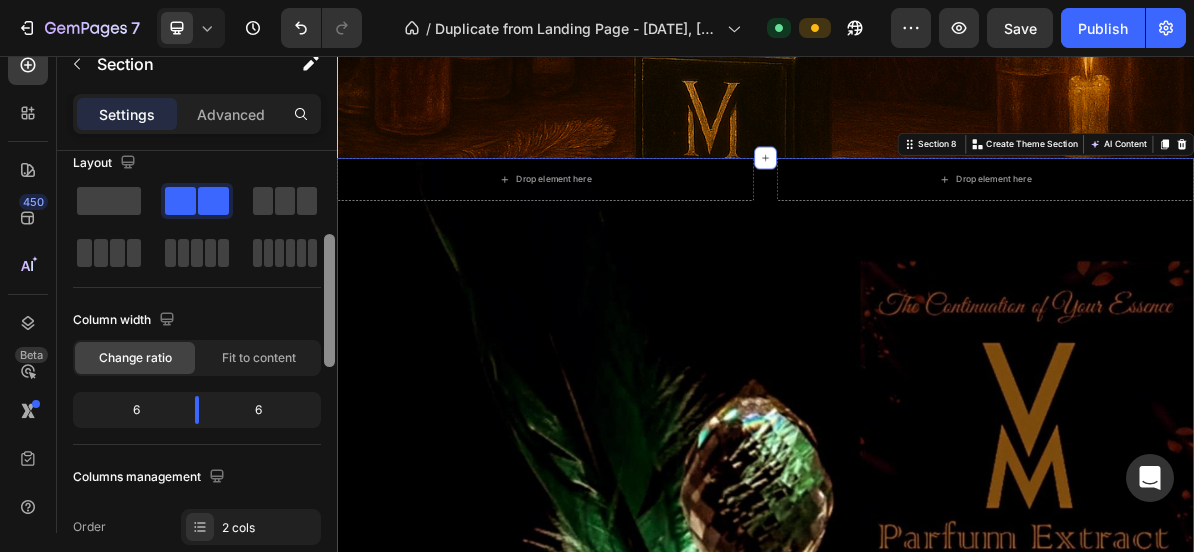 scroll, scrollTop: 0, scrollLeft: 0, axis: both 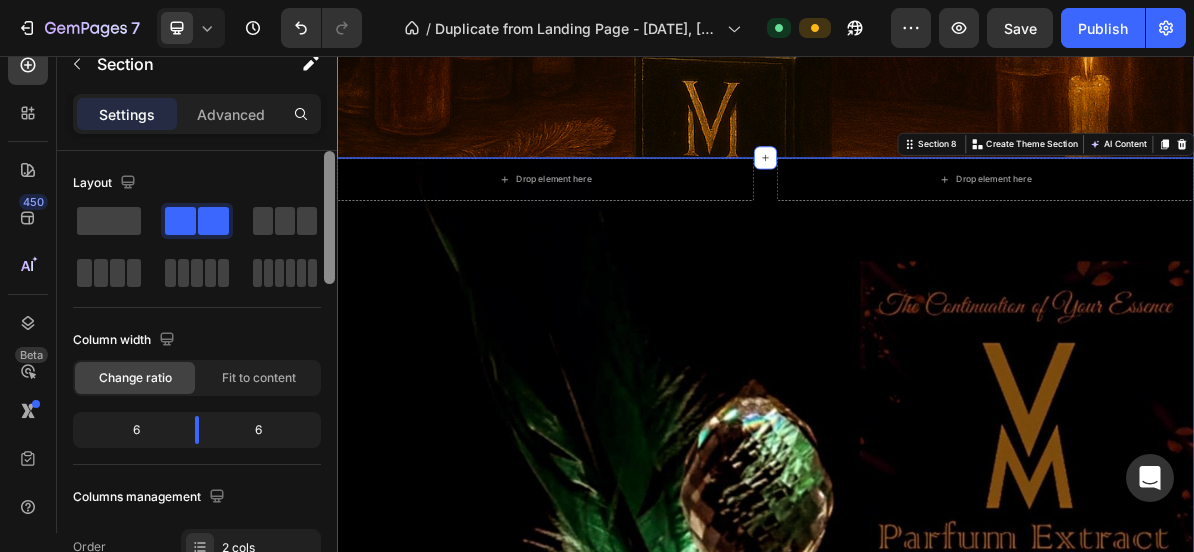 drag, startPoint x: 665, startPoint y: 356, endPoint x: 337, endPoint y: 195, distance: 365.38336 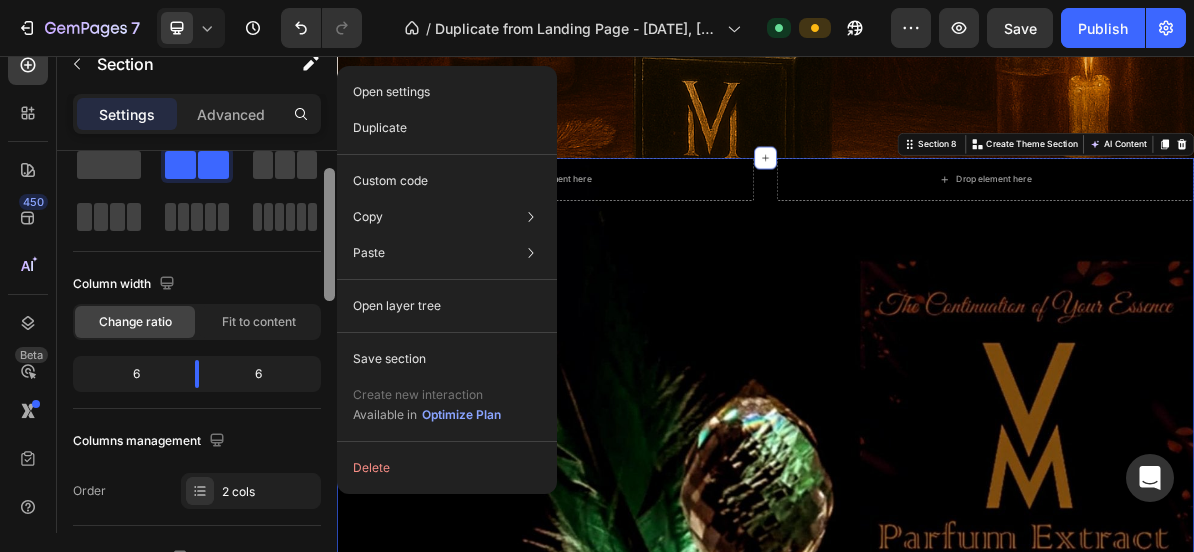 scroll, scrollTop: 59, scrollLeft: 0, axis: vertical 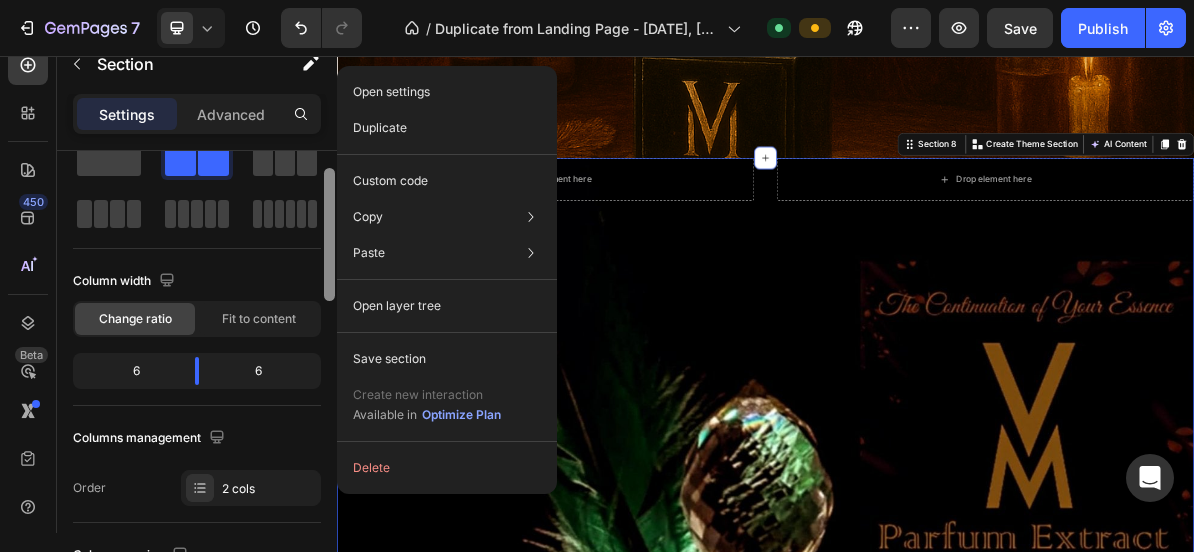 click at bounding box center [329, 234] 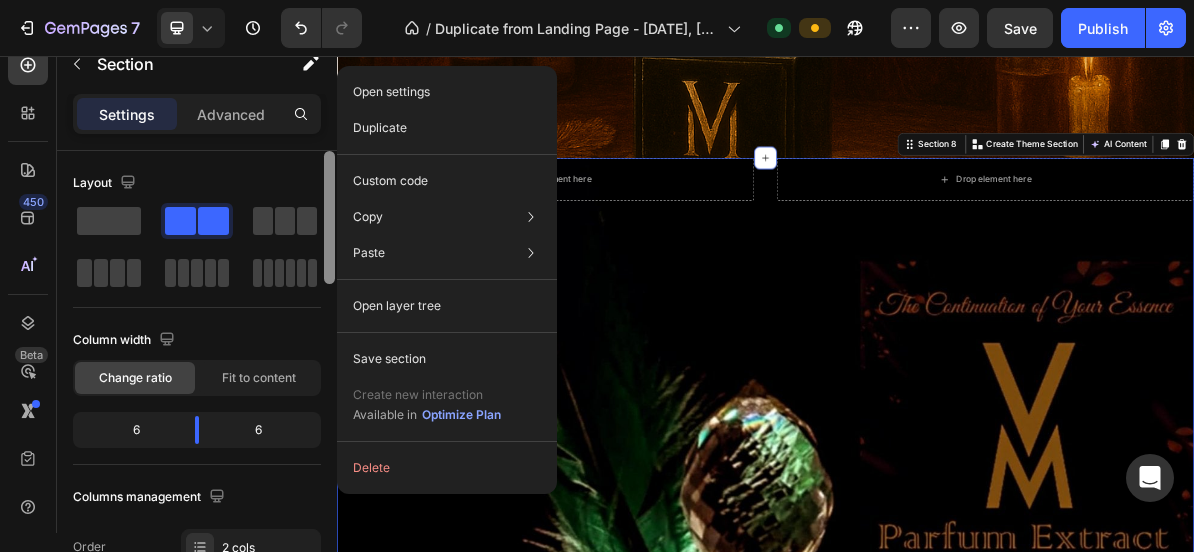drag, startPoint x: 331, startPoint y: 189, endPoint x: 331, endPoint y: 146, distance: 43 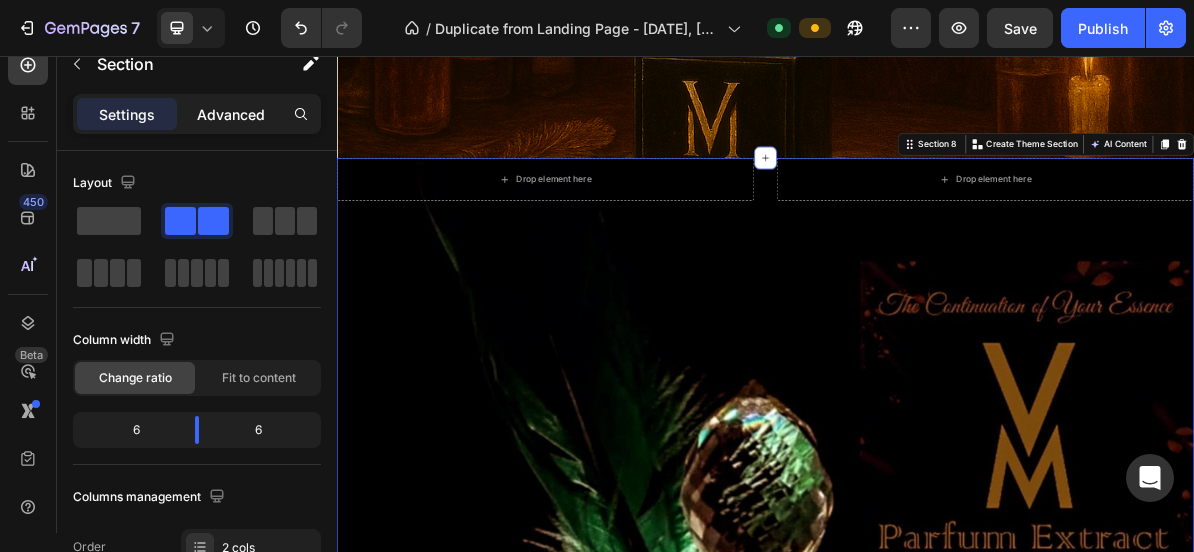 click on "Advanced" at bounding box center [231, 114] 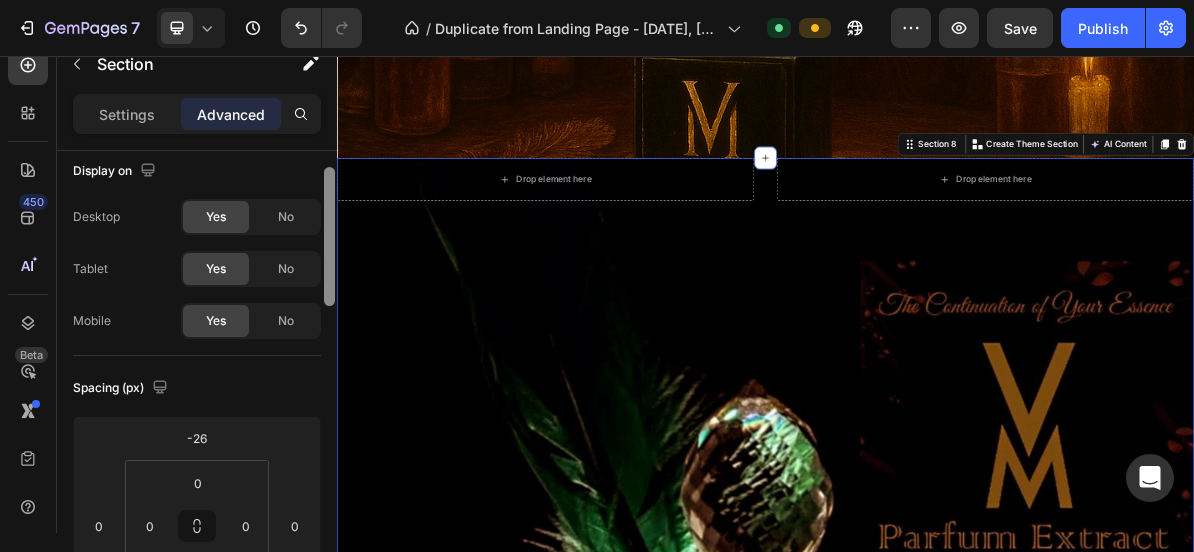 scroll, scrollTop: 0, scrollLeft: 0, axis: both 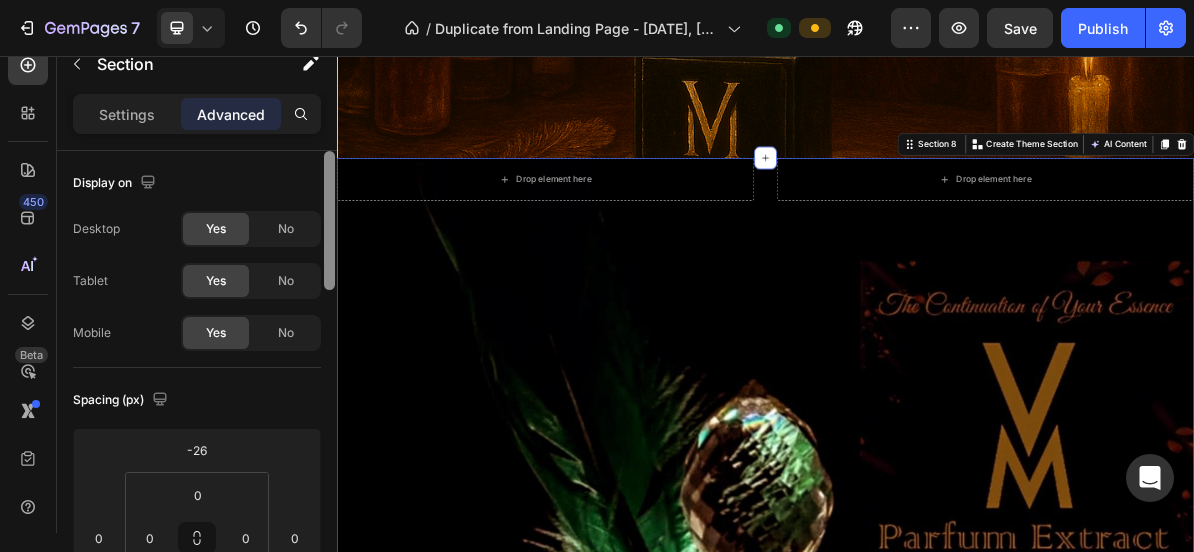 drag, startPoint x: 331, startPoint y: 165, endPoint x: 310, endPoint y: 142, distance: 31.144823 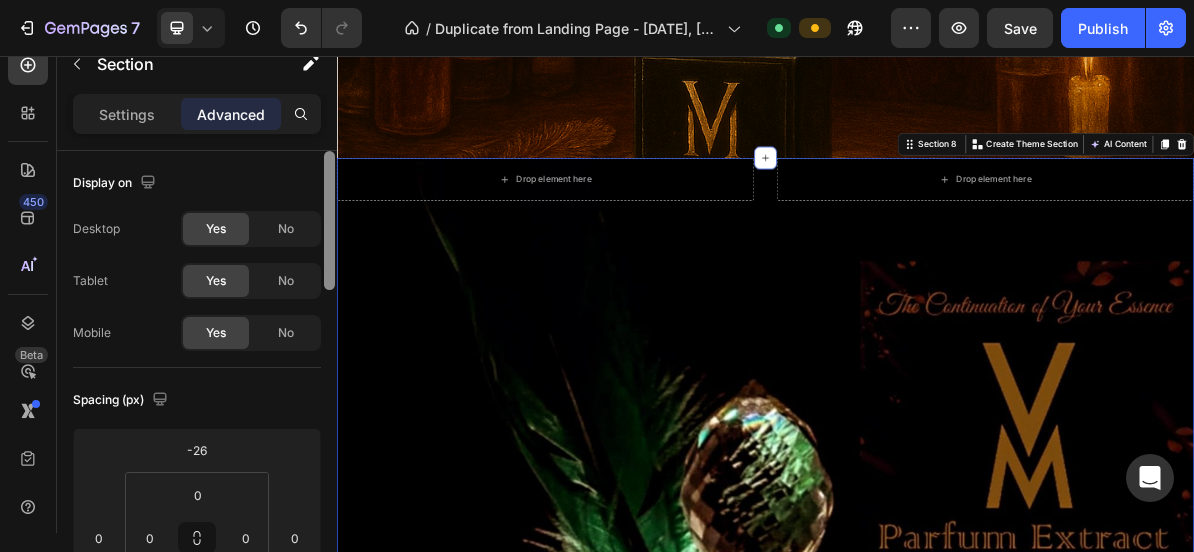 click on "Settings Advanced Display on Desktop Yes No Tablet Yes No Mobile Yes No Spacing (px) -26 0 92 0 0 0 1292 0 Shape Border Add... Corner Add... Shadow Add... Position Static Opacity 100% Animation Upgrade to Build plan  to unlock Animation & other premium features. Interaction Upgrade to Optimize plan  to unlock Interaction & other premium features. CSS class Delete element" at bounding box center [197, 342] 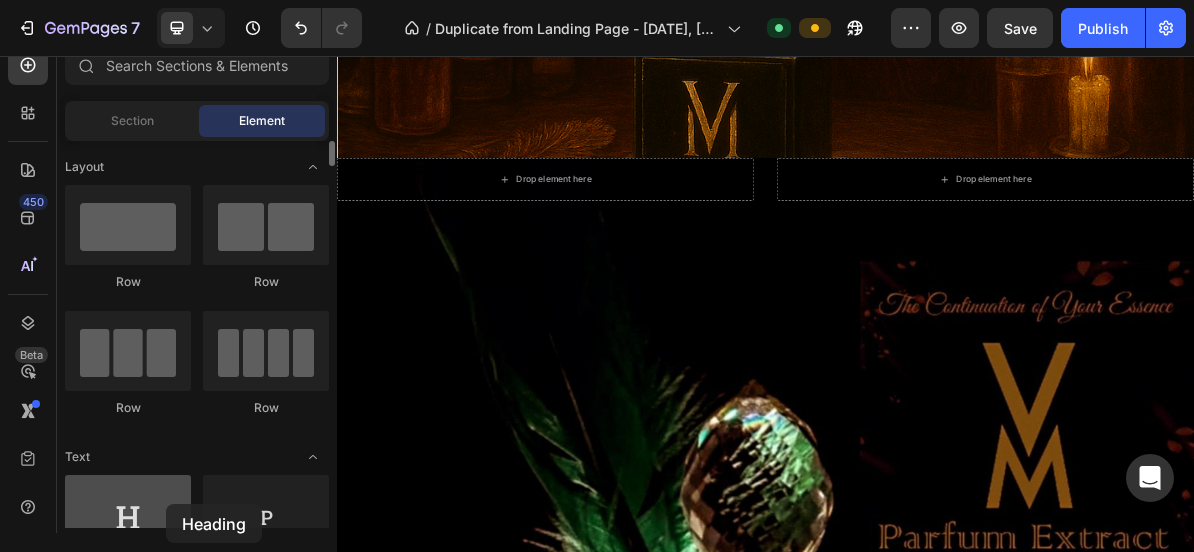 click at bounding box center (128, 515) 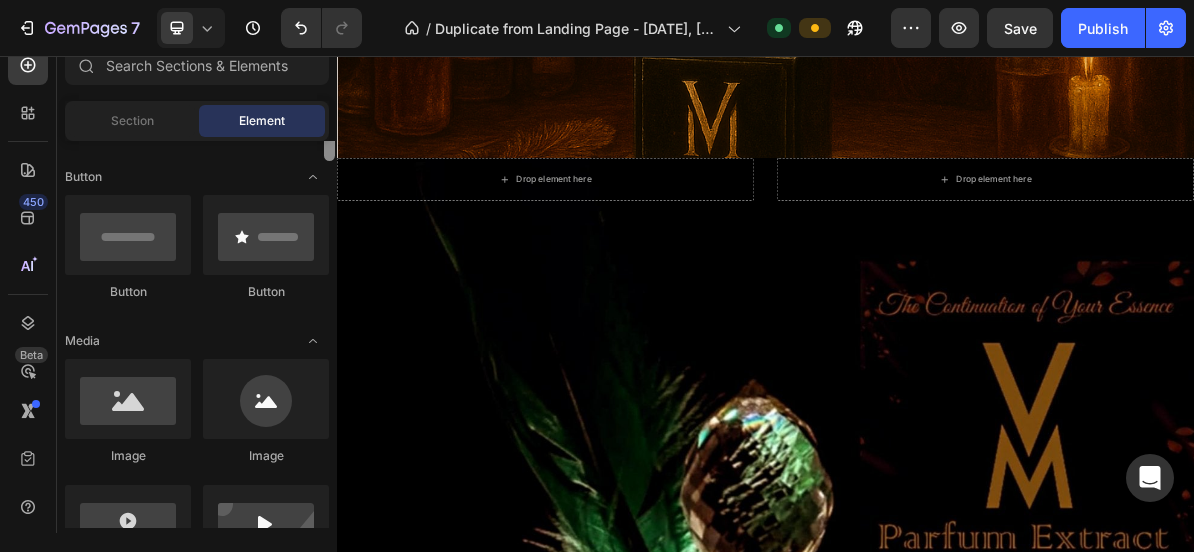 scroll, scrollTop: 459, scrollLeft: 0, axis: vertical 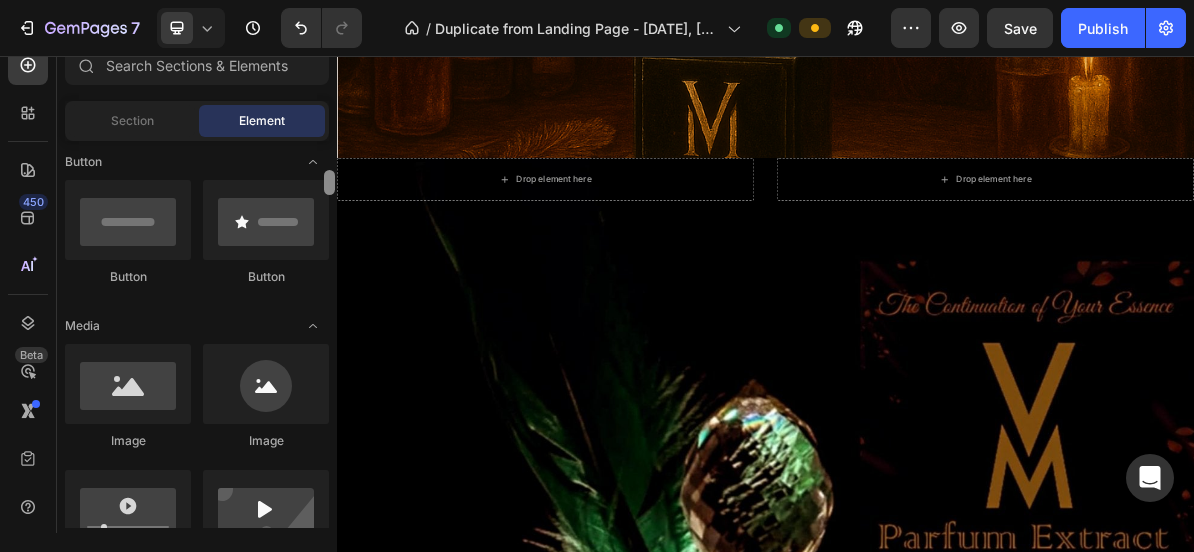 drag, startPoint x: 330, startPoint y: 156, endPoint x: 332, endPoint y: 186, distance: 30.066593 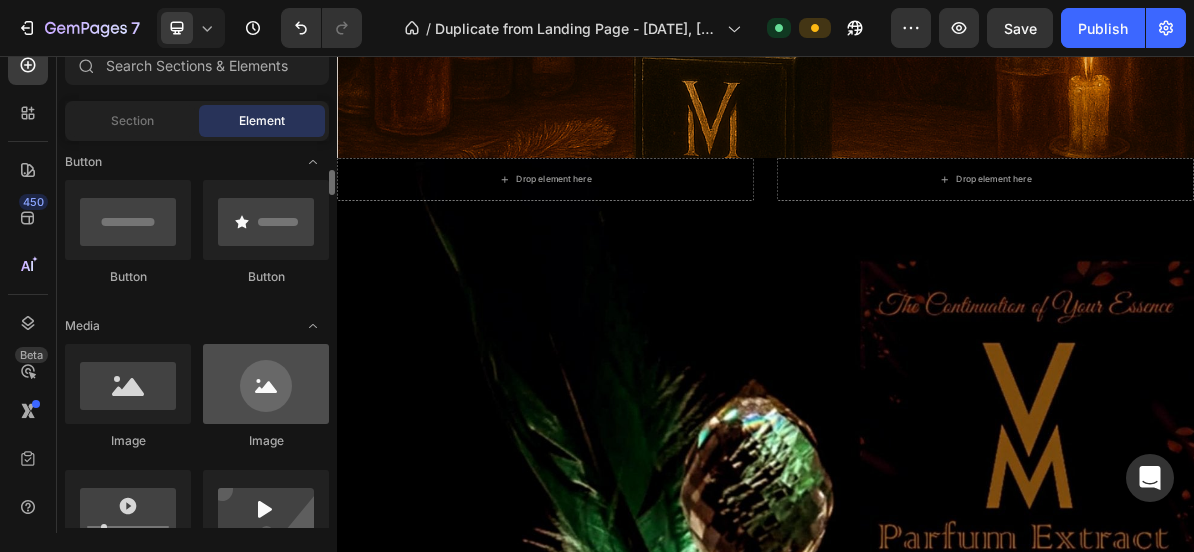 click at bounding box center [266, 384] 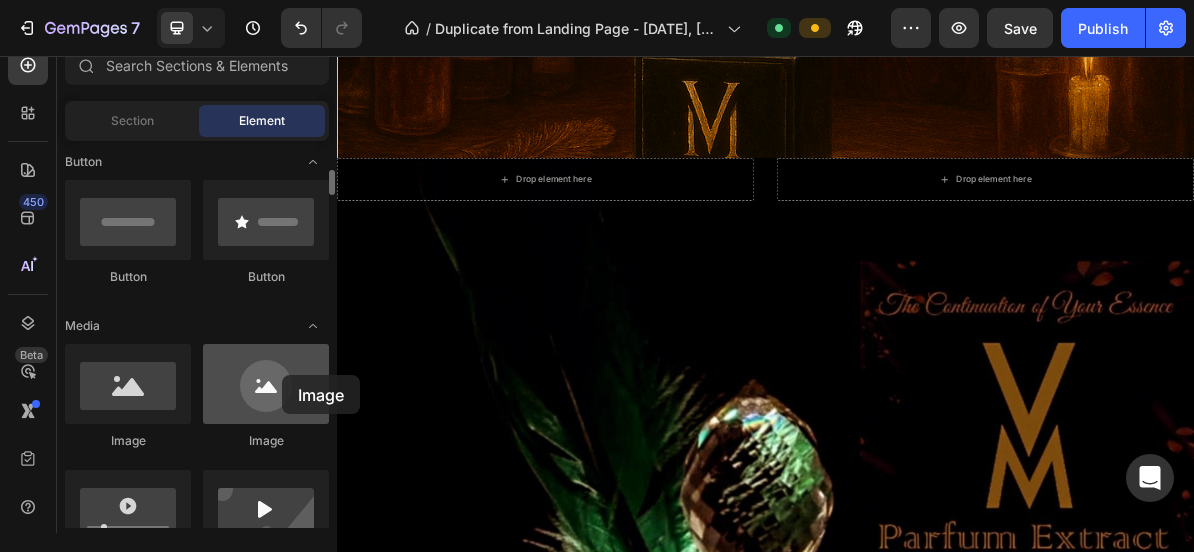 click at bounding box center (266, 384) 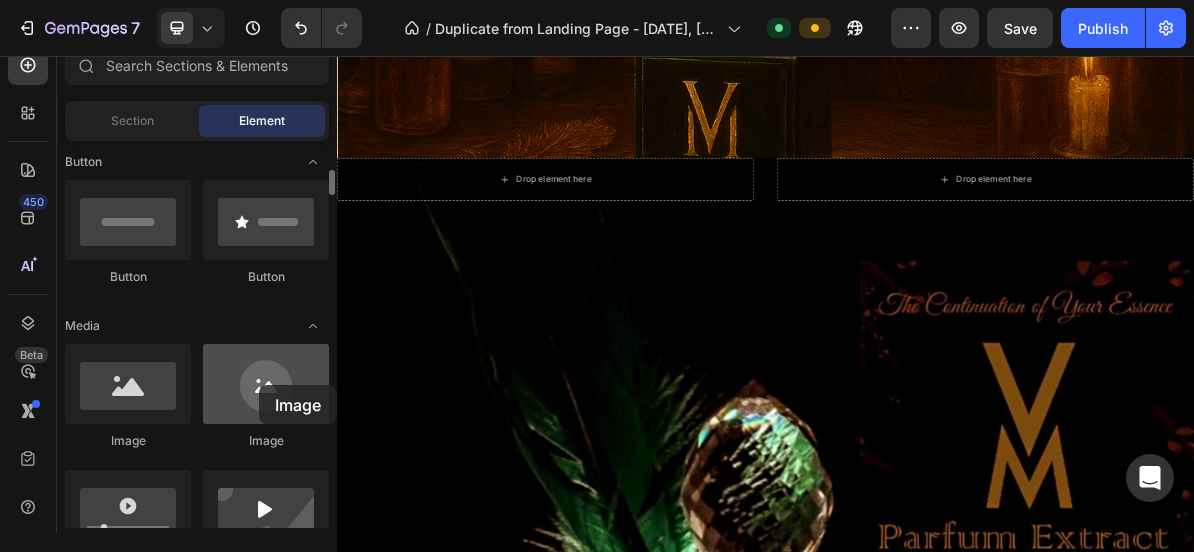 drag, startPoint x: 270, startPoint y: 405, endPoint x: 256, endPoint y: 385, distance: 24.41311 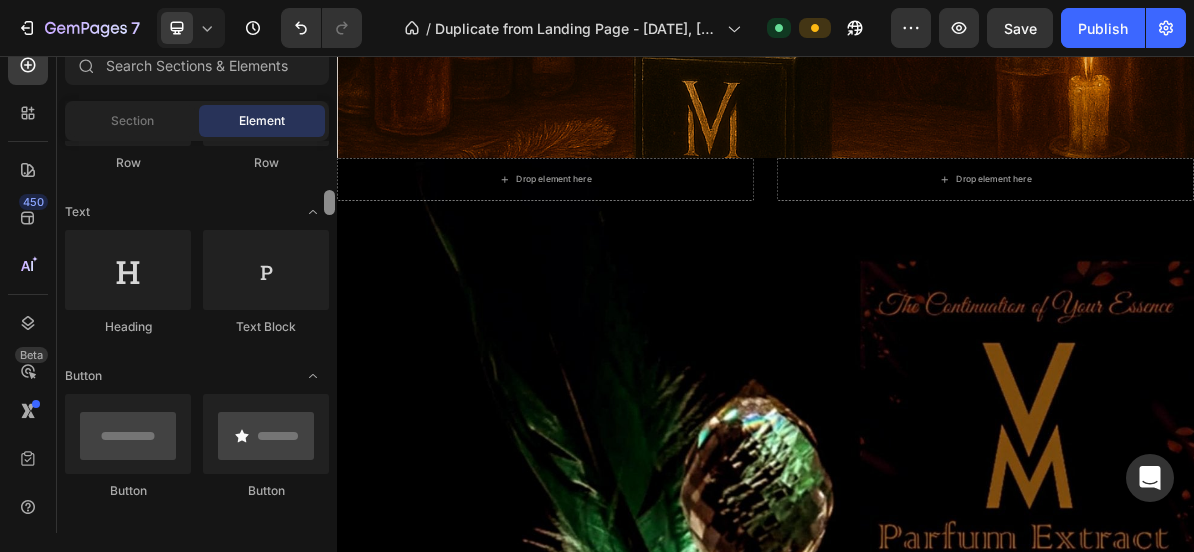 scroll, scrollTop: 230, scrollLeft: 0, axis: vertical 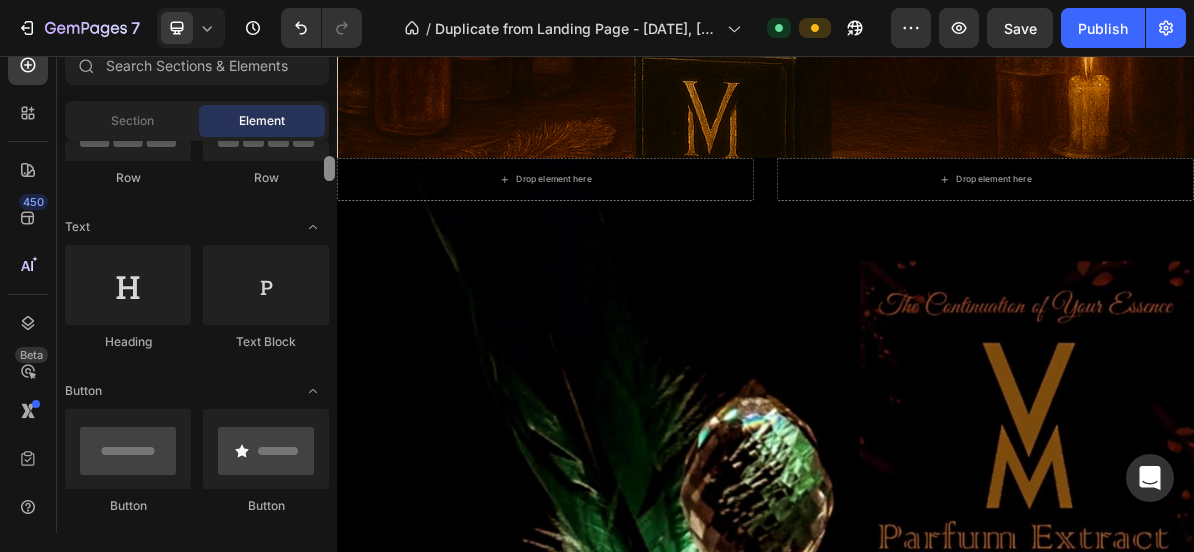 drag, startPoint x: 331, startPoint y: 188, endPoint x: 331, endPoint y: 173, distance: 15 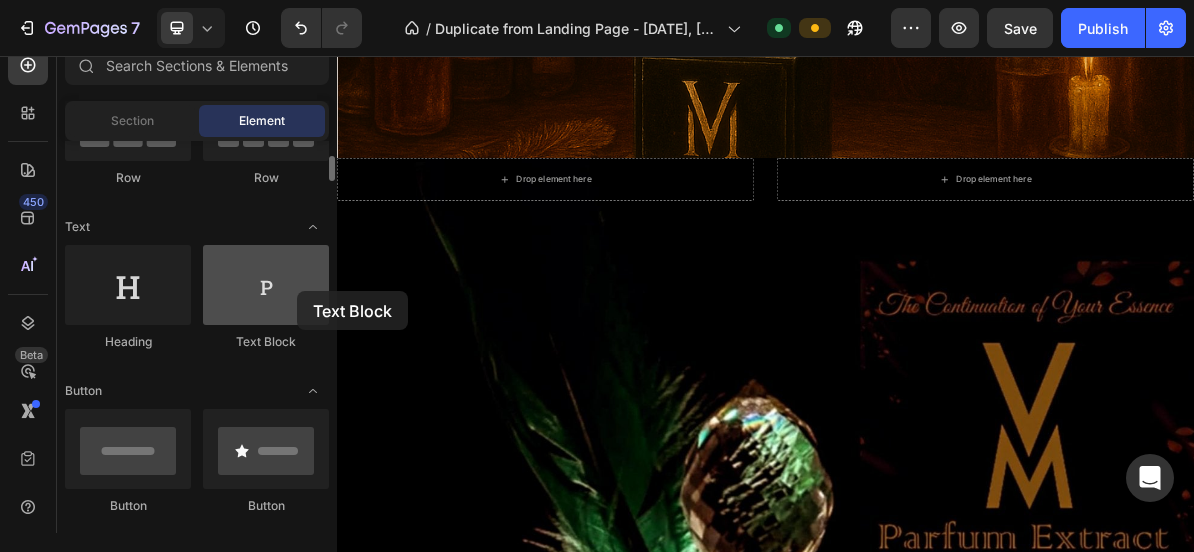 click at bounding box center (266, 285) 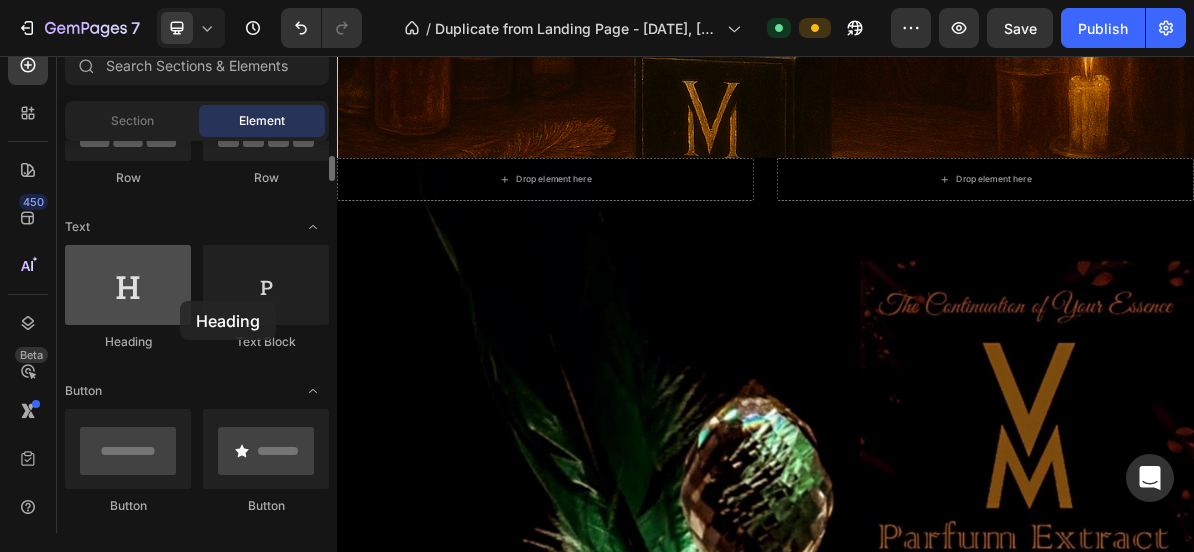 click at bounding box center (128, 285) 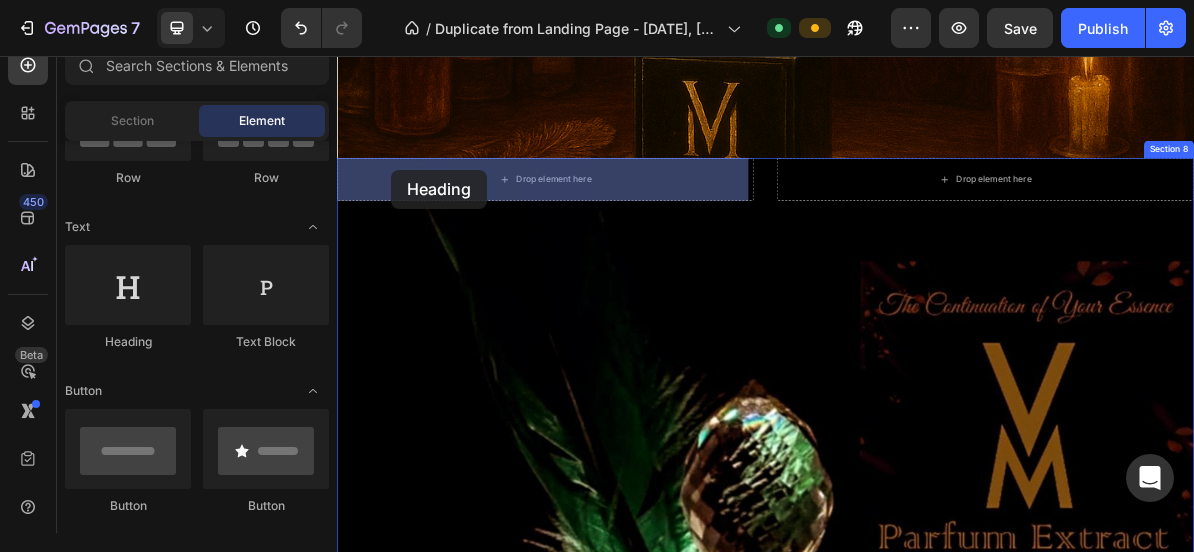 drag, startPoint x: 517, startPoint y: 357, endPoint x: 413, endPoint y: 218, distance: 173.60011 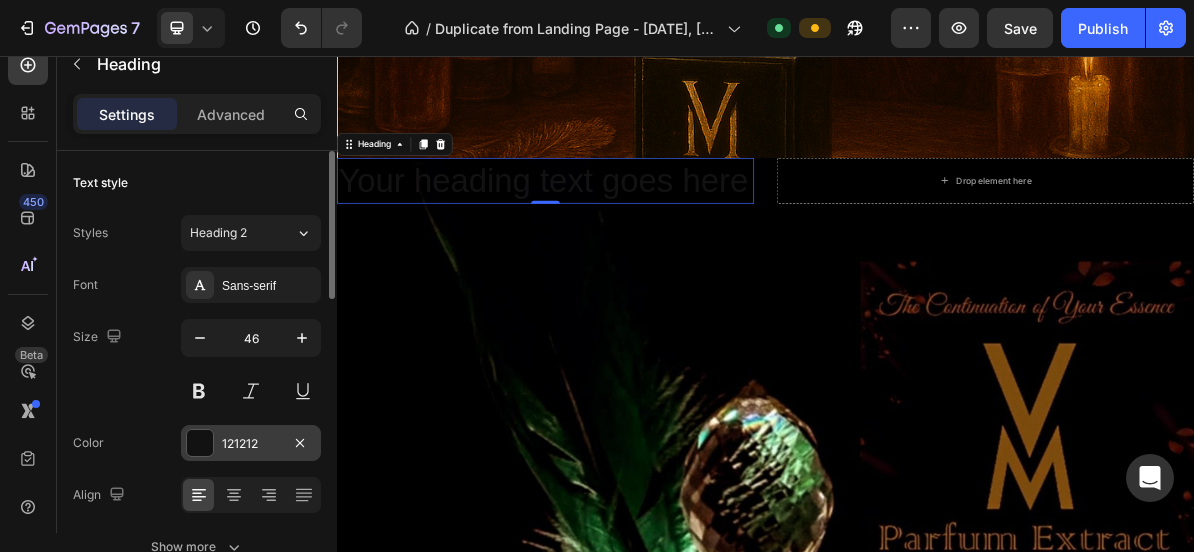 click on "121212" at bounding box center [251, 444] 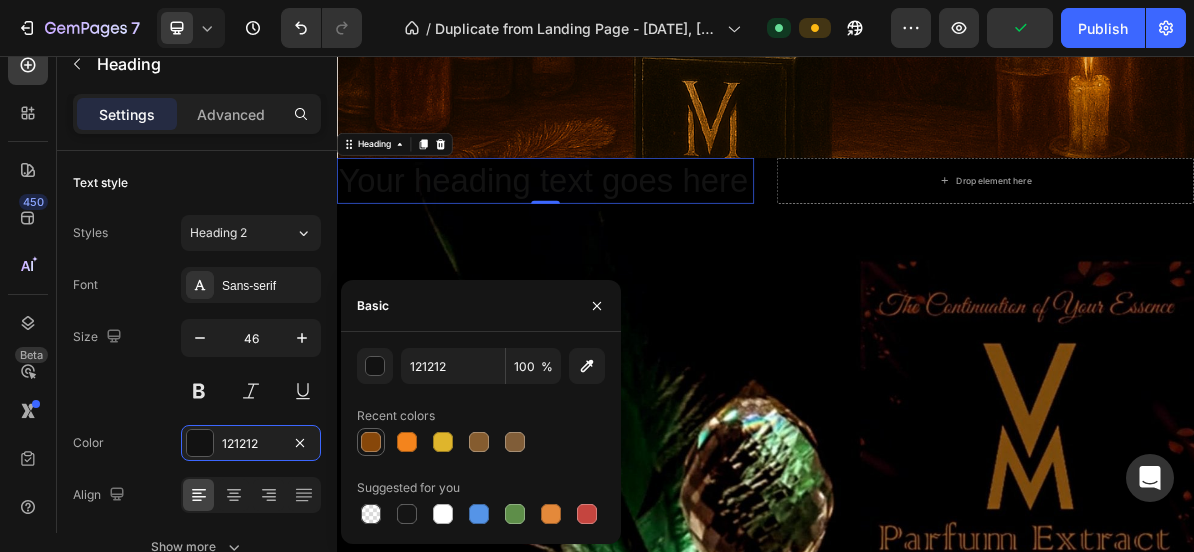 click at bounding box center [371, 442] 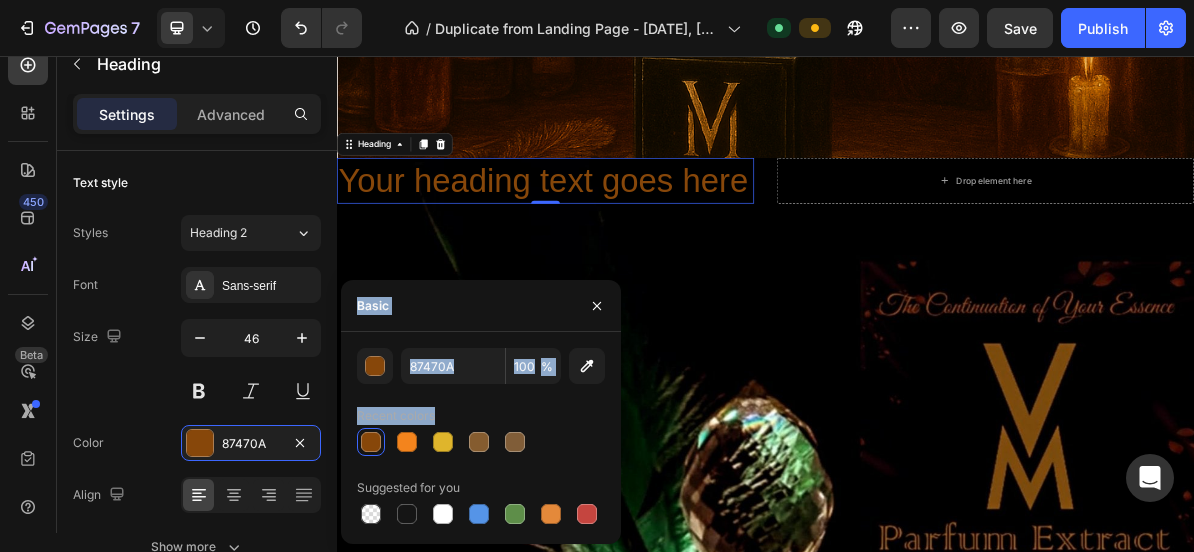 drag, startPoint x: 715, startPoint y: 495, endPoint x: 344, endPoint y: 221, distance: 461.21252 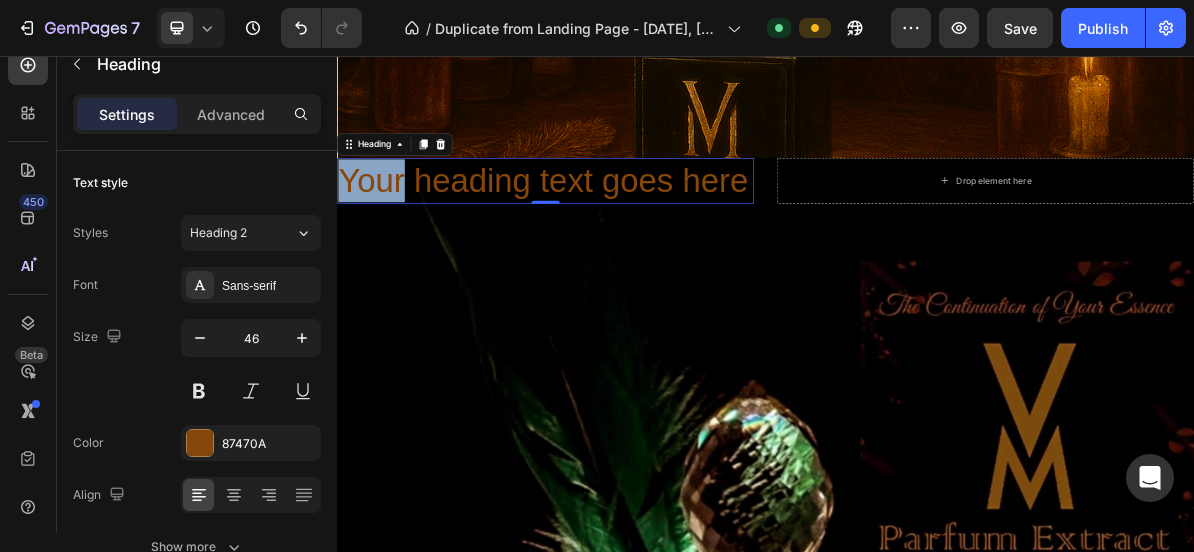 click on "Your heading text goes here" at bounding box center (629, 231) 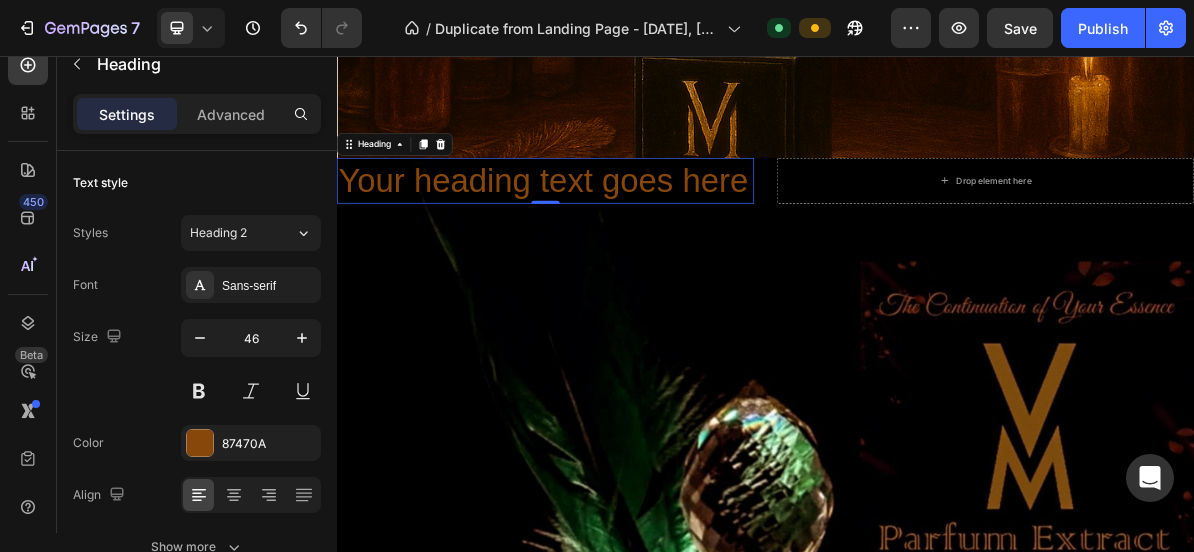 click on "Your heading text goes here" at bounding box center (629, 231) 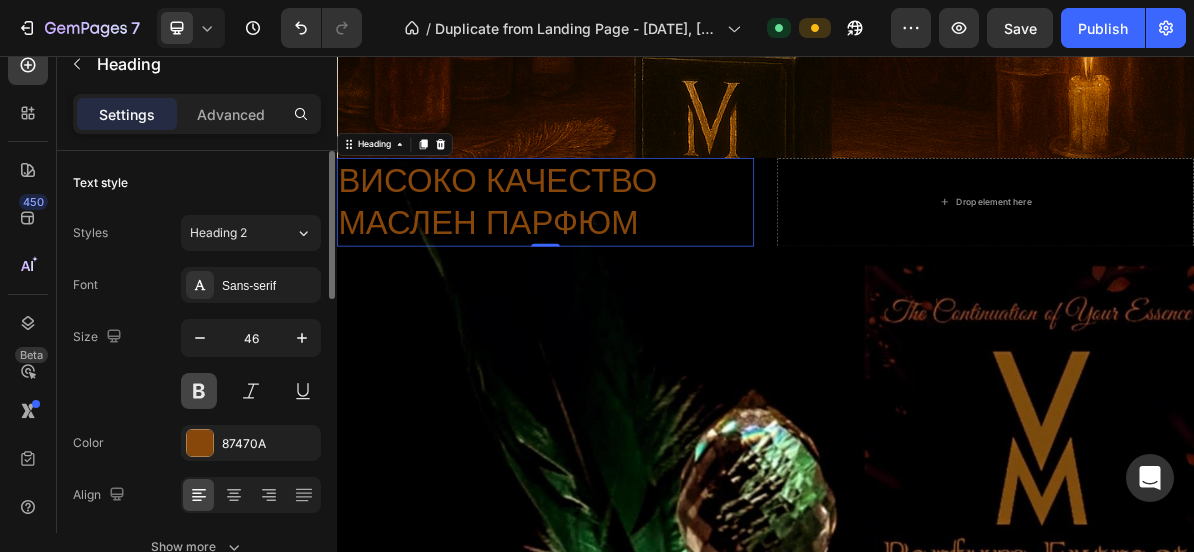 click at bounding box center (199, 391) 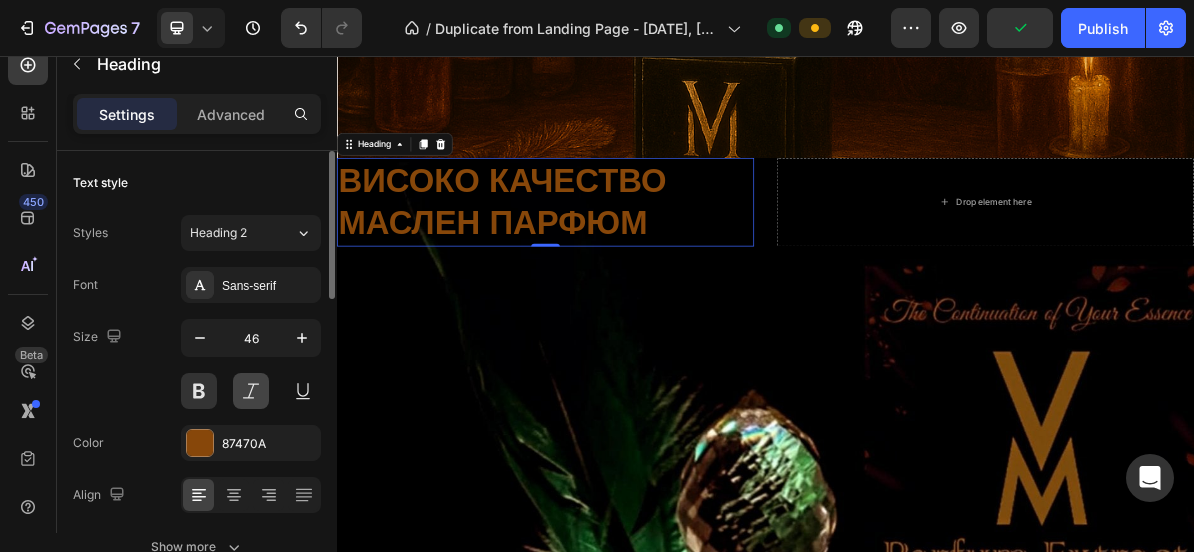 click at bounding box center [251, 391] 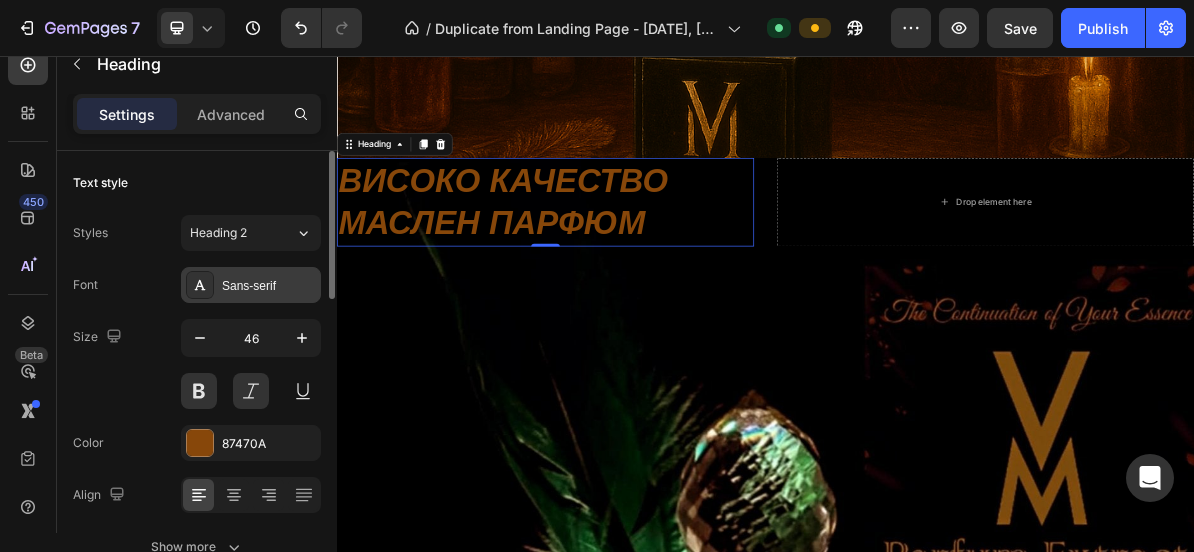 click on "Sans-serif" at bounding box center (269, 286) 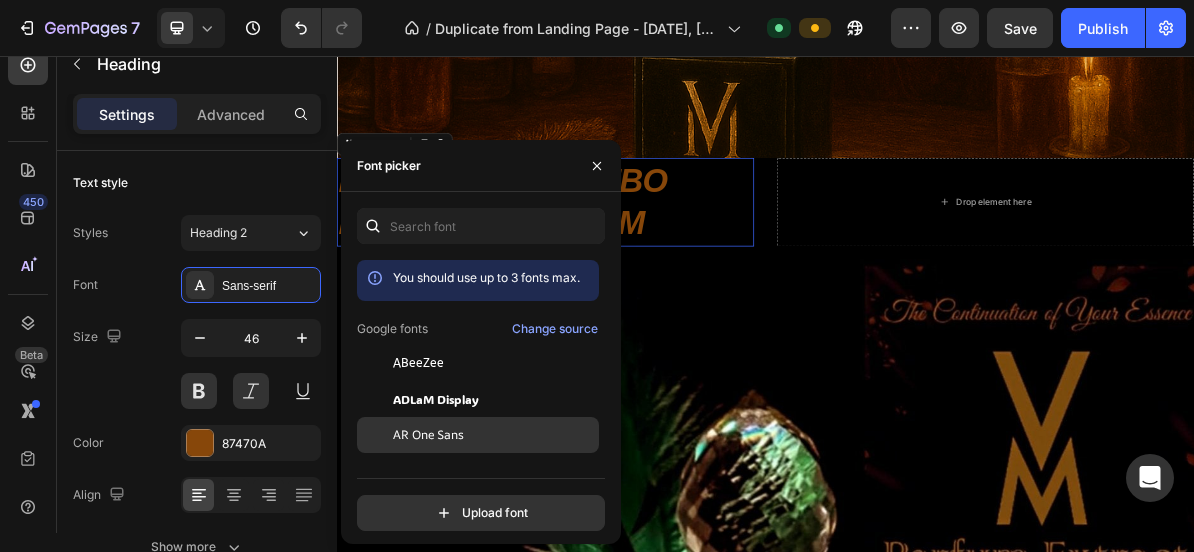 click on "AR One Sans" at bounding box center (428, 435) 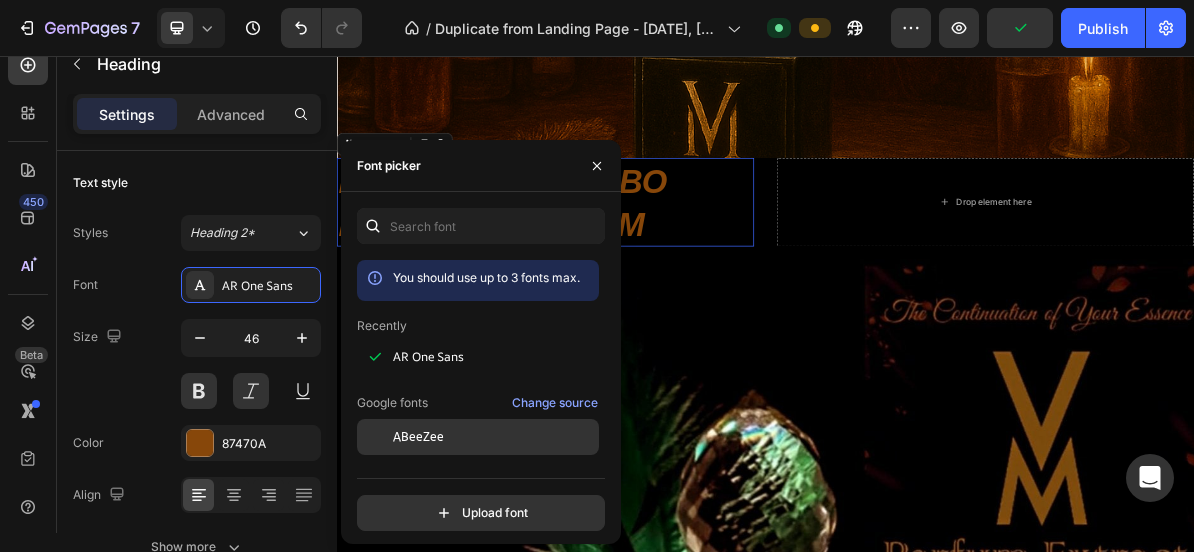 click on "ABeeZee" at bounding box center (418, 437) 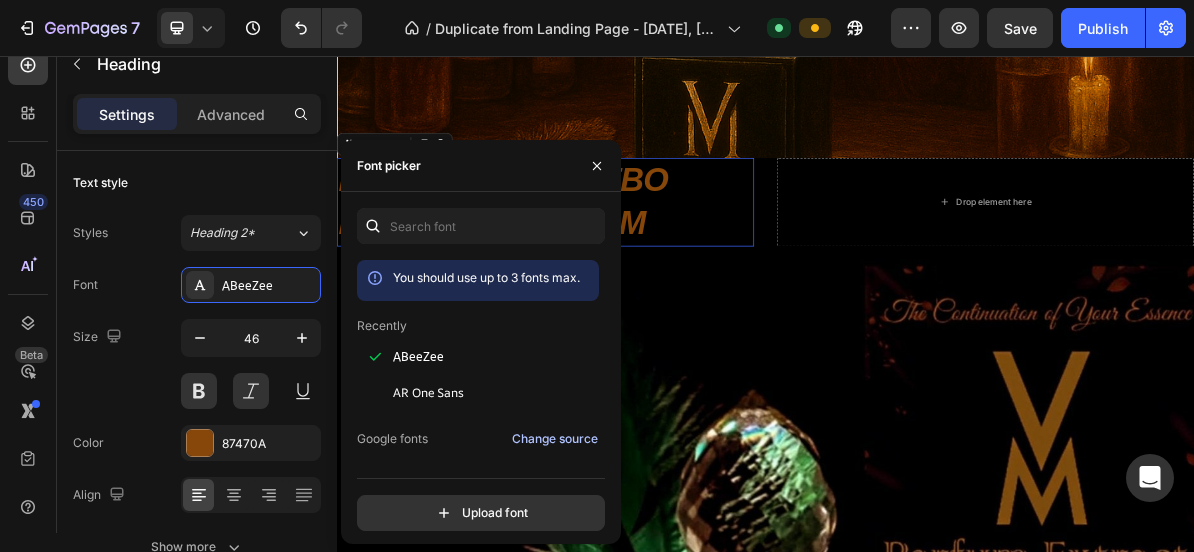 click on "Change source" at bounding box center (555, 439) 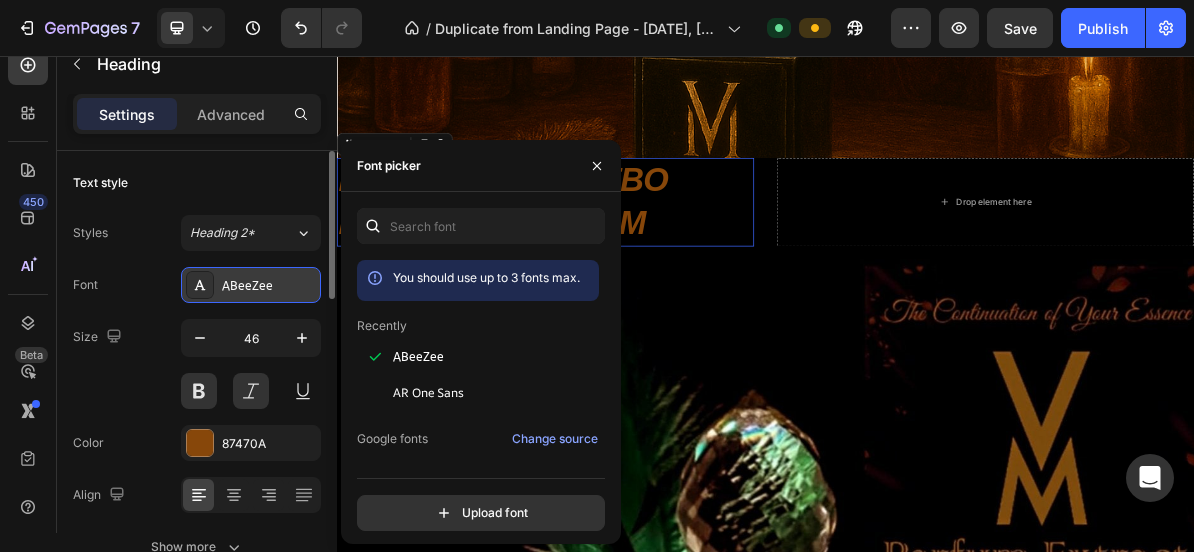 click on "ABeeZee" at bounding box center [251, 285] 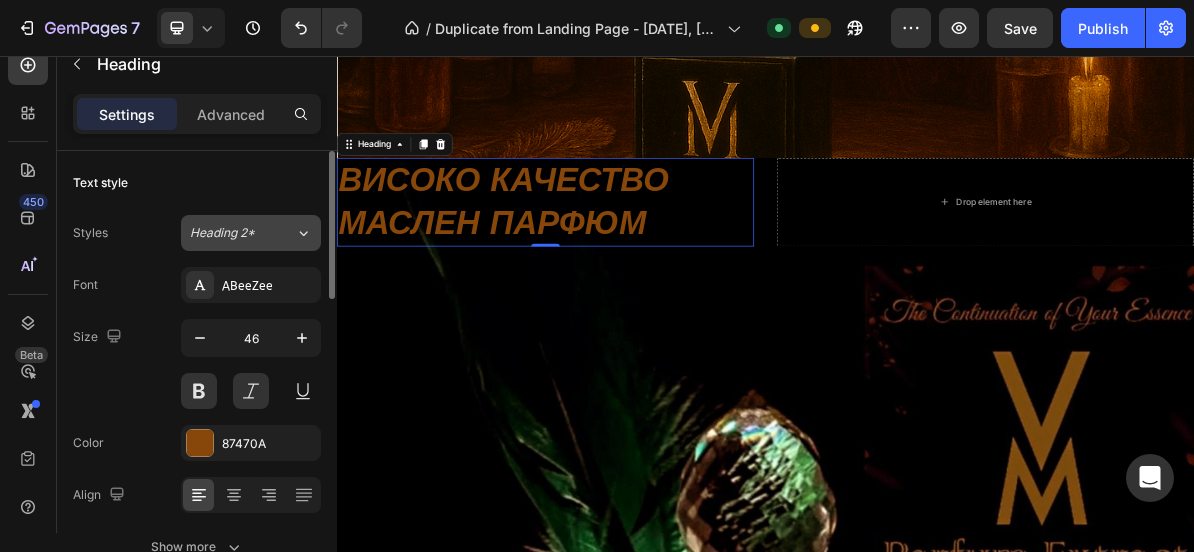 click 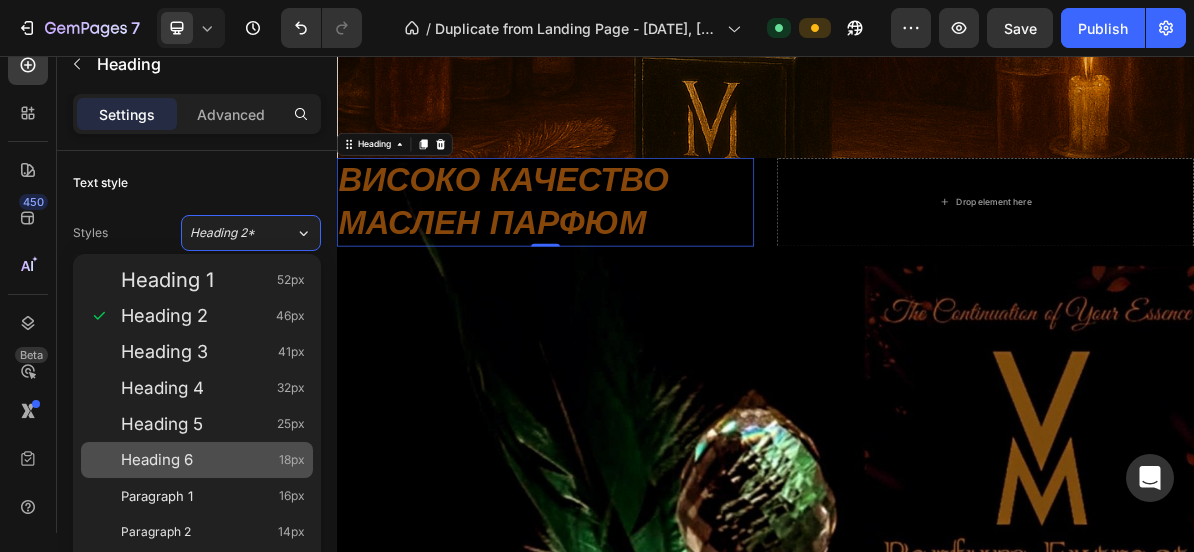 click on "Heading 6 18px" at bounding box center [213, 460] 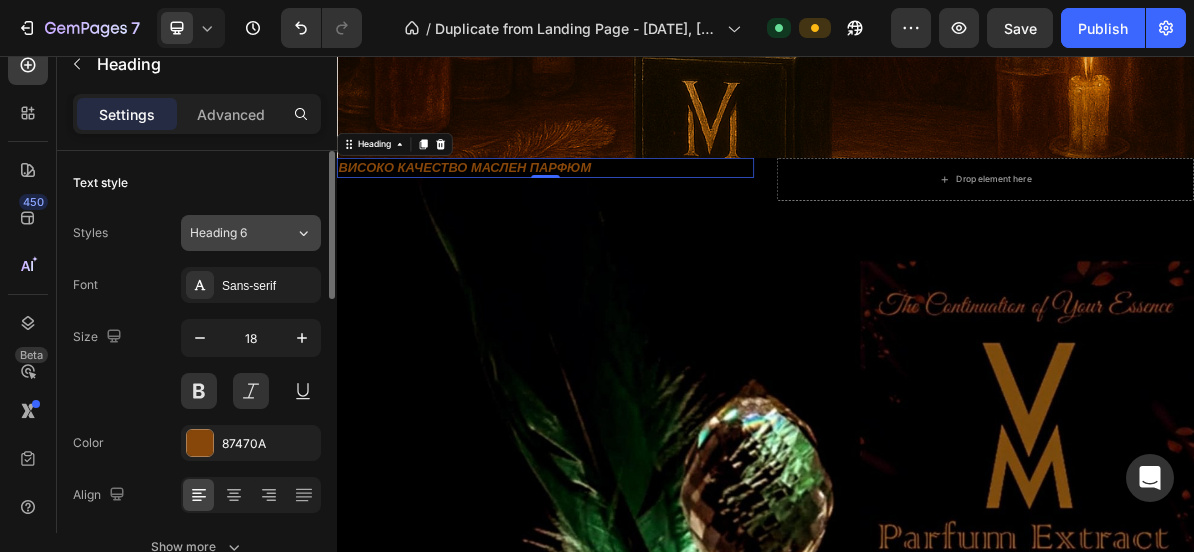 click 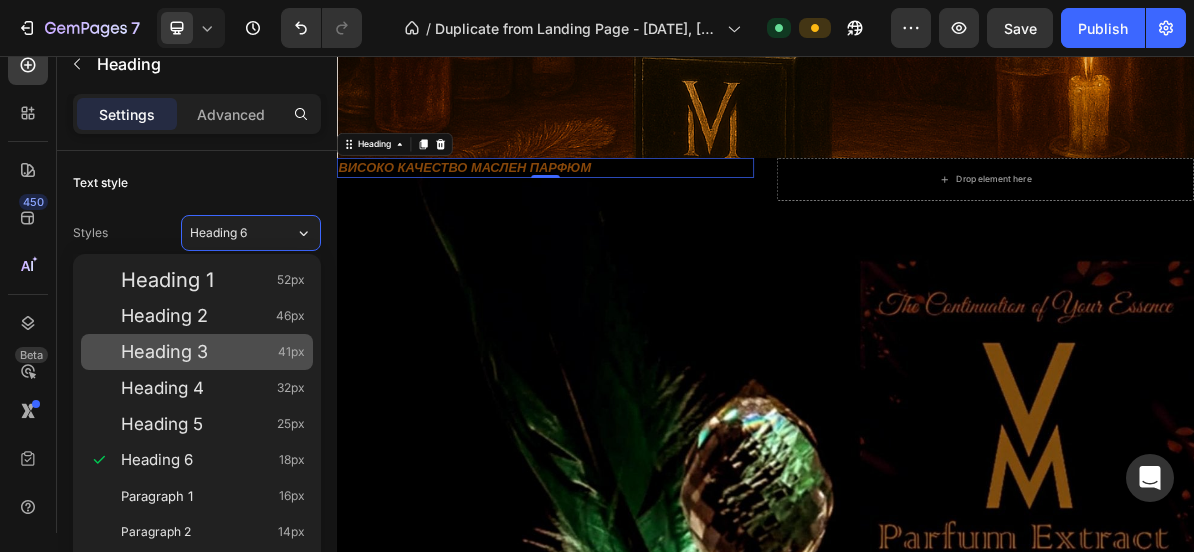 click on "Heading 3 41px" at bounding box center [213, 352] 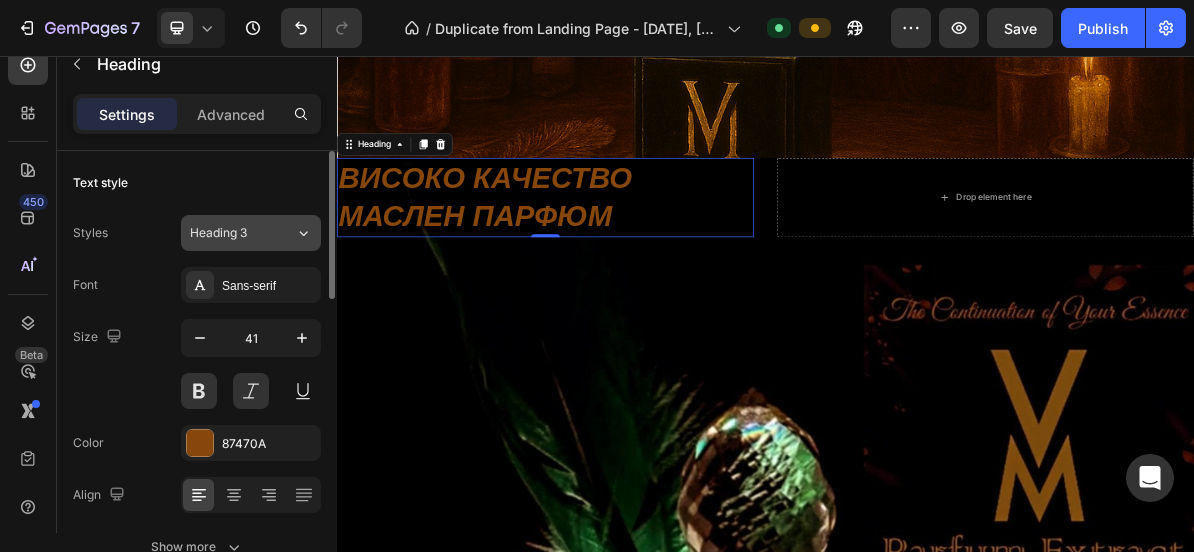 click on "Heading 3" 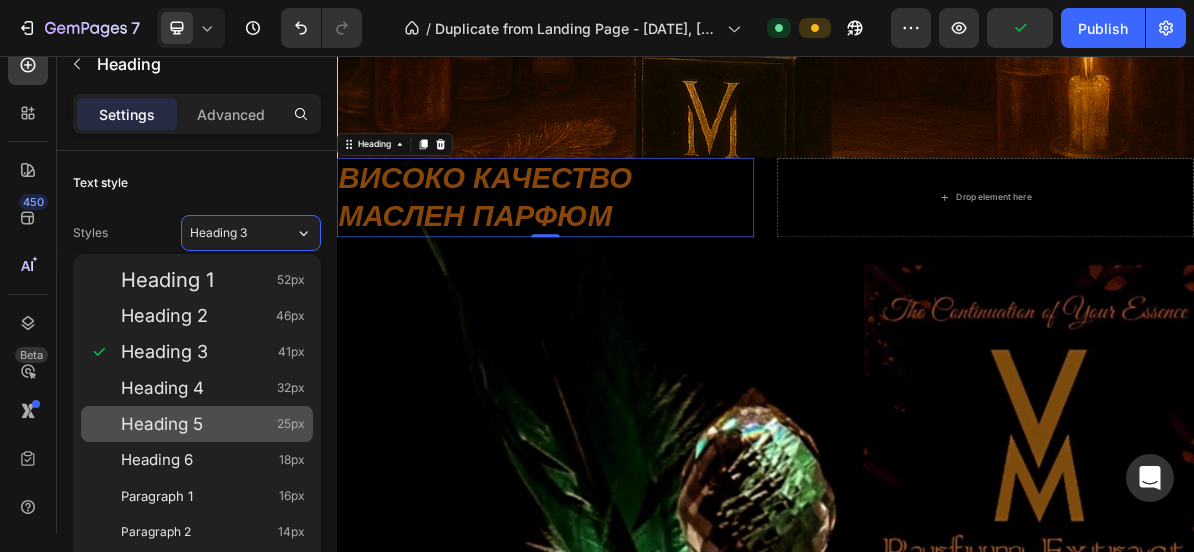 click on "Heading 5 25px" at bounding box center (213, 424) 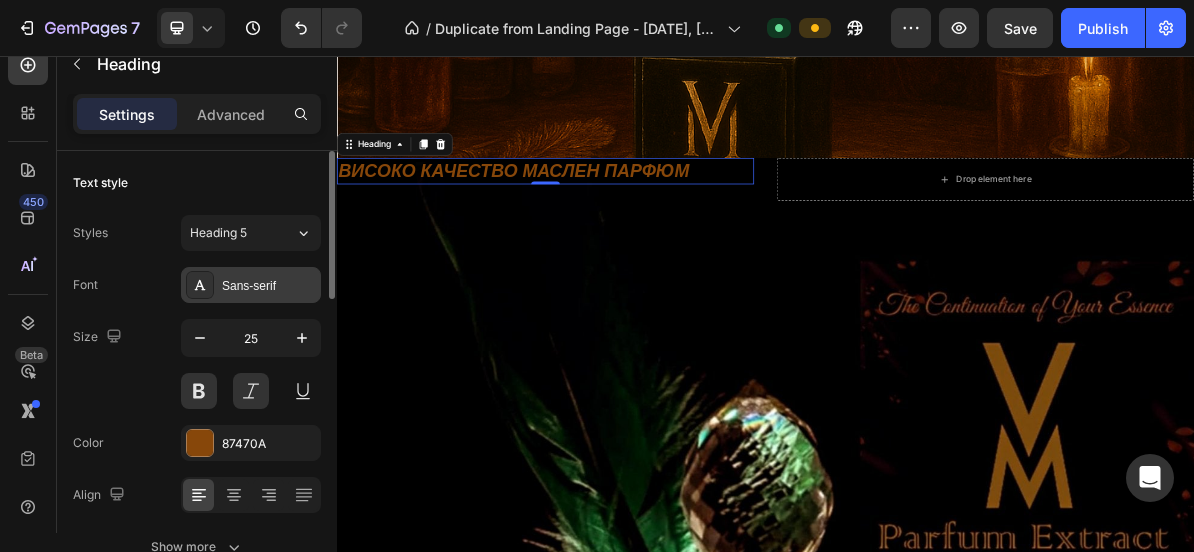 click on "Sans-serif" at bounding box center [251, 285] 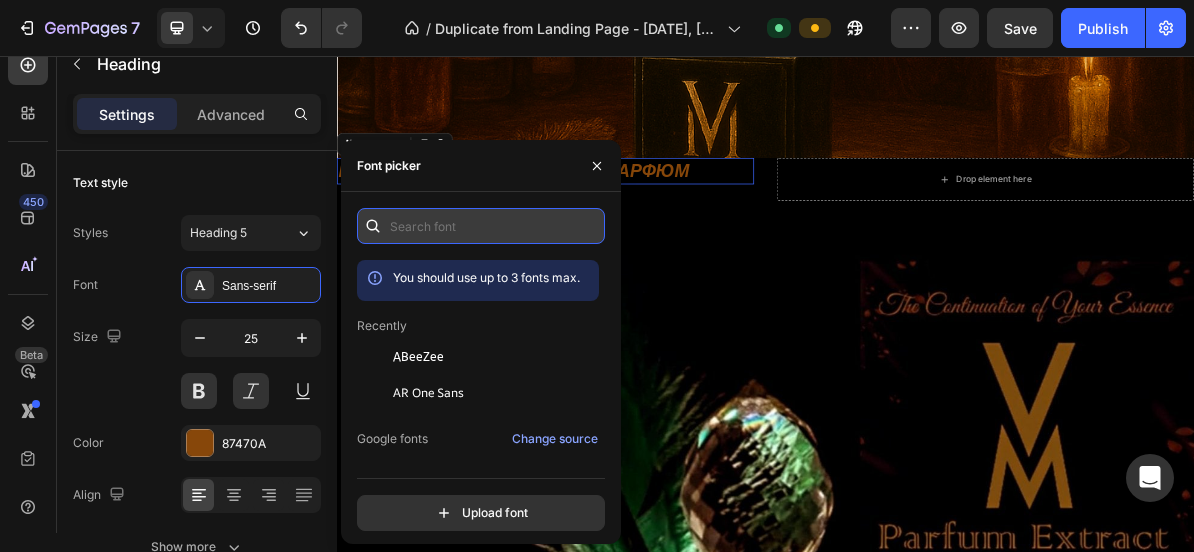 click at bounding box center (481, 226) 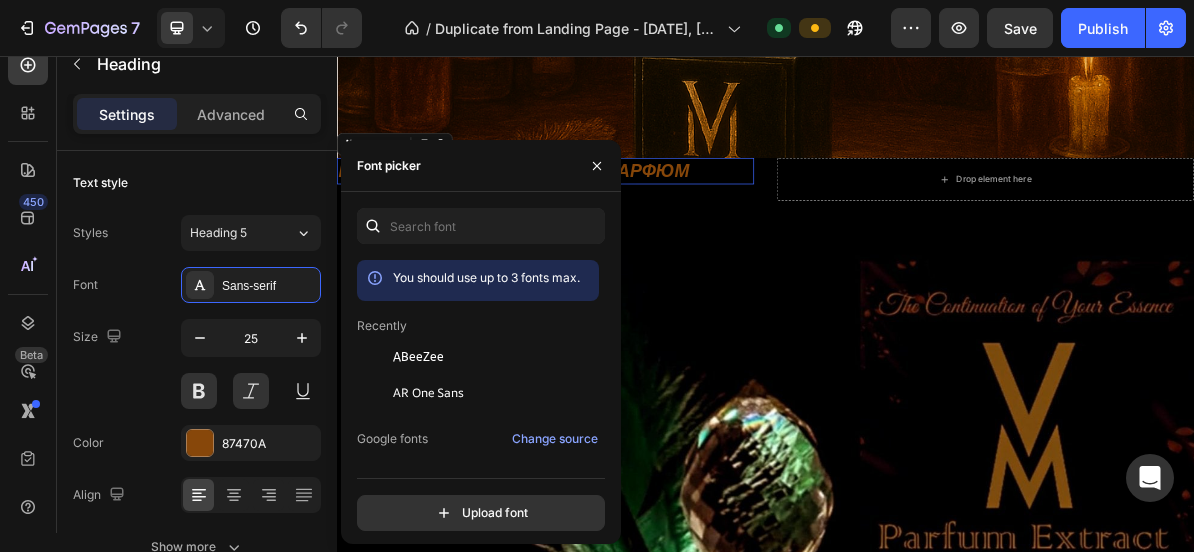 click on "You should use up to 3 fonts max. Recently ABeeZee AR One Sans Google fonts Change source ABeeZee ADLaM Display AR One Sans Abel Abhaya Libre Aboreto Abril Fatface Abyssinica SIL Aclonica Acme Actor Adamina Advent Pro  Upload font" at bounding box center (481, 369) 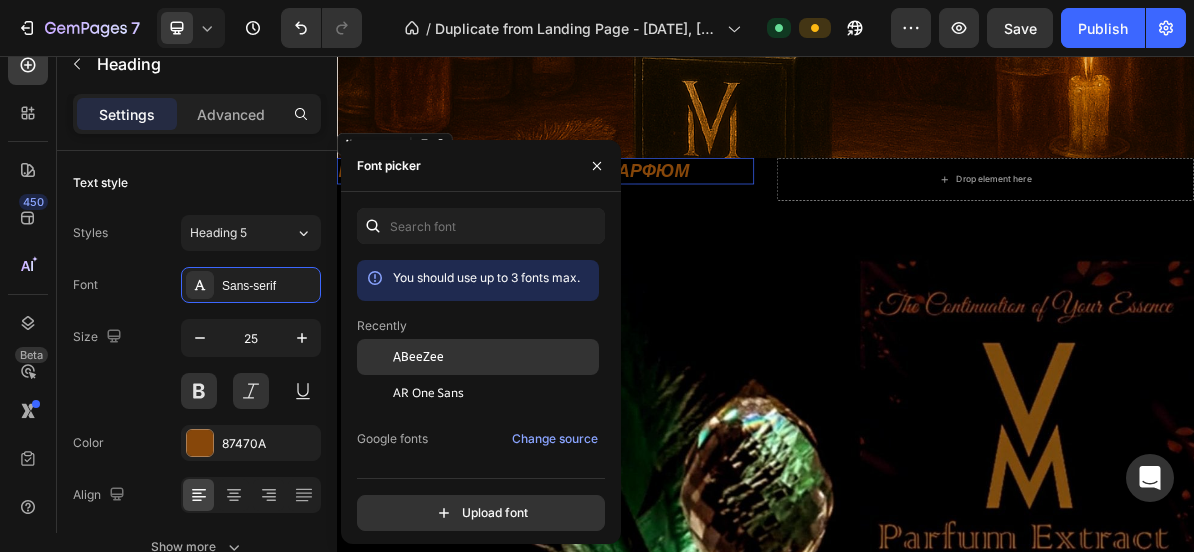 click on "ABeeZee" at bounding box center (418, 357) 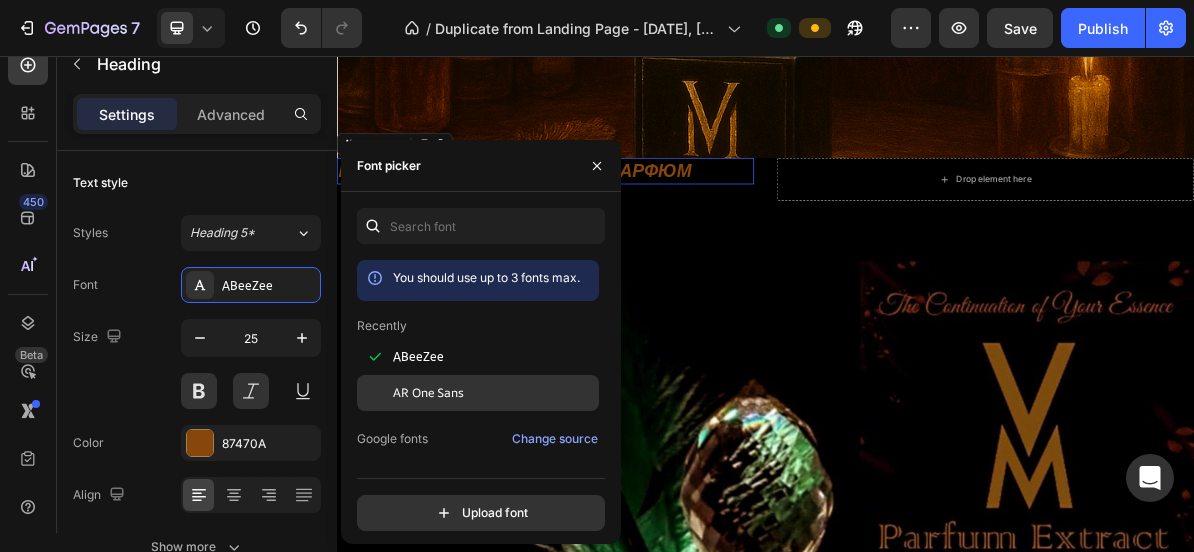 click on "AR One Sans" at bounding box center [428, 393] 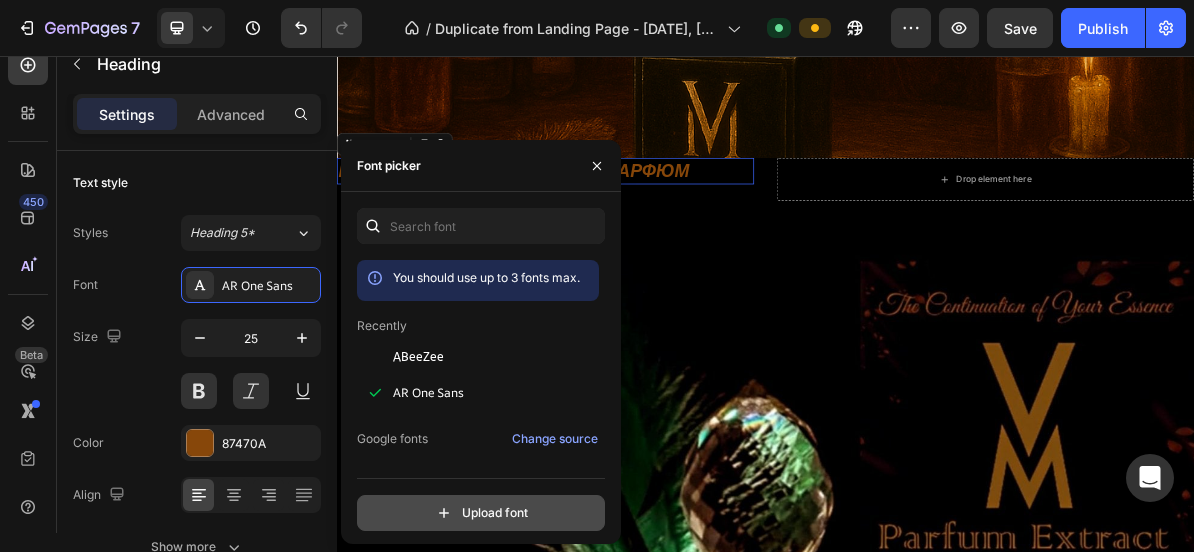 click 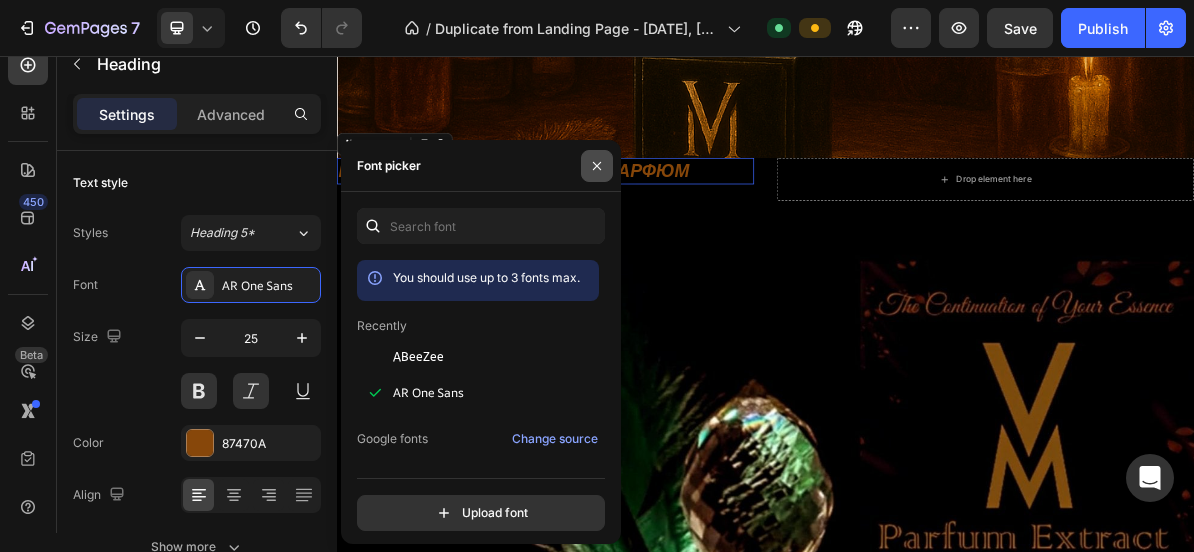 click 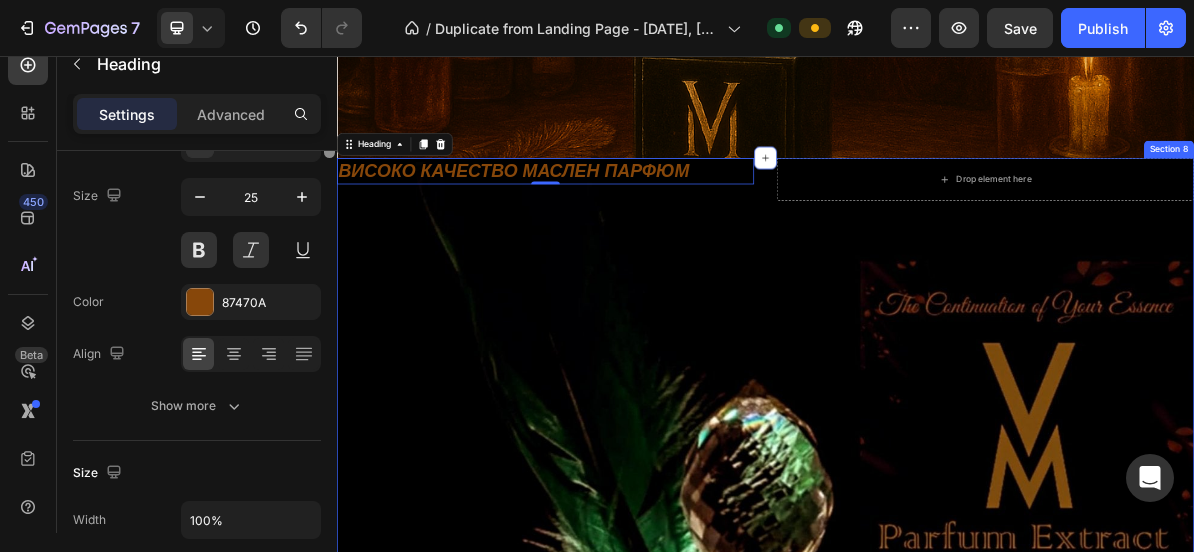 scroll, scrollTop: 0, scrollLeft: 0, axis: both 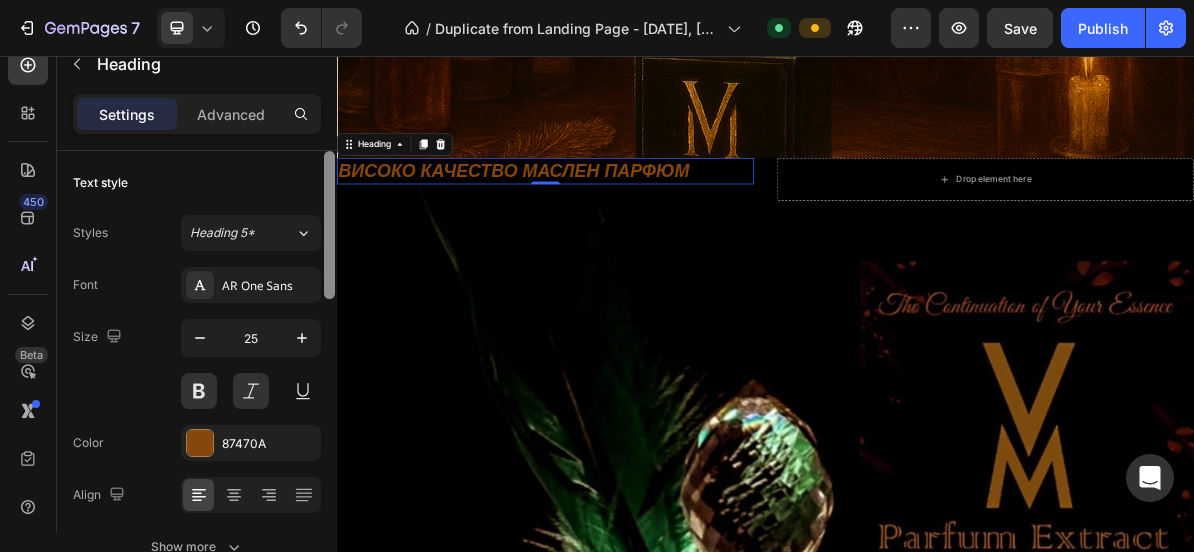 drag, startPoint x: 327, startPoint y: 277, endPoint x: 330, endPoint y: 256, distance: 21.213203 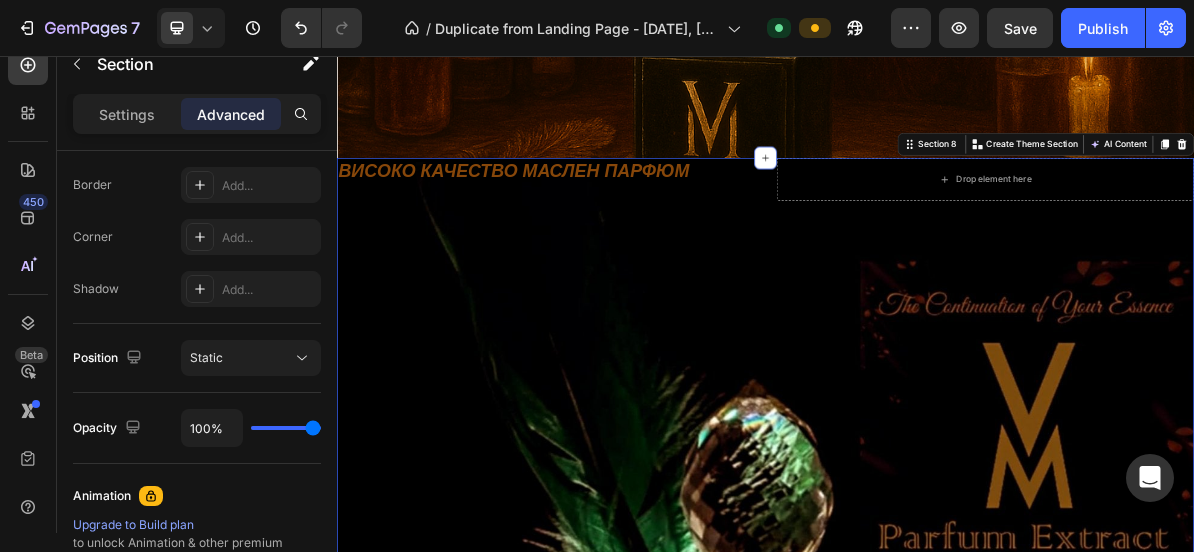 scroll, scrollTop: 0, scrollLeft: 0, axis: both 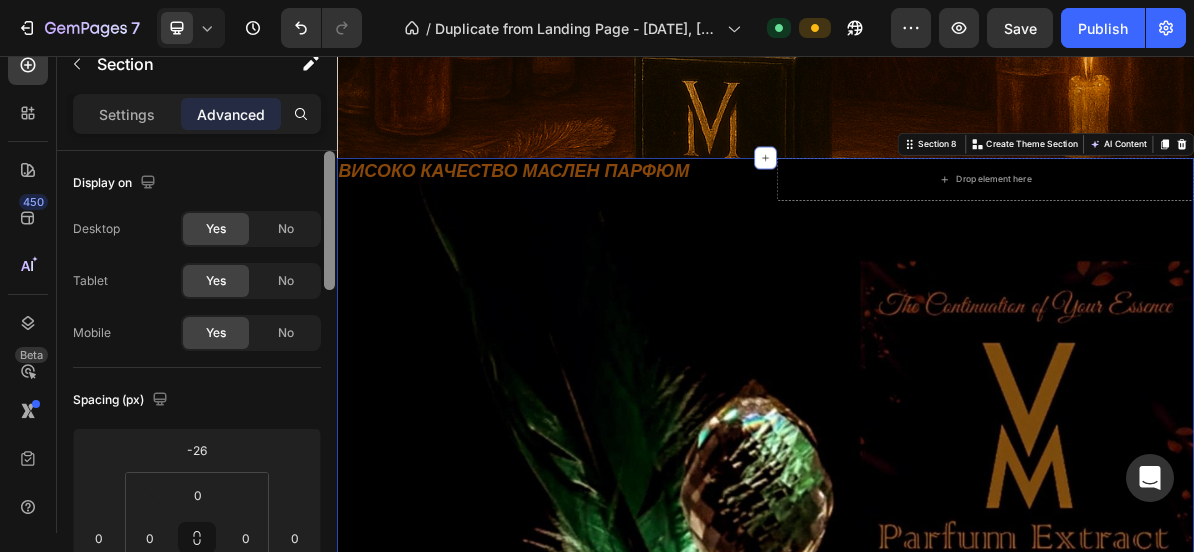 drag, startPoint x: 330, startPoint y: 245, endPoint x: 336, endPoint y: 133, distance: 112.1606 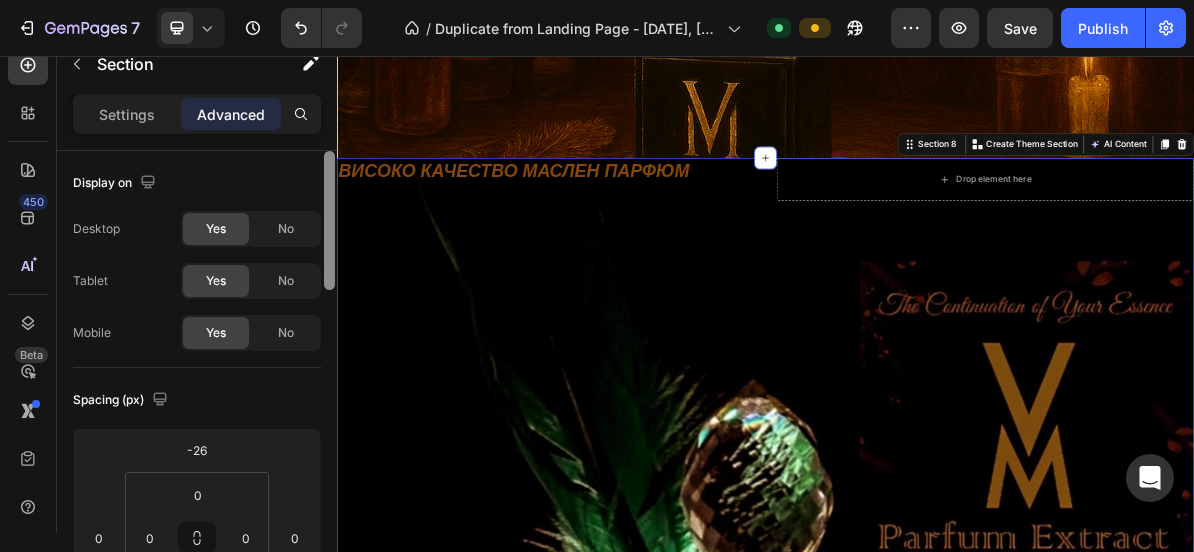 click on "Settings Advanced Display on Desktop Yes No Tablet Yes No Mobile Yes No Spacing (px) -26 0 92 0 0 0 1292 0 Shape Border Add... Corner Add... Shadow Add... Position Static Opacity 100% Animation Upgrade to Build plan  to unlock Animation & other premium features. Interaction Upgrade to Optimize plan  to unlock Interaction & other premium features. CSS class Delete element" at bounding box center (197, 342) 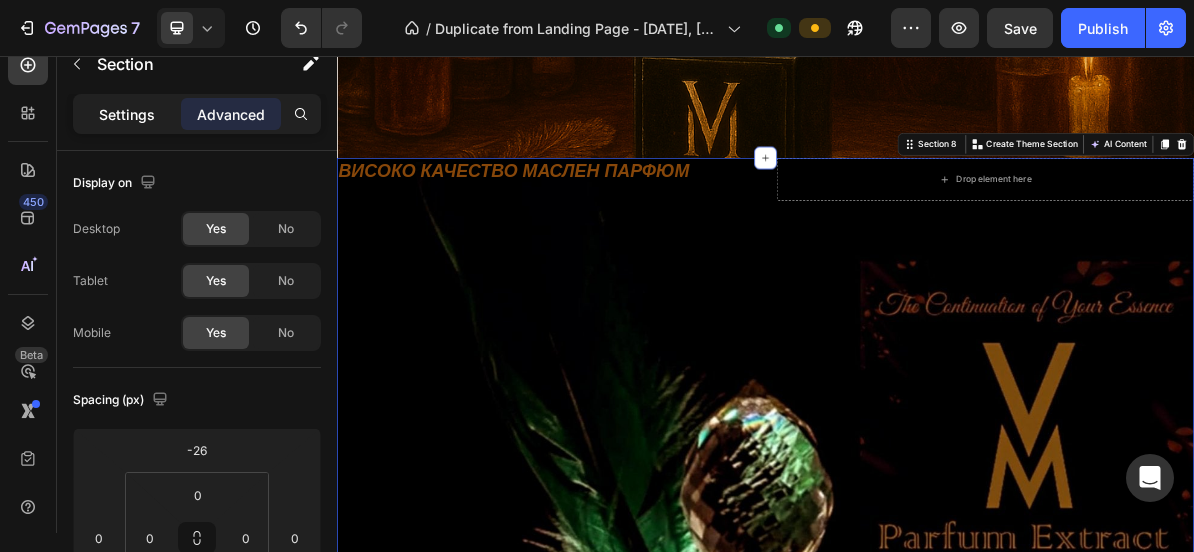 click on "Settings" at bounding box center [127, 114] 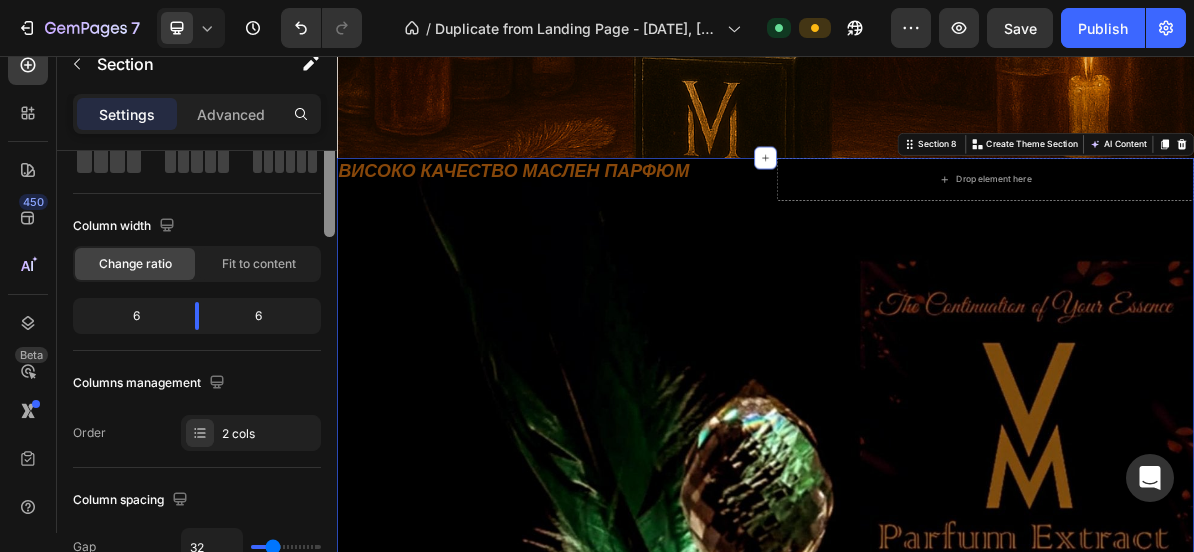 scroll, scrollTop: 0, scrollLeft: 0, axis: both 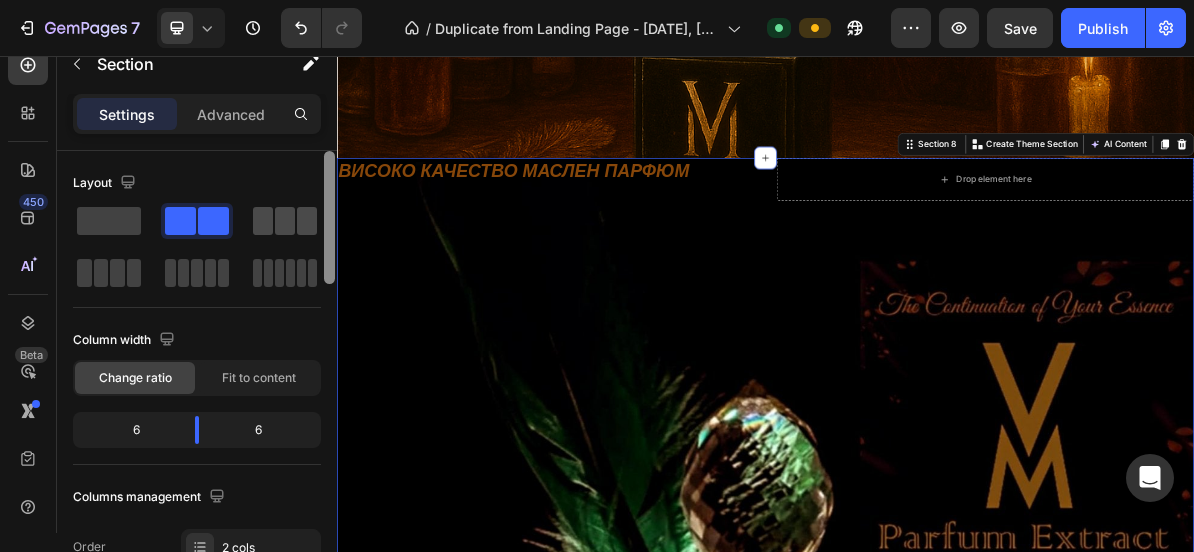 drag, startPoint x: 330, startPoint y: 271, endPoint x: 318, endPoint y: 232, distance: 40.804413 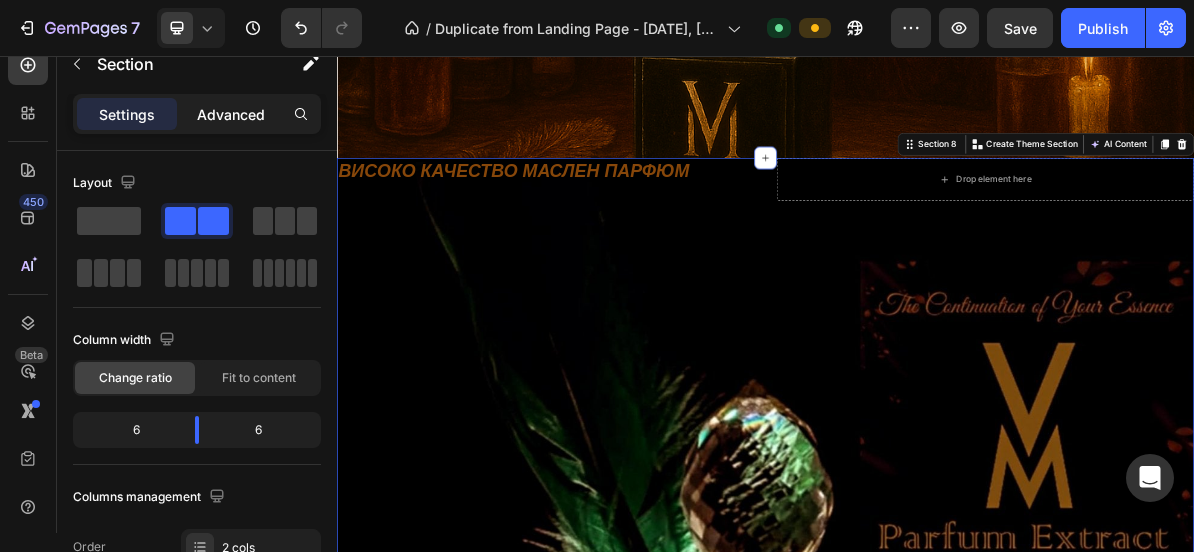 click on "Advanced" at bounding box center [231, 114] 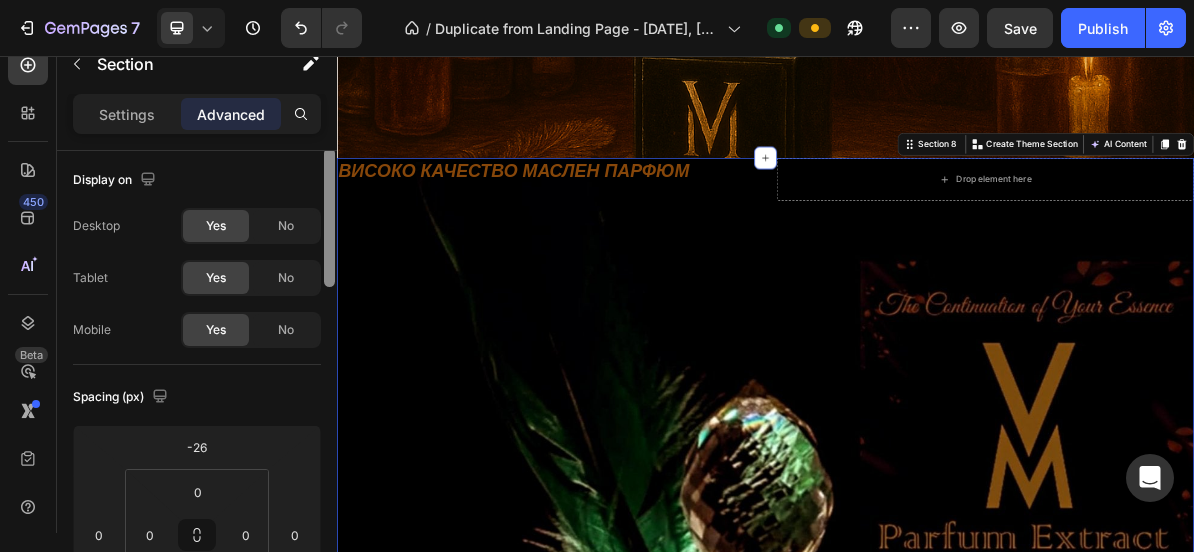 scroll, scrollTop: 0, scrollLeft: 0, axis: both 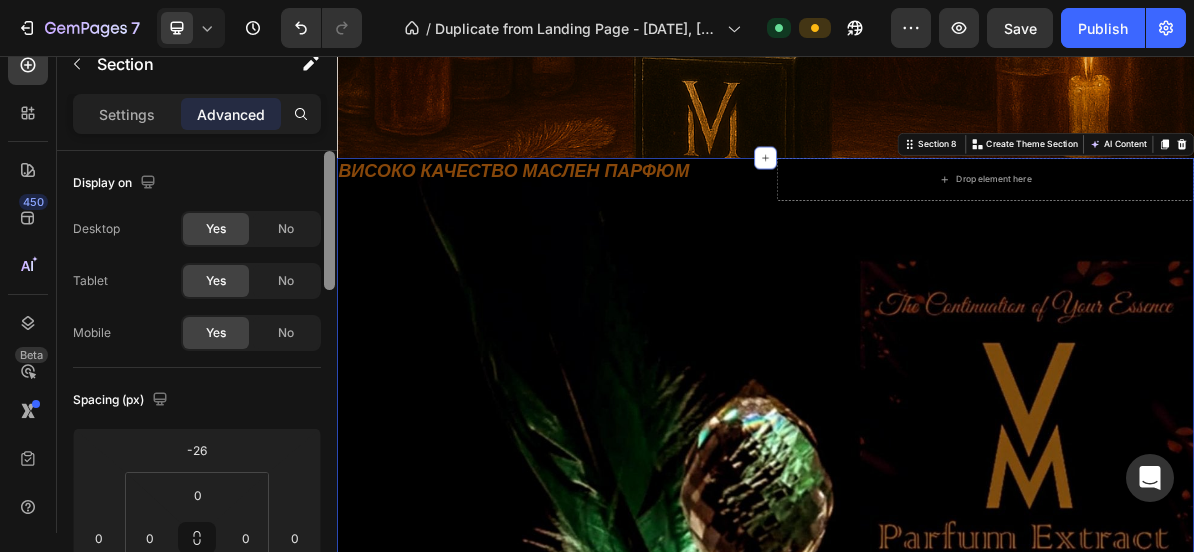 drag, startPoint x: 324, startPoint y: 261, endPoint x: 324, endPoint y: 195, distance: 66 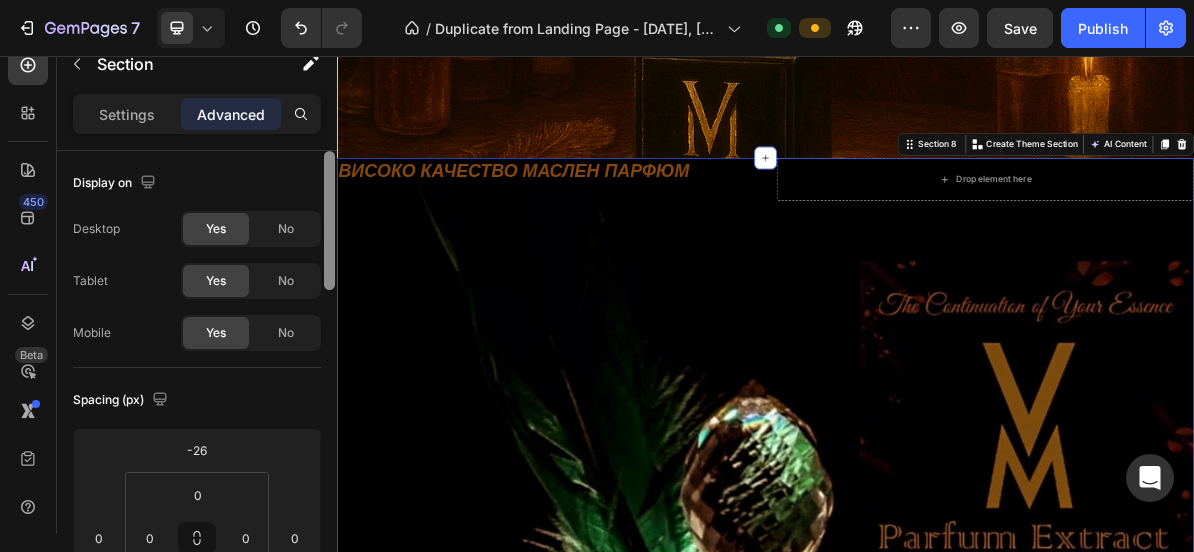 click at bounding box center [329, 220] 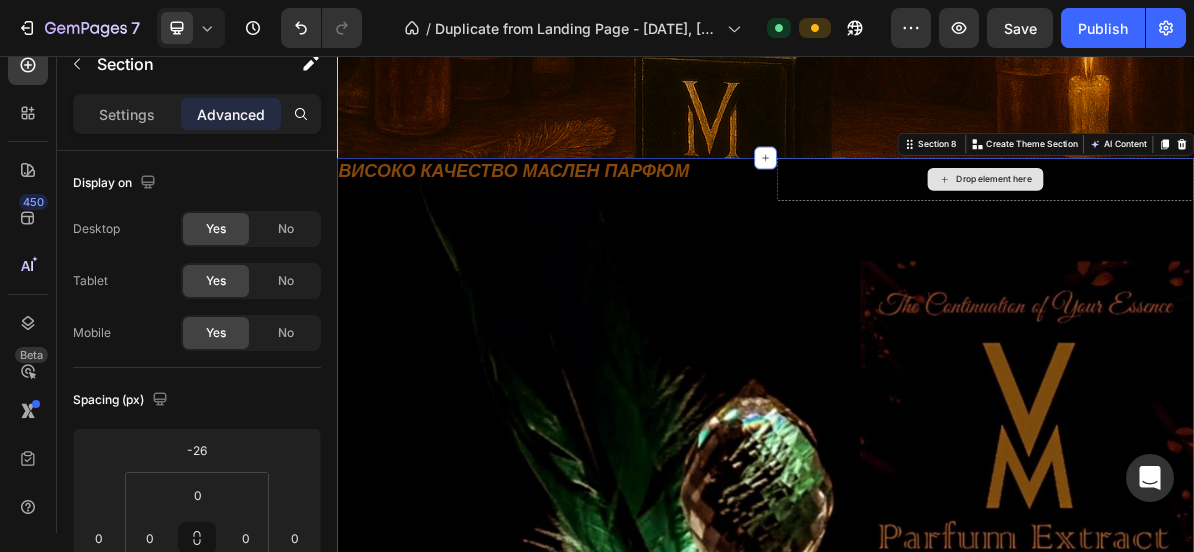 click on "Drop element here" at bounding box center (1245, 229) 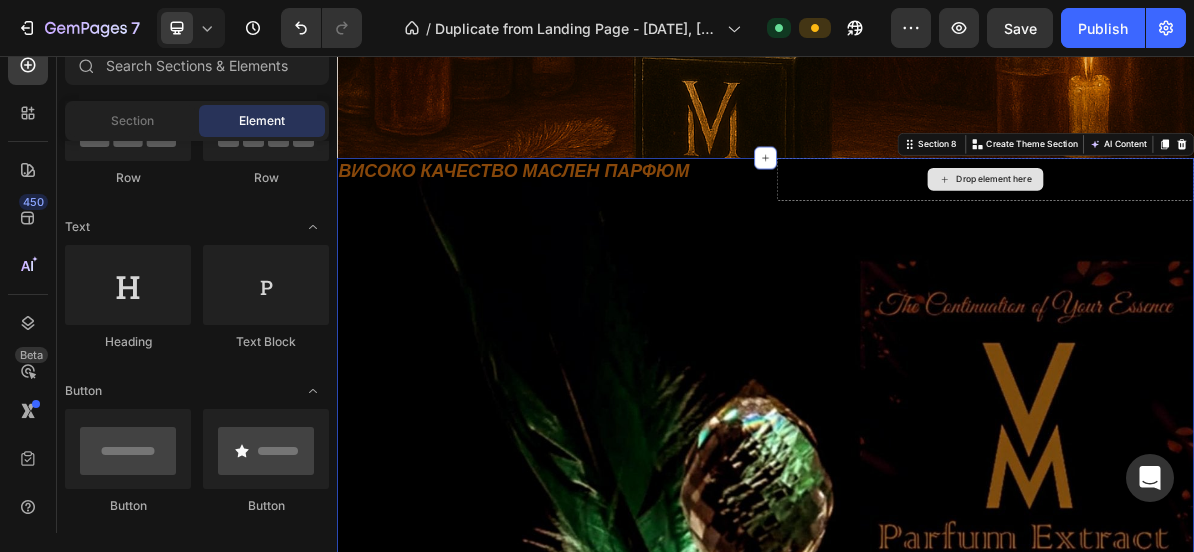 click on "Drop element here" at bounding box center [1257, 229] 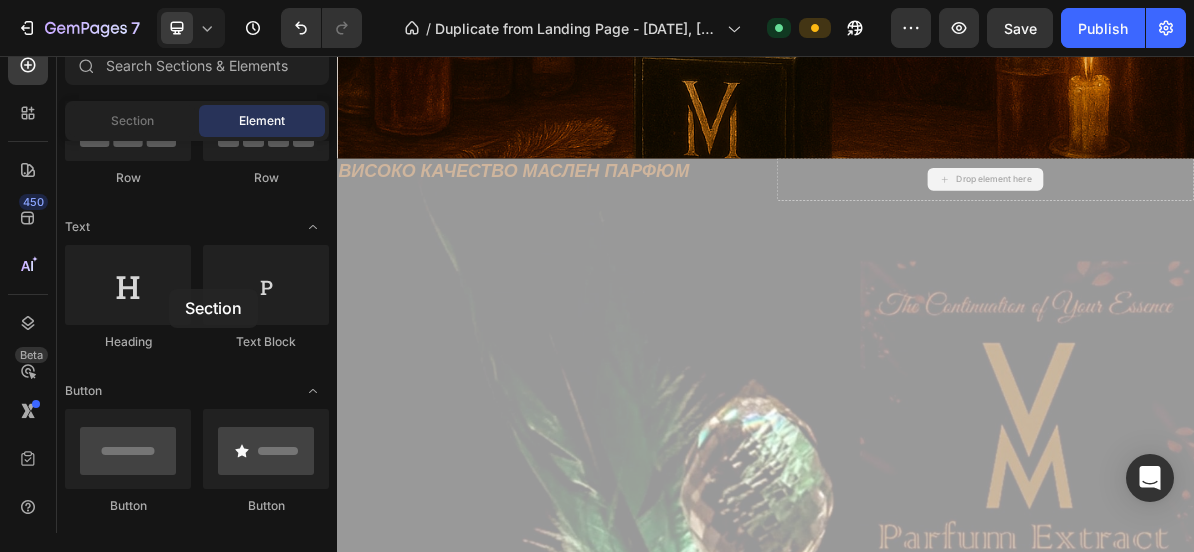drag, startPoint x: 1200, startPoint y: 228, endPoint x: 94, endPoint y: 384, distance: 1116.9476 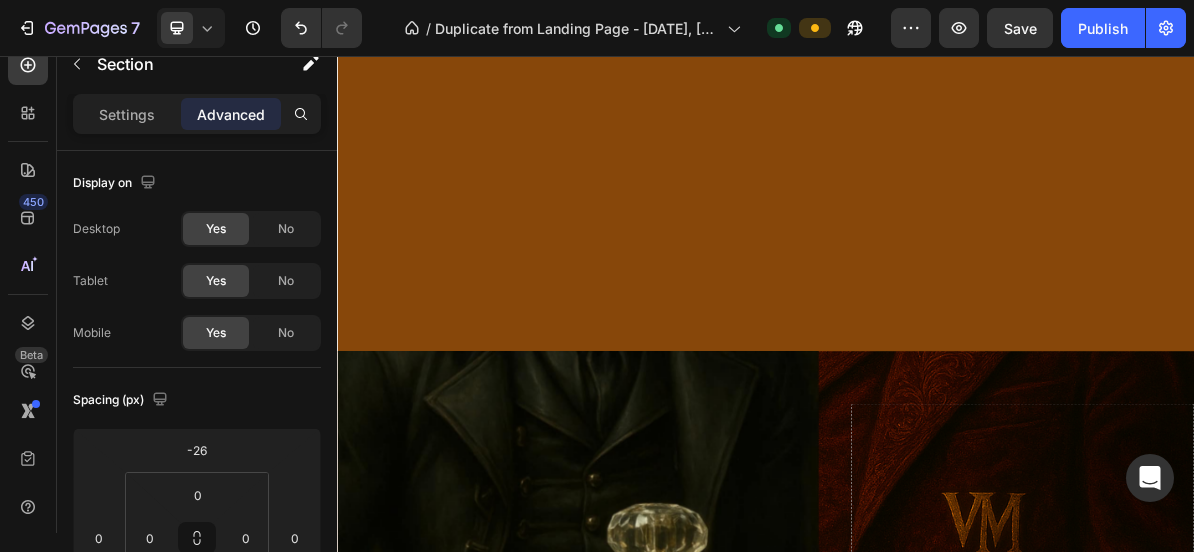 scroll, scrollTop: 7712, scrollLeft: 0, axis: vertical 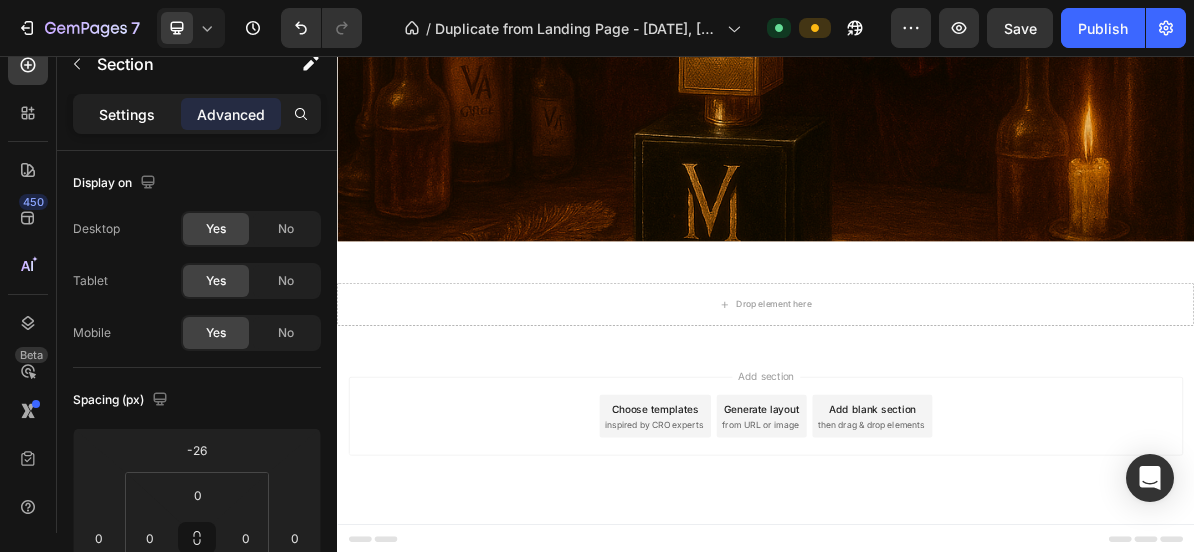 click on "Settings" at bounding box center [127, 114] 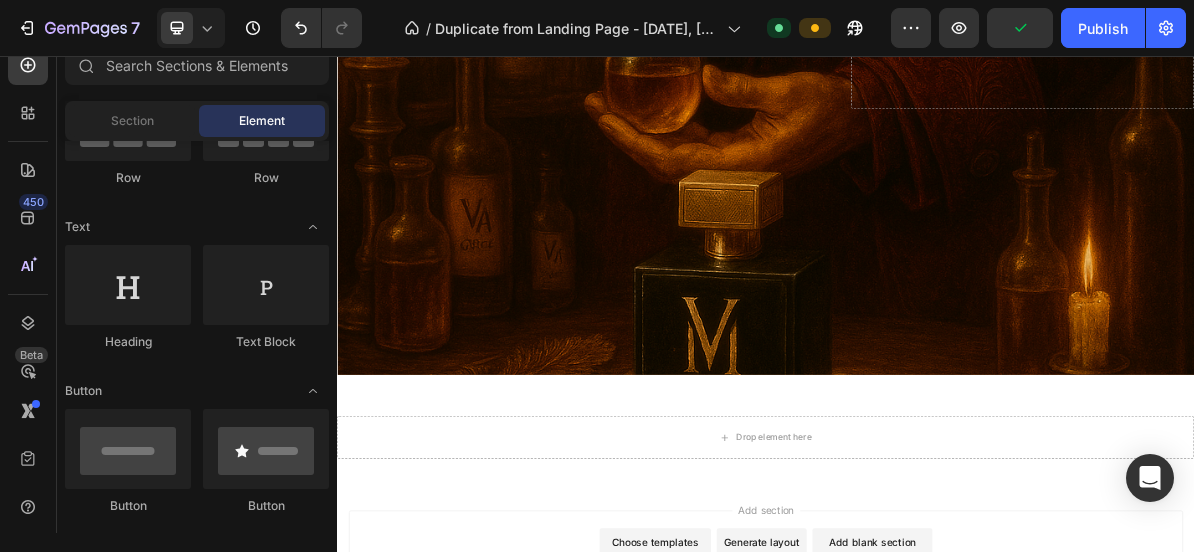 scroll, scrollTop: 7712, scrollLeft: 0, axis: vertical 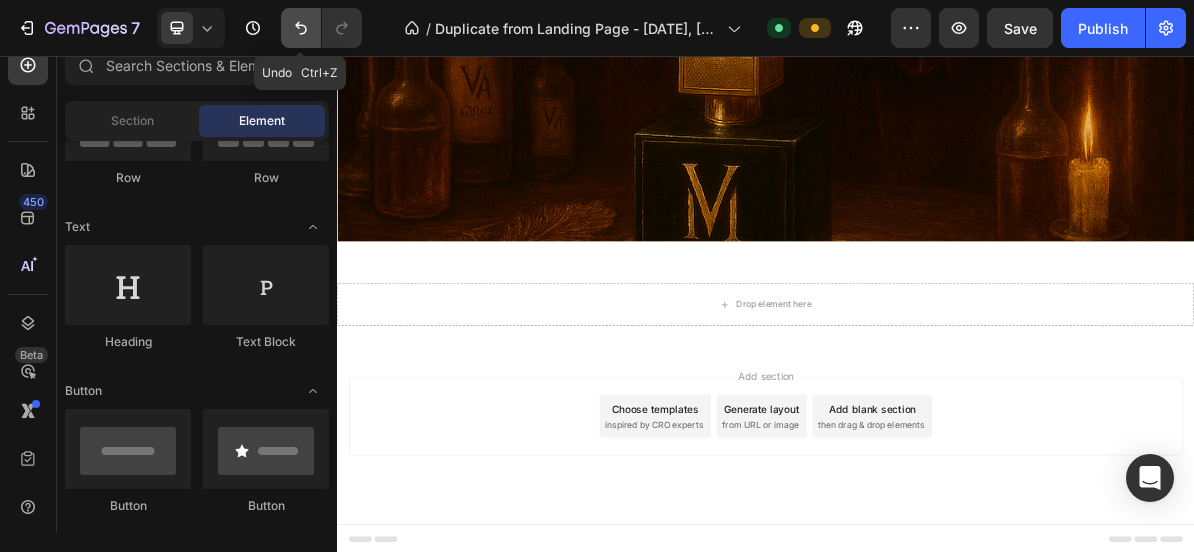 click 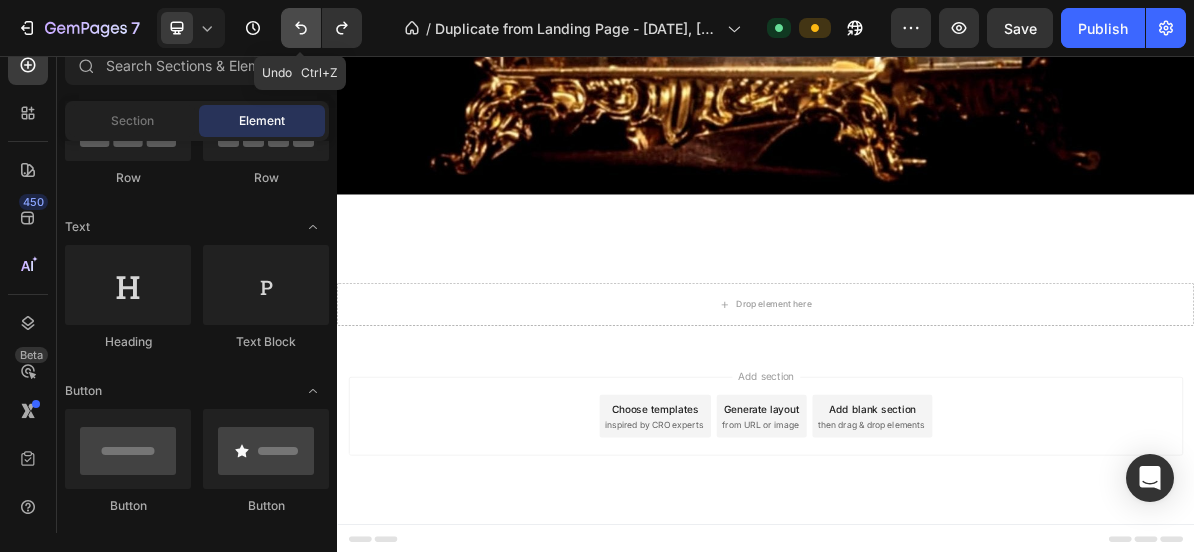 scroll, scrollTop: 6294, scrollLeft: 0, axis: vertical 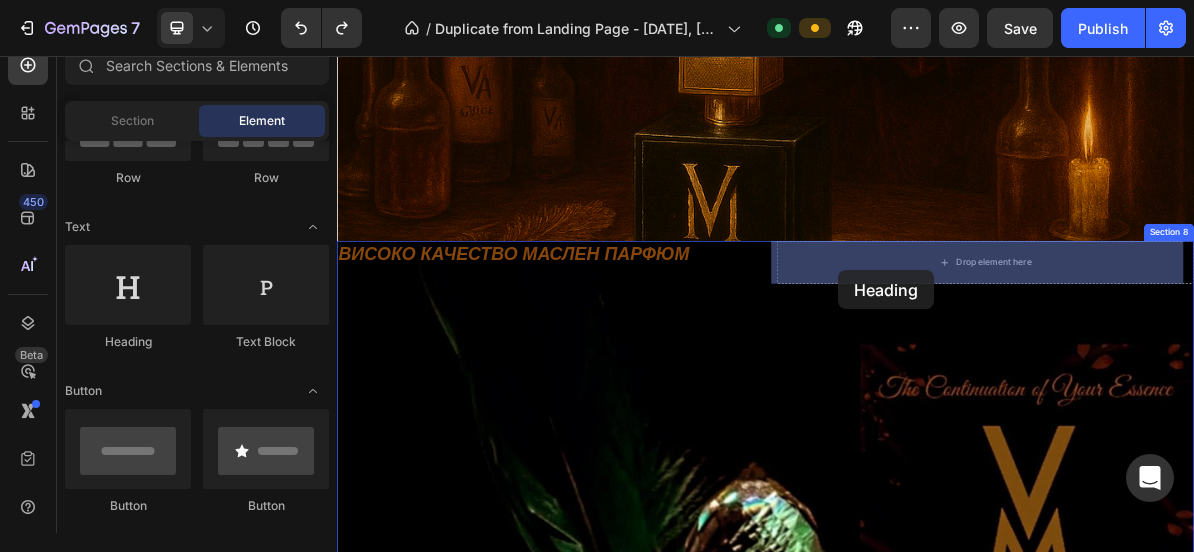 drag, startPoint x: 491, startPoint y: 342, endPoint x: 1038, endPoint y: 356, distance: 547.17914 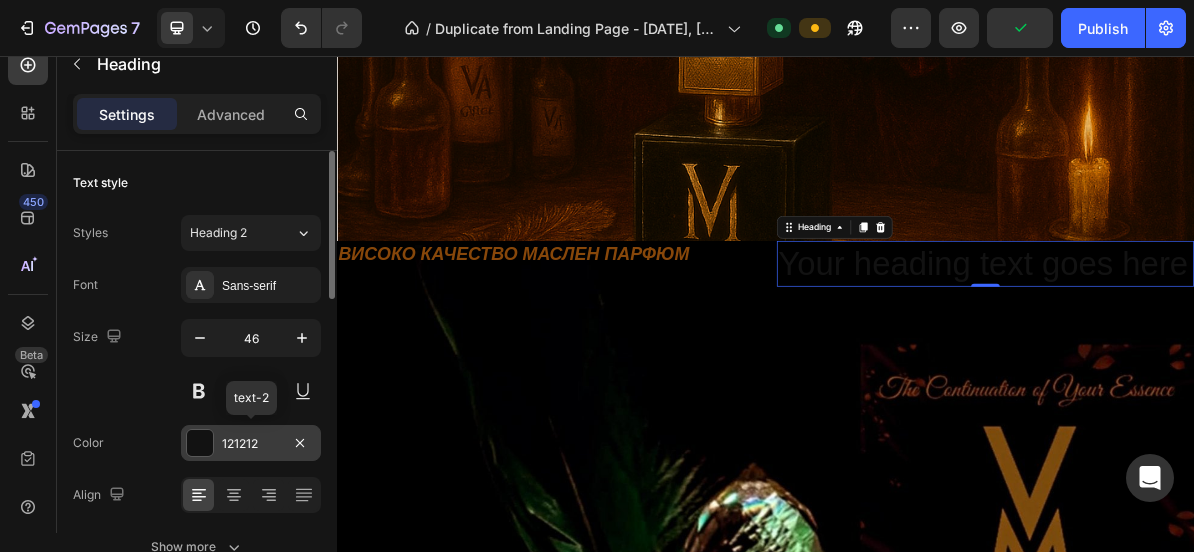 click on "121212" at bounding box center (251, 444) 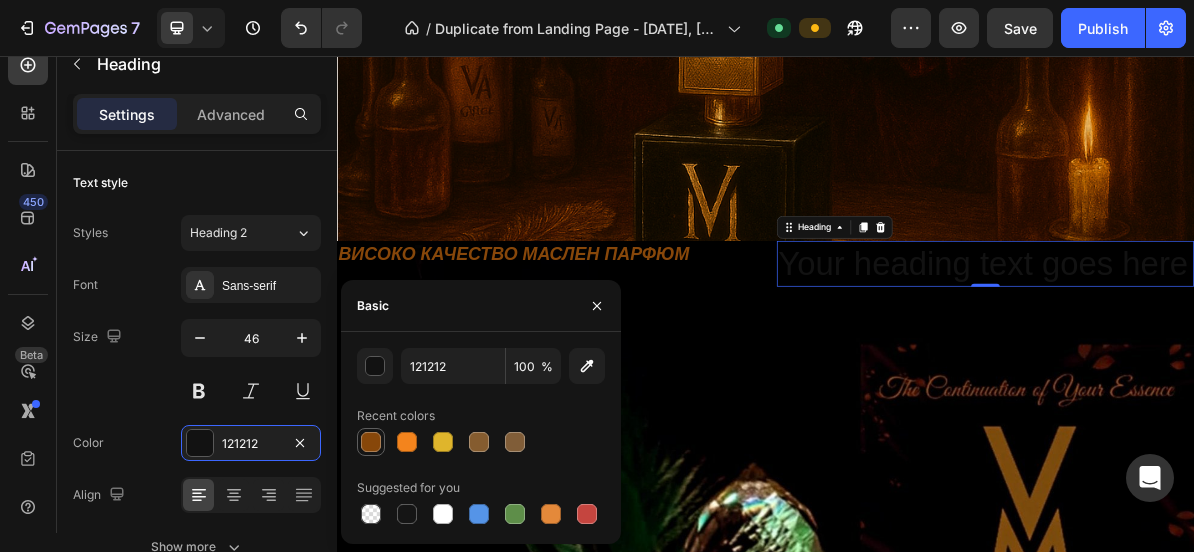 click at bounding box center (371, 442) 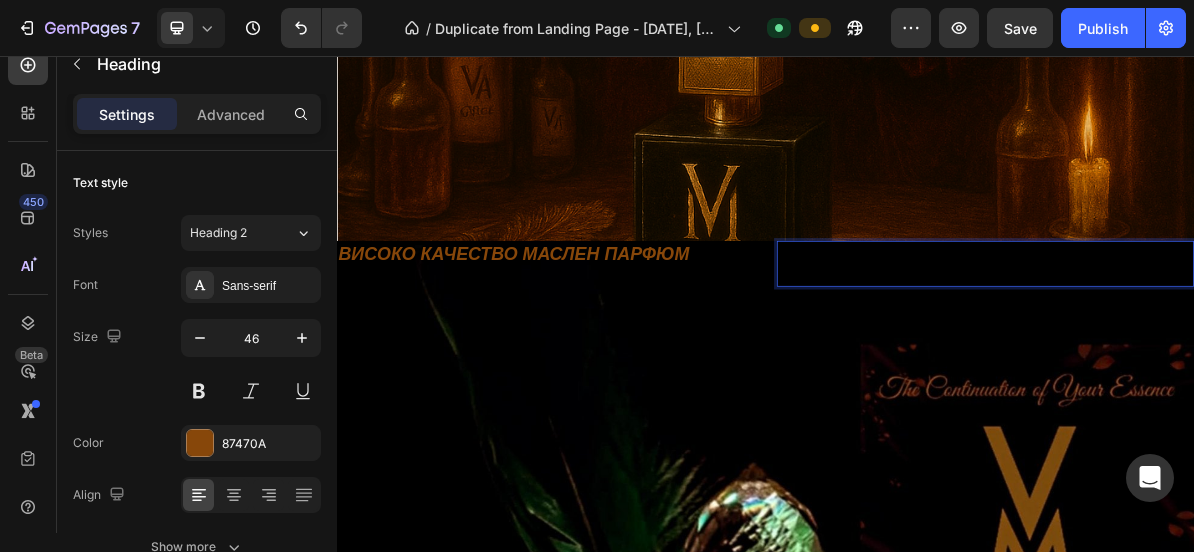 click at bounding box center [1245, 347] 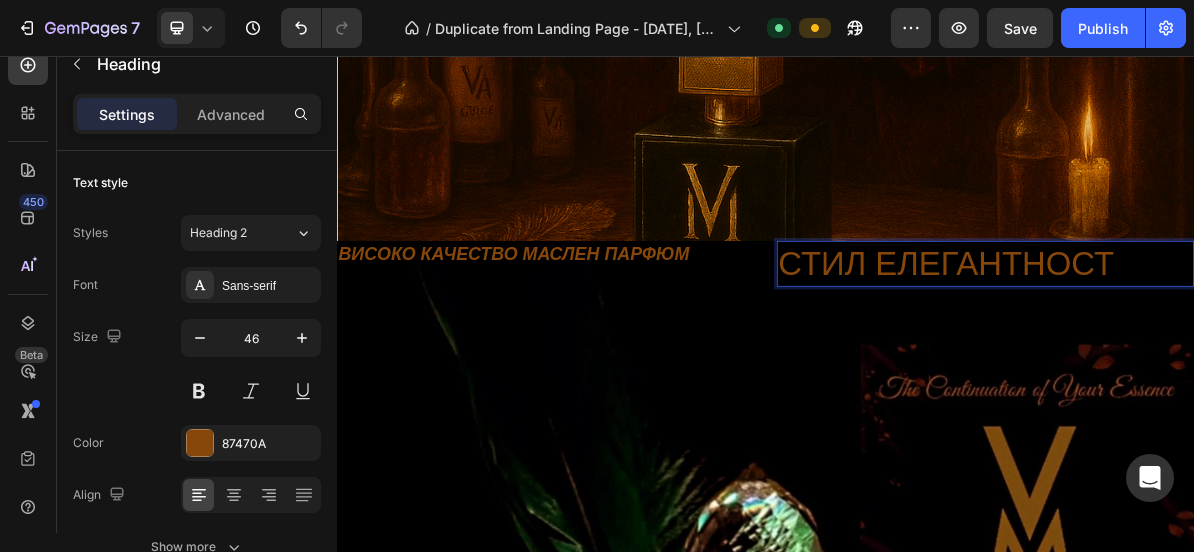 click on "СТИЛ ЕЛЕГАНТНОСТ" at bounding box center [1245, 347] 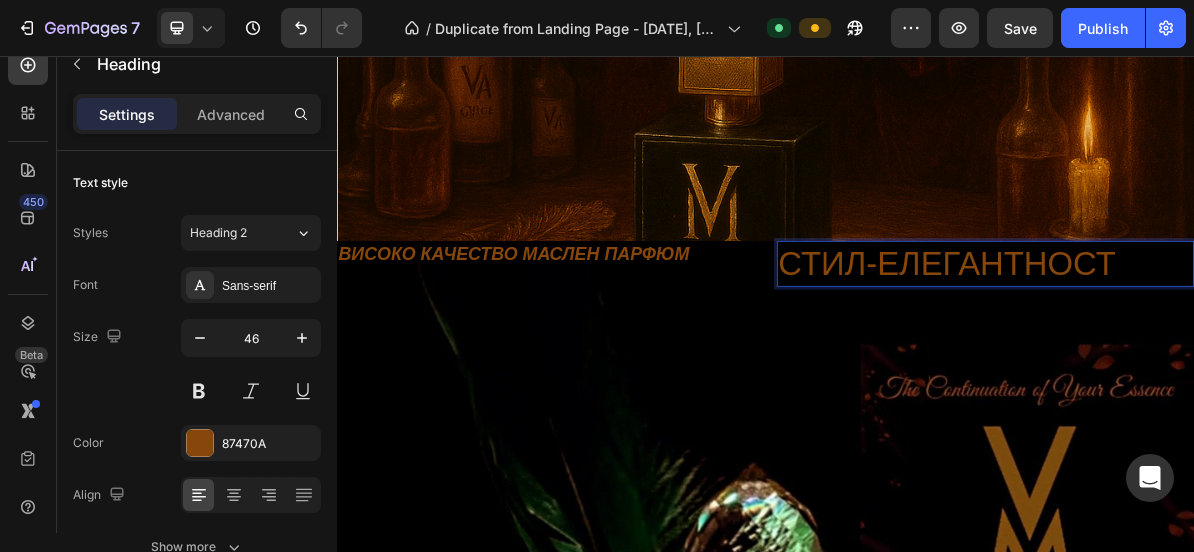 click on "СТИЛ-ЕЛЕГАНТНОСТ" at bounding box center (1245, 347) 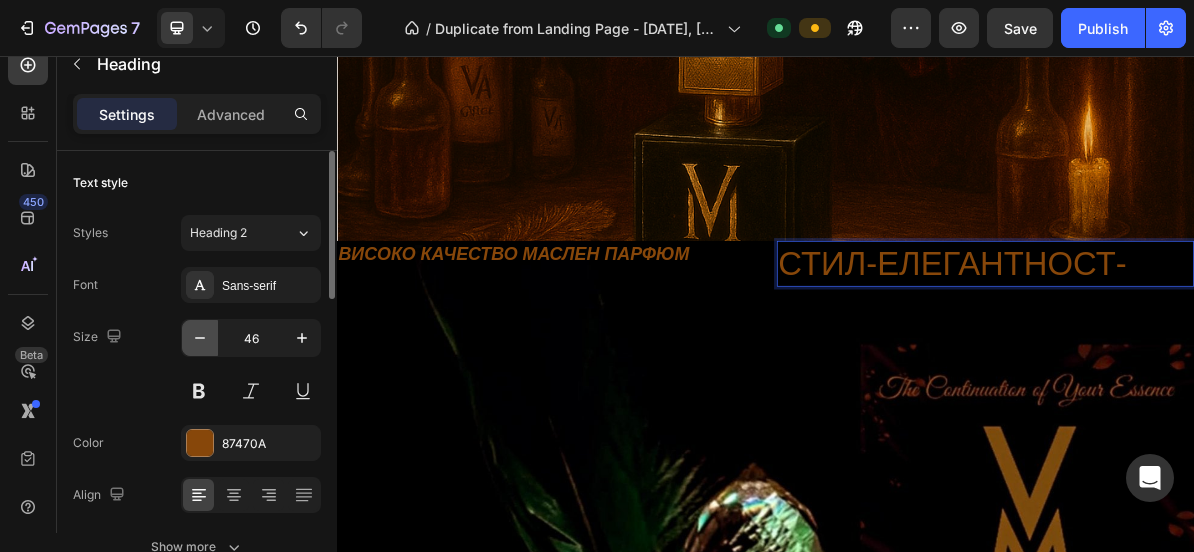click 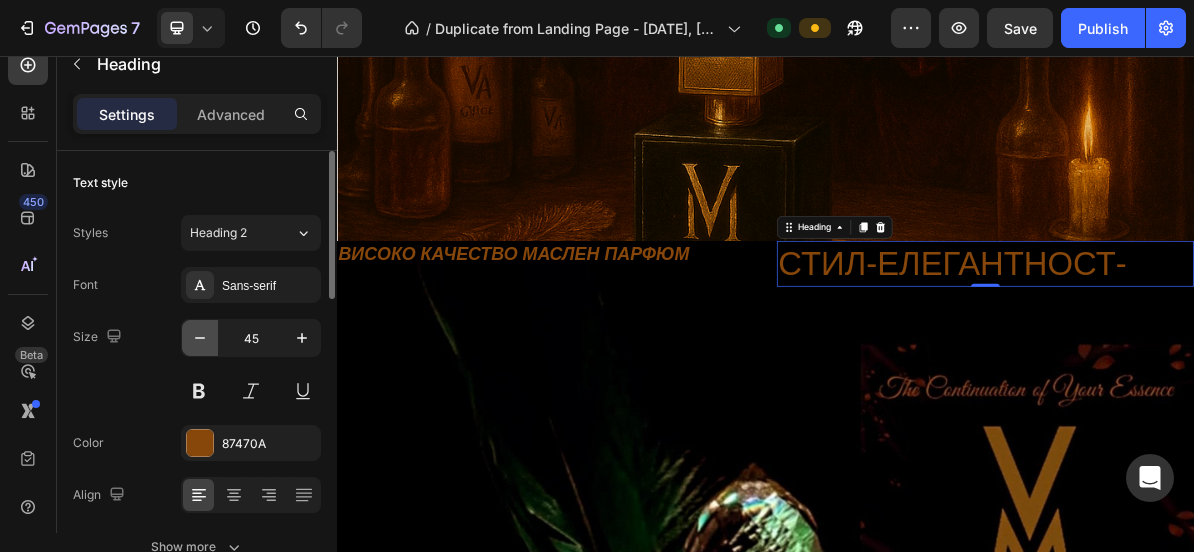click 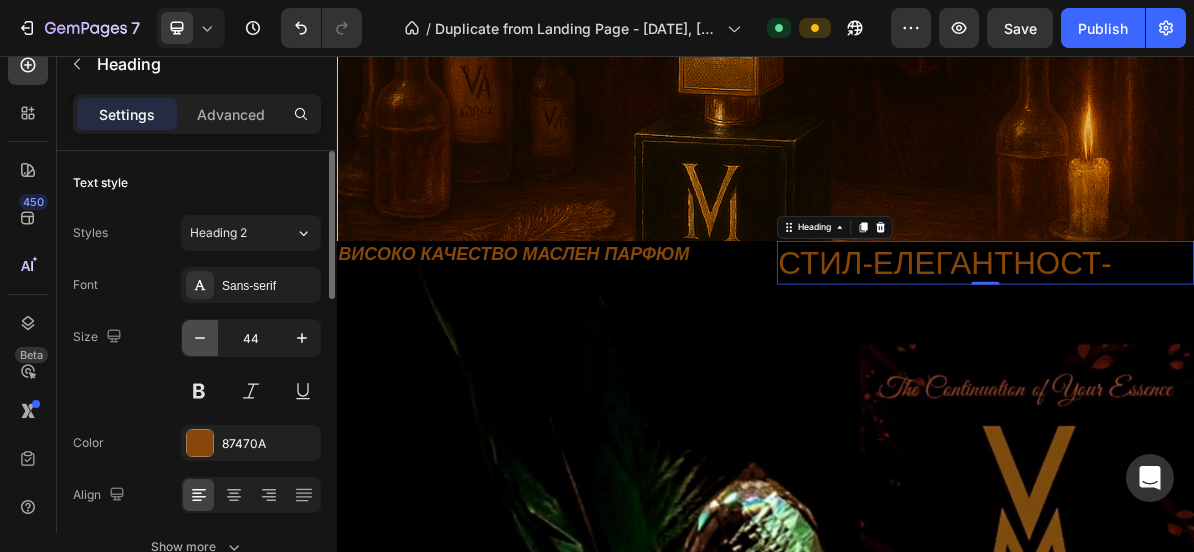 click 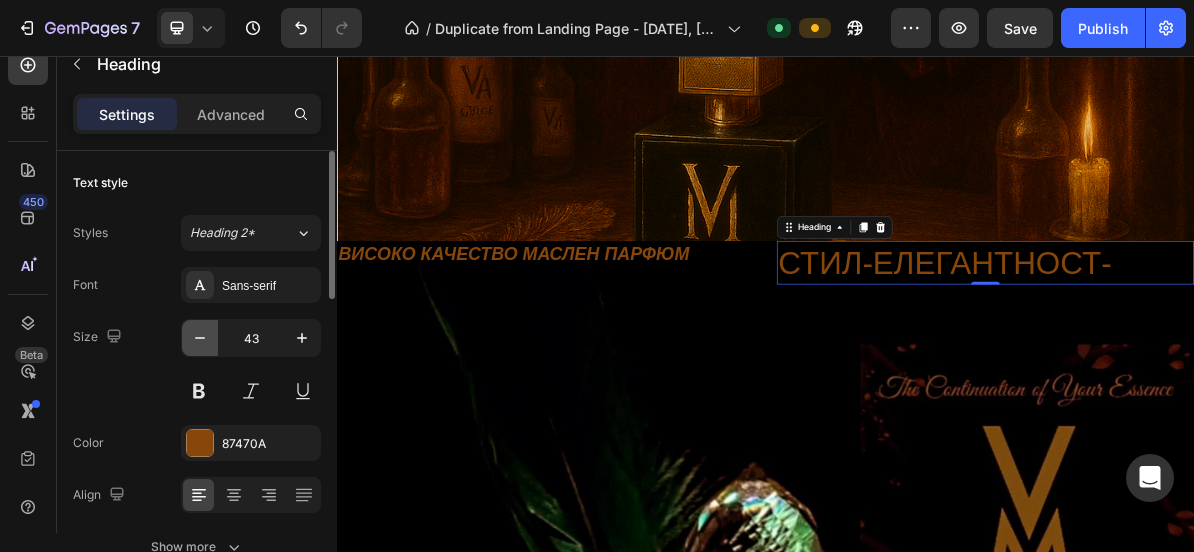 click 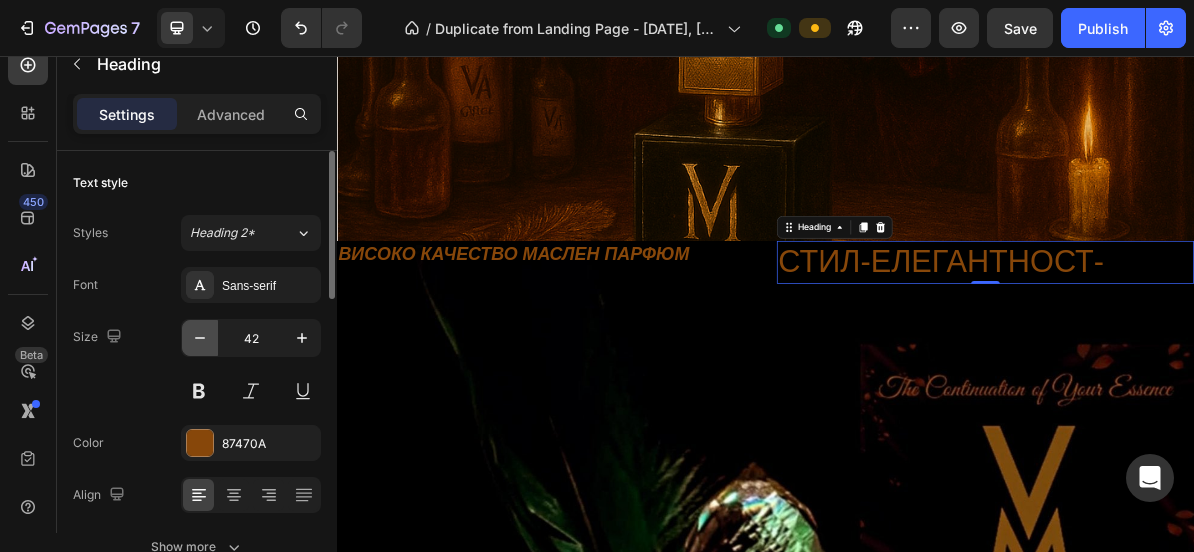 click 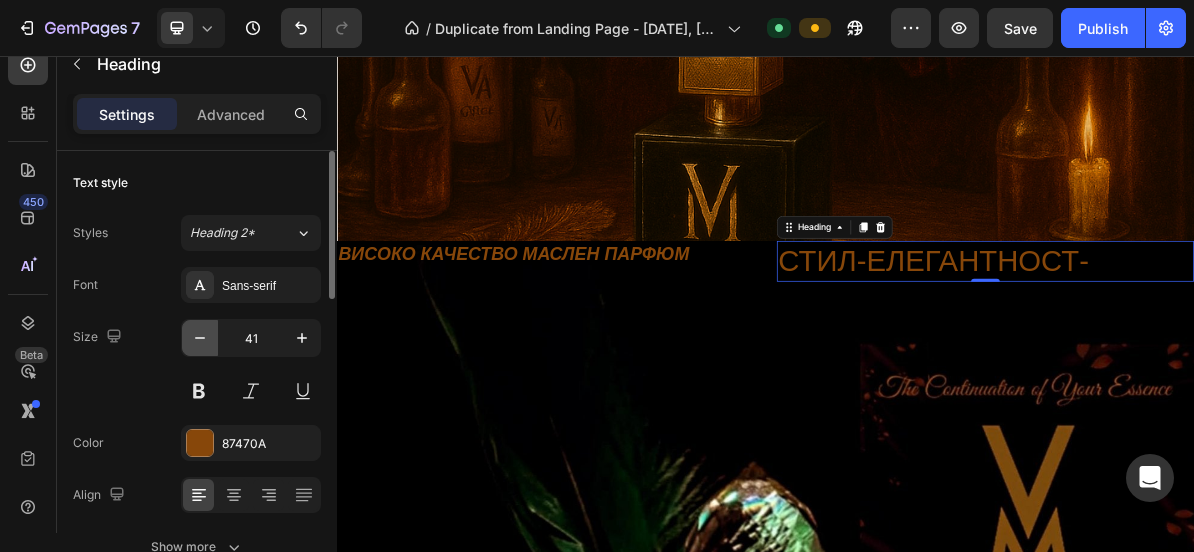 click 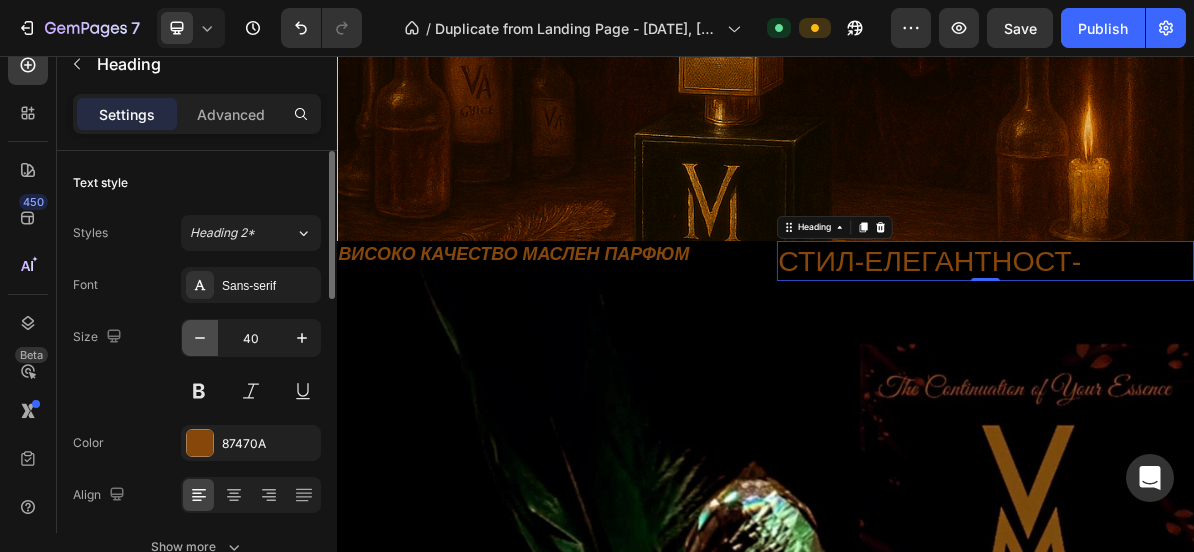 click 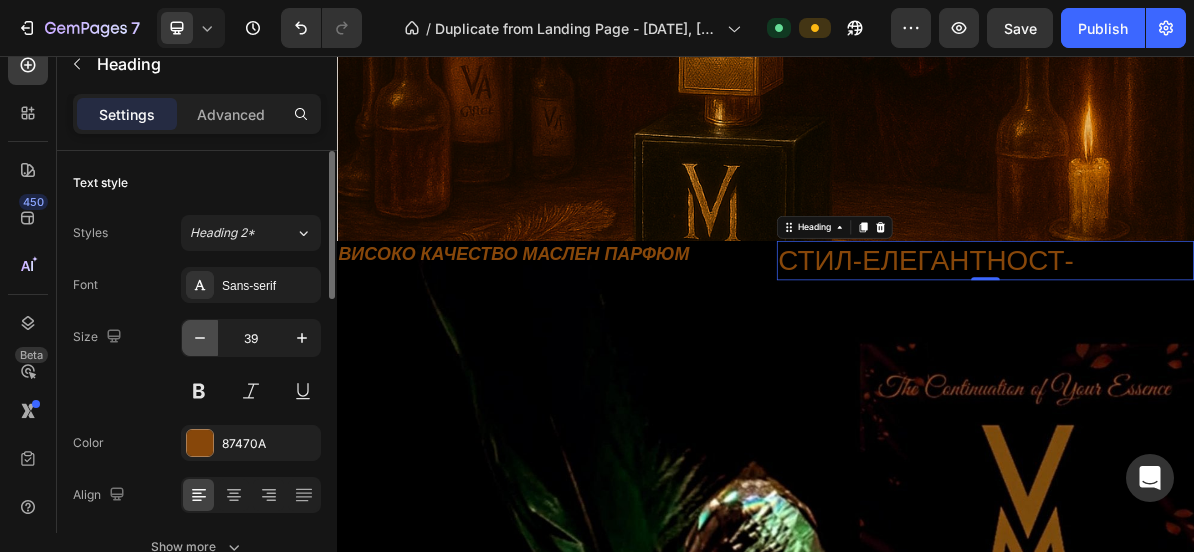 click 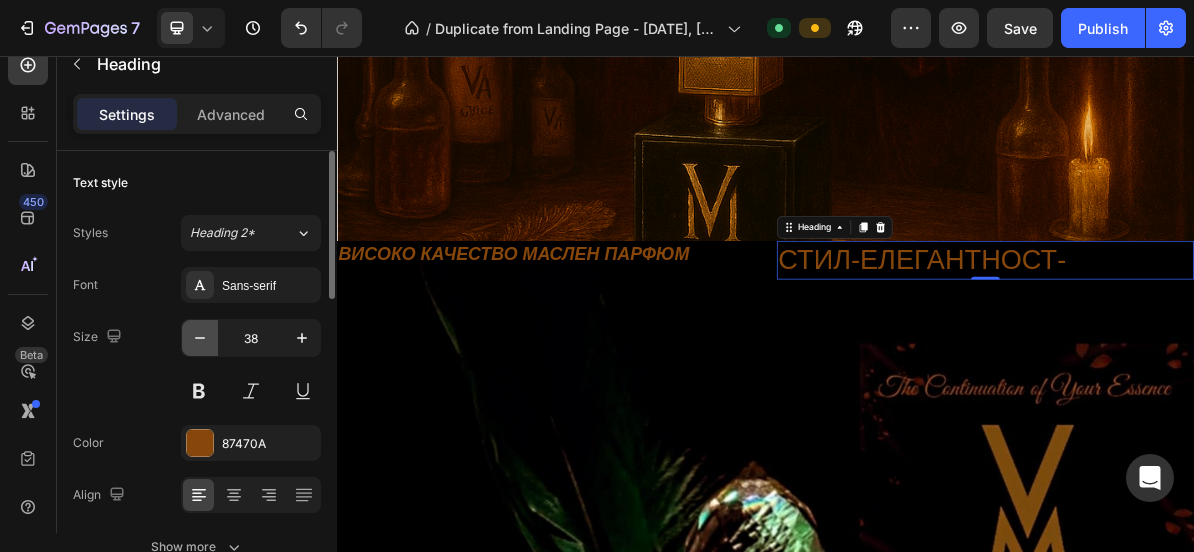 click 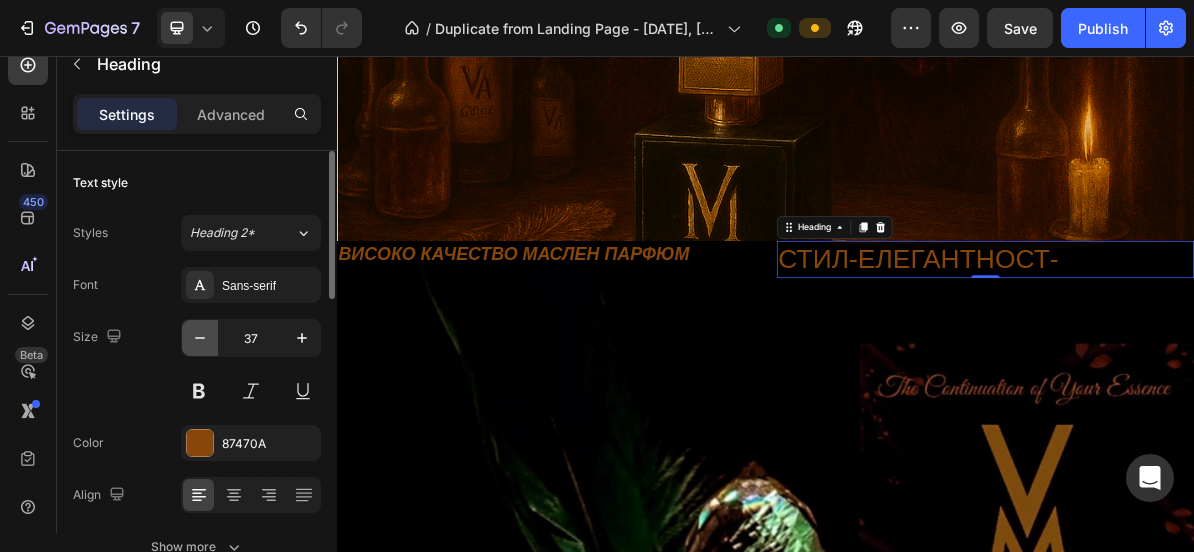 click 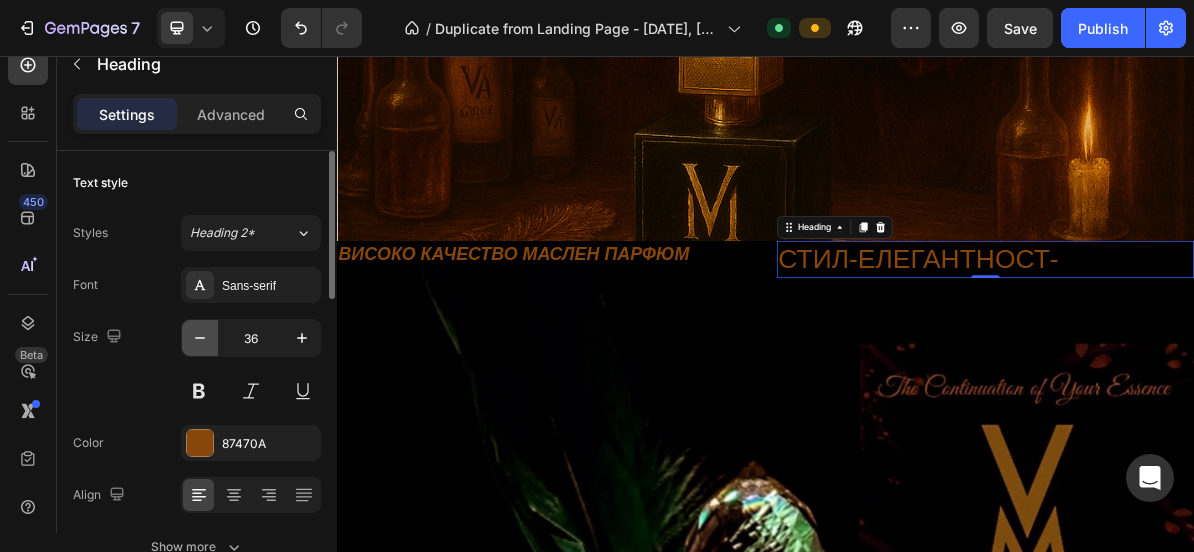 click 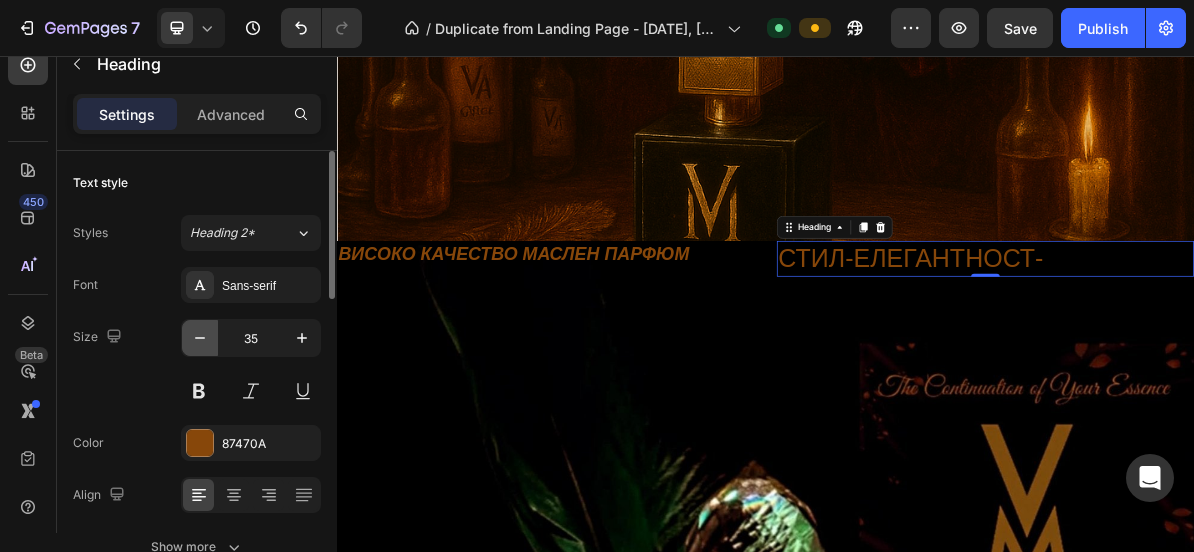 click 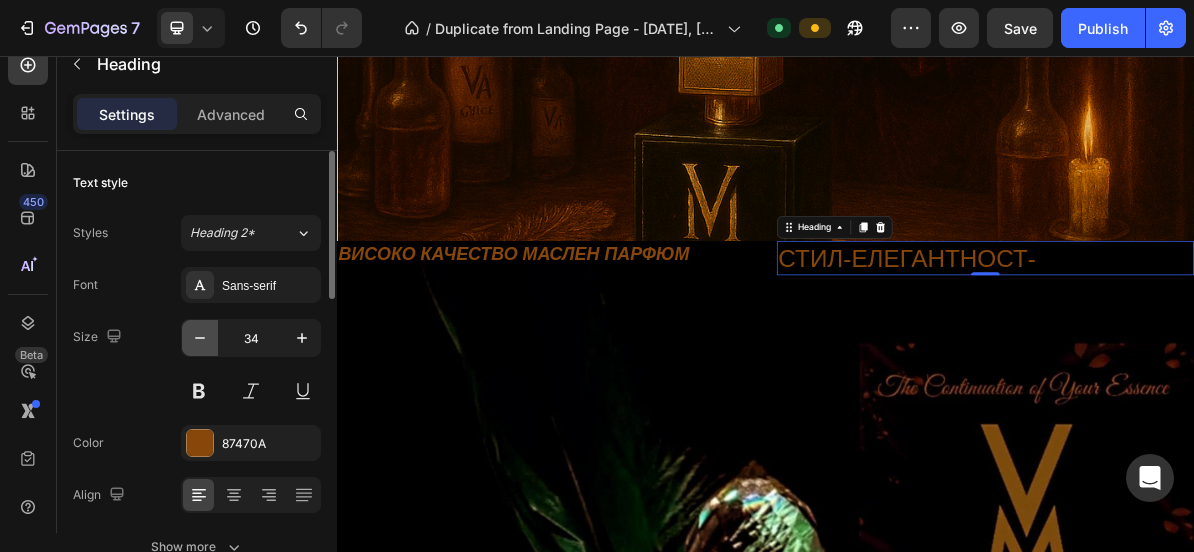 click 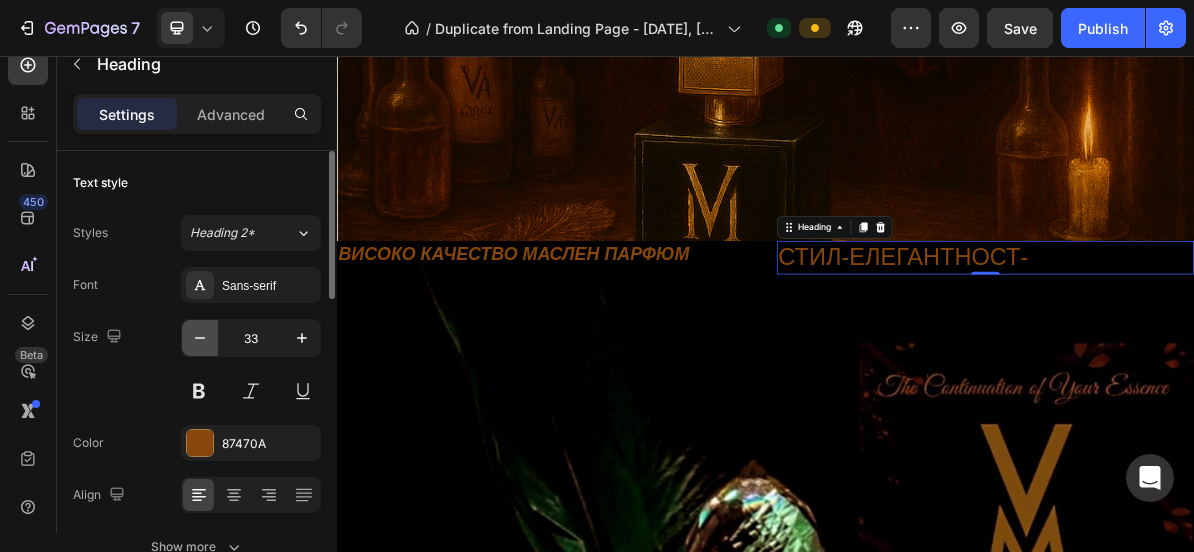 click 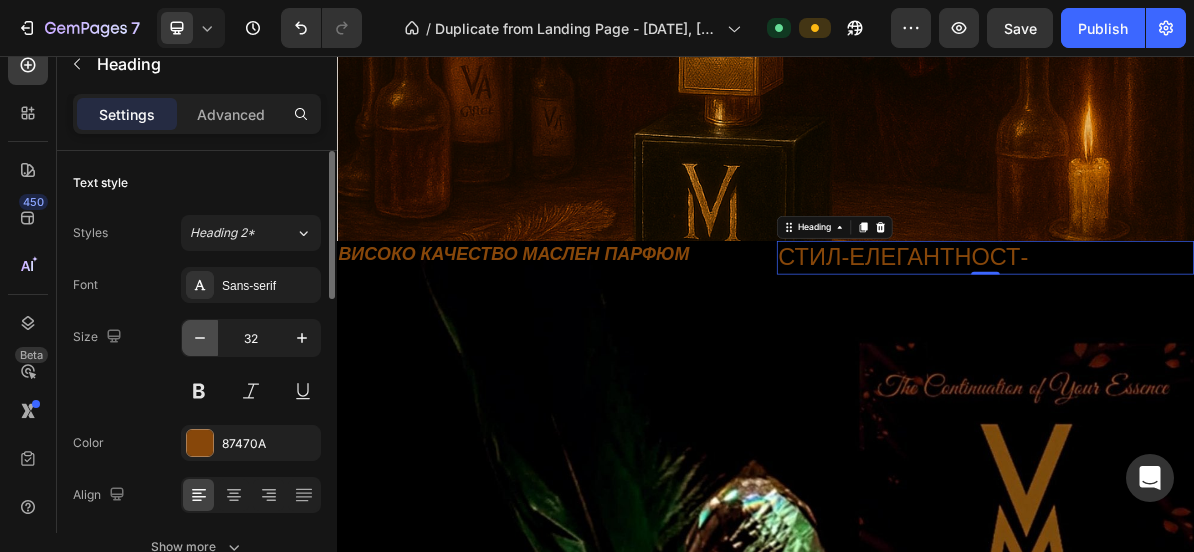 click 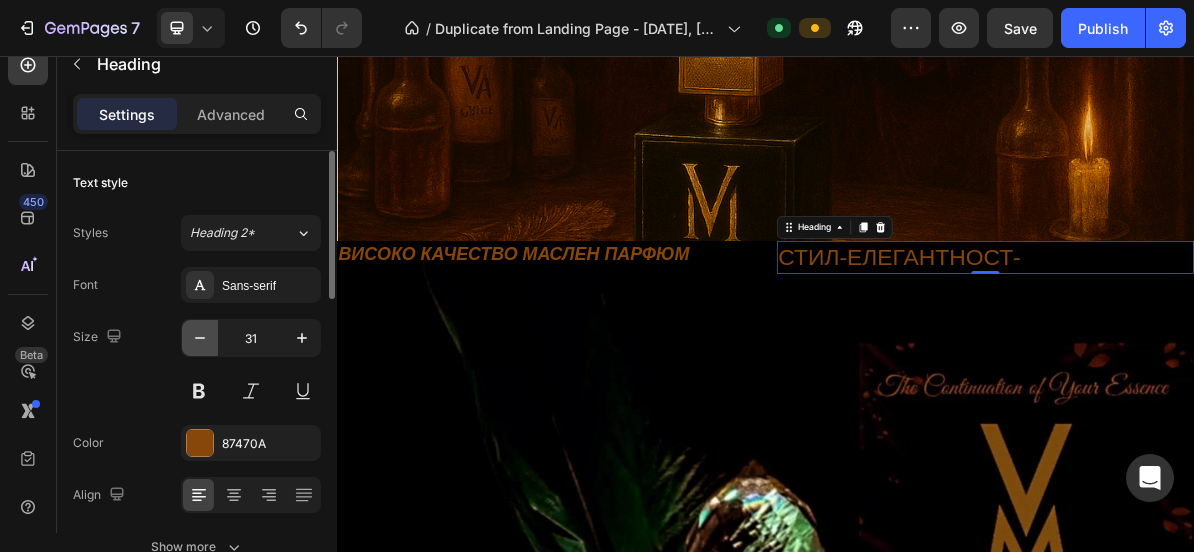click 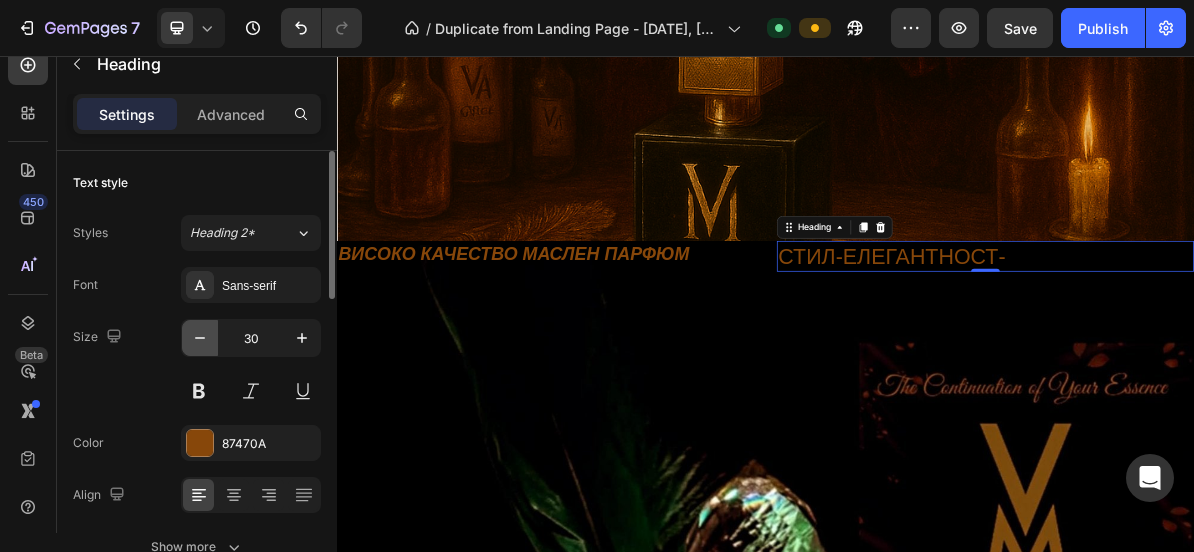 click 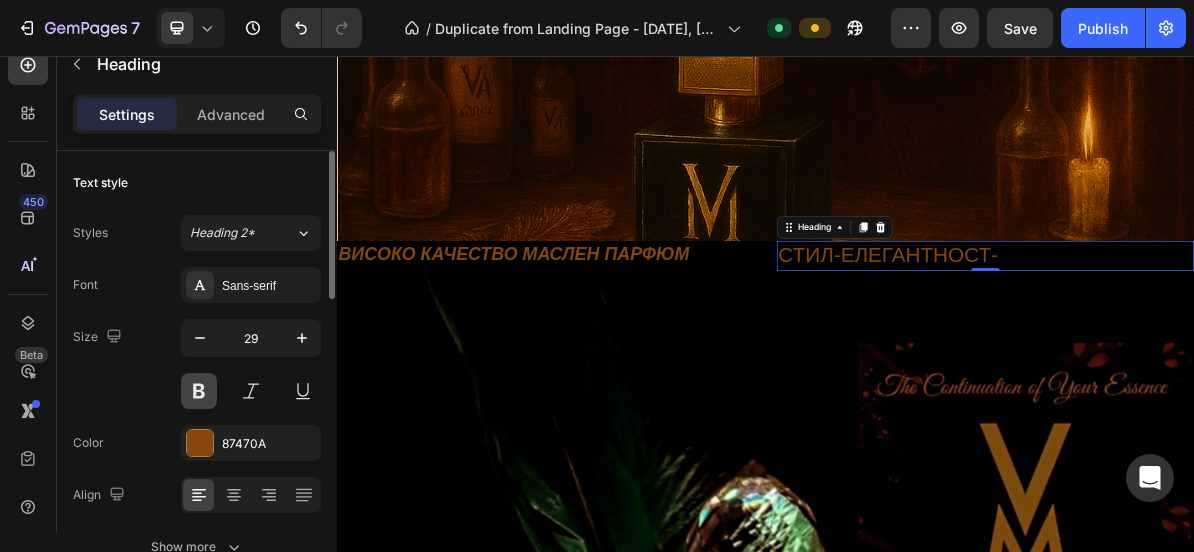 click at bounding box center [199, 391] 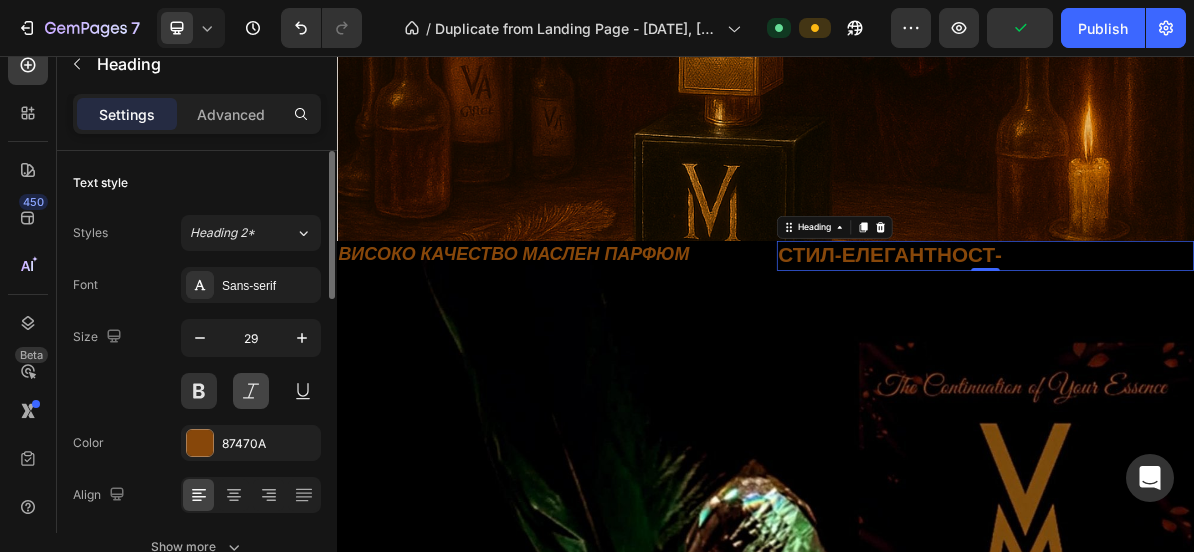 click at bounding box center (251, 391) 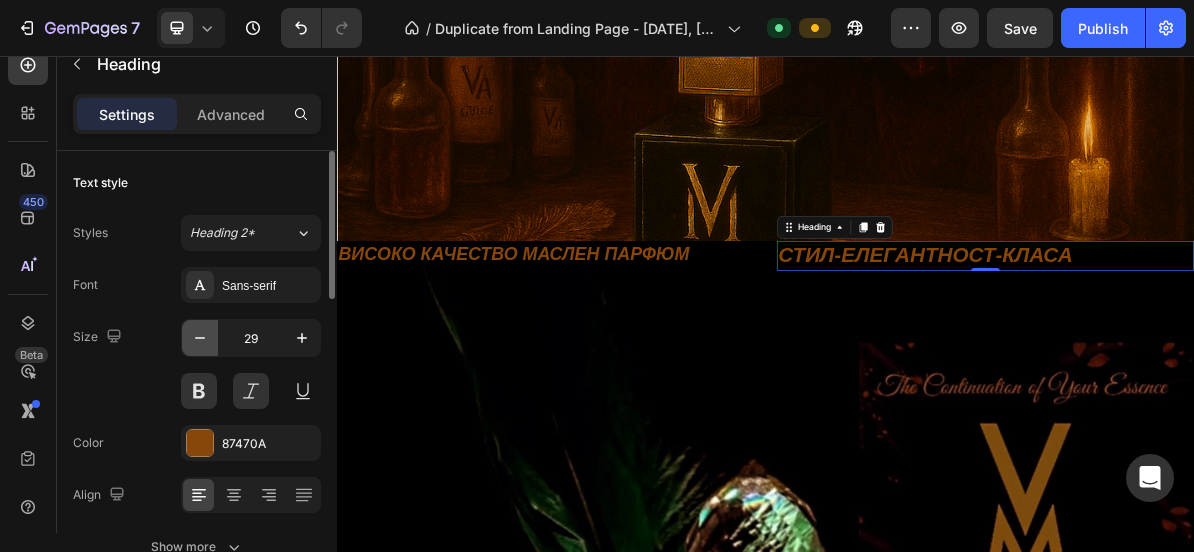 click 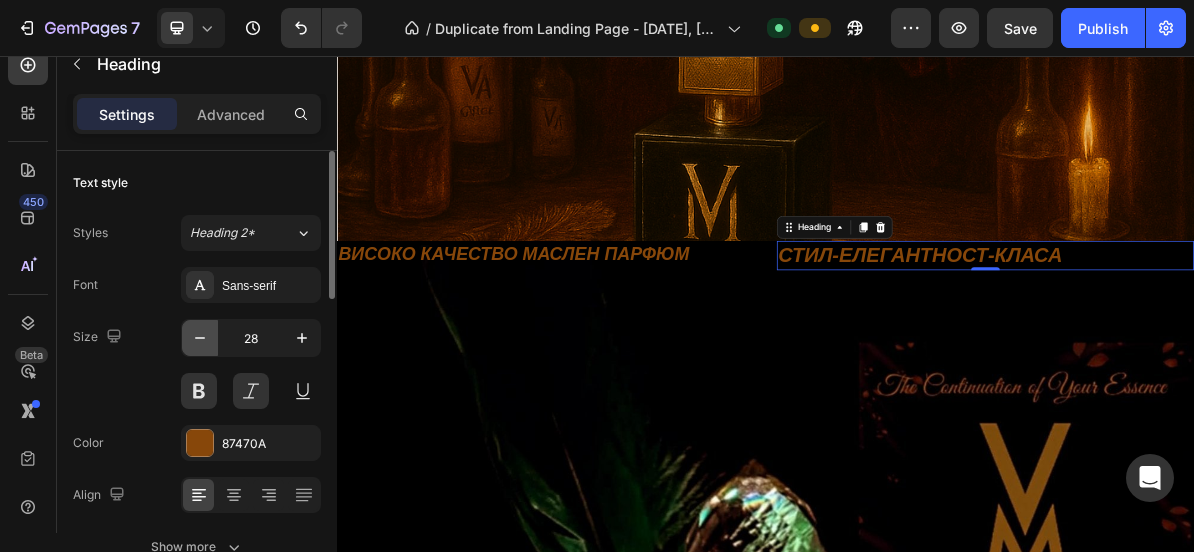 click 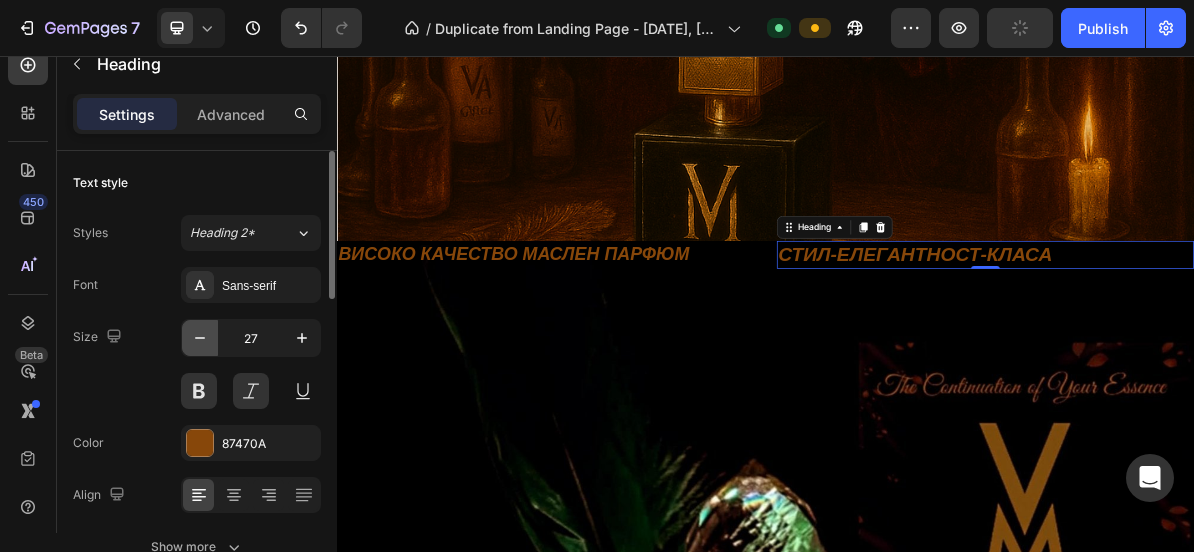 click 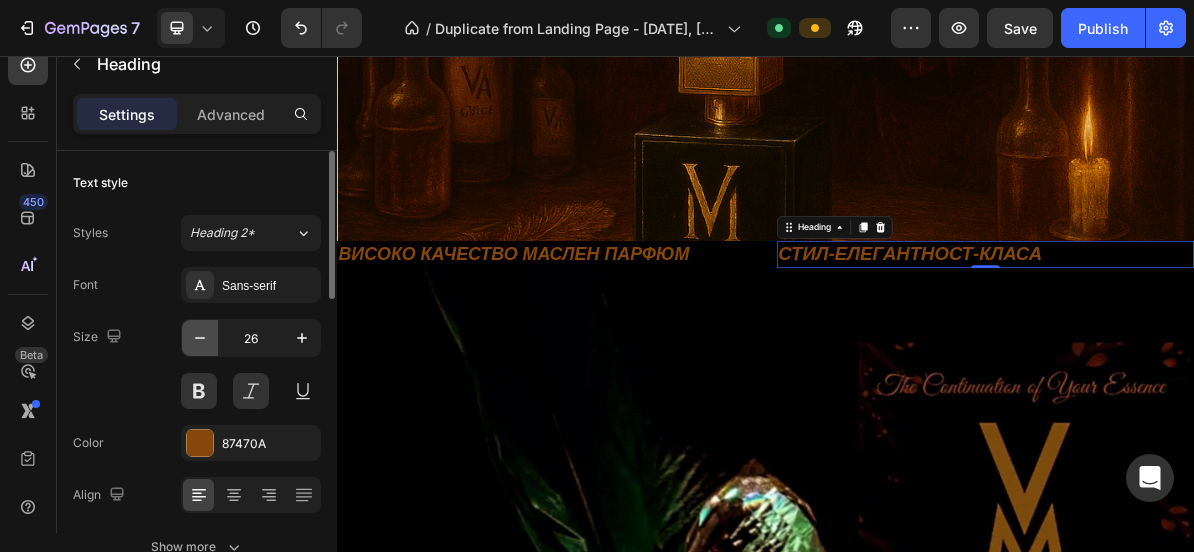 click 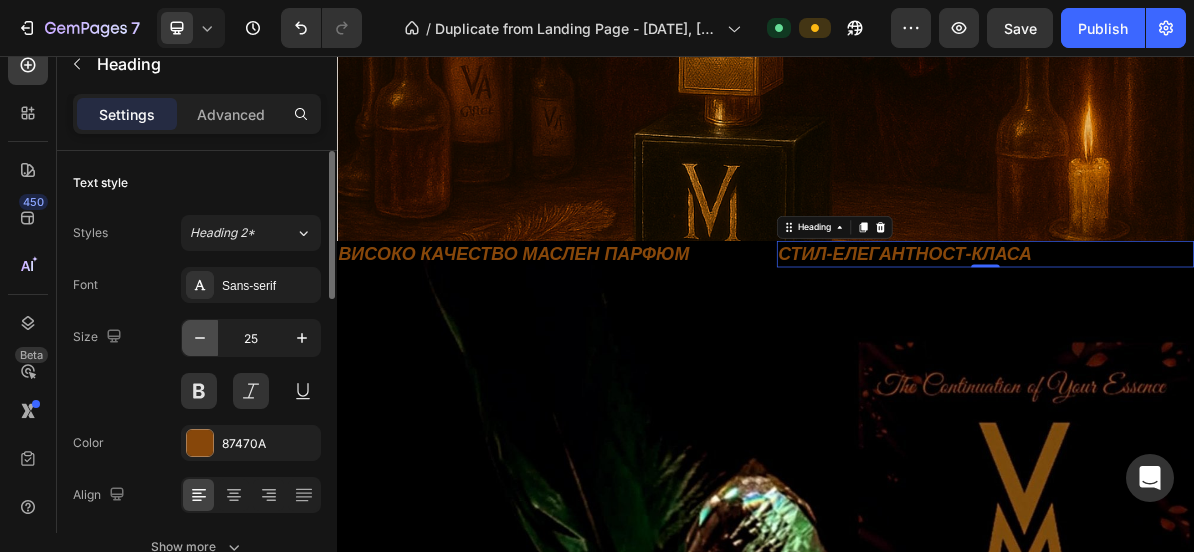 click 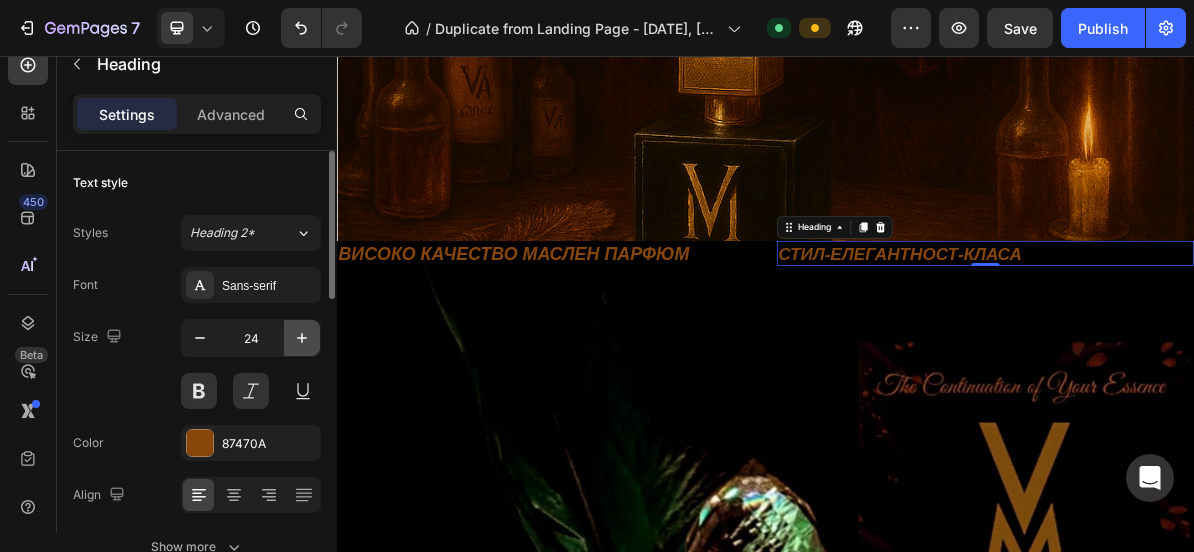click 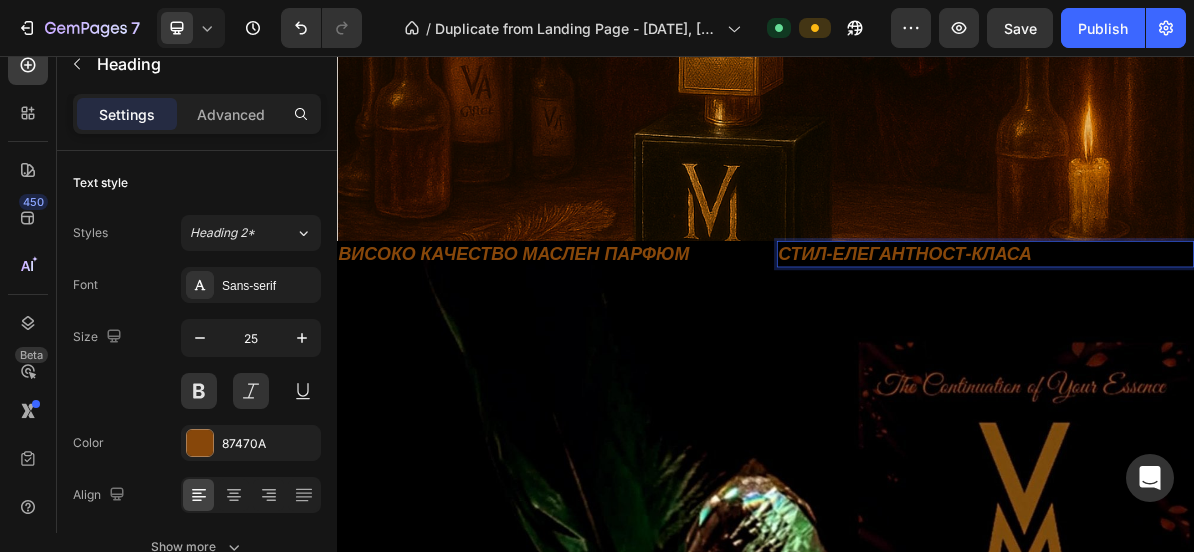 click on "СТИЛ-ЕЛЕГАНТНОСТ-КЛАСА" at bounding box center [1245, 333] 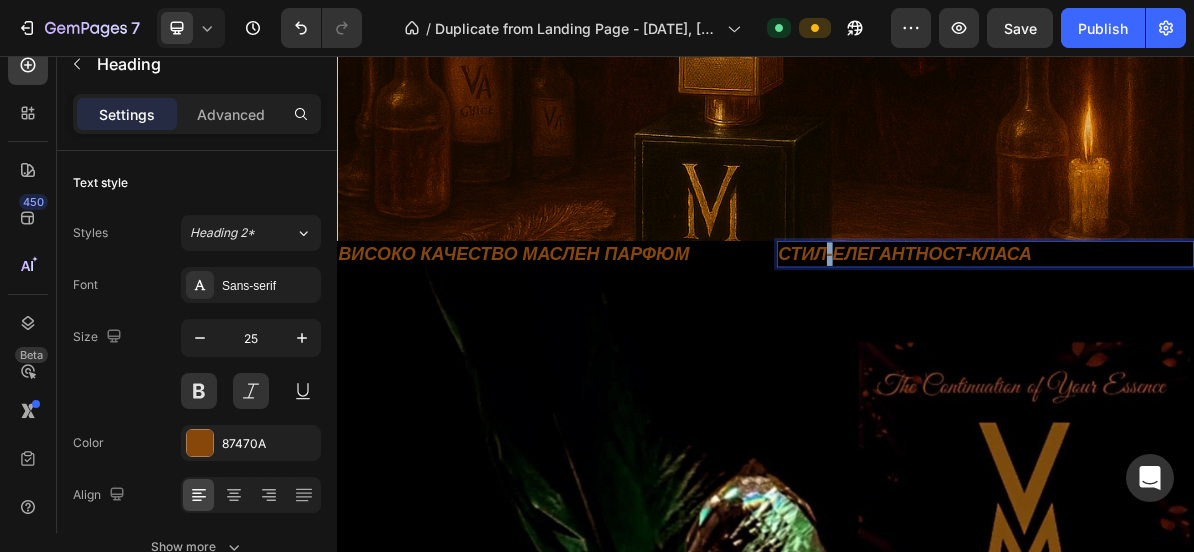 click on "СТИЛ-ЕЛЕГАНТНОСТ-КЛАСА" at bounding box center (1245, 333) 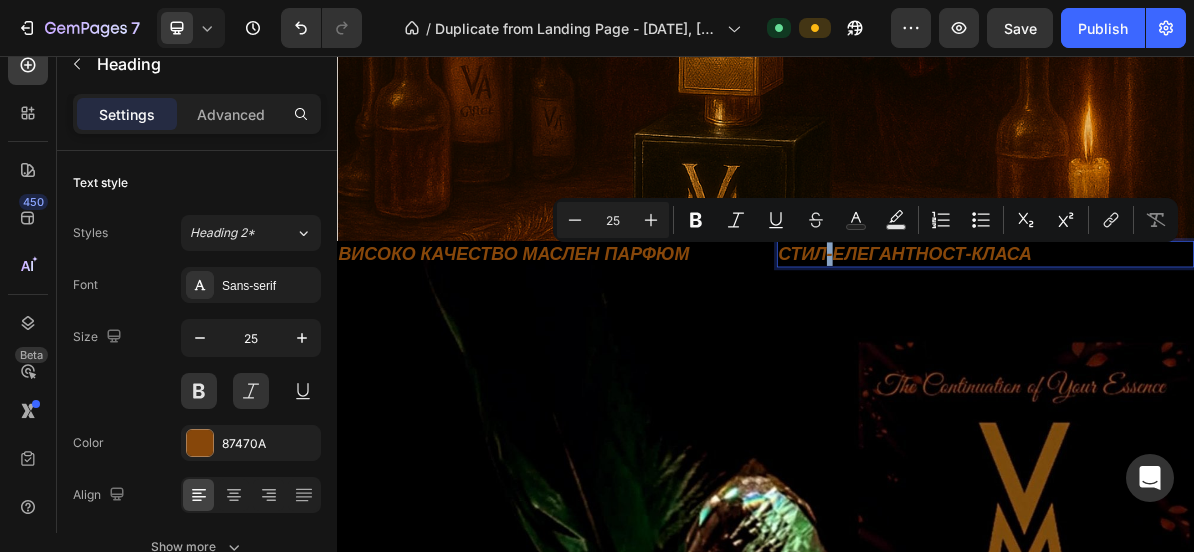 click on "СТИЛ-ЕЛЕГАНТНОСТ-КЛАСА" at bounding box center (1245, 333) 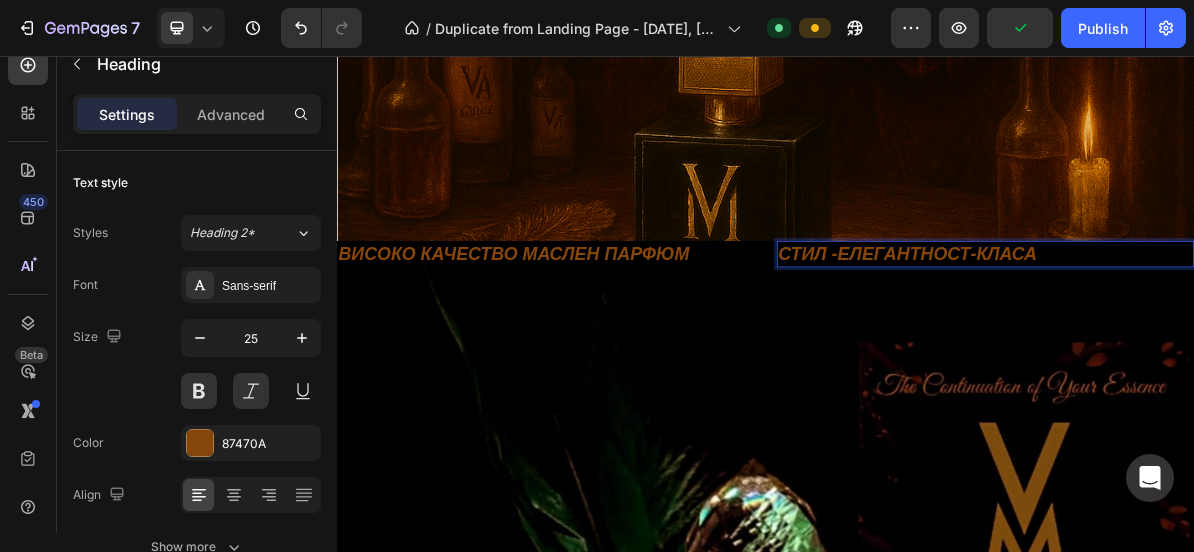 click on "СТИЛ -ЕЛЕГАНТНОСТ-КЛАСА" at bounding box center [1245, 333] 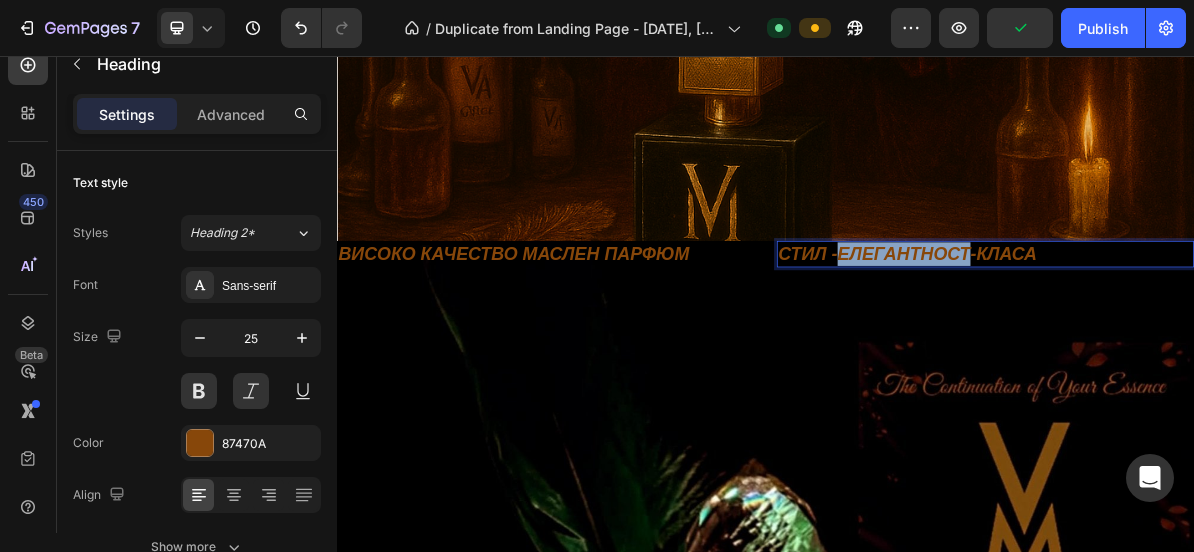 click on "СТИЛ -ЕЛЕГАНТНОСТ-КЛАСА" at bounding box center (1245, 333) 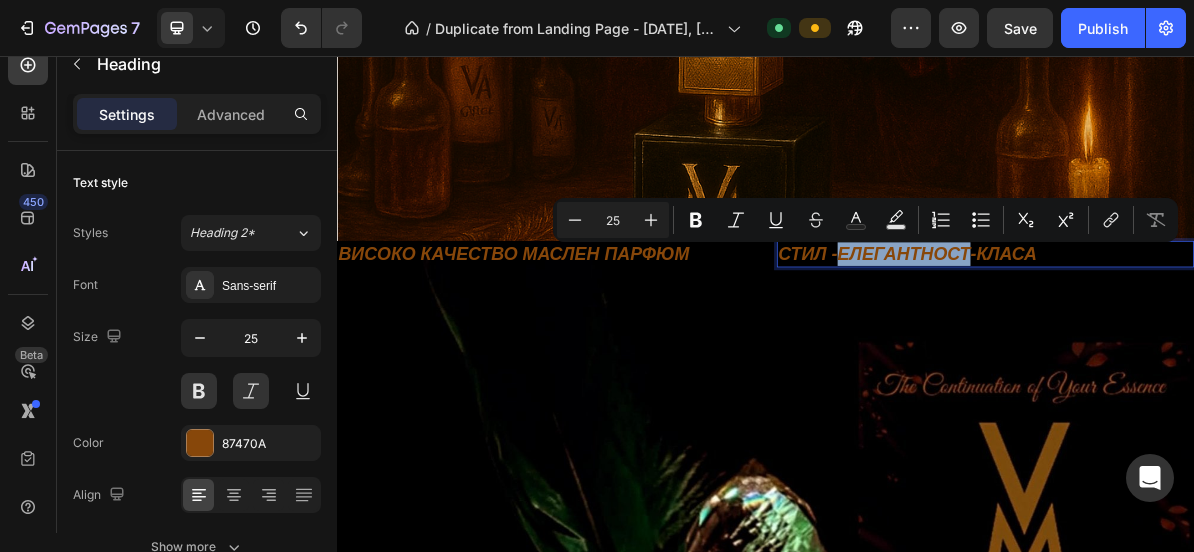 click on "СТИЛ -ЕЛЕГАНТНОСТ-КЛАСА" at bounding box center [1245, 333] 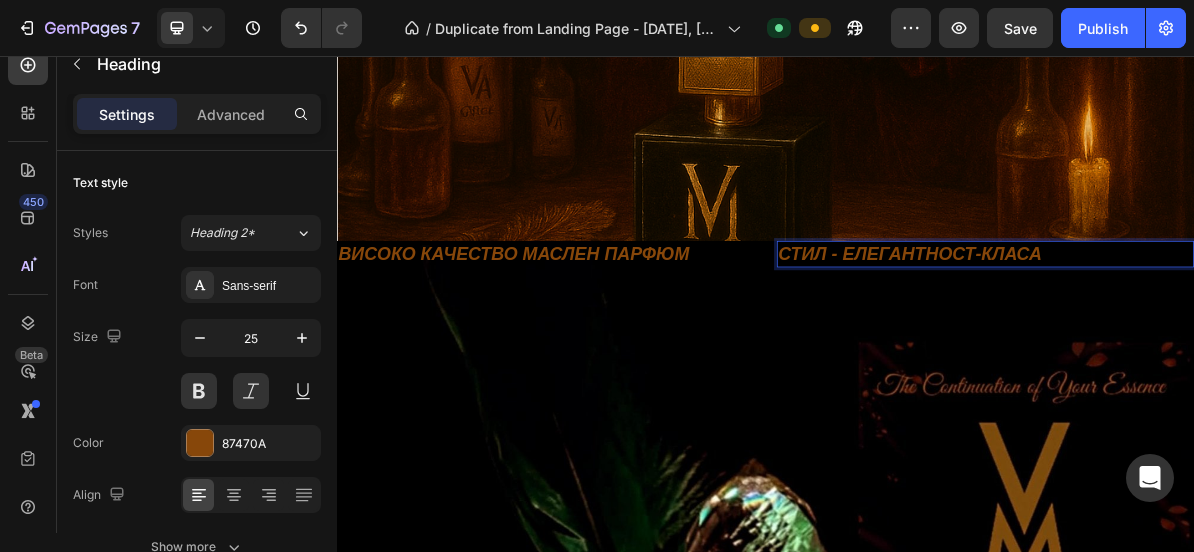 click on "СТИЛ - ЕЛЕГАНТНОСТ-КЛАСА" at bounding box center [1245, 333] 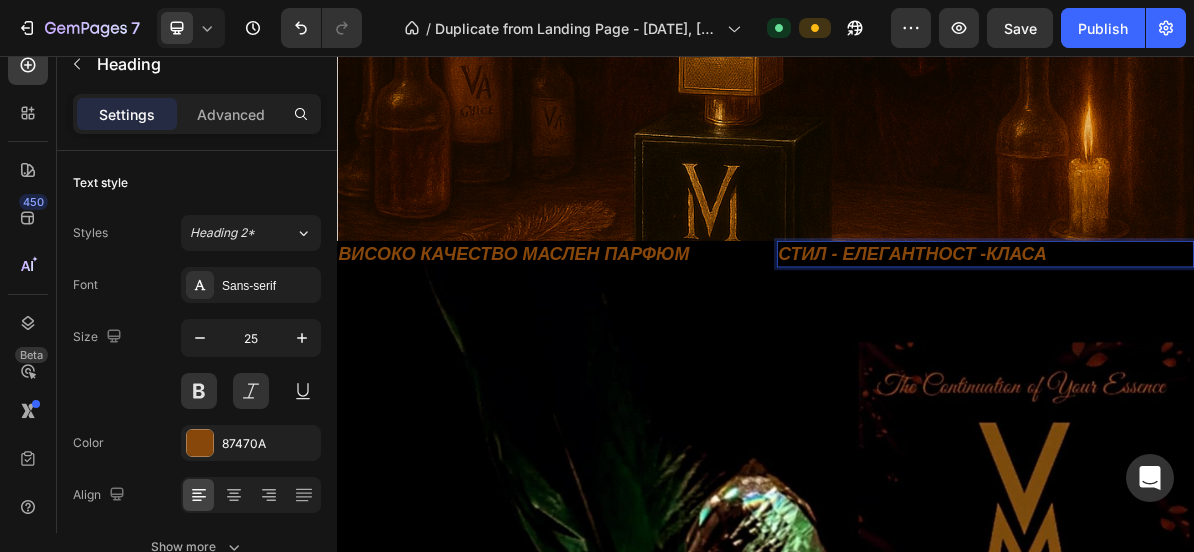 click on "СТИЛ - ЕЛЕГАНТНОСТ -КЛАСА" at bounding box center [1245, 333] 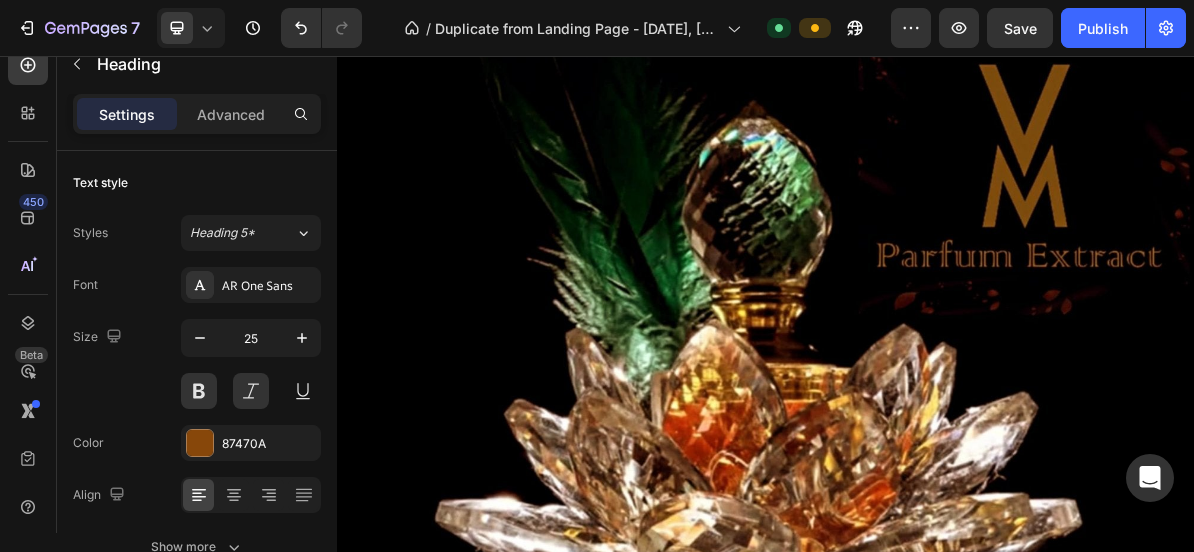 scroll, scrollTop: 6902, scrollLeft: 0, axis: vertical 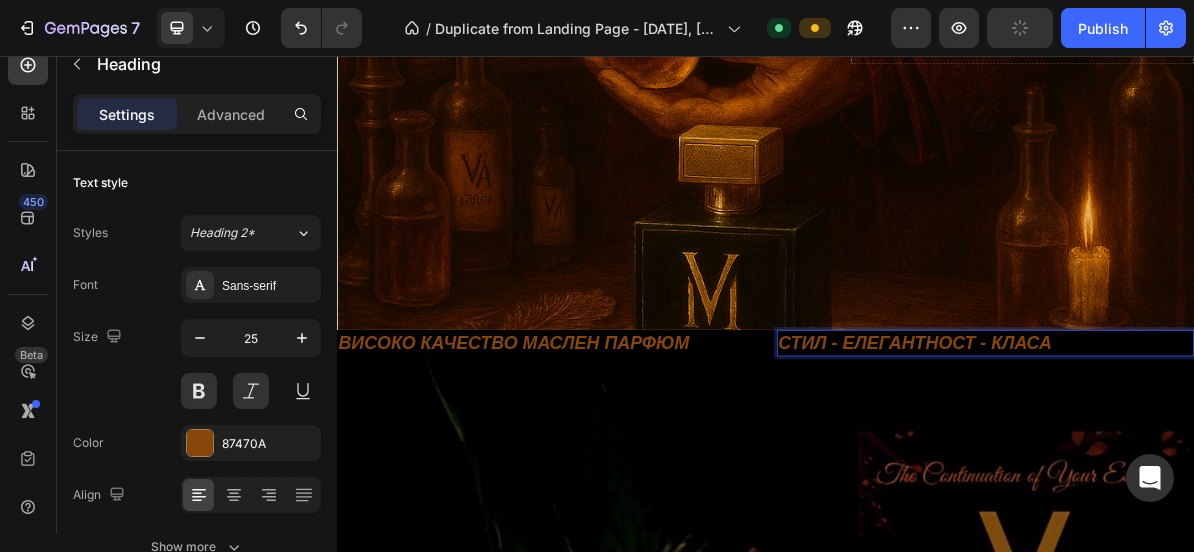 click on "СТИЛ - ЕЛЕГАНТНОСТ - КЛАСА" at bounding box center (1245, 457) 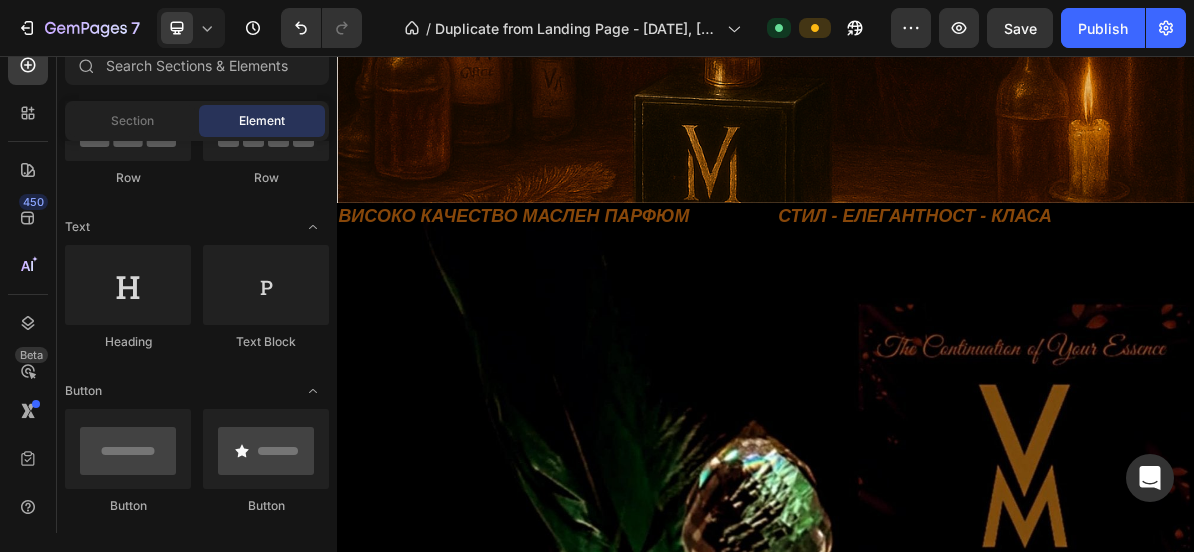 scroll, scrollTop: 6398, scrollLeft: 0, axis: vertical 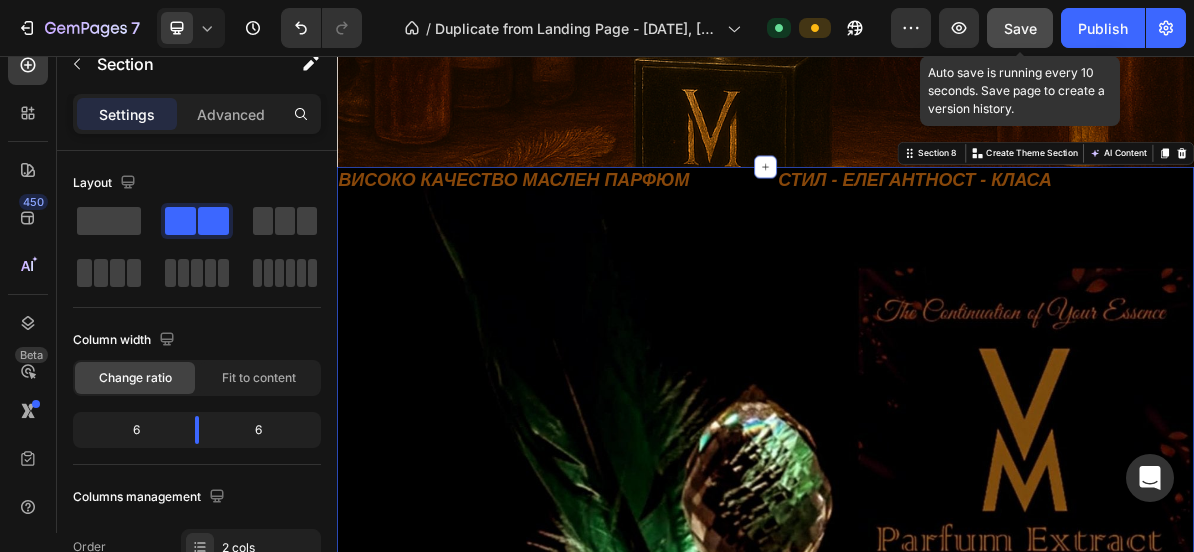 click on "Save" at bounding box center [1020, 28] 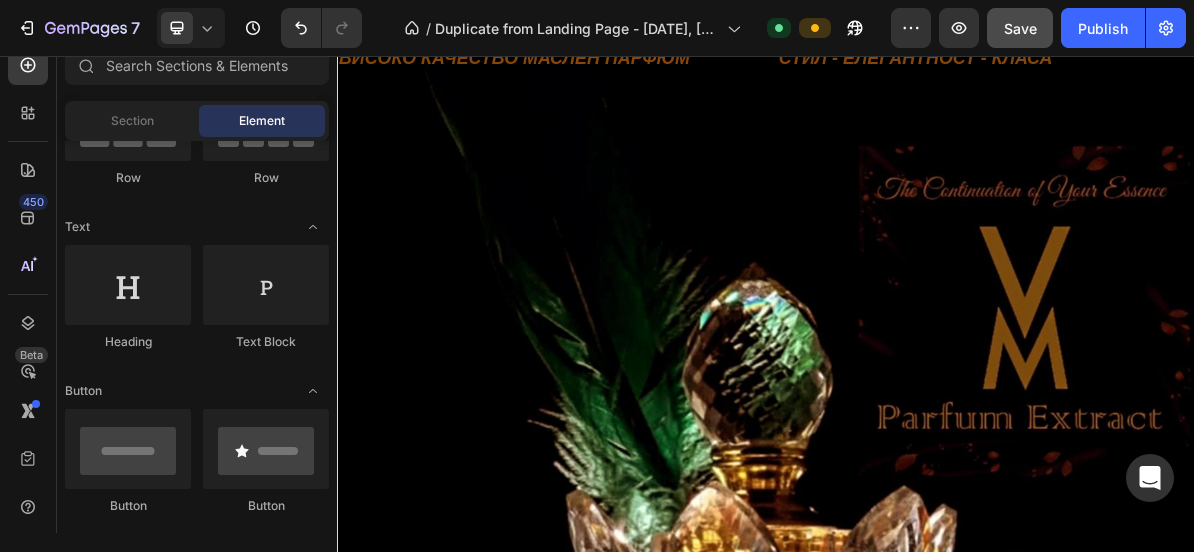 scroll, scrollTop: 6721, scrollLeft: 0, axis: vertical 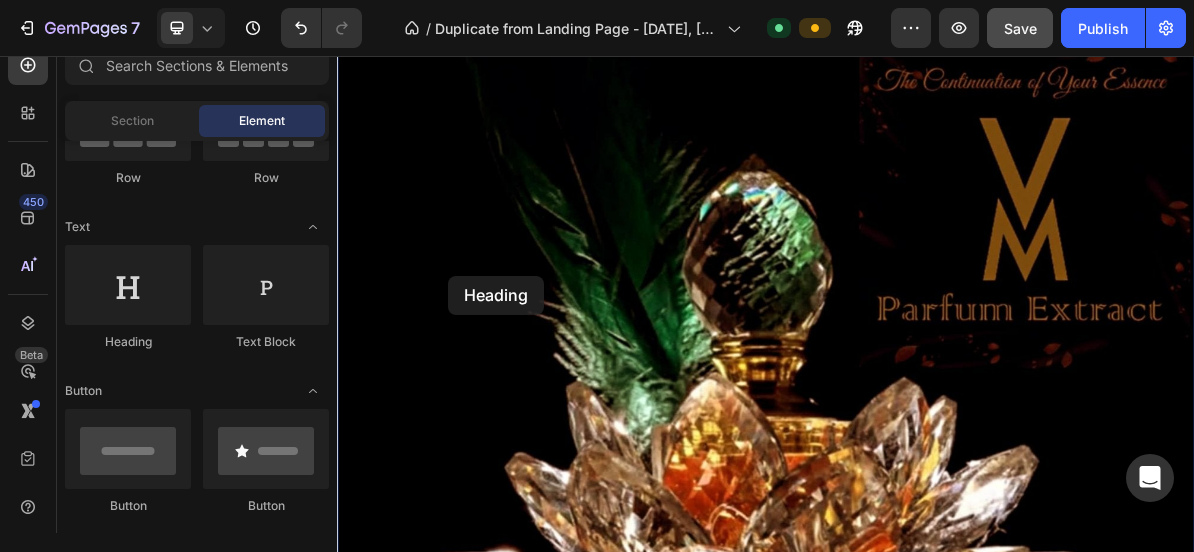 drag, startPoint x: 475, startPoint y: 339, endPoint x: 493, endPoint y: 364, distance: 30.805843 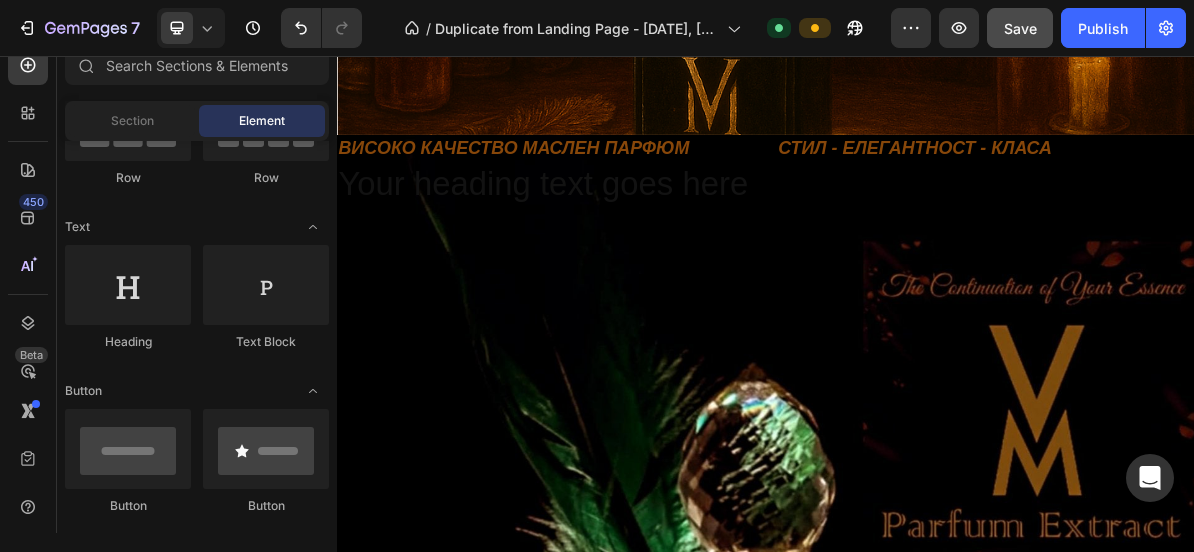 scroll, scrollTop: 6417, scrollLeft: 0, axis: vertical 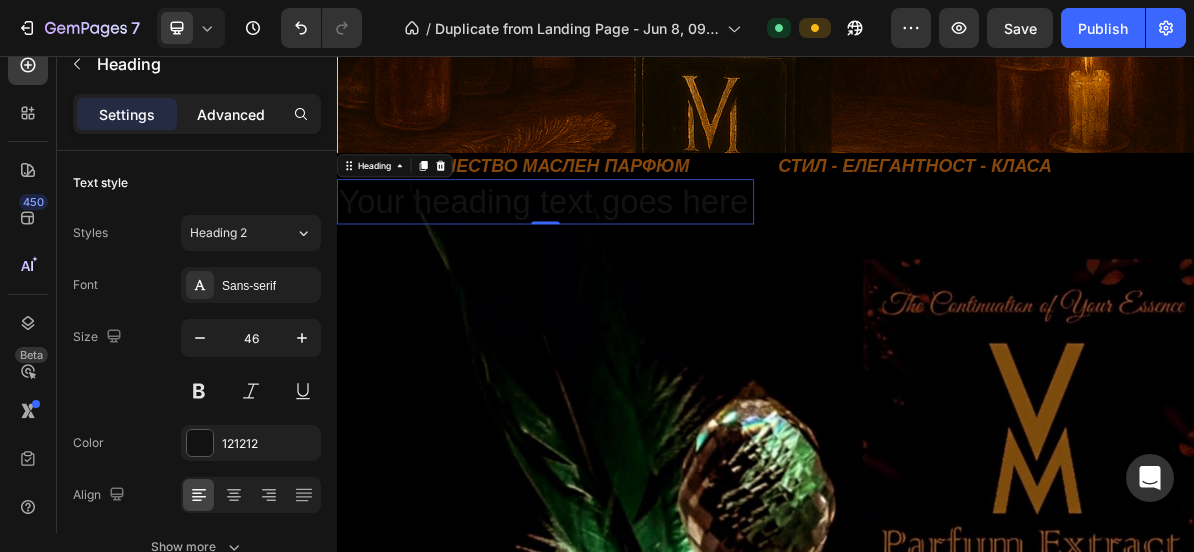 click on "Advanced" 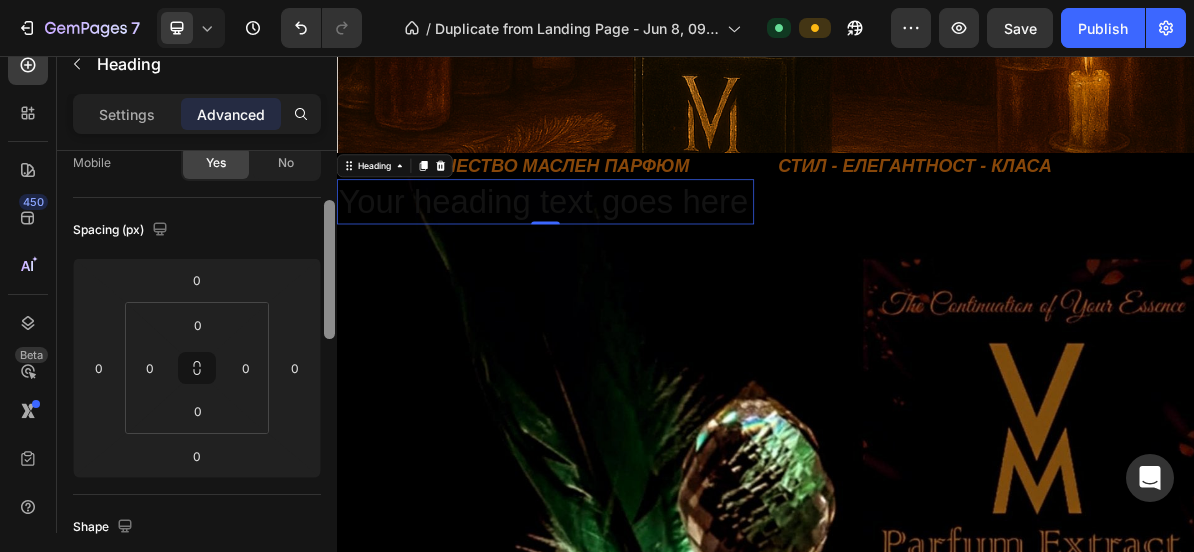 scroll, scrollTop: 173, scrollLeft: 0, axis: vertical 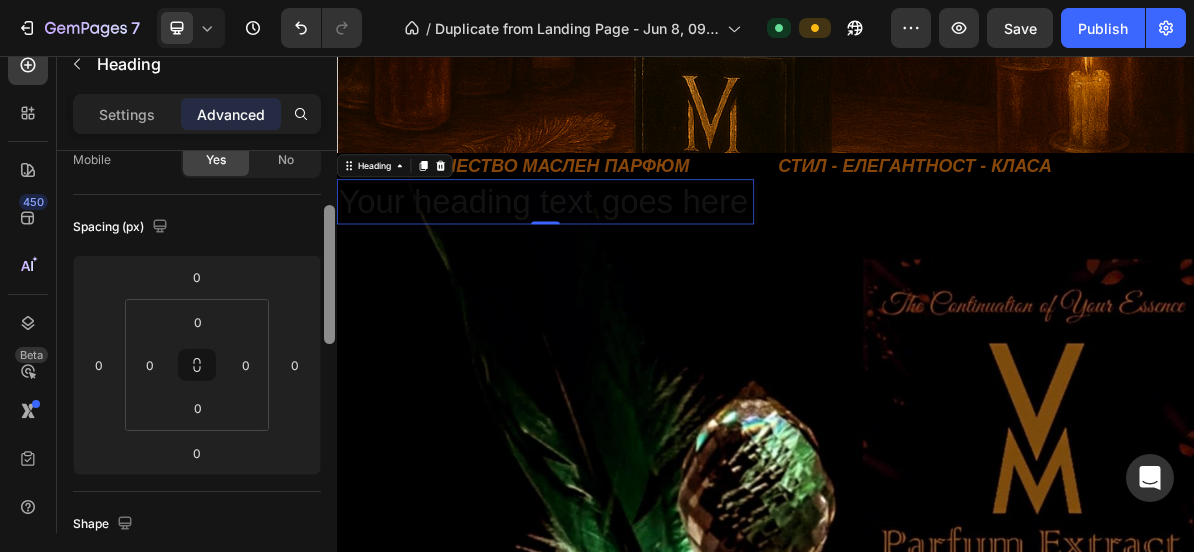drag, startPoint x: 330, startPoint y: 236, endPoint x: 328, endPoint y: 291, distance: 55.03635 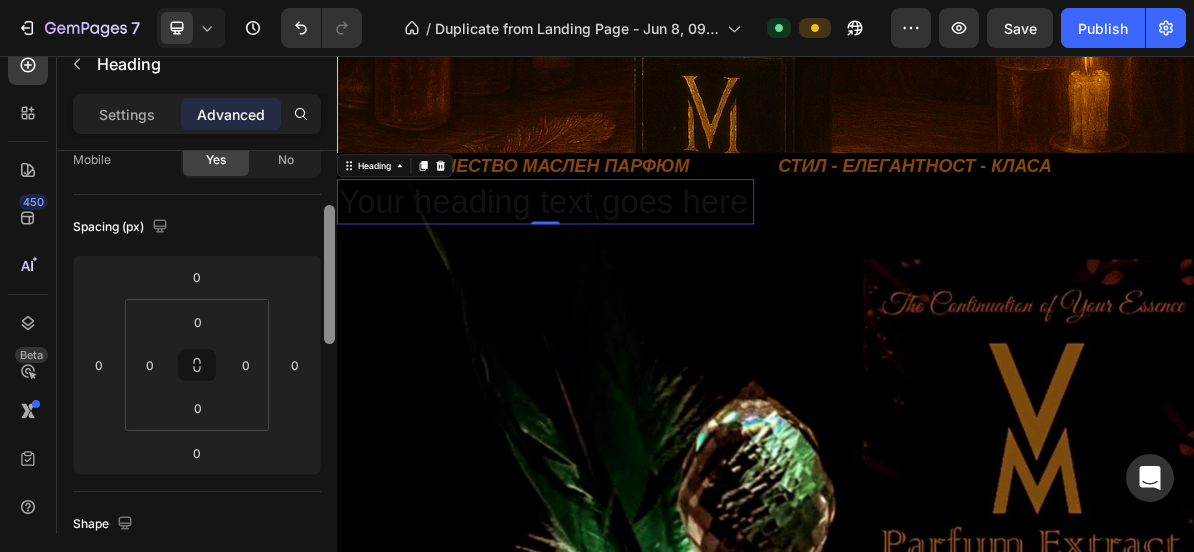 click at bounding box center [329, 274] 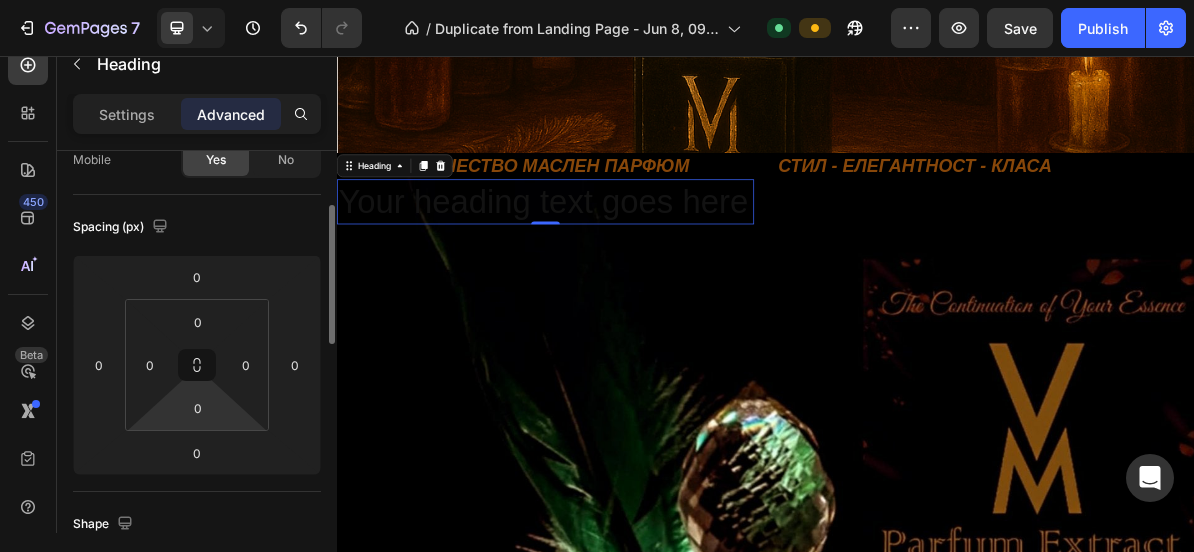drag, startPoint x: 222, startPoint y: 417, endPoint x: 222, endPoint y: 401, distance: 16 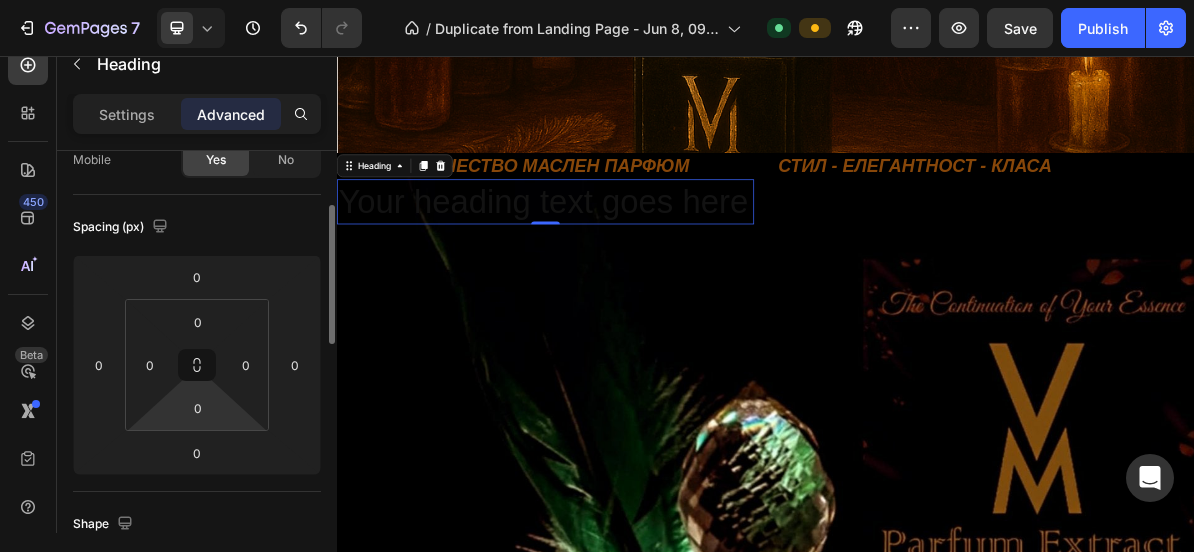 click on "0 0 0 0" at bounding box center (197, 365) 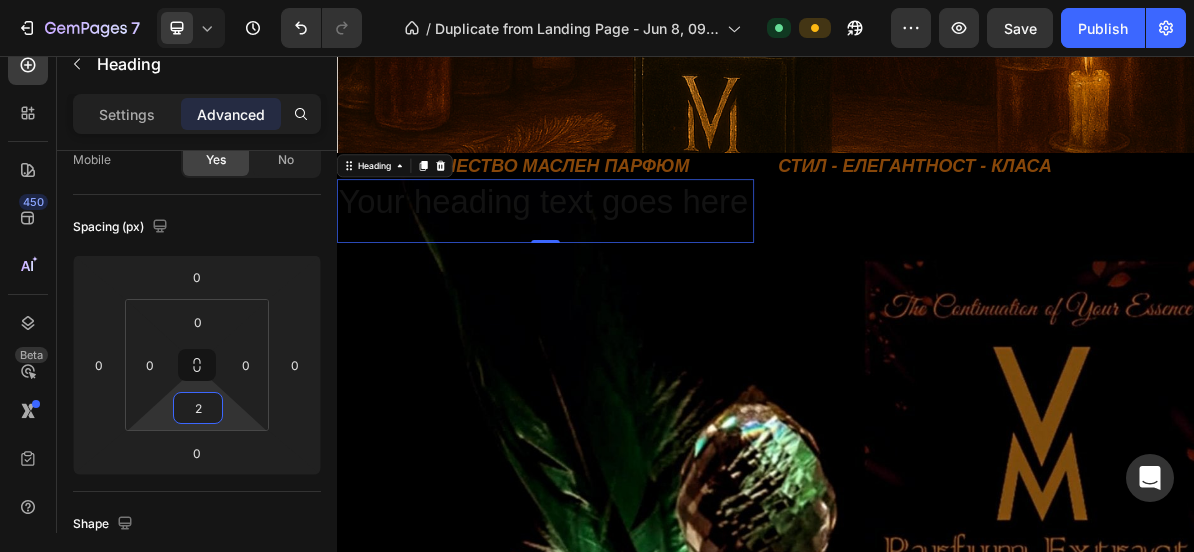 type on "0" 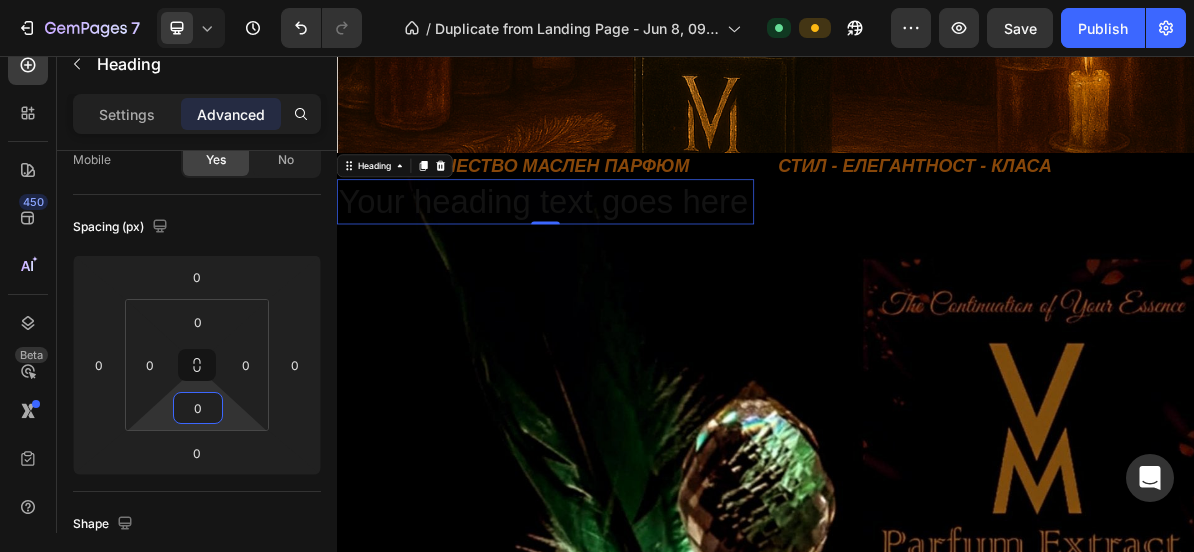 drag, startPoint x: 222, startPoint y: 401, endPoint x: 231, endPoint y: 443, distance: 42.953465 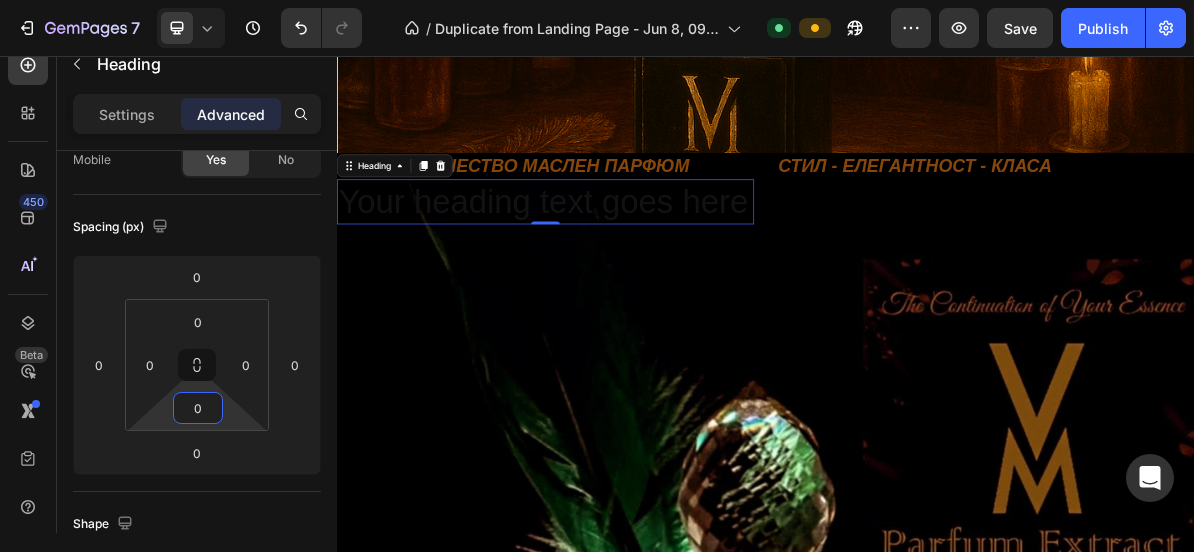 click on "7   /  Duplicate from Landing Page - Jun 8, 09:02:57 Default Preview  Save   Publish  450 Beta Sections(18) Elements(83) Section Element Hero Section Product Detail Brands Trusted Badges Guarantee Product Breakdown How to use Testimonials Compare Bundle FAQs Social Proof Brand Story Product List Collection Blog List Contact Sticky Add to Cart Custom Footer Browse Library 450 Layout
Row
Row
Row
Row Text
Heading
Text Block Button
Button
Button Media
Image
Image" at bounding box center [597, 0] 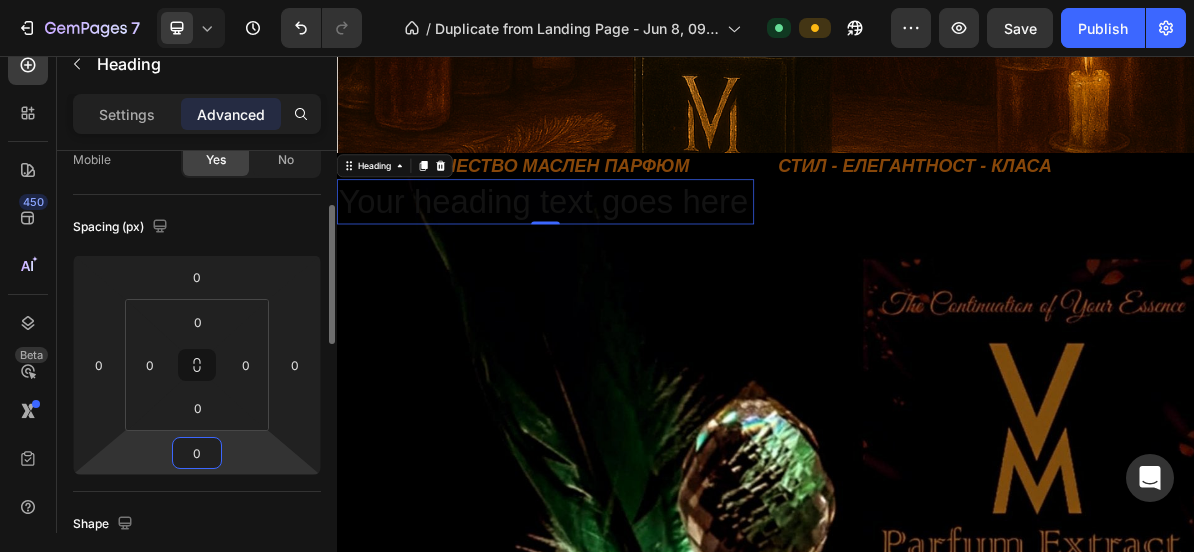 click on "7   /  Duplicate from Landing Page - Jun 8, 09:02:57 Default Preview  Save   Publish  450 Beta Sections(18) Elements(83) Section Element Hero Section Product Detail Brands Trusted Badges Guarantee Product Breakdown How to use Testimonials Compare Bundle FAQs Social Proof Brand Story Product List Collection Blog List Contact Sticky Add to Cart Custom Footer Browse Library 450 Layout
Row
Row
Row
Row Text
Heading
Text Block Button
Button
Button Media
Image
Image" at bounding box center (597, 0) 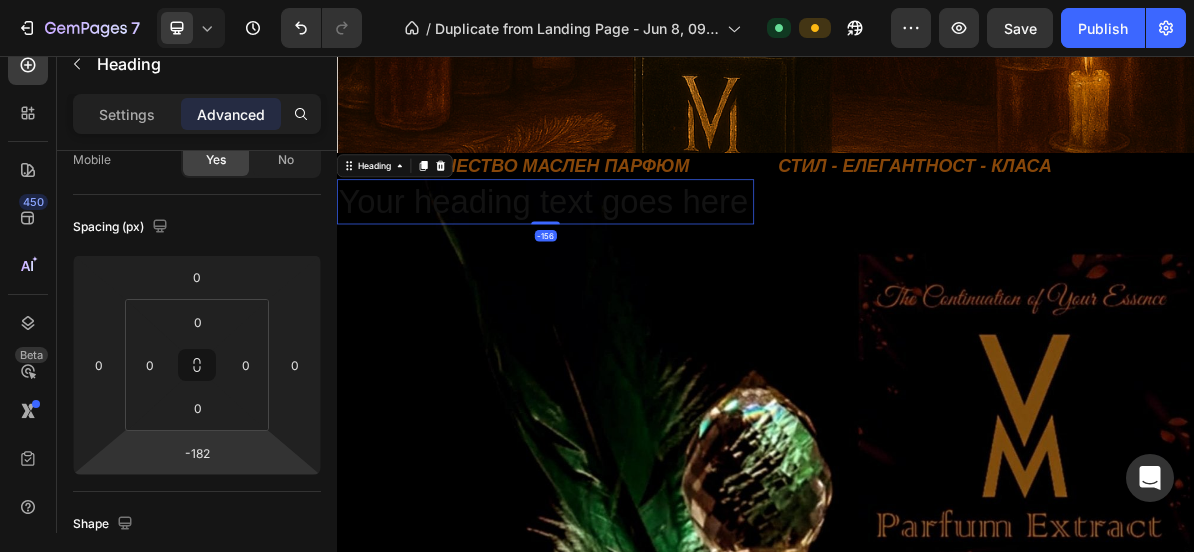 type on "-184" 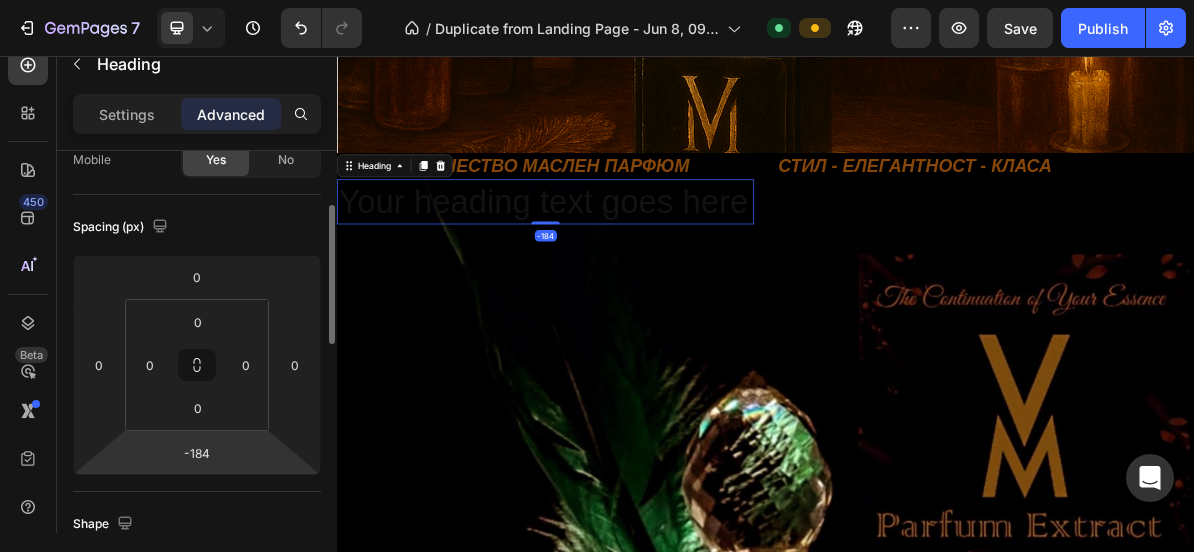 drag, startPoint x: 231, startPoint y: 443, endPoint x: 244, endPoint y: 535, distance: 92.91394 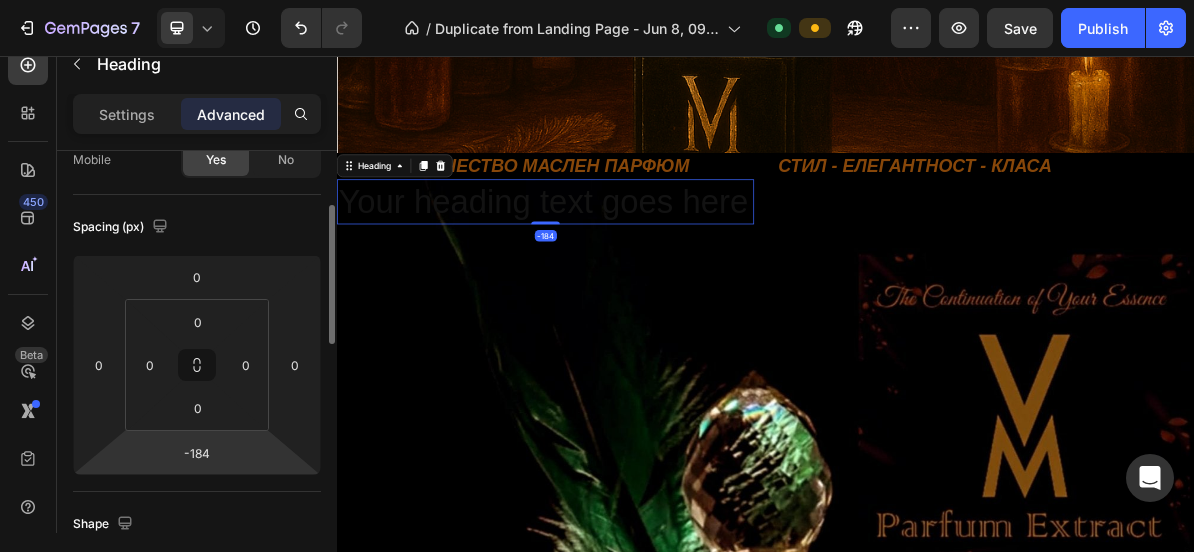 click on "7   /  Duplicate from Landing Page - Jun 8, 09:02:57 Default Preview  Save   Publish  450 Beta Sections(18) Elements(83) Section Element Hero Section Product Detail Brands Trusted Badges Guarantee Product Breakdown How to use Testimonials Compare Bundle FAQs Social Proof Brand Story Product List Collection Blog List Contact Sticky Add to Cart Custom Footer Browse Library 450 Layout
Row
Row
Row
Row Text
Heading
Text Block Button
Button
Button Media
Image
Image" at bounding box center [597, 0] 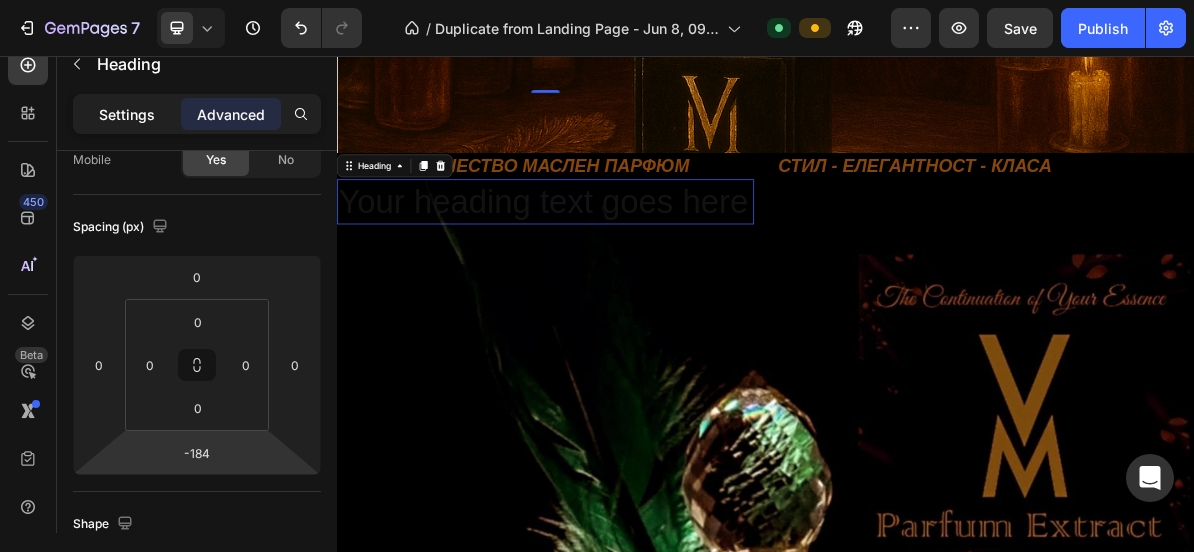 click on "Settings" at bounding box center [127, 114] 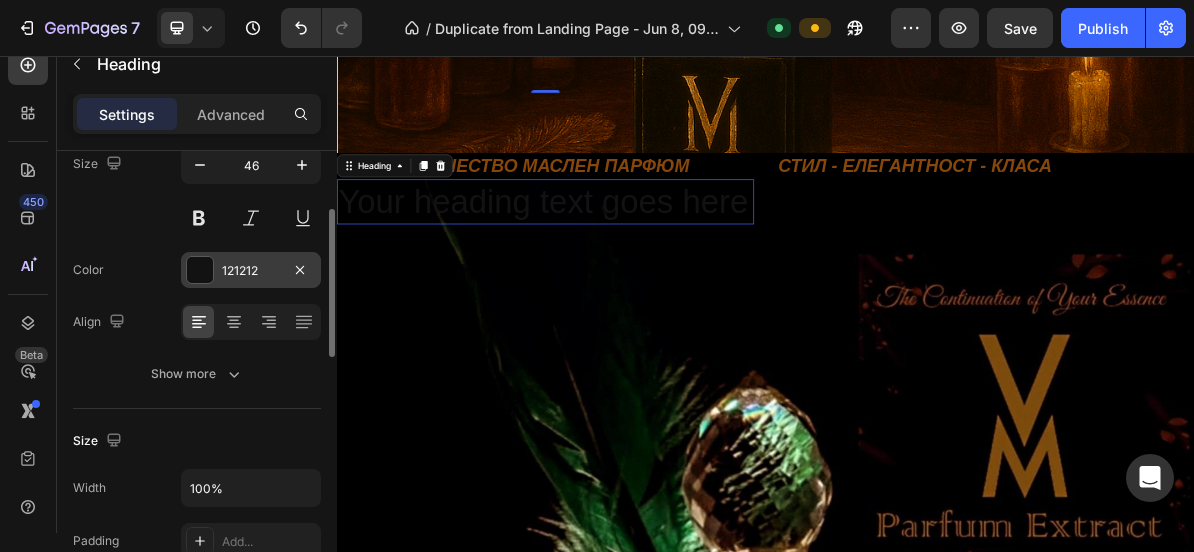 click on "121212" at bounding box center (251, 271) 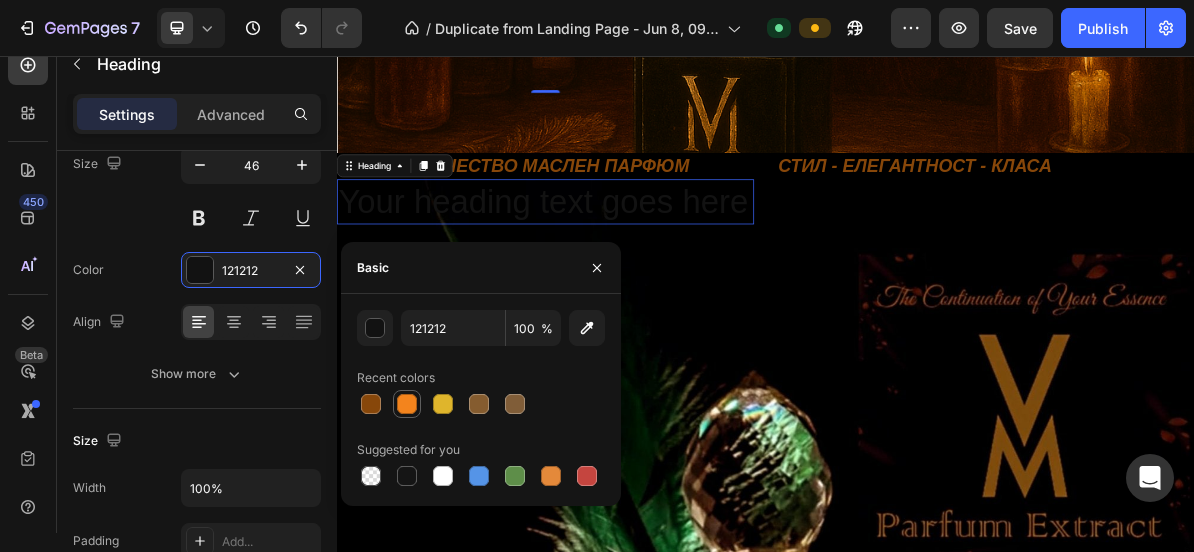 click at bounding box center (407, 404) 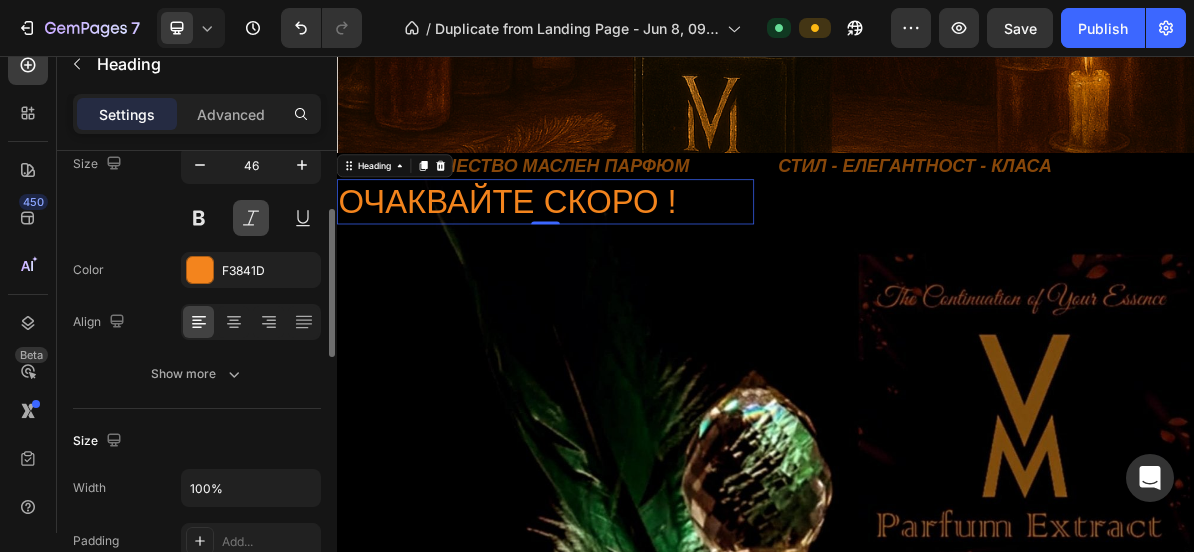 click at bounding box center (251, 218) 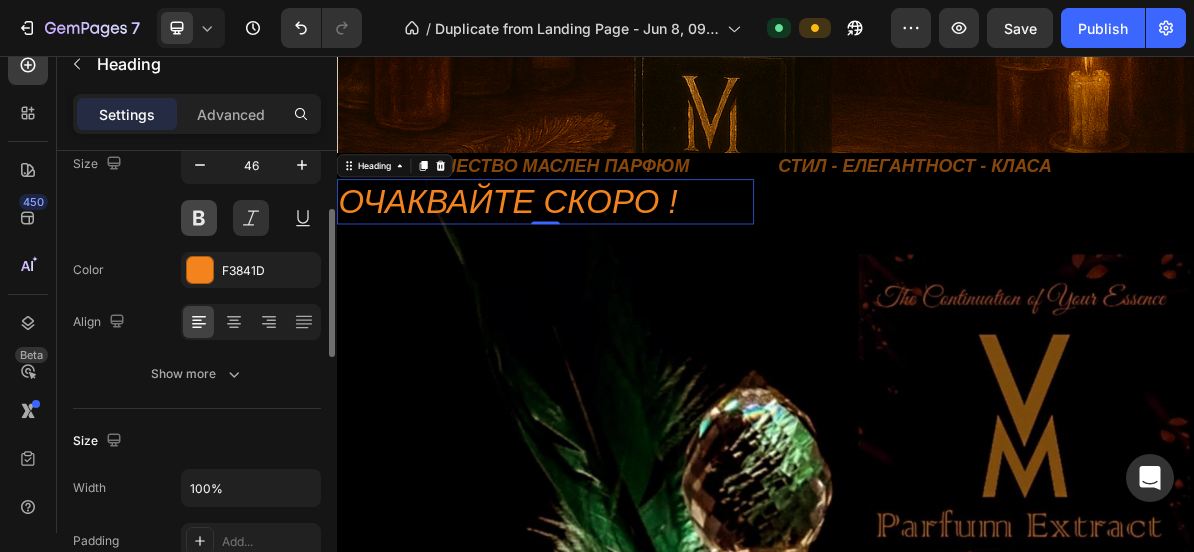 click at bounding box center [199, 218] 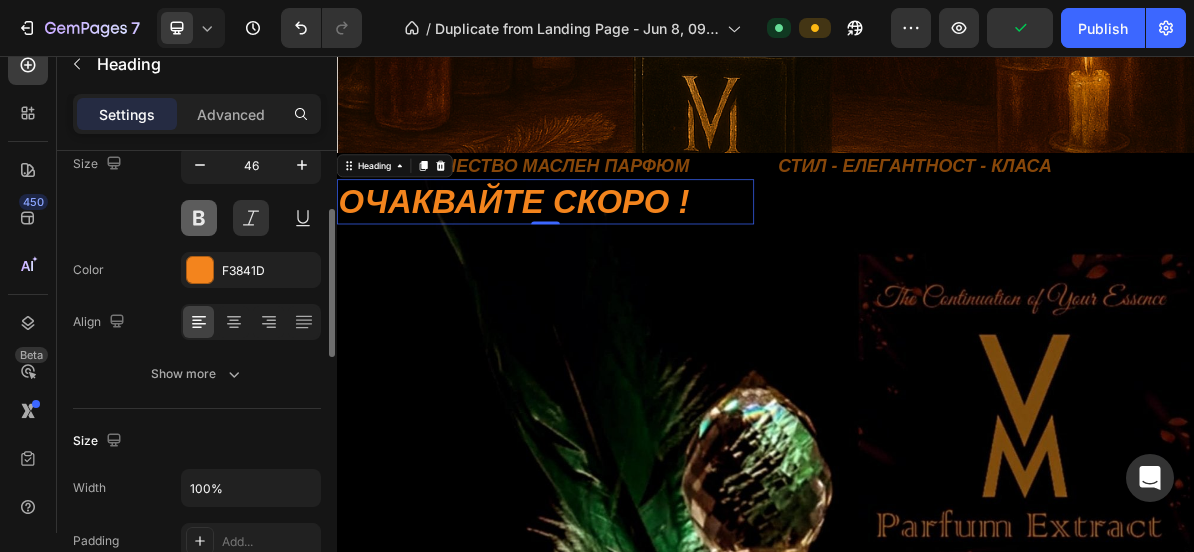 click at bounding box center [199, 218] 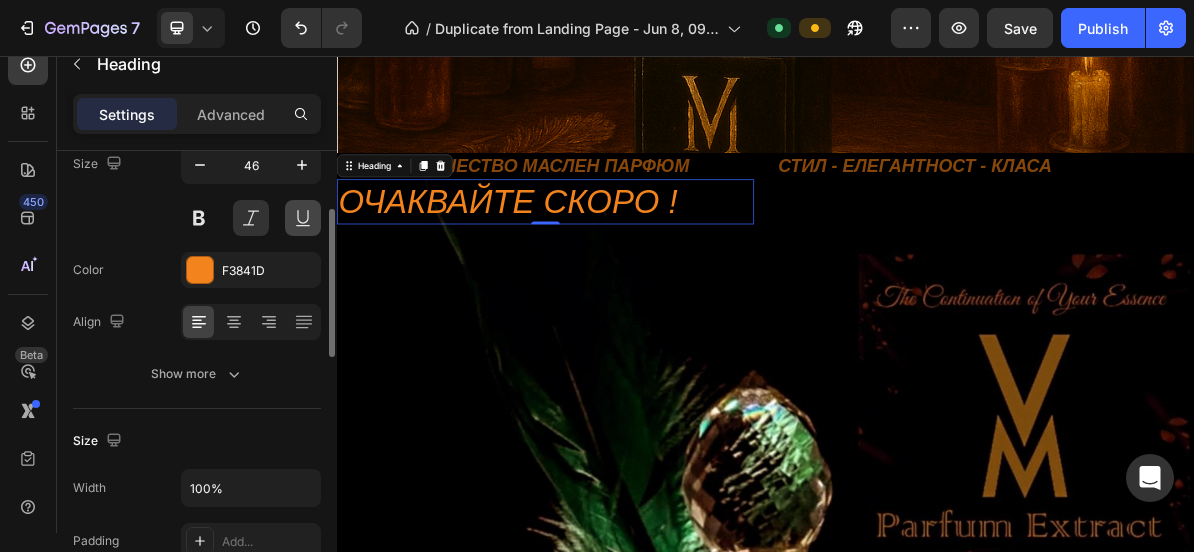 click at bounding box center [303, 218] 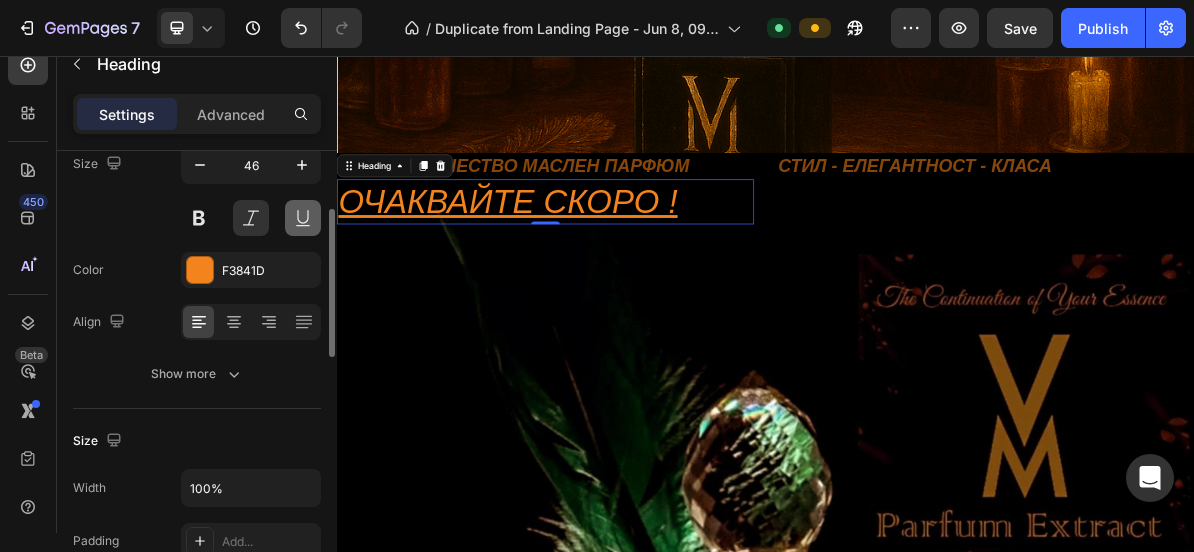click at bounding box center [303, 218] 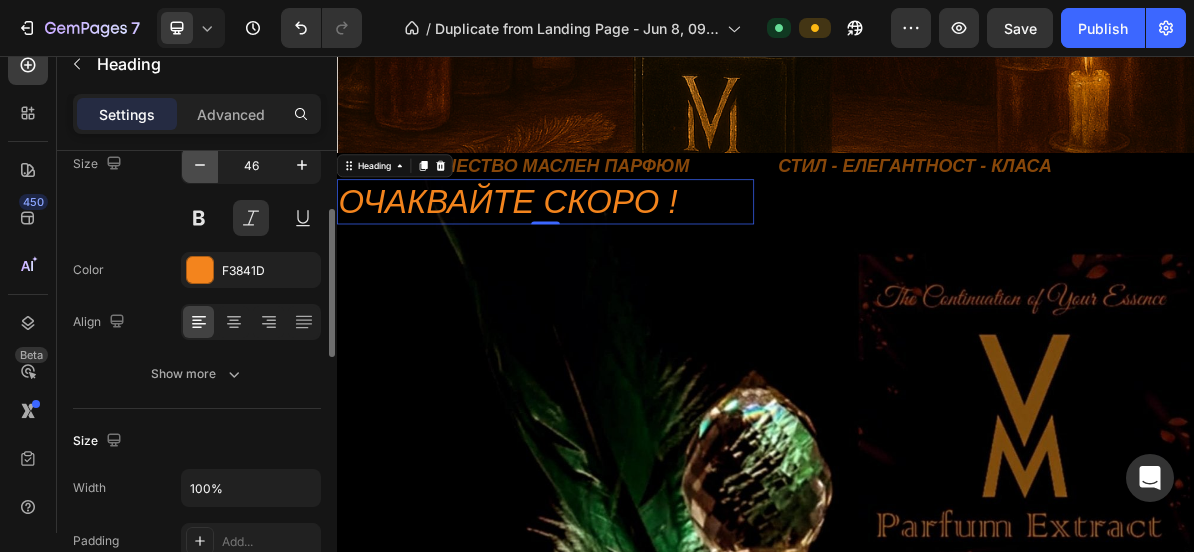 click 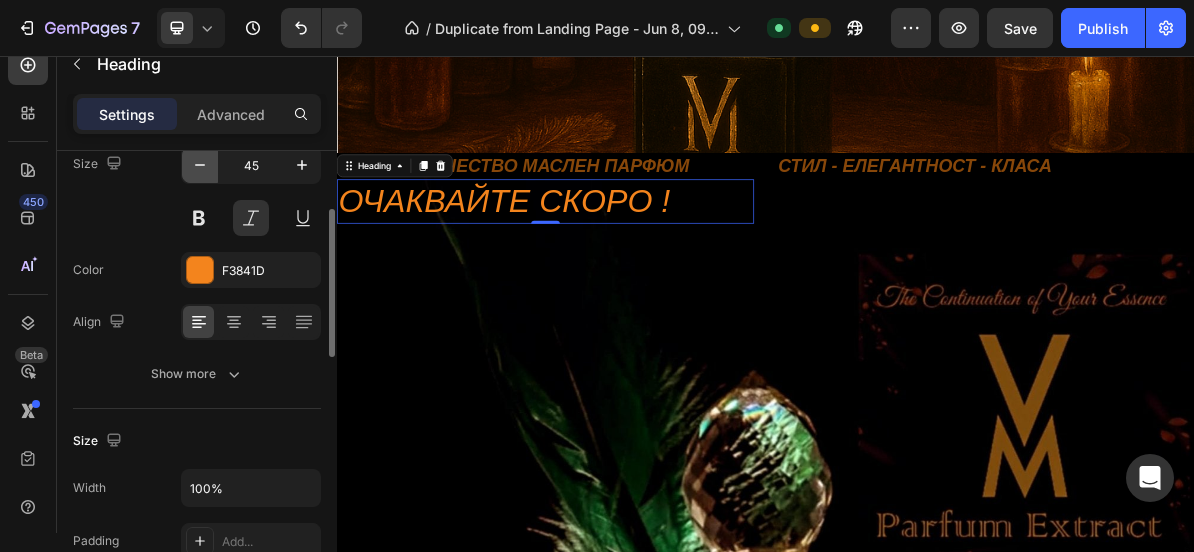 click 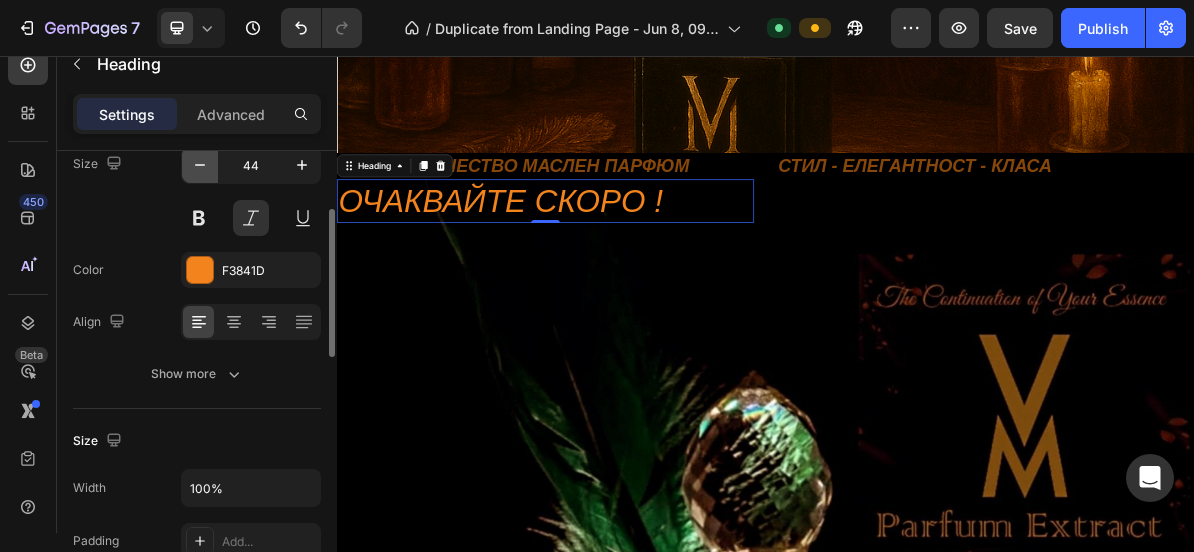 click 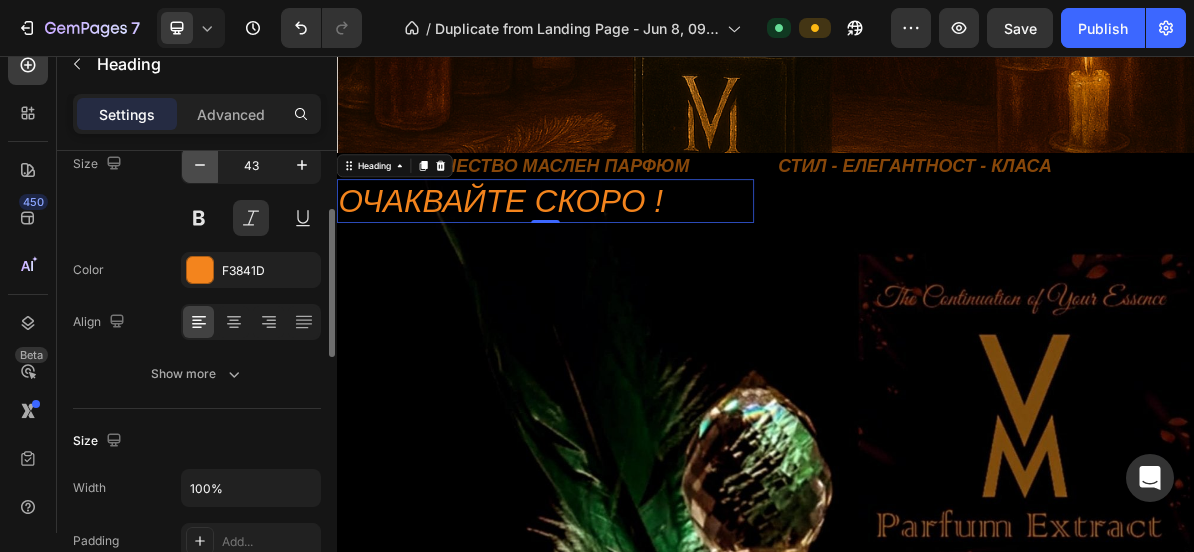 click 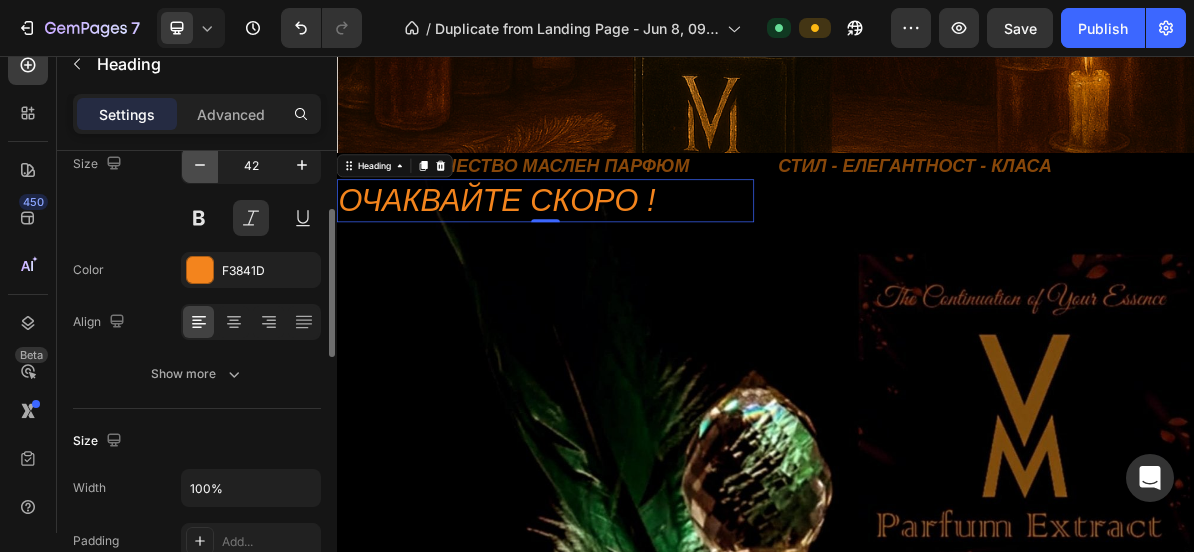 click 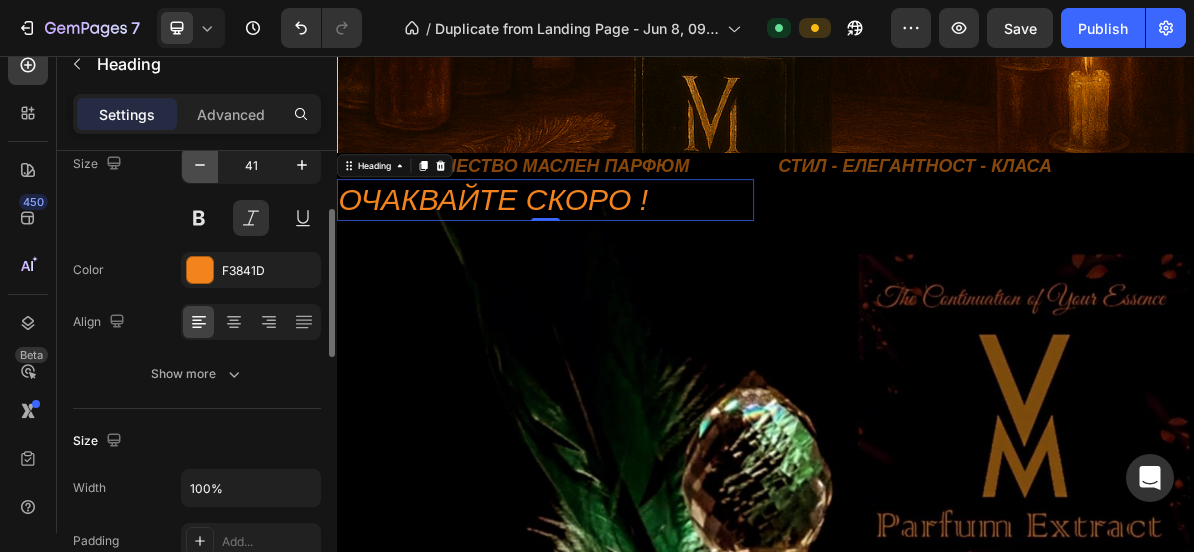 click 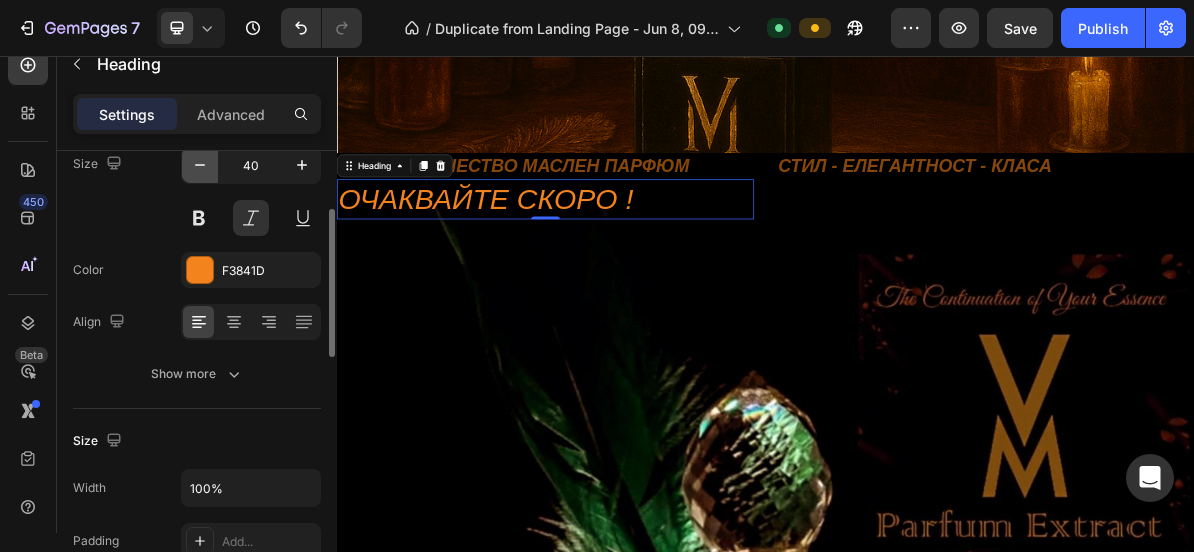 click 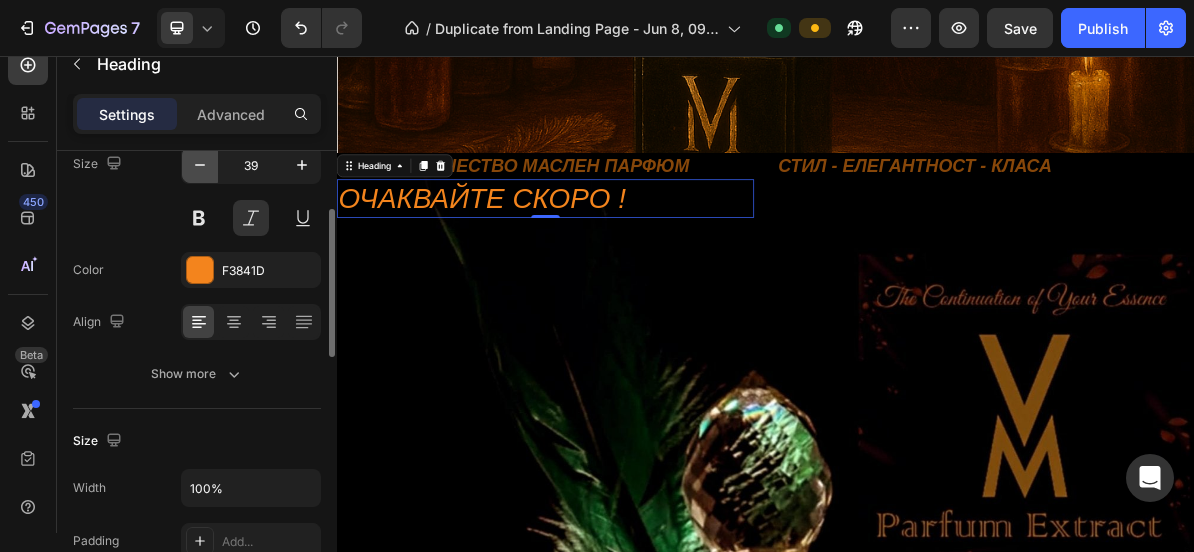 click 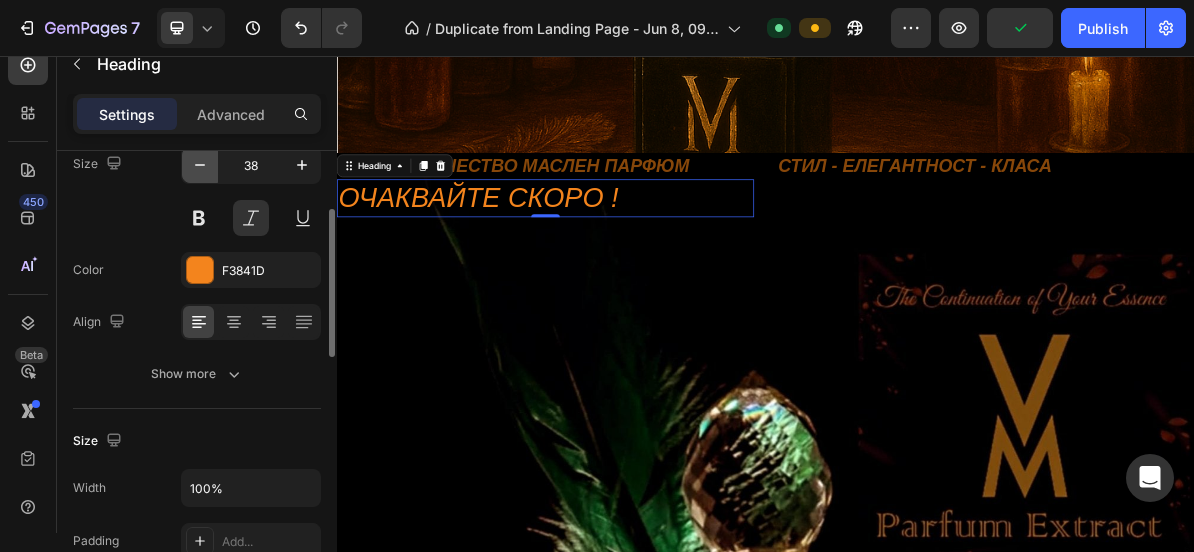 click 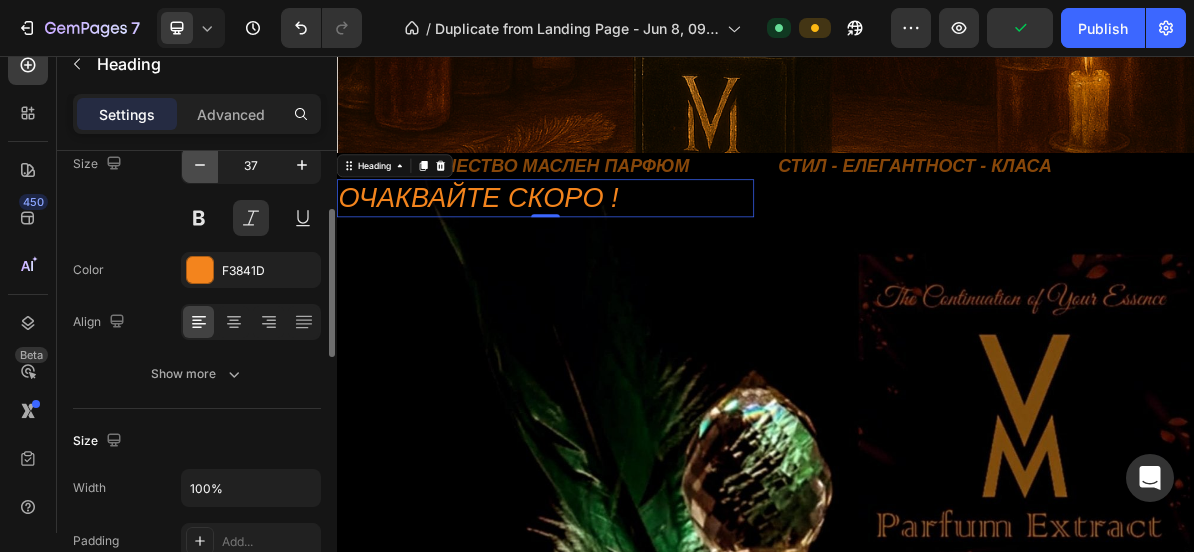 click 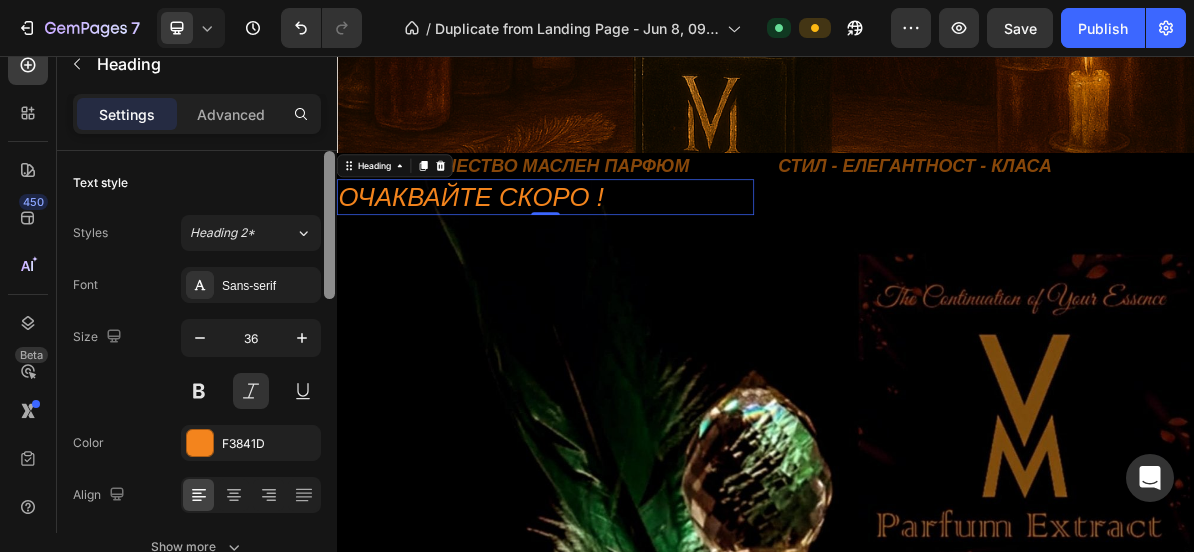 scroll, scrollTop: 2, scrollLeft: 0, axis: vertical 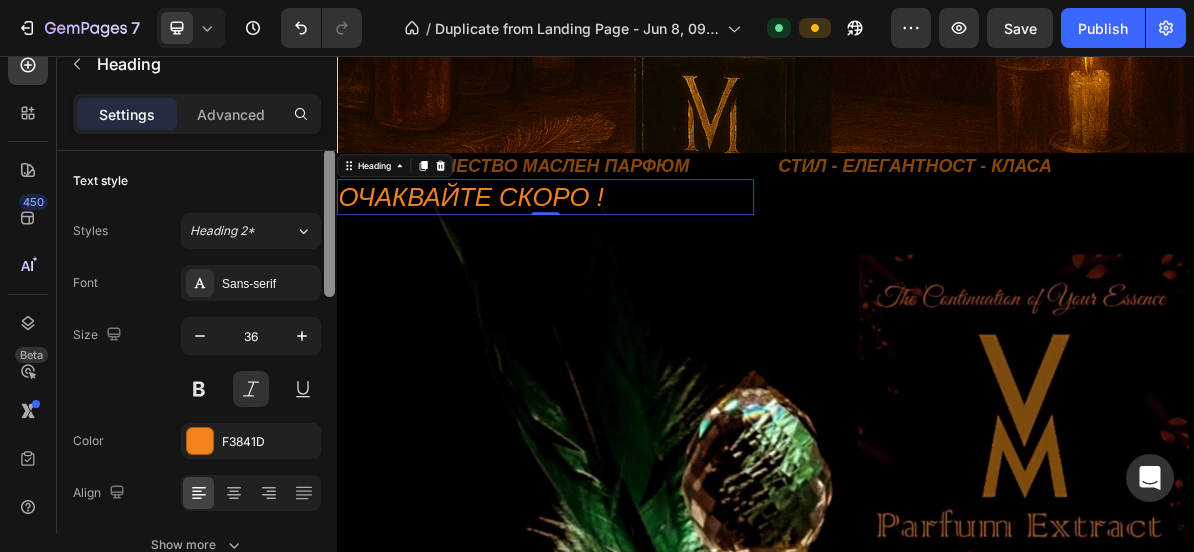drag, startPoint x: 332, startPoint y: 252, endPoint x: 331, endPoint y: 194, distance: 58.00862 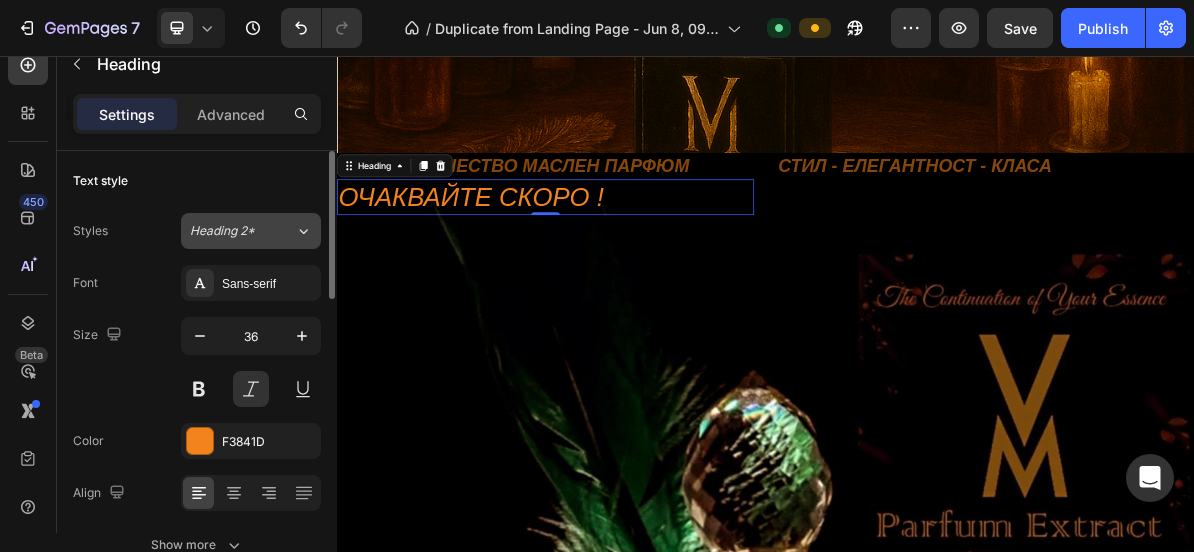 click 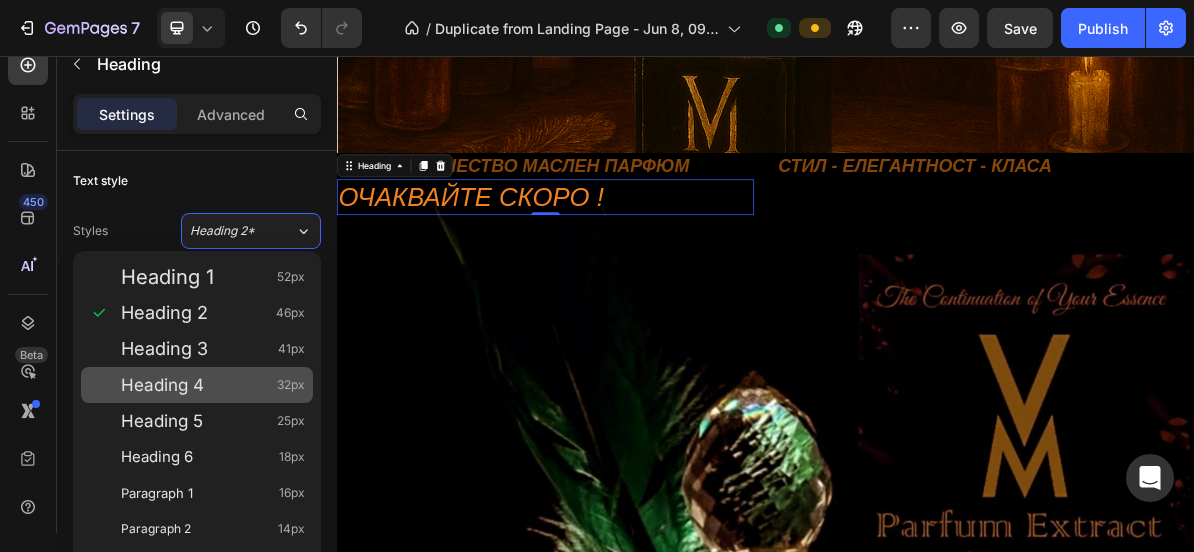 click on "Heading 4 32px" at bounding box center [213, 385] 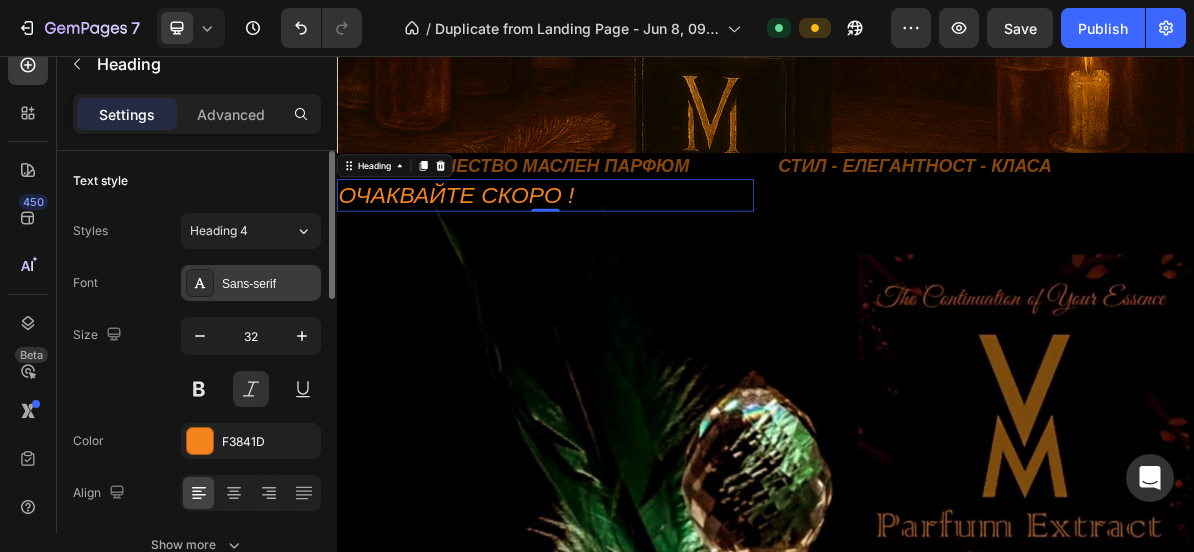 click on "Sans-serif" at bounding box center [269, 284] 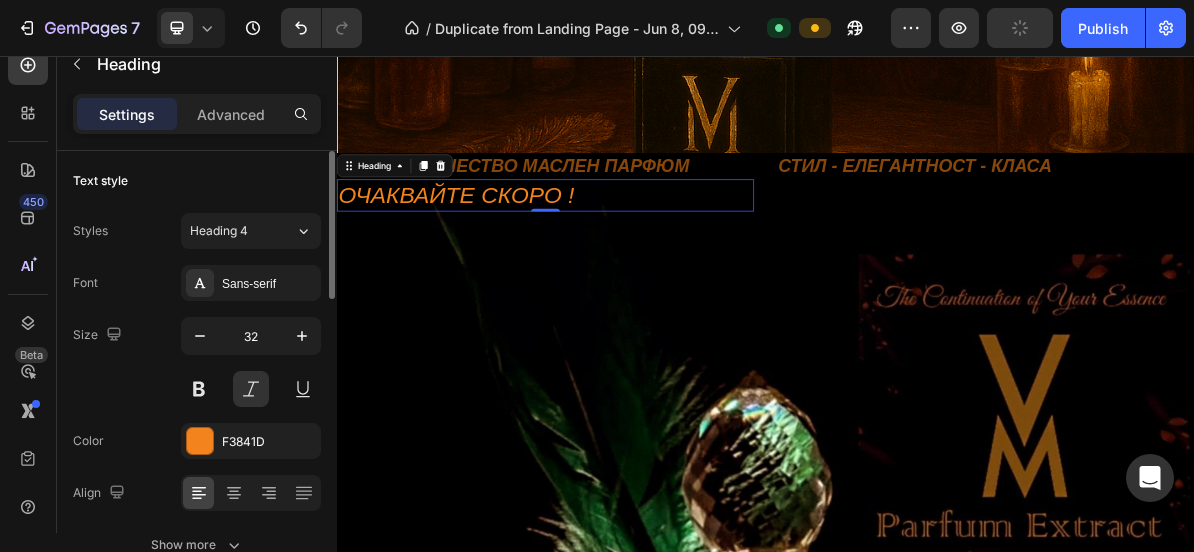 click on "Text style" at bounding box center [197, 181] 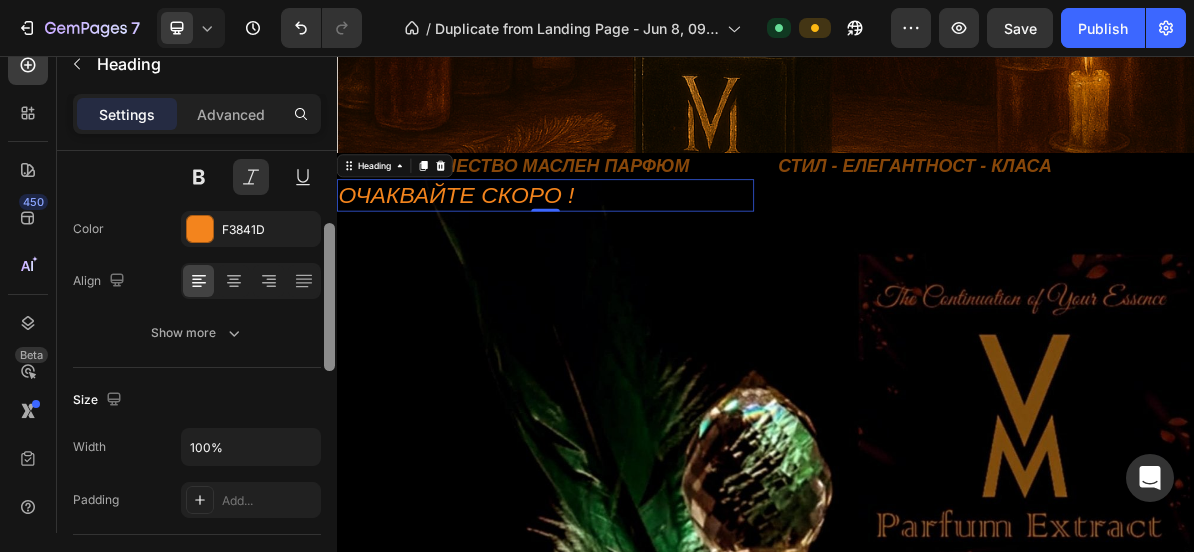 scroll, scrollTop: 232, scrollLeft: 0, axis: vertical 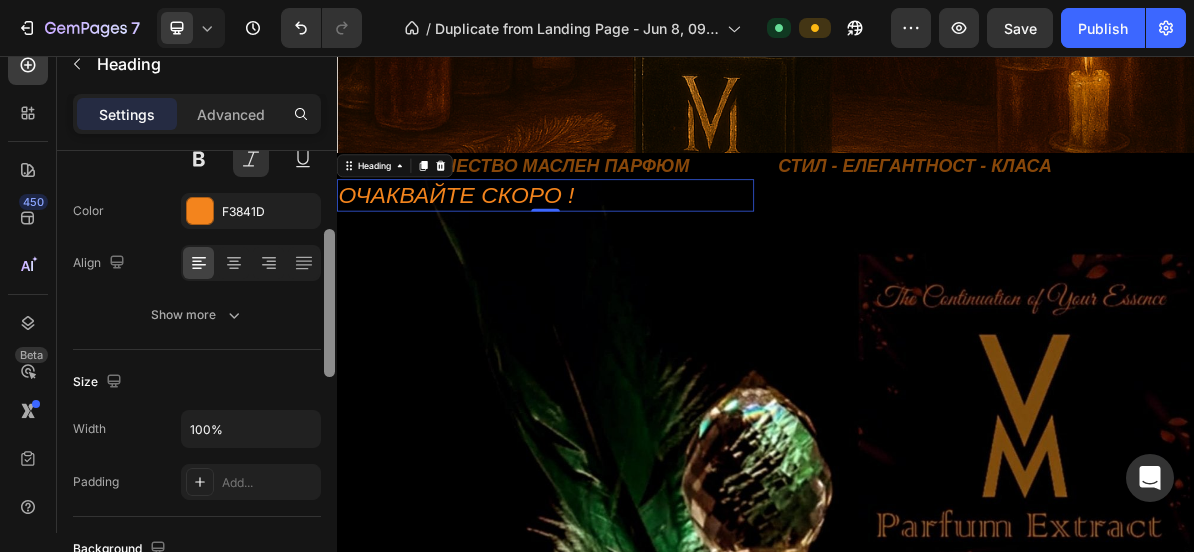 drag, startPoint x: 329, startPoint y: 223, endPoint x: 328, endPoint y: 301, distance: 78.00641 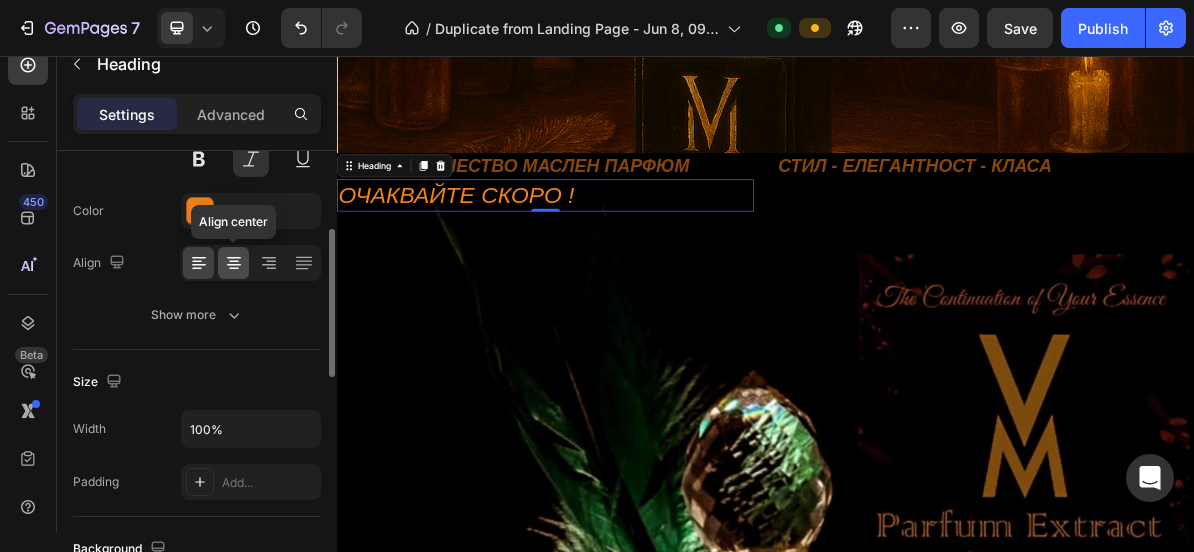 click 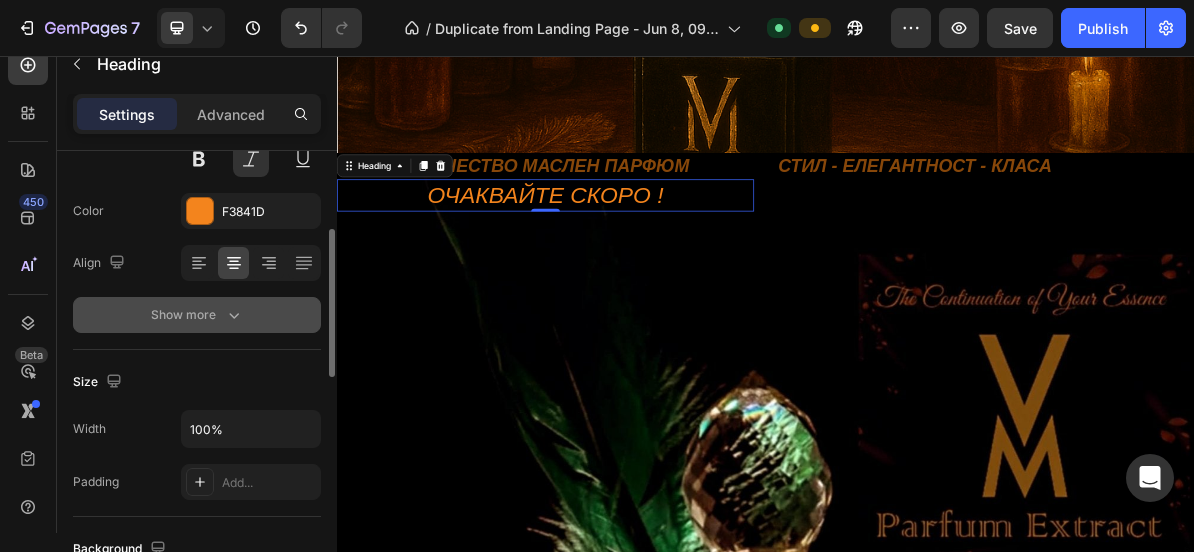 click 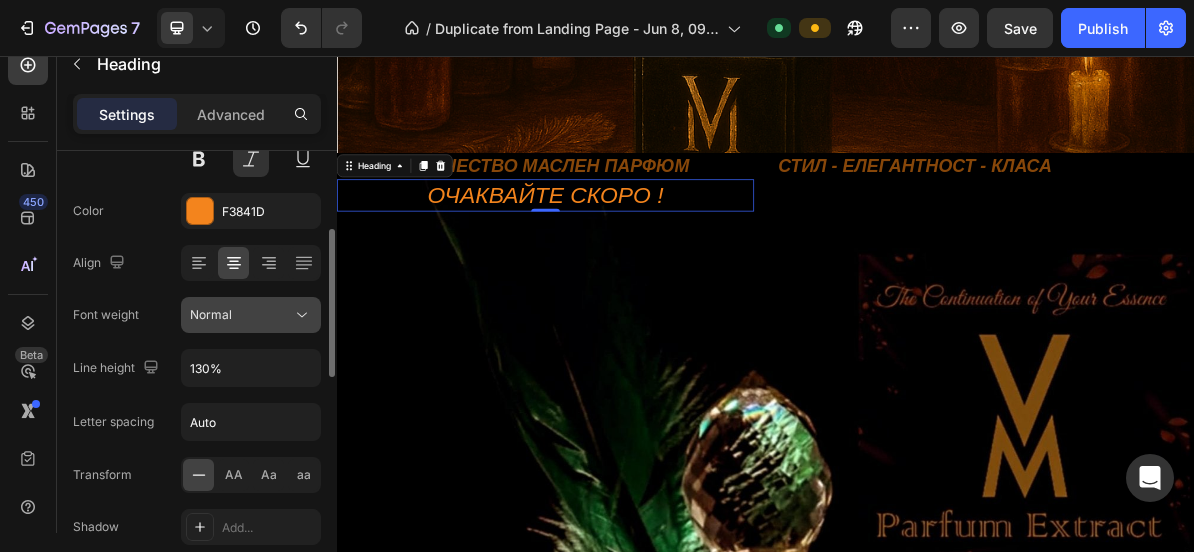 click 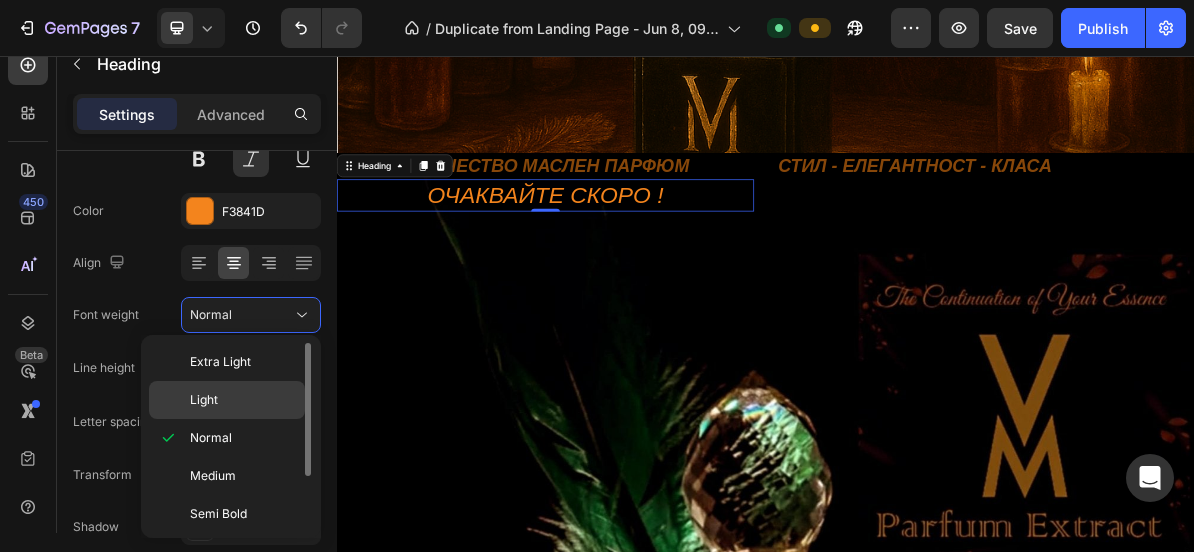 click on "Light" at bounding box center [243, 400] 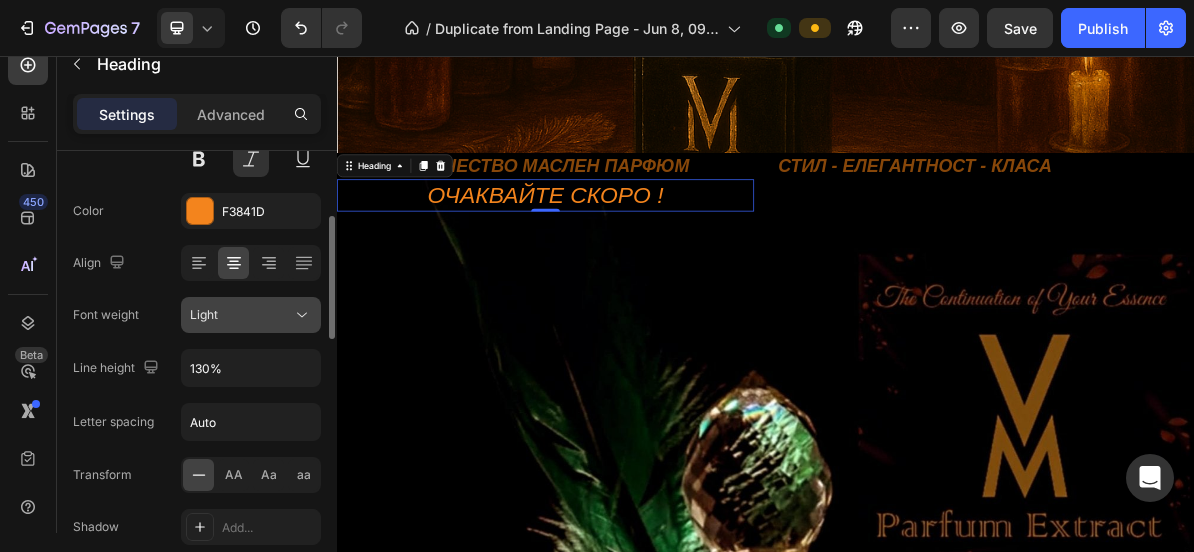 click on "Light" 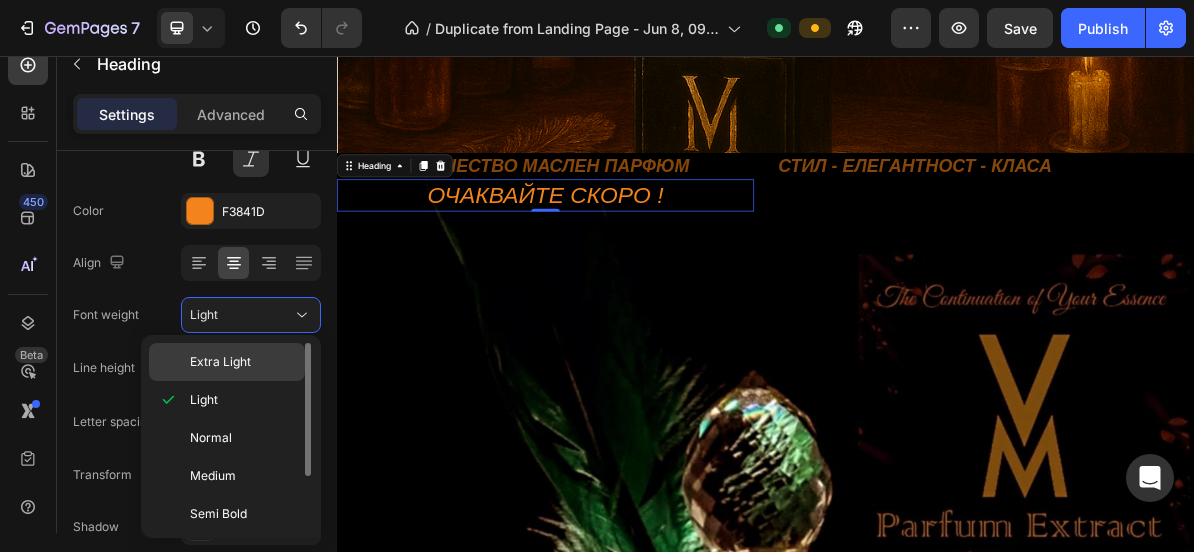 click on "Extra Light" at bounding box center (243, 362) 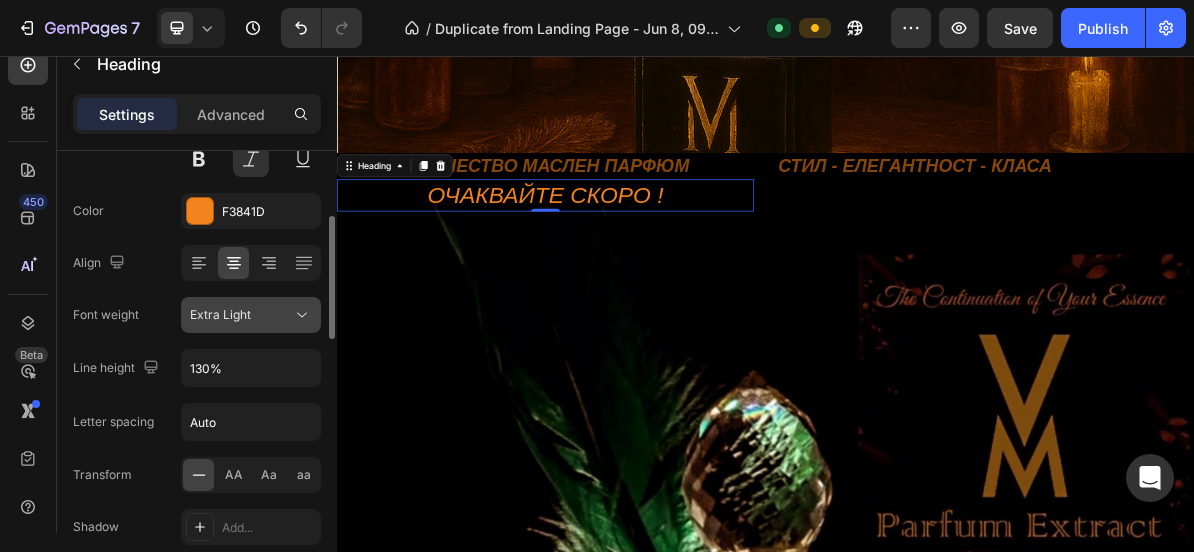 click 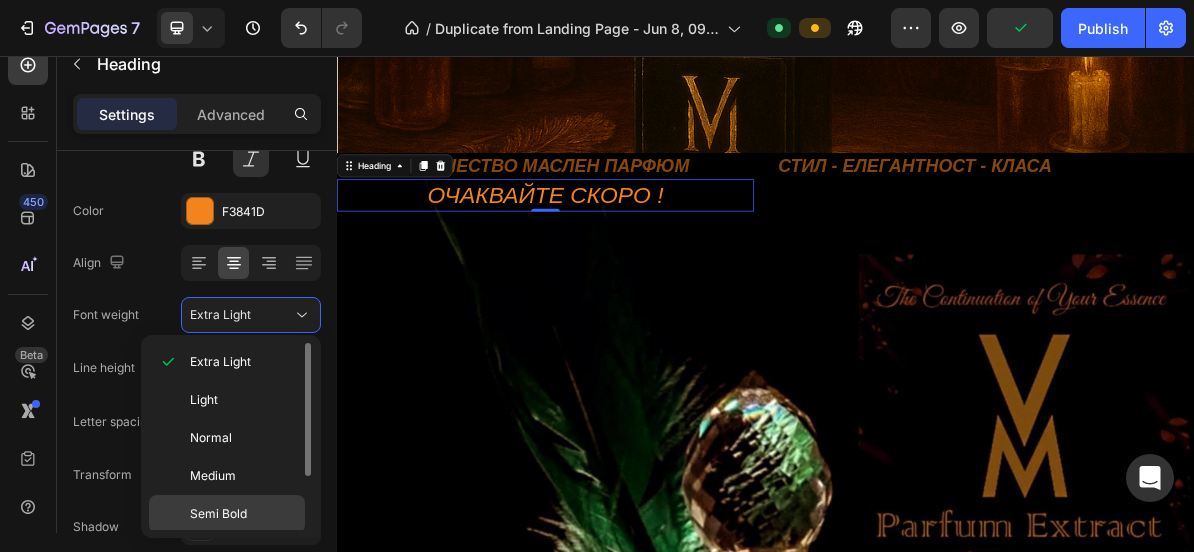 click on "Semi Bold" at bounding box center (243, 514) 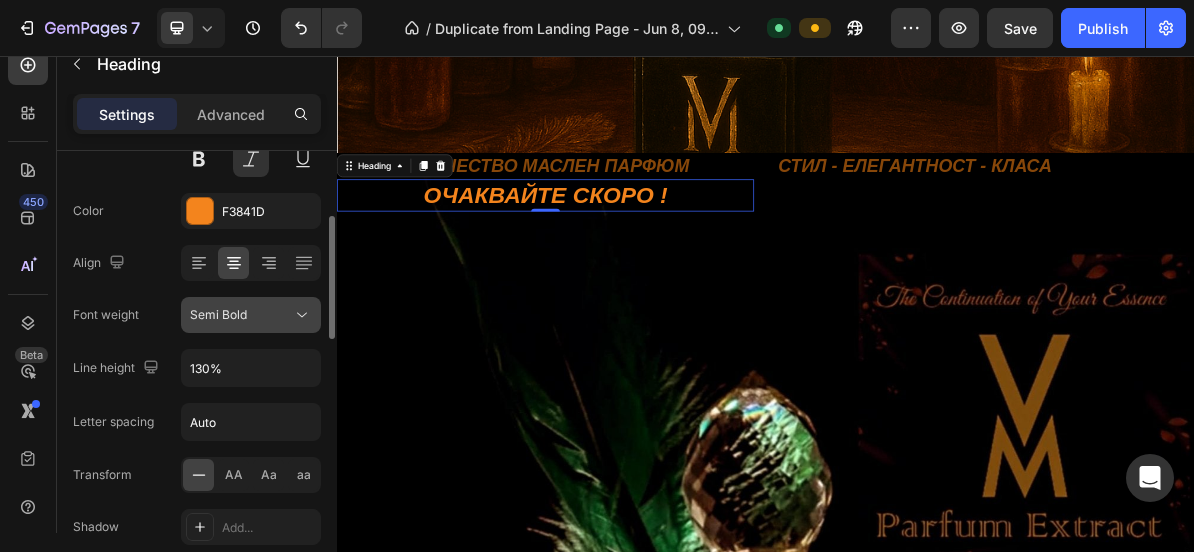 click 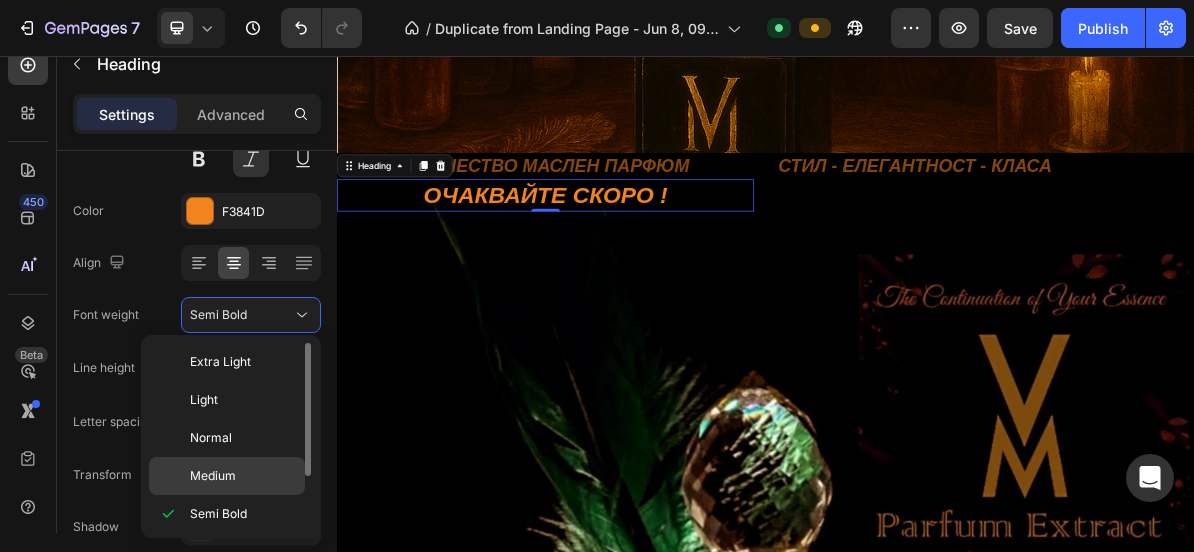 click on "Medium" at bounding box center (243, 476) 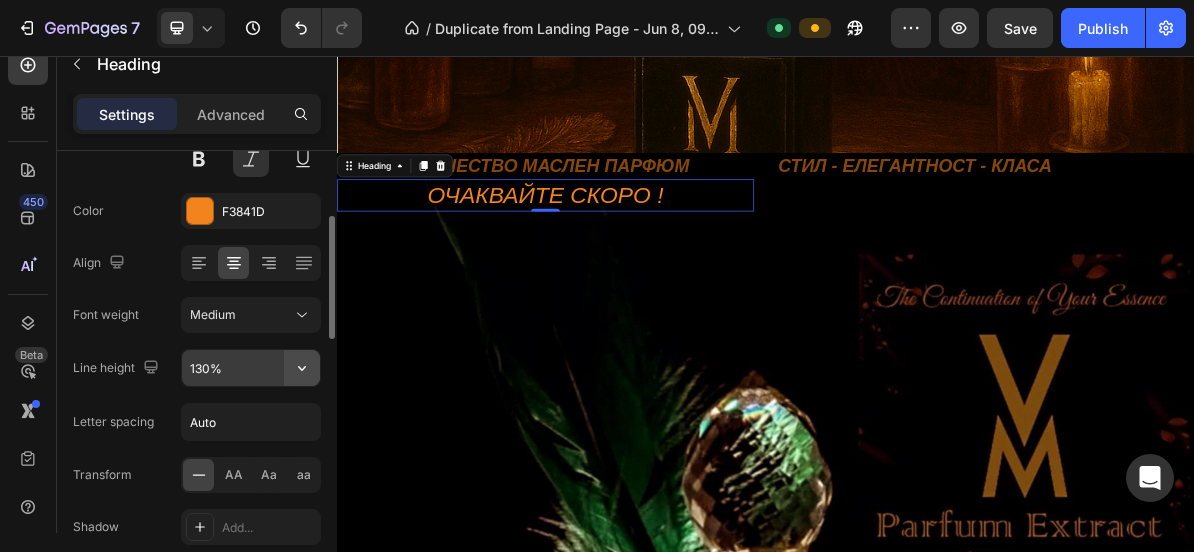 click 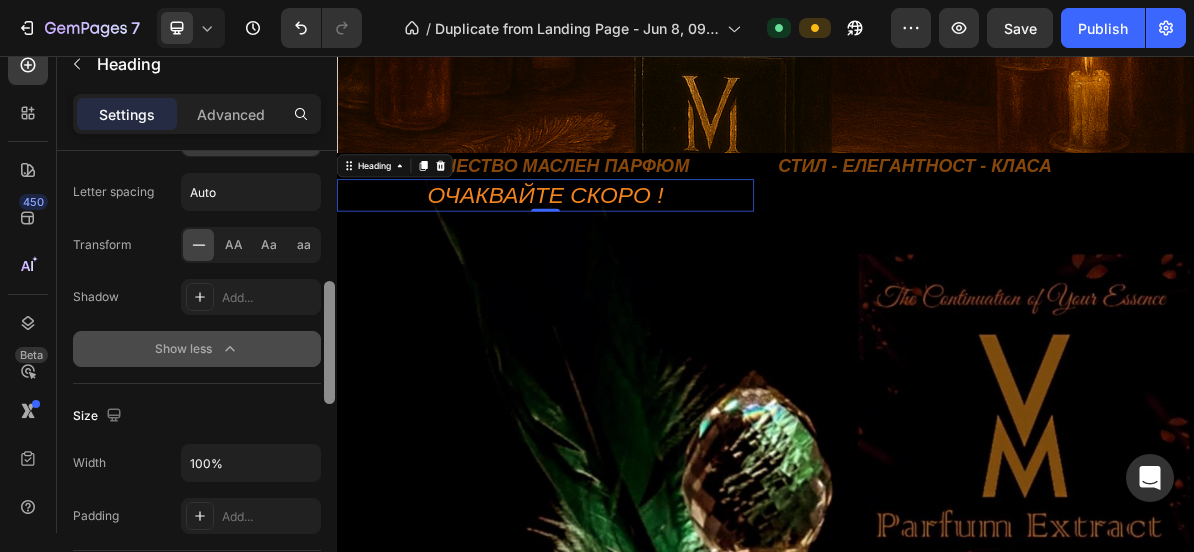 scroll, scrollTop: 466, scrollLeft: 0, axis: vertical 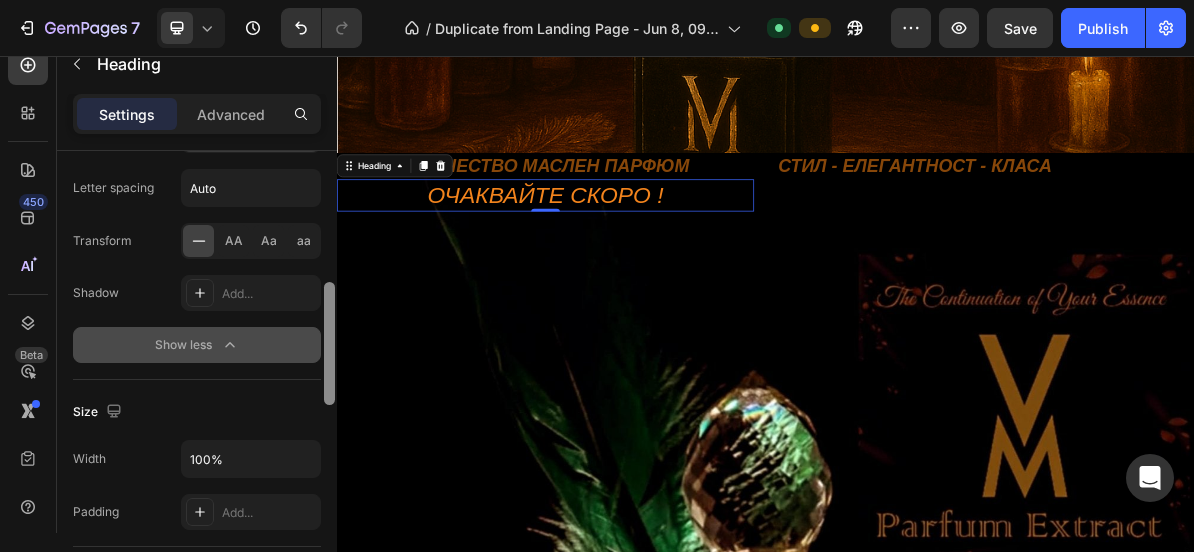 drag, startPoint x: 332, startPoint y: 321, endPoint x: 324, endPoint y: 387, distance: 66.48308 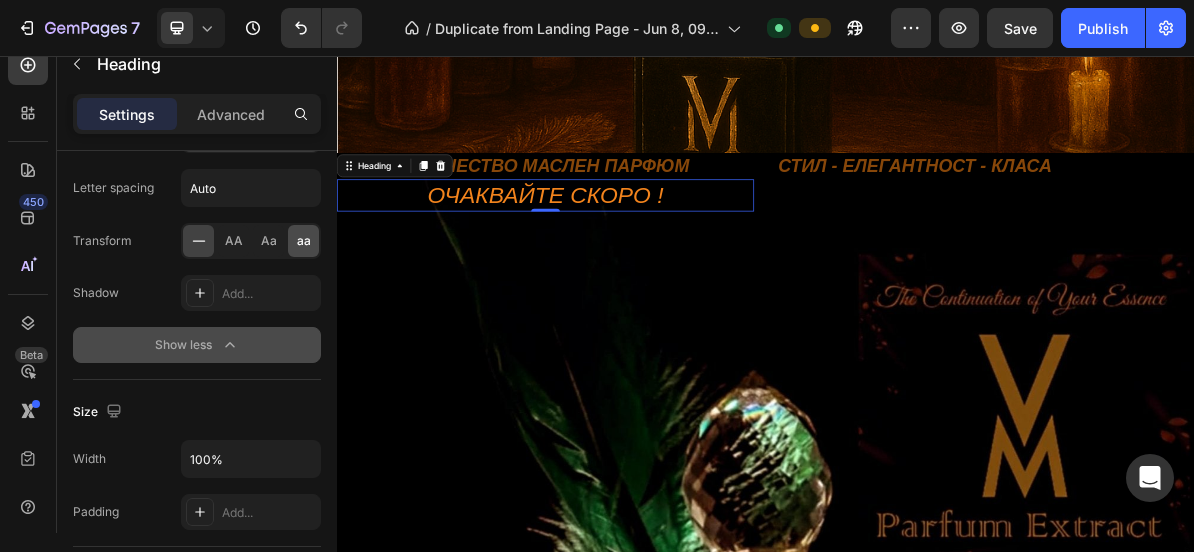 click on "aa" 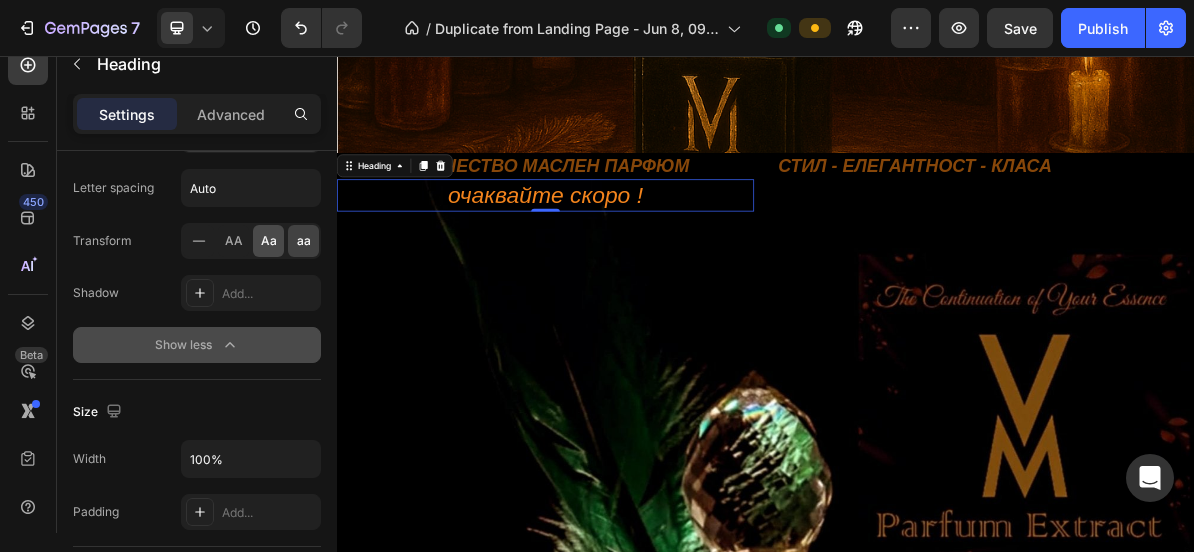 click on "Aa" 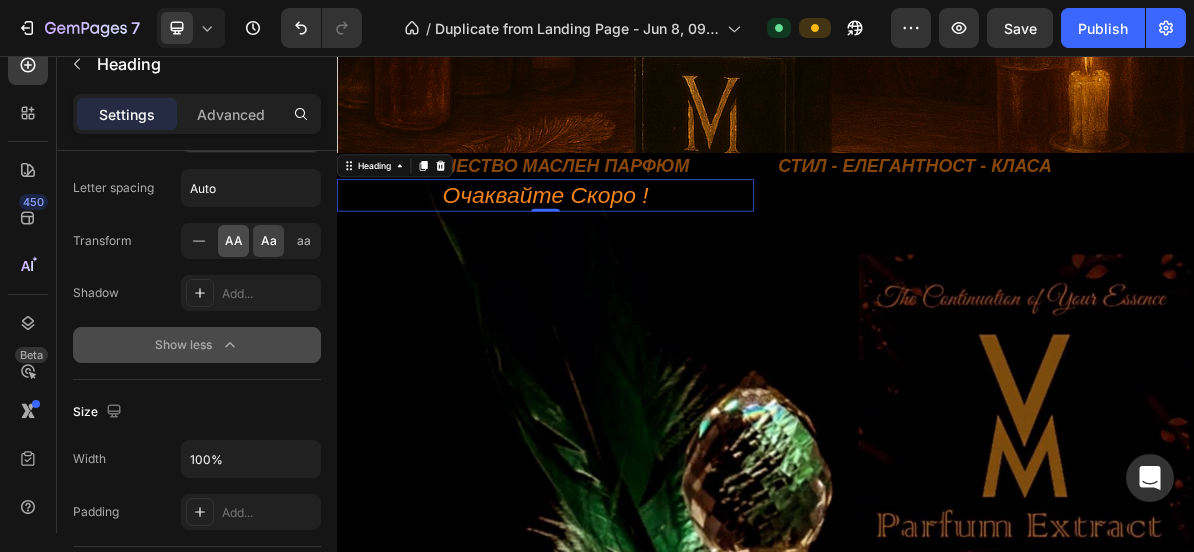 click on "AA" 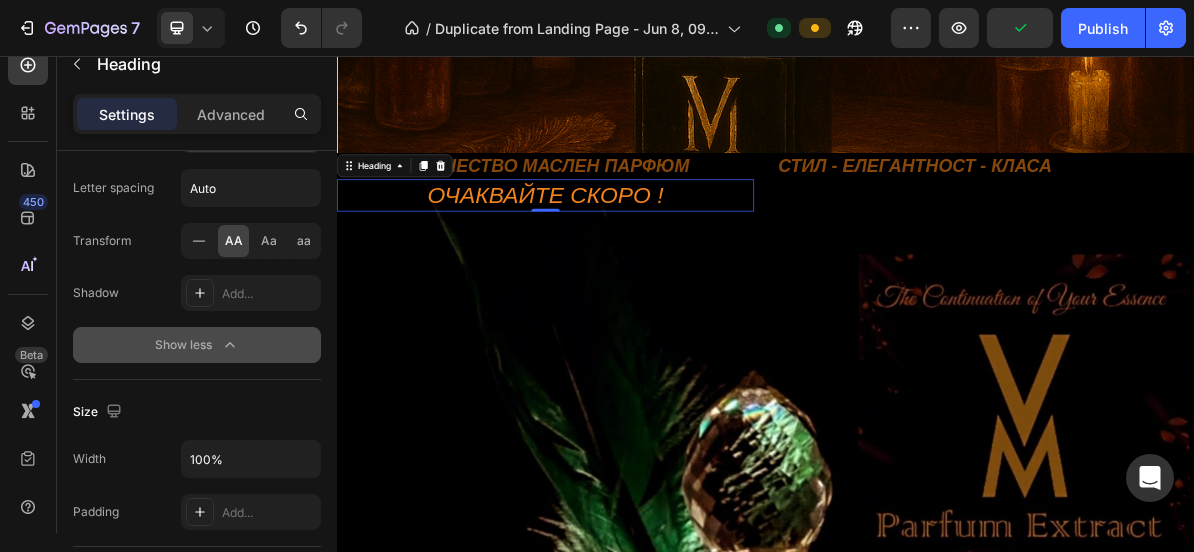 click 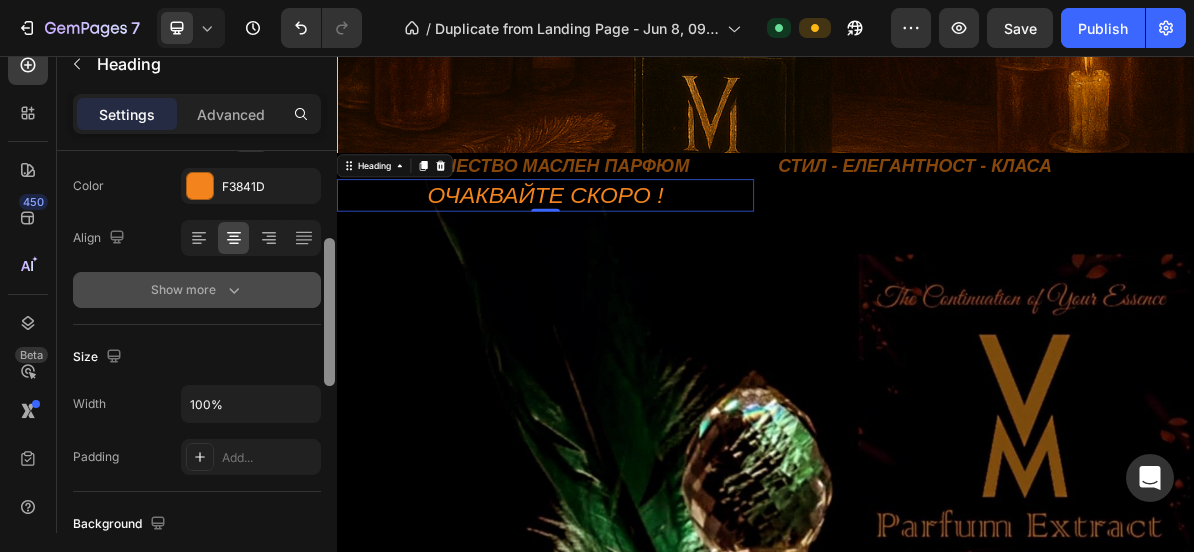 scroll, scrollTop: 245, scrollLeft: 0, axis: vertical 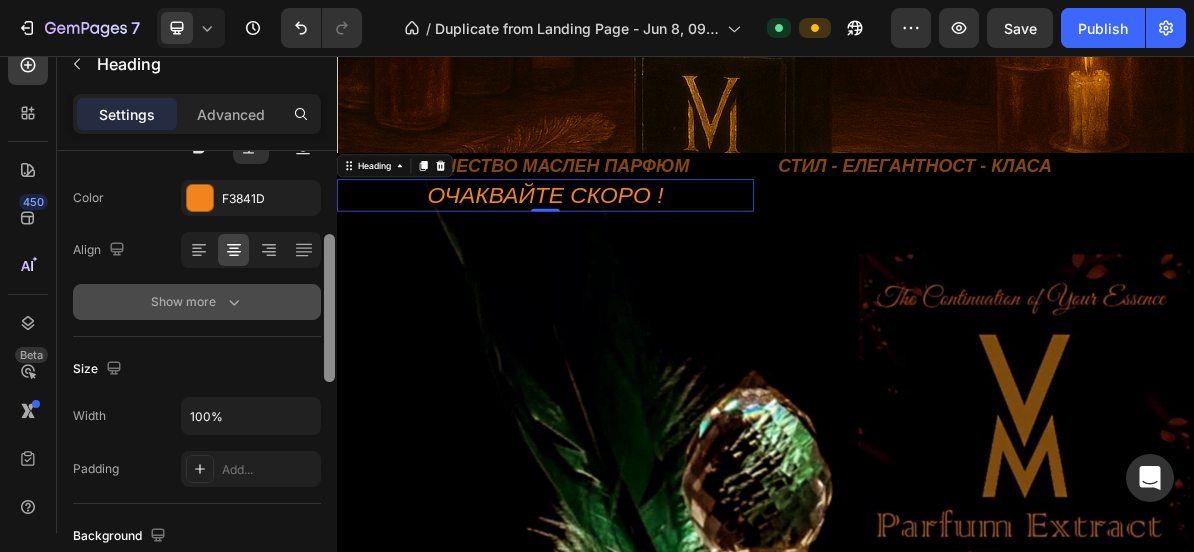 drag, startPoint x: 330, startPoint y: 346, endPoint x: 333, endPoint y: 271, distance: 75.059975 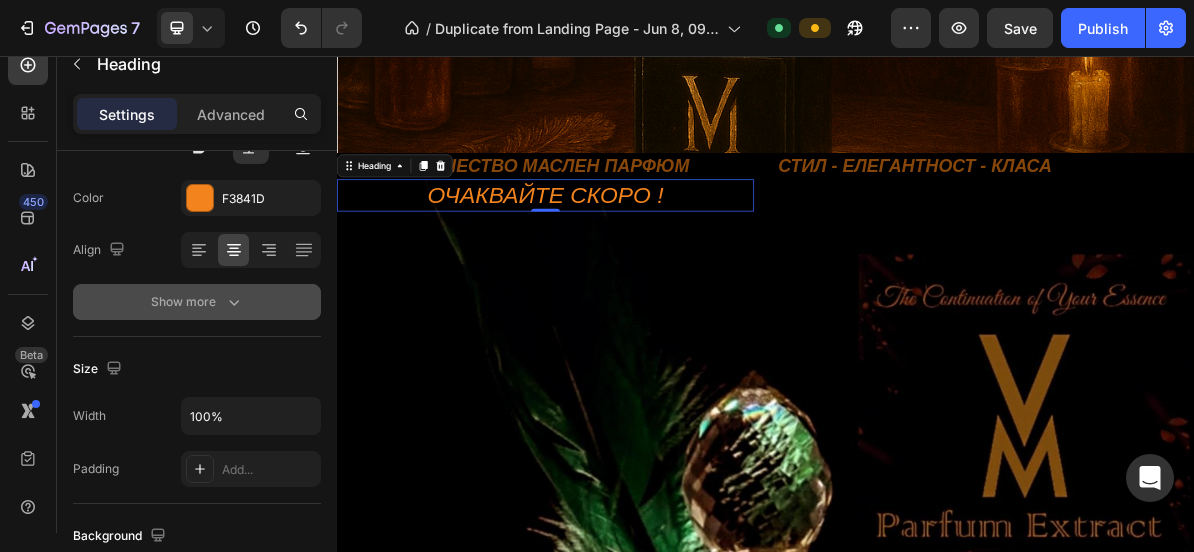 click on "Show more" at bounding box center (197, 302) 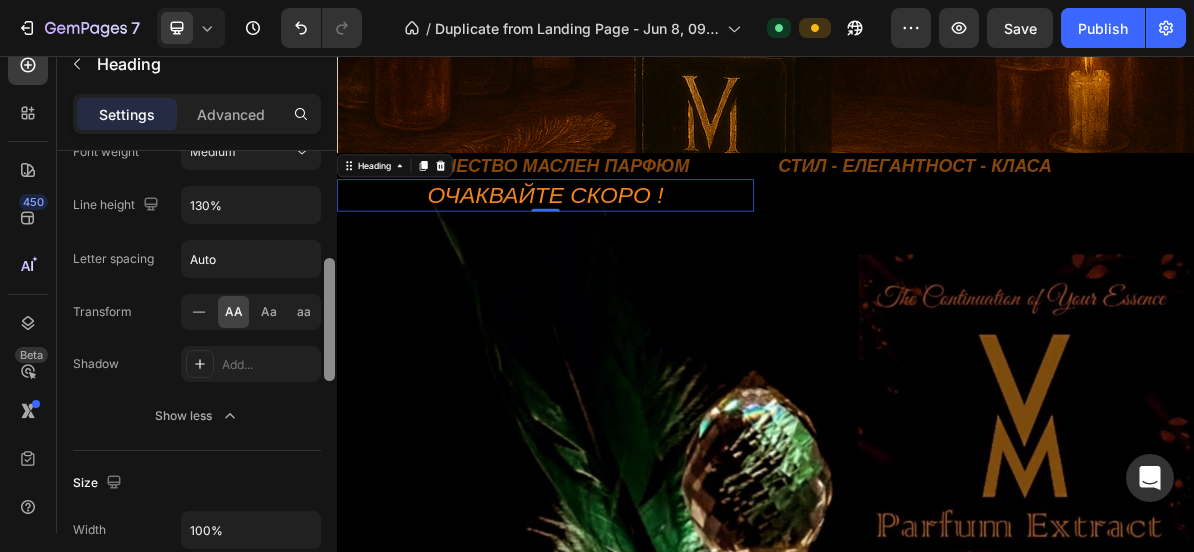 scroll, scrollTop: 401, scrollLeft: 0, axis: vertical 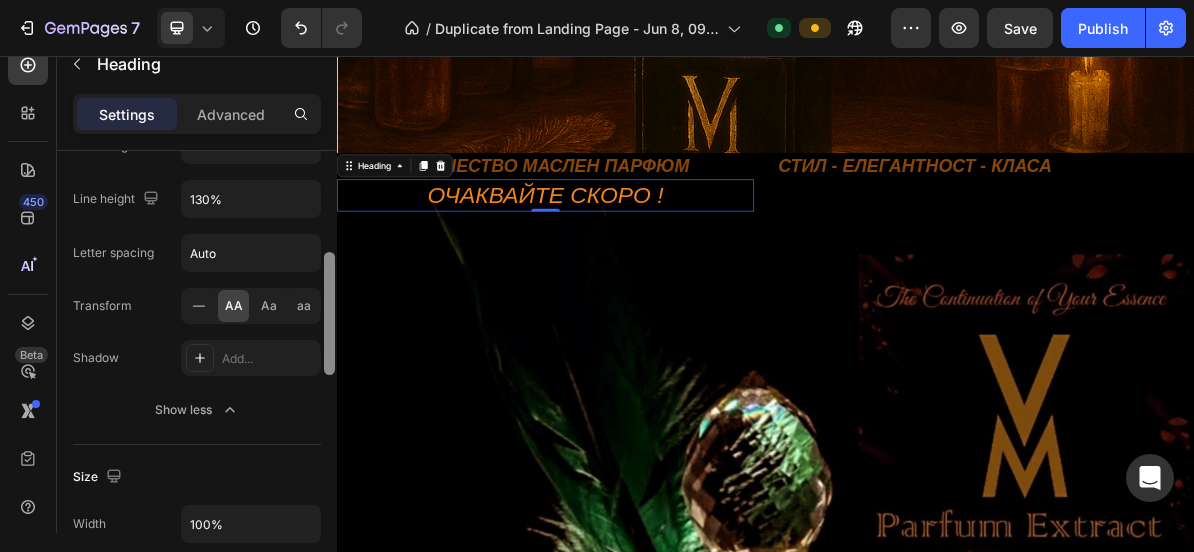 drag, startPoint x: 330, startPoint y: 370, endPoint x: 330, endPoint y: 423, distance: 53 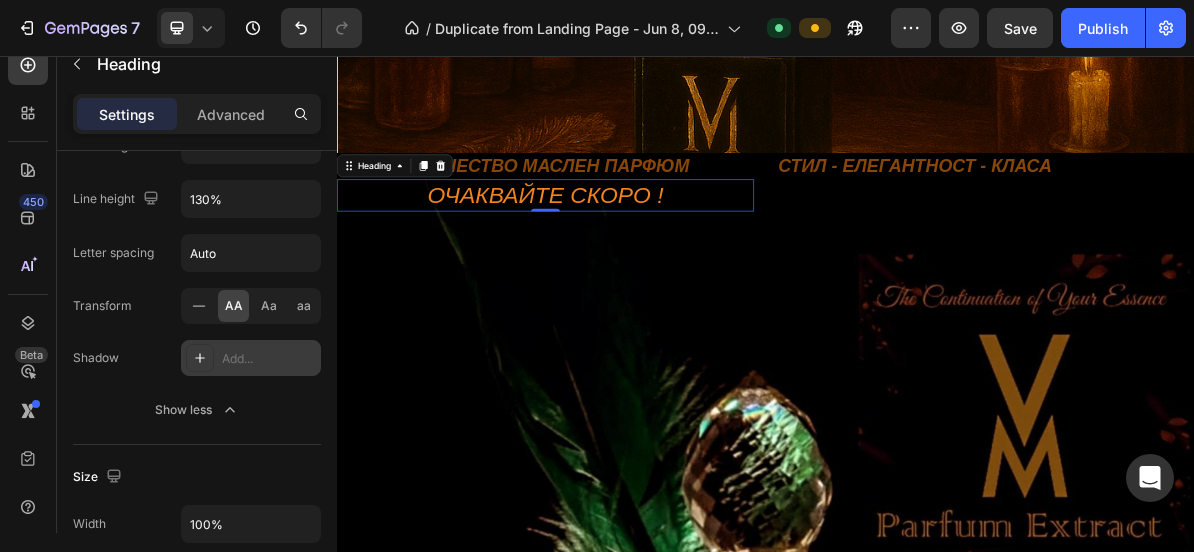 click on "Add..." at bounding box center [269, 359] 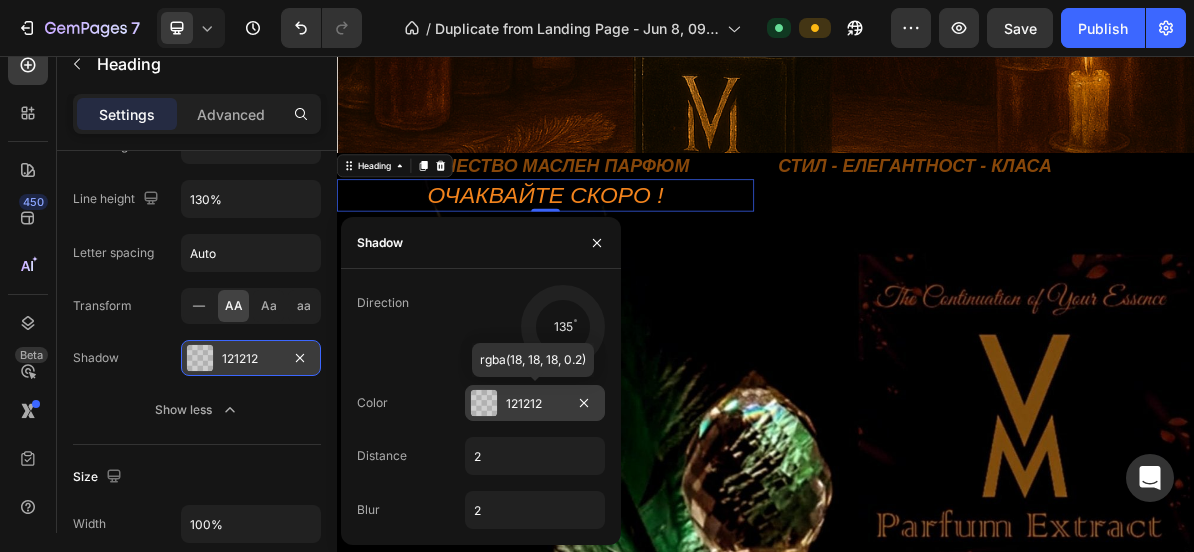 click on "121212" at bounding box center [535, 404] 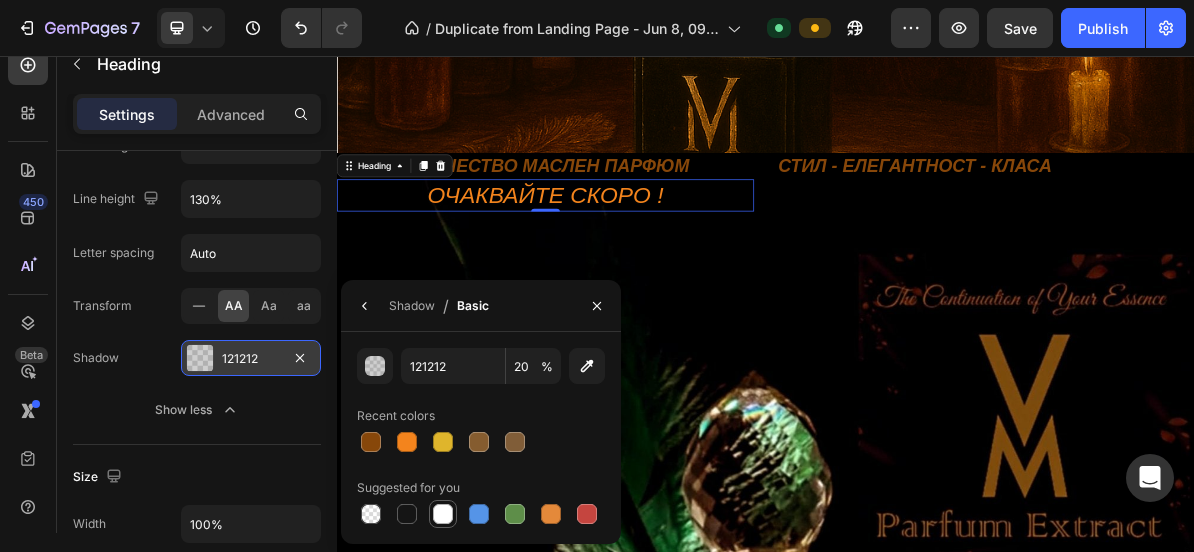 click at bounding box center [443, 514] 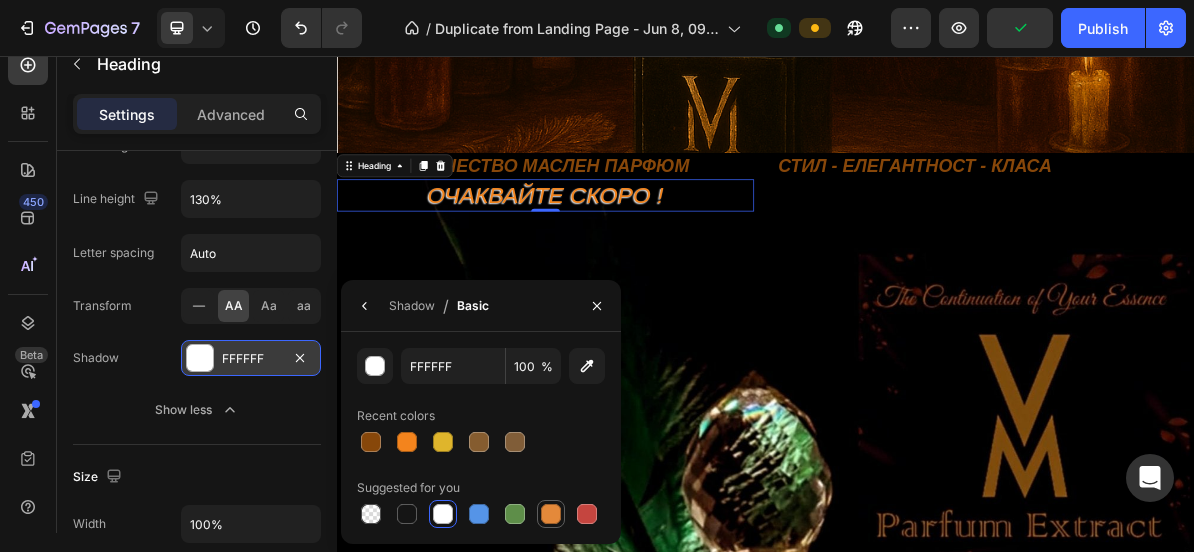 click at bounding box center (551, 514) 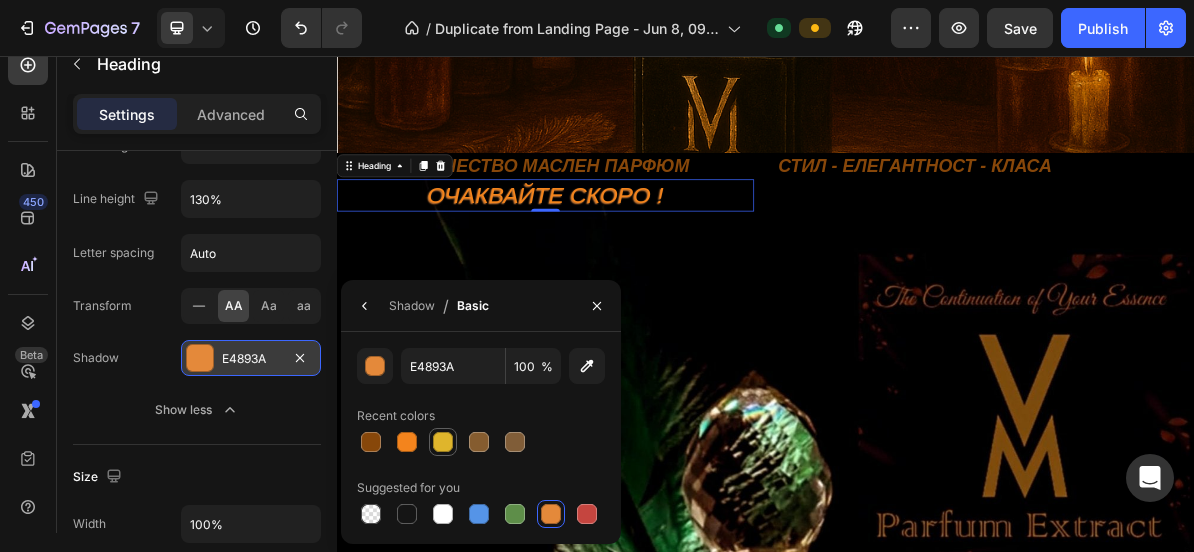 click at bounding box center [443, 442] 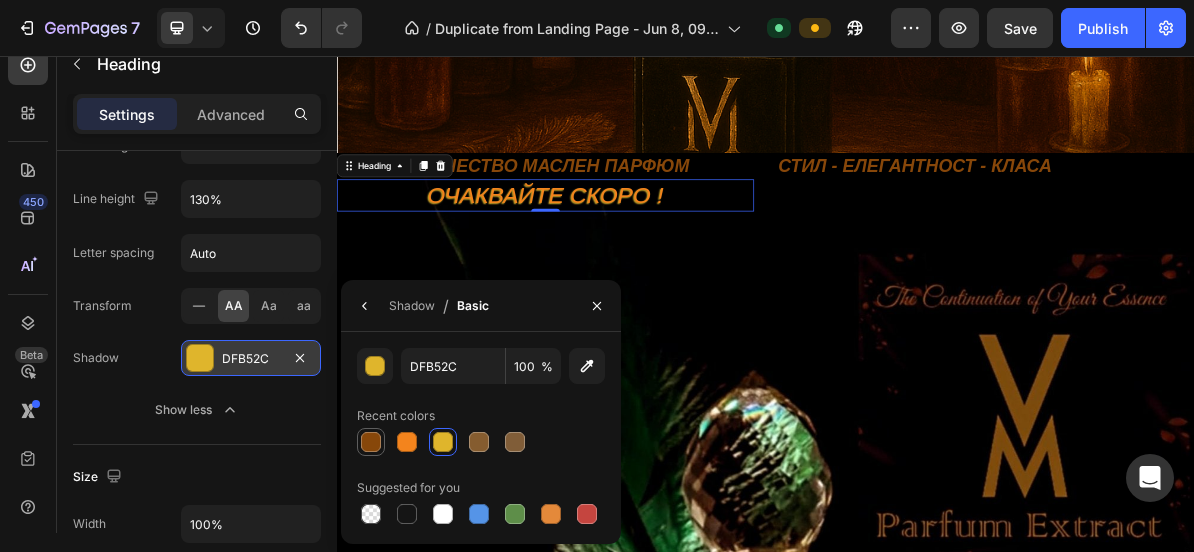 click at bounding box center (371, 442) 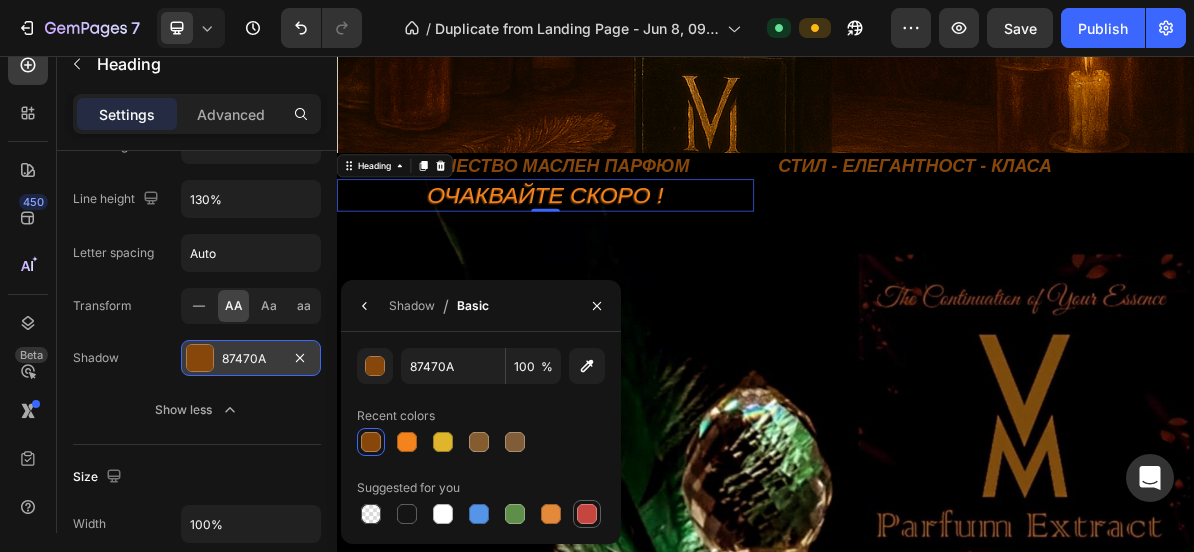 click at bounding box center [587, 514] 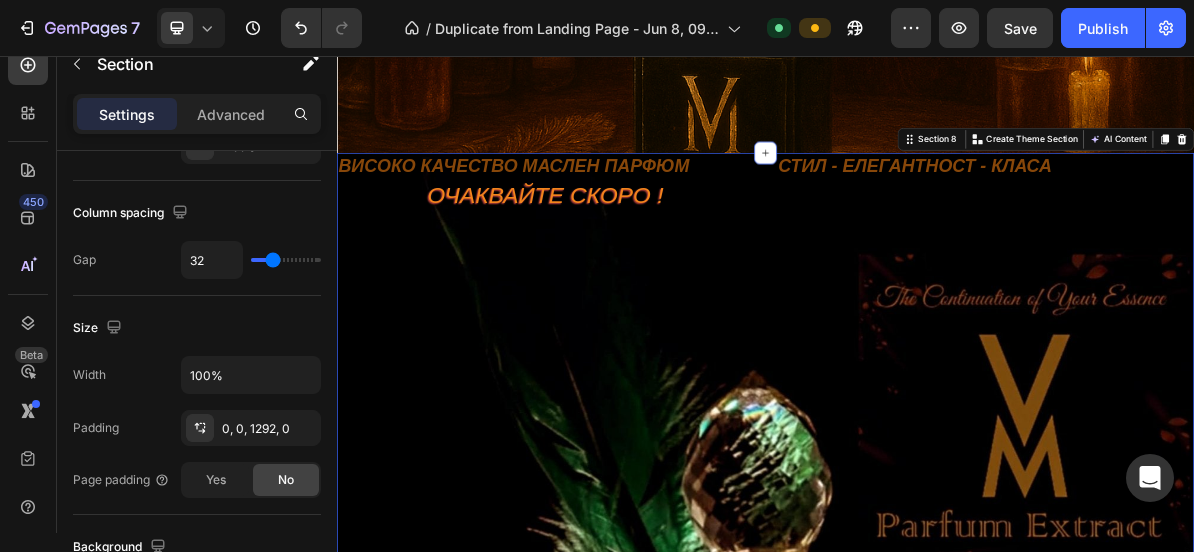 scroll, scrollTop: 0, scrollLeft: 0, axis: both 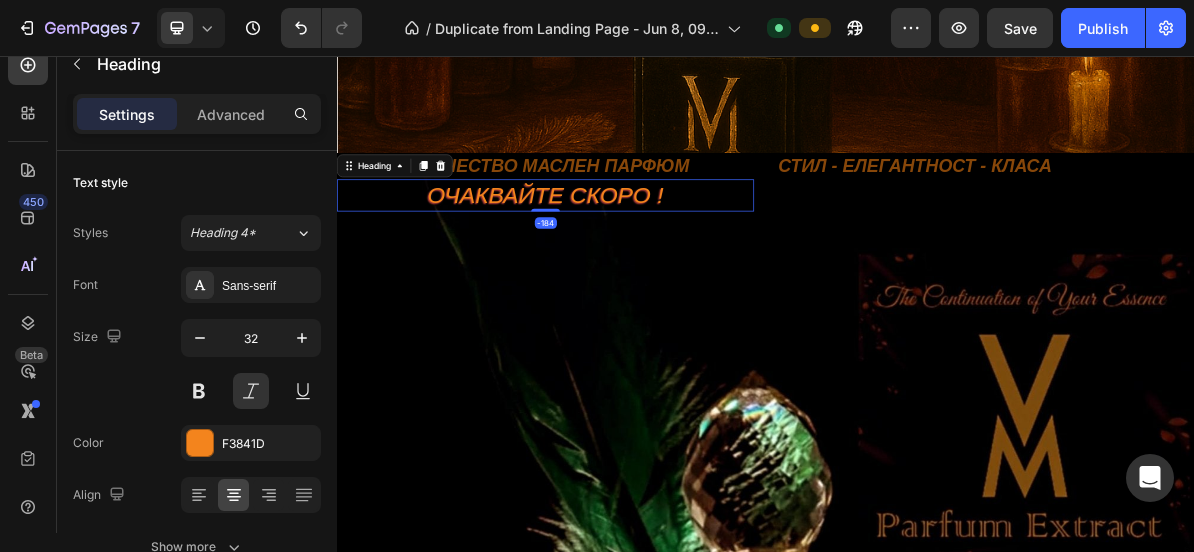 click on "ОЧАКВАЙТЕ СКОРО !" at bounding box center [629, 252] 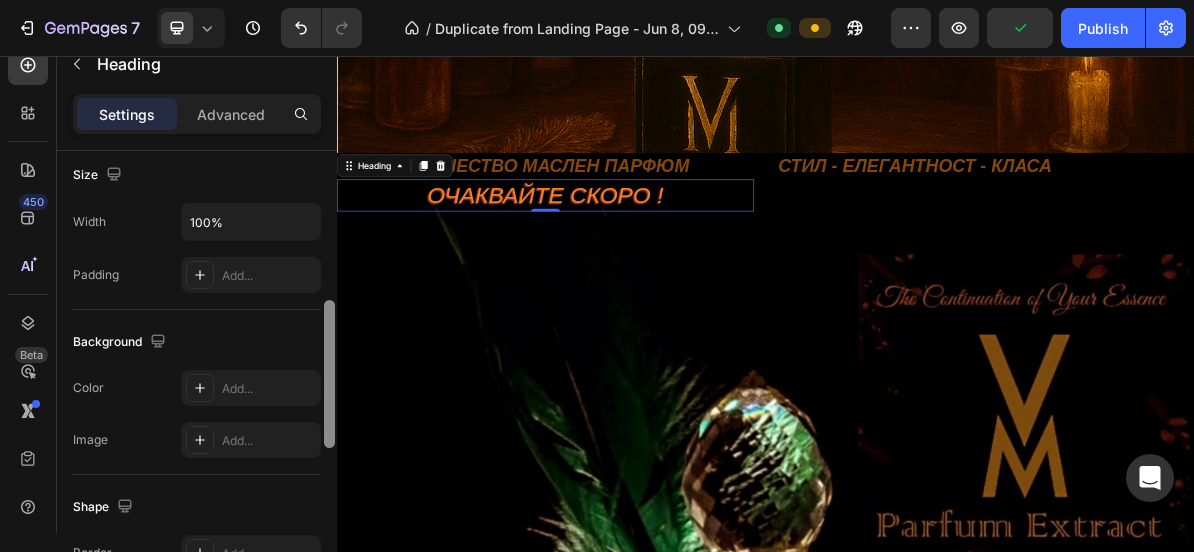 click at bounding box center [329, 370] 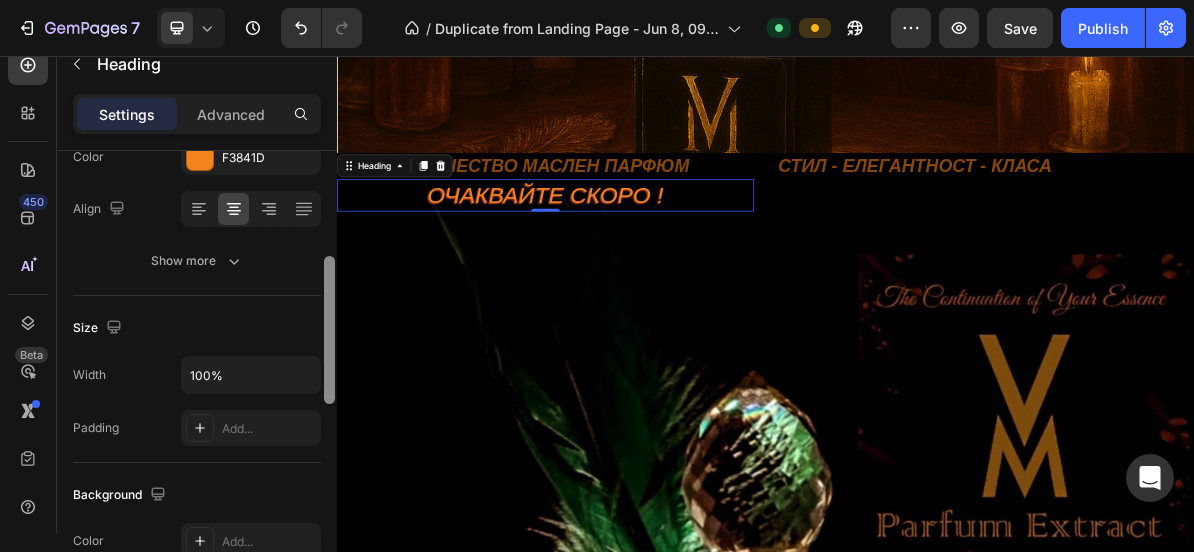 scroll, scrollTop: 268, scrollLeft: 0, axis: vertical 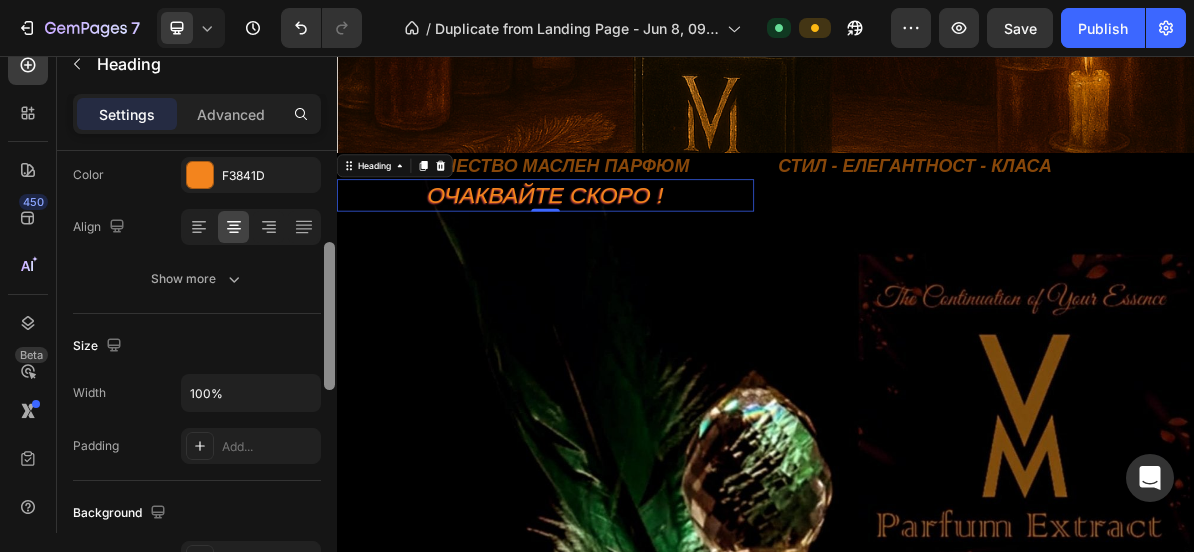 drag, startPoint x: 332, startPoint y: 355, endPoint x: 324, endPoint y: 297, distance: 58.549126 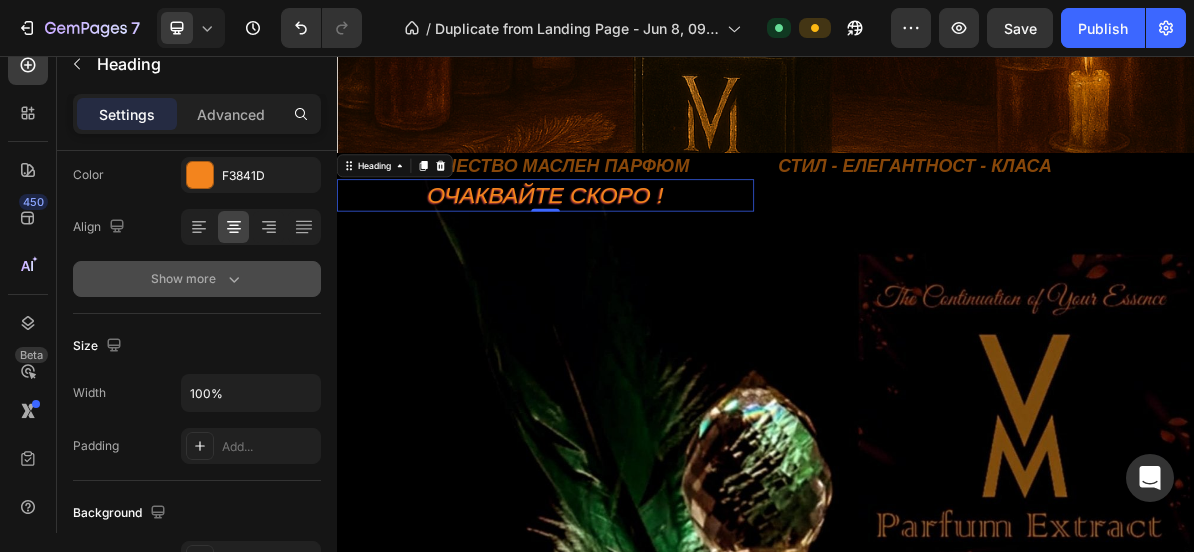 click 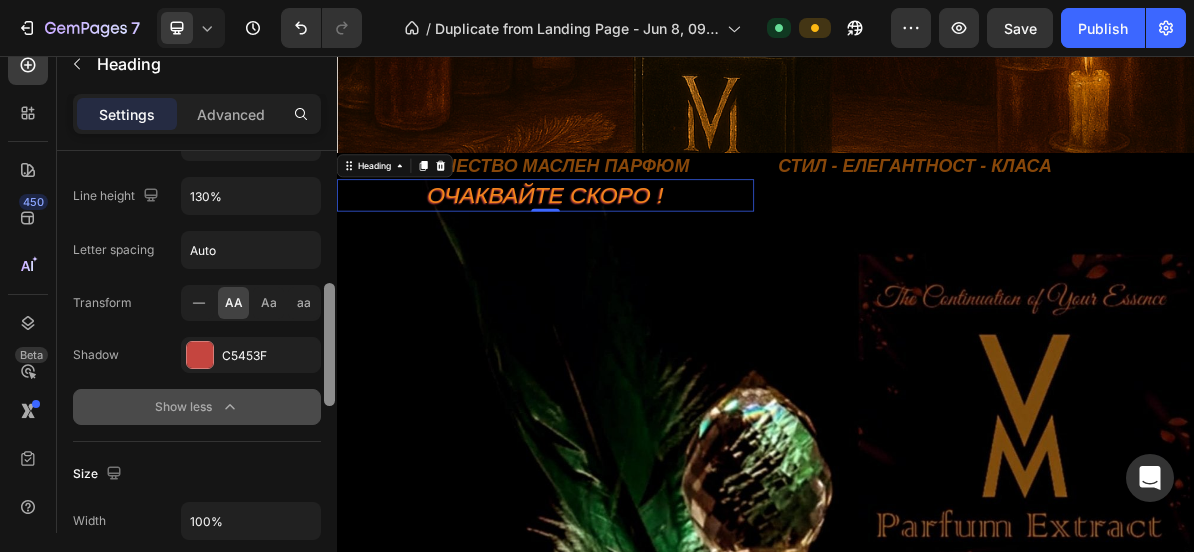 scroll, scrollTop: 421, scrollLeft: 0, axis: vertical 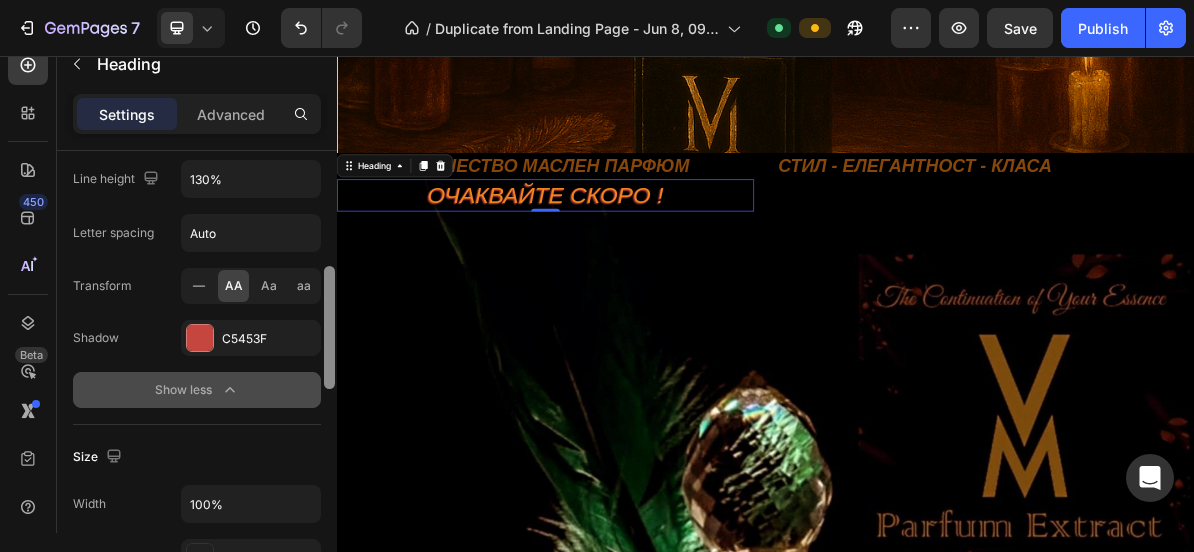 drag, startPoint x: 331, startPoint y: 311, endPoint x: 331, endPoint y: 363, distance: 52 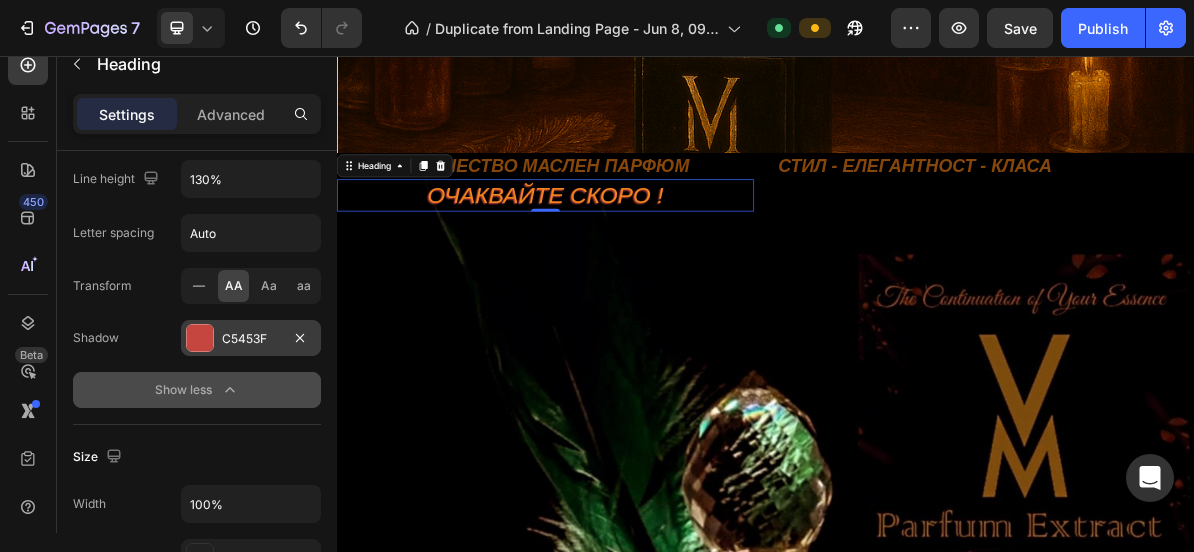 click on "C5453F" at bounding box center (251, 339) 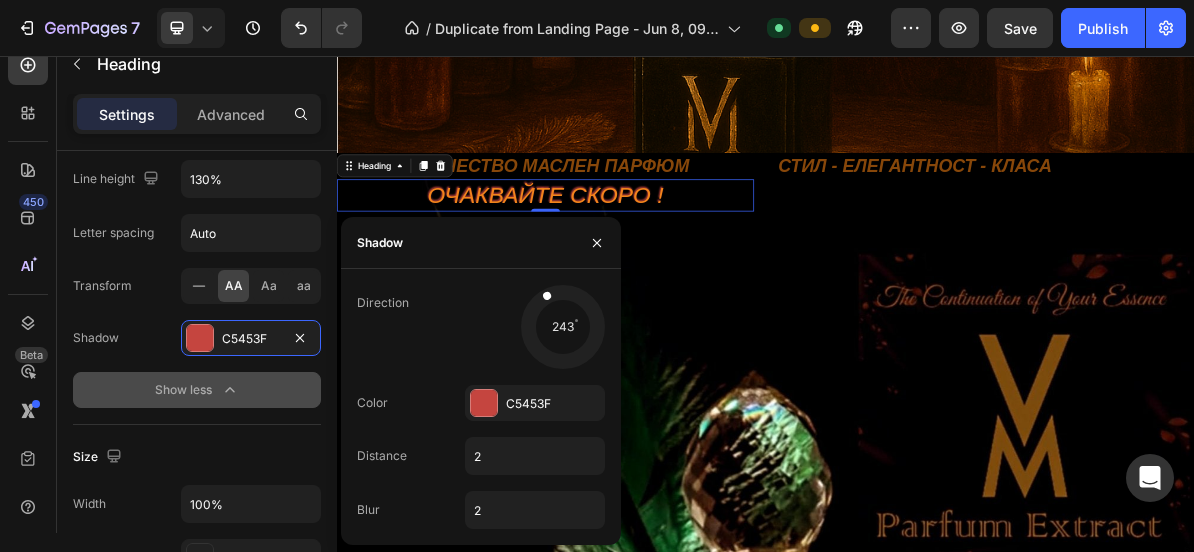 drag, startPoint x: 530, startPoint y: 349, endPoint x: 545, endPoint y: 295, distance: 56.044624 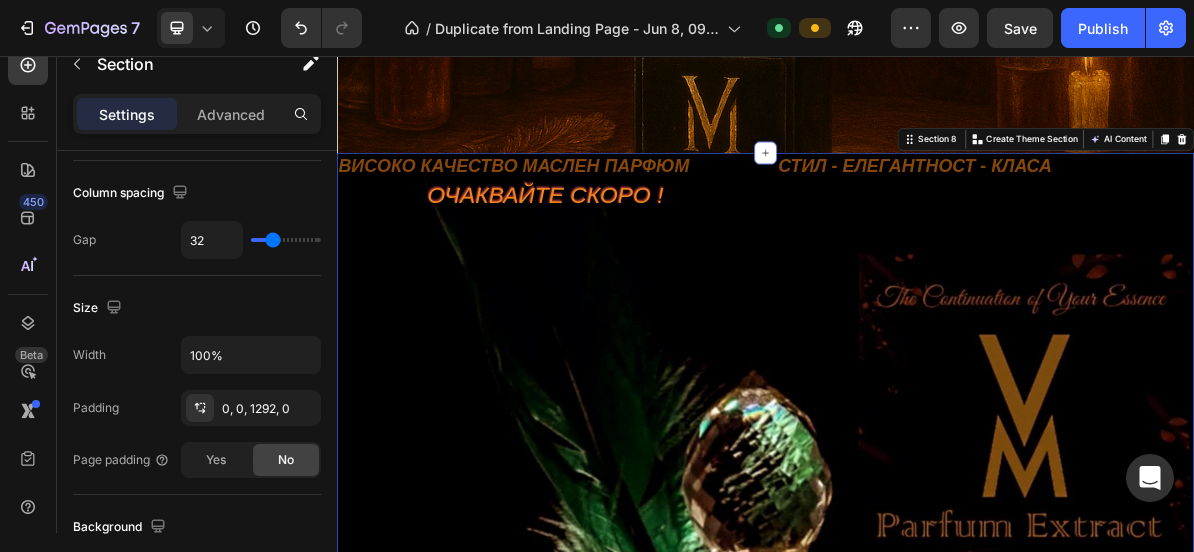scroll, scrollTop: 0, scrollLeft: 0, axis: both 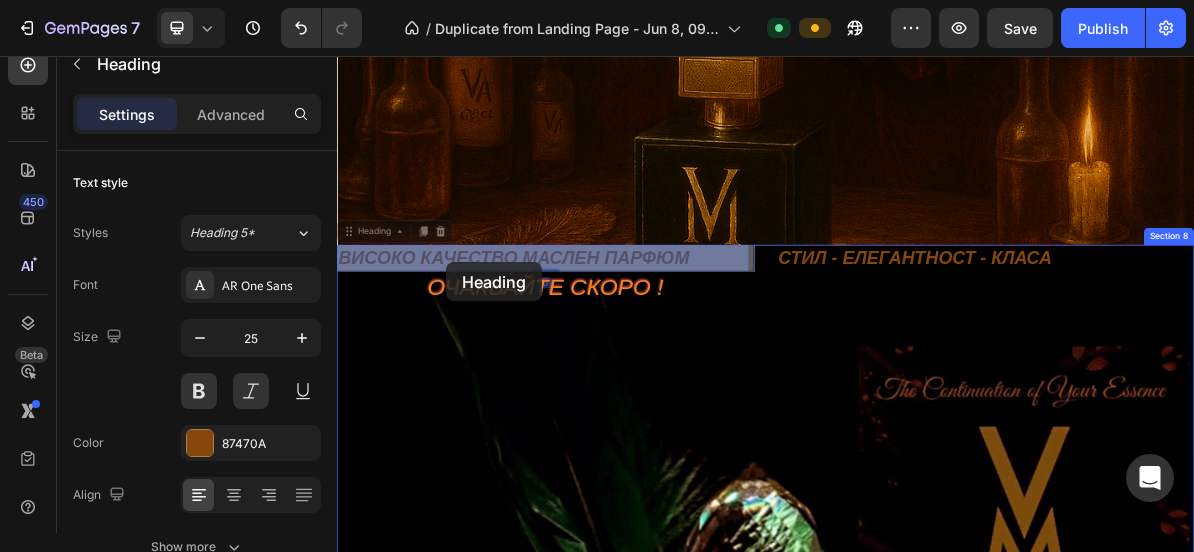 drag, startPoint x: 382, startPoint y: 342, endPoint x: 490, endPoint y: 345, distance: 108.04166 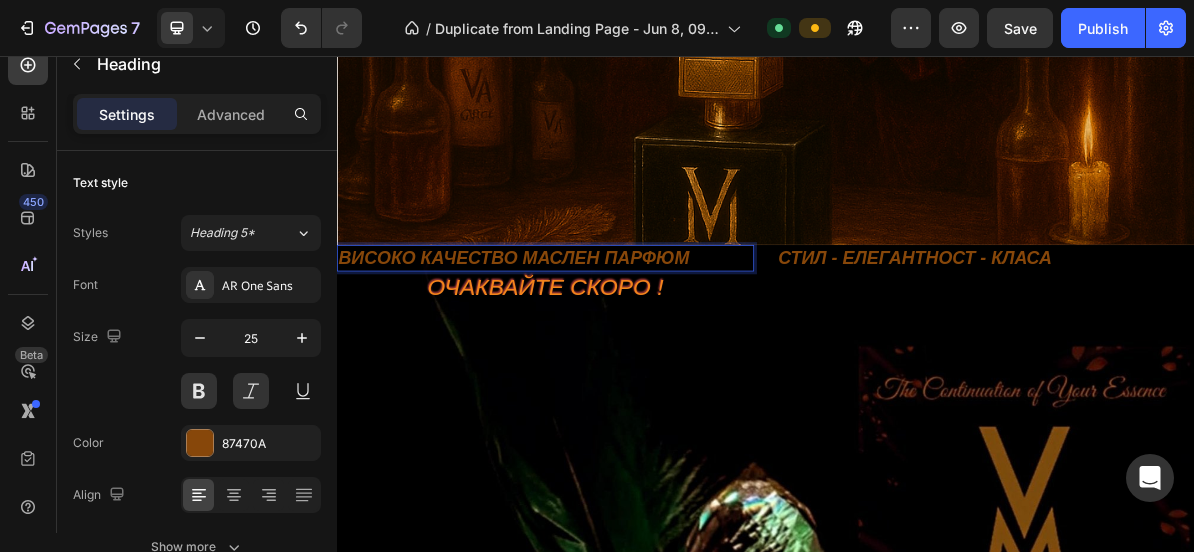 drag, startPoint x: 409, startPoint y: 340, endPoint x: 402, endPoint y: 329, distance: 13.038404 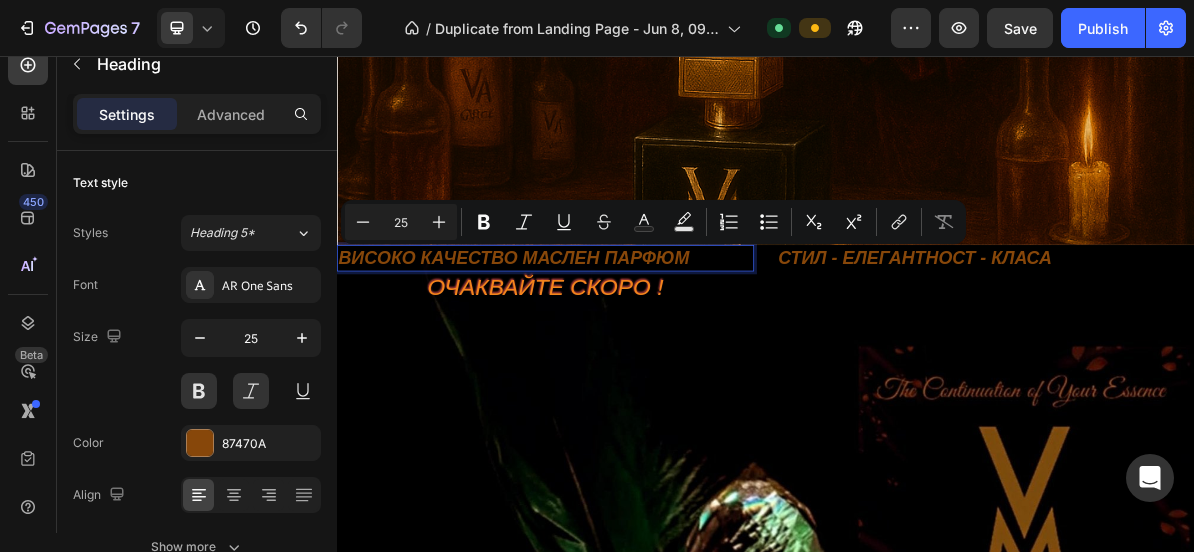 drag, startPoint x: 372, startPoint y: 332, endPoint x: 856, endPoint y: 337, distance: 484.02582 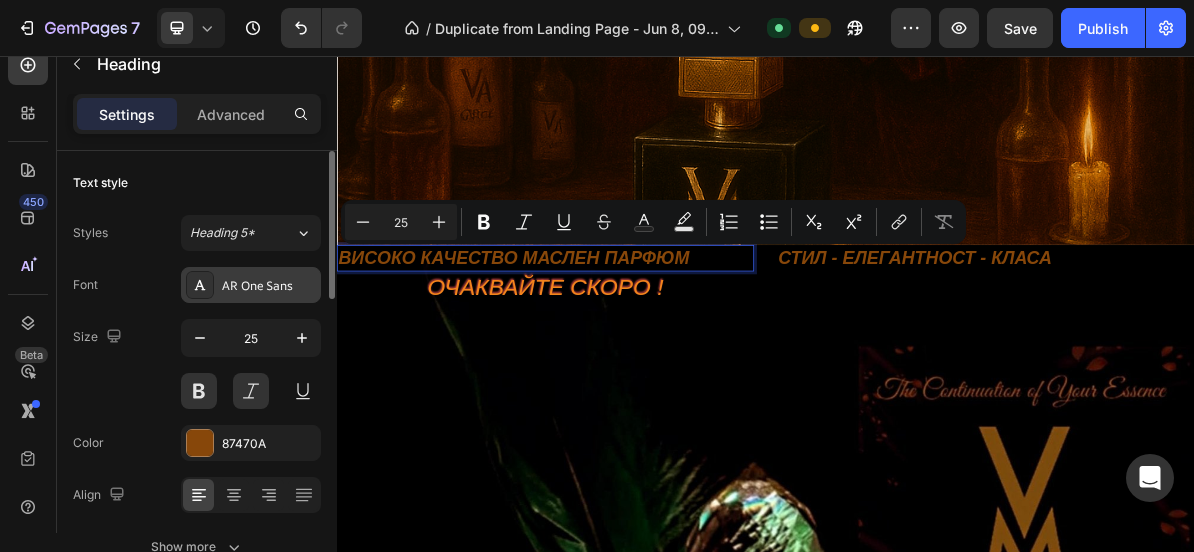 click on "AR One Sans" at bounding box center [269, 286] 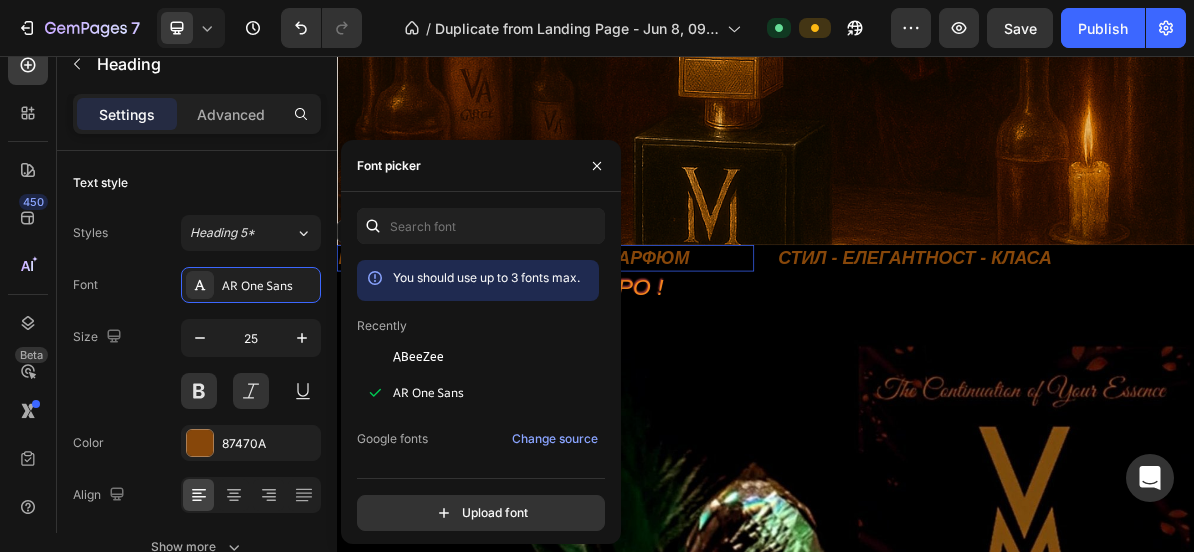 click on "Google fonts" at bounding box center (392, 439) 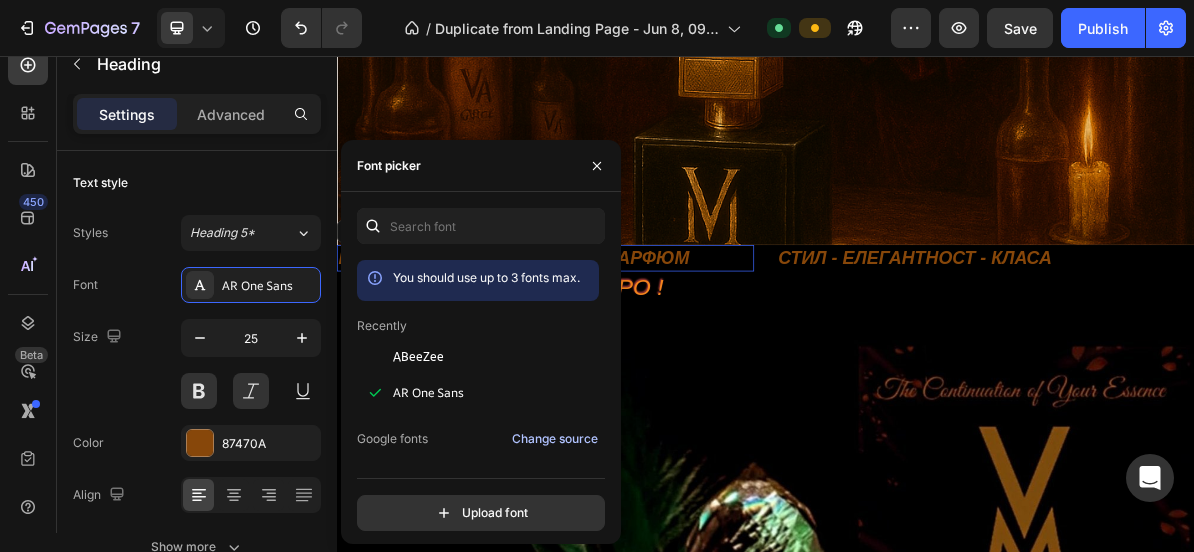 click on "Change source" at bounding box center (555, 439) 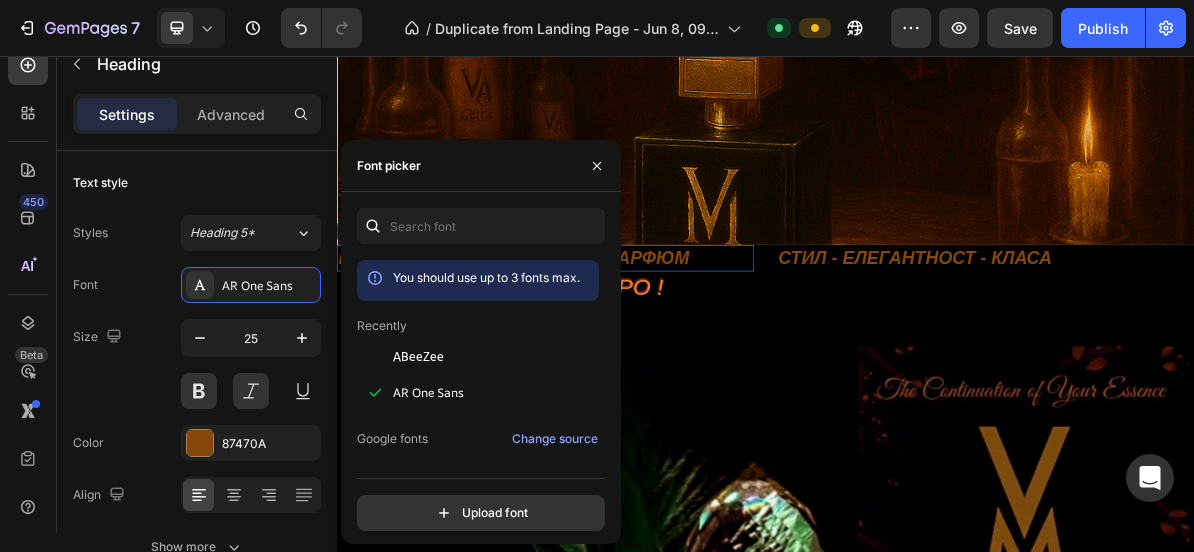 click on "You should use up to 3 fonts max." at bounding box center (486, 277) 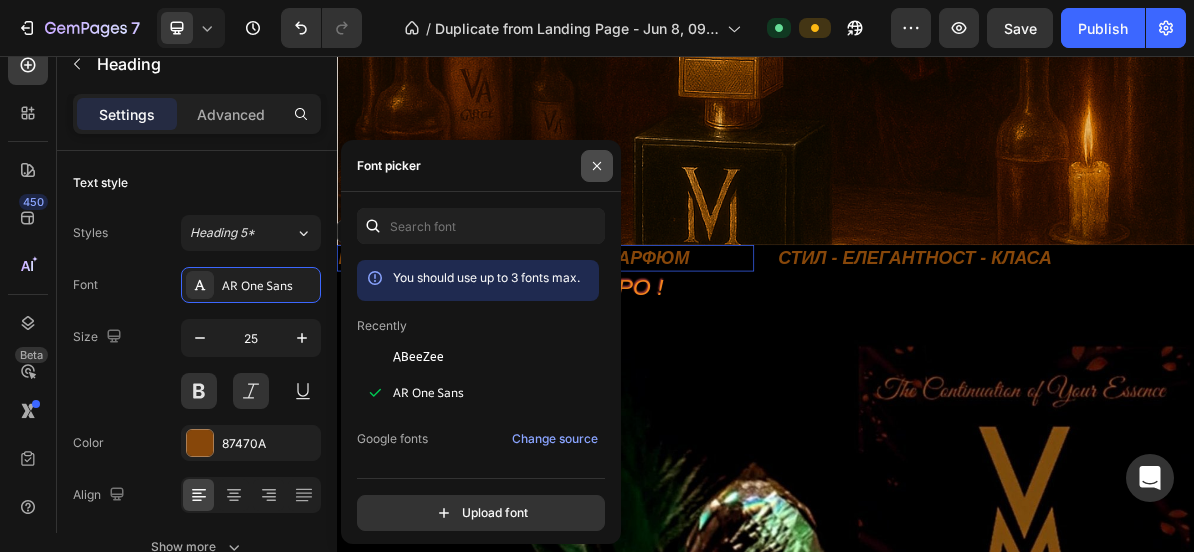 click 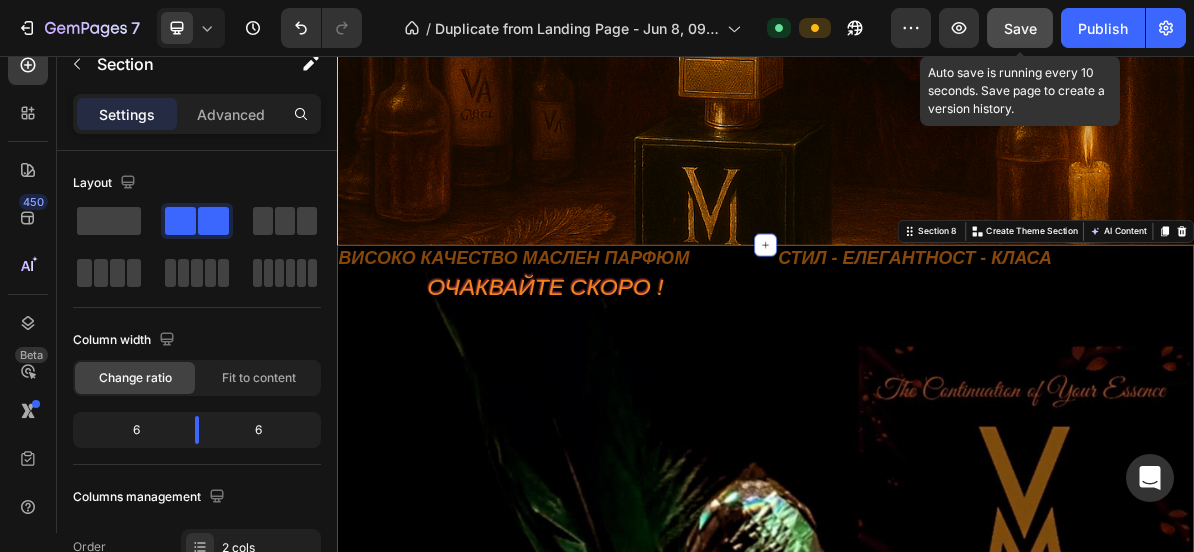 click on "Save" at bounding box center (1020, 28) 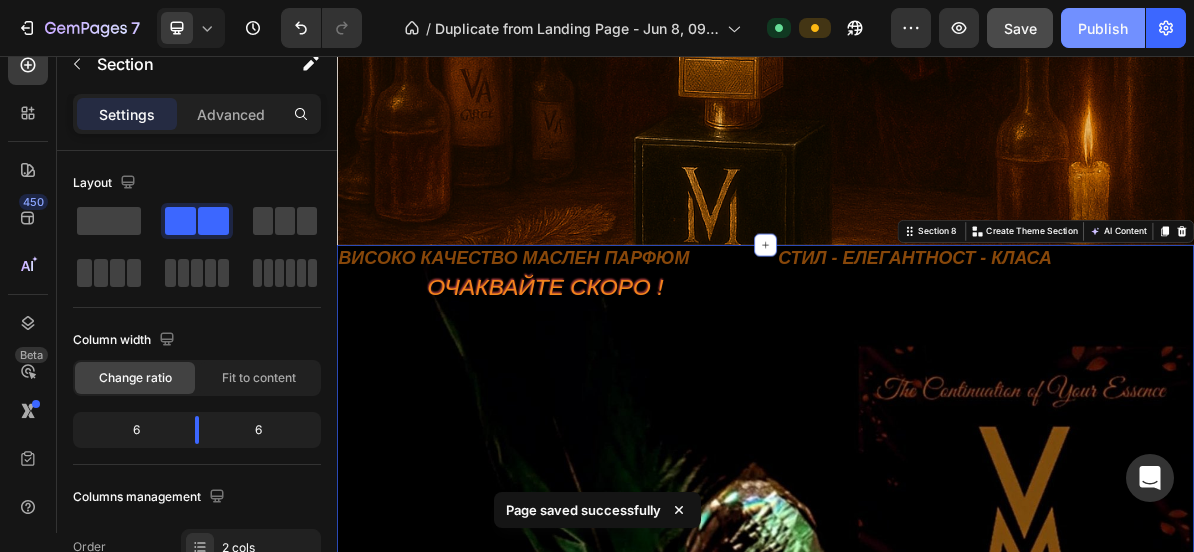 click on "Publish" at bounding box center [1103, 28] 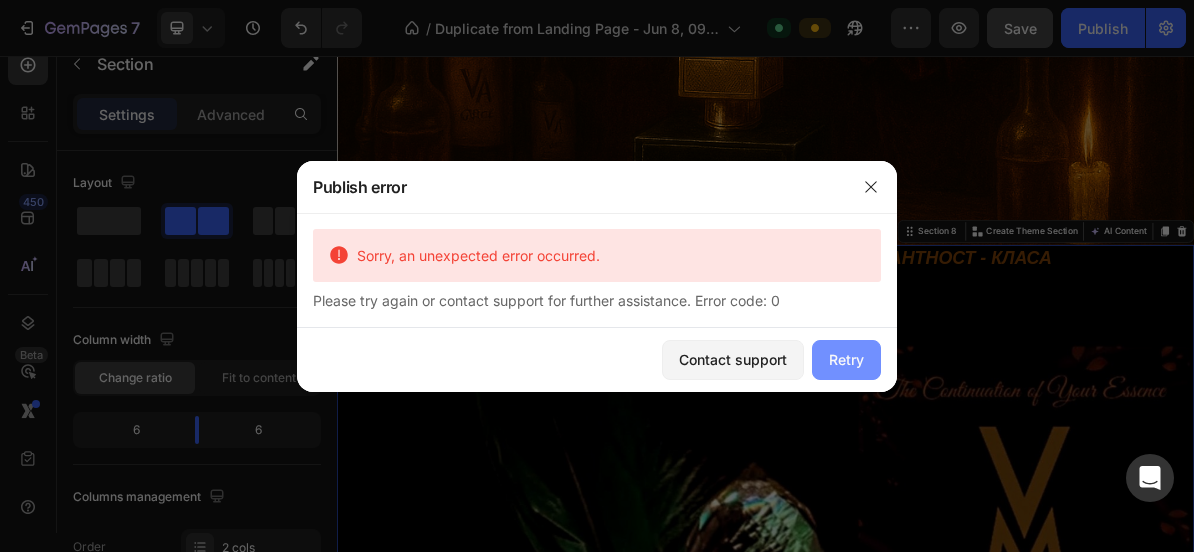 click on "Retry" at bounding box center (846, 359) 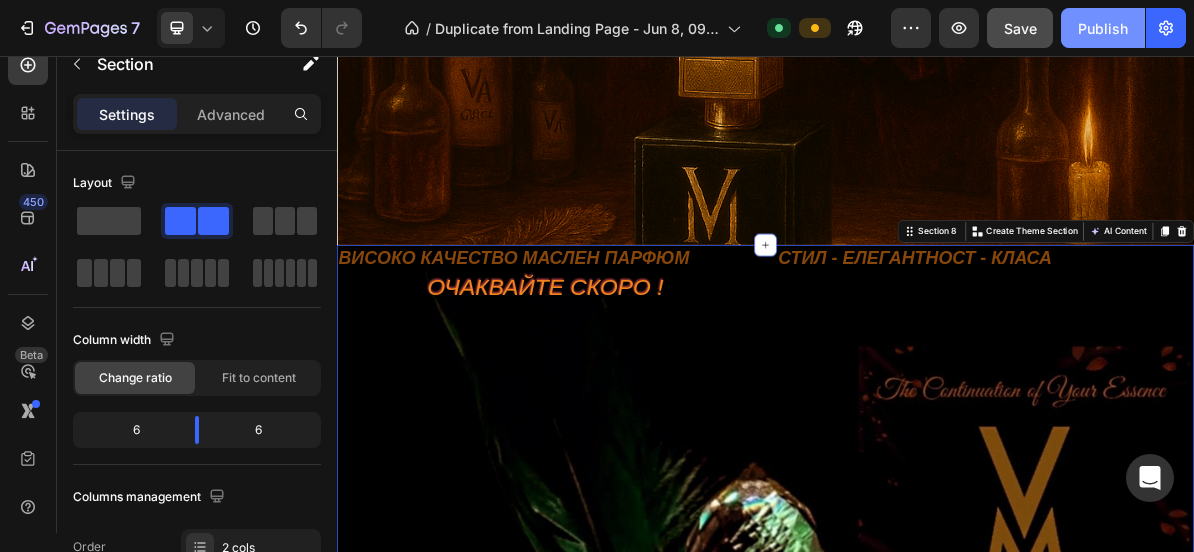 click on "Publish" at bounding box center (1103, 28) 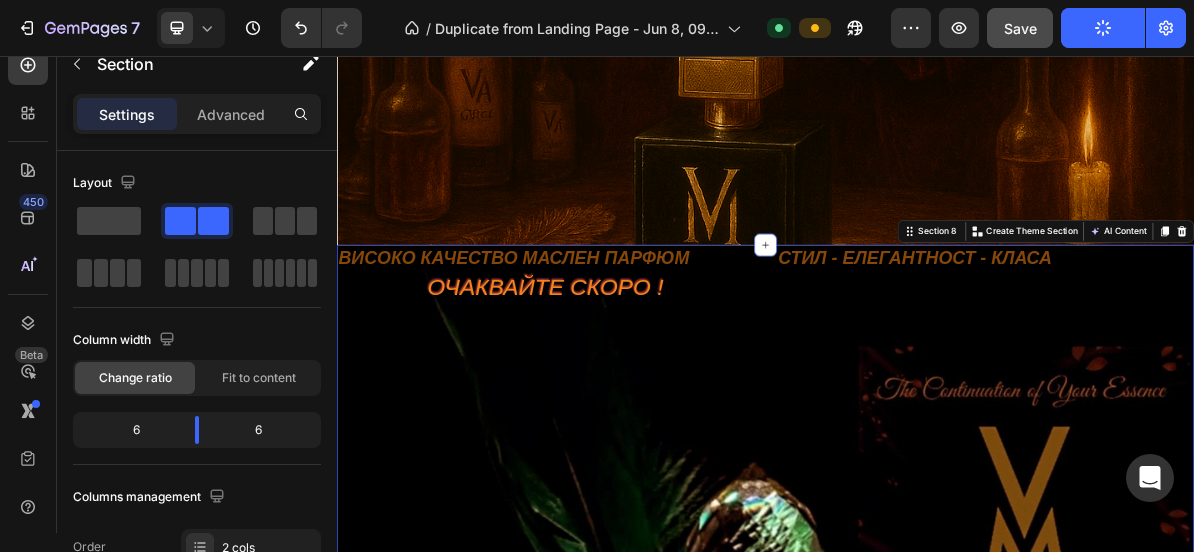 click on "Publish" 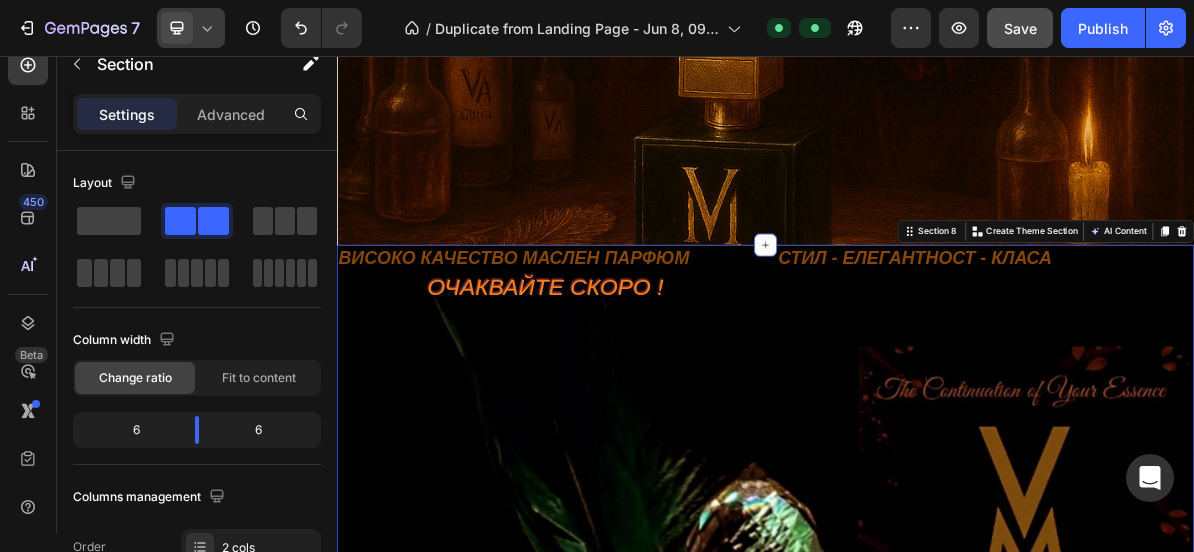 click 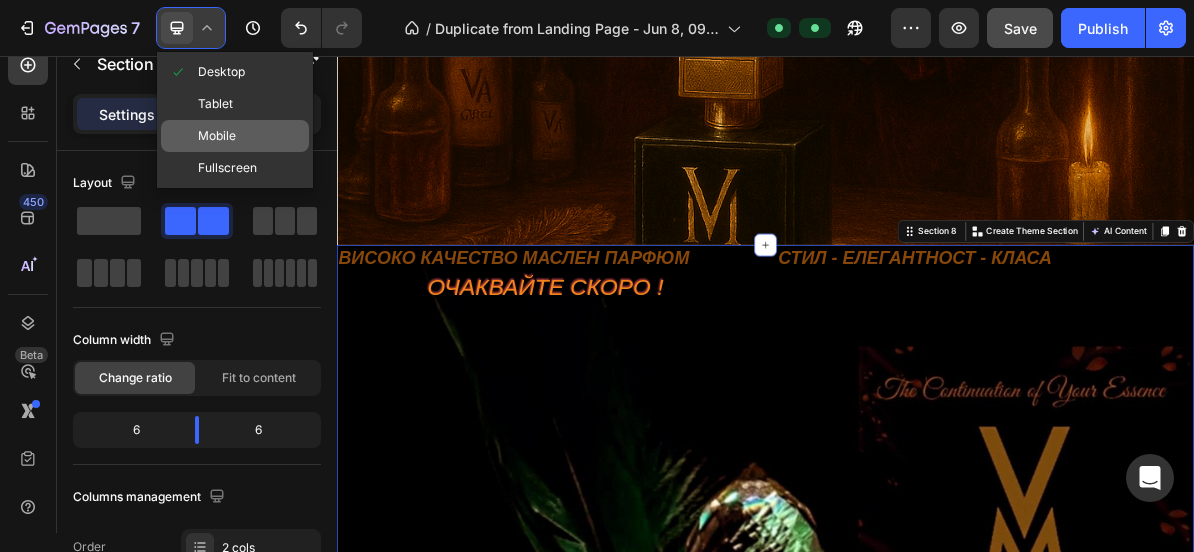 click on "Mobile" 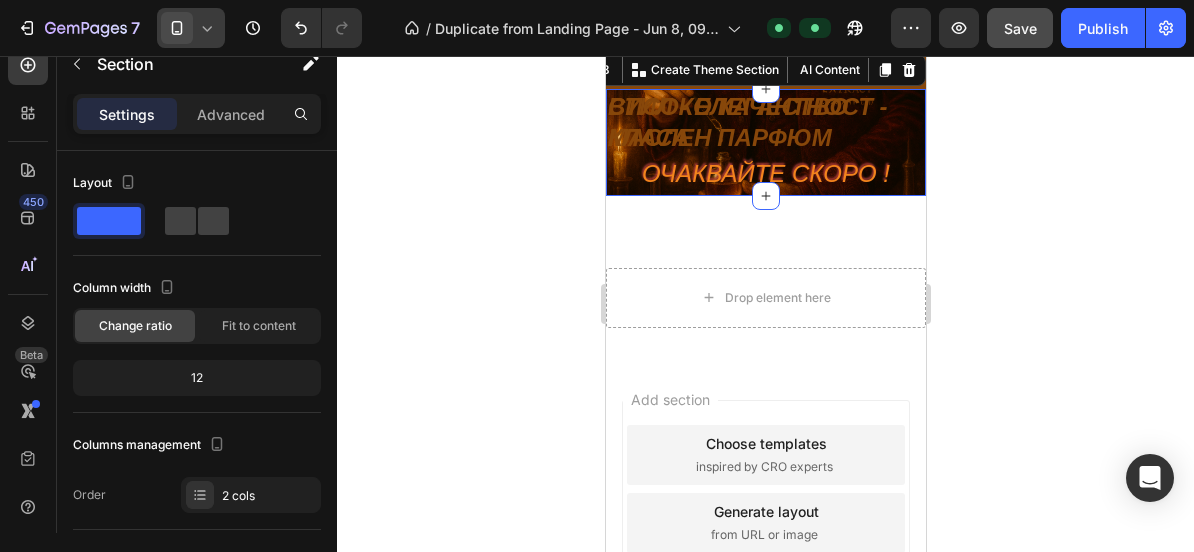 scroll, scrollTop: 6826, scrollLeft: 0, axis: vertical 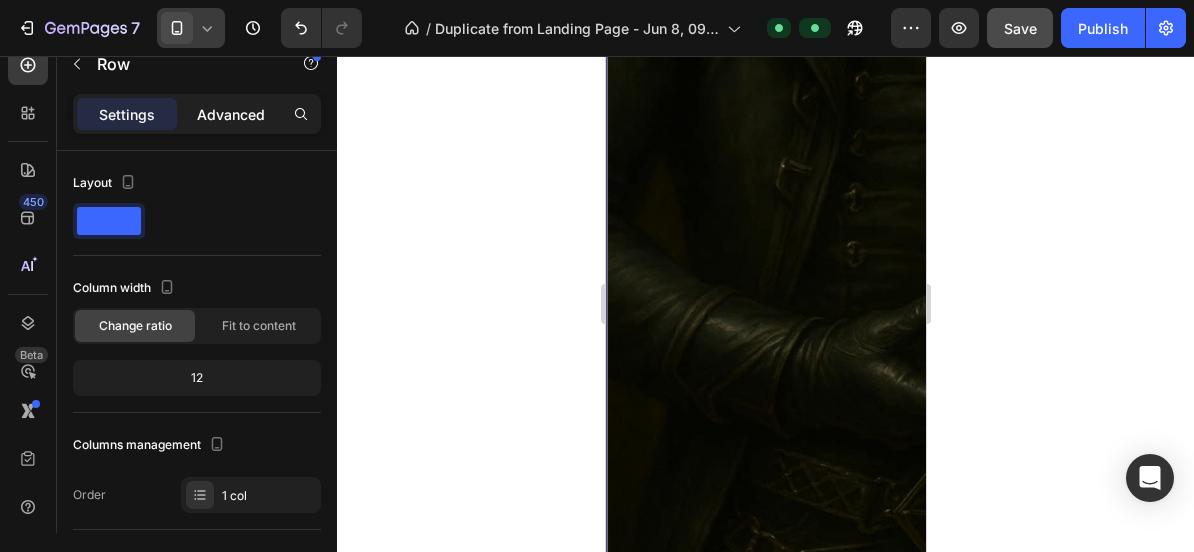 click on "Advanced" 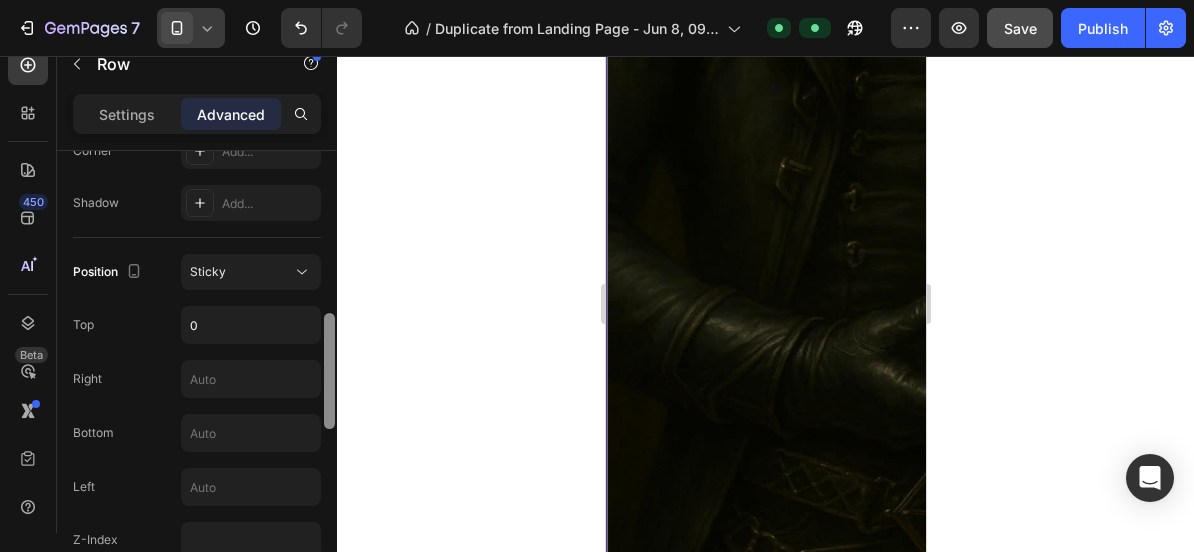scroll, scrollTop: 648, scrollLeft: 0, axis: vertical 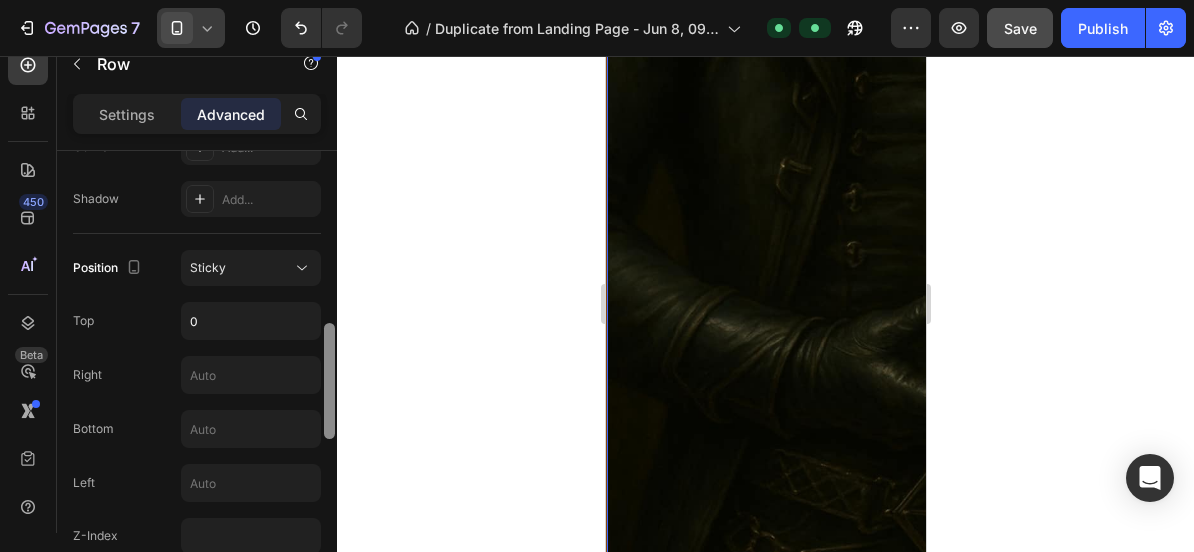 drag, startPoint x: 334, startPoint y: 251, endPoint x: 330, endPoint y: 424, distance: 173.04623 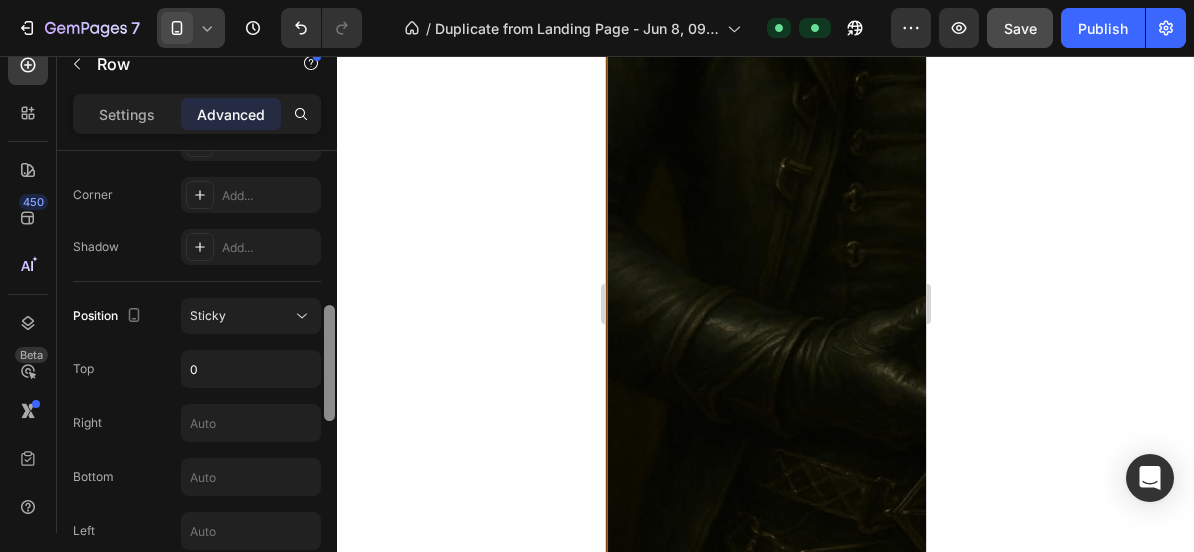 scroll, scrollTop: 596, scrollLeft: 0, axis: vertical 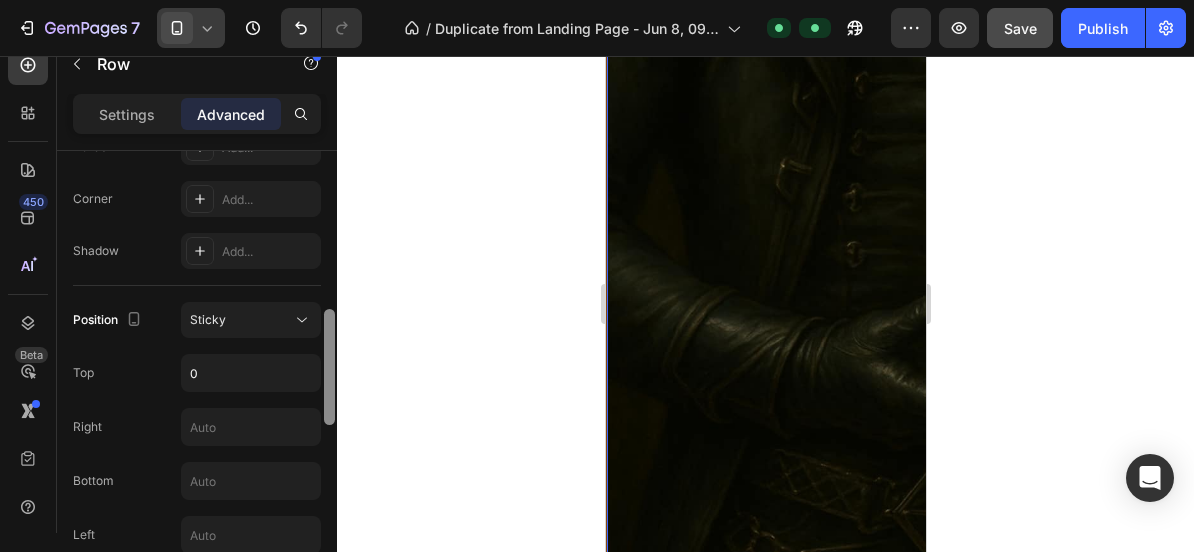 drag, startPoint x: 331, startPoint y: 351, endPoint x: 340, endPoint y: 337, distance: 16.643316 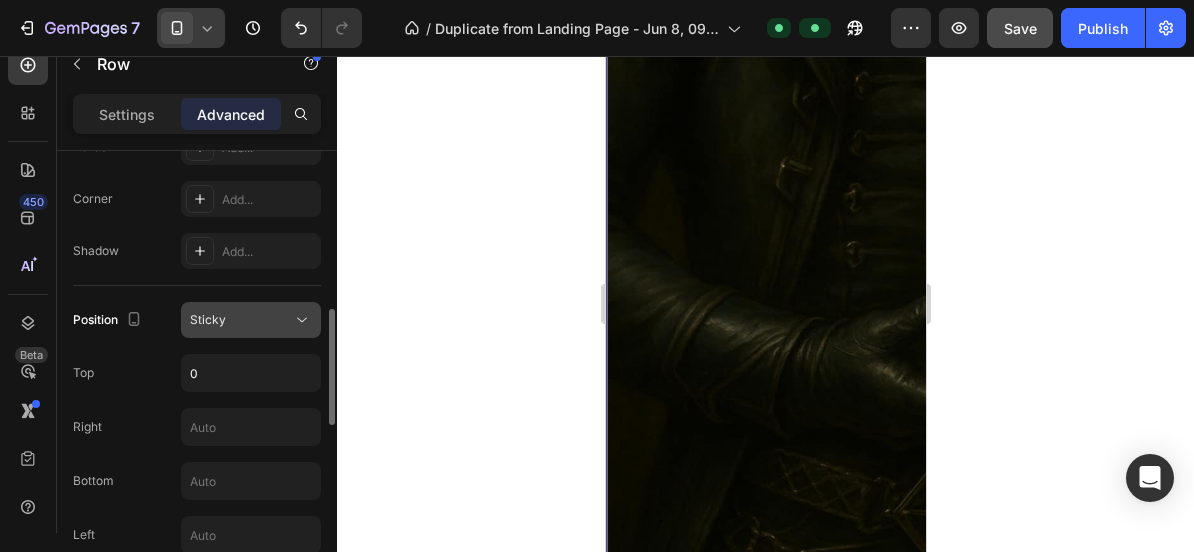 click 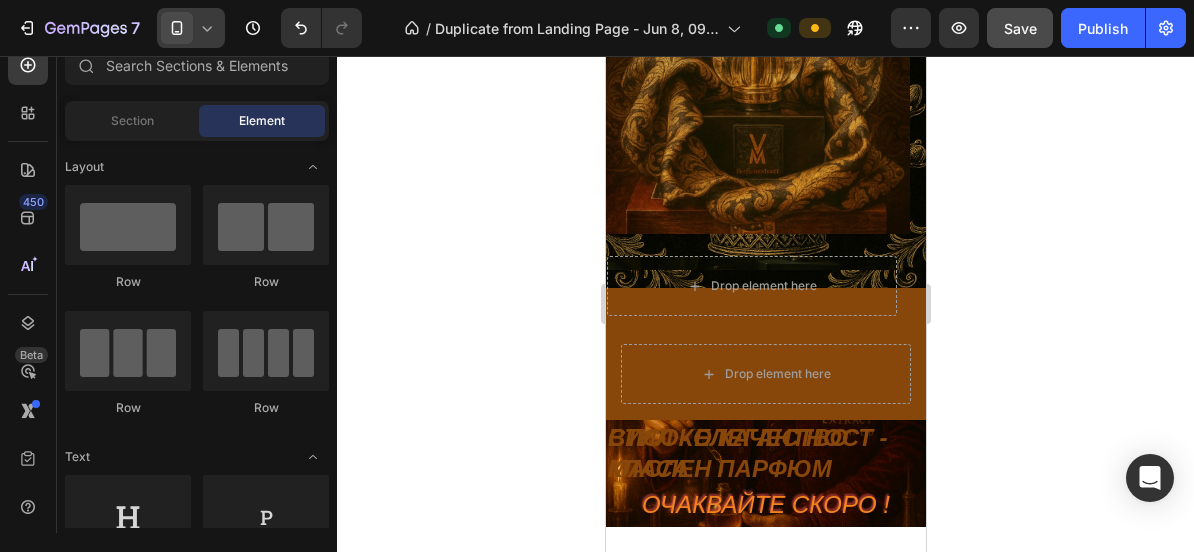 scroll, scrollTop: 5837, scrollLeft: 0, axis: vertical 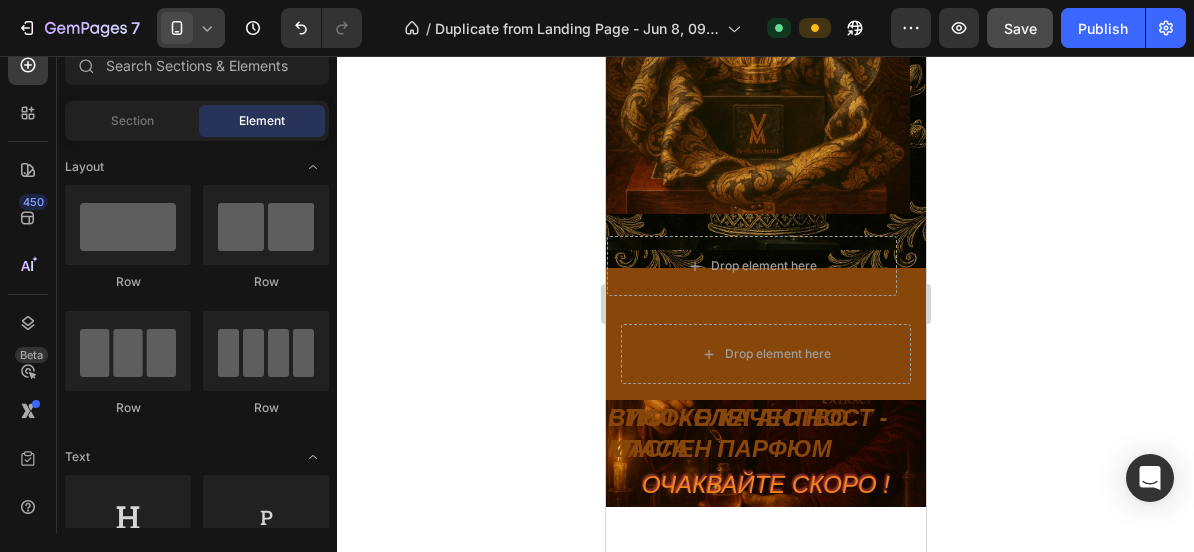 drag, startPoint x: 919, startPoint y: 500, endPoint x: 1533, endPoint y: 578, distance: 618.9346 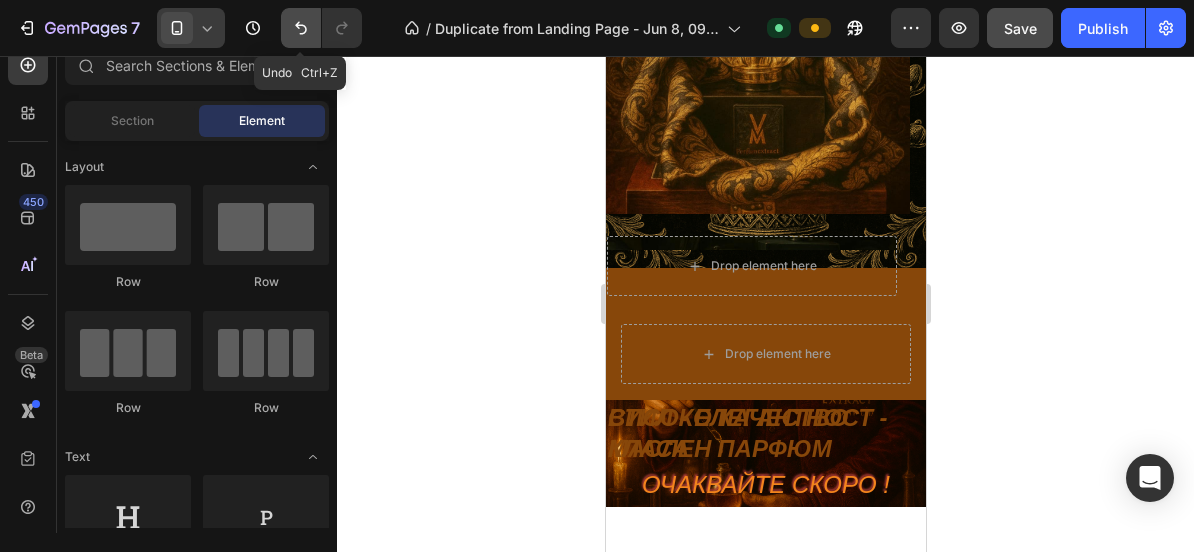 click 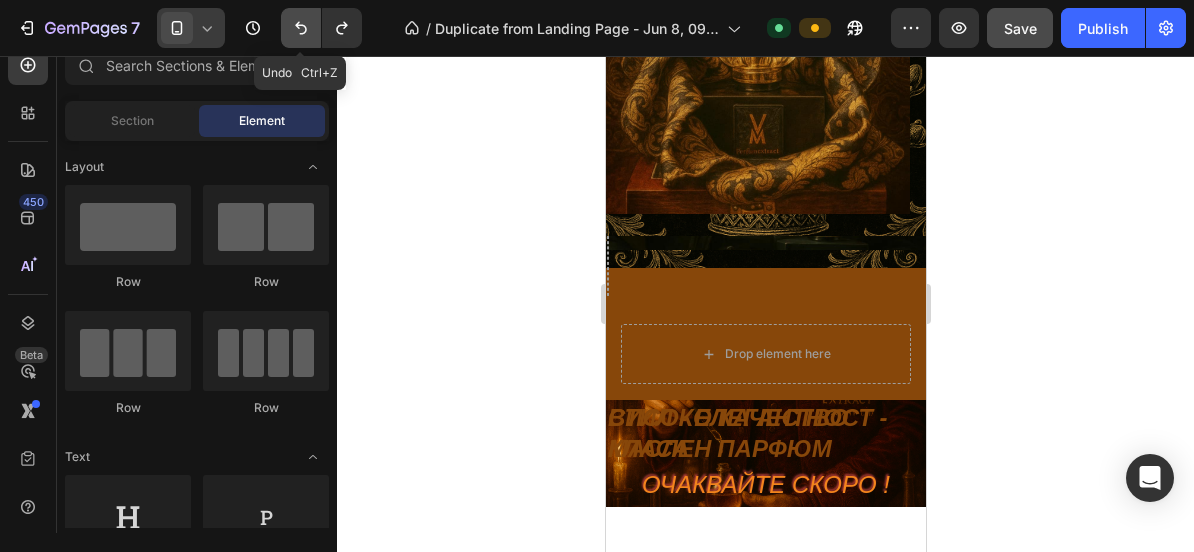 click 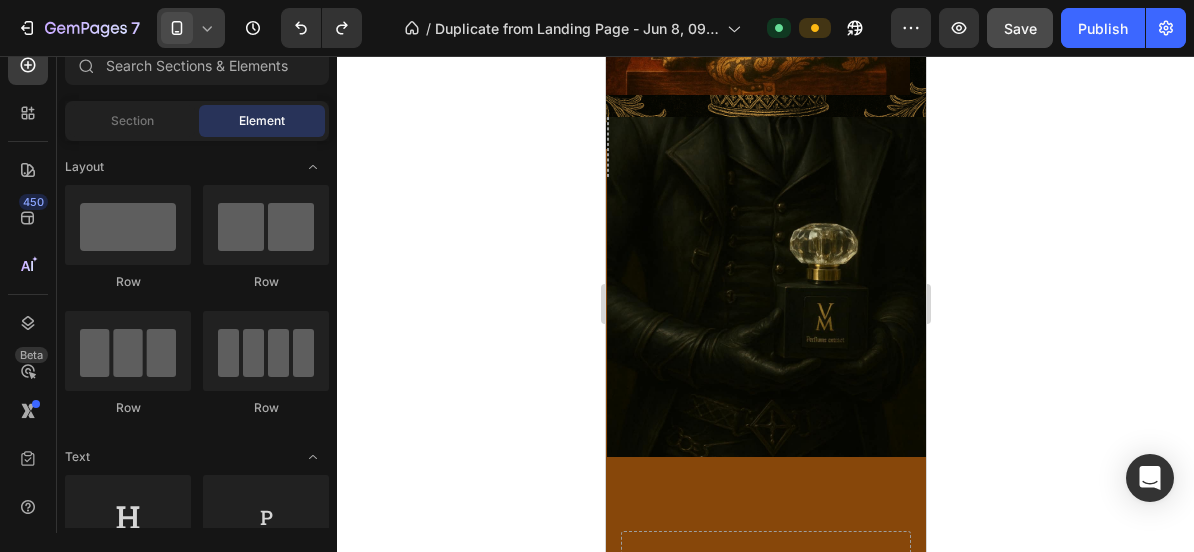scroll, scrollTop: 5967, scrollLeft: 0, axis: vertical 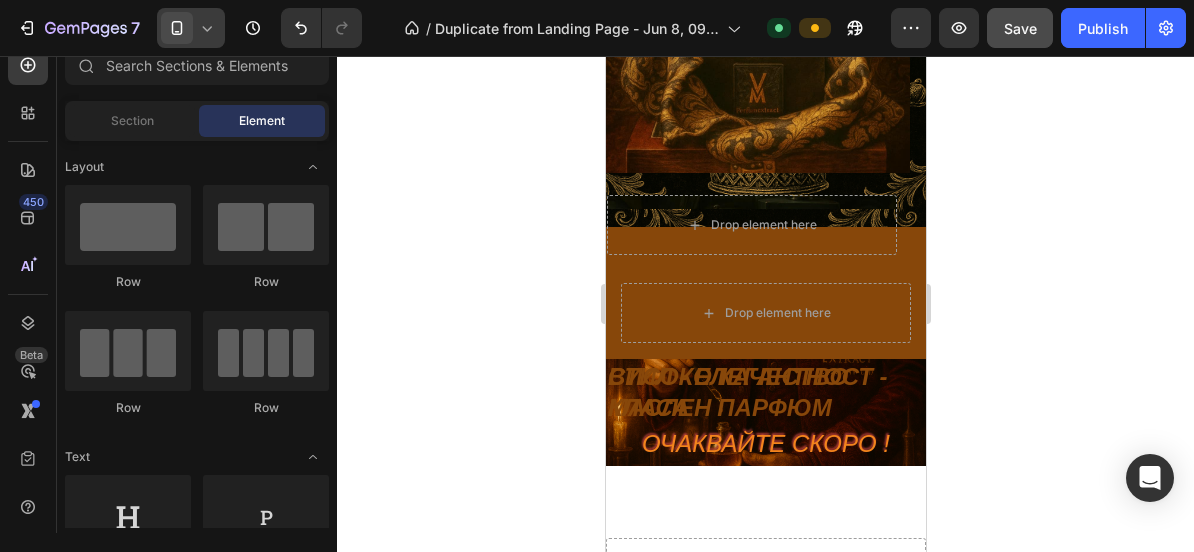 drag, startPoint x: 914, startPoint y: 461, endPoint x: 1531, endPoint y: 511, distance: 619.02264 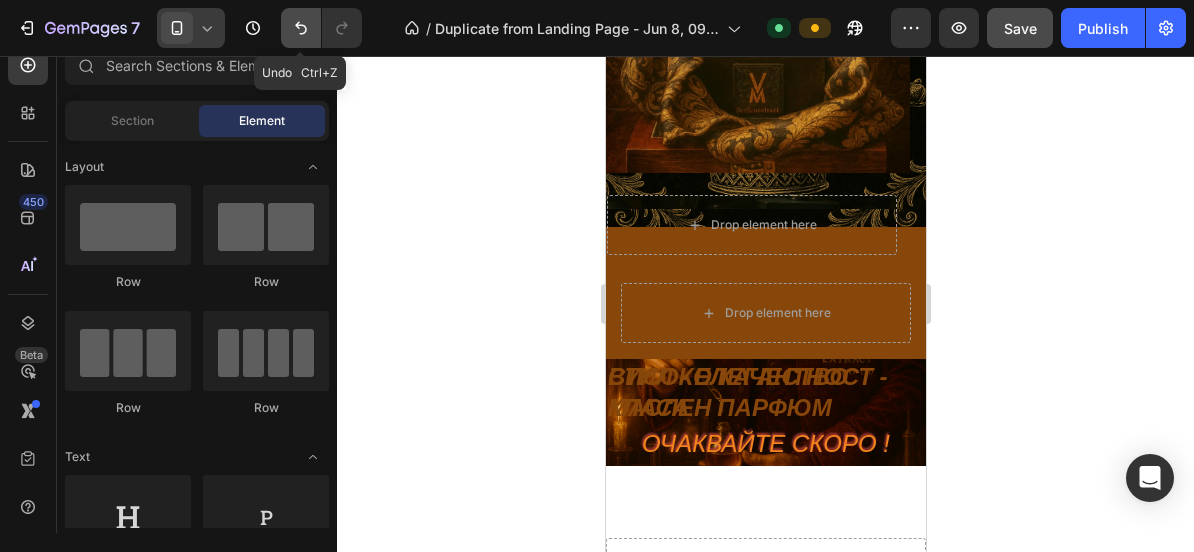 click 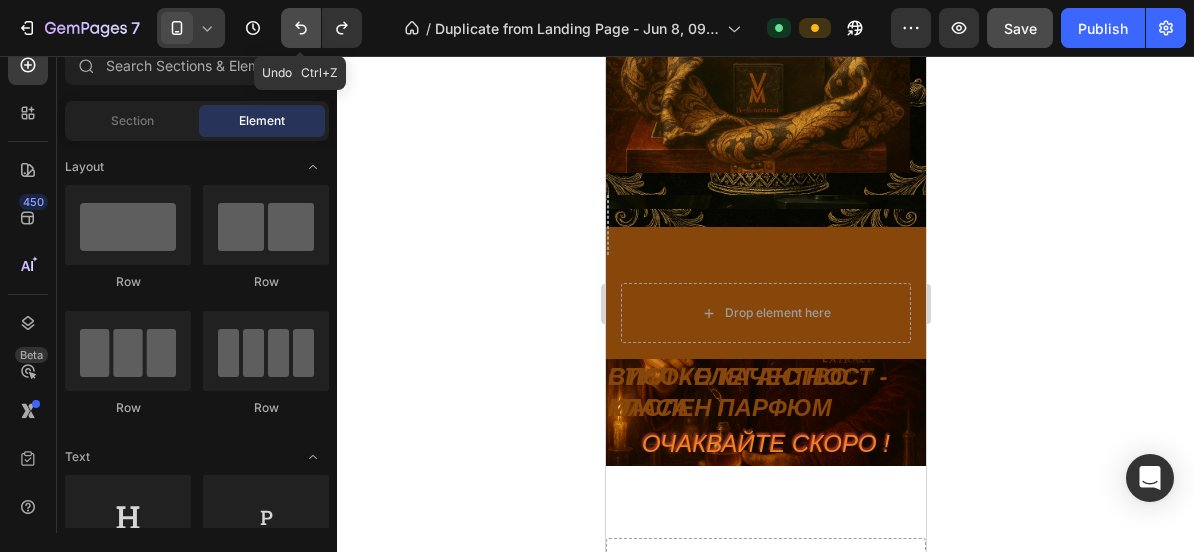 click 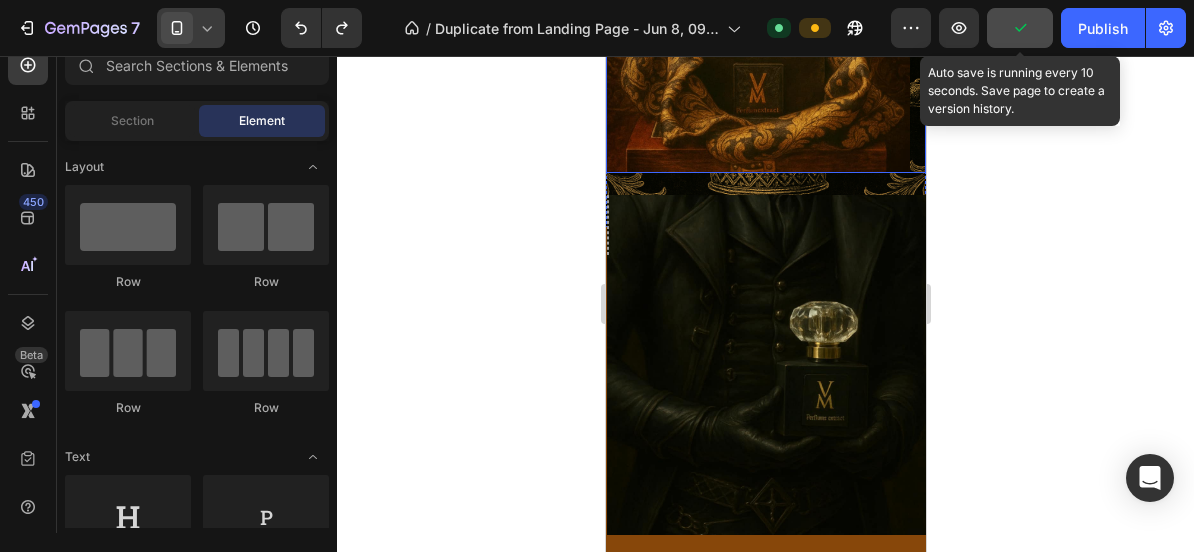 click 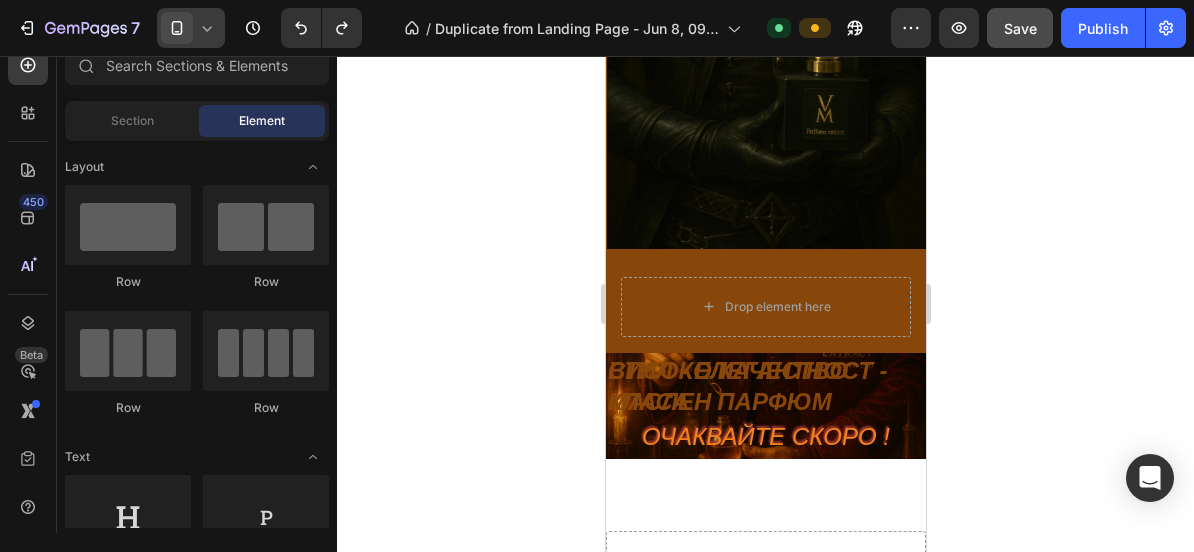 scroll, scrollTop: 6216, scrollLeft: 0, axis: vertical 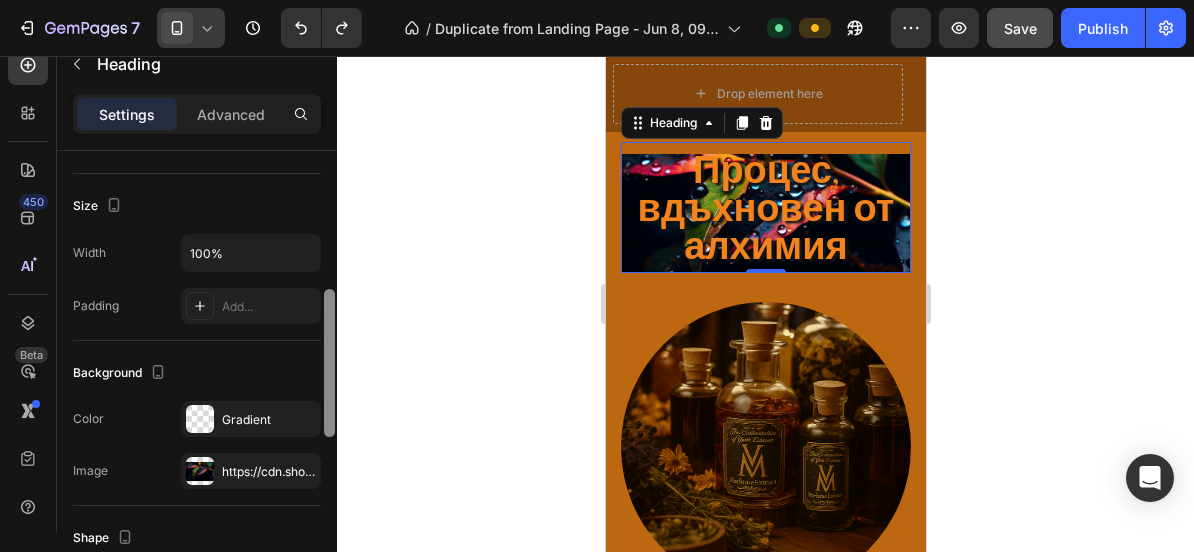 drag, startPoint x: 334, startPoint y: 259, endPoint x: 336, endPoint y: 398, distance: 139.01439 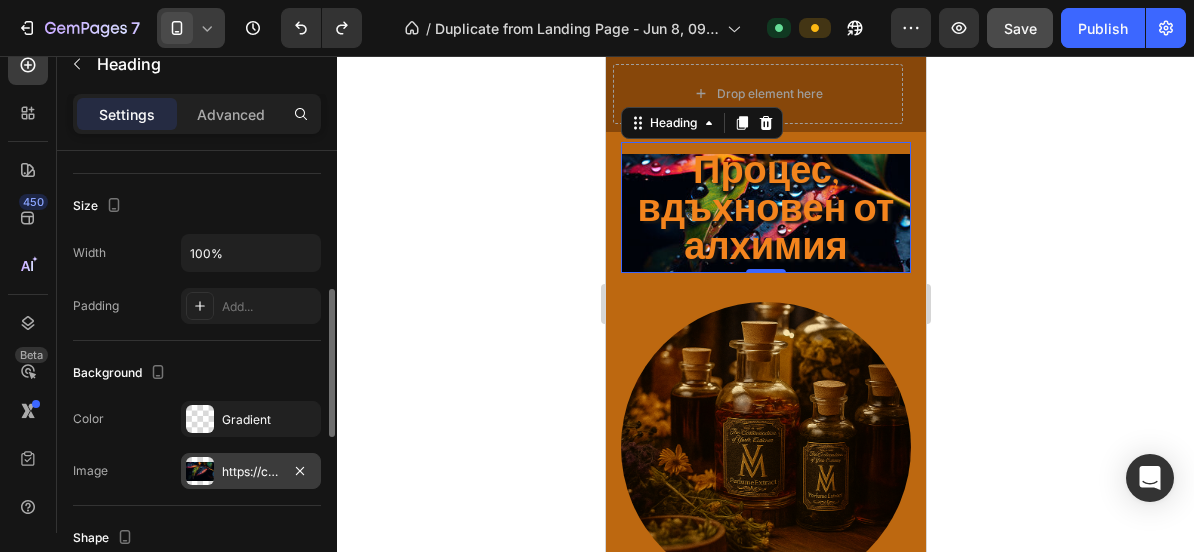 click on "https://cdn.shopify.com/s/files/1/0904/1146/7080/files/gempages_570144958854464384-45592f68-a12f-4166-93fc-37b13eb45033.jpg" at bounding box center [251, 472] 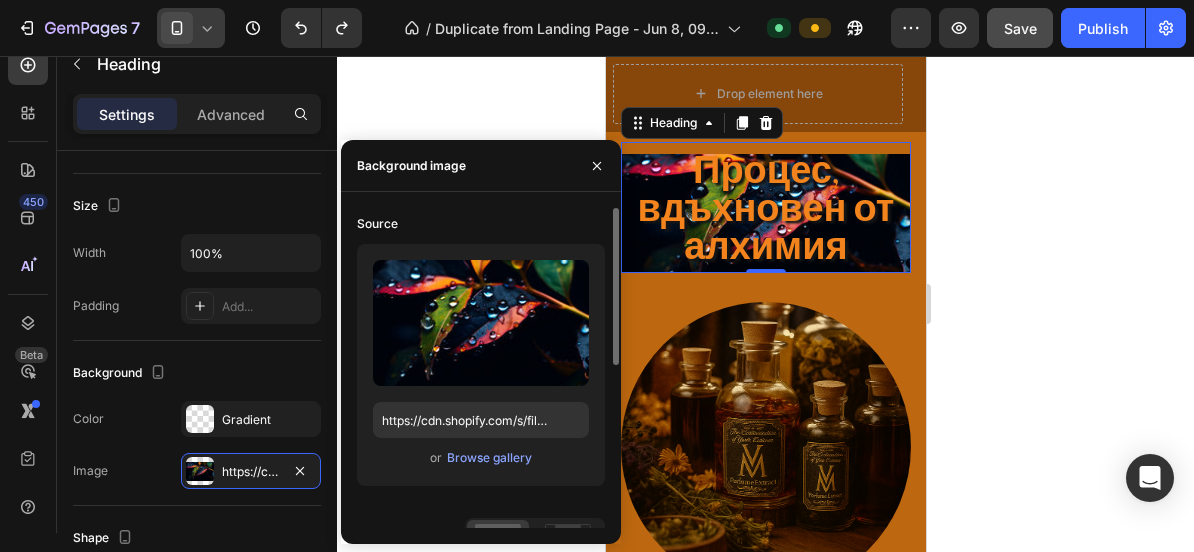 click on "or  Browse gallery" at bounding box center (481, 458) 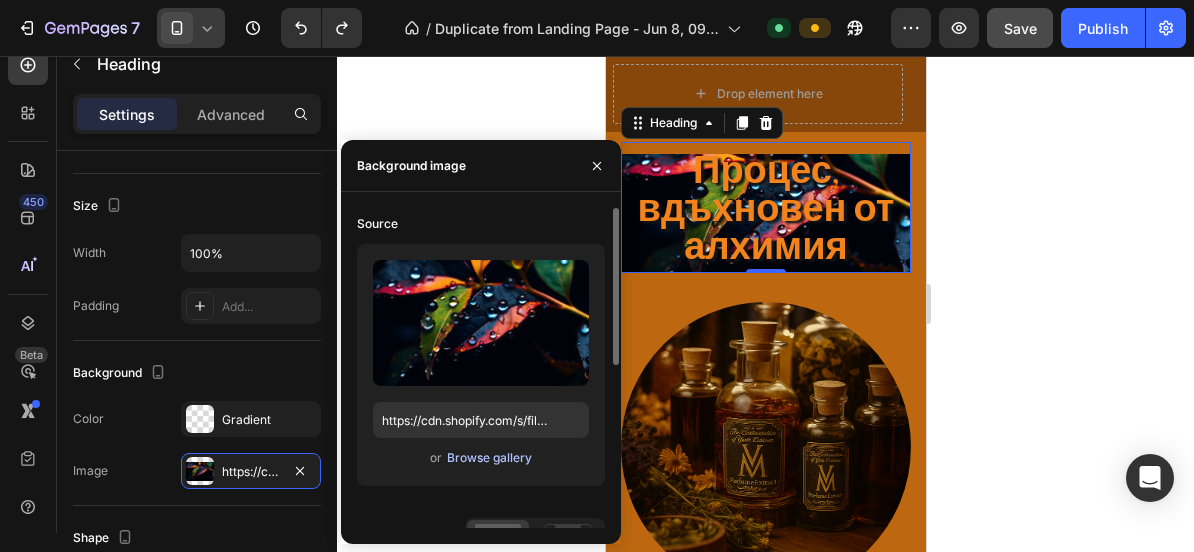 click on "Browse gallery" at bounding box center (489, 458) 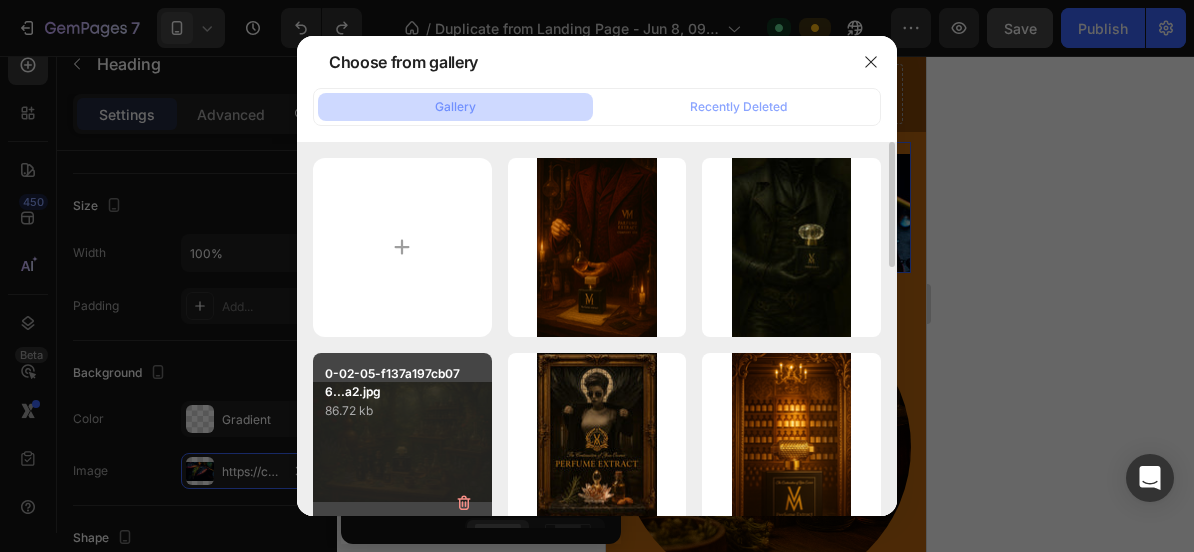 click on "0-02-05-f137a197cb076...a2.jpg [FILESIZE] kb" at bounding box center [402, 442] 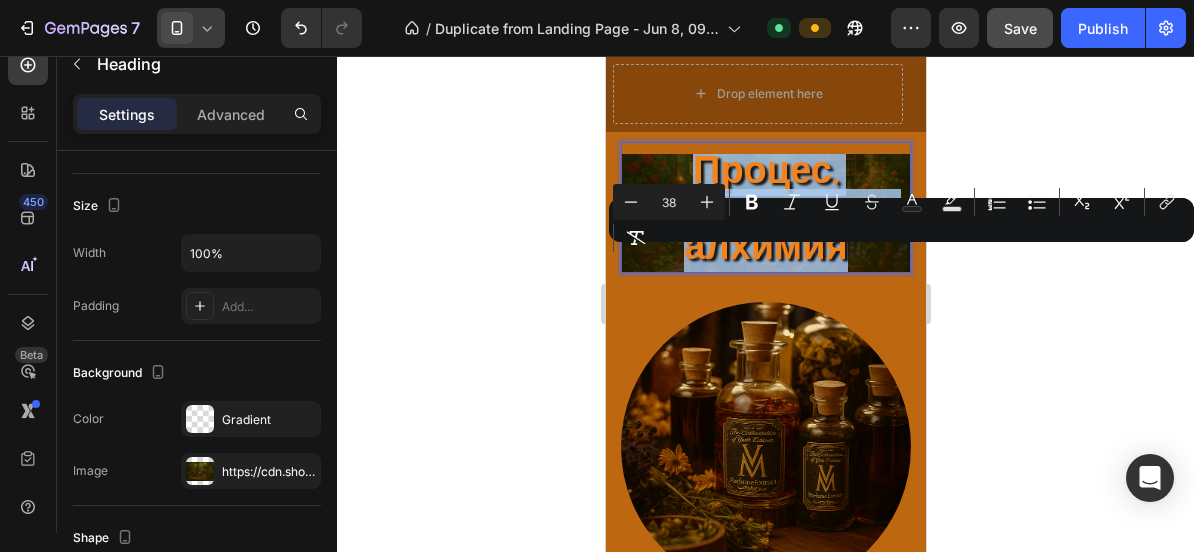 drag, startPoint x: 692, startPoint y: 269, endPoint x: 838, endPoint y: 343, distance: 163.68262 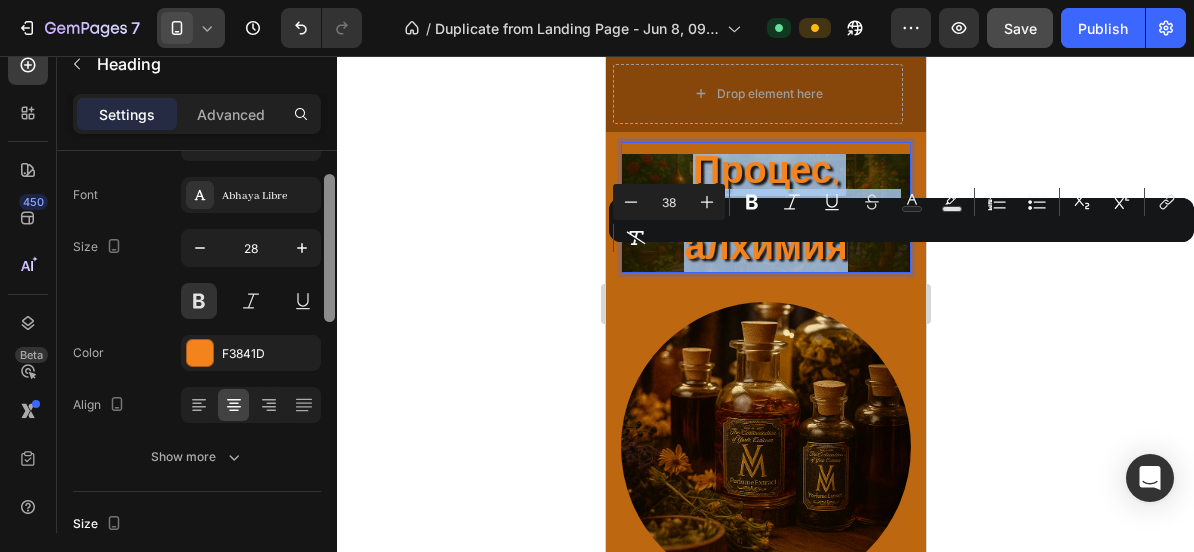 scroll, scrollTop: 85, scrollLeft: 0, axis: vertical 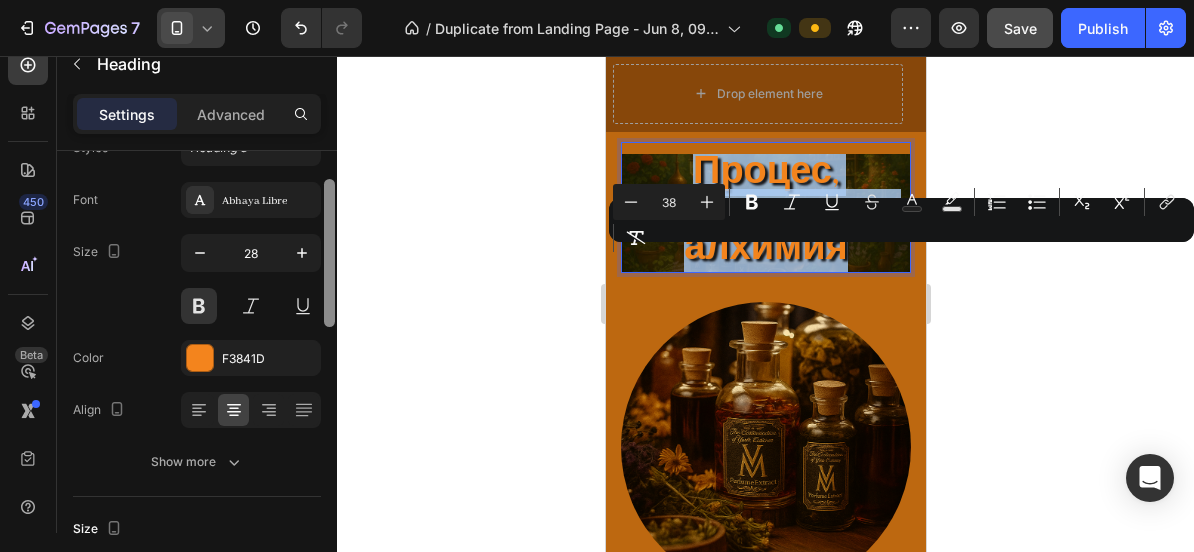 drag, startPoint x: 333, startPoint y: 305, endPoint x: 335, endPoint y: 195, distance: 110.01818 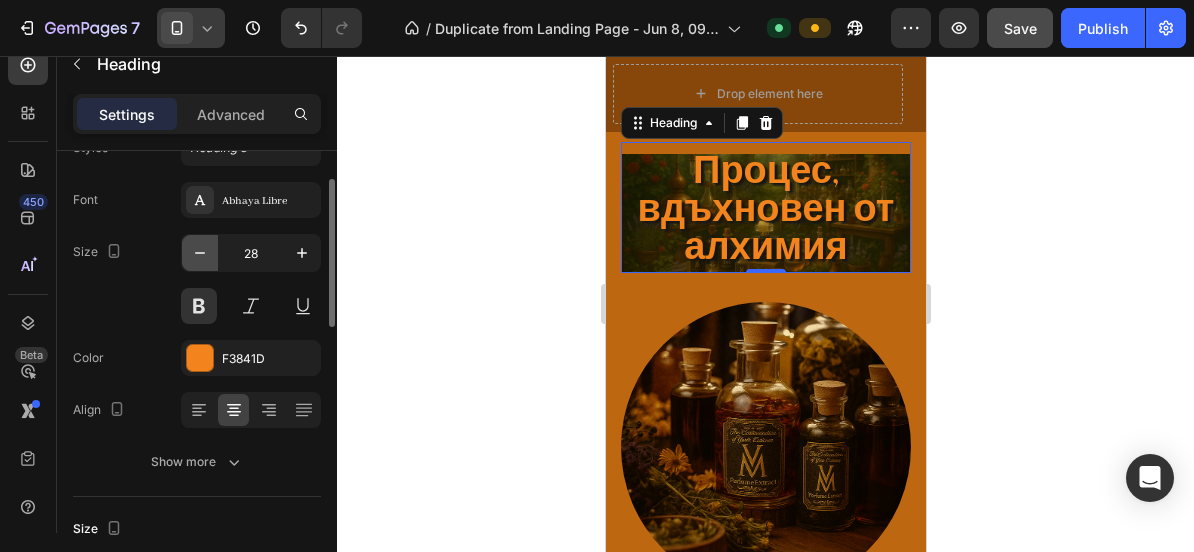 click 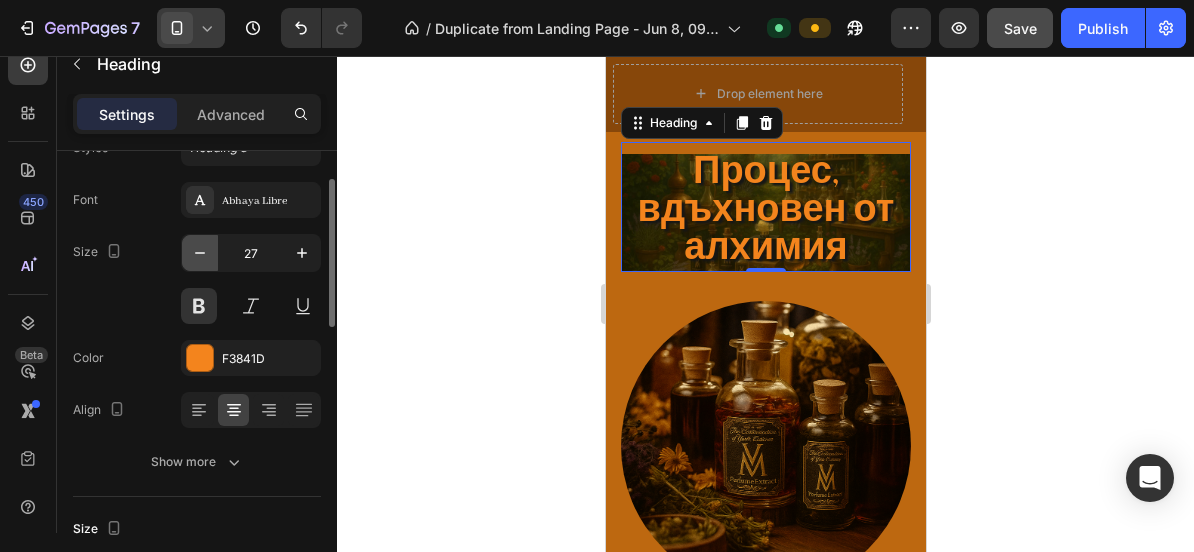 click 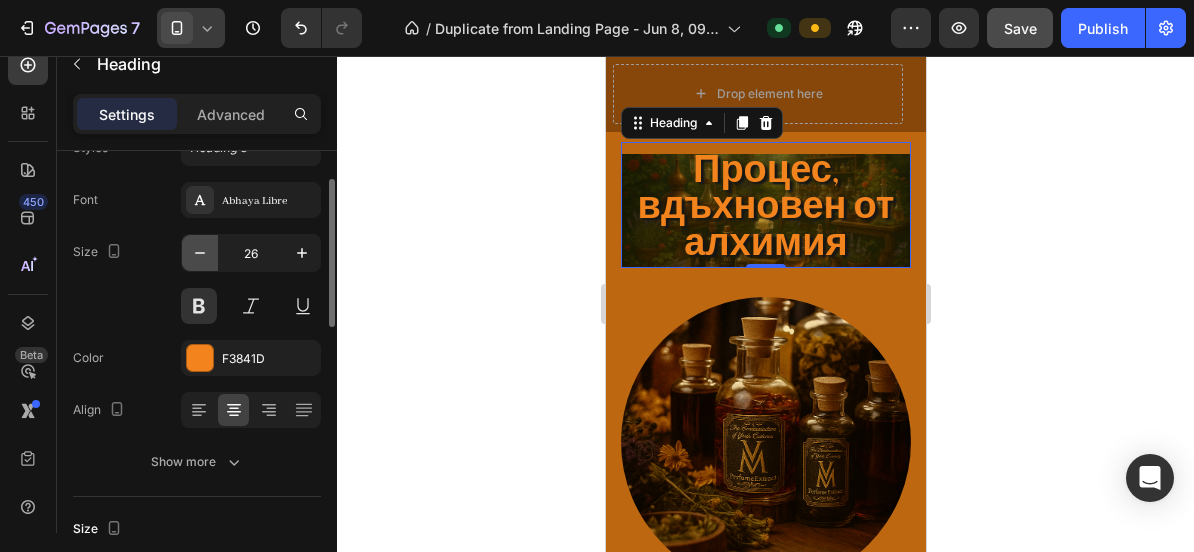 click 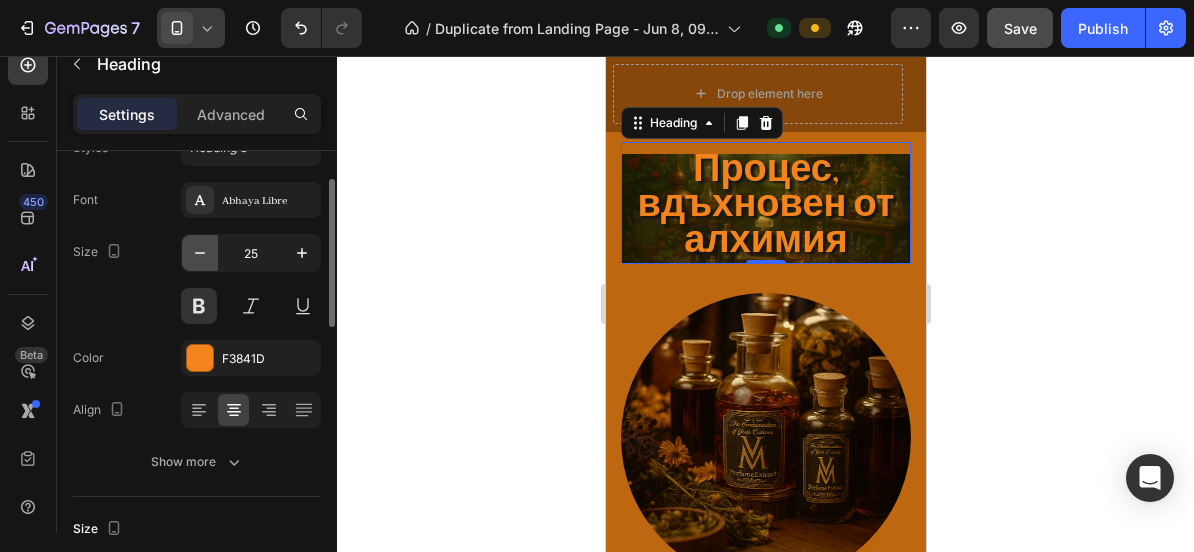 click 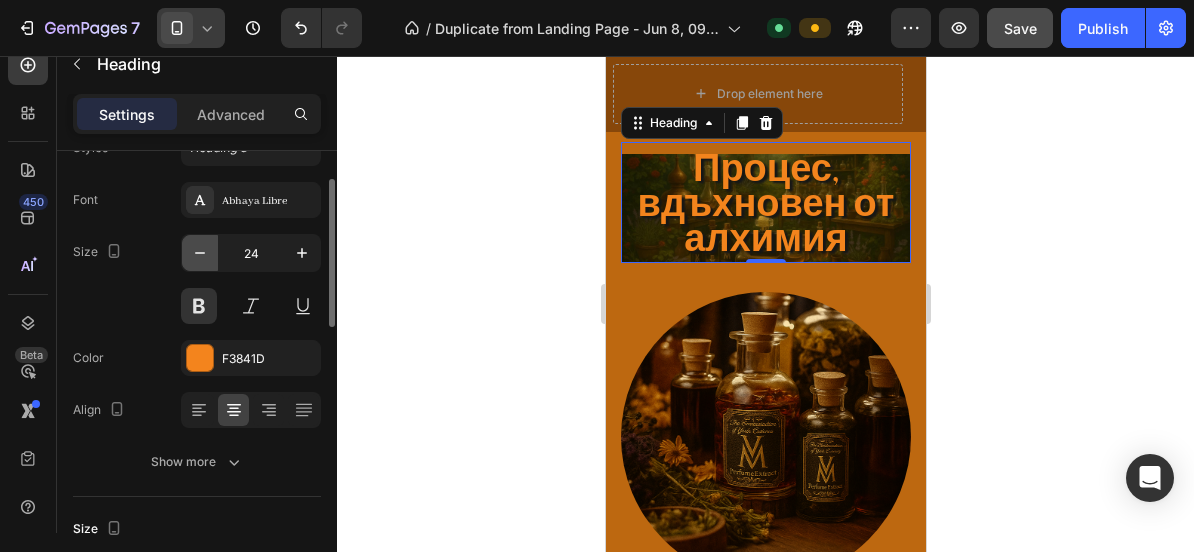 click 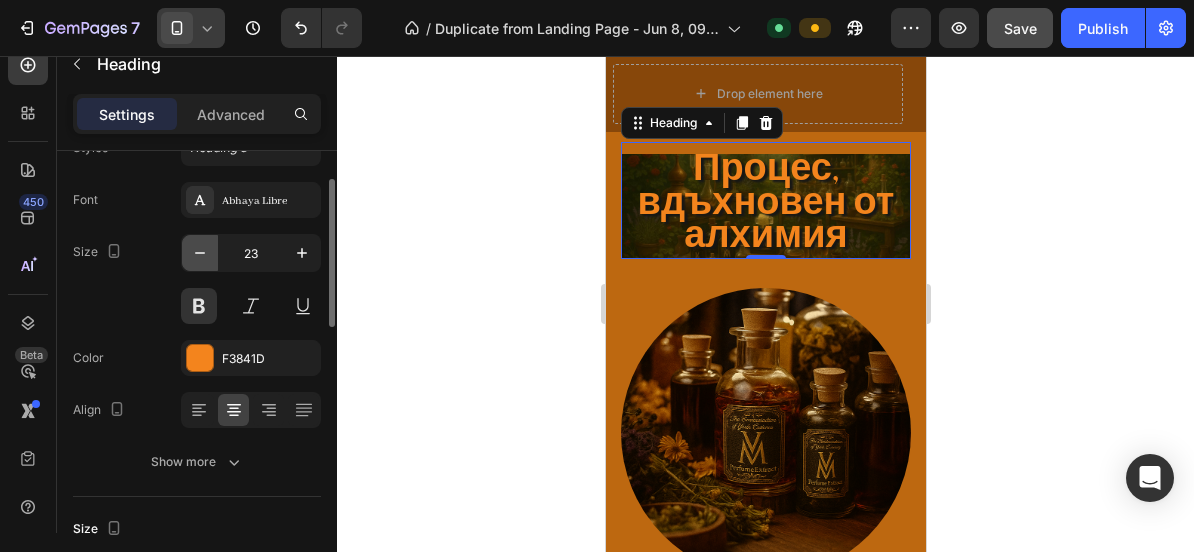 click 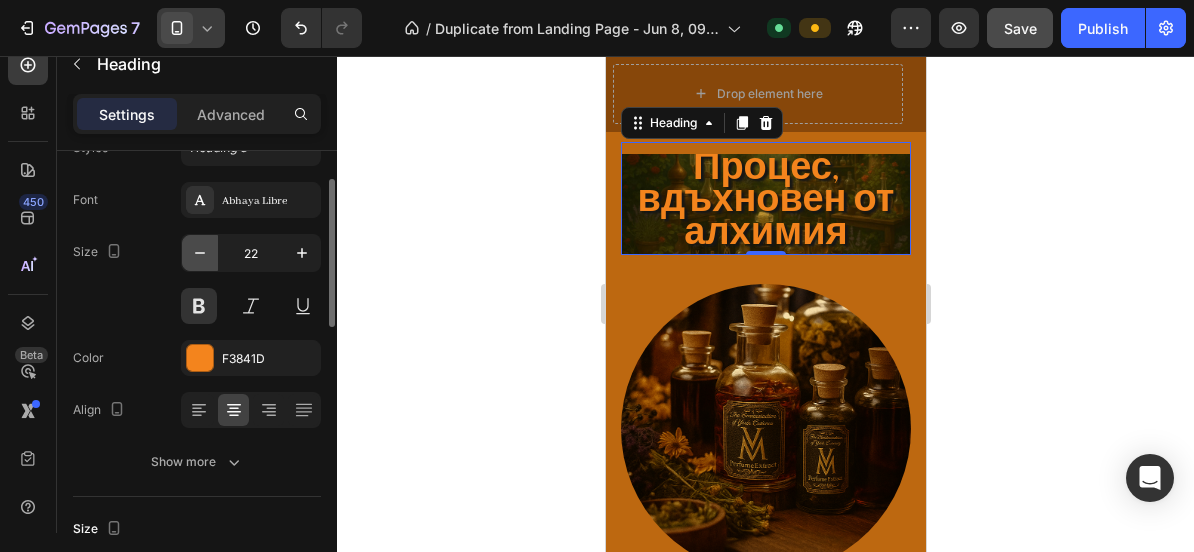 click 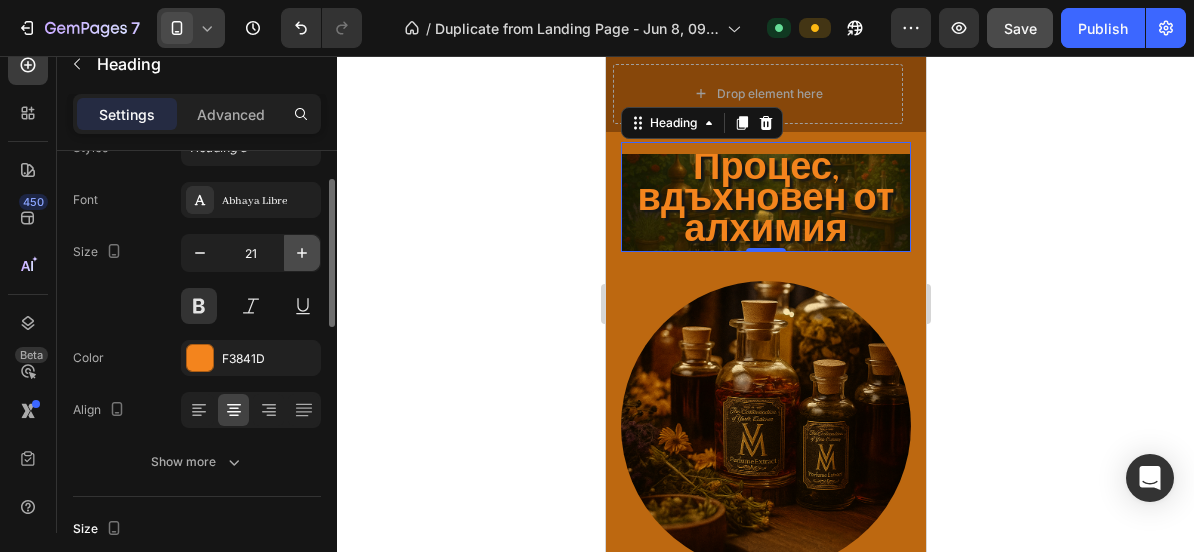 click 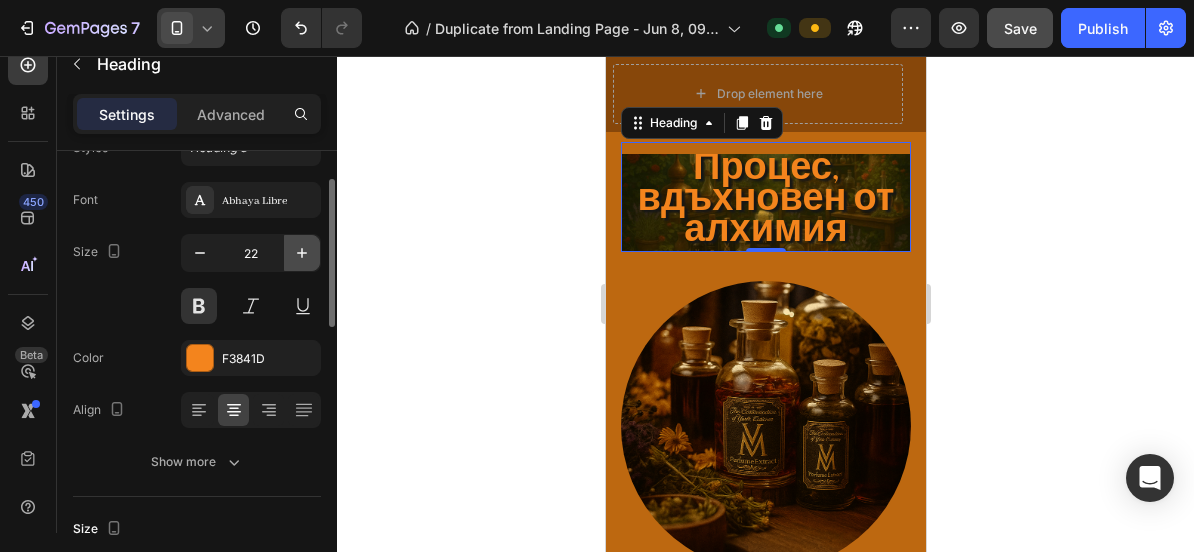click 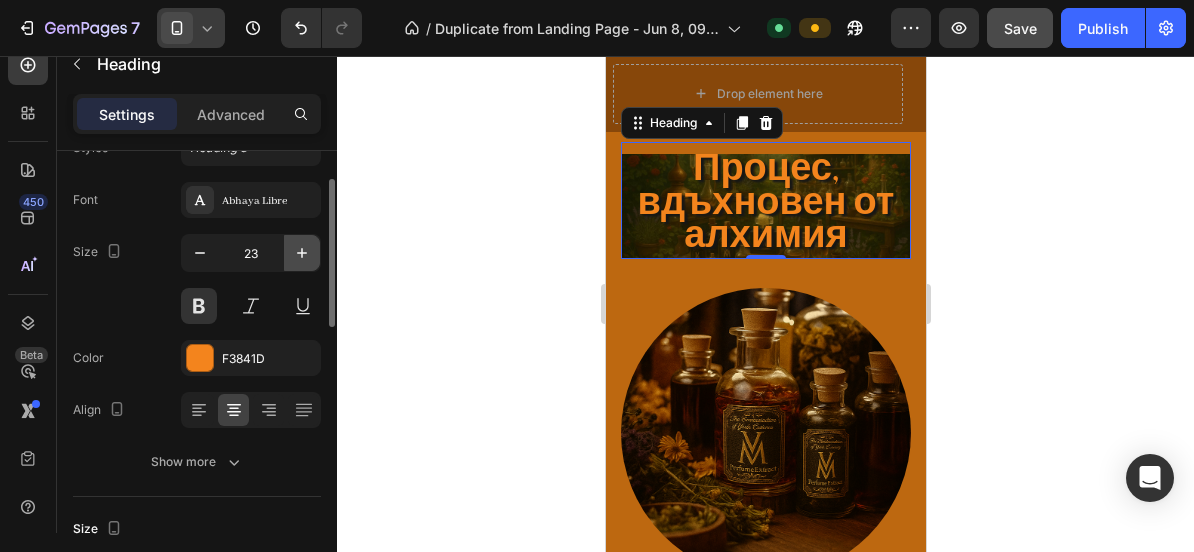 click 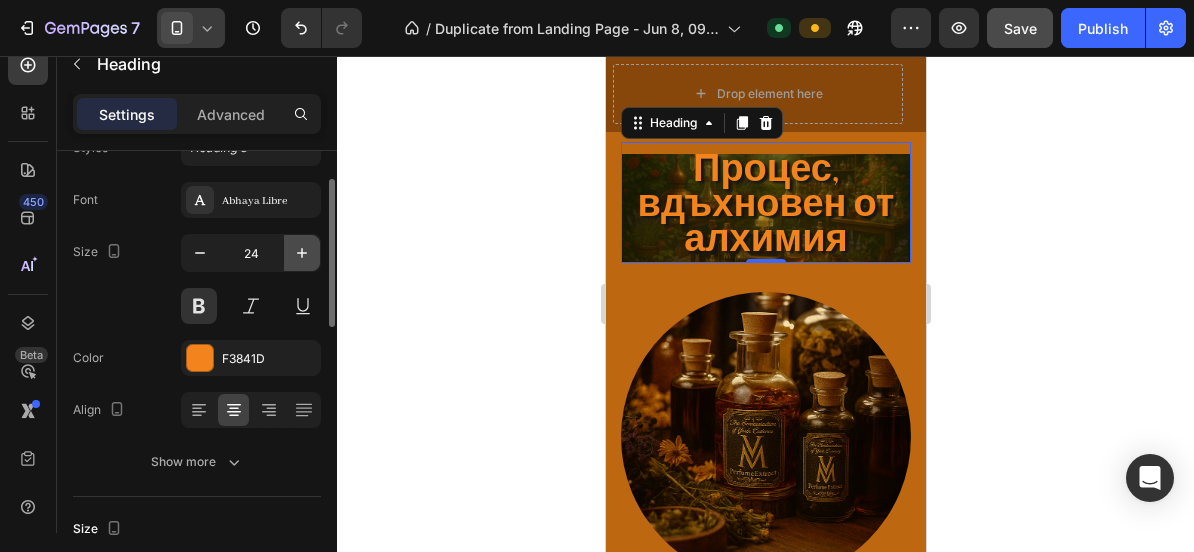 click 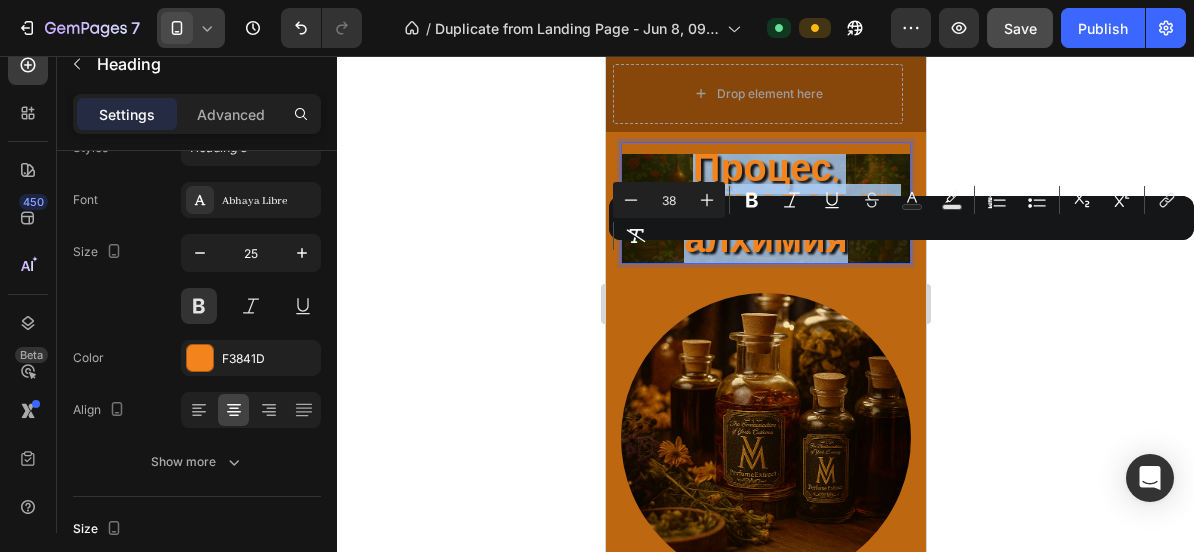 drag, startPoint x: 685, startPoint y: 273, endPoint x: 830, endPoint y: 335, distance: 157.69908 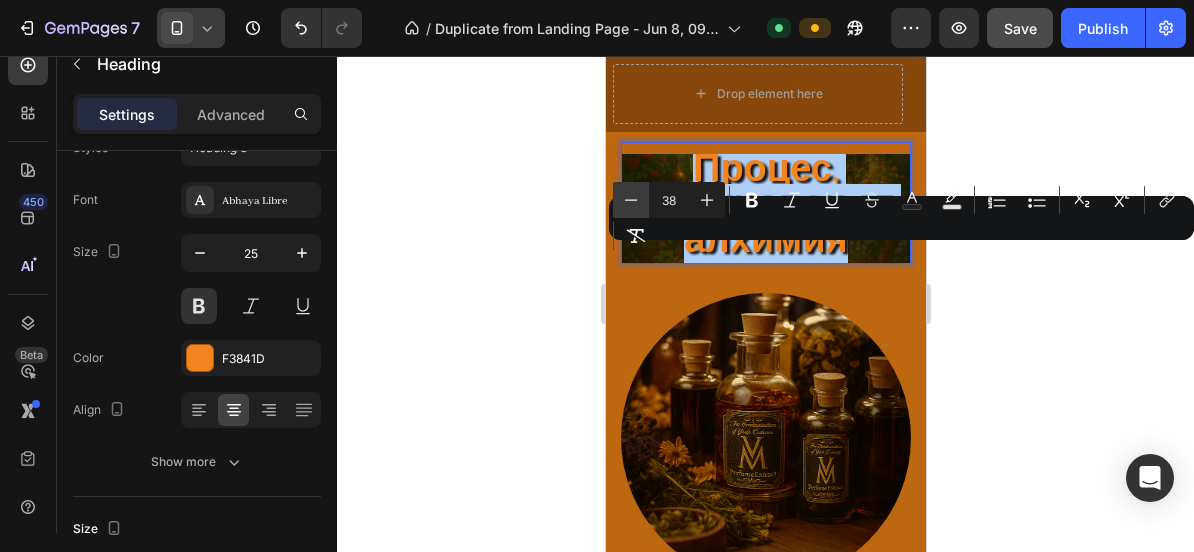 click 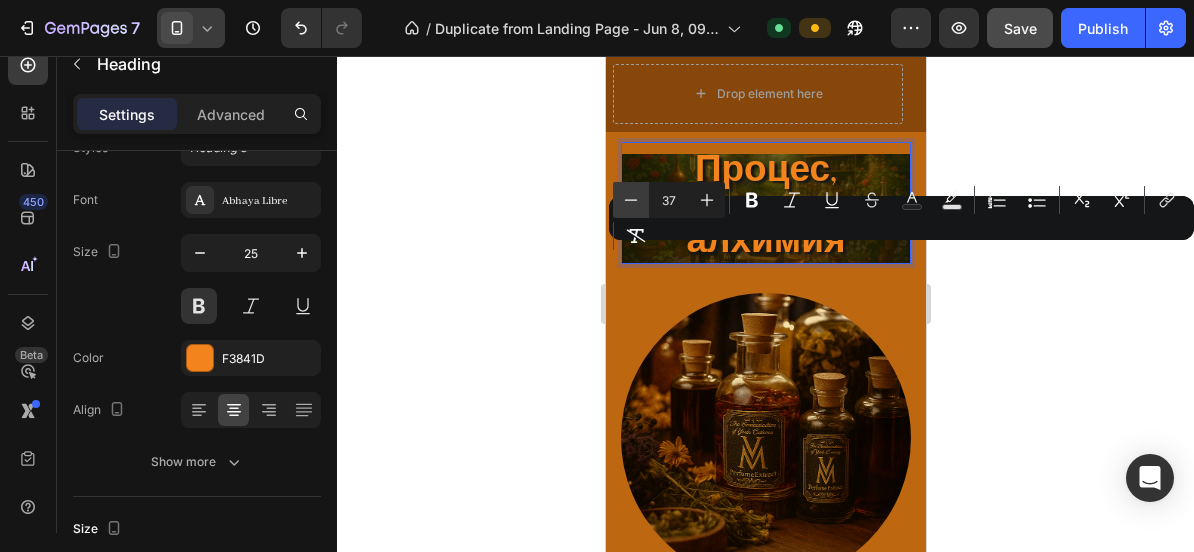 click 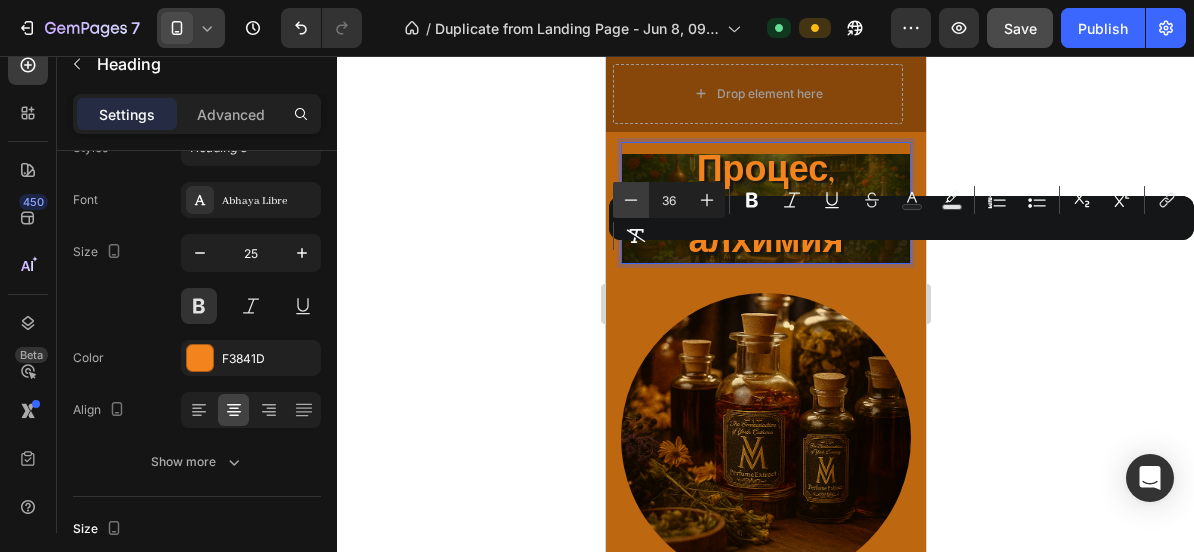 click 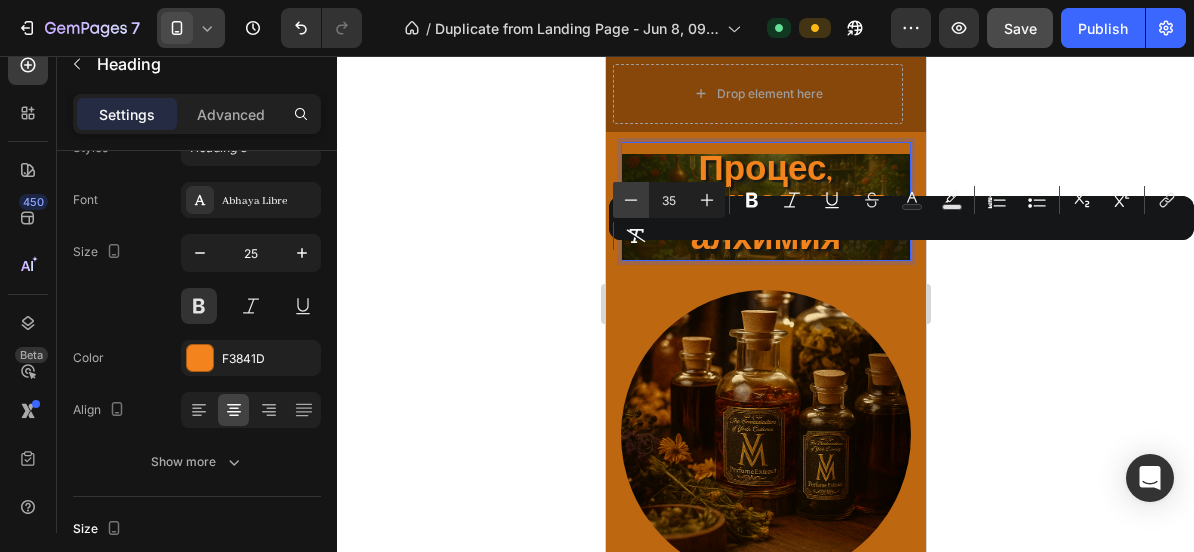 click 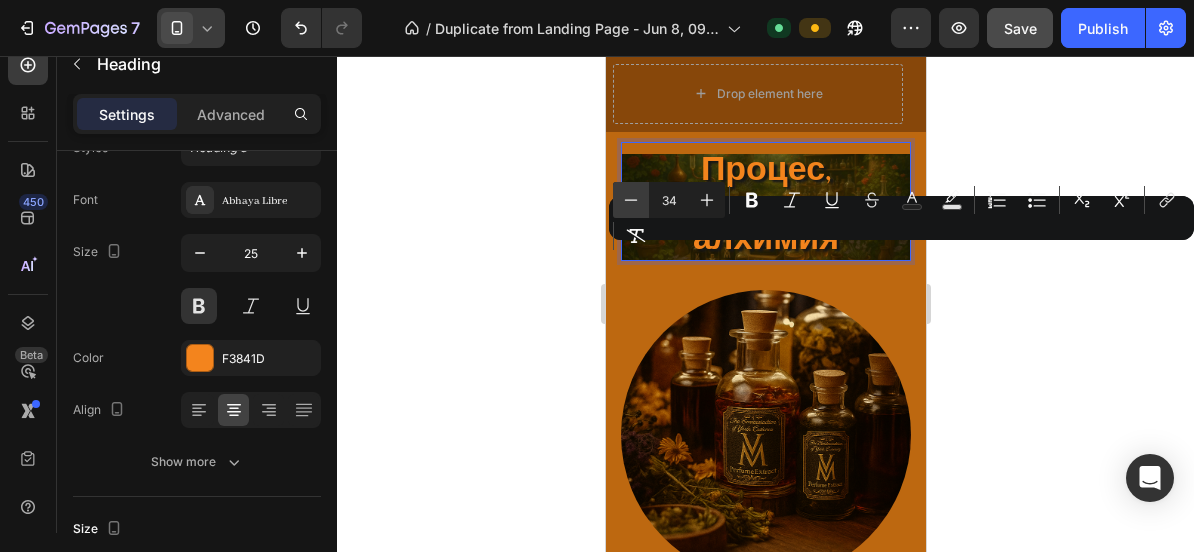 click 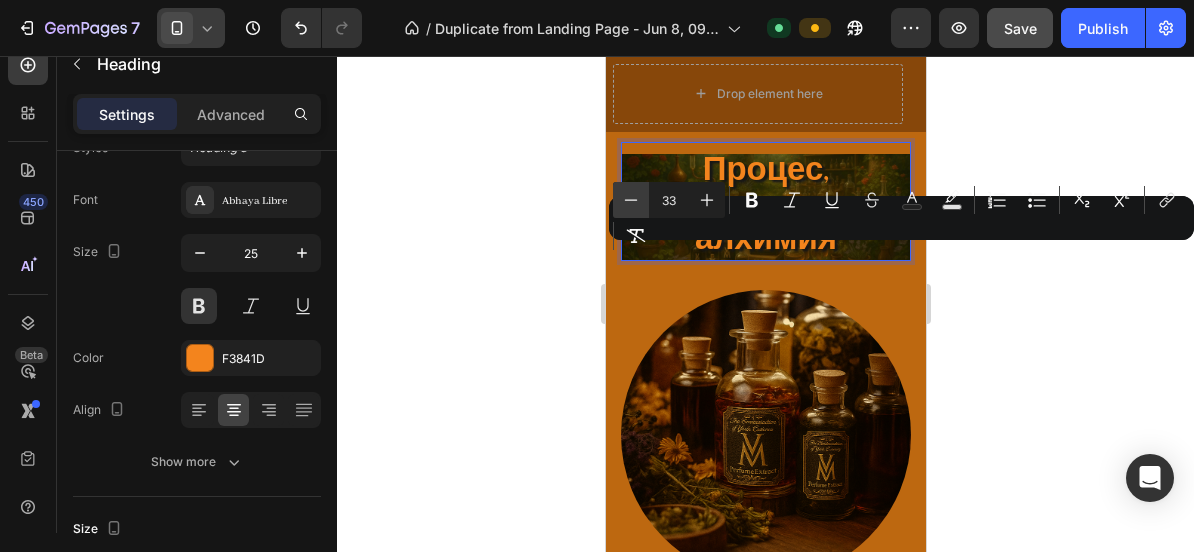 click 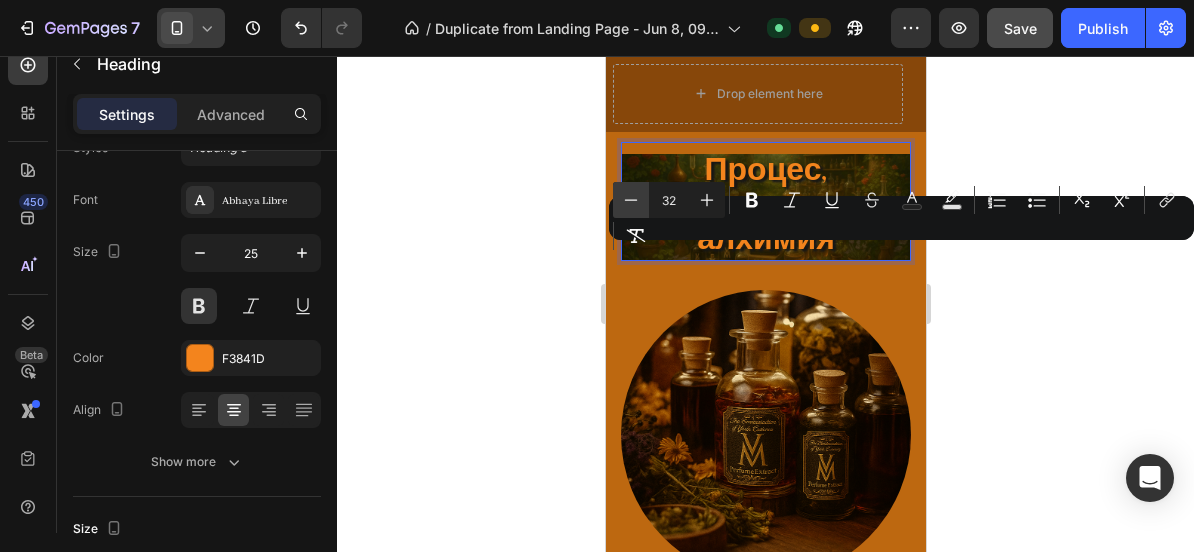 click 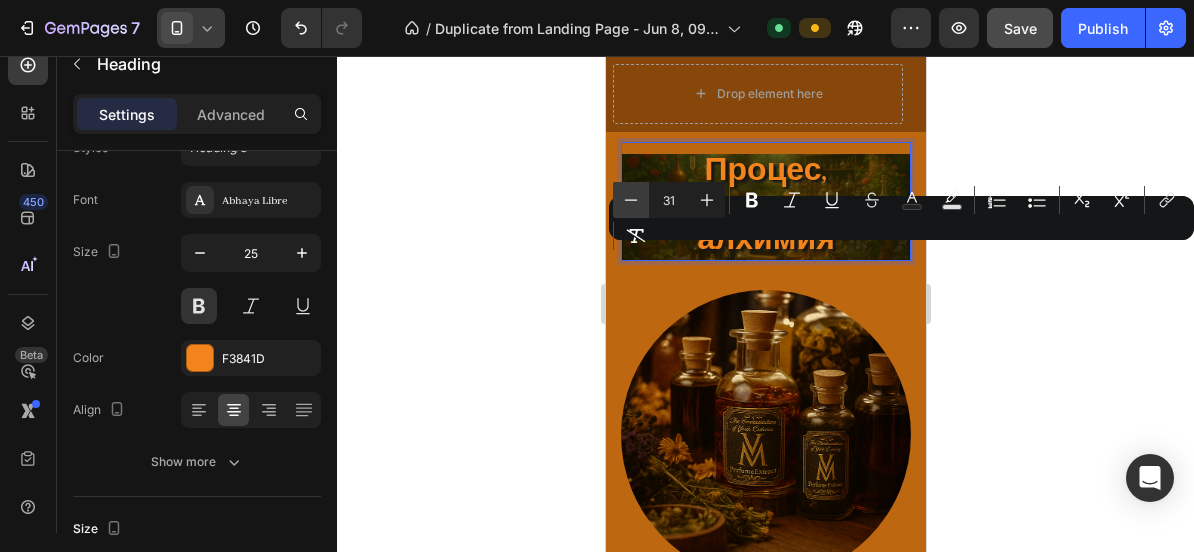 click 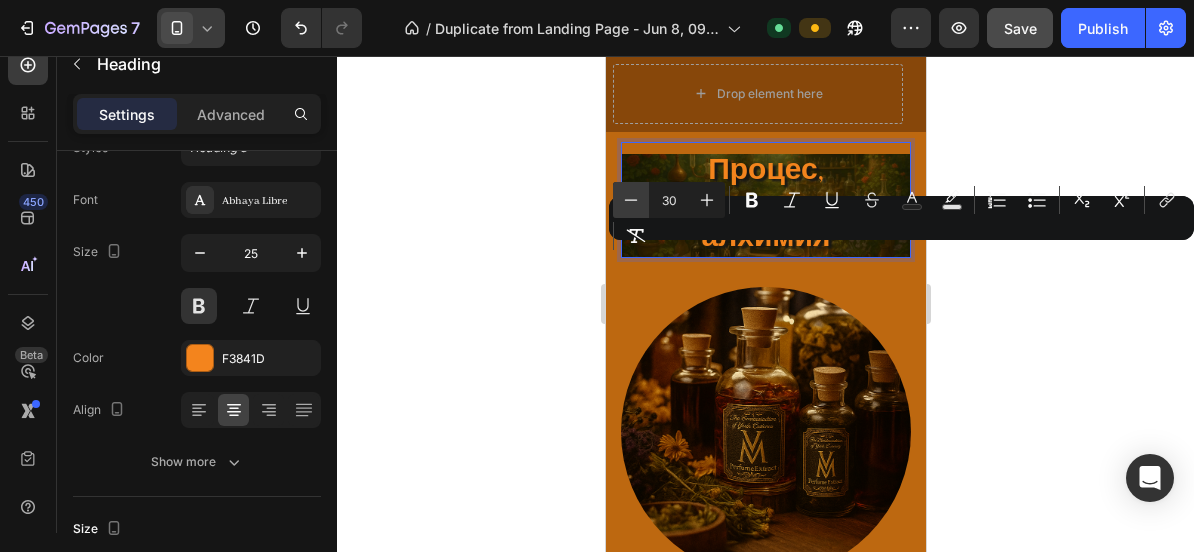 click 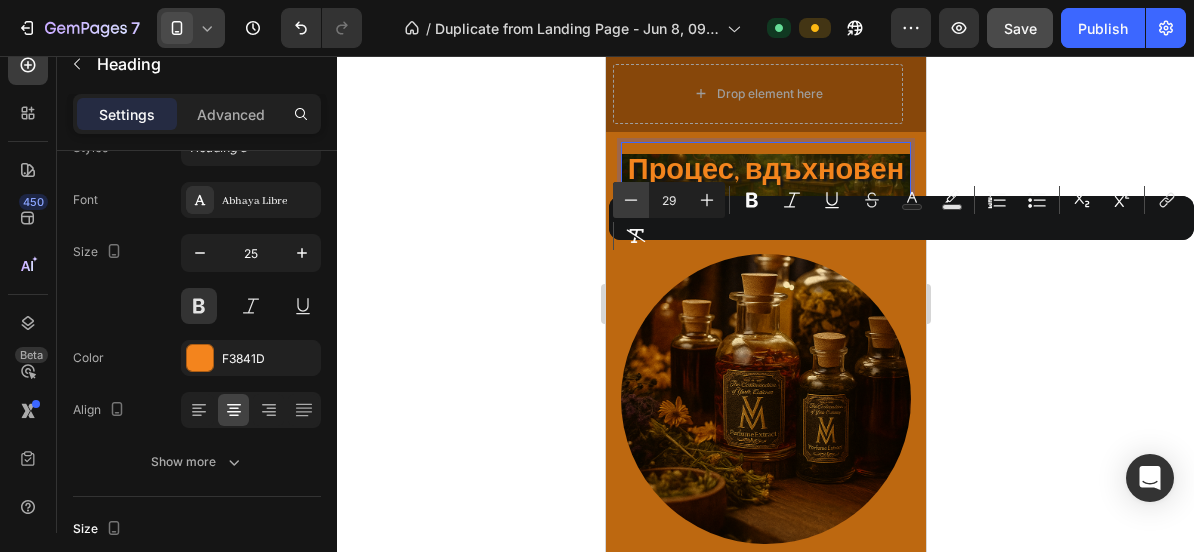 click 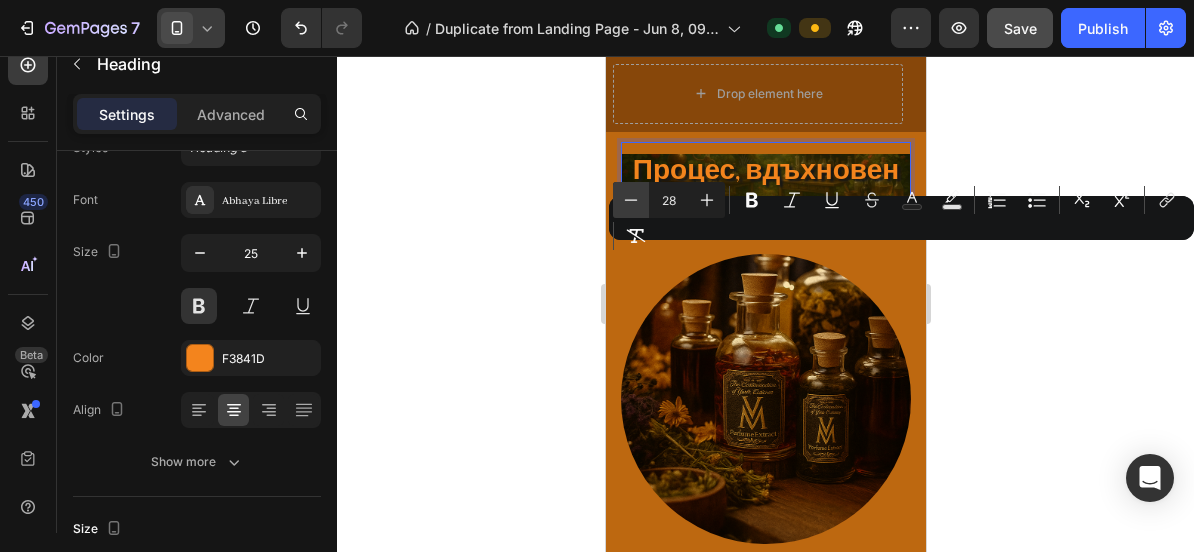 click 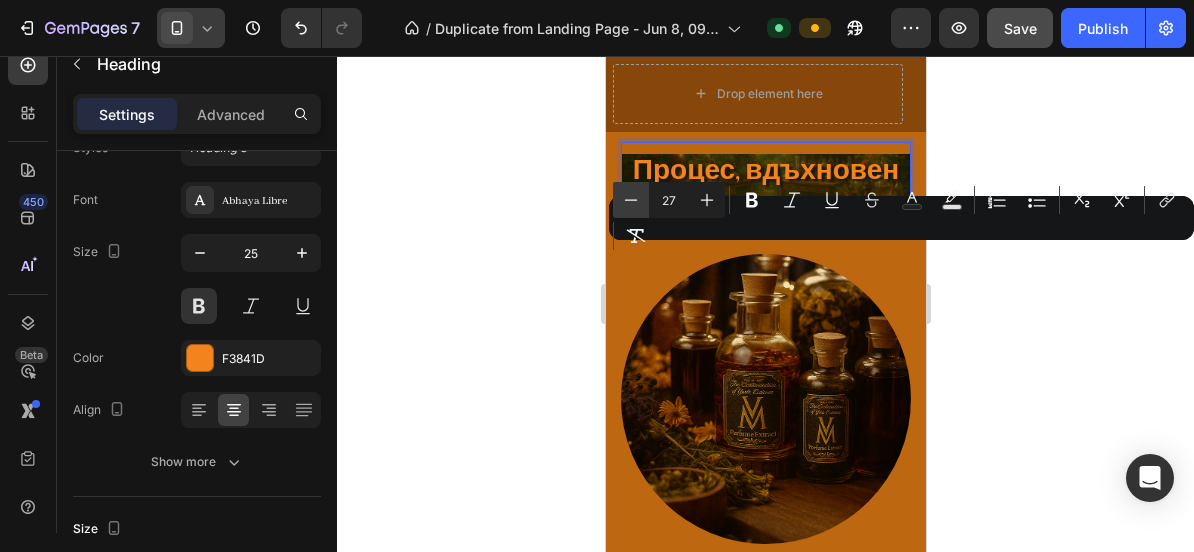 click 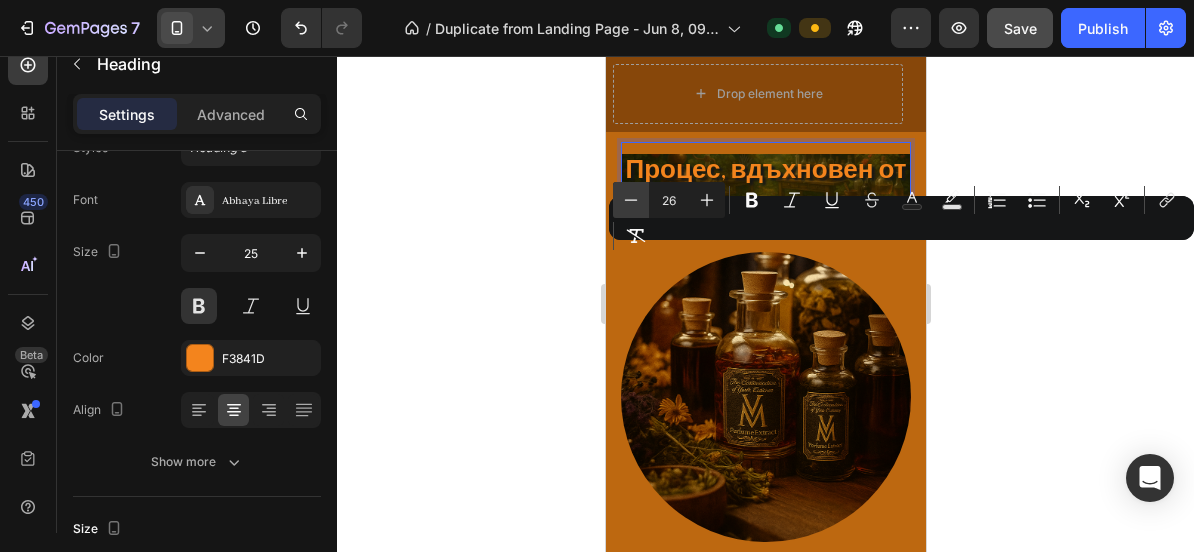 click 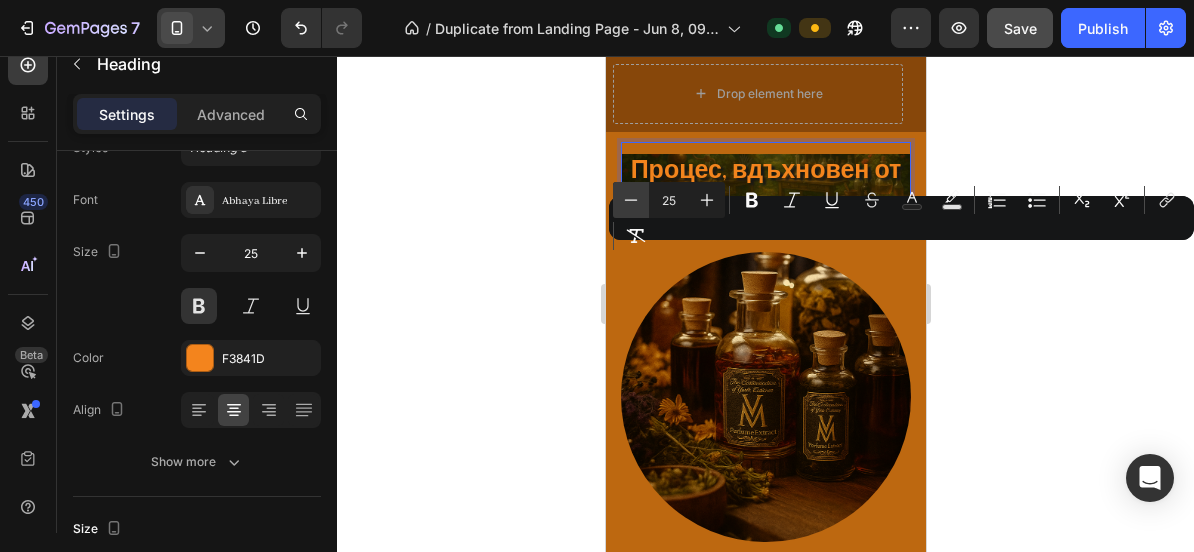 click 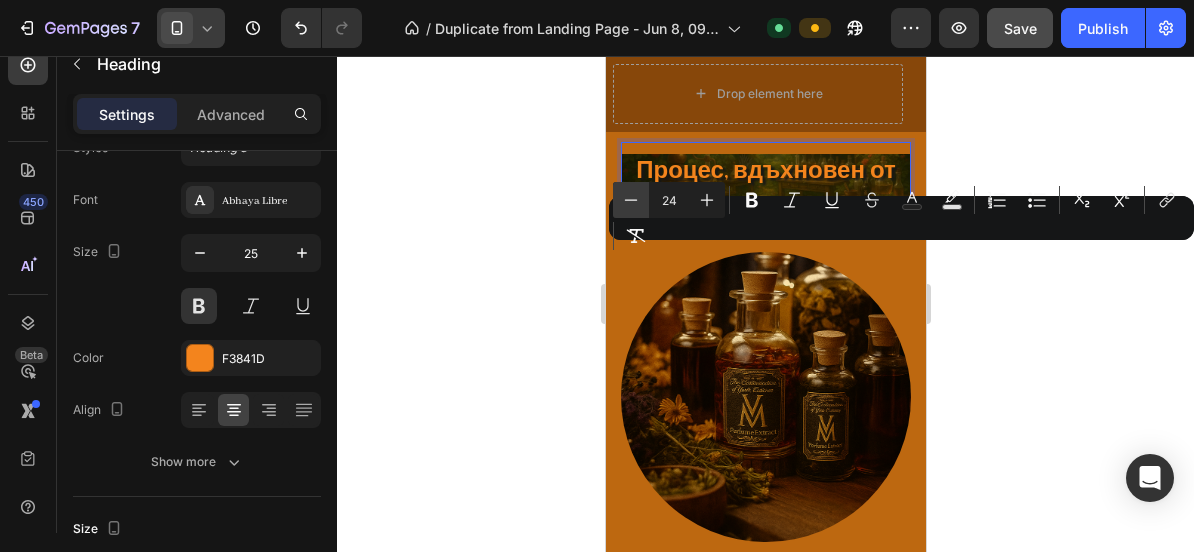 click 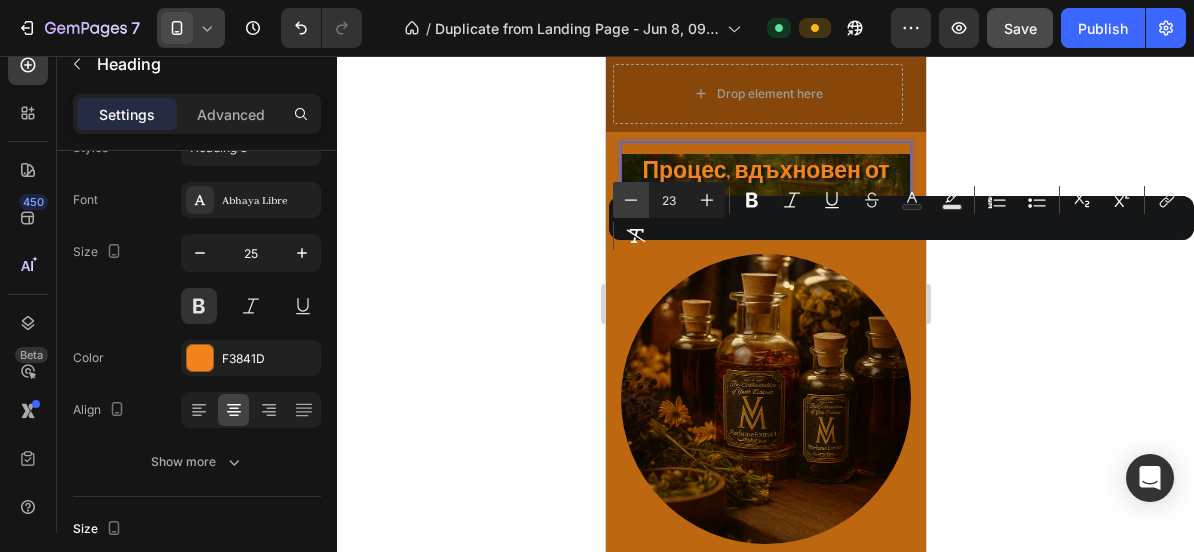 click 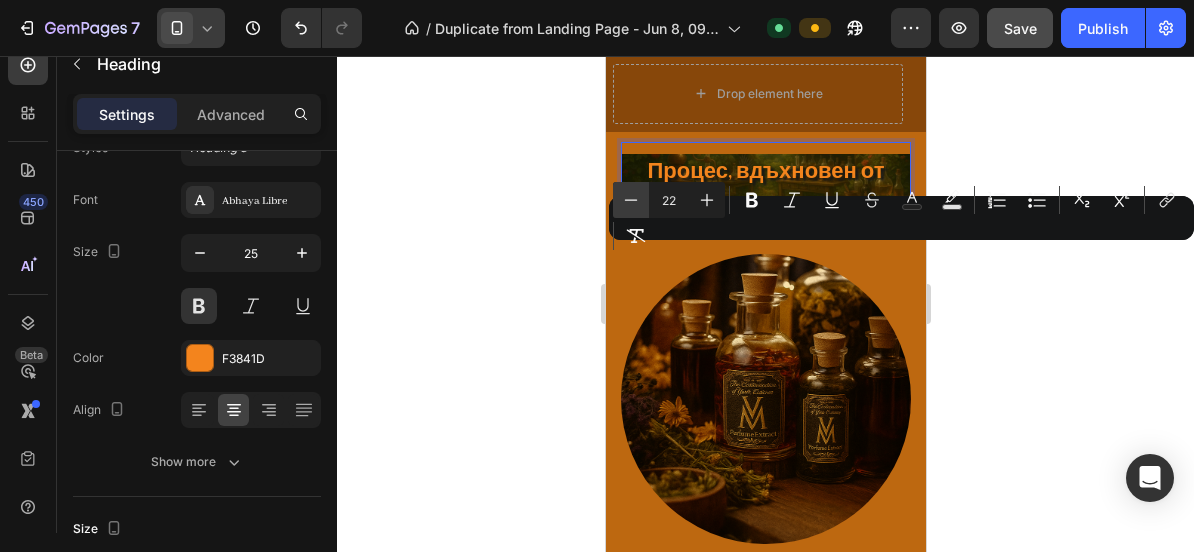 click 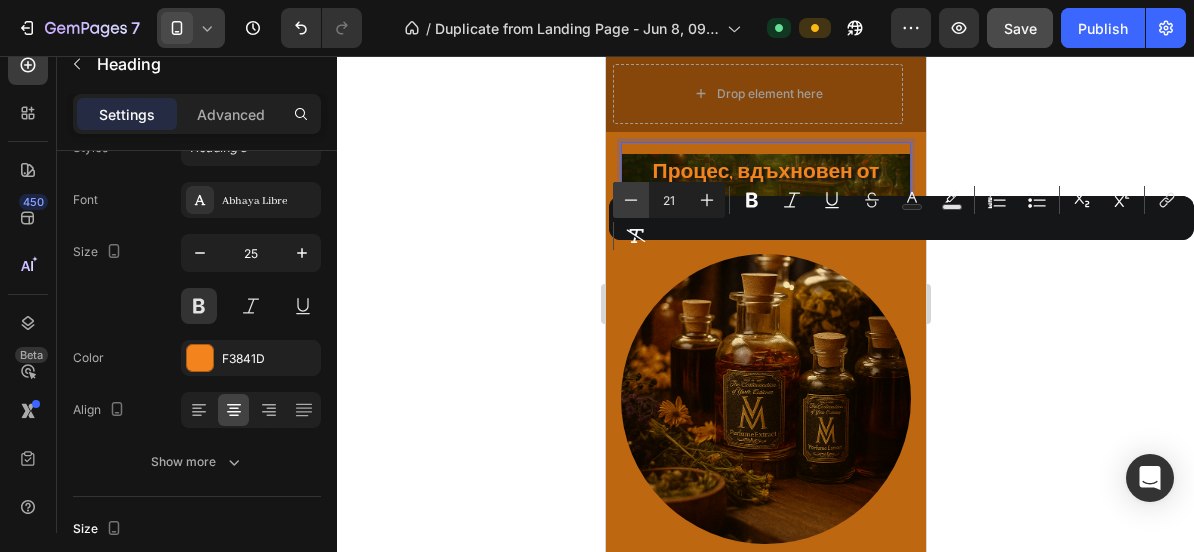 click 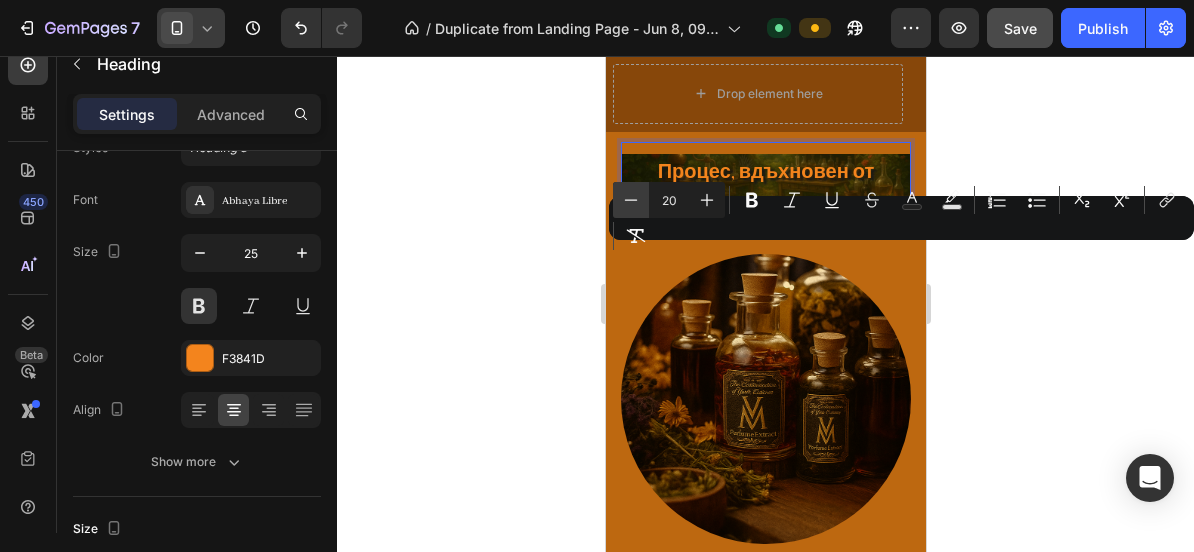 click 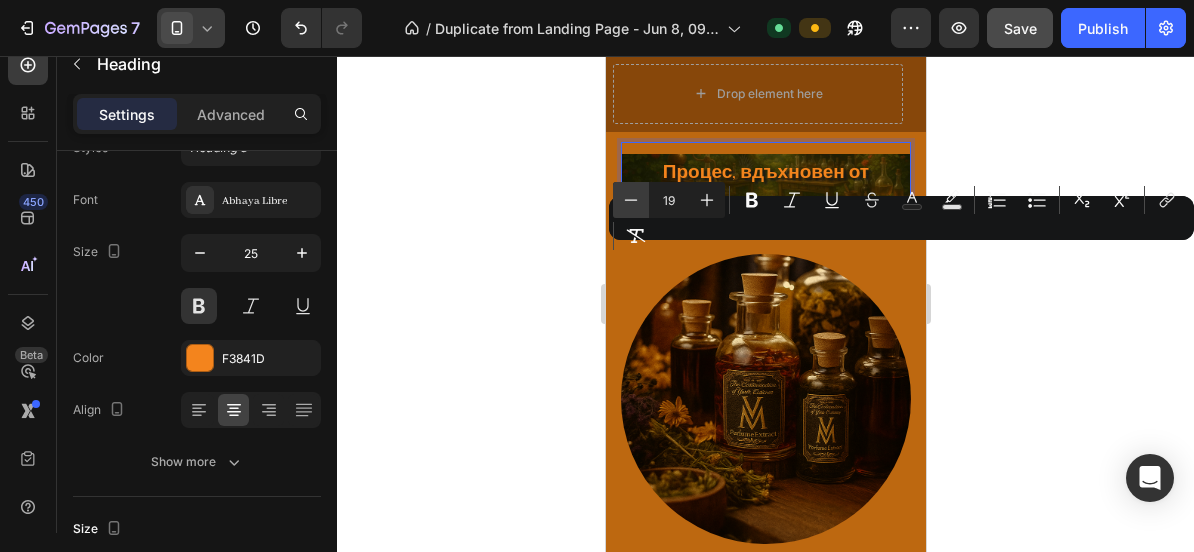 click 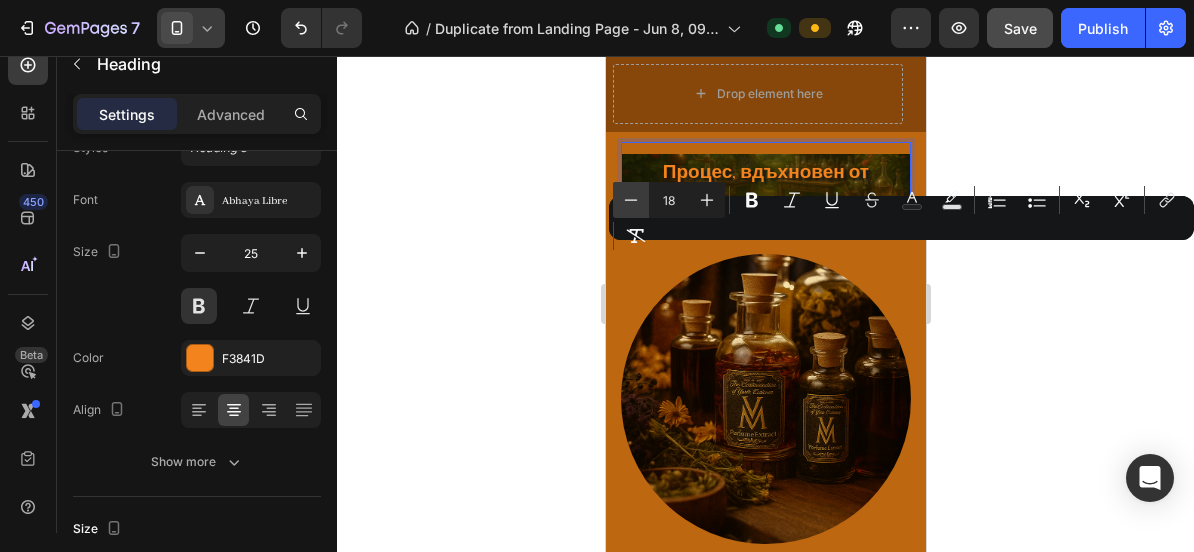 click 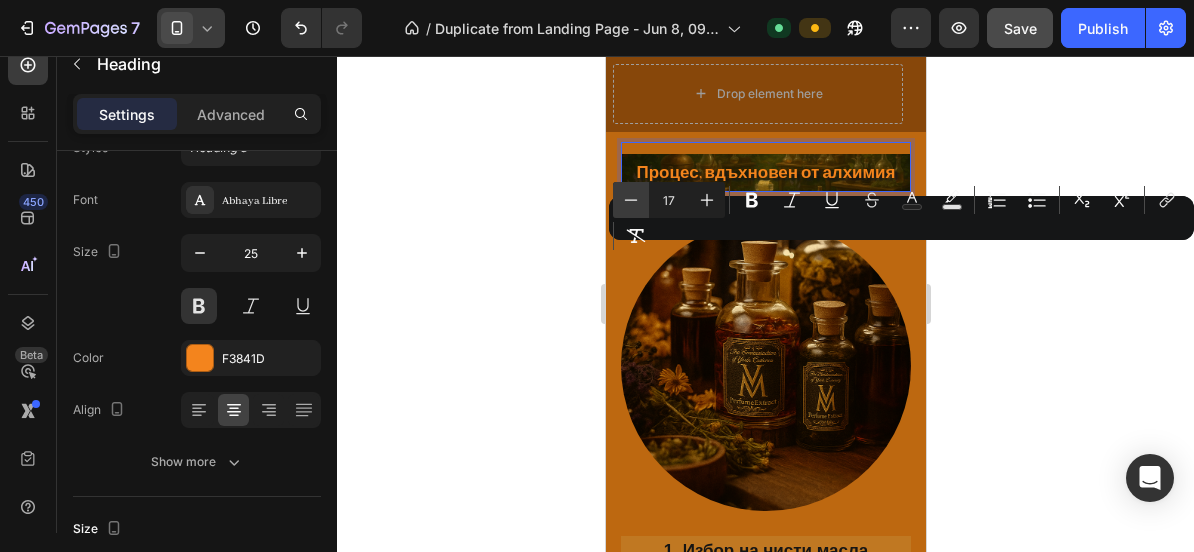 click 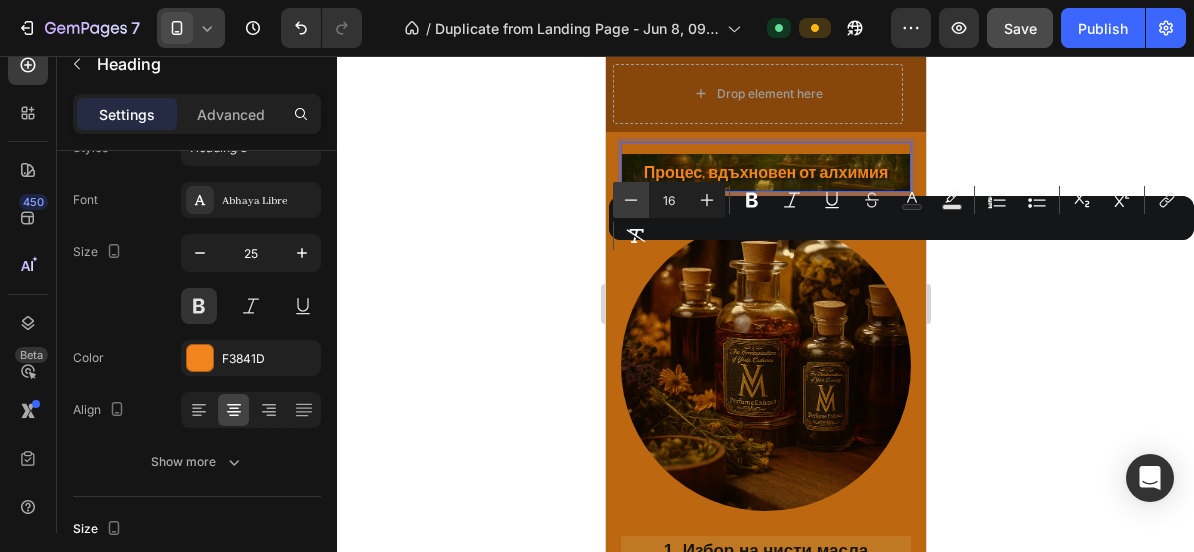 click 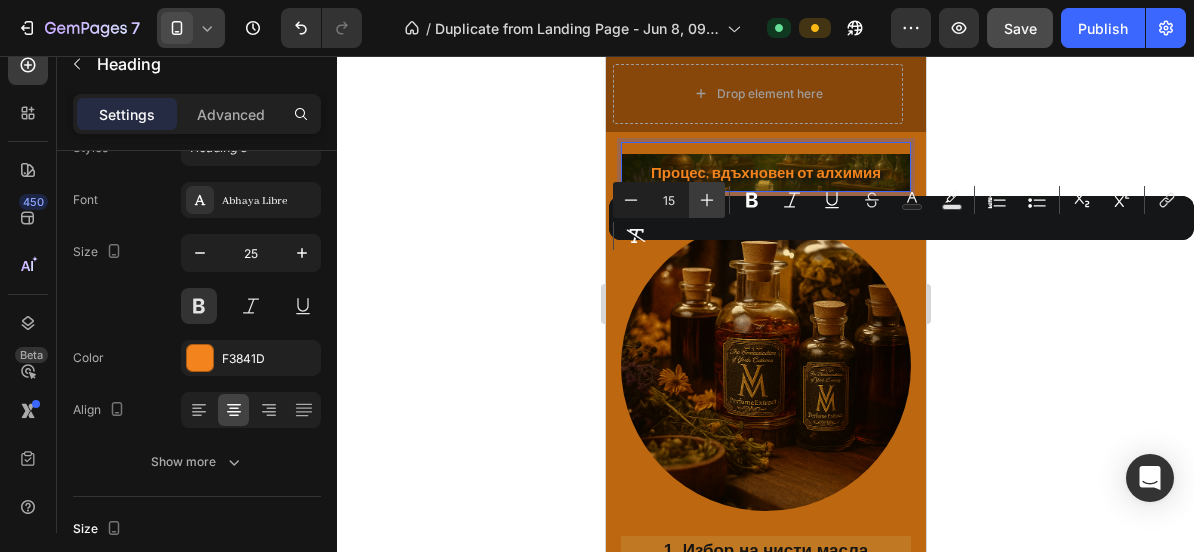 click 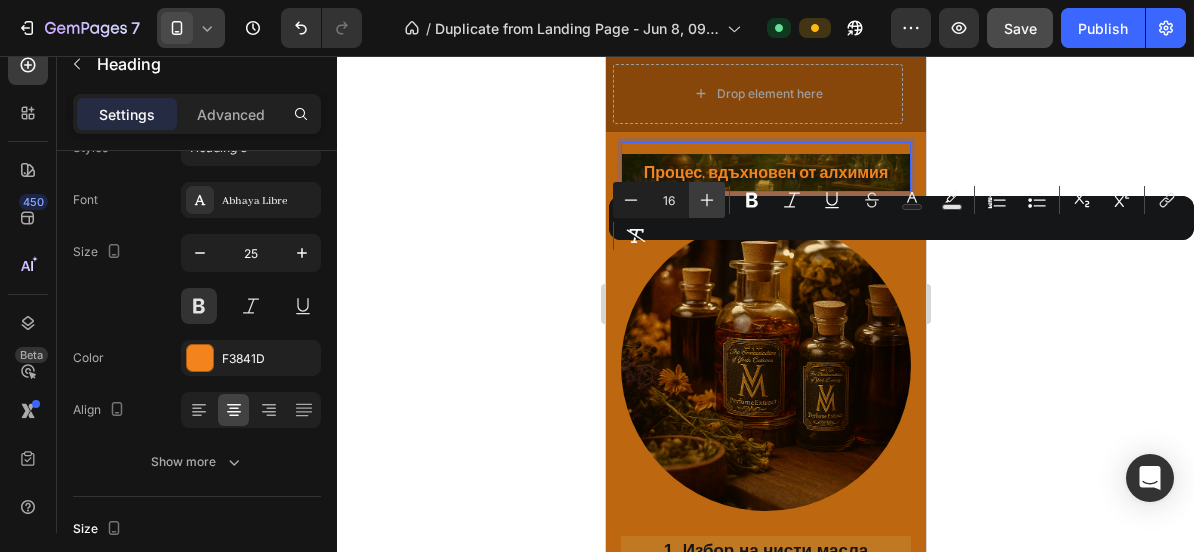 click 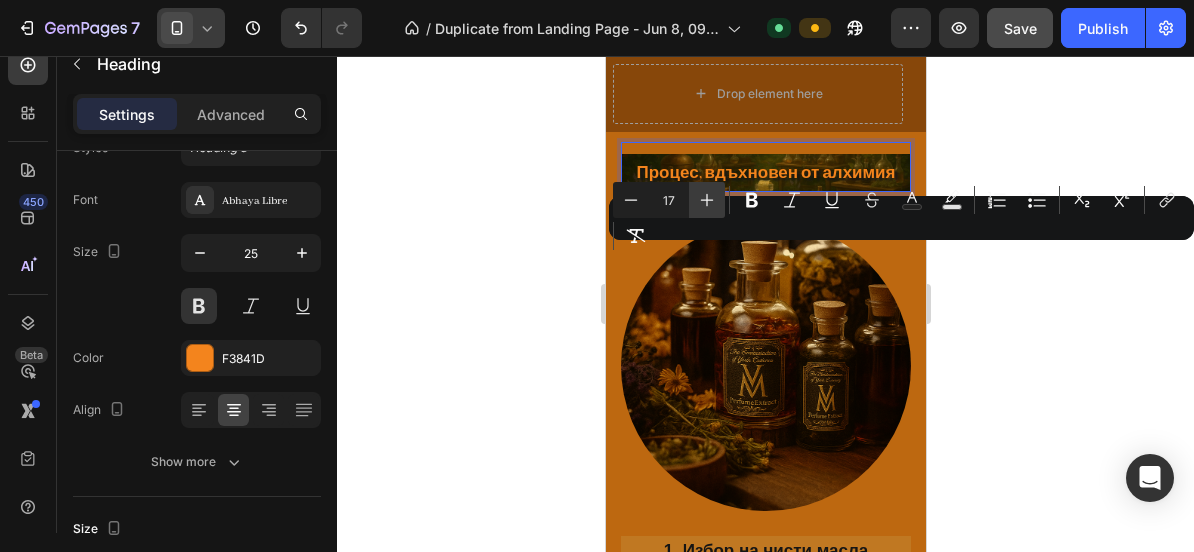 click 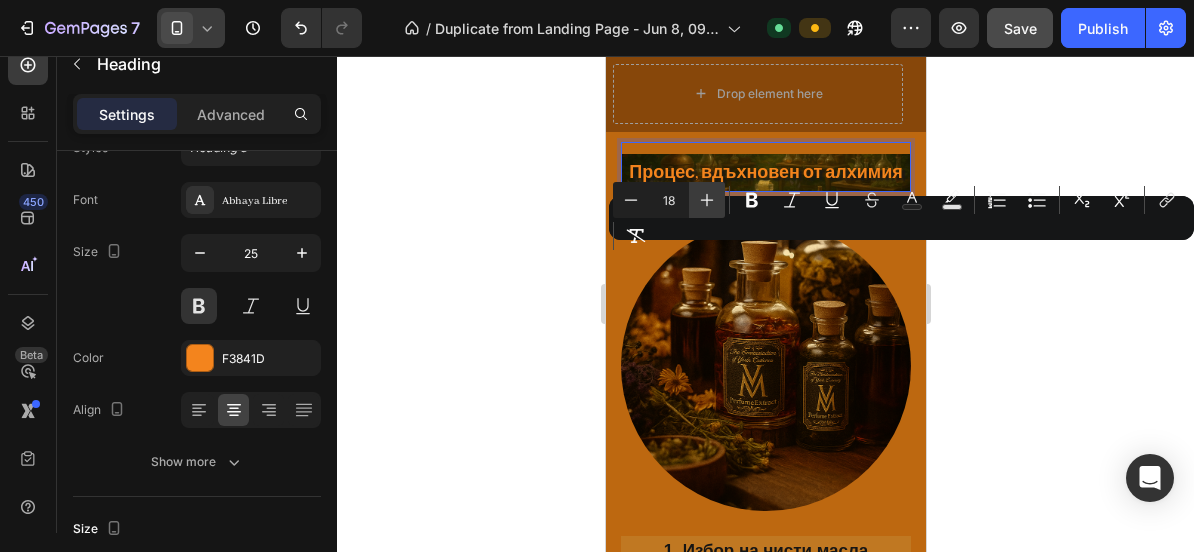 click 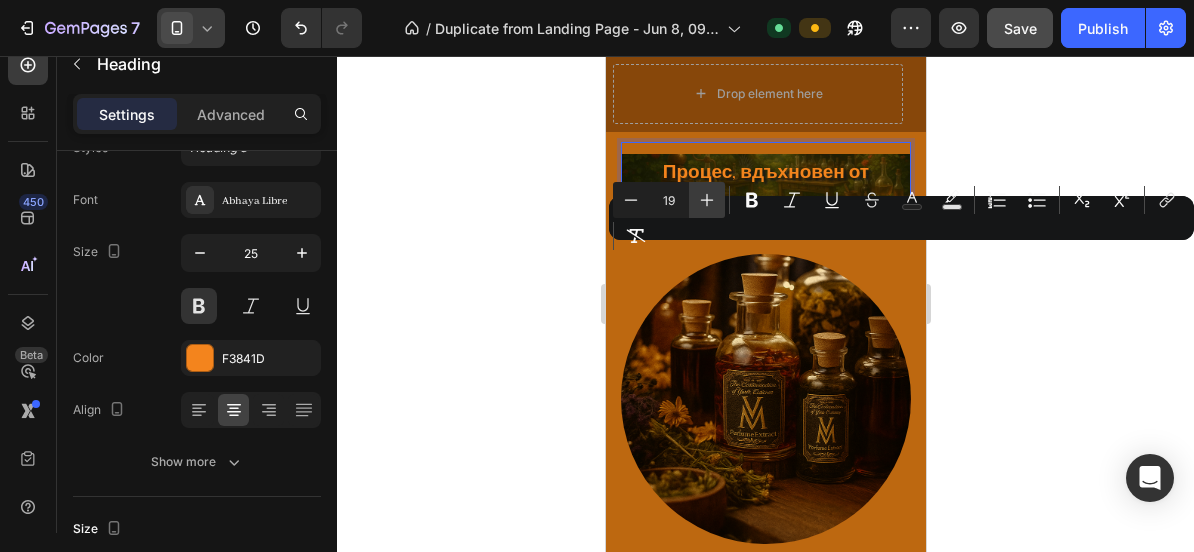 click 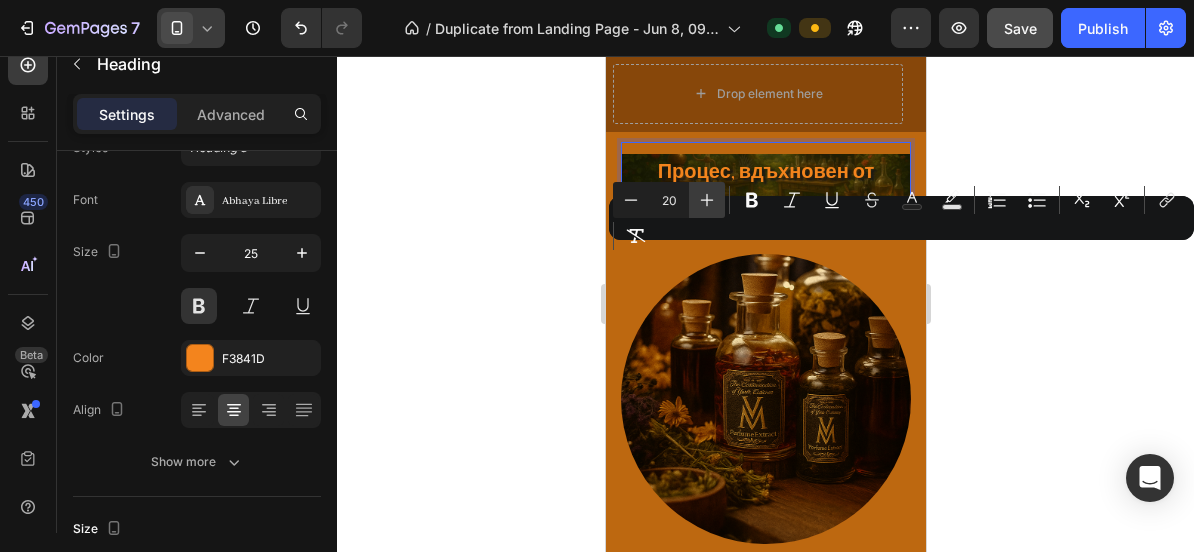 click 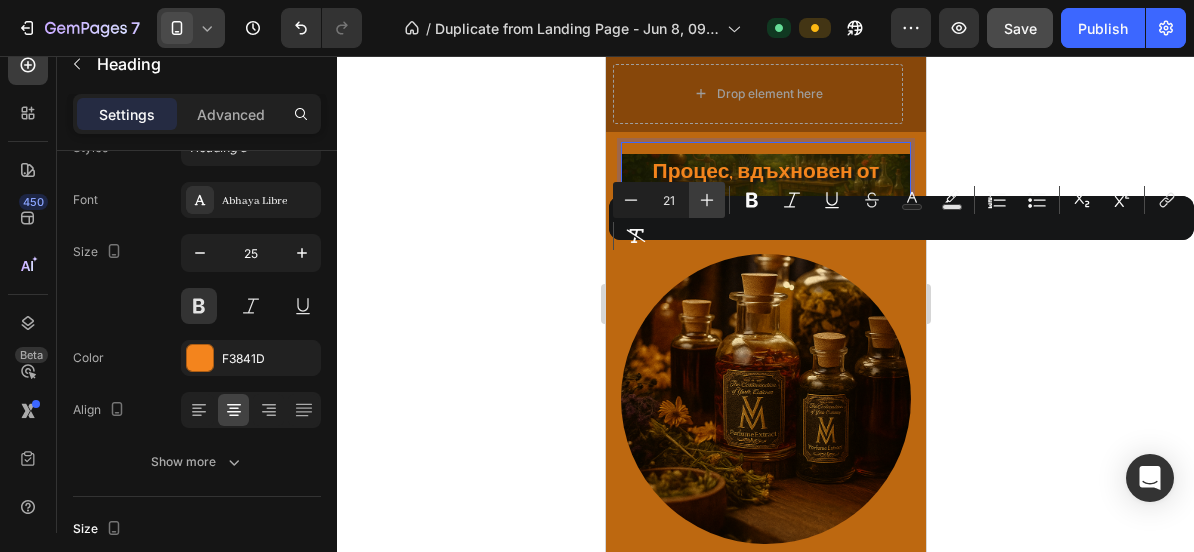 click 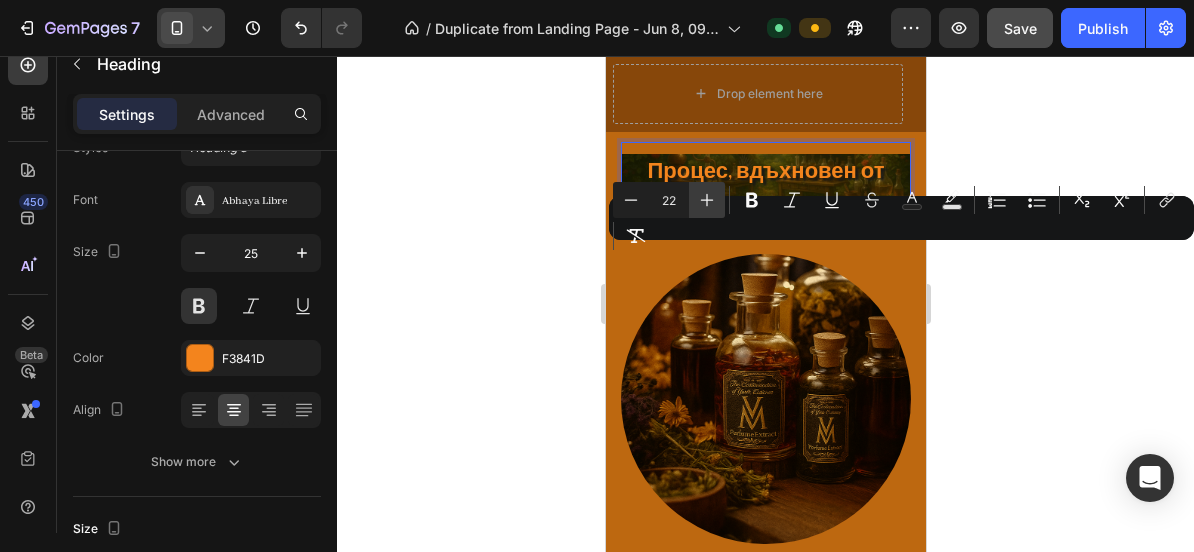 click 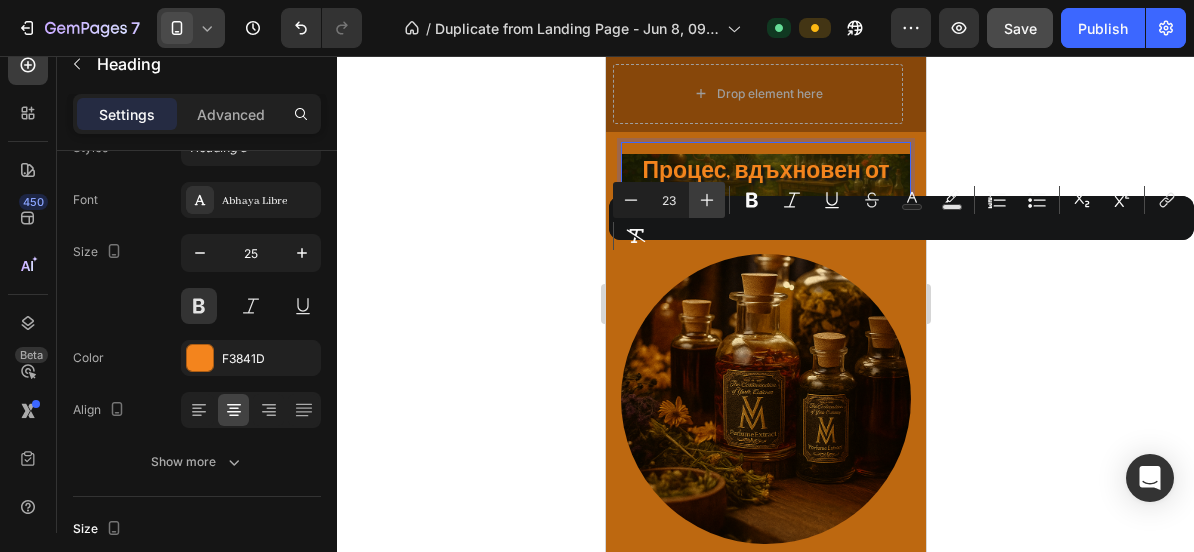 click 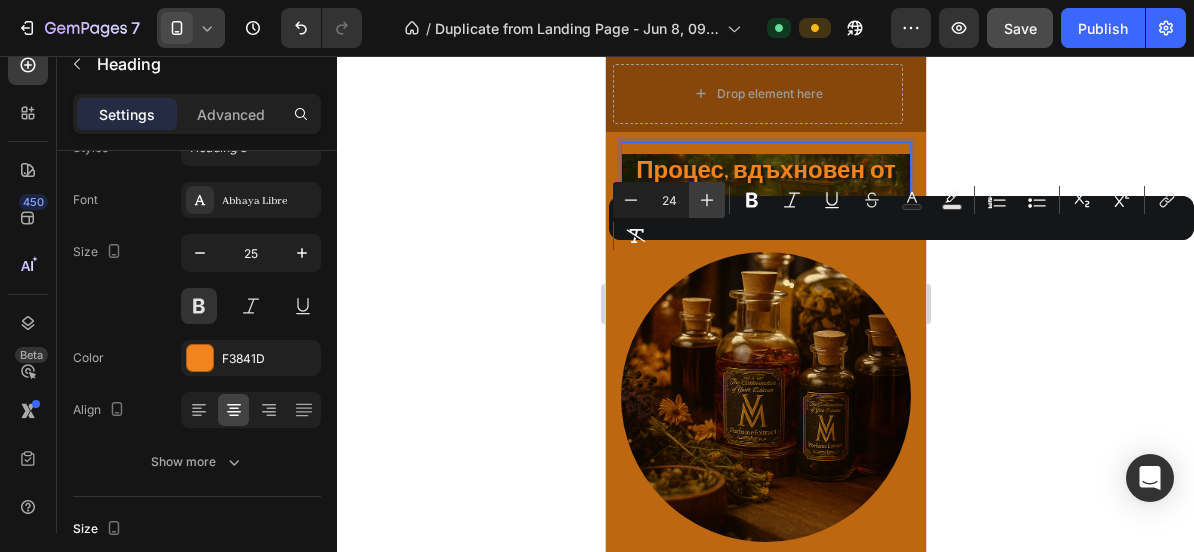 click 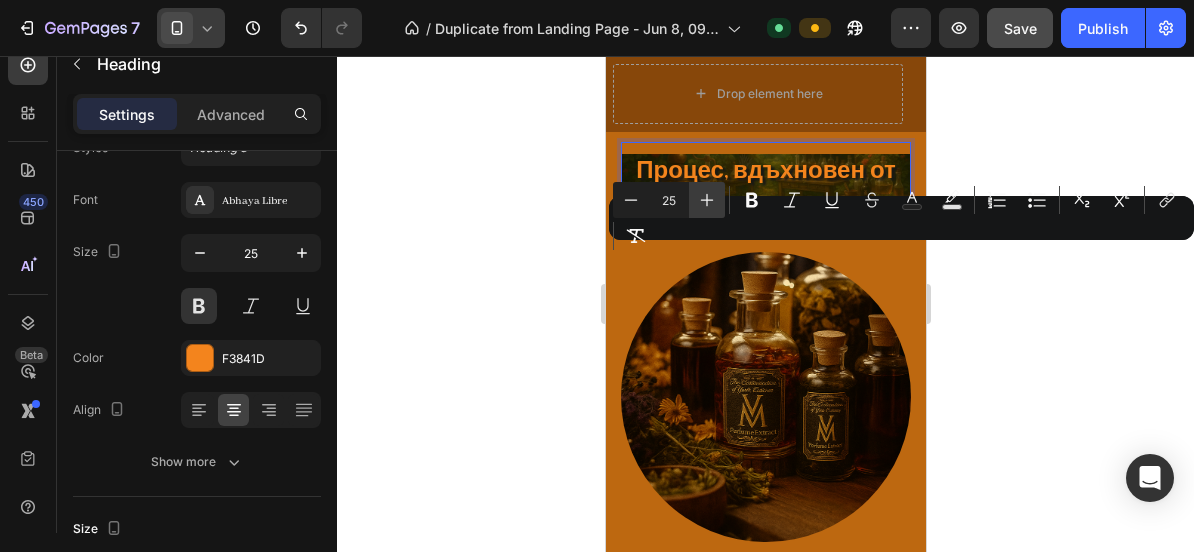 click 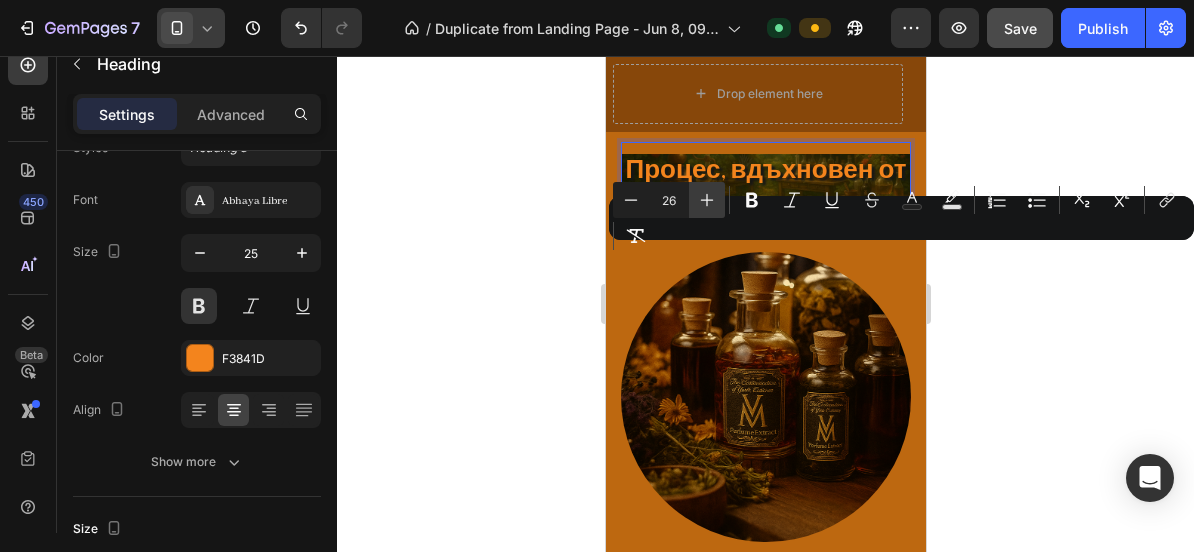 click 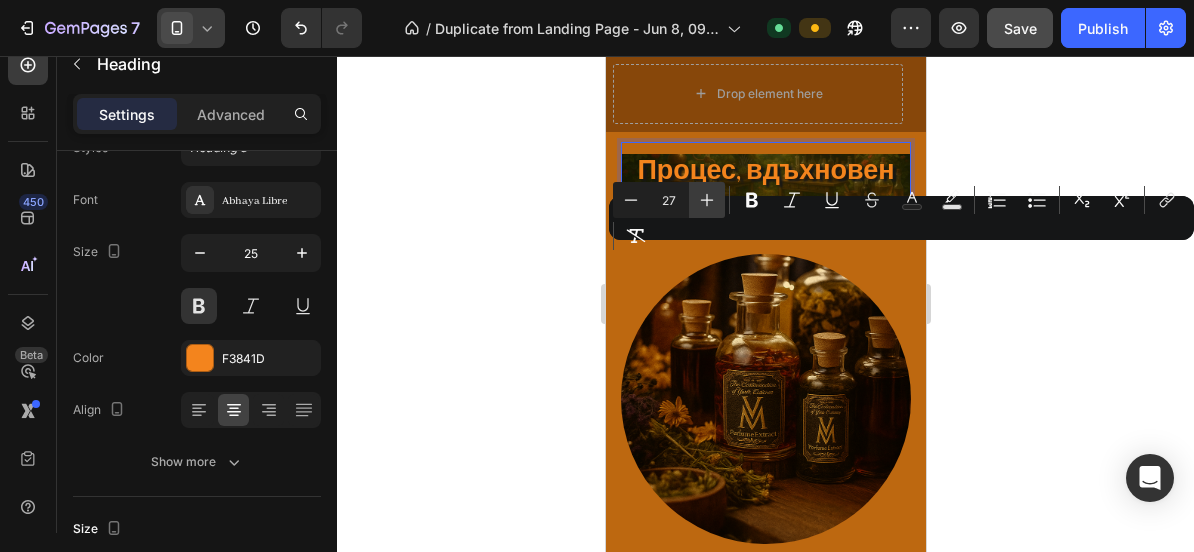 click 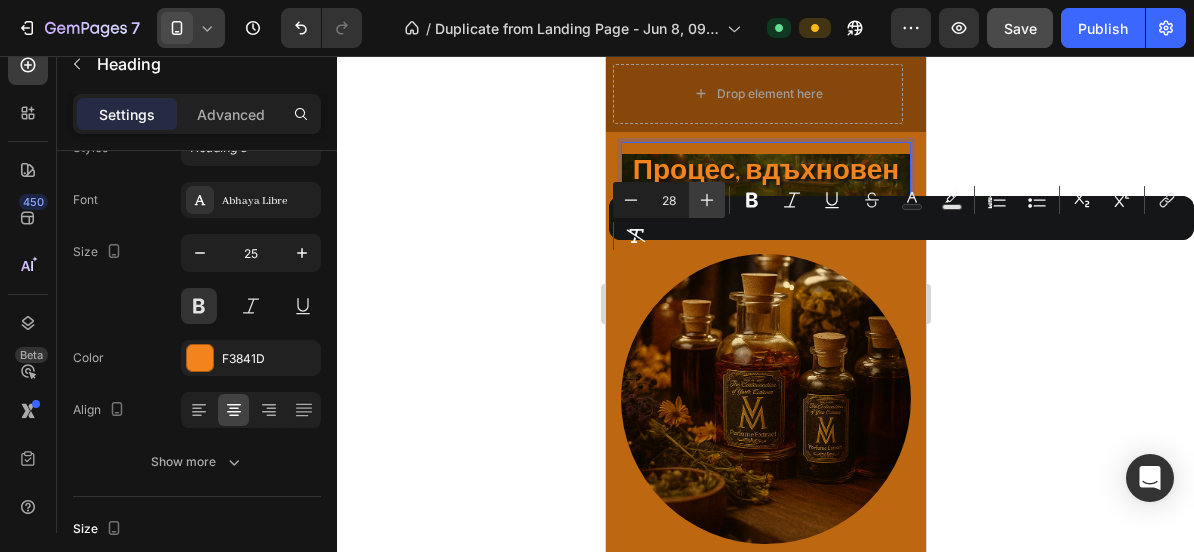 click 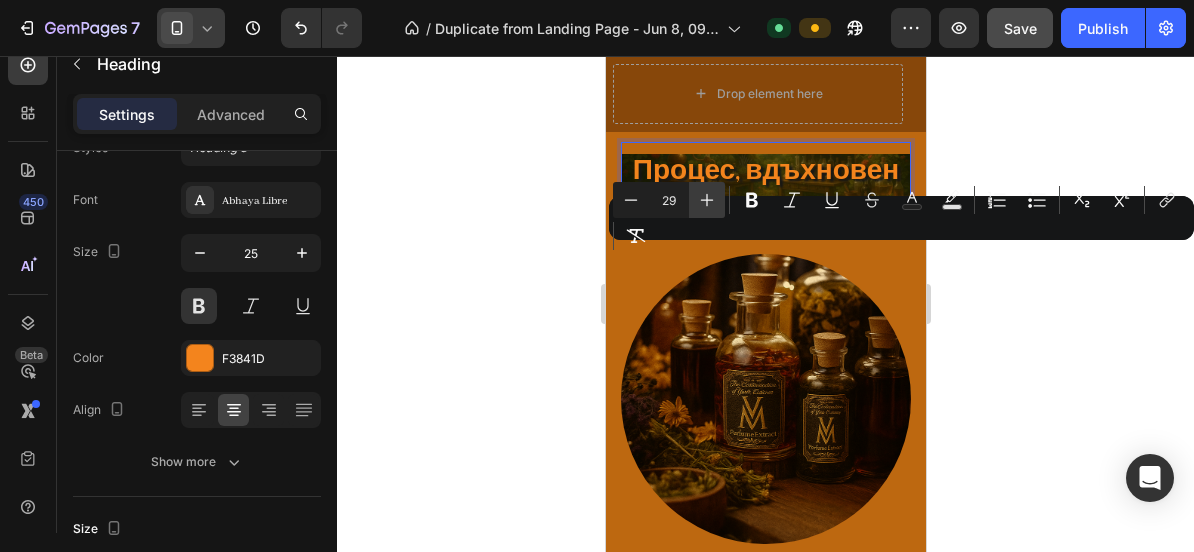 click 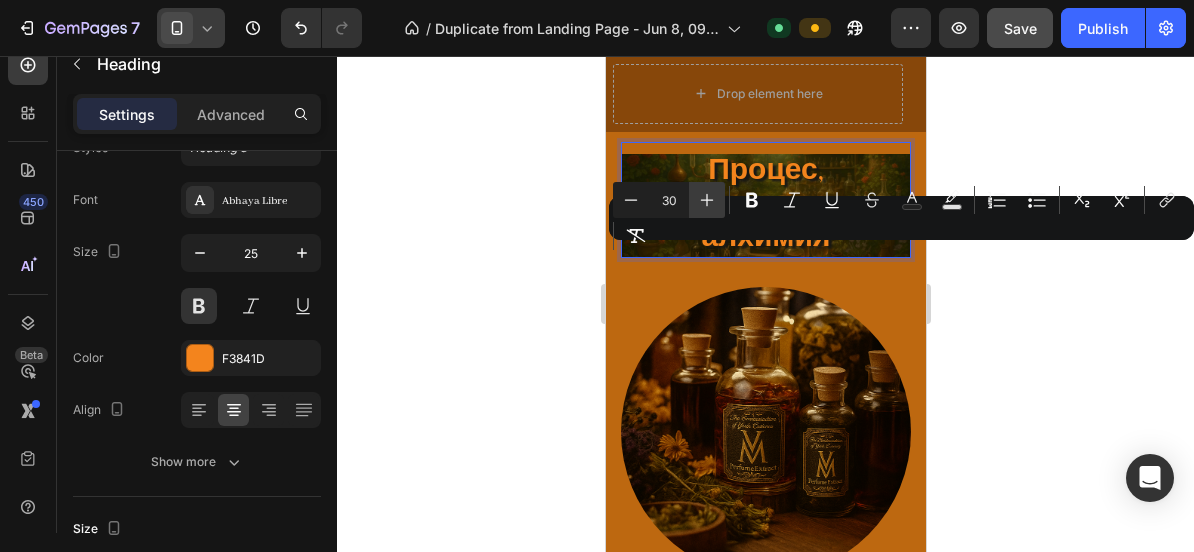 click 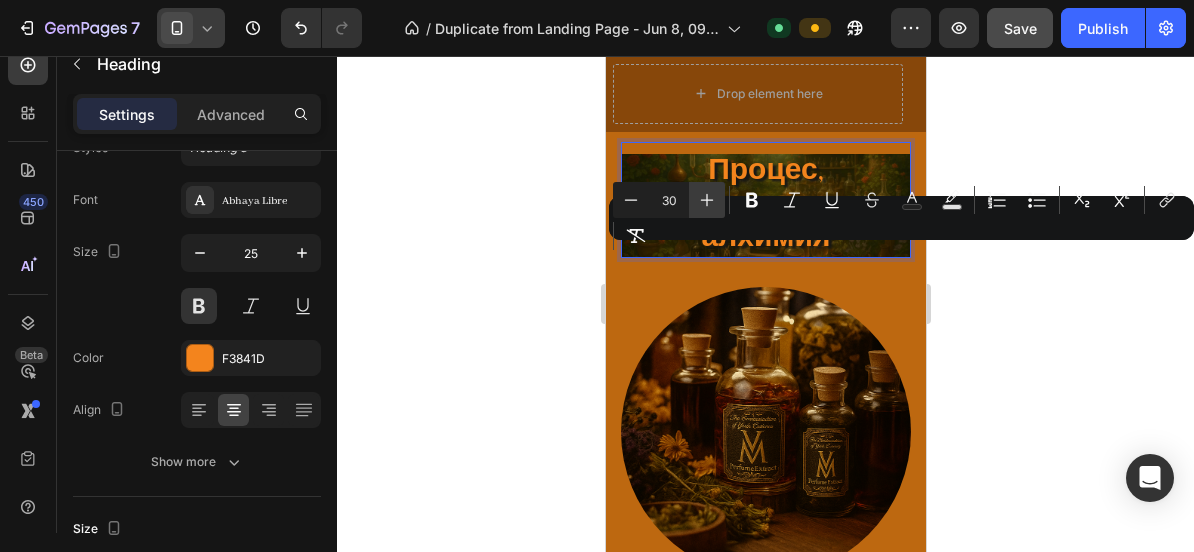type on "31" 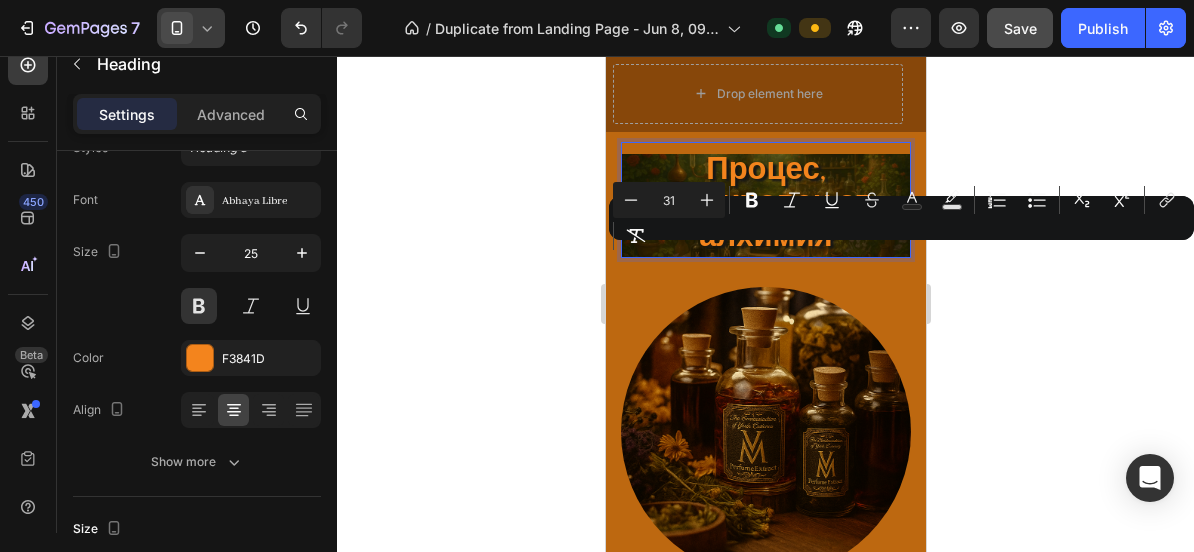 click on "Процес, вдъхновен от алхимия" at bounding box center [765, 206] 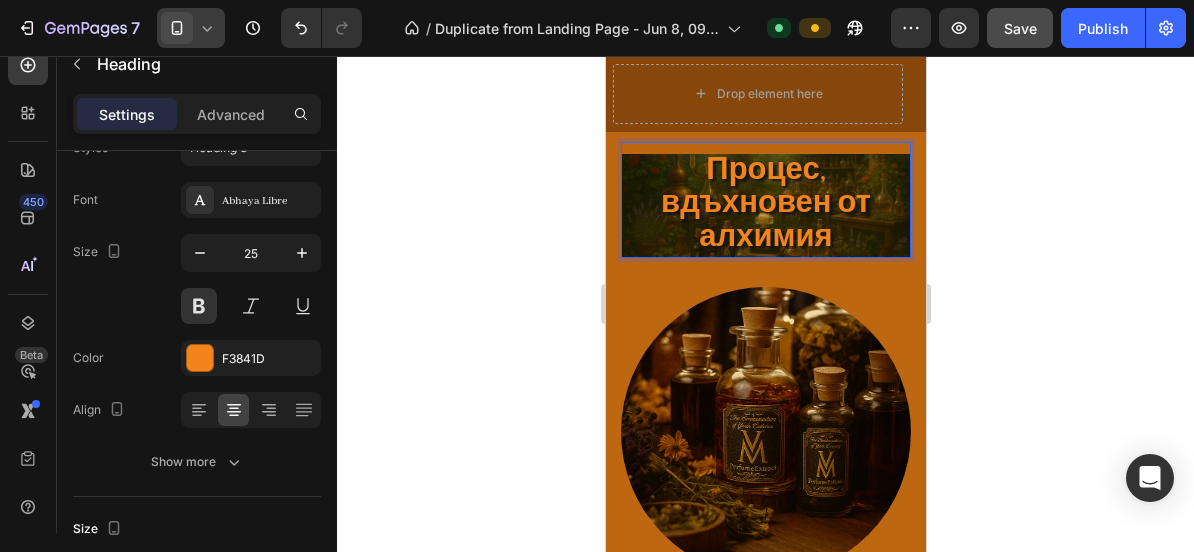 click on "Процес, вдъхновен от алхимия" at bounding box center (765, 206) 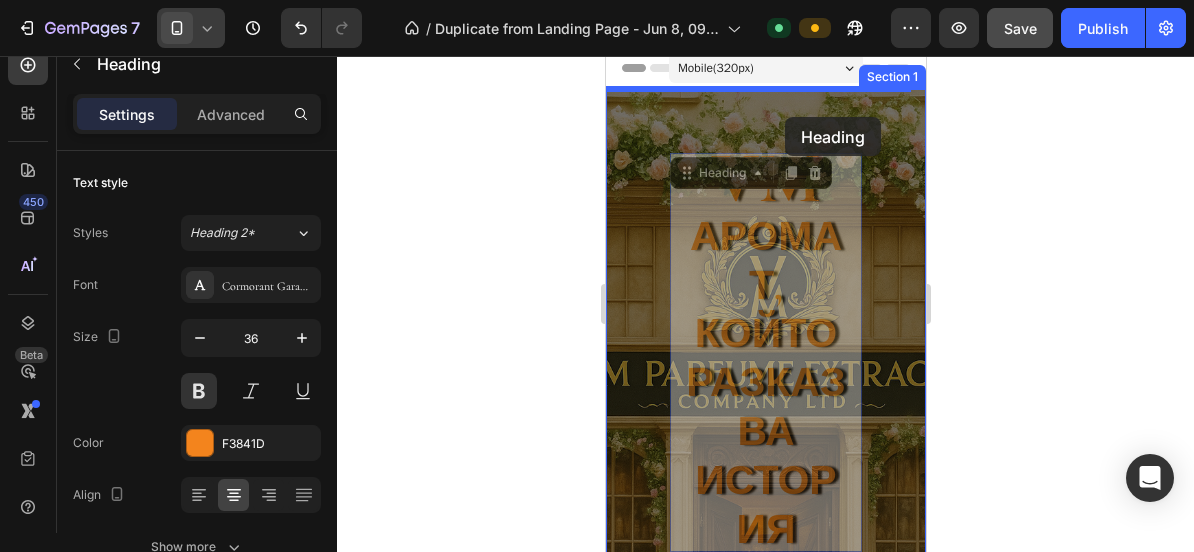 scroll, scrollTop: 0, scrollLeft: 0, axis: both 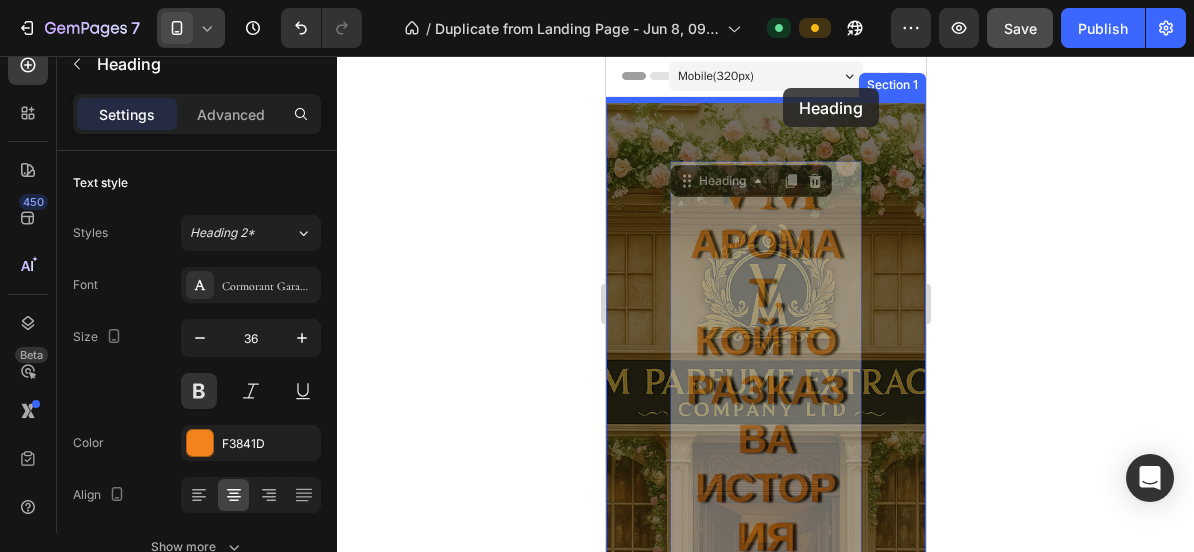drag, startPoint x: 698, startPoint y: 108, endPoint x: 782, endPoint y: 88, distance: 86.34813 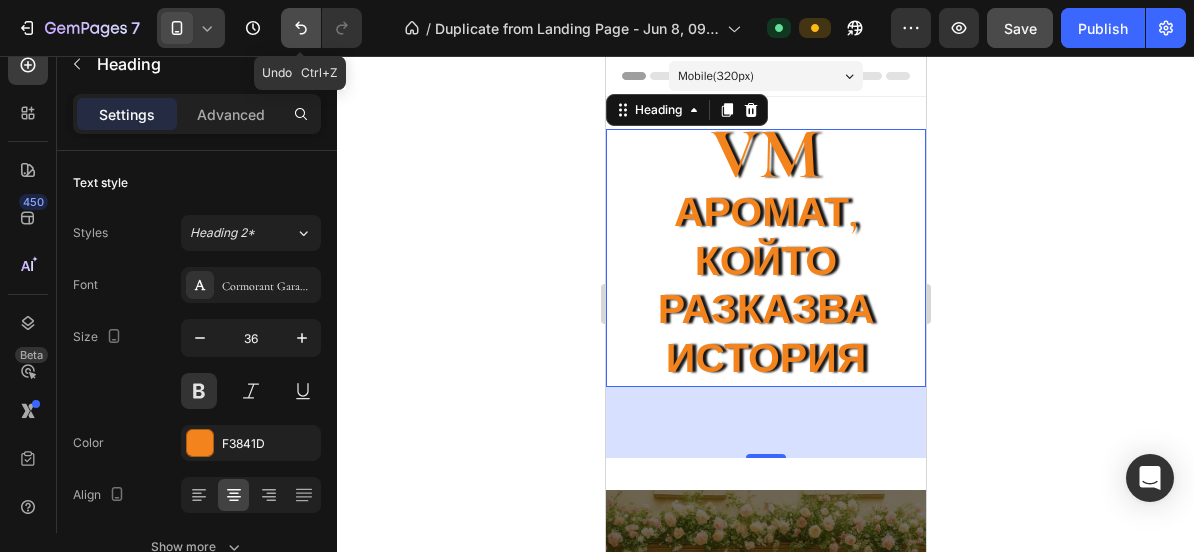 click 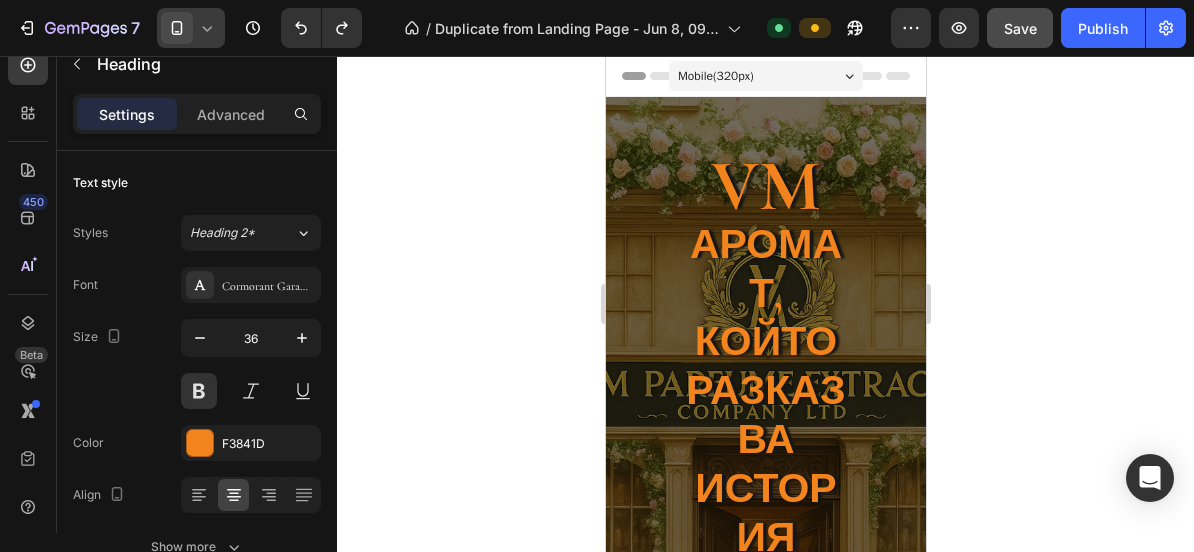 click on "VM АРОМАТ, КОЙТО РАЗКАЗВА ИСТОРИЯ Heading" at bounding box center (765, 363) 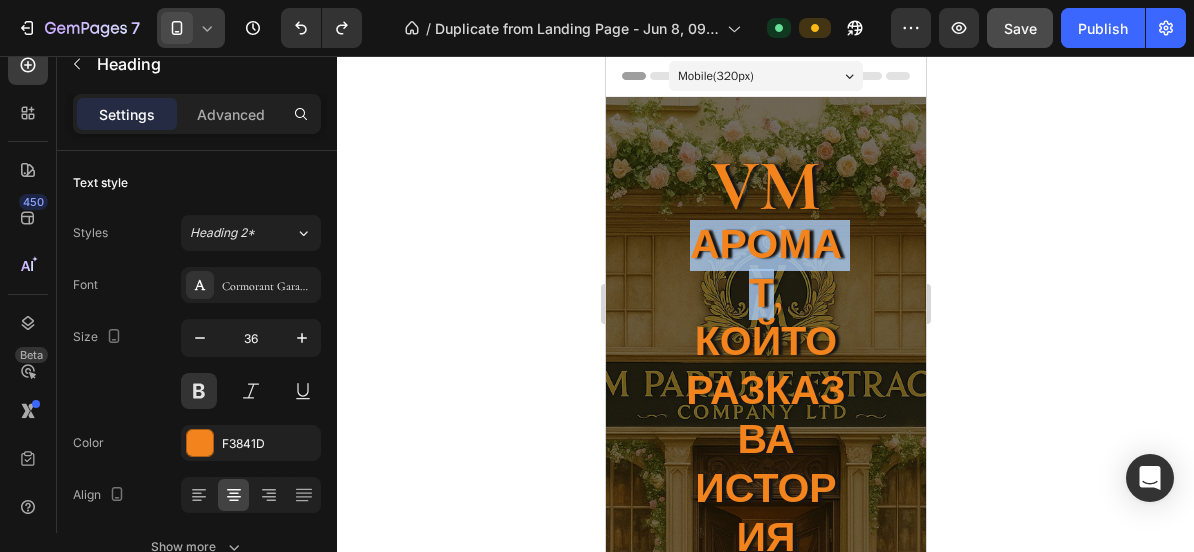 click on "АРОМАТ, КОЙТО РАЗКАЗВА ИСТОРИЯ" at bounding box center [764, 391] 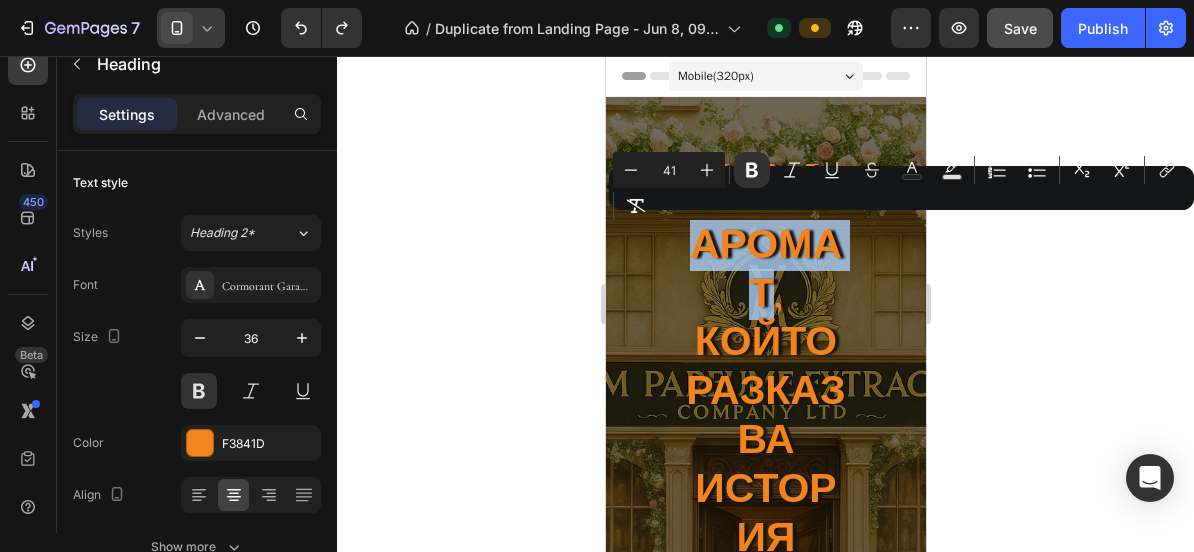 click on "АРОМАТ, КОЙТО РАЗКАЗВА ИСТОРИЯ" at bounding box center [764, 391] 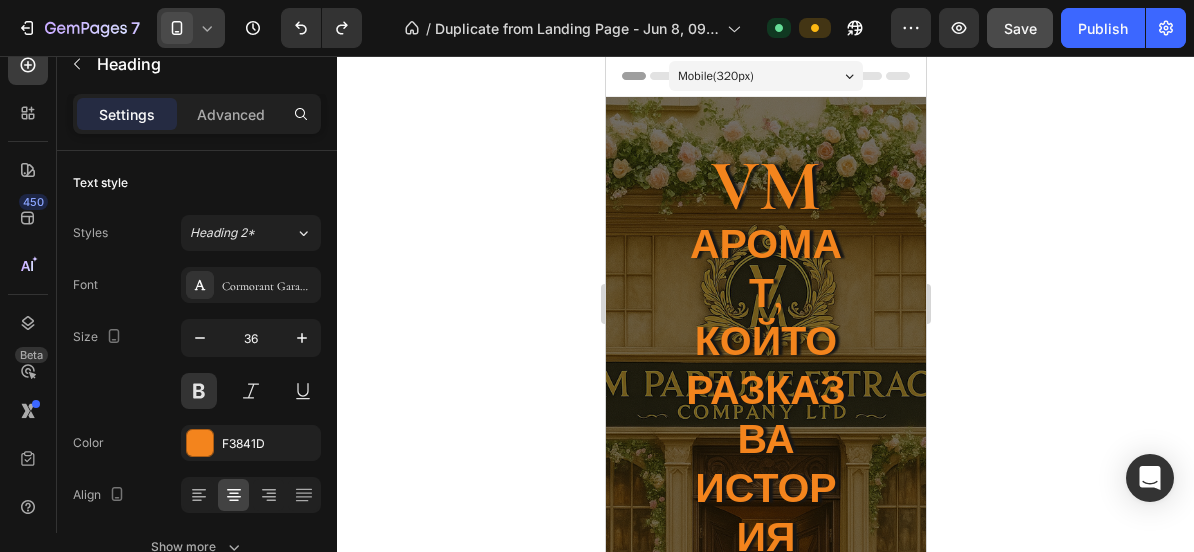scroll, scrollTop: 72, scrollLeft: 0, axis: vertical 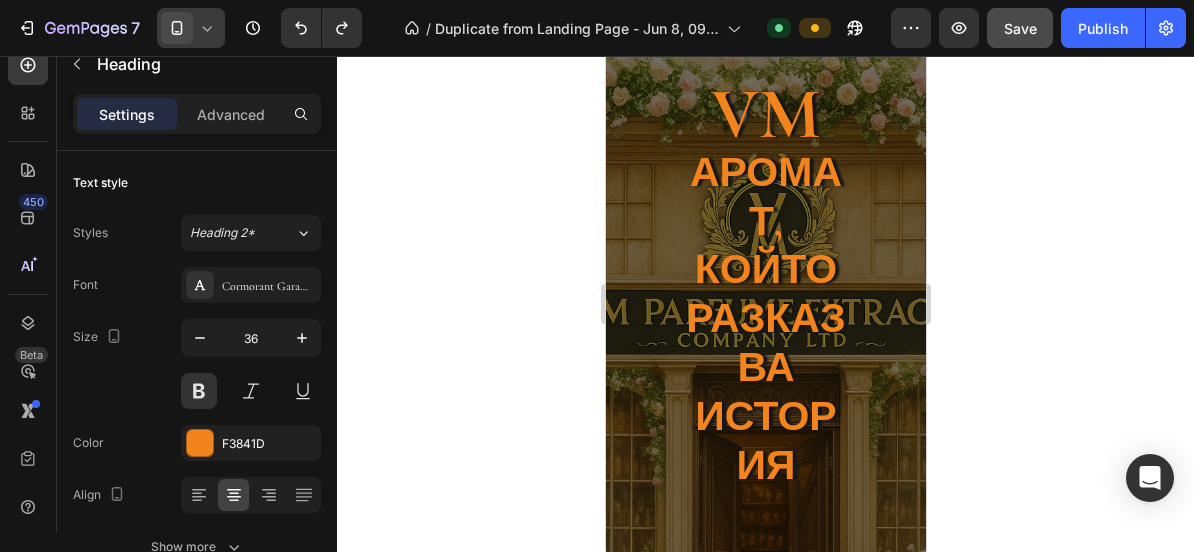 drag, startPoint x: 696, startPoint y: 247, endPoint x: 790, endPoint y: 403, distance: 182.13182 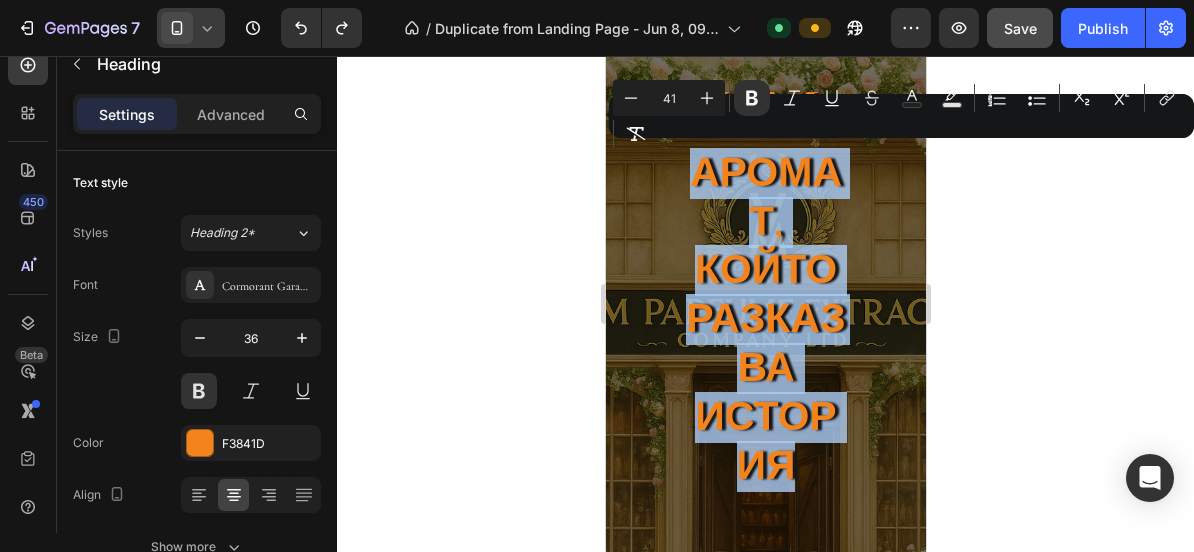 drag, startPoint x: 687, startPoint y: 175, endPoint x: 800, endPoint y: 474, distance: 319.6404 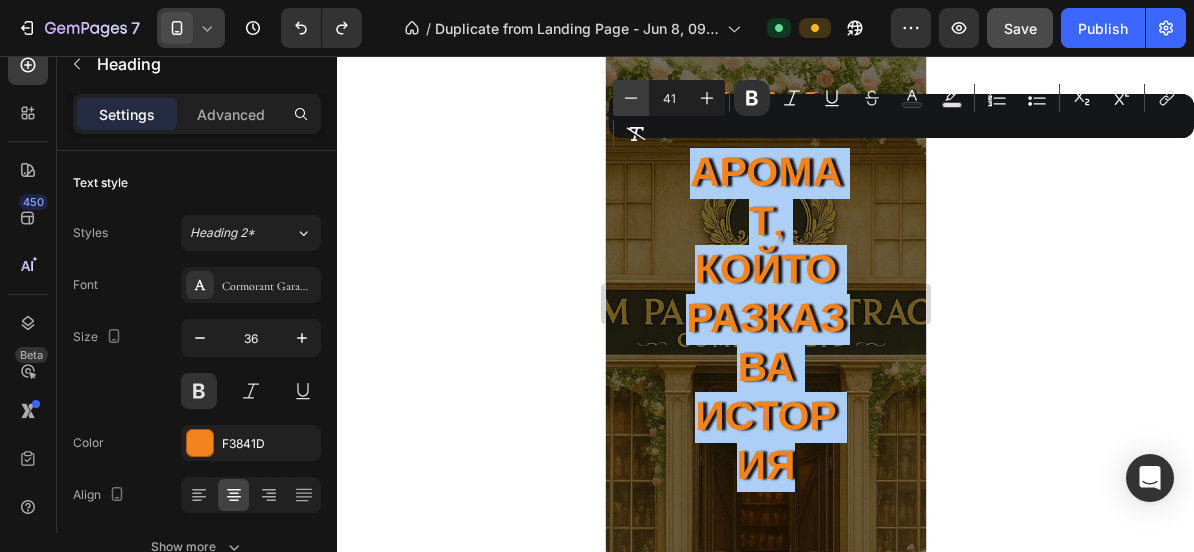 click 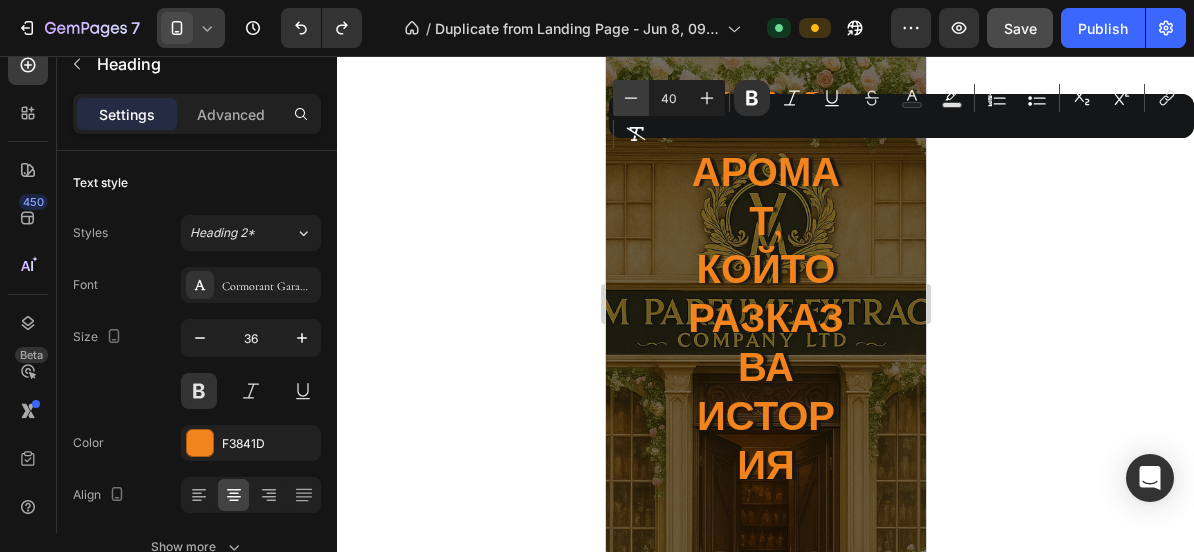 click 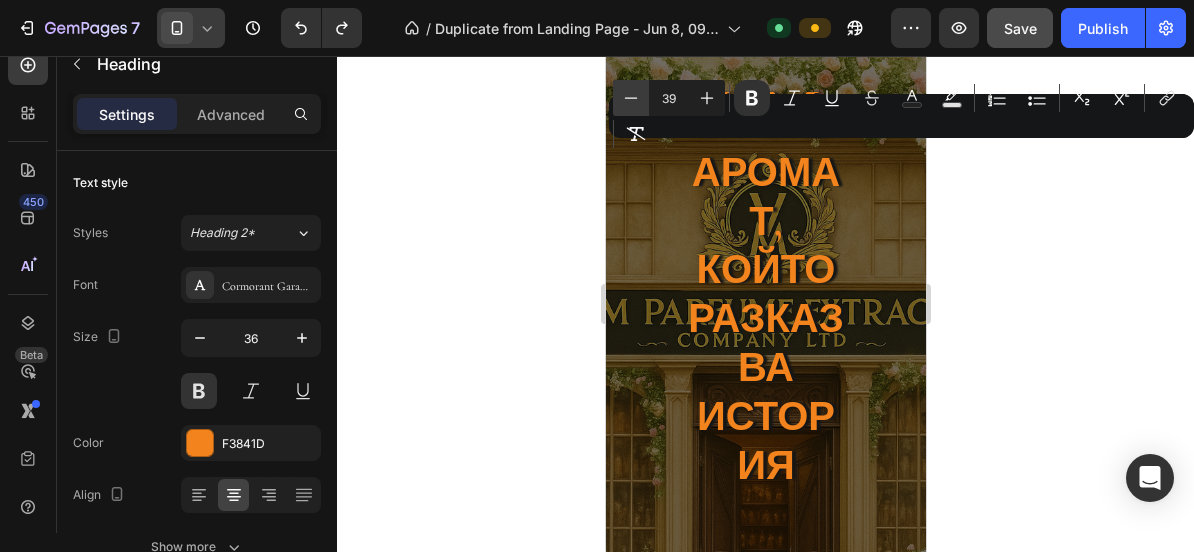click 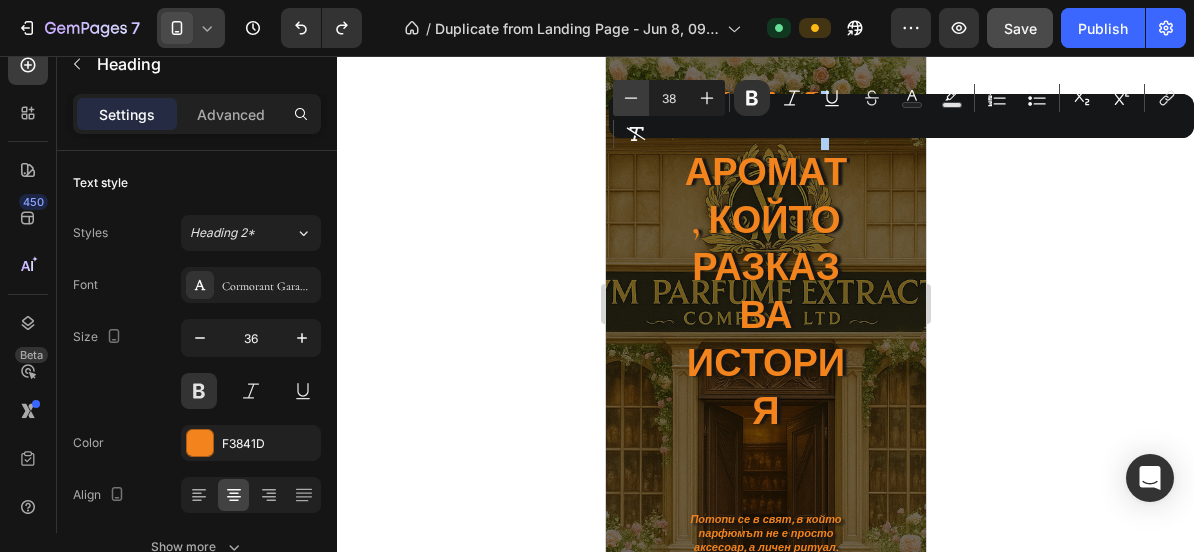 click 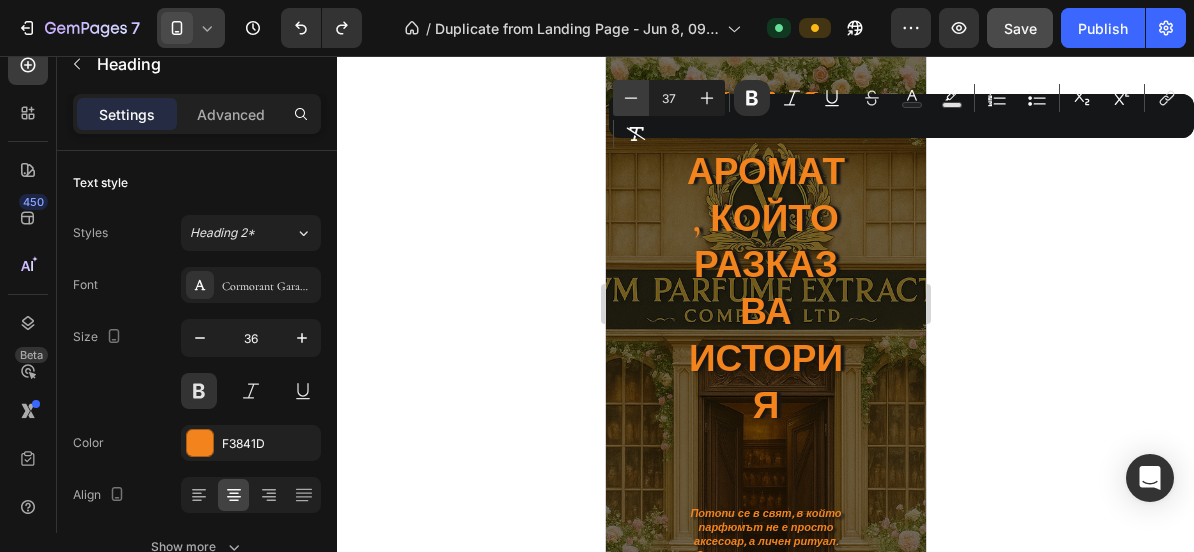 click 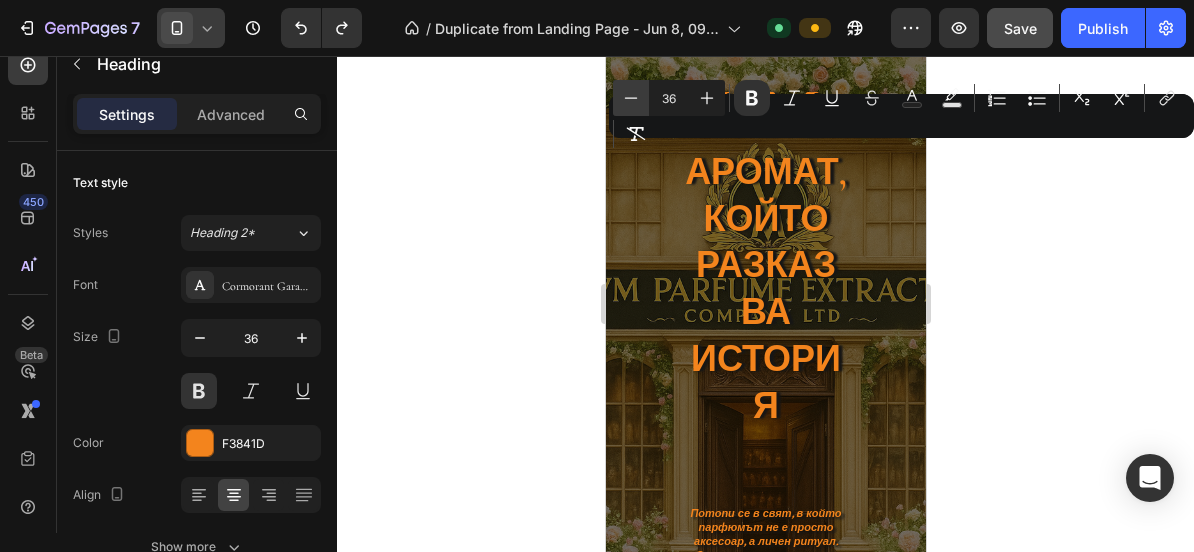 click 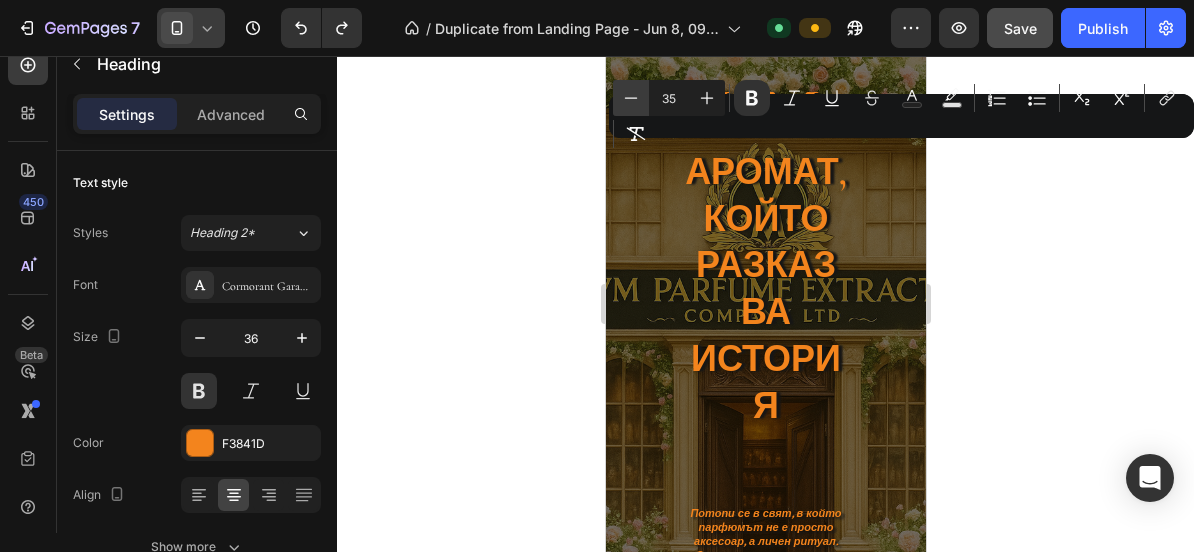click 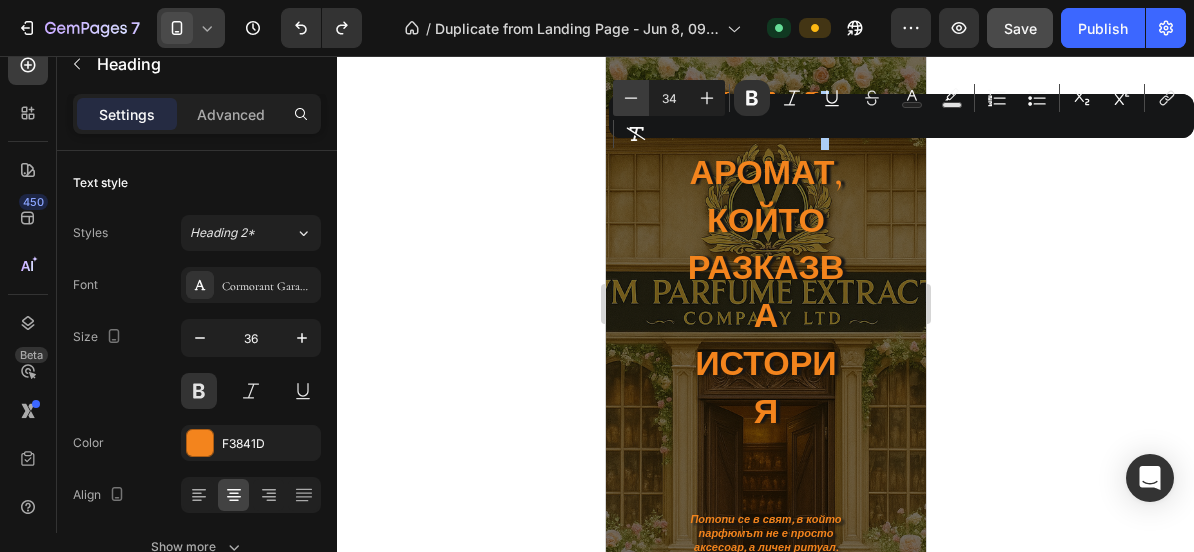 click 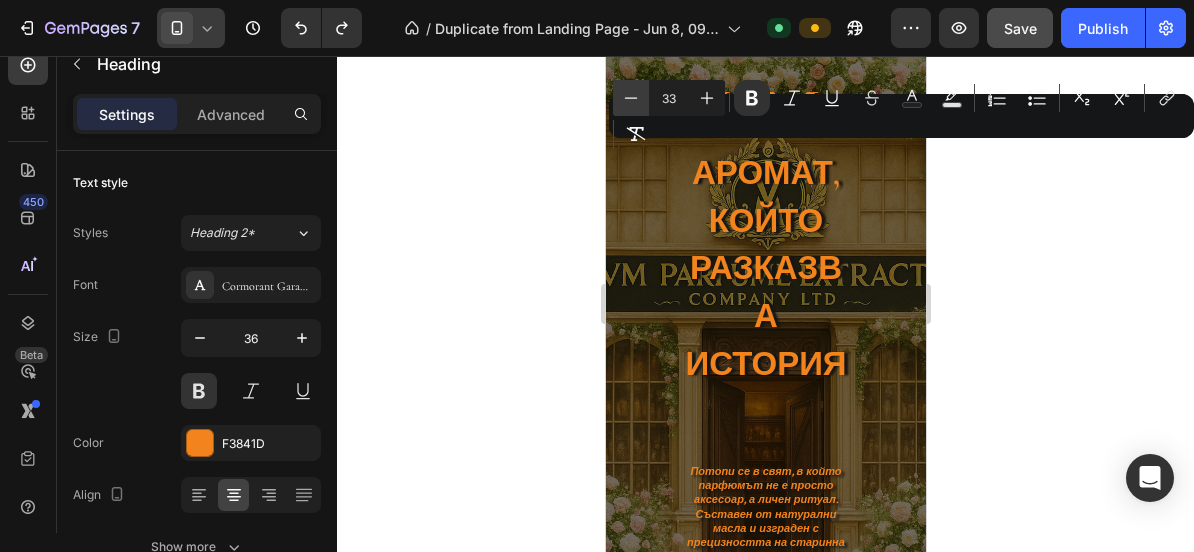 click 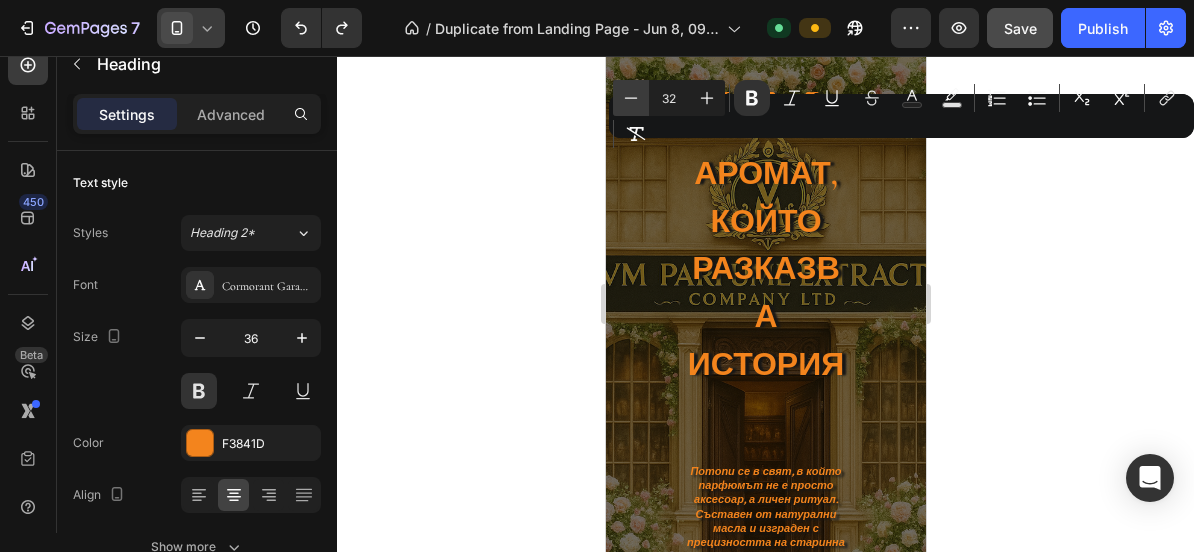 click 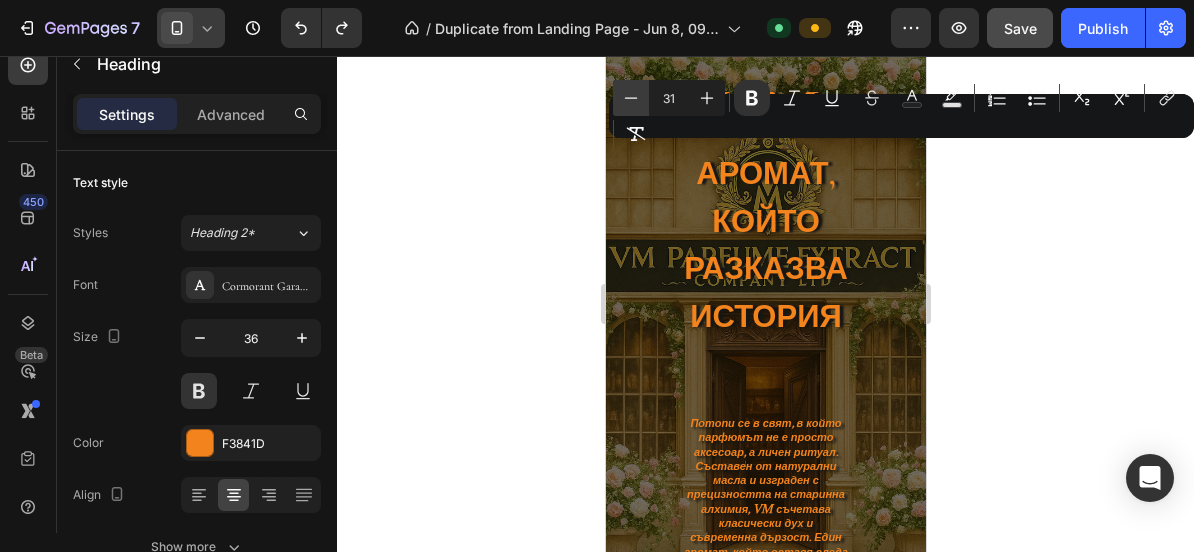 click 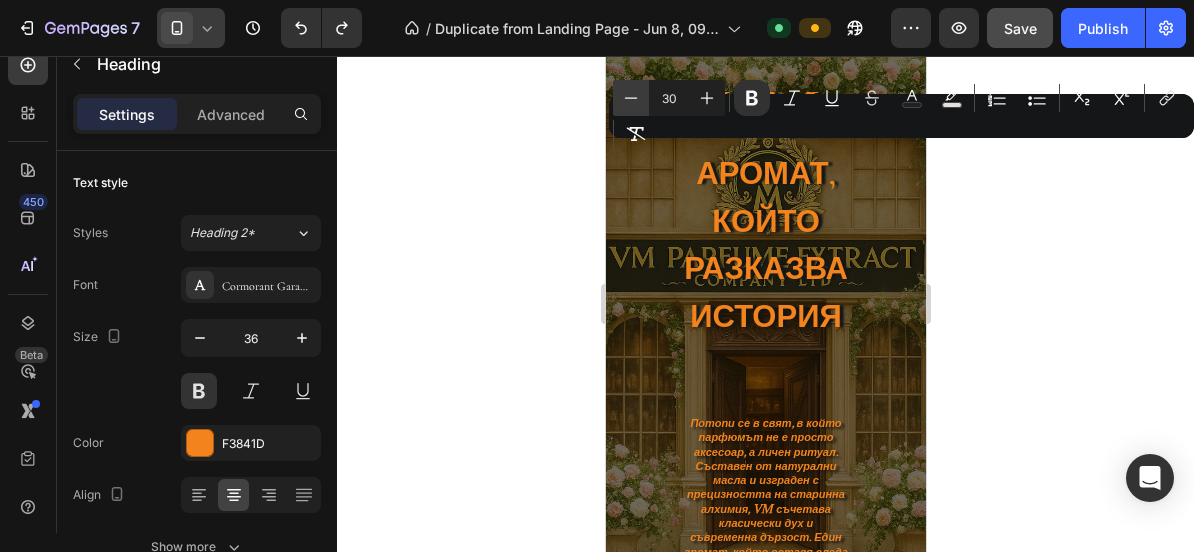 click 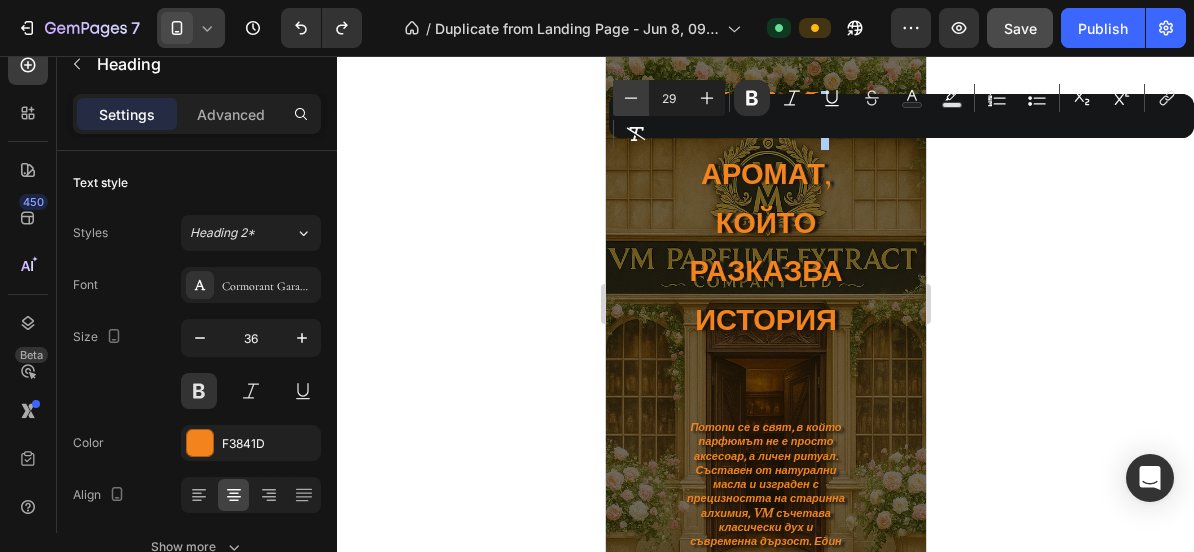 click 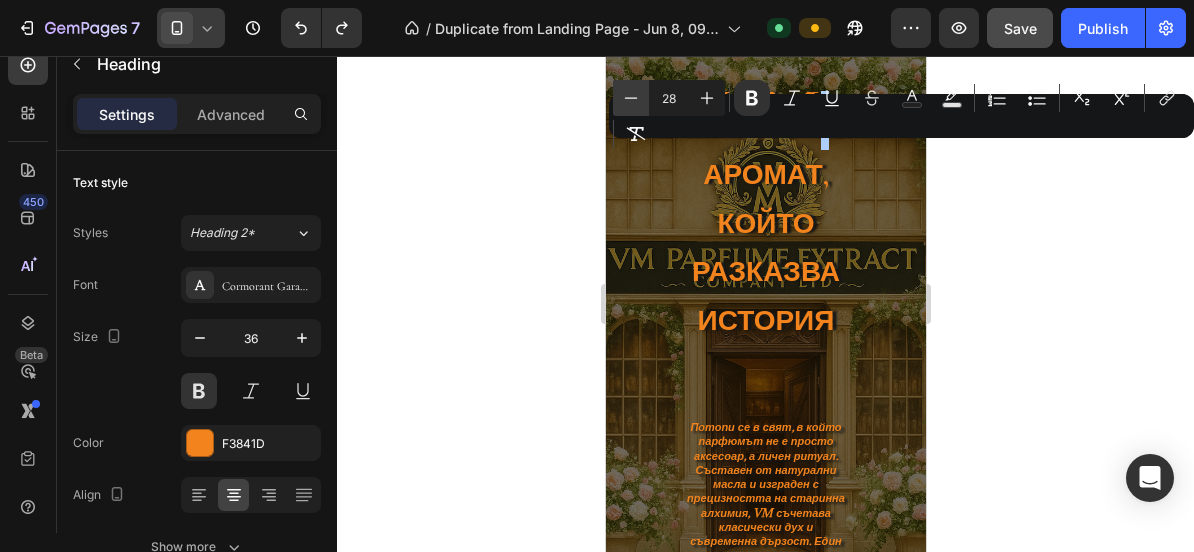click 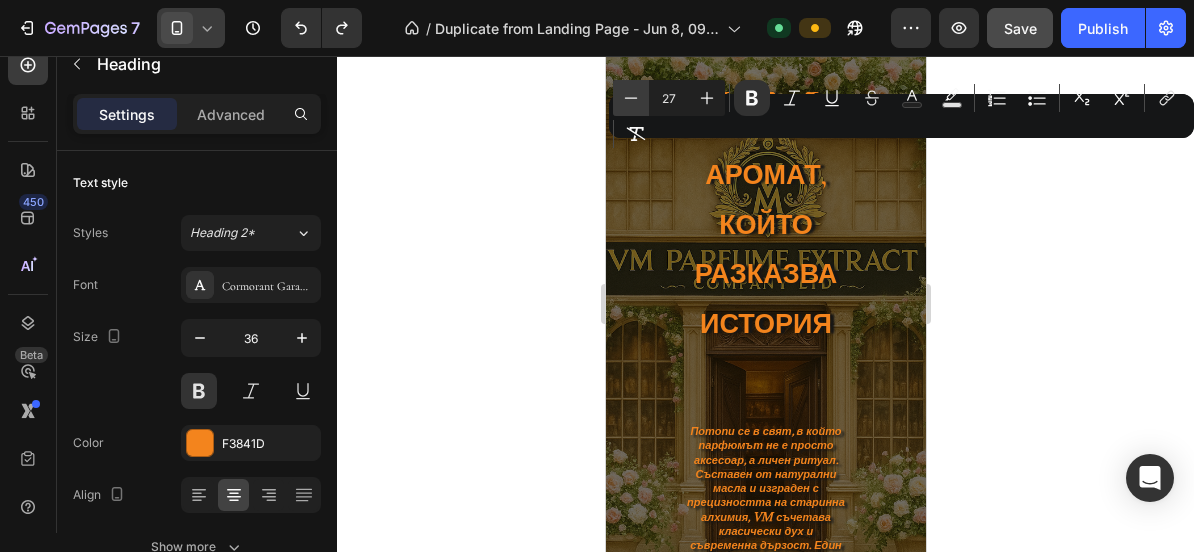 click 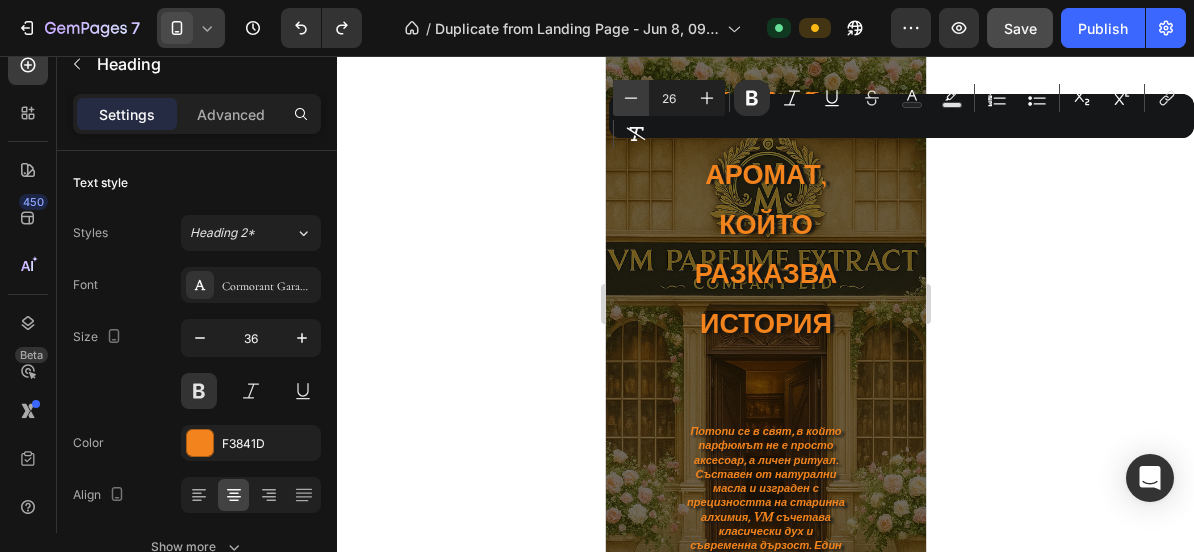 click 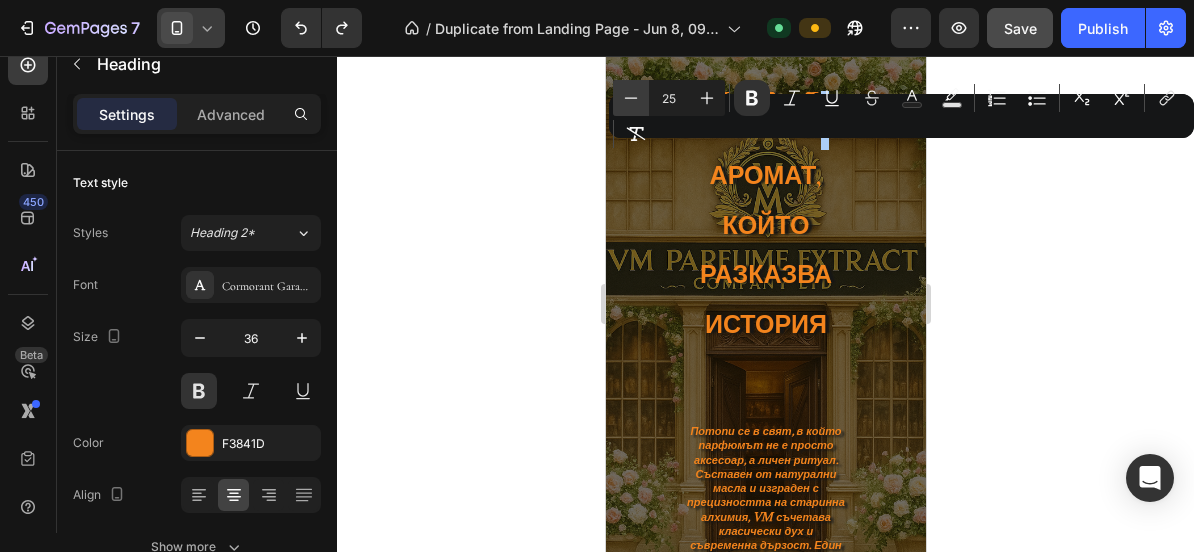 click 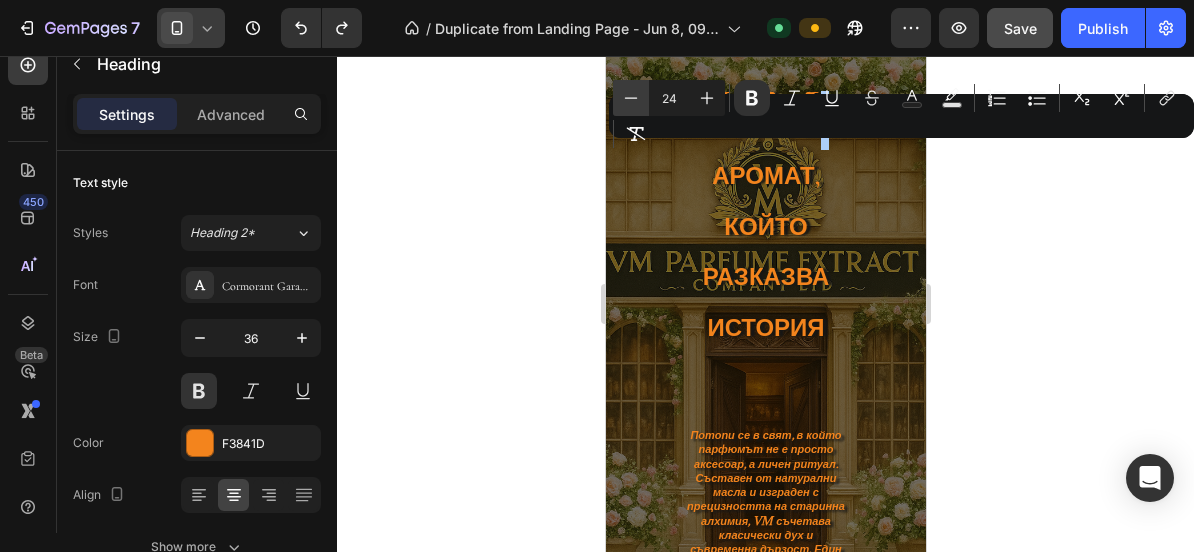 click 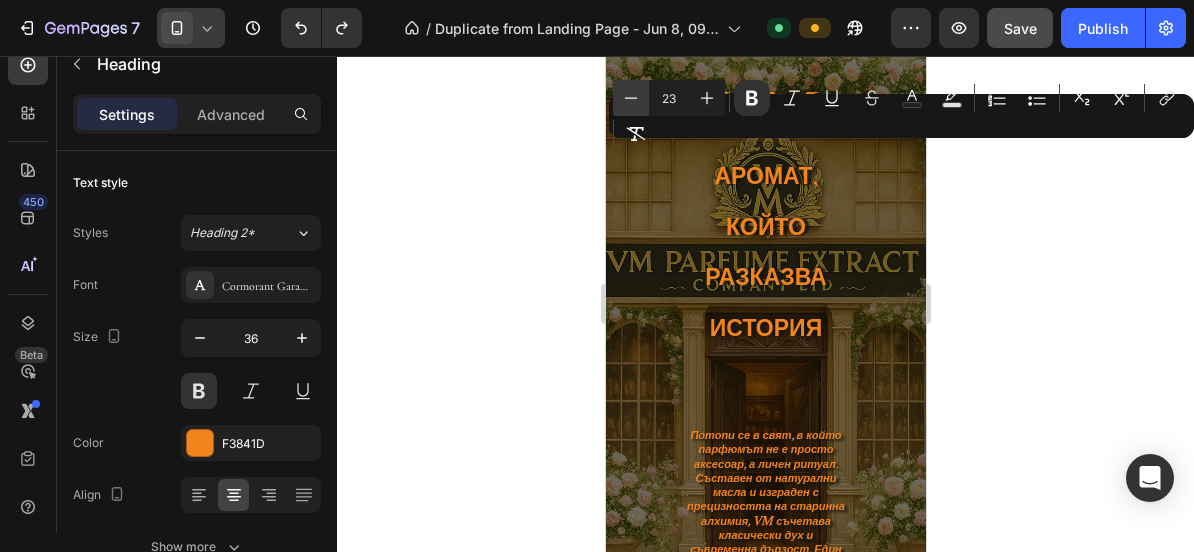 click 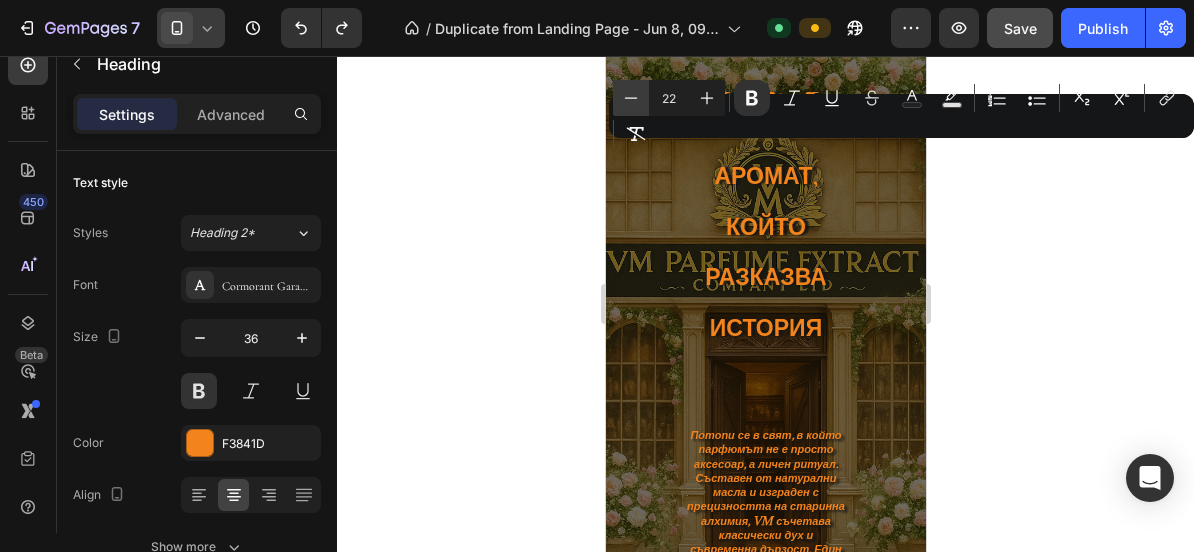 click 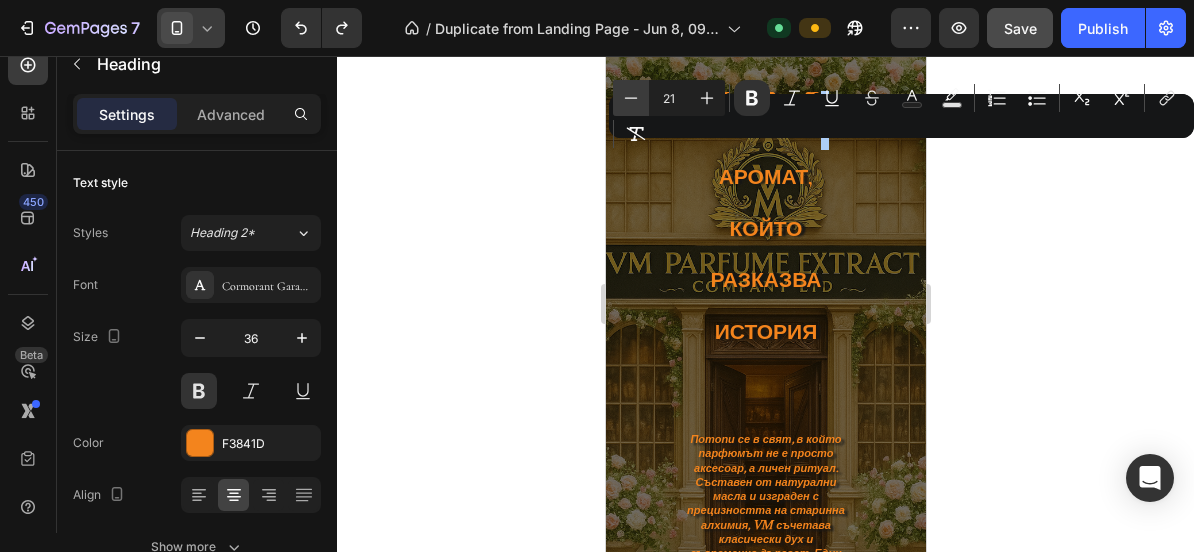 click 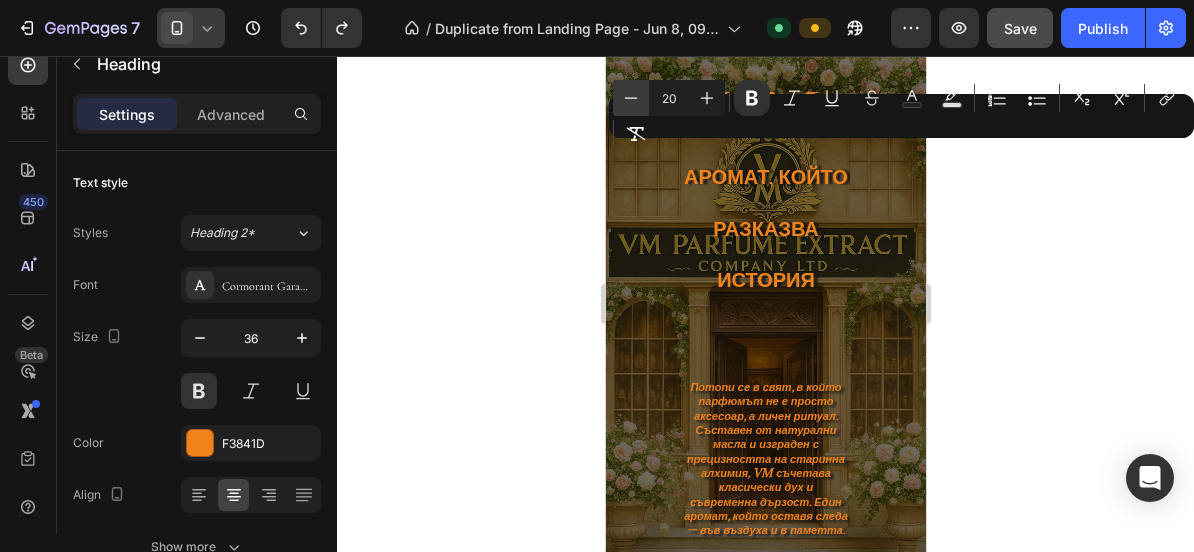 click 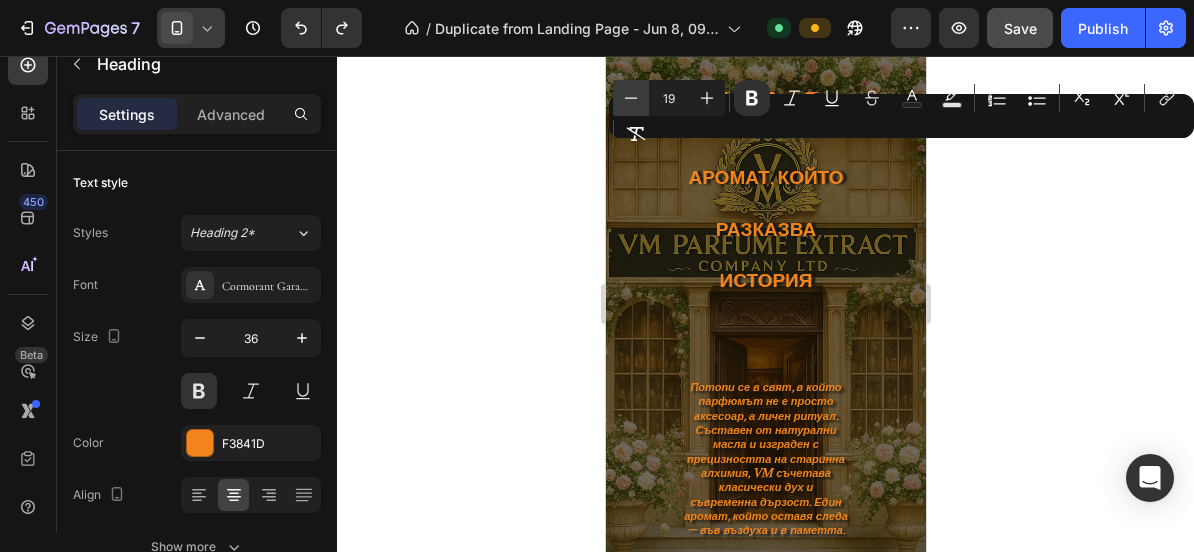click 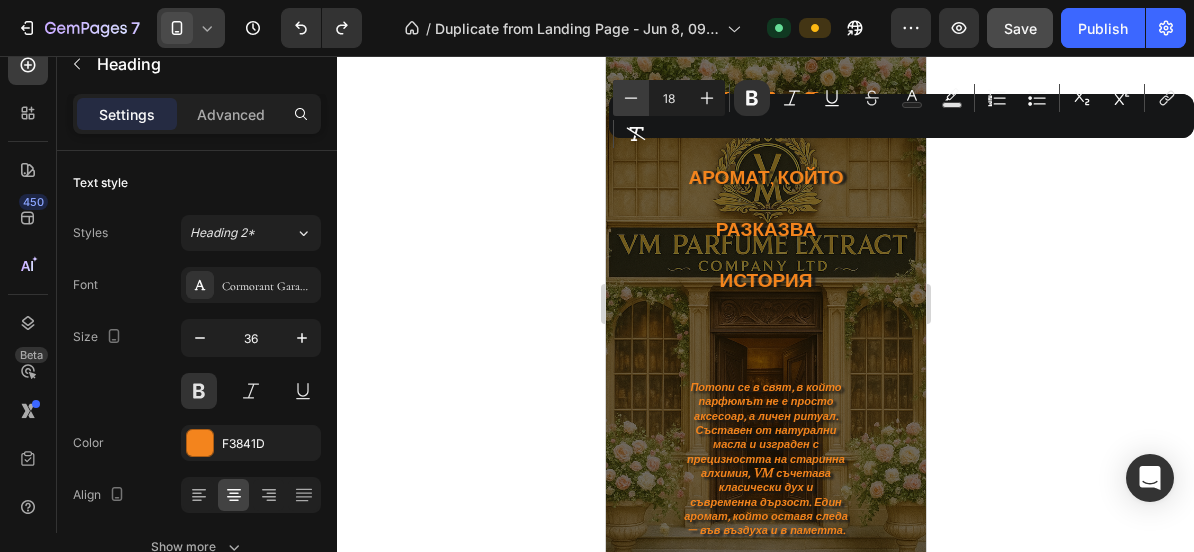 click 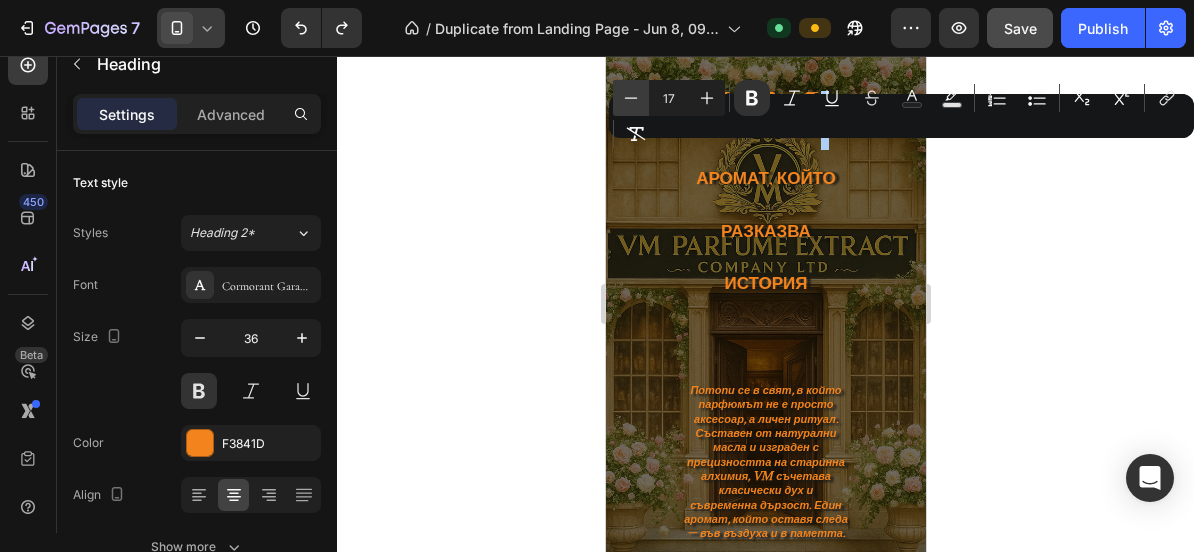 click 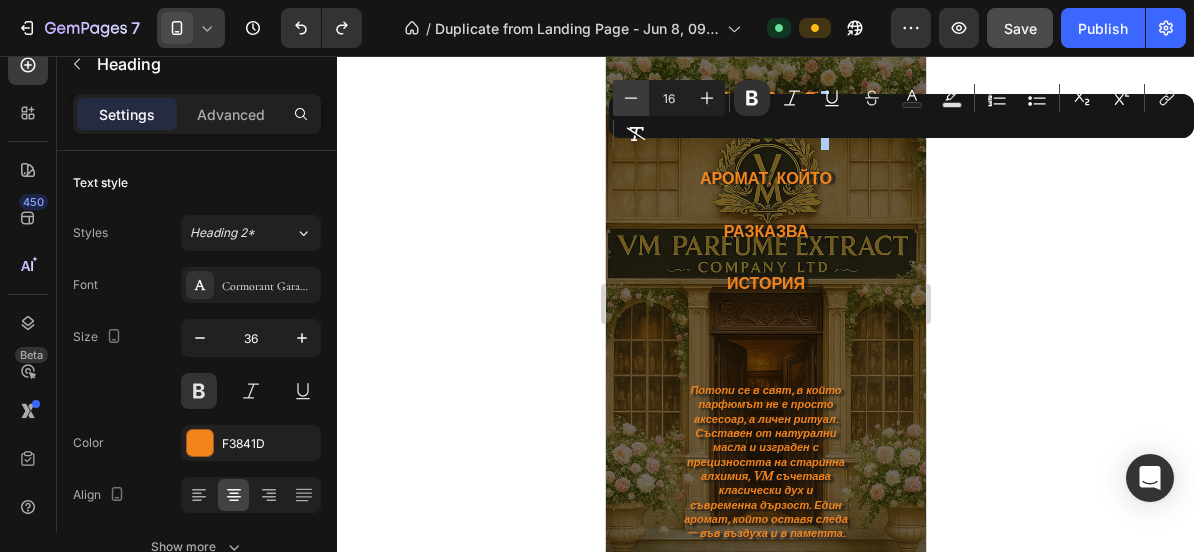 click 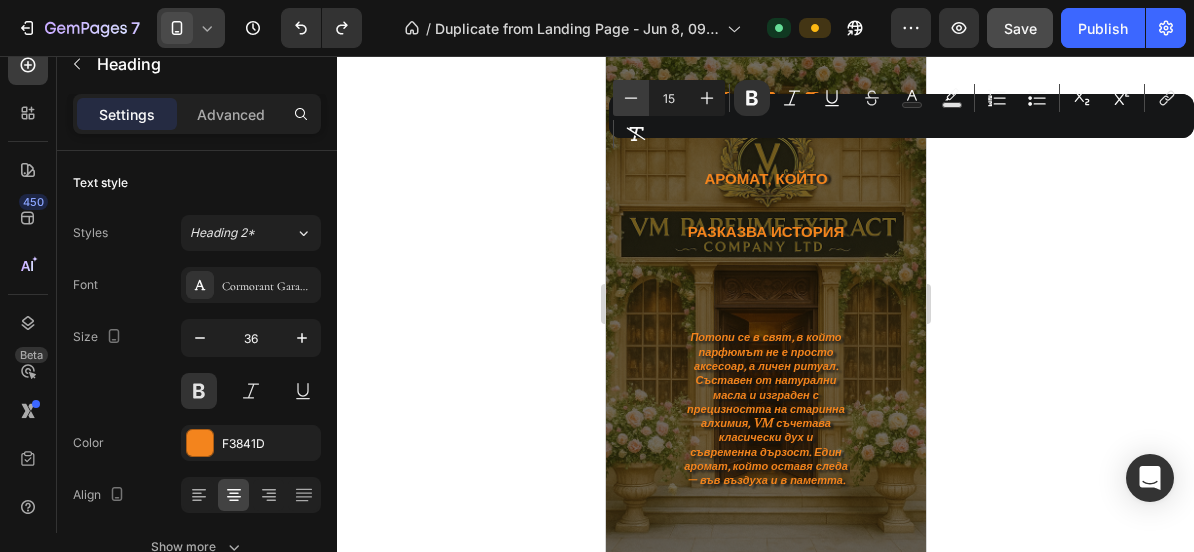 click 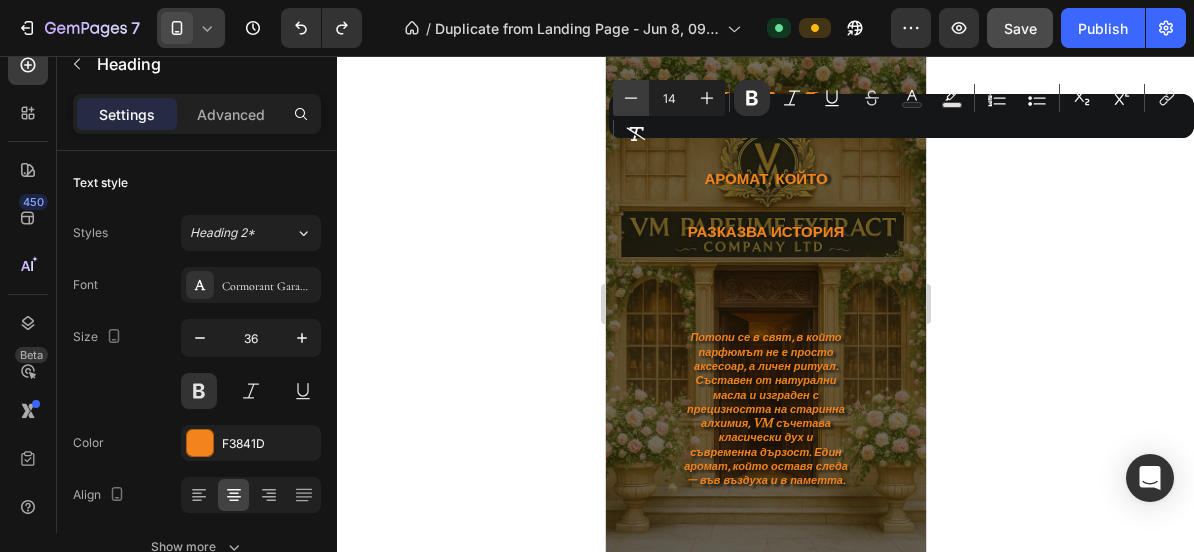 click 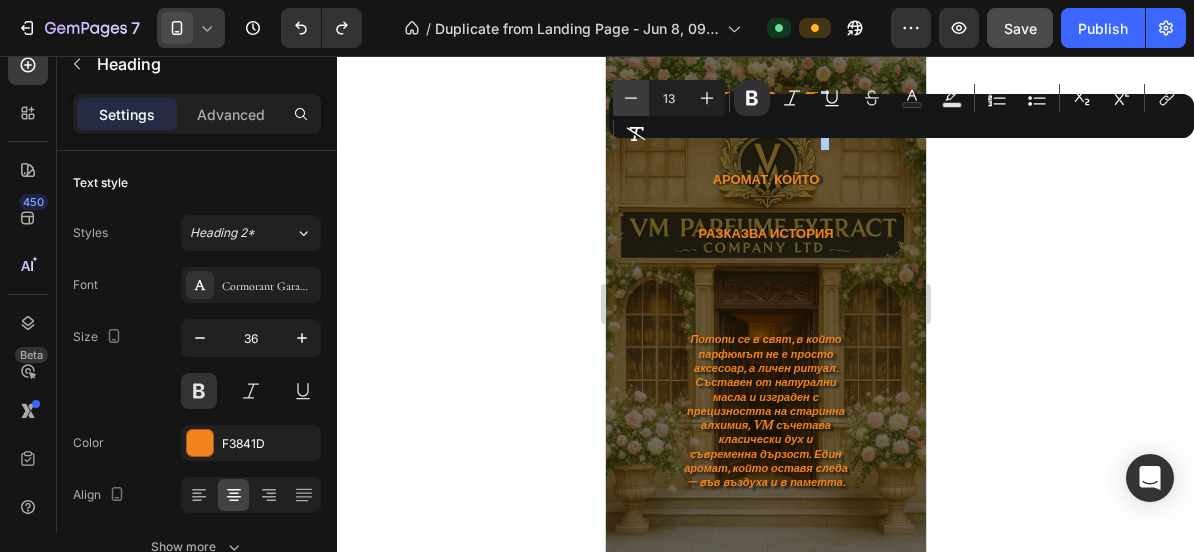 click 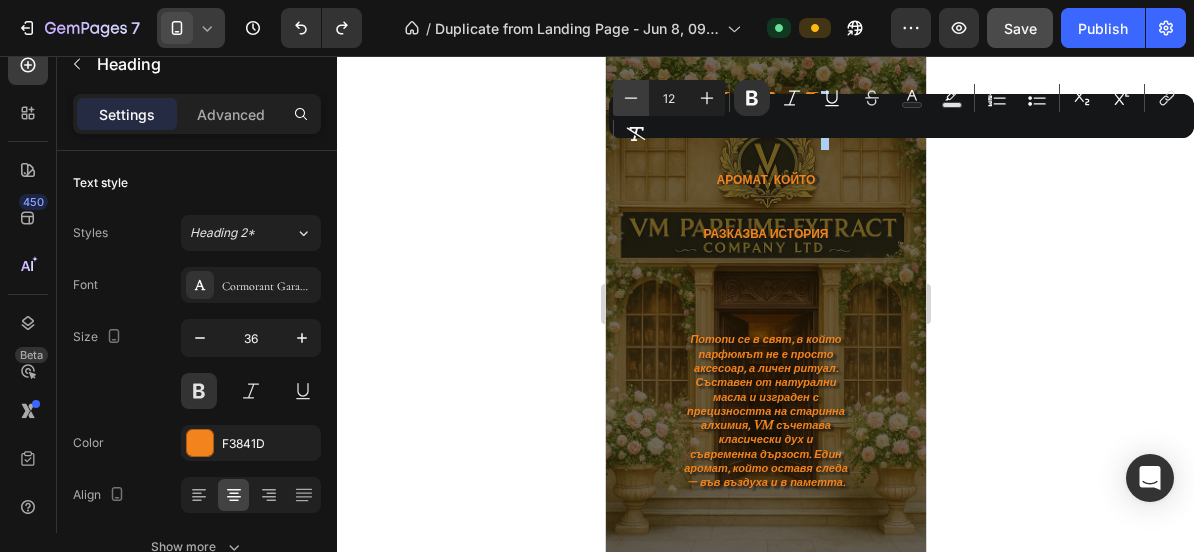 click 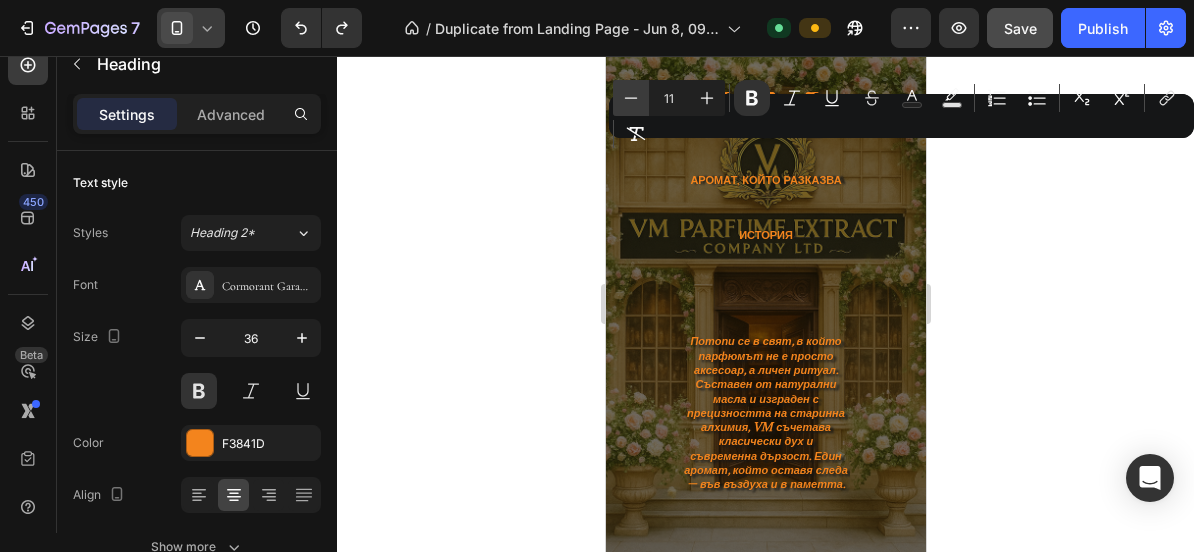 click 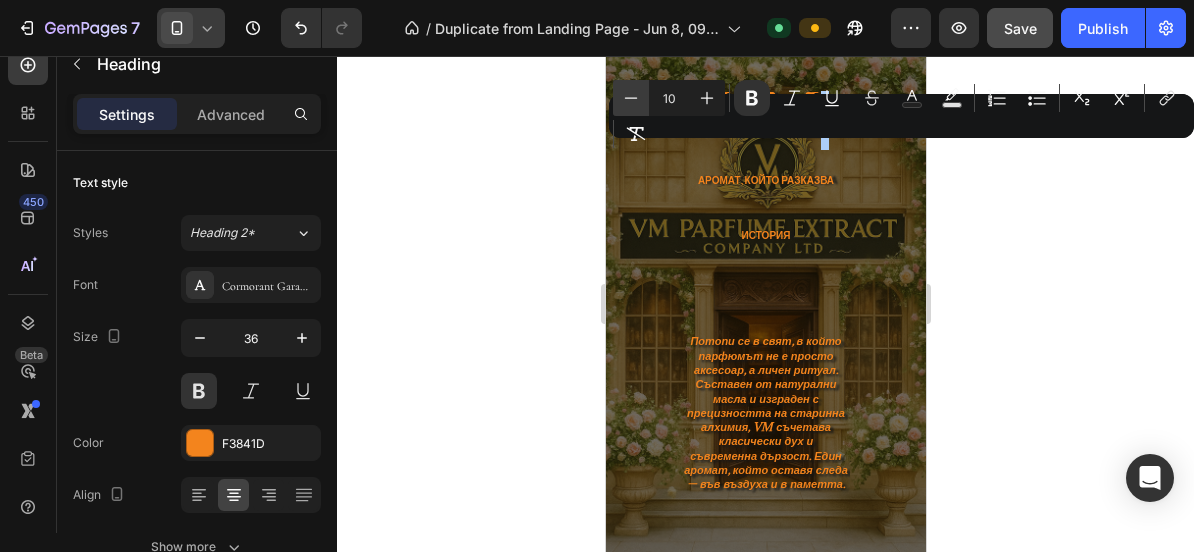 click 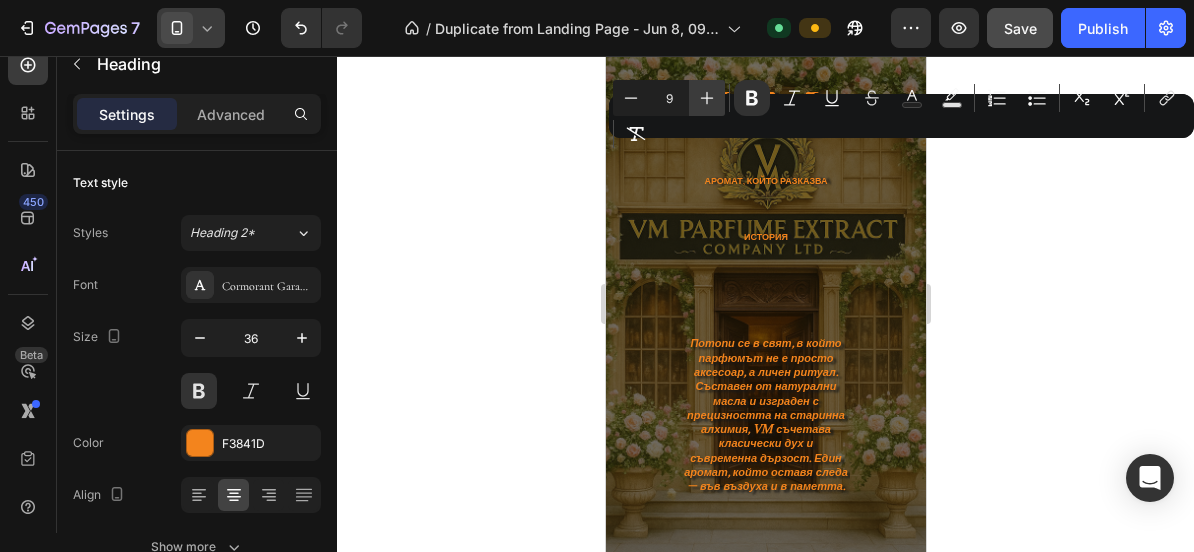 click 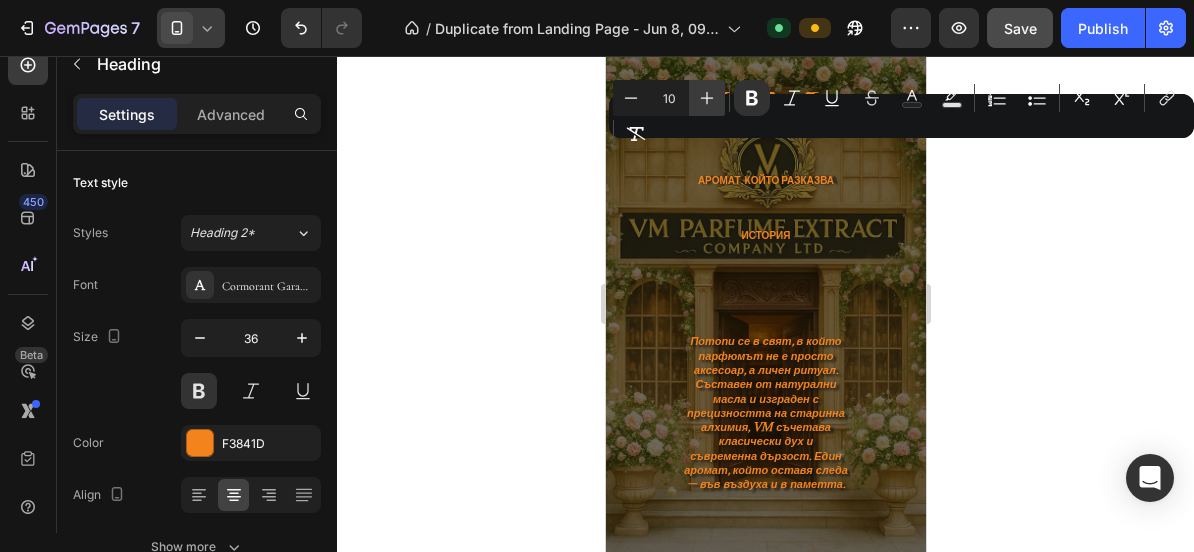 click 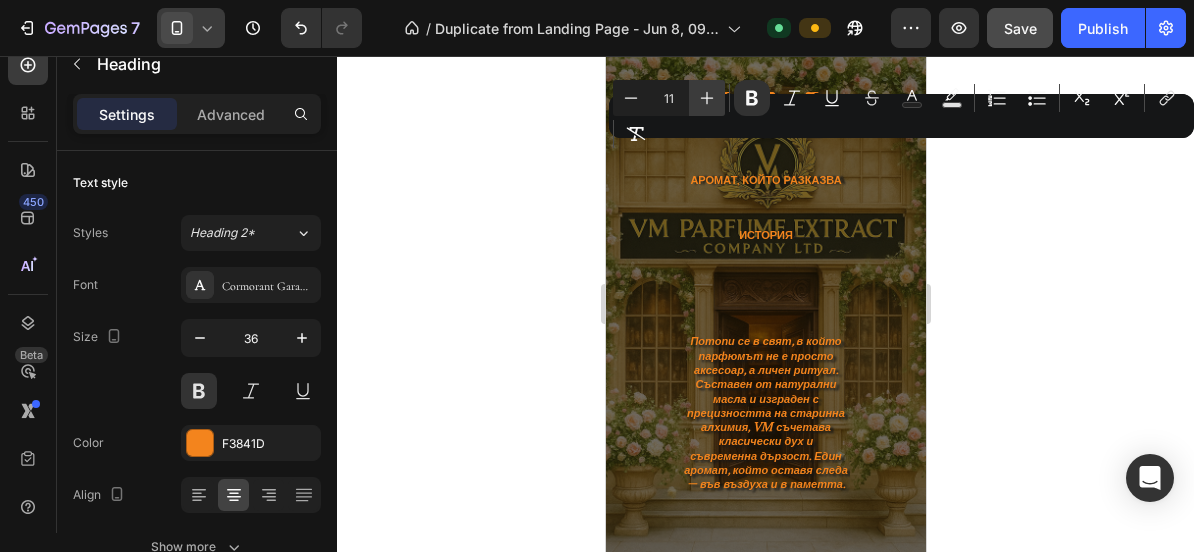 click 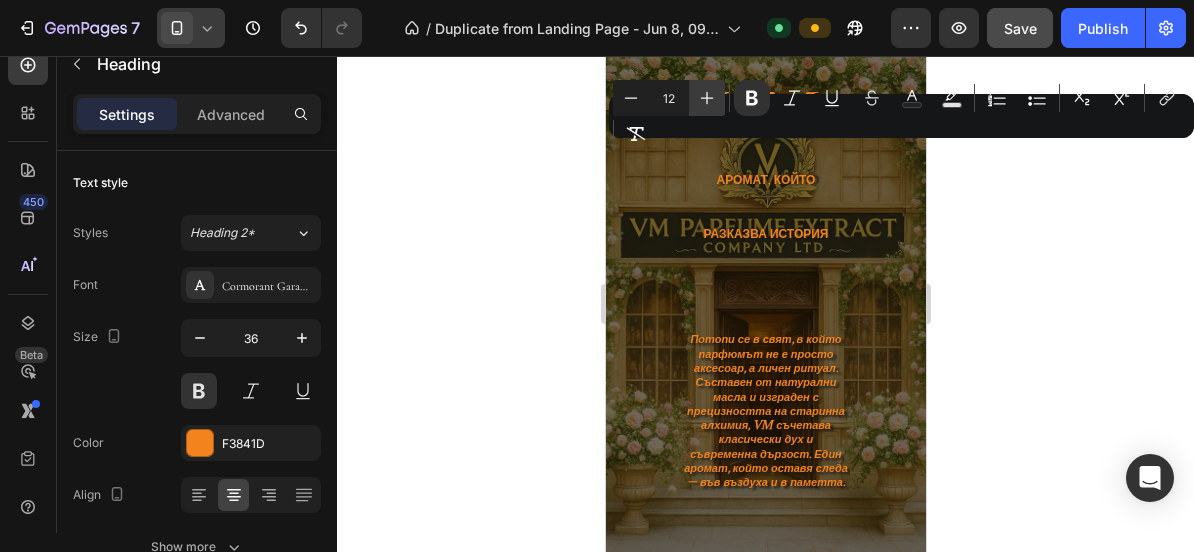 click 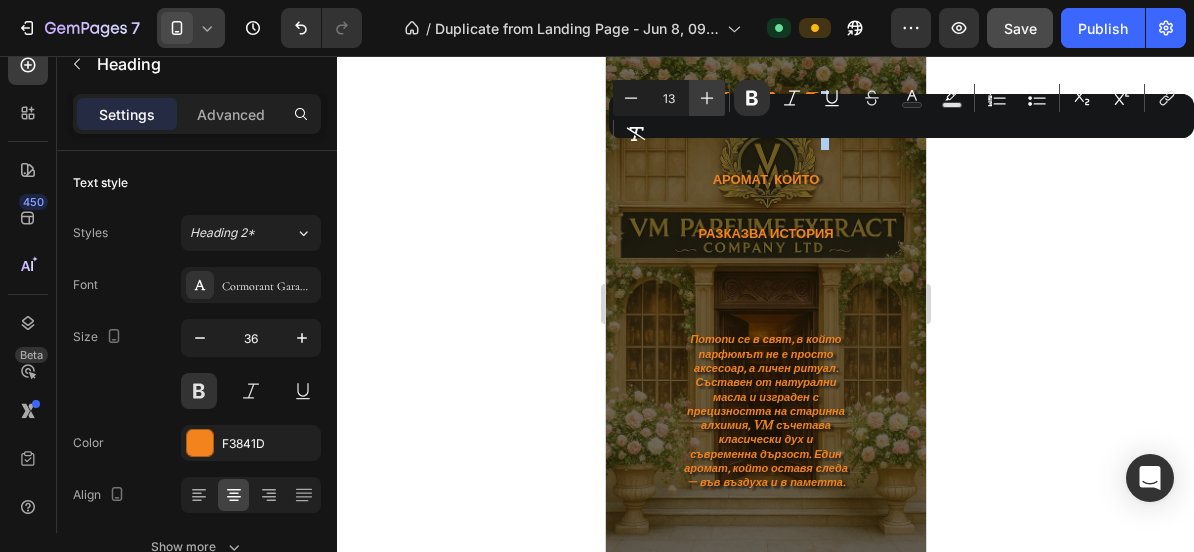 click 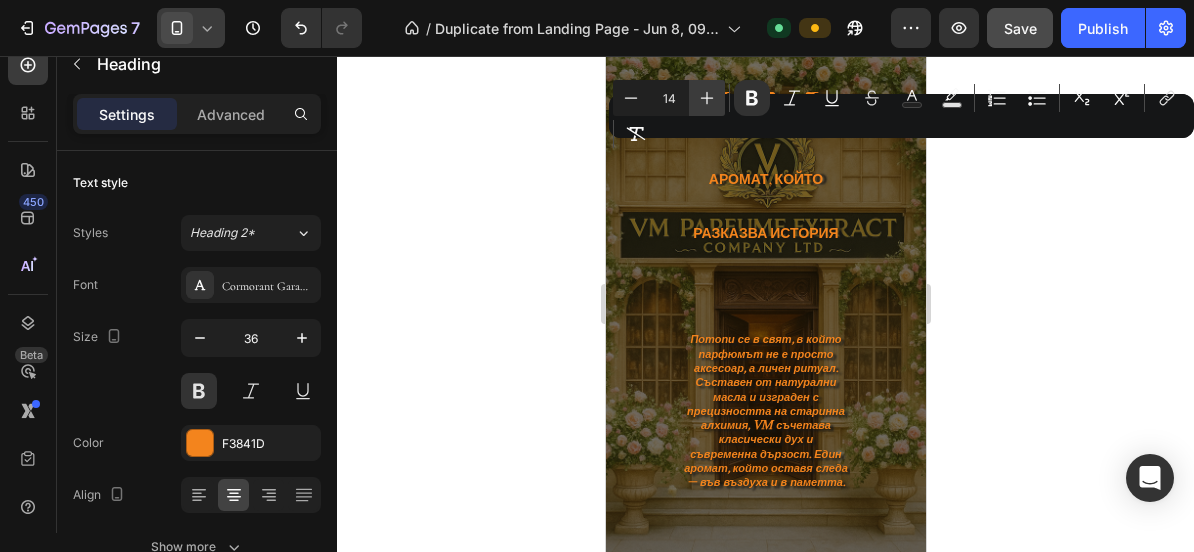 click 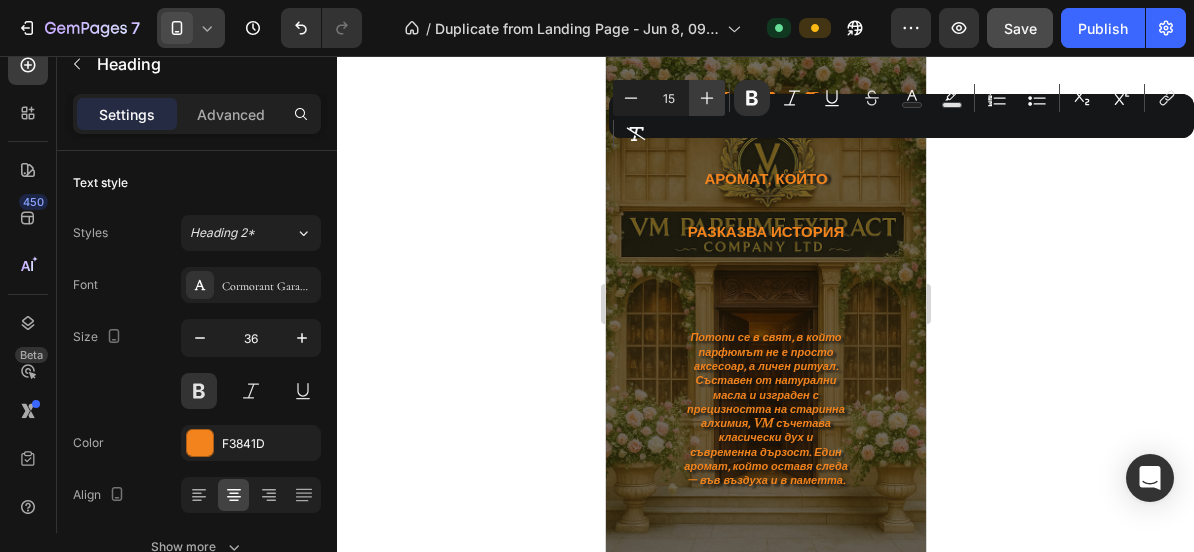 click 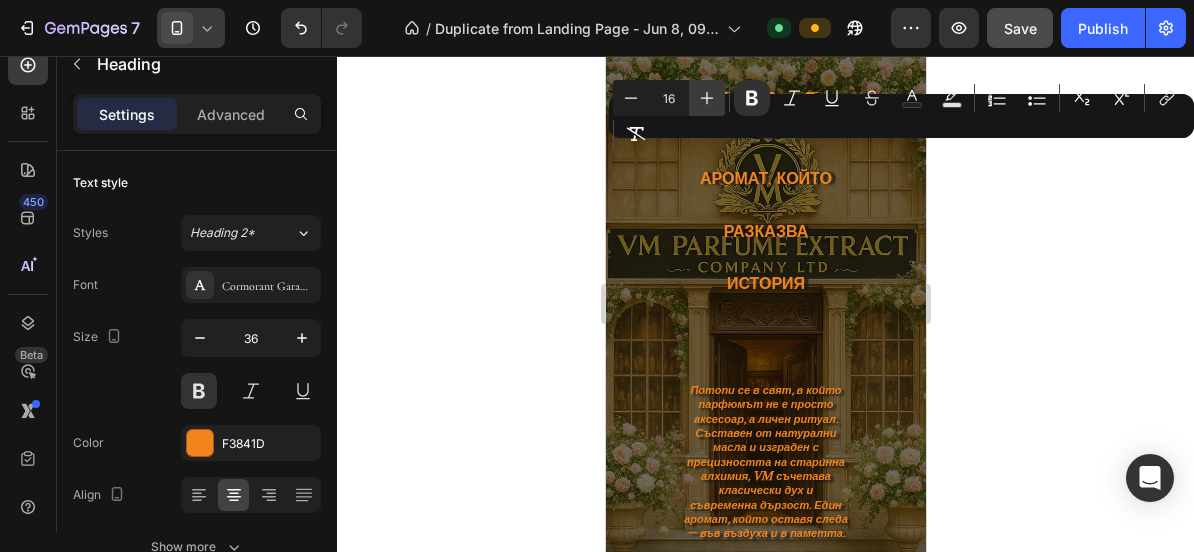 click 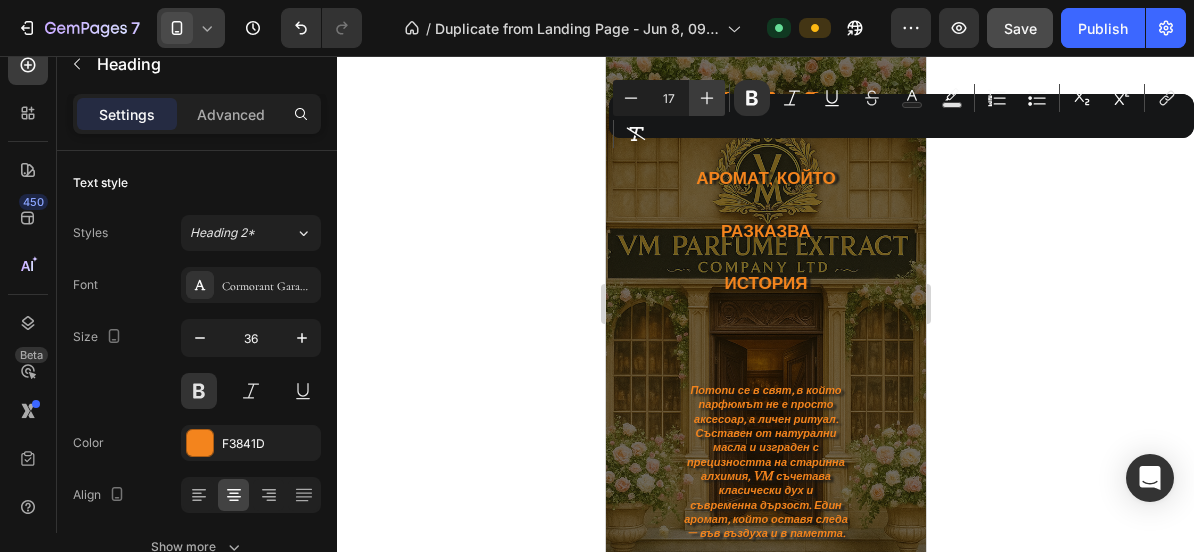 click 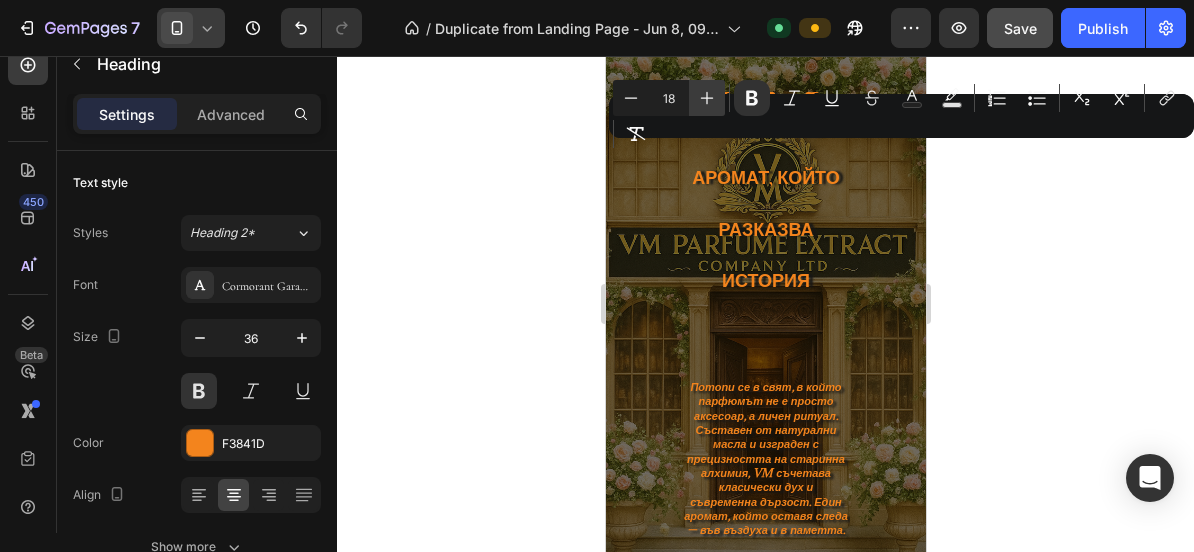 click 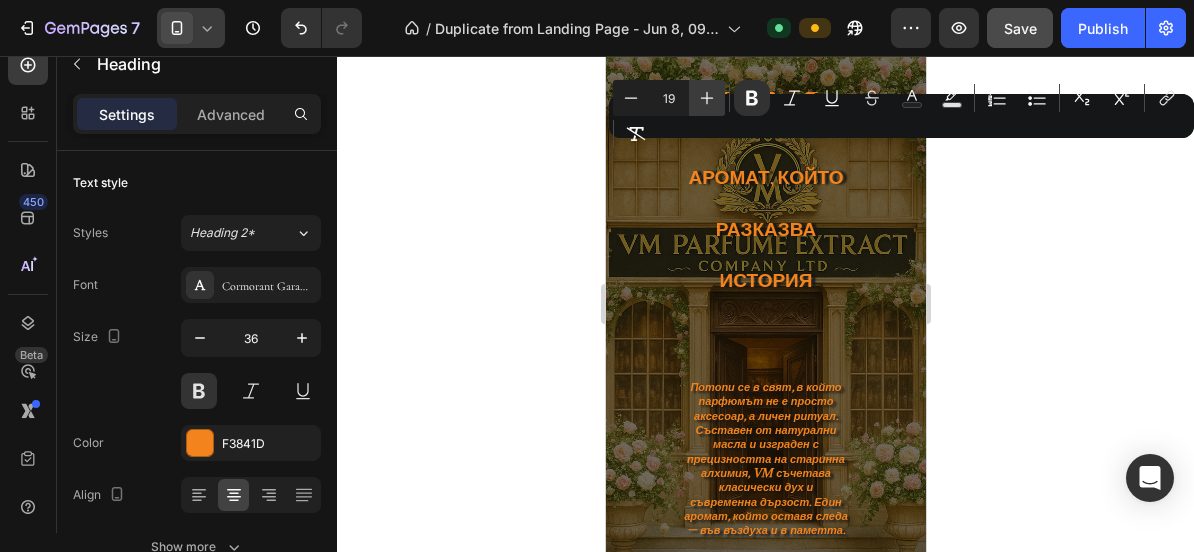 click 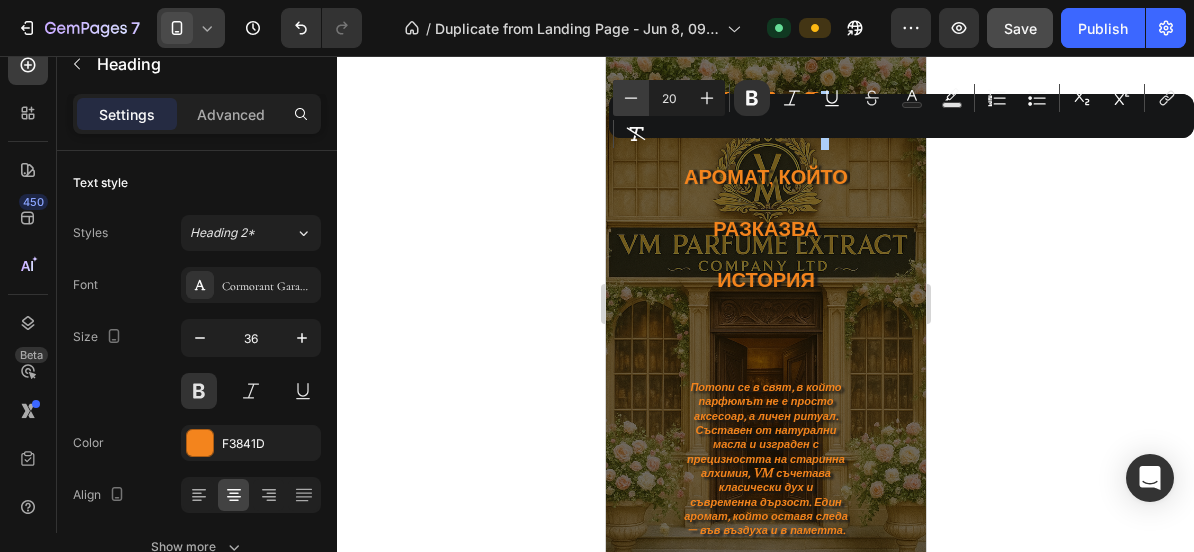 click 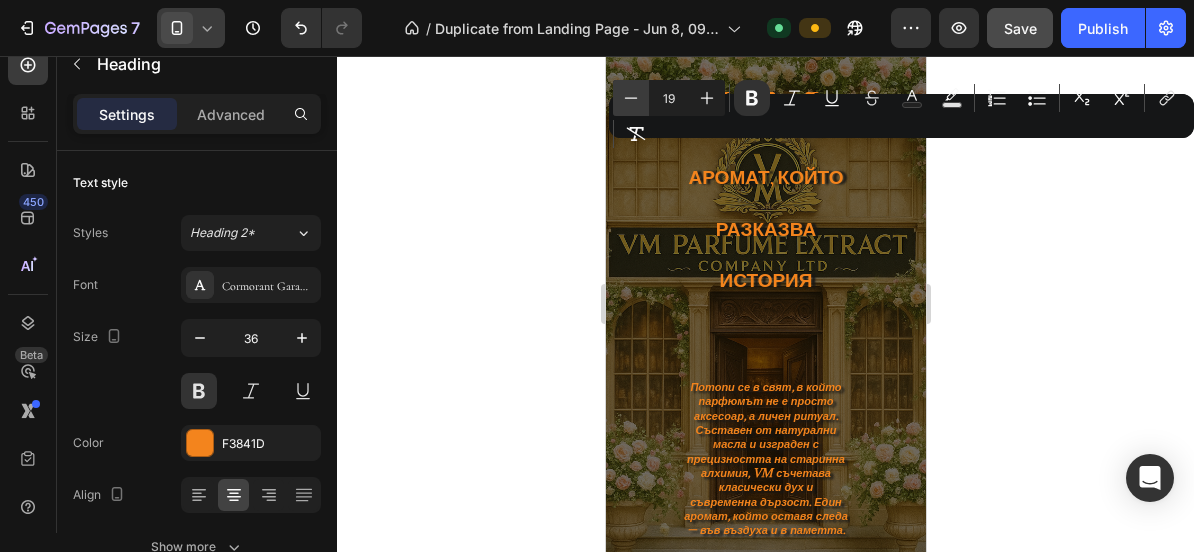 click 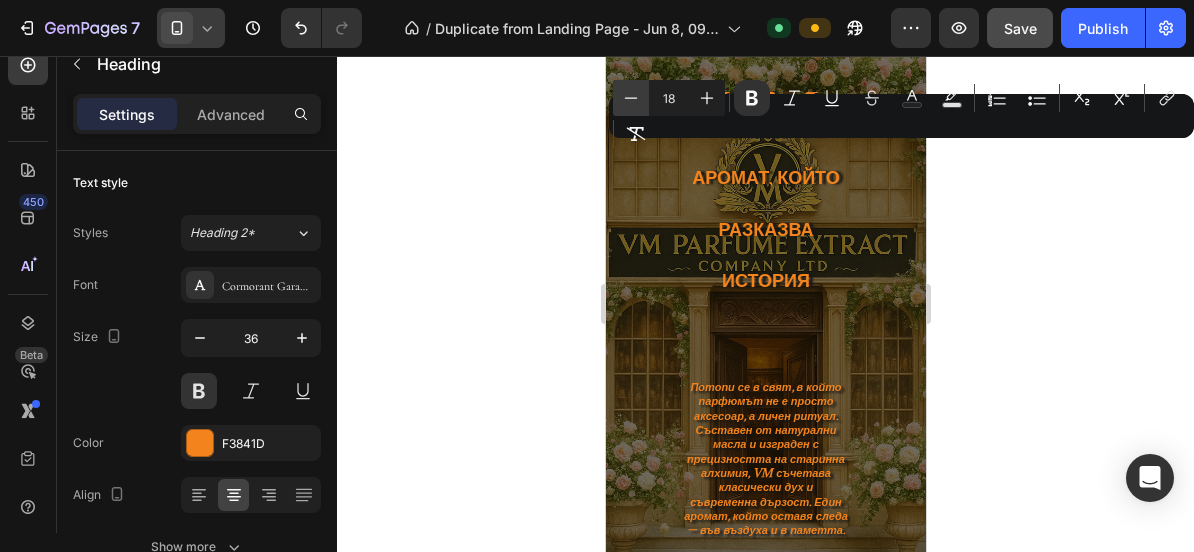 click 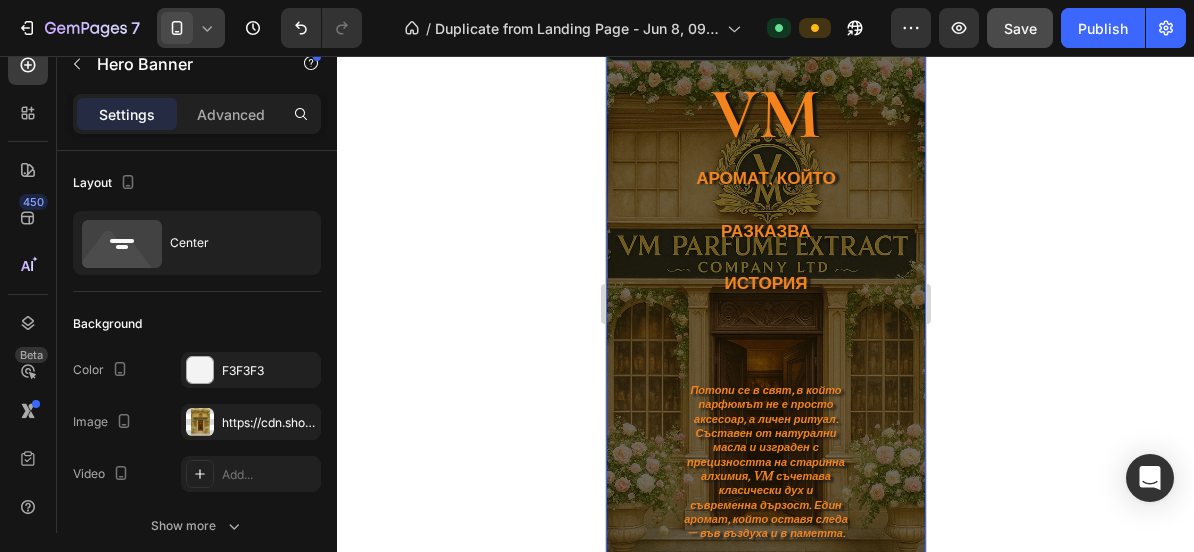 click on "⁠⁠⁠⁠⁠⁠⁠ VM АРОМАТ, КОЙТО РАЗКАЗВА ИСТОРИЯ Heading Потопи се в свят, в който парфюмът не е просто аксесоар, а личен ритуал. Съставен от натурални масла и изграден с прецизността на старинна алхимия, VM съчетава класически дух и съвременна дързост. Един аромат, който оставя следа — във въздуха и в паметта. Text block Row" at bounding box center [765, 331] 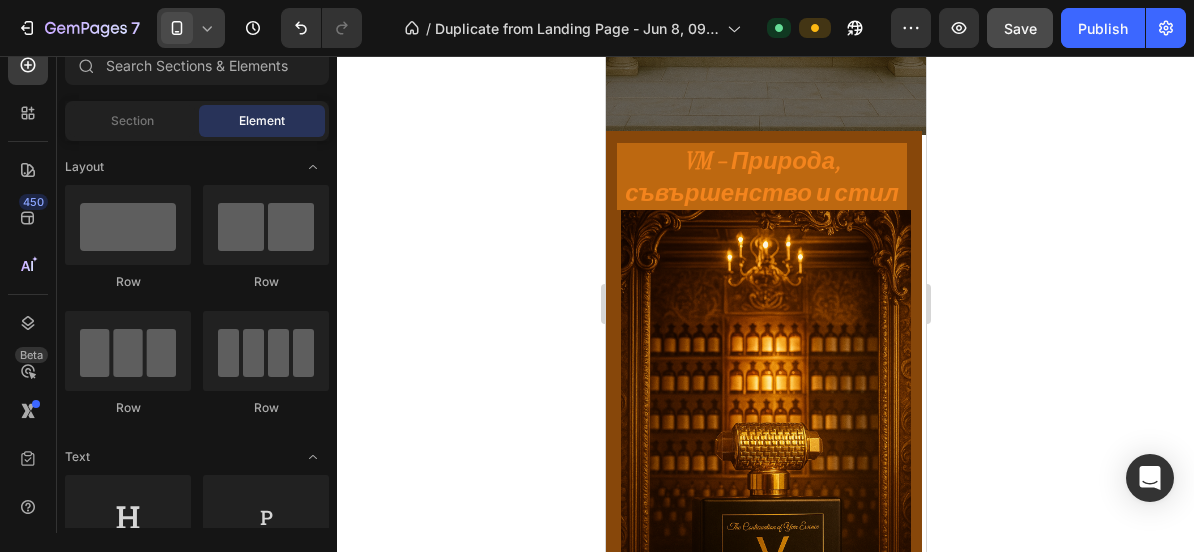 scroll, scrollTop: 617, scrollLeft: 0, axis: vertical 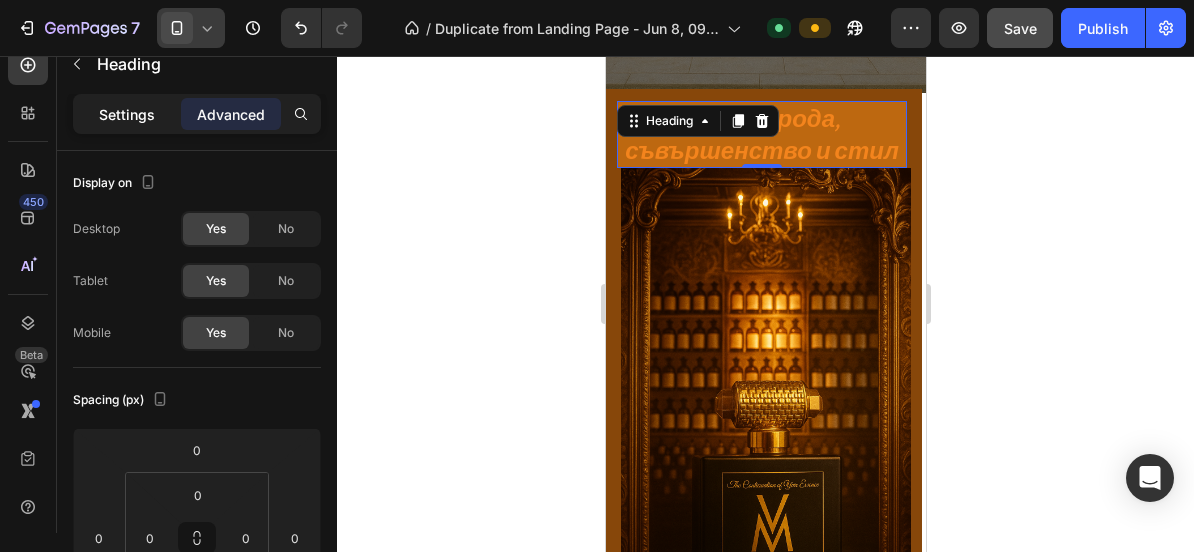 click on "Settings" at bounding box center (127, 114) 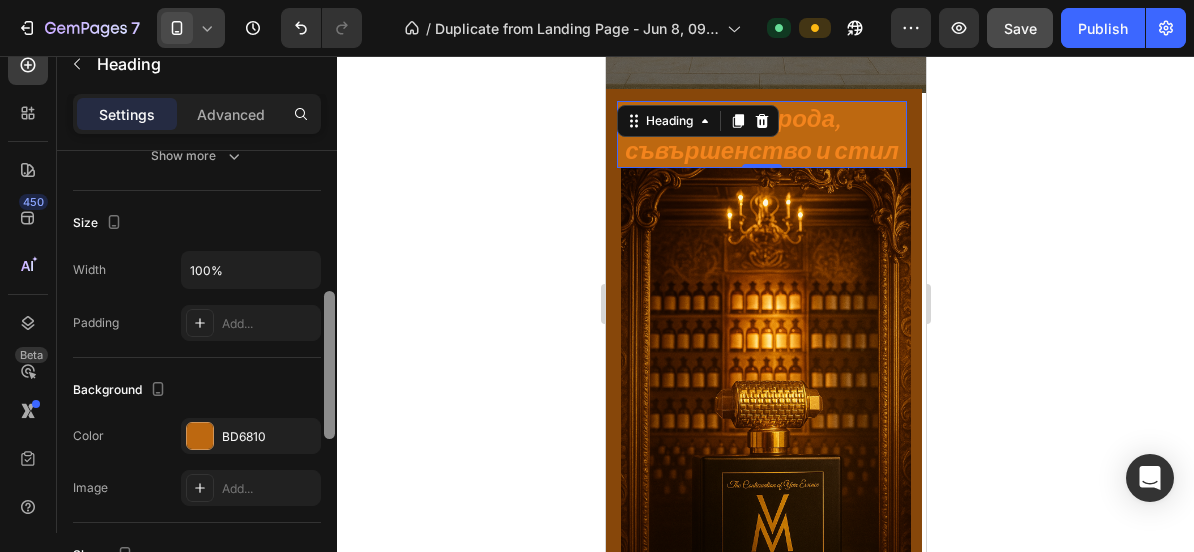 scroll, scrollTop: 397, scrollLeft: 0, axis: vertical 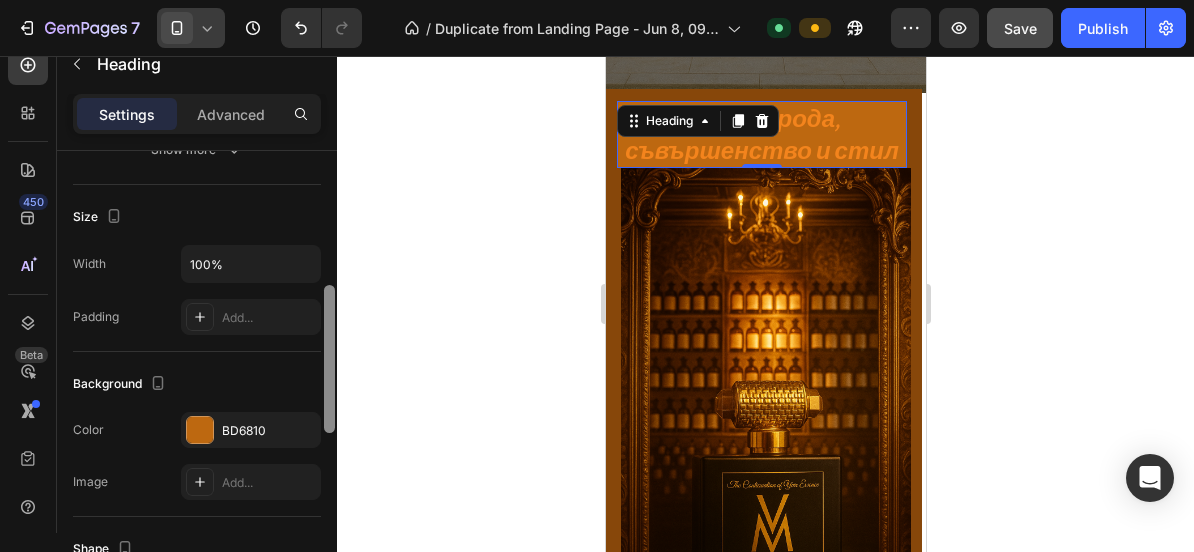 drag, startPoint x: 331, startPoint y: 216, endPoint x: 344, endPoint y: 351, distance: 135.62448 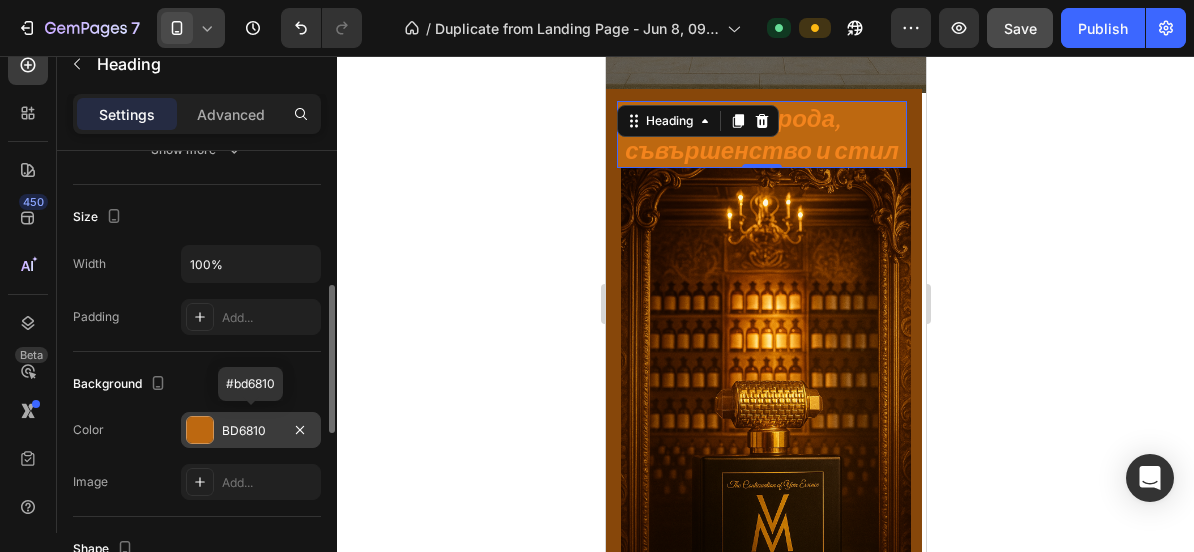 click on "BD6810" at bounding box center (251, 431) 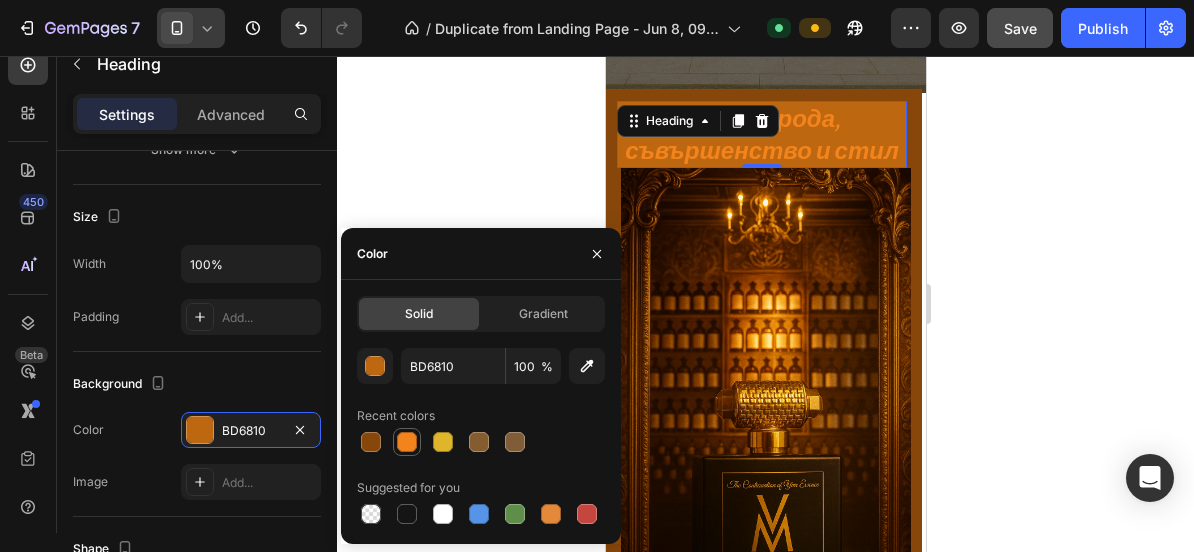 click at bounding box center (407, 442) 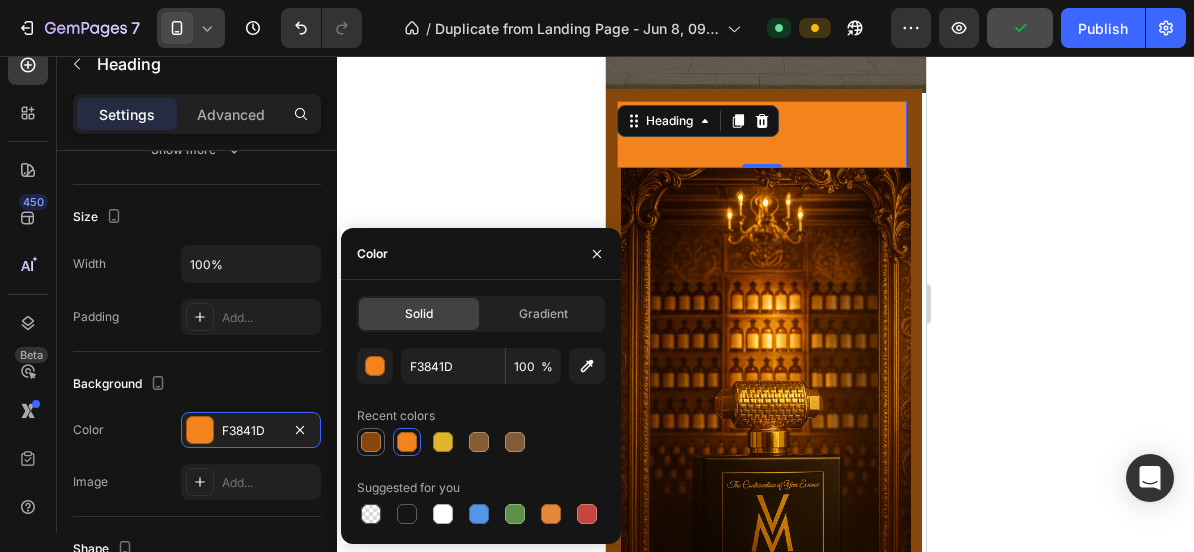 click at bounding box center [371, 442] 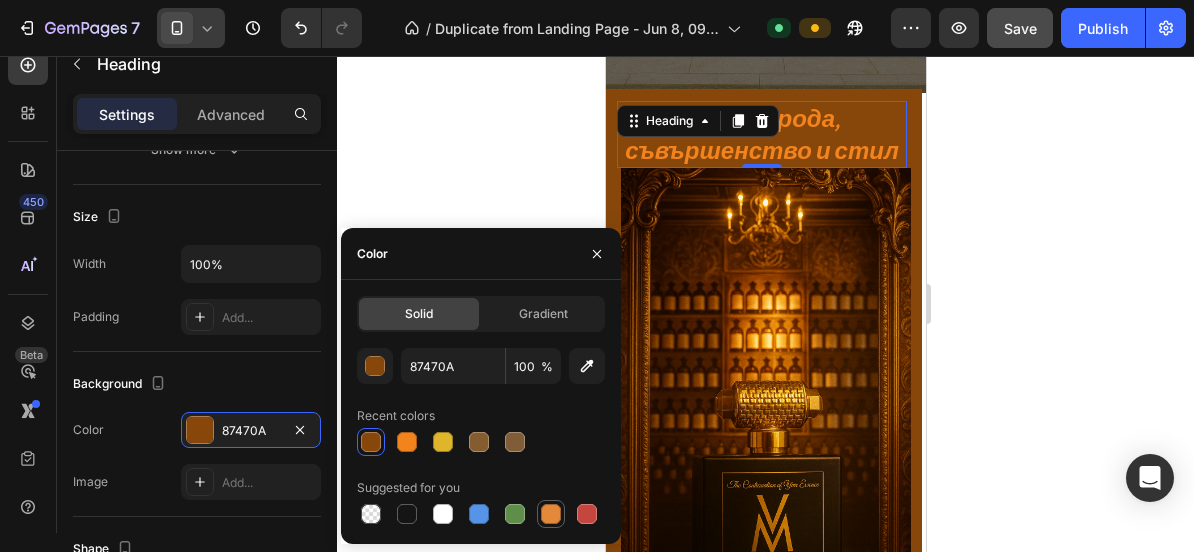 click at bounding box center (551, 514) 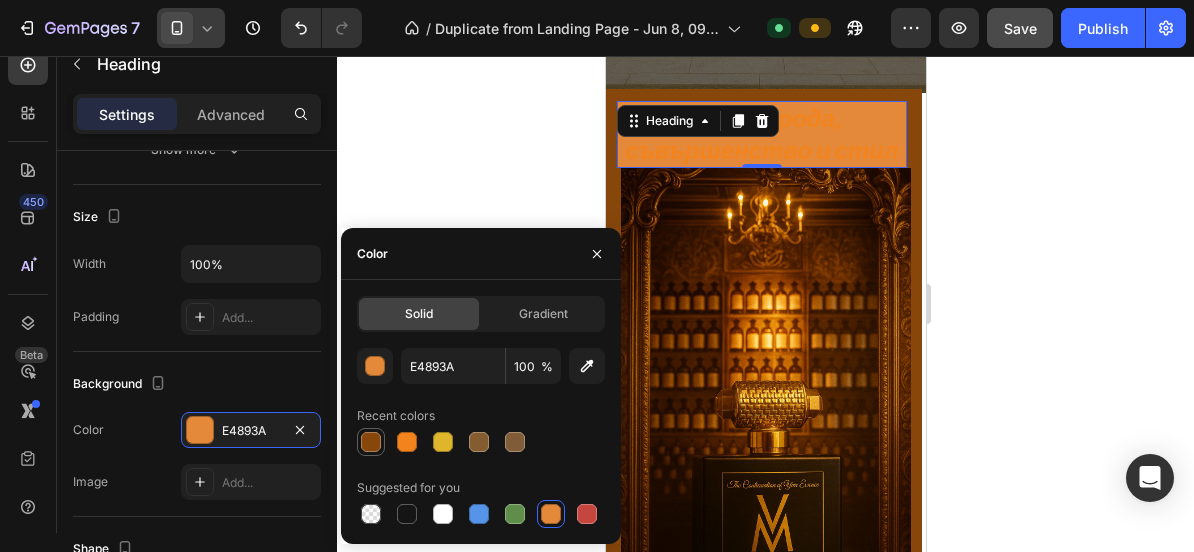 click at bounding box center [371, 442] 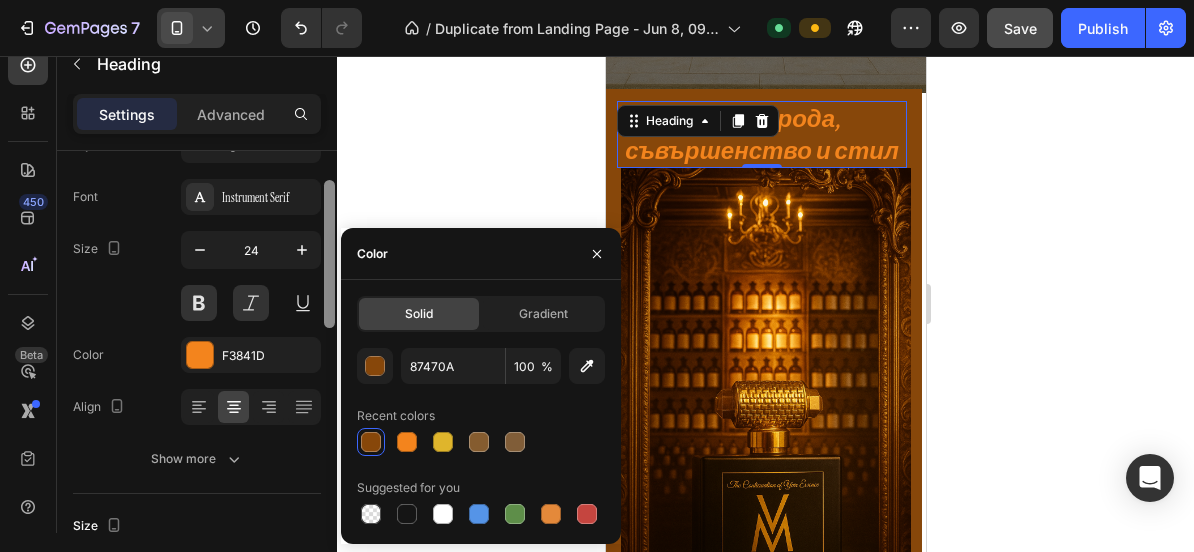 scroll, scrollTop: 85, scrollLeft: 0, axis: vertical 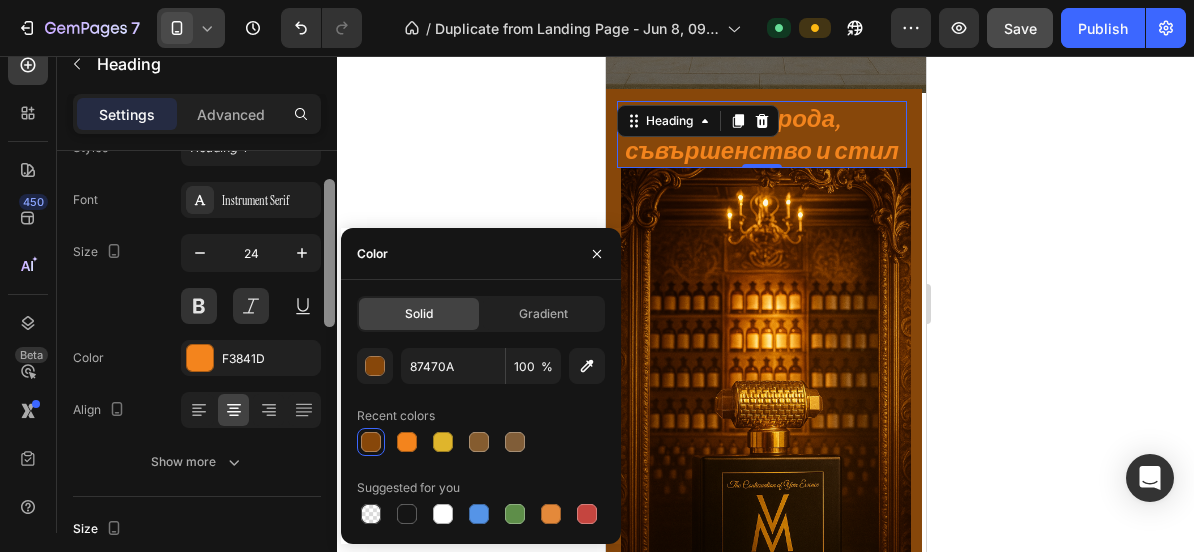 drag, startPoint x: 328, startPoint y: 292, endPoint x: 328, endPoint y: 186, distance: 106 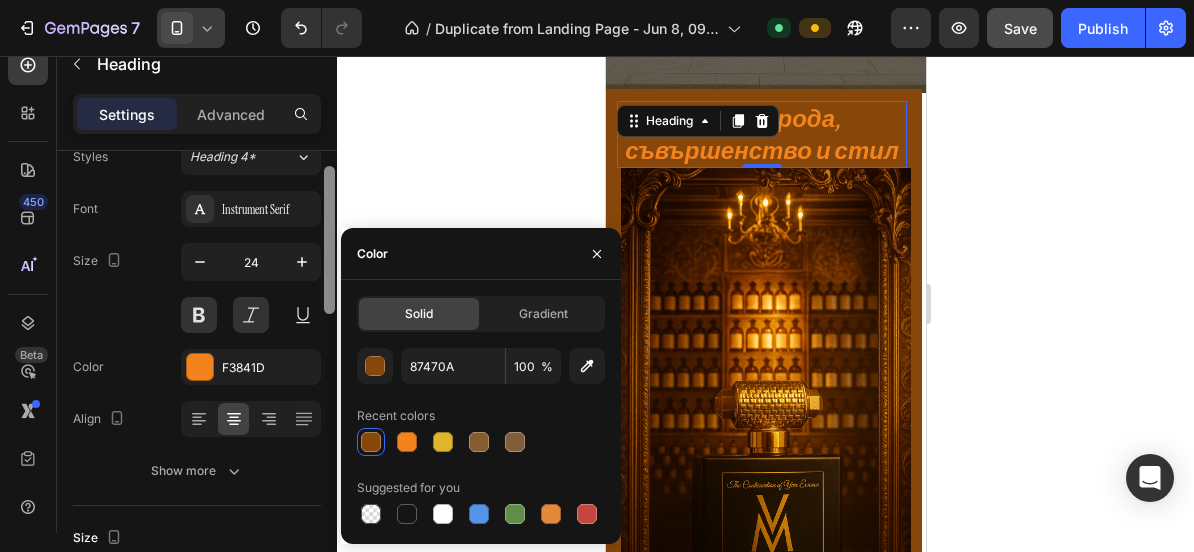 scroll, scrollTop: 64, scrollLeft: 0, axis: vertical 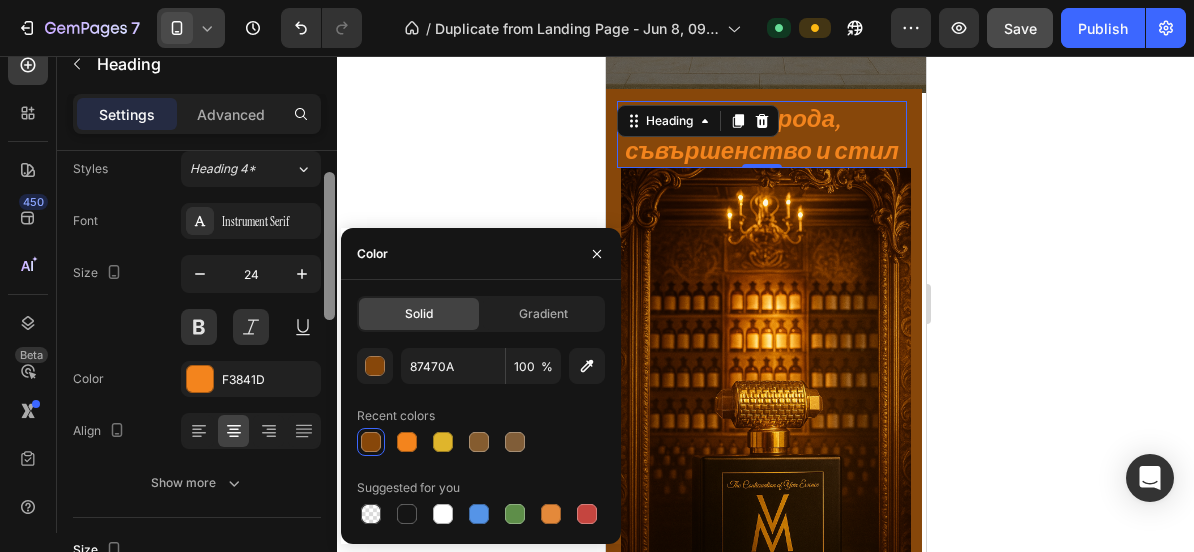 click at bounding box center (329, 246) 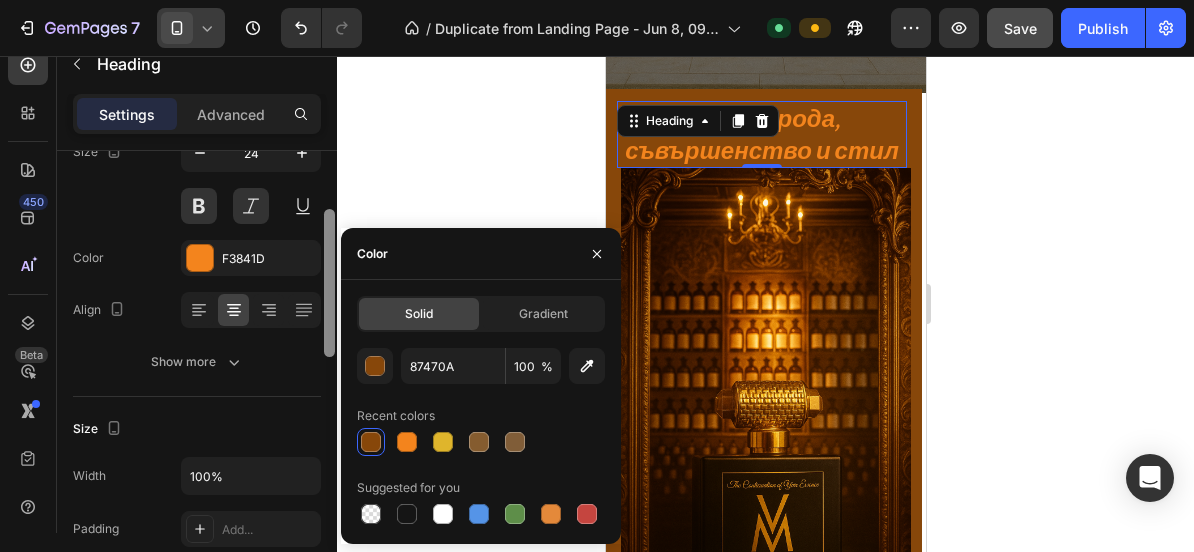 scroll, scrollTop: 182, scrollLeft: 0, axis: vertical 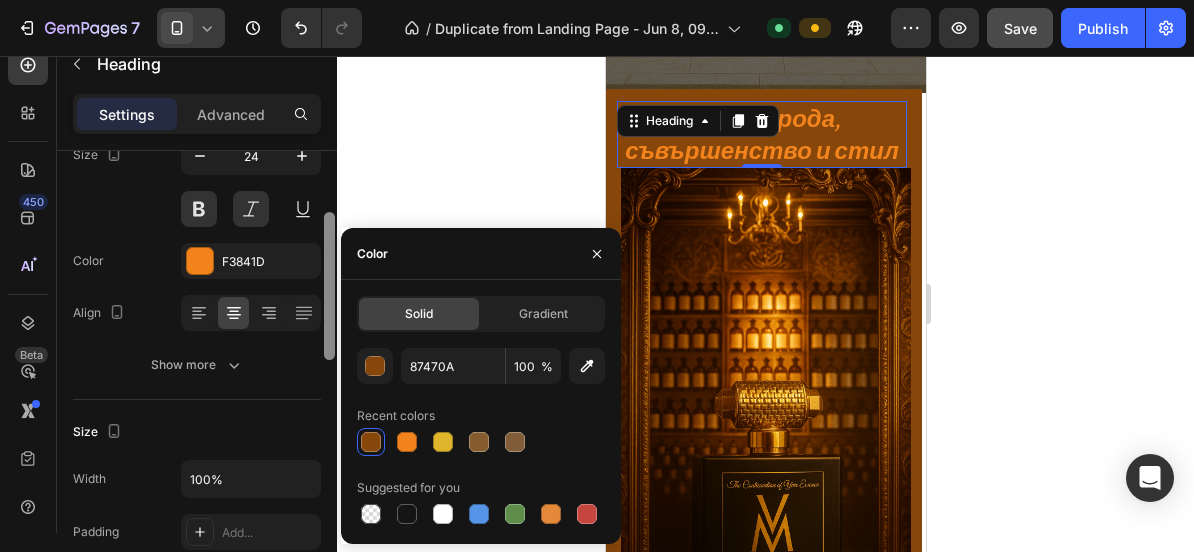 drag, startPoint x: 331, startPoint y: 269, endPoint x: 332, endPoint y: 309, distance: 40.012497 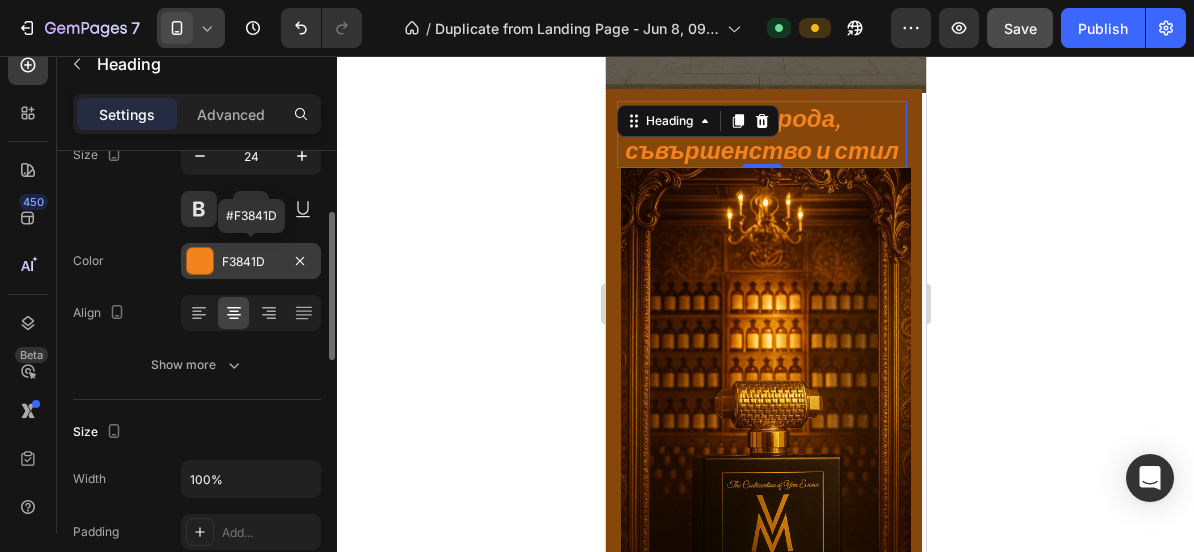 click on "F3841D" at bounding box center [251, 262] 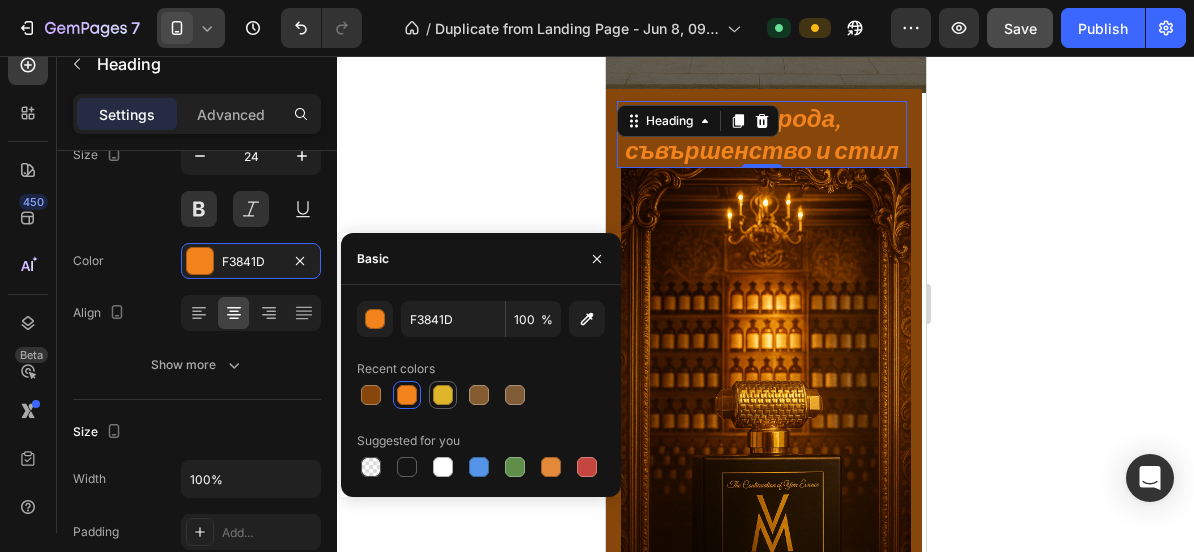click at bounding box center [443, 395] 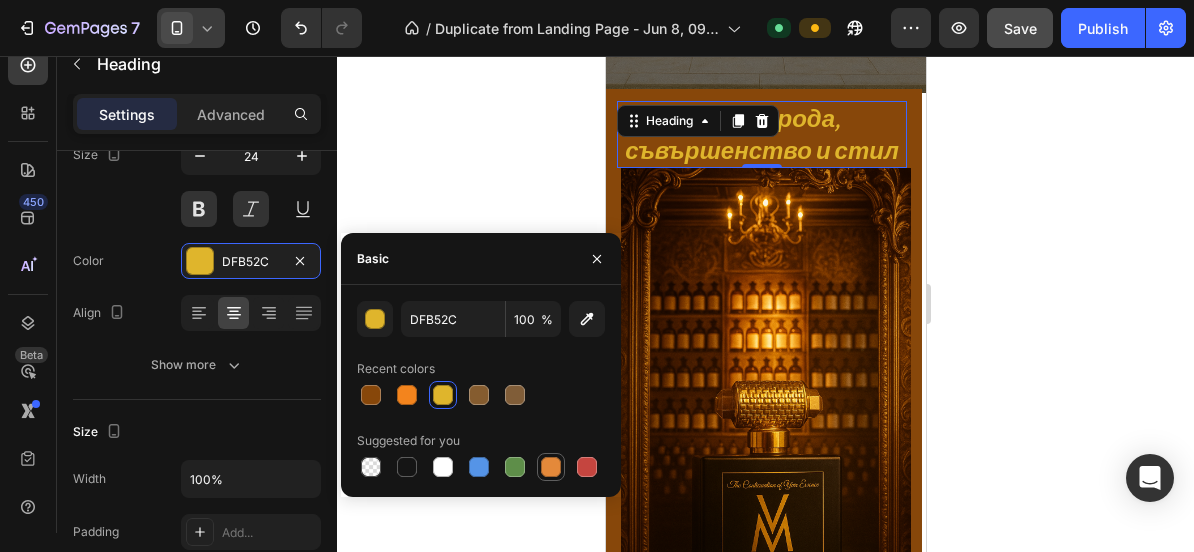 click at bounding box center (551, 467) 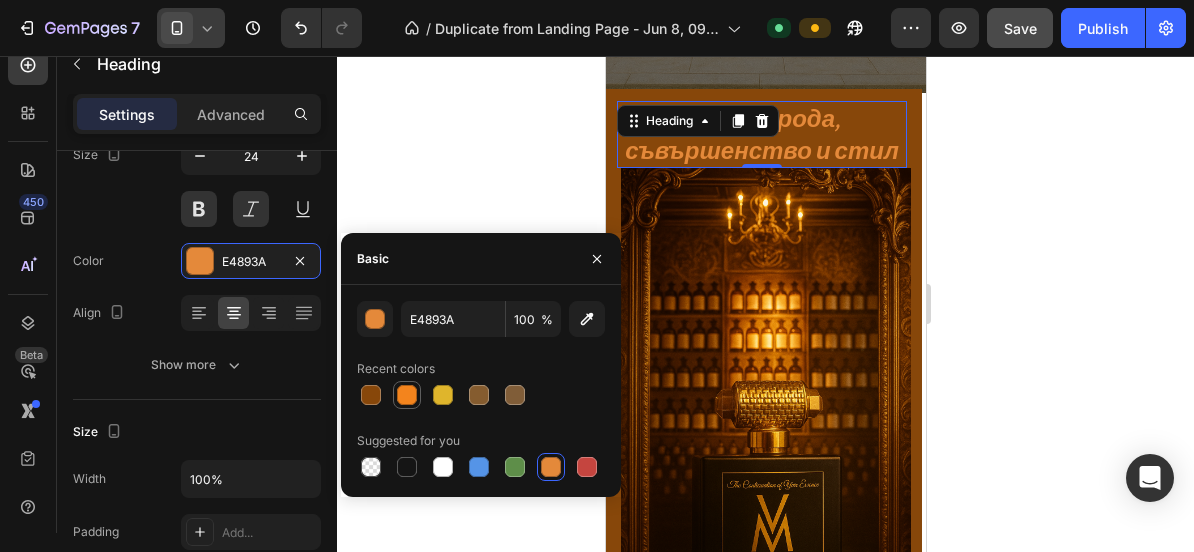 click at bounding box center [407, 395] 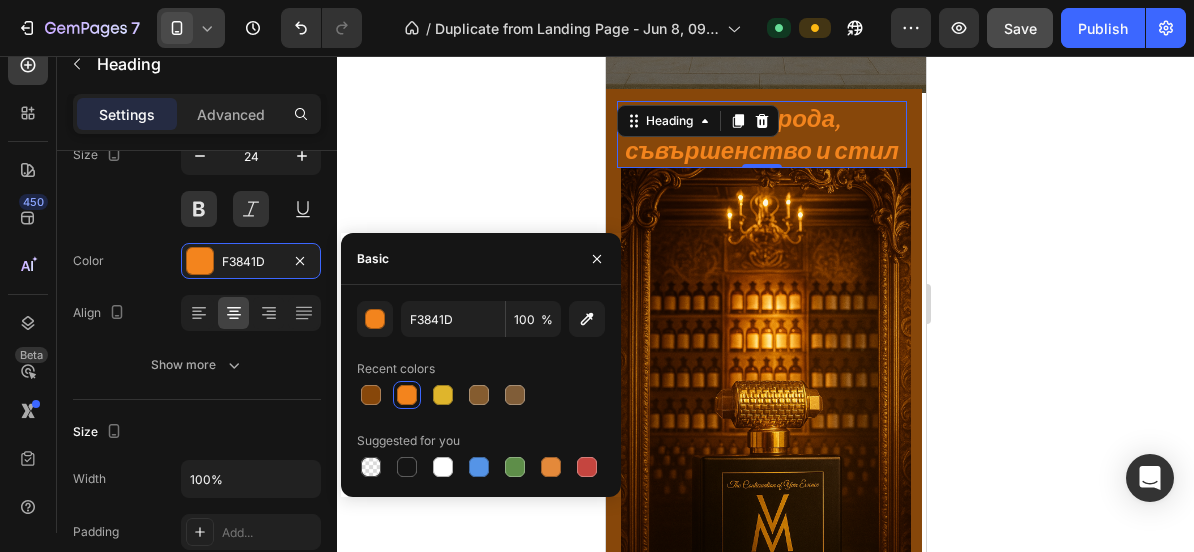 click at bounding box center (407, 395) 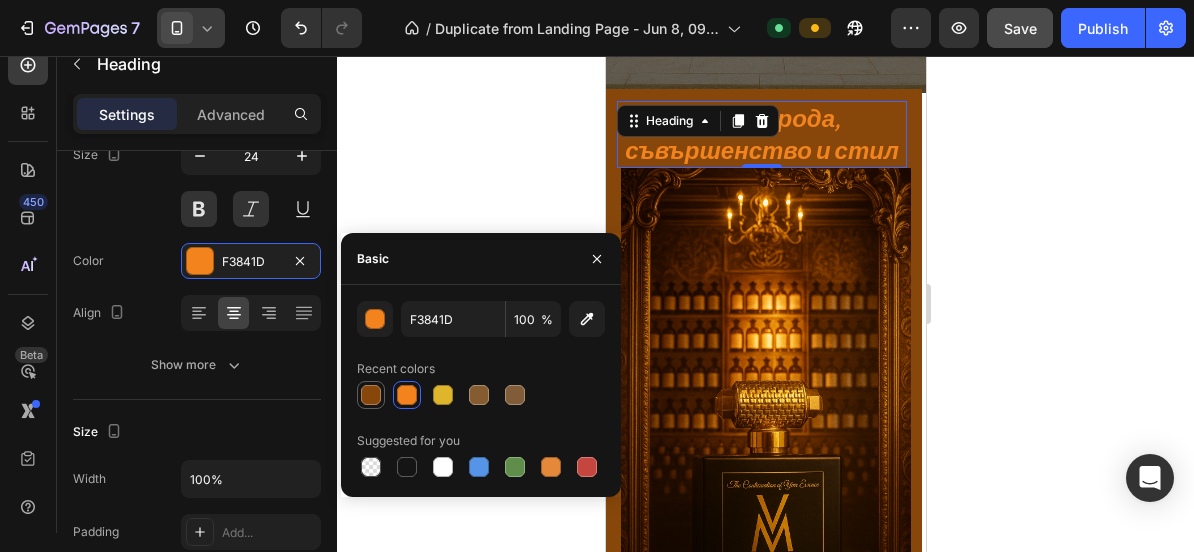 click at bounding box center (371, 395) 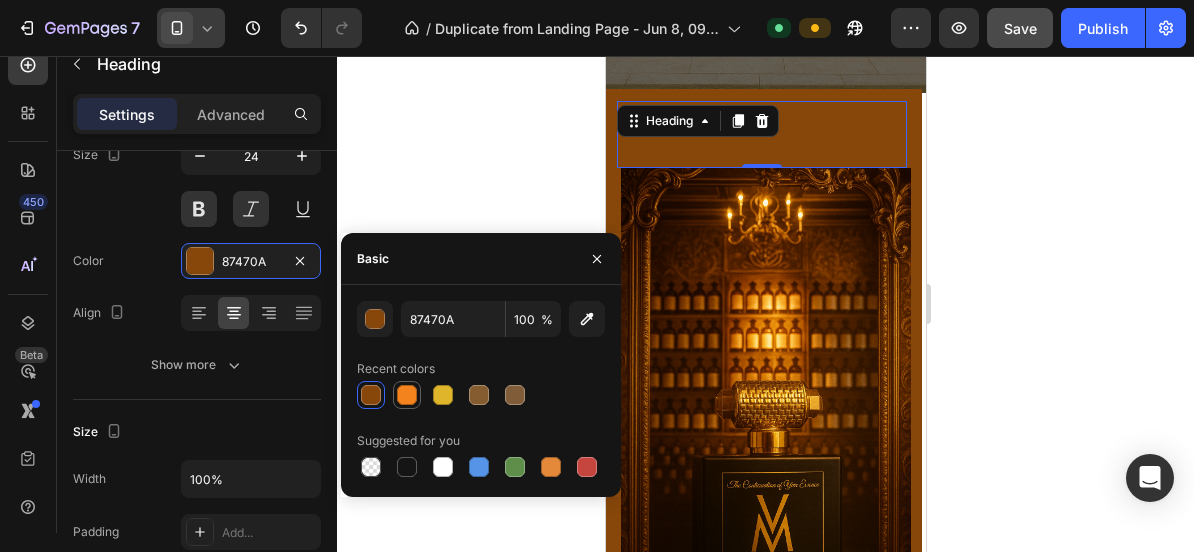 click at bounding box center (407, 395) 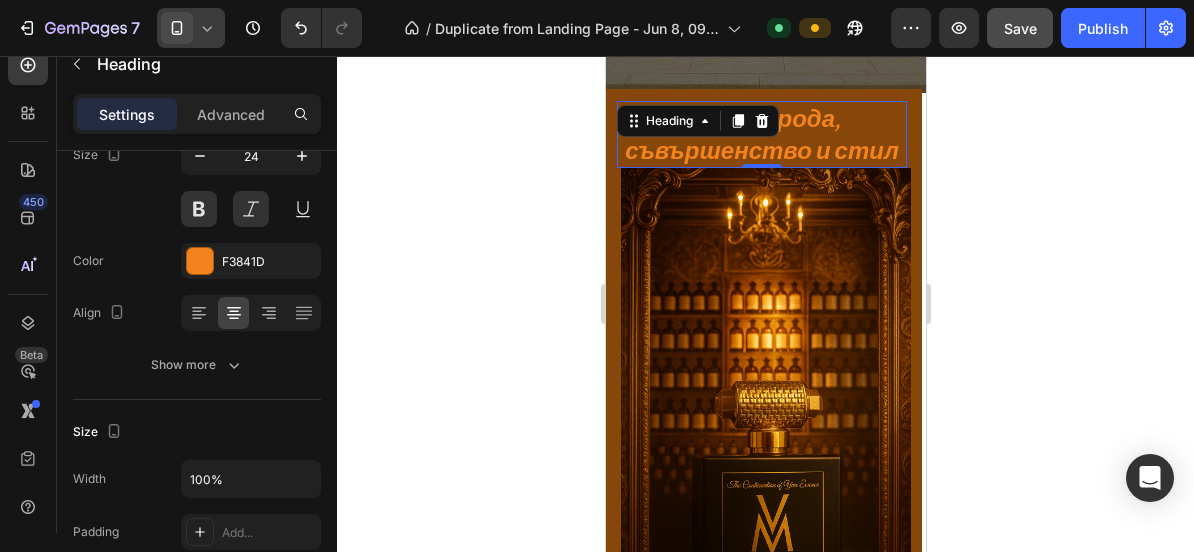 click 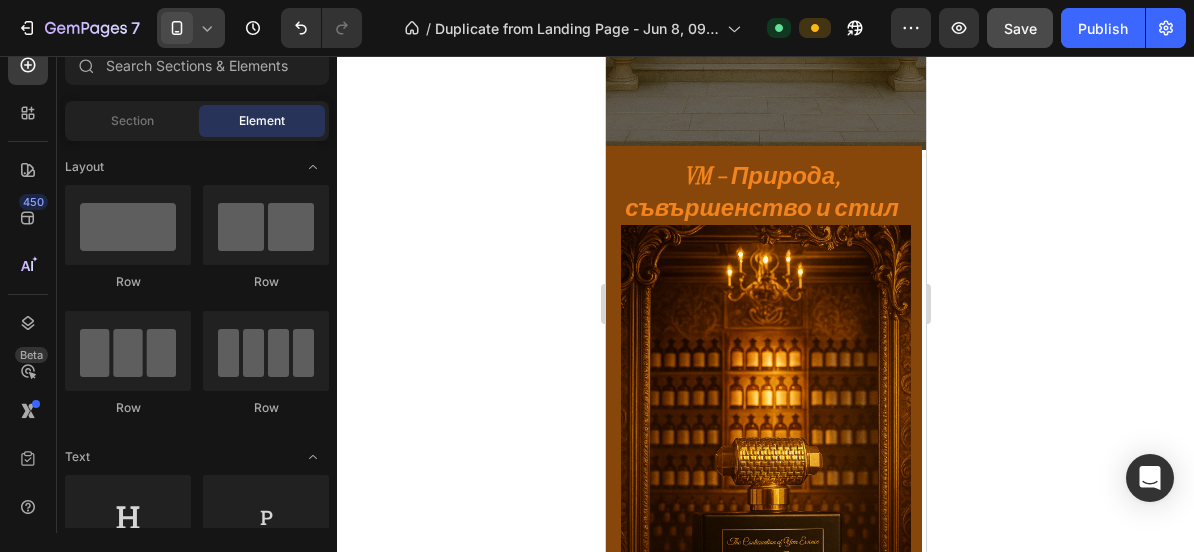 scroll, scrollTop: 612, scrollLeft: 0, axis: vertical 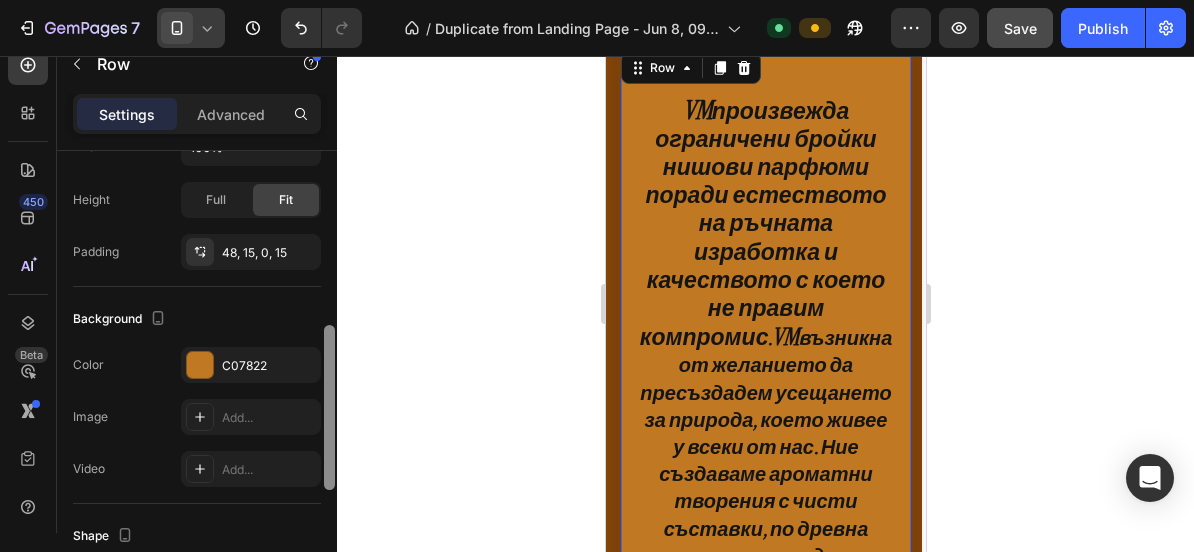 drag, startPoint x: 329, startPoint y: 194, endPoint x: 322, endPoint y: 368, distance: 174.14075 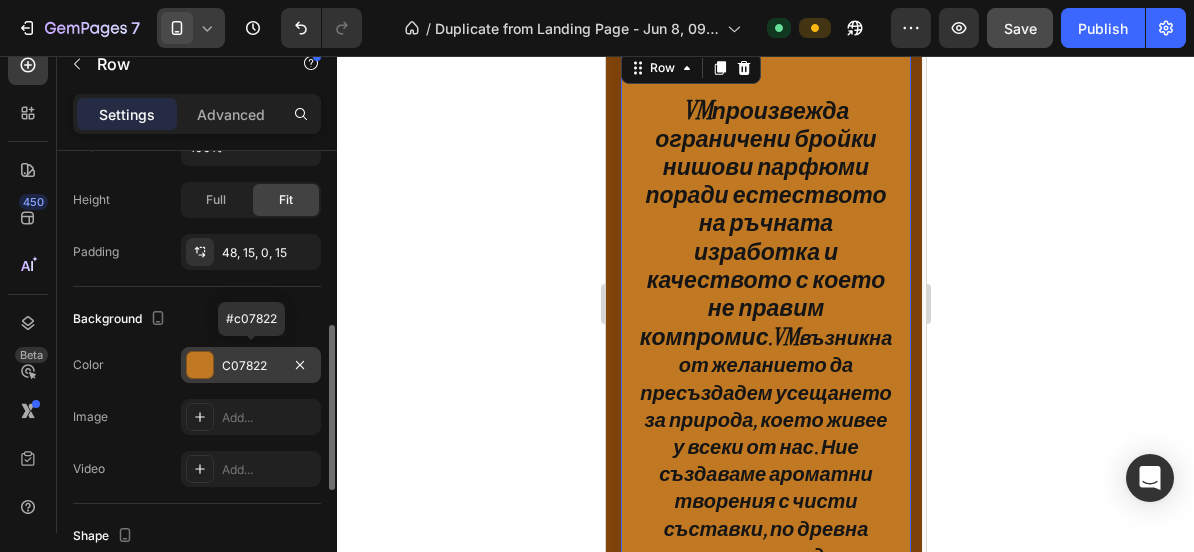 click on "C07822" at bounding box center (251, 366) 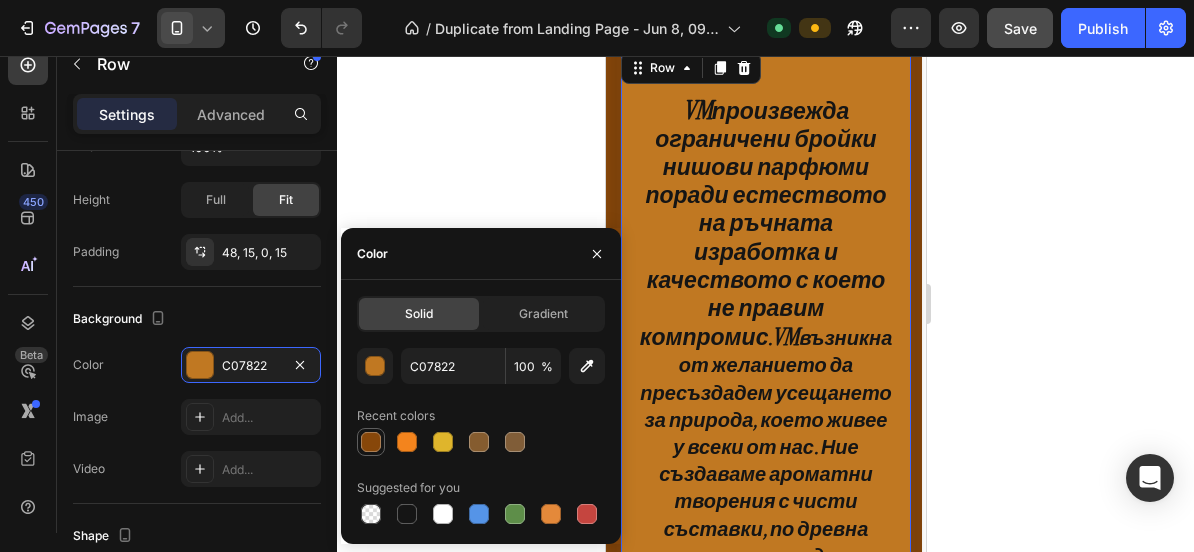 click at bounding box center [371, 442] 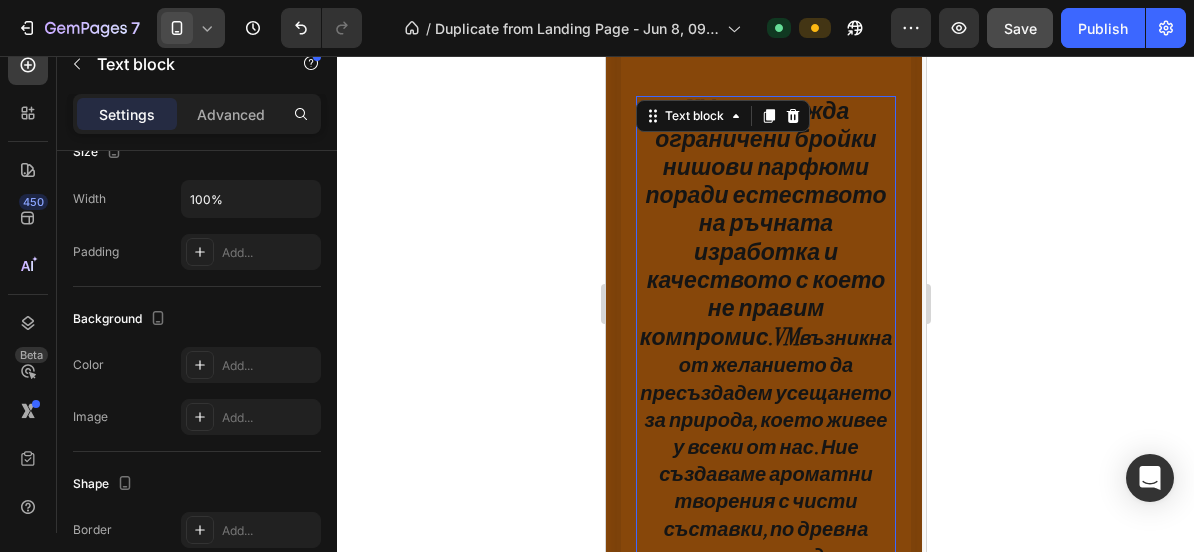 scroll, scrollTop: 0, scrollLeft: 0, axis: both 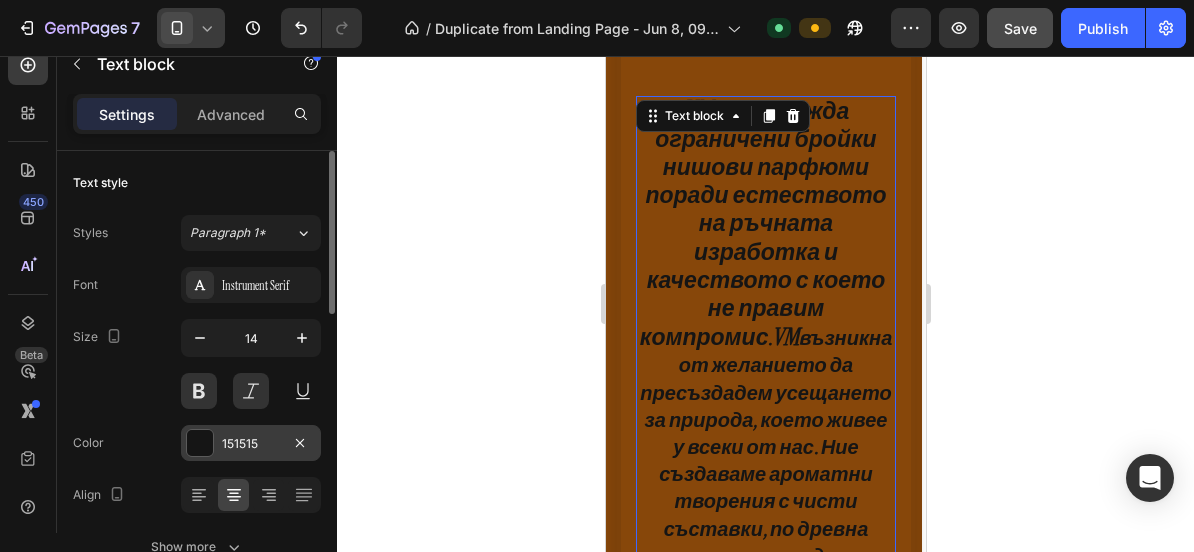 click on "151515" at bounding box center (251, 444) 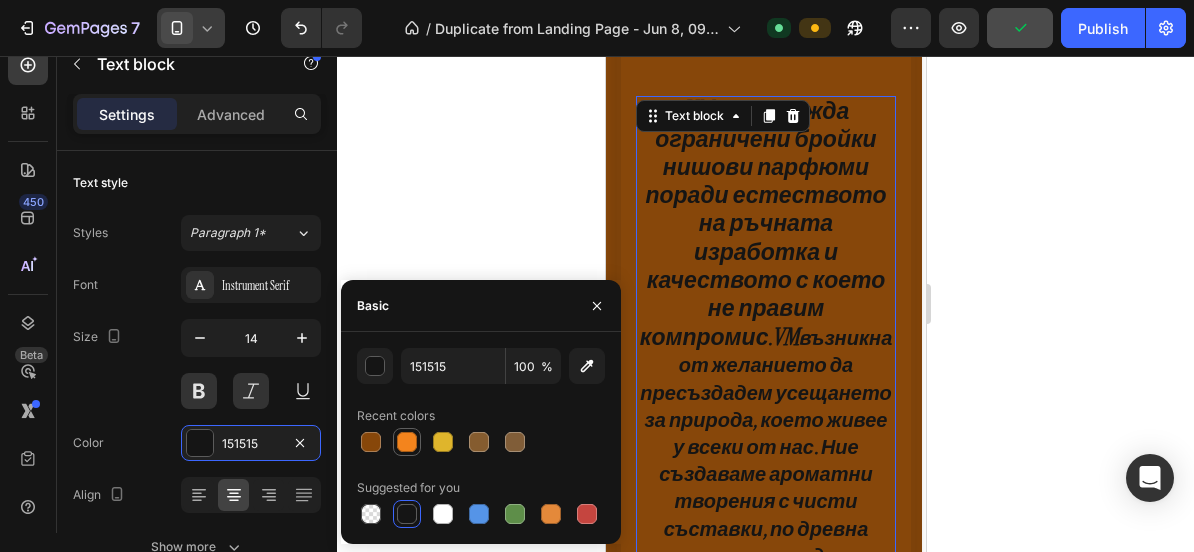 click at bounding box center (407, 442) 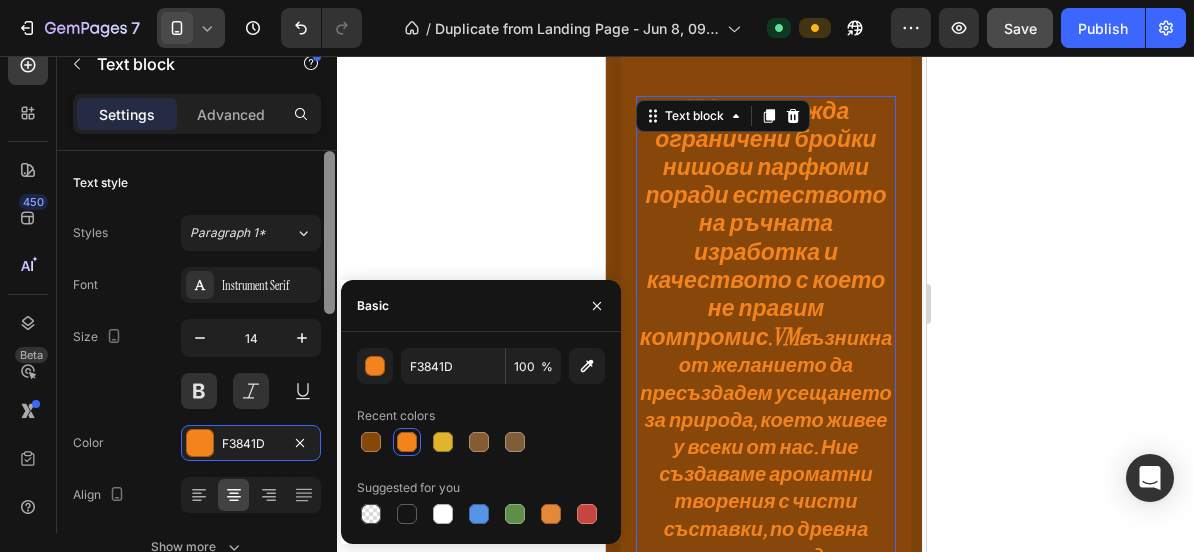 scroll, scrollTop: 439, scrollLeft: 0, axis: vertical 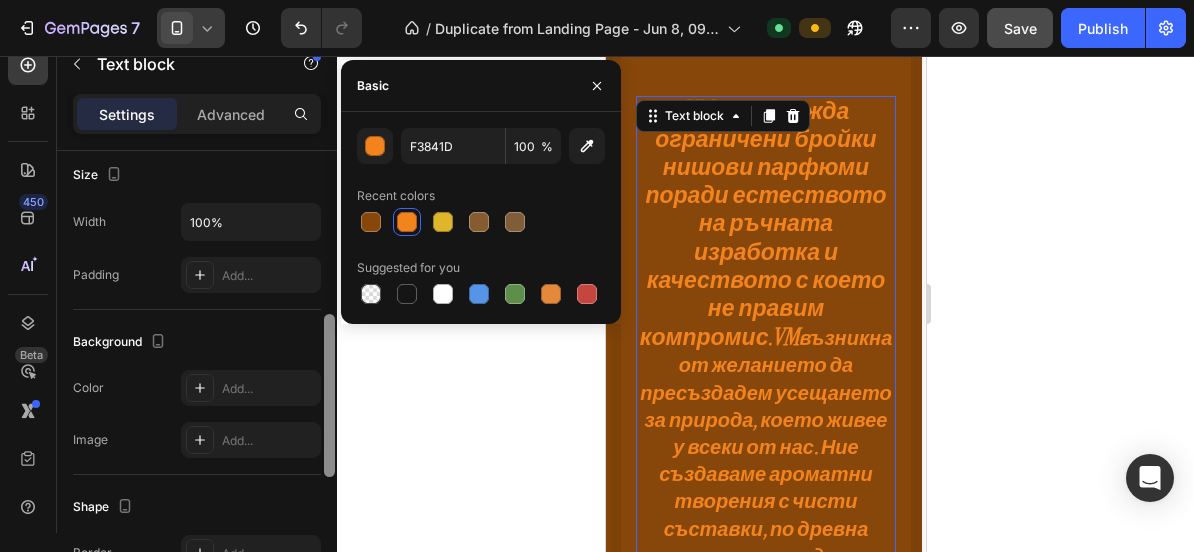 click at bounding box center [329, 370] 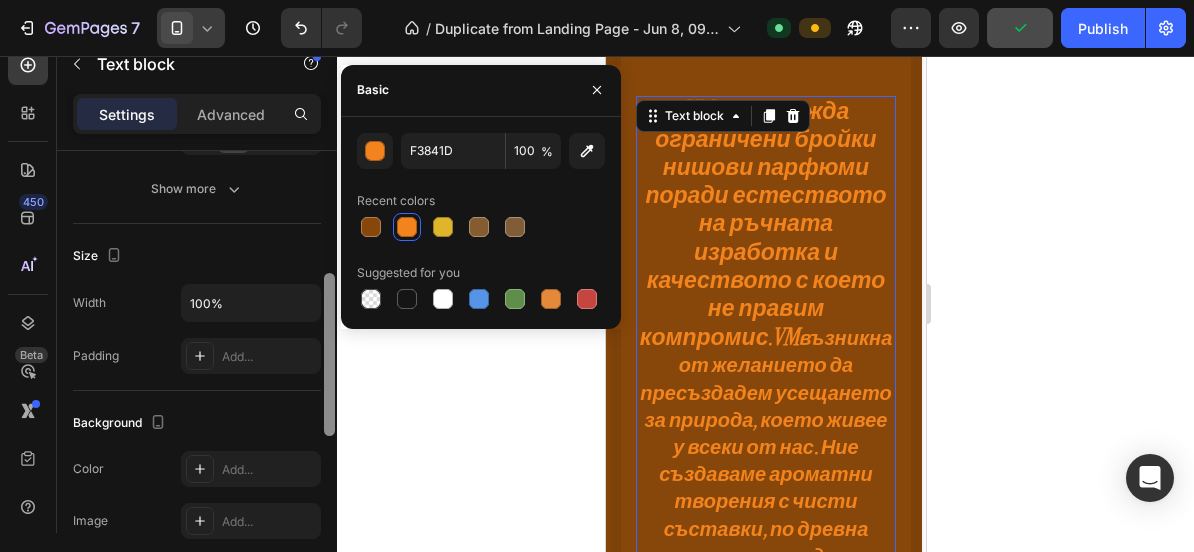 scroll, scrollTop: 345, scrollLeft: 0, axis: vertical 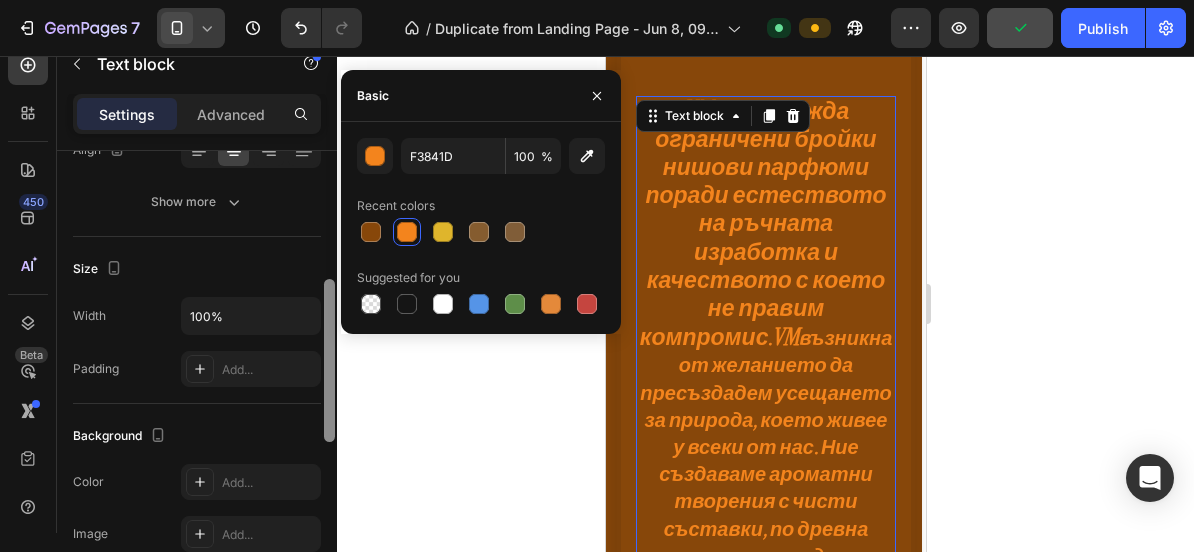 drag, startPoint x: 330, startPoint y: 401, endPoint x: 330, endPoint y: 366, distance: 35 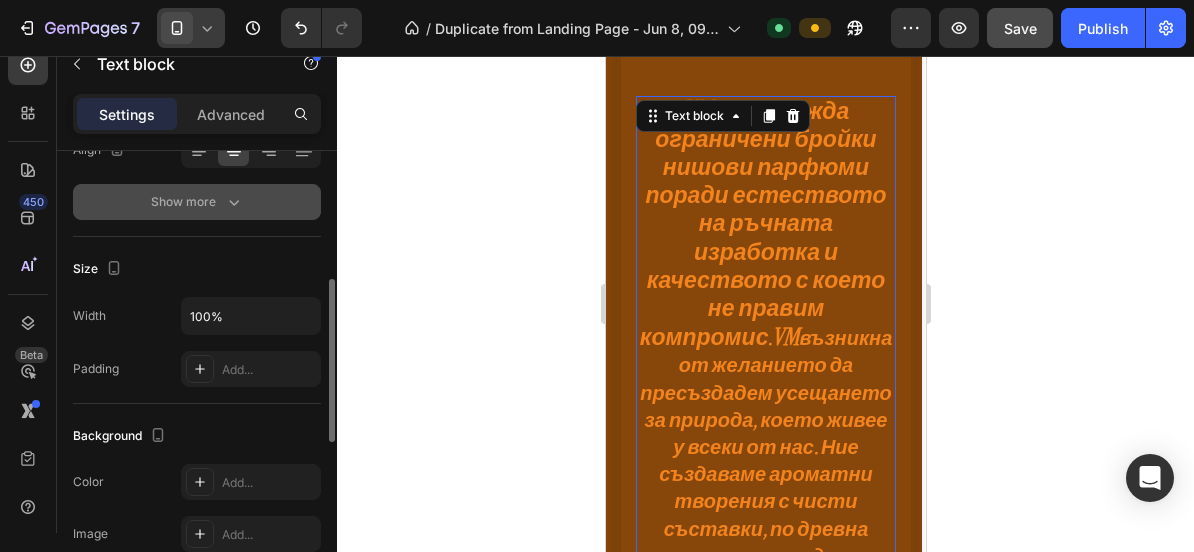 click 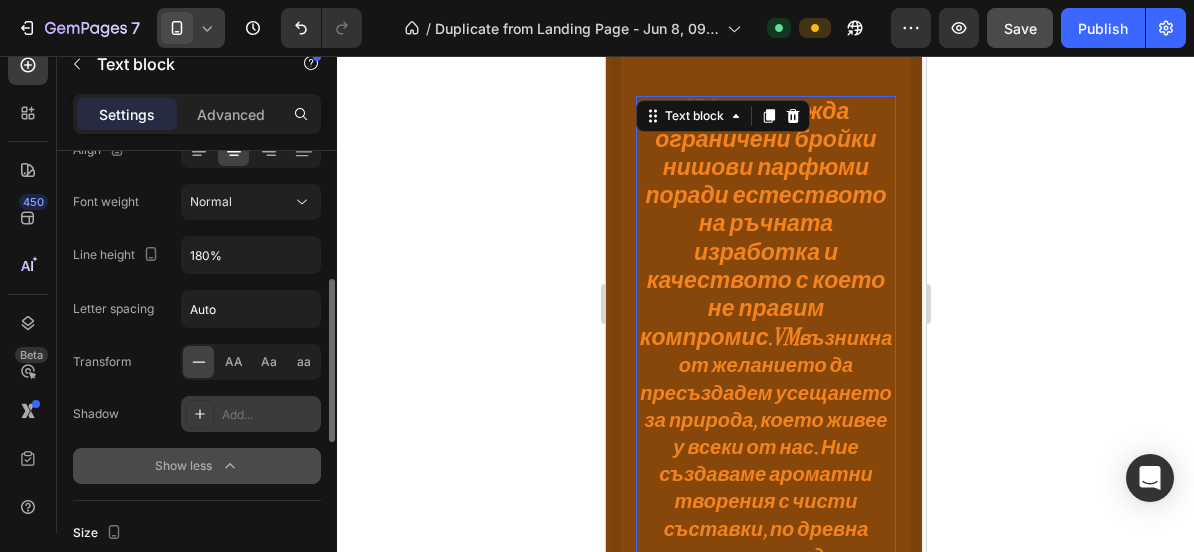 click on "Add..." at bounding box center [269, 415] 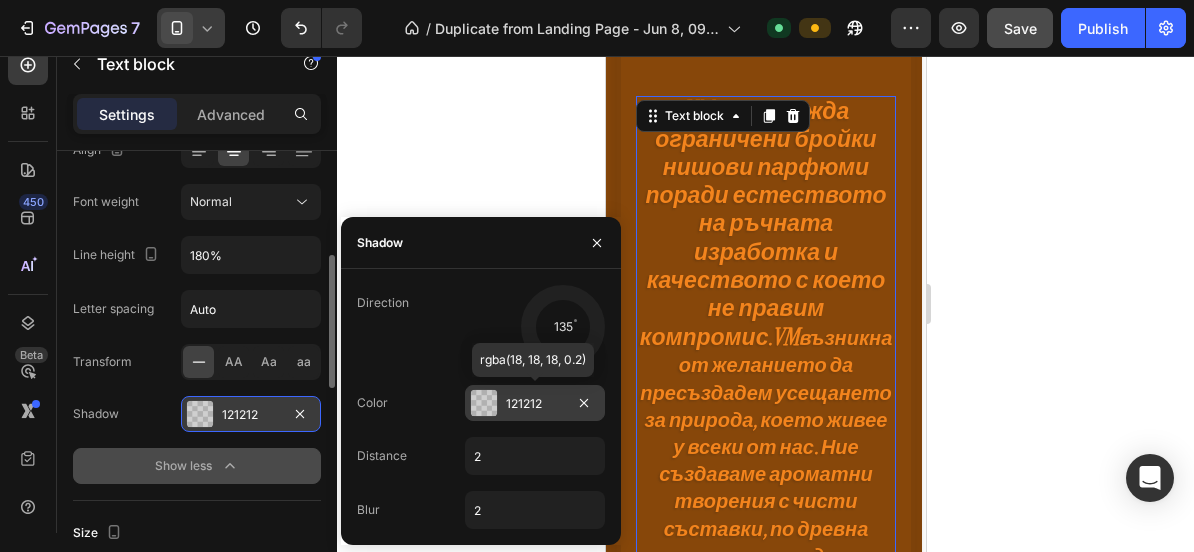 click on "121212" at bounding box center (535, 404) 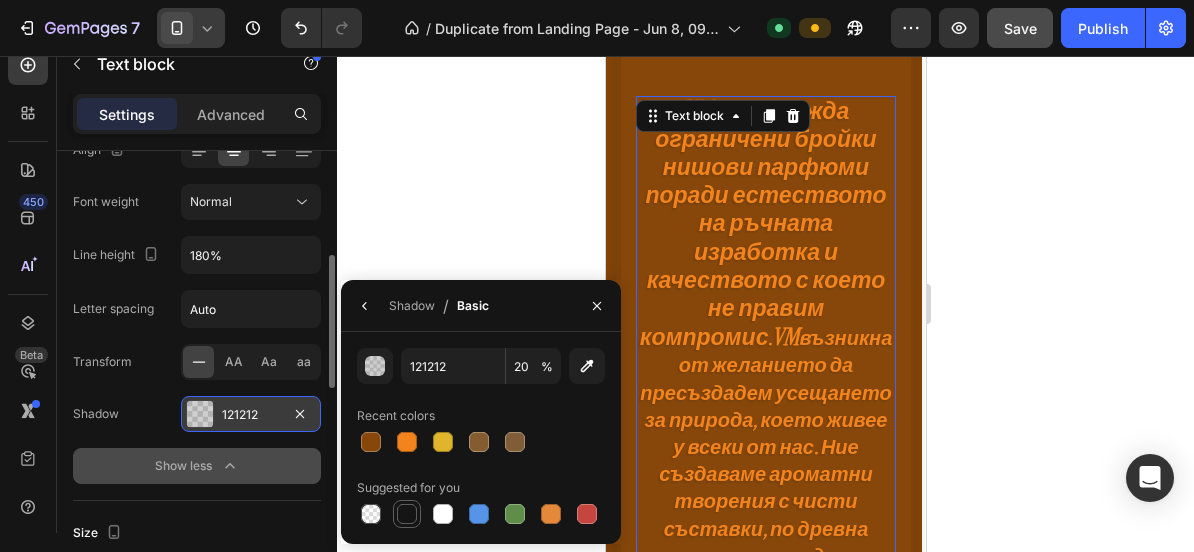 click at bounding box center [407, 514] 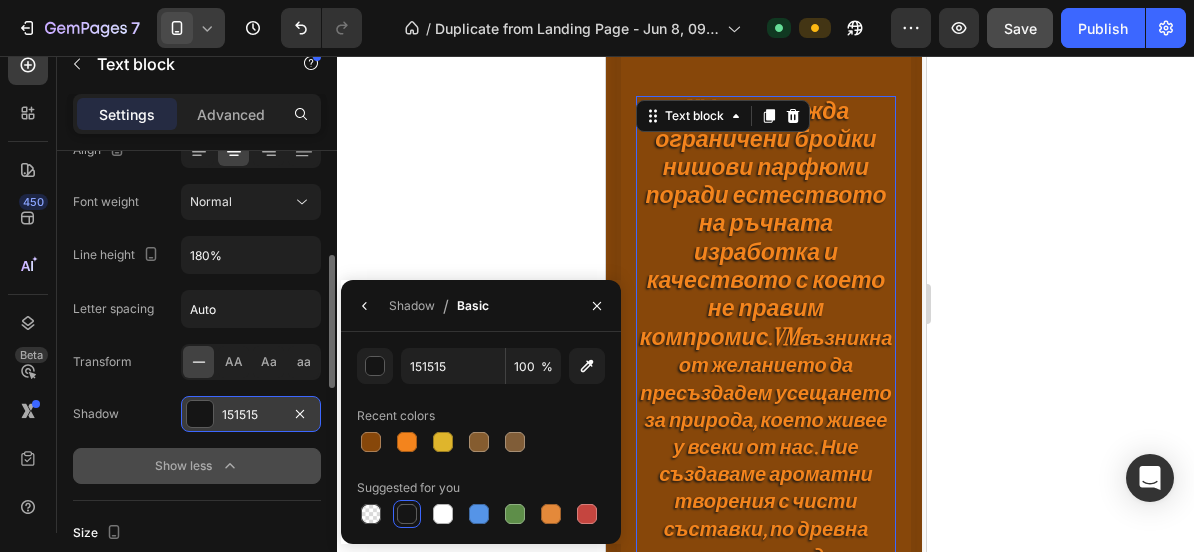 click on "151515" at bounding box center (251, 415) 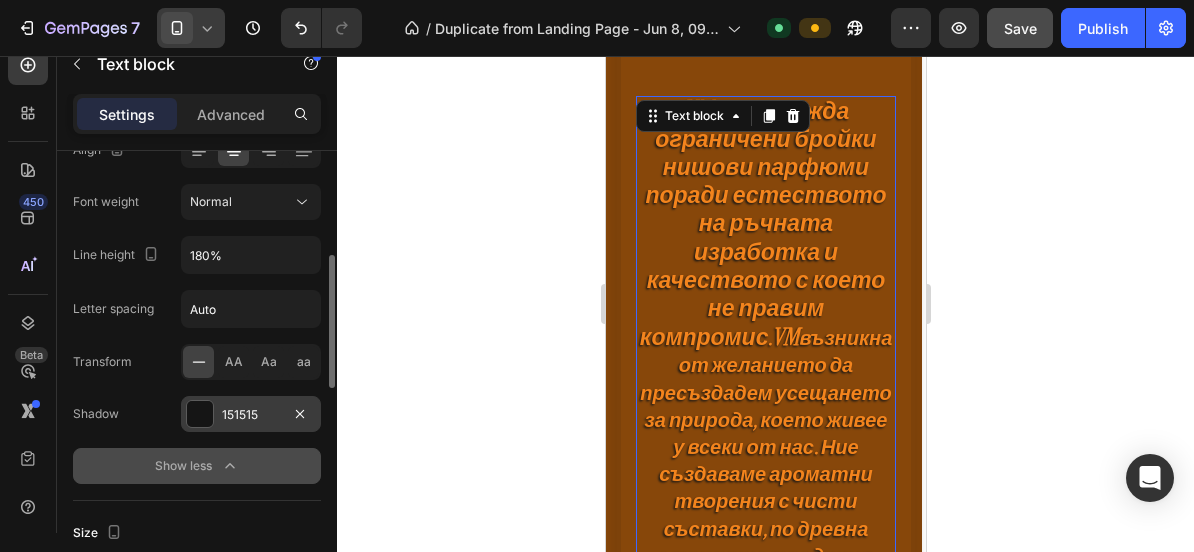 click on "151515" at bounding box center (251, 415) 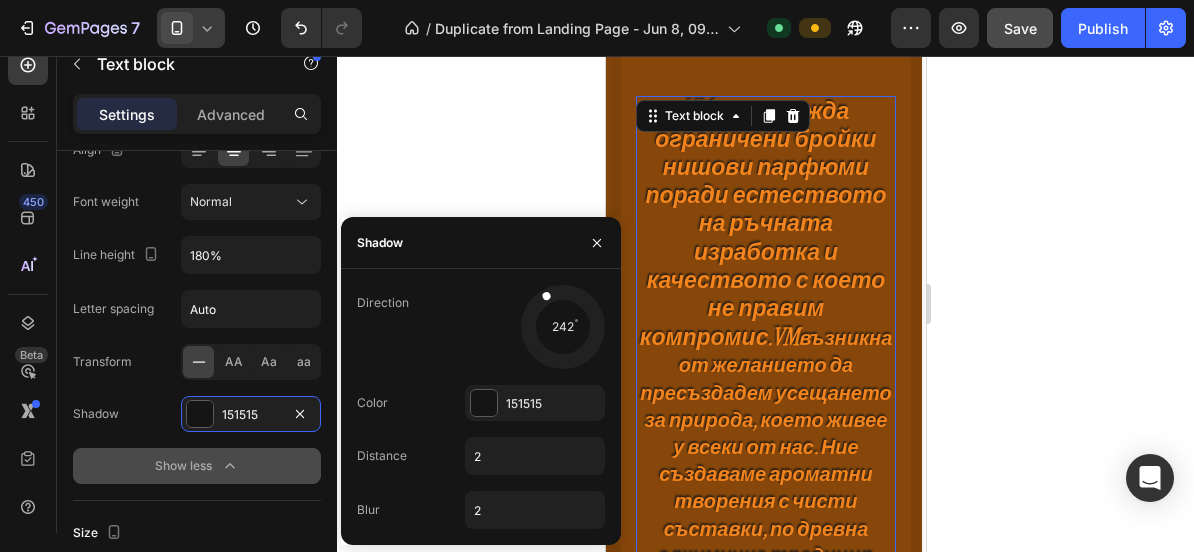 drag, startPoint x: 535, startPoint y: 351, endPoint x: 546, endPoint y: 298, distance: 54.129475 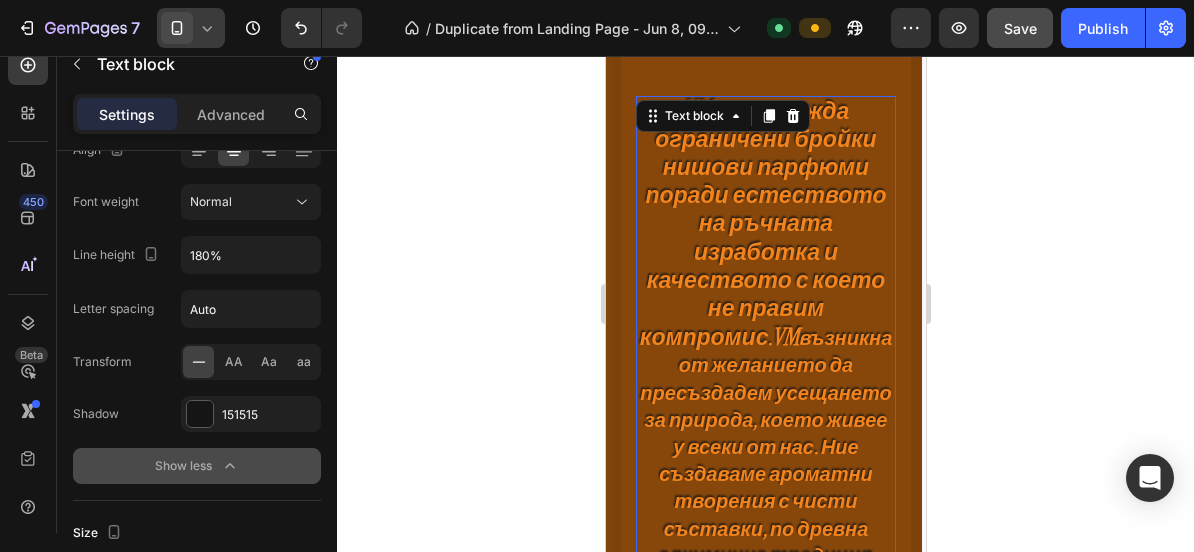 click 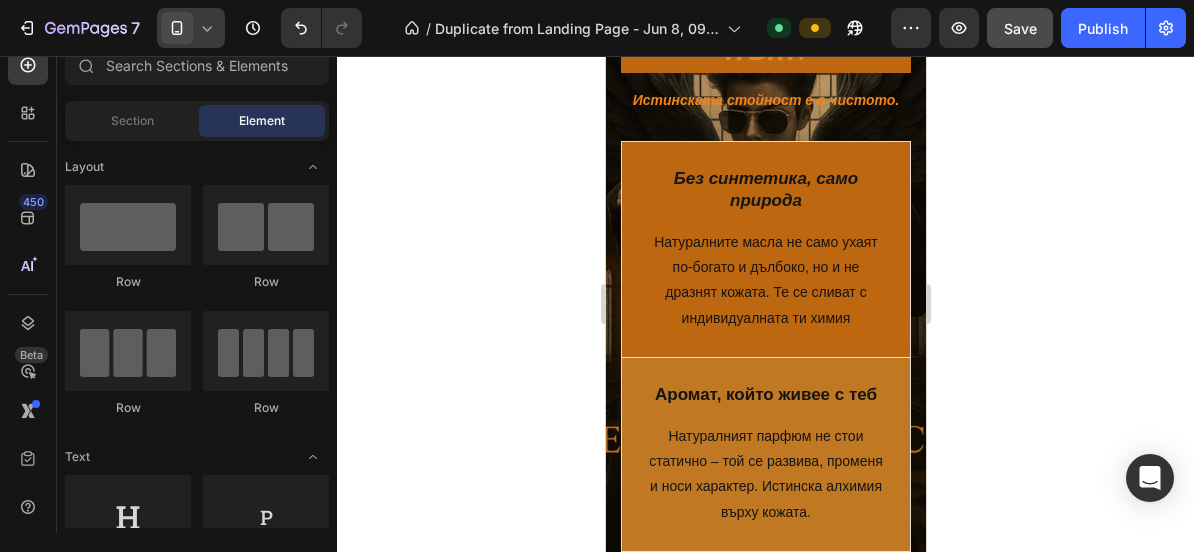 scroll, scrollTop: 2362, scrollLeft: 0, axis: vertical 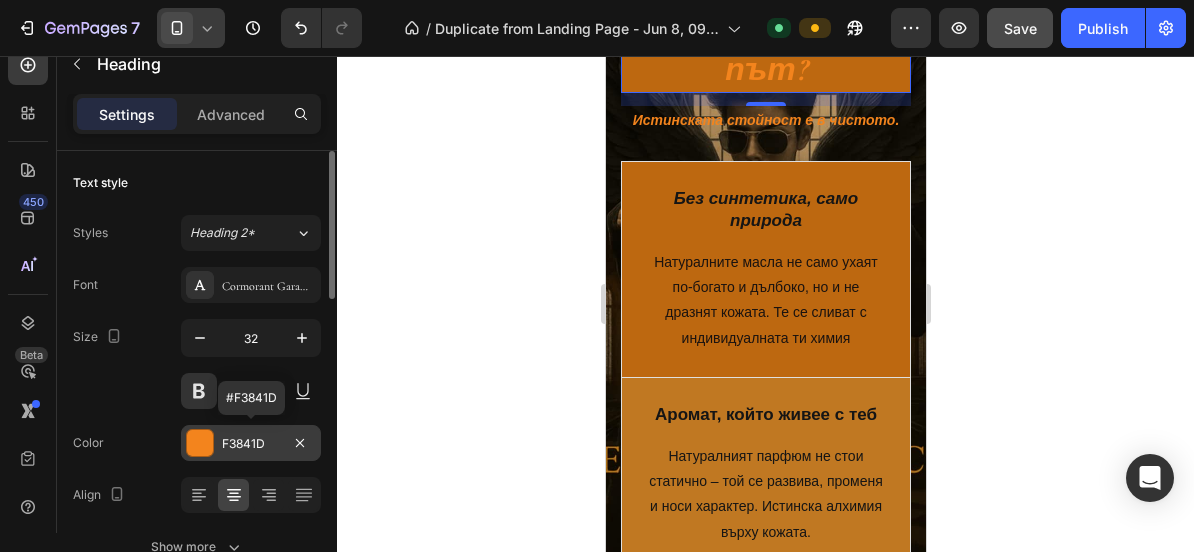 click on "F3841D" at bounding box center (251, 443) 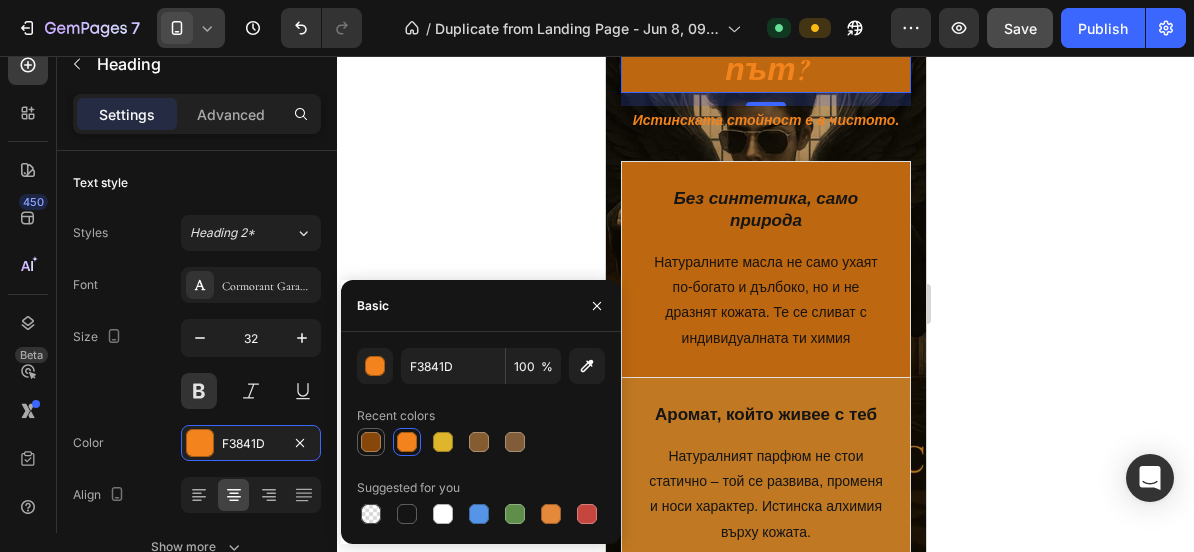 click at bounding box center [371, 442] 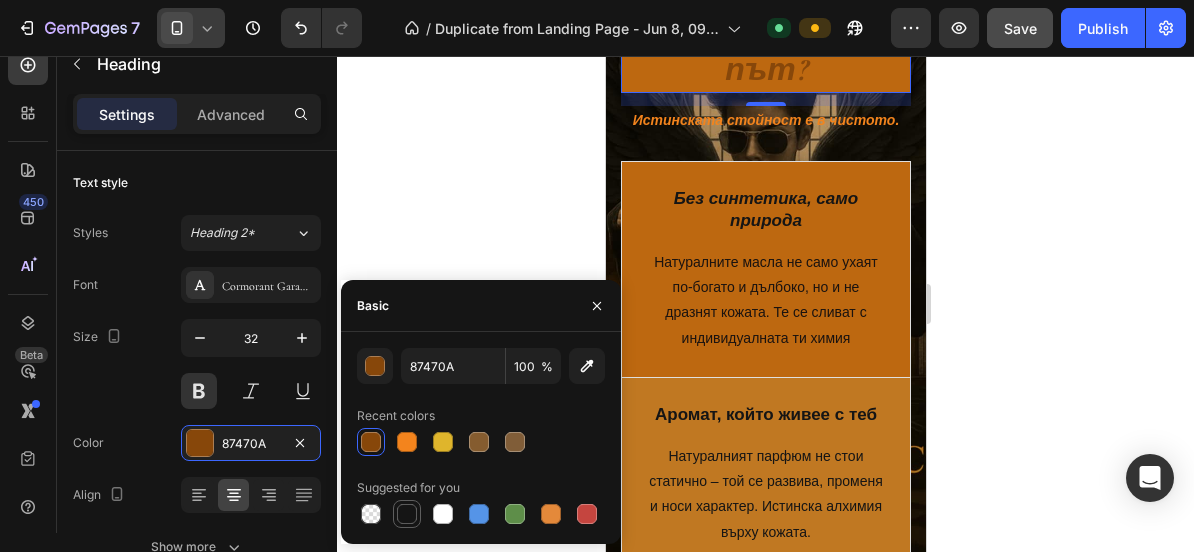 click at bounding box center [407, 514] 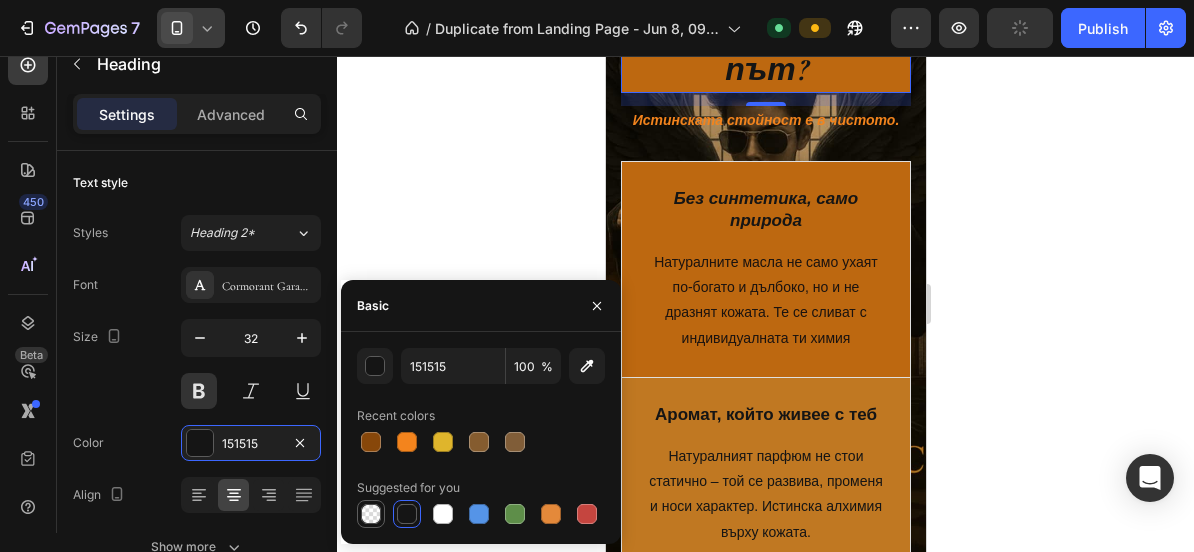 click at bounding box center [371, 514] 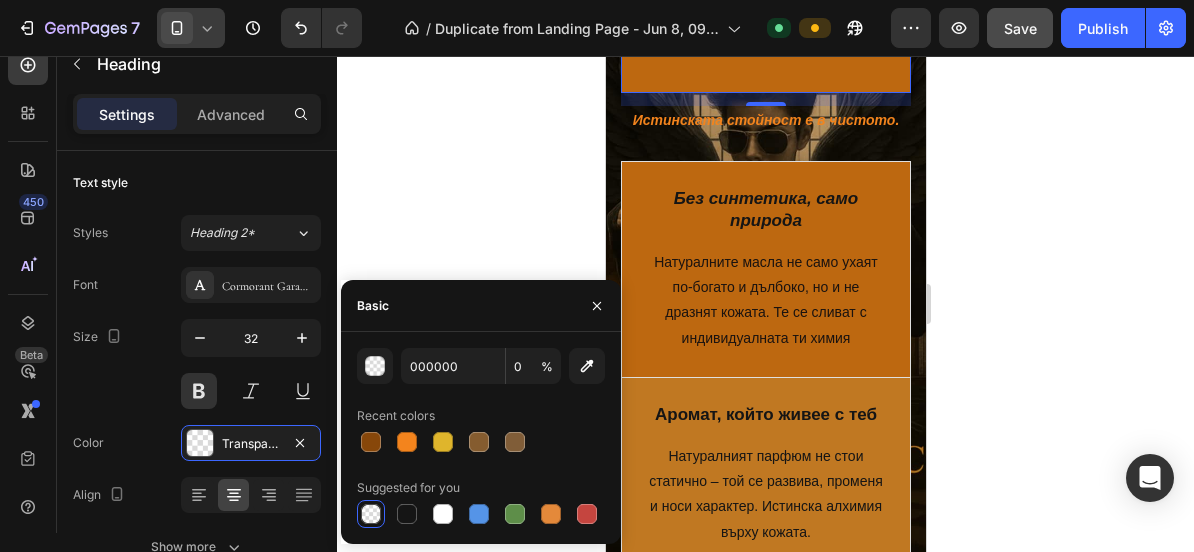 click at bounding box center (371, 514) 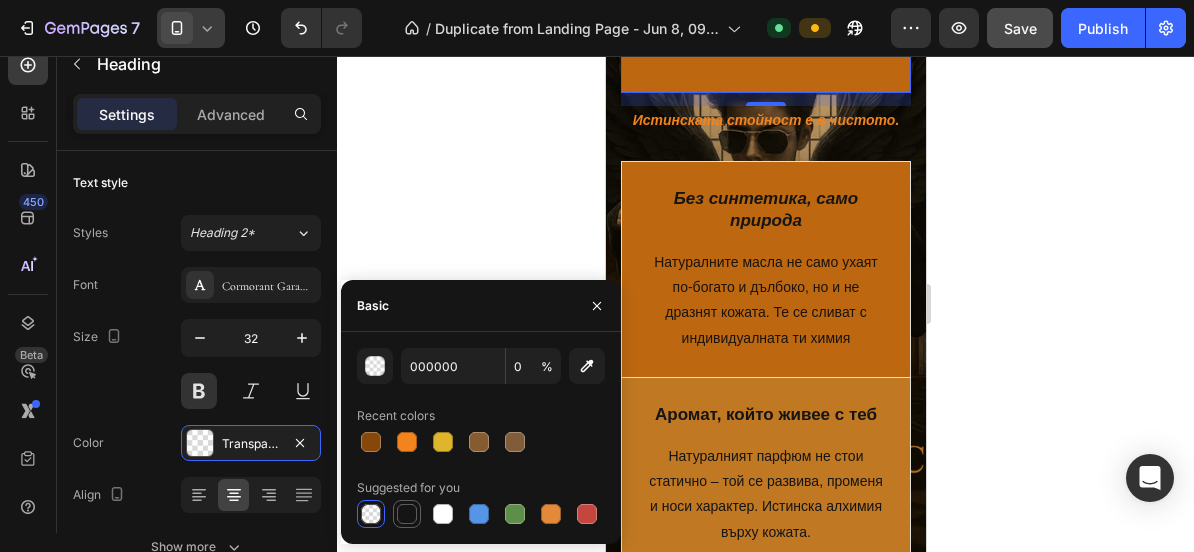 click at bounding box center (407, 514) 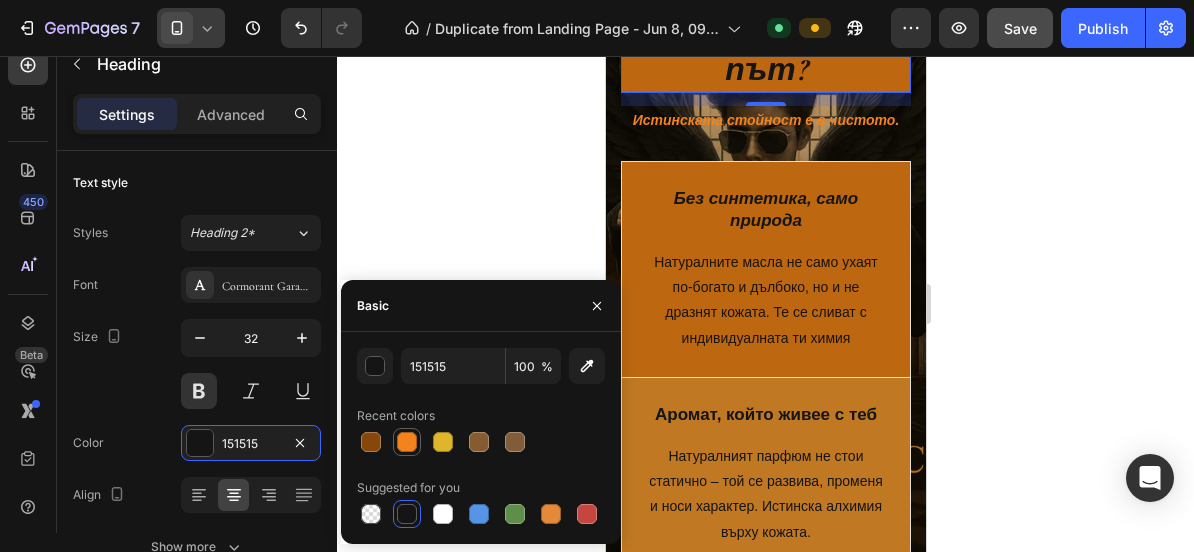 click at bounding box center [407, 442] 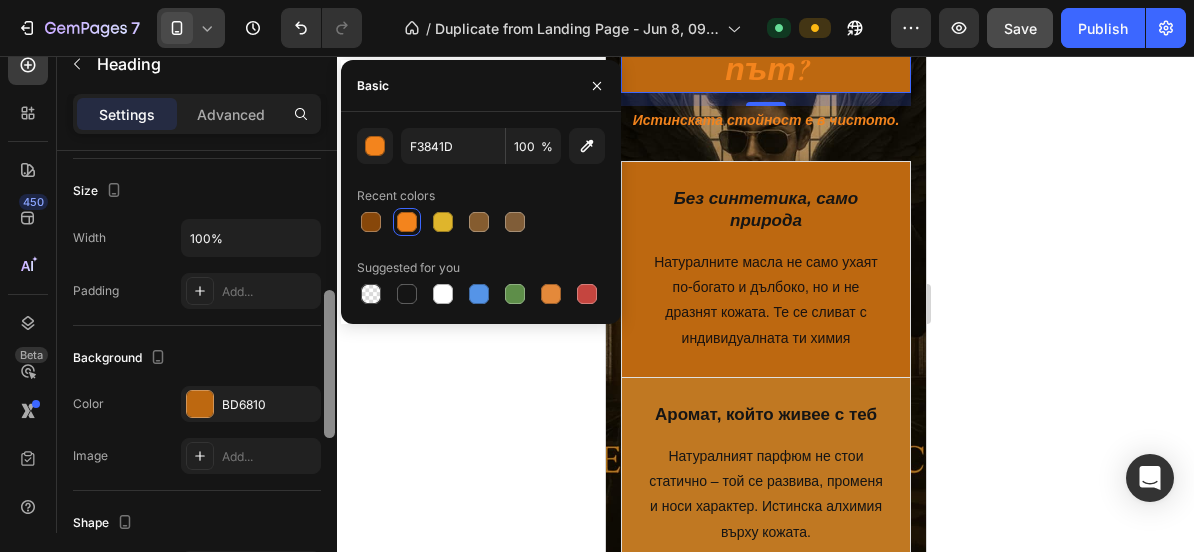 scroll, scrollTop: 432, scrollLeft: 0, axis: vertical 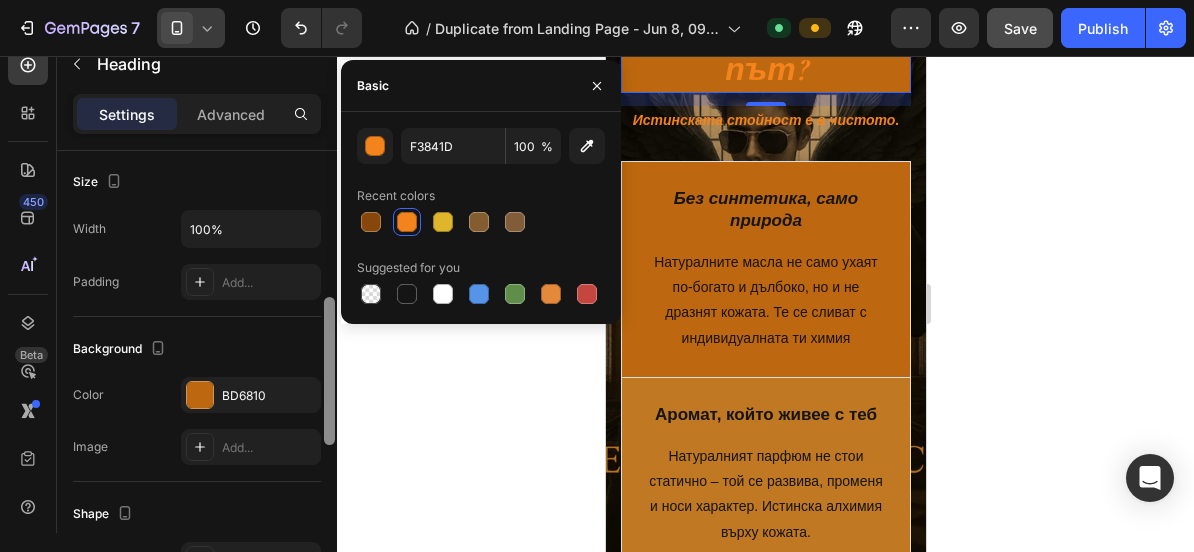 drag, startPoint x: 329, startPoint y: 272, endPoint x: 349, endPoint y: 419, distance: 148.35431 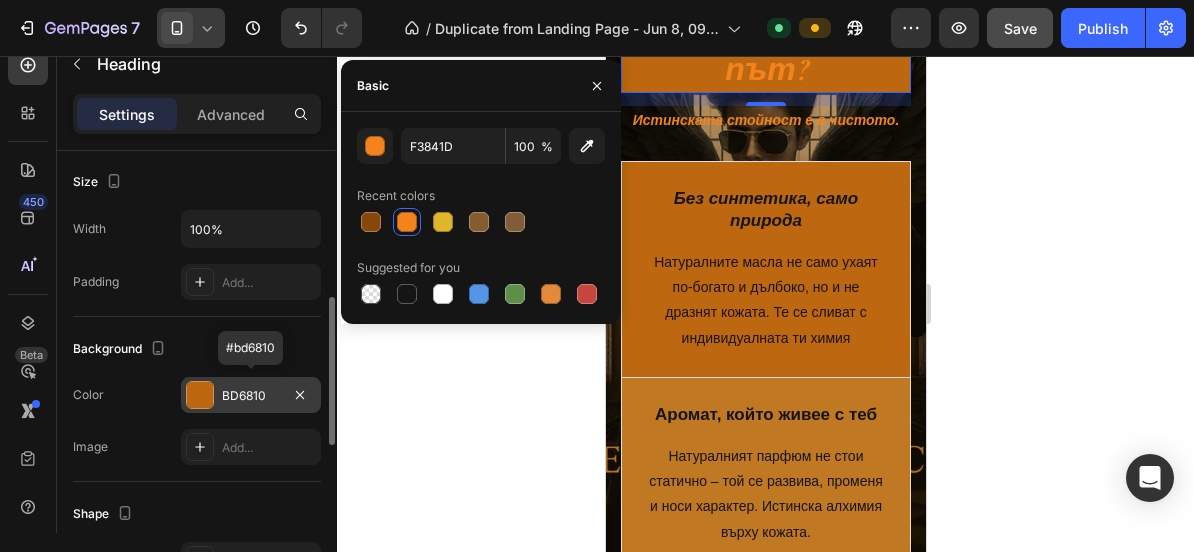 click on "BD6810" at bounding box center (251, 396) 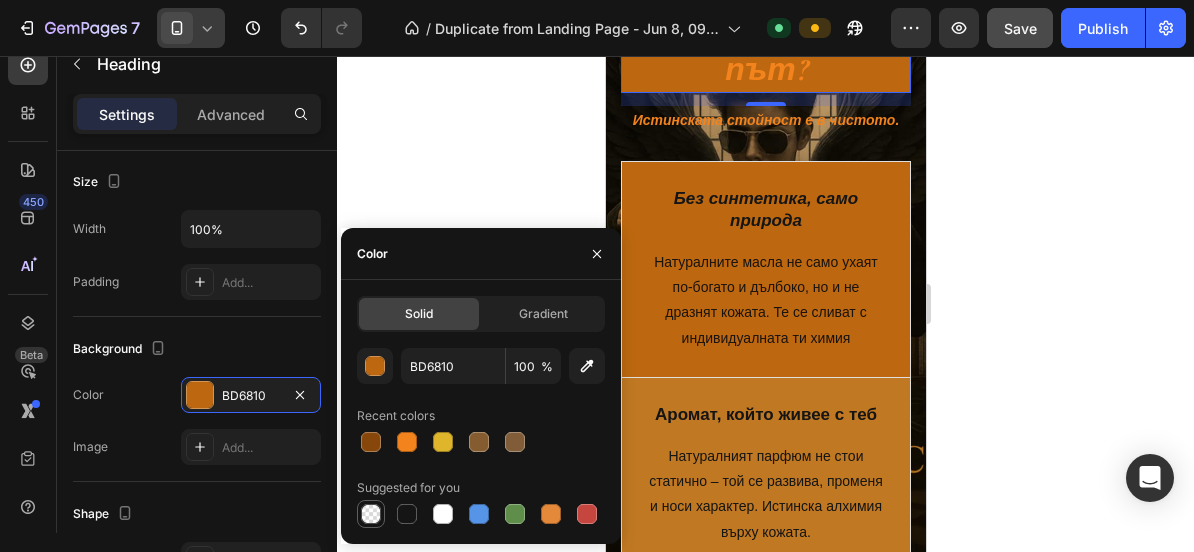 click at bounding box center [371, 514] 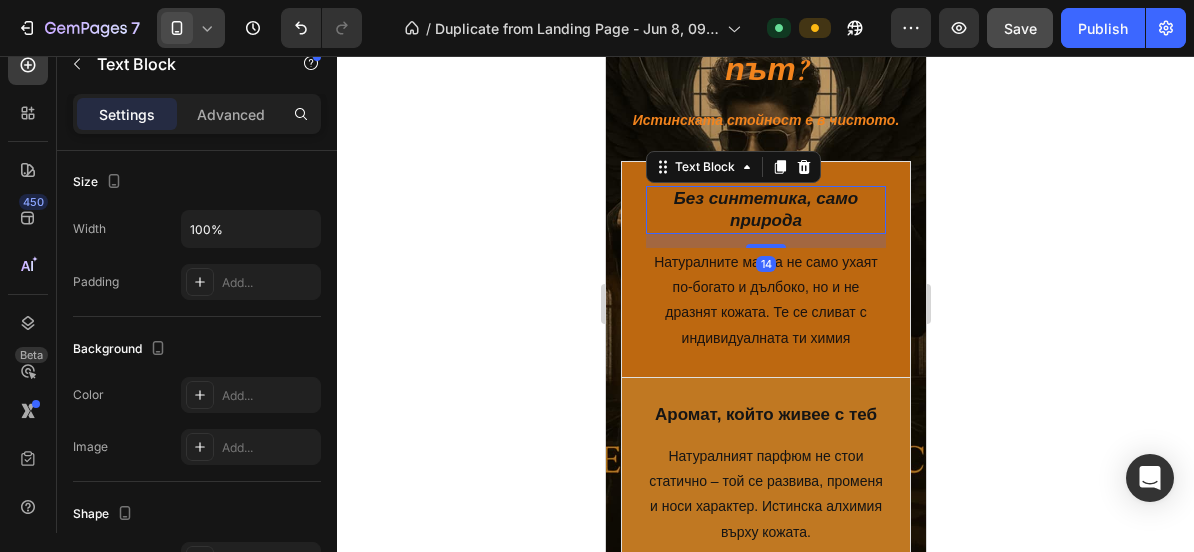 scroll, scrollTop: 0, scrollLeft: 0, axis: both 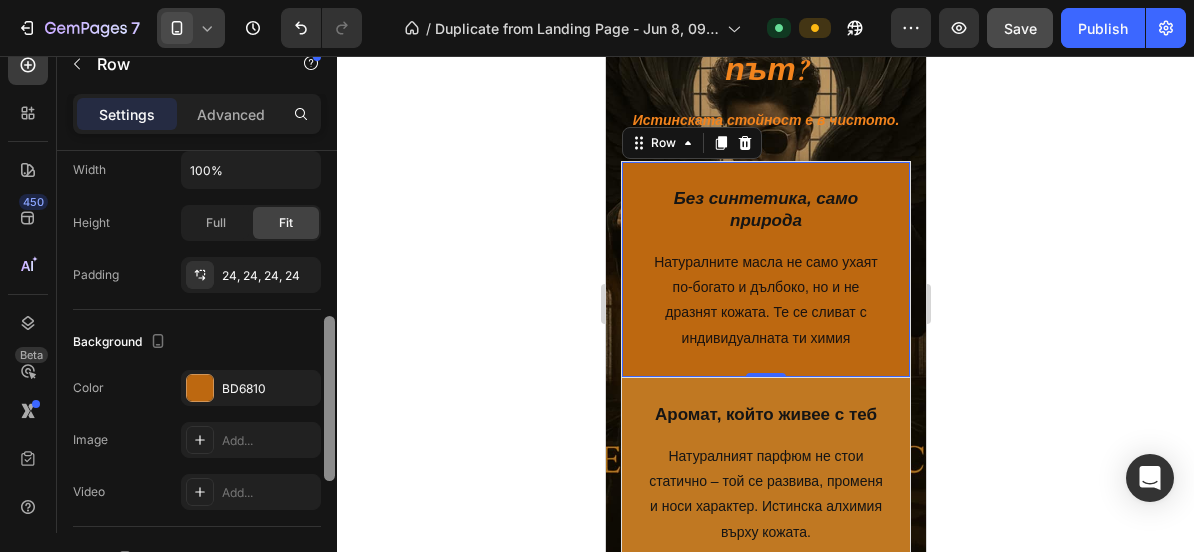 click at bounding box center [329, 370] 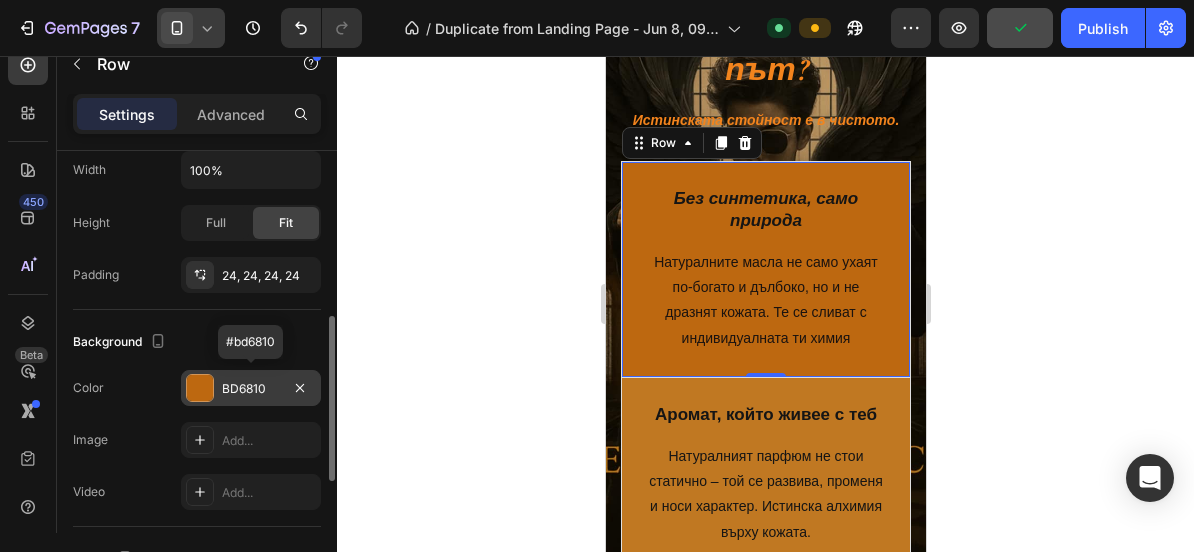 click on "BD6810" at bounding box center [251, 389] 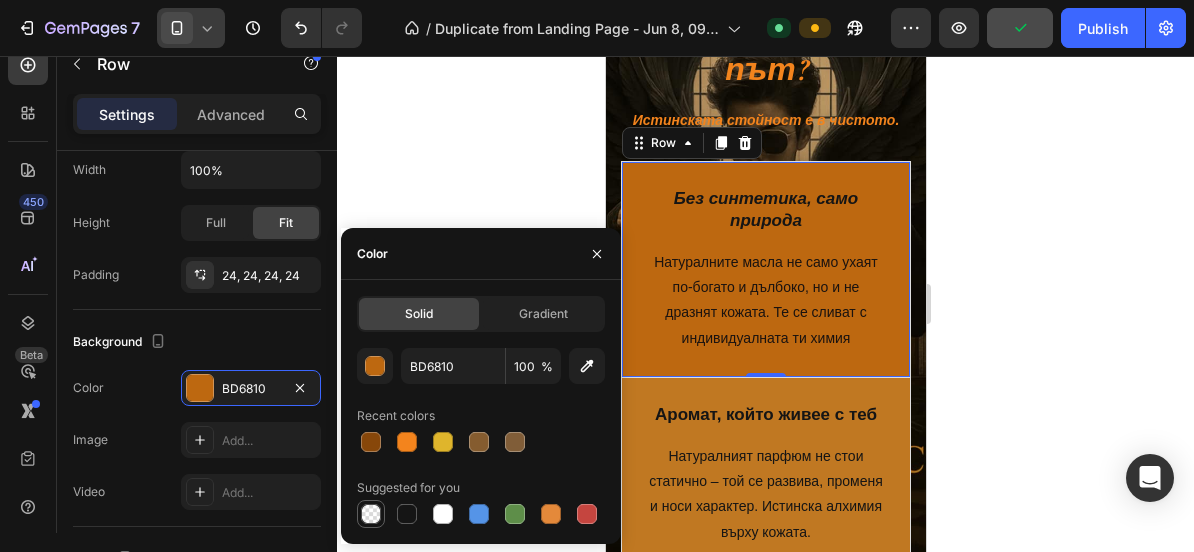 click at bounding box center [371, 514] 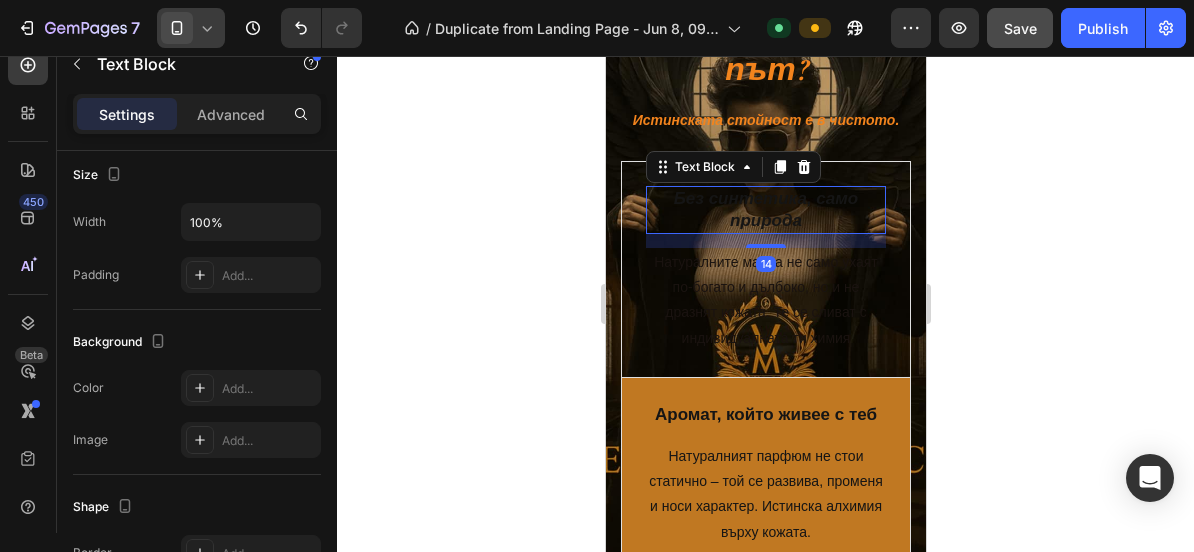 scroll, scrollTop: 0, scrollLeft: 0, axis: both 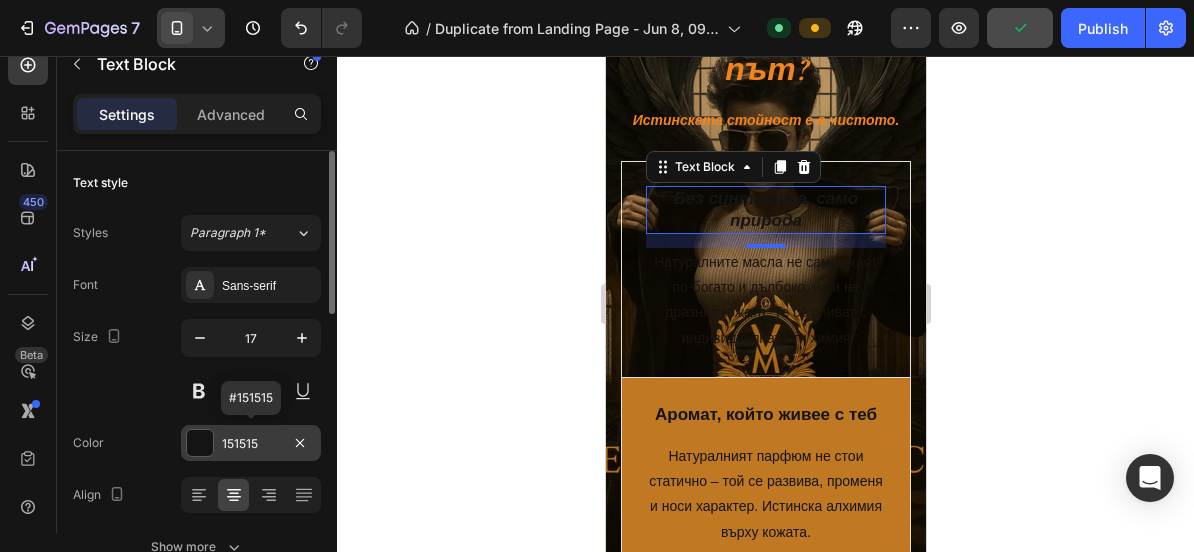 click on "151515" at bounding box center [251, 444] 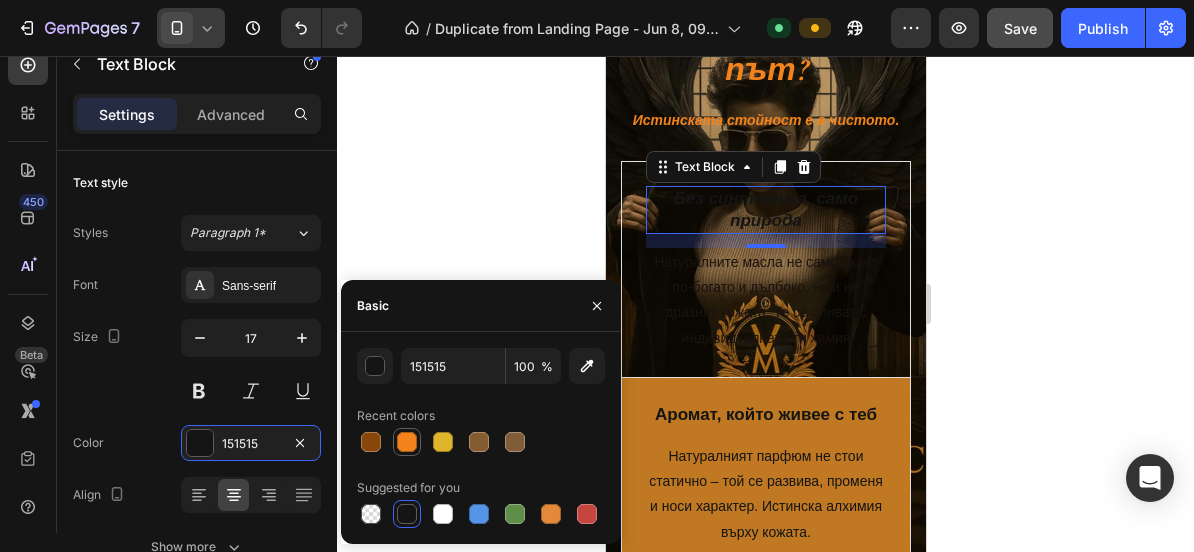 click at bounding box center (407, 442) 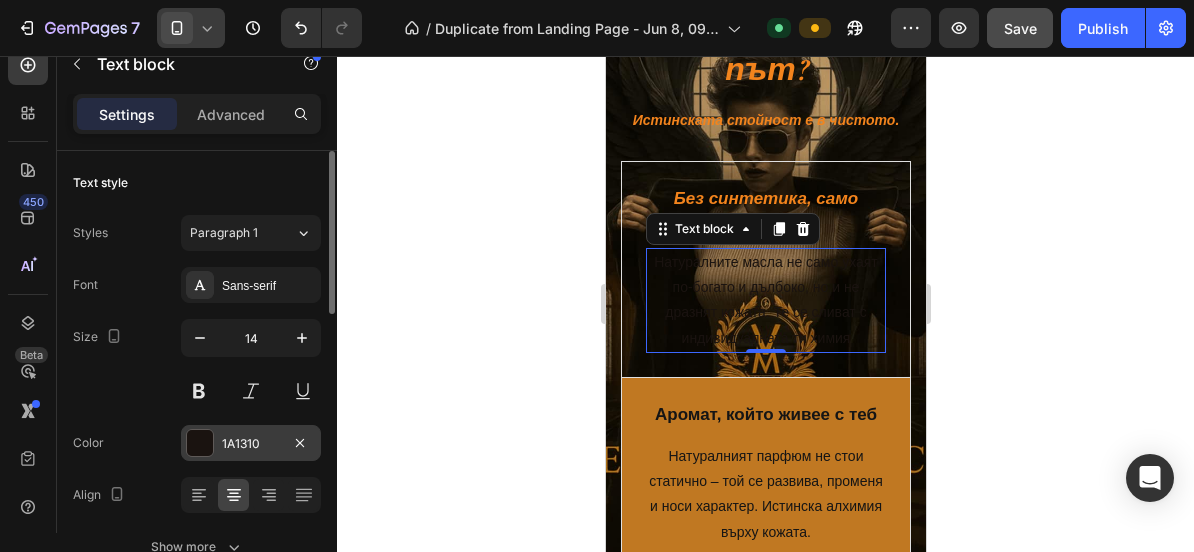 click on "1A1310" at bounding box center (251, 444) 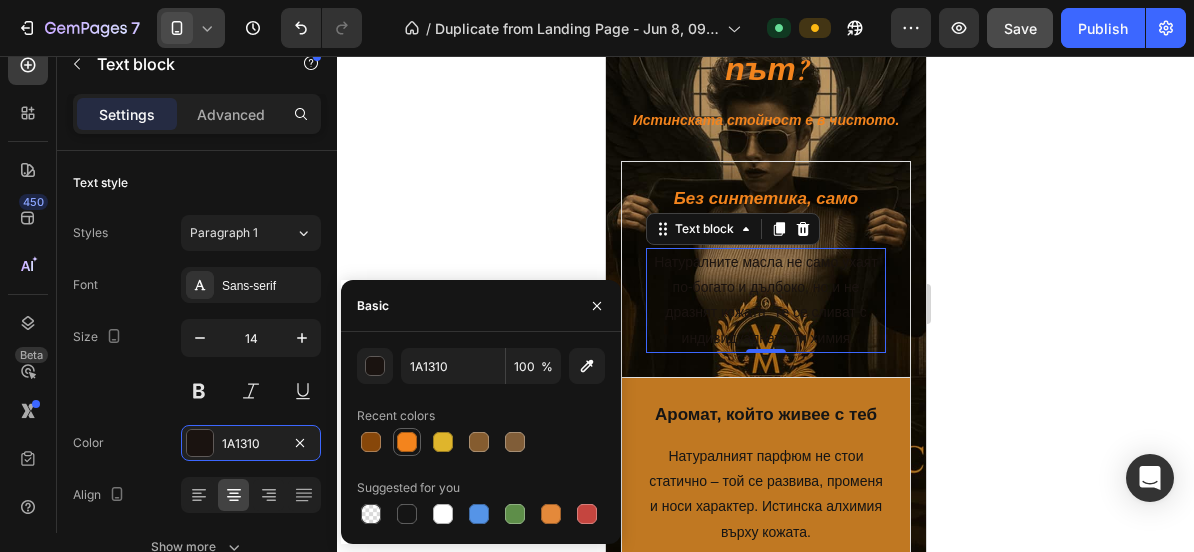 click at bounding box center [407, 442] 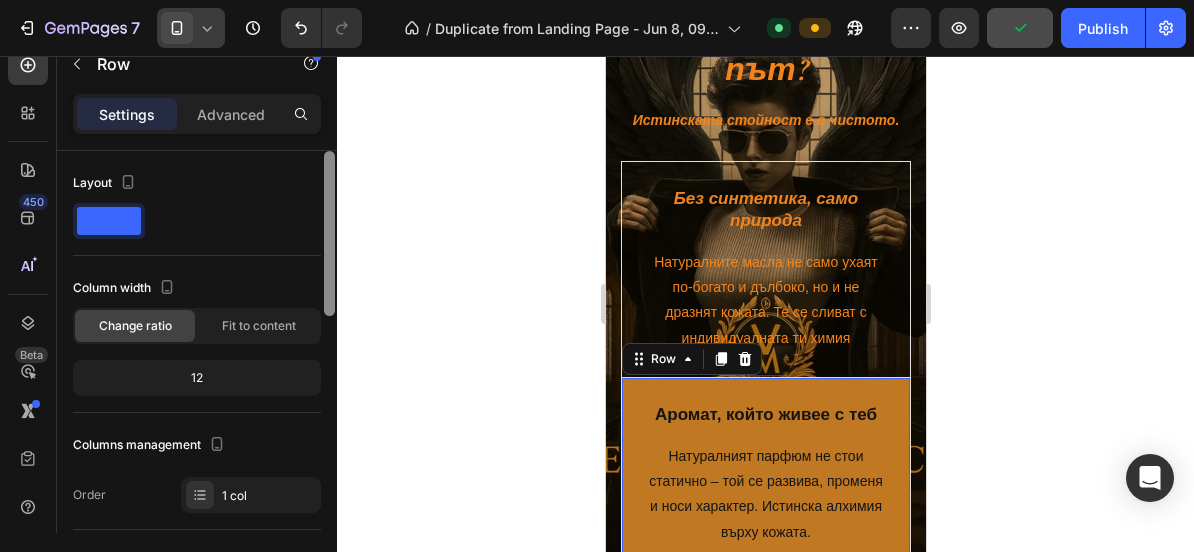 scroll, scrollTop: 439, scrollLeft: 0, axis: vertical 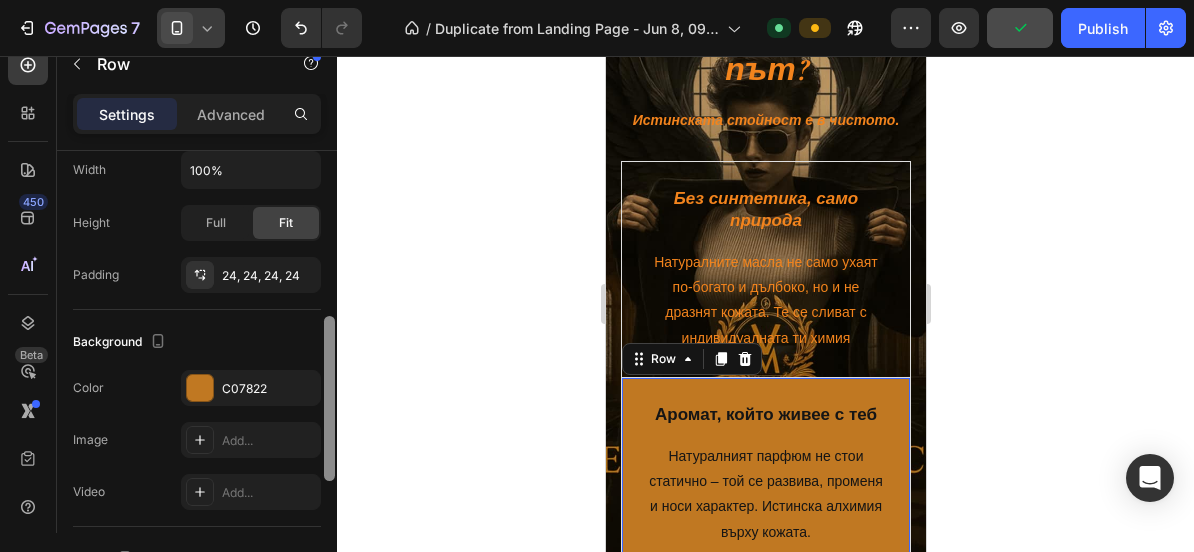click at bounding box center [329, 370] 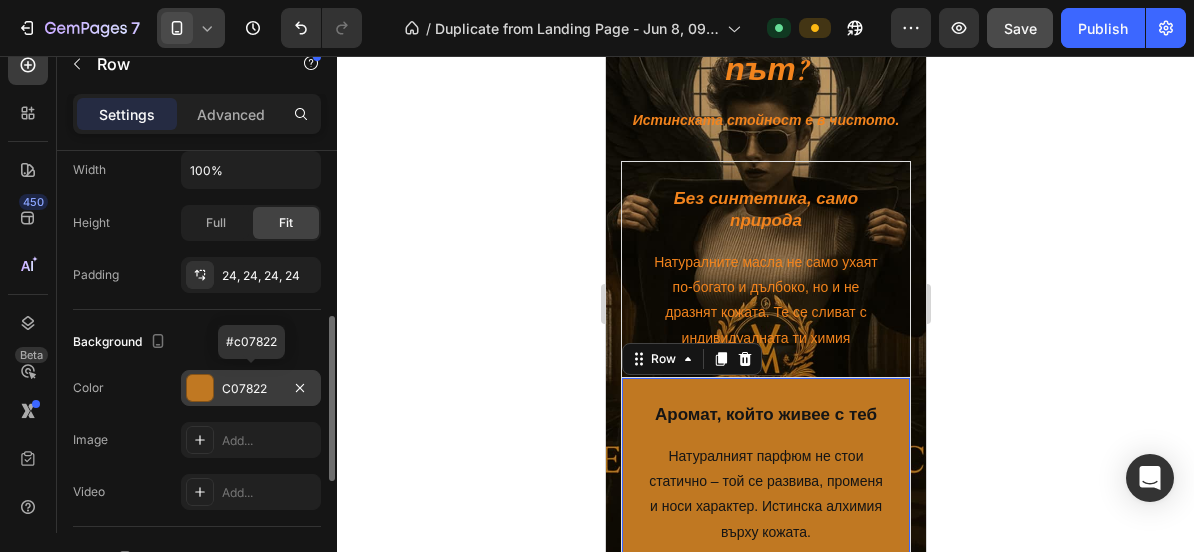 click on "C07822" at bounding box center (251, 389) 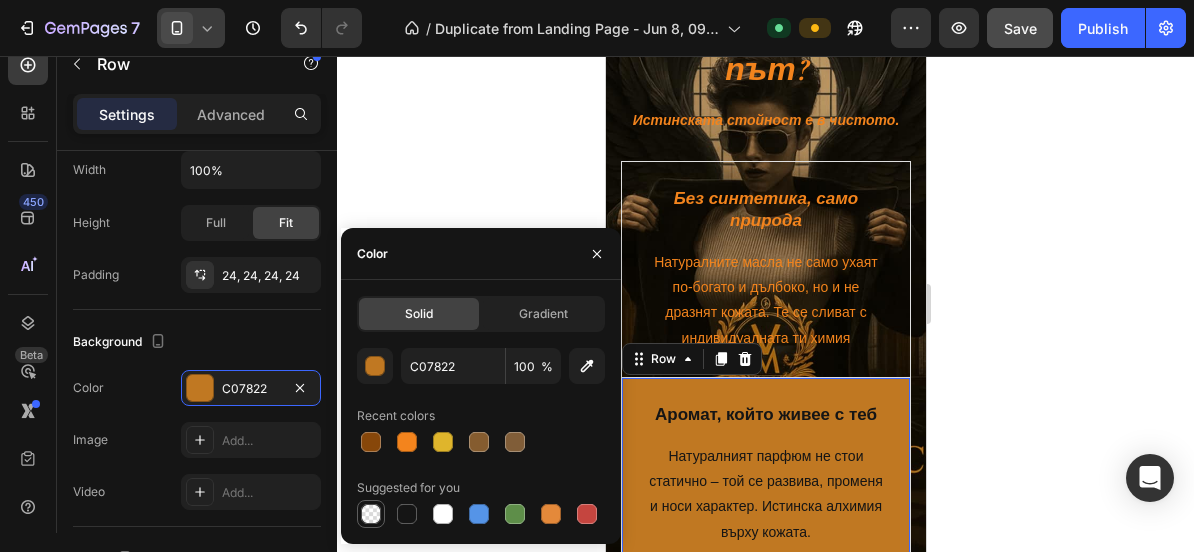 click at bounding box center (371, 514) 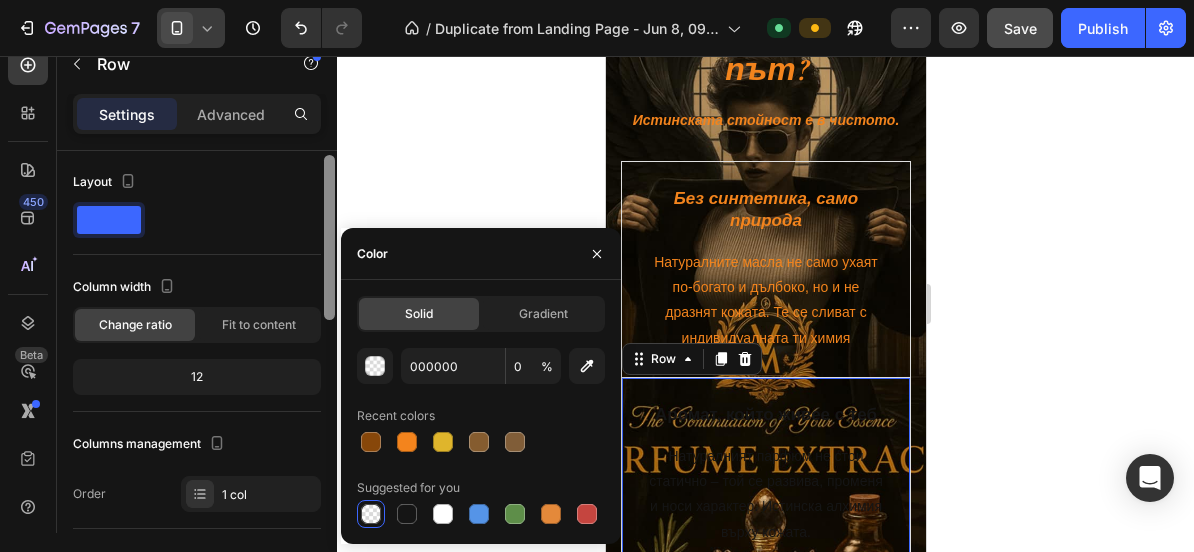 scroll, scrollTop: 0, scrollLeft: 0, axis: both 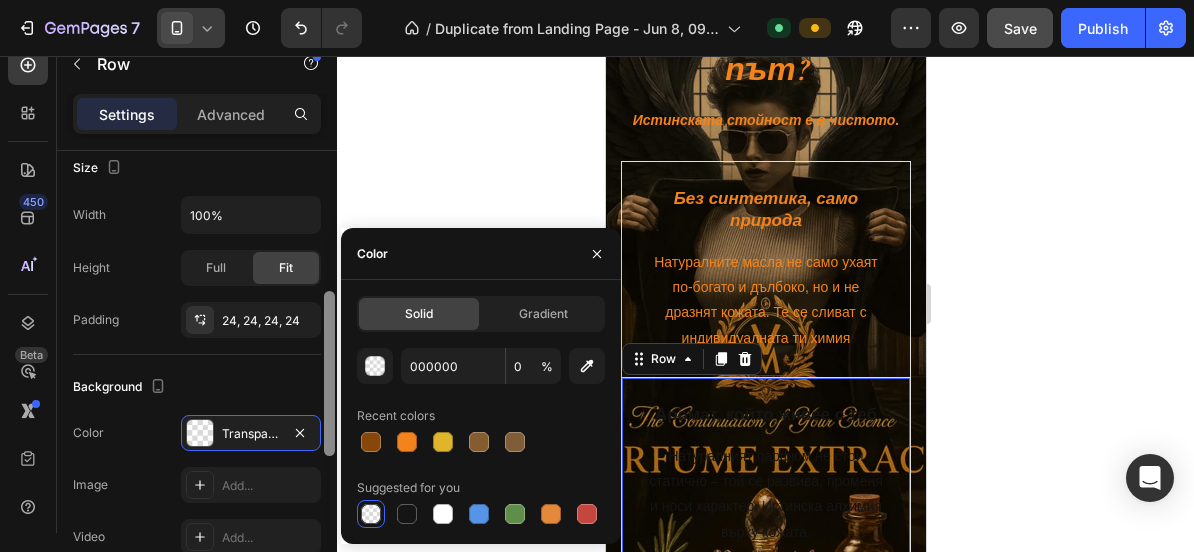 drag, startPoint x: 328, startPoint y: 410, endPoint x: 335, endPoint y: 395, distance: 16.552946 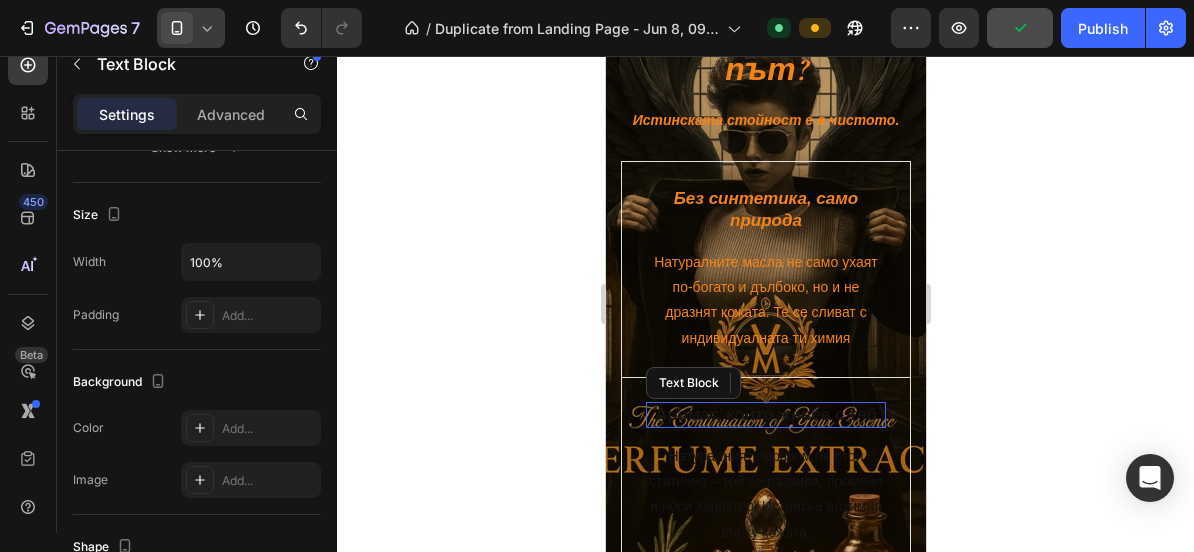 scroll, scrollTop: 0, scrollLeft: 0, axis: both 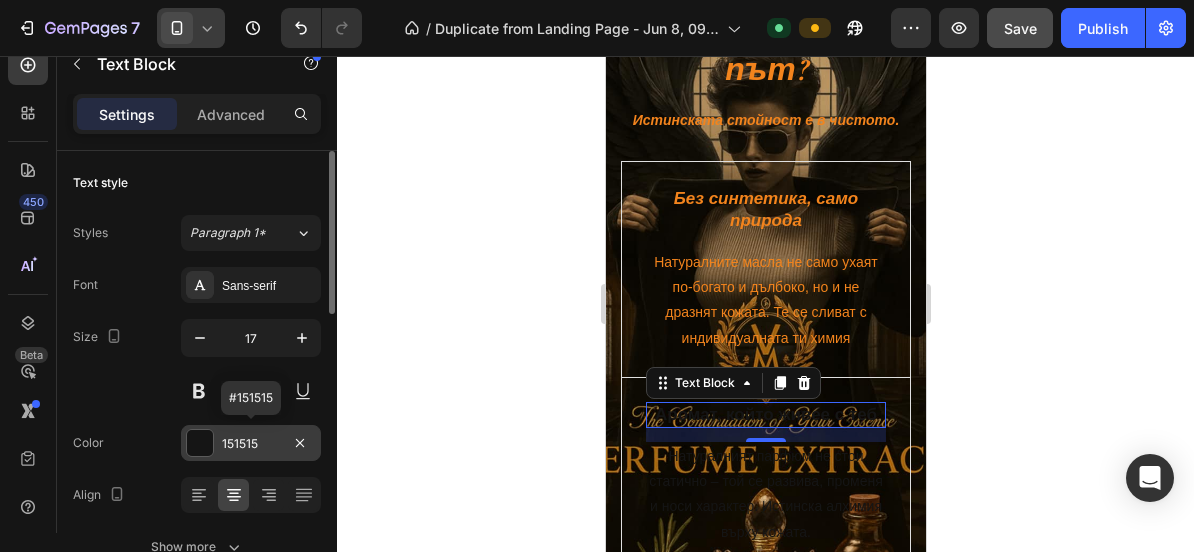 click on "151515" at bounding box center (251, 444) 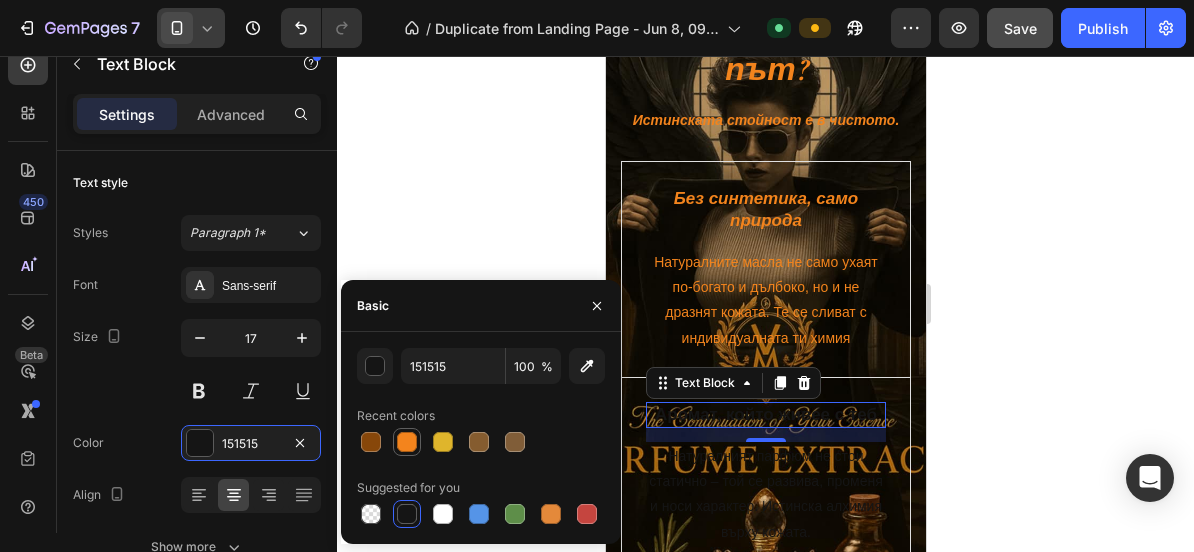 click at bounding box center (407, 442) 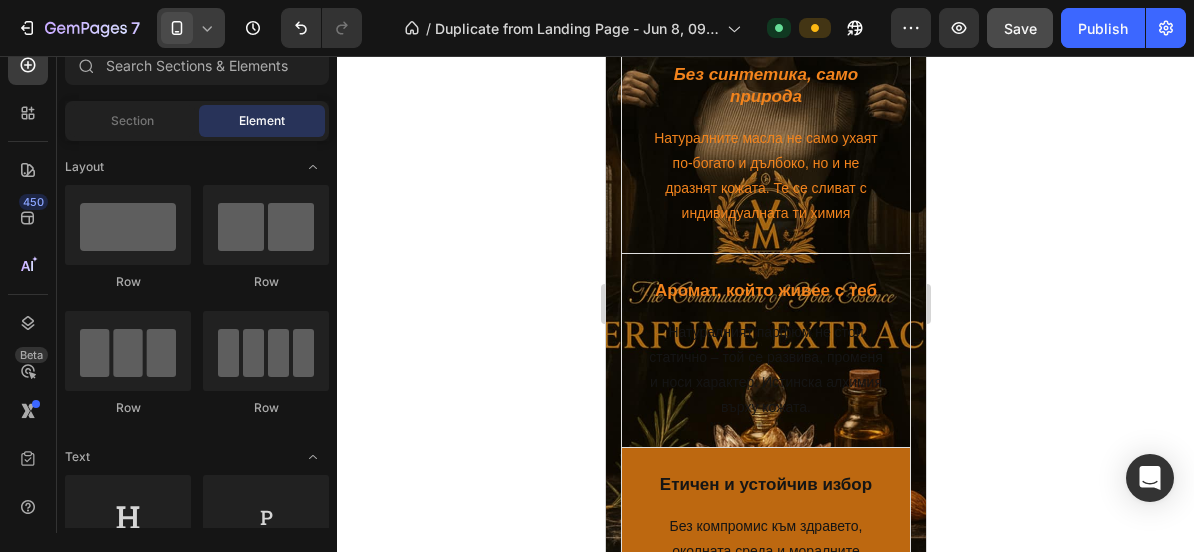 scroll, scrollTop: 2649, scrollLeft: 0, axis: vertical 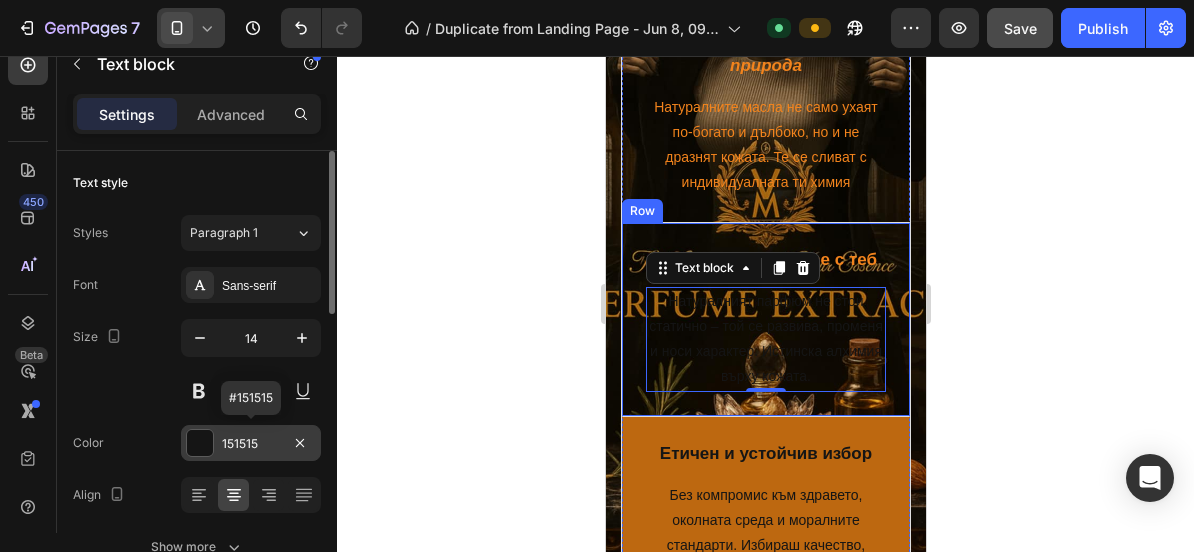 click on "151515" at bounding box center [251, 444] 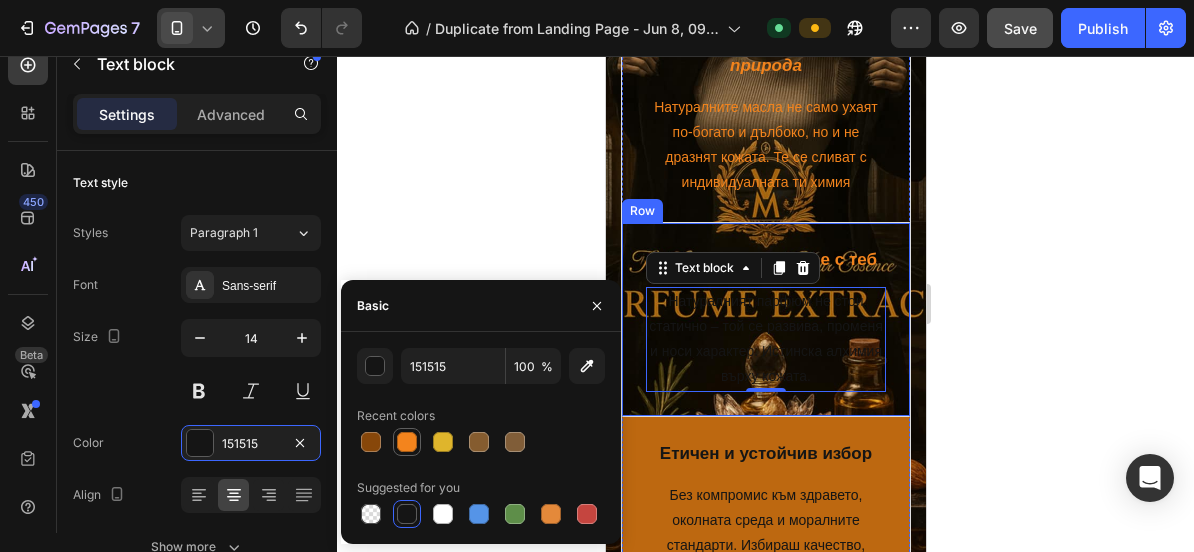 click at bounding box center [407, 442] 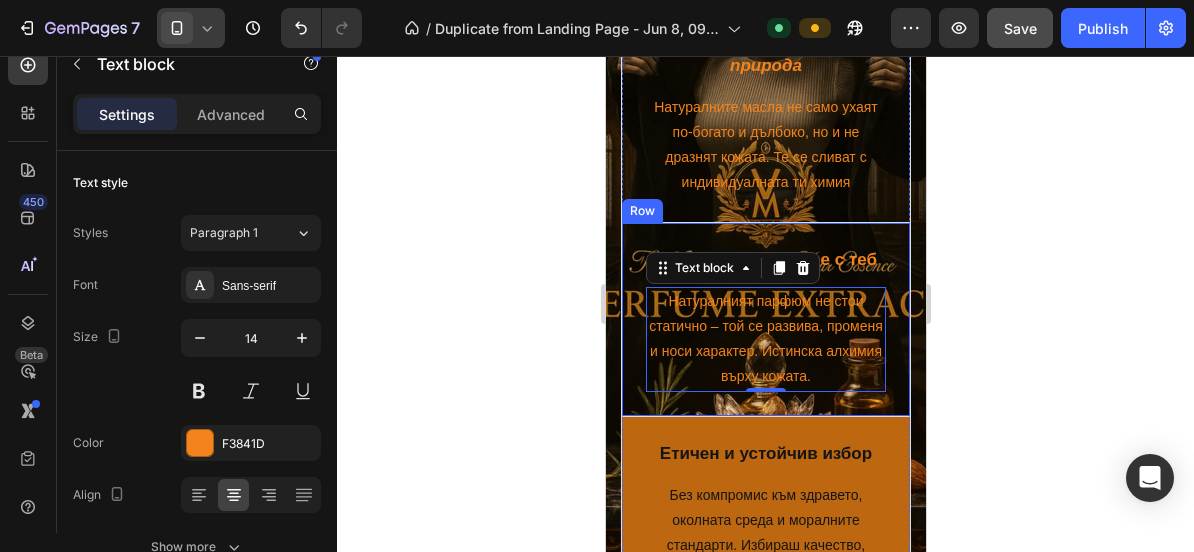click 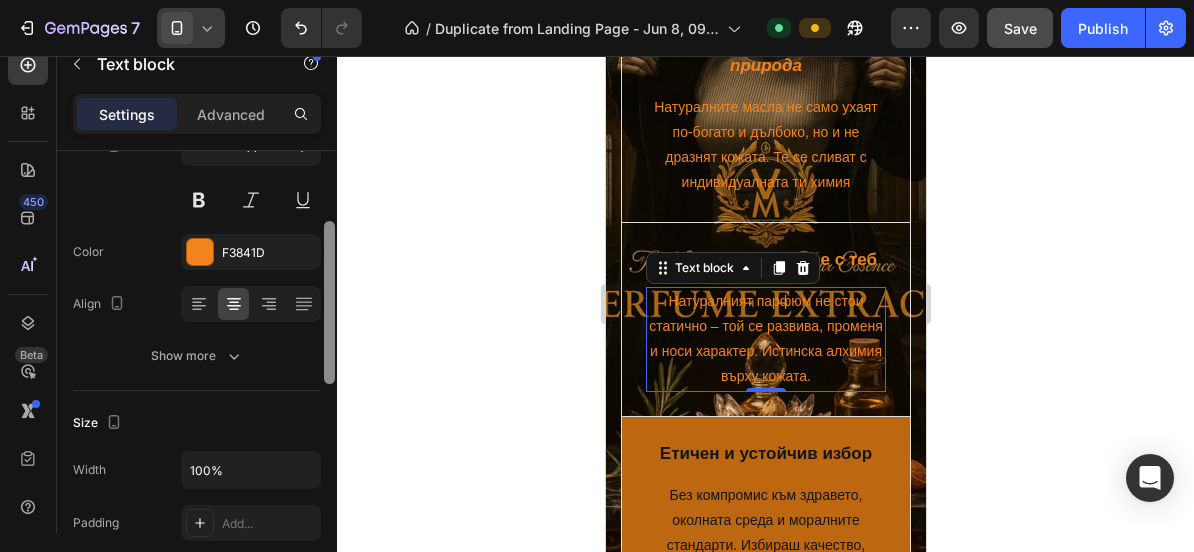 drag, startPoint x: 332, startPoint y: 292, endPoint x: 342, endPoint y: 365, distance: 73.68175 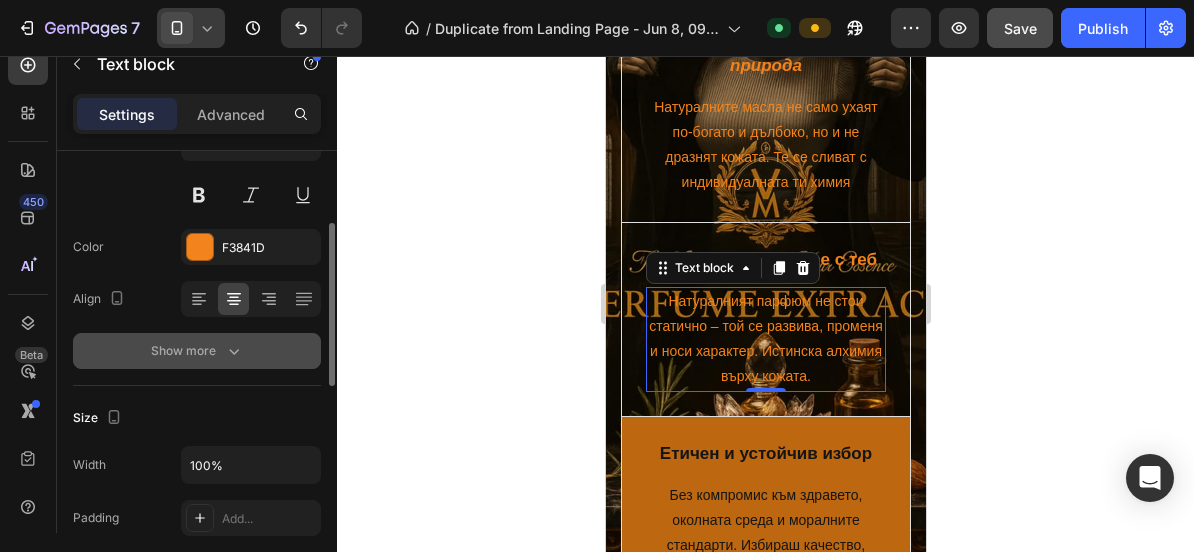 click 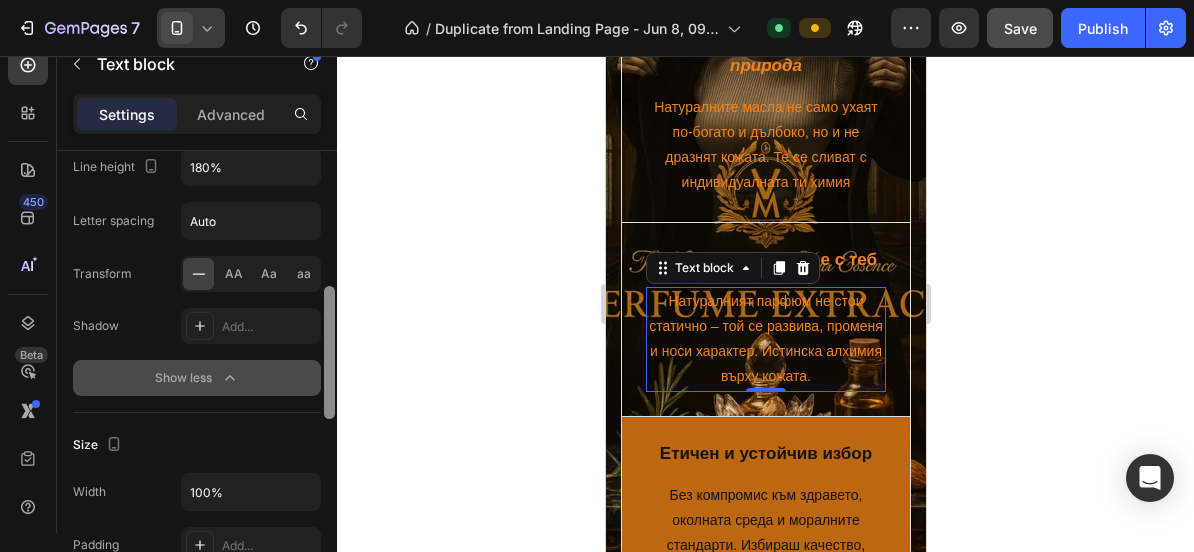 scroll, scrollTop: 436, scrollLeft: 0, axis: vertical 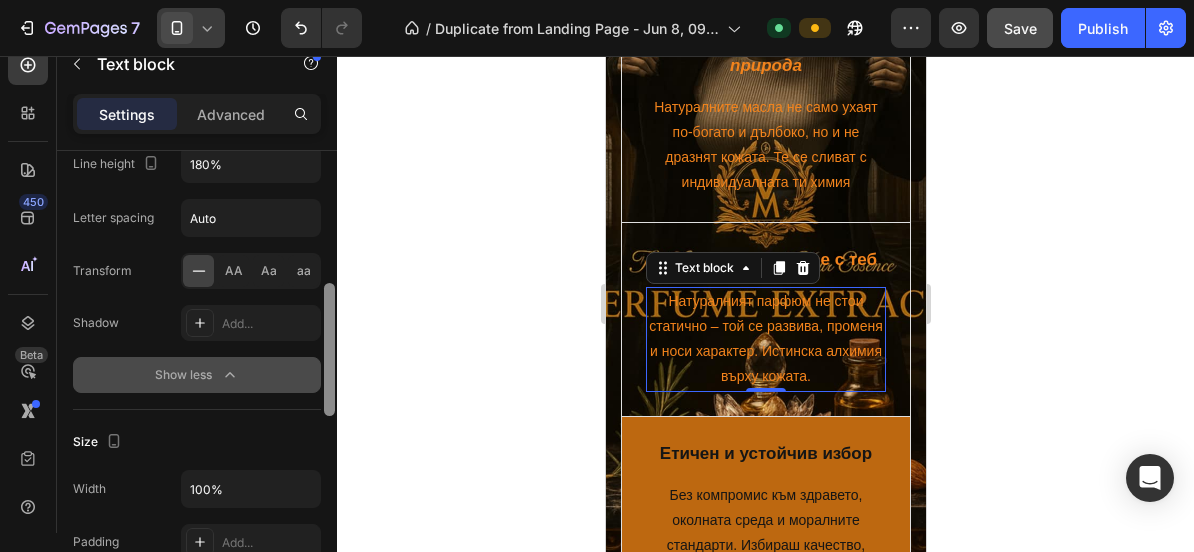 drag, startPoint x: 329, startPoint y: 356, endPoint x: 332, endPoint y: 445, distance: 89.050545 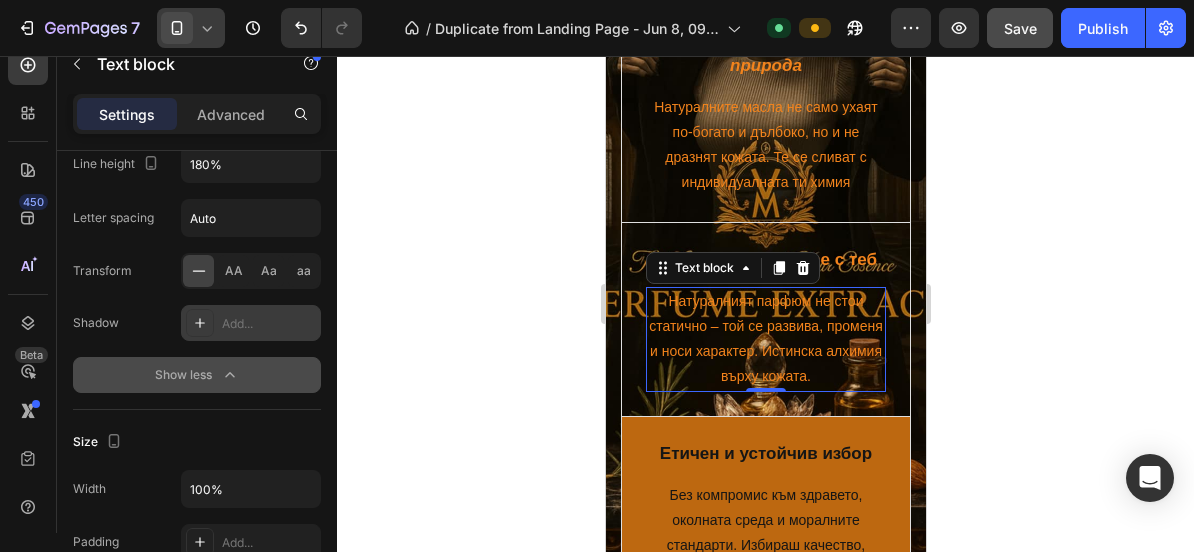 click on "Add..." at bounding box center [251, 323] 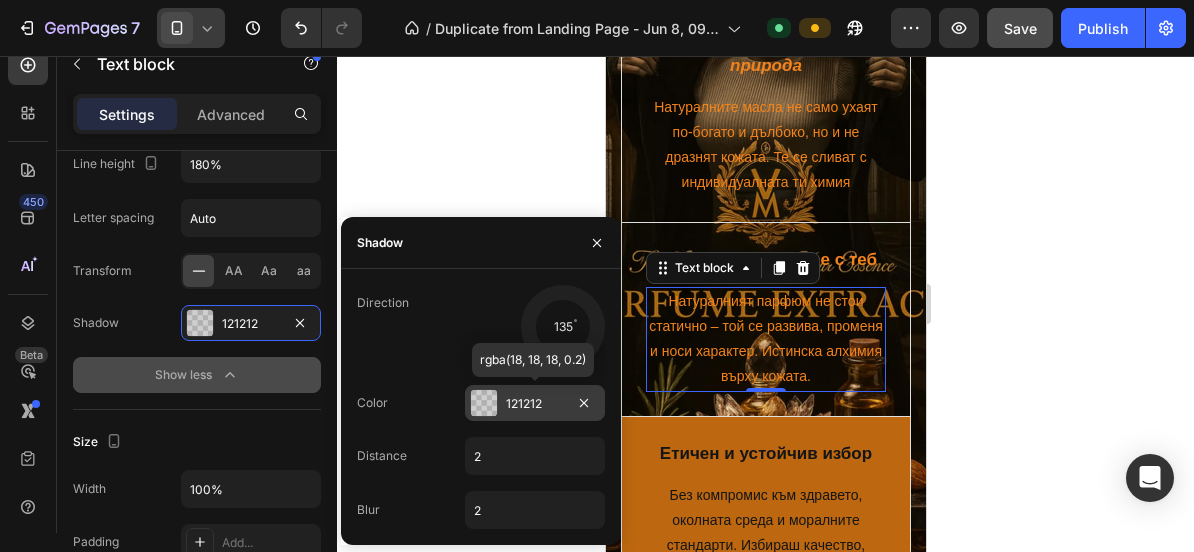 click on "121212" at bounding box center (535, 404) 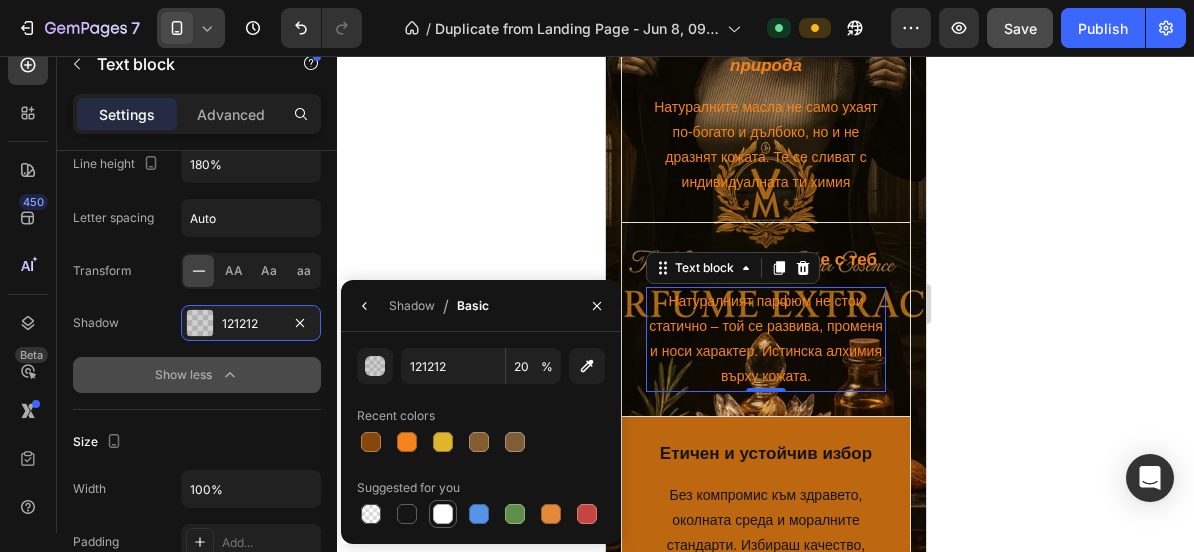 click at bounding box center (443, 514) 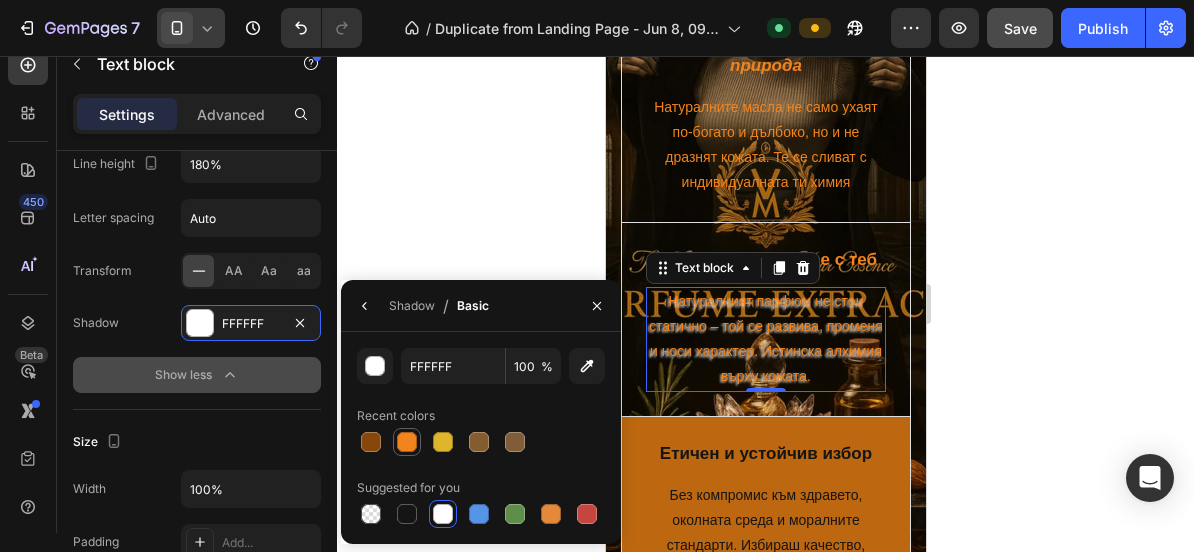click at bounding box center [407, 442] 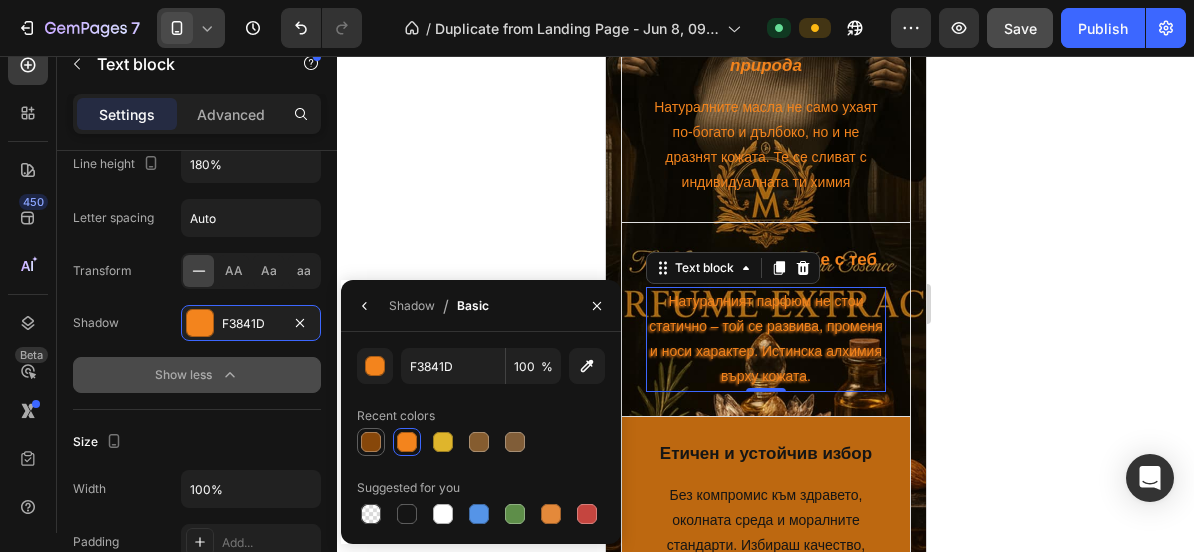 click at bounding box center (371, 442) 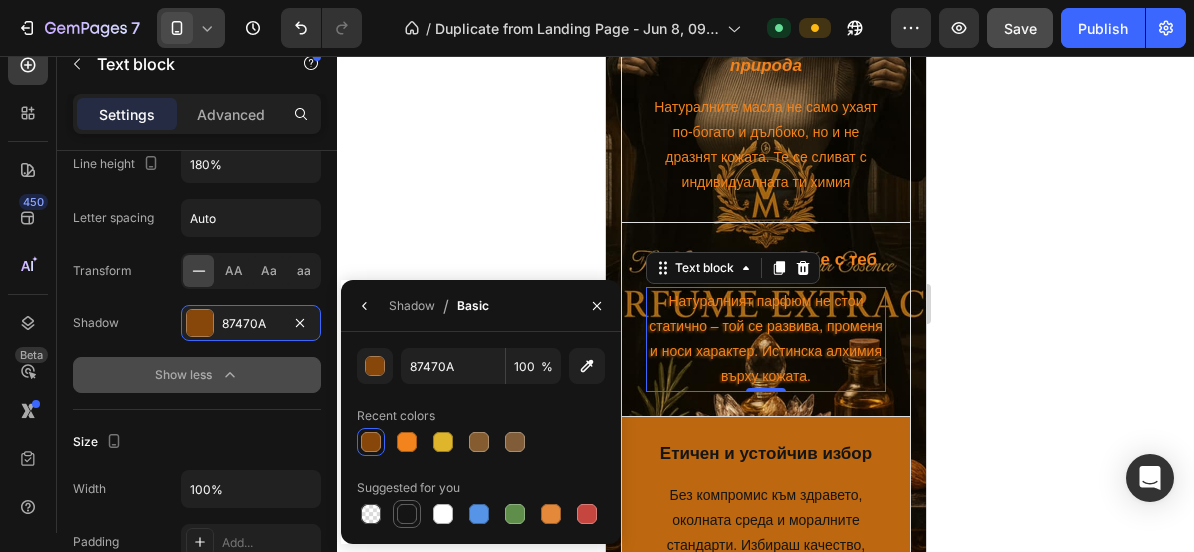 click at bounding box center (407, 514) 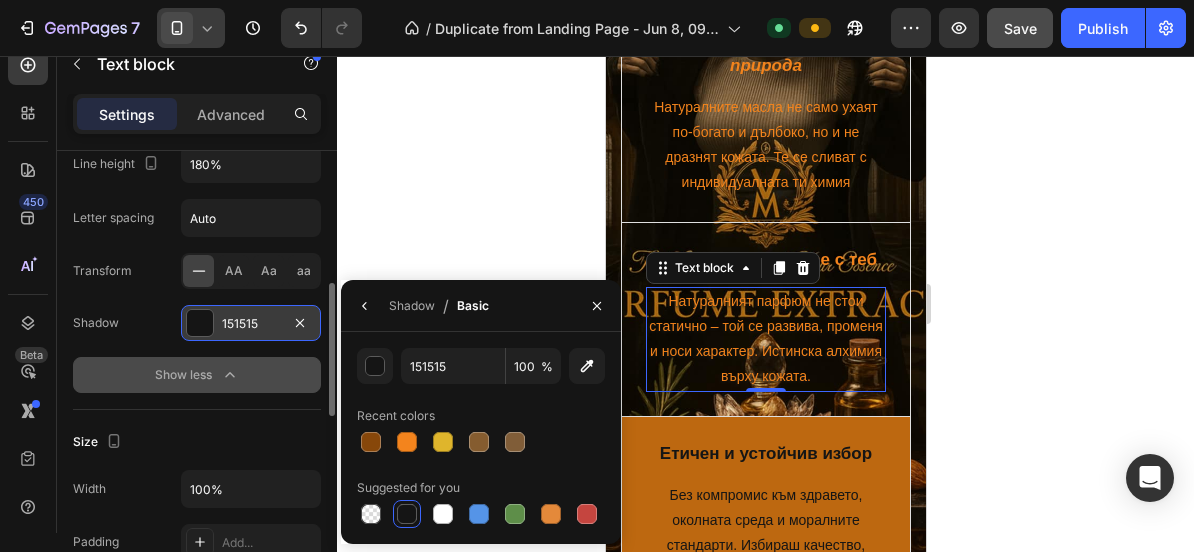 click on "151515" at bounding box center (251, 324) 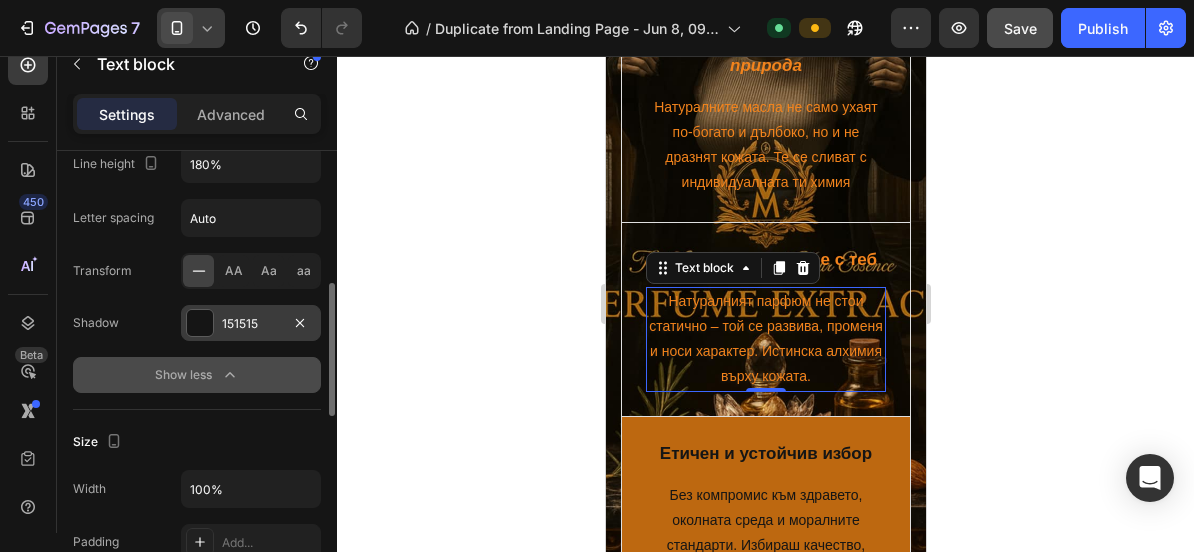 click on "151515" at bounding box center [251, 324] 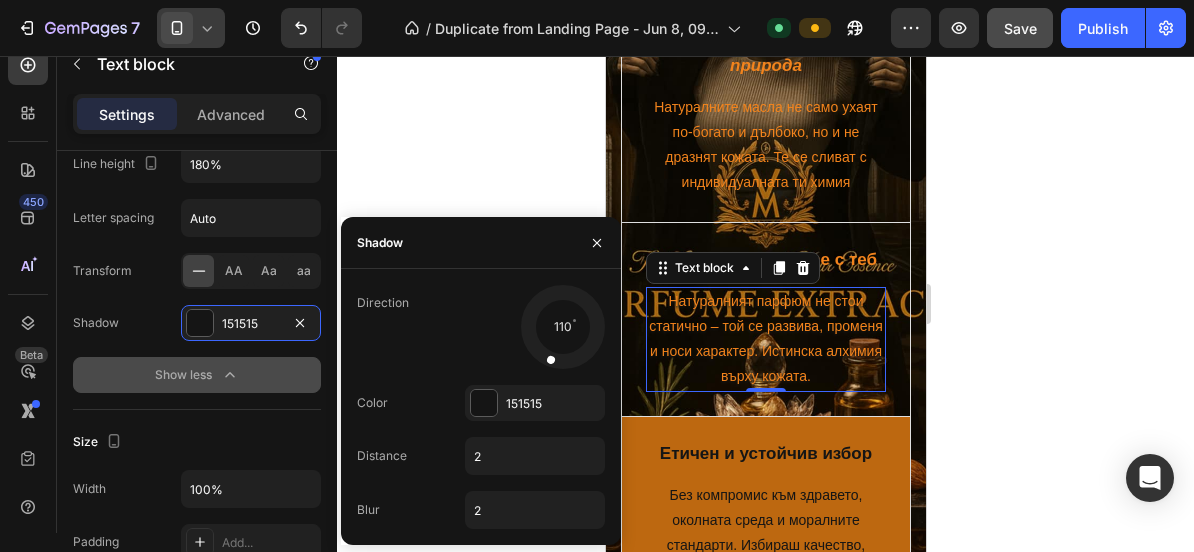 drag, startPoint x: 538, startPoint y: 351, endPoint x: 544, endPoint y: 367, distance: 17.088007 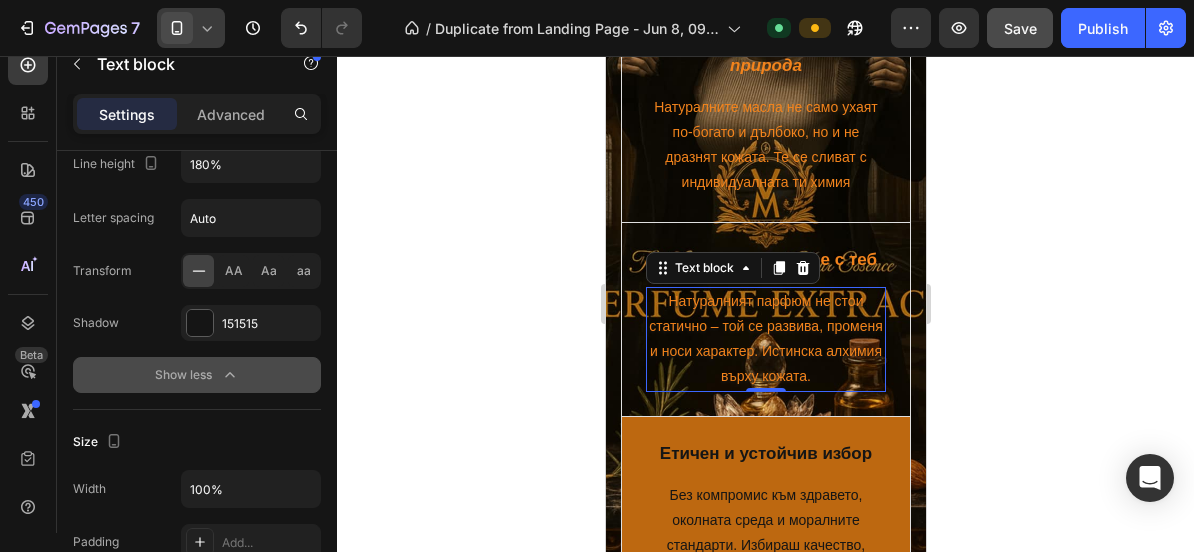 click 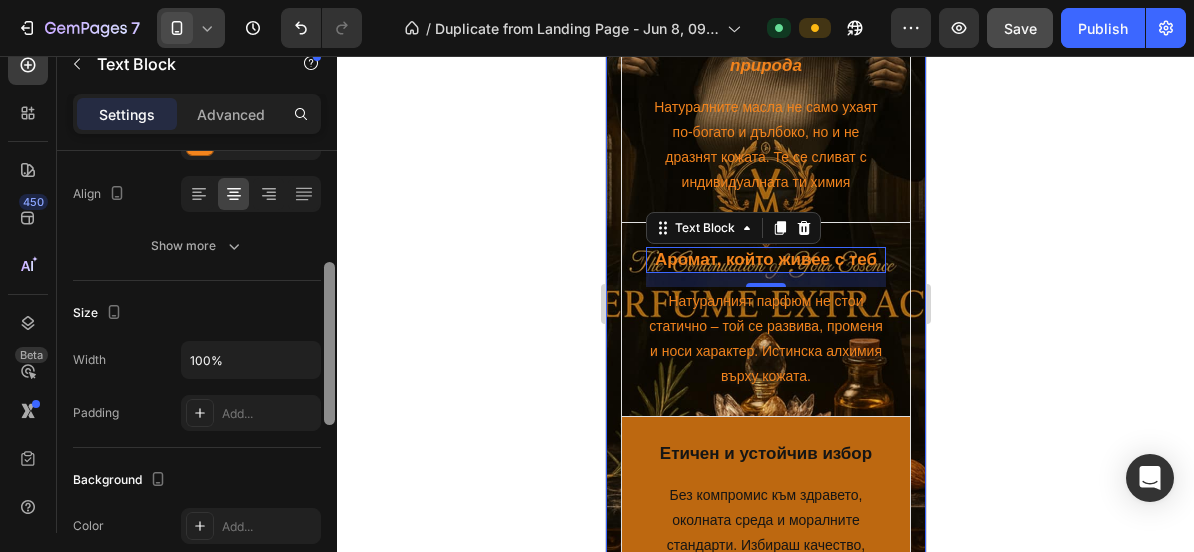 scroll, scrollTop: 304, scrollLeft: 0, axis: vertical 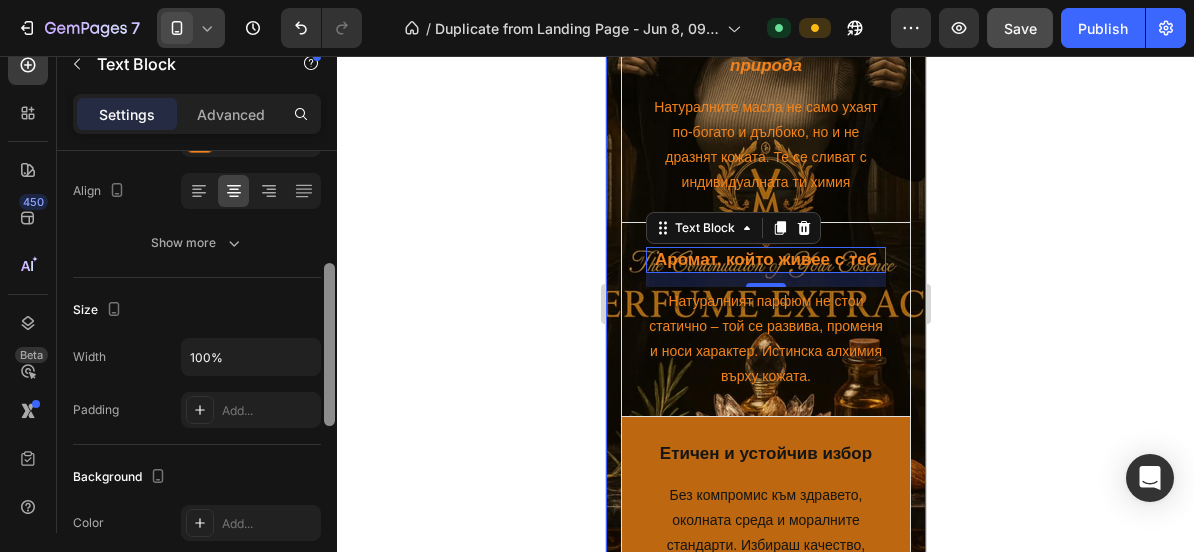 drag, startPoint x: 332, startPoint y: 301, endPoint x: 350, endPoint y: 414, distance: 114.424644 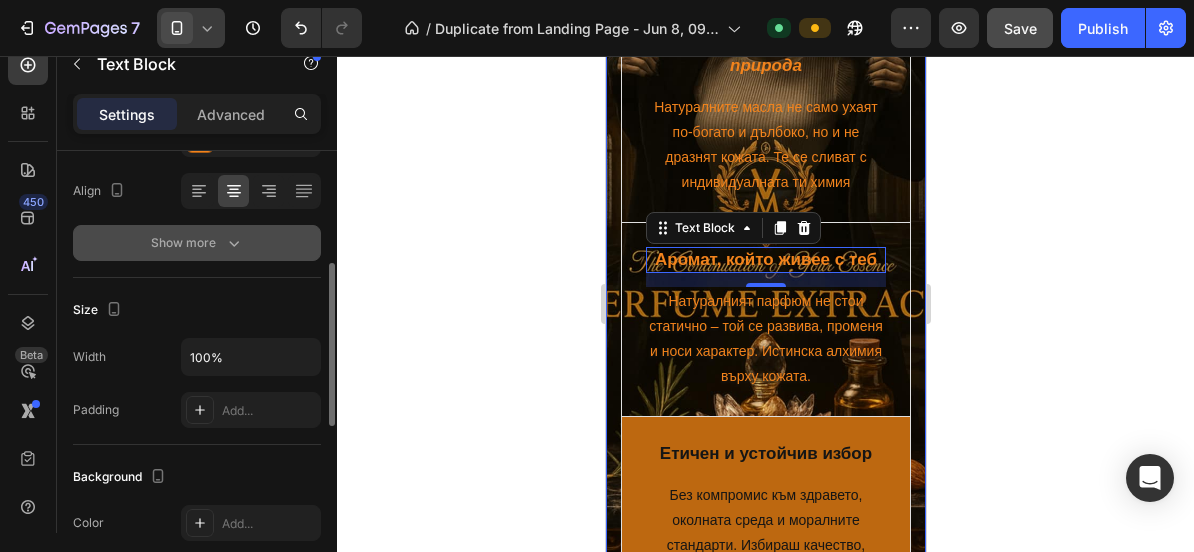 click 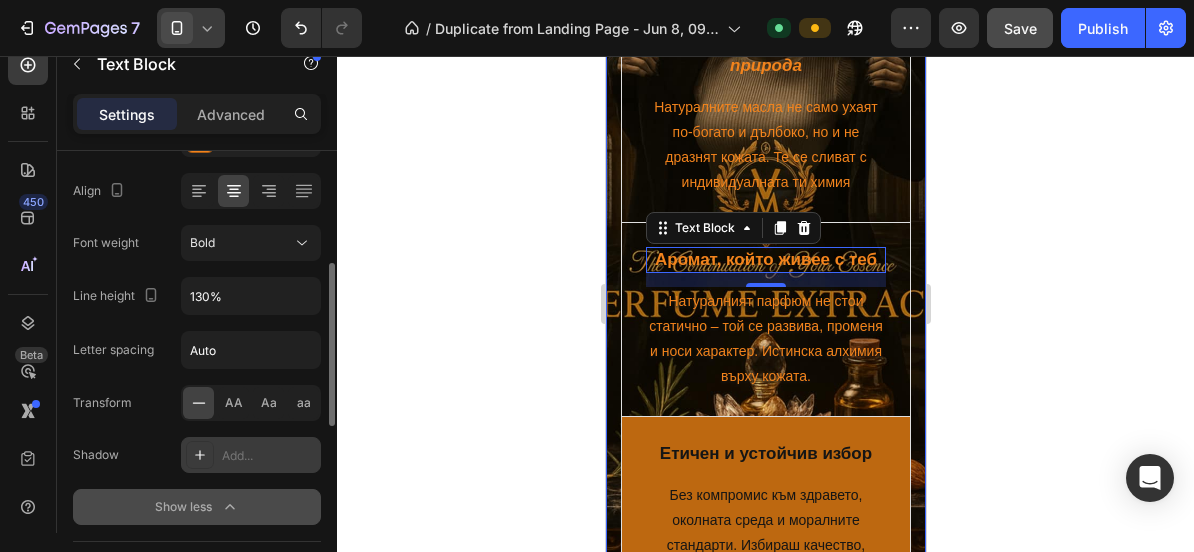click on "Add..." at bounding box center [269, 456] 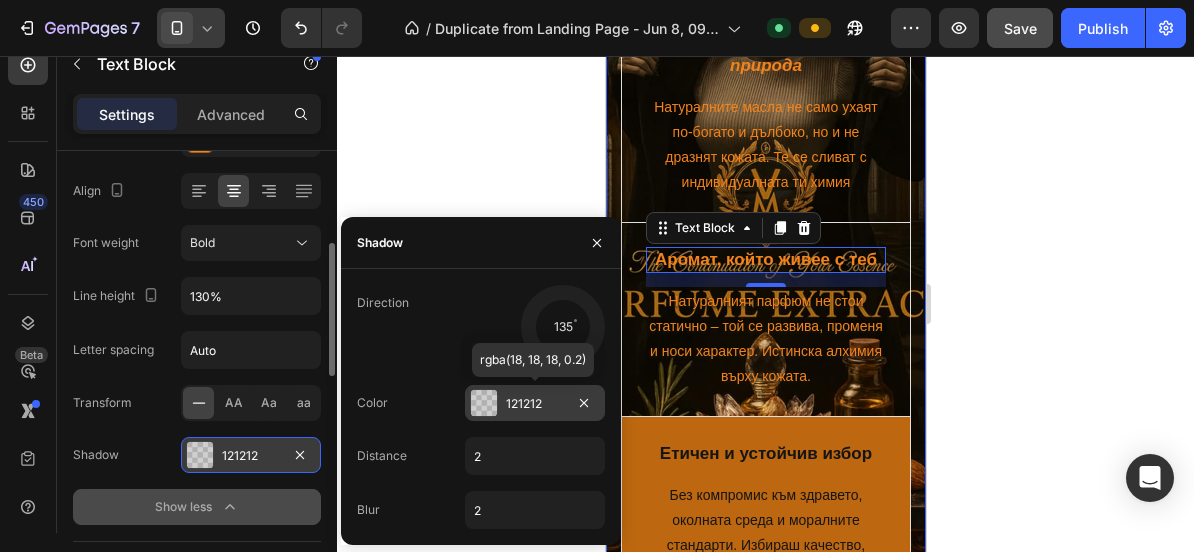 click on "121212" at bounding box center (535, 404) 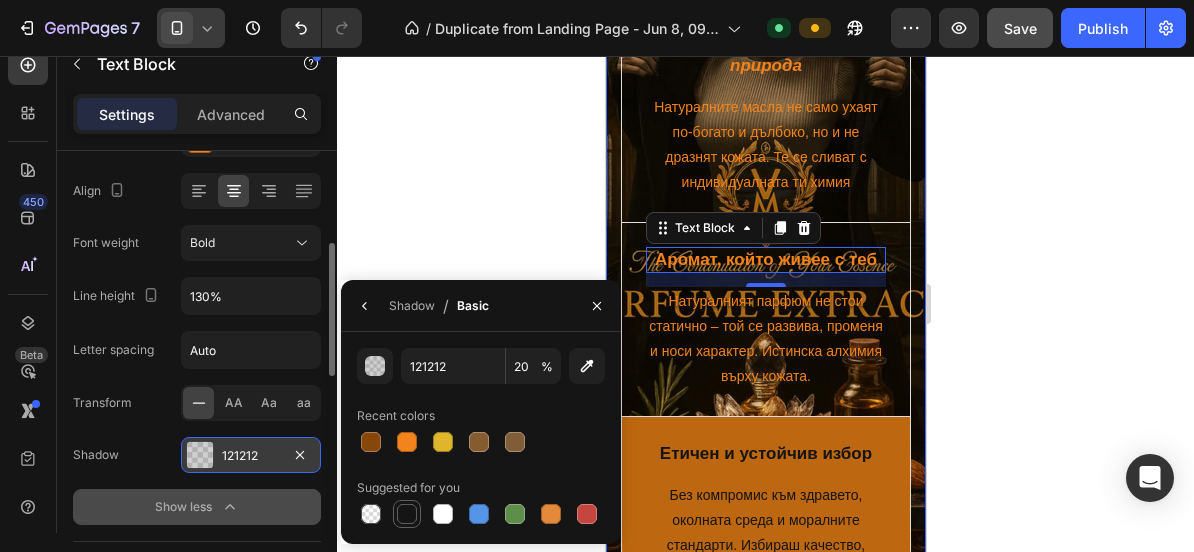 click at bounding box center (407, 514) 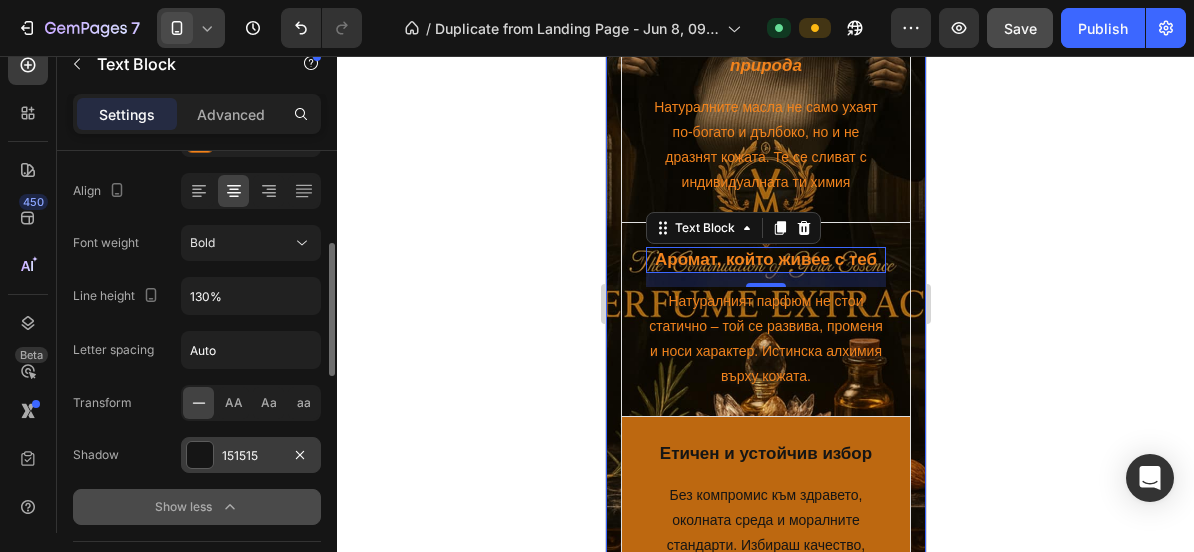 click 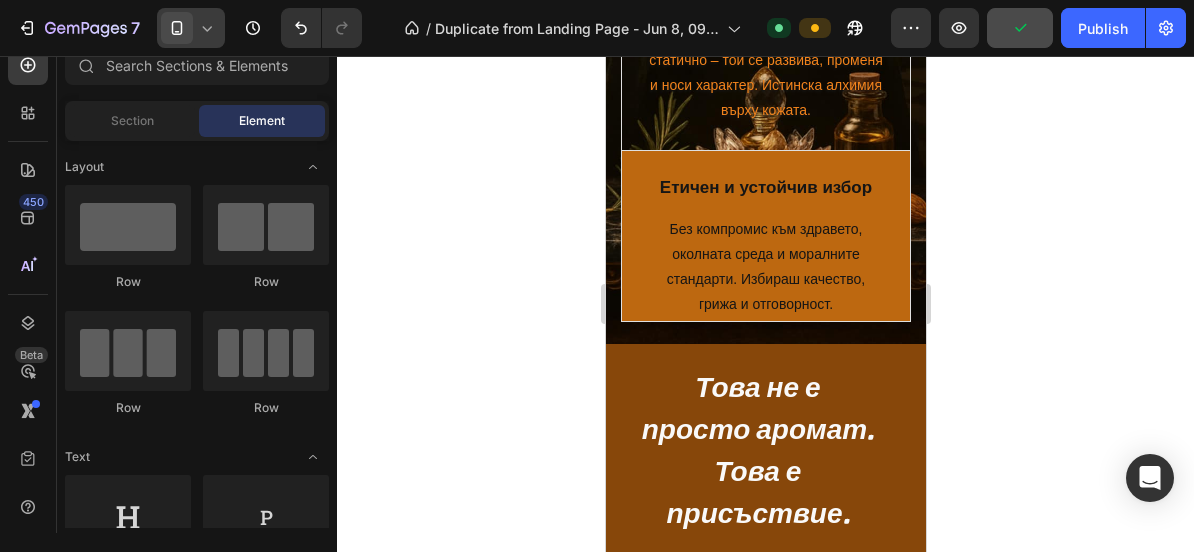 scroll, scrollTop: 2926, scrollLeft: 0, axis: vertical 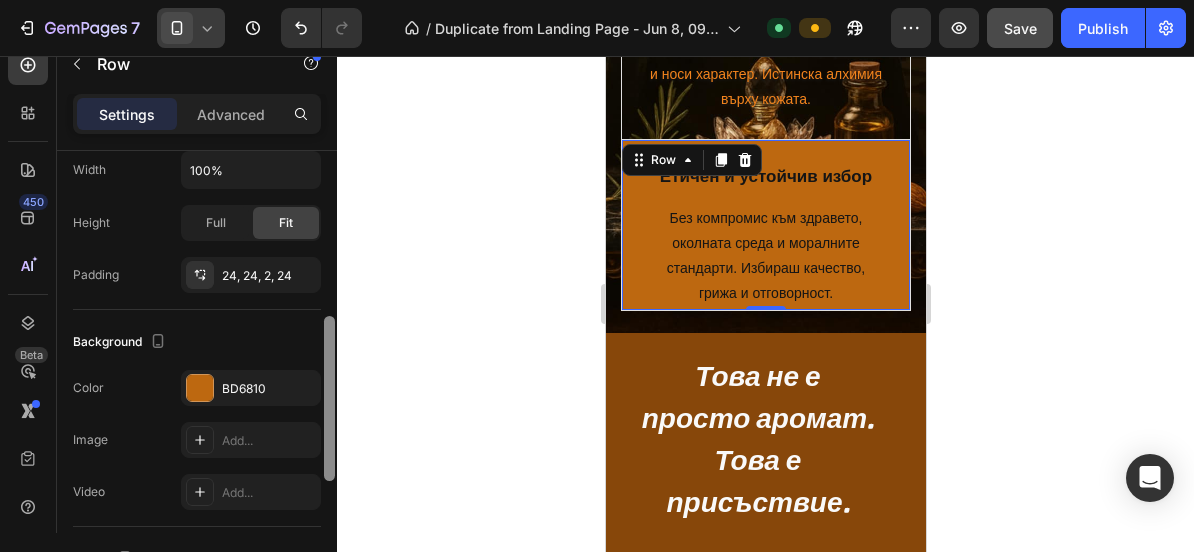 click at bounding box center (329, 370) 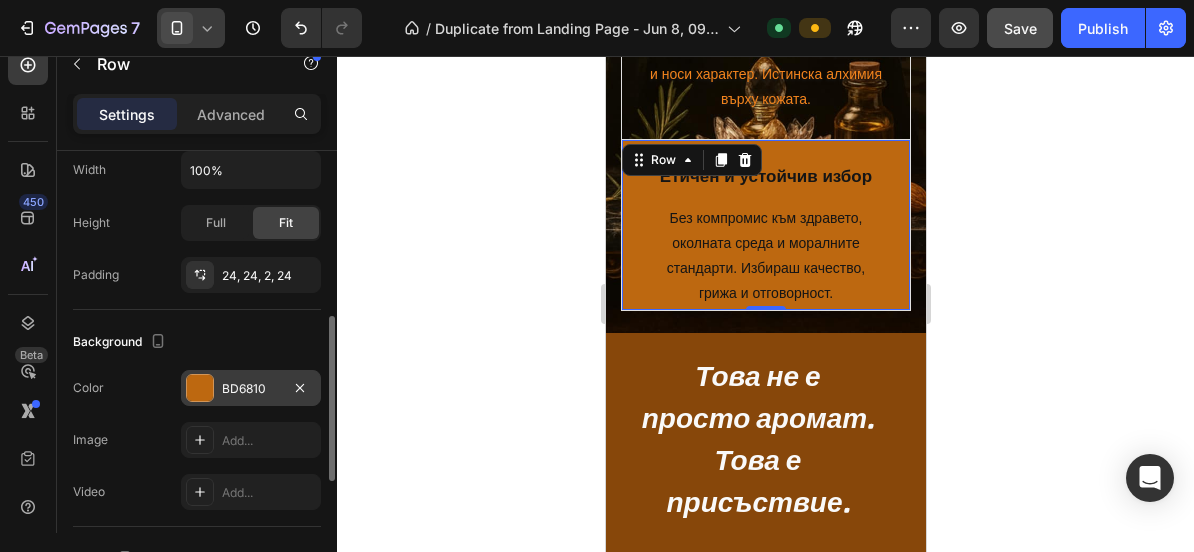 click on "BD6810" at bounding box center [251, 389] 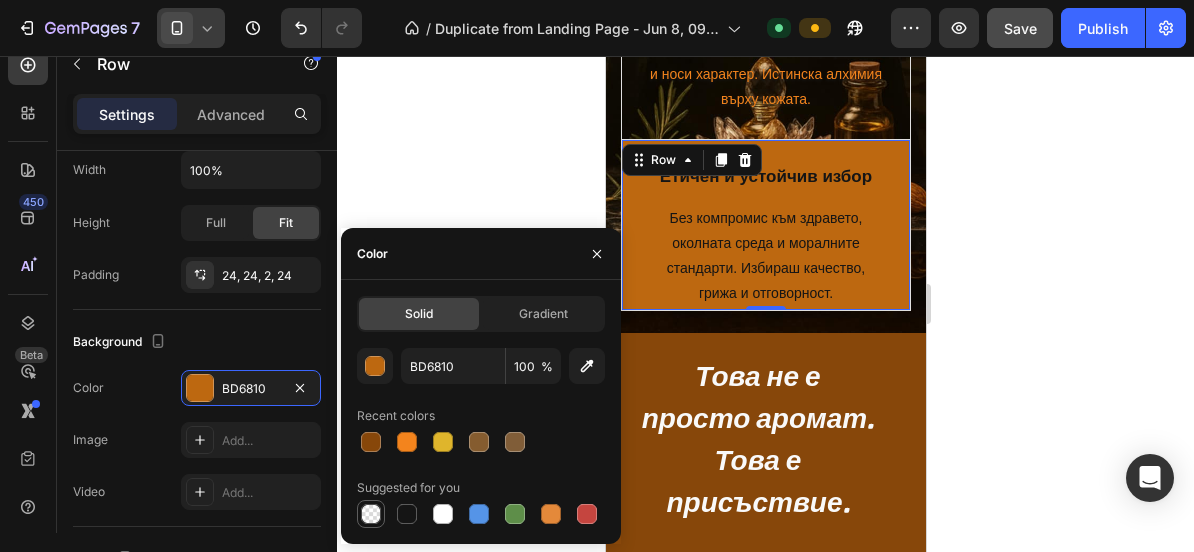 click at bounding box center (371, 514) 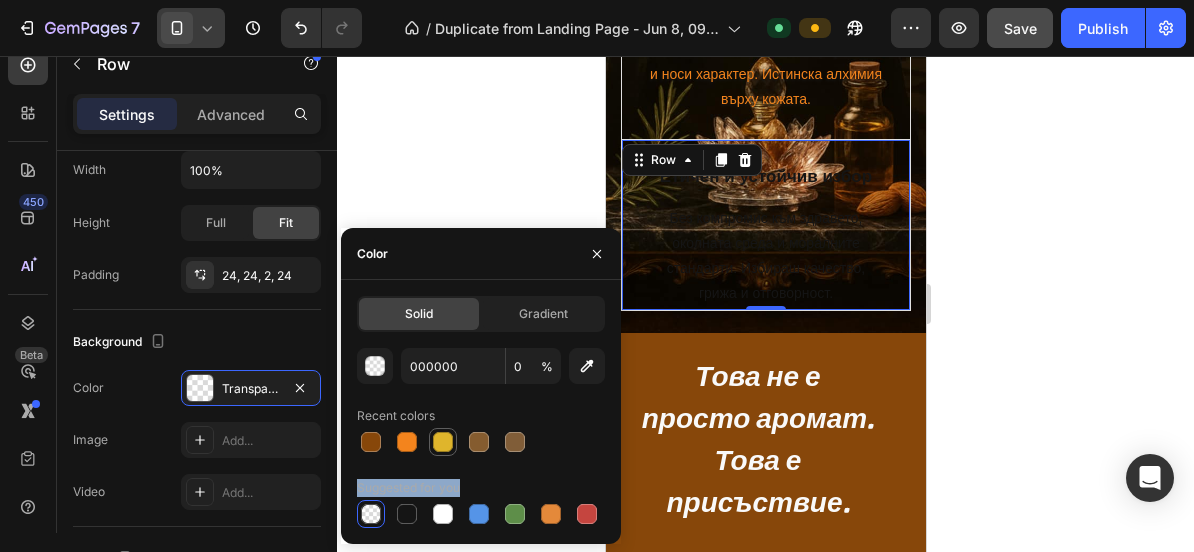 drag, startPoint x: 379, startPoint y: 515, endPoint x: 455, endPoint y: 429, distance: 114.76933 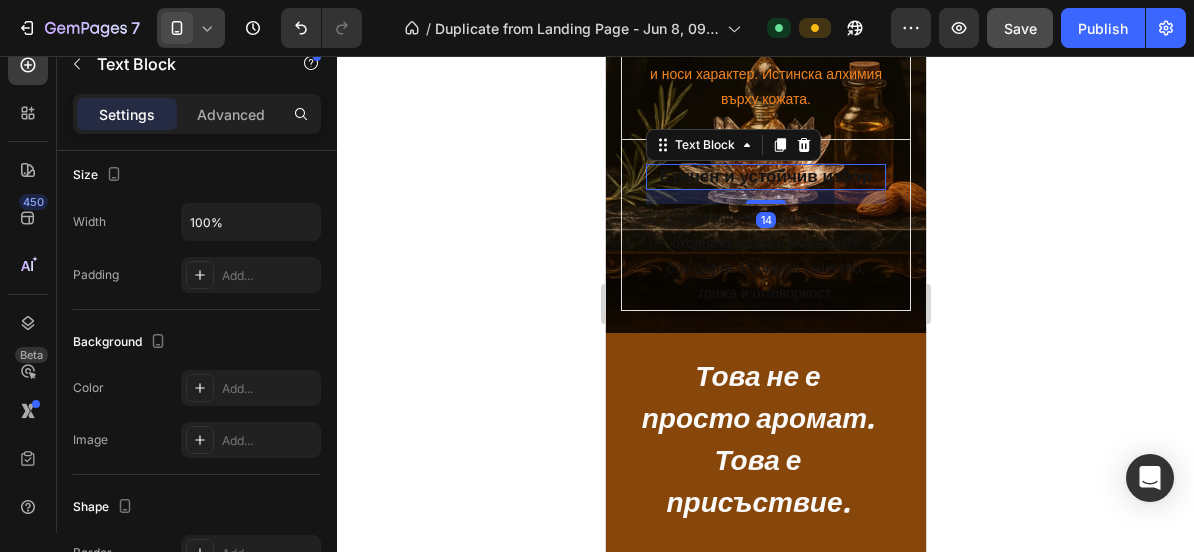 scroll, scrollTop: 0, scrollLeft: 0, axis: both 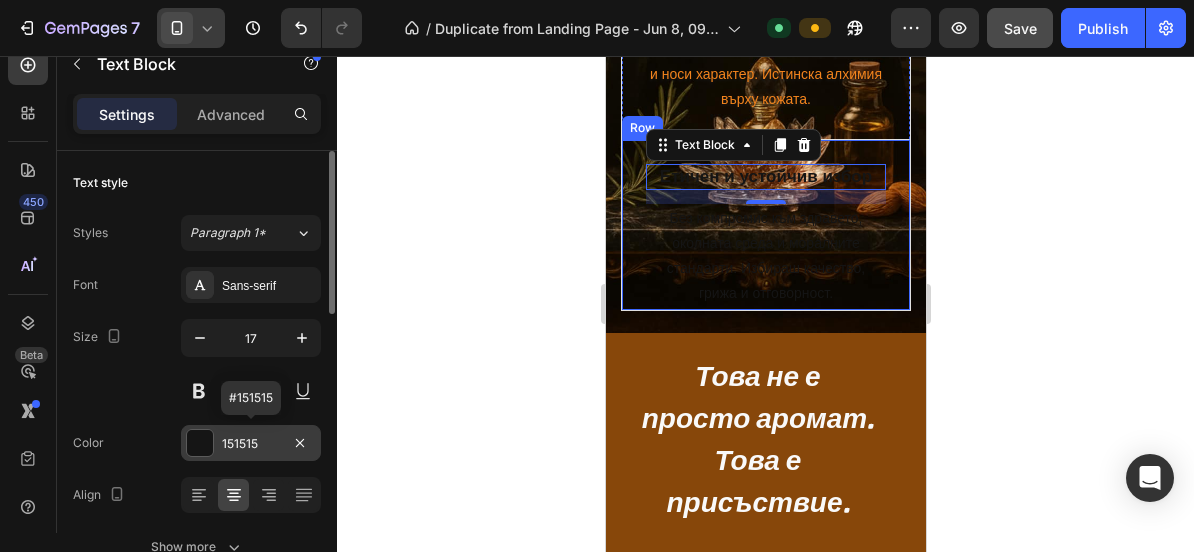 click on "151515" at bounding box center (251, 443) 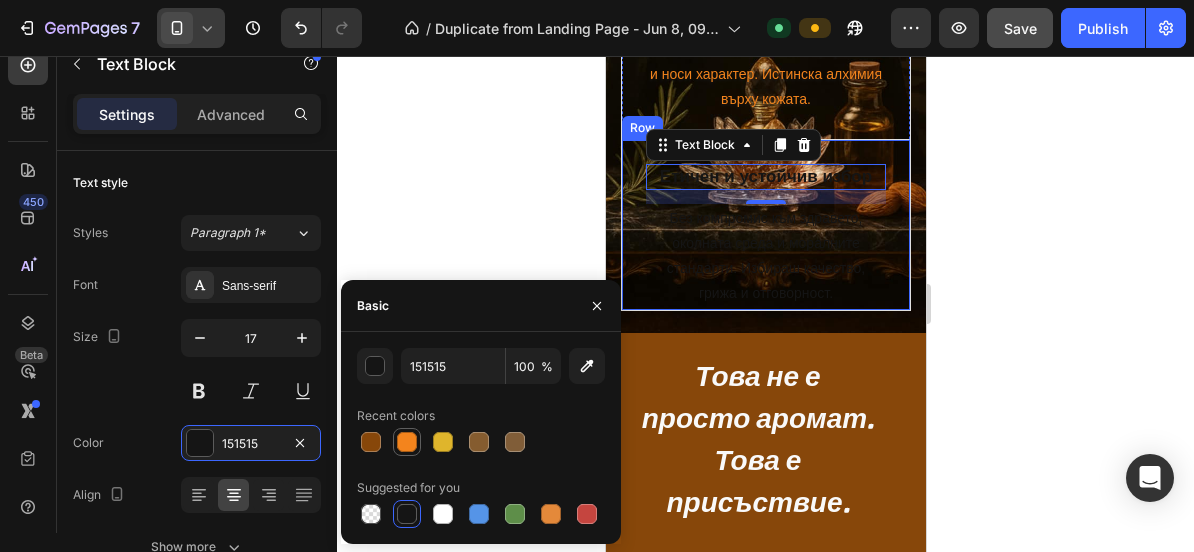 click at bounding box center (407, 442) 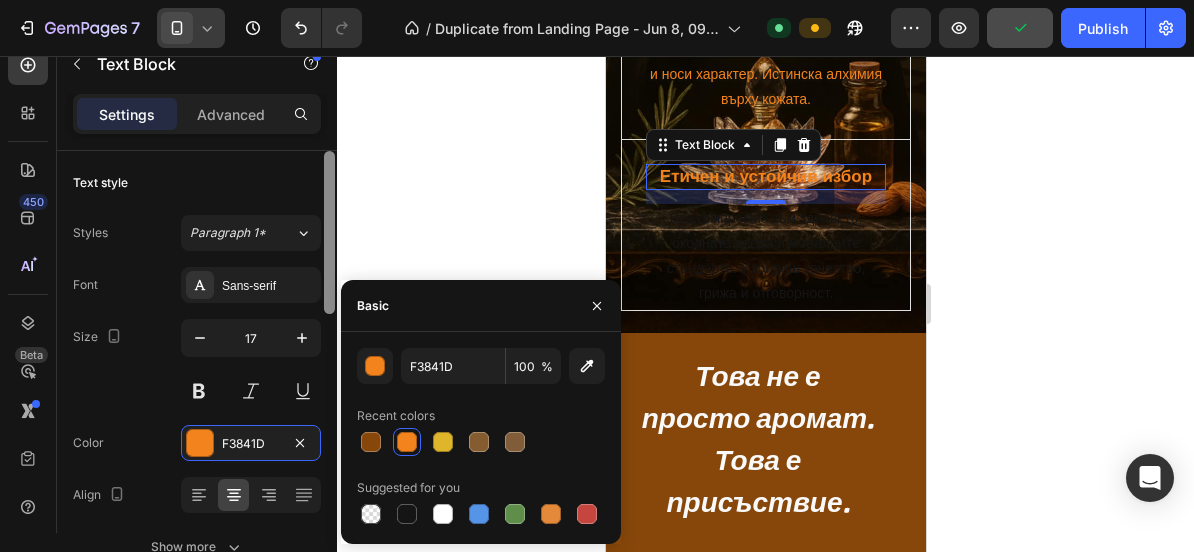 scroll, scrollTop: 439, scrollLeft: 0, axis: vertical 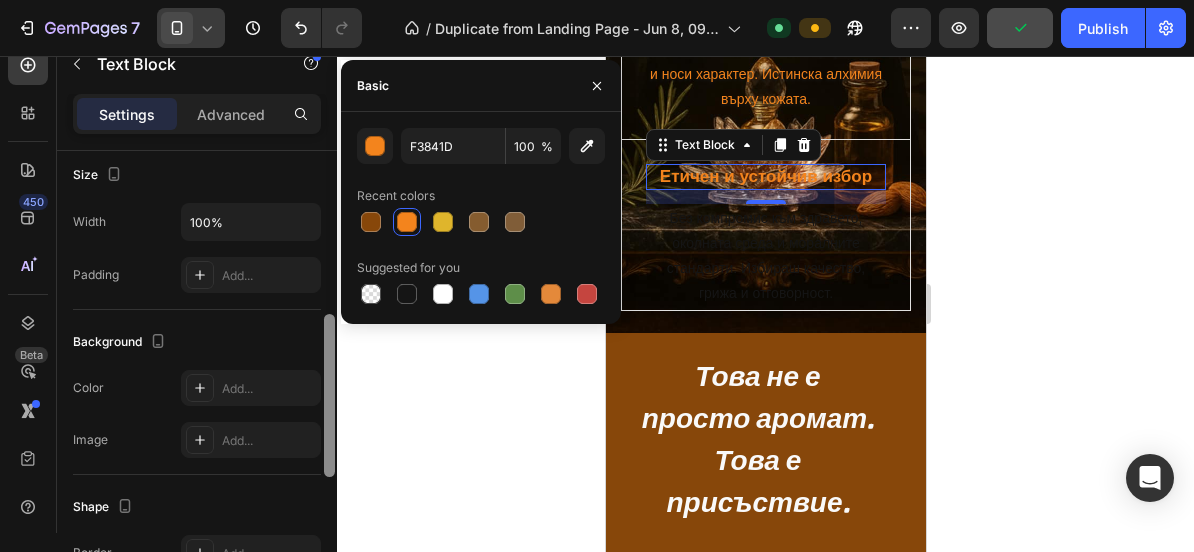 click at bounding box center (329, 370) 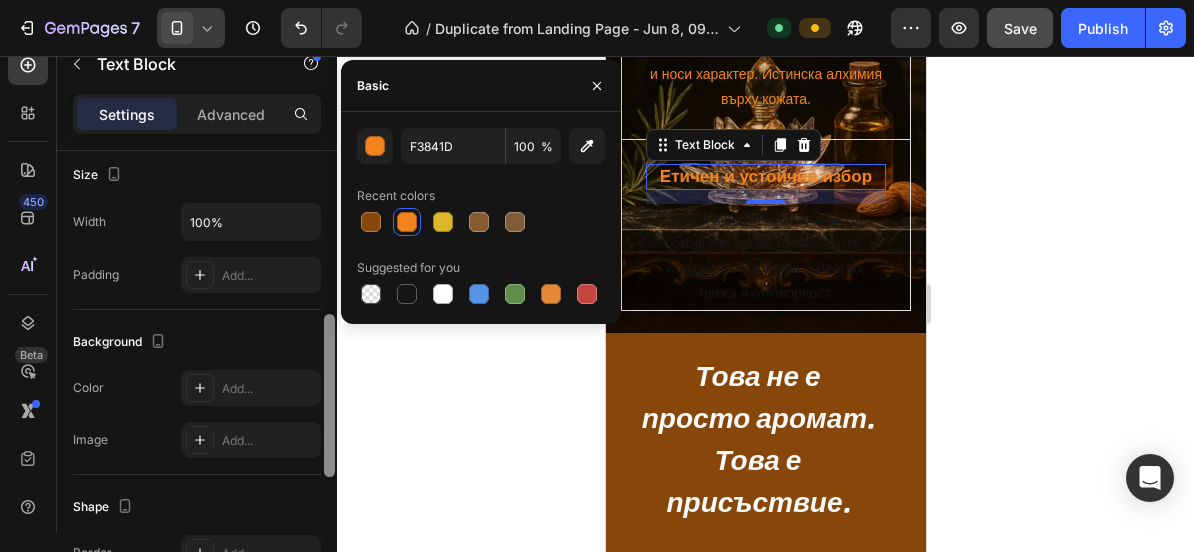 scroll, scrollTop: 743, scrollLeft: 0, axis: vertical 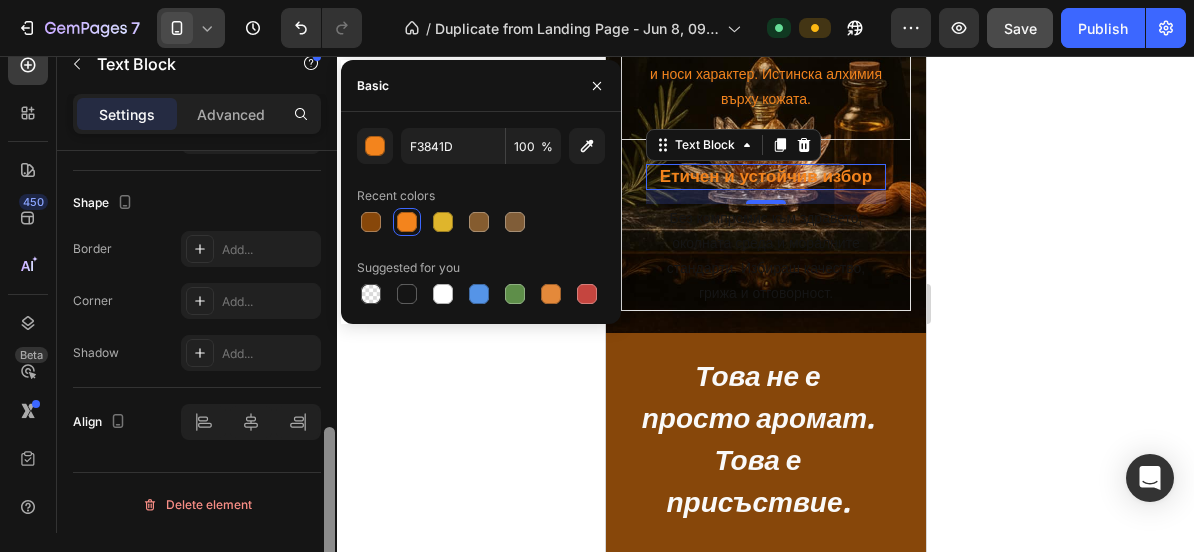 click at bounding box center (329, 370) 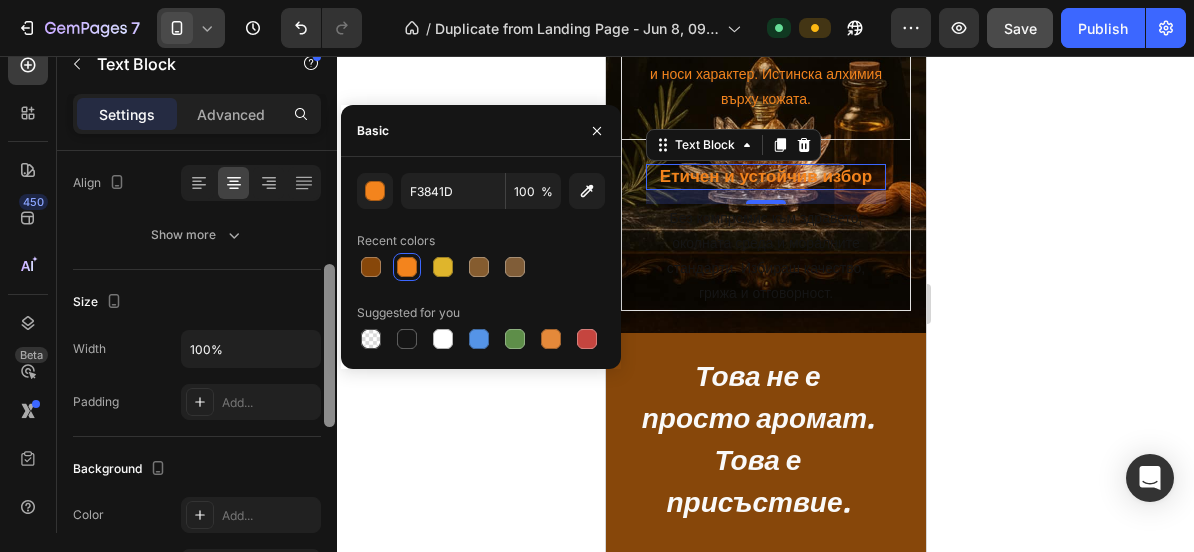 scroll, scrollTop: 307, scrollLeft: 0, axis: vertical 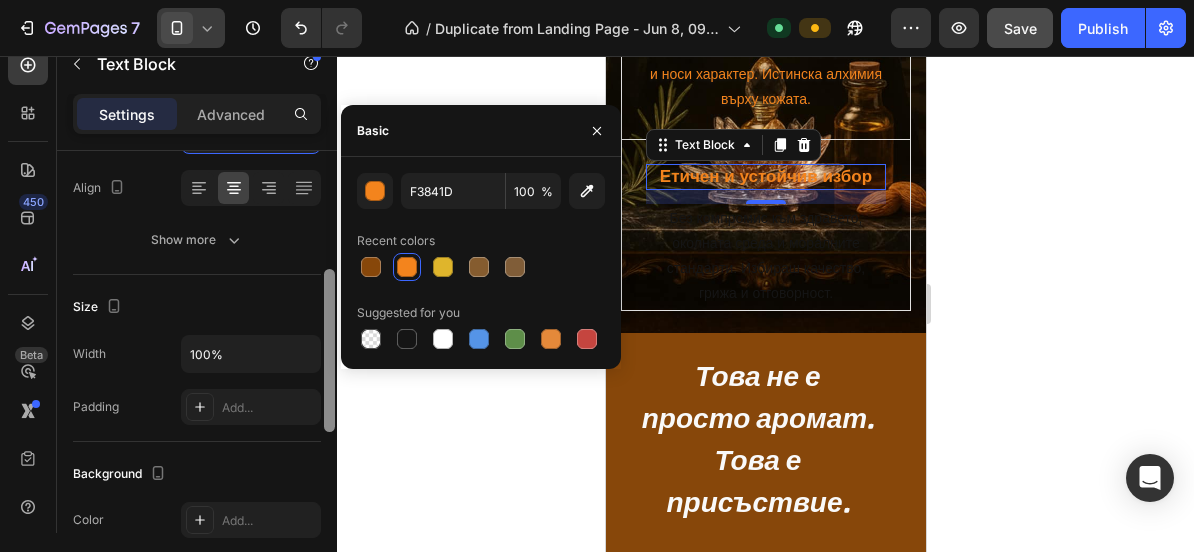 drag, startPoint x: 326, startPoint y: 439, endPoint x: 326, endPoint y: 277, distance: 162 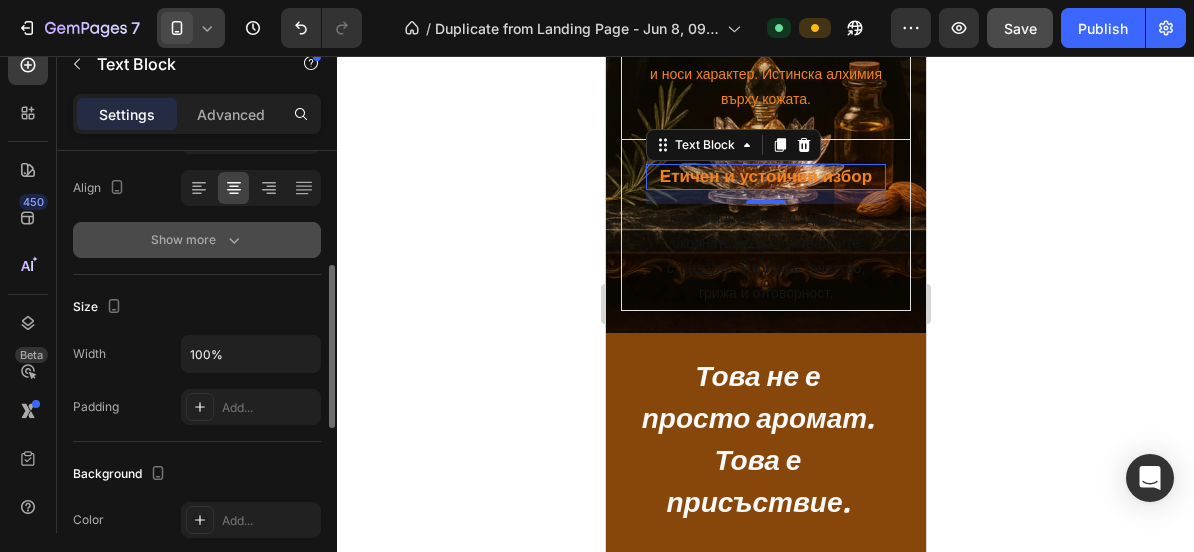 click on "Show more" at bounding box center [197, 240] 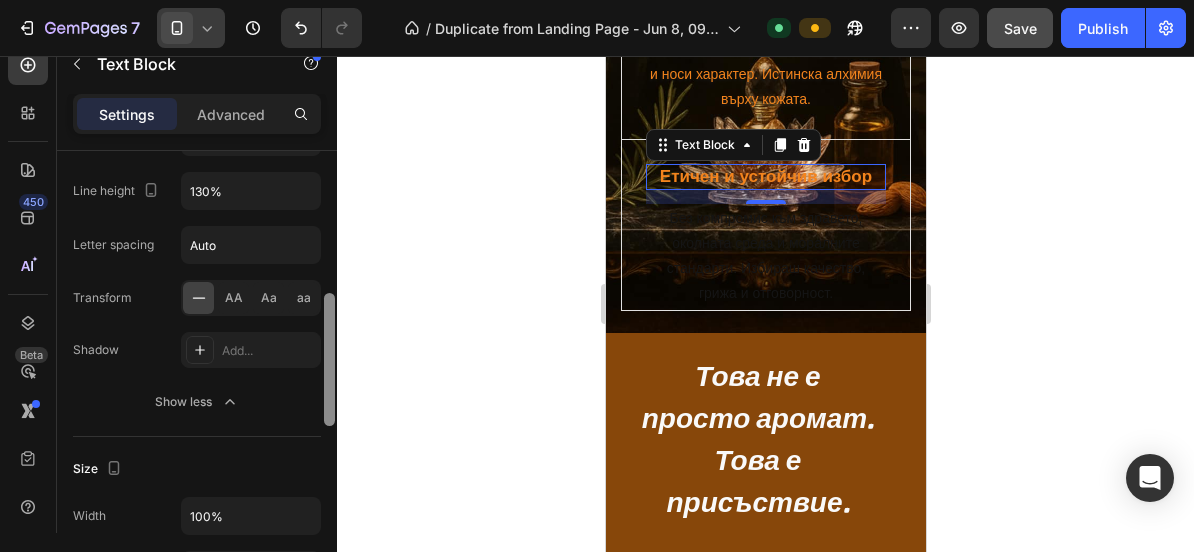 scroll, scrollTop: 426, scrollLeft: 0, axis: vertical 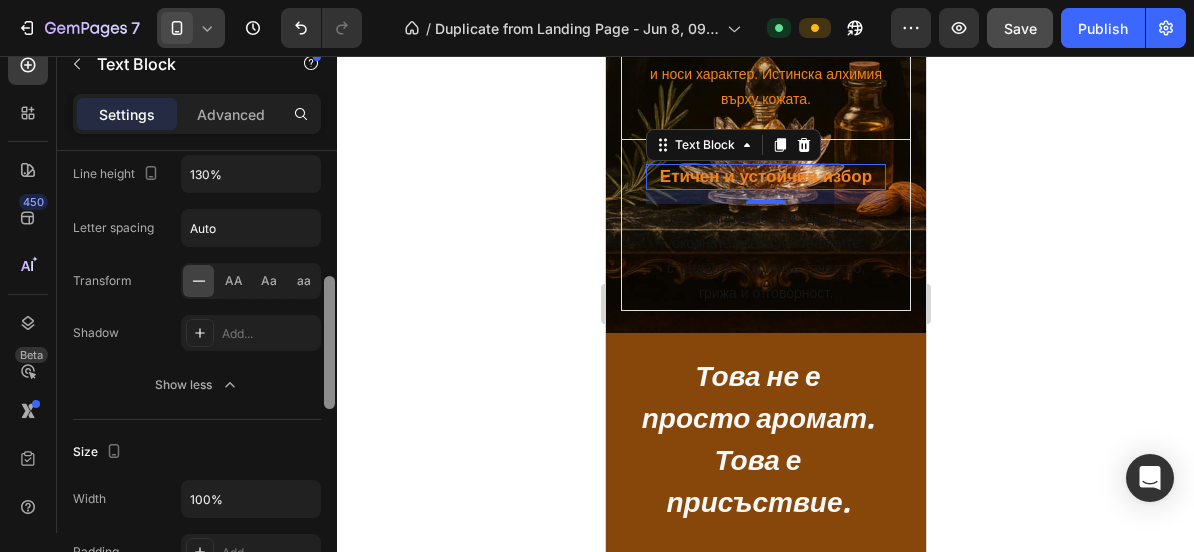 drag, startPoint x: 327, startPoint y: 341, endPoint x: 340, endPoint y: 385, distance: 45.88028 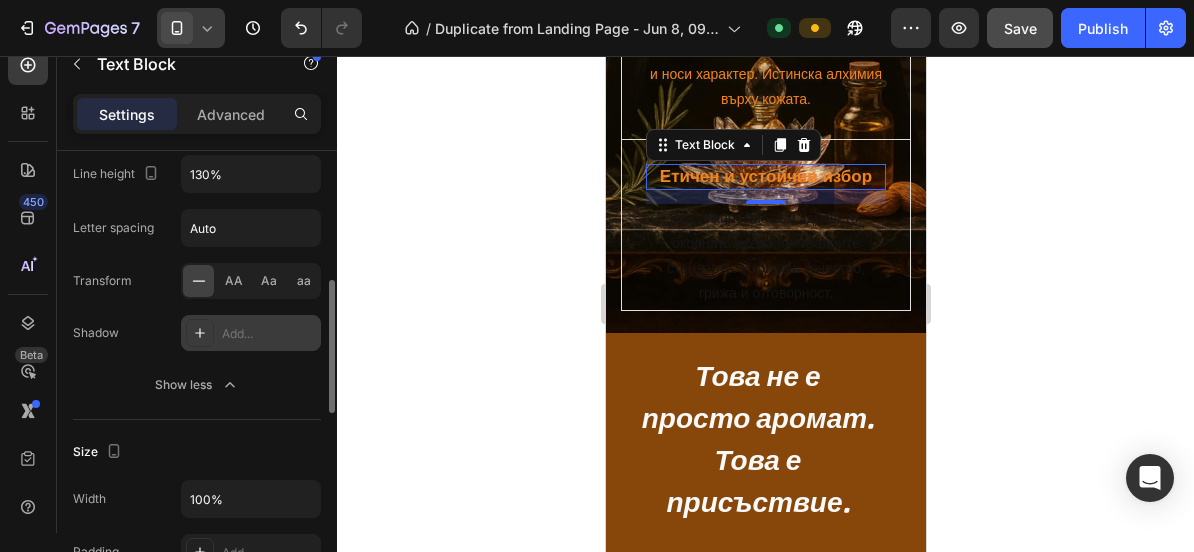click on "Add..." at bounding box center (269, 334) 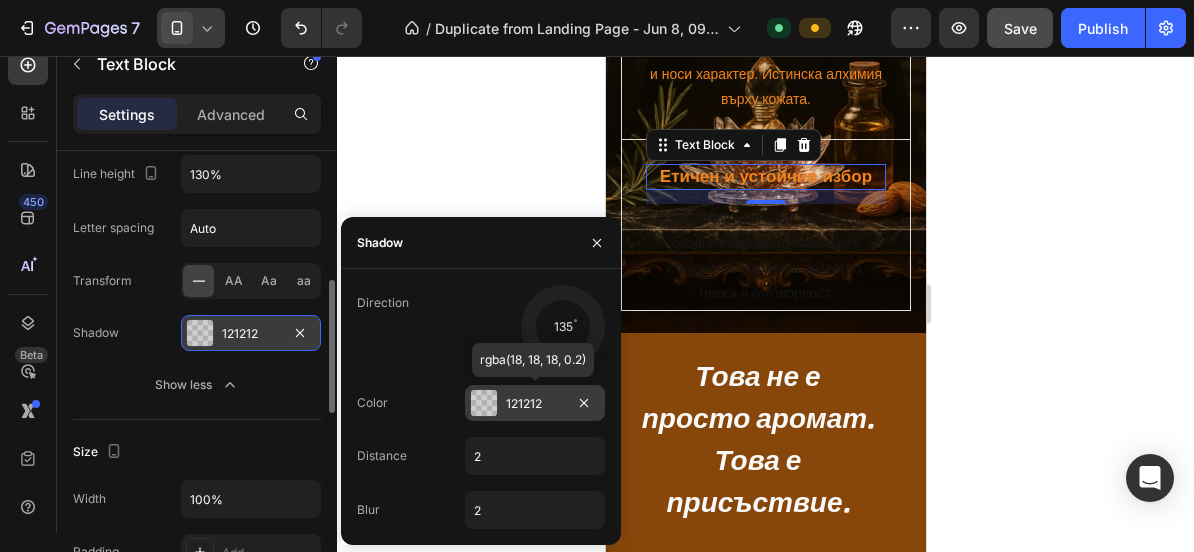 click on "121212" at bounding box center (535, 404) 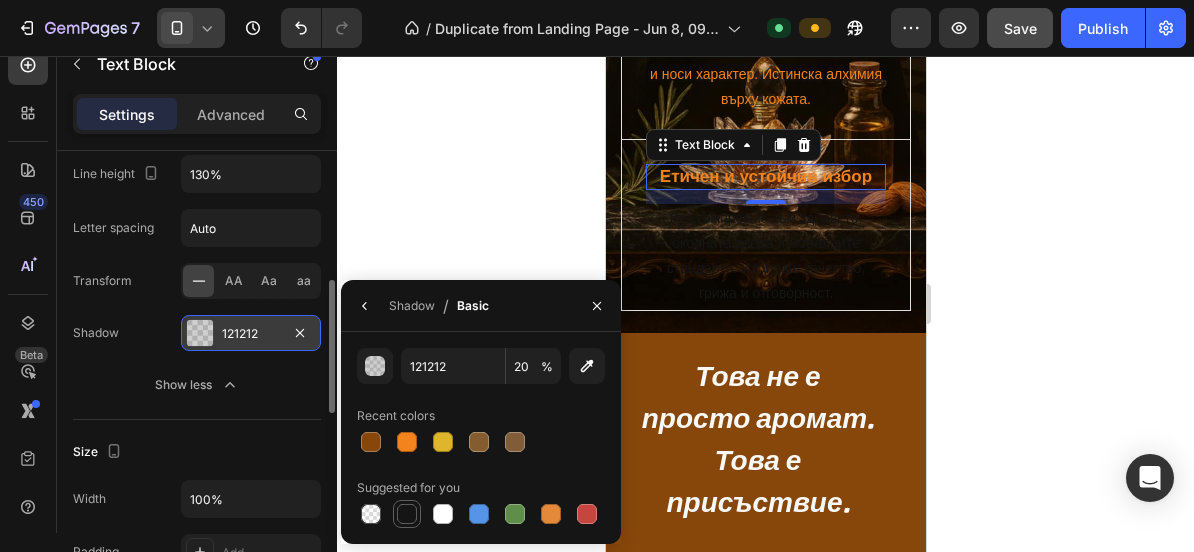 click at bounding box center [407, 514] 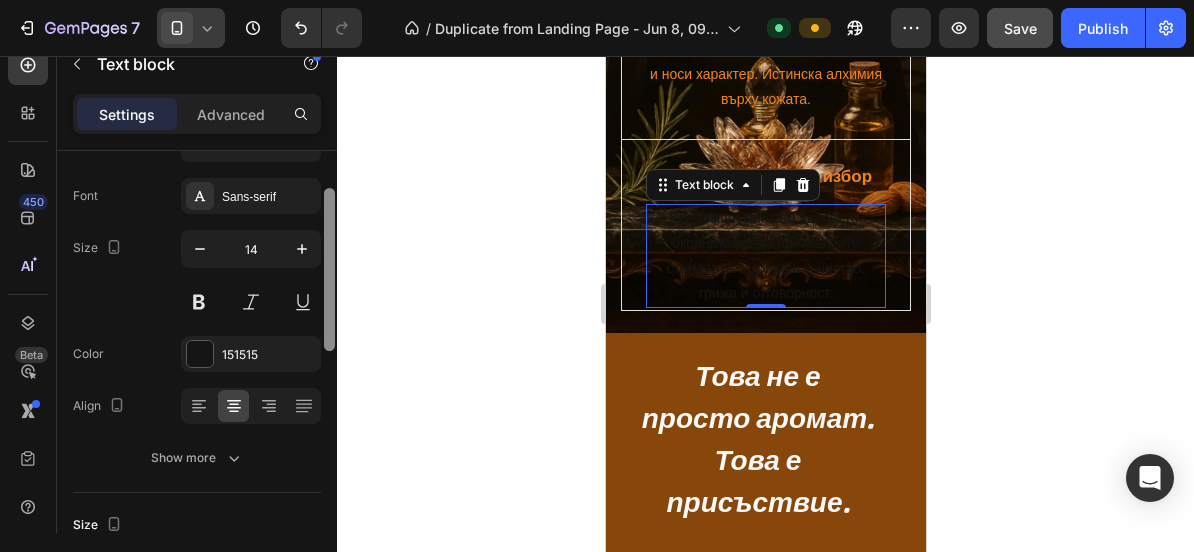 scroll, scrollTop: 92, scrollLeft: 0, axis: vertical 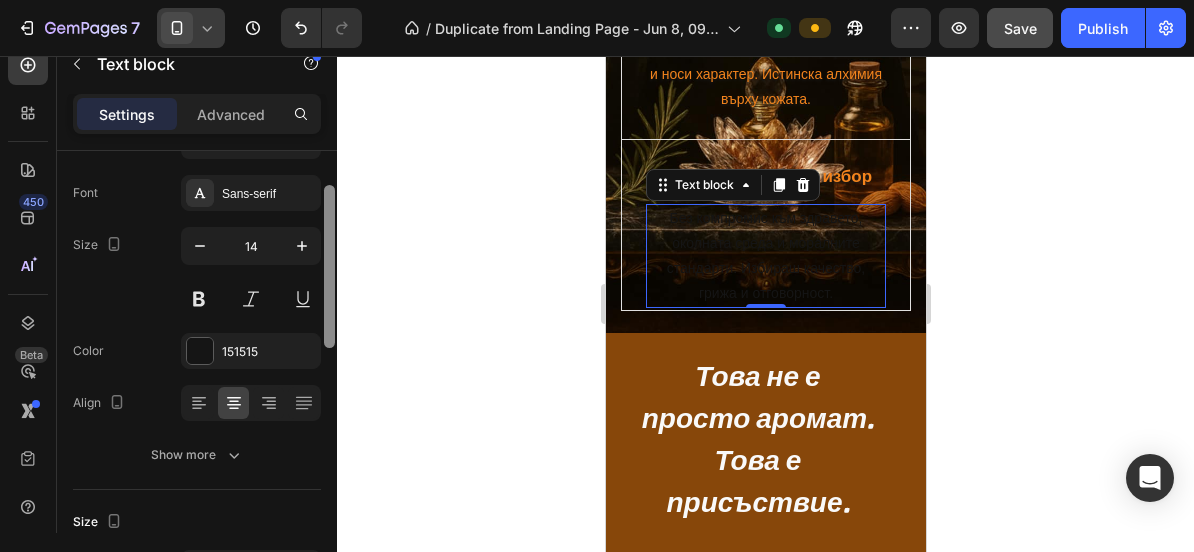 drag, startPoint x: 326, startPoint y: 329, endPoint x: 356, endPoint y: 205, distance: 127.57743 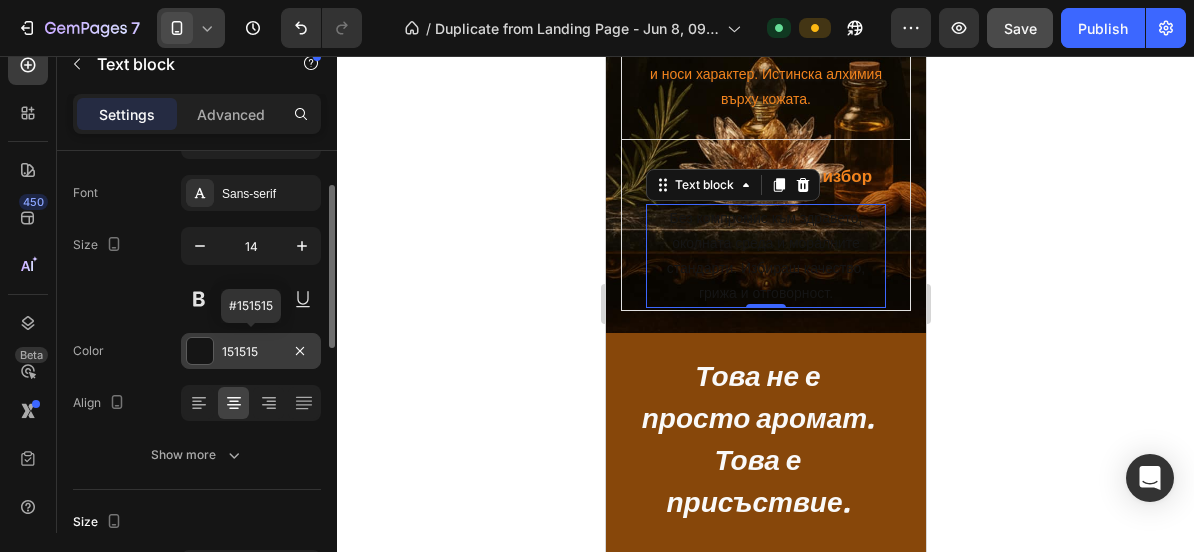 click on "151515" at bounding box center [251, 351] 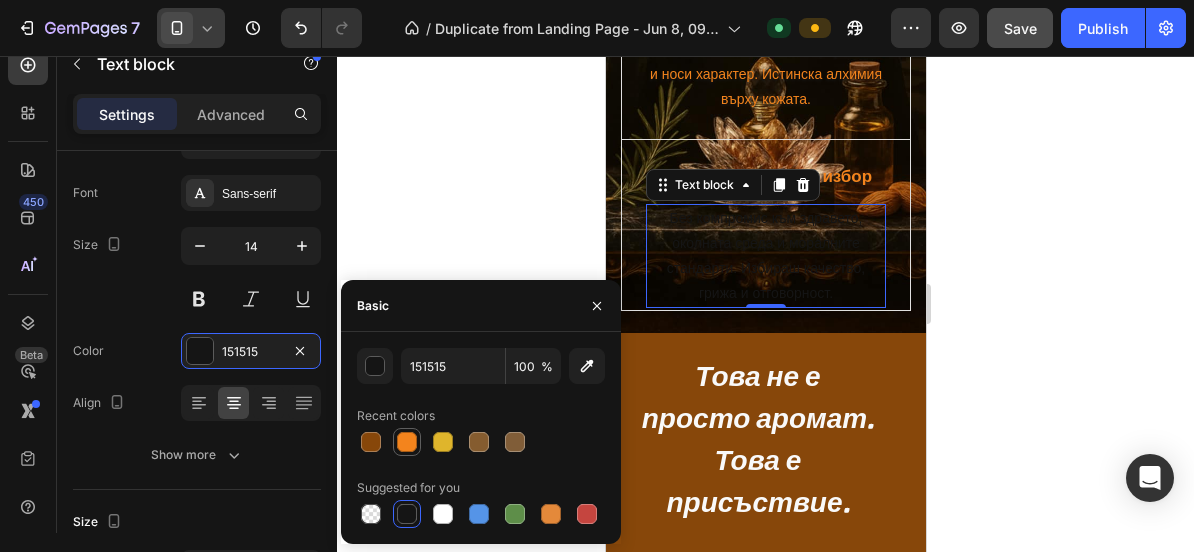 click at bounding box center [407, 442] 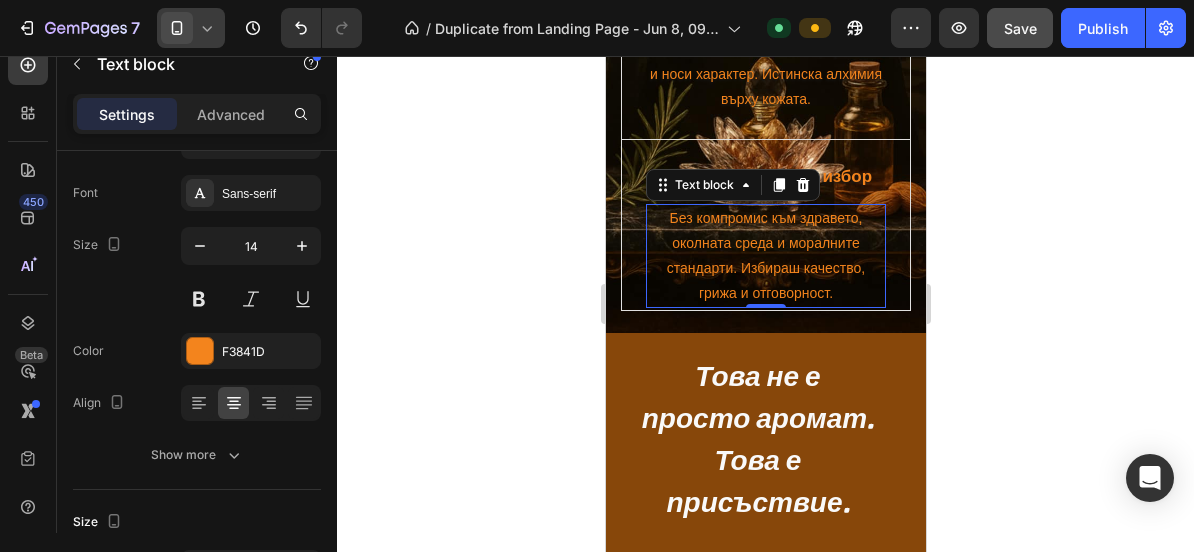 click 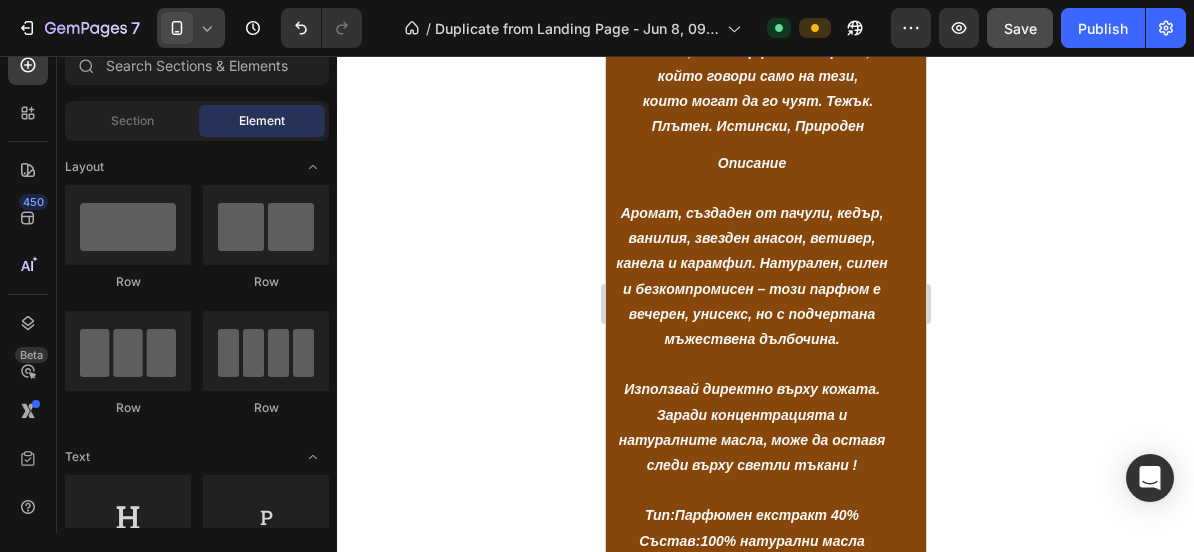 scroll, scrollTop: 3412, scrollLeft: 0, axis: vertical 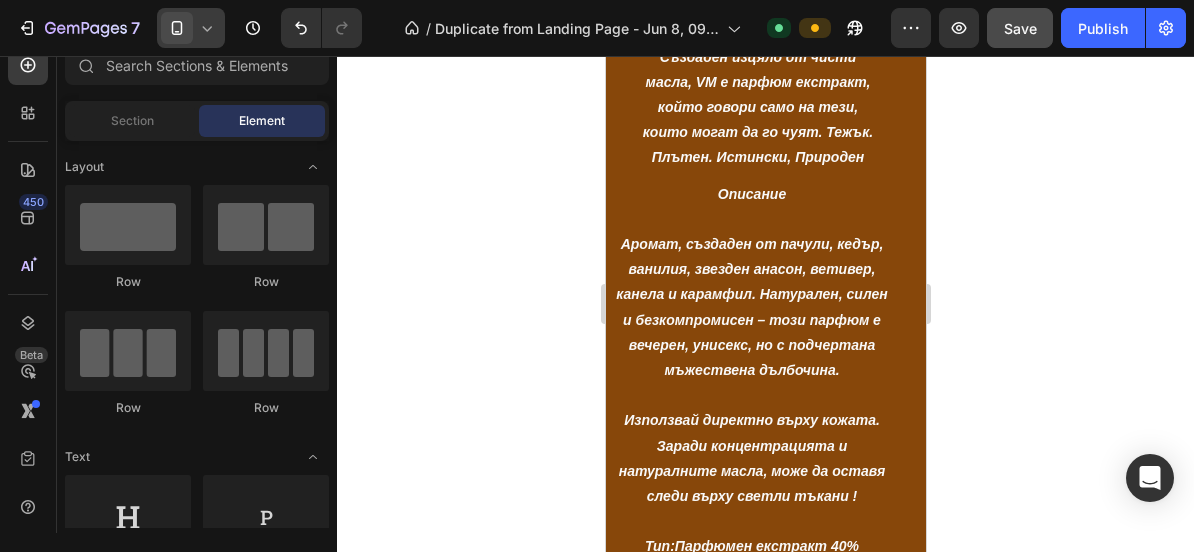 drag, startPoint x: 916, startPoint y: 281, endPoint x: 1545, endPoint y: 368, distance: 634.98816 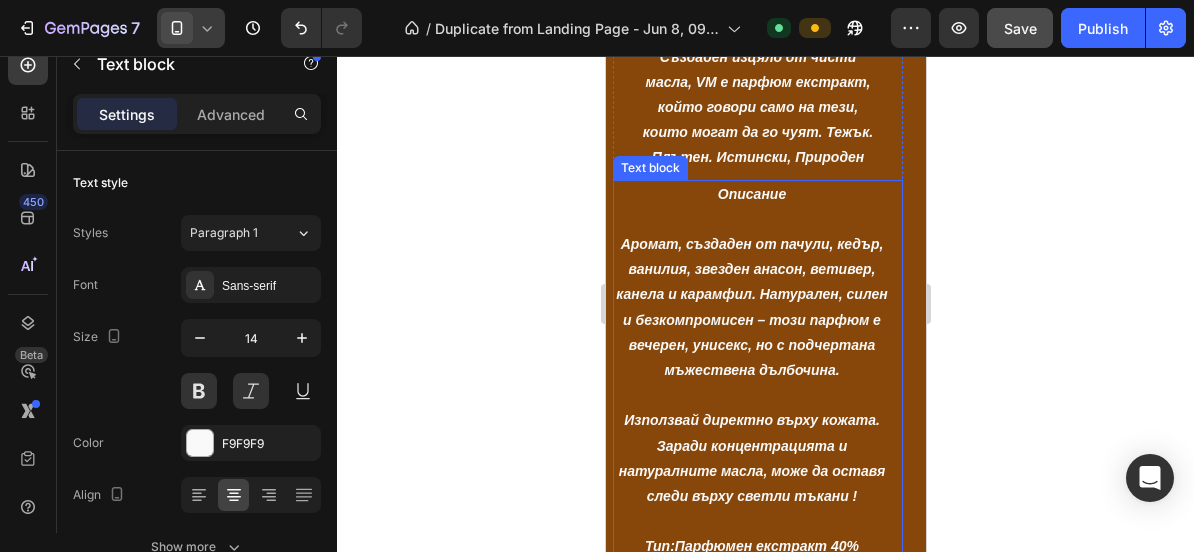 click on "Аромат, създаден от пачули, кедър, ванилия, звезден анасон, ветивер, канела и карамфил. Натурален, силен и безкомпромисен – този парфюм е вечерен, унисекс, но с подчертана мъжествена дълбочина." at bounding box center (751, 307) 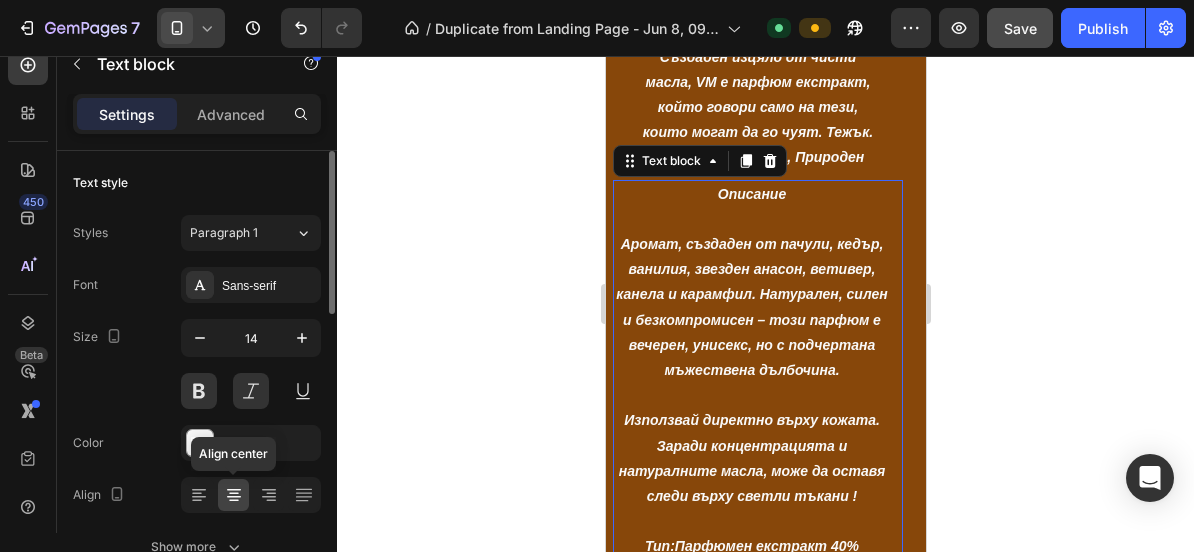 click 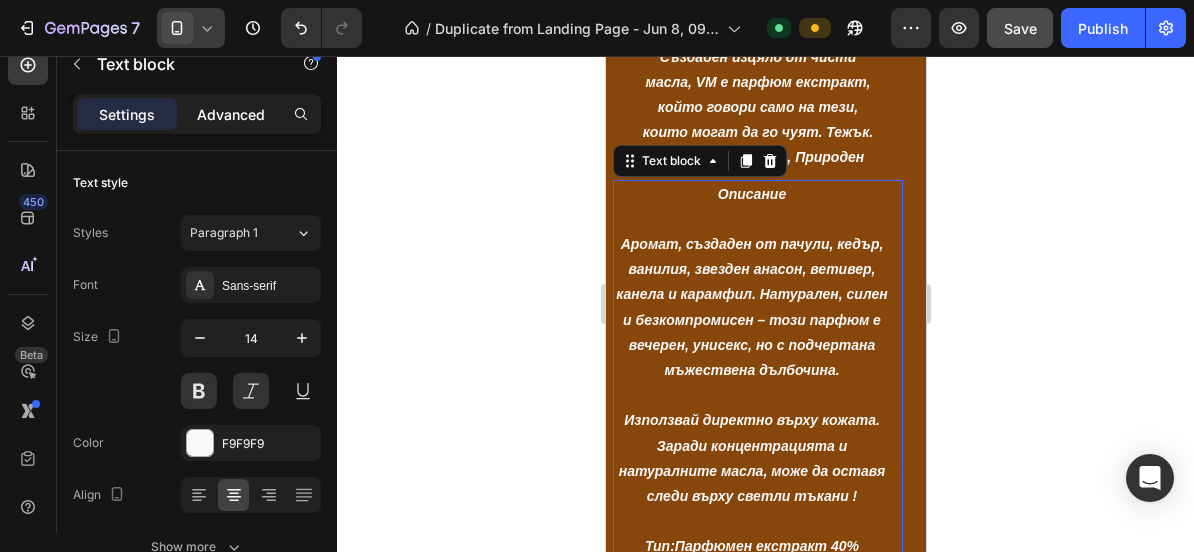 click on "Advanced" at bounding box center [231, 114] 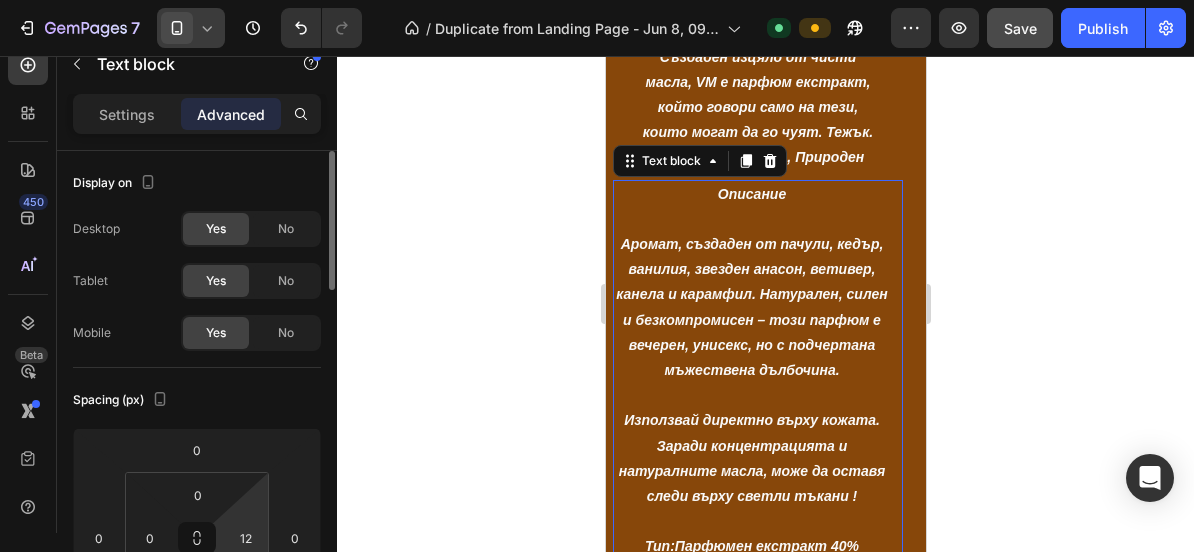 click on "7   /  Duplicate from Landing Page - Jun 8, 09:02:57 Default Preview  Save   Publish  450 Beta Sections(18) Elements(83) Section Element Hero Section Product Detail Brands Trusted Badges Guarantee Product Breakdown How to use Testimonials Compare Bundle FAQs Social Proof Brand Story Product List Collection Blog List Contact Sticky Add to Cart Custom Footer Browse Library 450 Layout
Row
Row
Row
Row Text
Heading
Text Block Button
Button
Button Media
Image
Image" at bounding box center (597, 0) 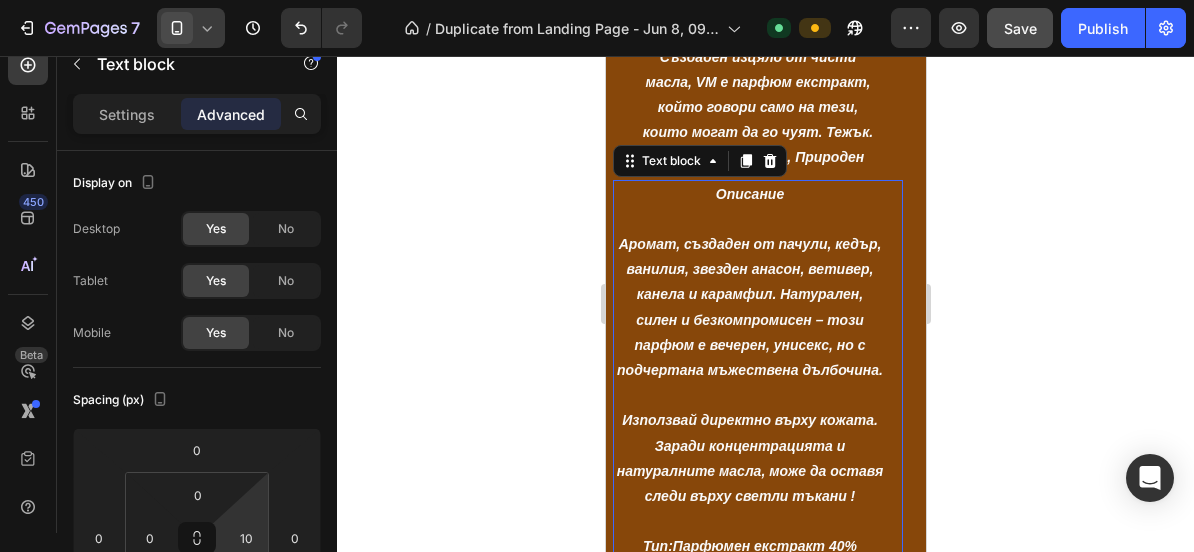 type on "8" 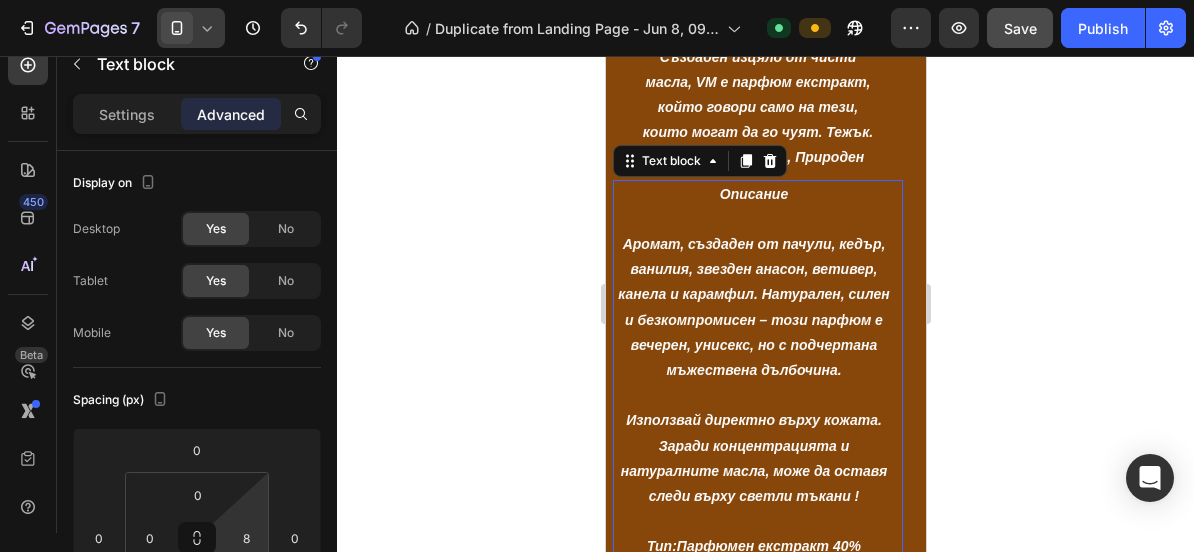 click on "7   /  Duplicate from Landing Page - Jun 8, 09:02:57 Default Preview  Save   Publish  450 Beta Sections(18) Elements(83) Section Element Hero Section Product Detail Brands Trusted Badges Guarantee Product Breakdown How to use Testimonials Compare Bundle FAQs Social Proof Brand Story Product List Collection Blog List Contact Sticky Add to Cart Custom Footer Browse Library 450 Layout
Row
Row
Row
Row Text
Heading
Text Block Button
Button
Button Media
Image
Image" at bounding box center (597, 0) 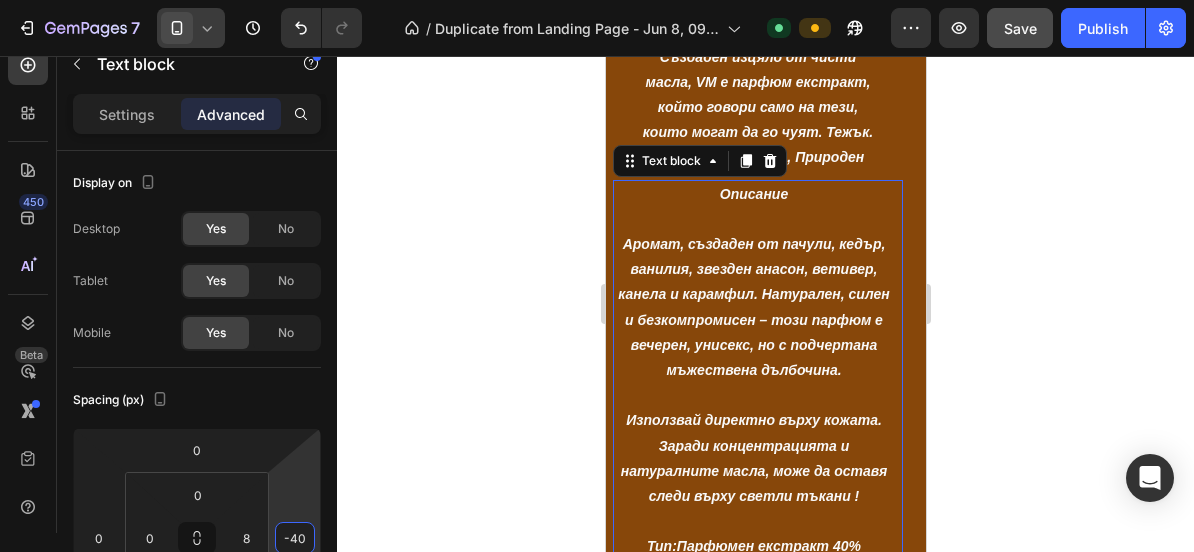 drag, startPoint x: 284, startPoint y: 514, endPoint x: 288, endPoint y: 534, distance: 20.396078 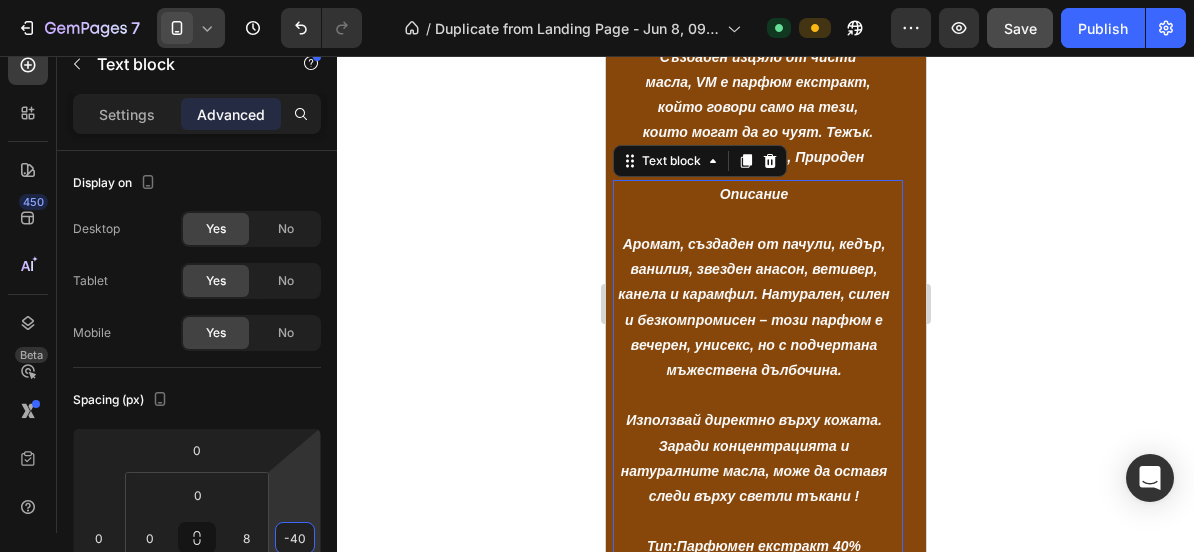 click on "7   /  Duplicate from Landing Page - Jun 8, 09:02:57 Default Preview  Save   Publish  450 Beta Sections(18) Elements(83) Section Element Hero Section Product Detail Brands Trusted Badges Guarantee Product Breakdown How to use Testimonials Compare Bundle FAQs Social Proof Brand Story Product List Collection Blog List Contact Sticky Add to Cart Custom Footer Browse Library 450 Layout
Row
Row
Row
Row Text
Heading
Text Block Button
Button
Button Media
Image
Image" at bounding box center [597, 0] 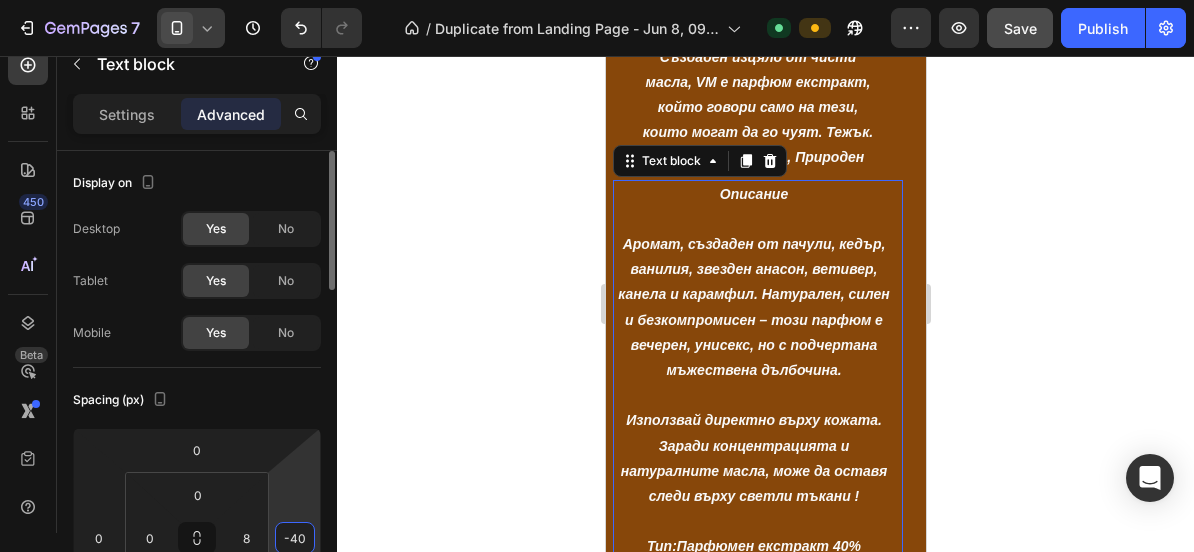 drag, startPoint x: 288, startPoint y: 534, endPoint x: 288, endPoint y: 547, distance: 13 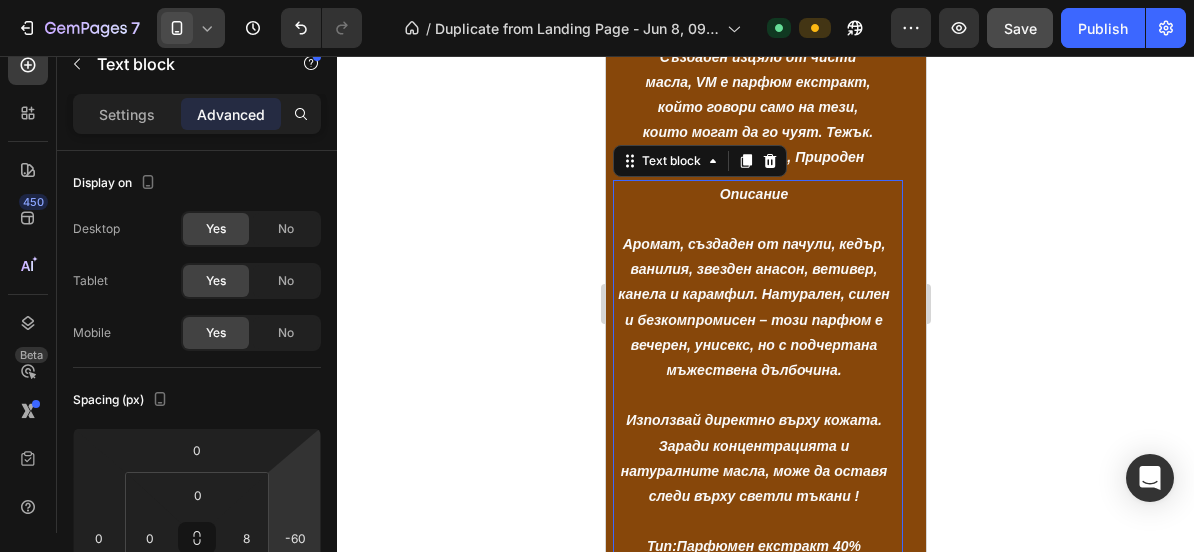 type on "-62" 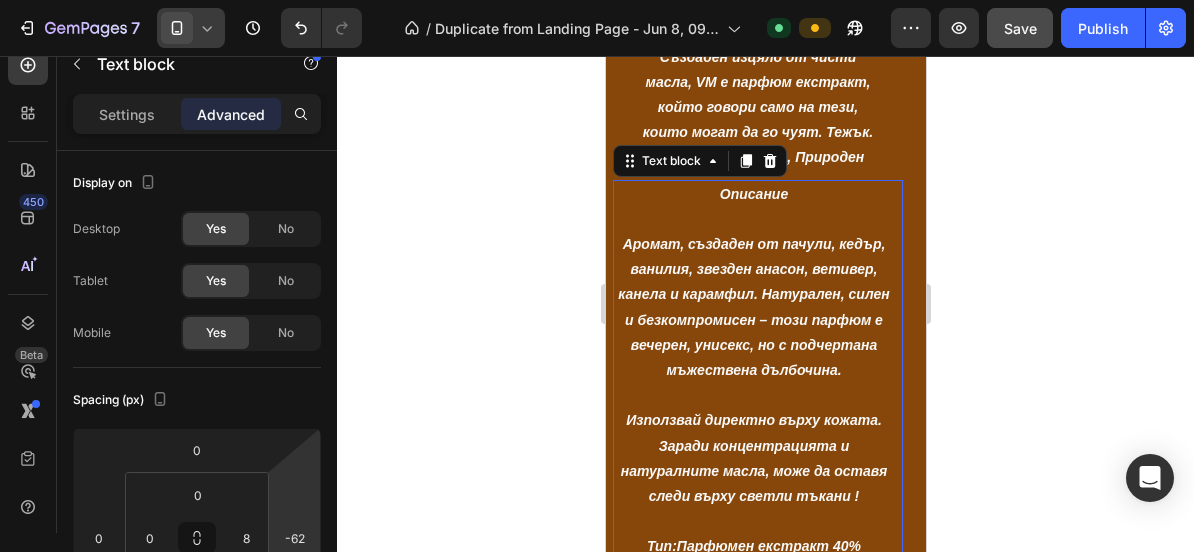 drag, startPoint x: 283, startPoint y: 487, endPoint x: 283, endPoint y: 498, distance: 11 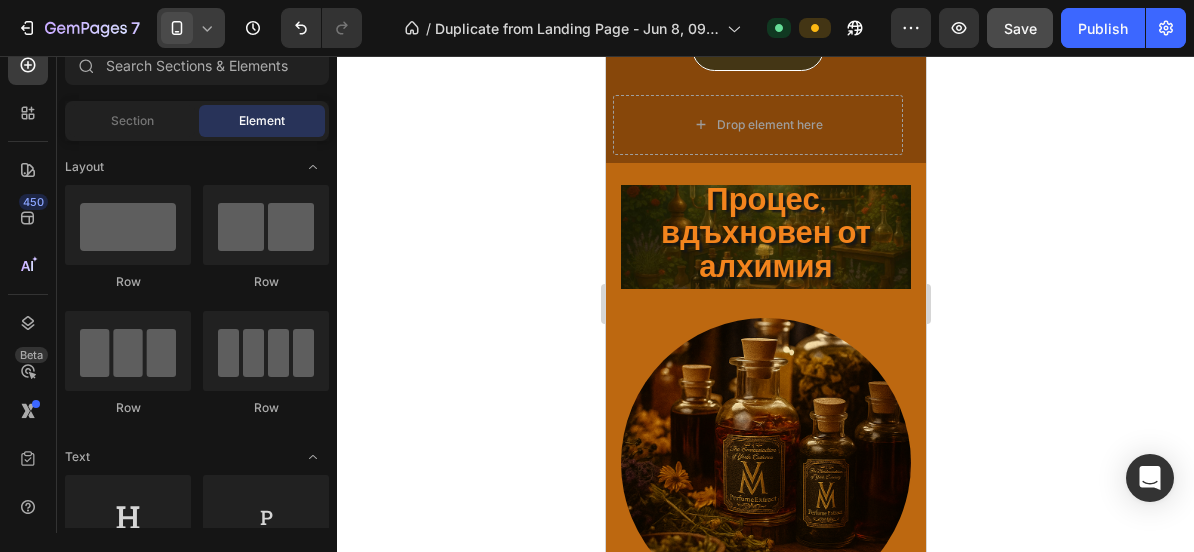 scroll, scrollTop: 4096, scrollLeft: 0, axis: vertical 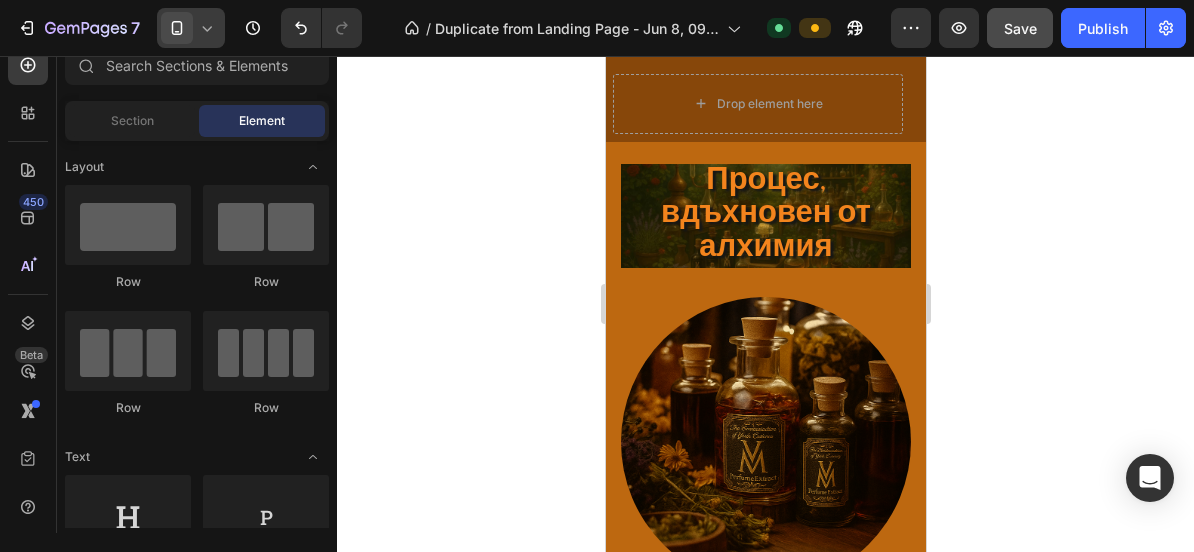 drag, startPoint x: 920, startPoint y: 310, endPoint x: 1541, endPoint y: 410, distance: 629 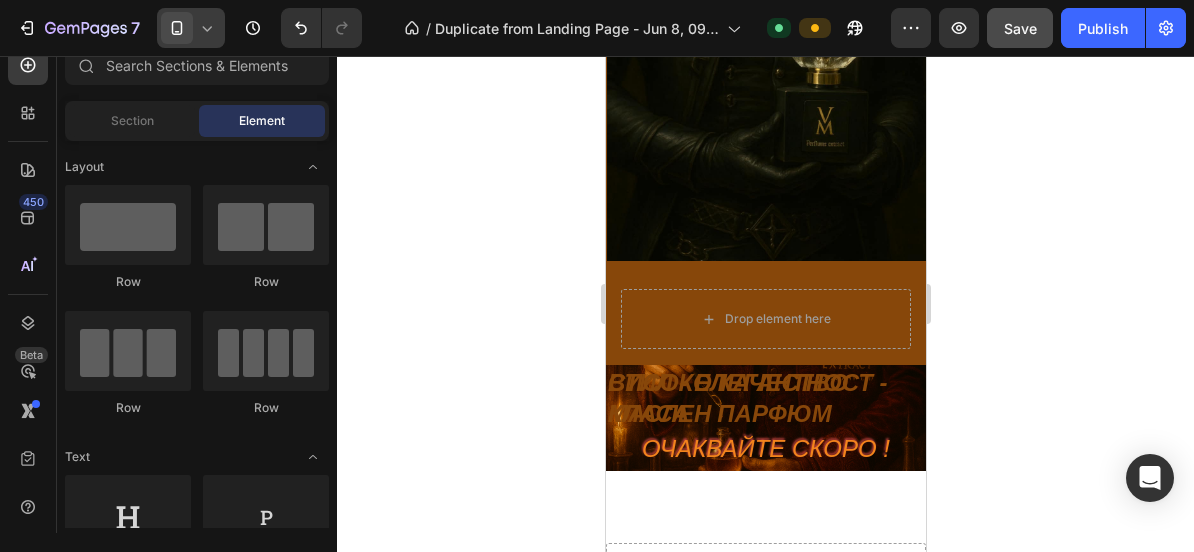 scroll, scrollTop: 6242, scrollLeft: 0, axis: vertical 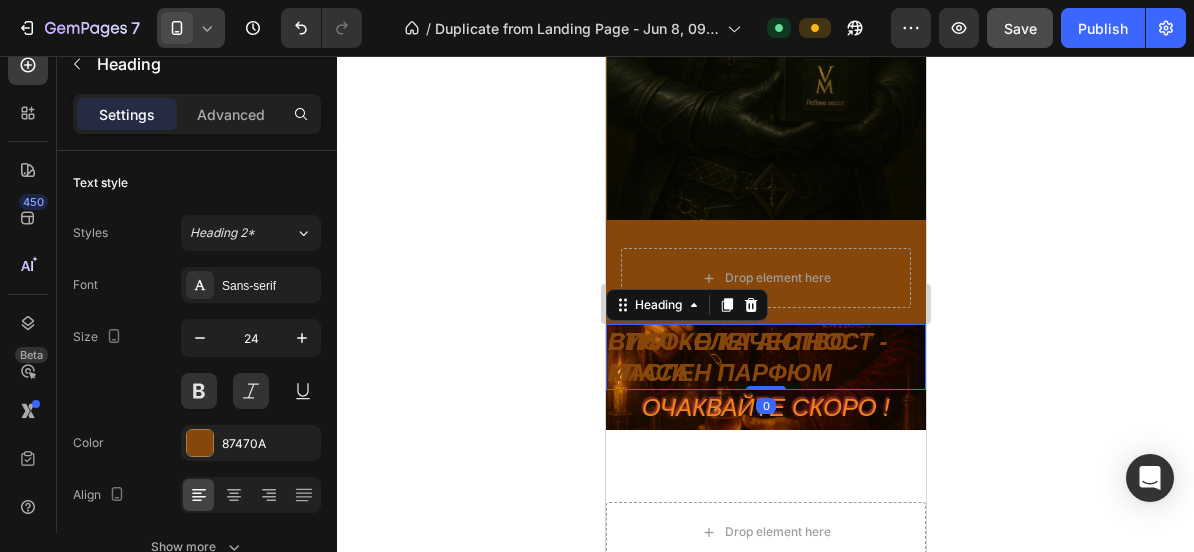 click on "СТИЛ - ЕЛЕГАНТНОСТ - КЛАСА" at bounding box center [765, 357] 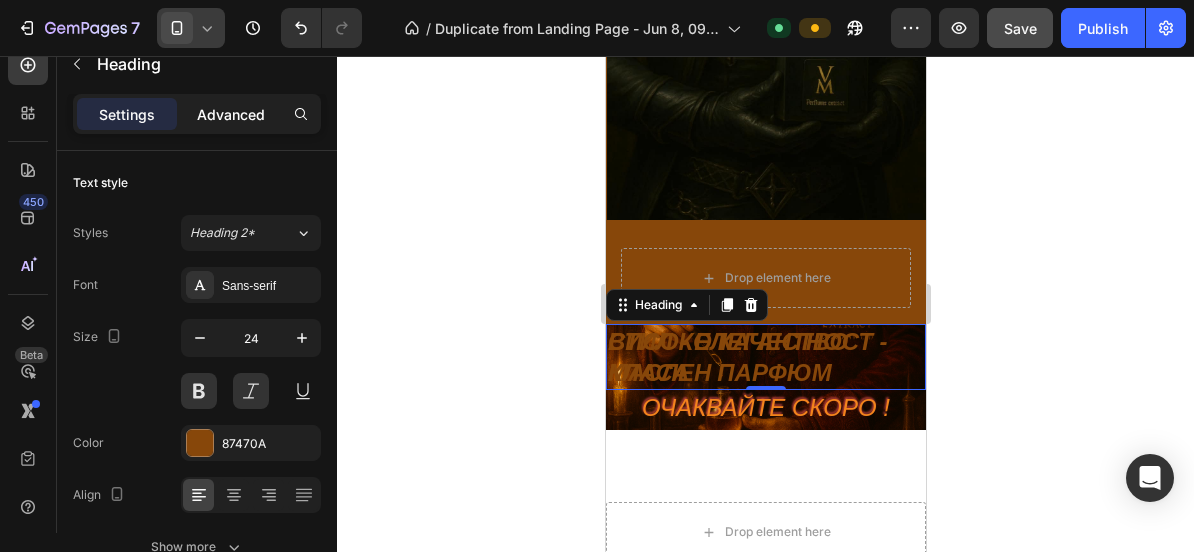 click on "Advanced" 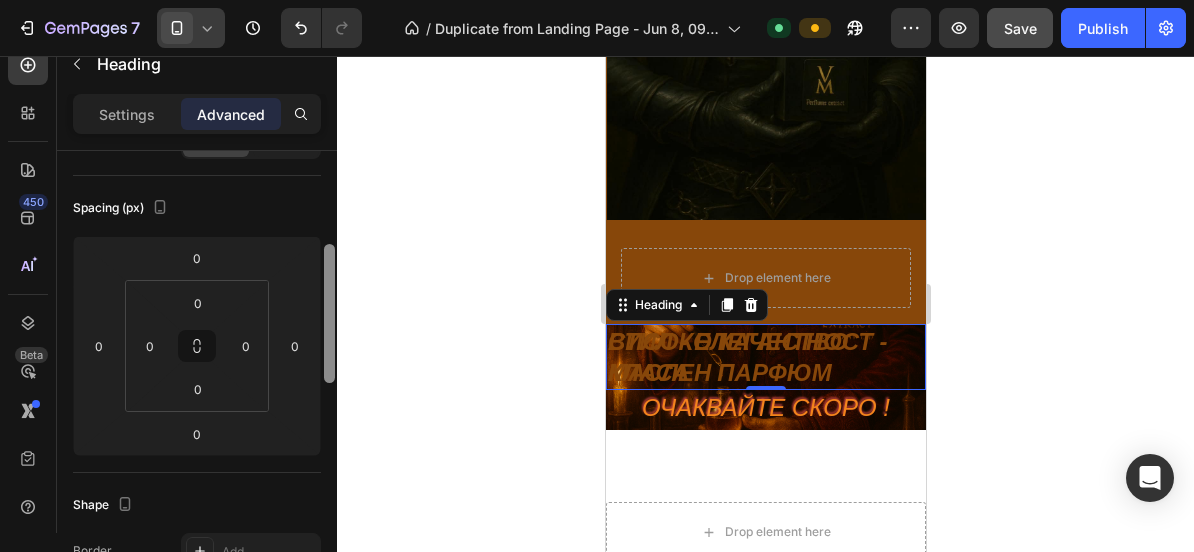 scroll, scrollTop: 230, scrollLeft: 0, axis: vertical 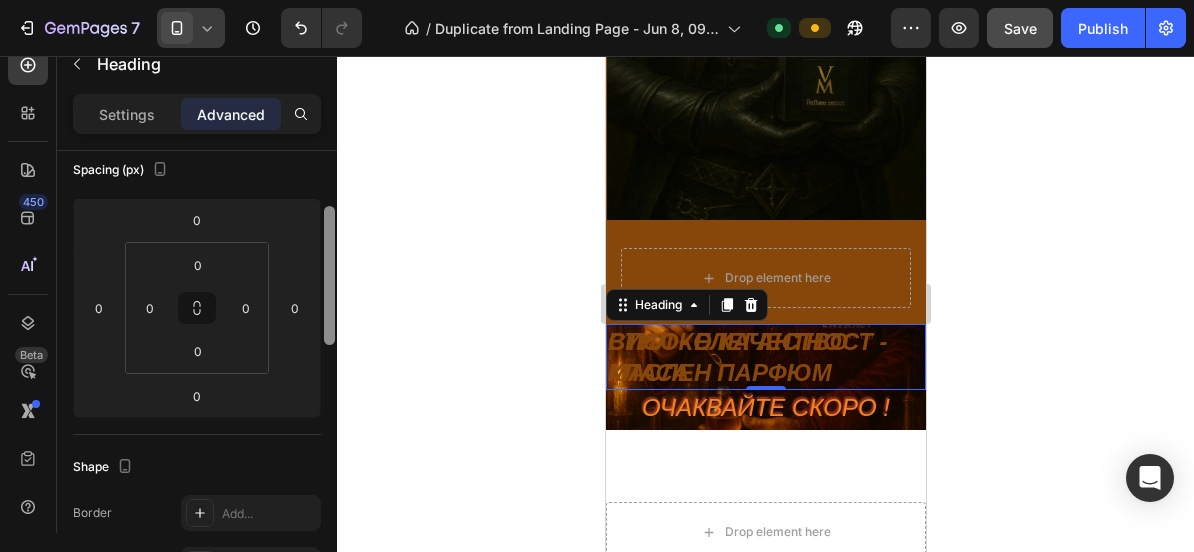 drag, startPoint x: 326, startPoint y: 260, endPoint x: 331, endPoint y: 333, distance: 73.171036 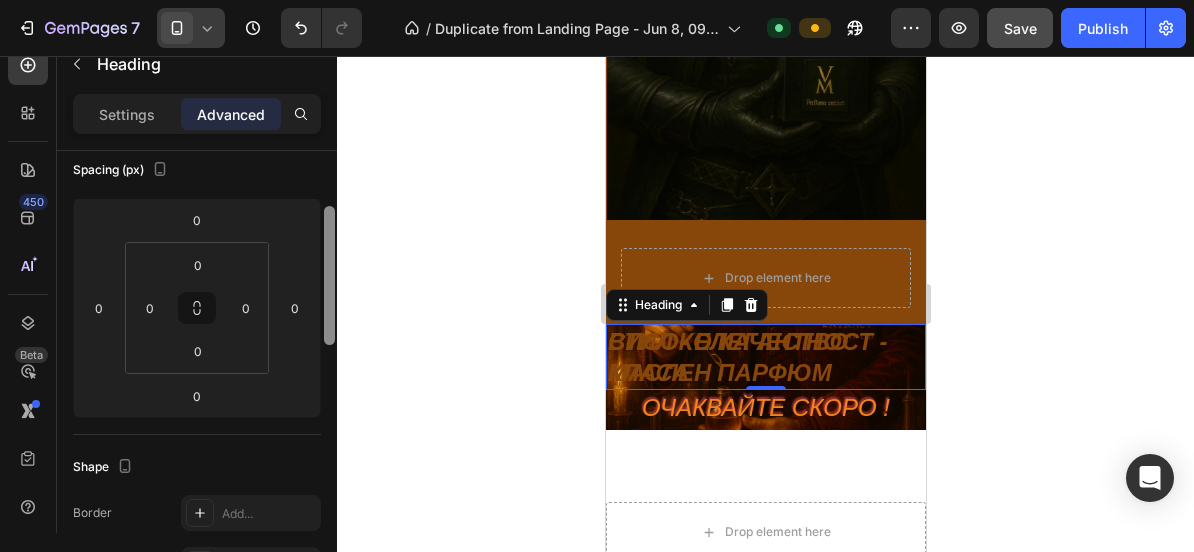 click at bounding box center [329, 275] 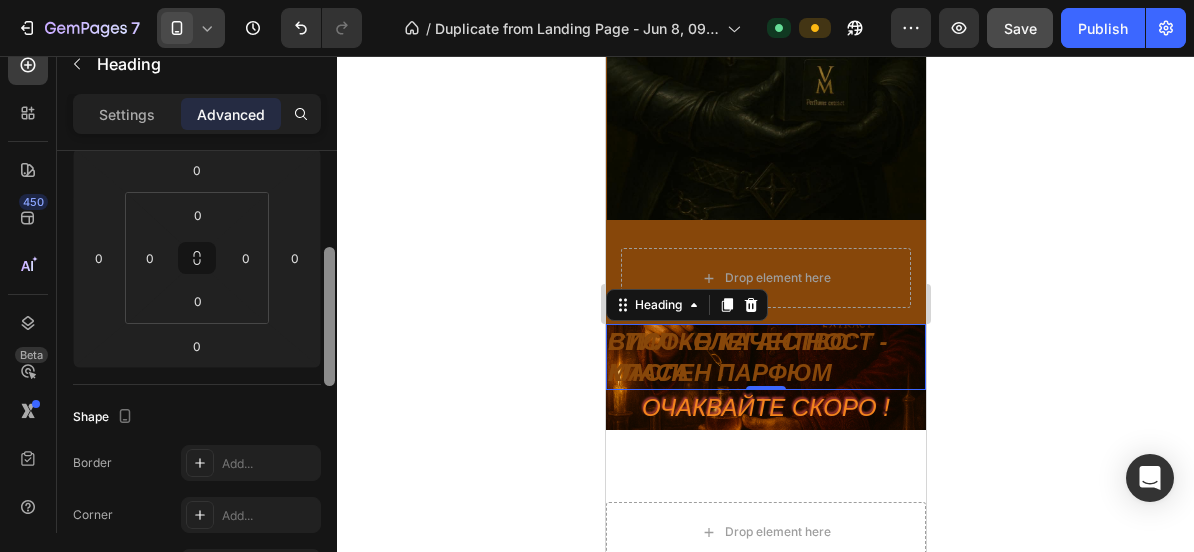 scroll, scrollTop: 274, scrollLeft: 0, axis: vertical 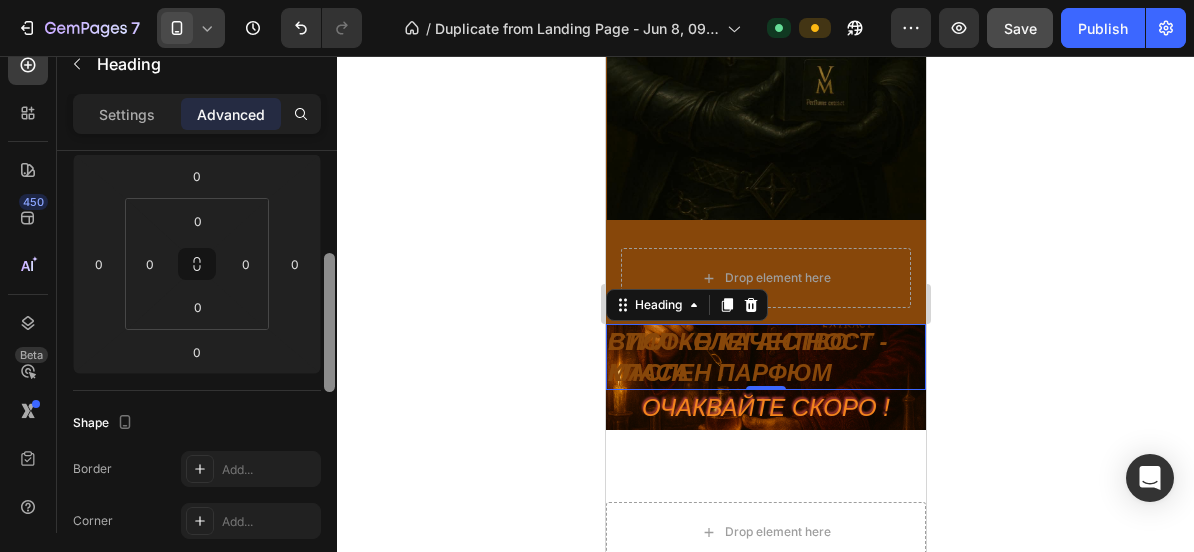 drag, startPoint x: 331, startPoint y: 333, endPoint x: 340, endPoint y: 347, distance: 16.643316 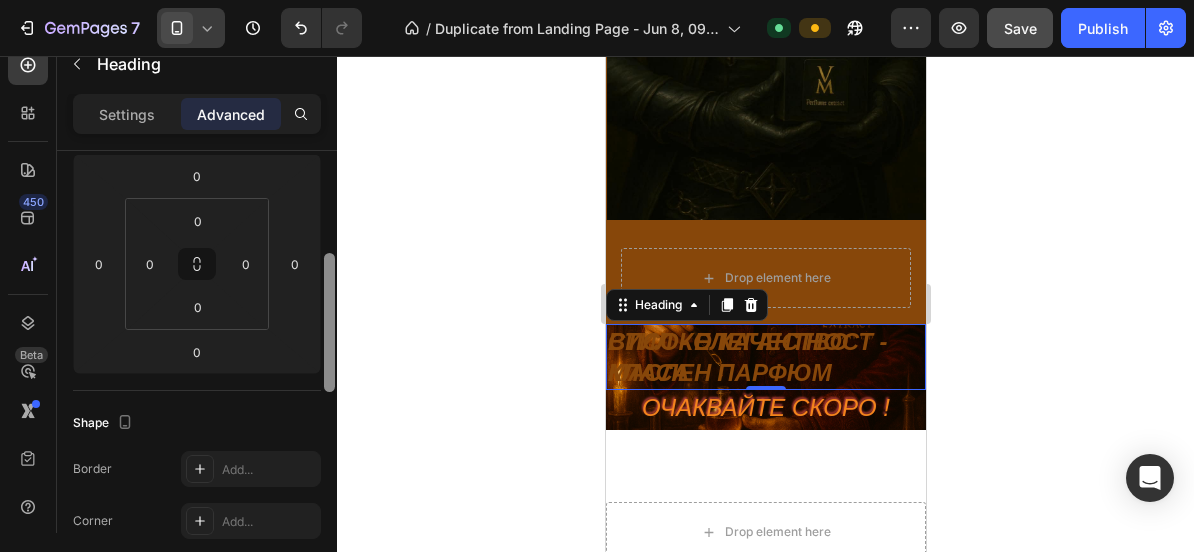 click on "7   /  Duplicate from Landing Page - Jun 8, 09:02:57 Default Preview  Save   Publish  450 Beta Sections(18) Elements(83) Section Element Hero Section Product Detail Brands Trusted Badges Guarantee Product Breakdown How to use Testimonials Compare Bundle FAQs Social Proof Brand Story Product List Collection Blog List Contact Sticky Add to Cart Custom Footer Browse Library 450 Layout
Row
Row
Row
Row Text
Heading
Text Block Button
Button
Button Media
Image
Image" 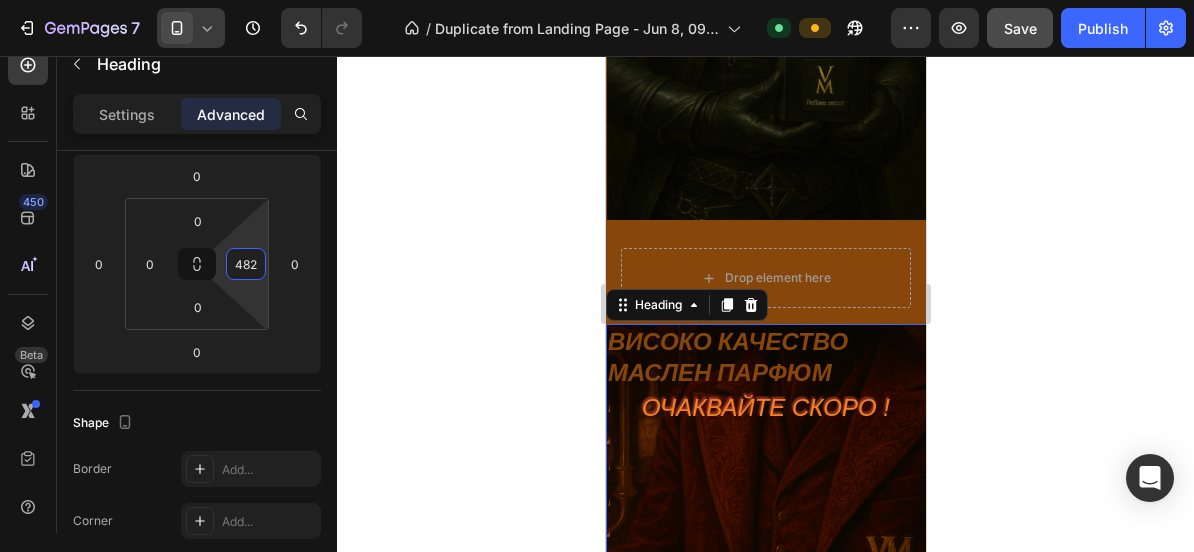 type on "480" 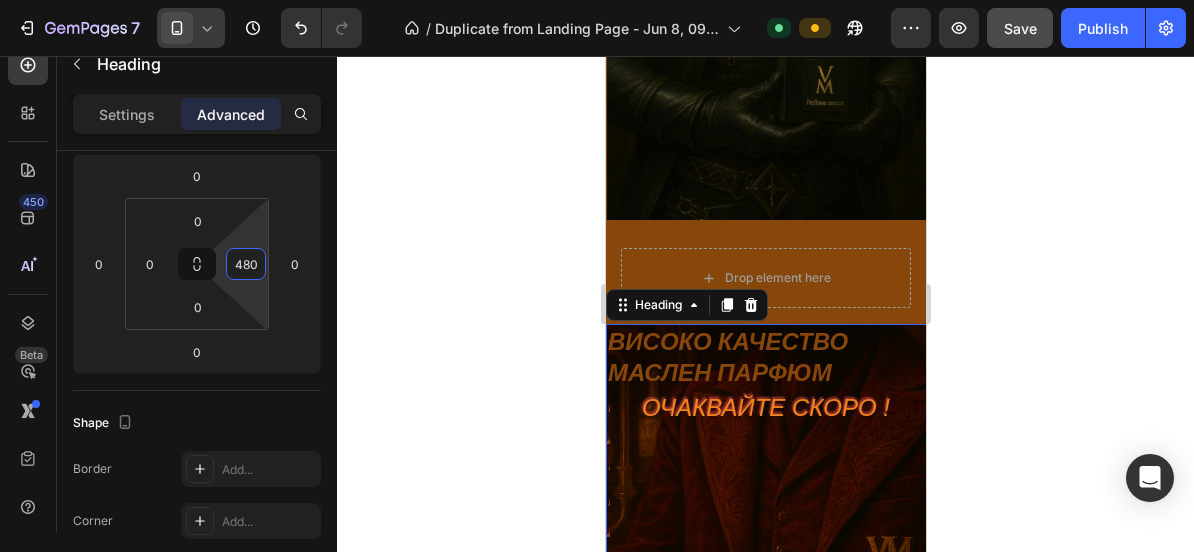 drag, startPoint x: 224, startPoint y: 271, endPoint x: 227, endPoint y: 31, distance: 240.01875 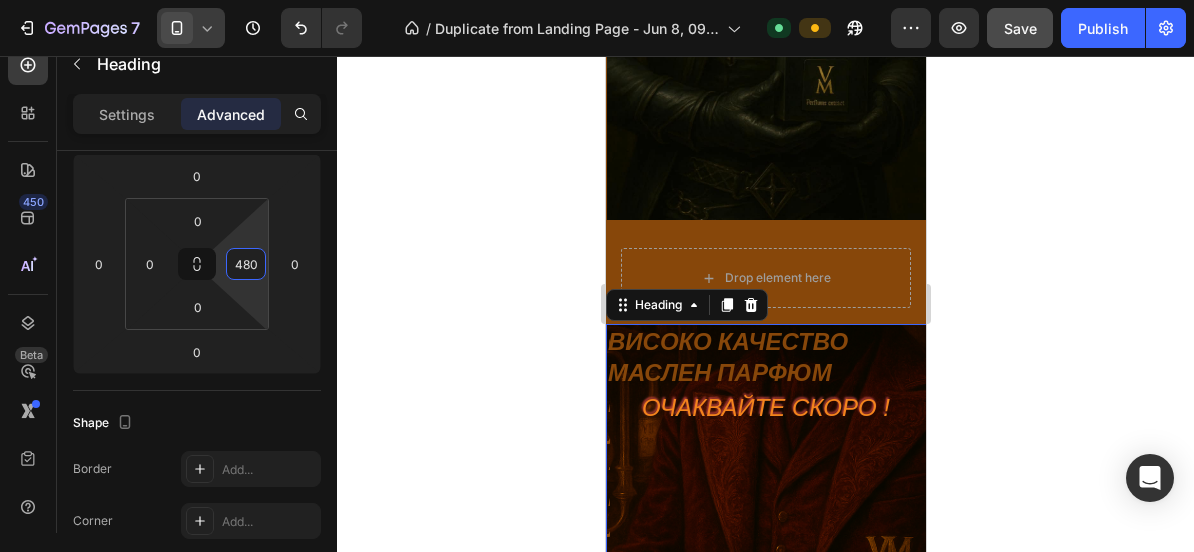 click on "7   /  Duplicate from Landing Page - Jun 8, 09:02:57 Default Preview  Save   Publish  450 Beta Sections(18) Elements(83) Section Element Hero Section Product Detail Brands Trusted Badges Guarantee Product Breakdown How to use Testimonials Compare Bundle FAQs Social Proof Brand Story Product List Collection Blog List Contact Sticky Add to Cart Custom Footer Browse Library 450 Layout
Row
Row
Row
Row Text
Heading
Text Block Button
Button
Button Media
Image
Image" at bounding box center [597, 0] 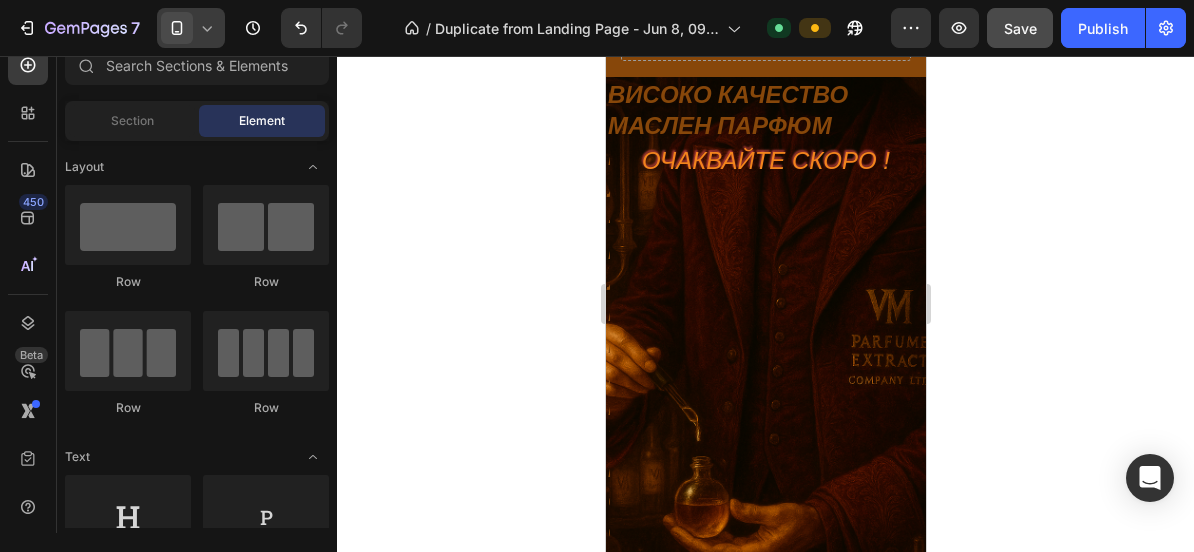 scroll, scrollTop: 6501, scrollLeft: 0, axis: vertical 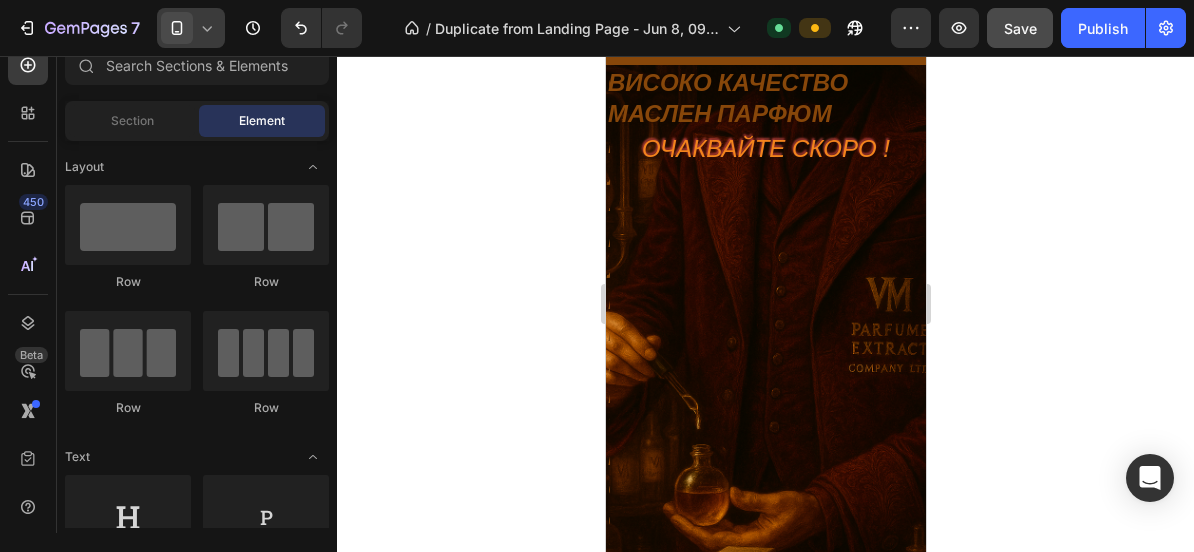 drag, startPoint x: 918, startPoint y: 451, endPoint x: 1531, endPoint y: 523, distance: 617.2139 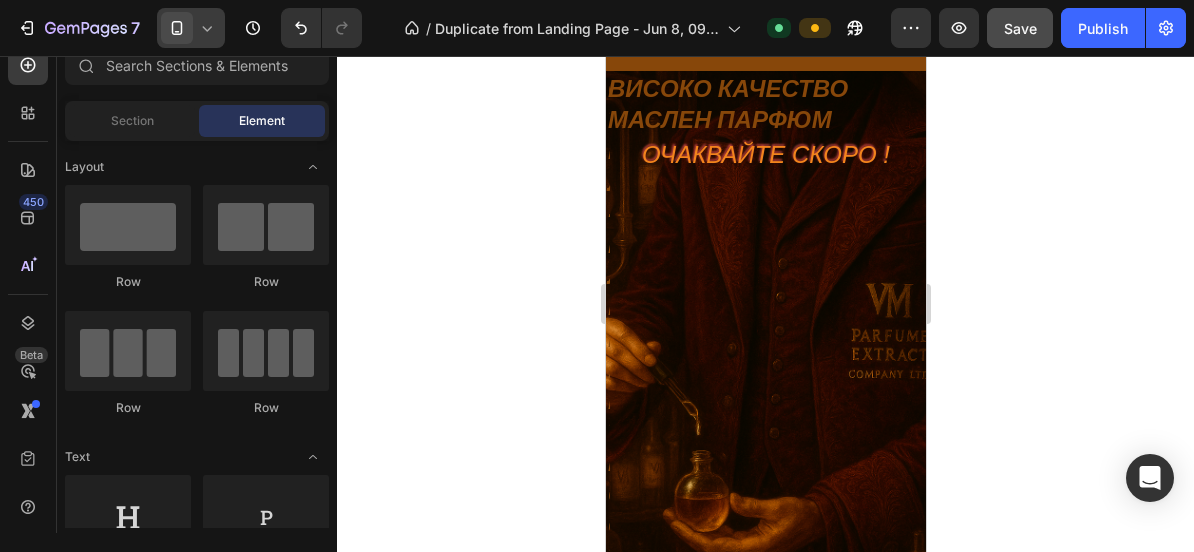 scroll, scrollTop: 6518, scrollLeft: 0, axis: vertical 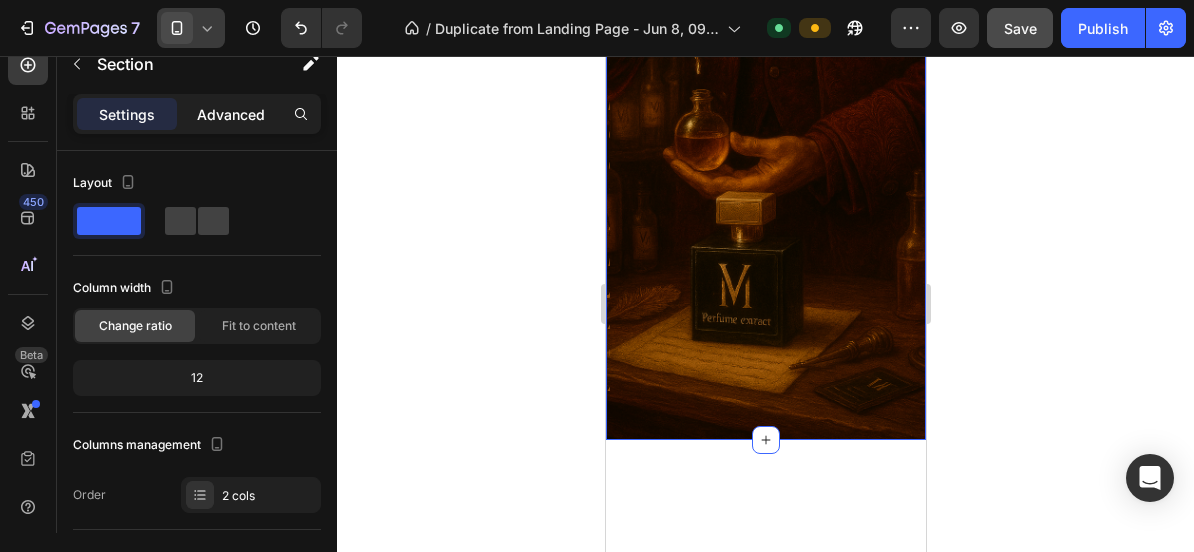 click on "Advanced" at bounding box center [231, 114] 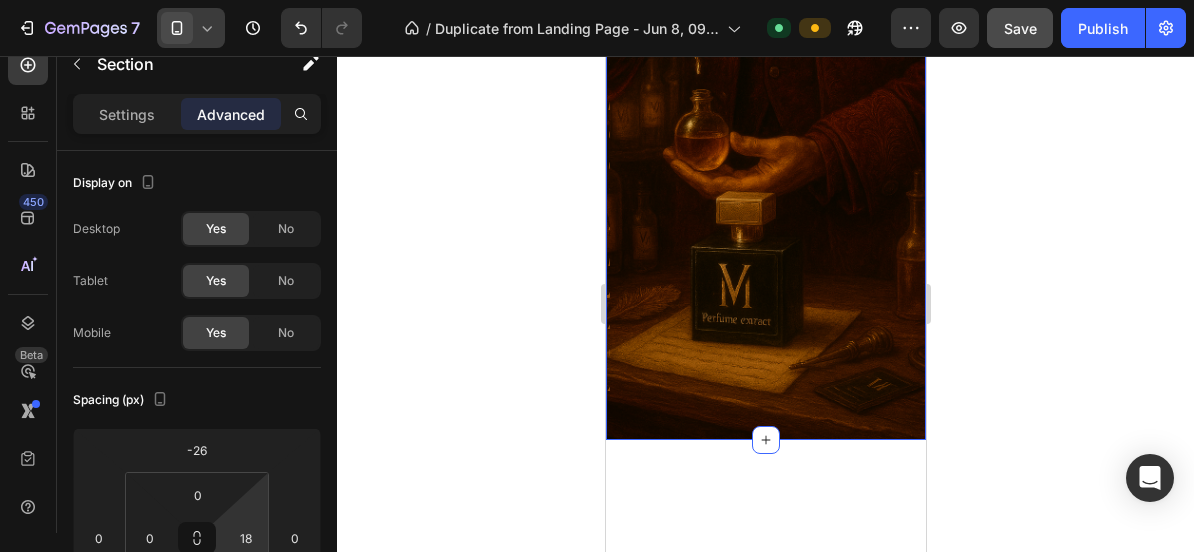 type on "16" 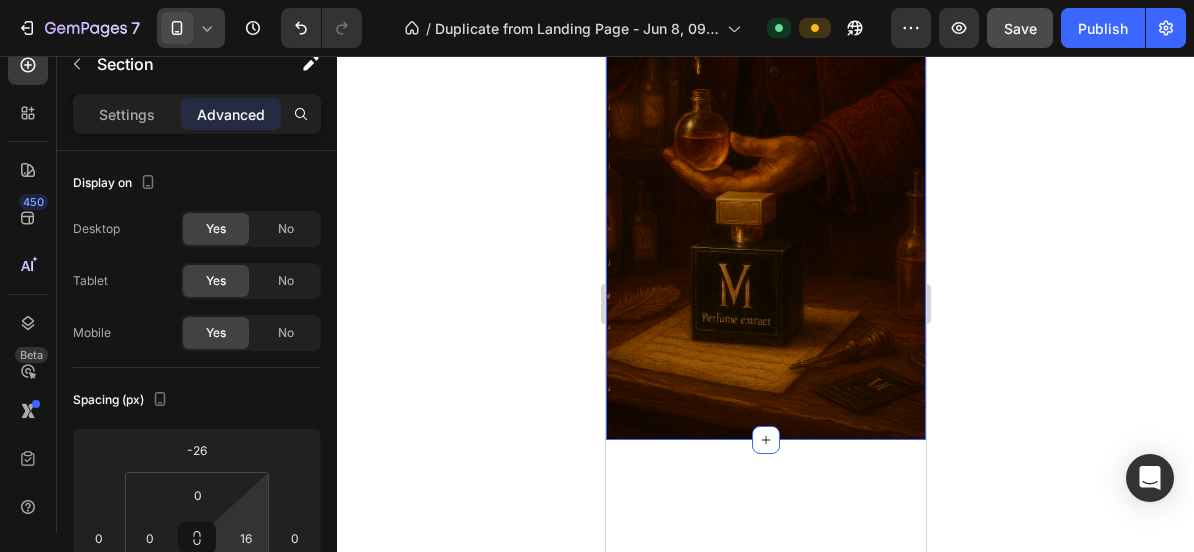 drag, startPoint x: 228, startPoint y: 516, endPoint x: 236, endPoint y: 508, distance: 11.313708 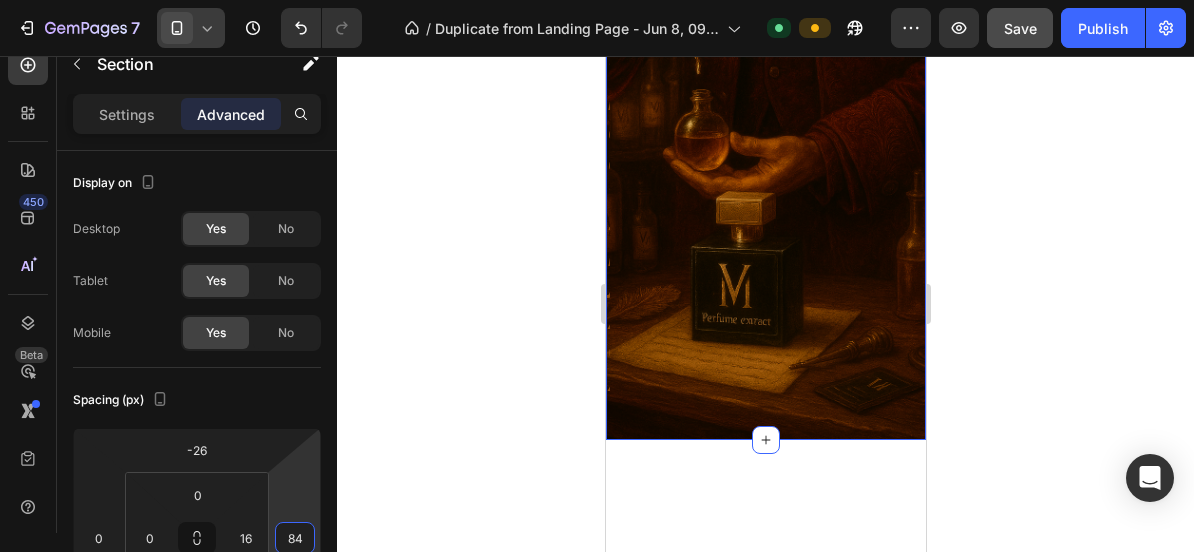 type on "88" 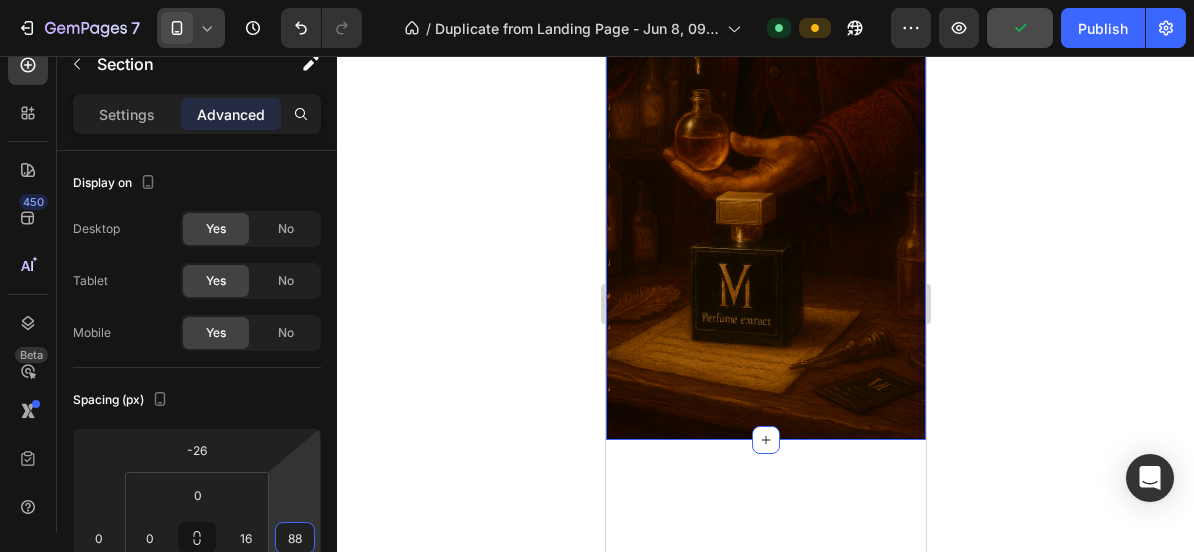 drag, startPoint x: 308, startPoint y: 493, endPoint x: 306, endPoint y: 449, distance: 44.04543 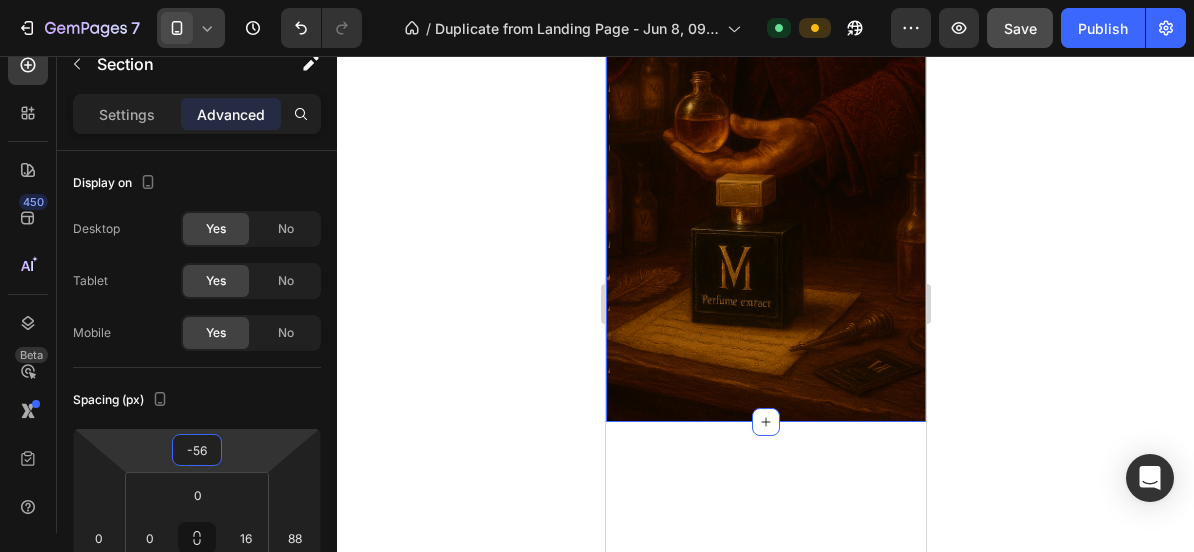 type on "-60" 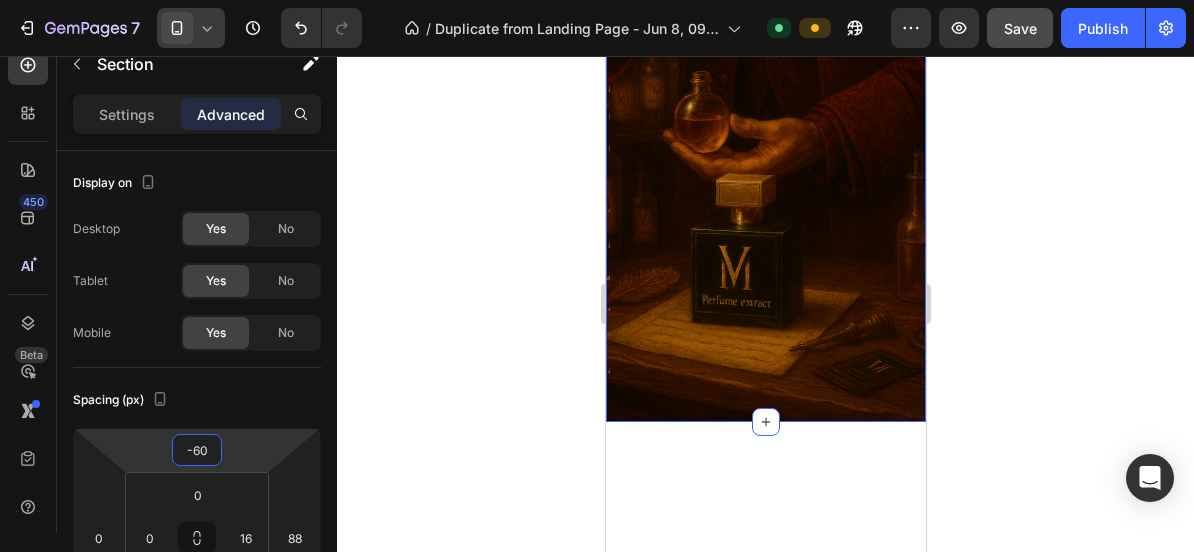 scroll, scrollTop: 6822, scrollLeft: 0, axis: vertical 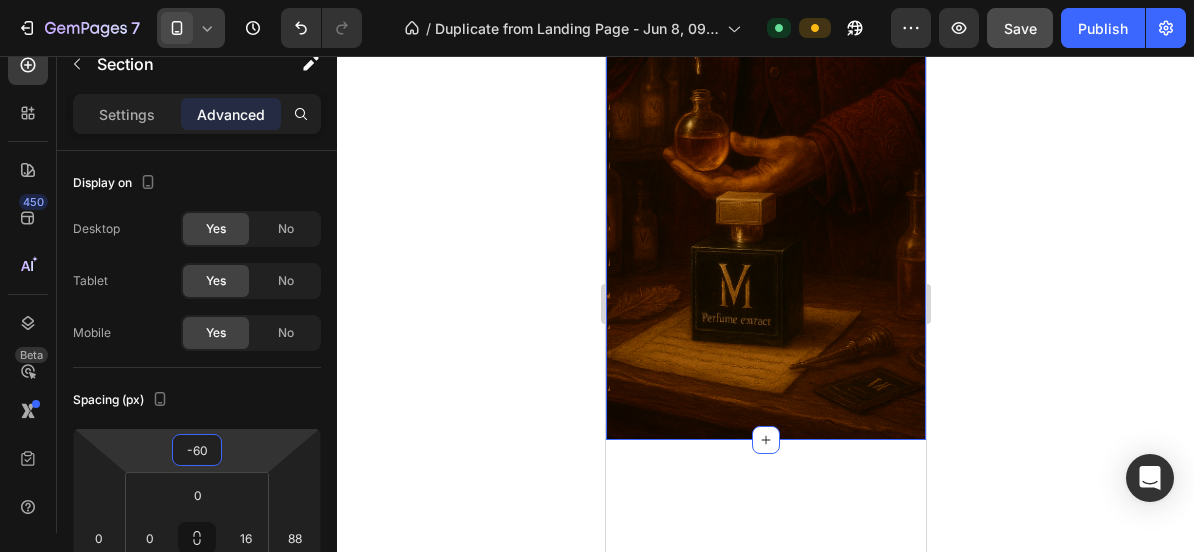 drag, startPoint x: 234, startPoint y: 468, endPoint x: 236, endPoint y: 485, distance: 17.117243 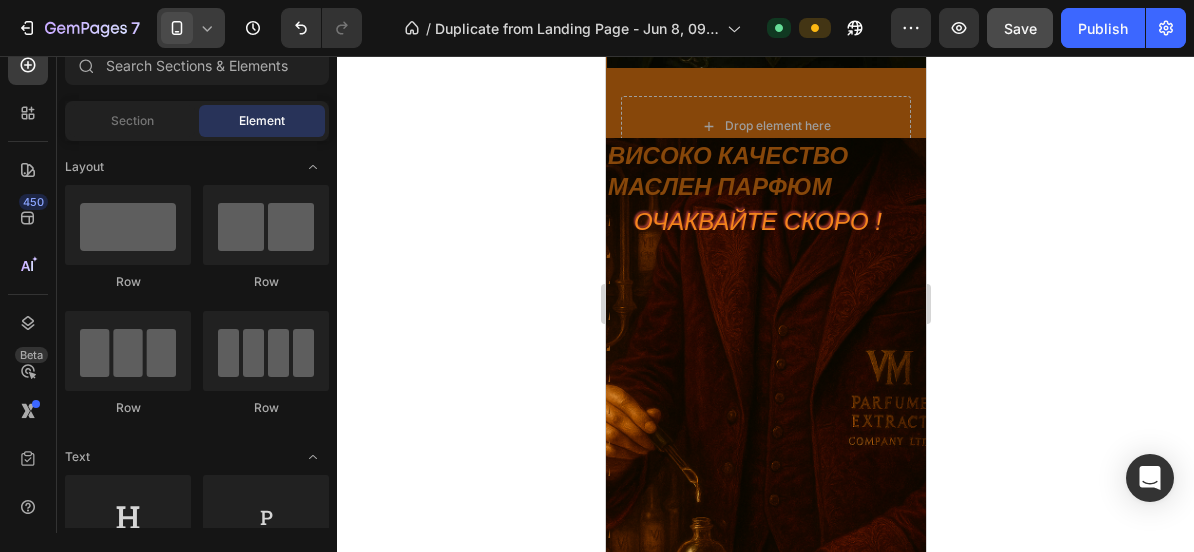 scroll, scrollTop: 6406, scrollLeft: 0, axis: vertical 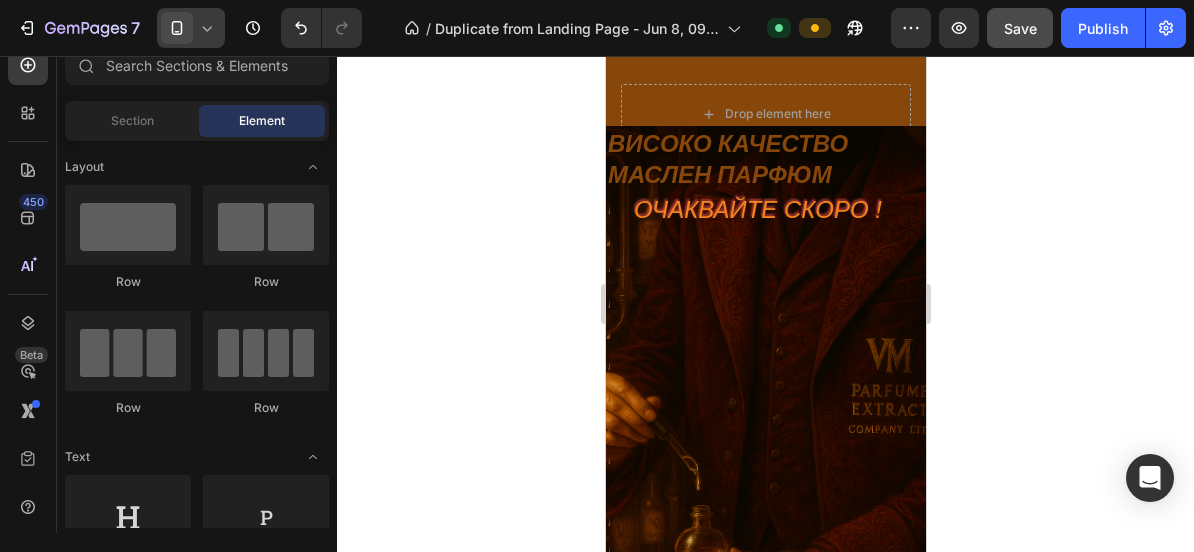 drag, startPoint x: 922, startPoint y: 491, endPoint x: 1531, endPoint y: 523, distance: 609.84015 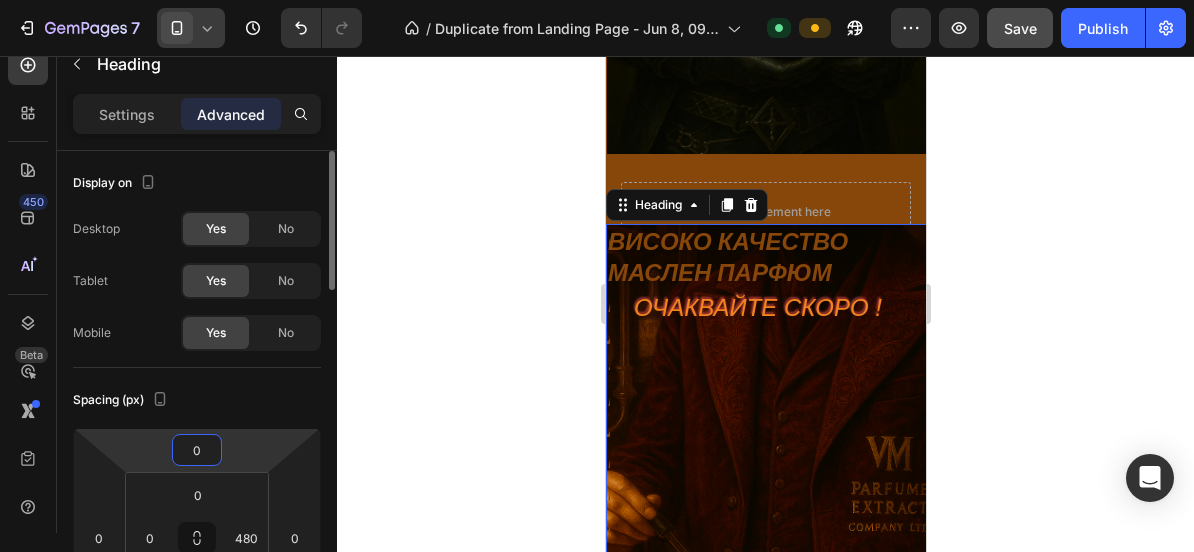 drag, startPoint x: 212, startPoint y: 453, endPoint x: 235, endPoint y: 445, distance: 24.351591 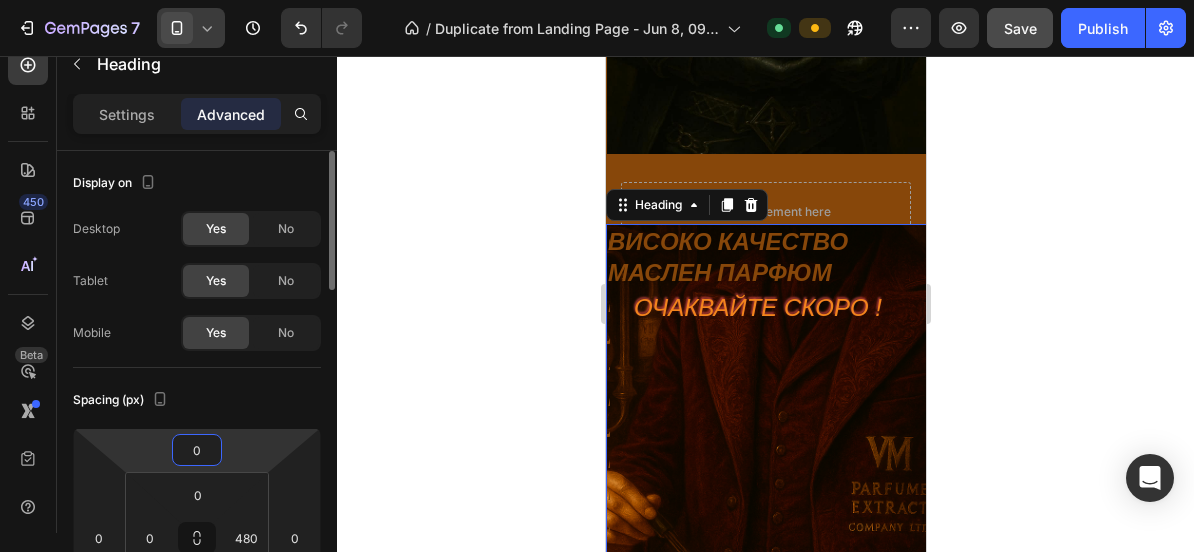 click on "0 0 0 0" at bounding box center [197, 538] 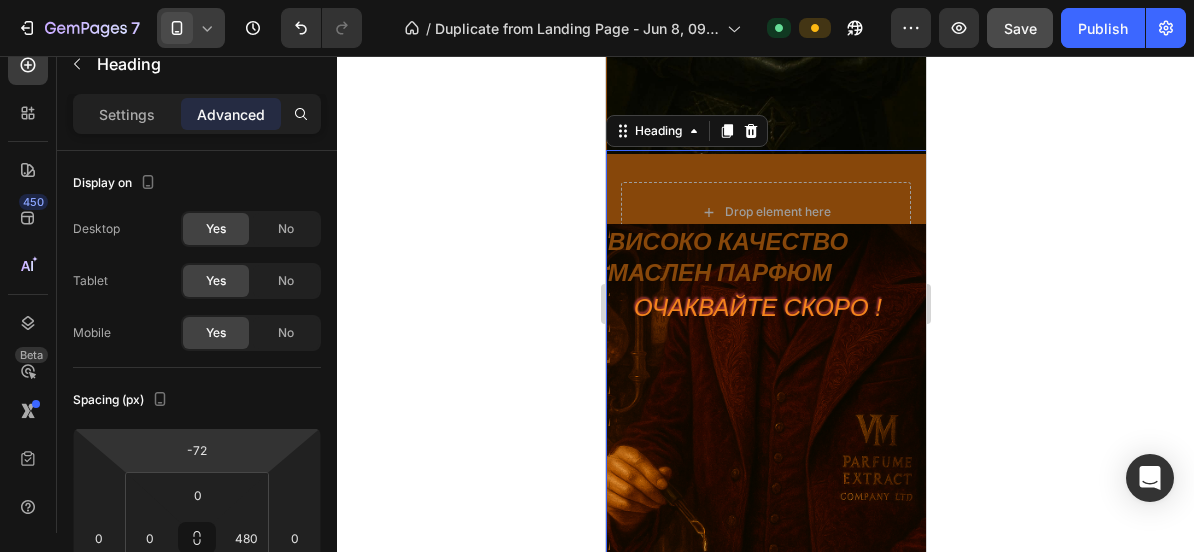 type on "-70" 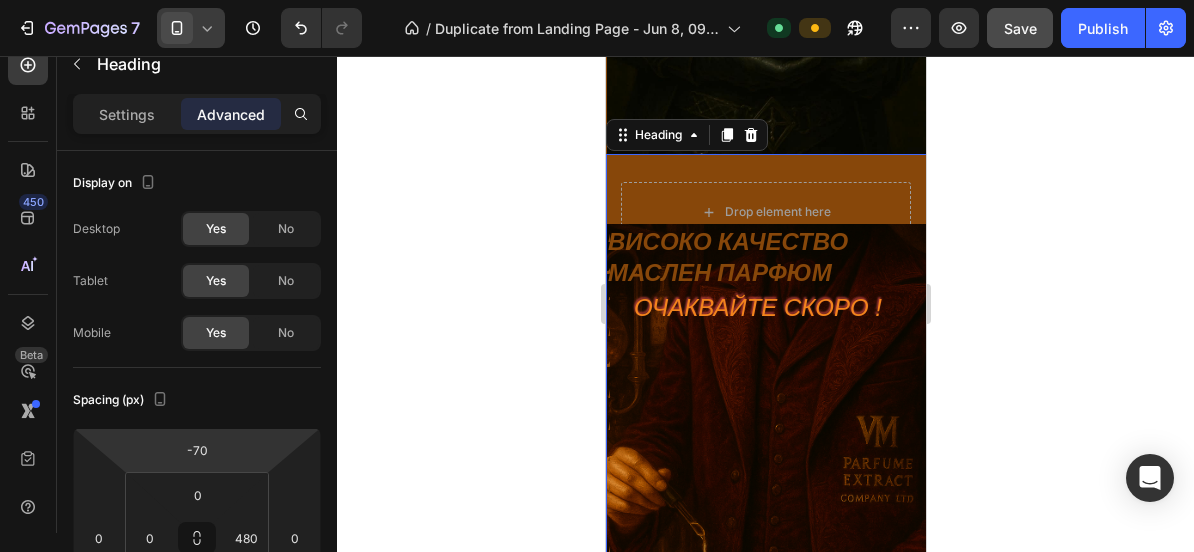 drag, startPoint x: 235, startPoint y: 445, endPoint x: 238, endPoint y: 480, distance: 35.128338 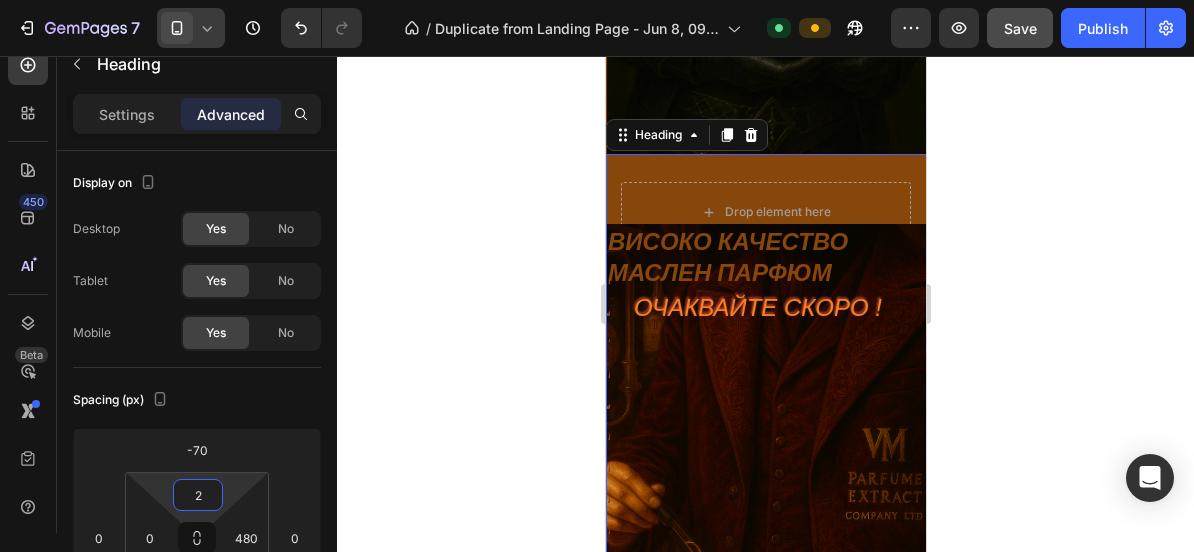 type on "0" 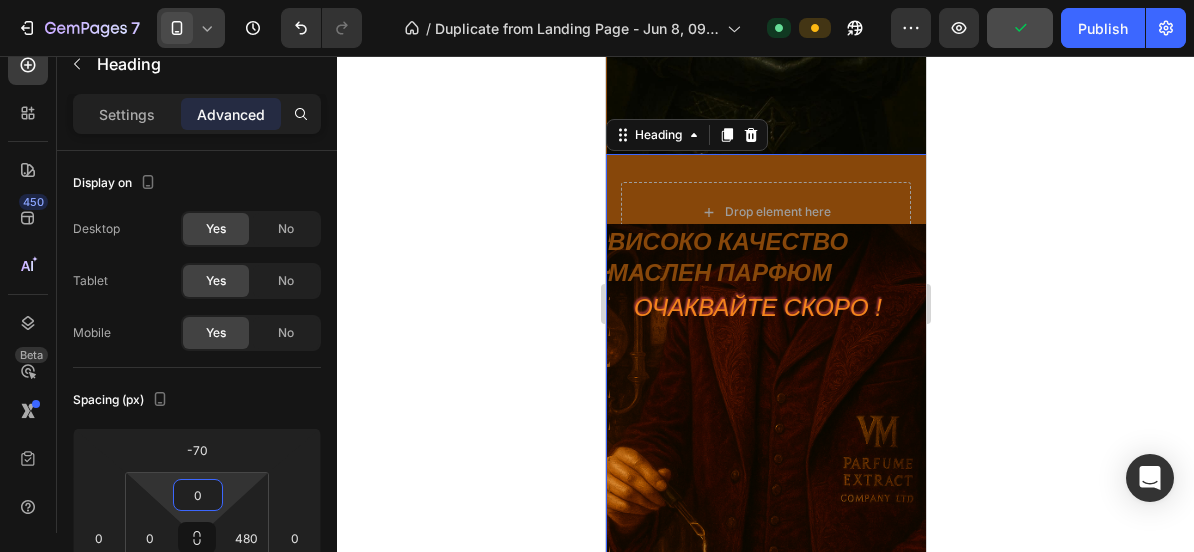 drag, startPoint x: 230, startPoint y: 492, endPoint x: 228, endPoint y: 532, distance: 40.04997 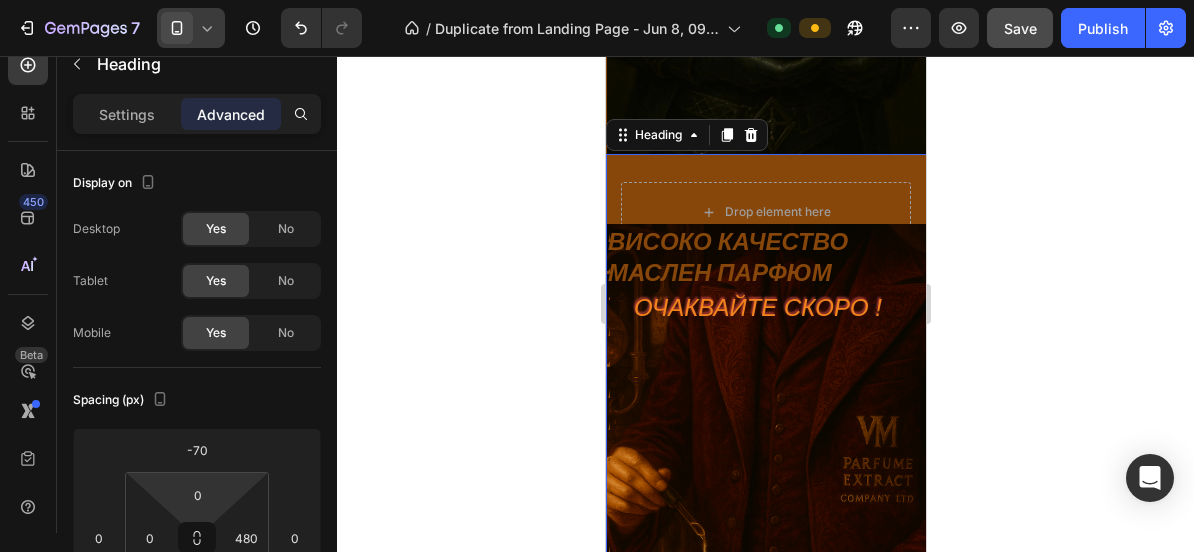 click on "СТИЛ - ЕЛЕГАНТНОСТ - КЛАСА Heading   0" at bounding box center [845, 499] 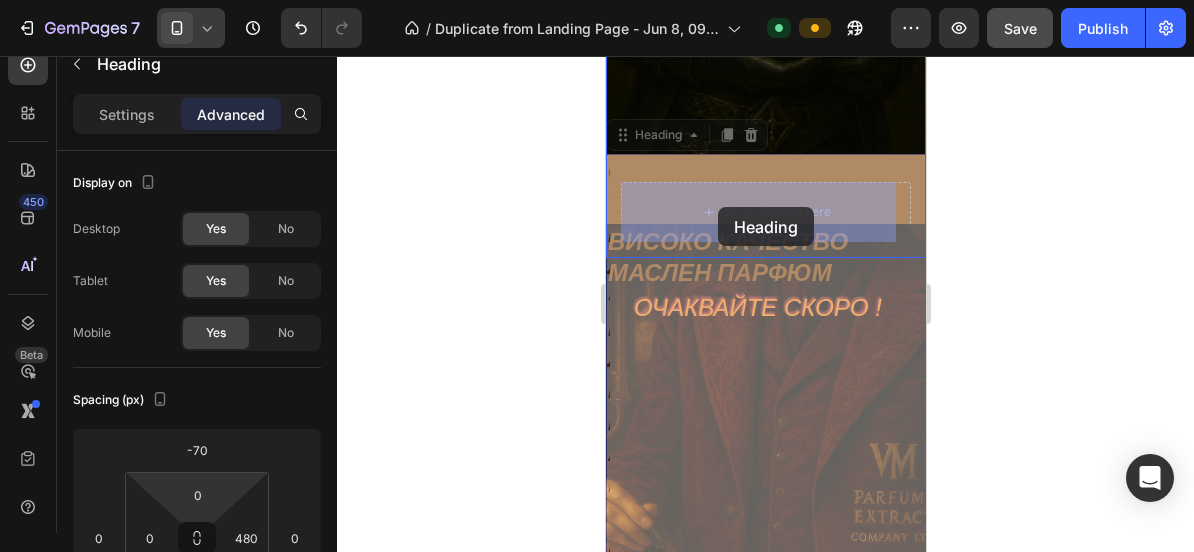 drag, startPoint x: 648, startPoint y: 236, endPoint x: 717, endPoint y: 207, distance: 74.84651 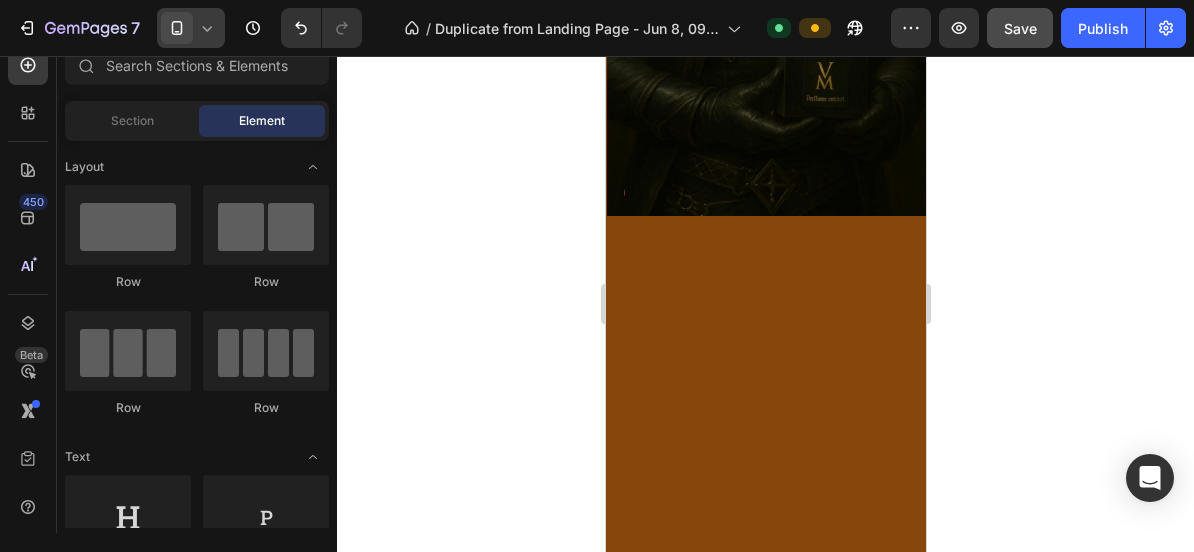 scroll, scrollTop: 6360, scrollLeft: 0, axis: vertical 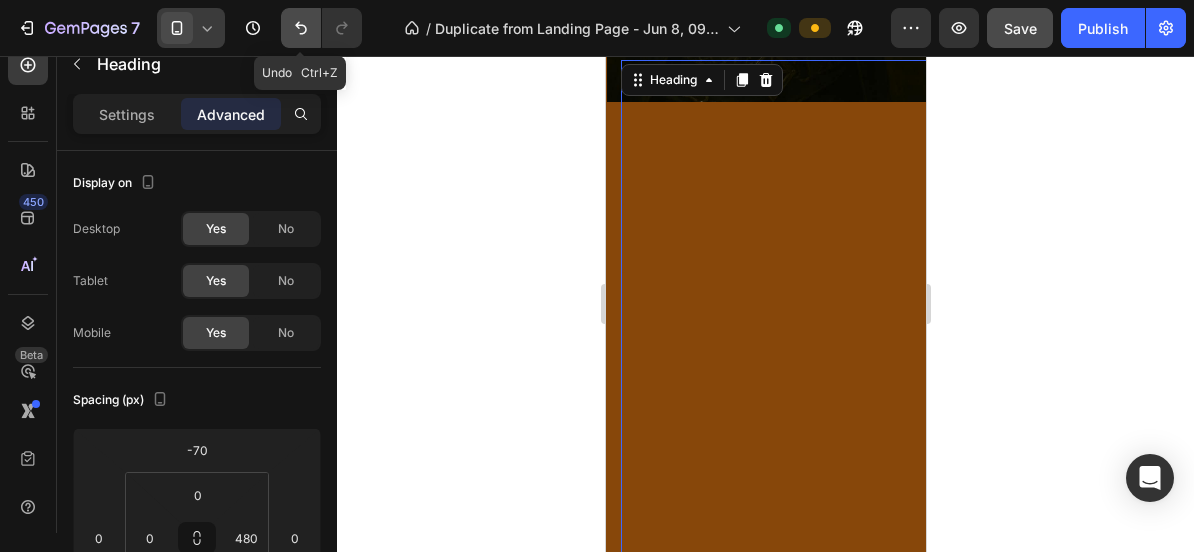 click 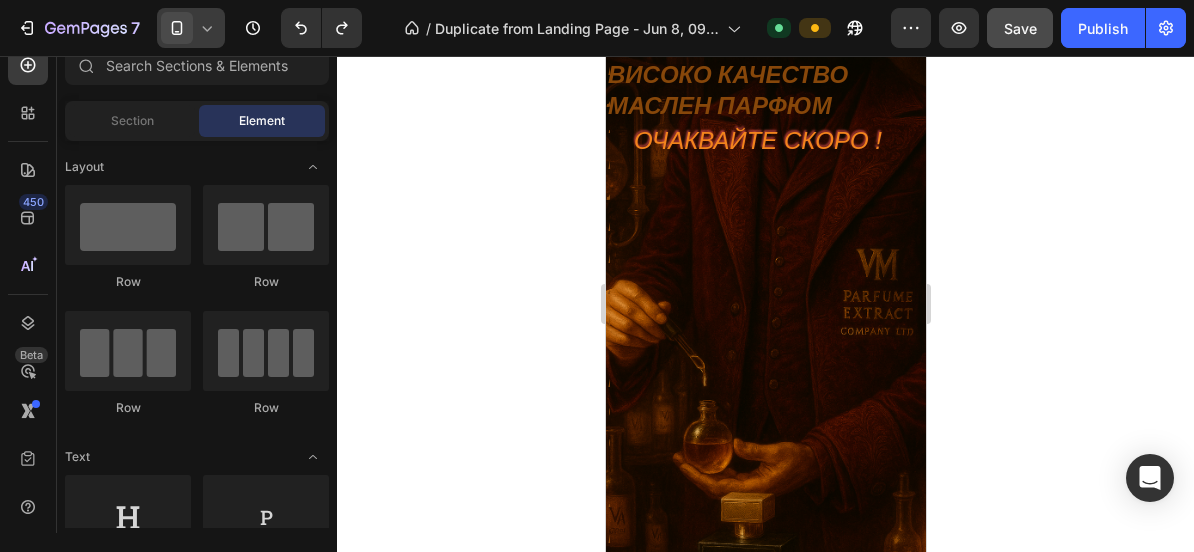 scroll, scrollTop: 6532, scrollLeft: 0, axis: vertical 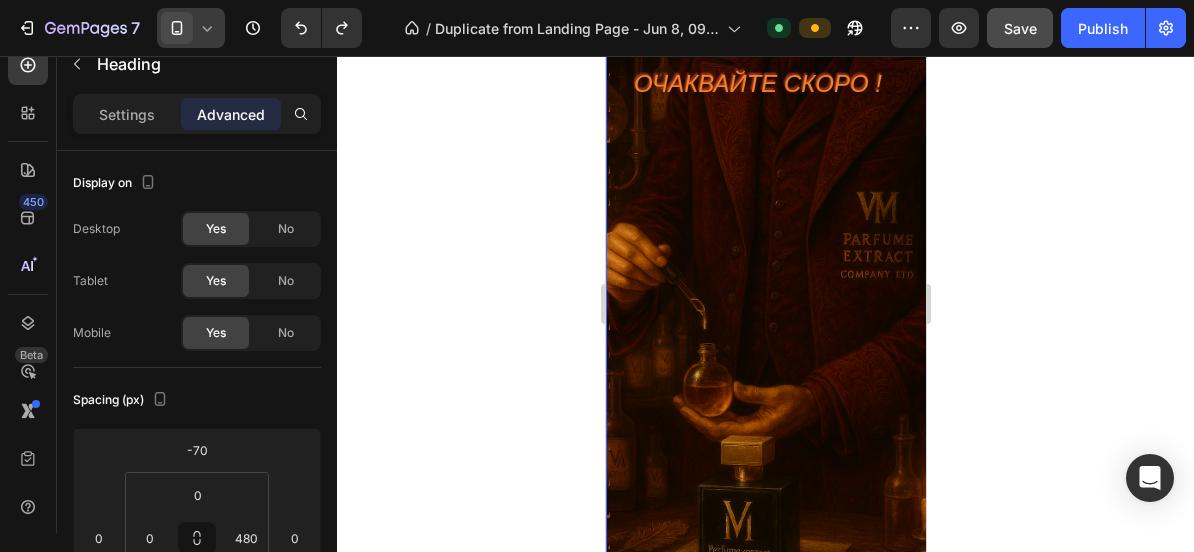 click on "СТИЛ - ЕЛЕГАНТНОСТ - КЛАСА Heading   0" at bounding box center (845, 275) 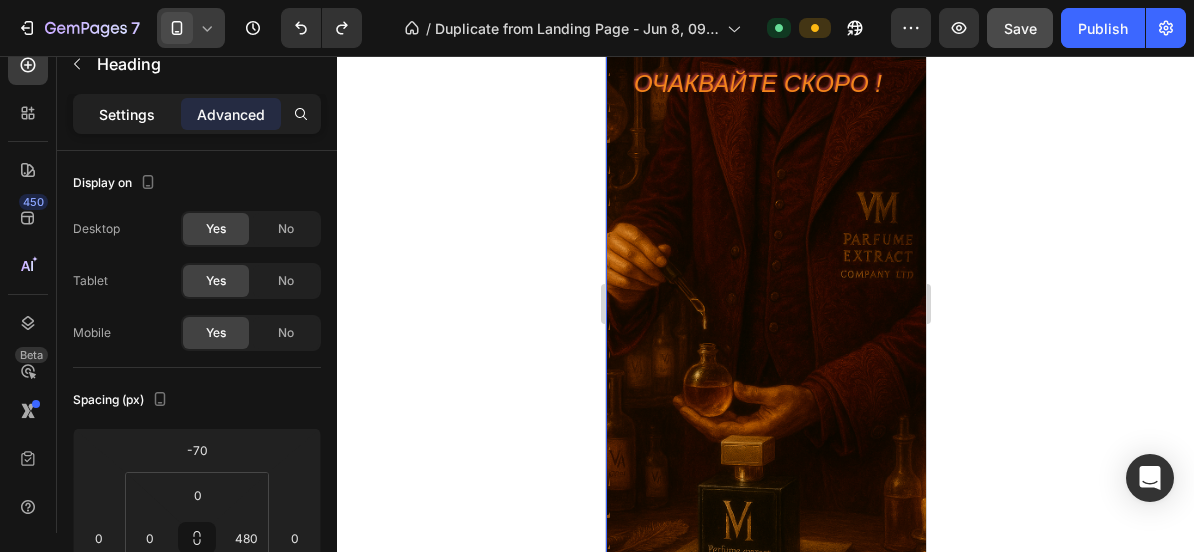 click on "Settings" at bounding box center [127, 114] 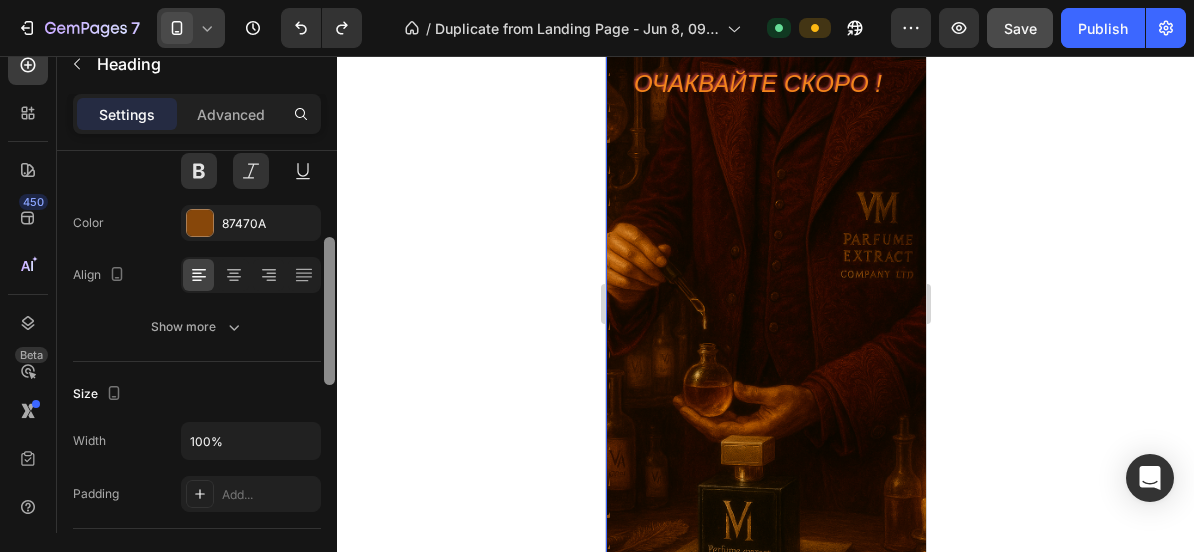 scroll, scrollTop: 229, scrollLeft: 0, axis: vertical 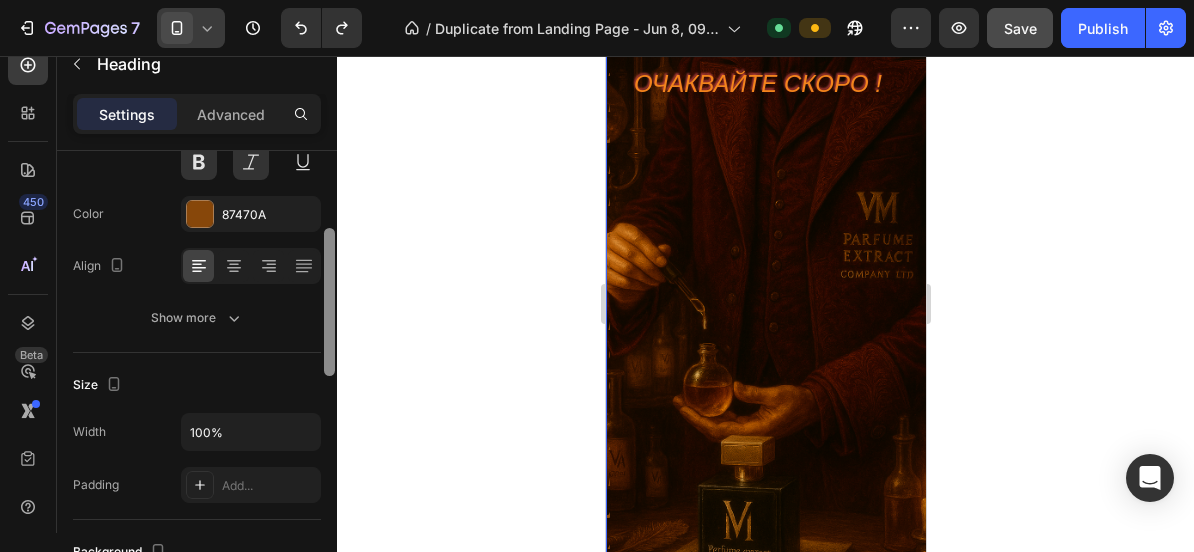drag, startPoint x: 332, startPoint y: 258, endPoint x: 367, endPoint y: 336, distance: 85.49269 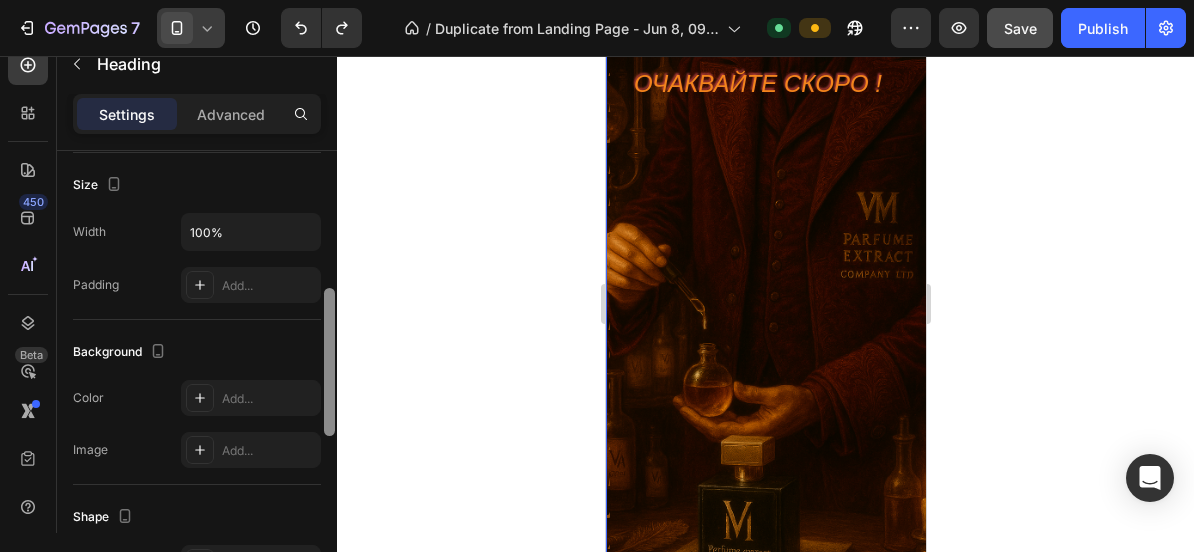 scroll, scrollTop: 441, scrollLeft: 0, axis: vertical 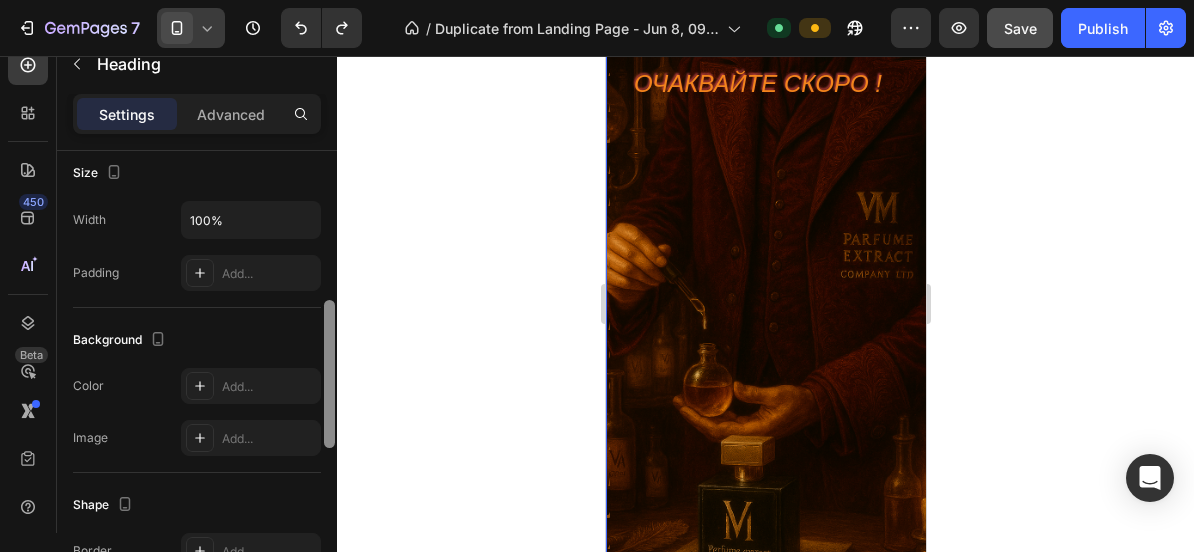 drag, startPoint x: 332, startPoint y: 303, endPoint x: 332, endPoint y: 375, distance: 72 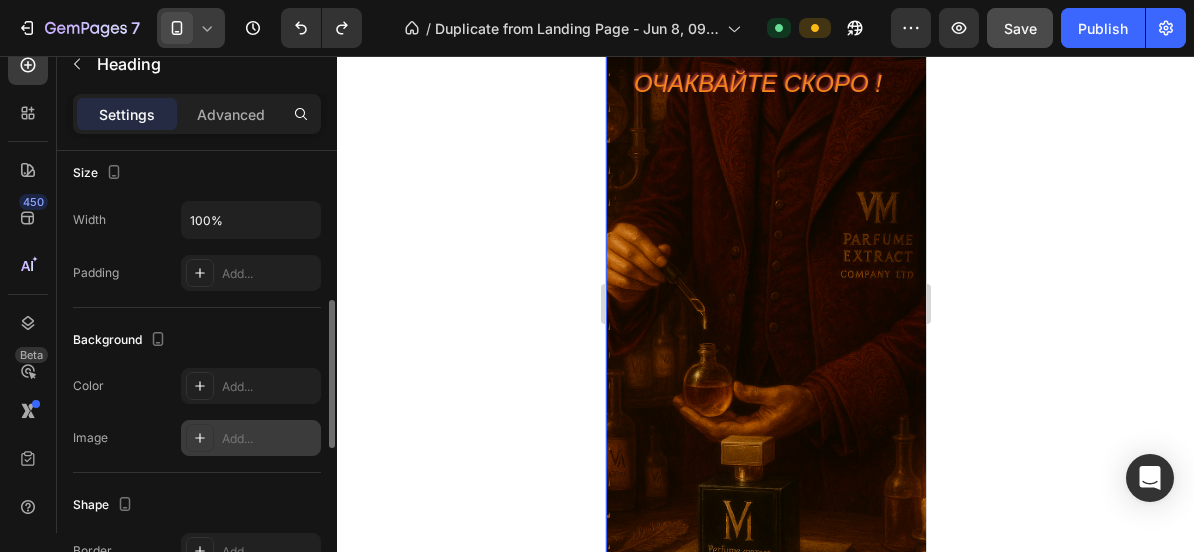 click on "Add..." at bounding box center (269, 439) 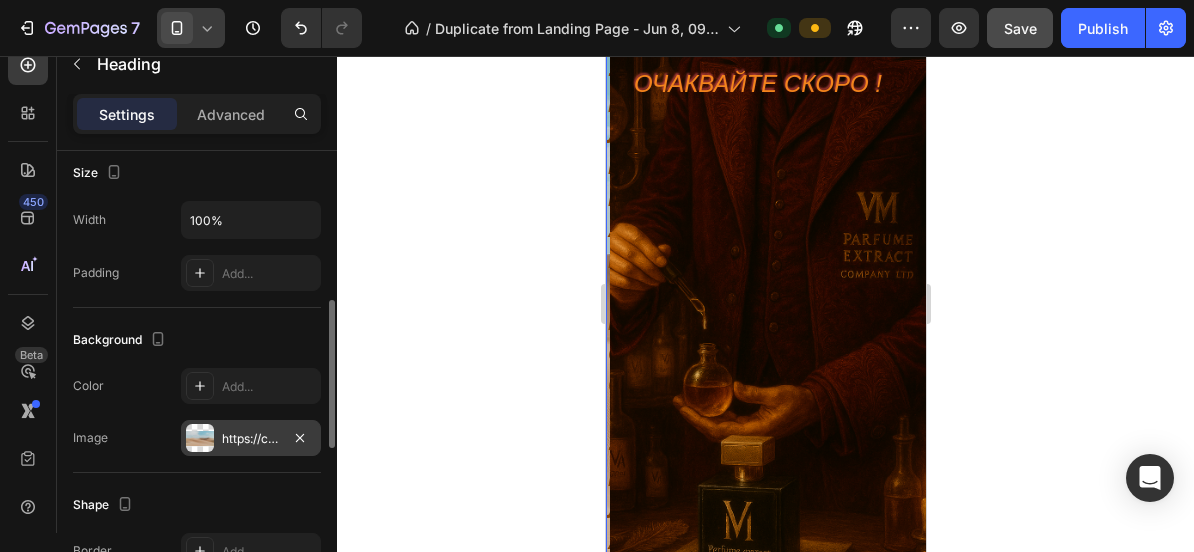click on "Background" at bounding box center [197, 340] 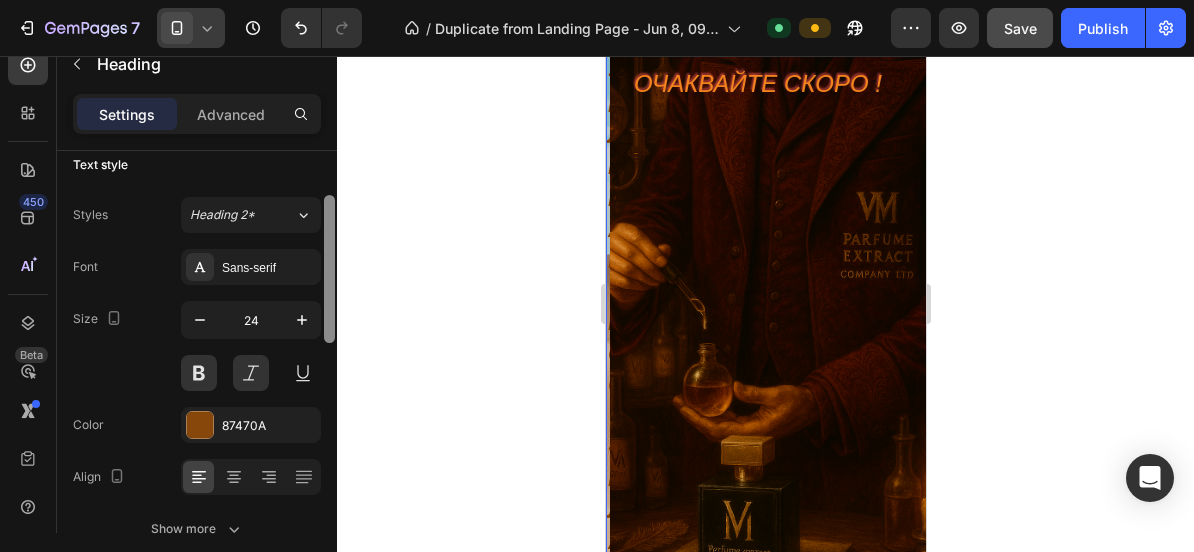 scroll, scrollTop: 0, scrollLeft: 0, axis: both 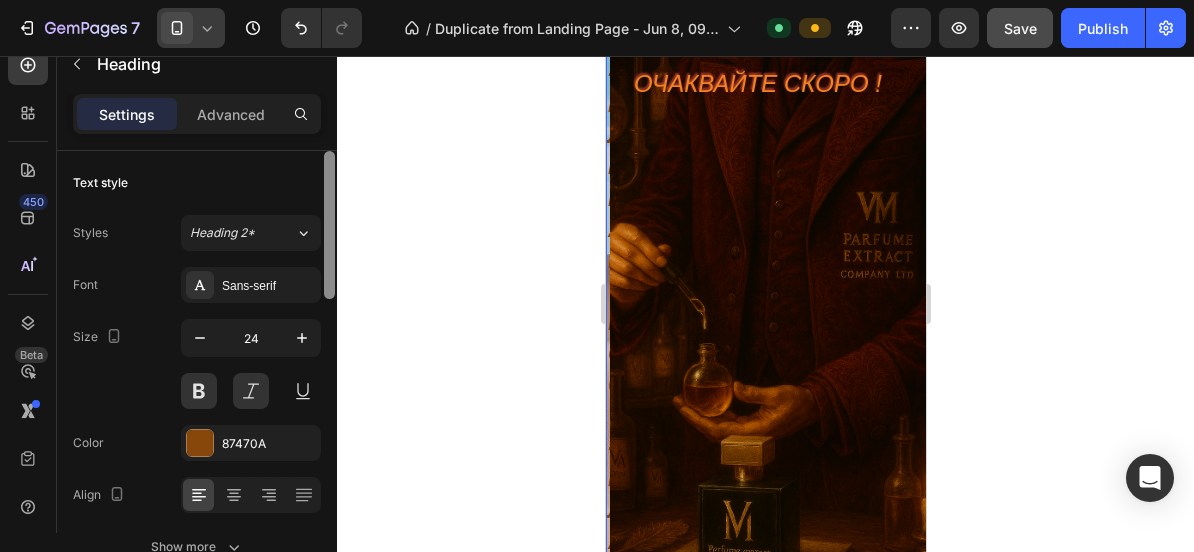 drag, startPoint x: 328, startPoint y: 343, endPoint x: 351, endPoint y: 146, distance: 198.33809 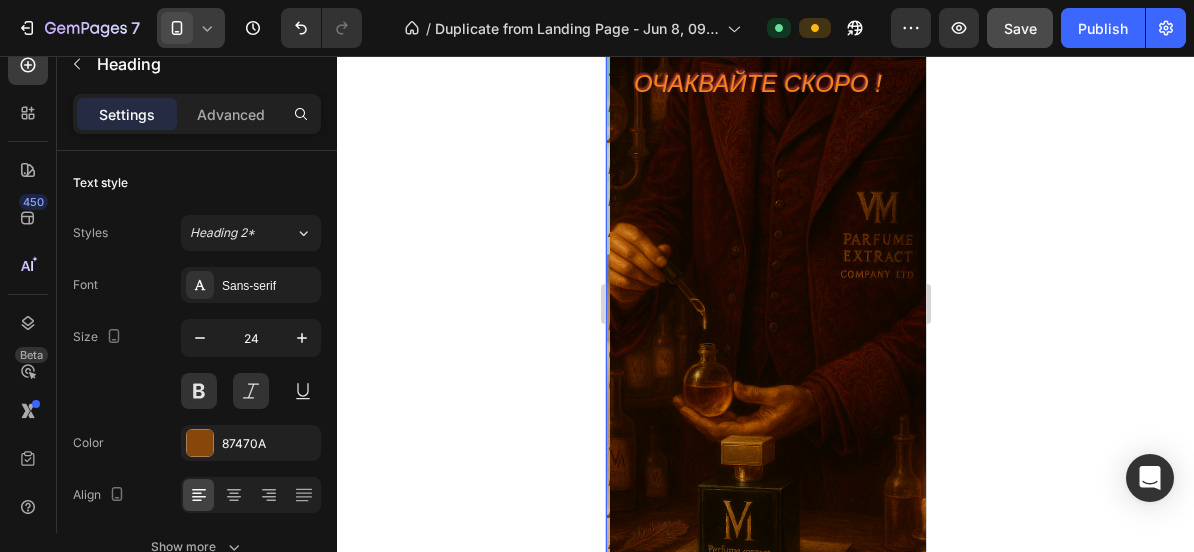 click on "СТИЛ - ЕЛЕГАНТНОСТ - КЛАСА Heading   0" at bounding box center (845, 275) 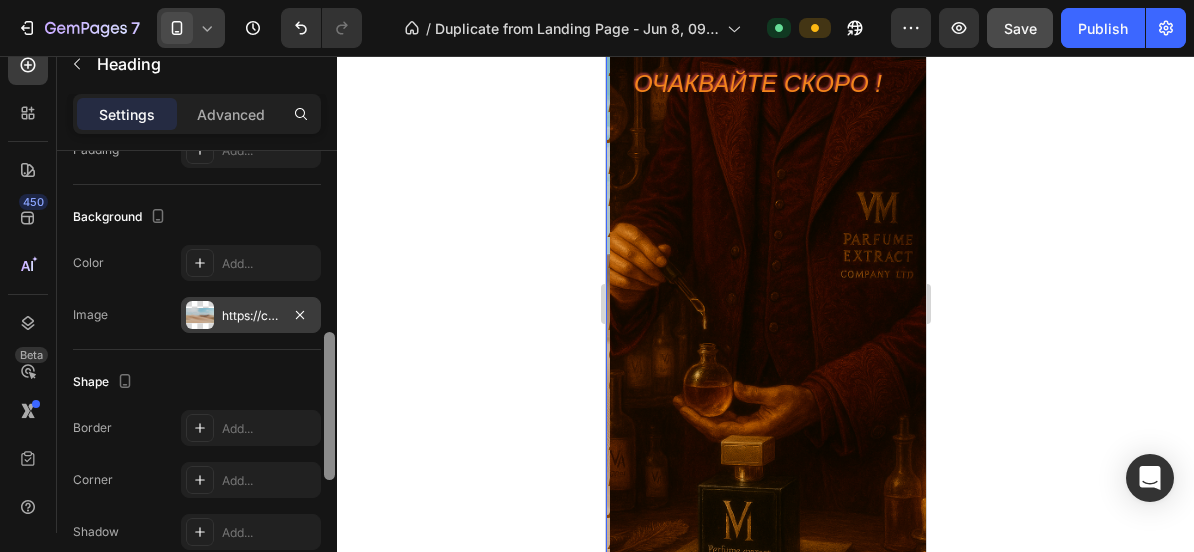 scroll, scrollTop: 588, scrollLeft: 0, axis: vertical 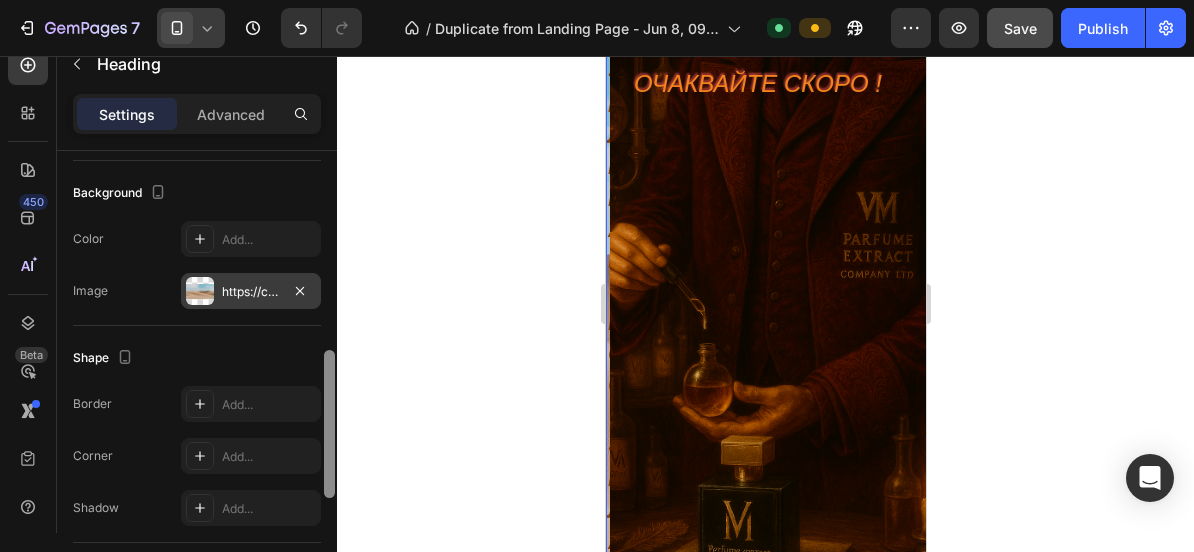 drag, startPoint x: 334, startPoint y: 277, endPoint x: 342, endPoint y: 477, distance: 200.15994 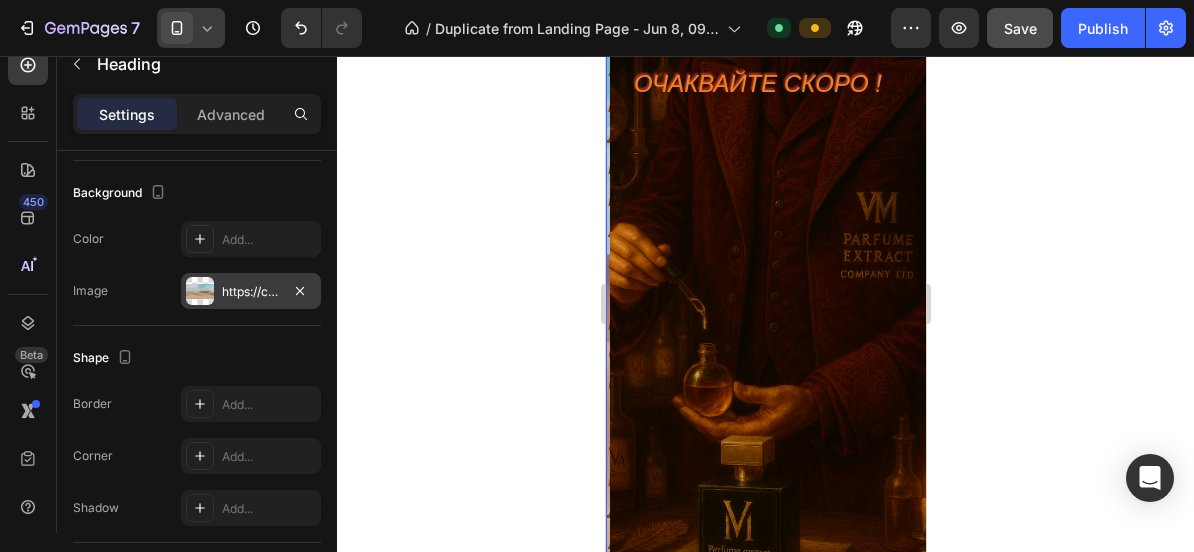 click on "https://cdn.shopify.com/s/files/1/2005/9307/files/background_settings.jpg" at bounding box center [251, 292] 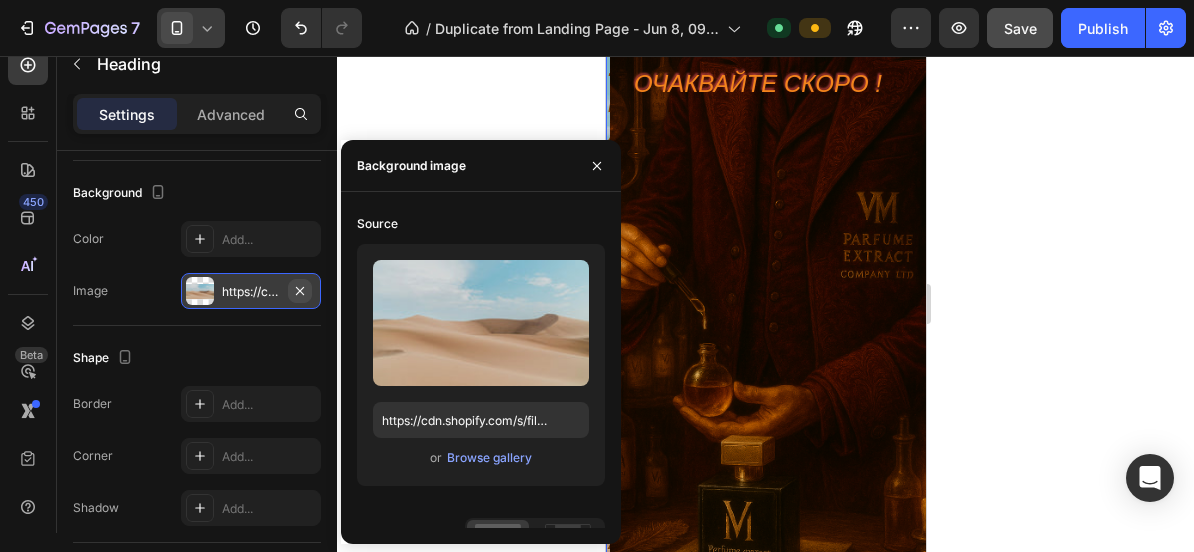 click 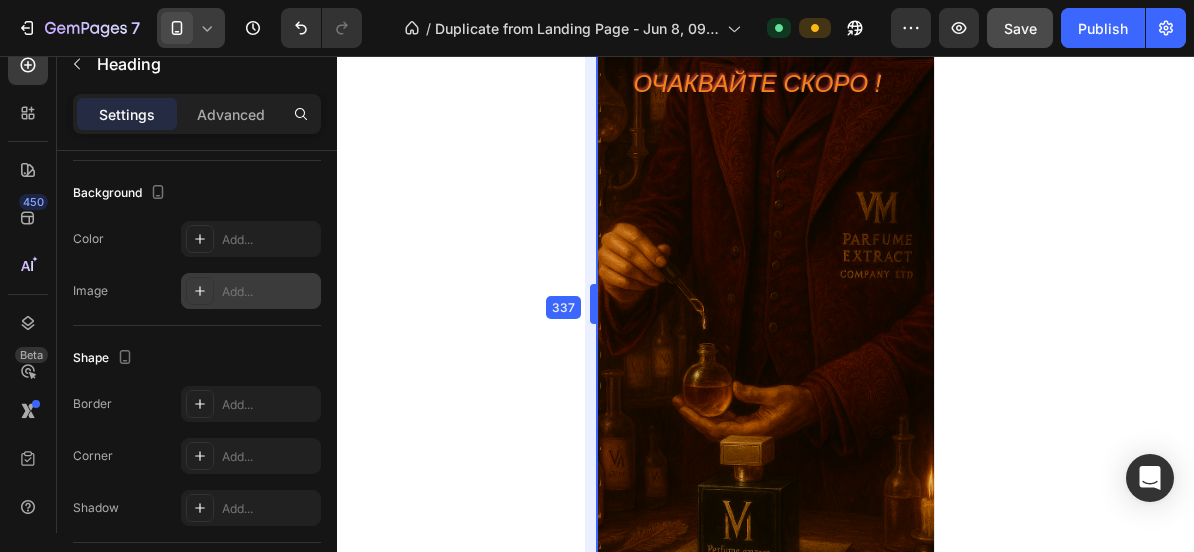 drag, startPoint x: 602, startPoint y: 253, endPoint x: 585, endPoint y: 294, distance: 44.38468 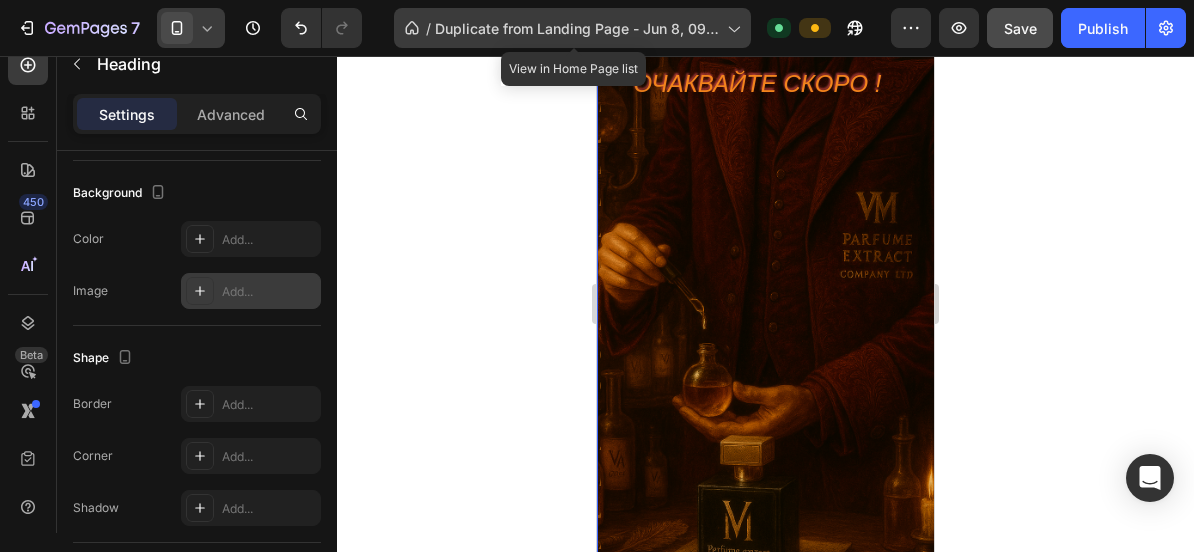click 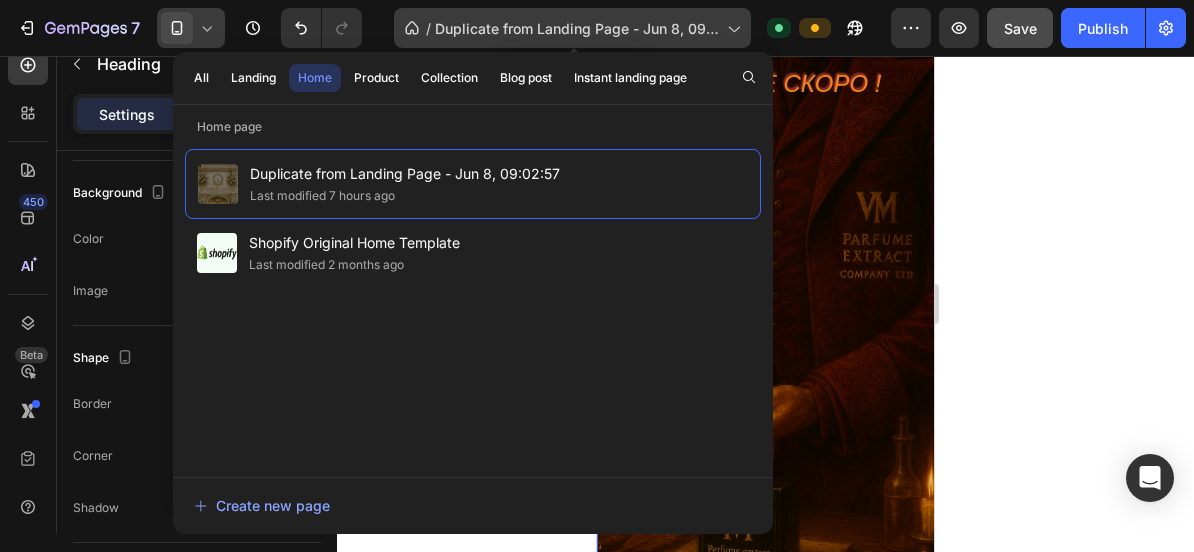 click 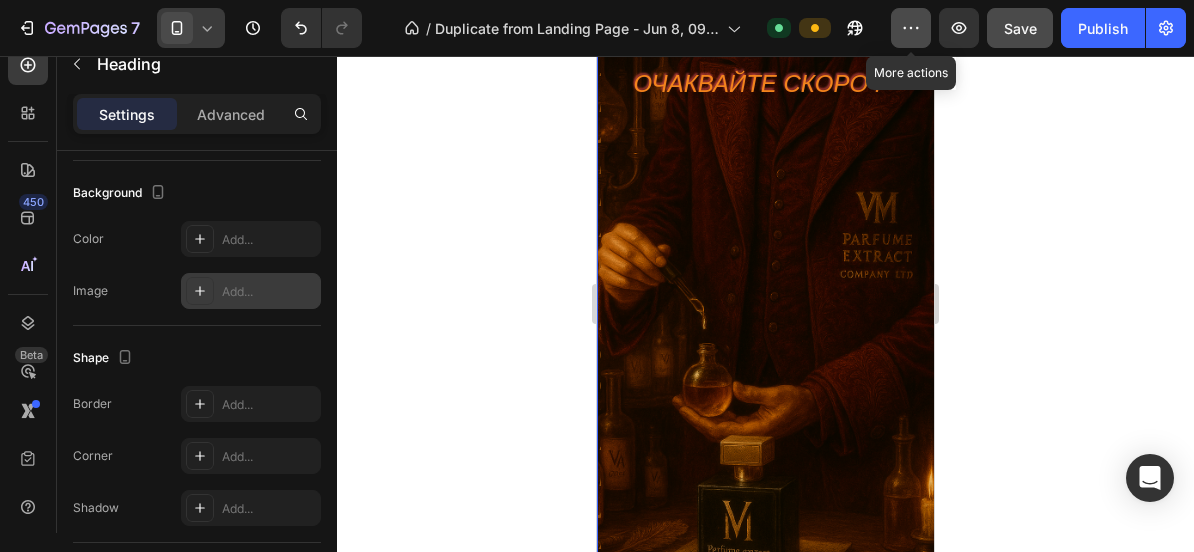 click 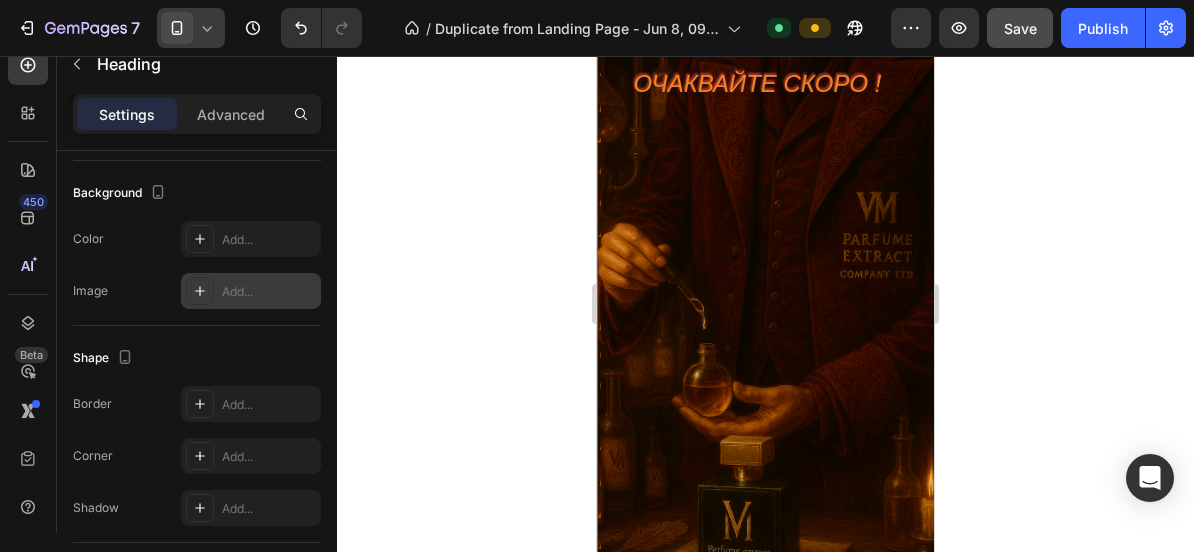 click 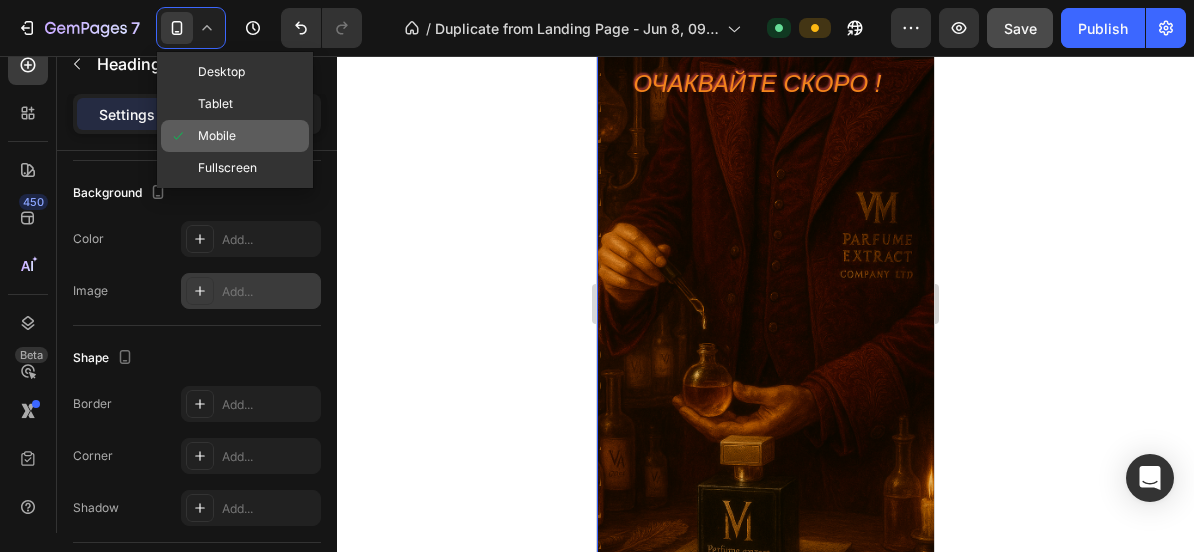click on "Mobile" at bounding box center (217, 136) 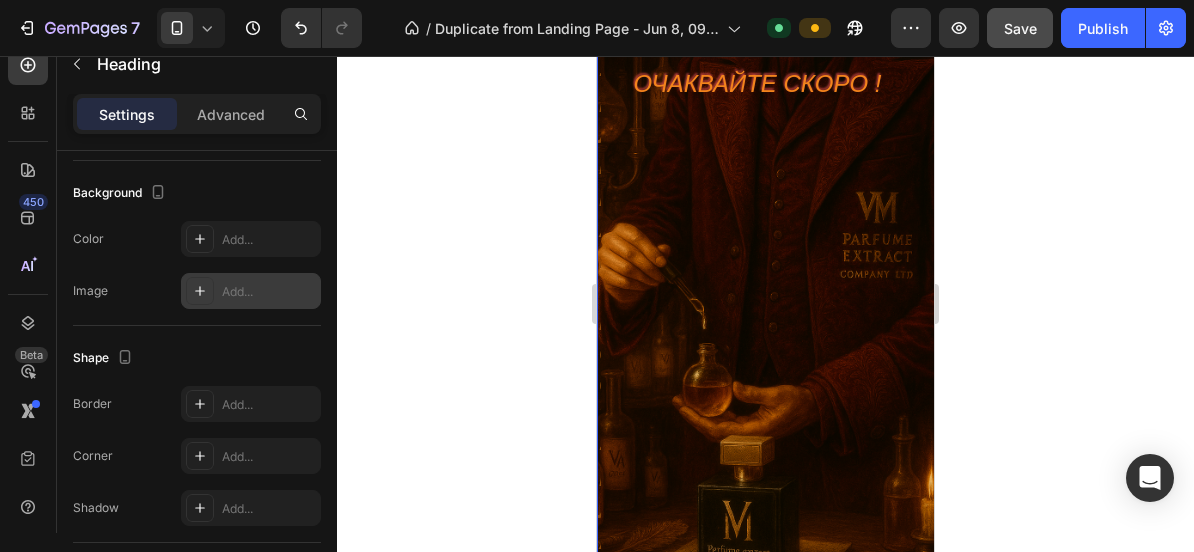 click on "Settings Advanced" at bounding box center (197, 122) 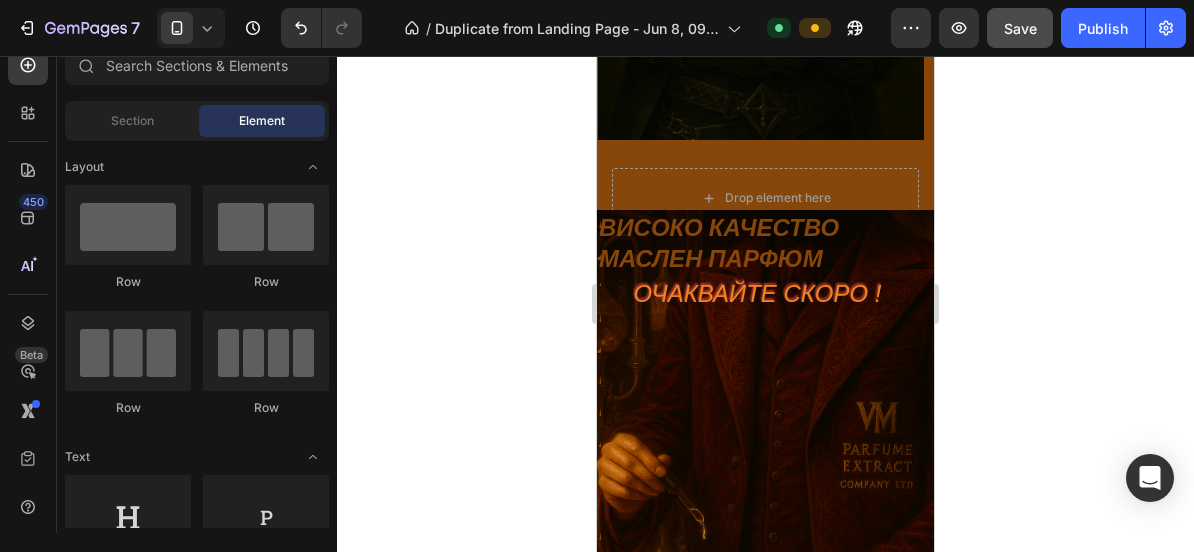scroll, scrollTop: 6368, scrollLeft: 0, axis: vertical 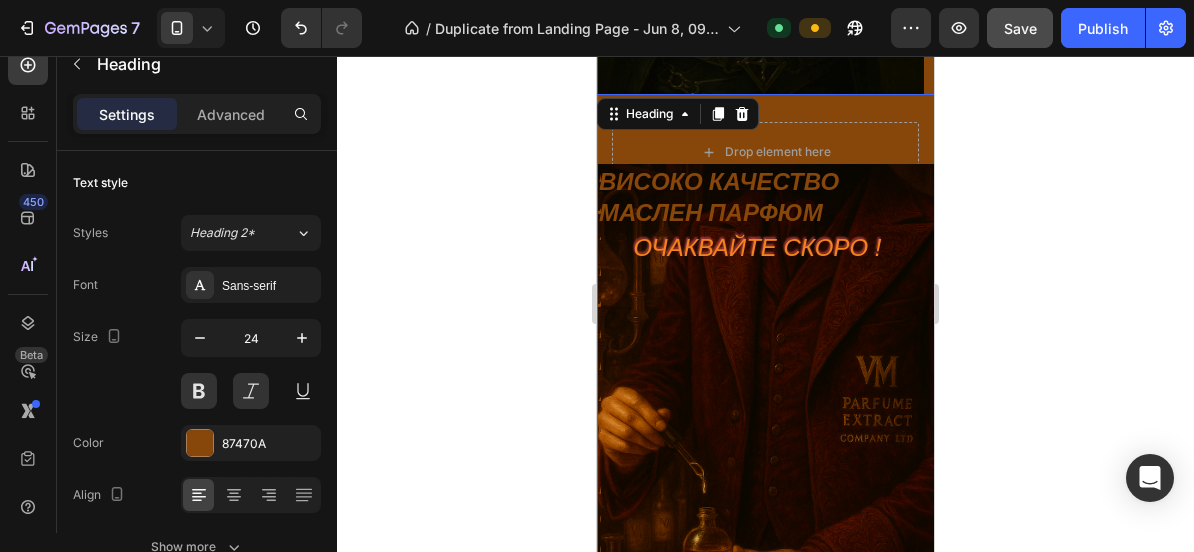 click on "СТИЛ - ЕЛЕГАНТНОСТ - КЛАСА Heading   0" at bounding box center (837, 439) 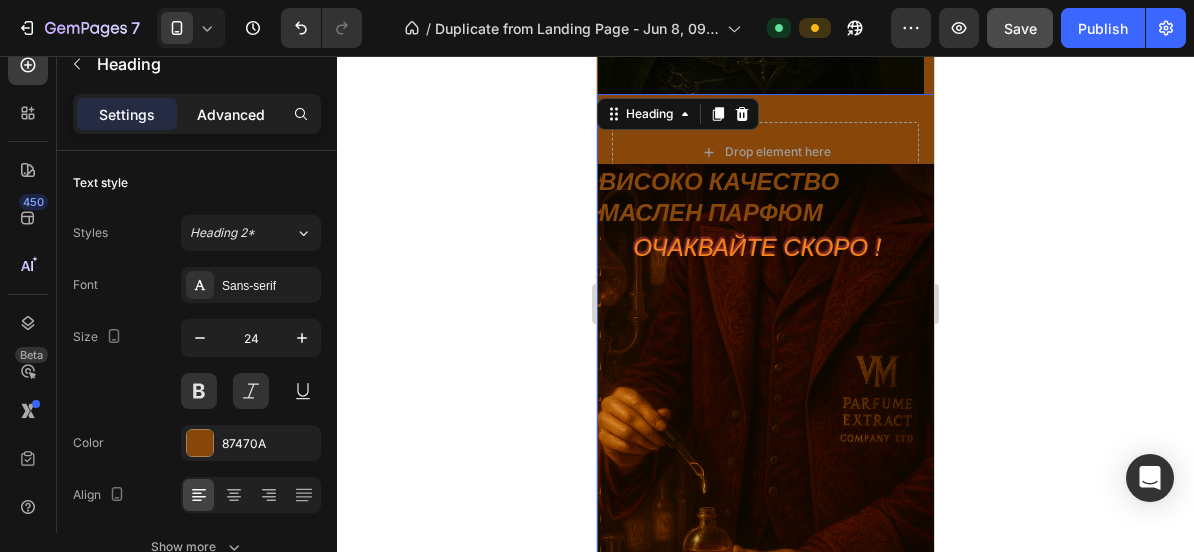 click on "Advanced" at bounding box center [231, 114] 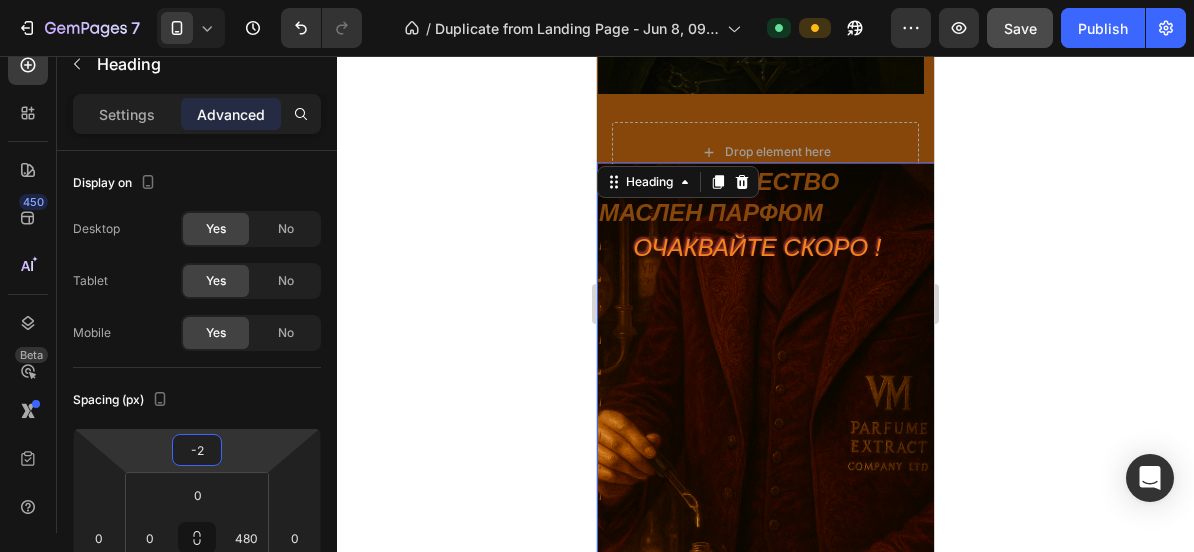 type on "0" 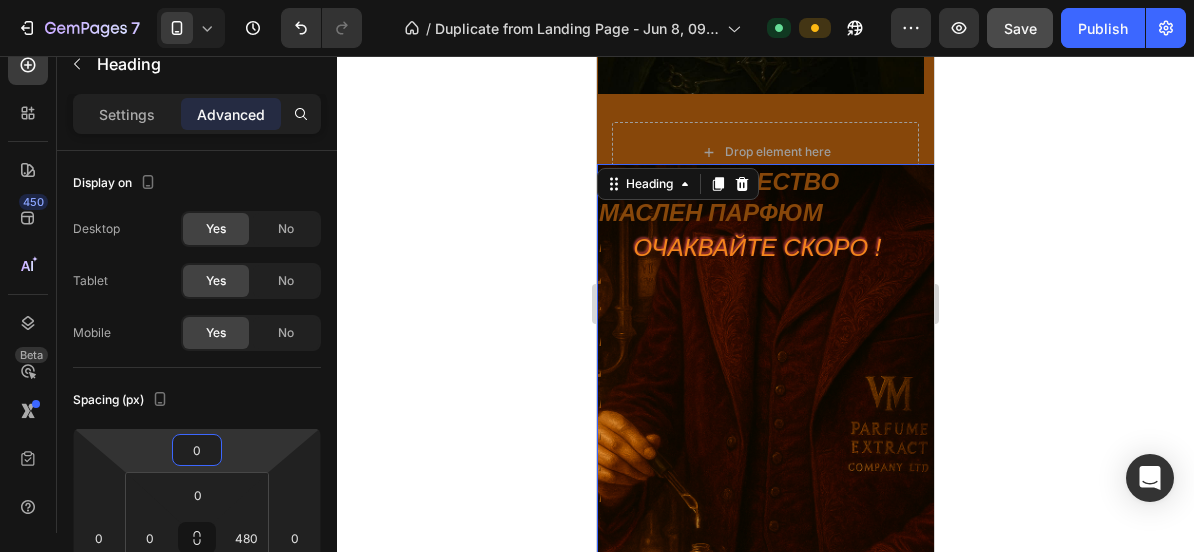 drag, startPoint x: 237, startPoint y: 449, endPoint x: 239, endPoint y: 414, distance: 35.057095 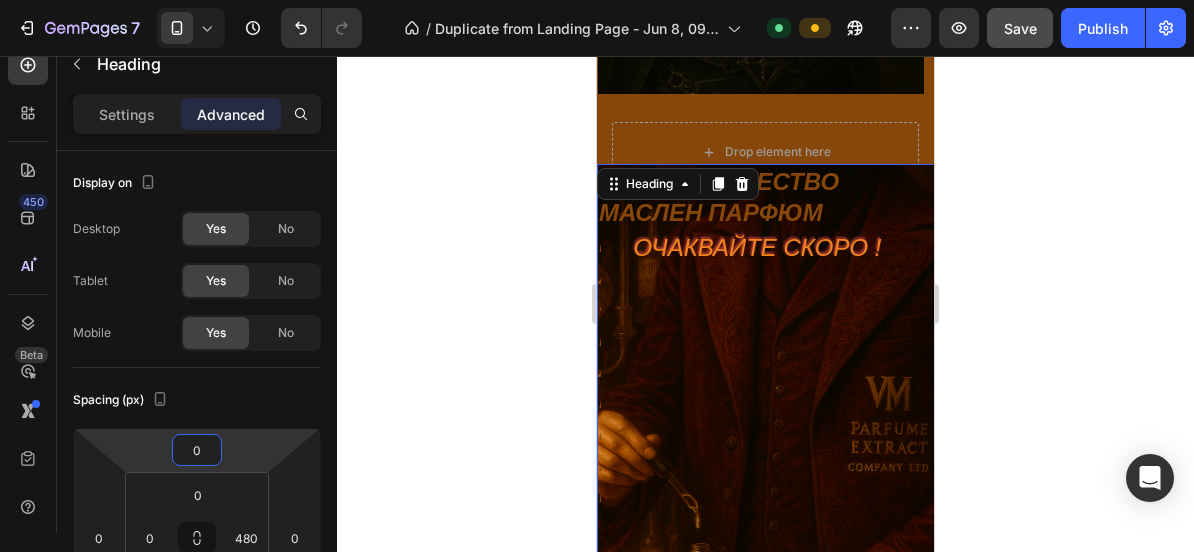 click on "7   /  Duplicate from Landing Page - Jun 8, 09:02:57 Default Preview  Save   Publish  450 Beta Sections(18) Elements(83) Section Element Hero Section Product Detail Brands Trusted Badges Guarantee Product Breakdown How to use Testimonials Compare Bundle FAQs Social Proof Brand Story Product List Collection Blog List Contact Sticky Add to Cart Custom Footer Browse Library 450 Layout
Row
Row
Row
Row Text
Heading
Text Block Button
Button
Button Media
Image
Image" at bounding box center [597, 0] 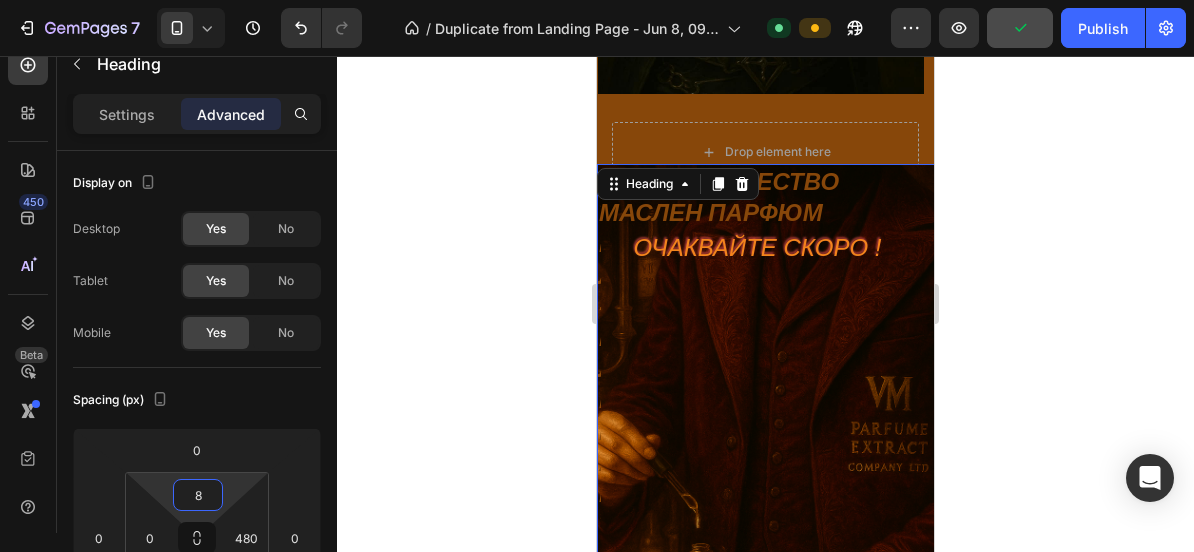 type on "0" 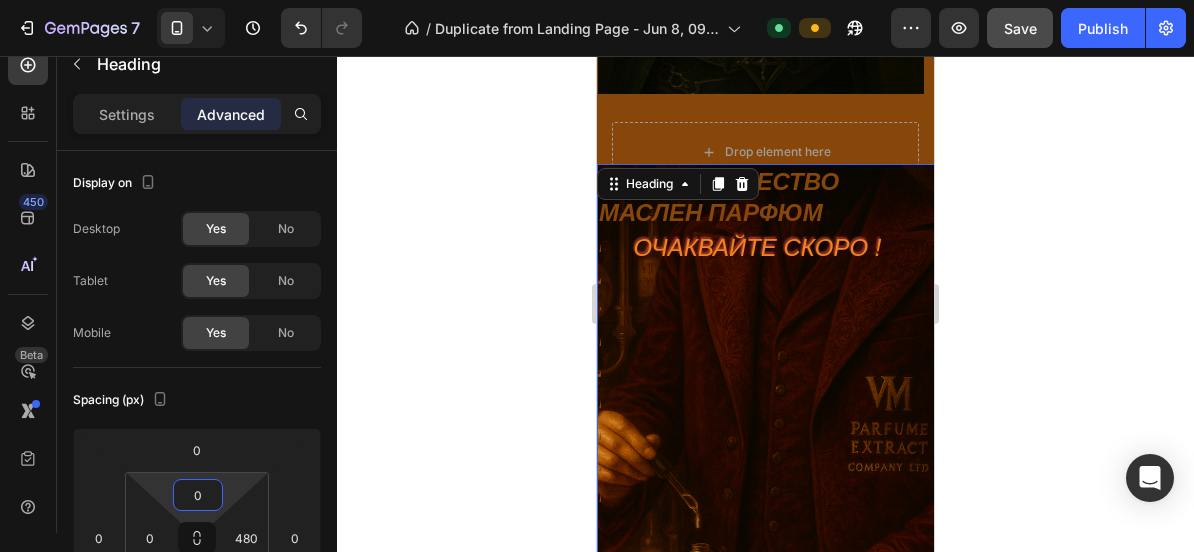 drag, startPoint x: 242, startPoint y: 484, endPoint x: 246, endPoint y: 598, distance: 114.07015 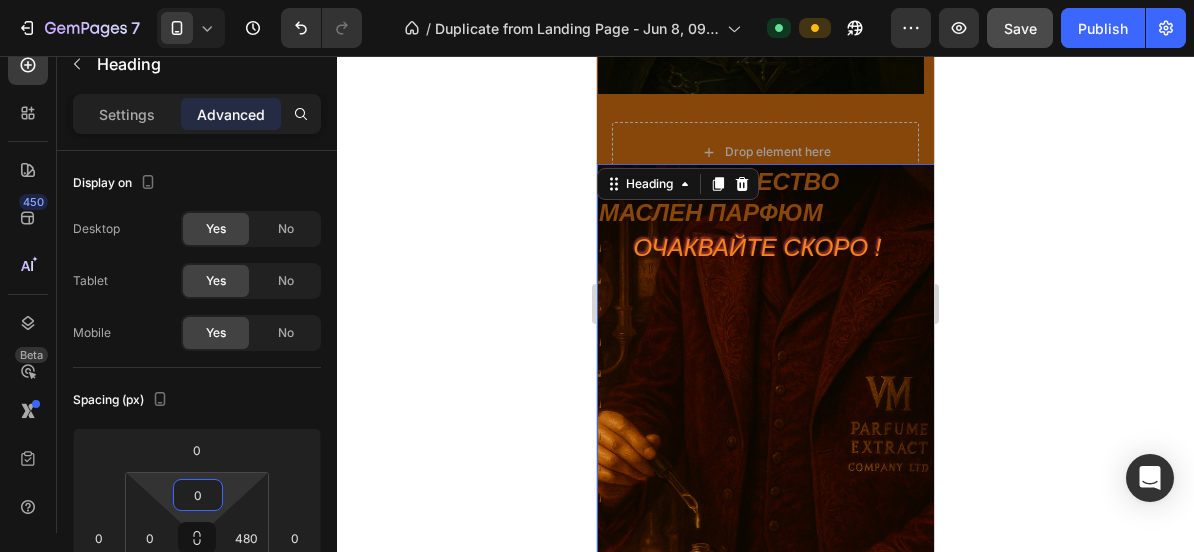 click on "7   /  Duplicate from Landing Page - Jun 8, 09:02:57 Default Preview  Save   Publish  450 Beta Sections(18) Elements(83) Section Element Hero Section Product Detail Brands Trusted Badges Guarantee Product Breakdown How to use Testimonials Compare Bundle FAQs Social Proof Brand Story Product List Collection Blog List Contact Sticky Add to Cart Custom Footer Browse Library 450 Layout
Row
Row
Row
Row Text
Heading
Text Block Button
Button
Button Media
Image
Image" at bounding box center (597, 0) 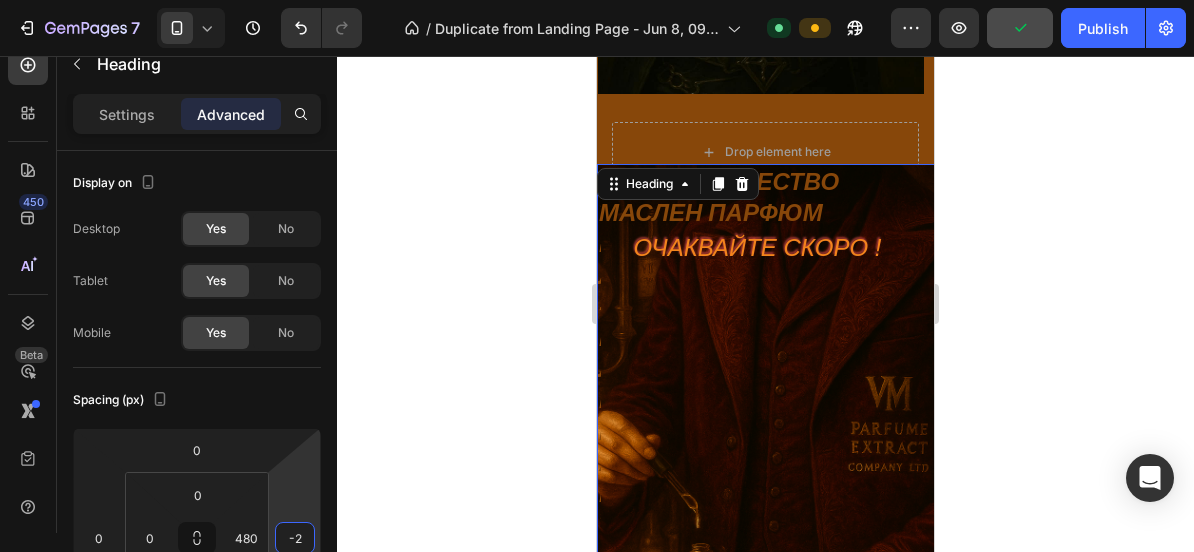 type on "0" 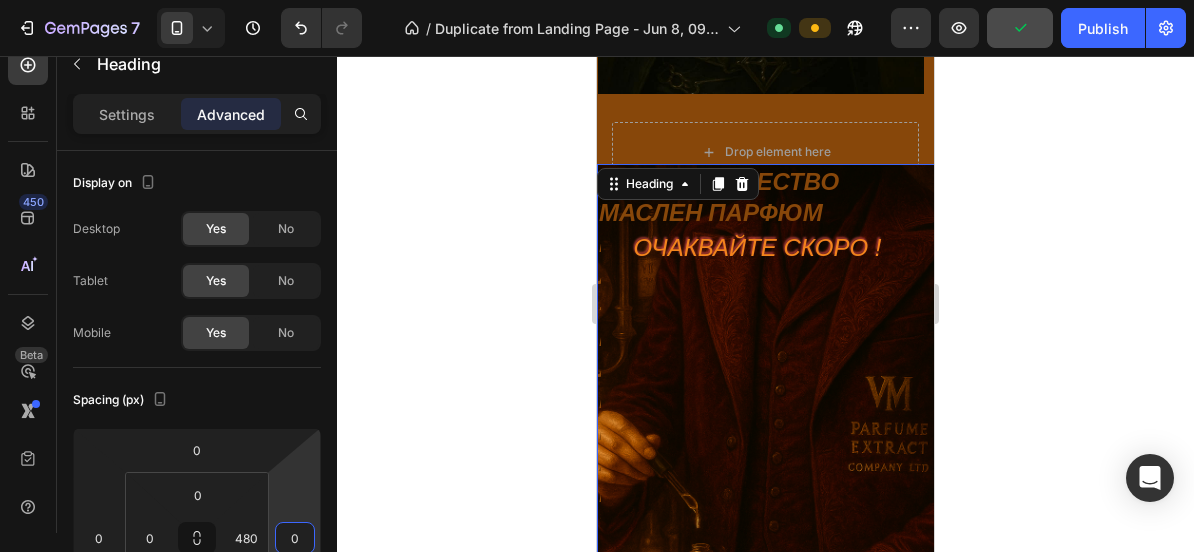 click on "7   /  Duplicate from Landing Page - Jun 8, 09:02:57 Default Preview  Publish  450 Beta Sections(18) Elements(83) Section Element Hero Section Product Detail Brands Trusted Badges Guarantee Product Breakdown How to use Testimonials Compare Bundle FAQs Social Proof Brand Story Product List Collection Blog List Contact Sticky Add to Cart Custom Footer Browse Library 450 Layout
Row
Row
Row
Row Text
Heading
Text Block Button
Button
Button Media
Image
Image" at bounding box center [597, 0] 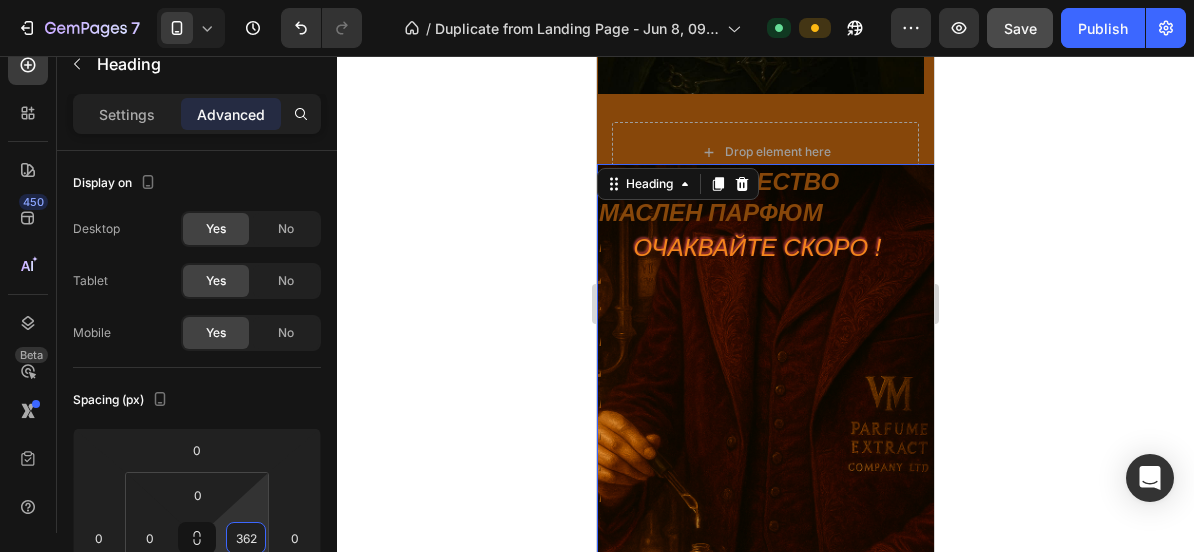 type on "360" 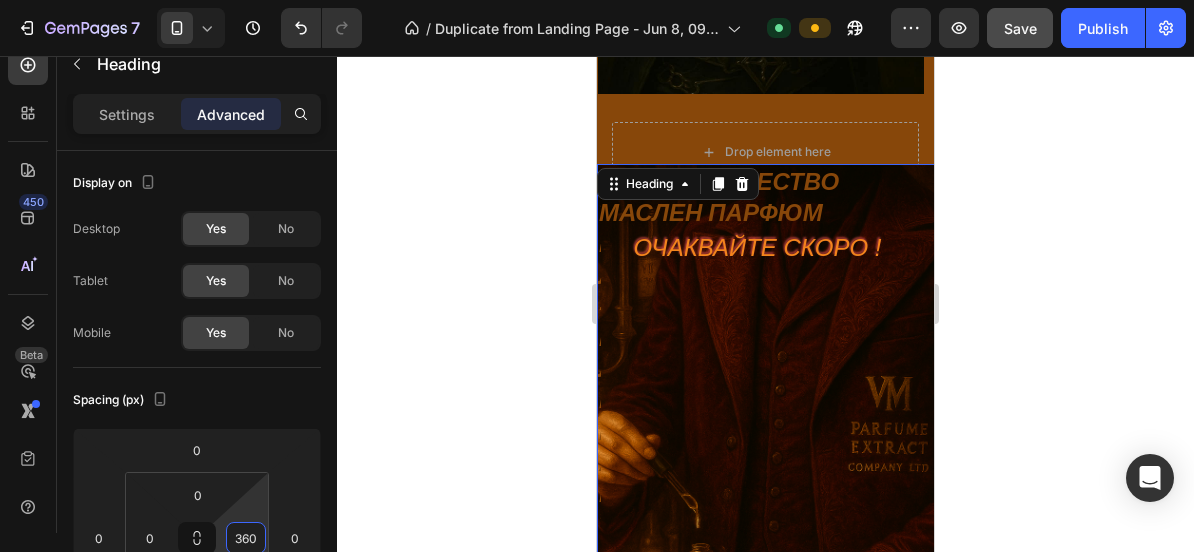 drag, startPoint x: 258, startPoint y: 513, endPoint x: 259, endPoint y: 573, distance: 60.00833 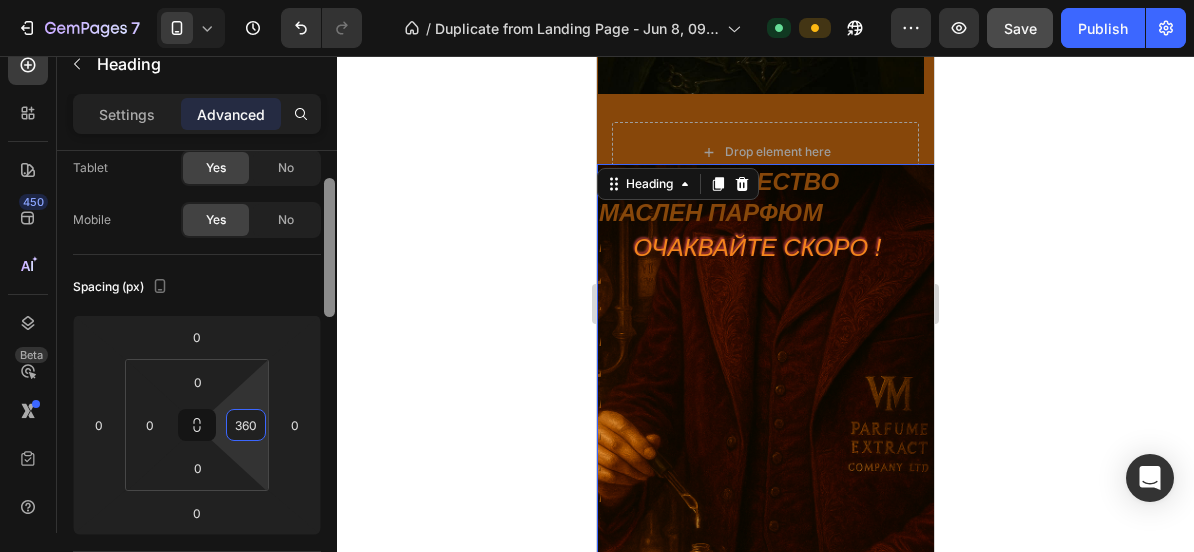 scroll, scrollTop: 132, scrollLeft: 0, axis: vertical 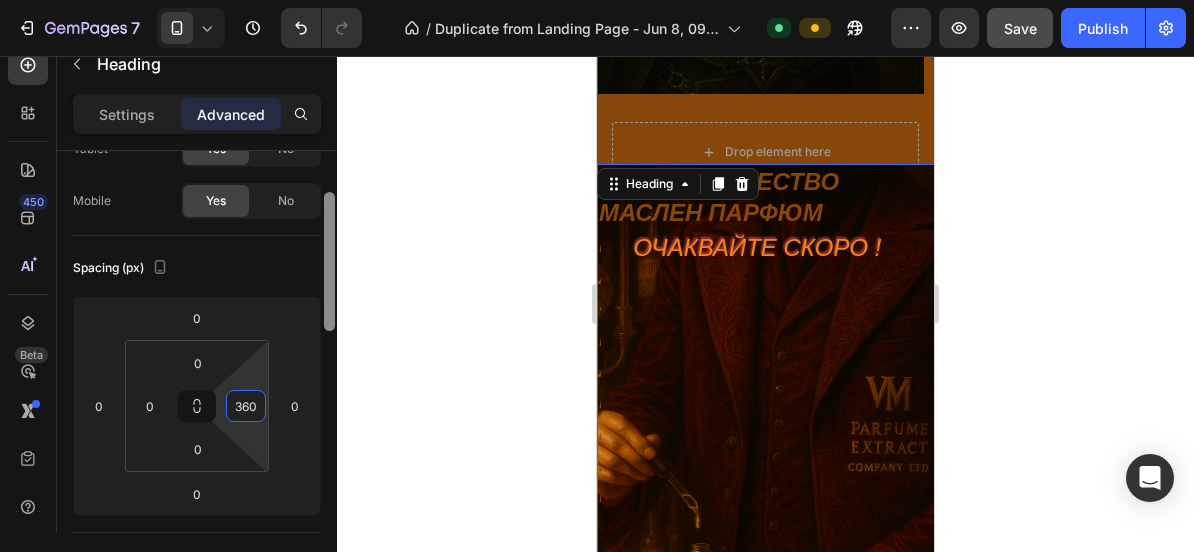 drag, startPoint x: 330, startPoint y: 275, endPoint x: 345, endPoint y: 317, distance: 44.598206 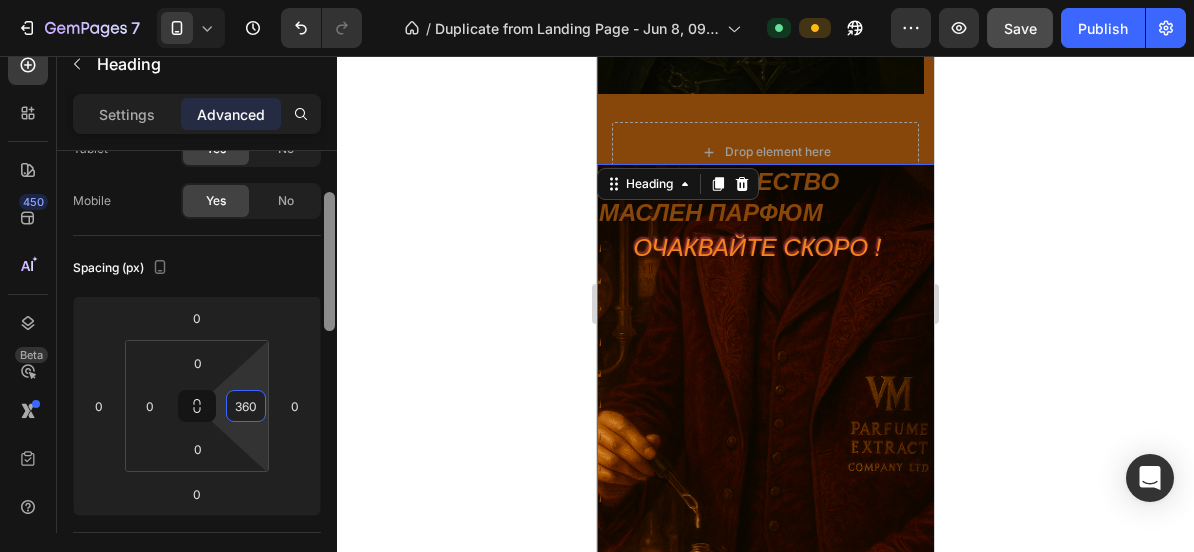 click on "7   /  Duplicate from Landing Page - Jun 8, 09:02:57 Default Preview  Save   Publish  450 Beta Sections(18) Elements(83) Section Element Hero Section Product Detail Brands Trusted Badges Guarantee Product Breakdown How to use Testimonials Compare Bundle FAQs Social Proof Brand Story Product List Collection Blog List Contact Sticky Add to Cart Custom Footer Browse Library 450 Layout
Row
Row
Row
Row Text
Heading
Text Block Button
Button
Button Media
Image
Image" 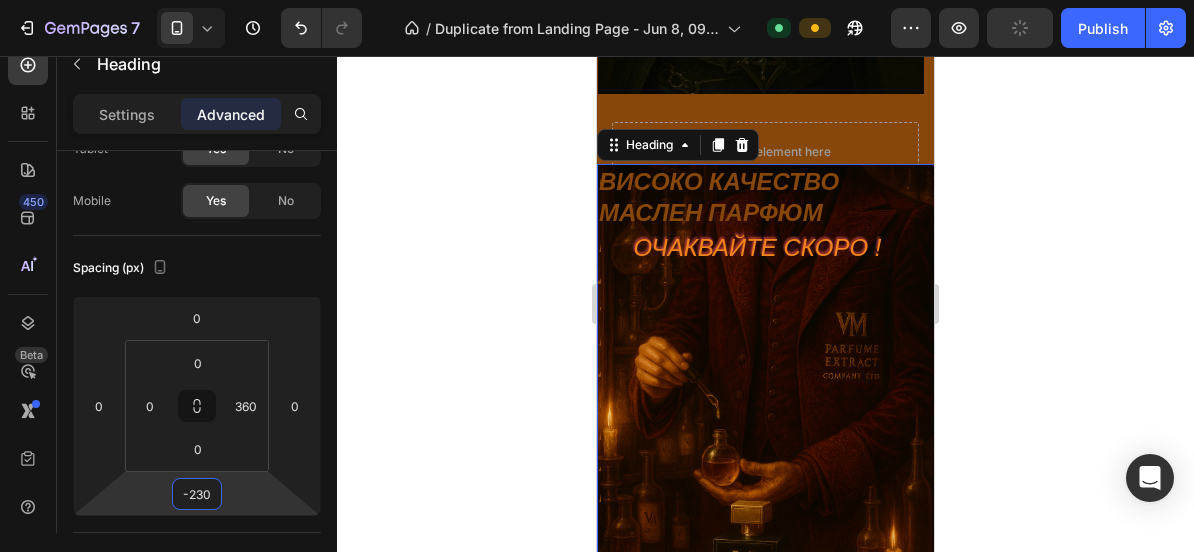 type on "-236" 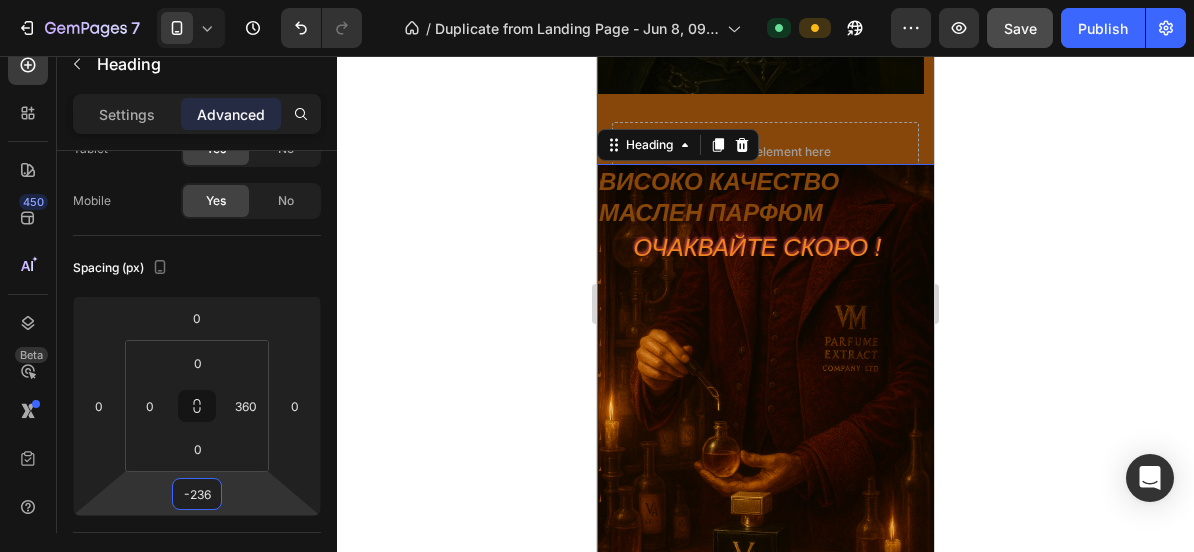 drag, startPoint x: 230, startPoint y: 480, endPoint x: 222, endPoint y: 598, distance: 118.270874 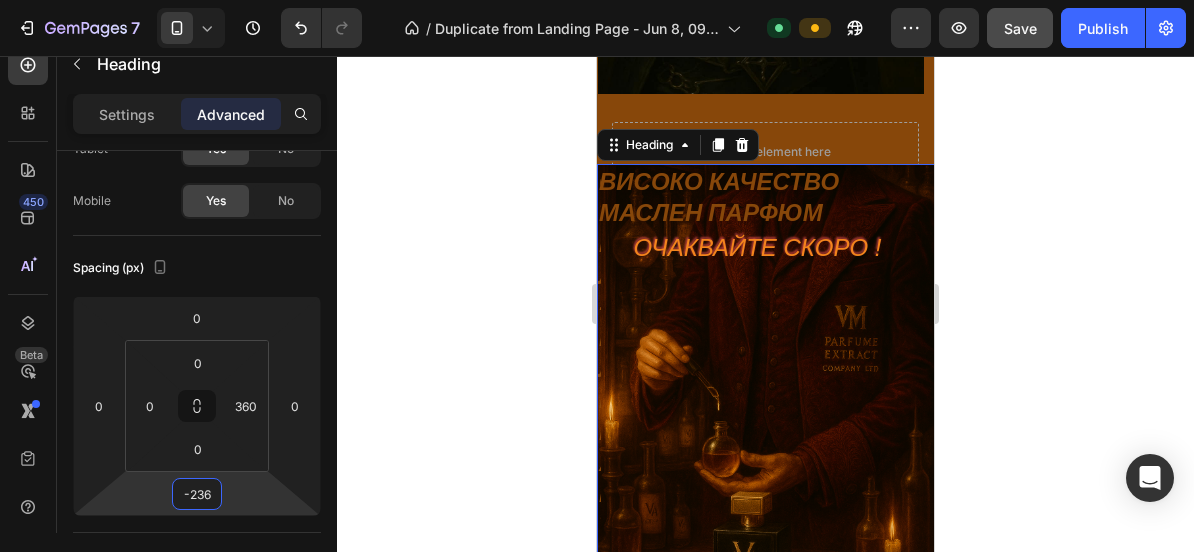 click on "7   /  Duplicate from Landing Page - Jun 8, 09:02:57 Default Preview  Save   Publish  450 Beta Sections(18) Elements(83) Section Element Hero Section Product Detail Brands Trusted Badges Guarantee Product Breakdown How to use Testimonials Compare Bundle FAQs Social Proof Brand Story Product List Collection Blog List Contact Sticky Add to Cart Custom Footer Browse Library 450 Layout
Row
Row
Row
Row Text
Heading
Text Block Button
Button
Button Media
Image
Image" at bounding box center (597, 0) 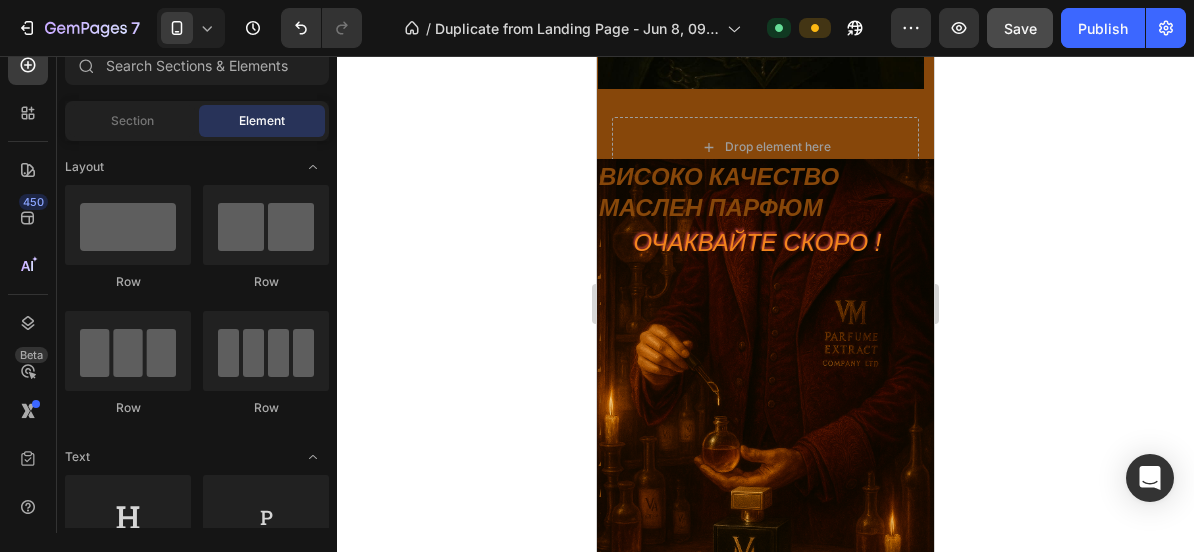 scroll, scrollTop: 6384, scrollLeft: 0, axis: vertical 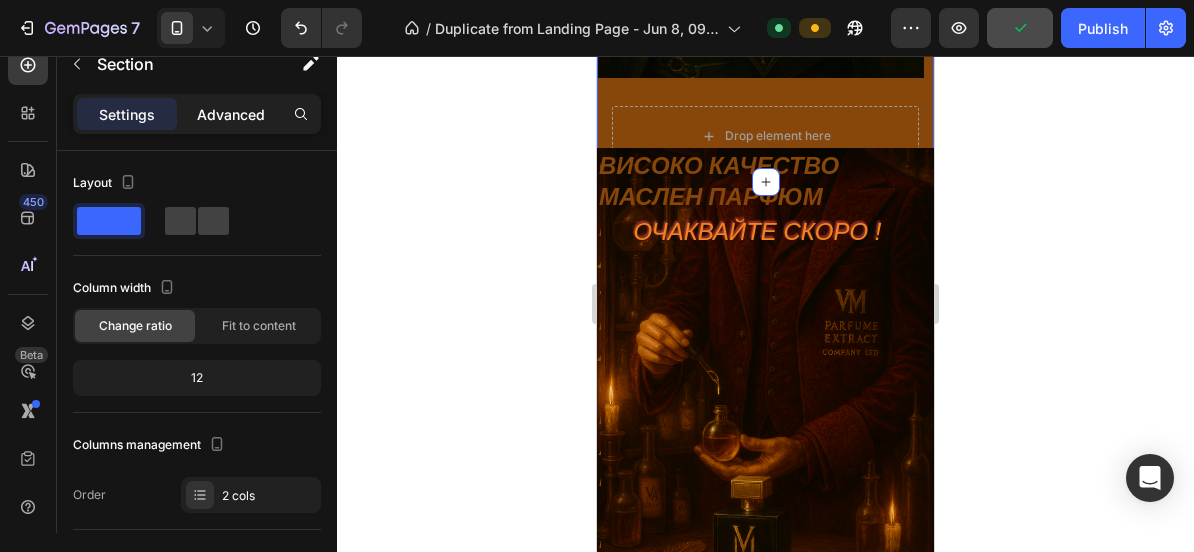 click on "Advanced" at bounding box center [231, 114] 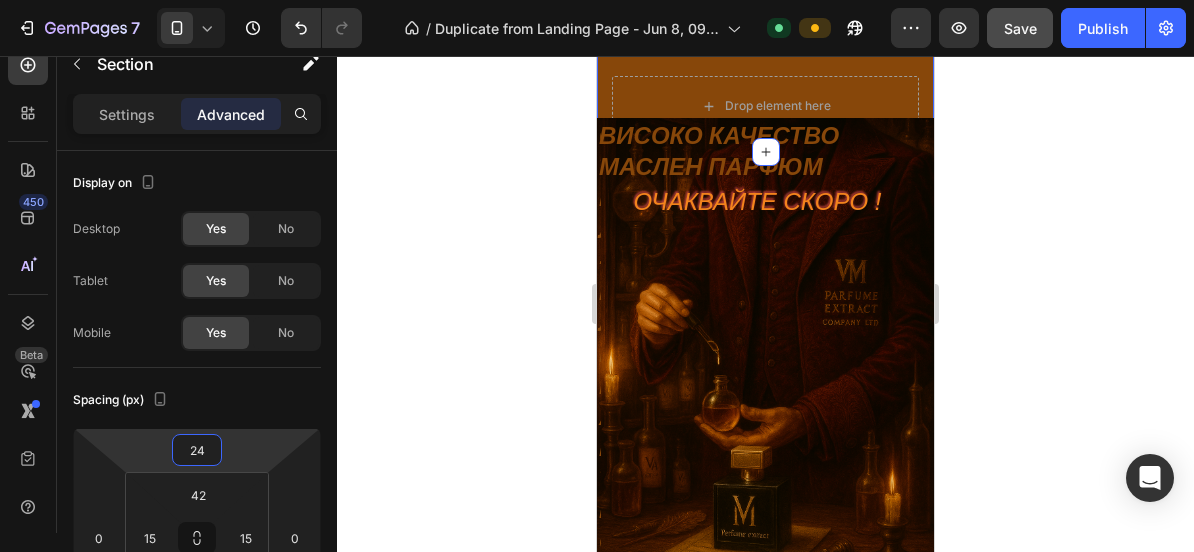 type on "22" 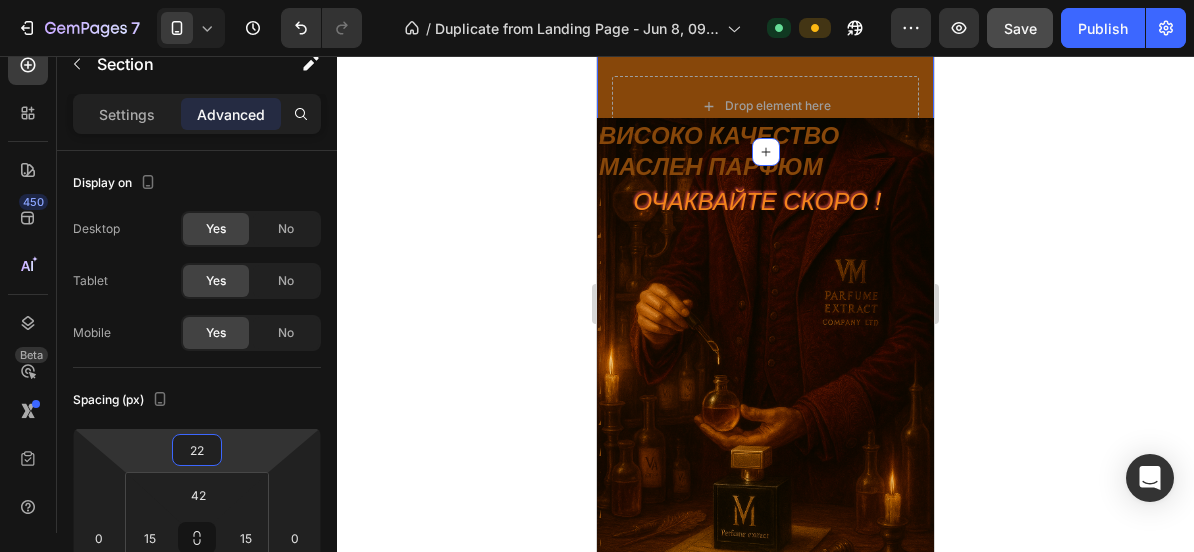 scroll, scrollTop: 6408, scrollLeft: 0, axis: vertical 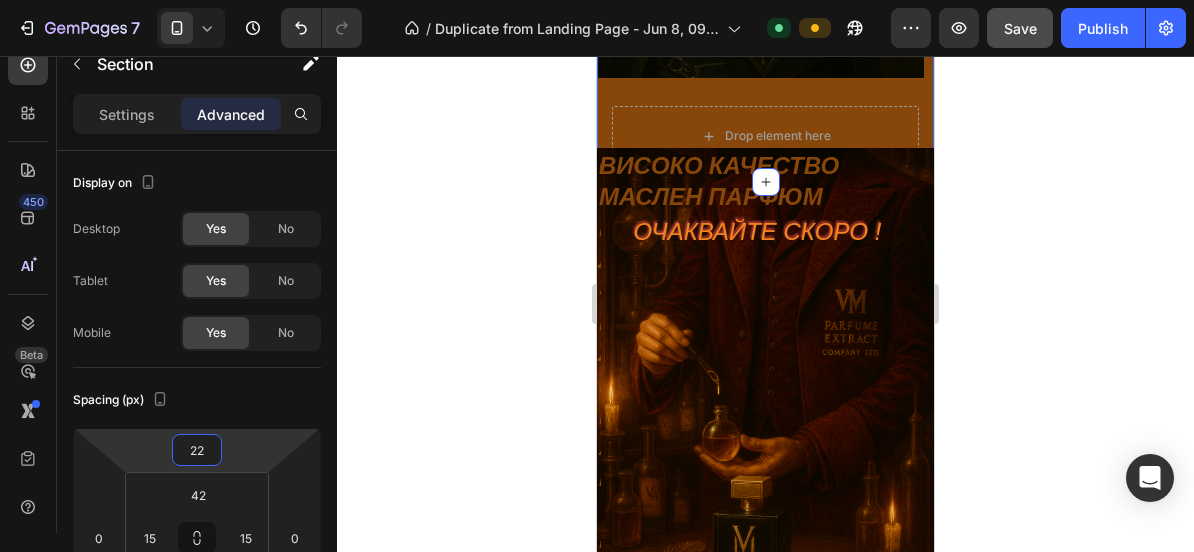 drag, startPoint x: 236, startPoint y: 461, endPoint x: 235, endPoint y: 450, distance: 11.045361 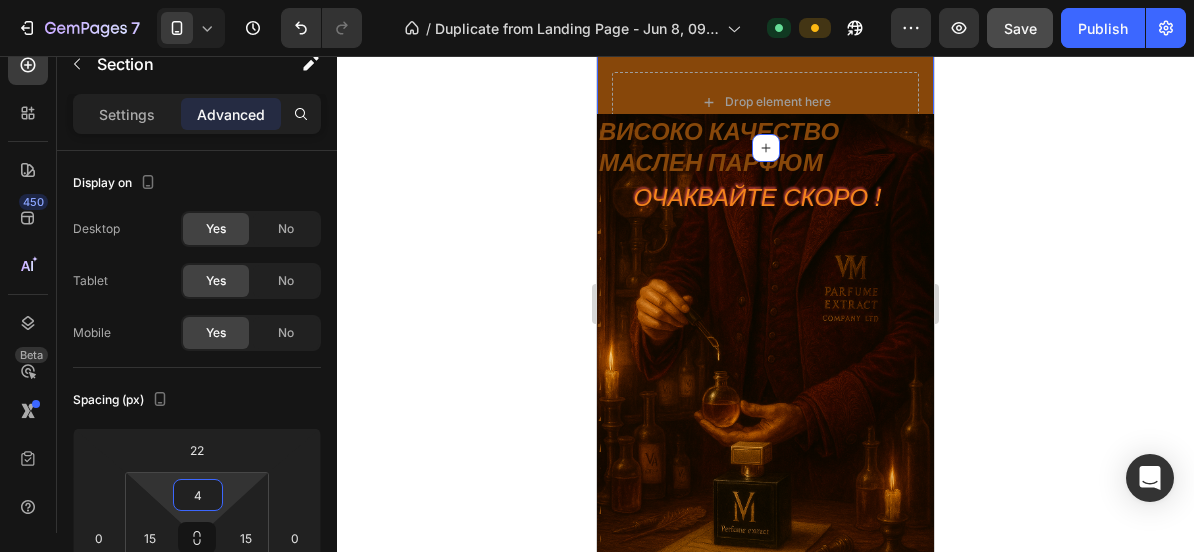 type on "0" 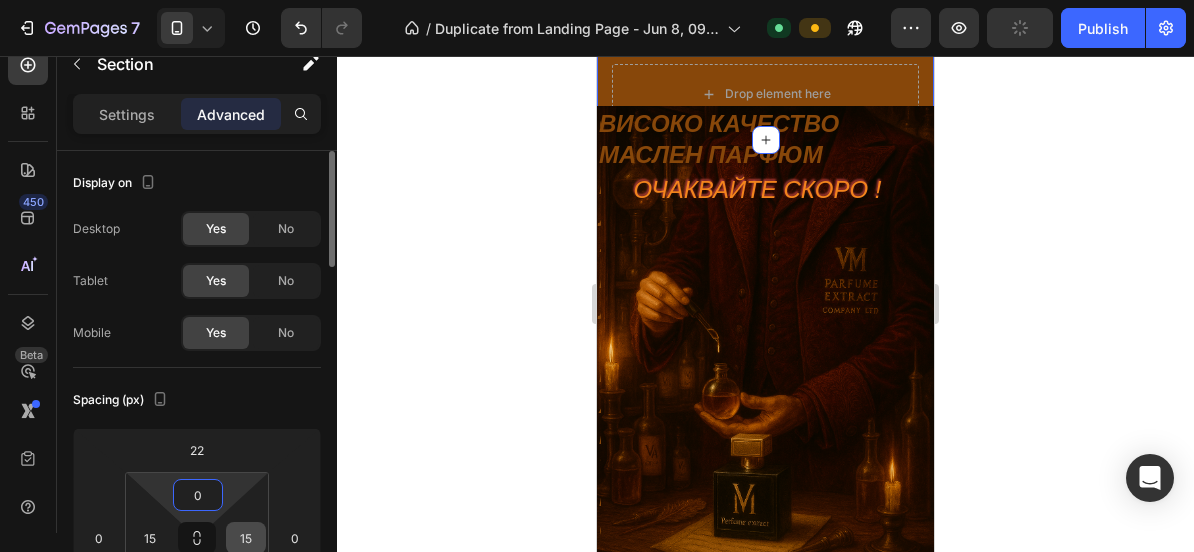 drag, startPoint x: 242, startPoint y: 491, endPoint x: 248, endPoint y: 528, distance: 37.48333 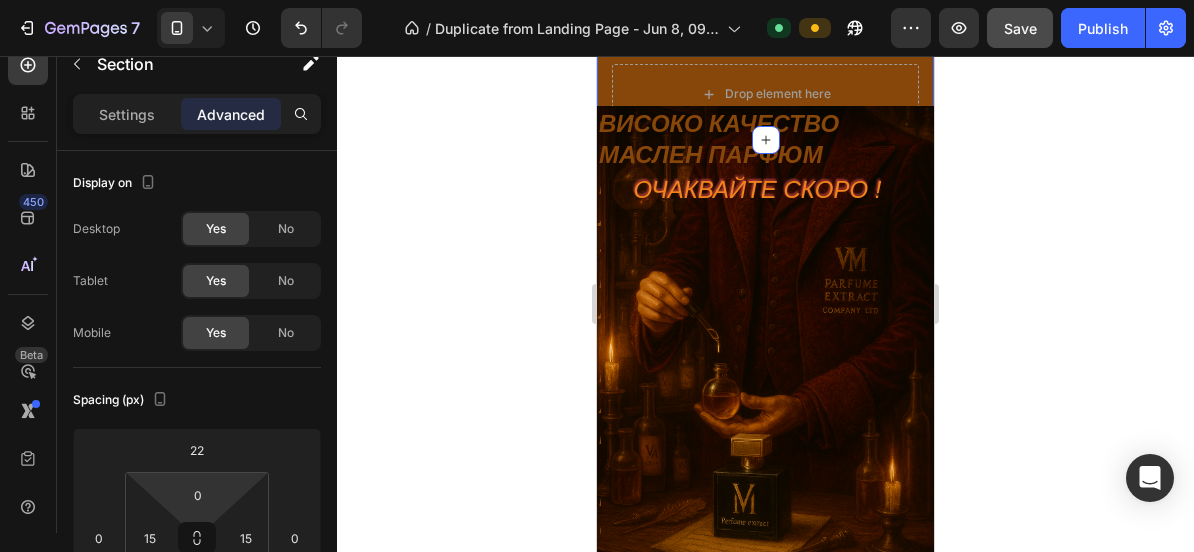 scroll, scrollTop: 439, scrollLeft: 0, axis: vertical 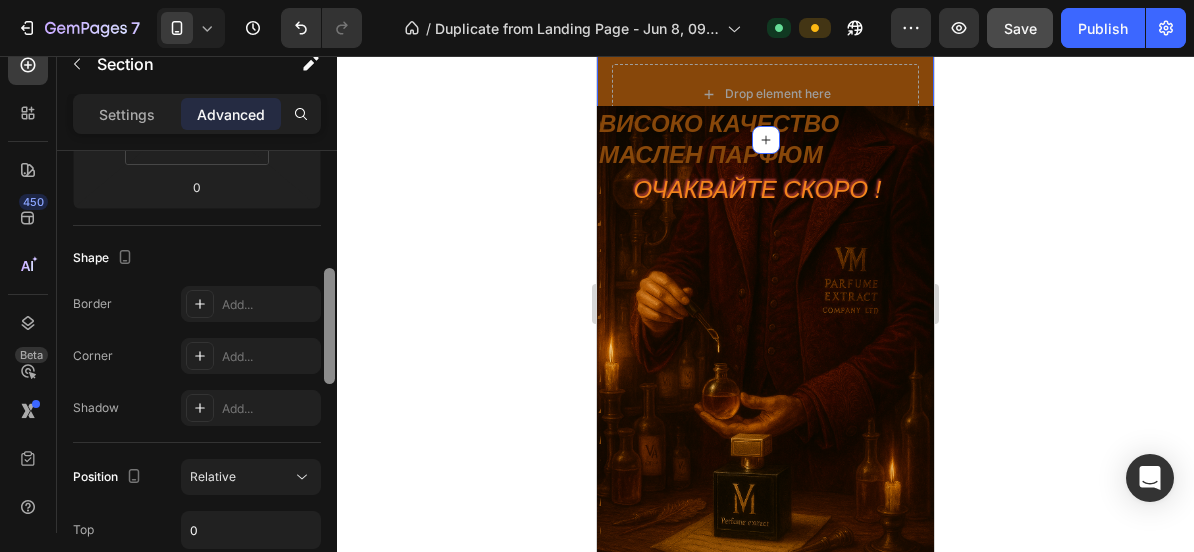 click at bounding box center [329, 370] 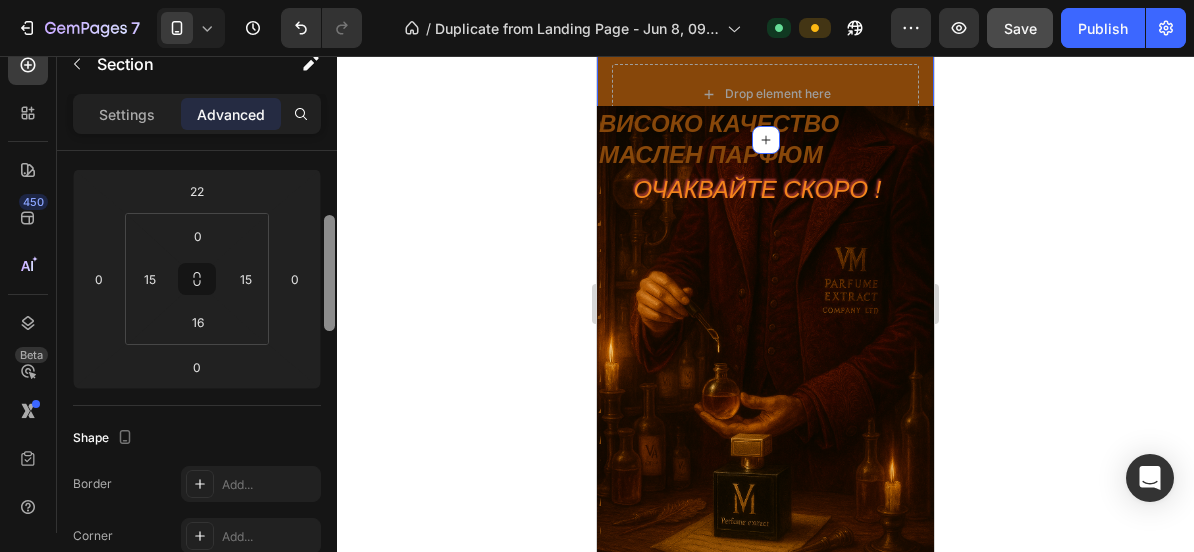 scroll, scrollTop: 240, scrollLeft: 0, axis: vertical 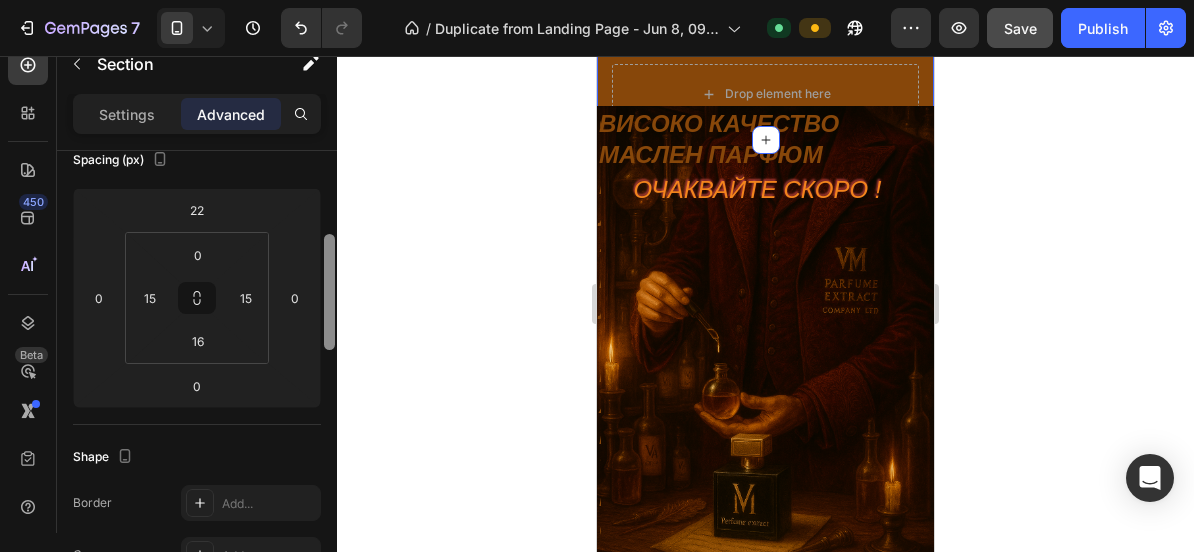 drag, startPoint x: 330, startPoint y: 371, endPoint x: 332, endPoint y: 318, distance: 53.037724 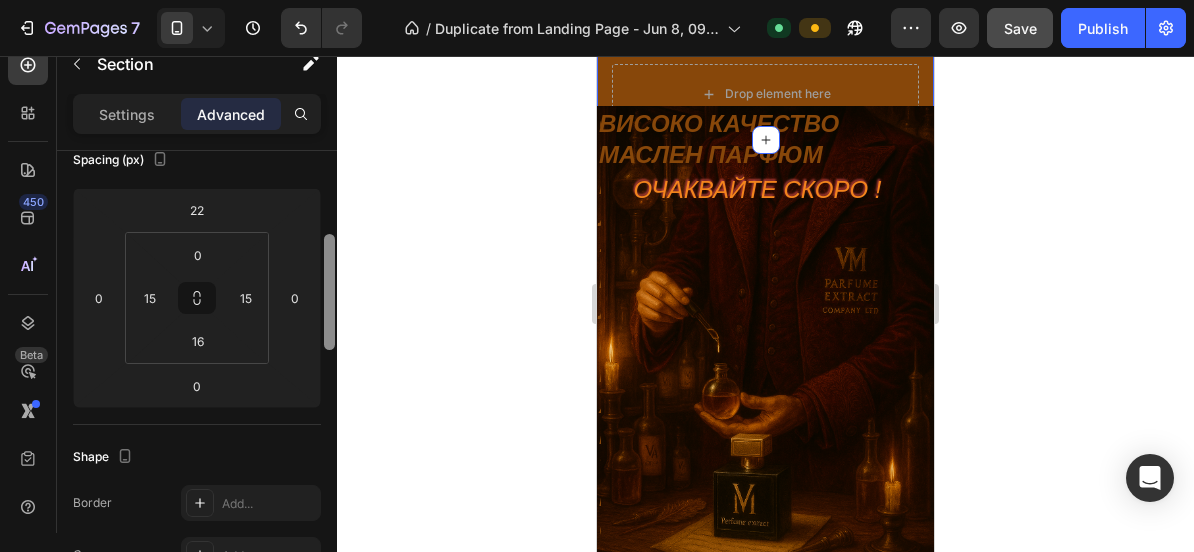 click at bounding box center [329, 292] 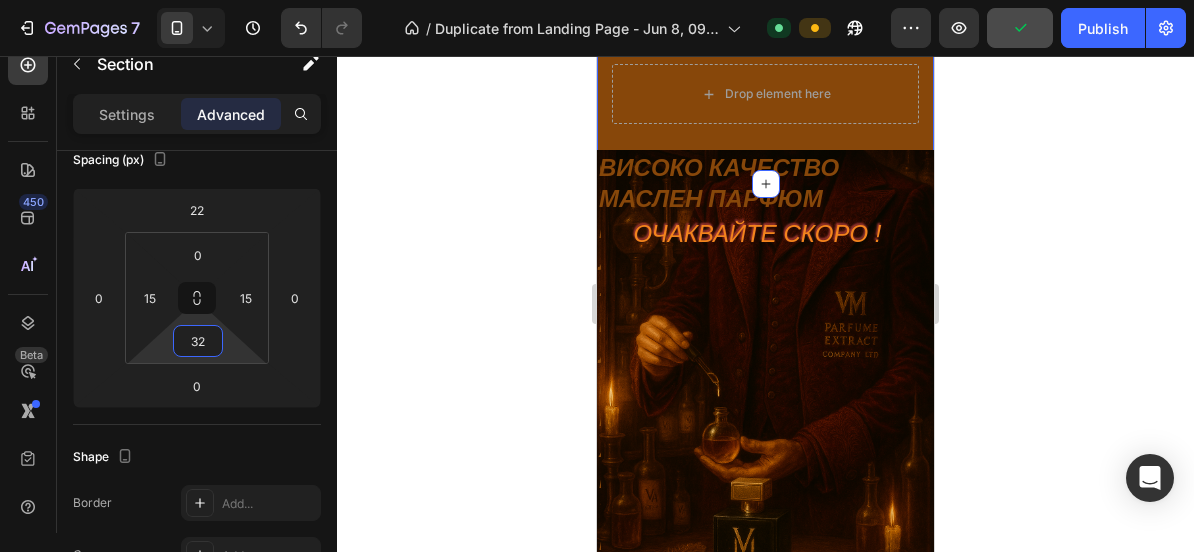 type on "60" 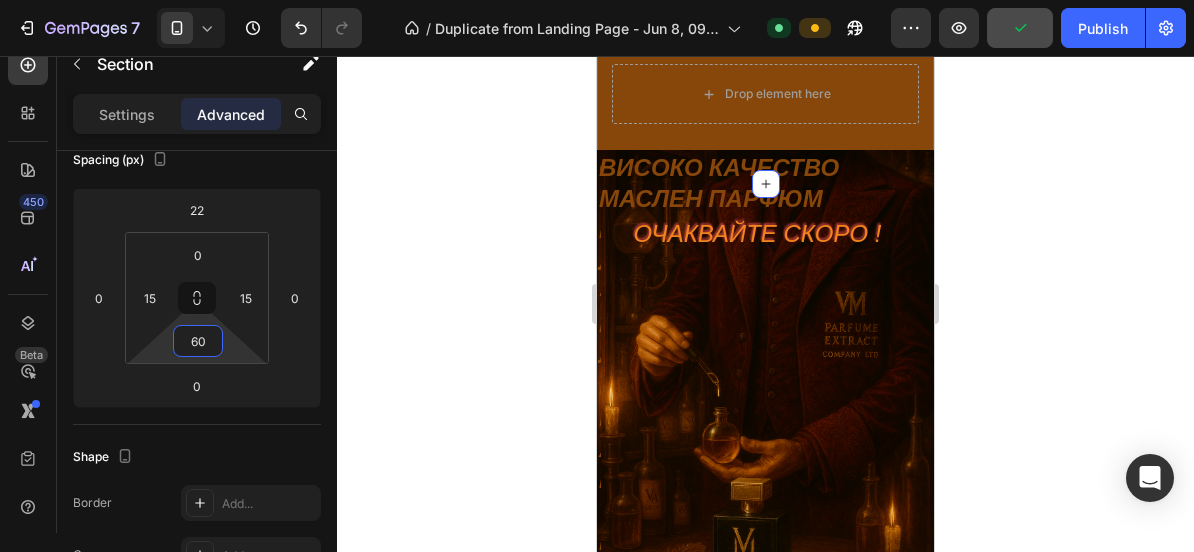 drag, startPoint x: 258, startPoint y: 357, endPoint x: 264, endPoint y: 335, distance: 22.803509 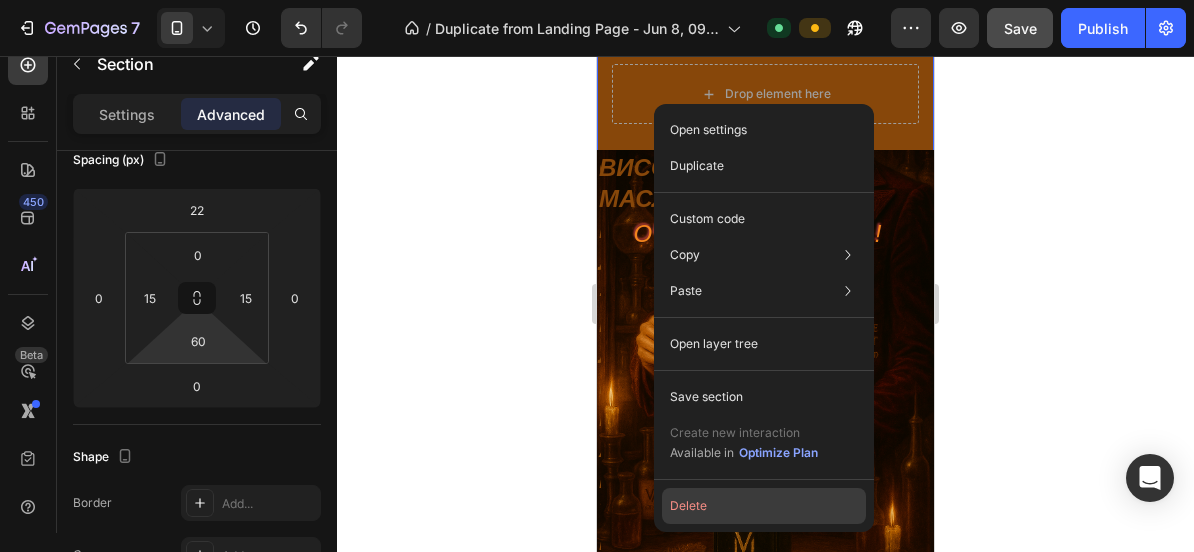 click on "Delete" 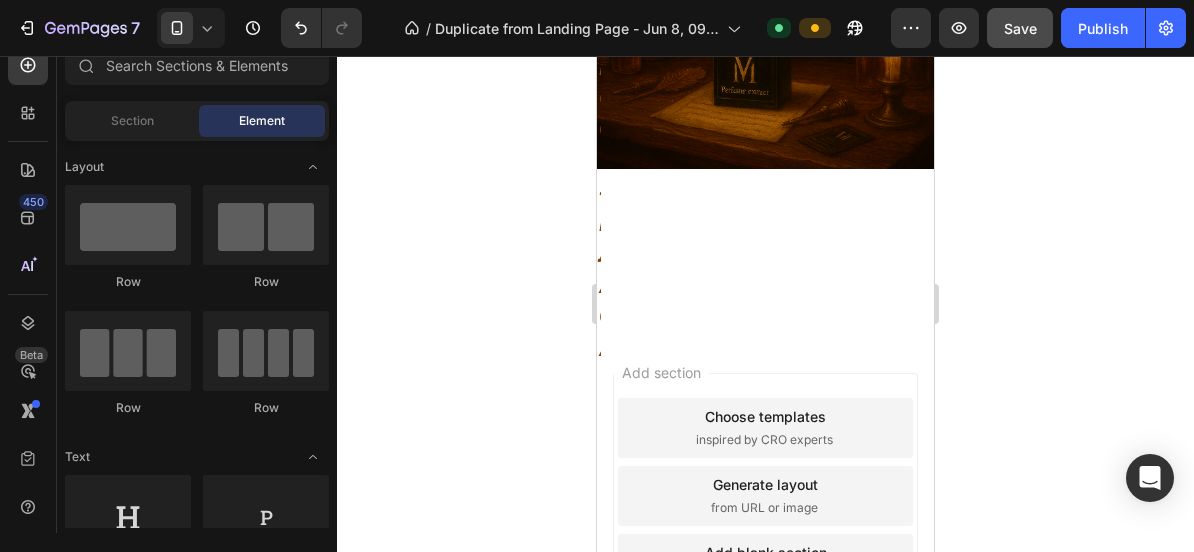 scroll, scrollTop: 5918, scrollLeft: 0, axis: vertical 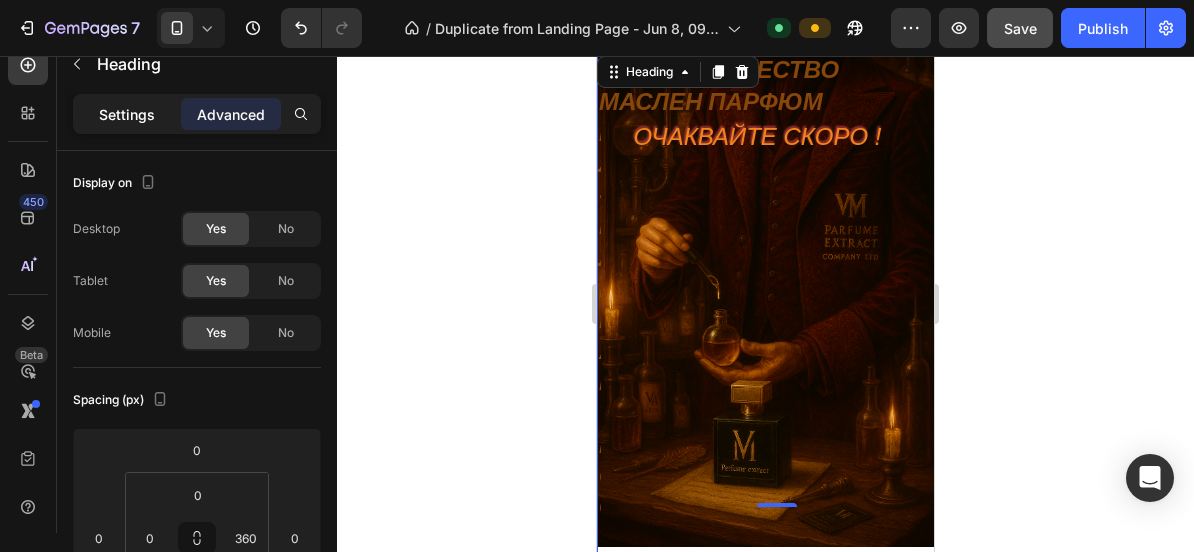 click on "Settings" 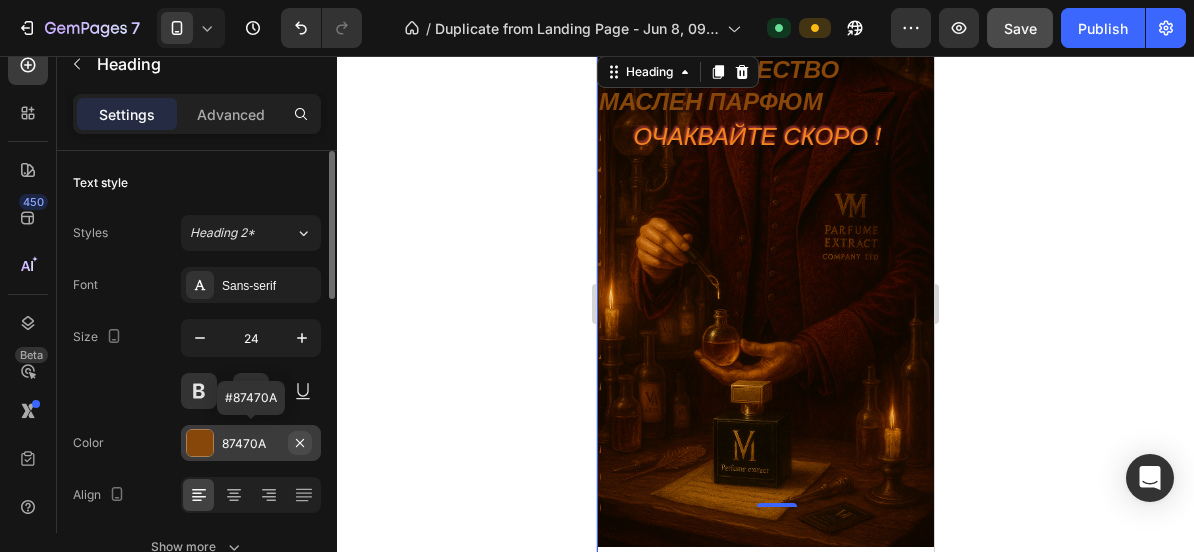 click 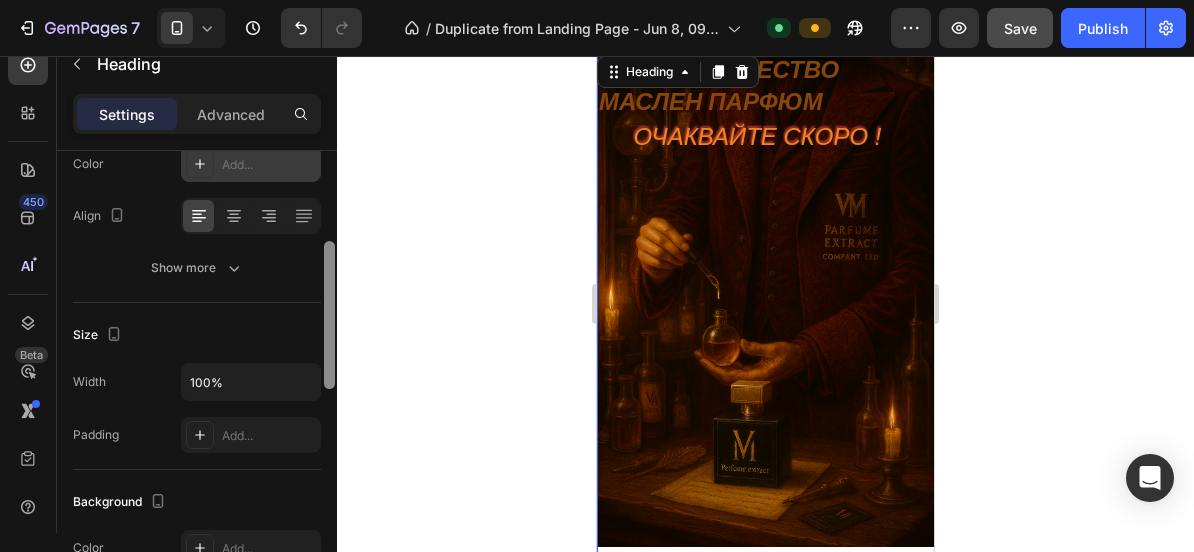scroll, scrollTop: 285, scrollLeft: 0, axis: vertical 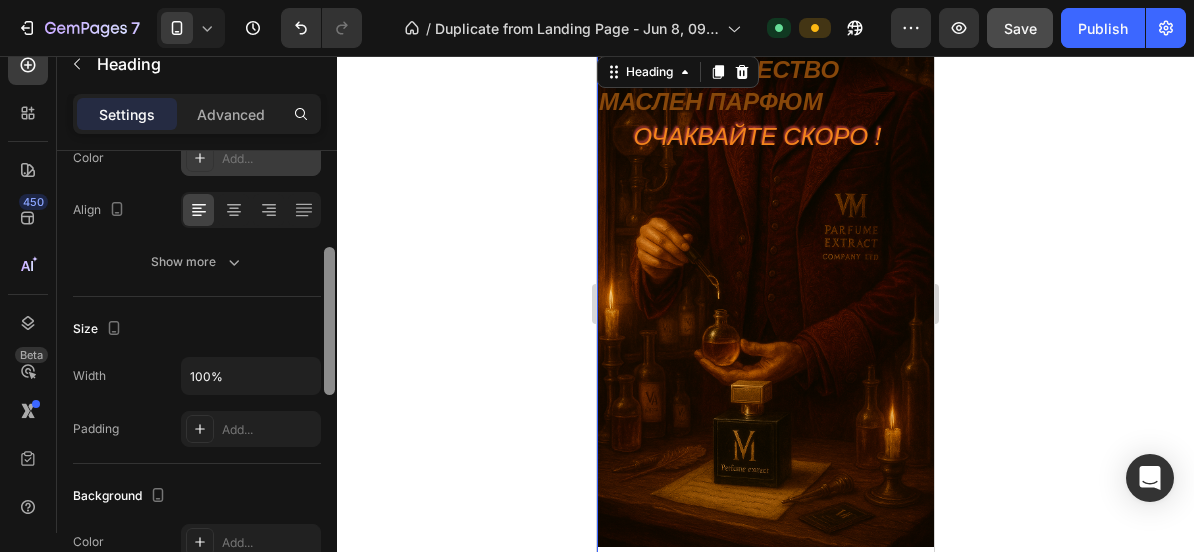 drag, startPoint x: 330, startPoint y: 271, endPoint x: 343, endPoint y: 368, distance: 97.867256 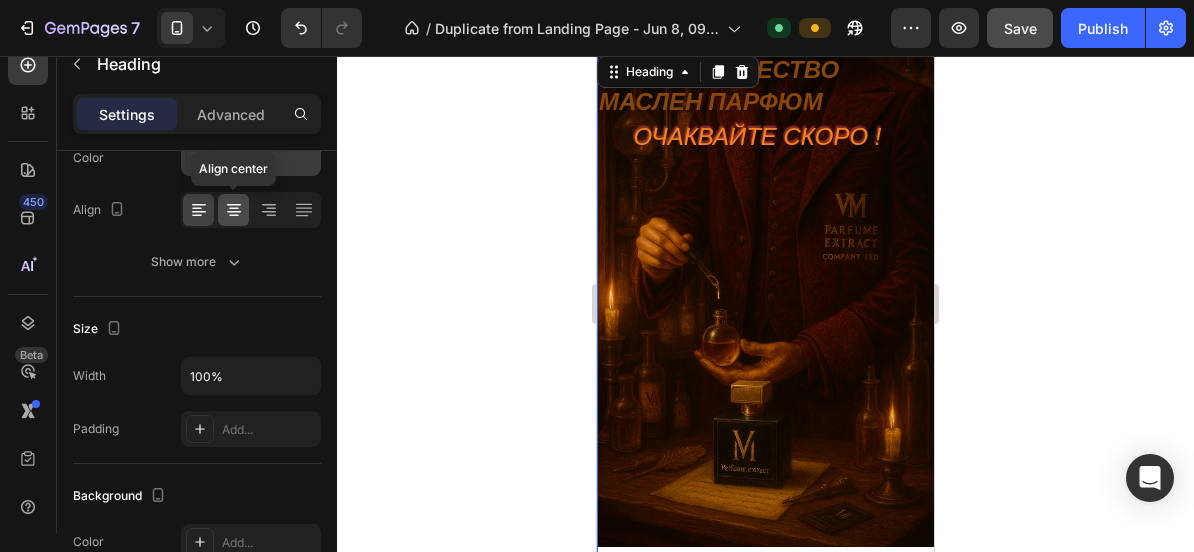 click 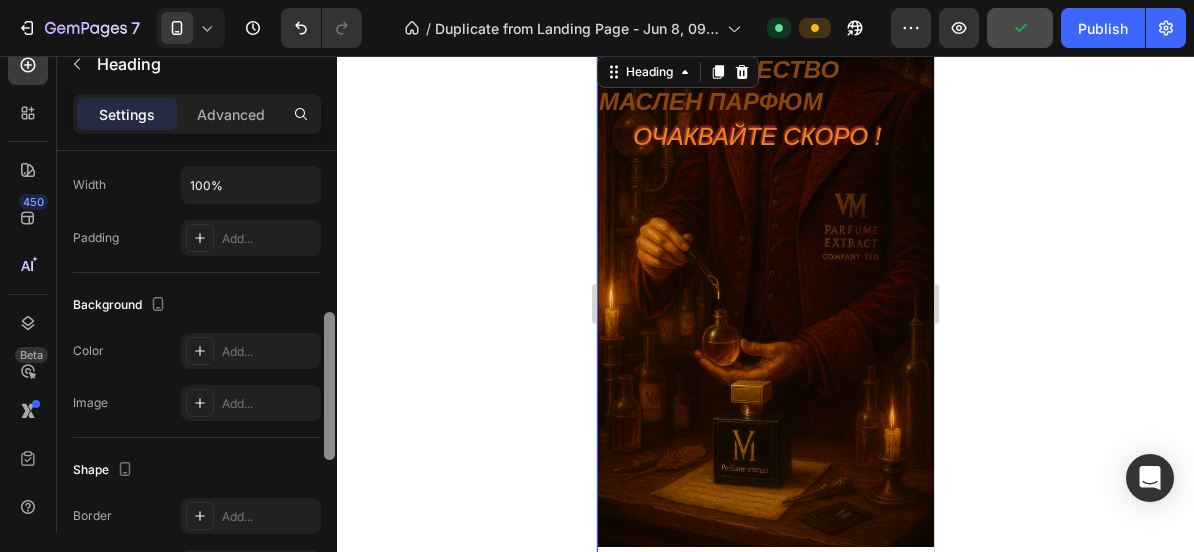 scroll, scrollTop: 526, scrollLeft: 0, axis: vertical 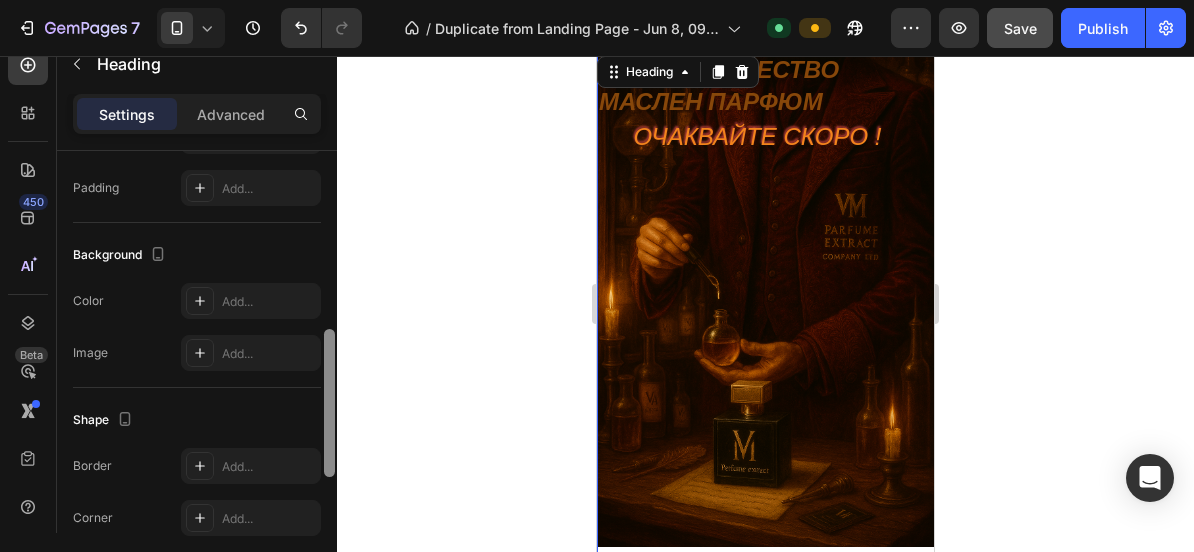 drag, startPoint x: 331, startPoint y: 285, endPoint x: 334, endPoint y: 367, distance: 82.05486 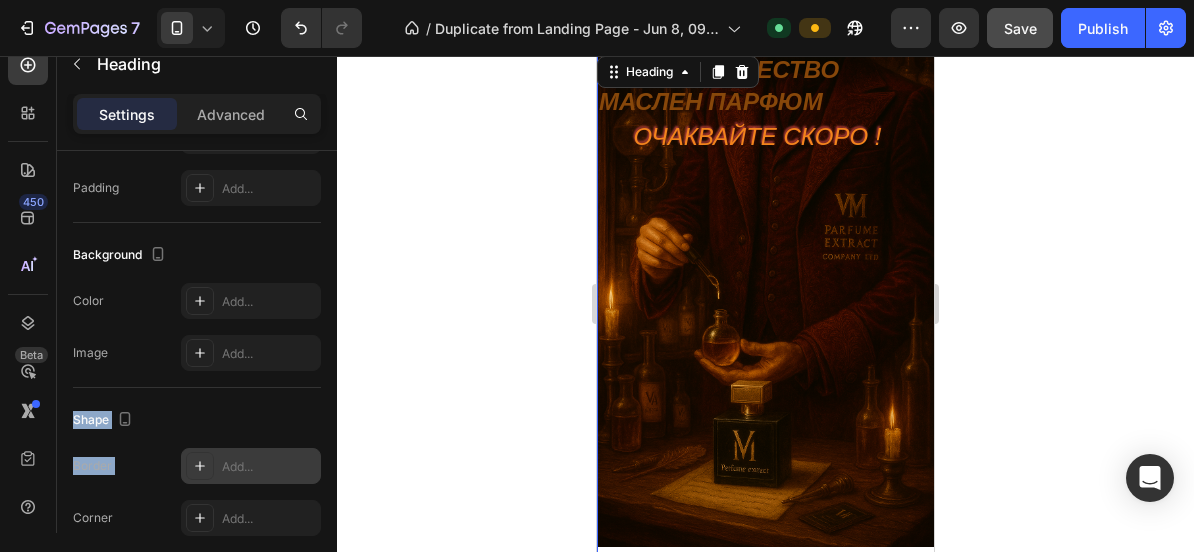 drag, startPoint x: 254, startPoint y: 348, endPoint x: 226, endPoint y: 459, distance: 114.47707 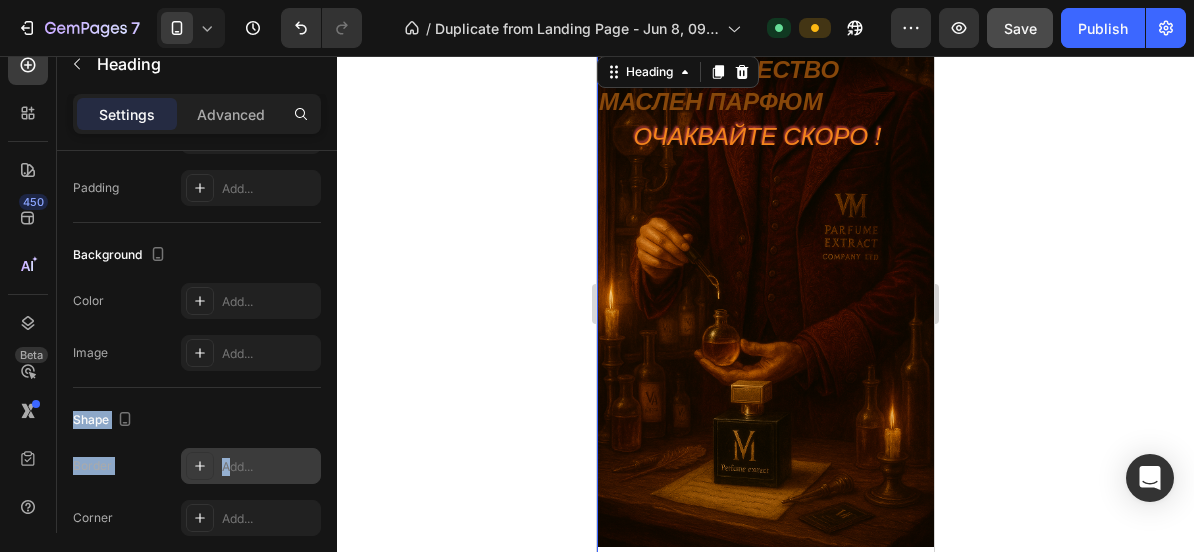 click on "Add..." at bounding box center [269, 467] 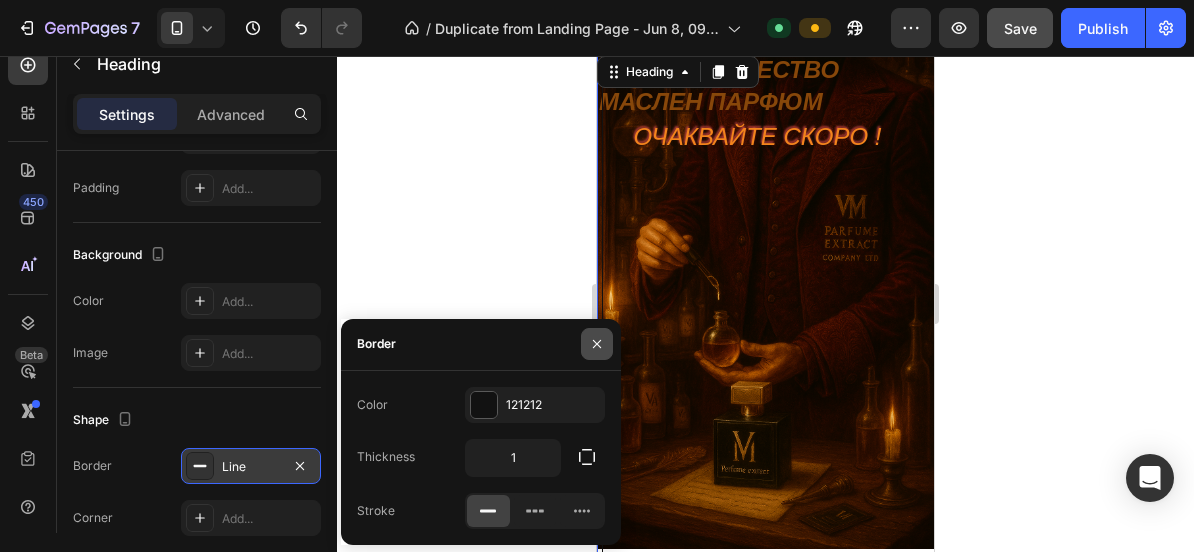click 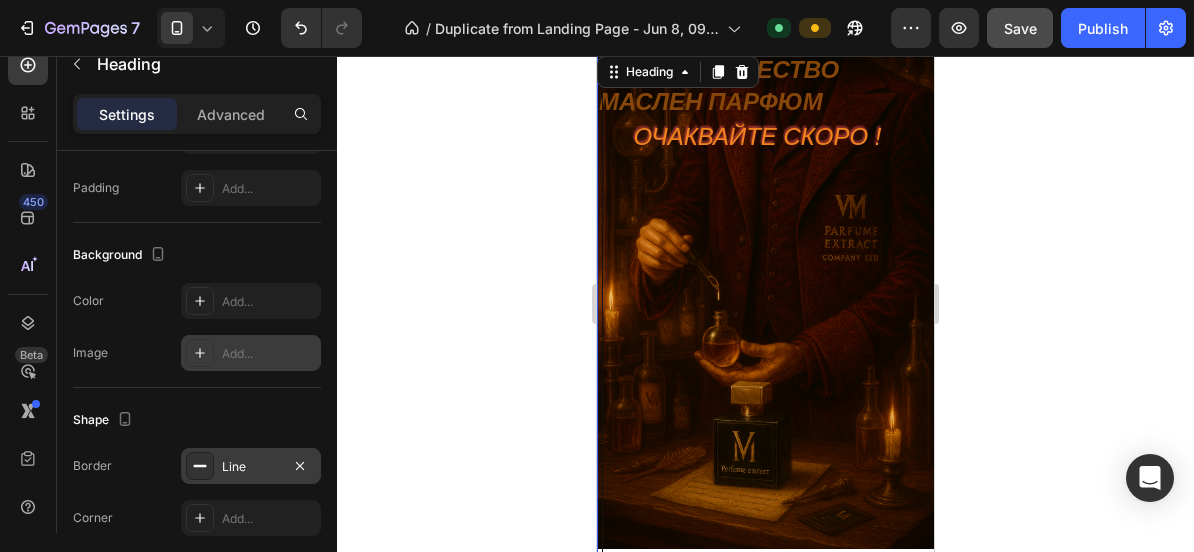 click on "Add..." at bounding box center (269, 354) 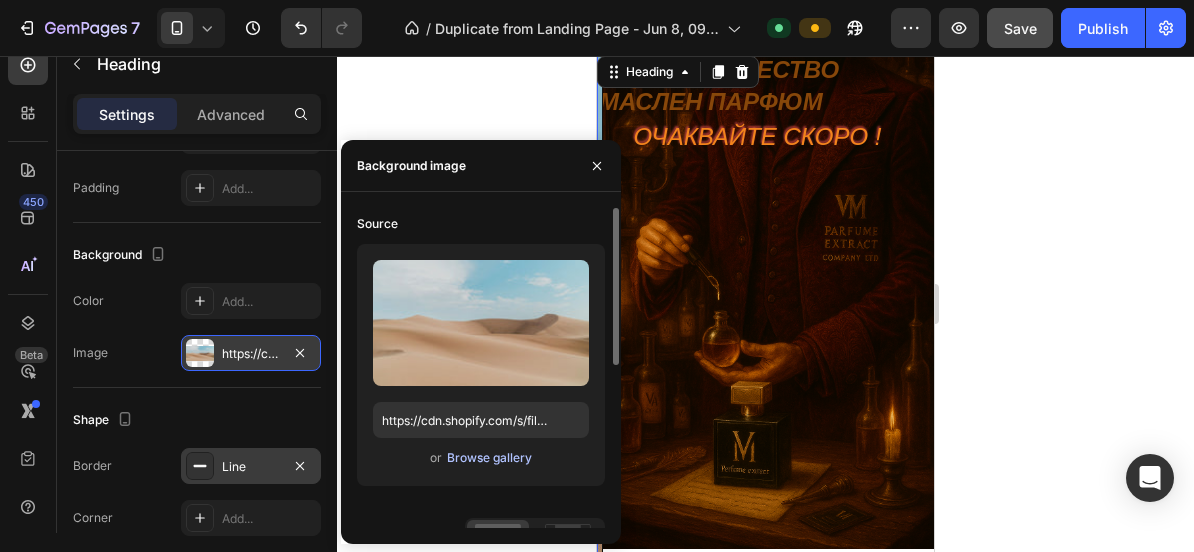 click on "Browse gallery" at bounding box center (489, 458) 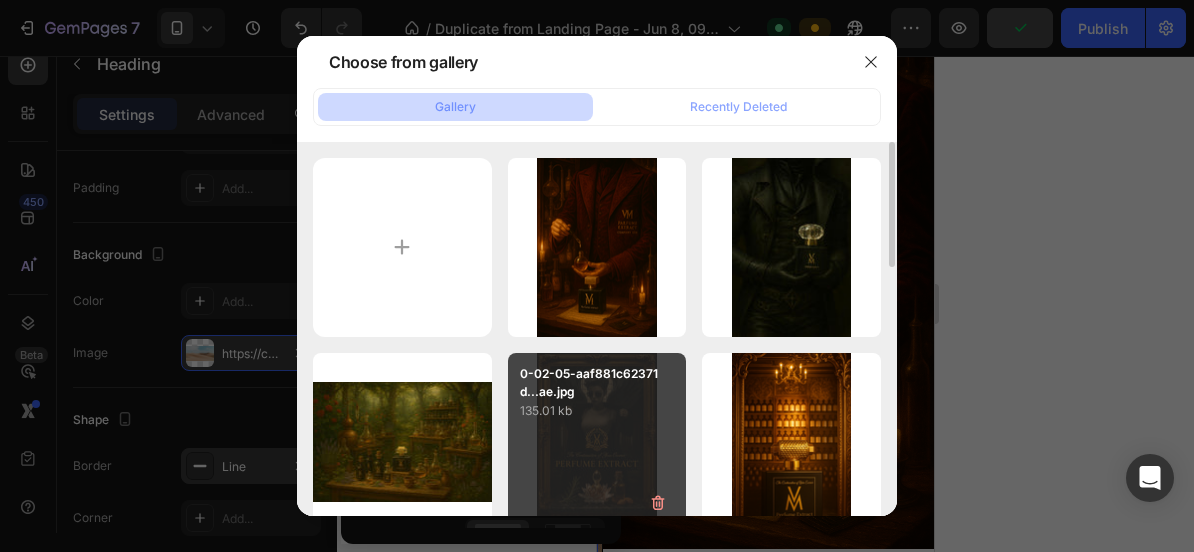 click on "135.01 kb" at bounding box center [597, 411] 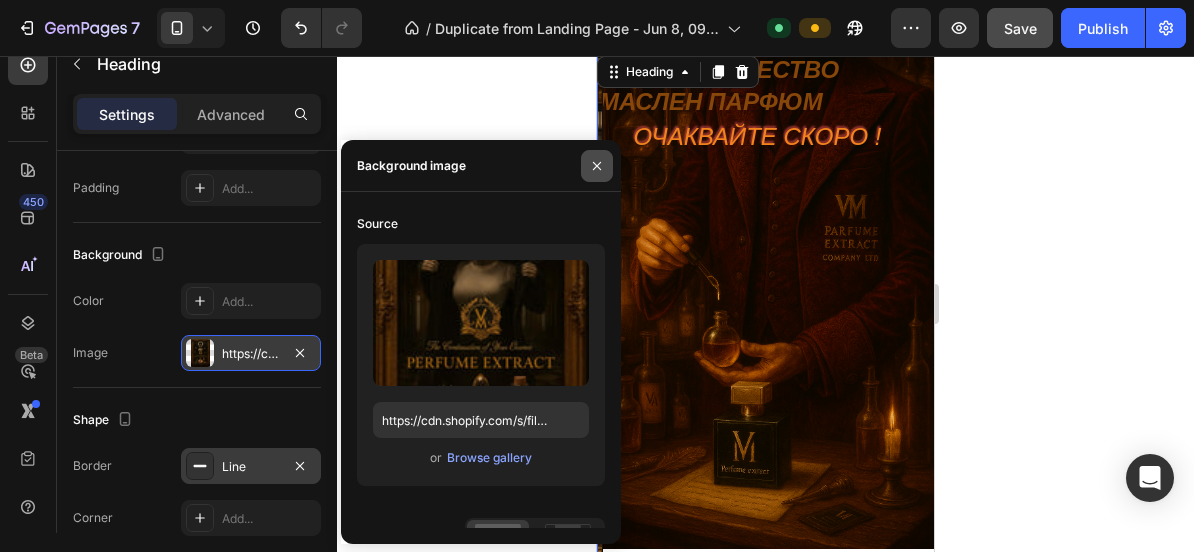 click 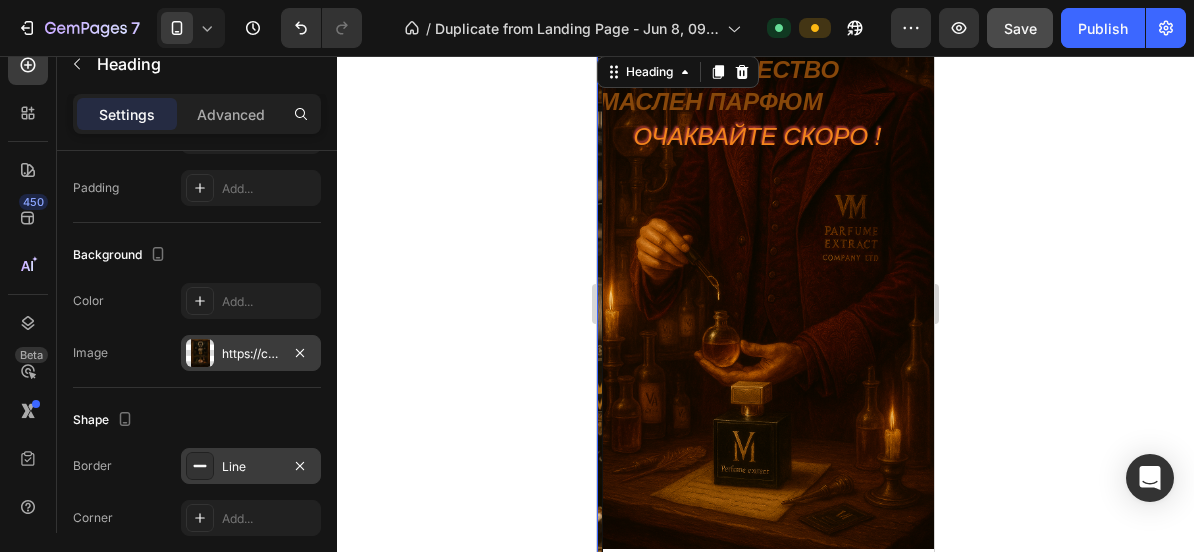 click on "https://cdn.shopify.com/s/files/1/0904/1146/7080/files/gempages_570144958854464384-8a2cebd0-e10b-4cee-bf38-3cf420a93ac0.jpg" at bounding box center (251, 354) 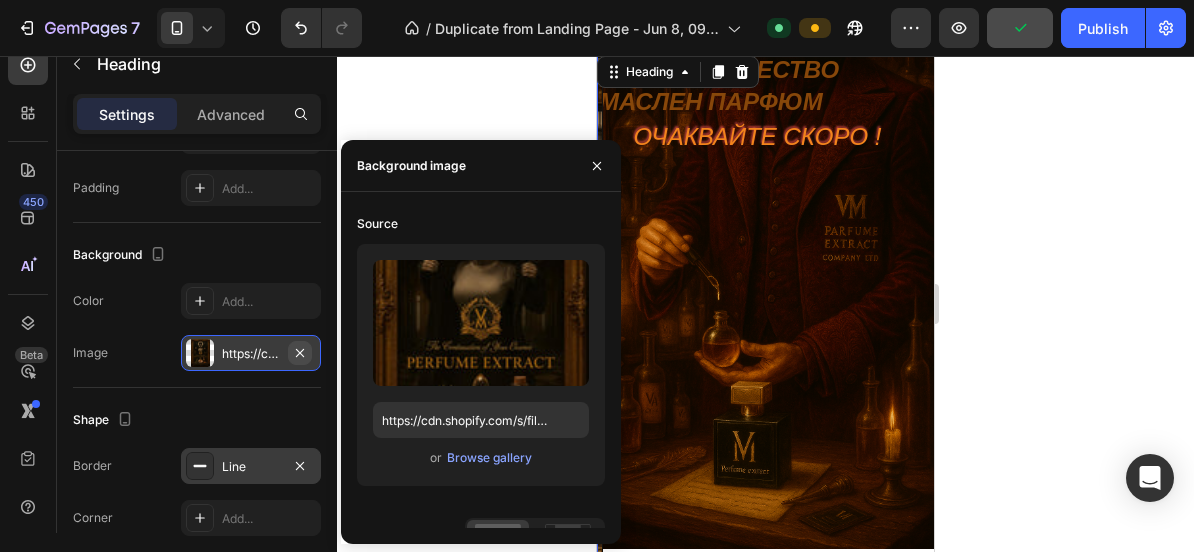 click 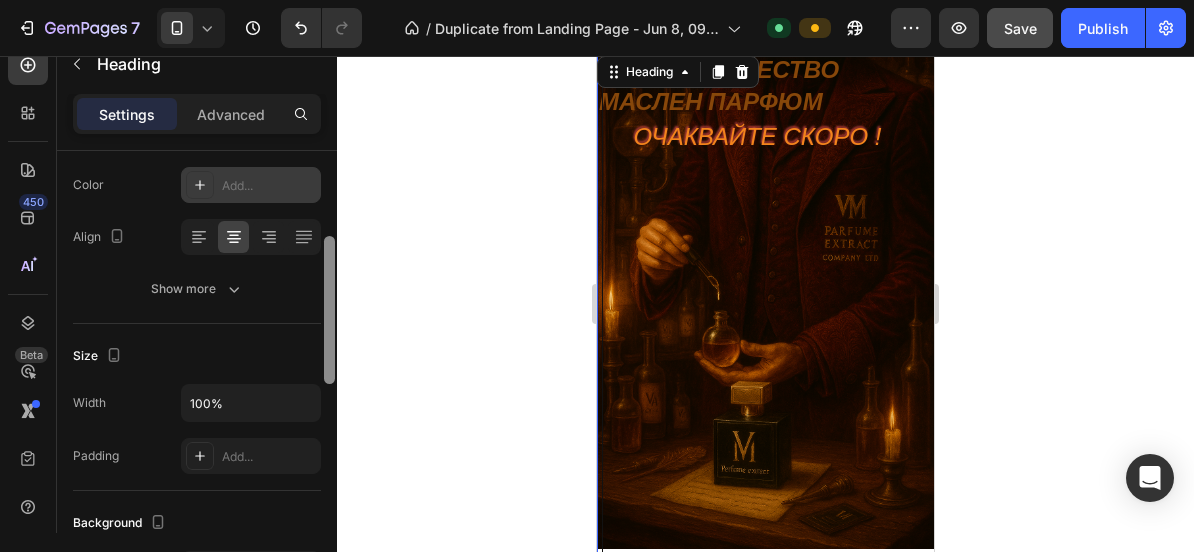 drag, startPoint x: 330, startPoint y: 371, endPoint x: 342, endPoint y: 279, distance: 92.779305 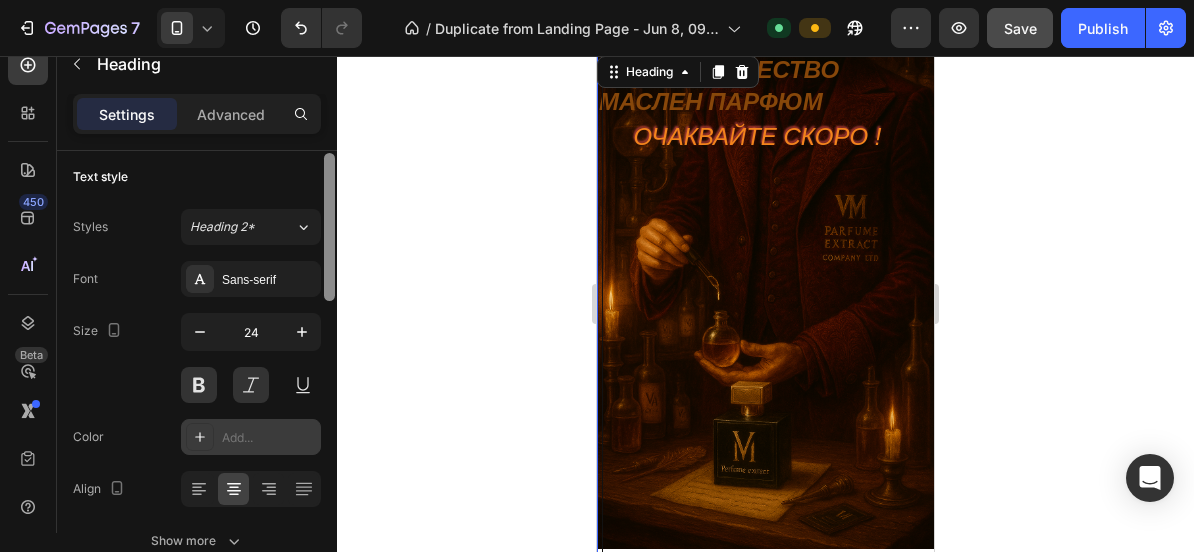 scroll, scrollTop: 0, scrollLeft: 0, axis: both 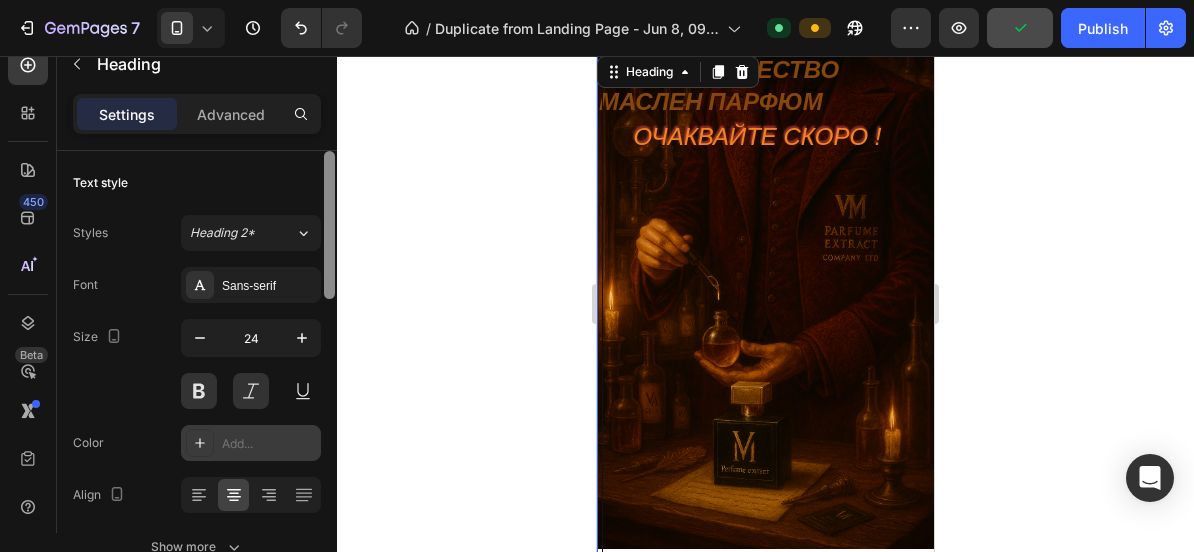 drag, startPoint x: 325, startPoint y: 300, endPoint x: 332, endPoint y: 188, distance: 112.21854 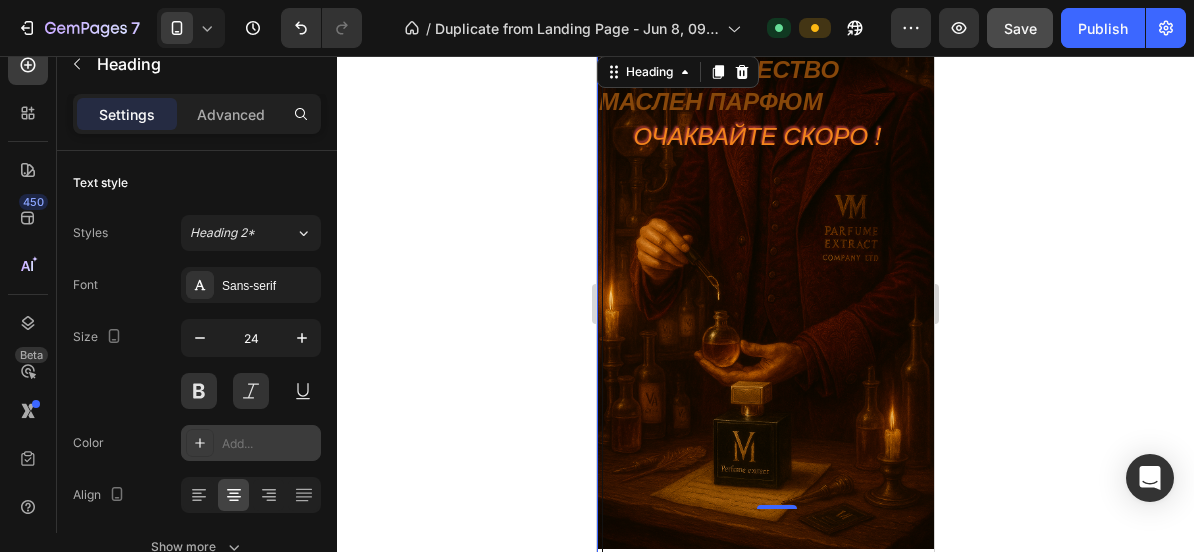 click on "СТИЛ - ЕЛЕГАНТНОСТ - КЛАСА Heading   -236" at bounding box center (777, 398) 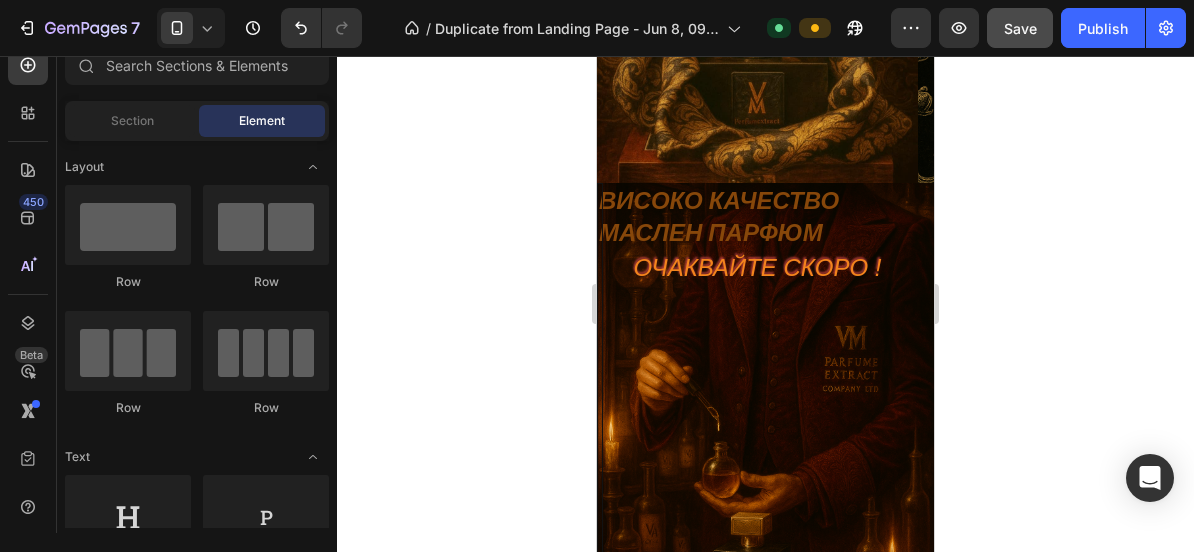scroll, scrollTop: 5983, scrollLeft: 0, axis: vertical 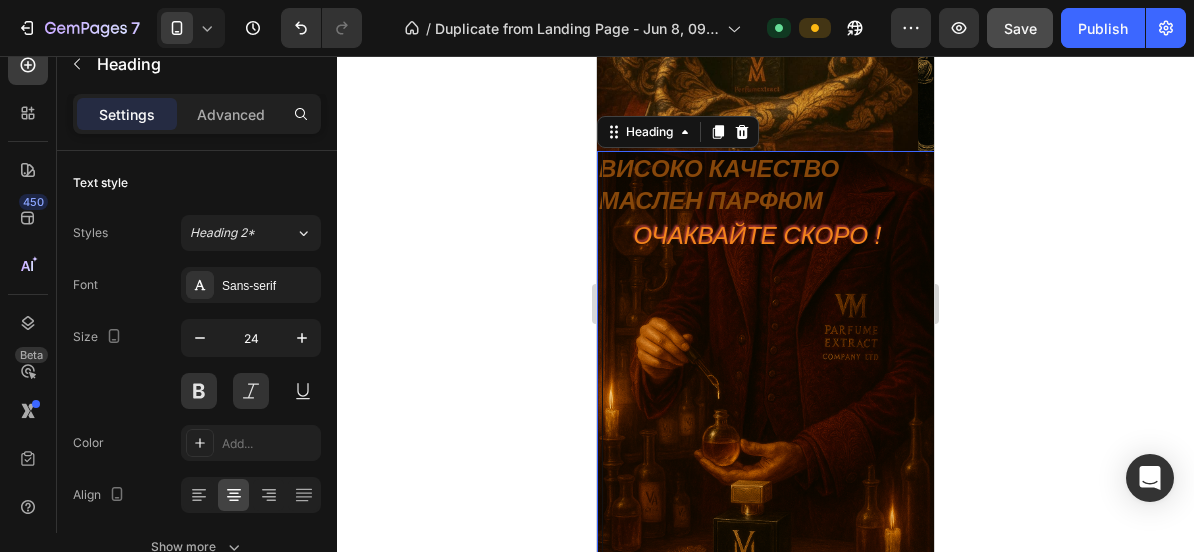 click on "СТИЛ - ЕЛЕГАНТНОСТ - КЛАСА Heading   -236" at bounding box center [777, 497] 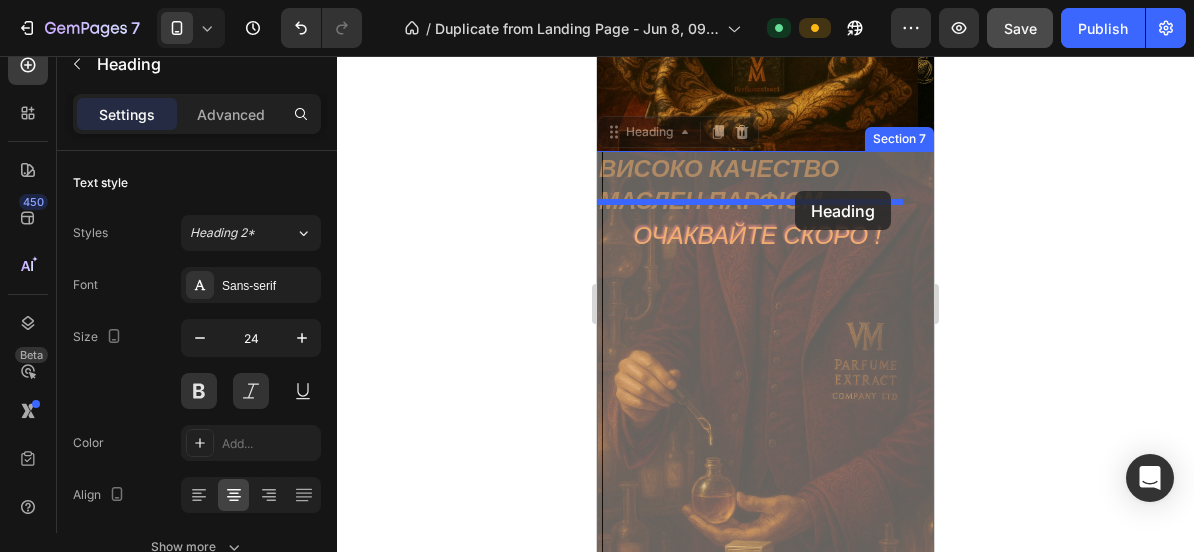 drag, startPoint x: 827, startPoint y: 187, endPoint x: 795, endPoint y: 191, distance: 32.24903 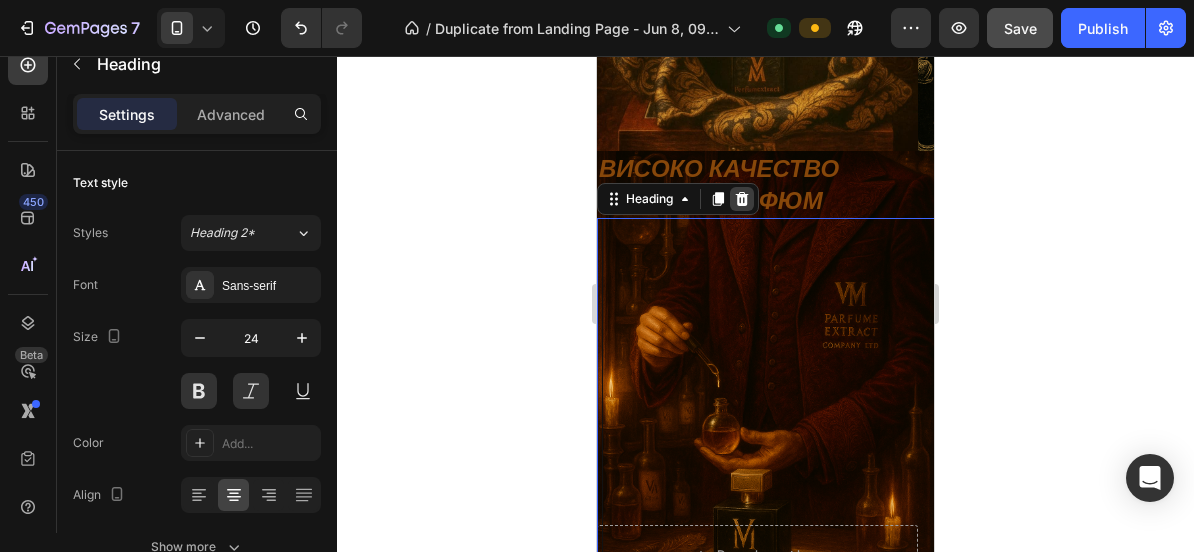 click 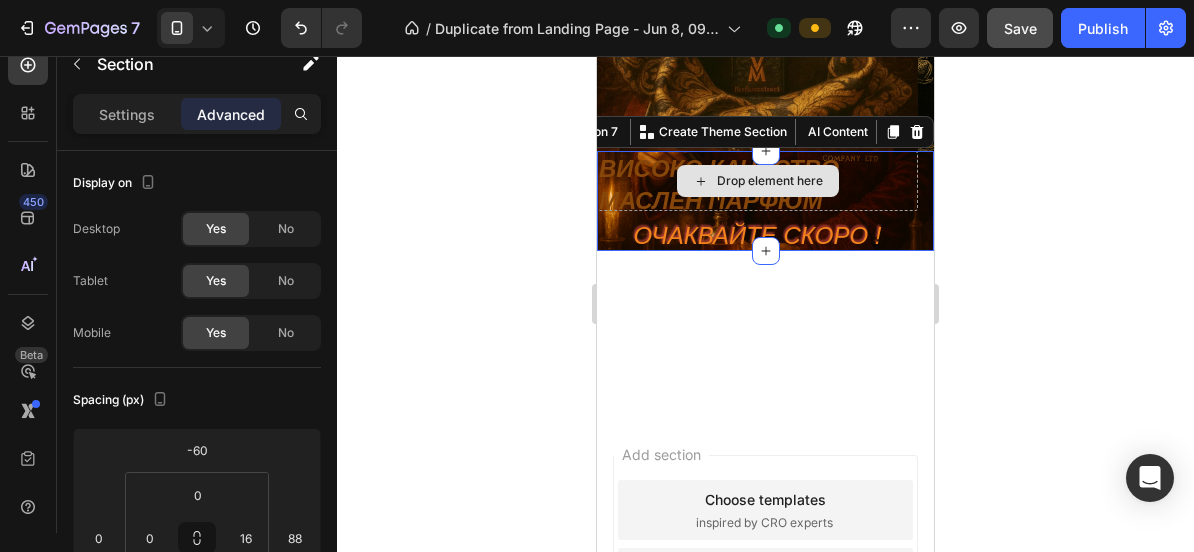 click on "Drop element here" at bounding box center [757, 181] 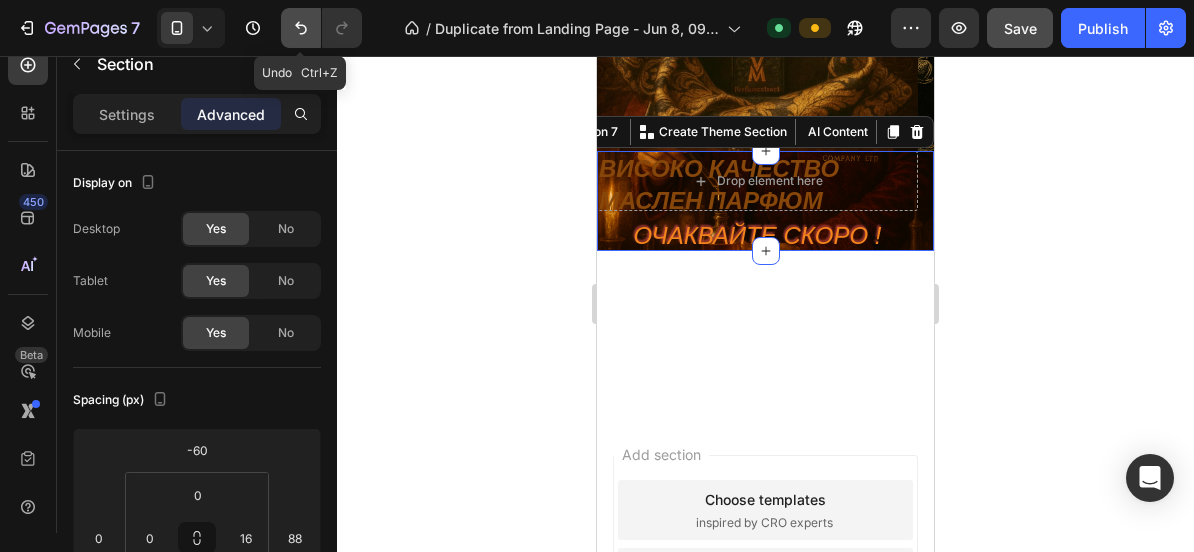 click 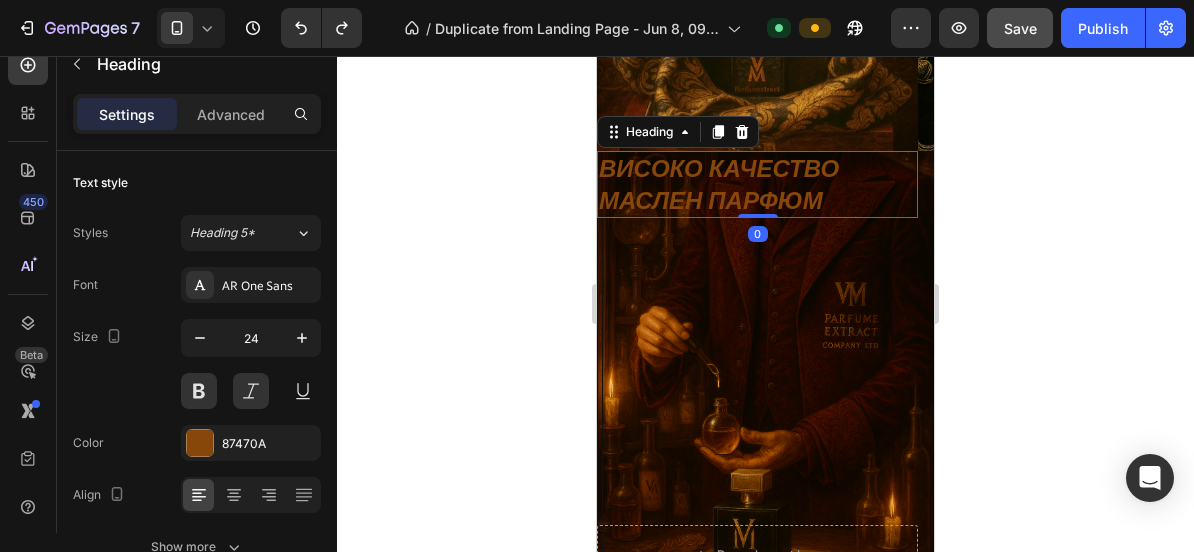 click on "ВИСОКО КАЧЕСТВО МАСЛЕН ПАРФЮМ" at bounding box center (757, 184) 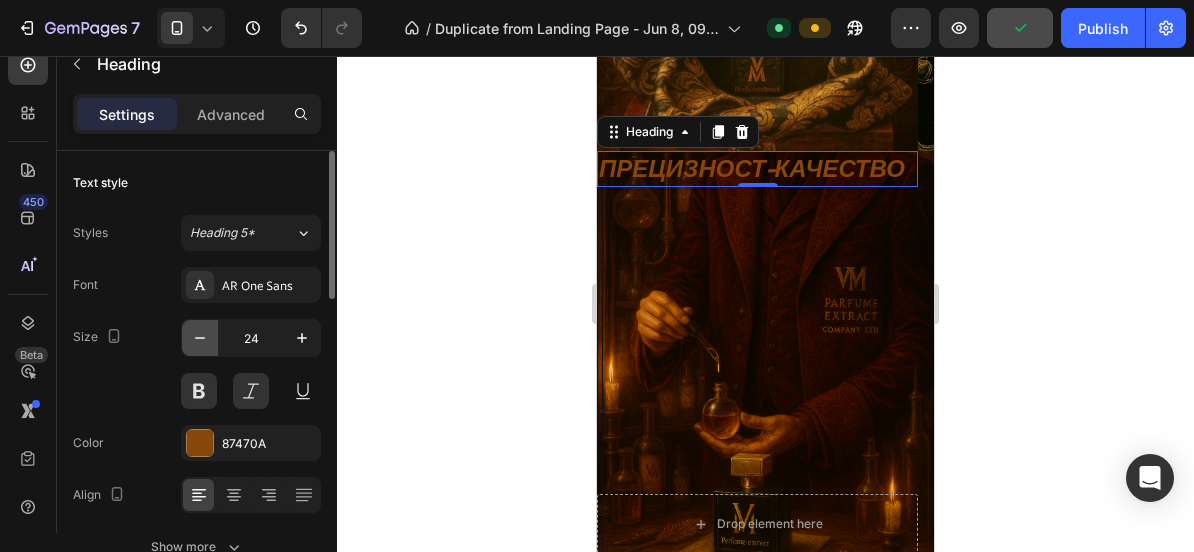 click at bounding box center [200, 338] 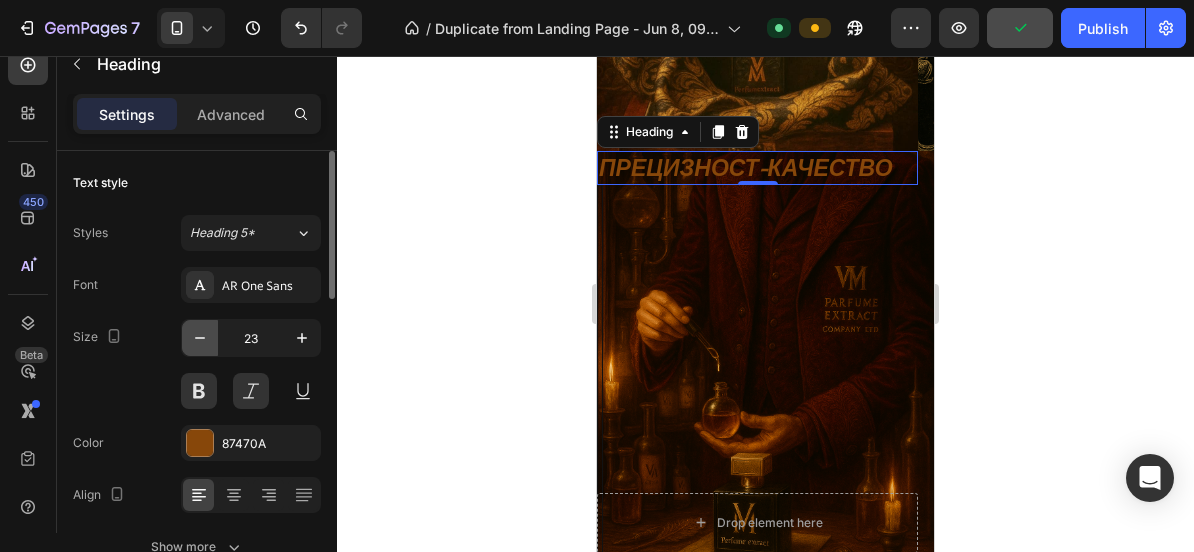 click at bounding box center [200, 338] 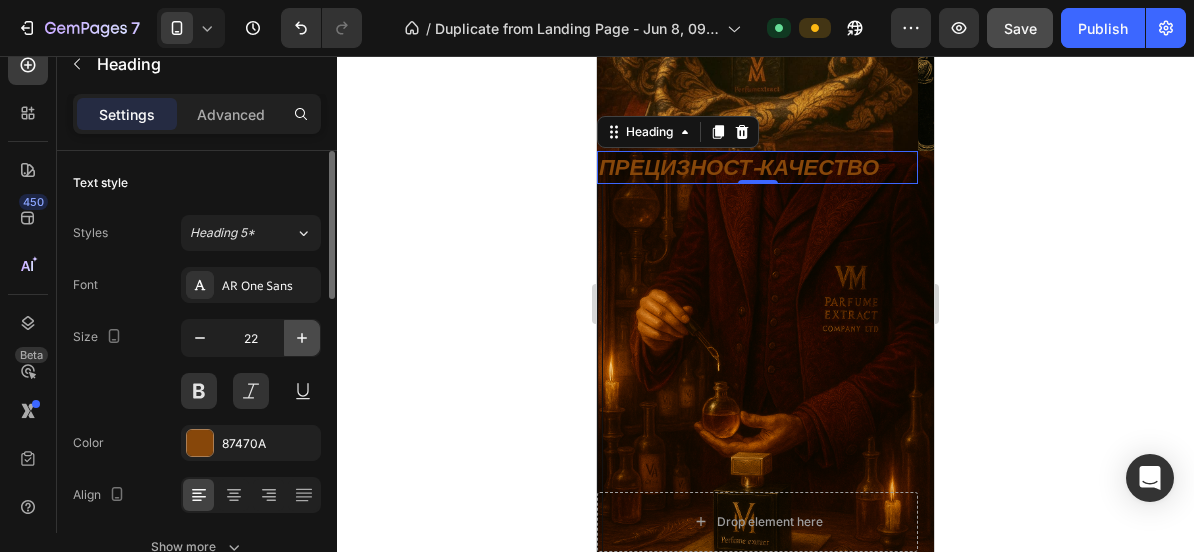 click at bounding box center (302, 338) 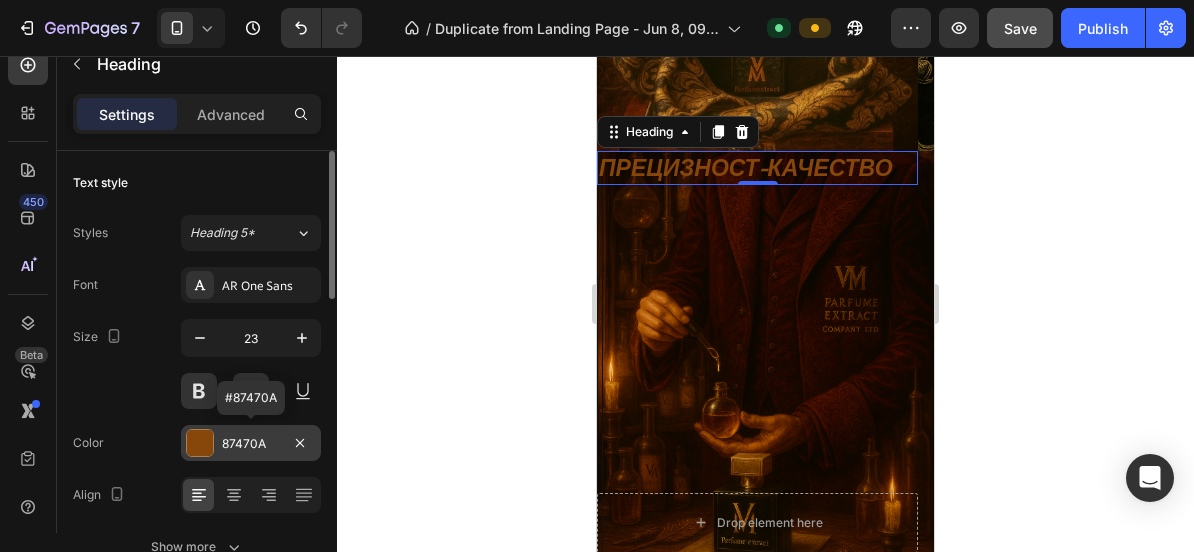 click on "87470A" at bounding box center (251, 444) 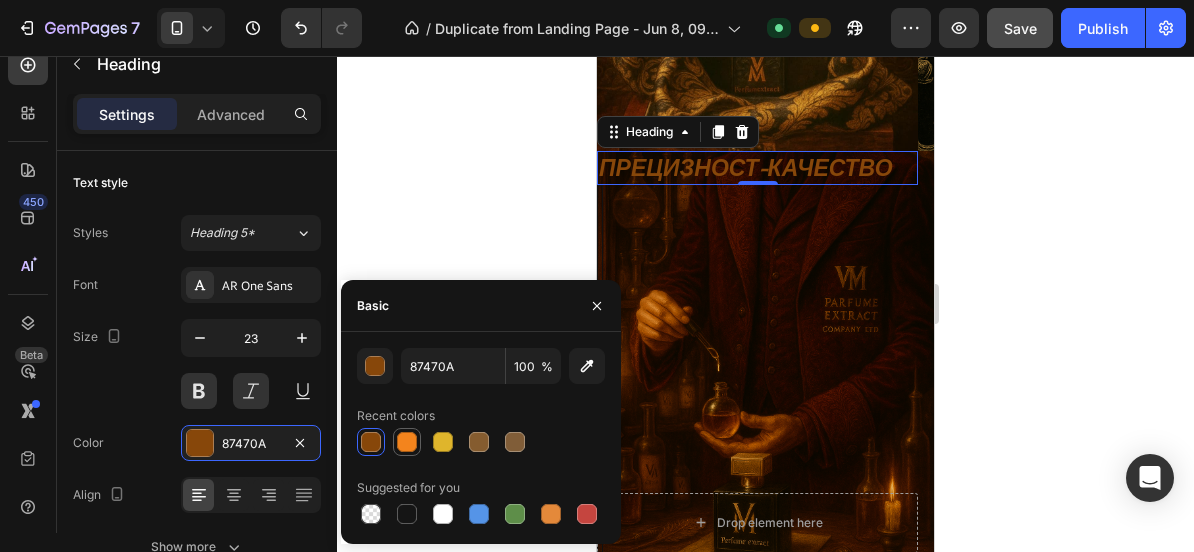 click at bounding box center [407, 442] 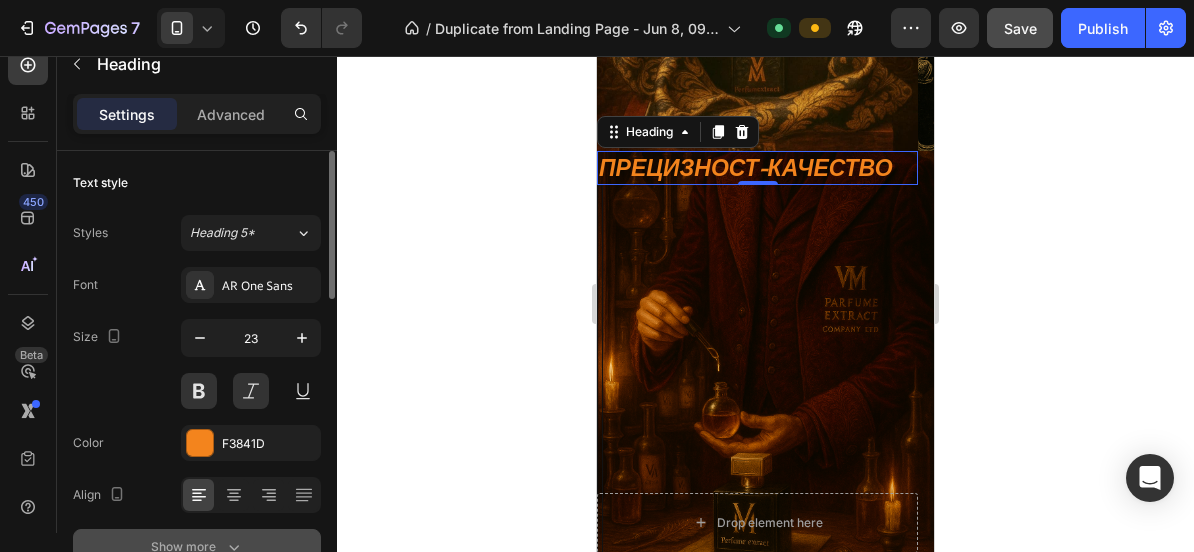 click 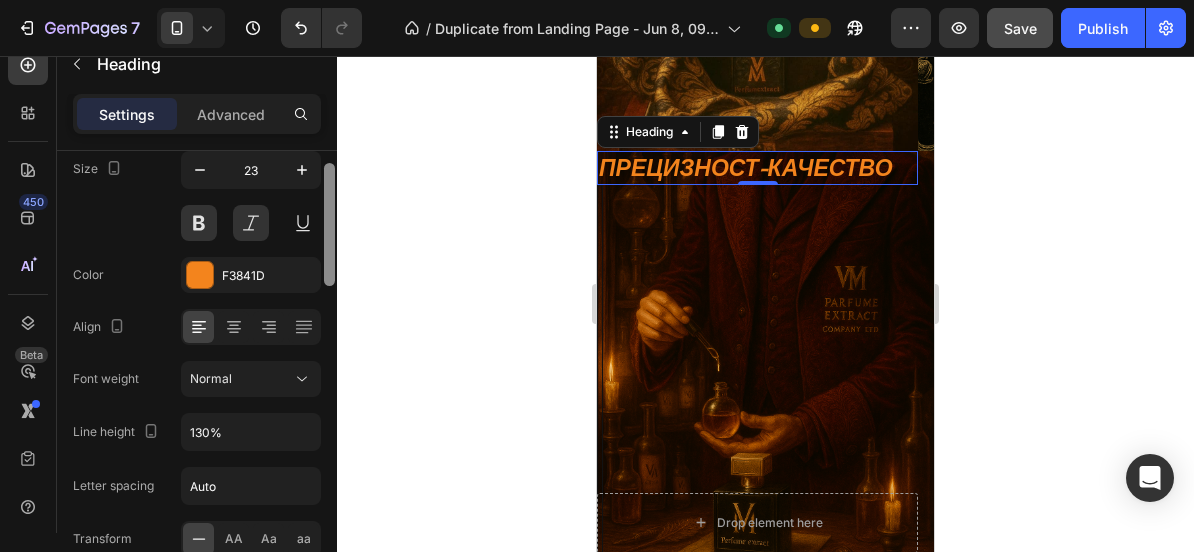 scroll, scrollTop: 170, scrollLeft: 0, axis: vertical 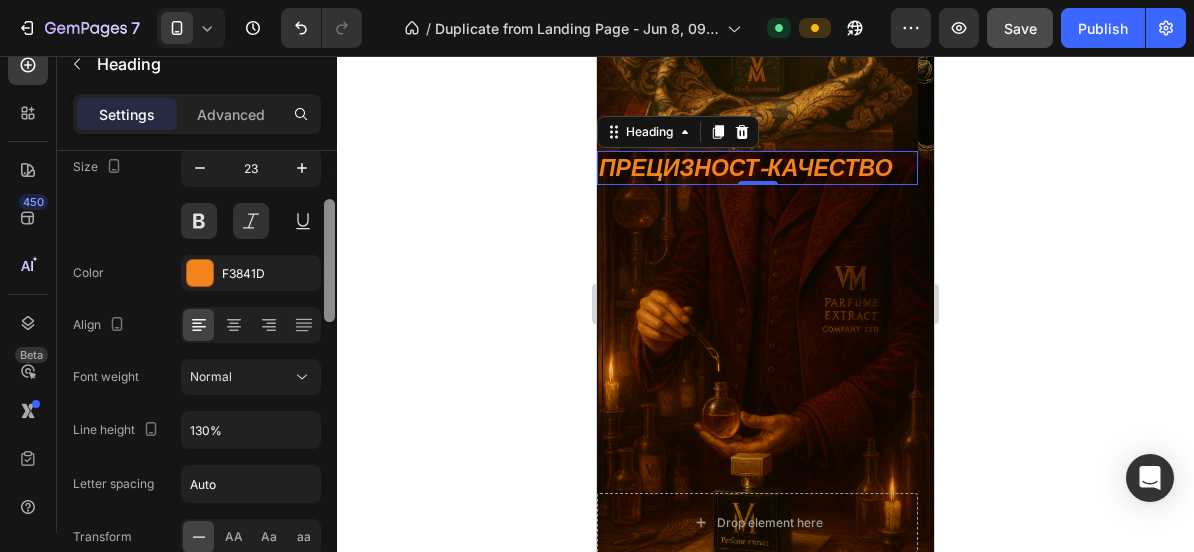 drag, startPoint x: 333, startPoint y: 253, endPoint x: 333, endPoint y: 311, distance: 58 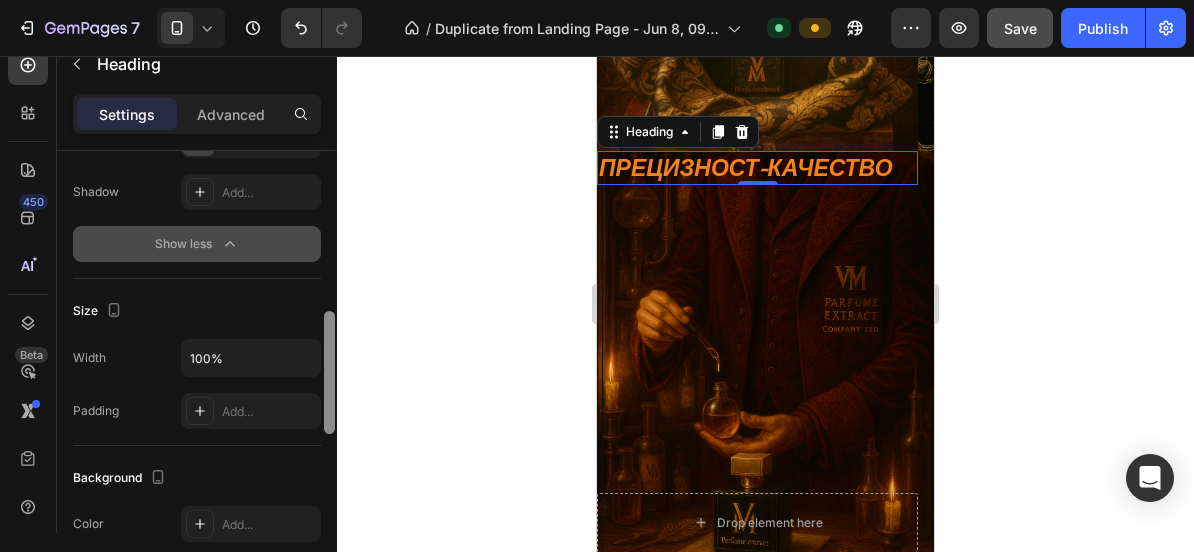 scroll, scrollTop: 578, scrollLeft: 0, axis: vertical 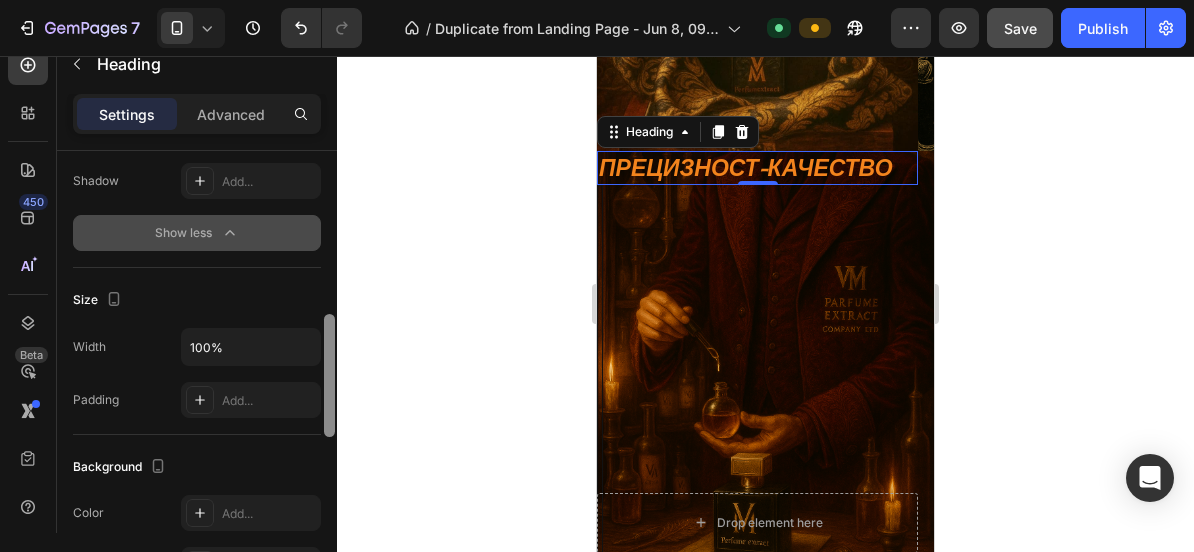 drag, startPoint x: 333, startPoint y: 311, endPoint x: 314, endPoint y: 426, distance: 116.559 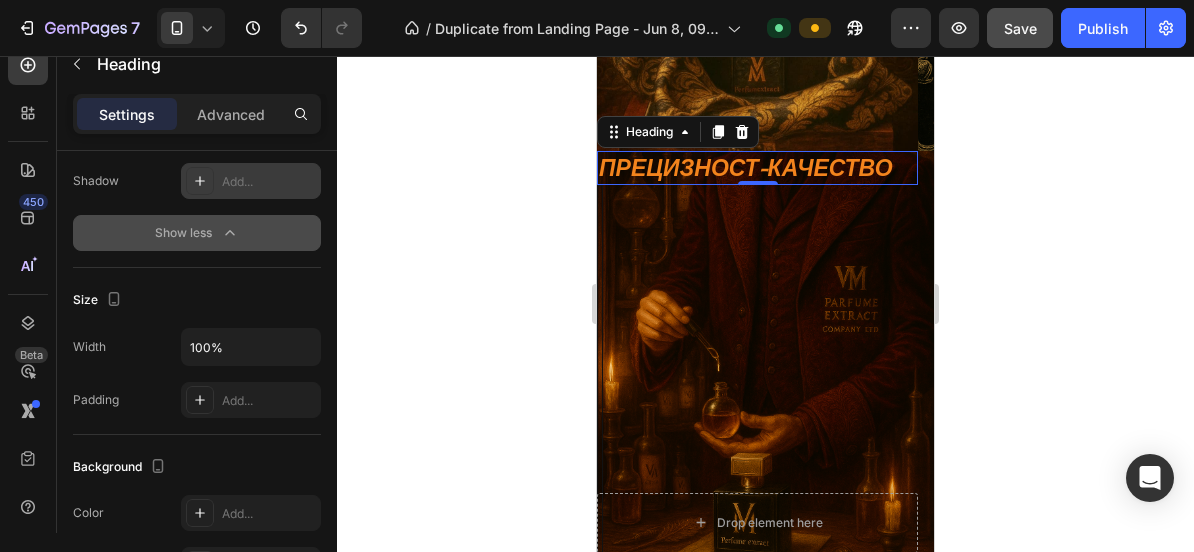 click on "Add..." at bounding box center (269, 182) 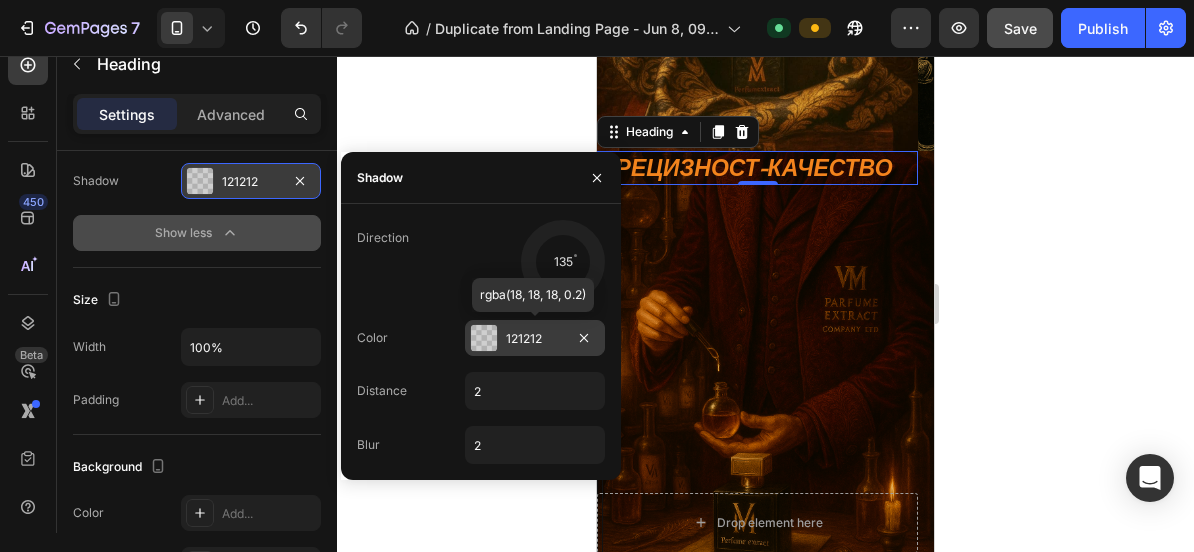 click on "121212" at bounding box center [535, 339] 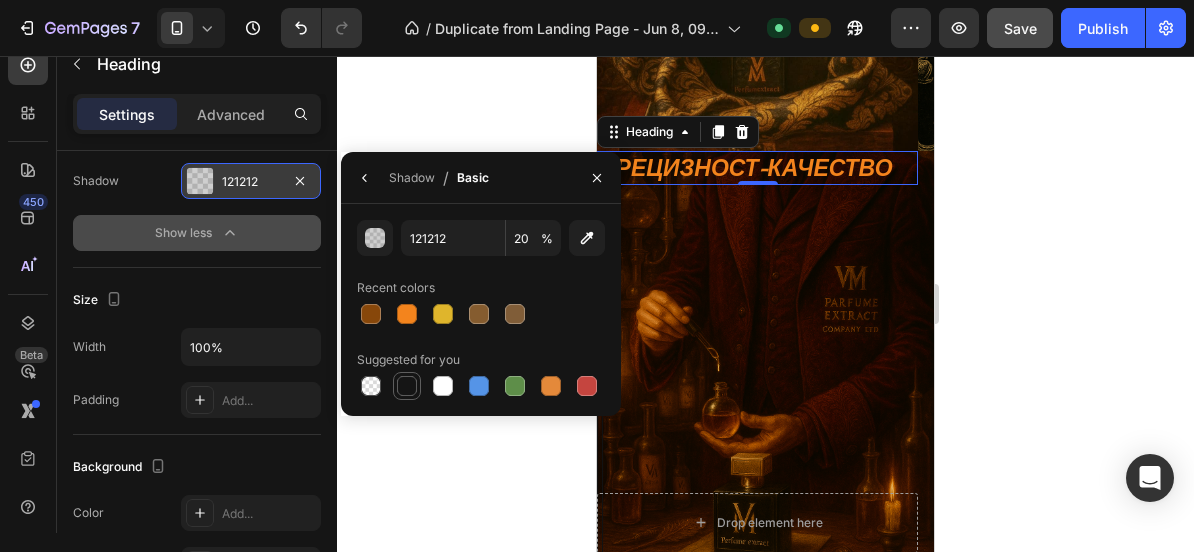 click at bounding box center (407, 386) 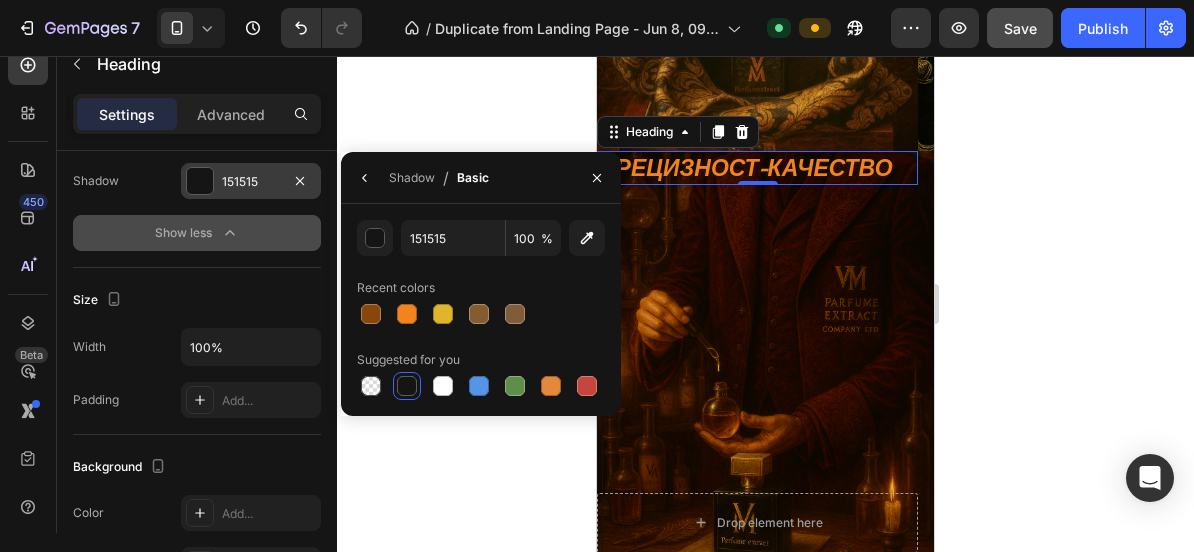 click 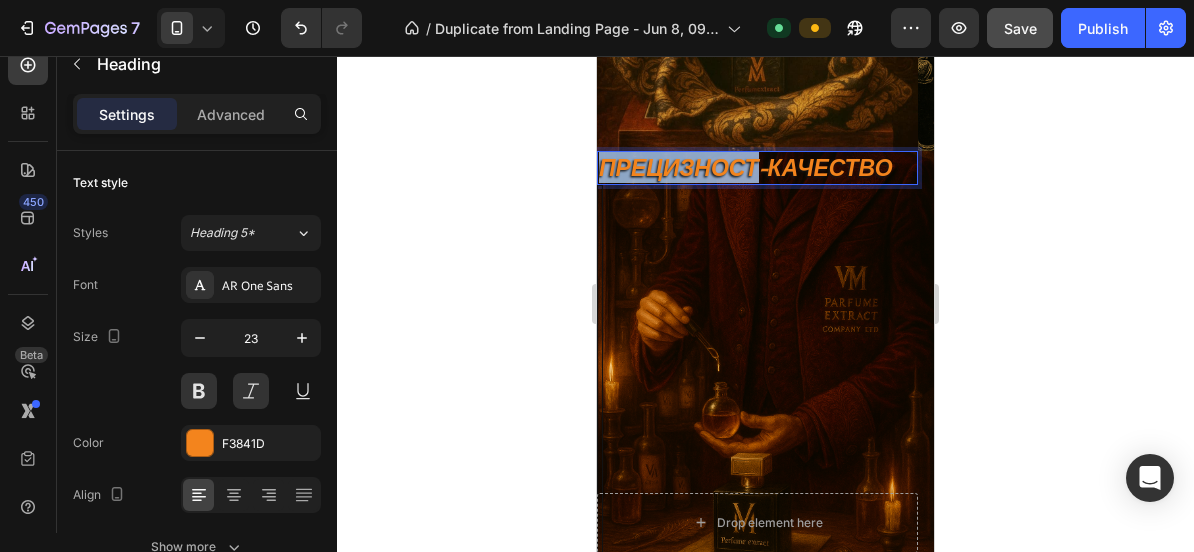 click on "ПРЕЦИЗНОСТ-КАЧЕСТВО" at bounding box center [757, 168] 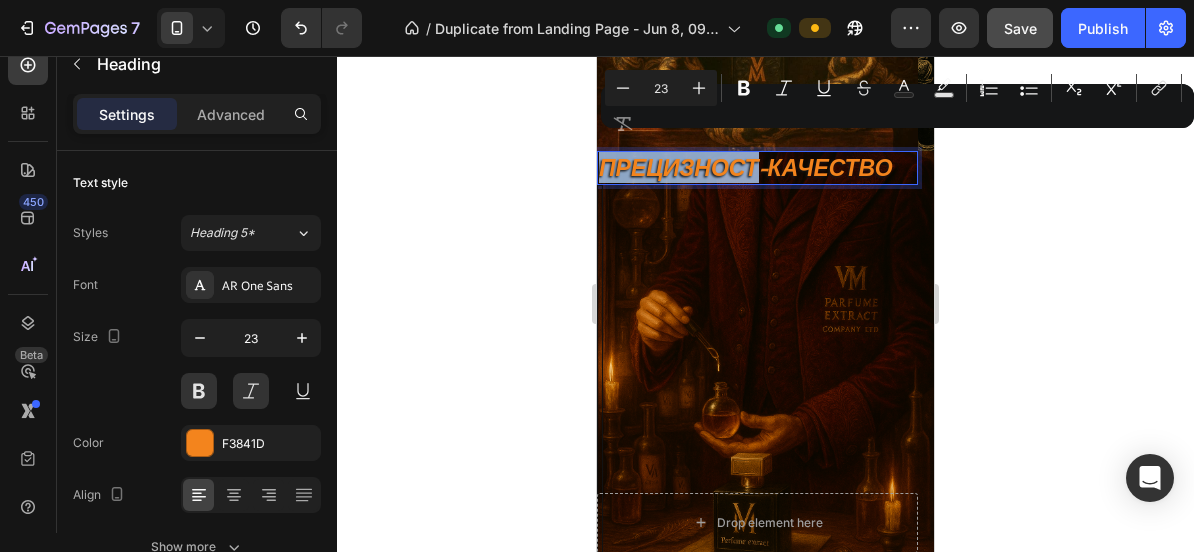 click on "ПРЕЦИЗНОСТ-КАЧЕСТВО" at bounding box center [757, 168] 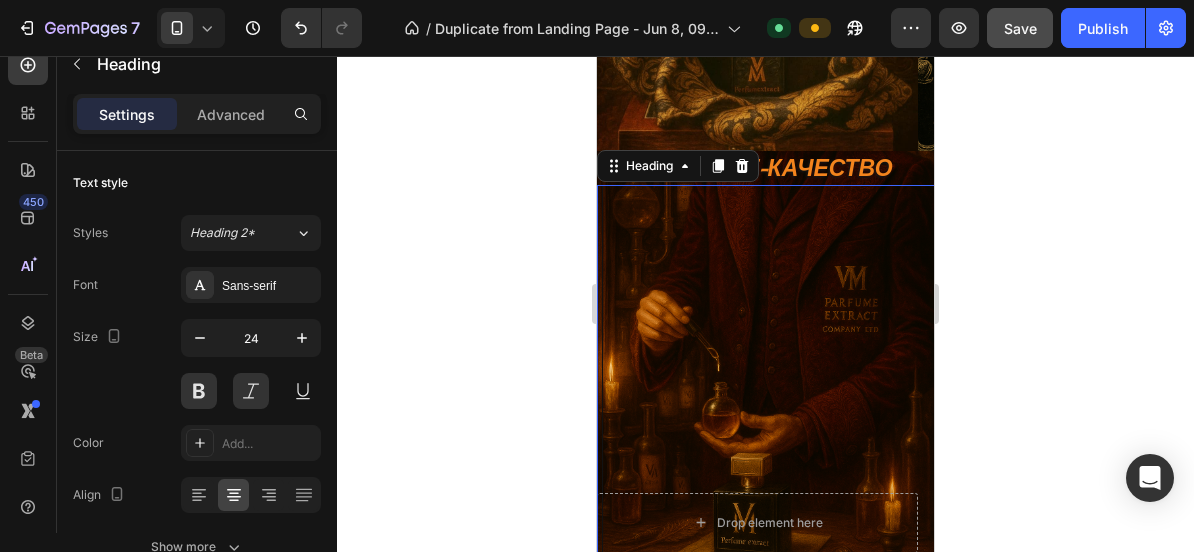 scroll, scrollTop: 578, scrollLeft: 0, axis: vertical 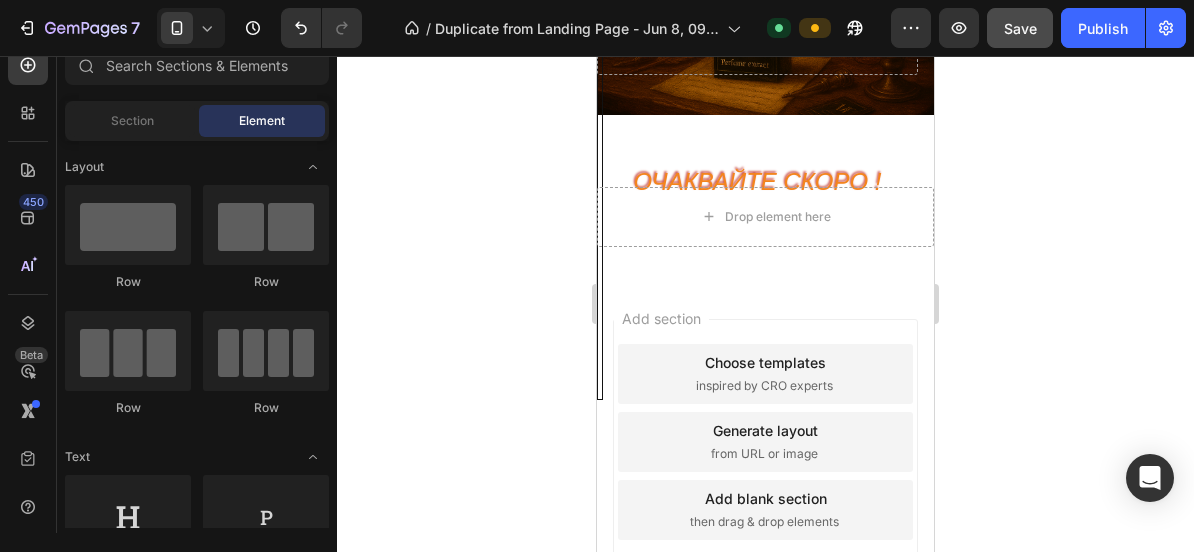 drag, startPoint x: 929, startPoint y: 475, endPoint x: 1535, endPoint y: 561, distance: 612.0719 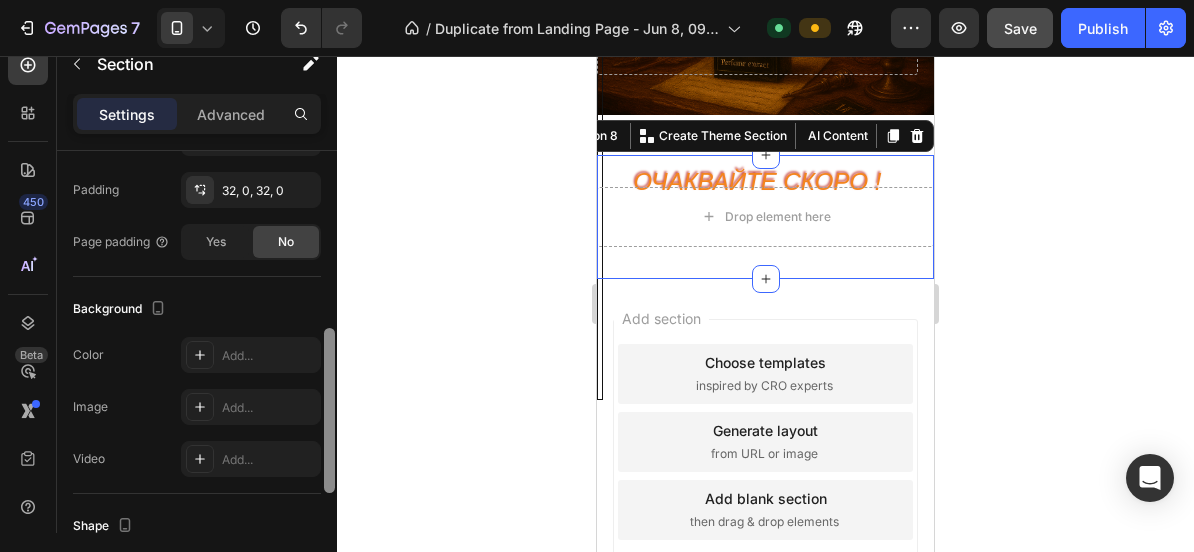 scroll, scrollTop: 466, scrollLeft: 0, axis: vertical 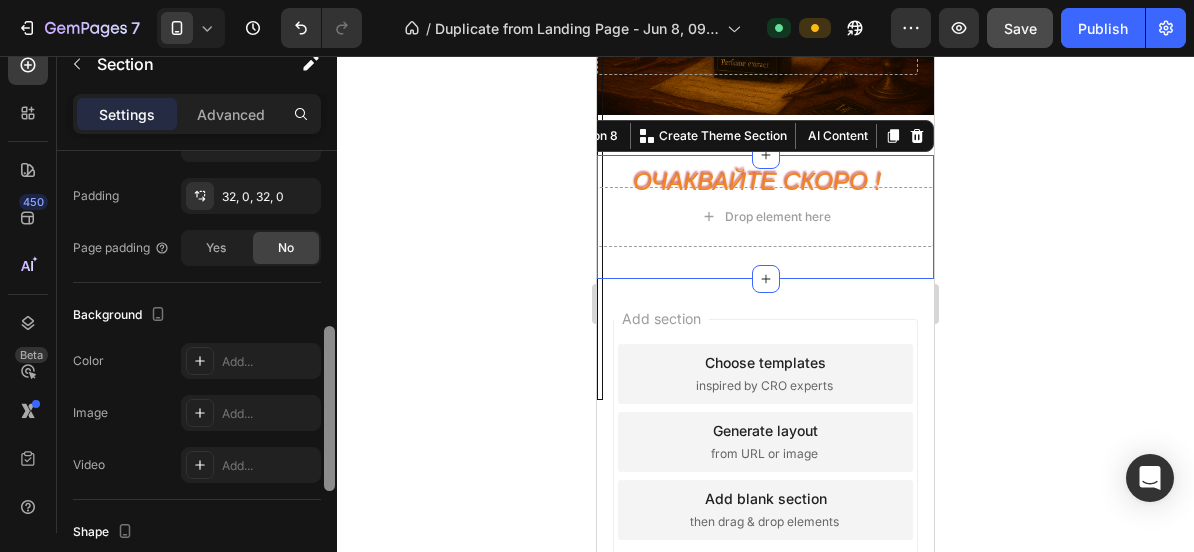 drag, startPoint x: 329, startPoint y: 267, endPoint x: 348, endPoint y: 443, distance: 177.0226 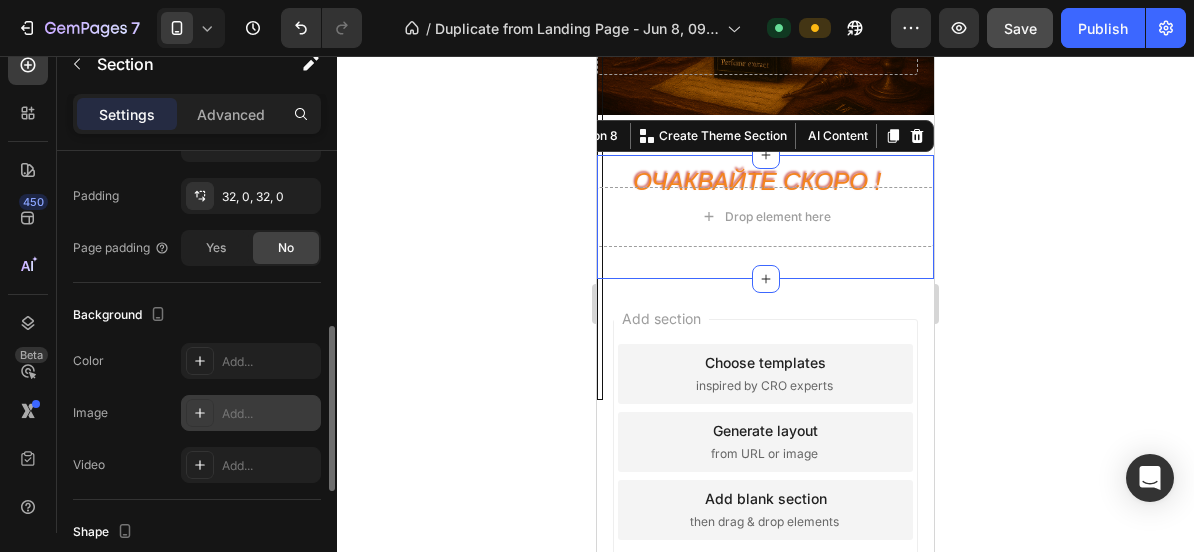 click on "Add..." at bounding box center [269, 414] 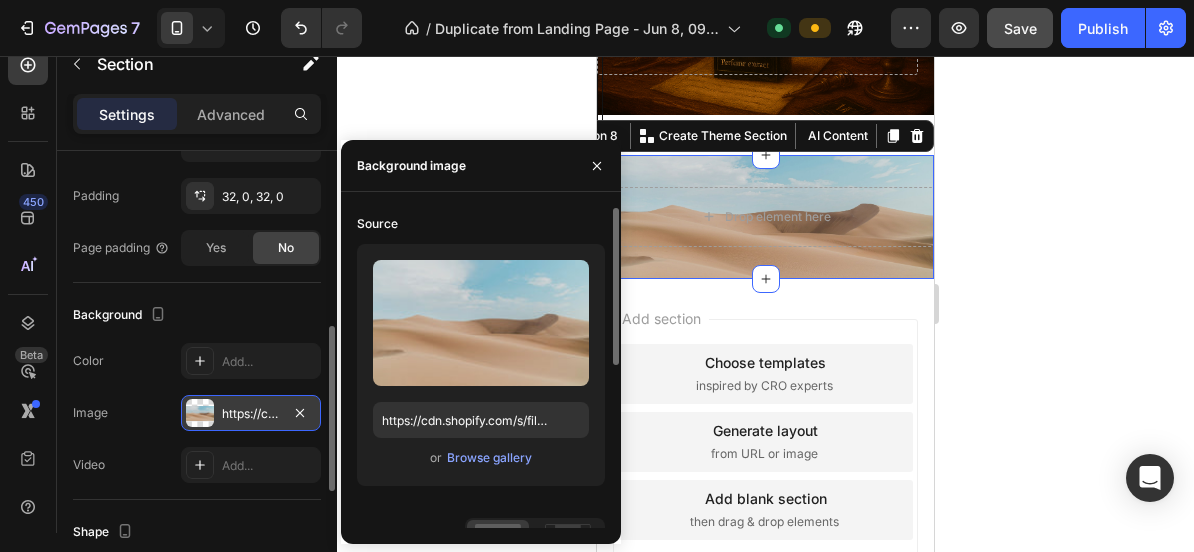 click on "or  Browse gallery" at bounding box center [481, 458] 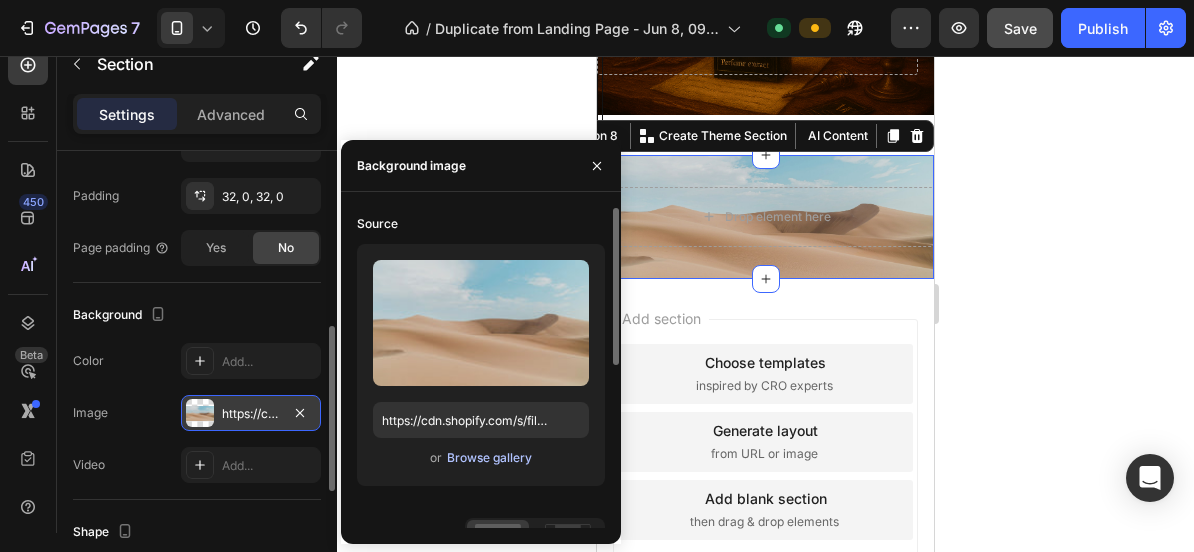 click on "Browse gallery" at bounding box center (489, 458) 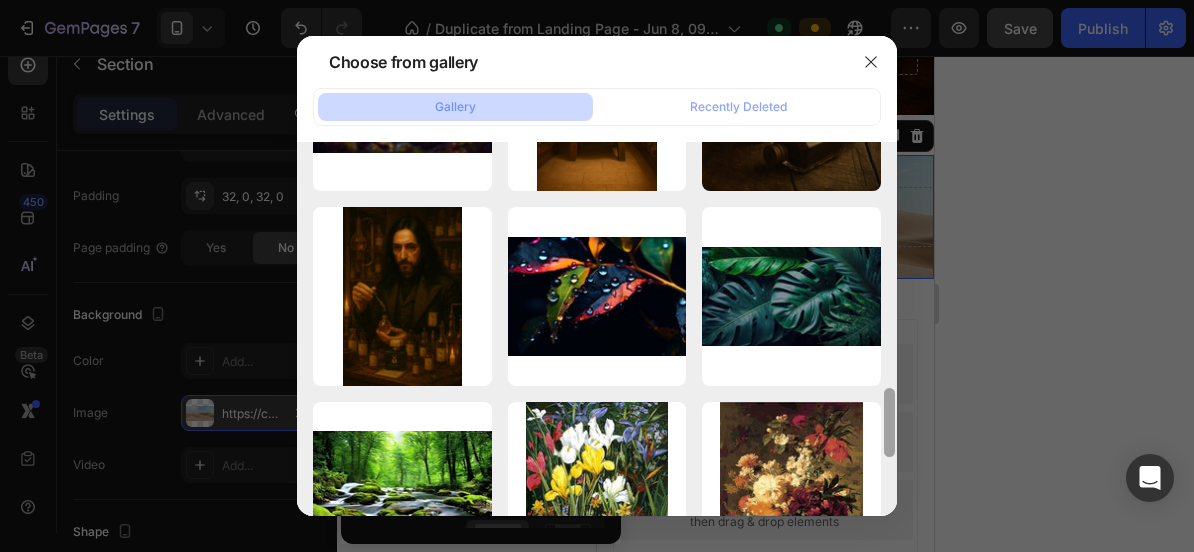 scroll, scrollTop: 1158, scrollLeft: 0, axis: vertical 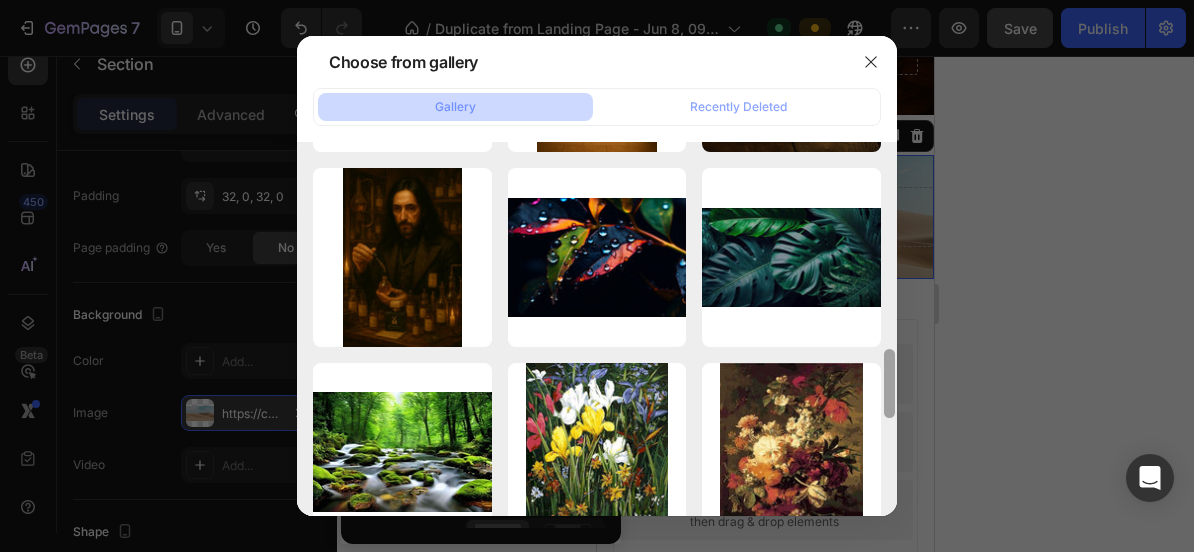 drag, startPoint x: 886, startPoint y: 219, endPoint x: 870, endPoint y: 598, distance: 379.3376 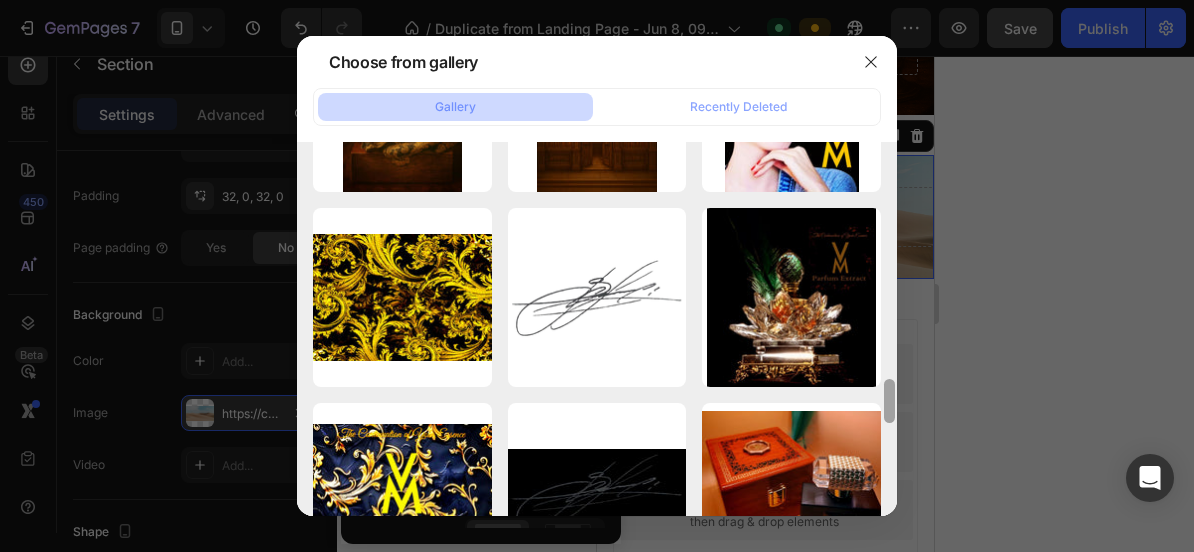 scroll, scrollTop: 2102, scrollLeft: 0, axis: vertical 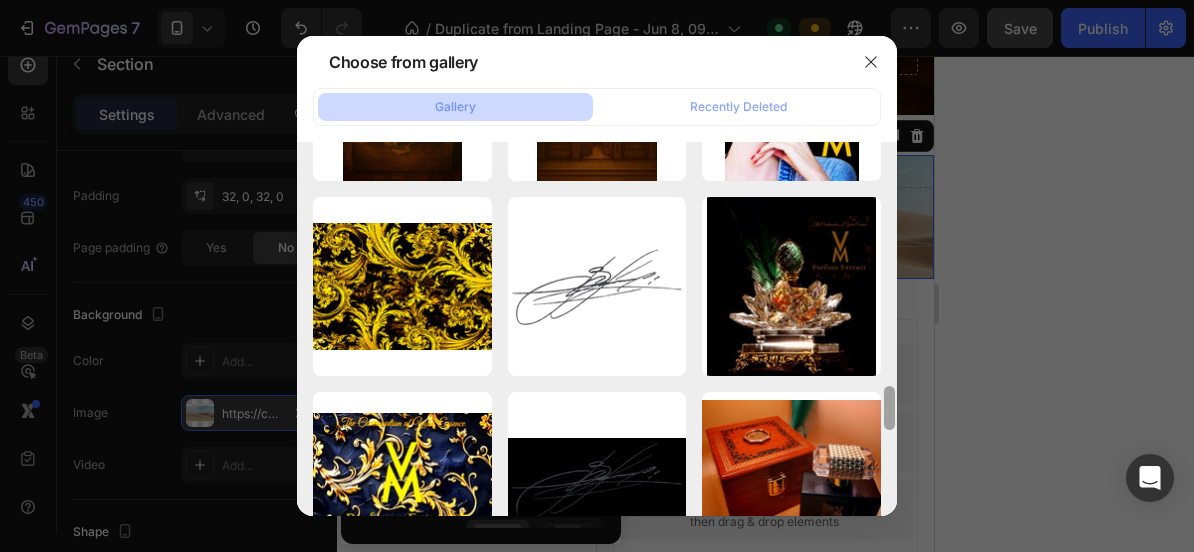 drag, startPoint x: 892, startPoint y: 377, endPoint x: 886, endPoint y: 546, distance: 169.10648 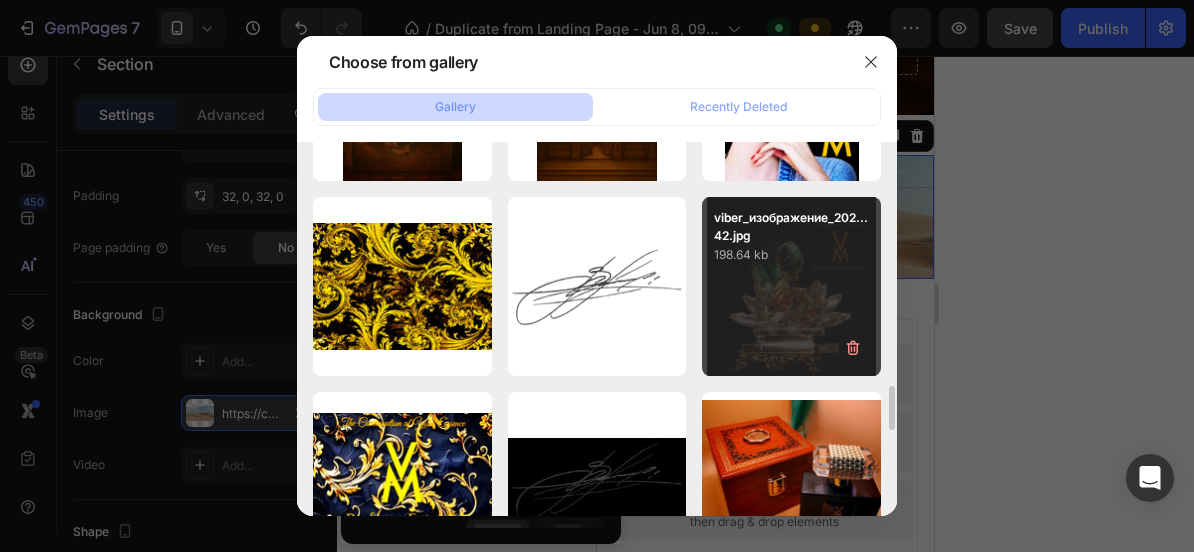 click on "viber_изображение_202...42.jpg [FILESIZE] kb" at bounding box center [791, 286] 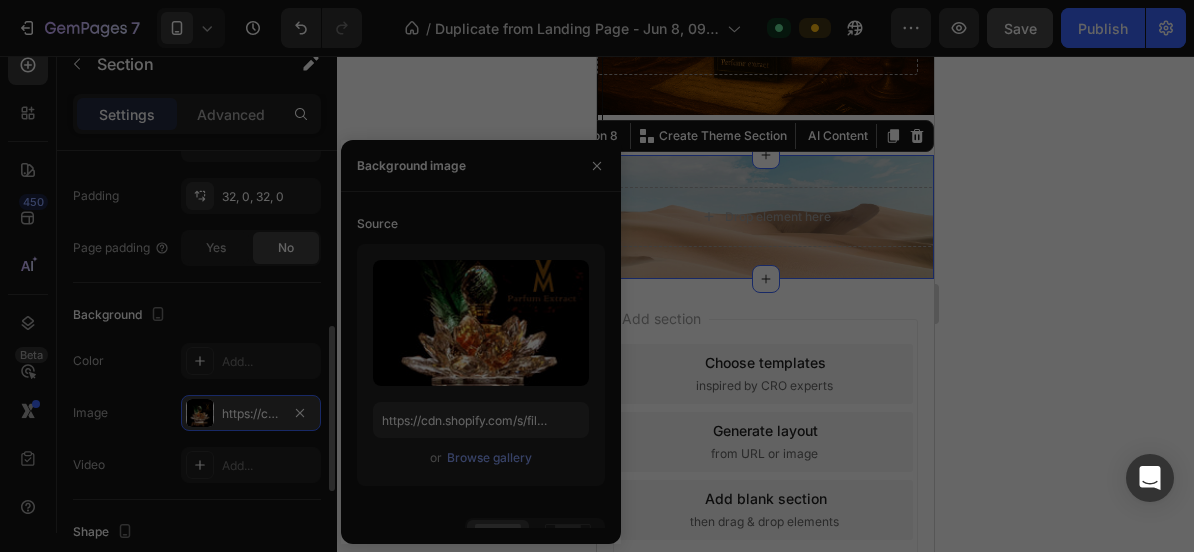 type on "https://cdn.shopify.com/s/files/1/0904/1146/7080/files/gempages_570144958854464384-f3d995ac-1ea0-4103-9987-0f8cacffe378.jpg" 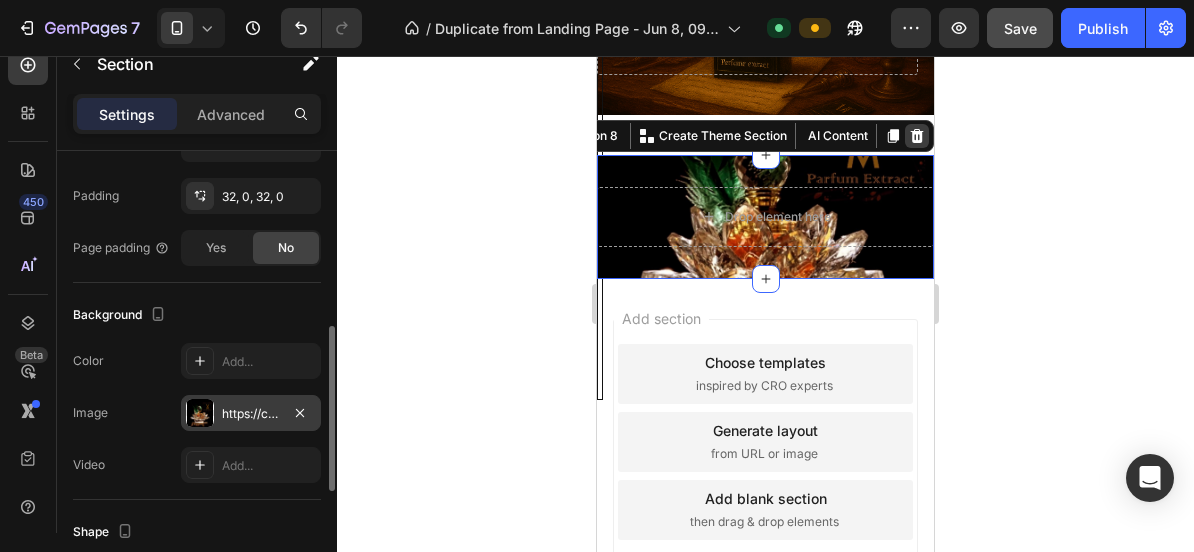 click 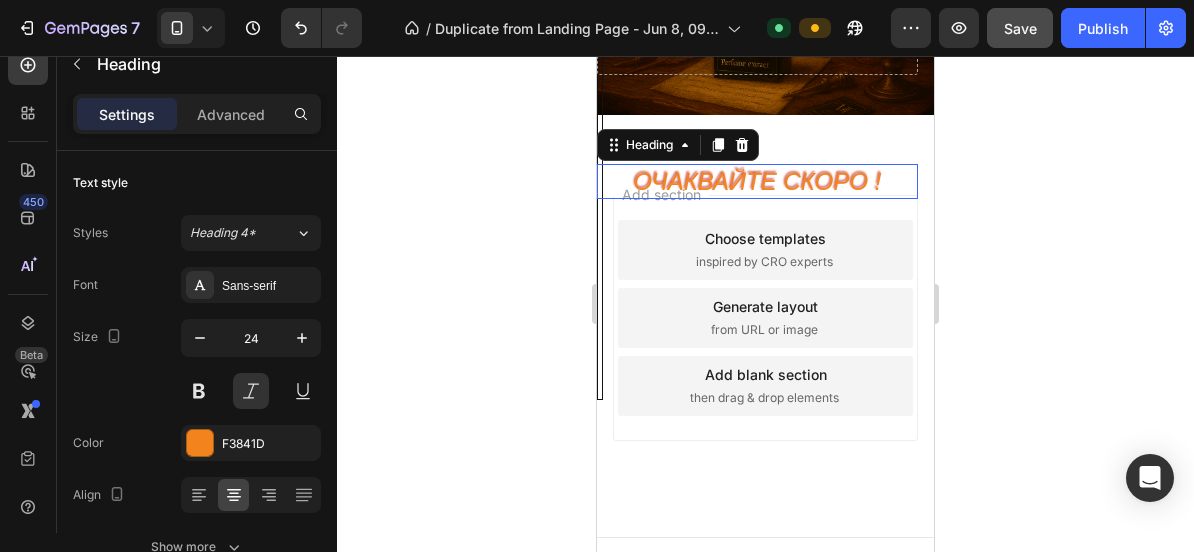 scroll, scrollTop: 6415, scrollLeft: 0, axis: vertical 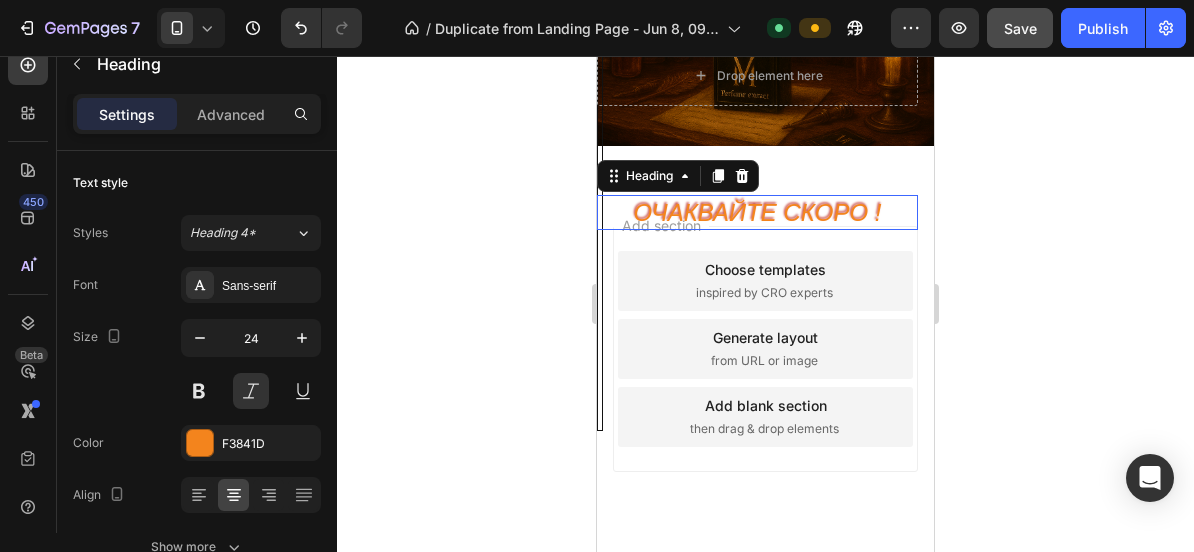 click on "ОЧАКВАЙТЕ СКОРО !" at bounding box center (757, 212) 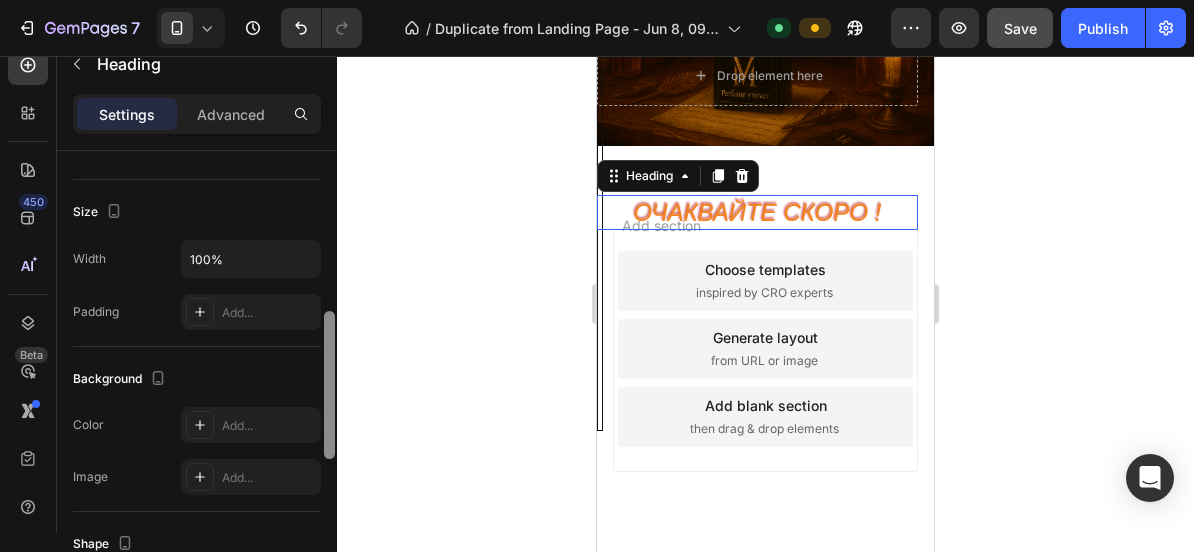scroll, scrollTop: 426, scrollLeft: 0, axis: vertical 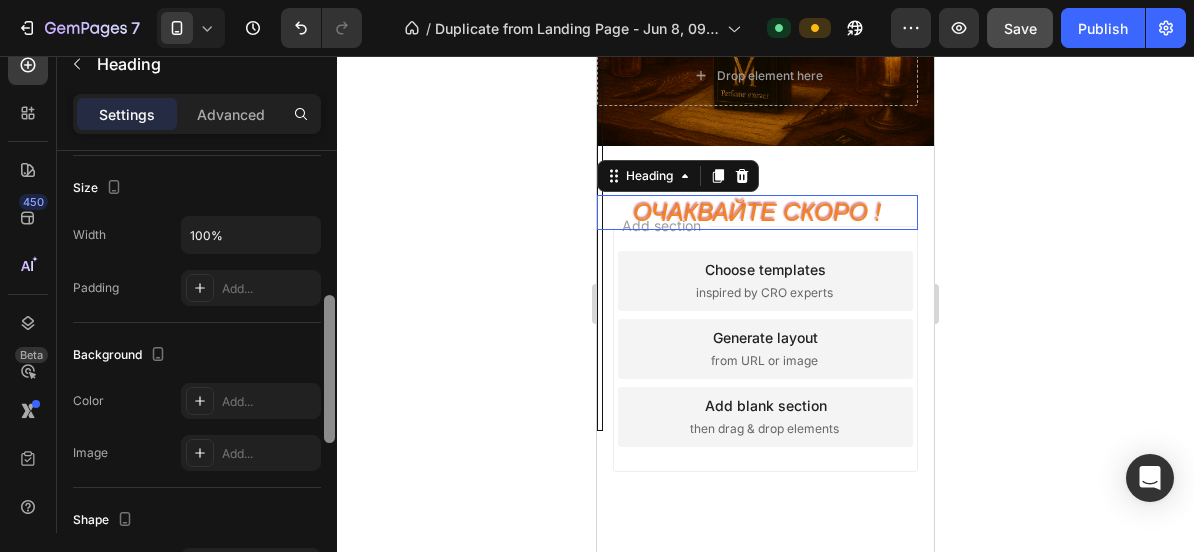 drag, startPoint x: 333, startPoint y: 264, endPoint x: 331, endPoint y: 409, distance: 145.0138 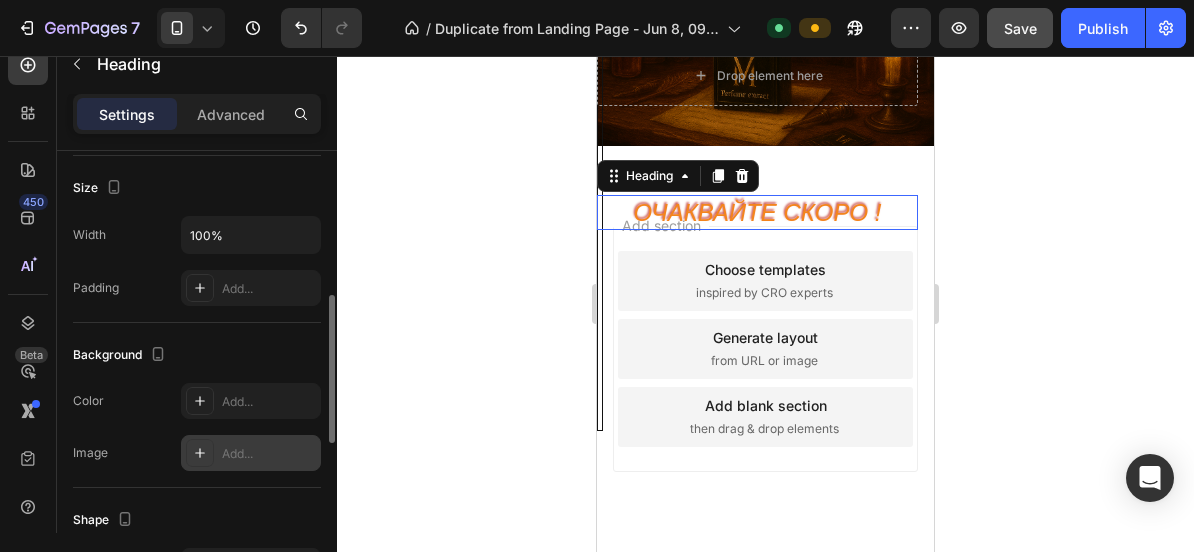 click on "Add..." at bounding box center (269, 454) 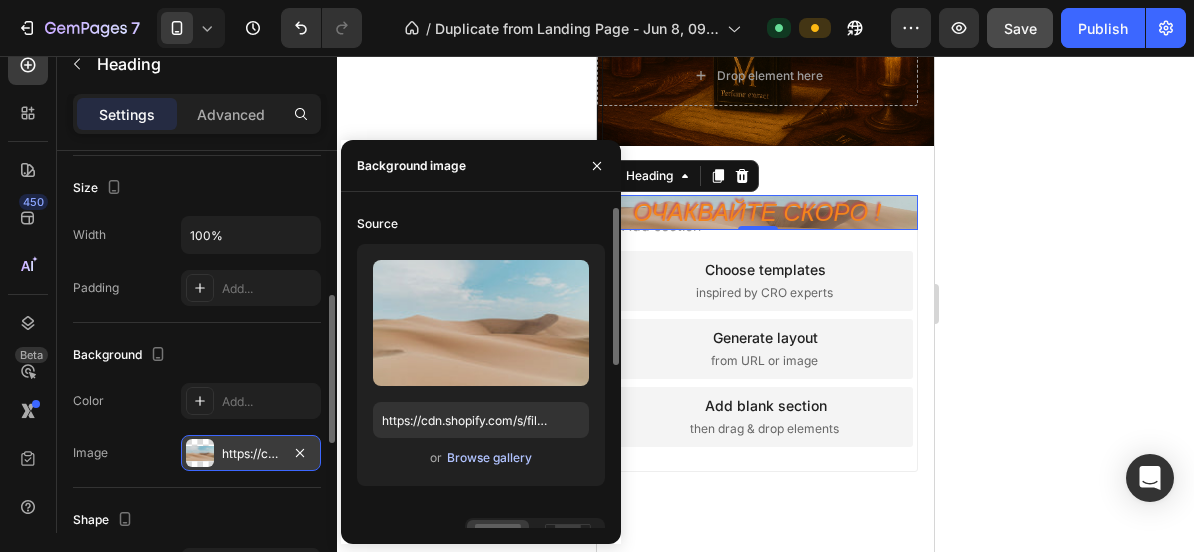 click on "Browse gallery" at bounding box center [489, 458] 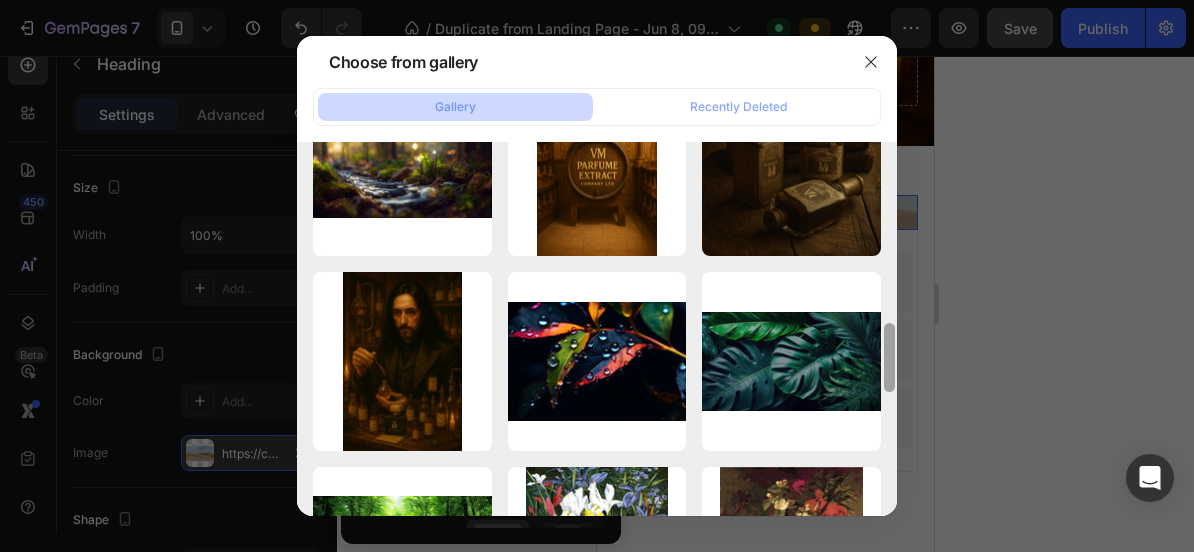 scroll, scrollTop: 1171, scrollLeft: 0, axis: vertical 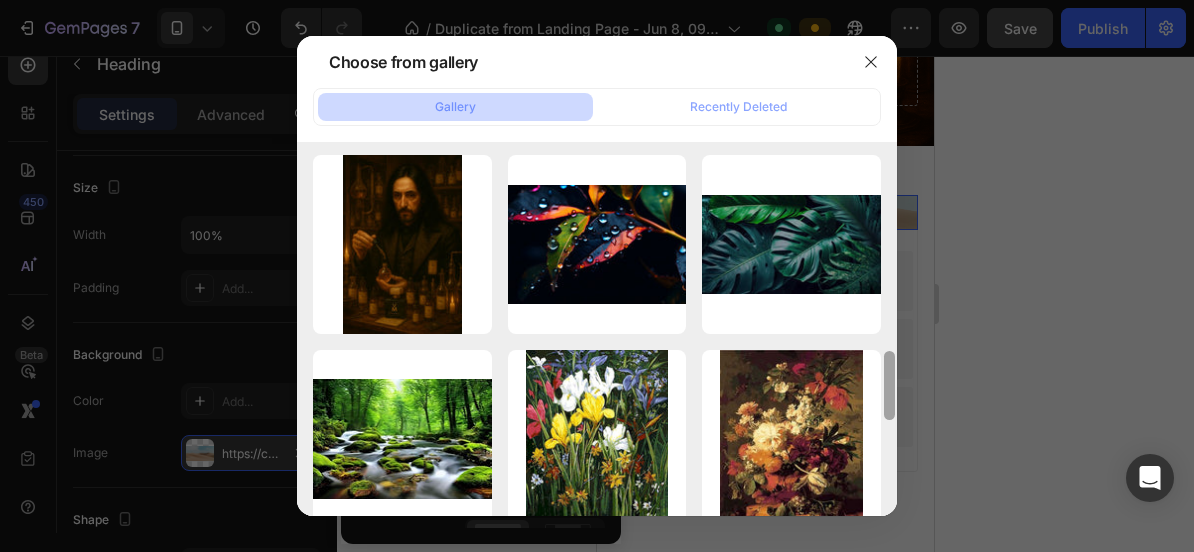 drag, startPoint x: 891, startPoint y: 215, endPoint x: 848, endPoint y: 598, distance: 385.40628 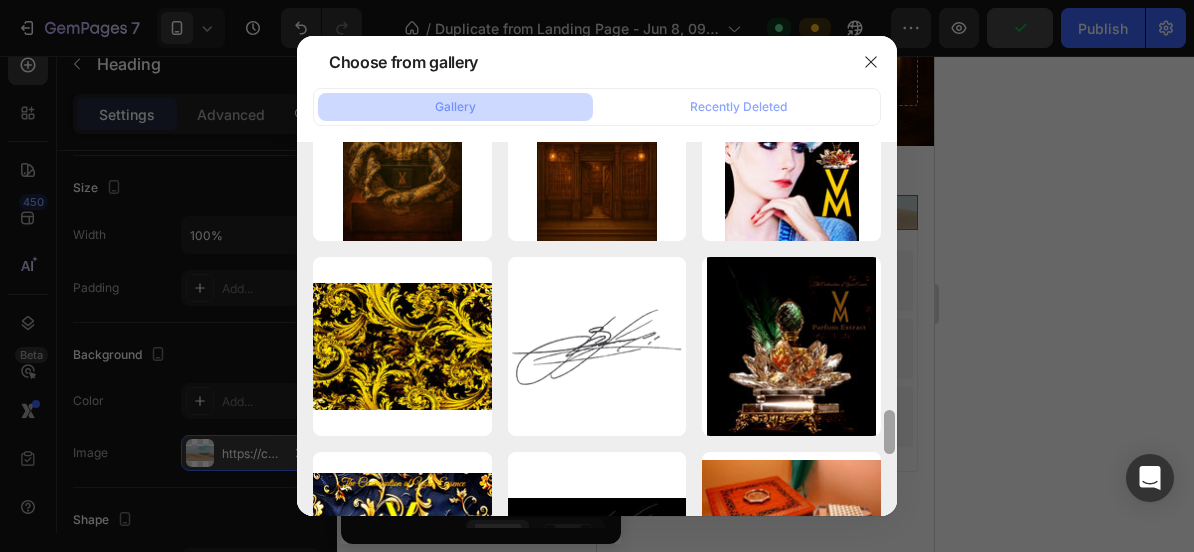 scroll, scrollTop: 2076, scrollLeft: 0, axis: vertical 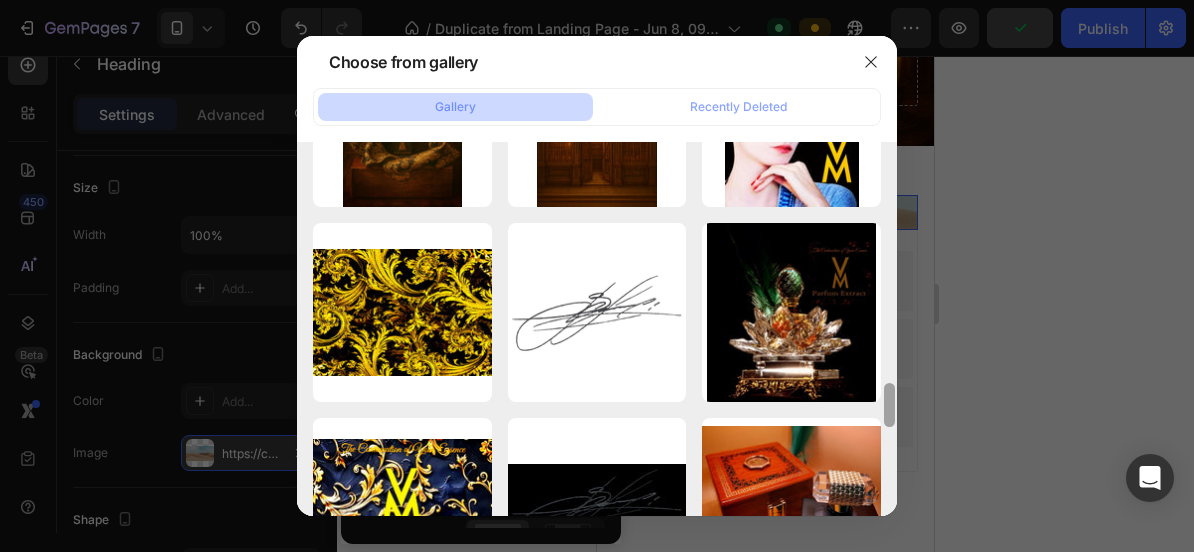 drag, startPoint x: 891, startPoint y: 391, endPoint x: 882, endPoint y: 553, distance: 162.2498 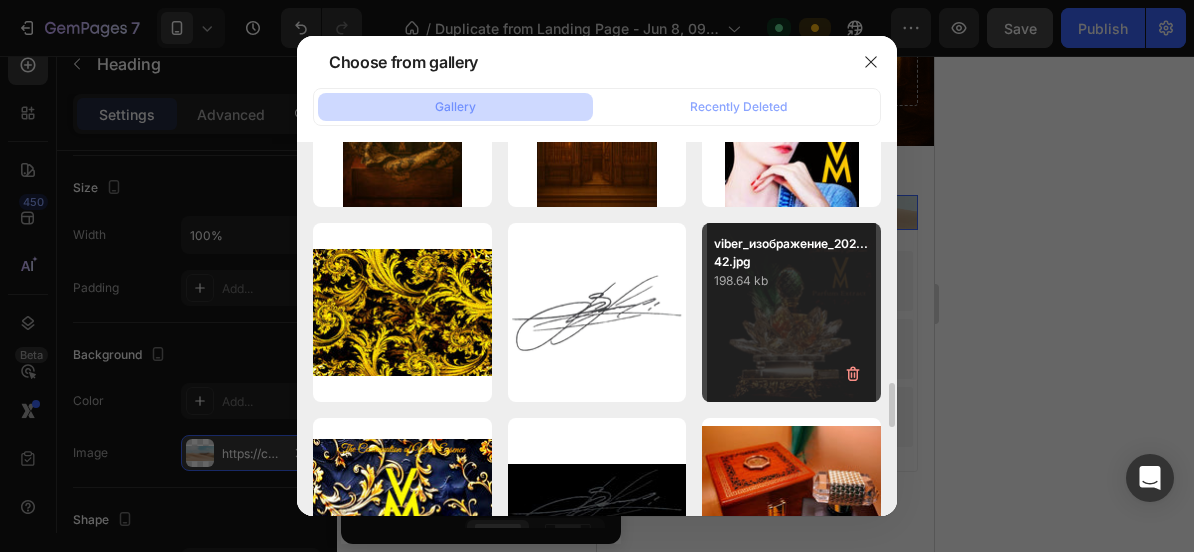 click on "viber_изображение_202...42.jpg [FILESIZE] kb" at bounding box center [791, 312] 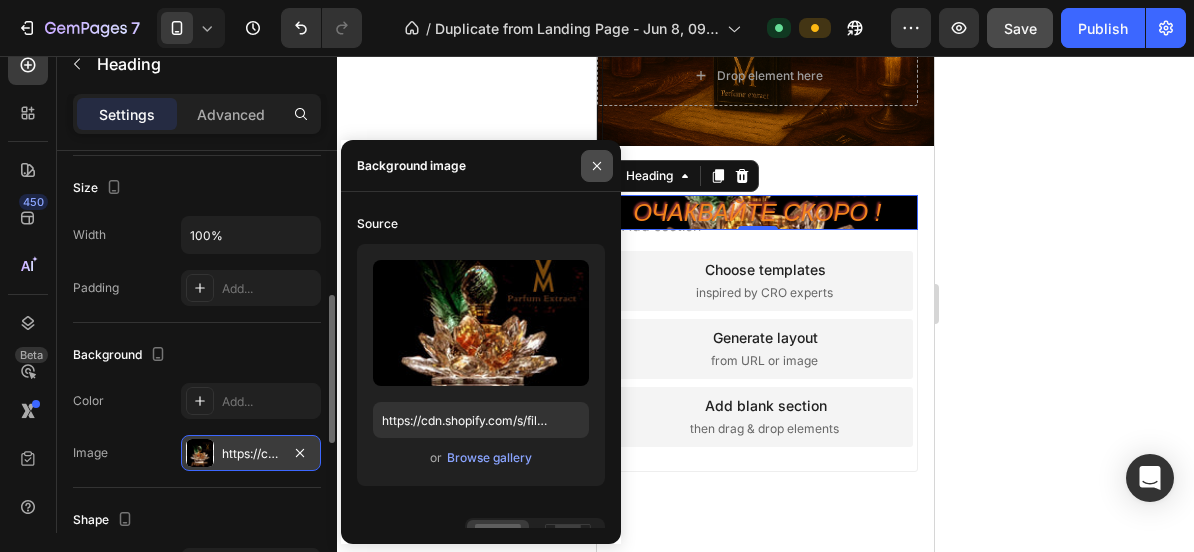 click 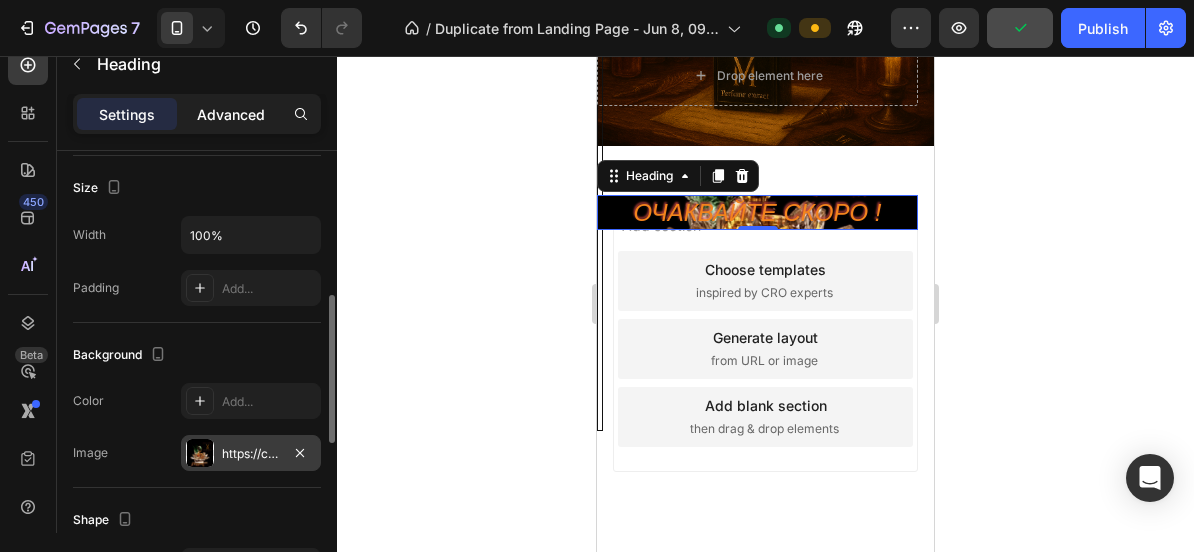 click on "Advanced" at bounding box center (231, 114) 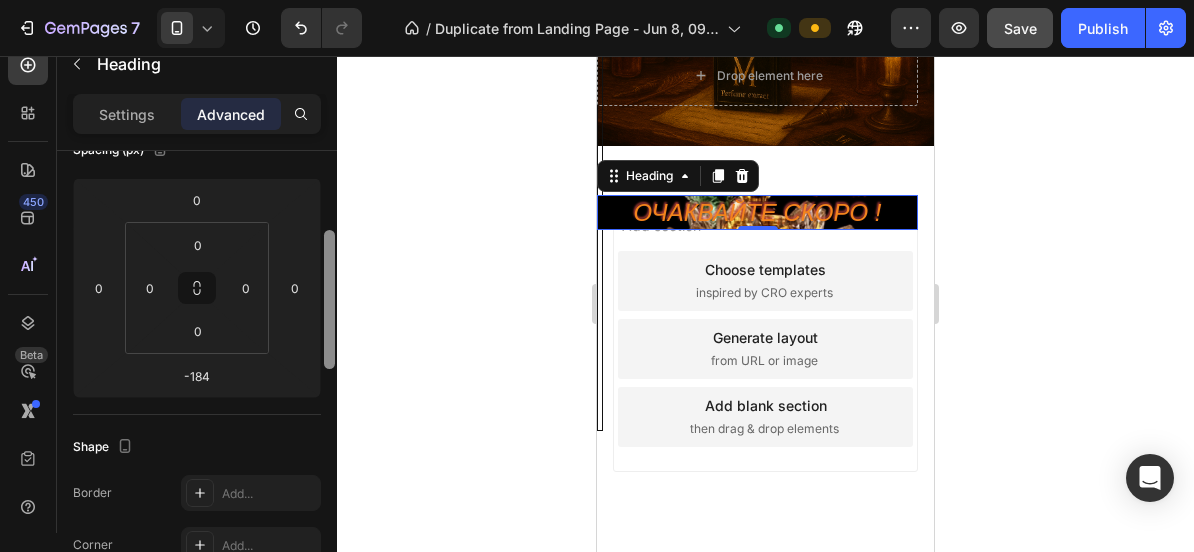 scroll, scrollTop: 237, scrollLeft: 0, axis: vertical 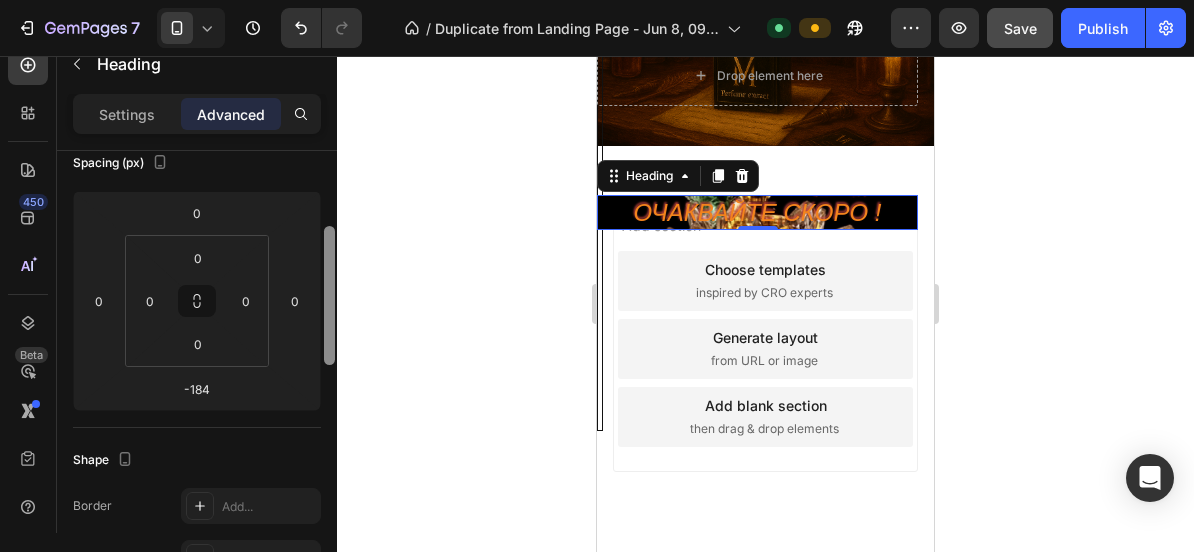drag, startPoint x: 328, startPoint y: 318, endPoint x: 336, endPoint y: 258, distance: 60.530983 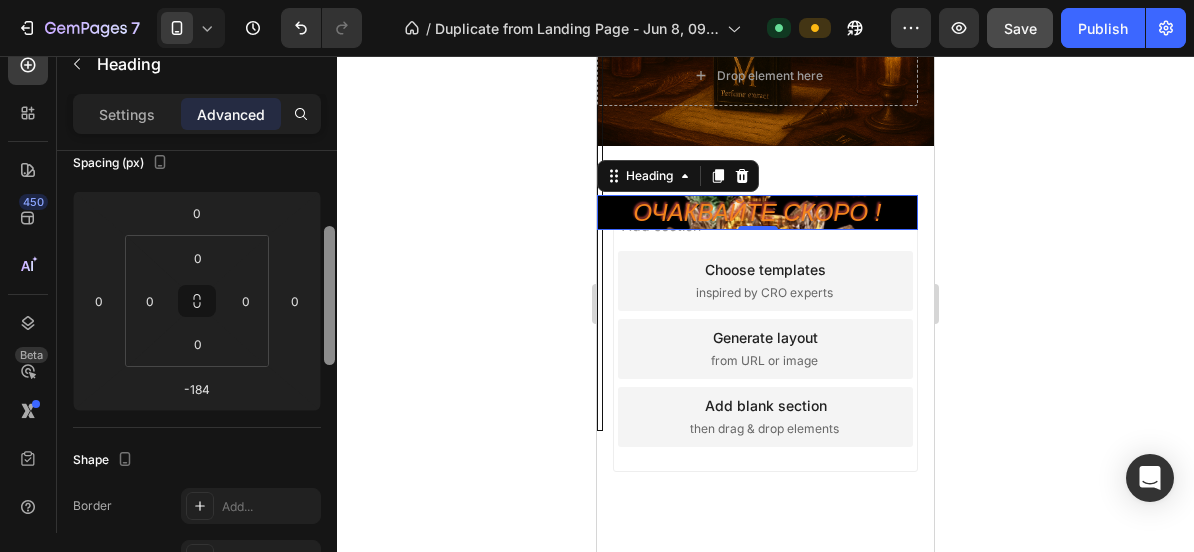 click at bounding box center (329, 370) 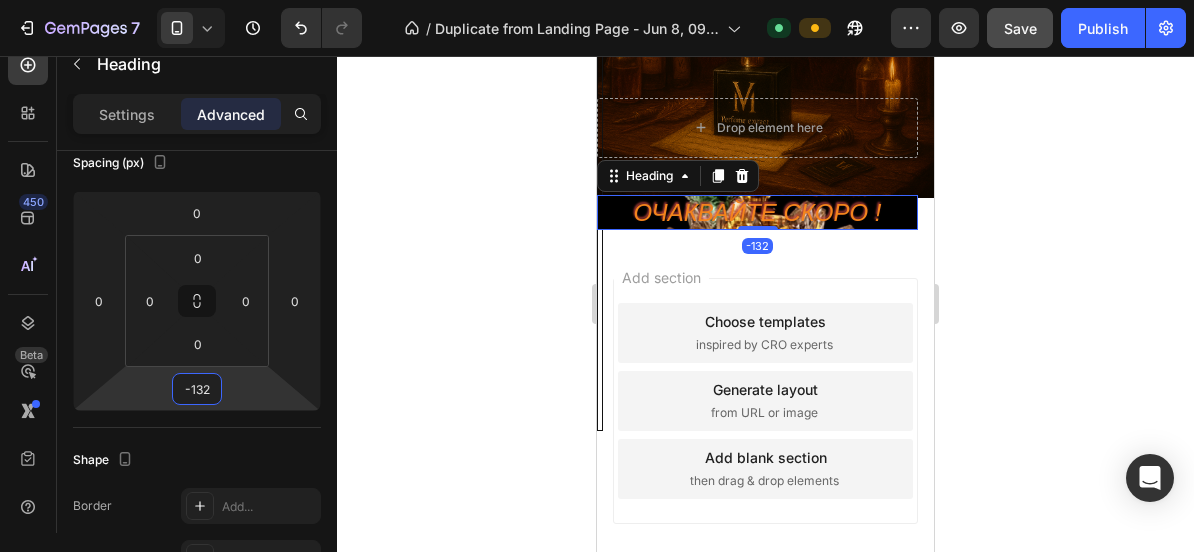 type on "-134" 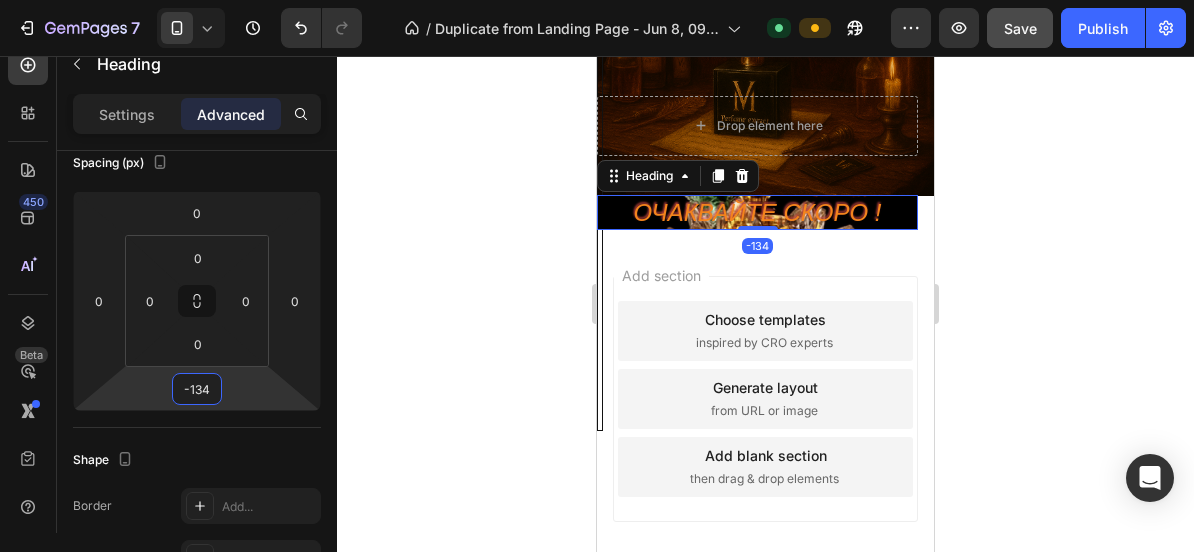 drag, startPoint x: 231, startPoint y: 386, endPoint x: 232, endPoint y: 361, distance: 25.019993 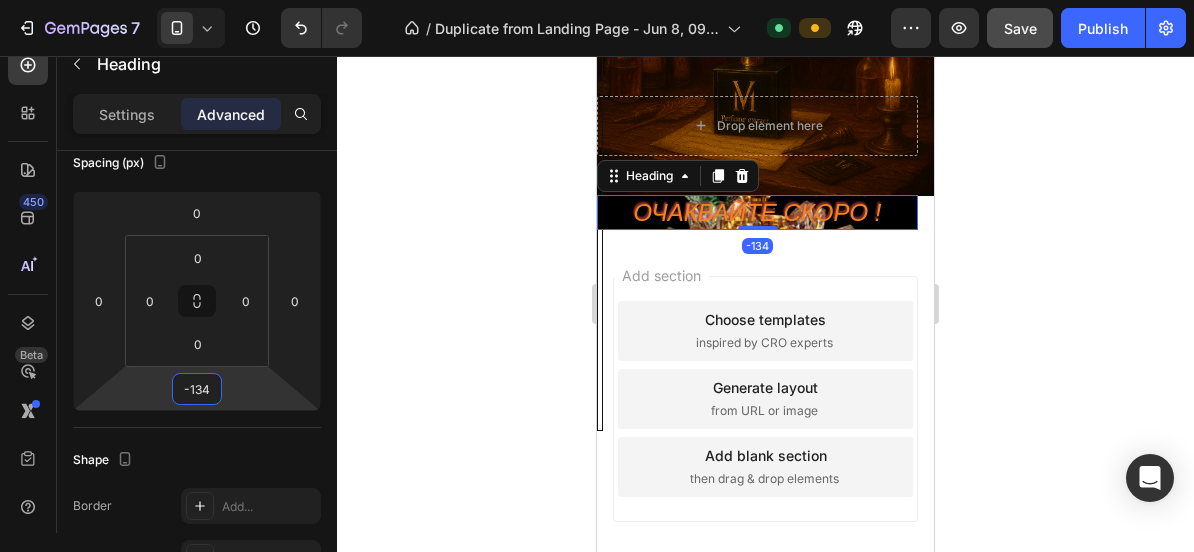 click on "7   /  Duplicate from Landing Page - Jun 8, 09:02:57 Default Preview  Save   Publish  450 Beta Sections(18) Elements(83) Section Element Hero Section Product Detail Brands Trusted Badges Guarantee Product Breakdown How to use Testimonials Compare Bundle FAQs Social Proof Brand Story Product List Collection Blog List Contact Sticky Add to Cart Custom Footer Browse Library 450 Layout
Row
Row
Row
Row Text
Heading
Text Block Button
Button
Button Media
Image
Image" at bounding box center (597, 0) 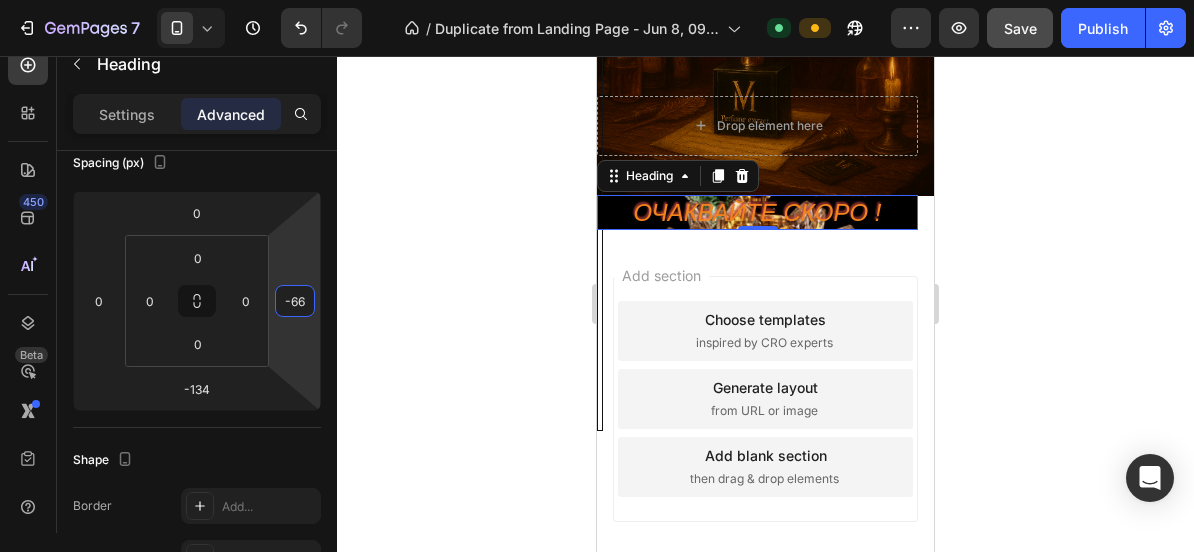type on "-68" 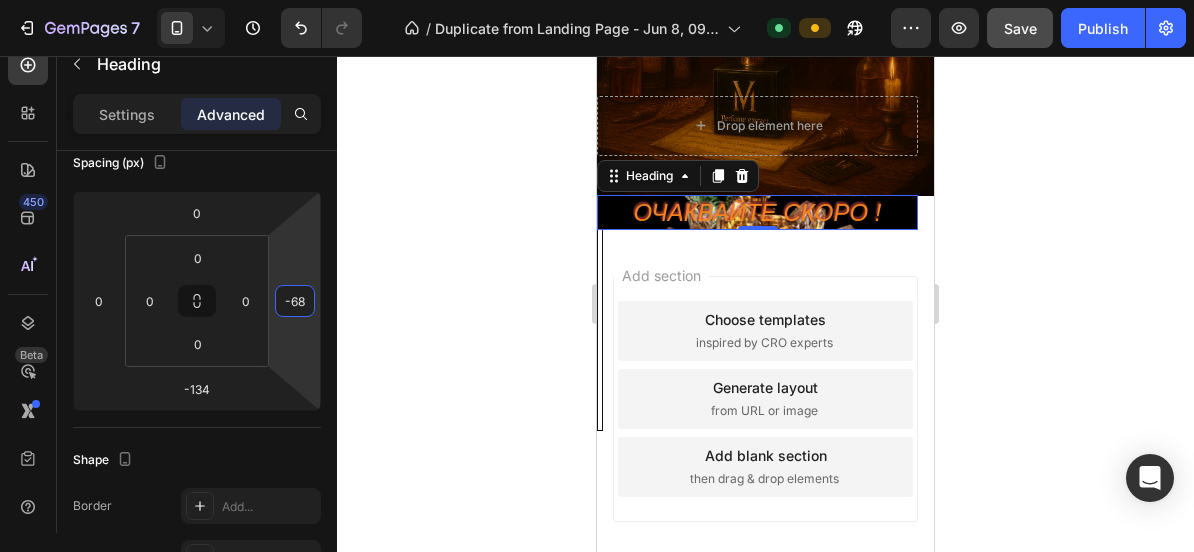 drag, startPoint x: 276, startPoint y: 327, endPoint x: 283, endPoint y: 361, distance: 34.713108 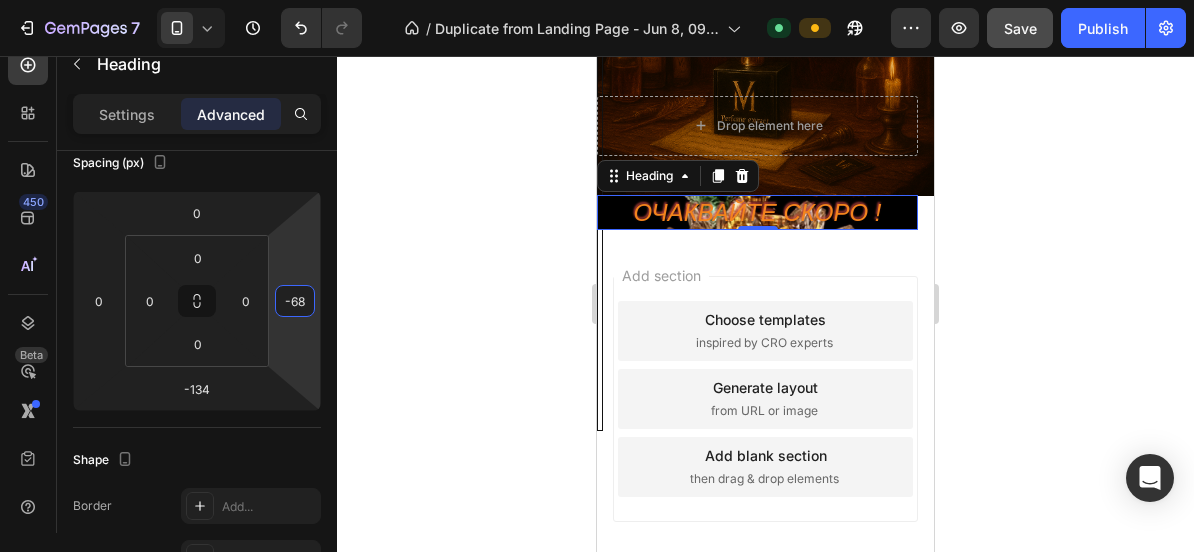 click on "7   /  Duplicate from Landing Page - Jun 8, 09:02:57 Default Preview  Save   Publish  450 Beta Sections(18) Elements(83) Section Element Hero Section Product Detail Brands Trusted Badges Guarantee Product Breakdown How to use Testimonials Compare Bundle FAQs Social Proof Brand Story Product List Collection Blog List Contact Sticky Add to Cart Custom Footer Browse Library 450 Layout
Row
Row
Row
Row Text
Heading
Text Block Button
Button
Button Media
Image
Image" at bounding box center (597, 0) 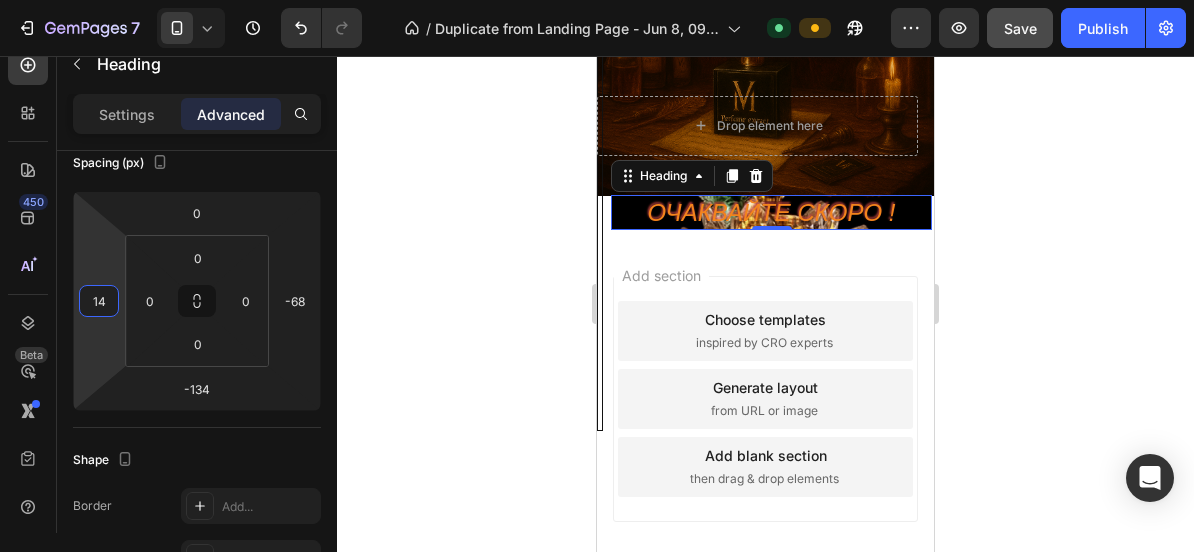 type on "16" 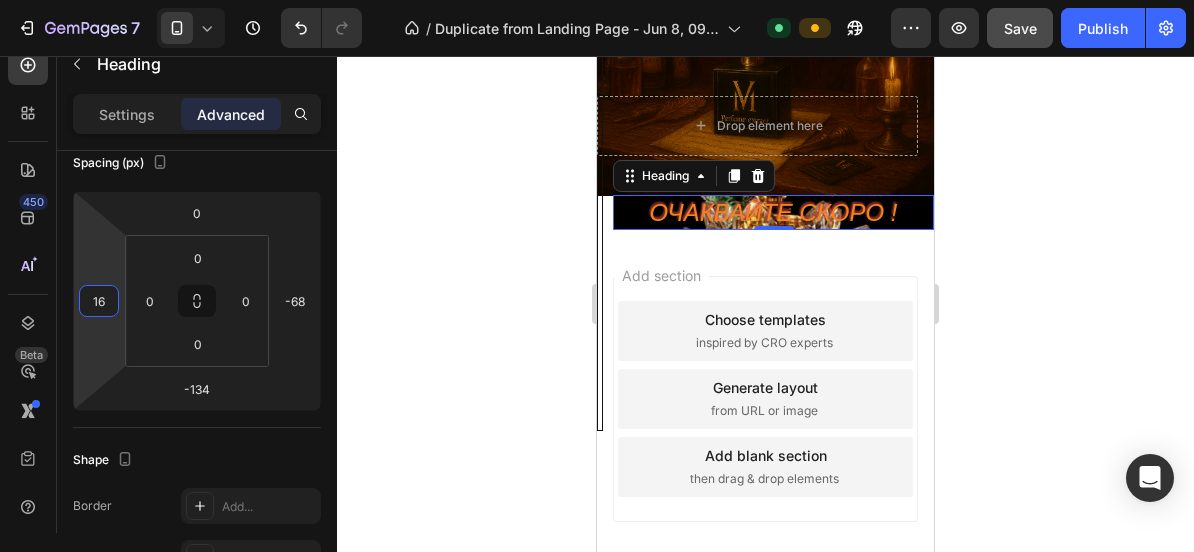 click on "7   /  Duplicate from Landing Page - Jun 8, 09:02:57 Default Preview  Save   Publish  450 Beta Sections(18) Elements(83) Section Element Hero Section Product Detail Brands Trusted Badges Guarantee Product Breakdown How to use Testimonials Compare Bundle FAQs Social Proof Brand Story Product List Collection Blog List Contact Sticky Add to Cart Custom Footer Browse Library 450 Layout
Row
Row
Row
Row Text
Heading
Text Block Button
Button
Button Media
Image
Image" at bounding box center (597, 0) 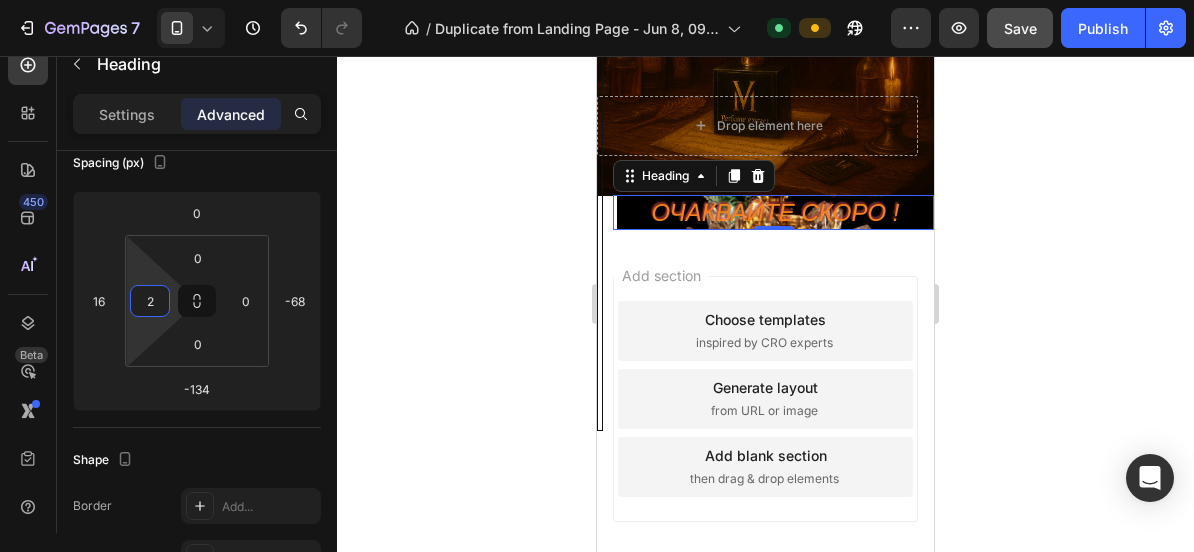 type on "0" 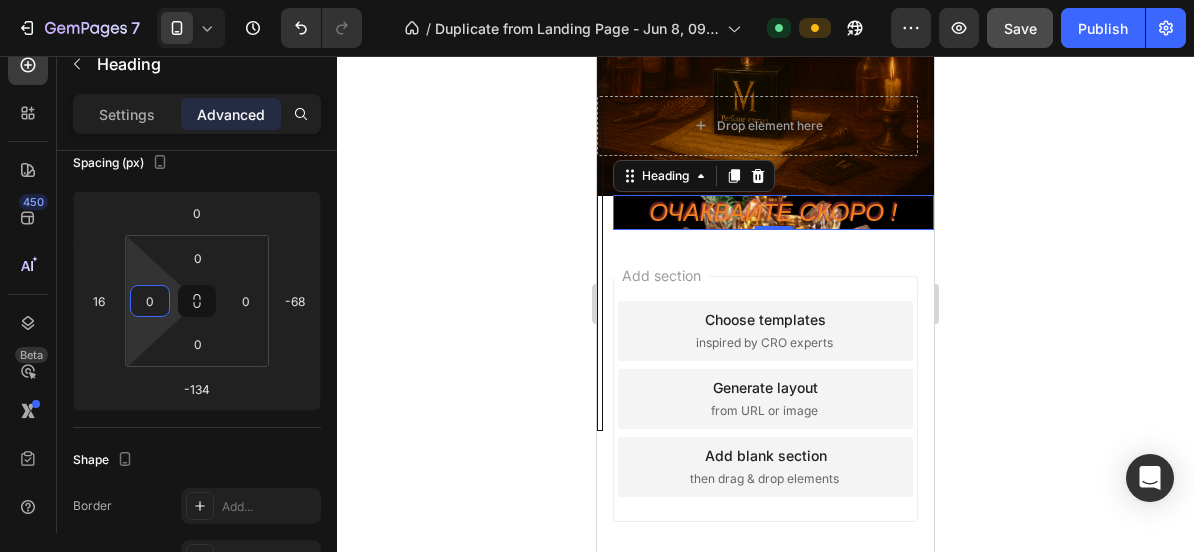 drag, startPoint x: 138, startPoint y: 331, endPoint x: 124, endPoint y: 331, distance: 14 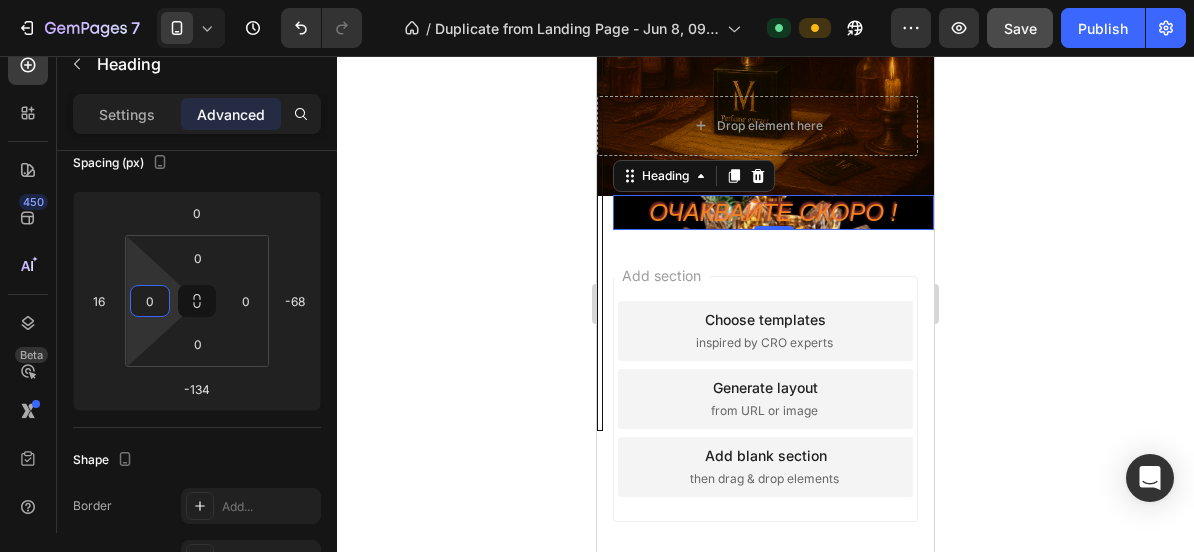 click on "7   /  Duplicate from Landing Page - Jun 8, 09:02:57 Default Preview  Save   Publish  450 Beta Sections(18) Elements(83) Section Element Hero Section Product Detail Brands Trusted Badges Guarantee Product Breakdown How to use Testimonials Compare Bundle FAQs Social Proof Brand Story Product List Collection Blog List Contact Sticky Add to Cart Custom Footer Browse Library 450 Layout
Row
Row
Row
Row Text
Heading
Text Block Button
Button
Button Media
Image
Image" at bounding box center [597, 0] 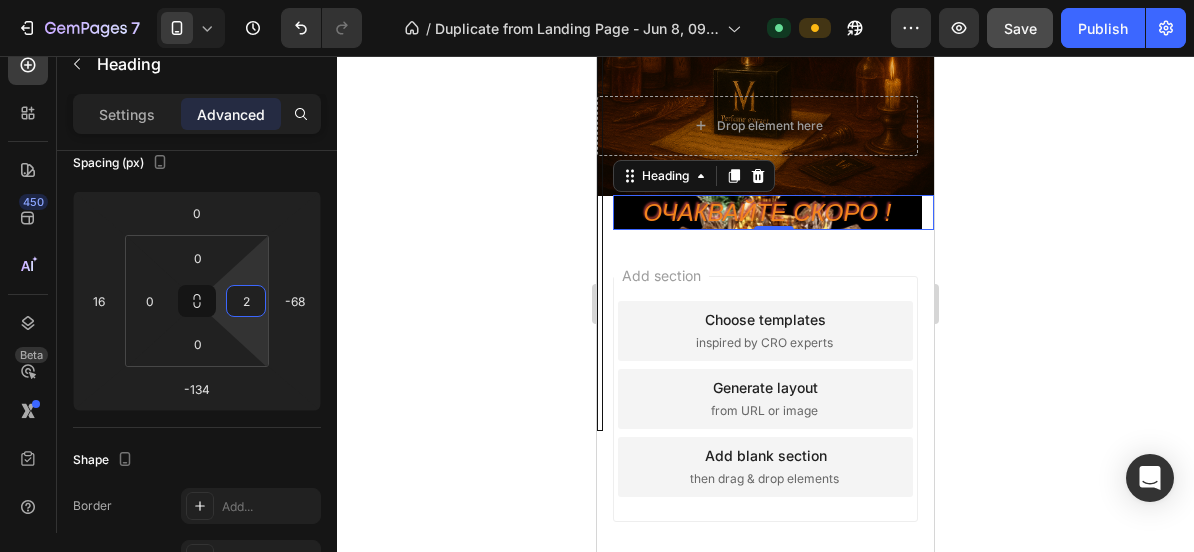 type on "0" 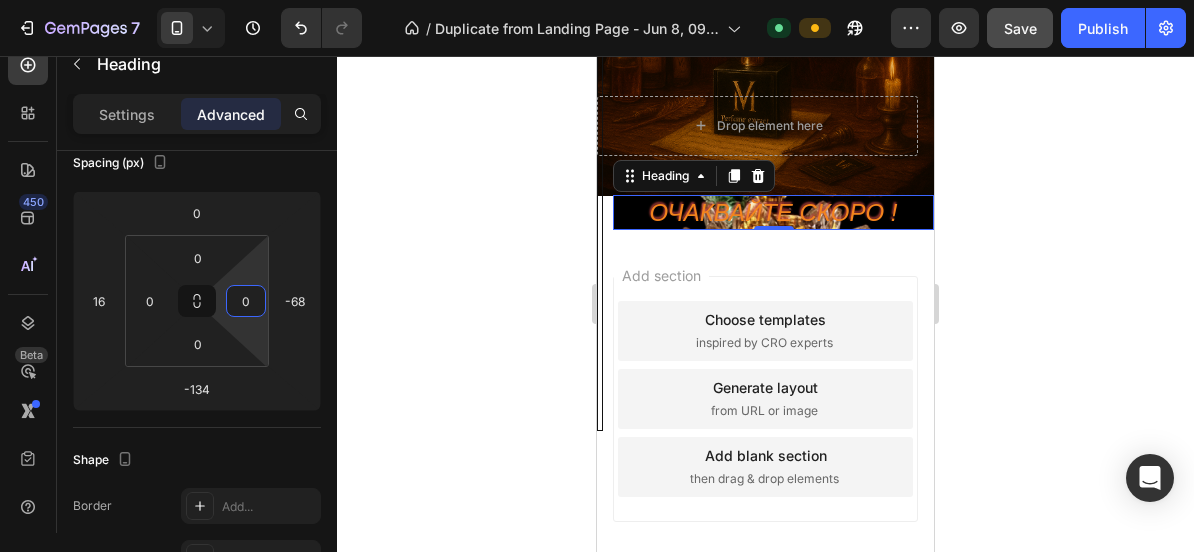 drag, startPoint x: 260, startPoint y: 329, endPoint x: 266, endPoint y: 343, distance: 15.231546 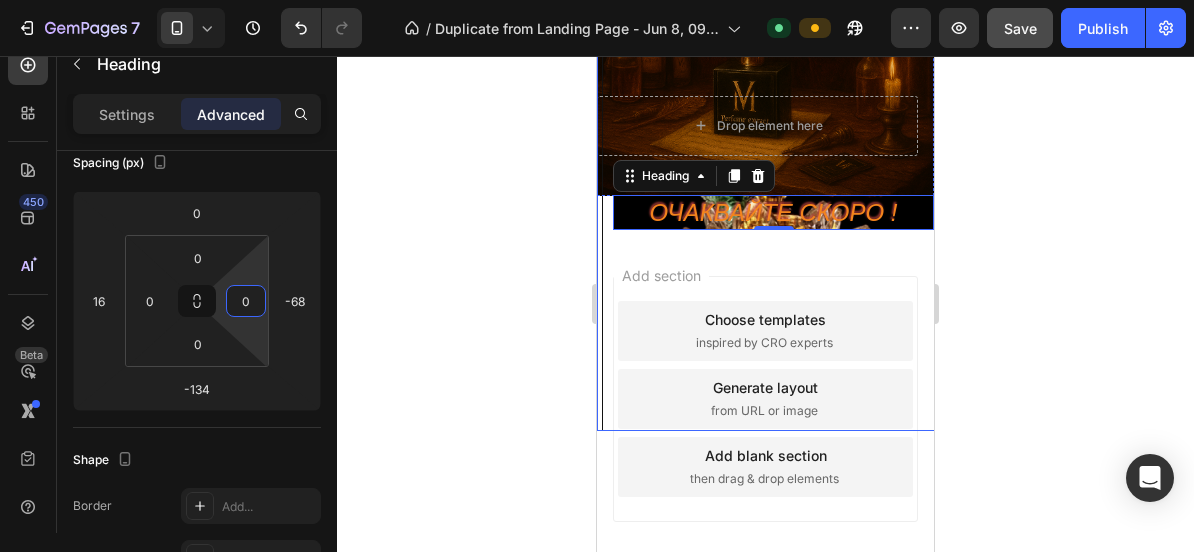 click on "СТИЛ - ЕЛЕГАНТНОСТ - КЛАСА Heading" at bounding box center [777, 84] 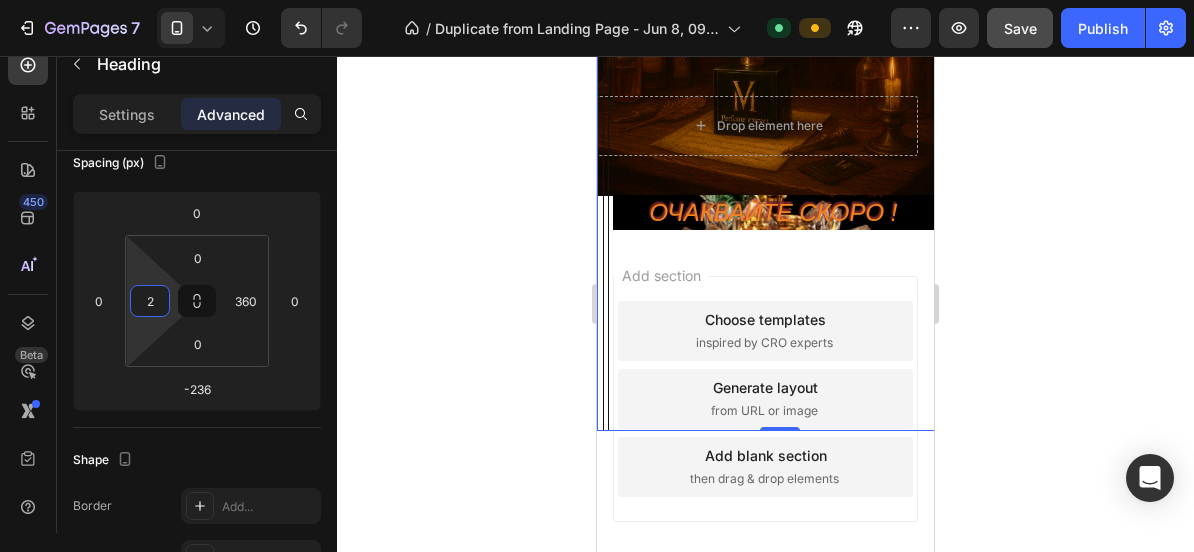 type on "0" 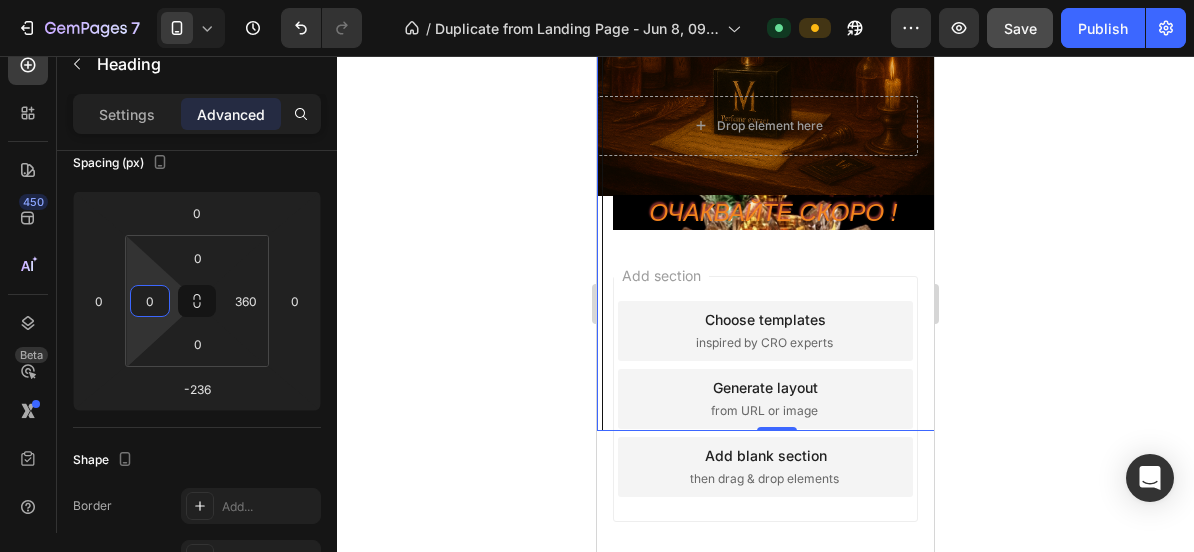 drag, startPoint x: 157, startPoint y: 330, endPoint x: 150, endPoint y: 343, distance: 14.764823 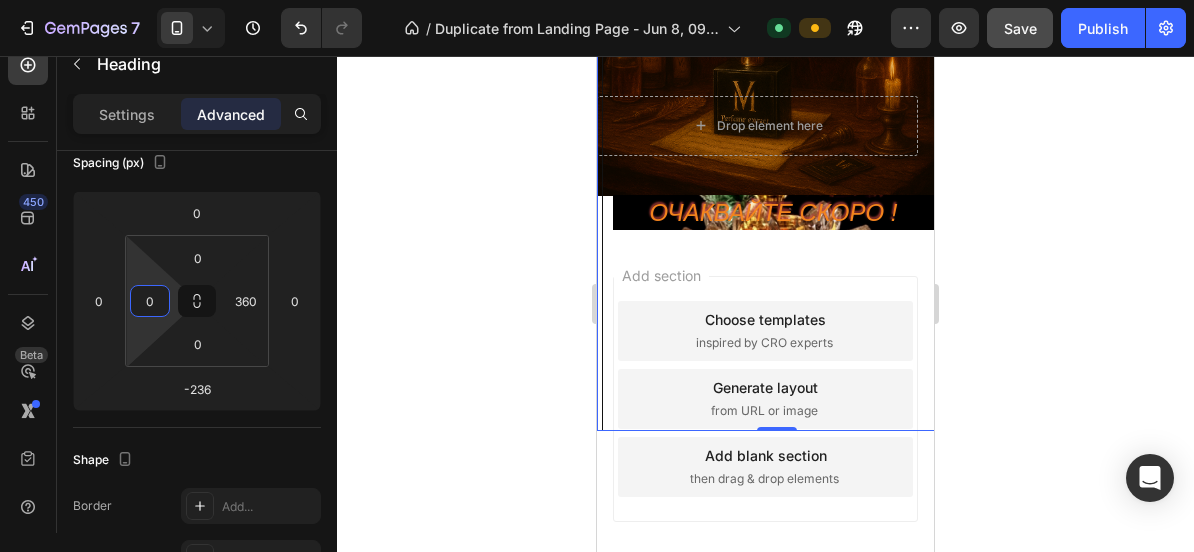 click on "7   /  Duplicate from Landing Page - Jun 8, 09:02:57 Default Preview  Save   Publish  450 Beta Sections(18) Elements(83) Section Element Hero Section Product Detail Brands Trusted Badges Guarantee Product Breakdown How to use Testimonials Compare Bundle FAQs Social Proof Brand Story Product List Collection Blog List Contact Sticky Add to Cart Custom Footer Browse Library 450 Layout
Row
Row
Row
Row Text
Heading
Text Block Button
Button
Button Media
Image
Image" at bounding box center (597, 0) 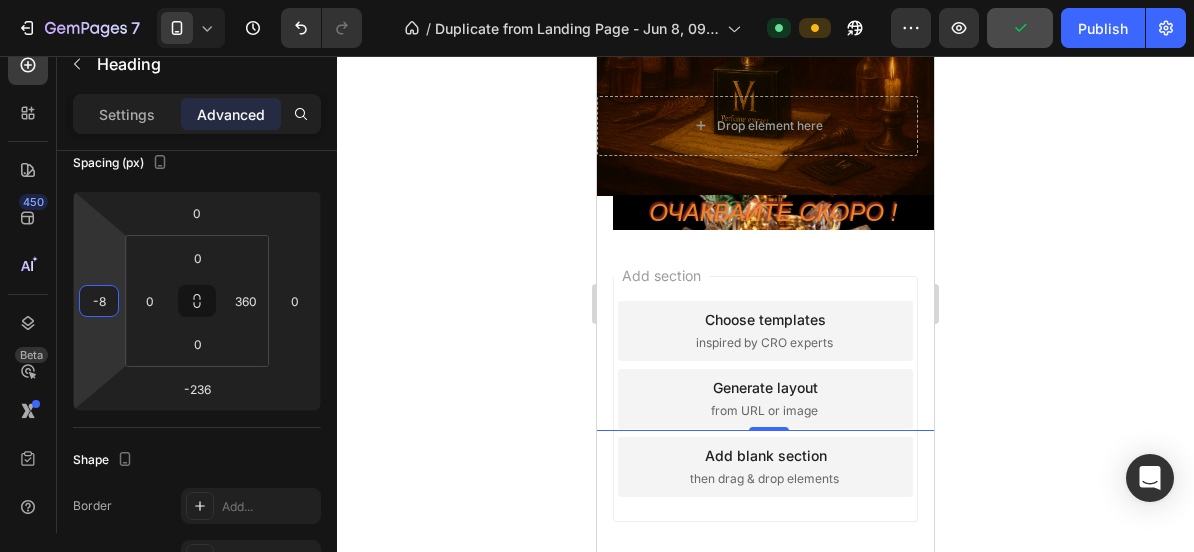 type on "-10" 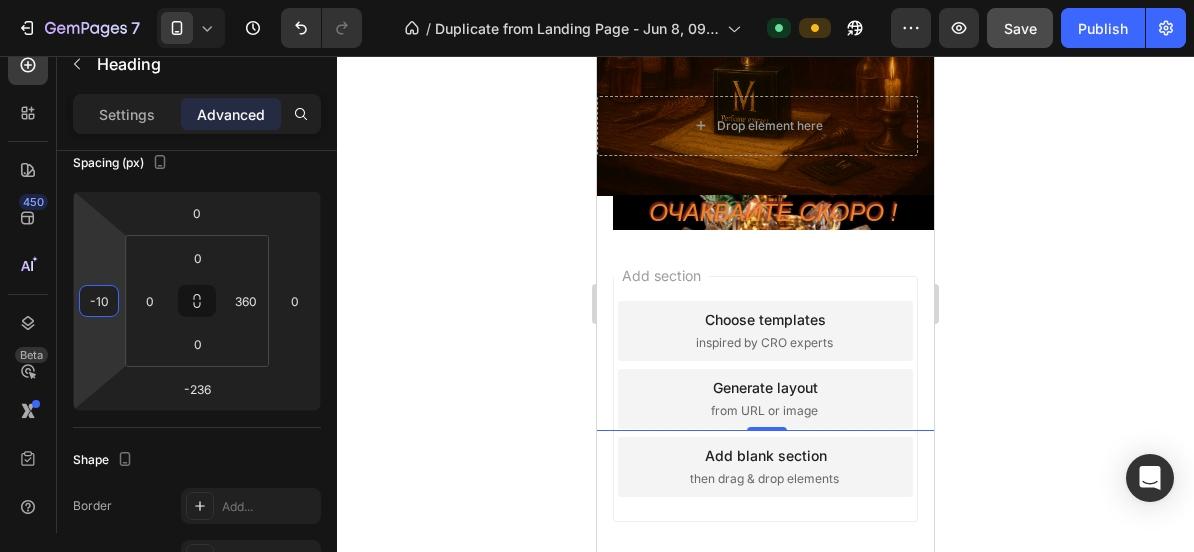 drag, startPoint x: 113, startPoint y: 346, endPoint x: 104, endPoint y: 351, distance: 10.29563 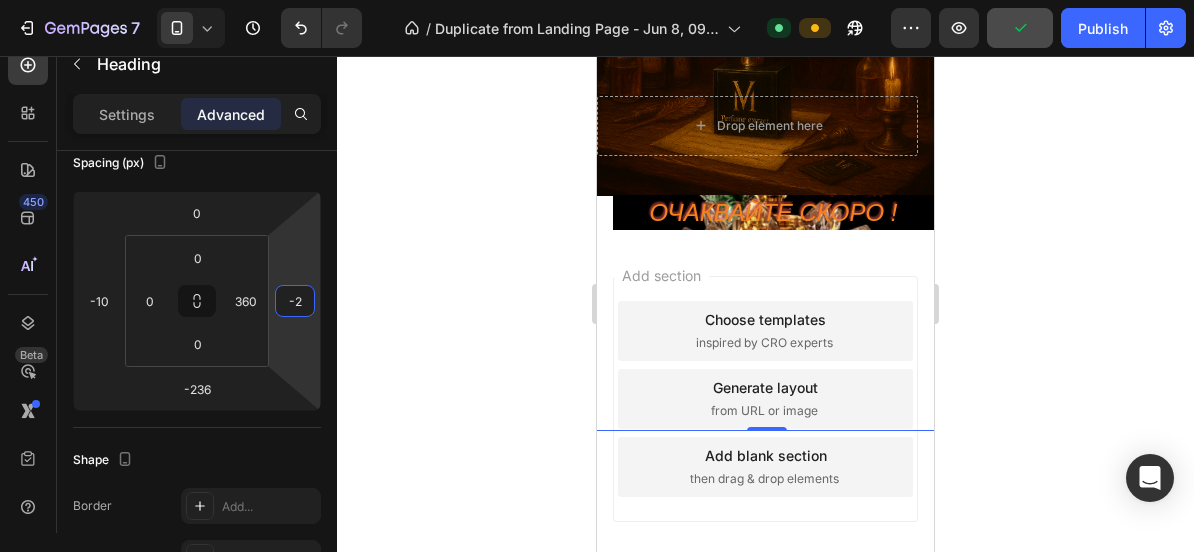 type on "0" 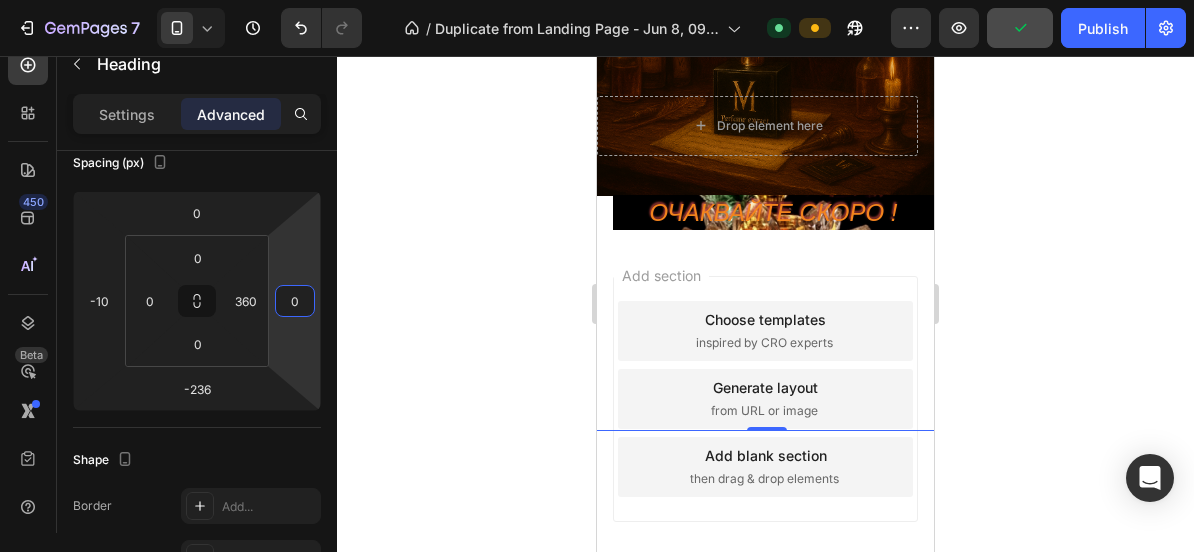 click on "7   /  Duplicate from Landing Page - Jun 8, 09:02:57 Default Preview  Publish  450 Beta Sections(18) Elements(83) Section Element Hero Section Product Detail Brands Trusted Badges Guarantee Product Breakdown How to use Testimonials Compare Bundle FAQs Social Proof Brand Story Product List Collection Blog List Contact Sticky Add to Cart Custom Footer Browse Library 450 Layout
Row
Row
Row
Row Text
Heading
Text Block Button
Button
Button Media
Image
Image" at bounding box center [597, 0] 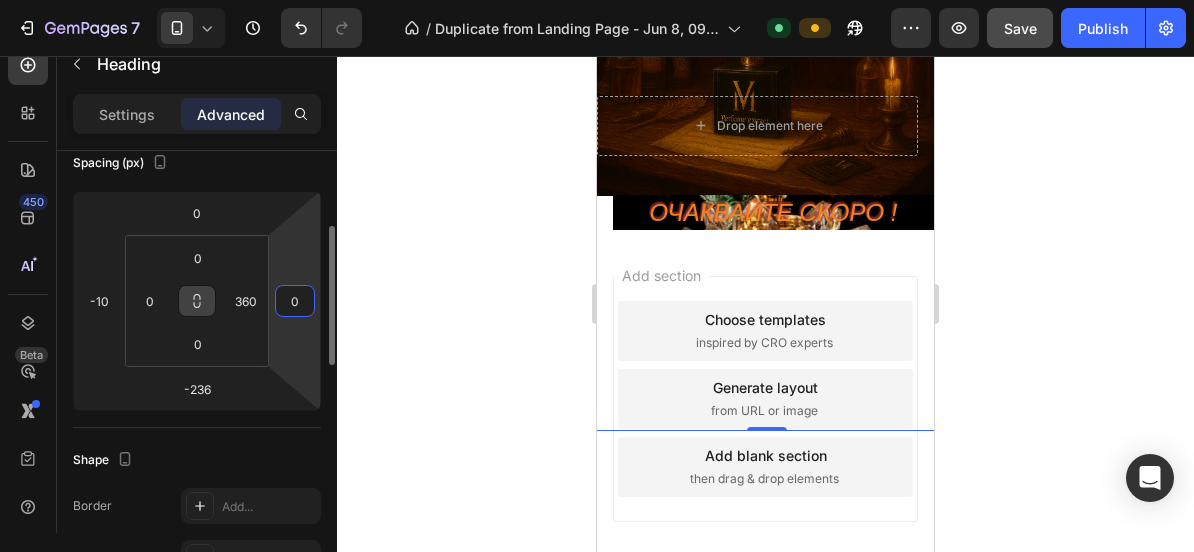 click 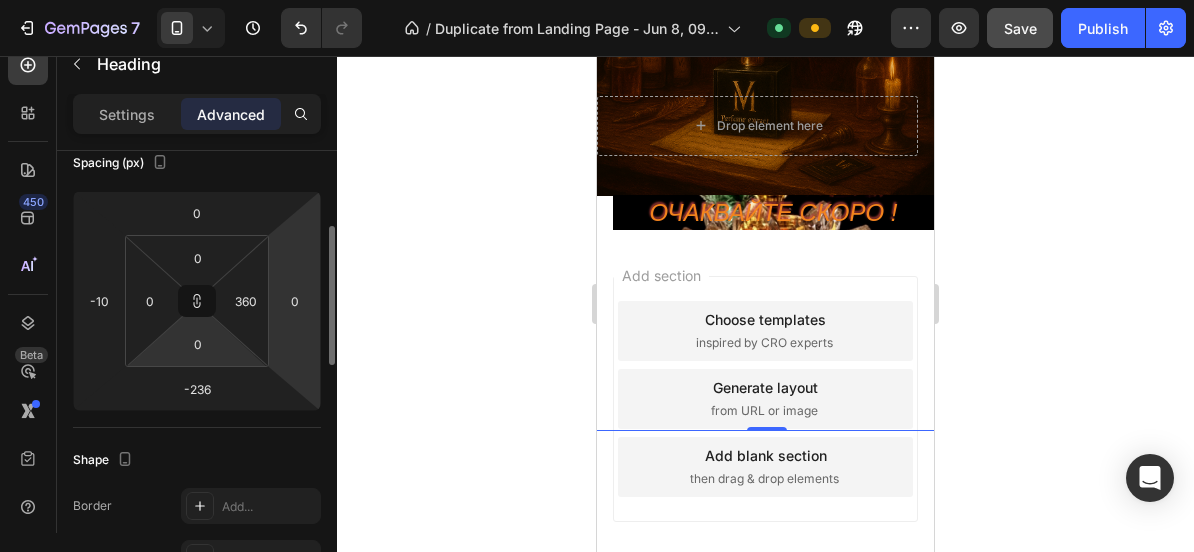 type on "0" 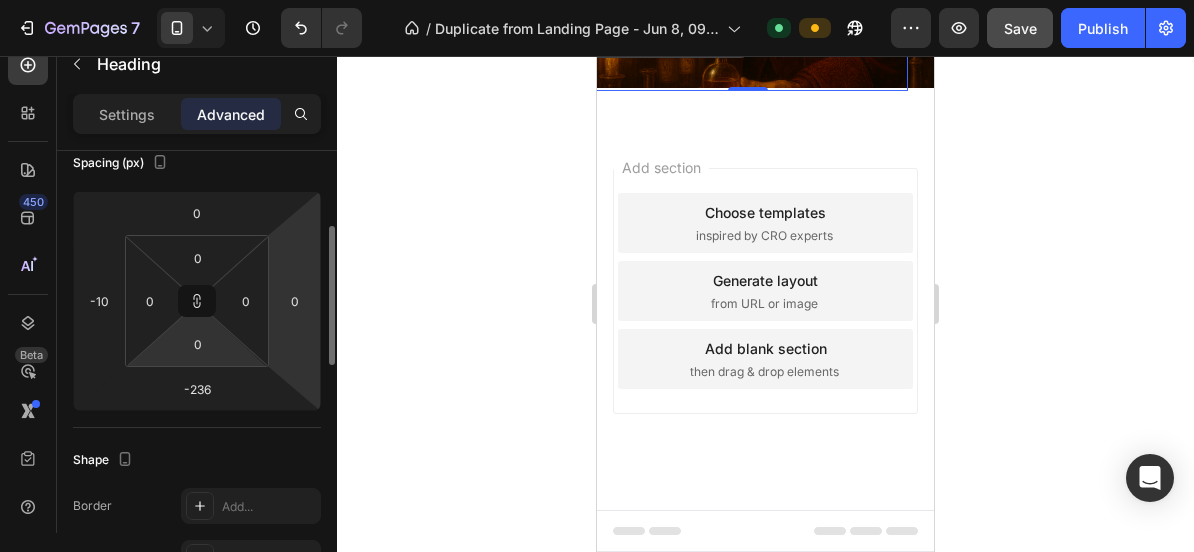 scroll, scrollTop: 6130, scrollLeft: 0, axis: vertical 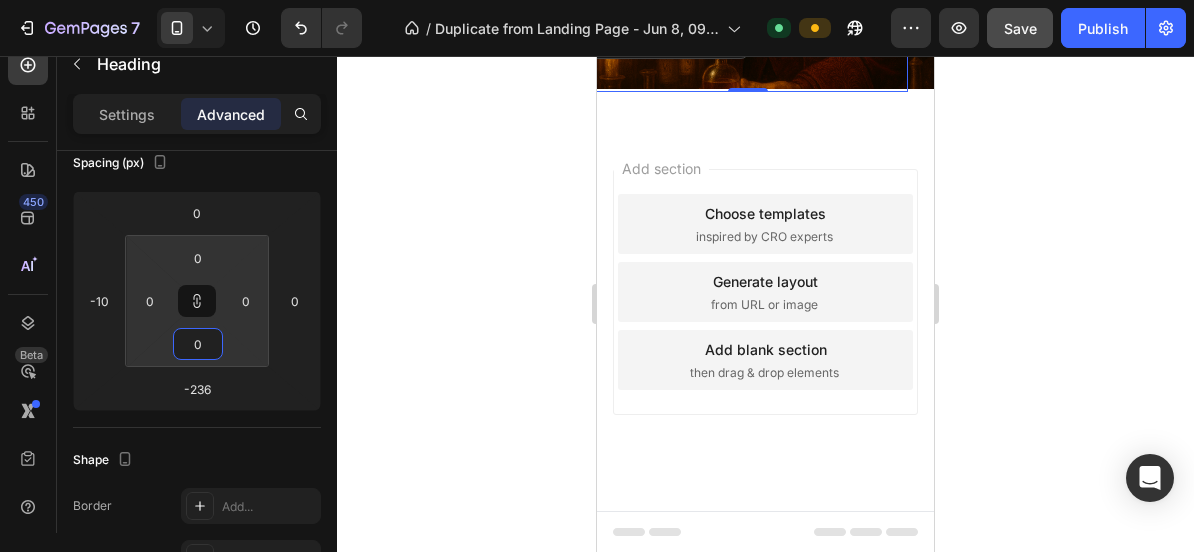 type on "4" 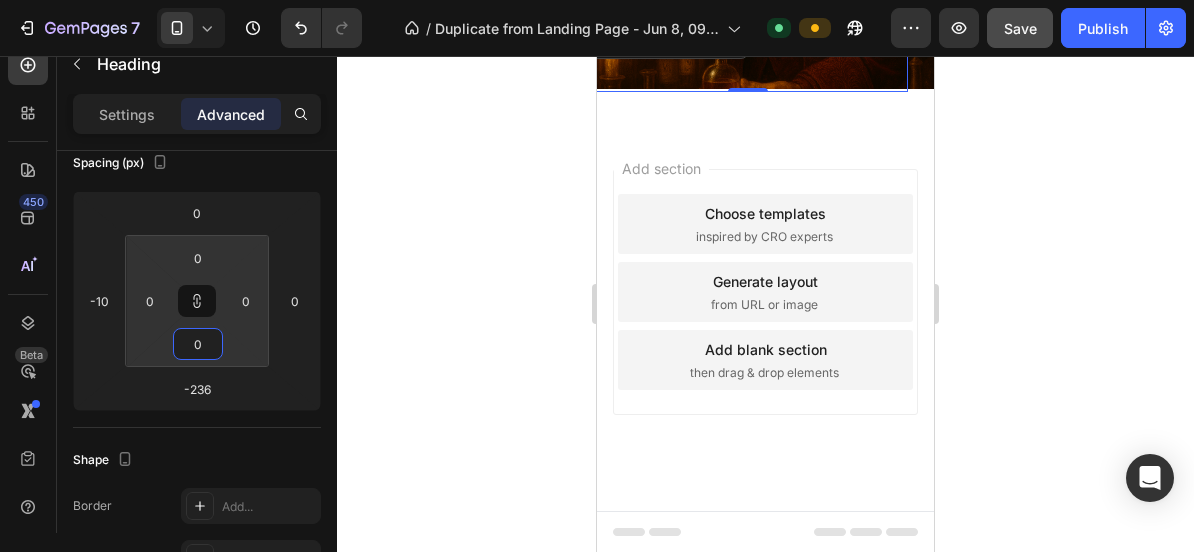 type on "4" 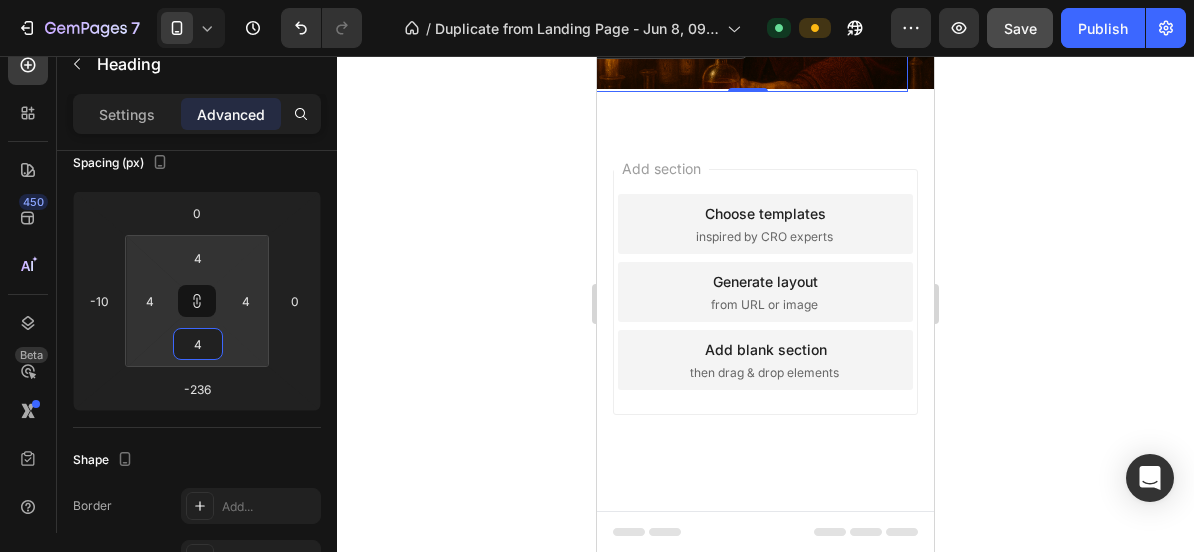 type on "8" 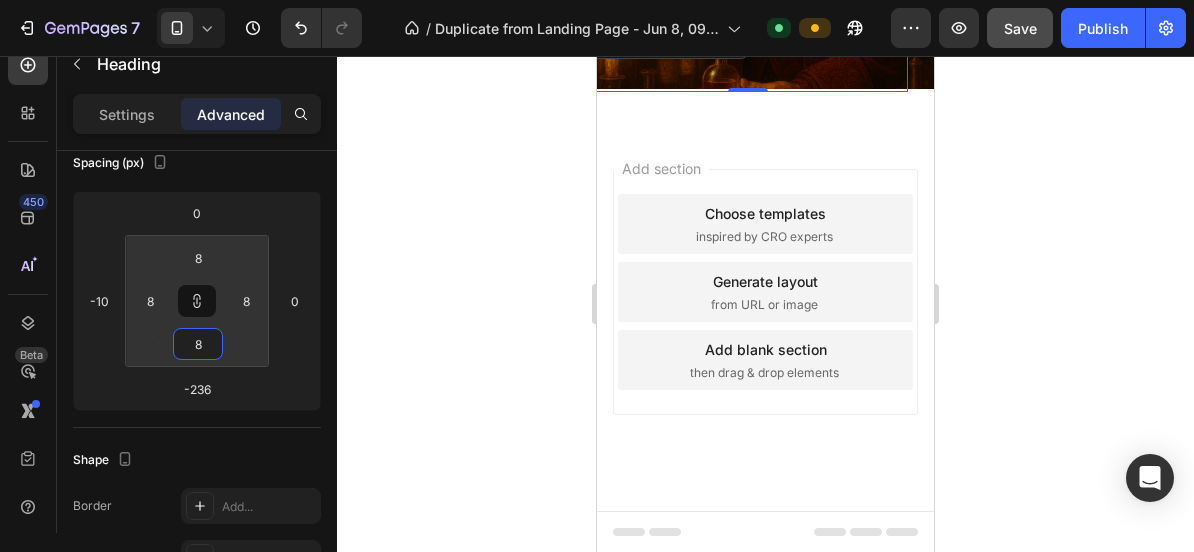 type on "10" 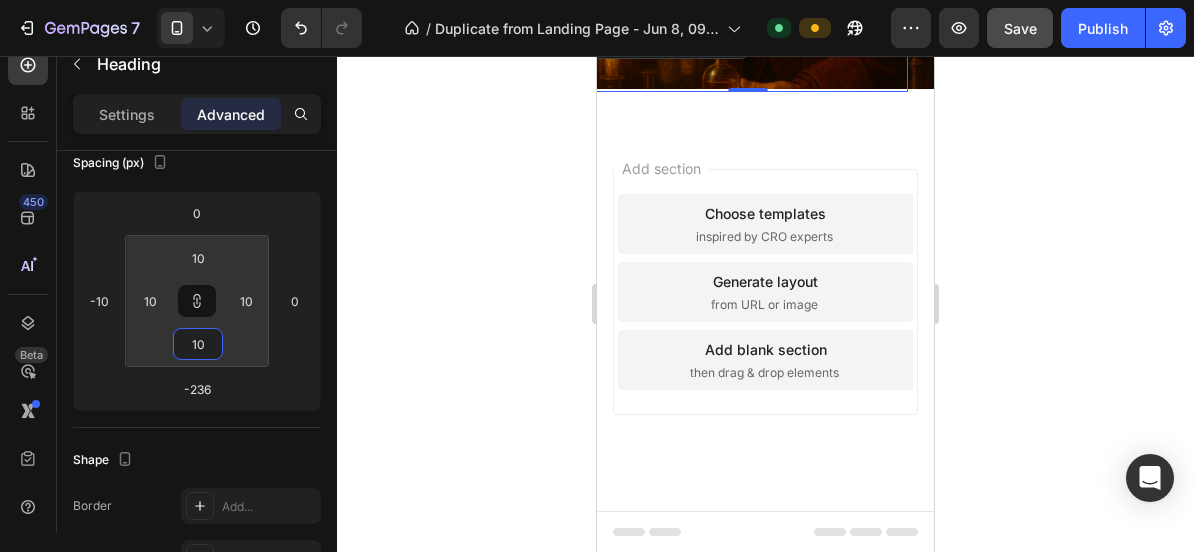 type on "12" 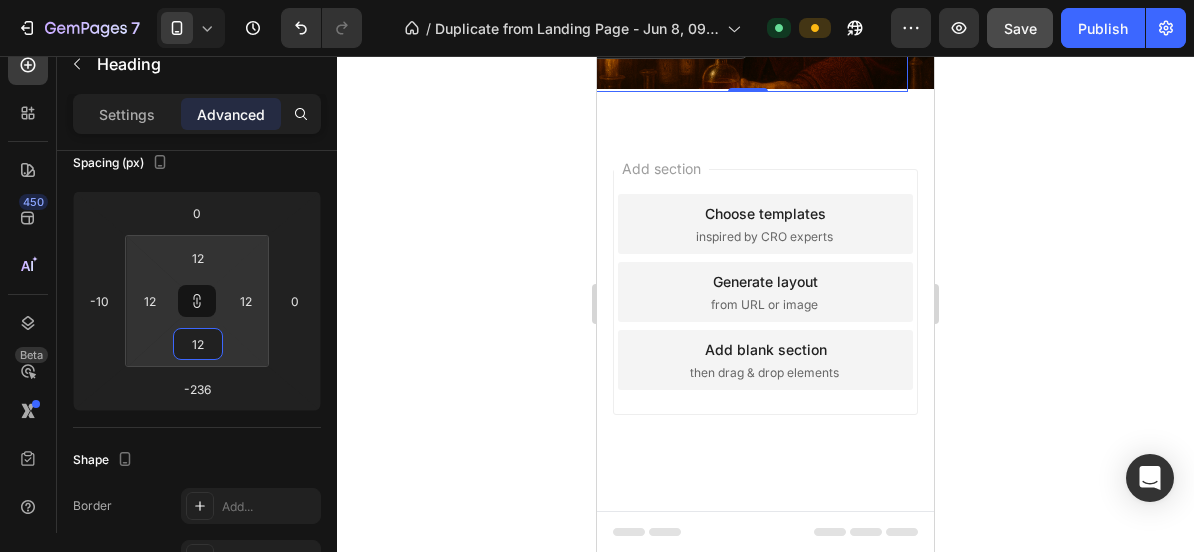 type on "16" 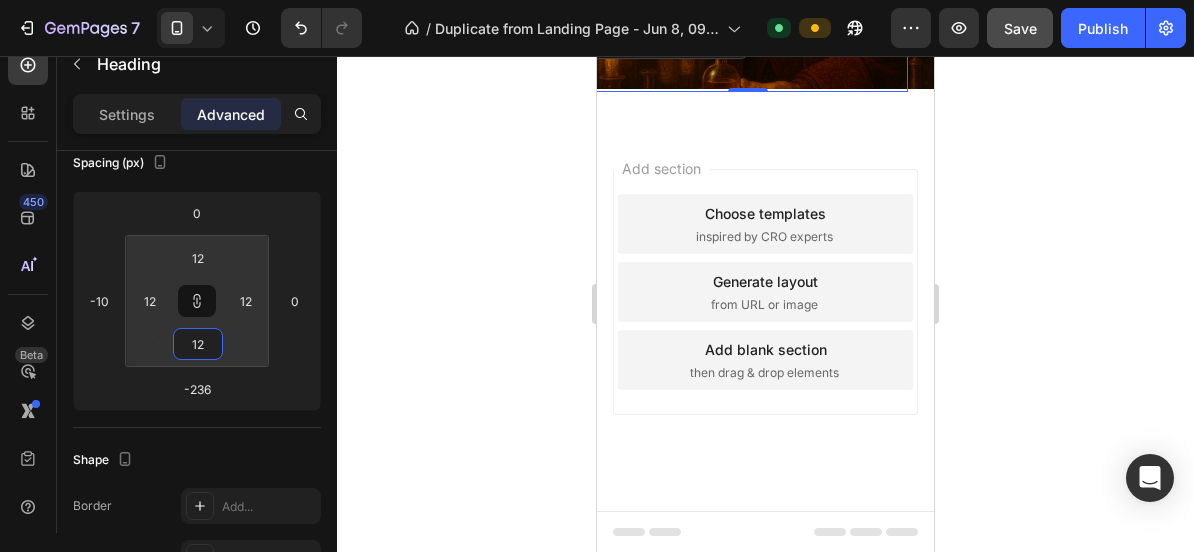 type on "16" 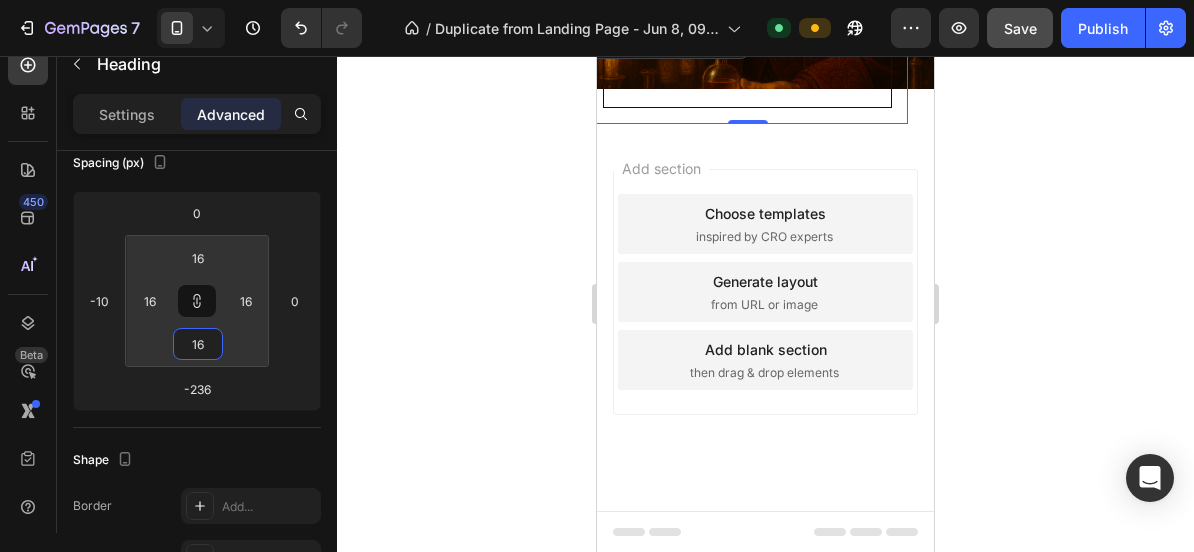 type on "18" 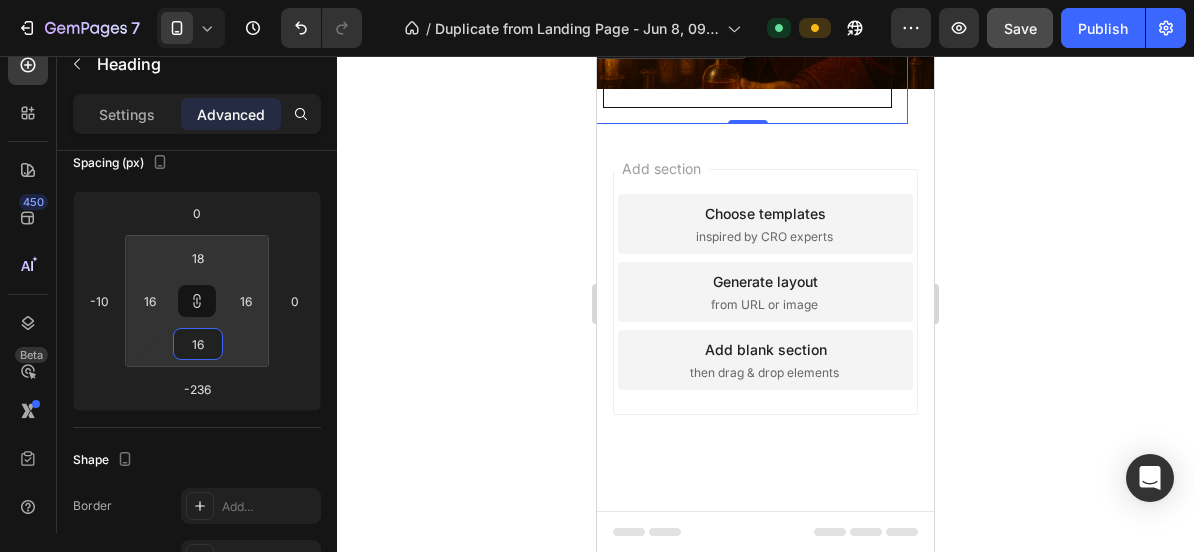 type on "18" 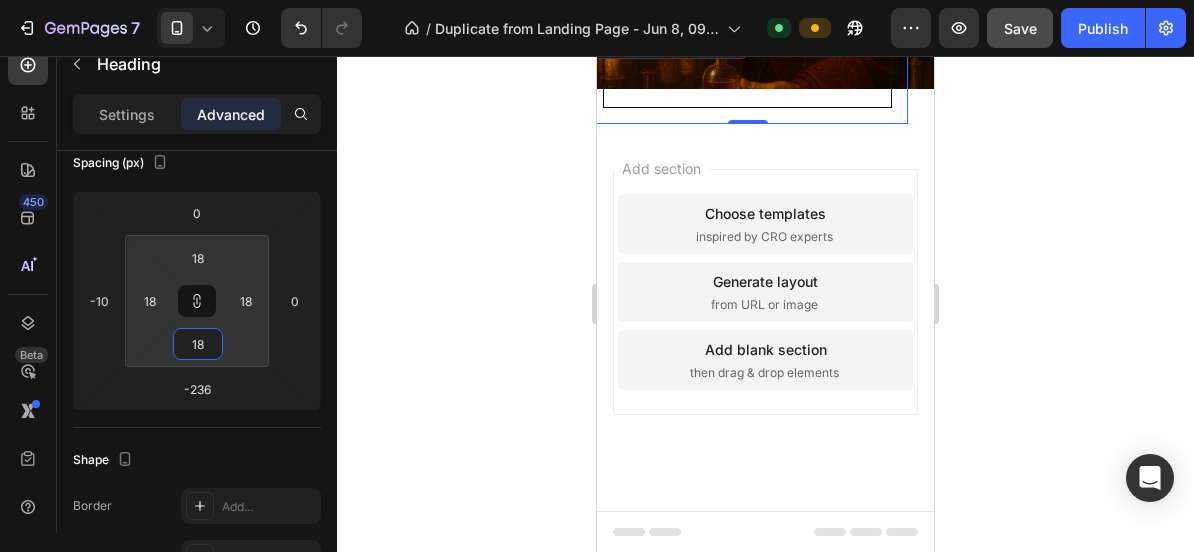 type on "20" 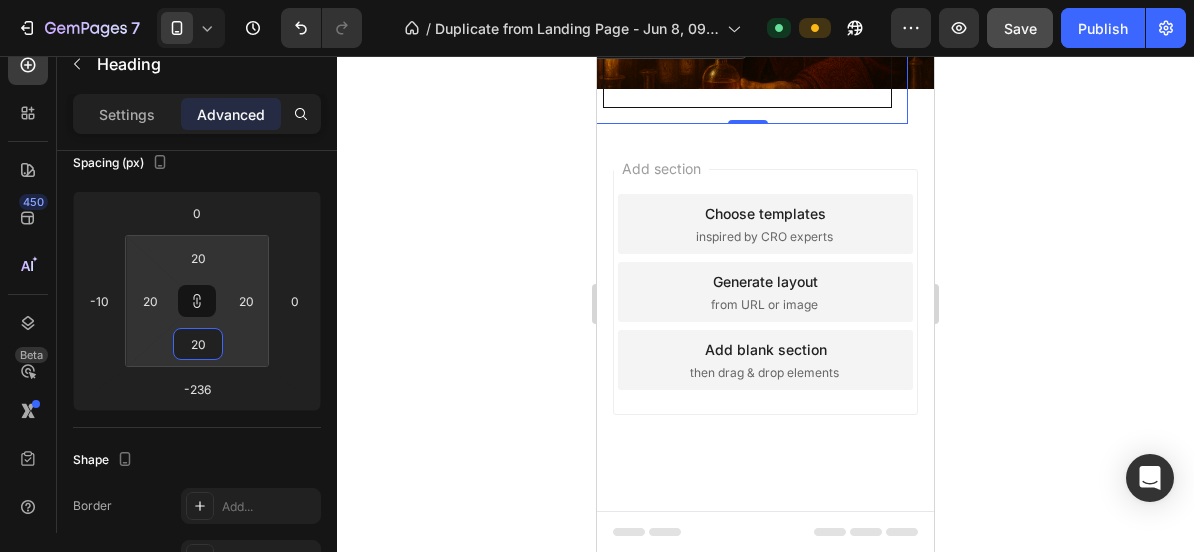 type on "22" 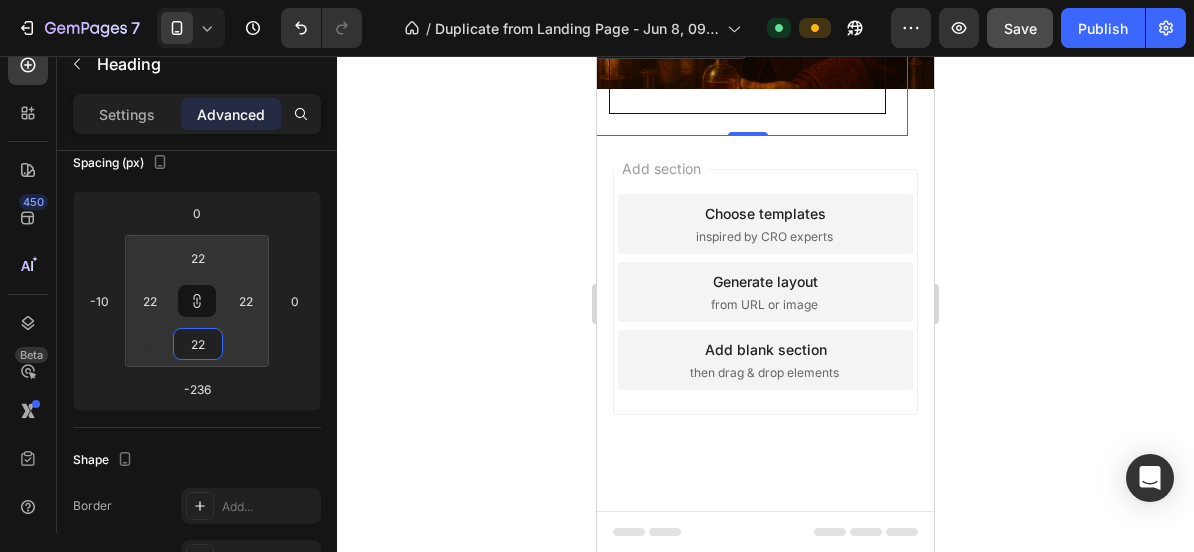 type on "24" 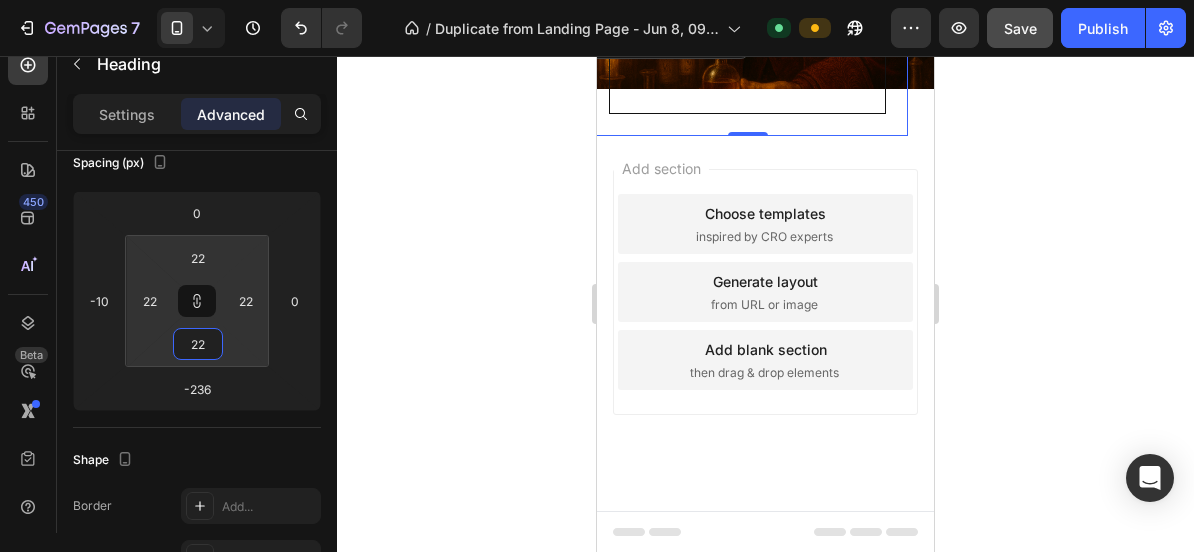 type on "24" 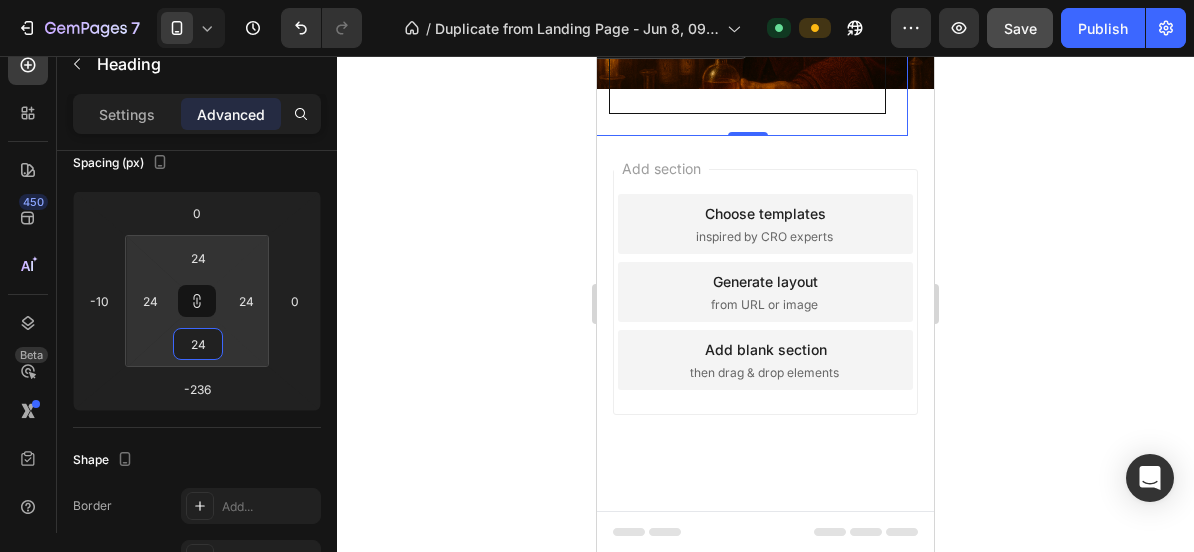 type on "26" 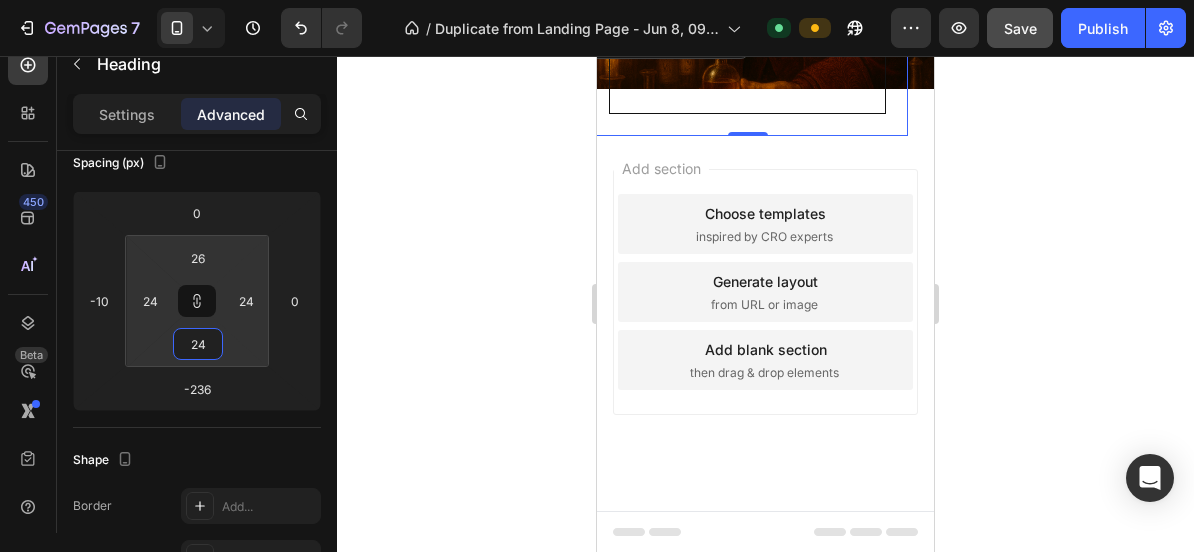 type on "26" 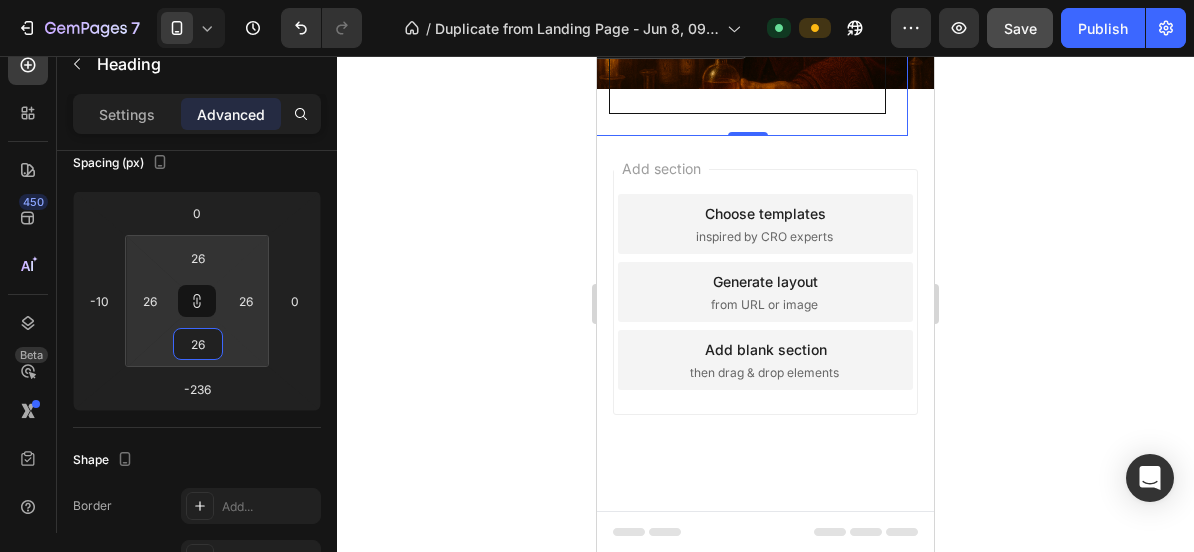 type on "28" 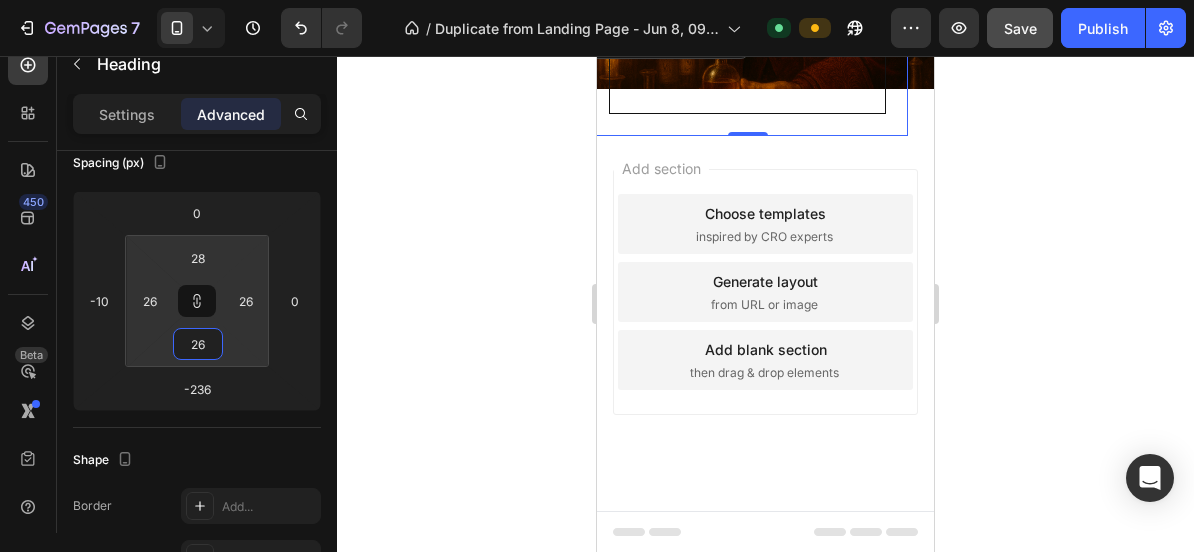type on "28" 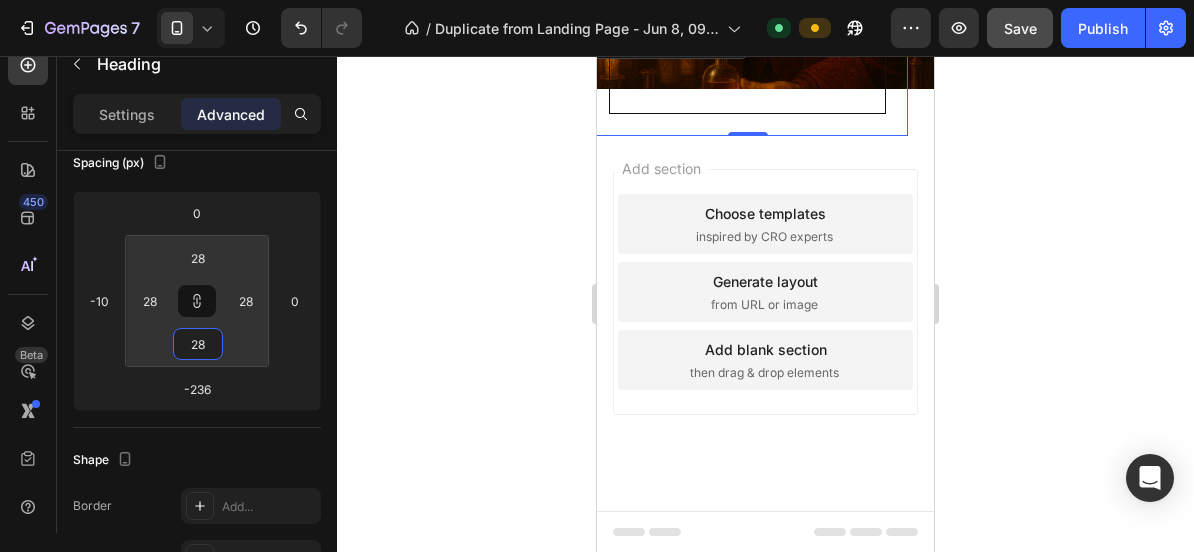 type on "30" 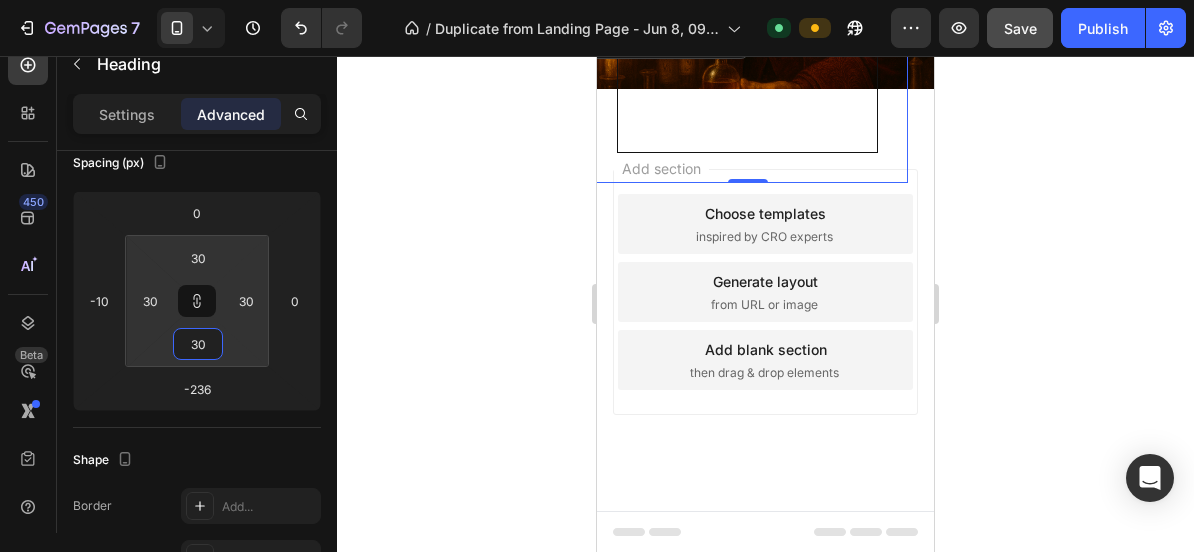 type on "32" 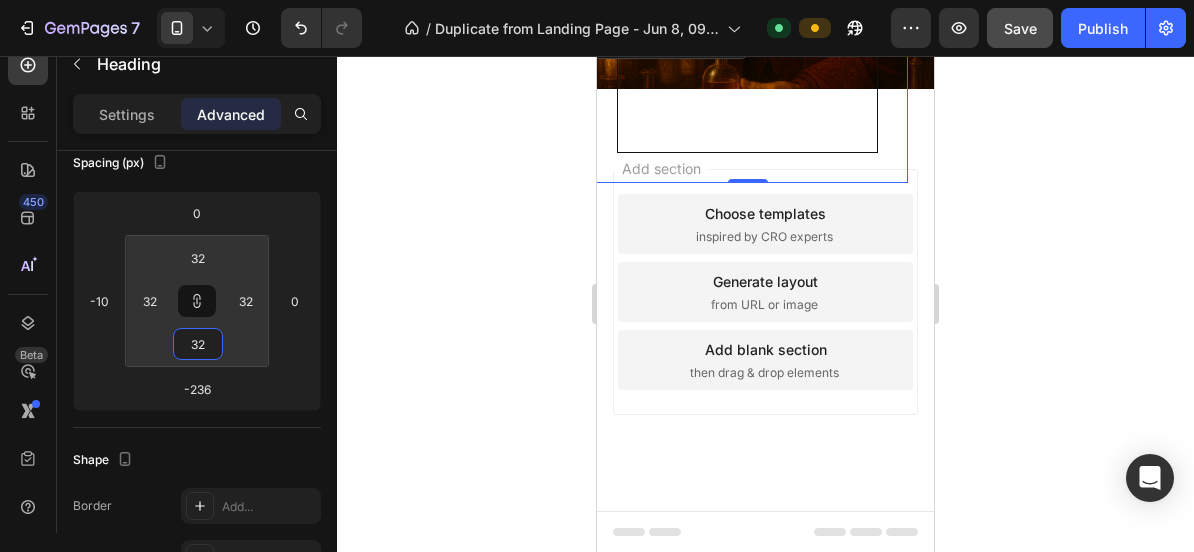 type on "34" 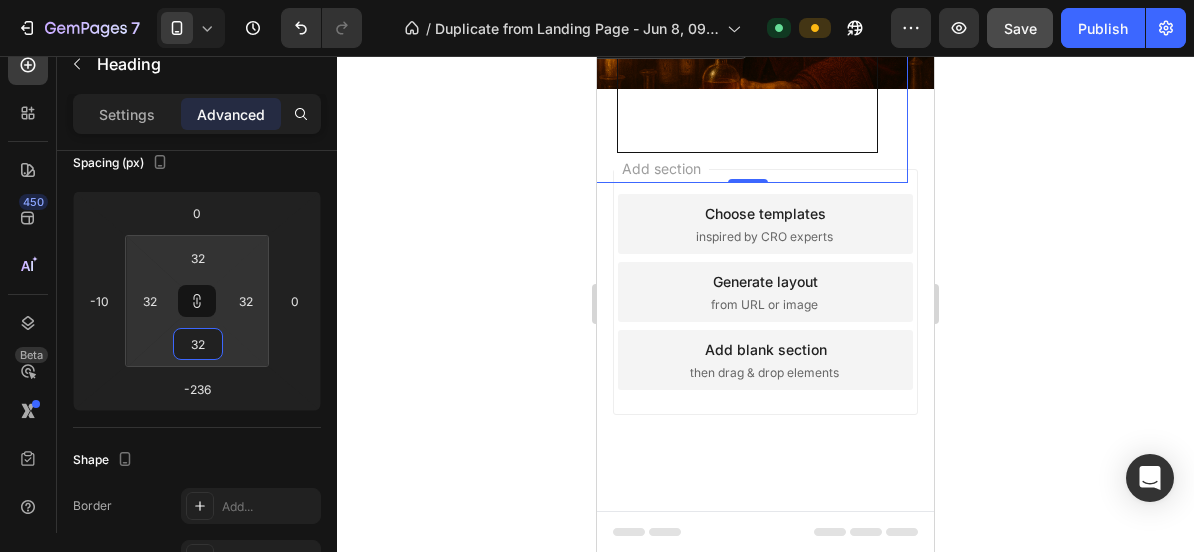 type on "34" 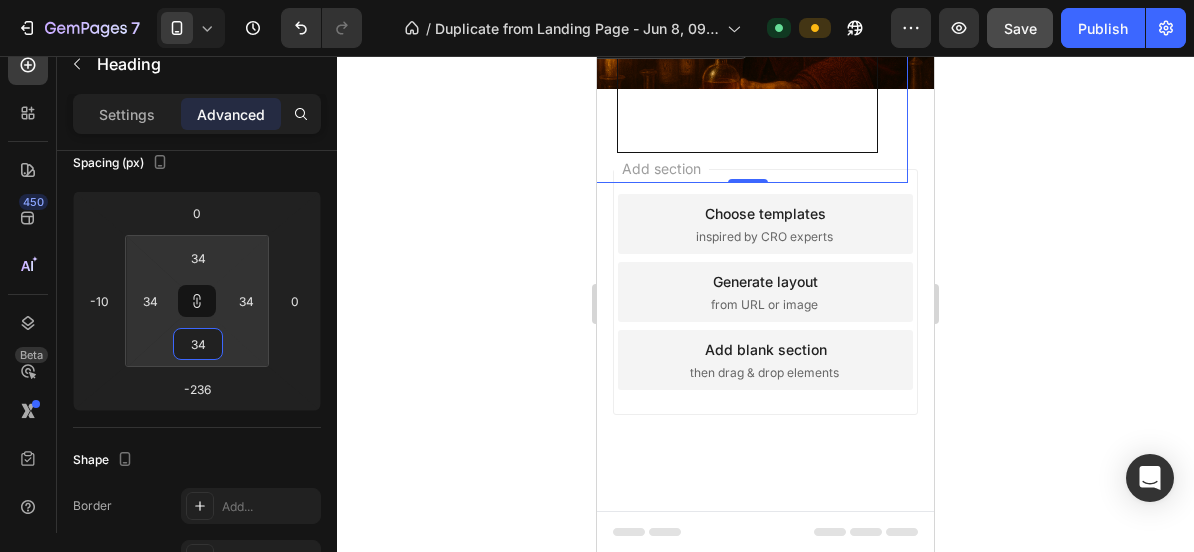 type on "36" 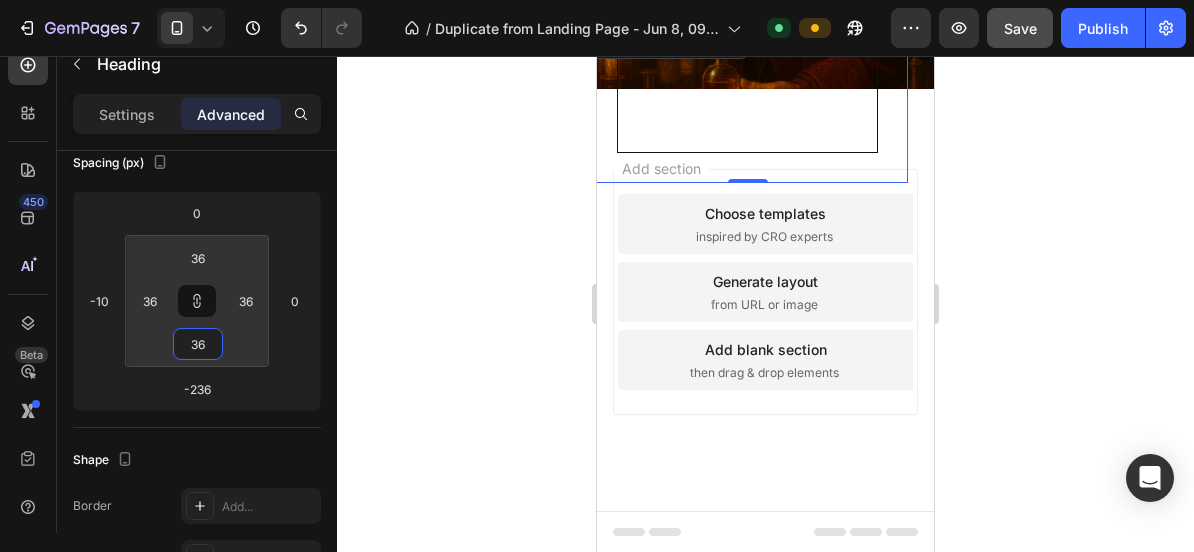 type on "40" 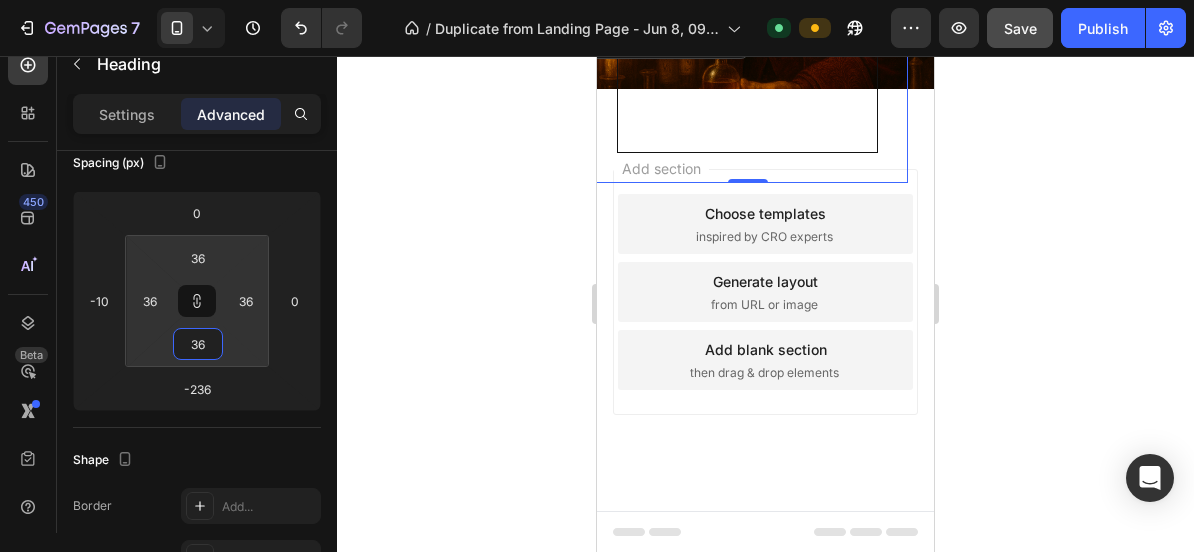 type on "40" 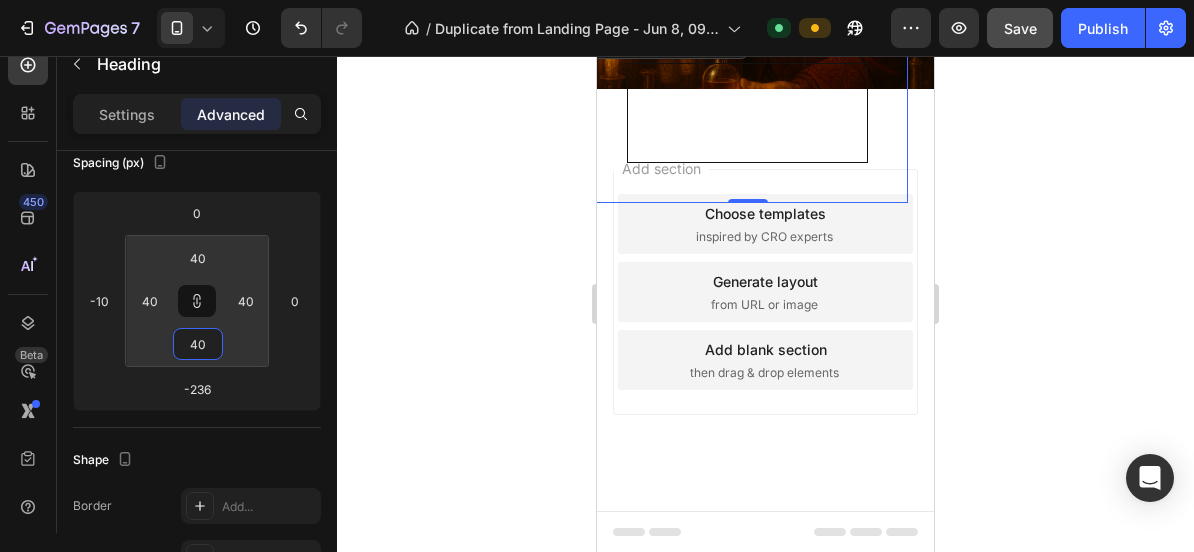 type on "42" 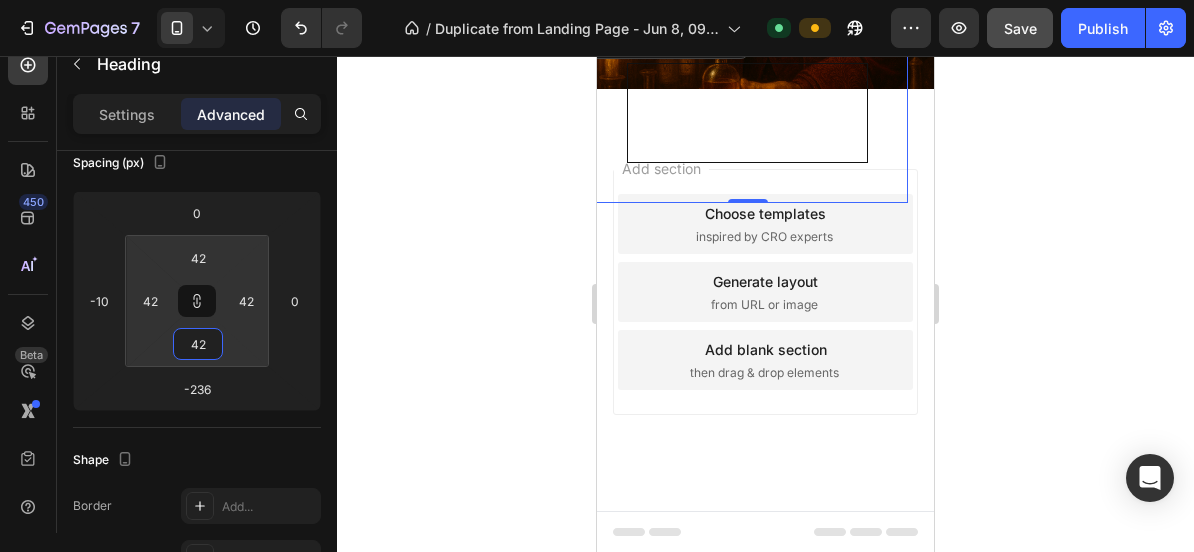 type on "46" 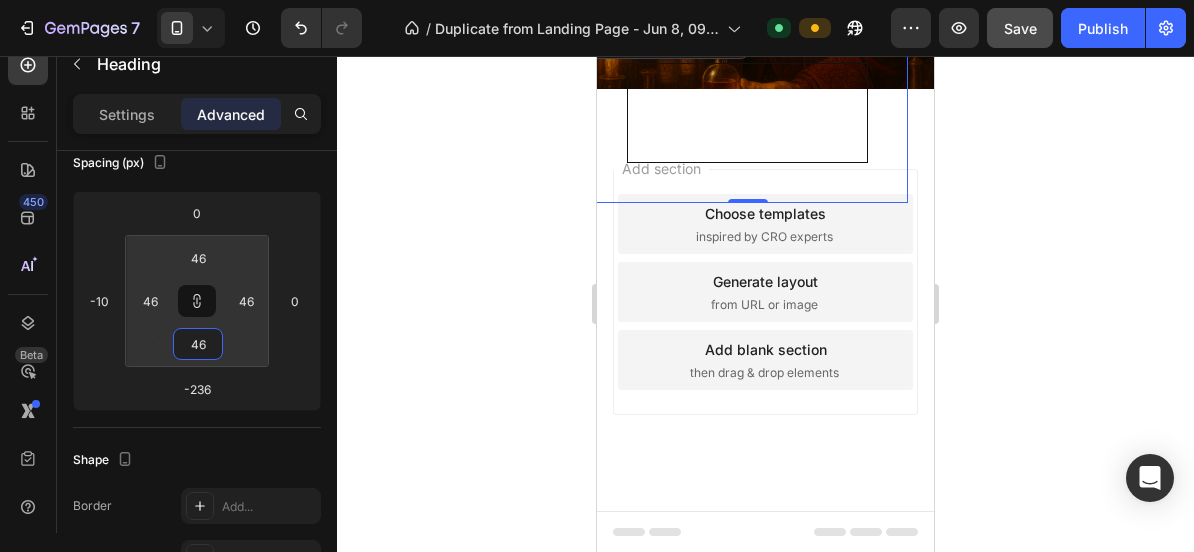 type on "48" 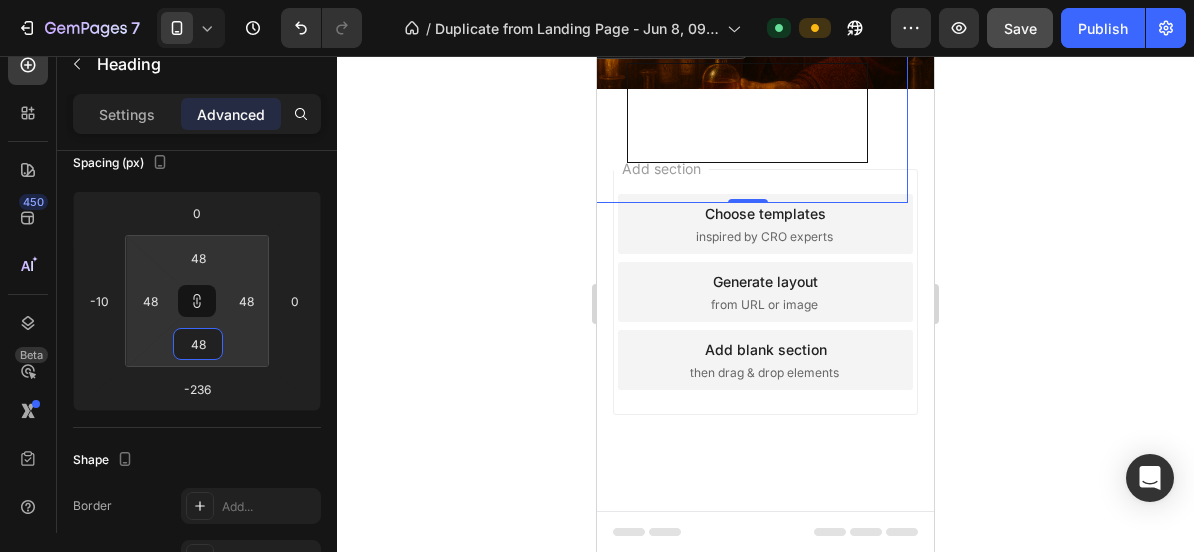 type on "52" 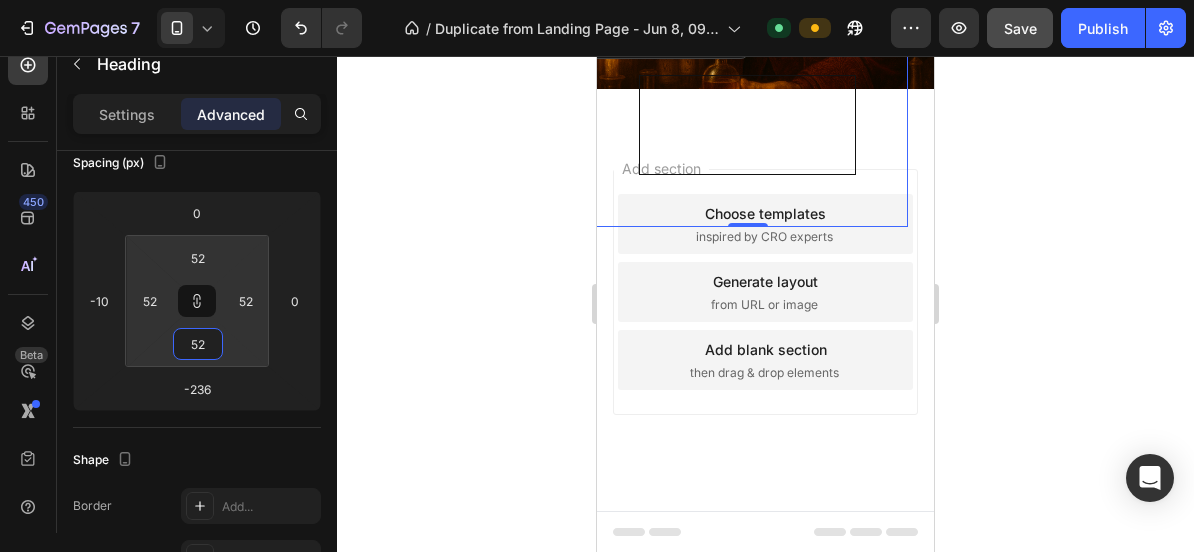 type on "56" 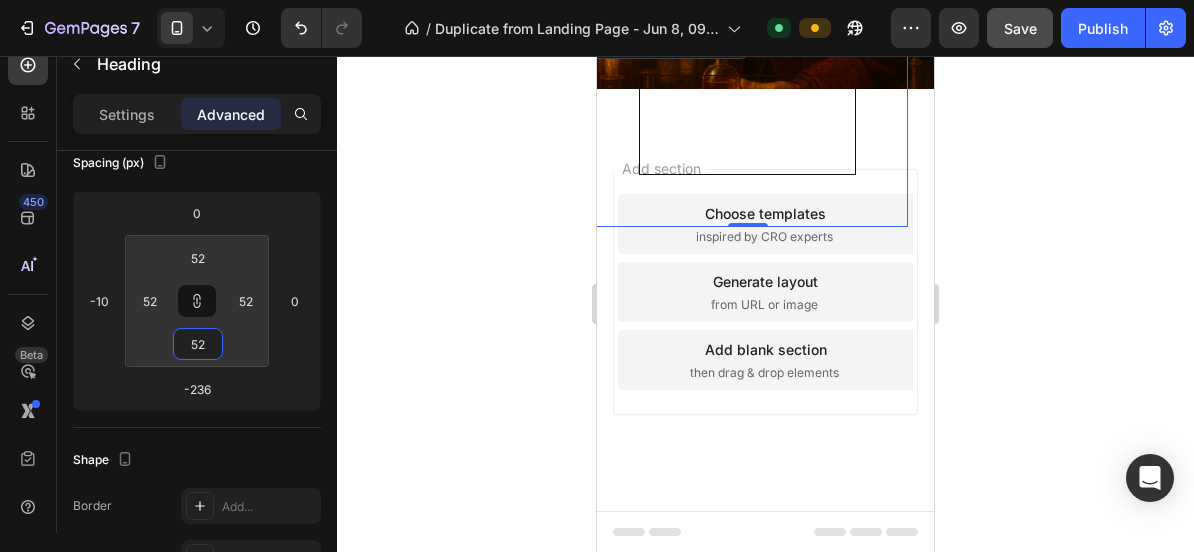 type on "56" 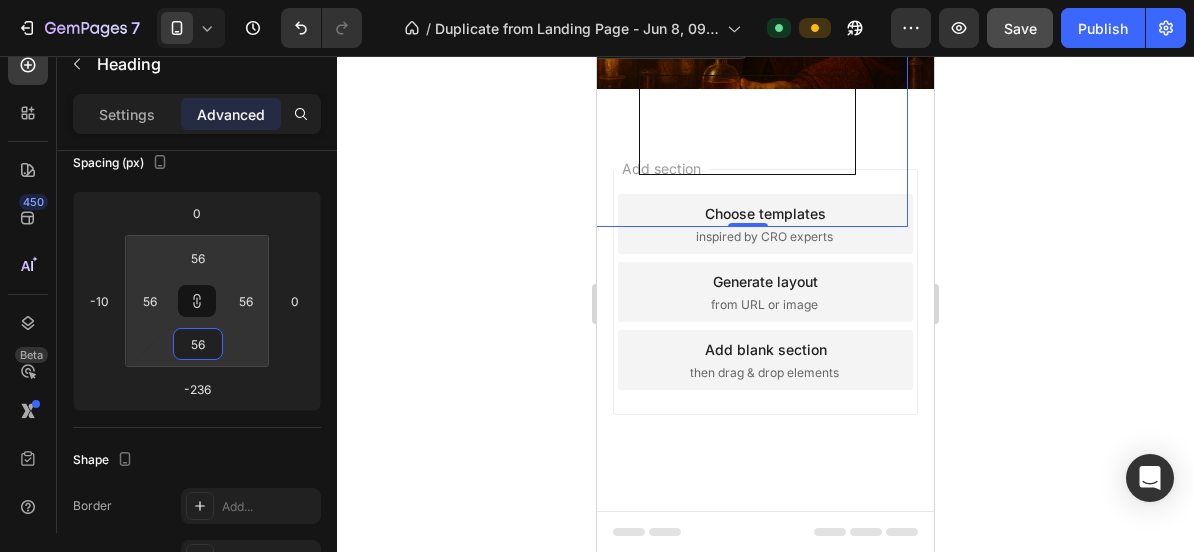 type on "96" 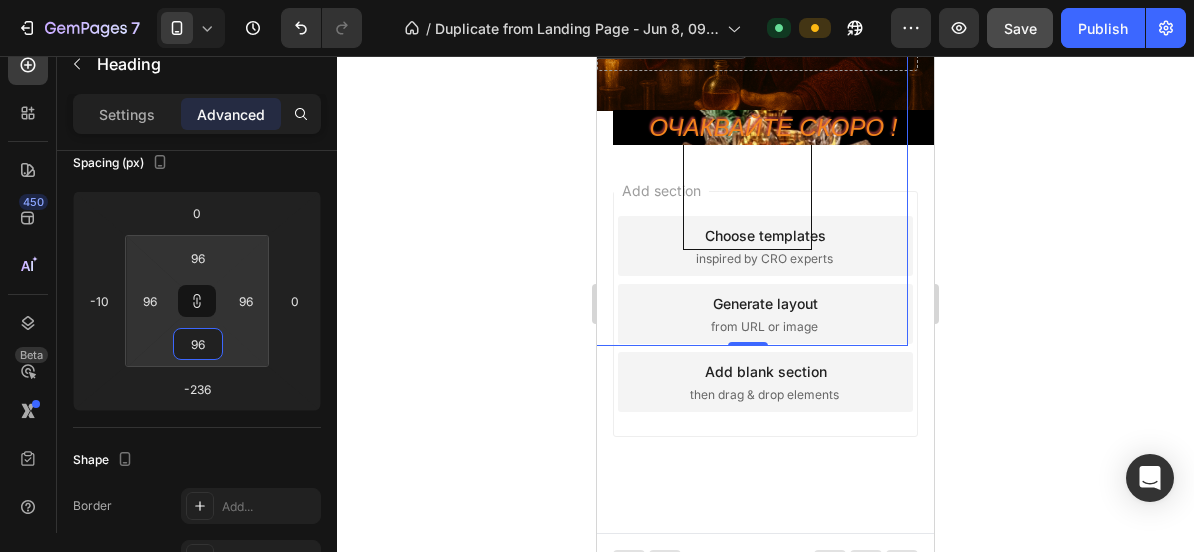 type on "100" 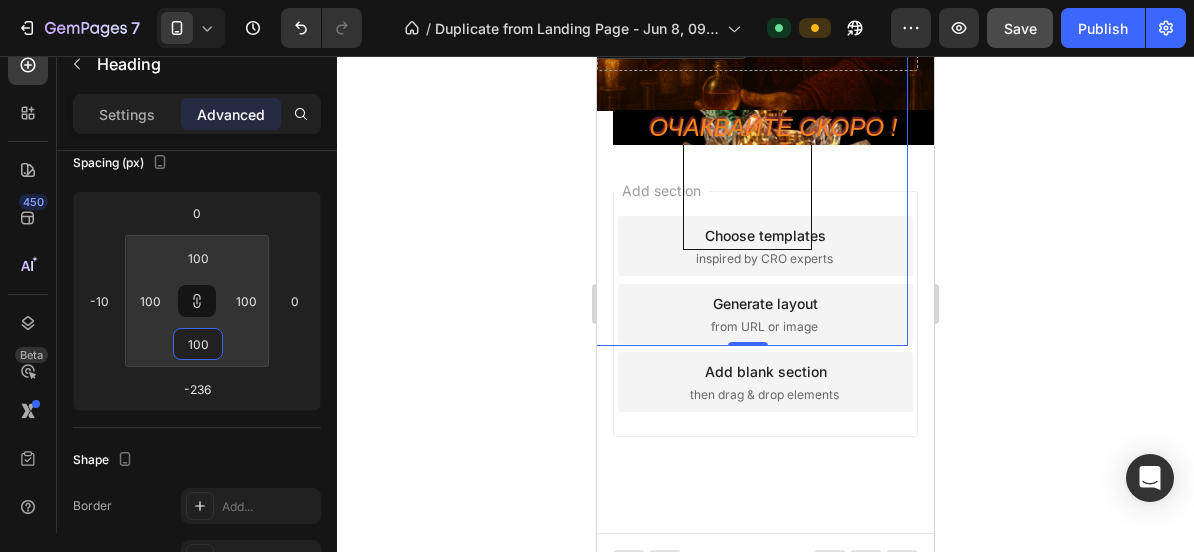 type on "102" 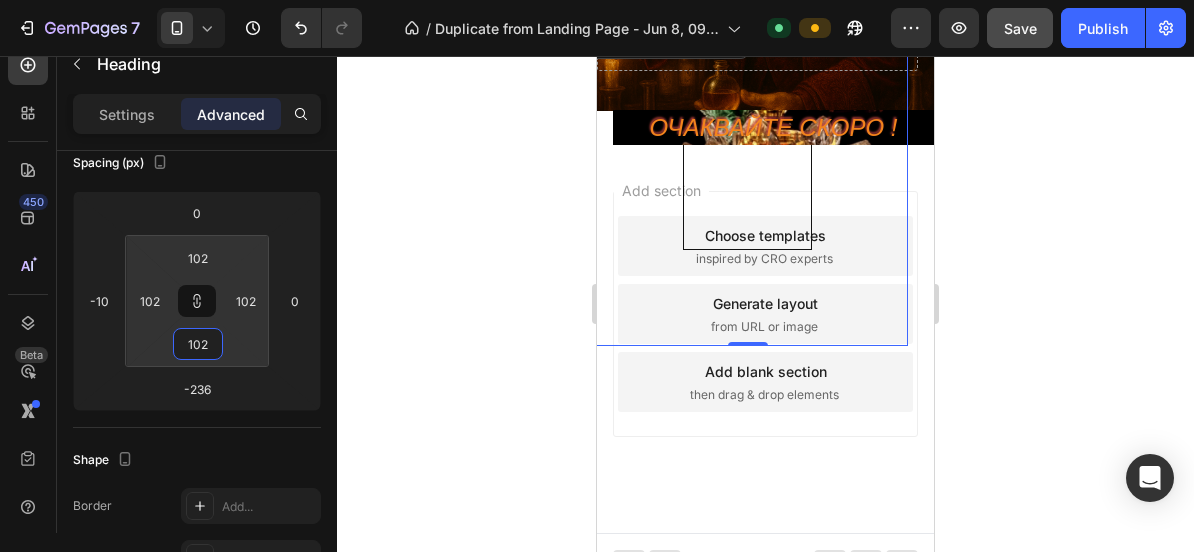 type on "104" 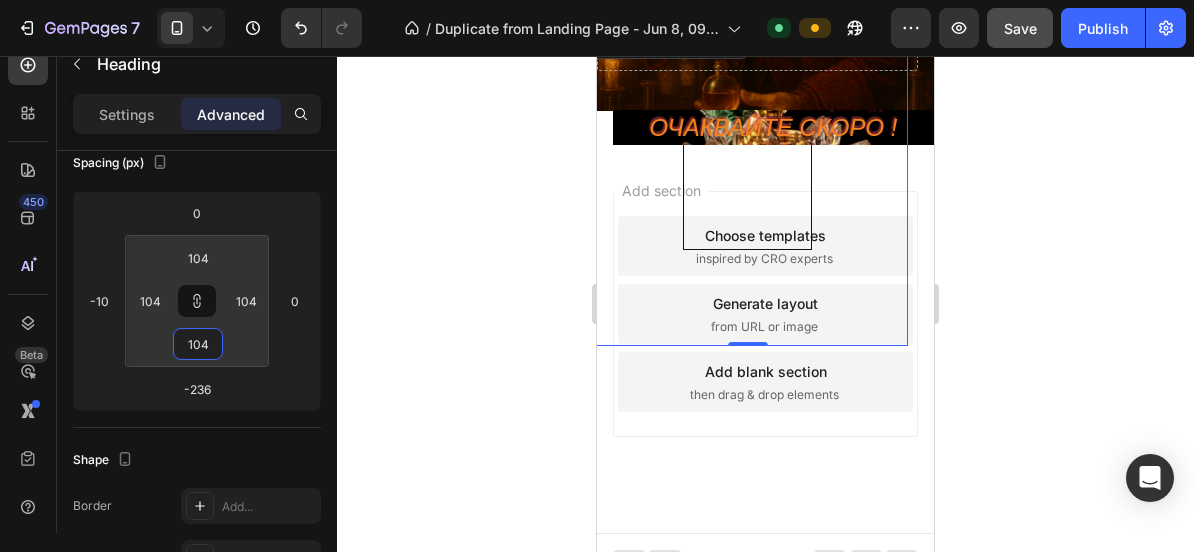 type on "108" 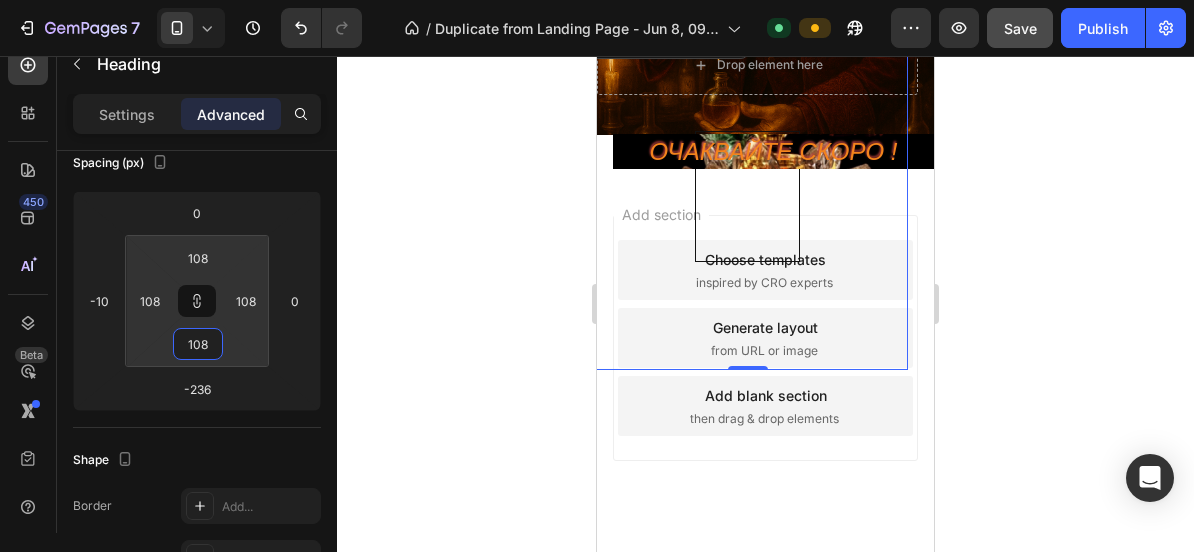 type on "110" 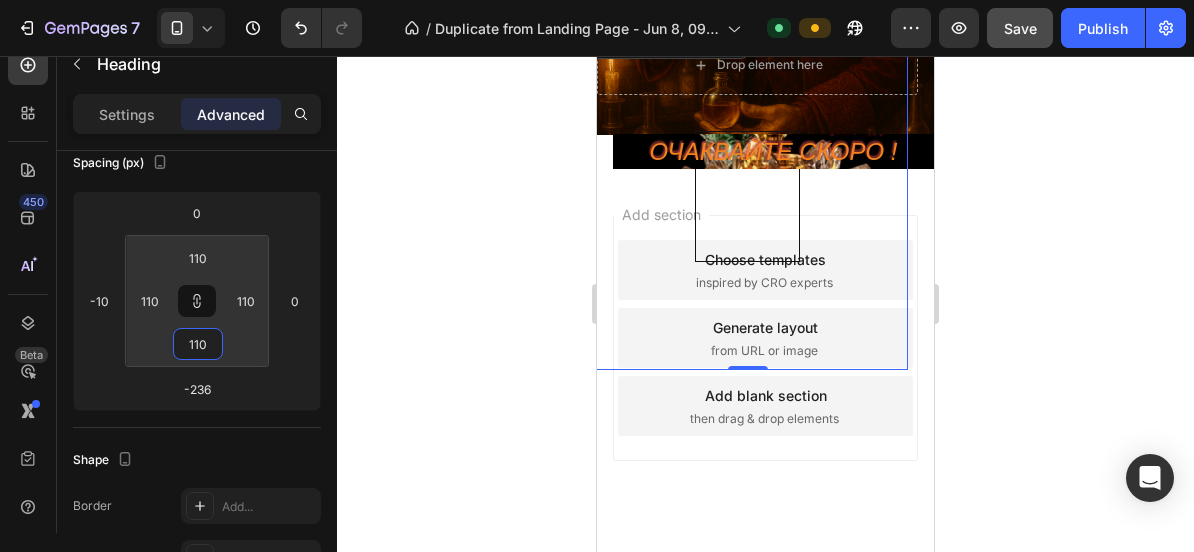 type on "112" 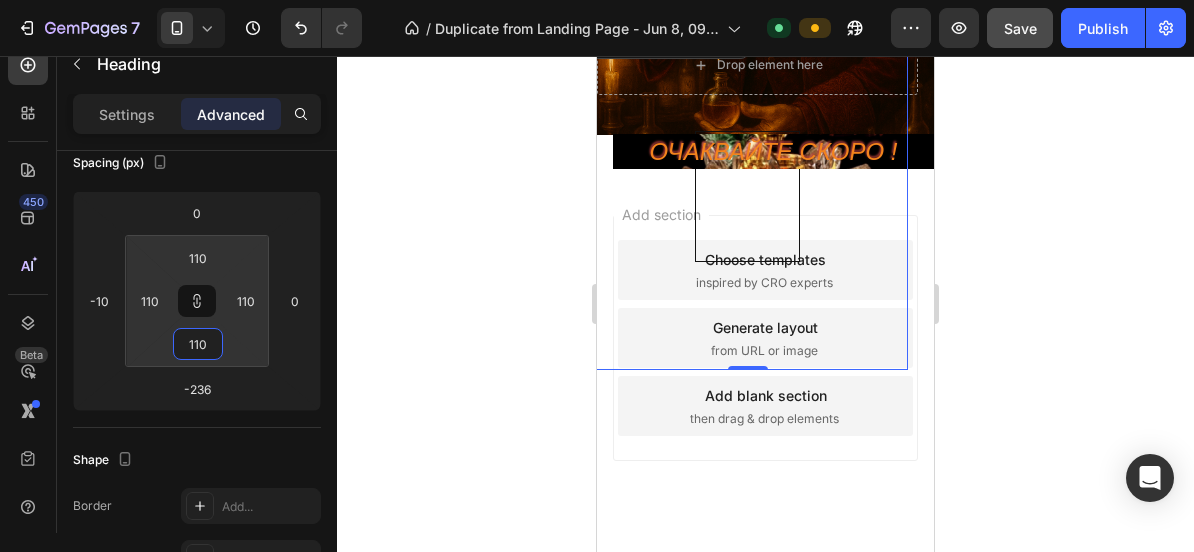 type on "112" 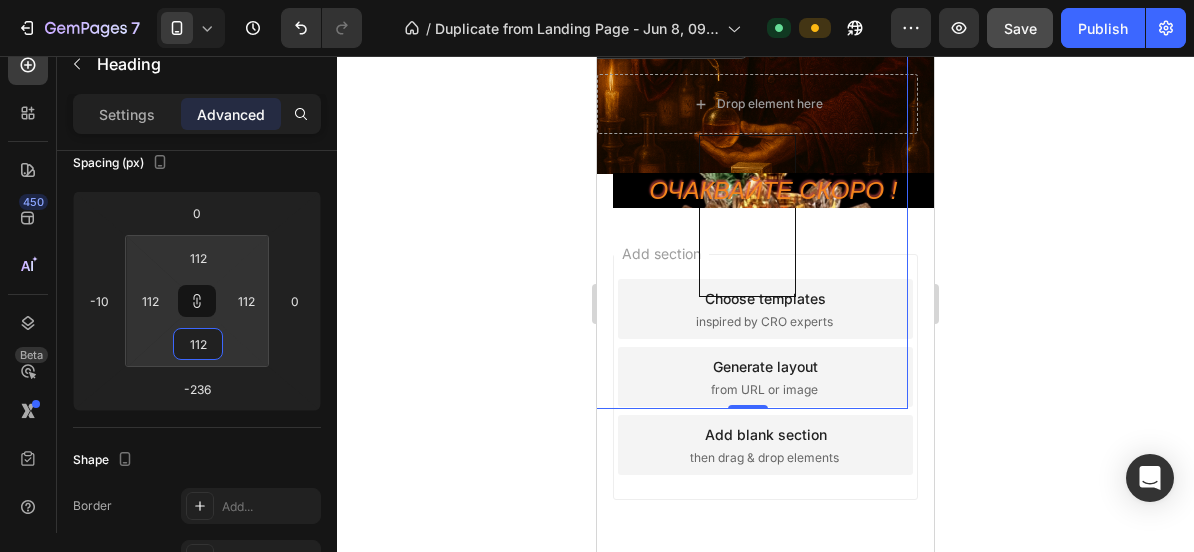 type on "124" 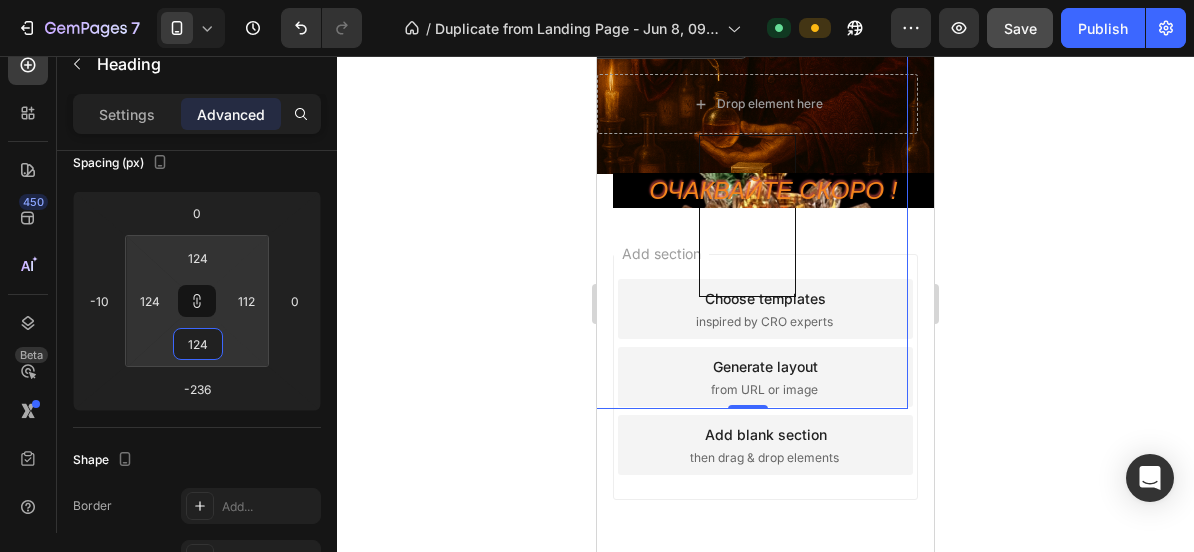 type on "124" 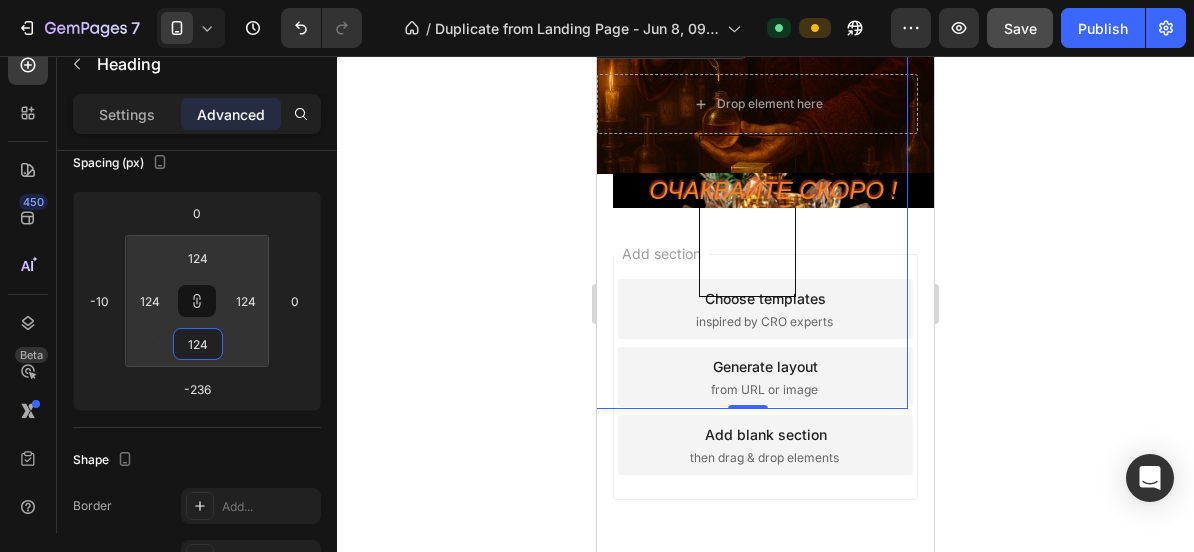type on "126" 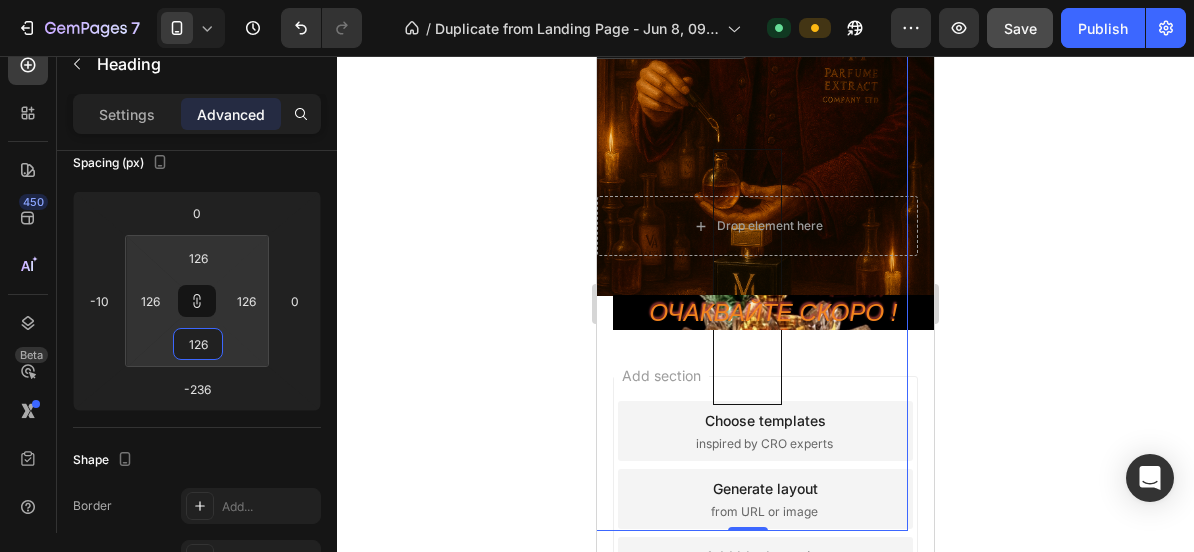 type on "106" 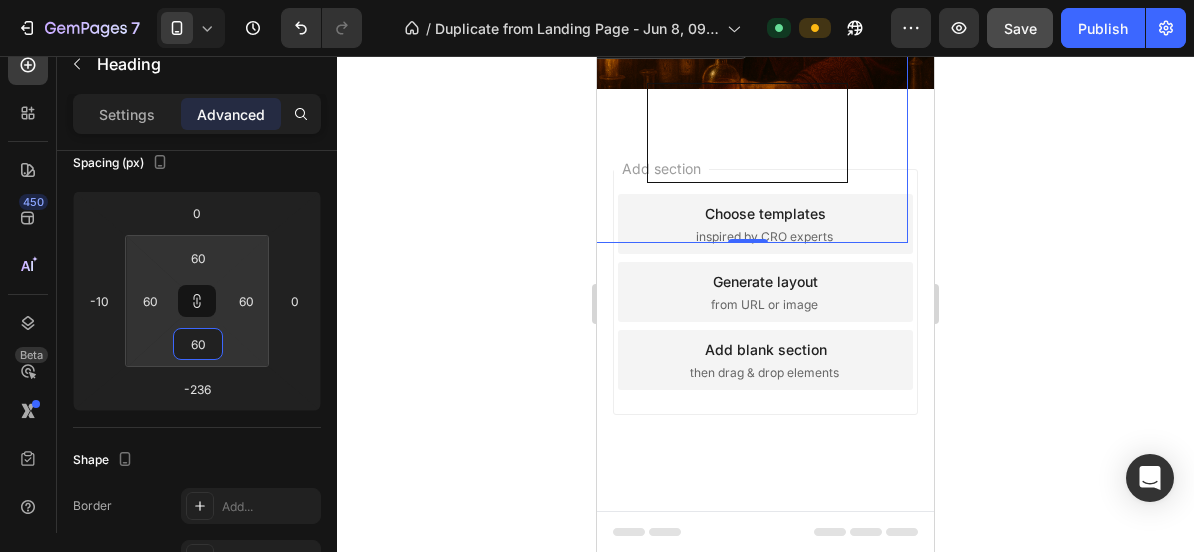 drag, startPoint x: 204, startPoint y: 361, endPoint x: 217, endPoint y: 331, distance: 32.695564 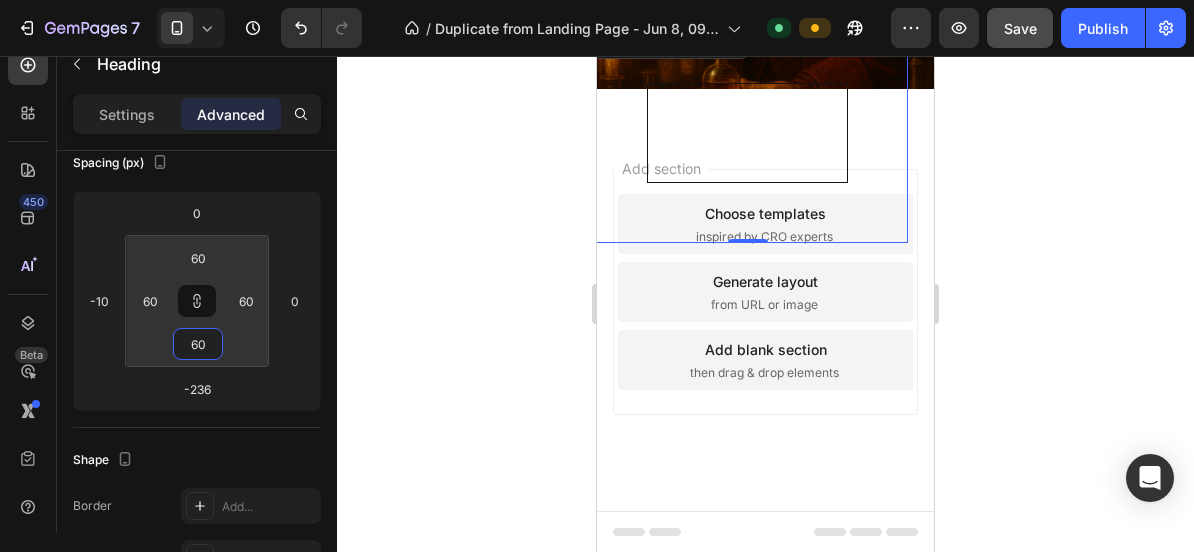 click on "7   /  Duplicate from Landing Page - Jun 8, 09:02:57 Default Preview  Save   Publish  450 Beta Sections(18) Elements(83) Section Element Hero Section Product Detail Brands Trusted Badges Guarantee Product Breakdown How to use Testimonials Compare Bundle FAQs Social Proof Brand Story Product List Collection Blog List Contact Sticky Add to Cart Custom Footer Browse Library 450 Layout
Row
Row
Row
Row Text
Heading
Text Block Button
Button
Button Media
Image
Image" at bounding box center [597, 0] 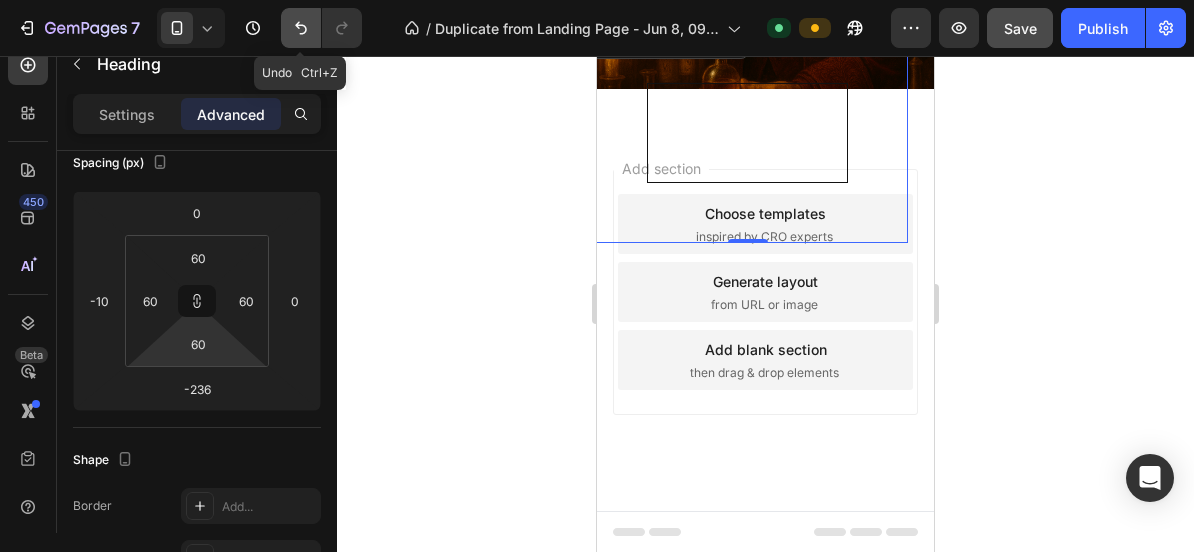 click 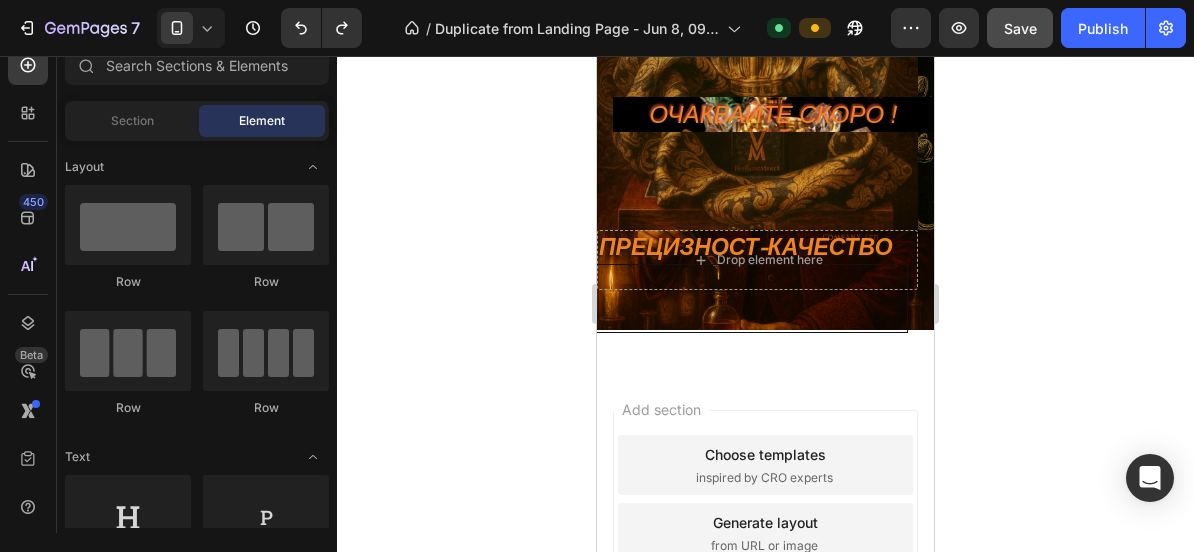 scroll, scrollTop: 5856, scrollLeft: 0, axis: vertical 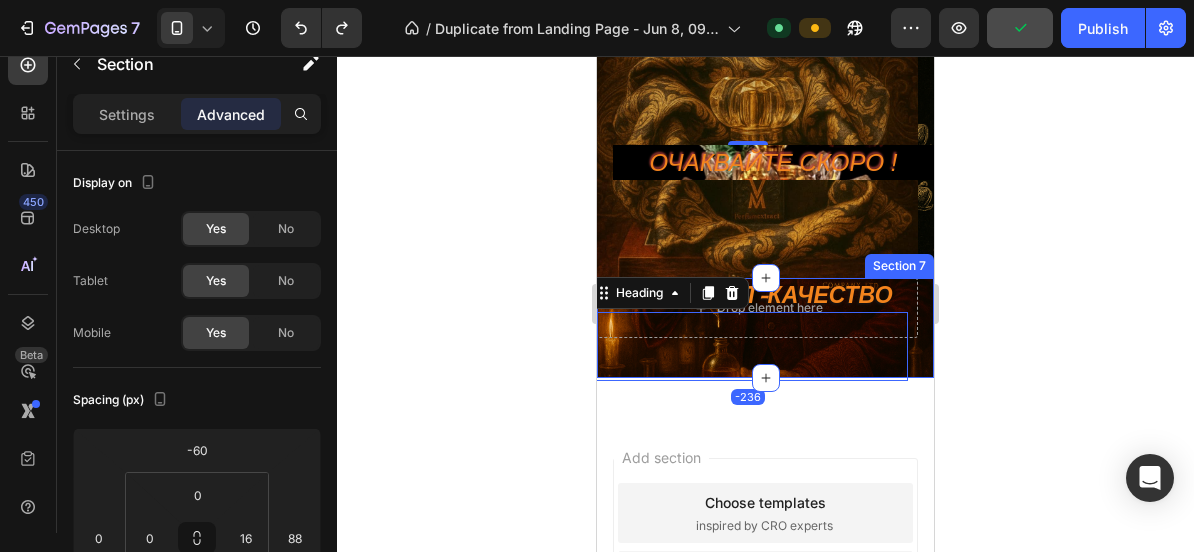 click on "ПРЕЦИЗНОСТ-КАЧЕСТВО Heading       СТИЛ - ЕЛЕГАНТНОСТ - КЛАСА Heading   -236 ОЧАКВАЙТЕ СКОРО ! Heading
Drop element here Section 7" at bounding box center [765, 328] 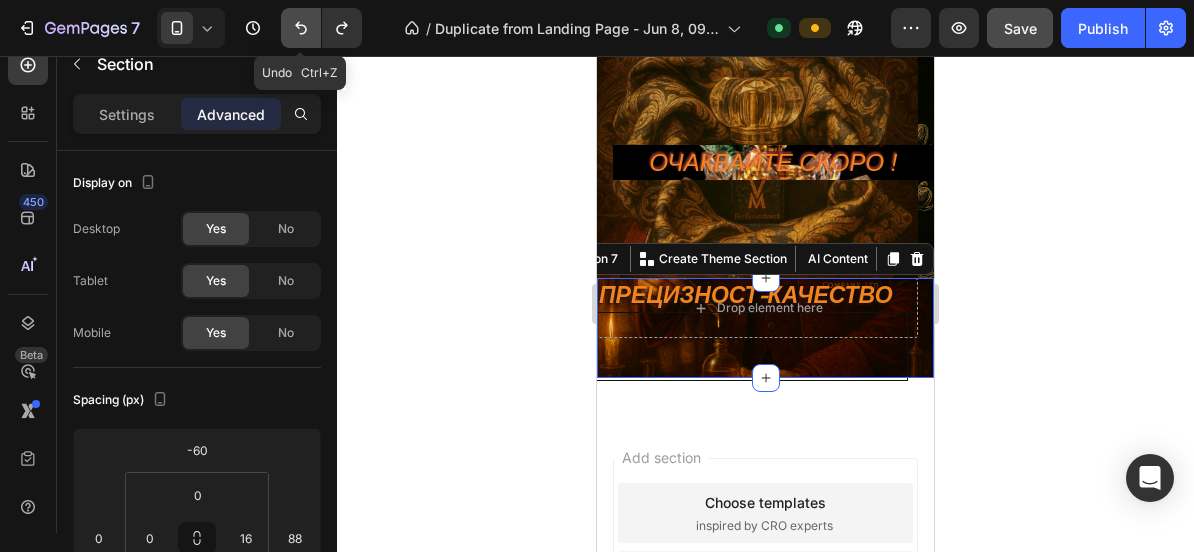 click 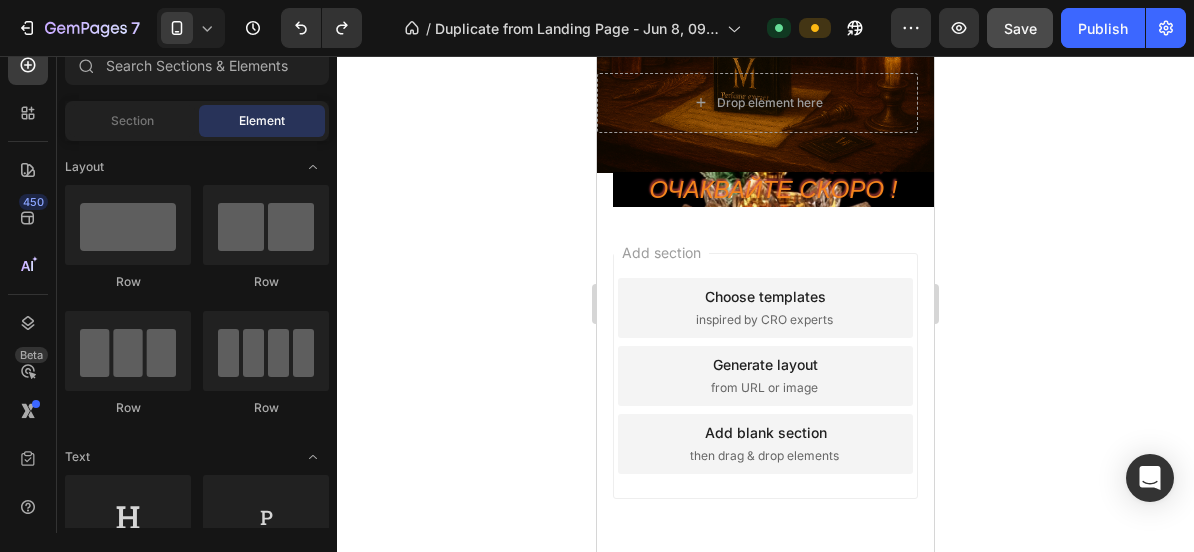 scroll, scrollTop: 6520, scrollLeft: 0, axis: vertical 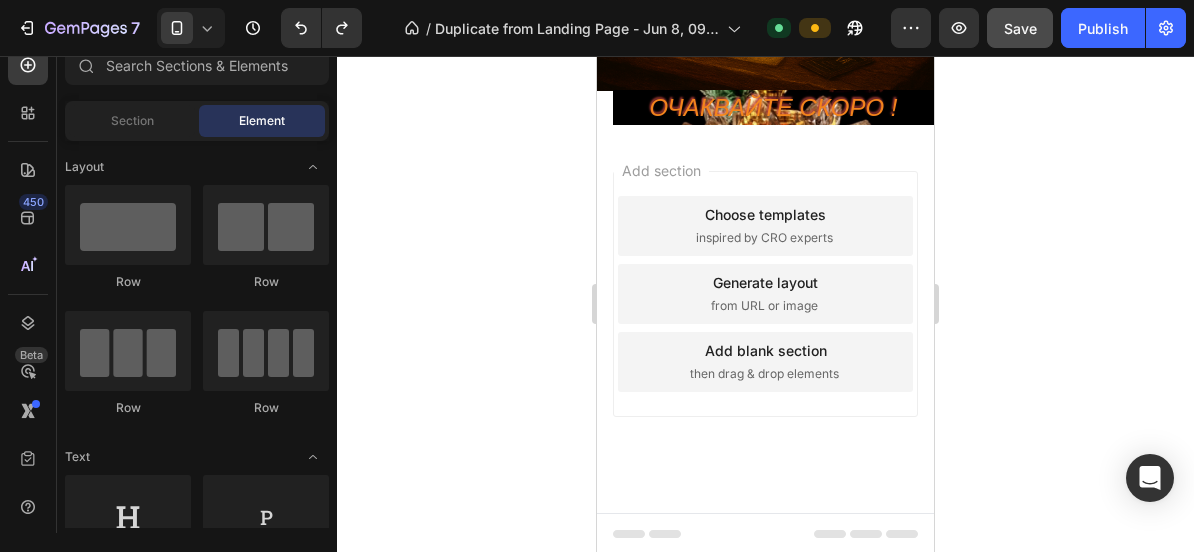 drag, startPoint x: 926, startPoint y: 471, endPoint x: 1531, endPoint y: 570, distance: 613.0465 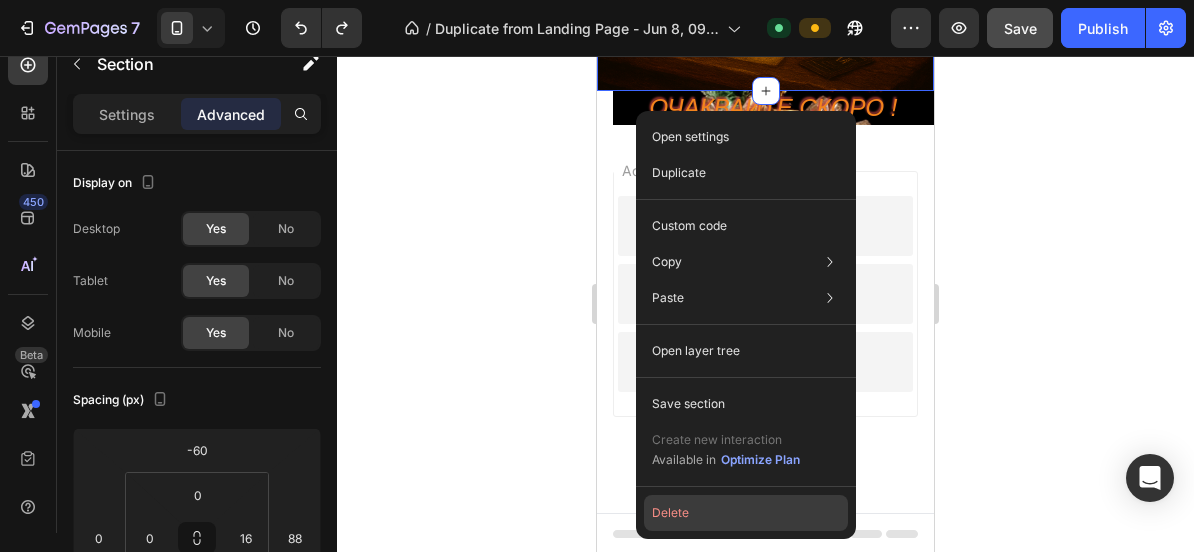 click on "Delete" 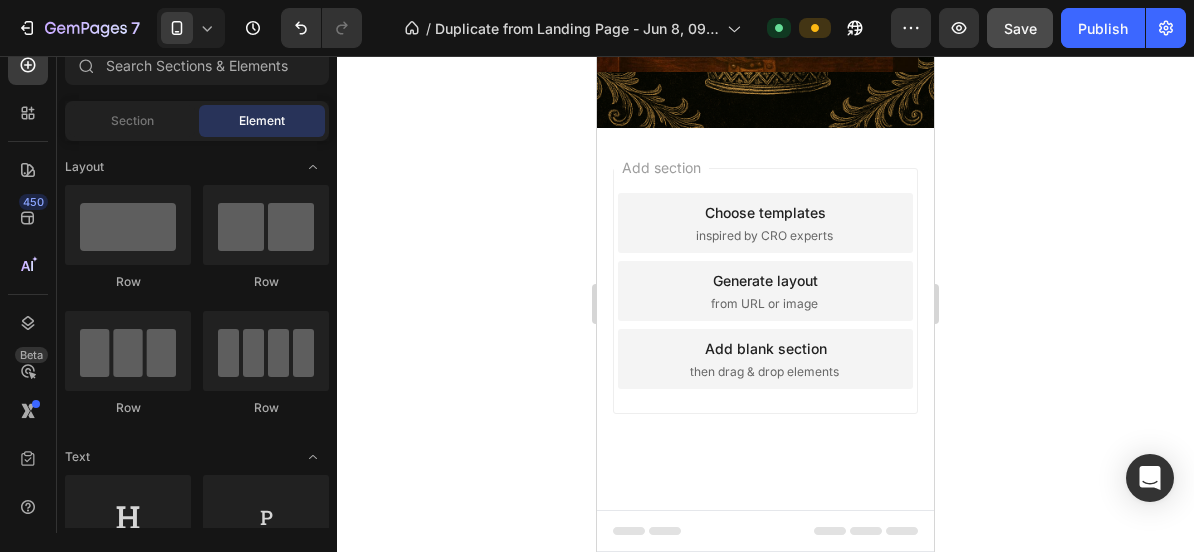 scroll, scrollTop: 6050, scrollLeft: 0, axis: vertical 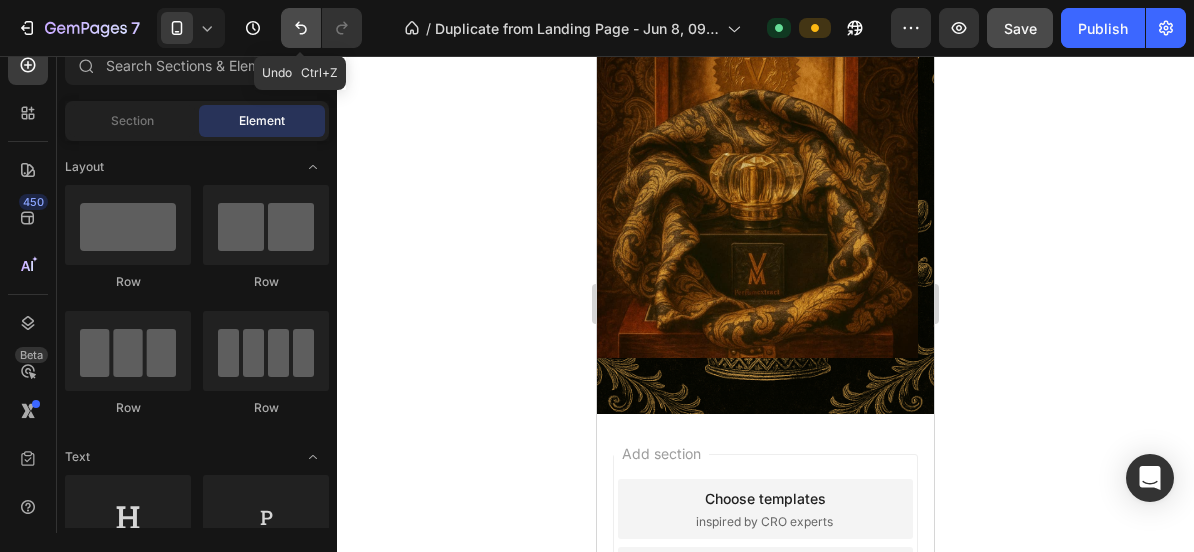 click 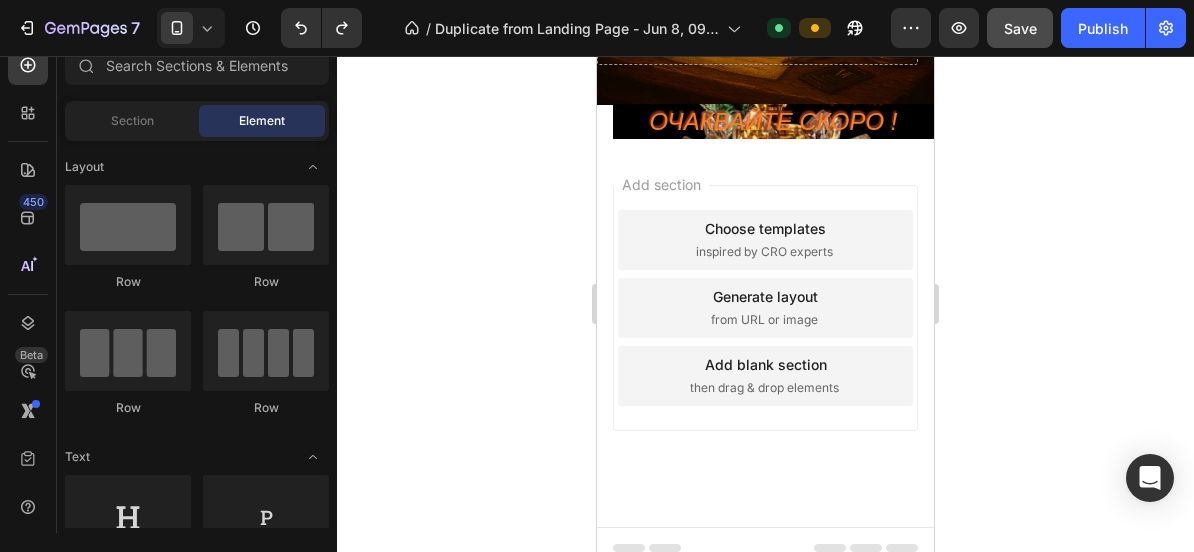scroll, scrollTop: 6578, scrollLeft: 0, axis: vertical 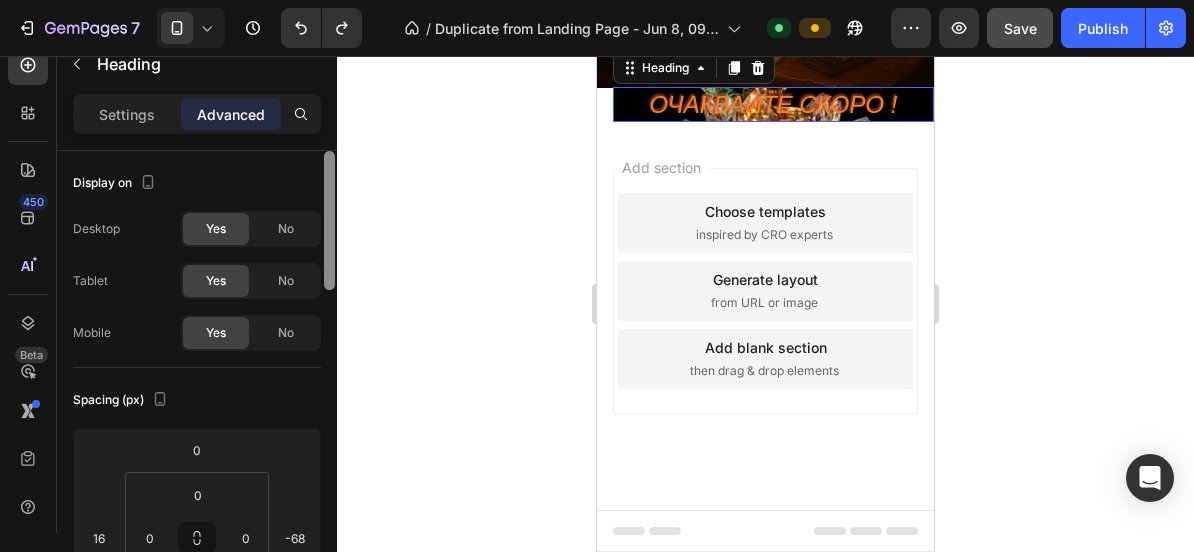 drag, startPoint x: 329, startPoint y: 257, endPoint x: 361, endPoint y: 135, distance: 126.12692 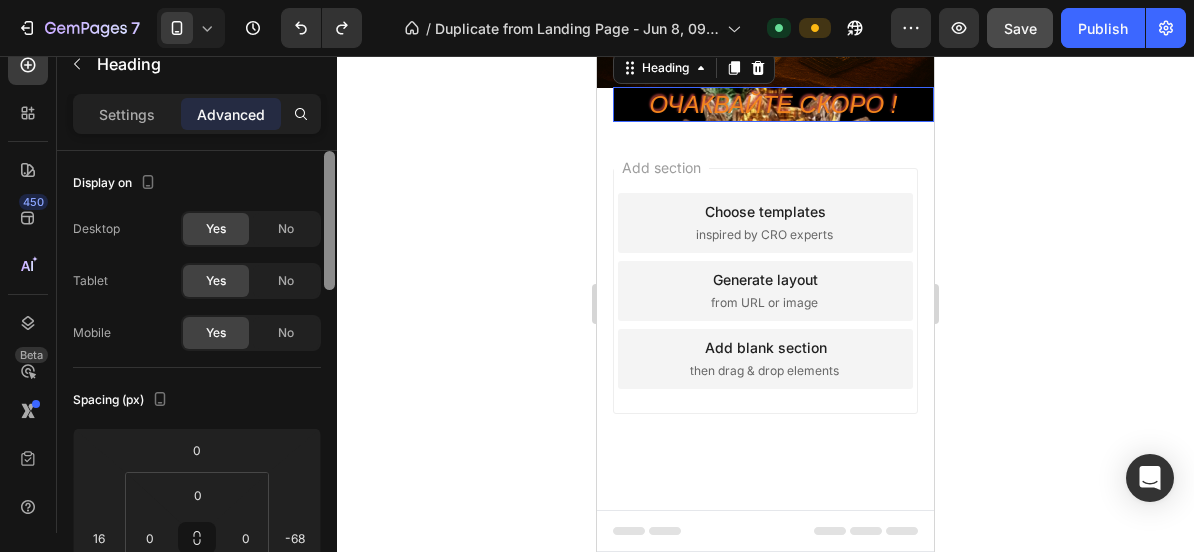 click on "7   /  Duplicate from Landing Page - Jun 8, 09:02:57 Default Preview  Save   Publish  450 Beta Sections(18) Elements(83) Section Element Hero Section Product Detail Brands Trusted Badges Guarantee Product Breakdown How to use Testimonials Compare Bundle FAQs Social Proof Brand Story Product List Collection Blog List Contact Sticky Add to Cart Custom Footer Browse Library 450 Layout
Row
Row
Row
Row Text
Heading
Text Block Button
Button
Button Media
Image
Image" 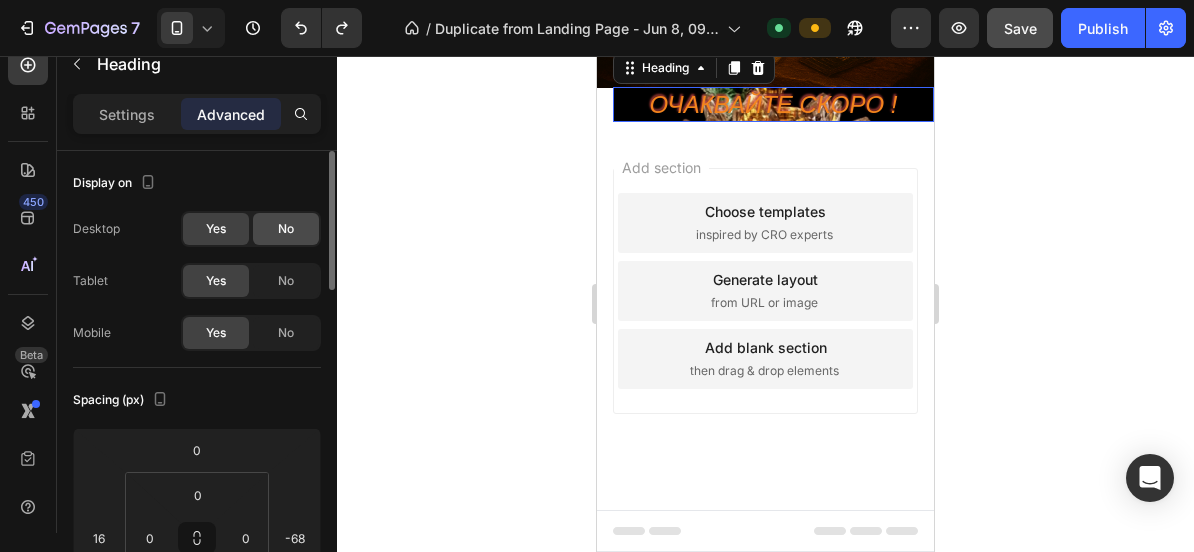 click on "No" 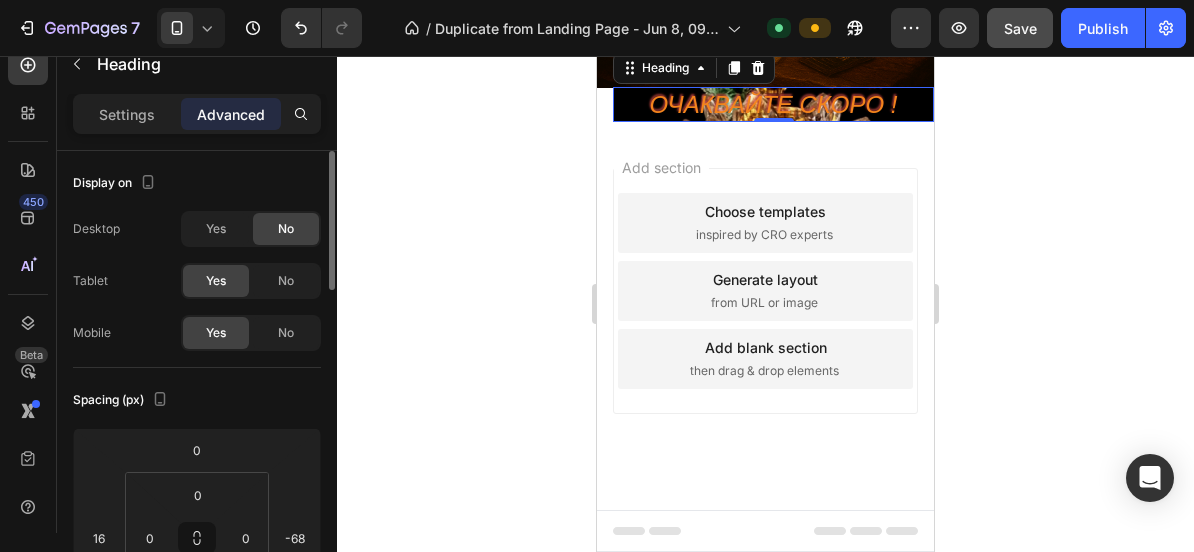 click on "No" 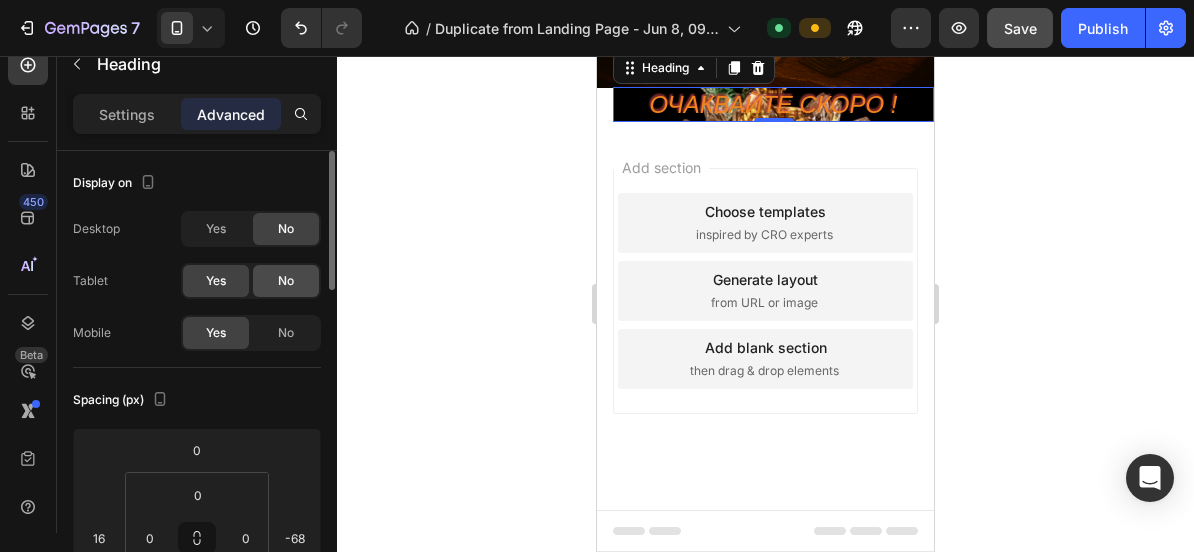 click on "No" 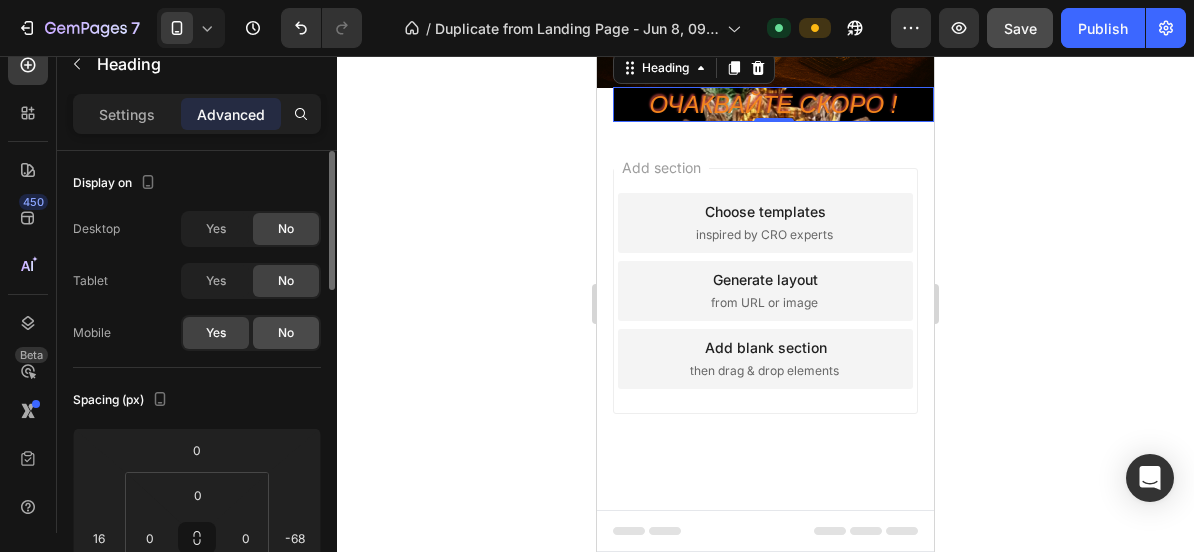 click on "No" 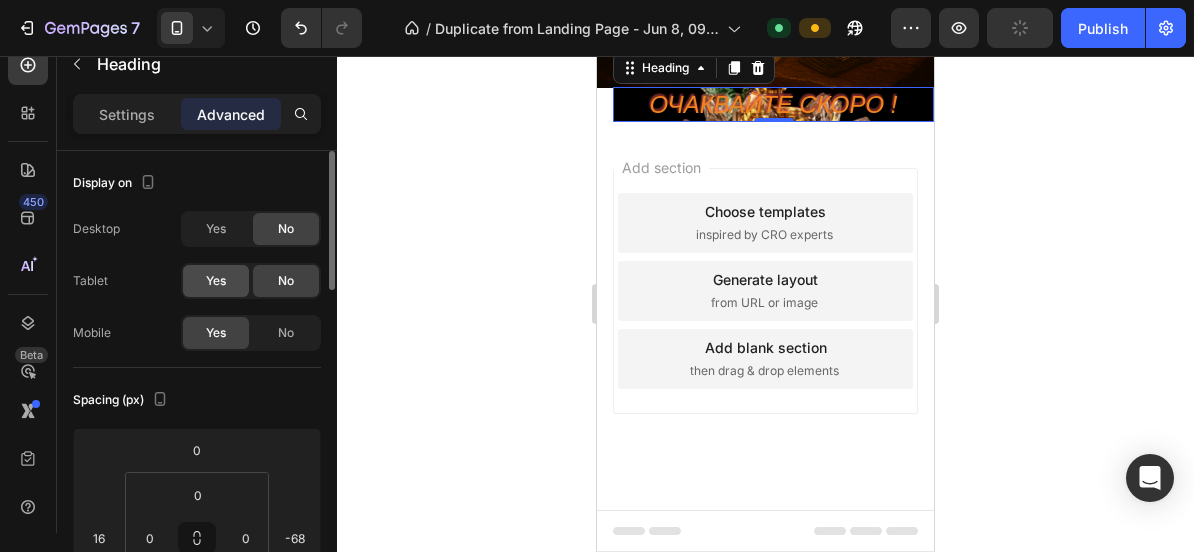 click on "Yes" 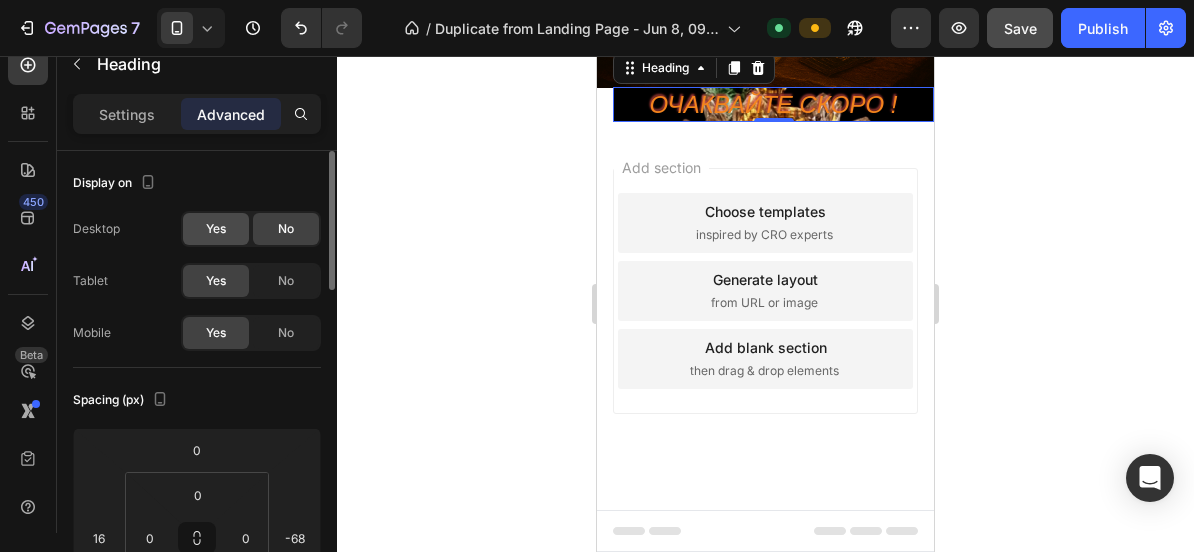 click on "Yes" 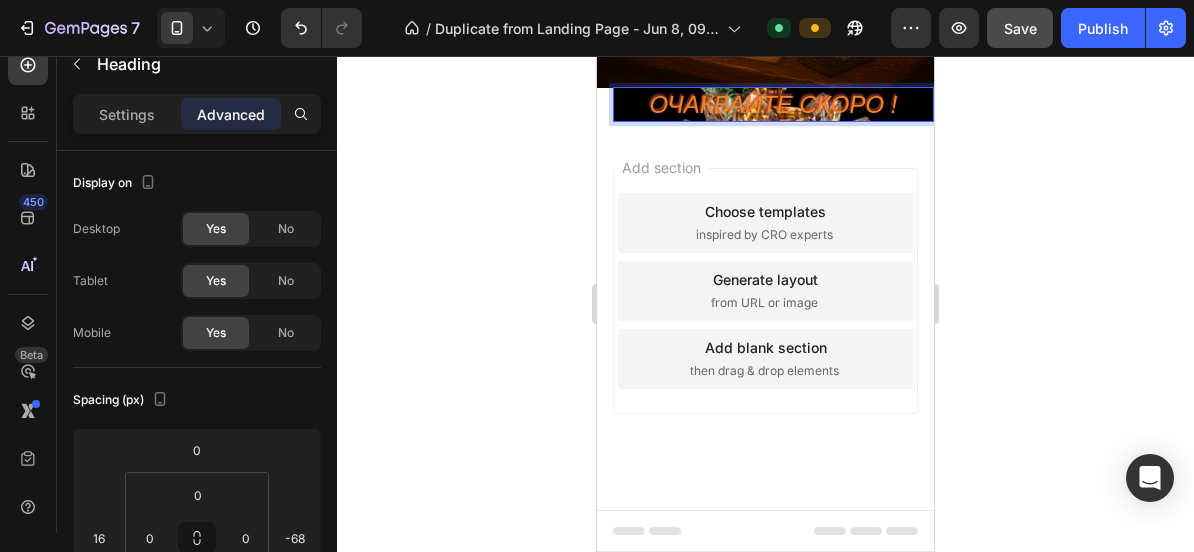 click on "ОЧАКВАЙТЕ СКОРО !" at bounding box center (773, 104) 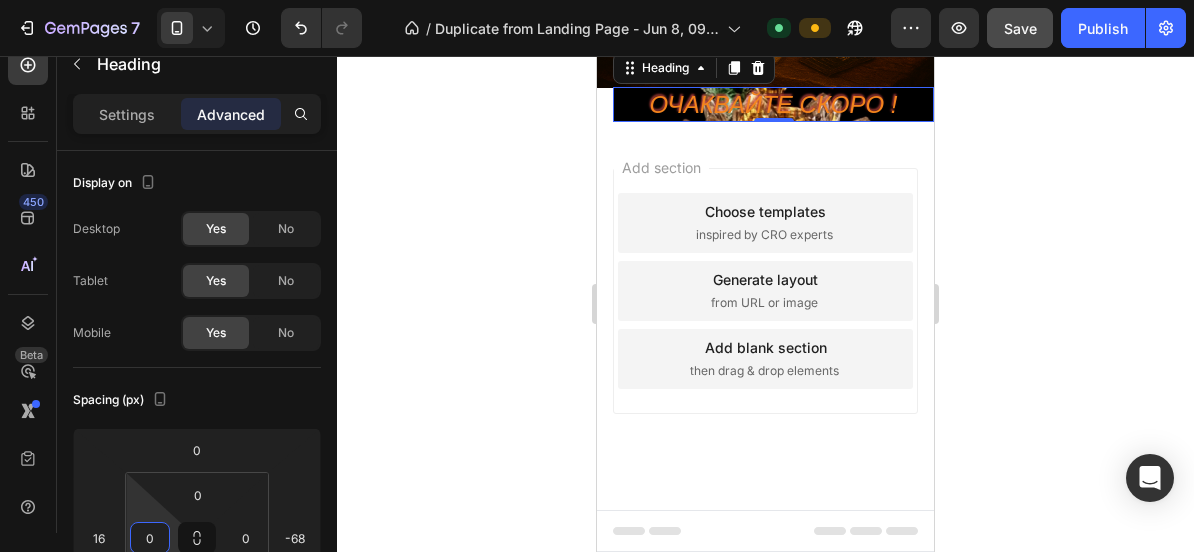 drag, startPoint x: 147, startPoint y: 495, endPoint x: 156, endPoint y: 521, distance: 27.513634 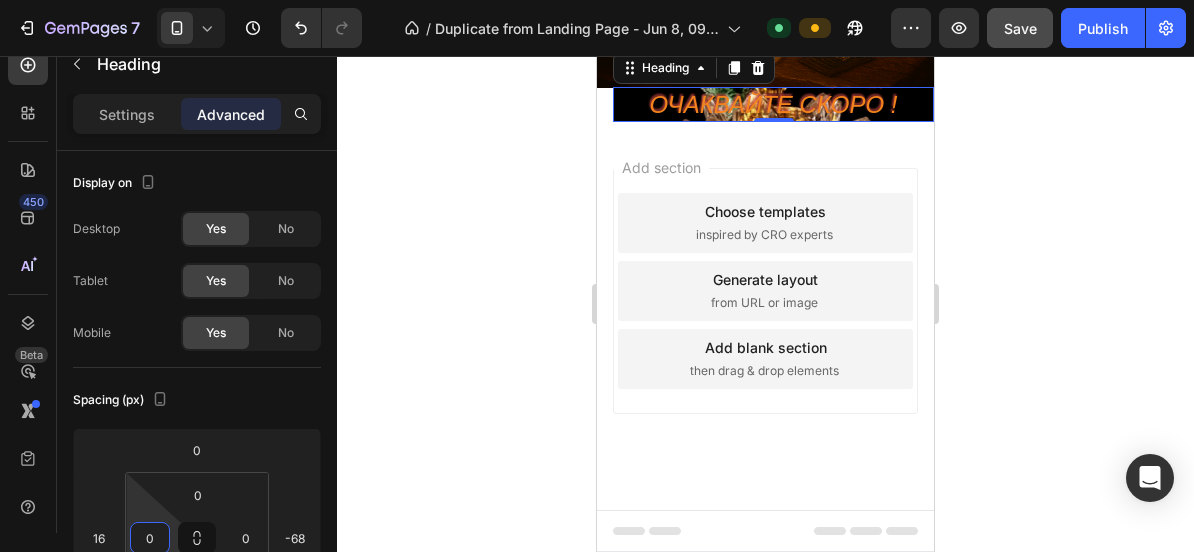 click on "7   /  Duplicate from Landing Page - Jun 8, 09:02:57 Default Preview  Save   Publish  450 Beta Sections(18) Elements(83) Section Element Hero Section Product Detail Brands Trusted Badges Guarantee Product Breakdown How to use Testimonials Compare Bundle FAQs Social Proof Brand Story Product List Collection Blog List Contact Sticky Add to Cart Custom Footer Browse Library 450 Layout
Row
Row
Row
Row Text
Heading
Text Block Button
Button
Button Media
Image
Image" at bounding box center (597, 0) 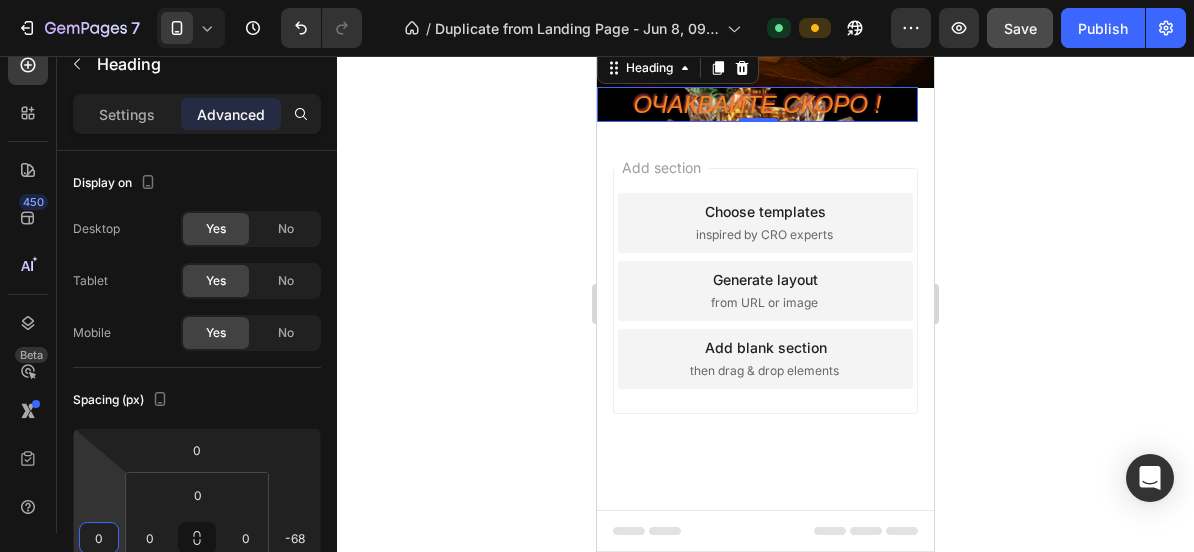 drag, startPoint x: 100, startPoint y: 511, endPoint x: 91, endPoint y: 519, distance: 12.0415945 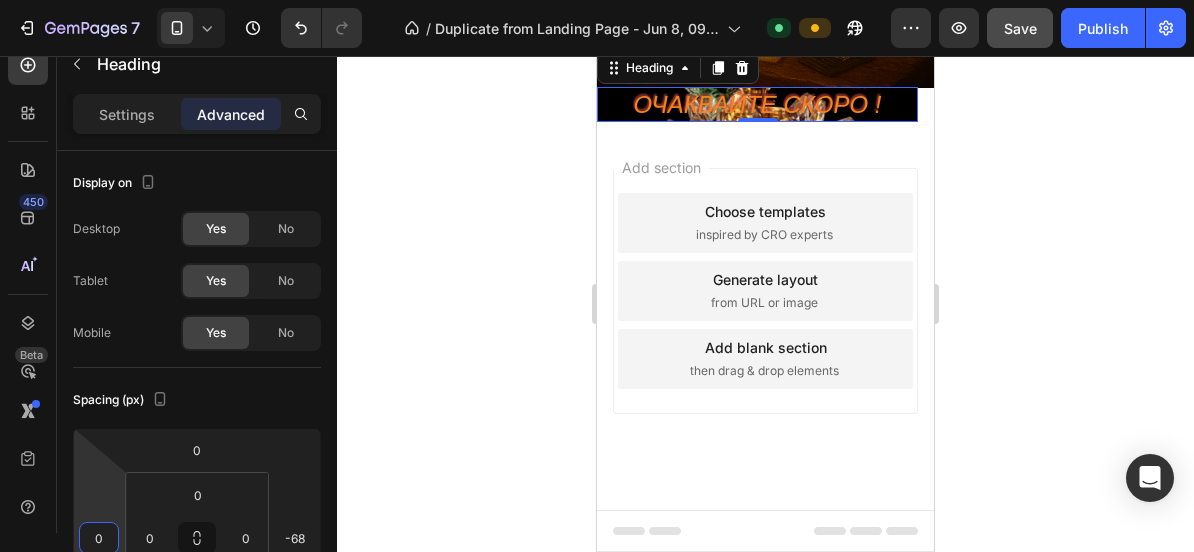 click on "7   /  Duplicate from Landing Page - Jun 8, 09:02:57 Default Preview  Save   Publish  450 Beta Sections(18) Elements(83) Section Element Hero Section Product Detail Brands Trusted Badges Guarantee Product Breakdown How to use Testimonials Compare Bundle FAQs Social Proof Brand Story Product List Collection Blog List Contact Sticky Add to Cart Custom Footer Browse Library 450 Layout
Row
Row
Row
Row Text
Heading
Text Block Button
Button
Button Media
Image
Image" at bounding box center [597, 0] 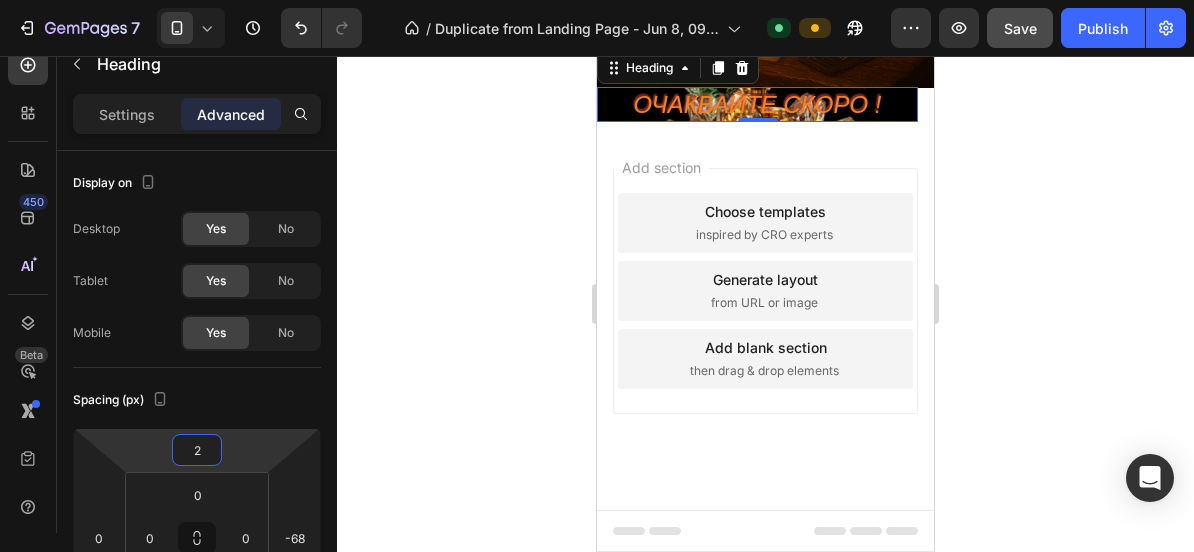 click on "7   /  Duplicate from Landing Page - Jun 8, 09:02:57 Default Preview  Save   Publish  450 Beta Sections(18) Elements(83) Section Element Hero Section Product Detail Brands Trusted Badges Guarantee Product Breakdown How to use Testimonials Compare Bundle FAQs Social Proof Brand Story Product List Collection Blog List Contact Sticky Add to Cart Custom Footer Browse Library 450 Layout
Row
Row
Row
Row Text
Heading
Text Block Button
Button
Button Media
Image
Image" at bounding box center (597, 0) 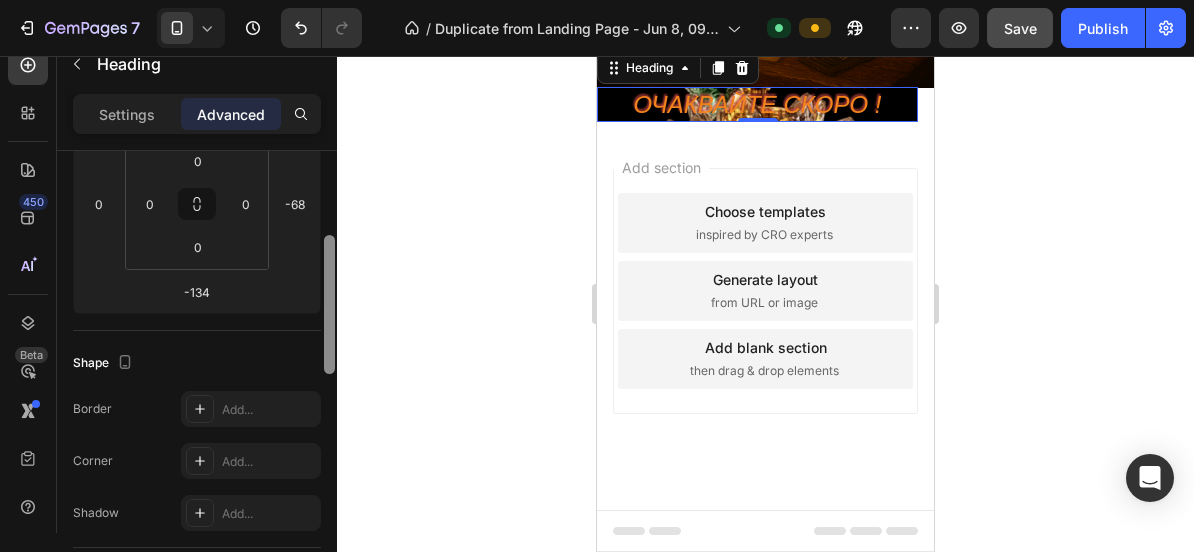 drag, startPoint x: 328, startPoint y: 274, endPoint x: 334, endPoint y: 381, distance: 107.16809 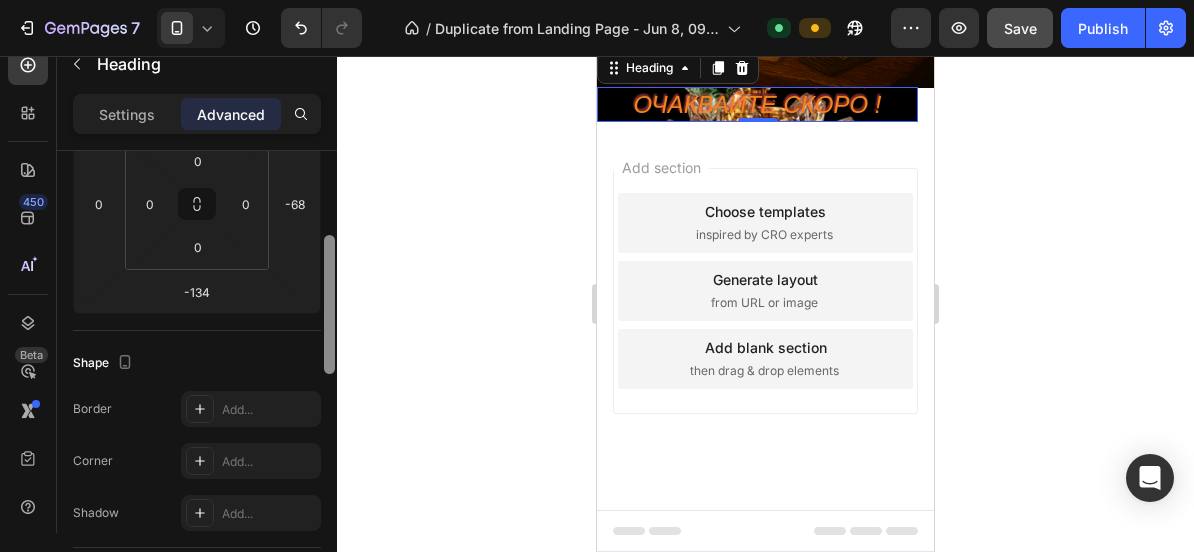 click at bounding box center (329, 304) 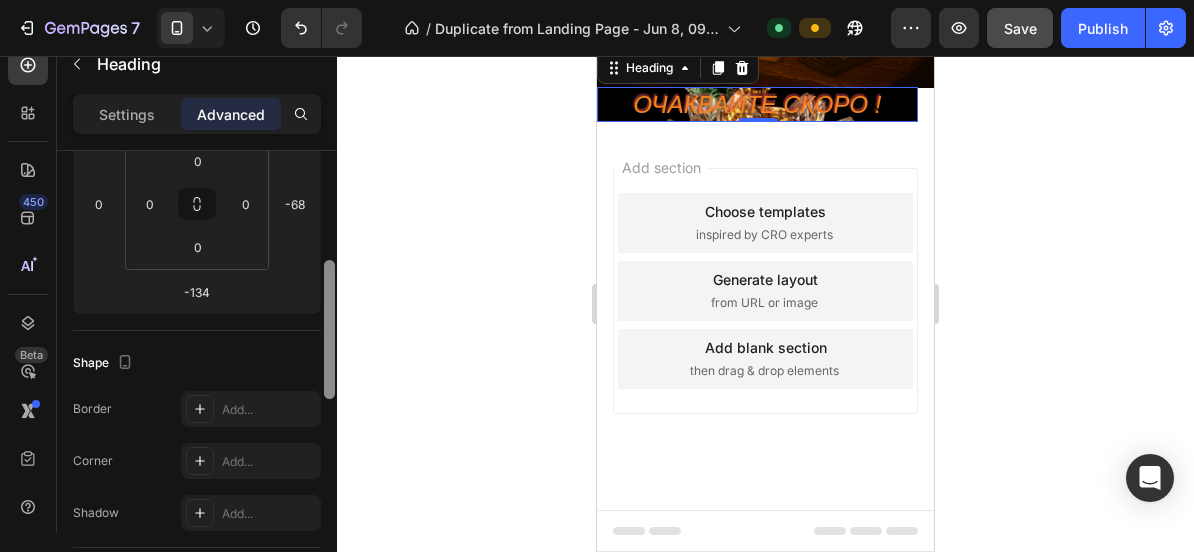scroll, scrollTop: 337, scrollLeft: 0, axis: vertical 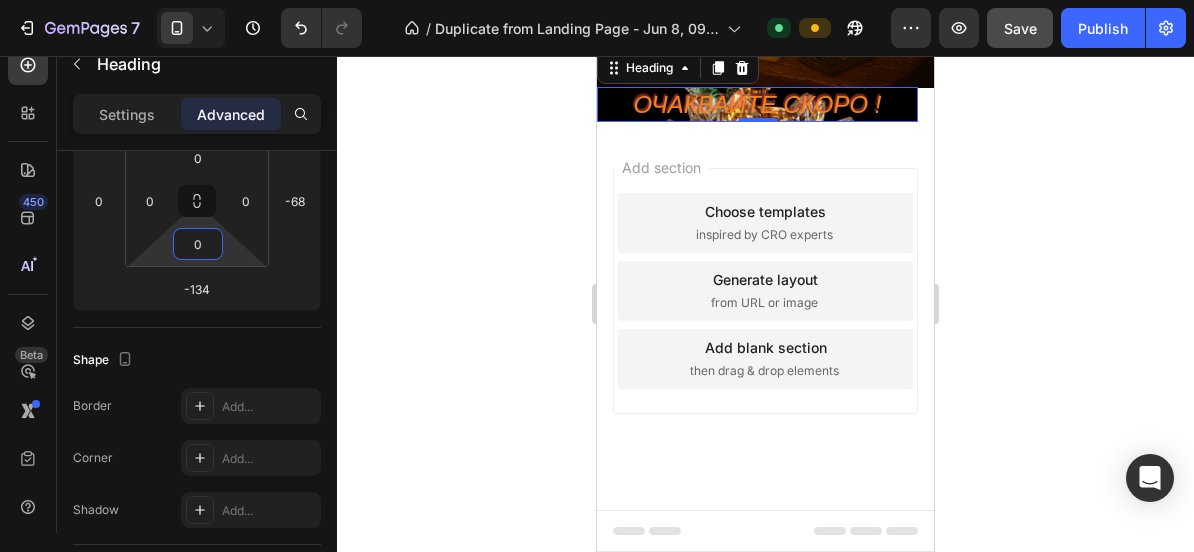 drag, startPoint x: 247, startPoint y: 255, endPoint x: 330, endPoint y: 258, distance: 83.0542 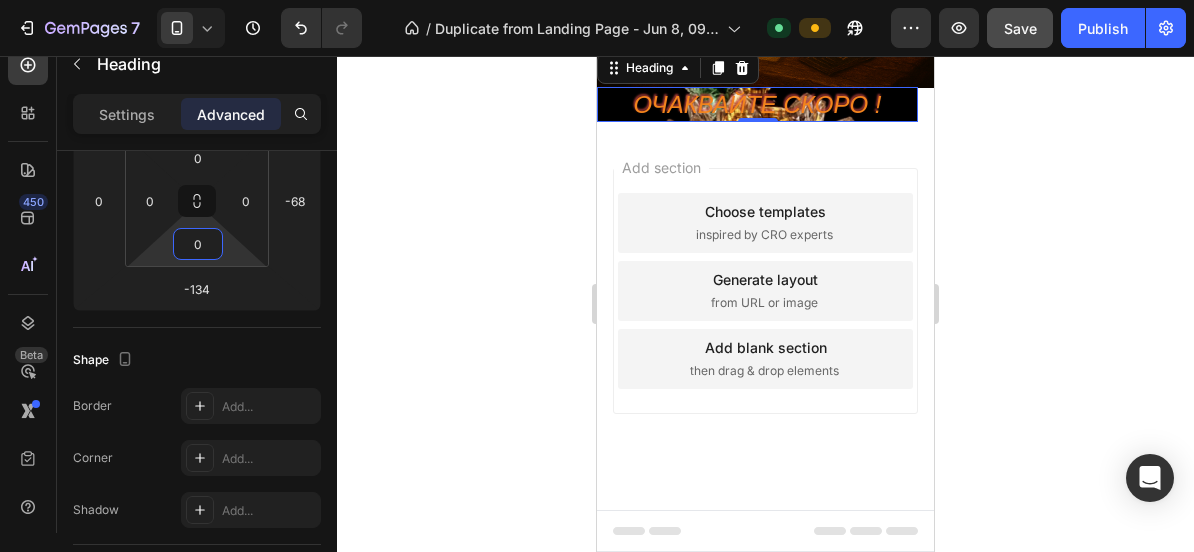 click on "7   /  Duplicate from Landing Page - Jun 8, 09:02:57 Default Preview  Save   Publish  450 Beta Sections(18) Elements(83) Section Element Hero Section Product Detail Brands Trusted Badges Guarantee Product Breakdown How to use Testimonials Compare Bundle FAQs Social Proof Brand Story Product List Collection Blog List Contact Sticky Add to Cart Custom Footer Browse Library 450 Layout
Row
Row
Row
Row Text
Heading
Text Block Button
Button
Button Media
Image
Image" at bounding box center [597, 0] 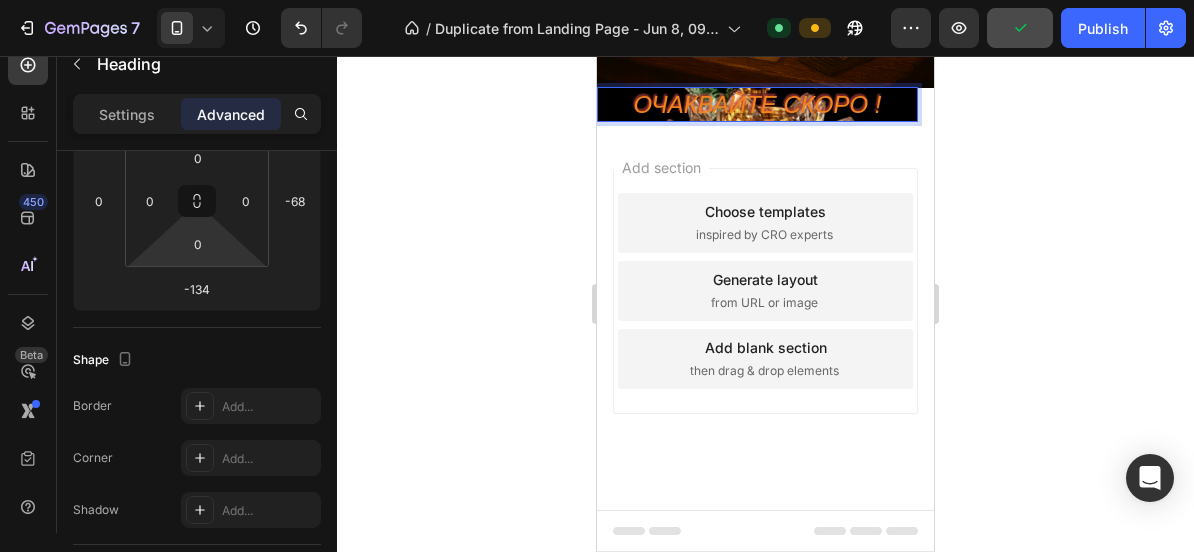drag, startPoint x: 645, startPoint y: 141, endPoint x: 611, endPoint y: 155, distance: 36.769554 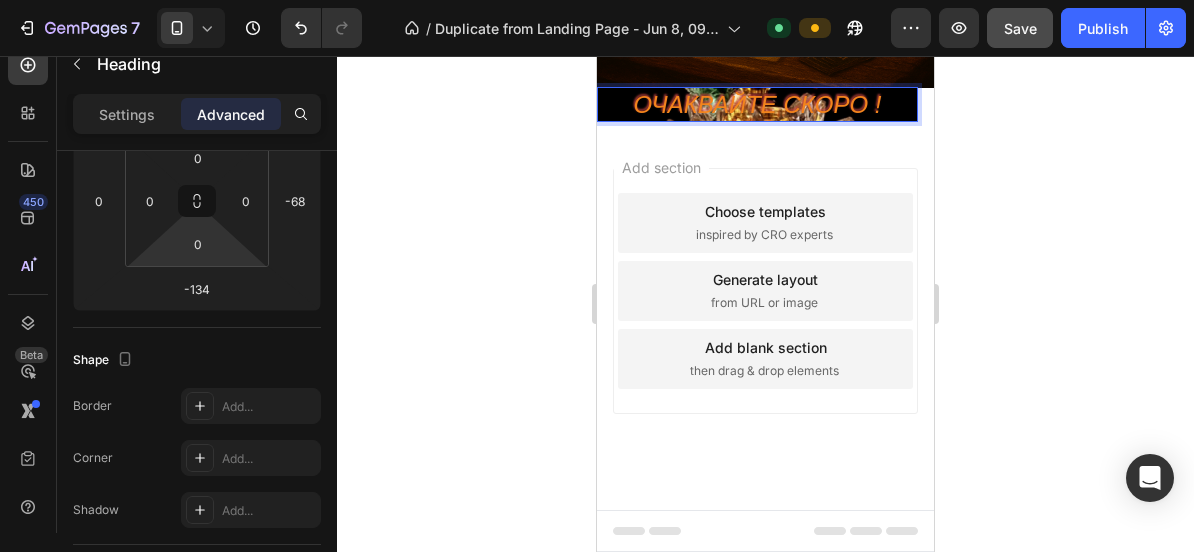 drag, startPoint x: 14, startPoint y: 99, endPoint x: 450, endPoint y: 248, distance: 460.757 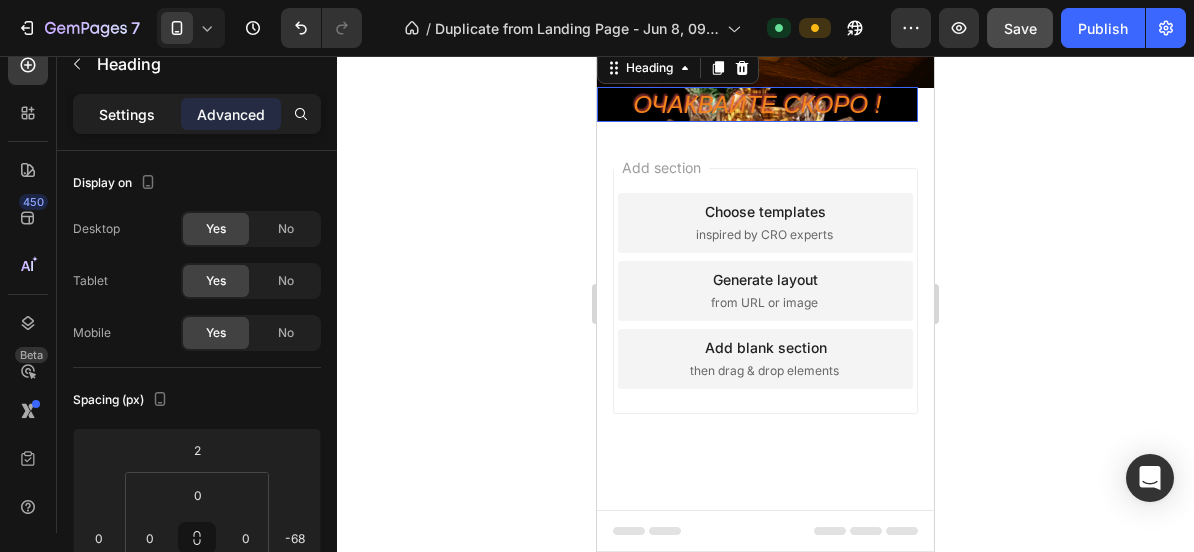 click on "Settings" at bounding box center (127, 114) 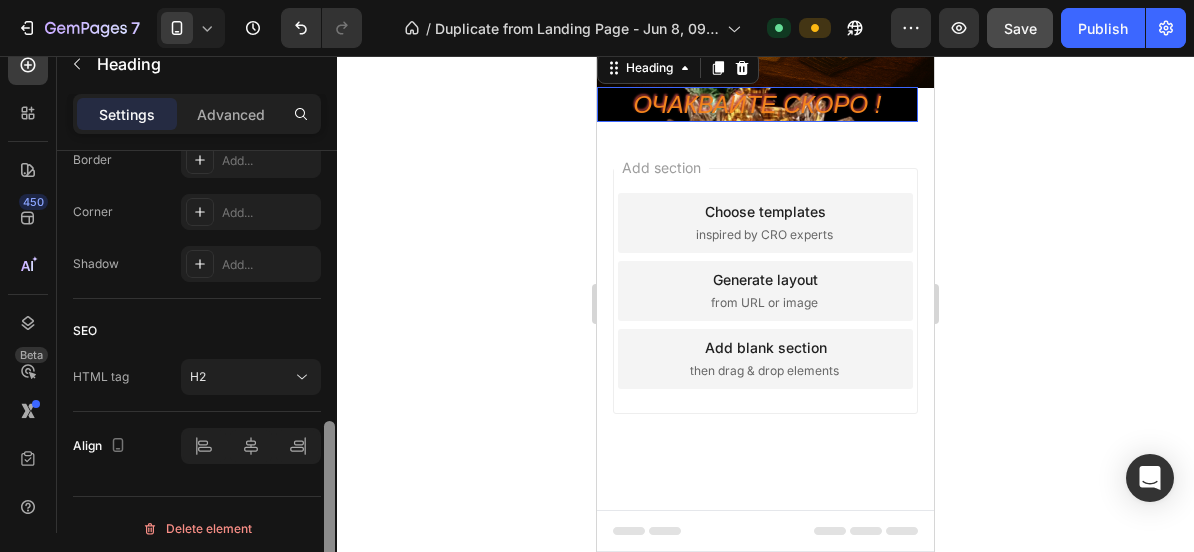 scroll, scrollTop: 856, scrollLeft: 0, axis: vertical 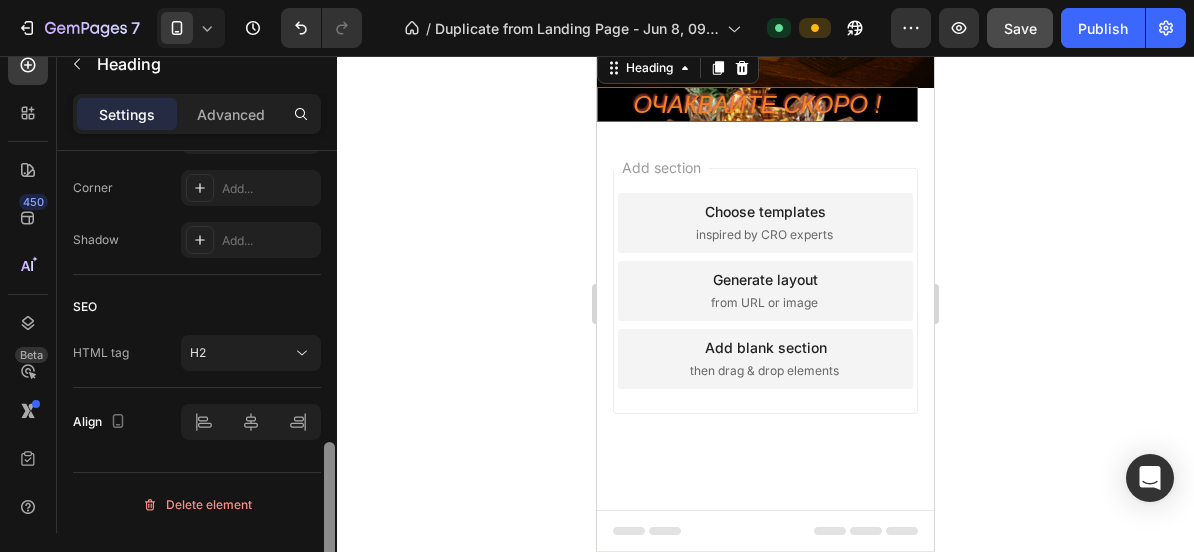 drag, startPoint x: 334, startPoint y: 212, endPoint x: 307, endPoint y: 598, distance: 386.94315 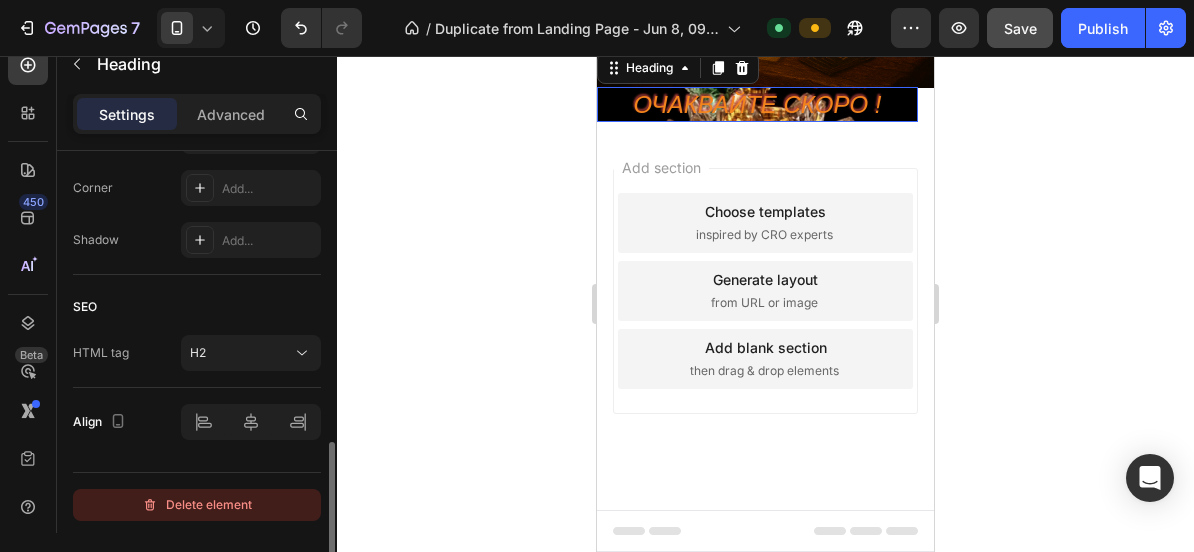 click on "Delete element" at bounding box center [197, 505] 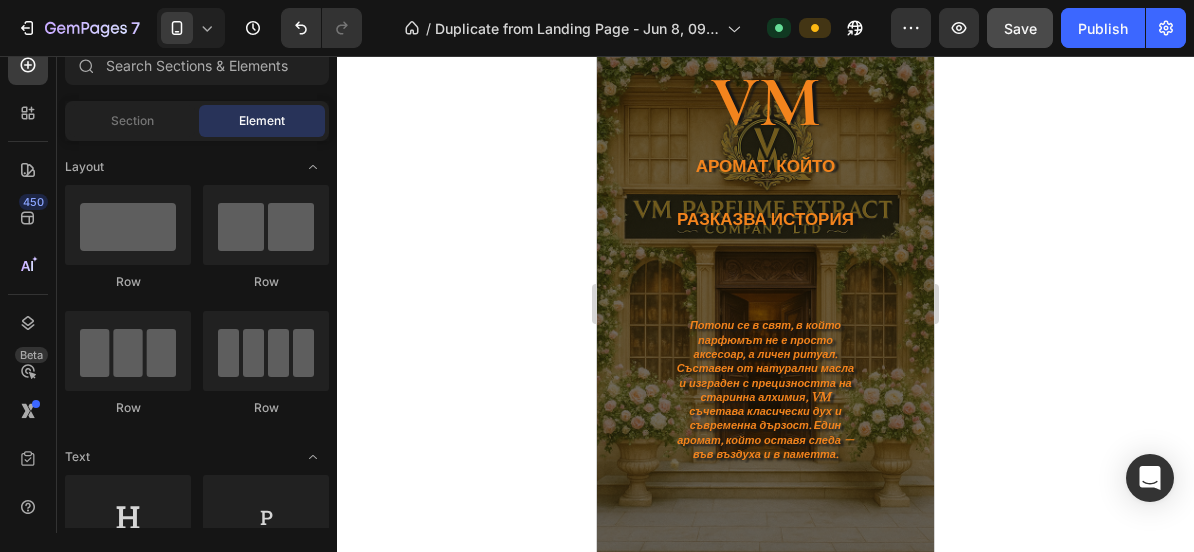 scroll, scrollTop: 0, scrollLeft: 0, axis: both 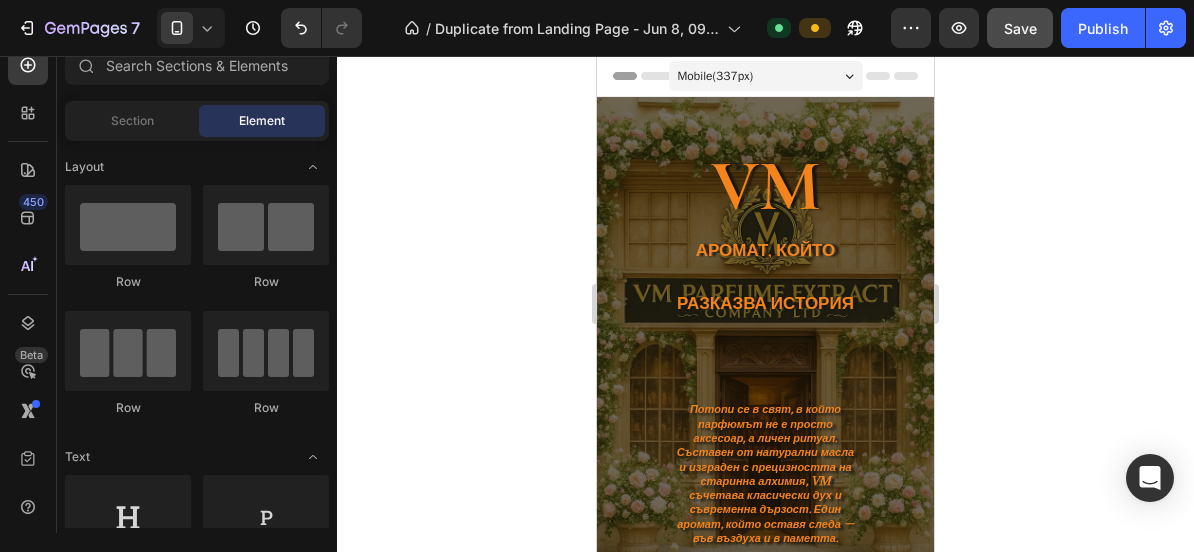 click on "Mobile  ( 337 px)" at bounding box center [766, 76] 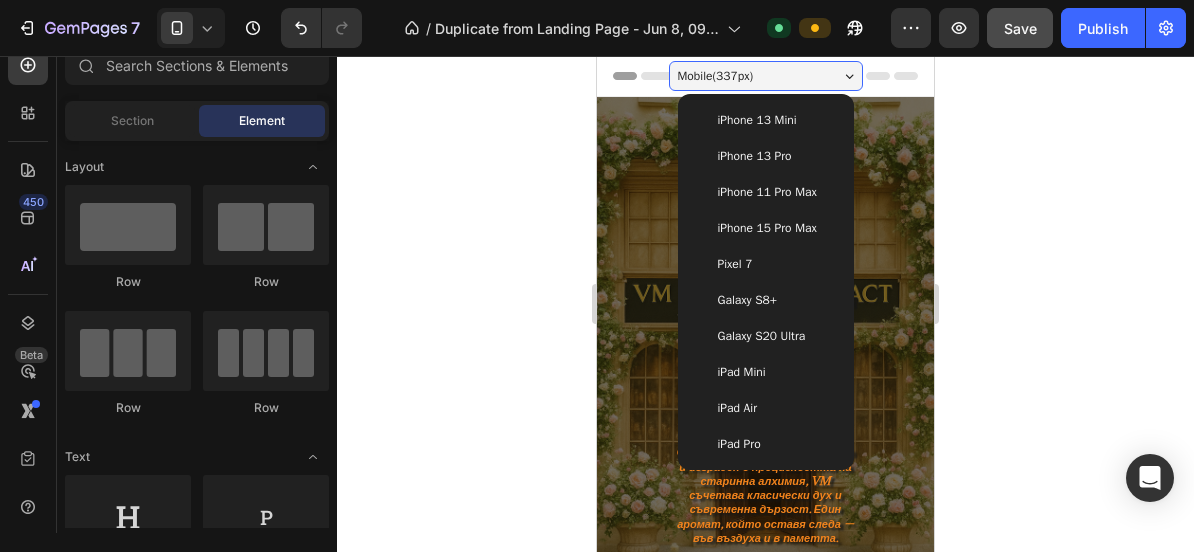 click on "iPhone 11 Pro Max" at bounding box center (767, 192) 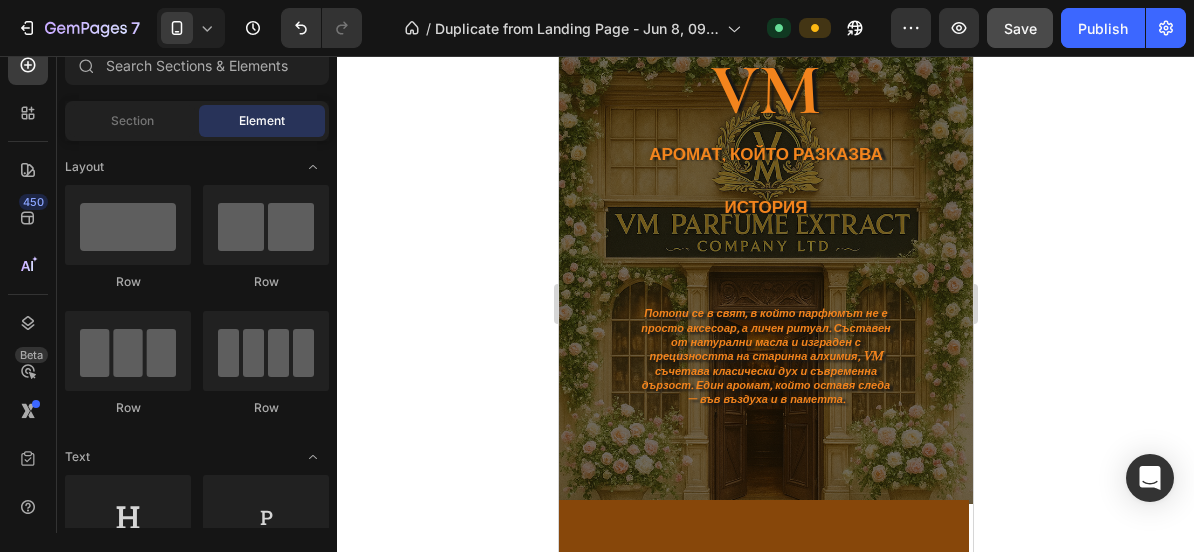 scroll, scrollTop: 0, scrollLeft: 0, axis: both 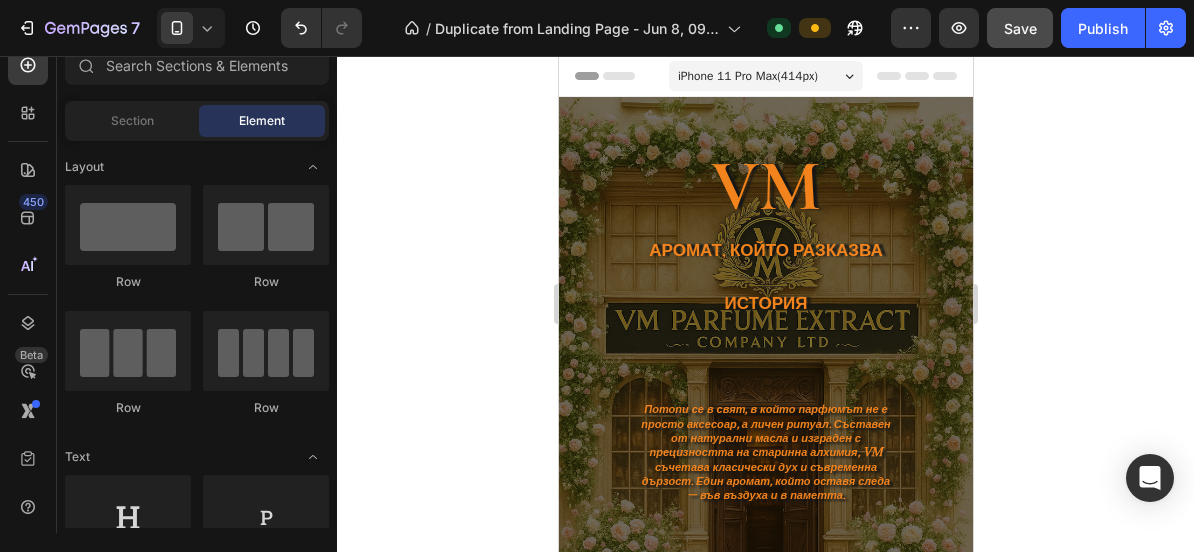drag, startPoint x: 966, startPoint y: 98, endPoint x: 1542, endPoint y: 157, distance: 579.0138 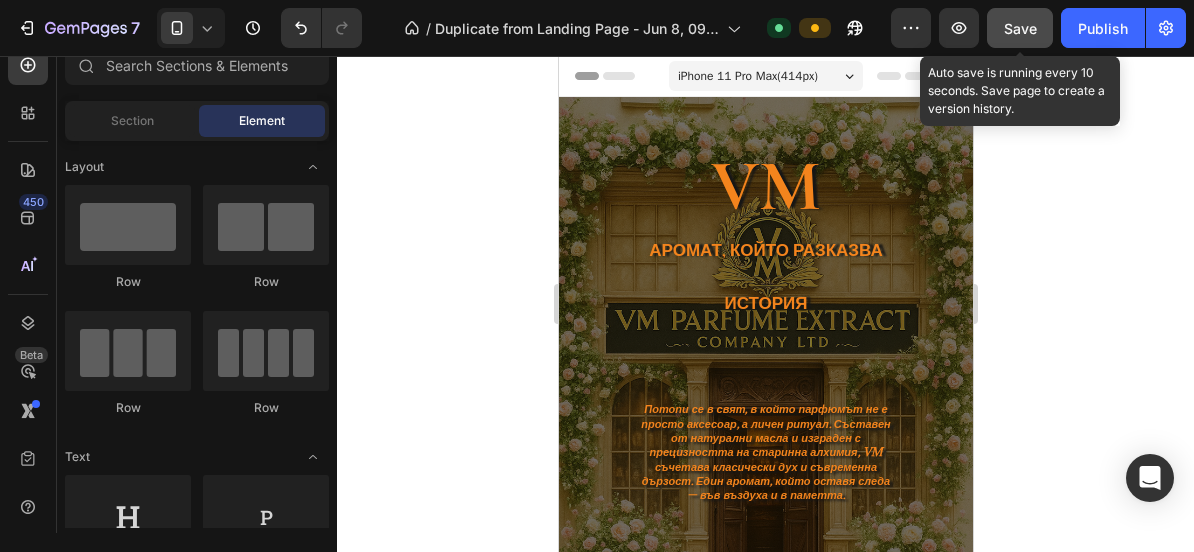 click on "Save" 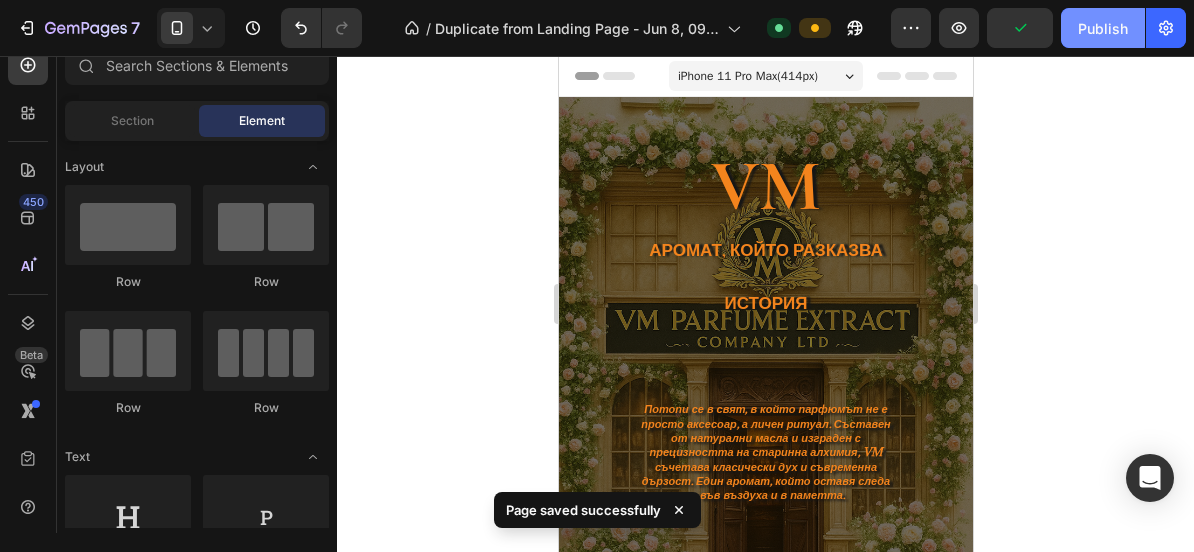 click on "Publish" at bounding box center [1103, 28] 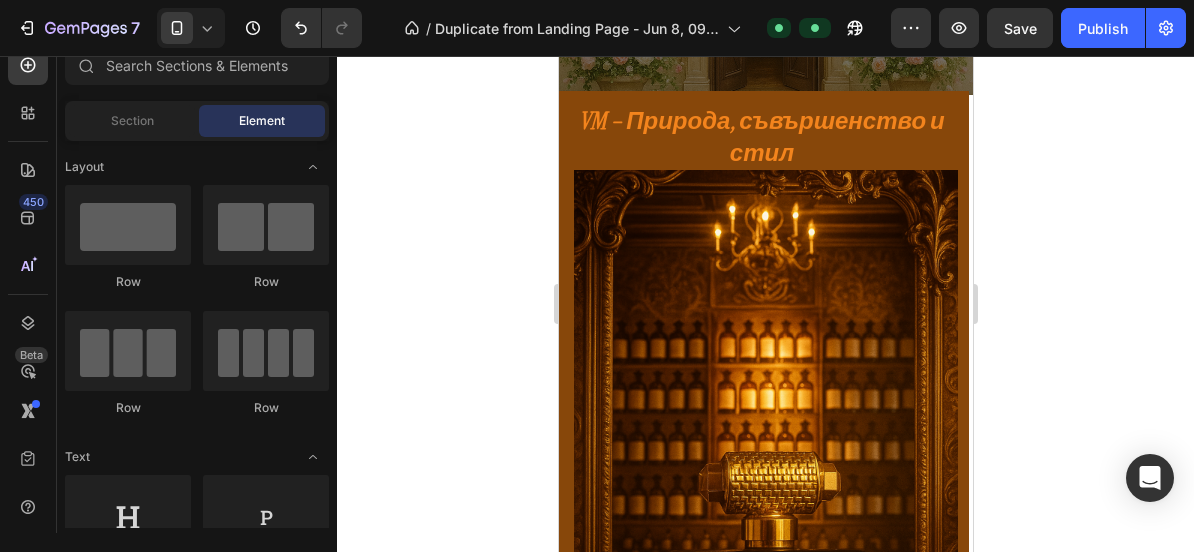 scroll, scrollTop: 524, scrollLeft: 0, axis: vertical 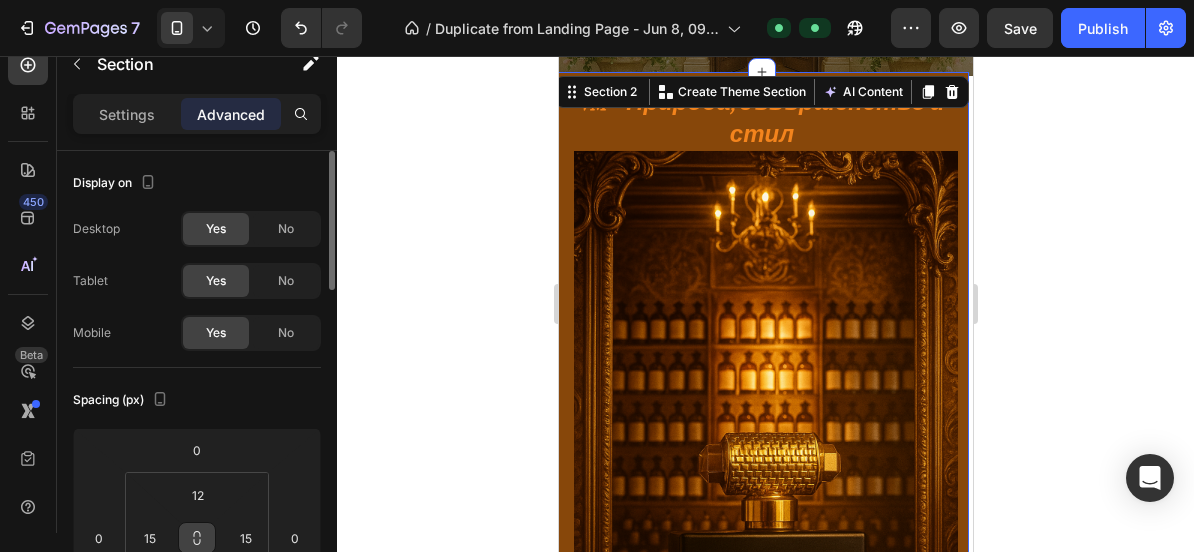 click at bounding box center [197, 538] 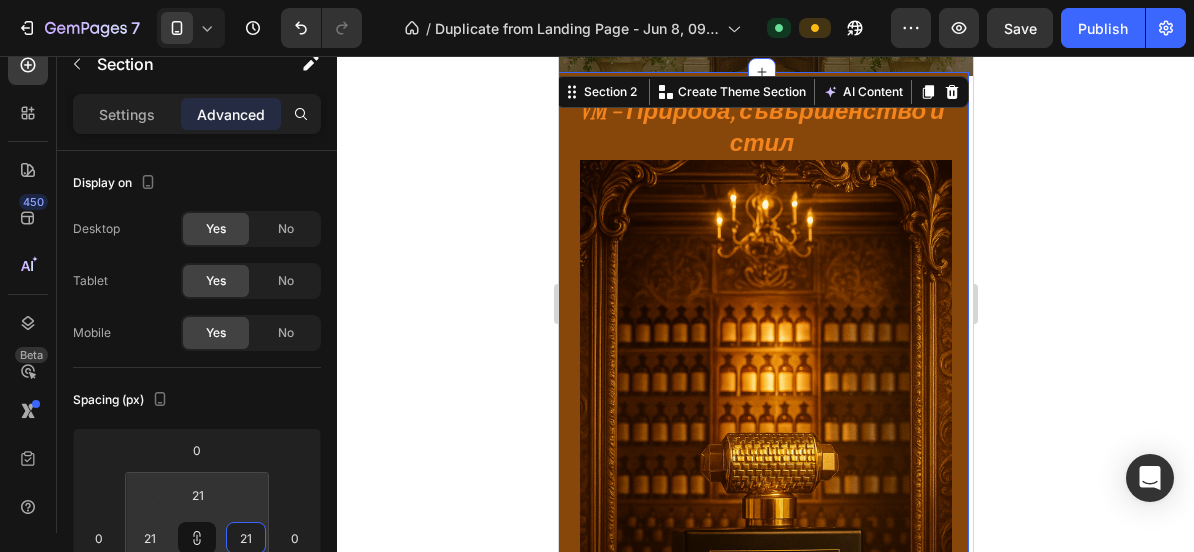 click on "7   /  Duplicate from Landing Page - Jun 8, 09:02:57 Default Preview  Save   Publish  450 Beta Sections(18) Elements(83) Section Element Hero Section Product Detail Brands Trusted Badges Guarantee Product Breakdown How to use Testimonials Compare Bundle FAQs Social Proof Brand Story Product List Collection Blog List Contact Sticky Add to Cart Custom Footer Browse Library 450 Layout
Row
Row
Row
Row Text
Heading
Text Block Button
Button
Button Media
Image
Image" at bounding box center [597, 0] 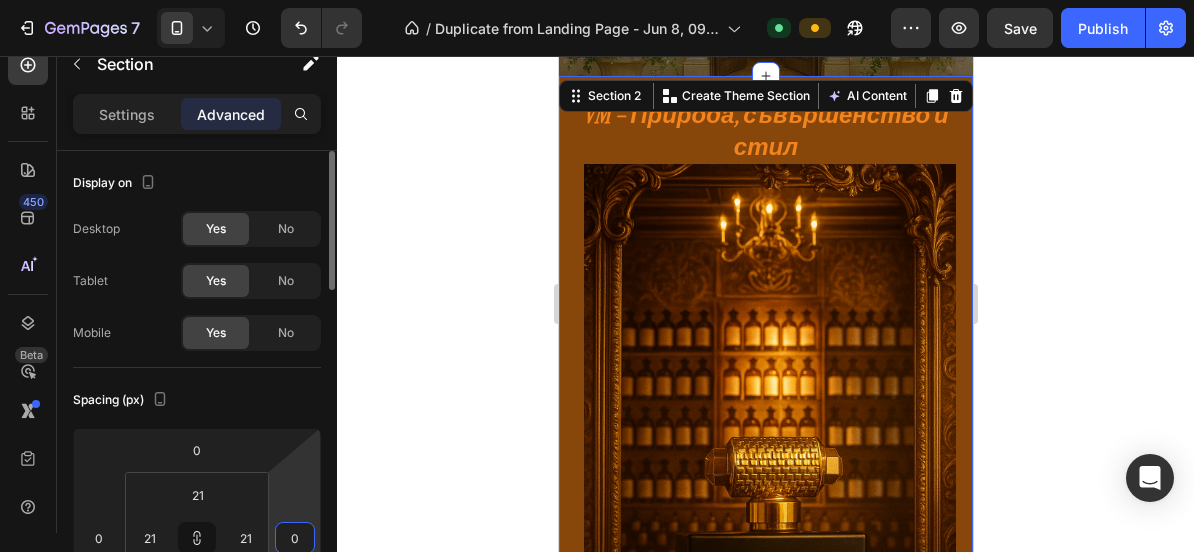 click on "7   /  Duplicate from Landing Page - Jun 8, 09:02:57 Default Preview  Save   Publish  450 Beta Sections(18) Elements(83) Section Element Hero Section Product Detail Brands Trusted Badges Guarantee Product Breakdown How to use Testimonials Compare Bundle FAQs Social Proof Brand Story Product List Collection Blog List Contact Sticky Add to Cart Custom Footer Browse Library 450 Layout
Row
Row
Row
Row Text
Heading
Text Block Button
Button
Button Media
Image
Image" at bounding box center (597, 0) 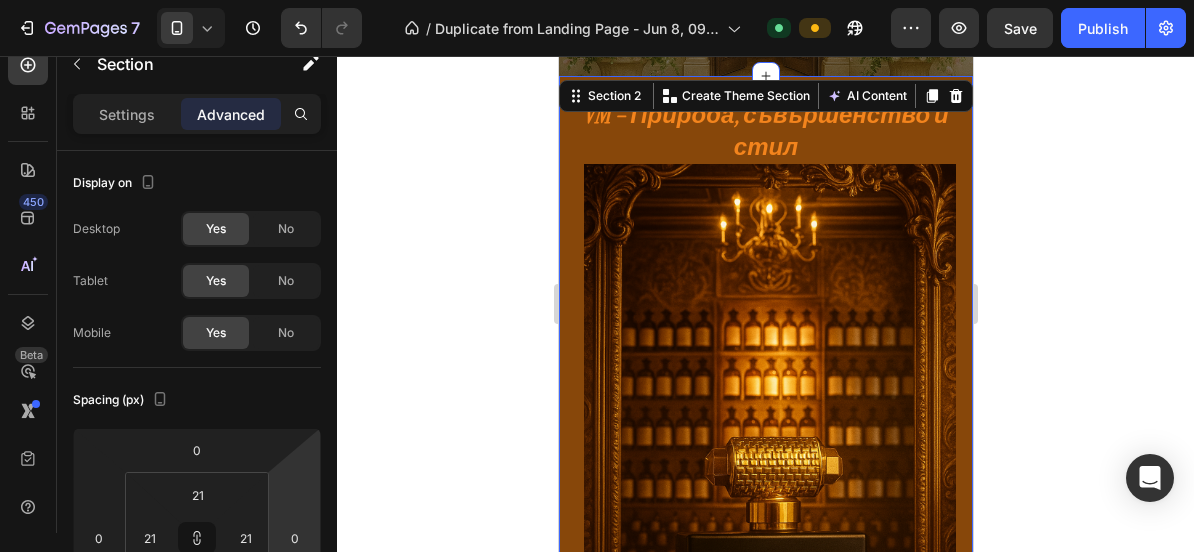 click 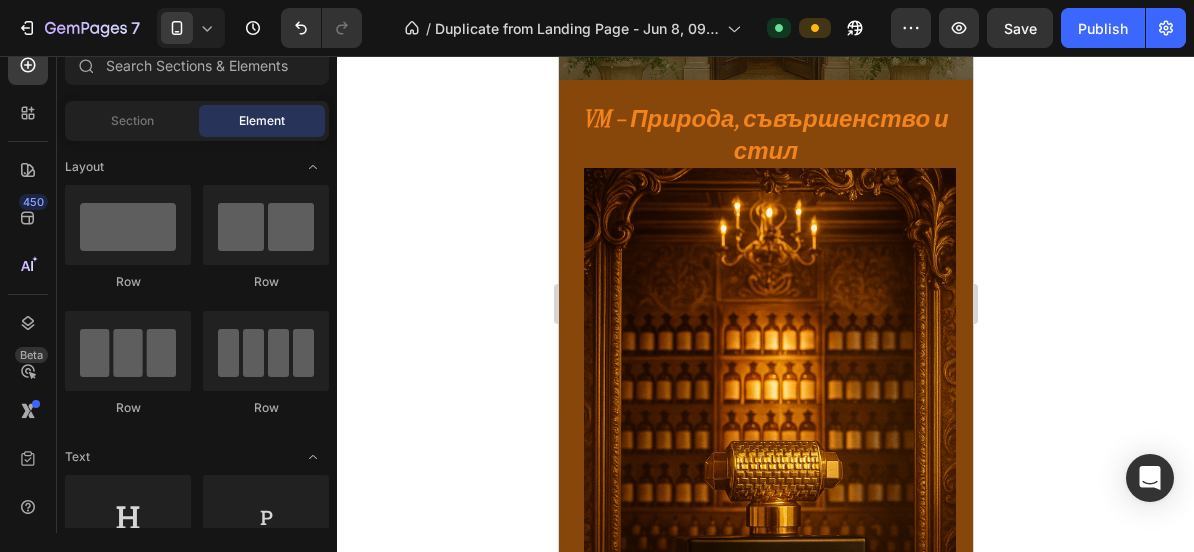 scroll, scrollTop: 0, scrollLeft: 0, axis: both 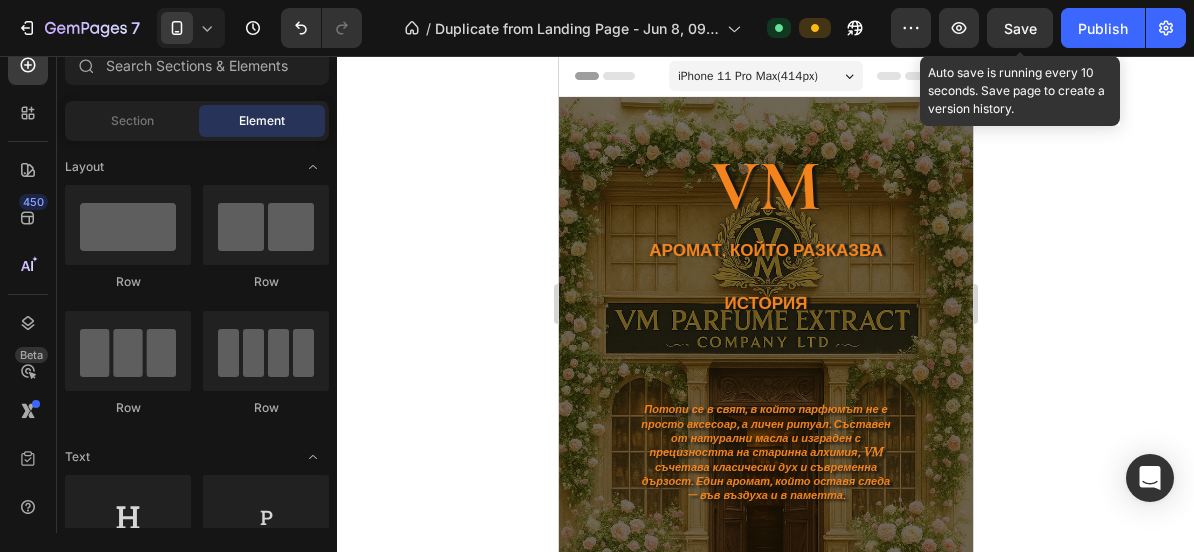 click on "Save" at bounding box center [1020, 28] 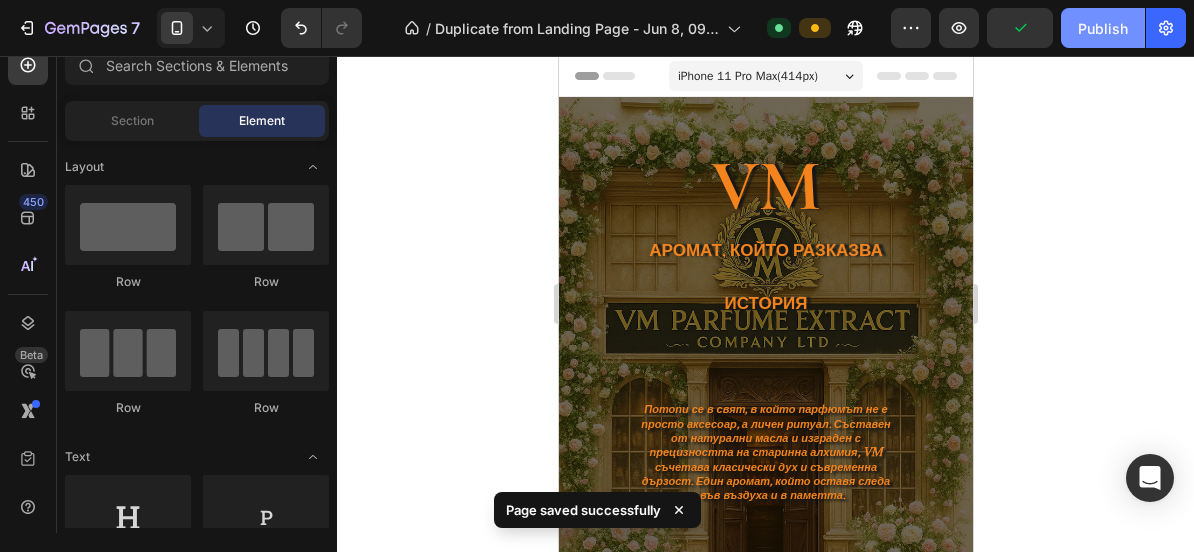 click on "Publish" 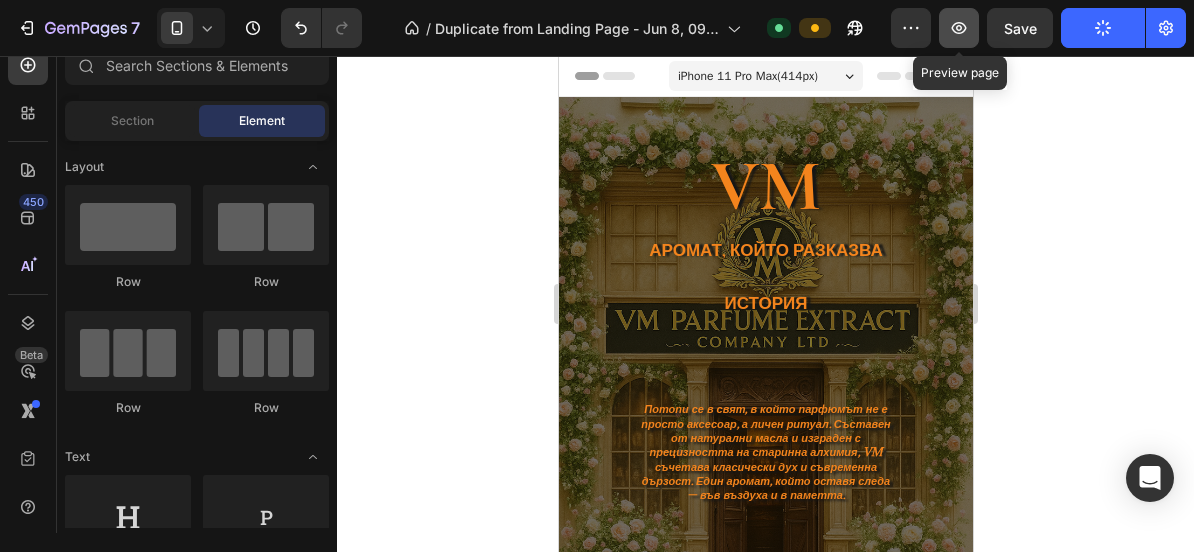 click 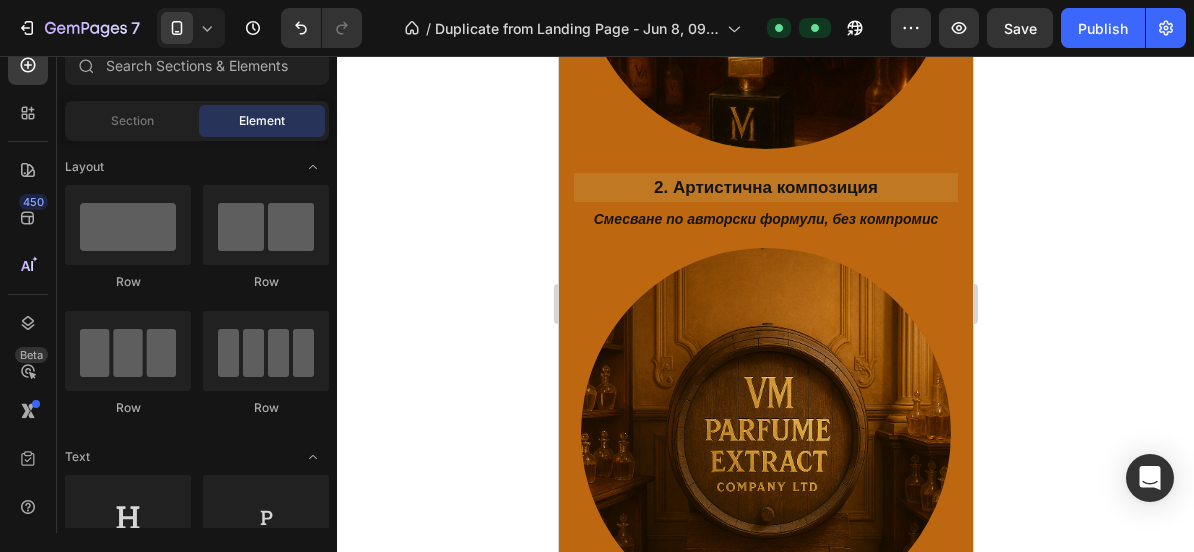 scroll, scrollTop: 4516, scrollLeft: 0, axis: vertical 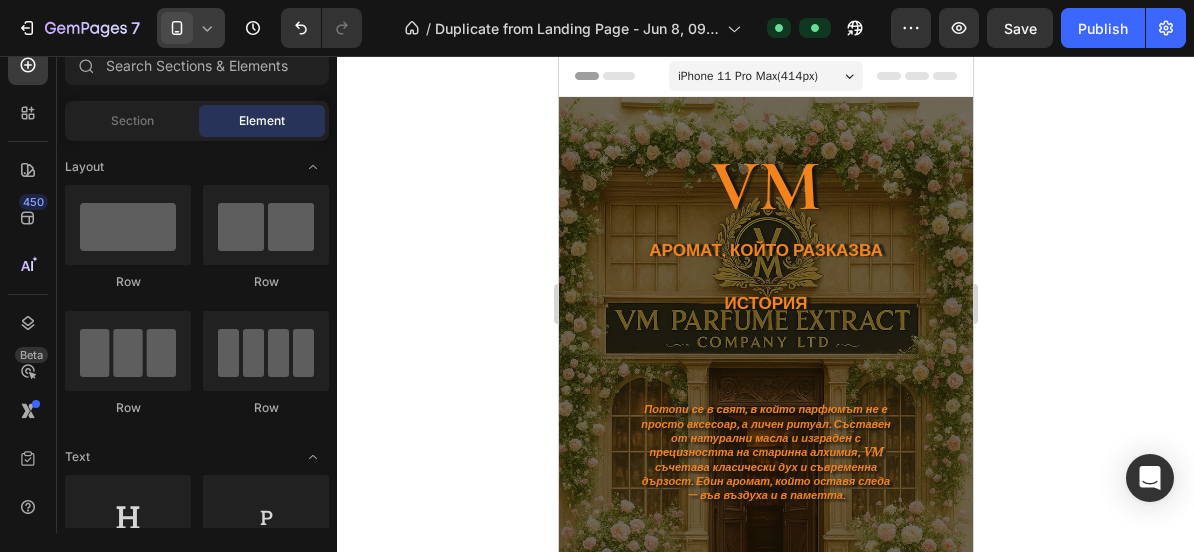 click 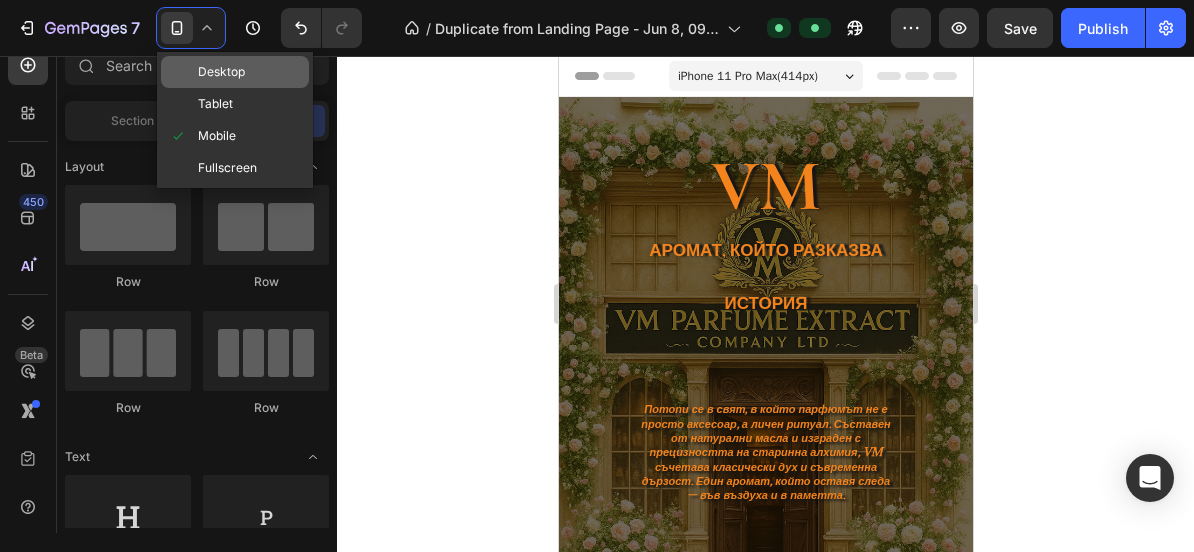 click on "Desktop" at bounding box center [221, 72] 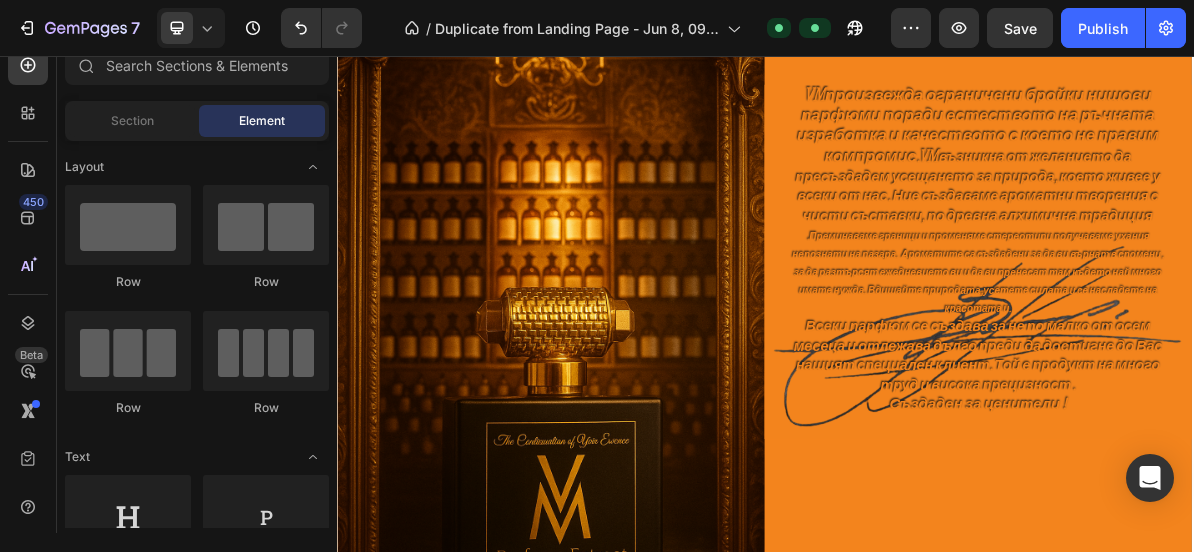 scroll, scrollTop: 2016, scrollLeft: 0, axis: vertical 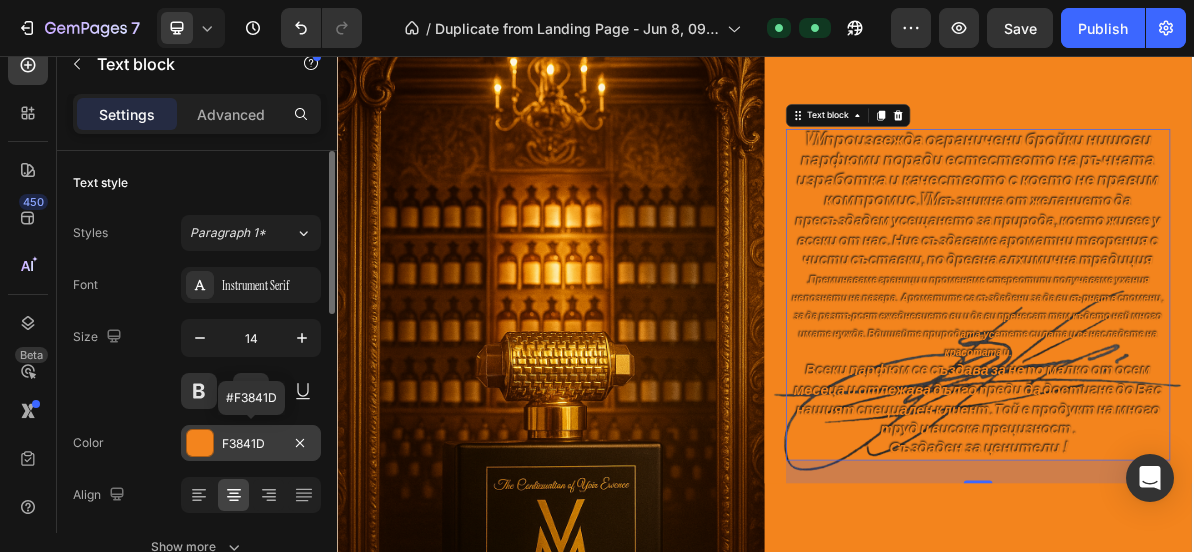 click on "F3841D" at bounding box center (251, 444) 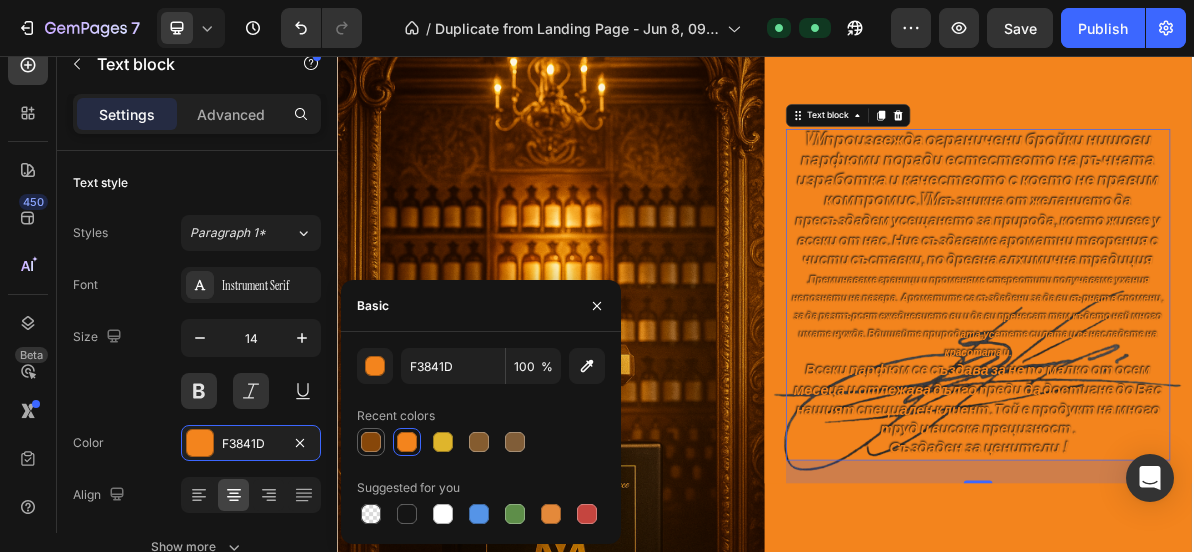 click at bounding box center (371, 442) 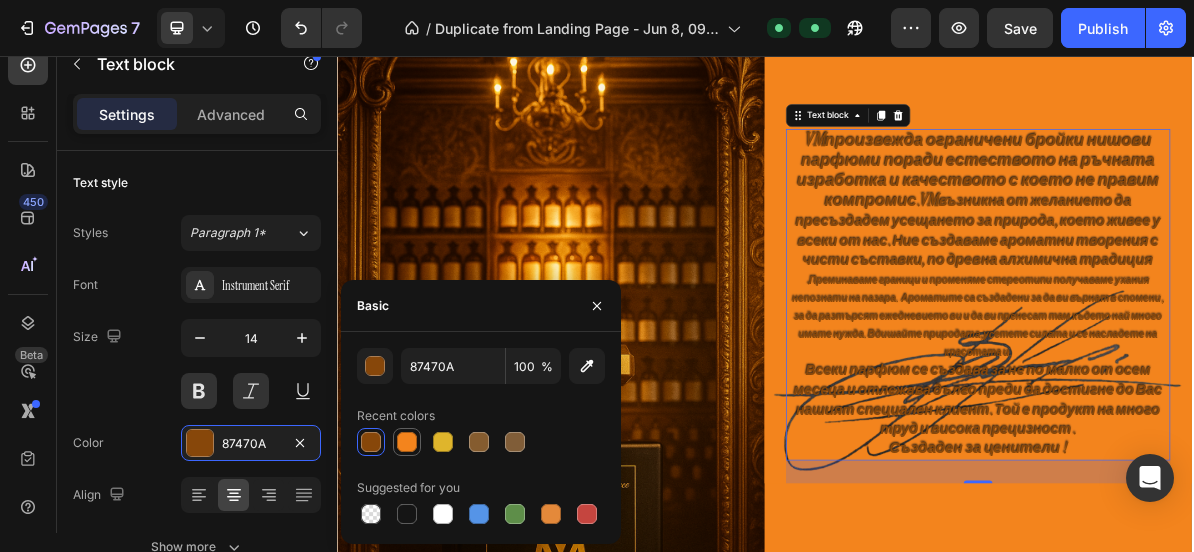 click at bounding box center (407, 442) 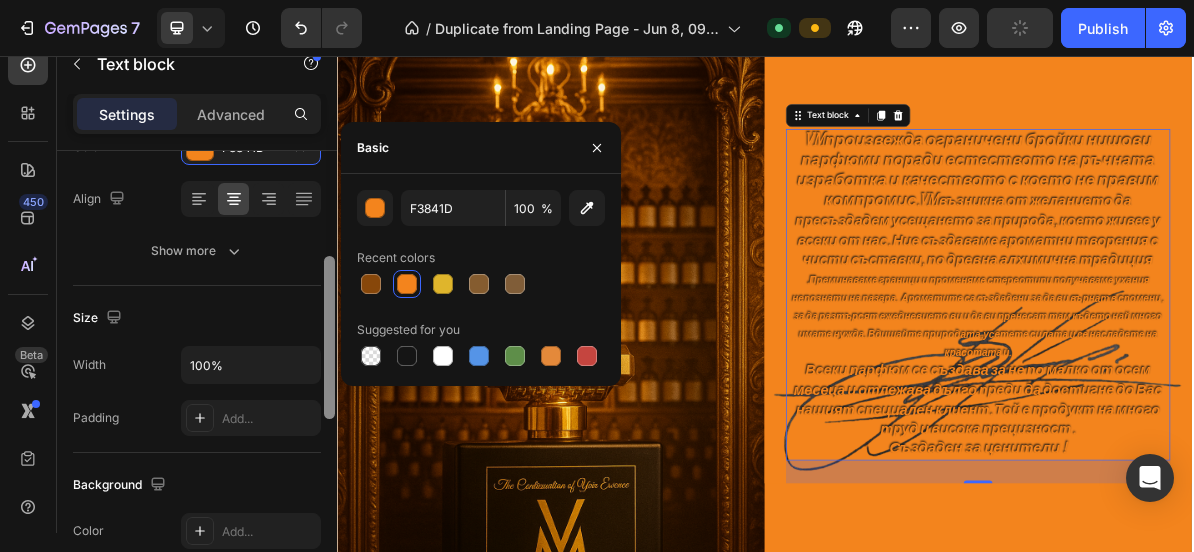 scroll, scrollTop: 309, scrollLeft: 0, axis: vertical 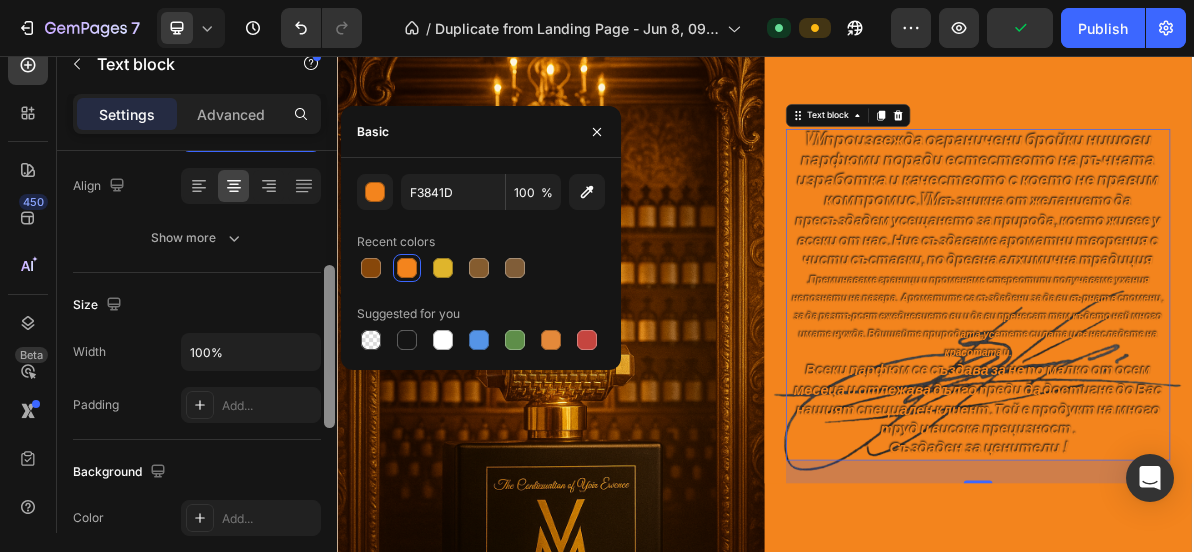 drag, startPoint x: 328, startPoint y: 306, endPoint x: 332, endPoint y: 421, distance: 115.06954 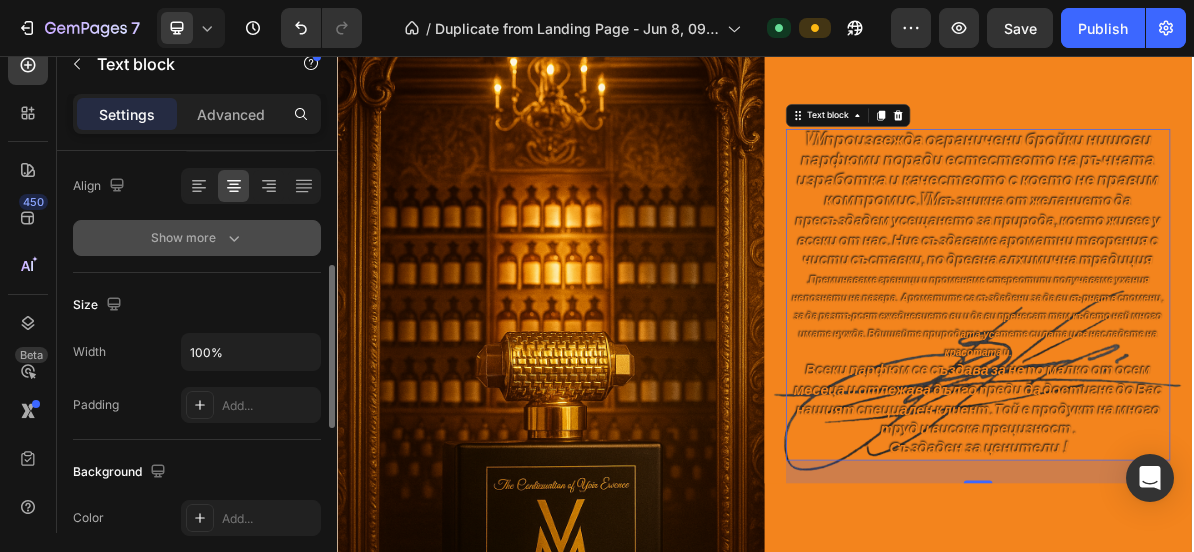 click 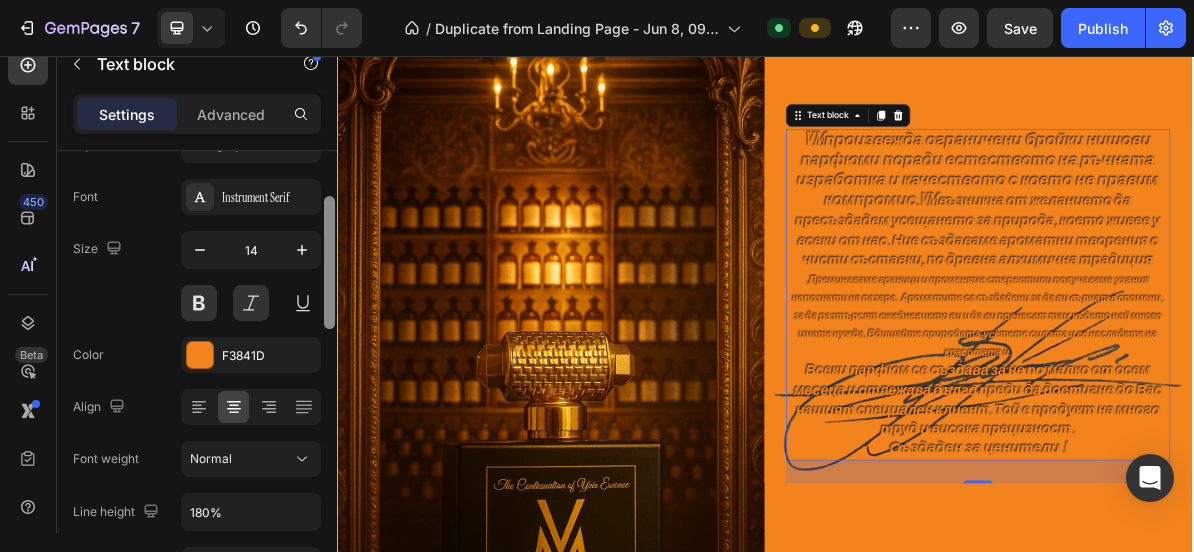 scroll, scrollTop: 104, scrollLeft: 0, axis: vertical 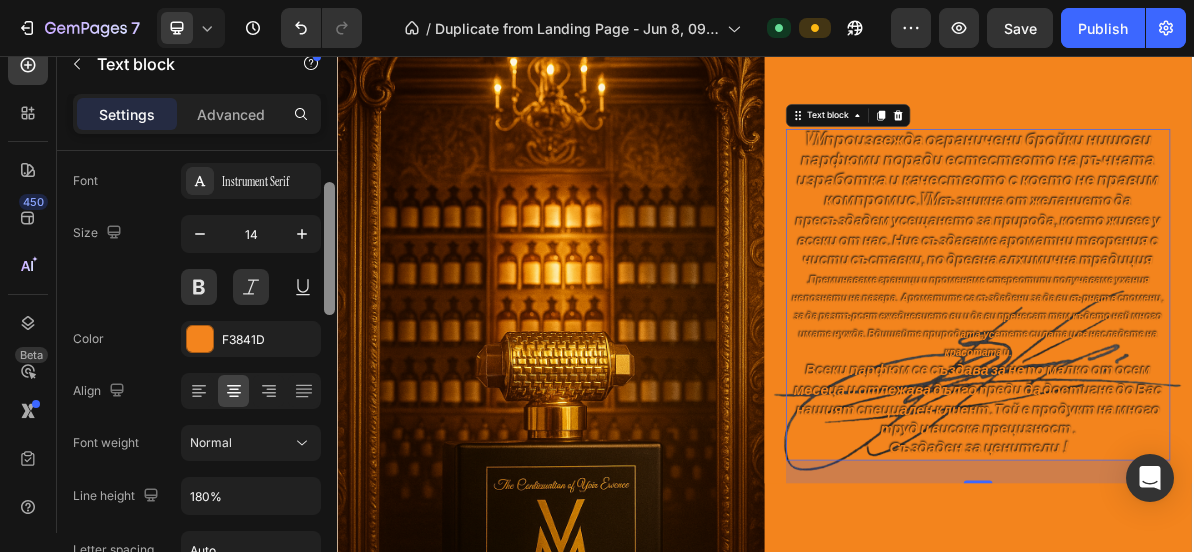 drag, startPoint x: 328, startPoint y: 373, endPoint x: 331, endPoint y: 297, distance: 76.05919 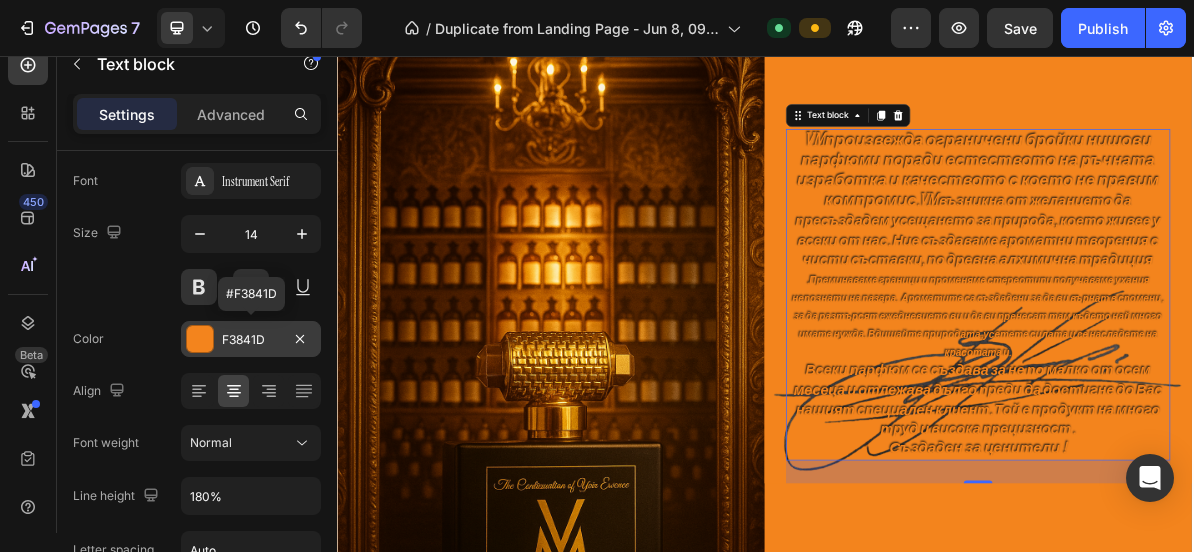 click on "F3841D" at bounding box center [251, 340] 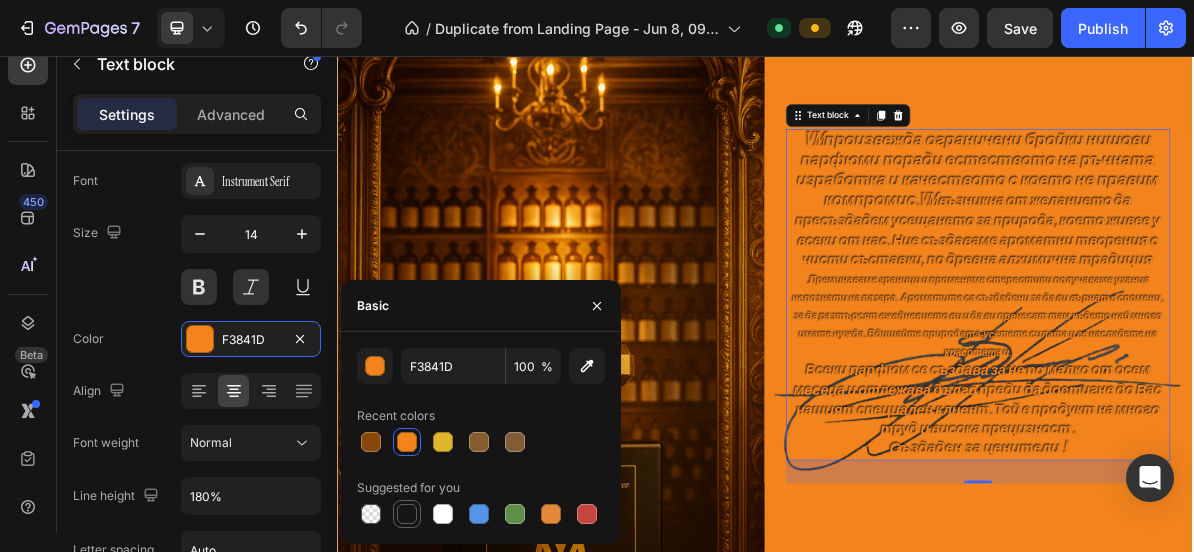click at bounding box center (407, 514) 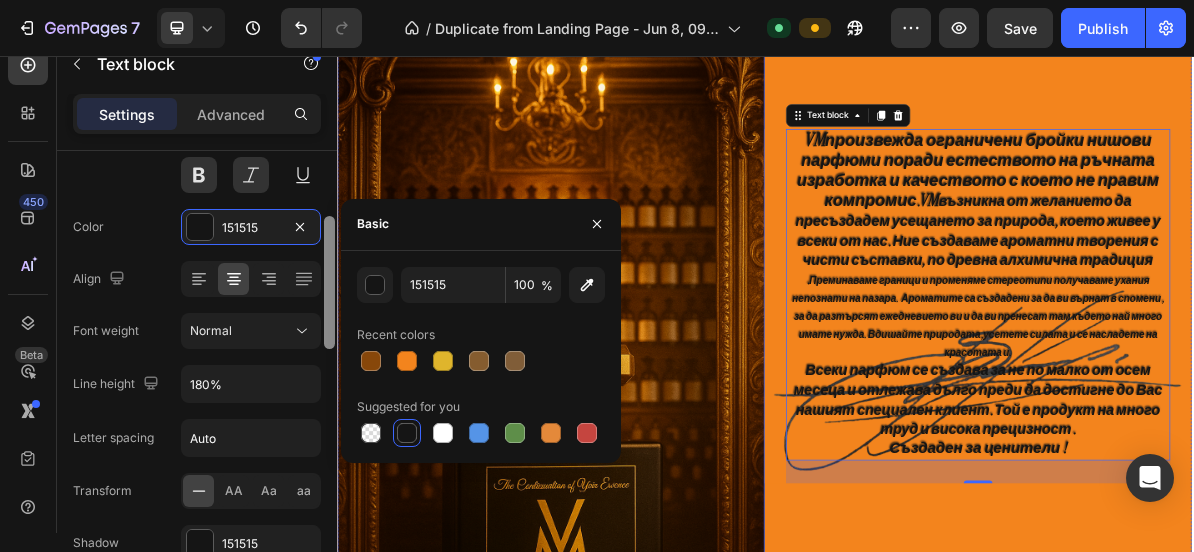 scroll, scrollTop: 358, scrollLeft: 0, axis: vertical 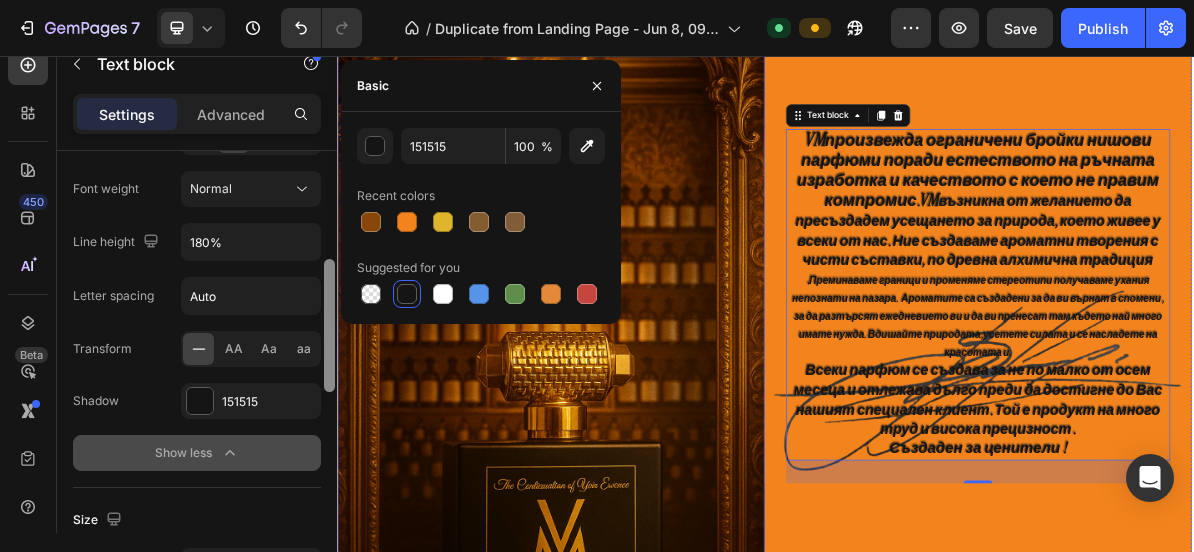 drag, startPoint x: 669, startPoint y: 356, endPoint x: 342, endPoint y: 527, distance: 369.0122 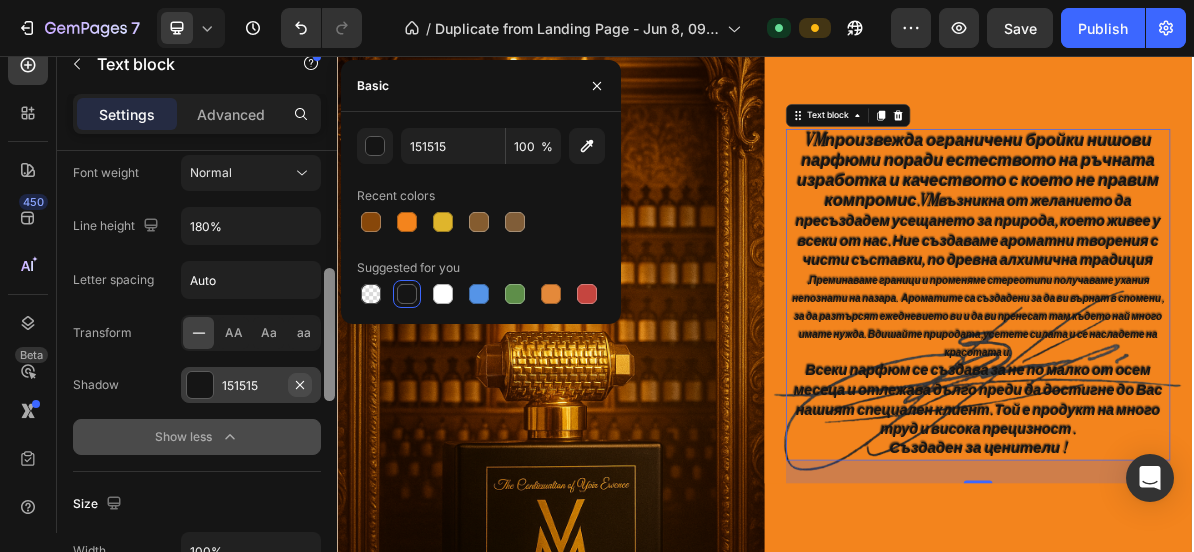 scroll, scrollTop: 377, scrollLeft: 0, axis: vertical 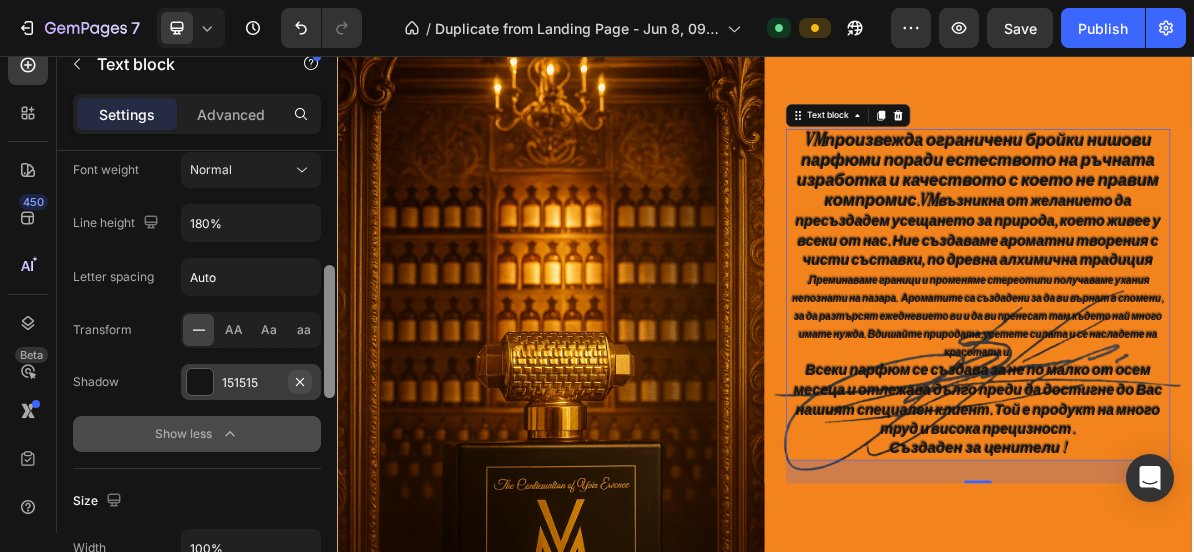 click 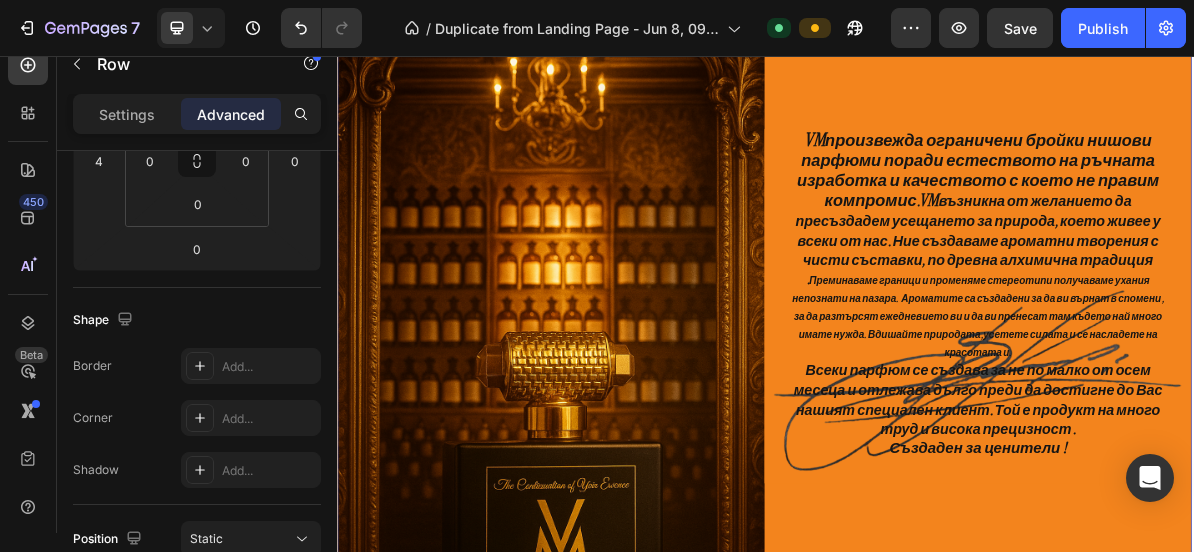 scroll, scrollTop: 0, scrollLeft: 0, axis: both 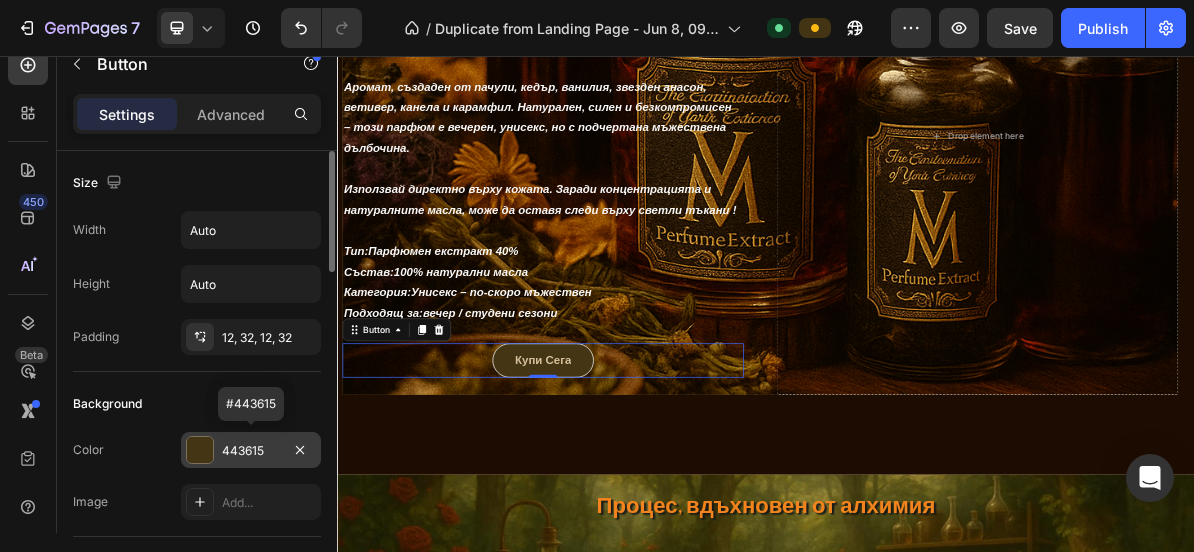 click on "443615" at bounding box center [251, 451] 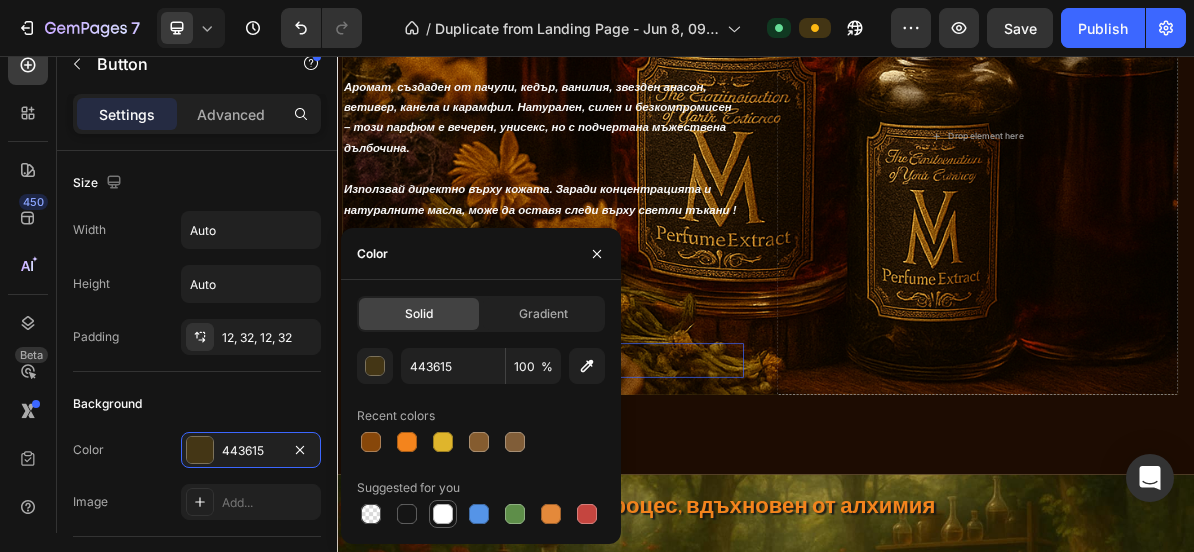 click at bounding box center (443, 514) 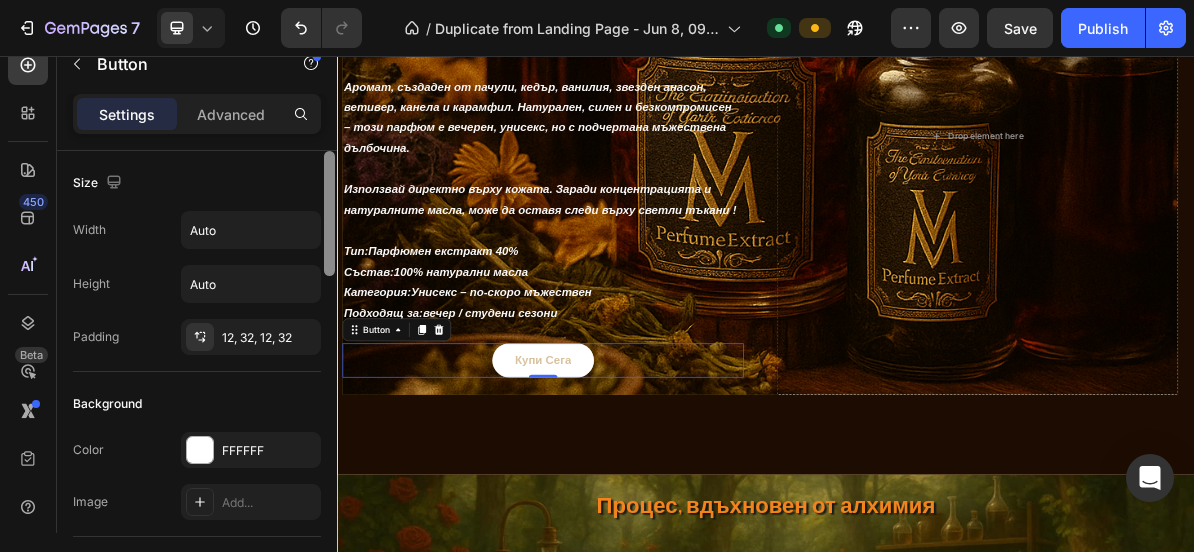 scroll, scrollTop: 439, scrollLeft: 0, axis: vertical 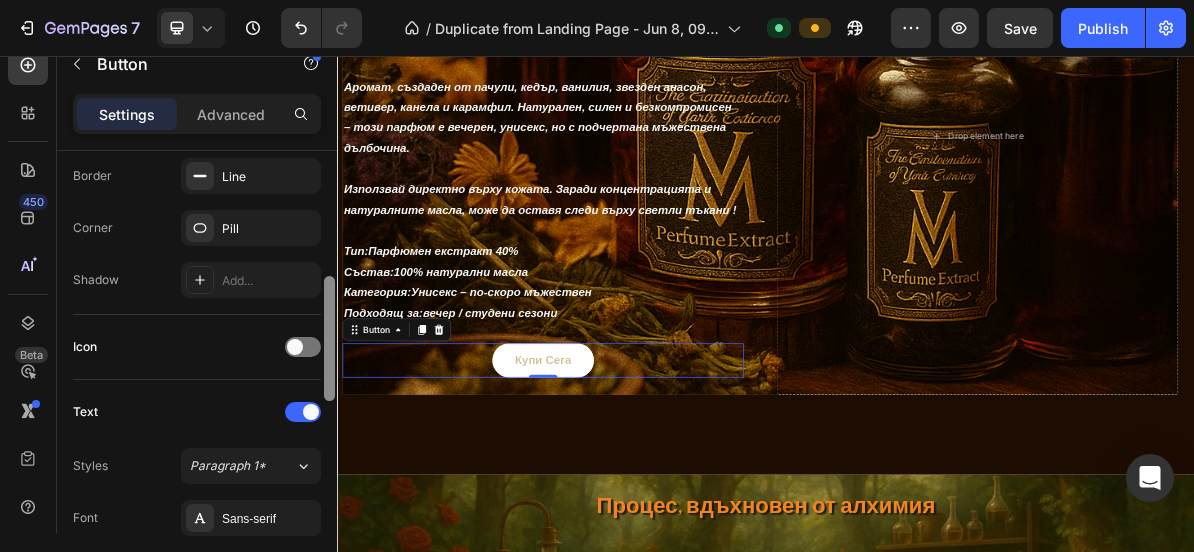 click at bounding box center [329, 370] 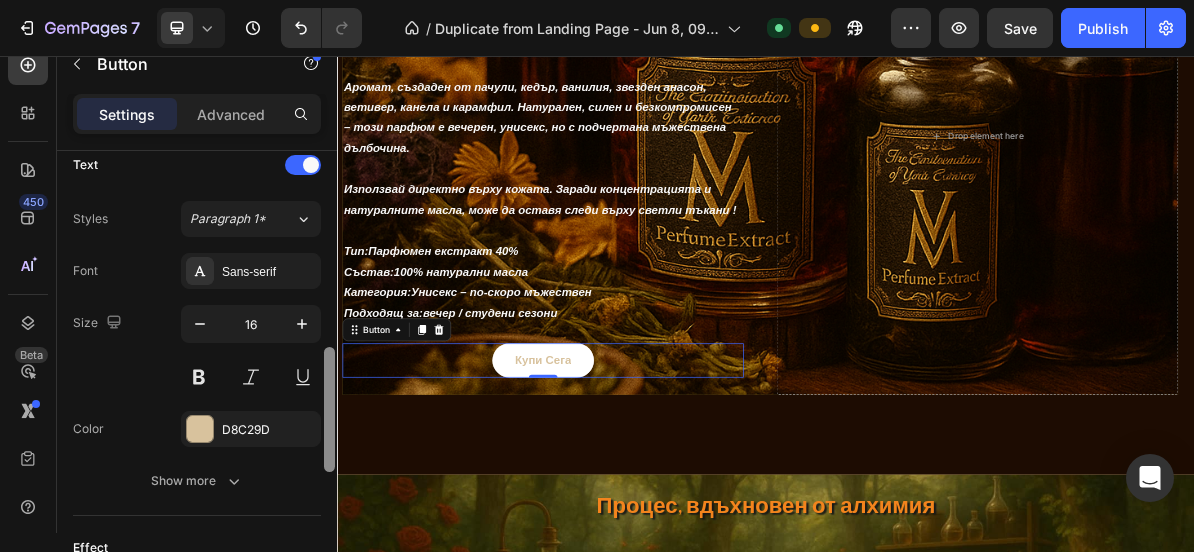 scroll, scrollTop: 697, scrollLeft: 0, axis: vertical 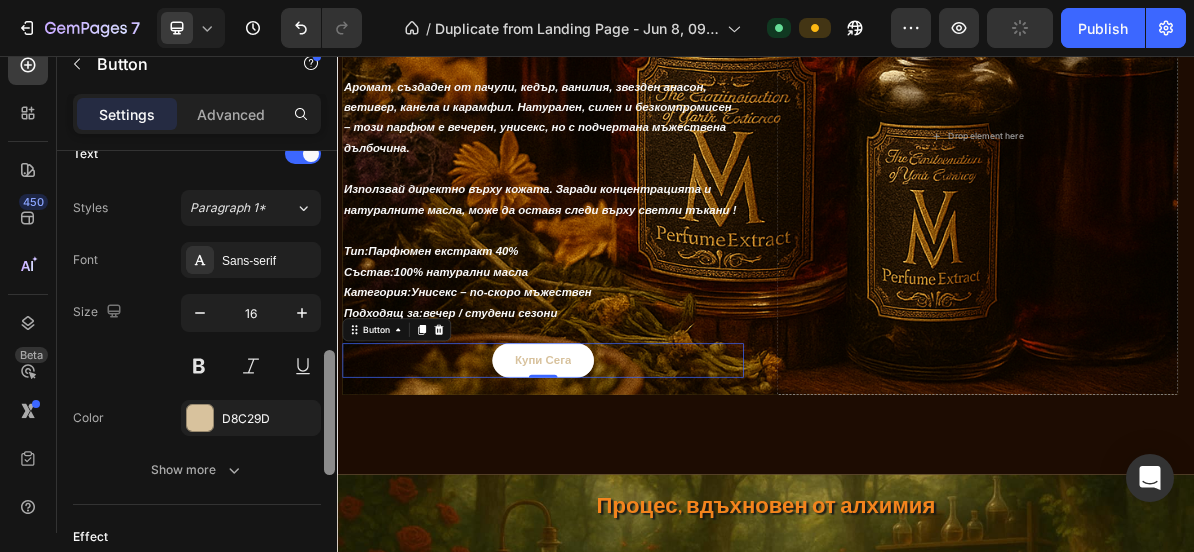 drag, startPoint x: 332, startPoint y: 347, endPoint x: 330, endPoint y: 421, distance: 74.02702 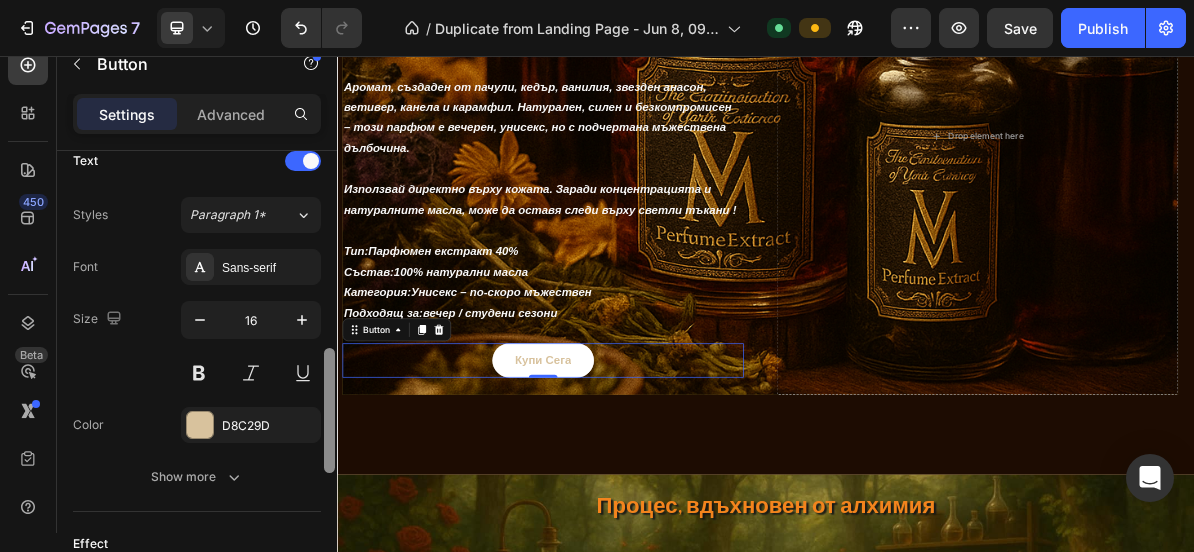 scroll, scrollTop: 686, scrollLeft: 0, axis: vertical 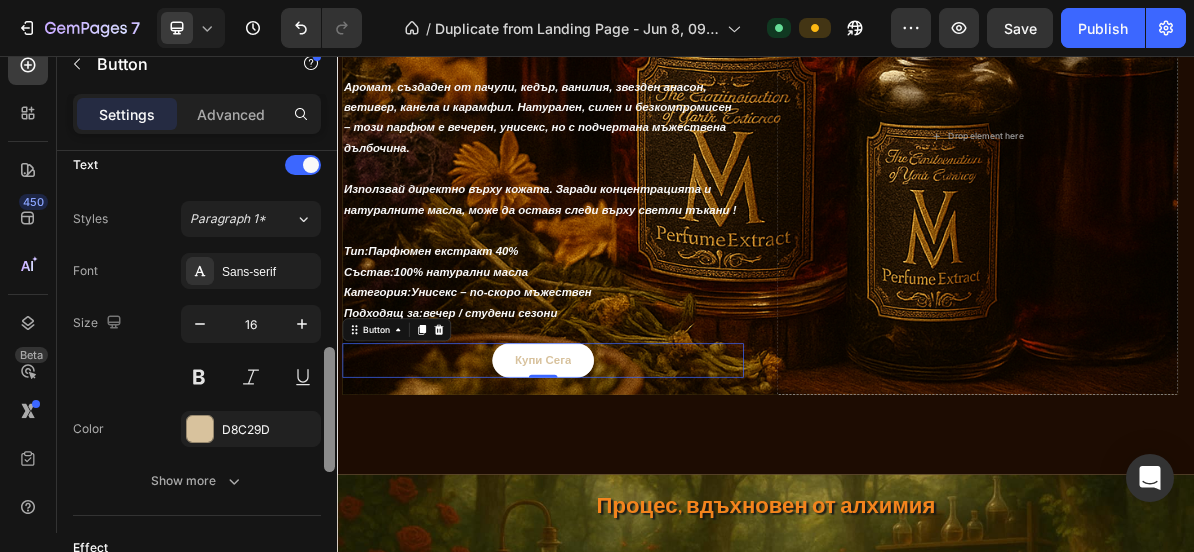 click at bounding box center (329, 370) 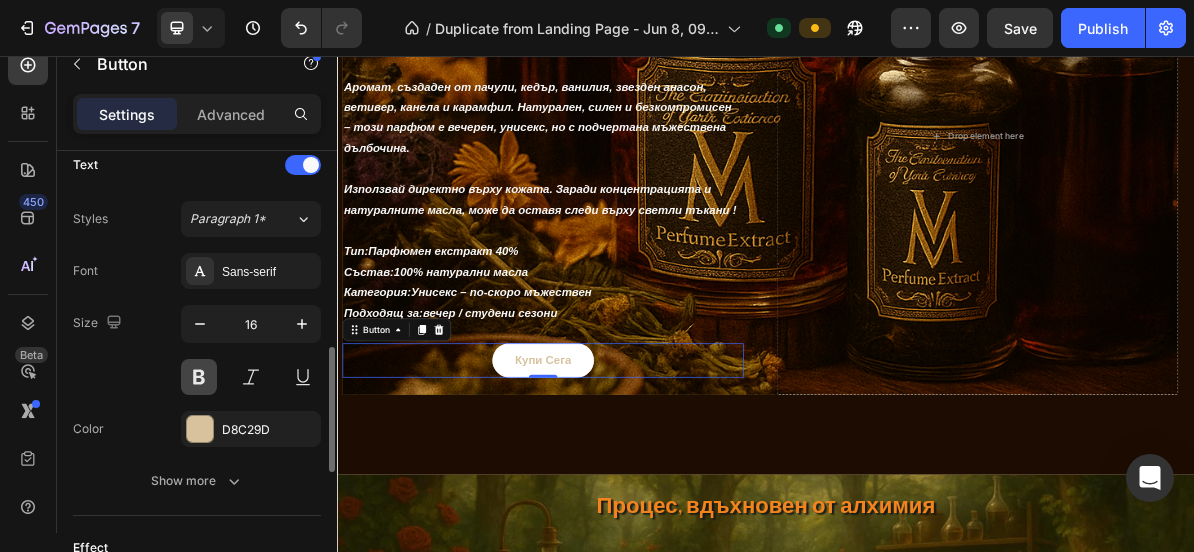 click at bounding box center [199, 377] 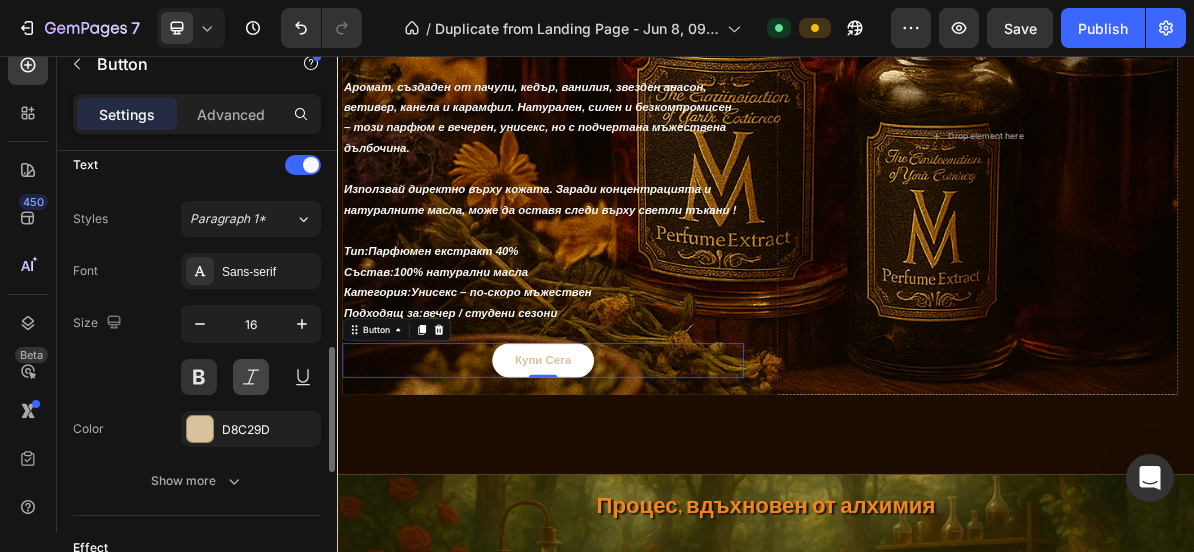 click at bounding box center (251, 377) 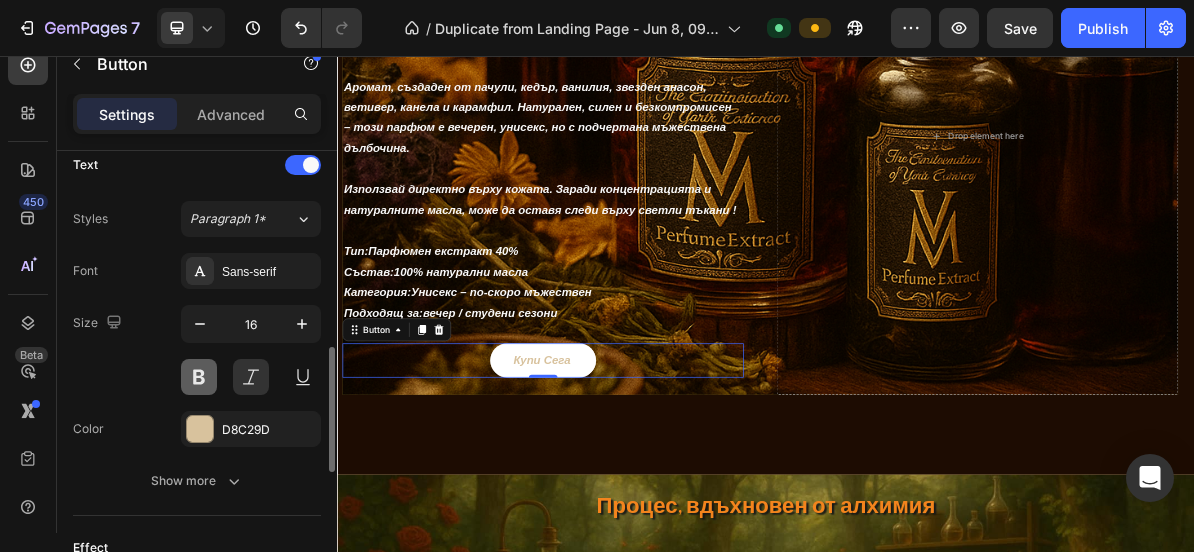 click at bounding box center [199, 377] 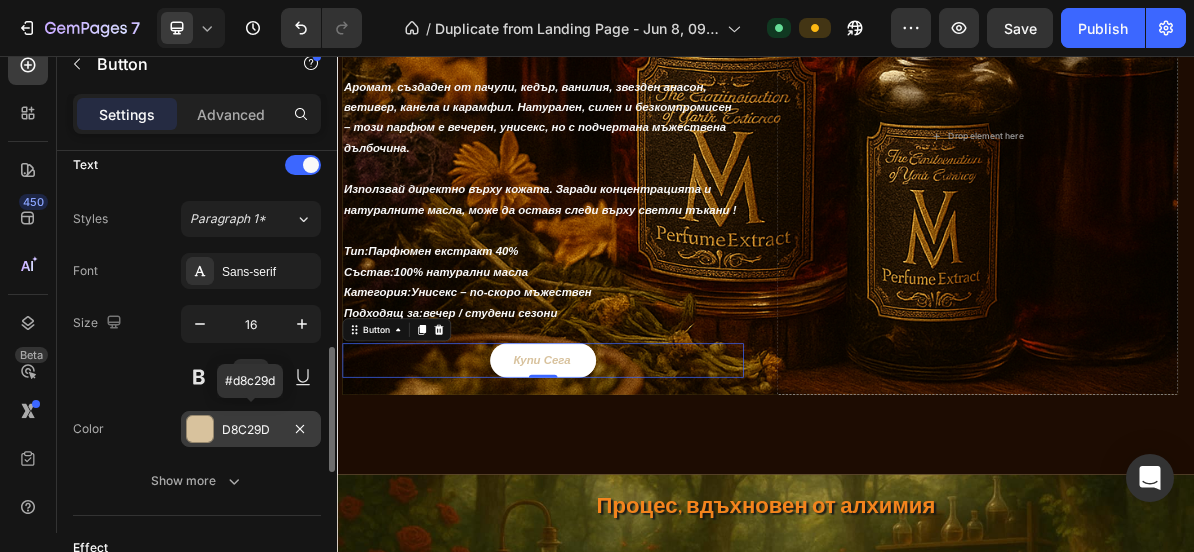 click on "D8C29D" at bounding box center (251, 430) 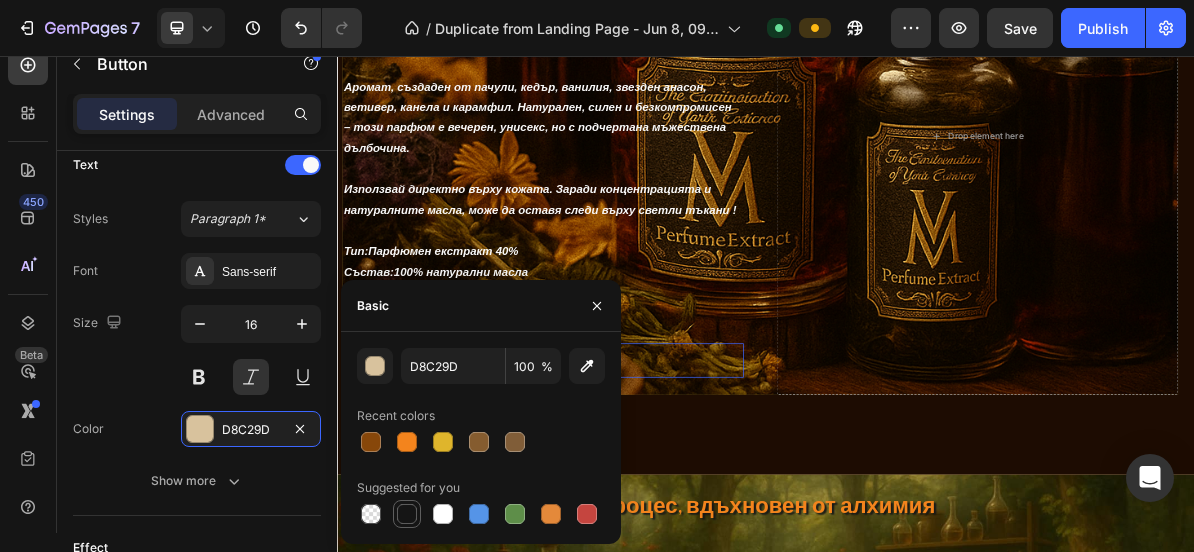 click at bounding box center (407, 514) 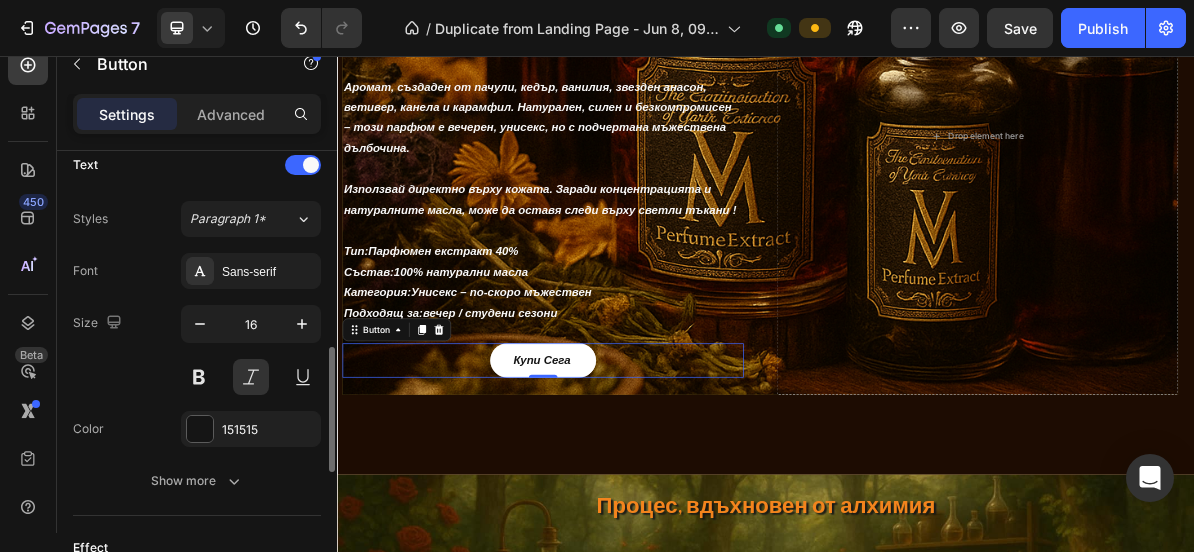 click on "Size 16" at bounding box center (197, 350) 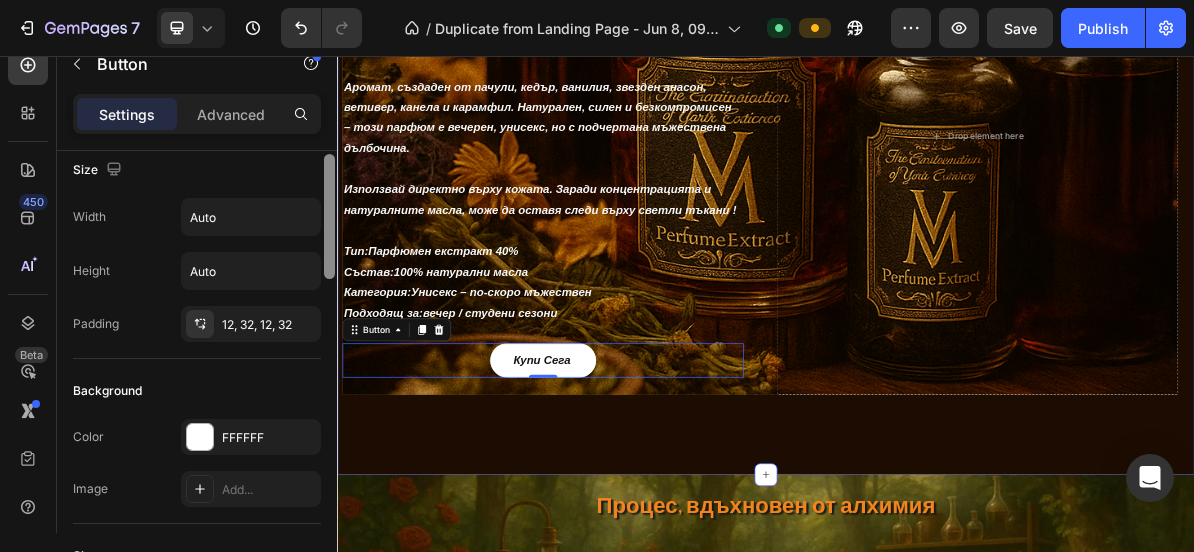 scroll, scrollTop: 250, scrollLeft: 0, axis: vertical 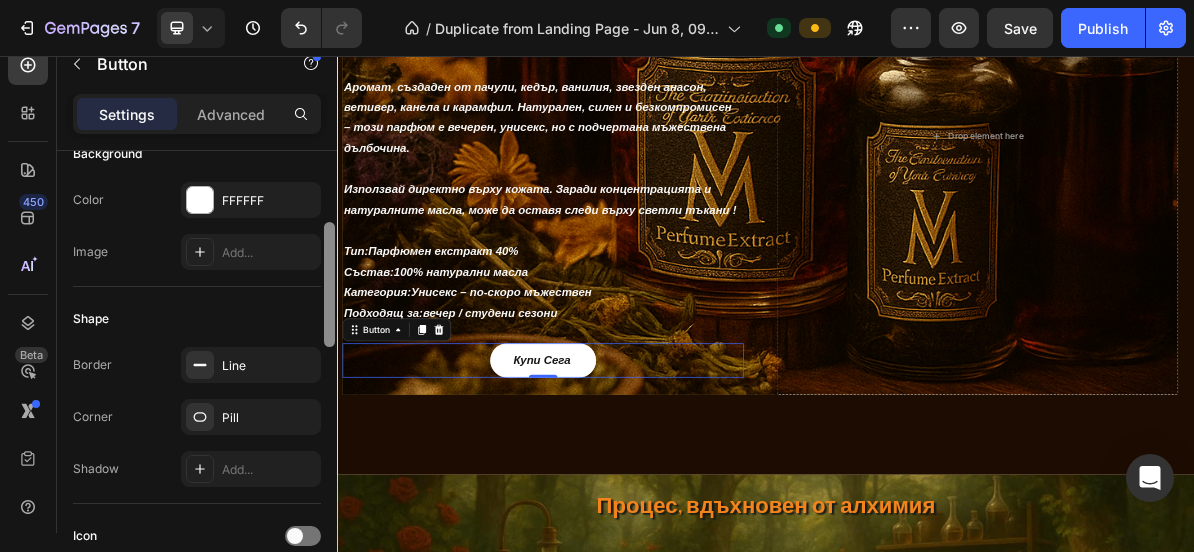 drag, startPoint x: 330, startPoint y: 416, endPoint x: 332, endPoint y: 291, distance: 125.016 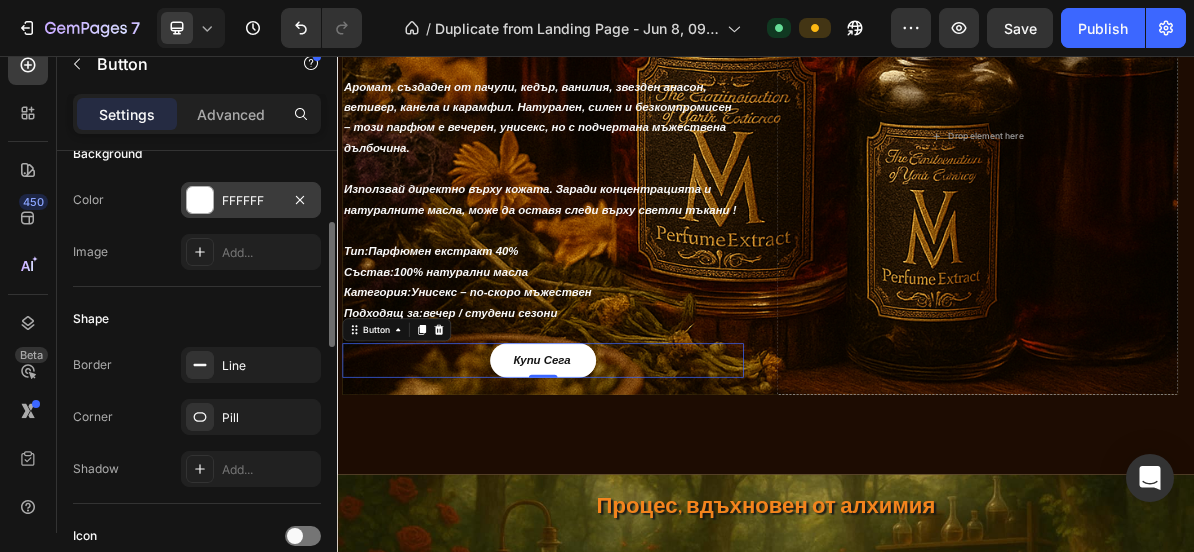 click on "FFFFFF" at bounding box center [251, 201] 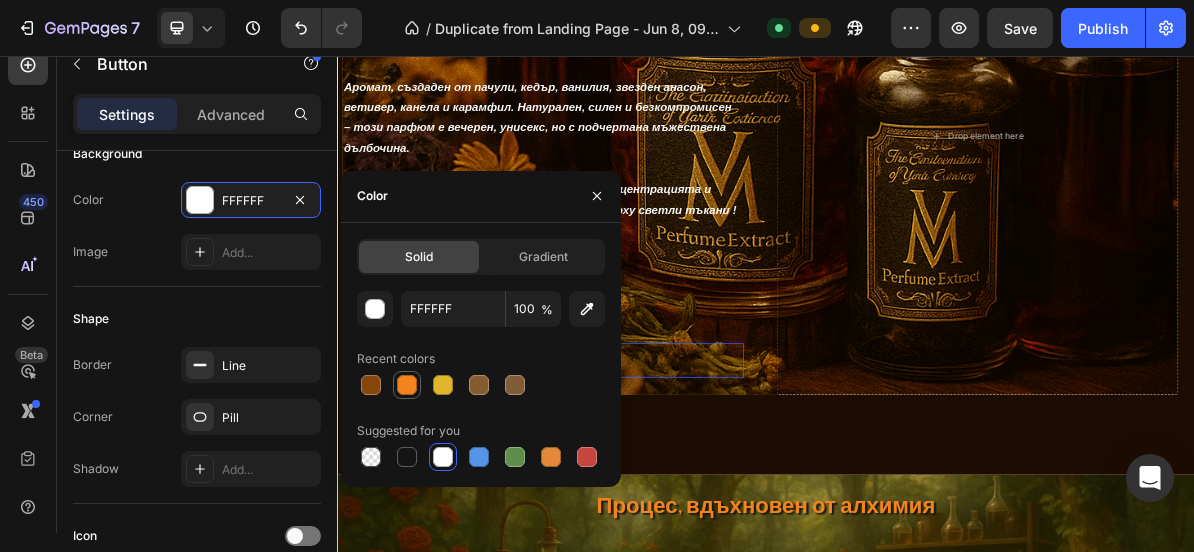 click at bounding box center [407, 385] 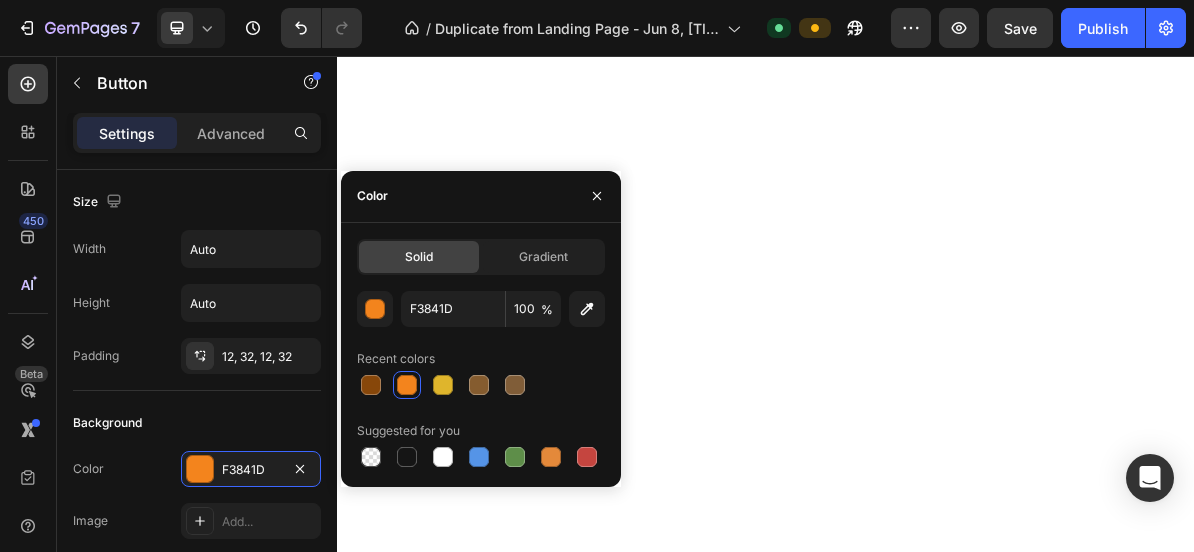 scroll, scrollTop: 0, scrollLeft: 0, axis: both 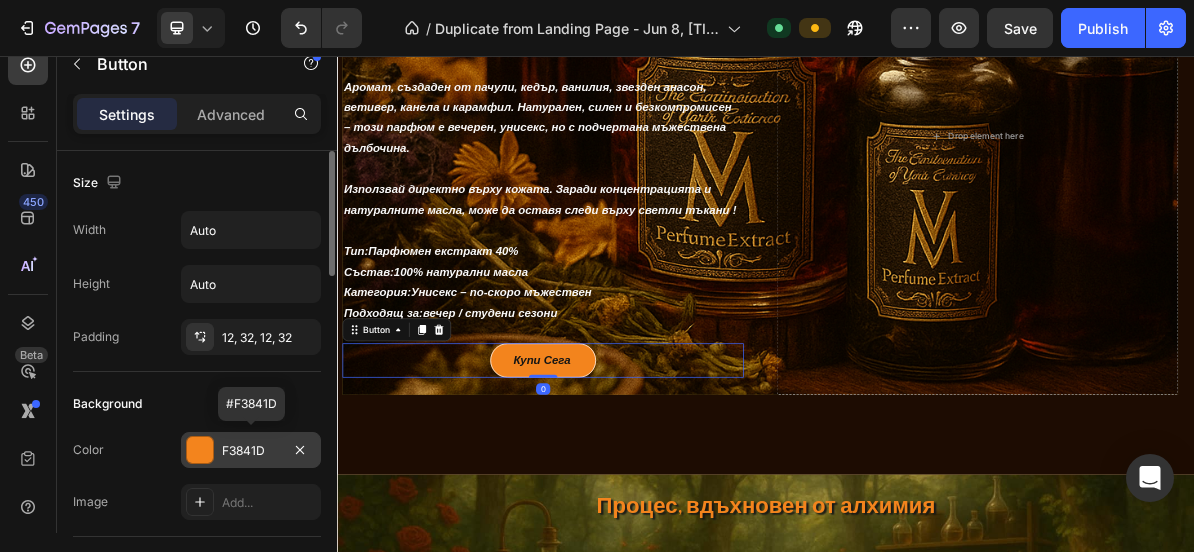 click on "F3841D" at bounding box center (251, 451) 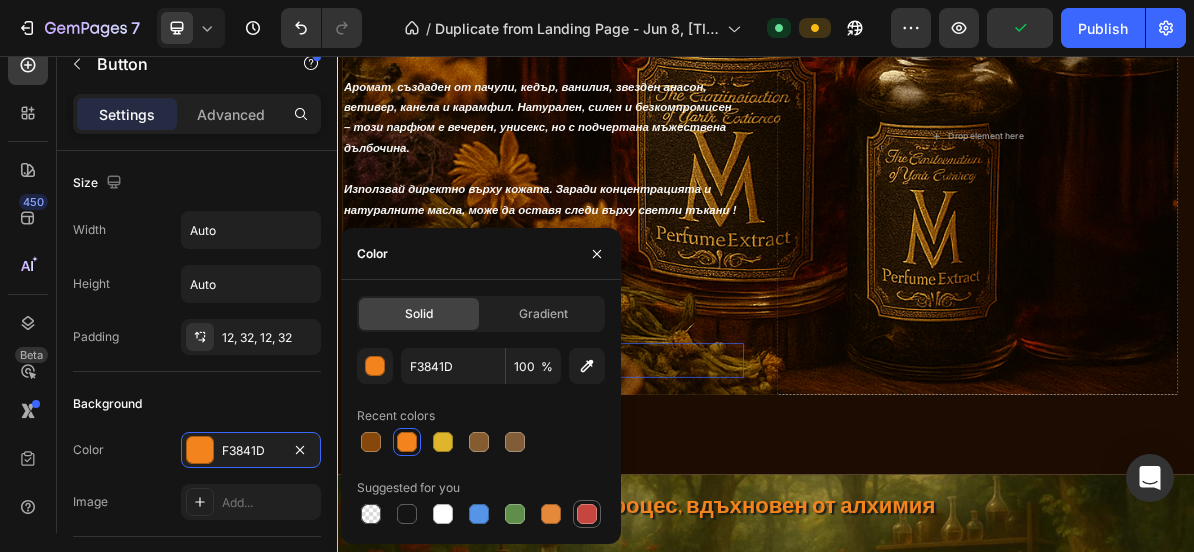 click at bounding box center [587, 514] 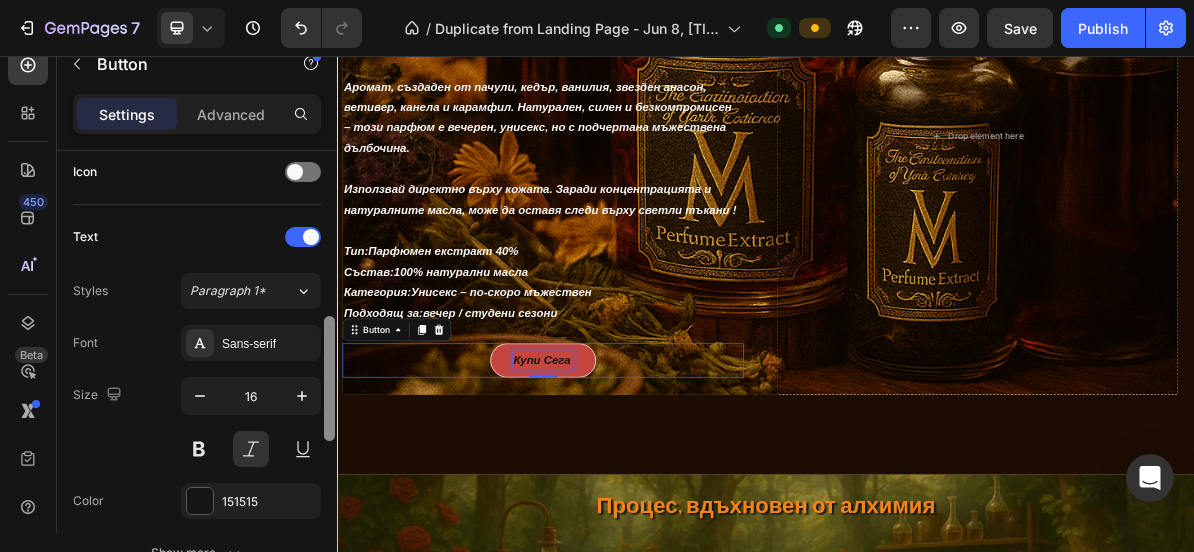 scroll, scrollTop: 592, scrollLeft: 0, axis: vertical 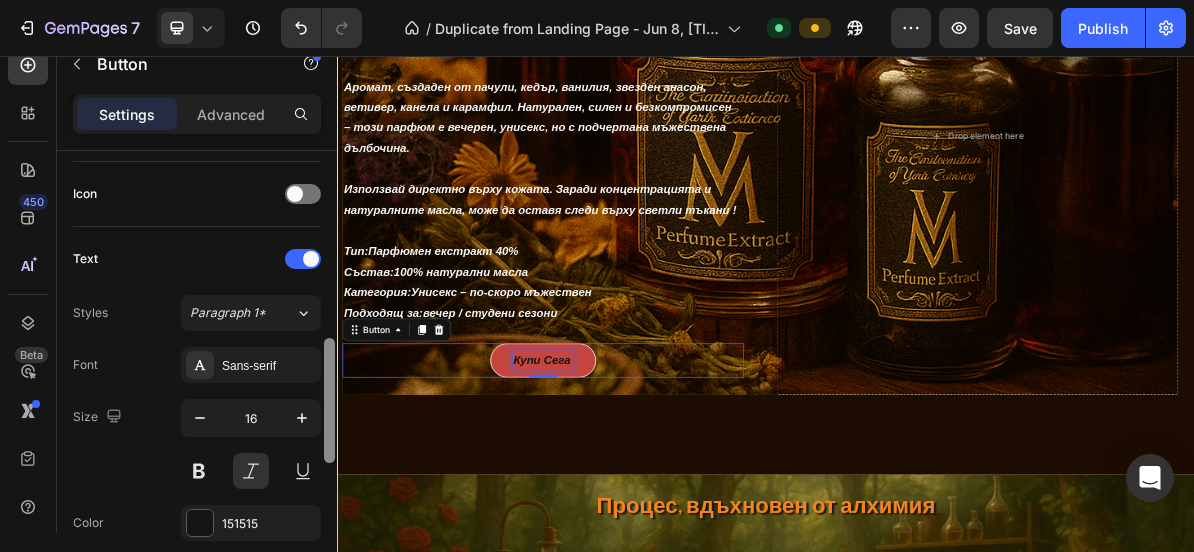 drag, startPoint x: 328, startPoint y: 263, endPoint x: 320, endPoint y: 433, distance: 170.18813 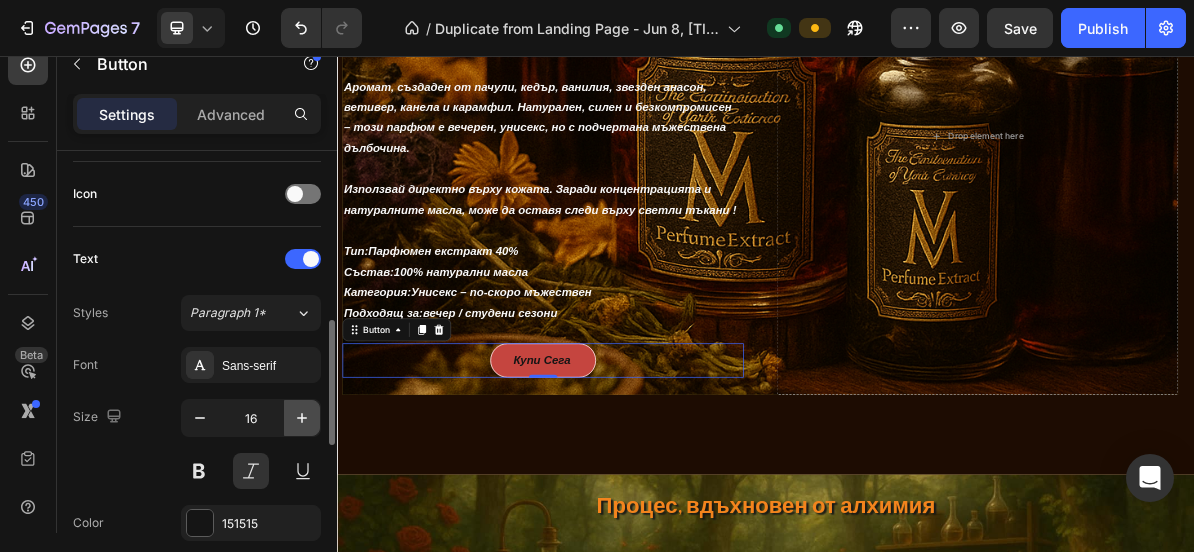 click 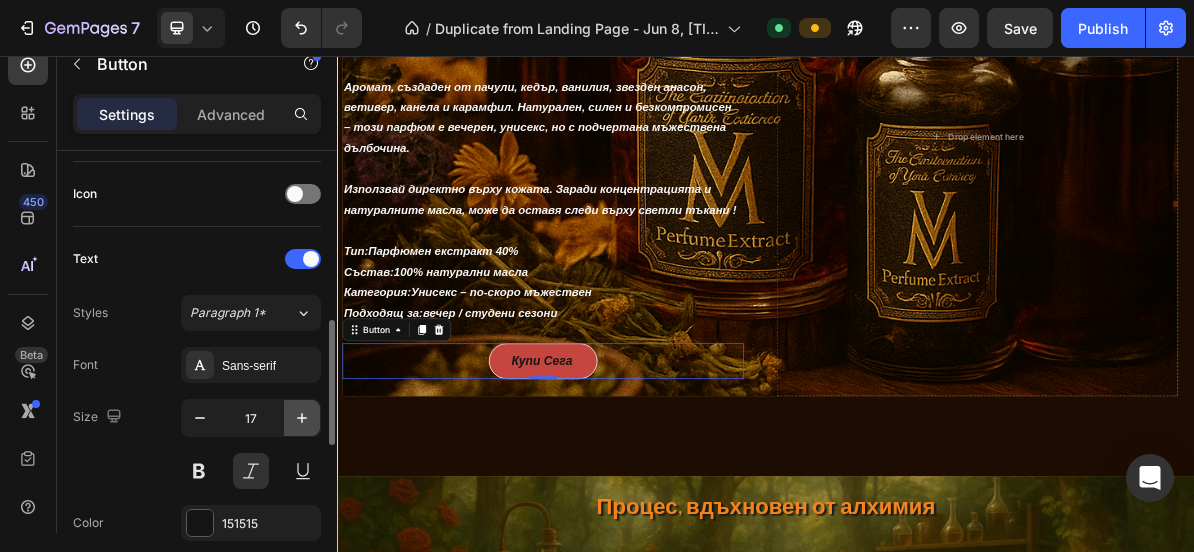 click 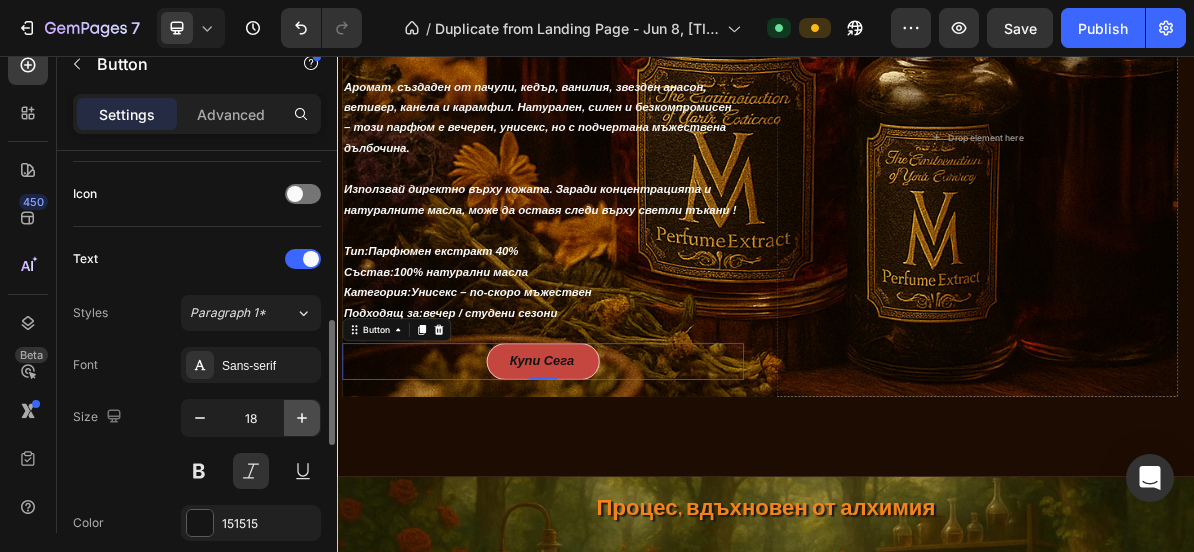 click 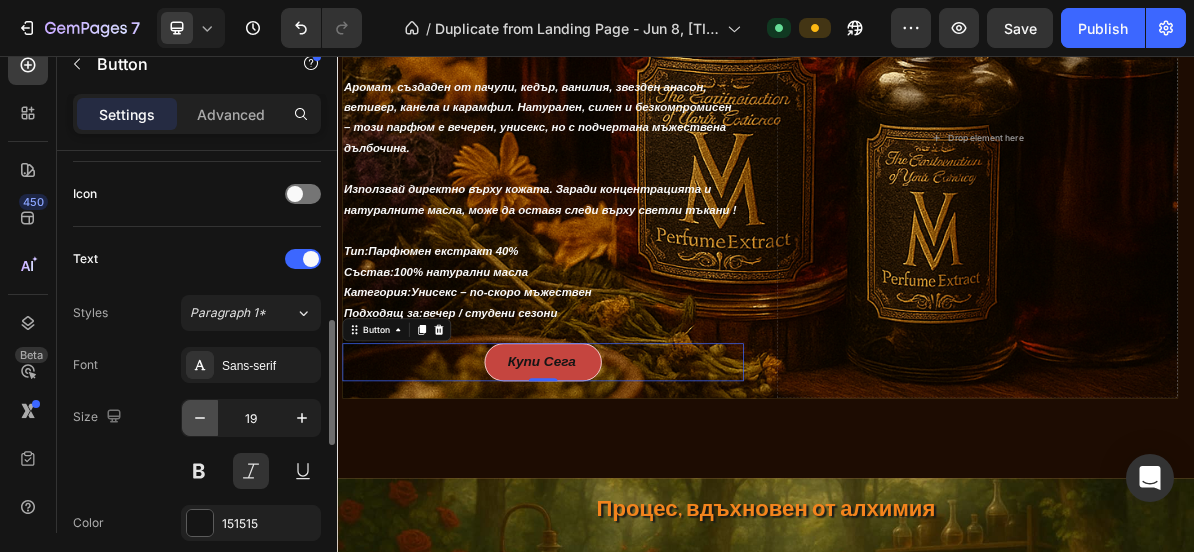 click at bounding box center (200, 418) 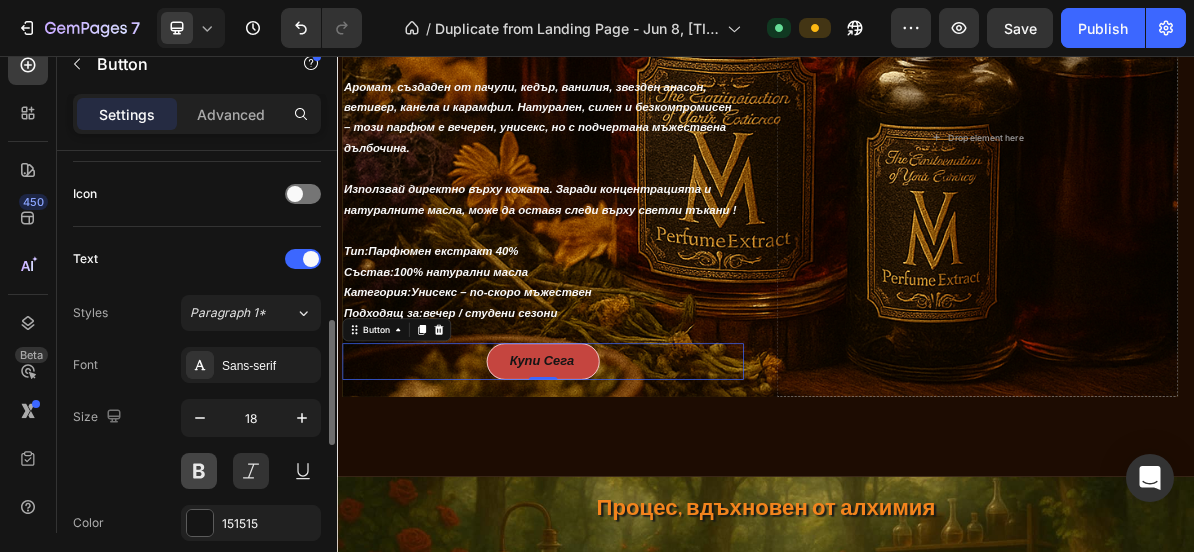 click at bounding box center (199, 471) 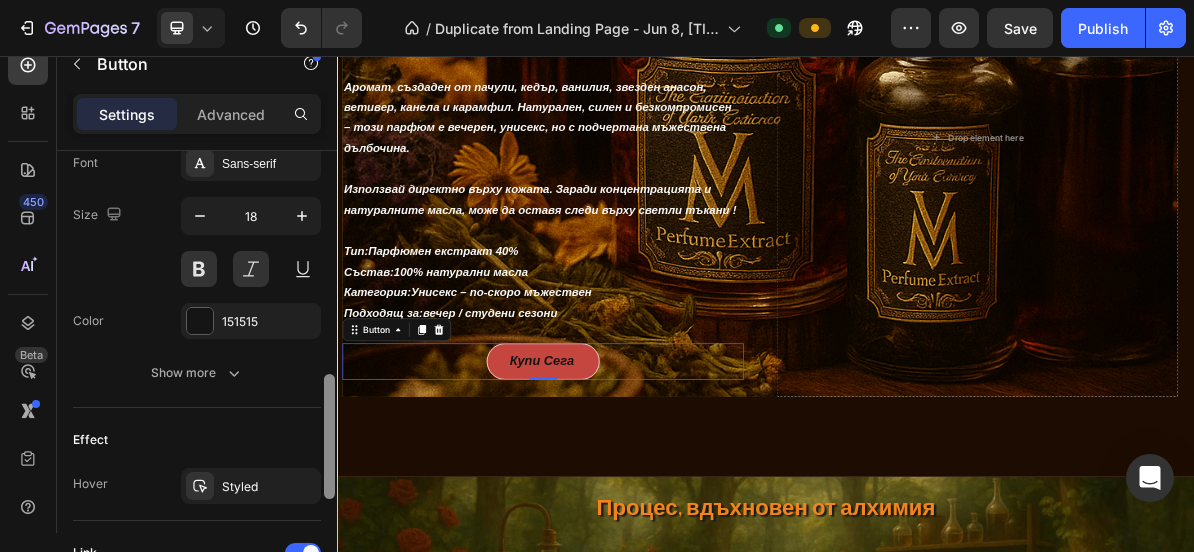 scroll, scrollTop: 784, scrollLeft: 0, axis: vertical 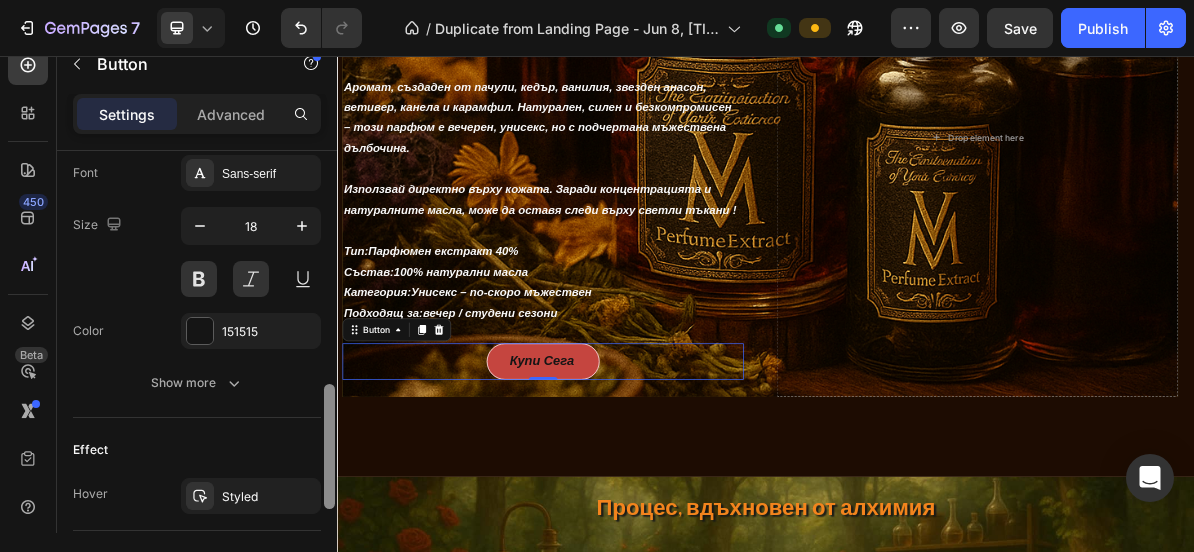 drag, startPoint x: 326, startPoint y: 416, endPoint x: 324, endPoint y: 471, distance: 55.03635 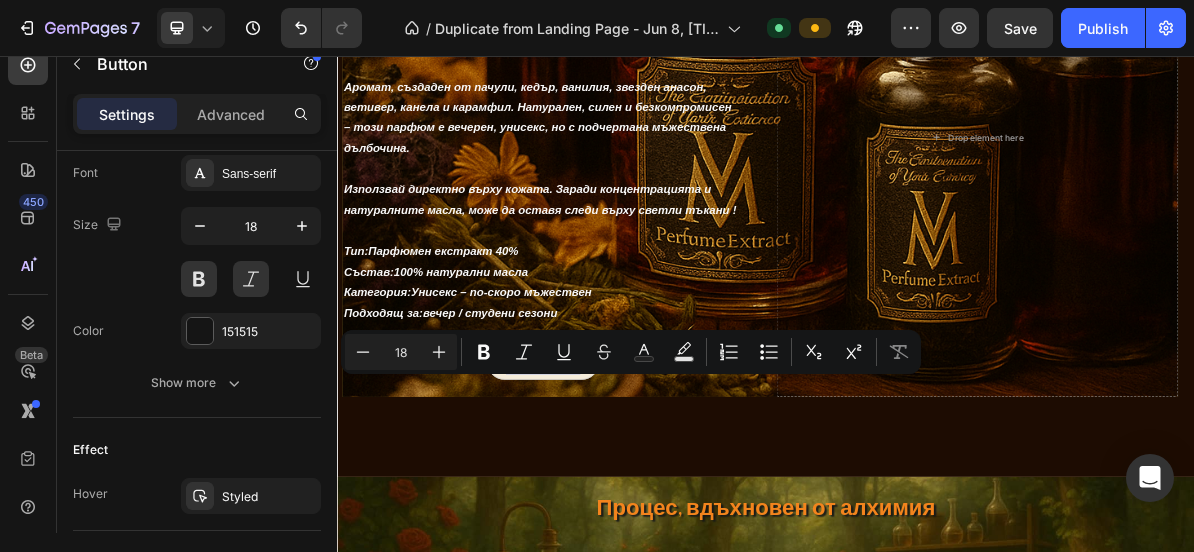 drag, startPoint x: 574, startPoint y: 511, endPoint x: 662, endPoint y: 511, distance: 88 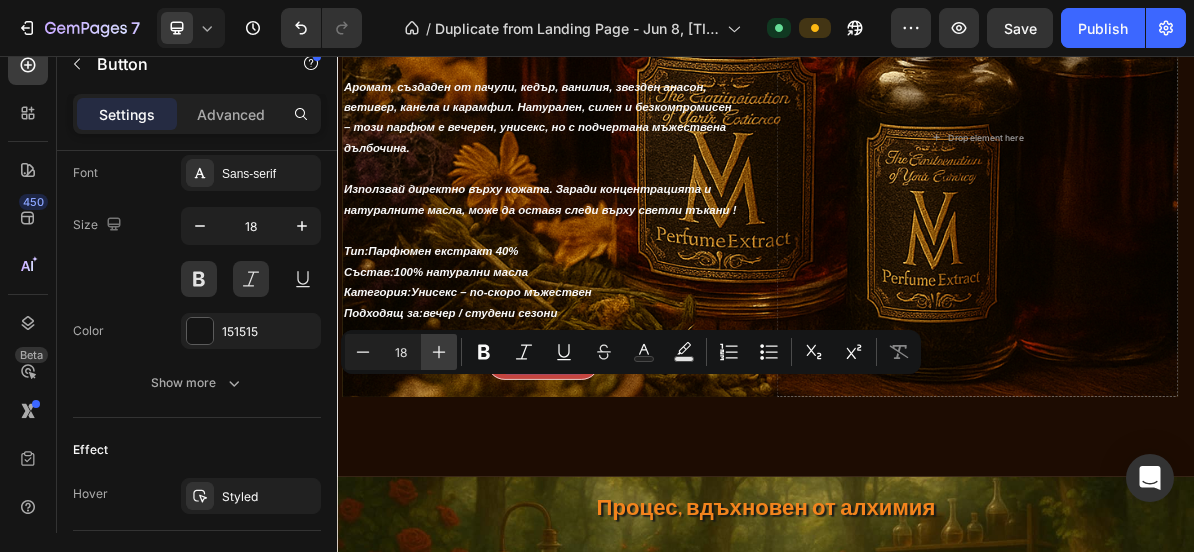 click 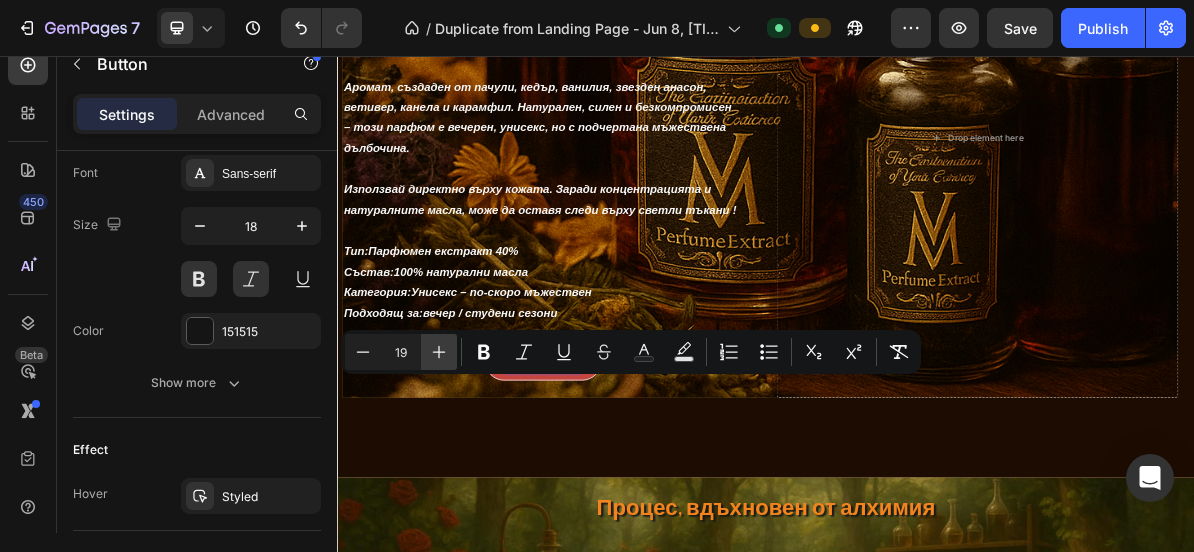 click 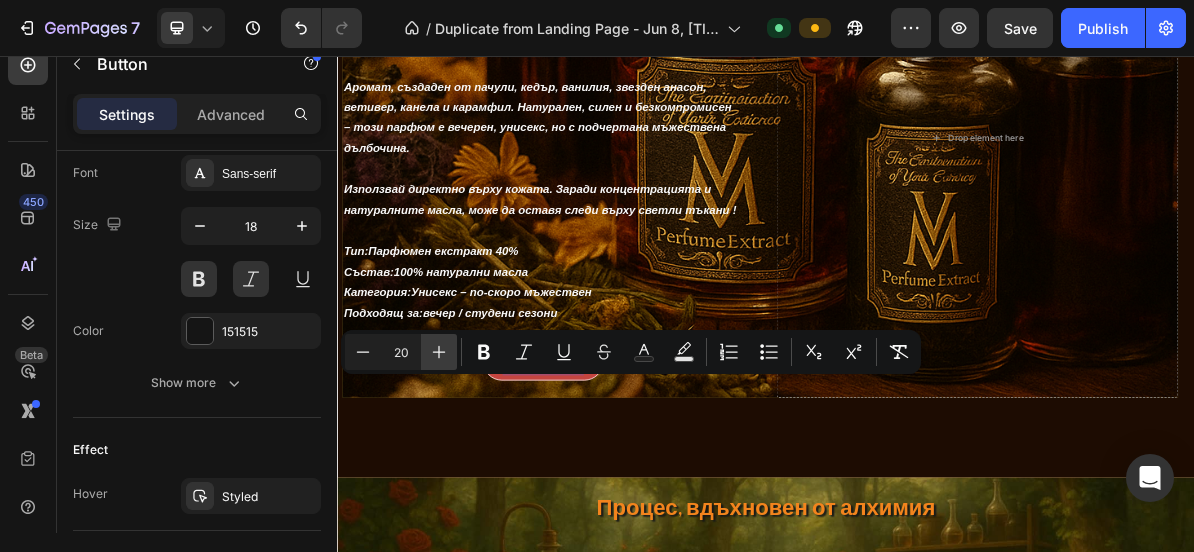 click 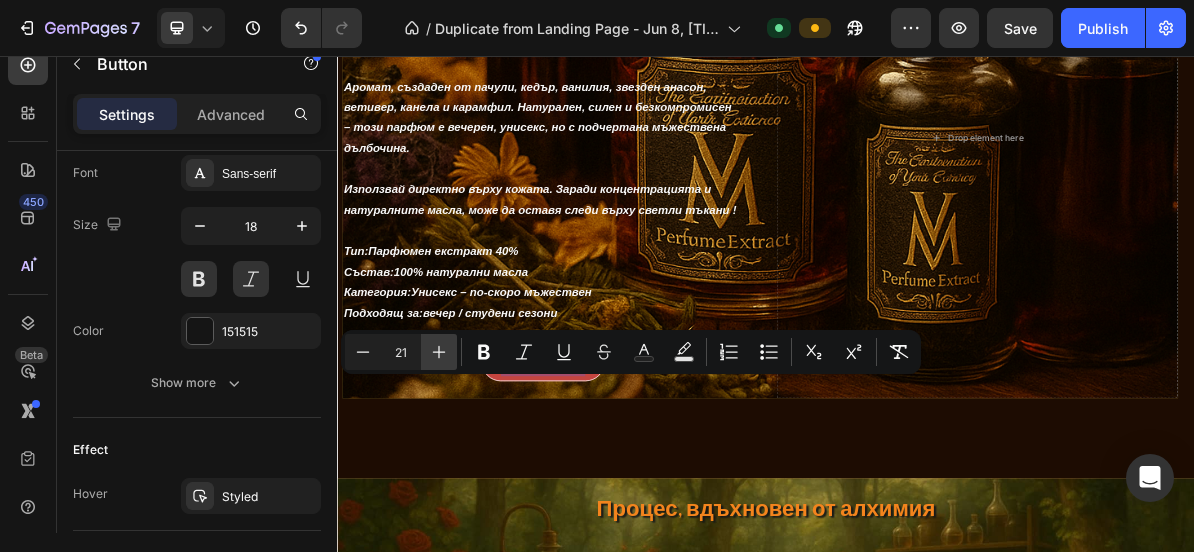 click 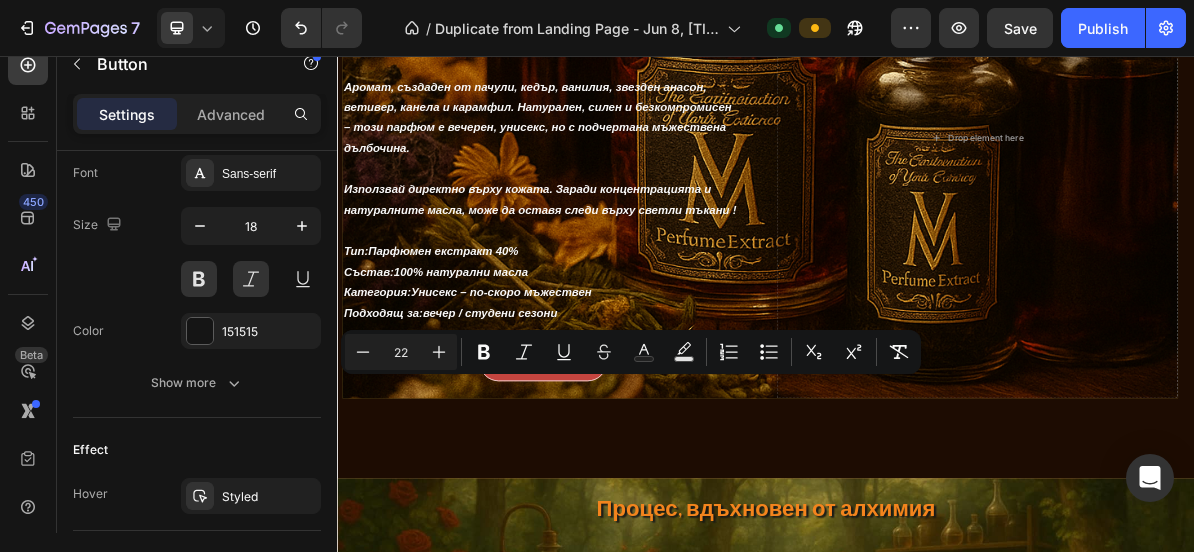 click on "Купи сега Button   0" at bounding box center (625, 484) 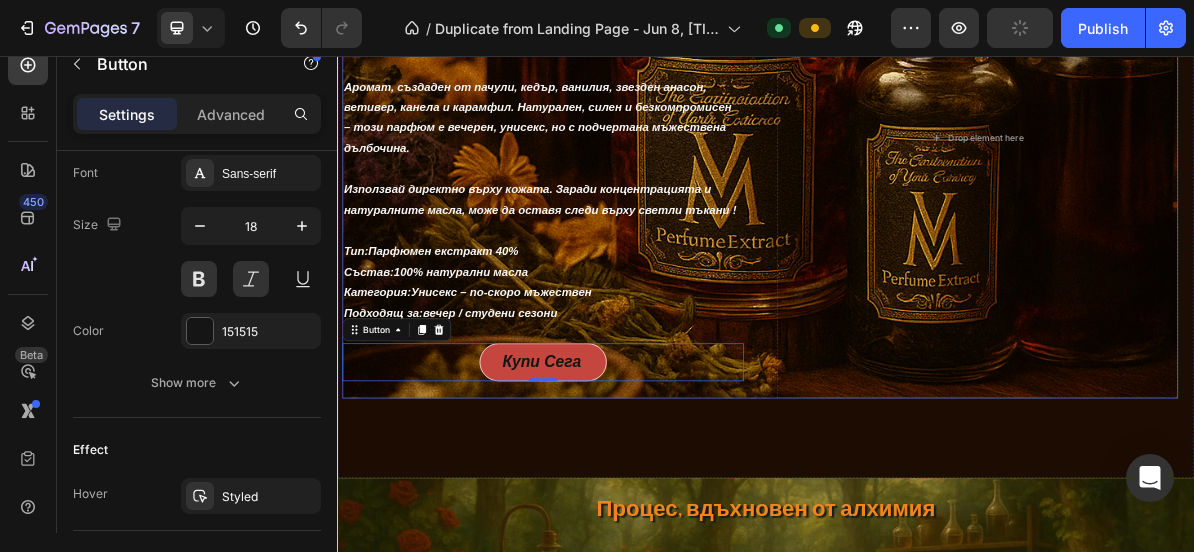 click on "Това не е просто аромат. Това е присъствие. Text Block Създаден изцяло от чисти масла, VM е парфюм екстракт, който говори само на тези, които могат да го чуят. Тежък. Плътен. Истински, Природен Text block Row Описание   Аромат, създаден от пачули, кедър, ванилия, звезден анасон, ветивер, канела и карамфил. Натурален, силен и безкомпромисен – този парфюм е вечерен, унисекс, но с подчертана мъжествена дълбочина.   Използвай директно върху кожата. Заради концентрацията и натуралните масла, може да оставя следи върху светли тъкани !   Тип:  Парфюмен екстракт 40% Състав:  Text block Button" at bounding box center (625, 171) 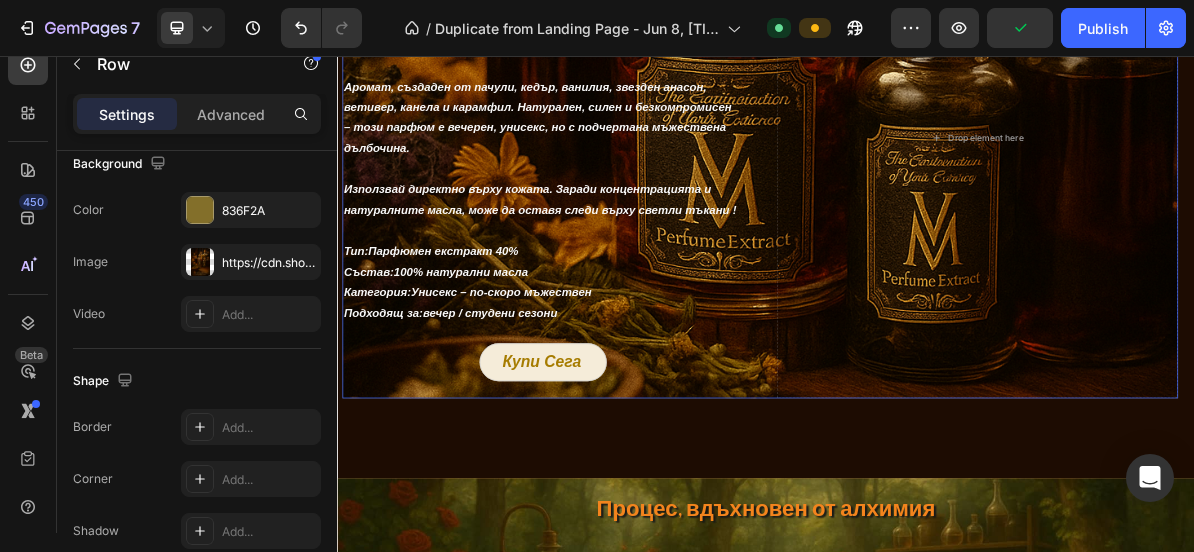 scroll, scrollTop: 0, scrollLeft: 0, axis: both 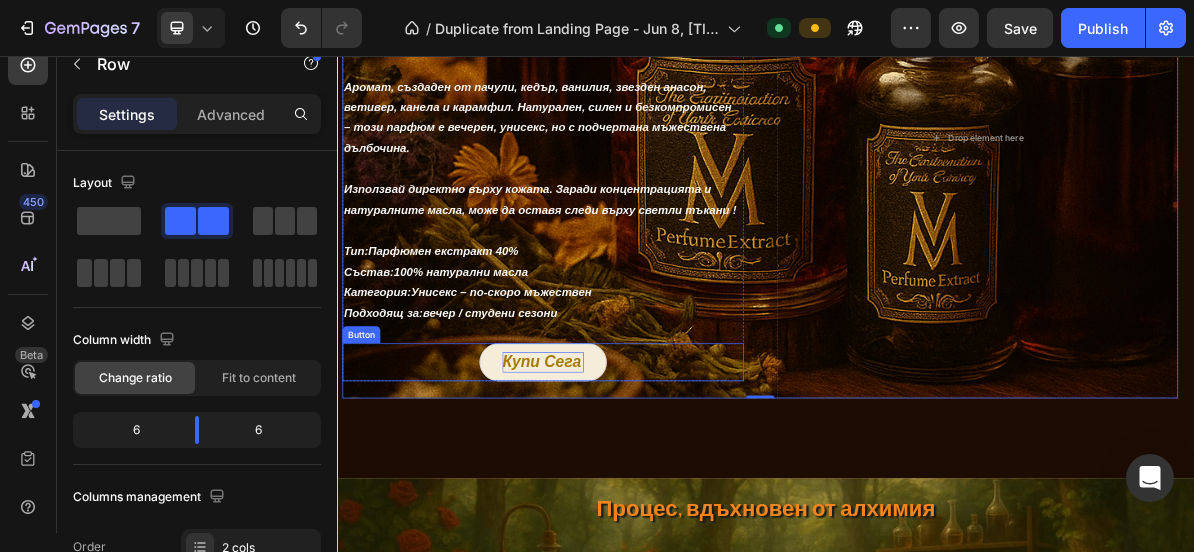 click on "Купи сега" at bounding box center (623, 483) 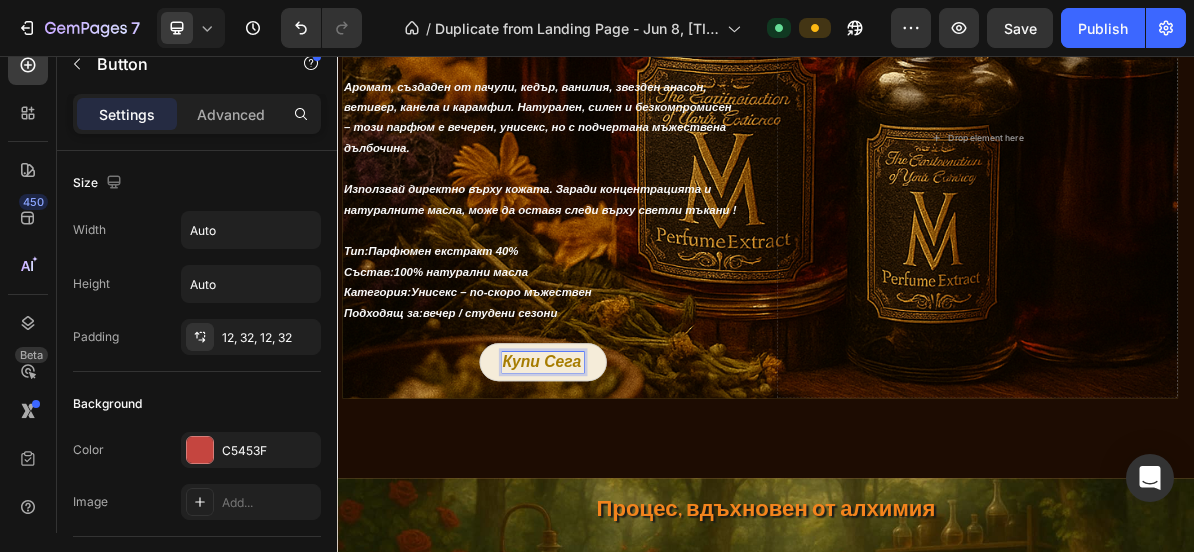 click on "Купи сега" at bounding box center (623, 483) 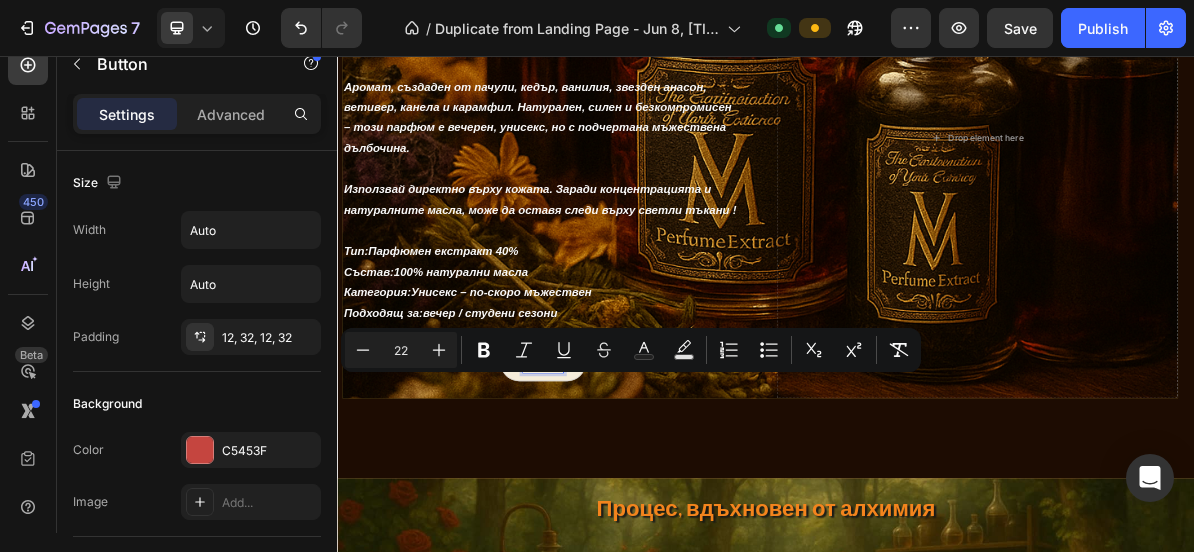 drag, startPoint x: 594, startPoint y: 511, endPoint x: 658, endPoint y: 515, distance: 64.12488 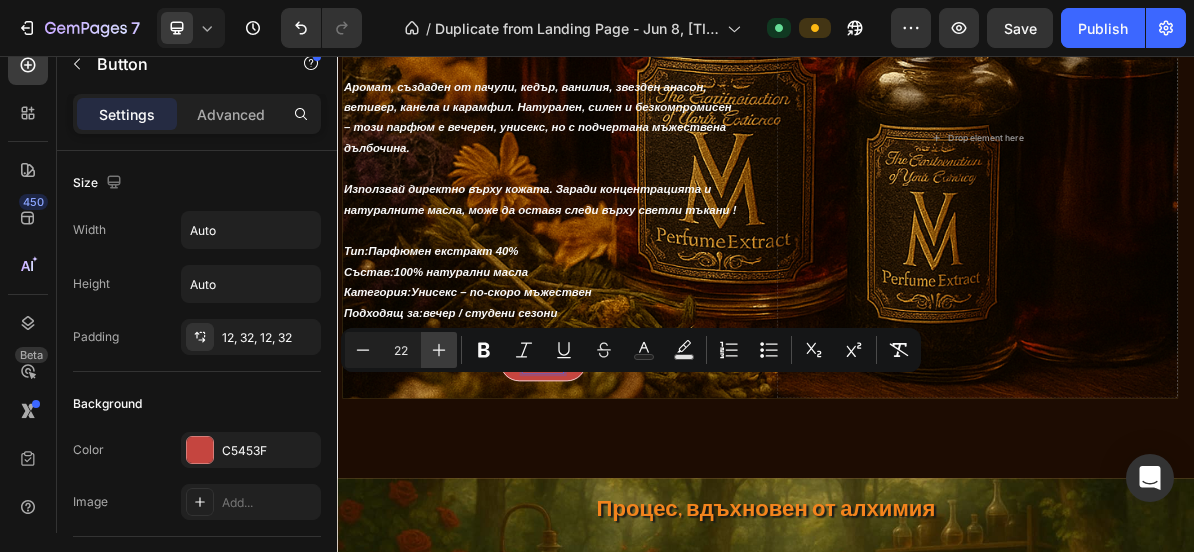 click 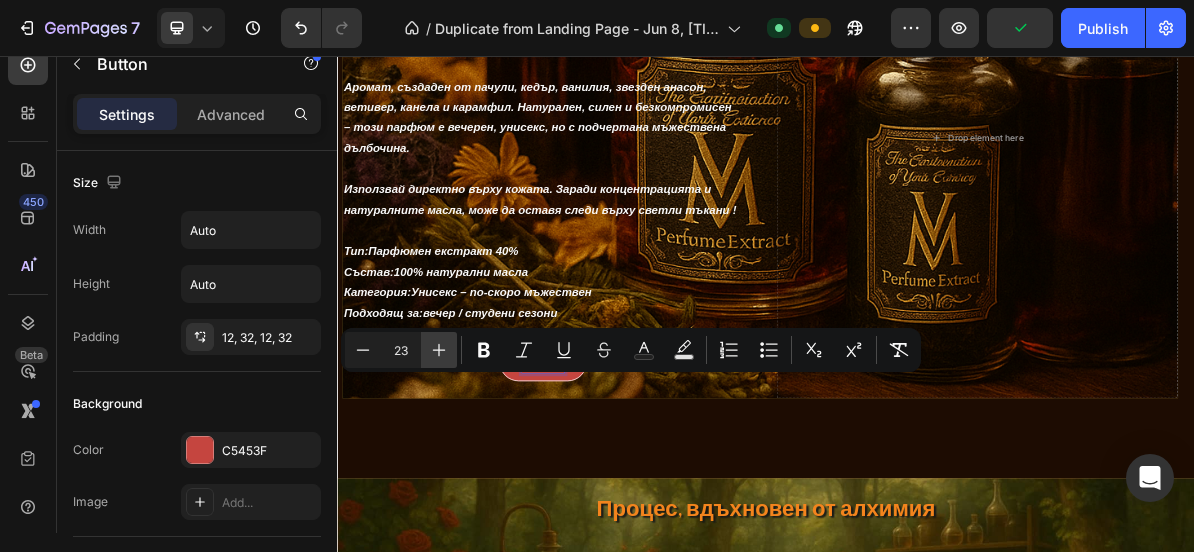click 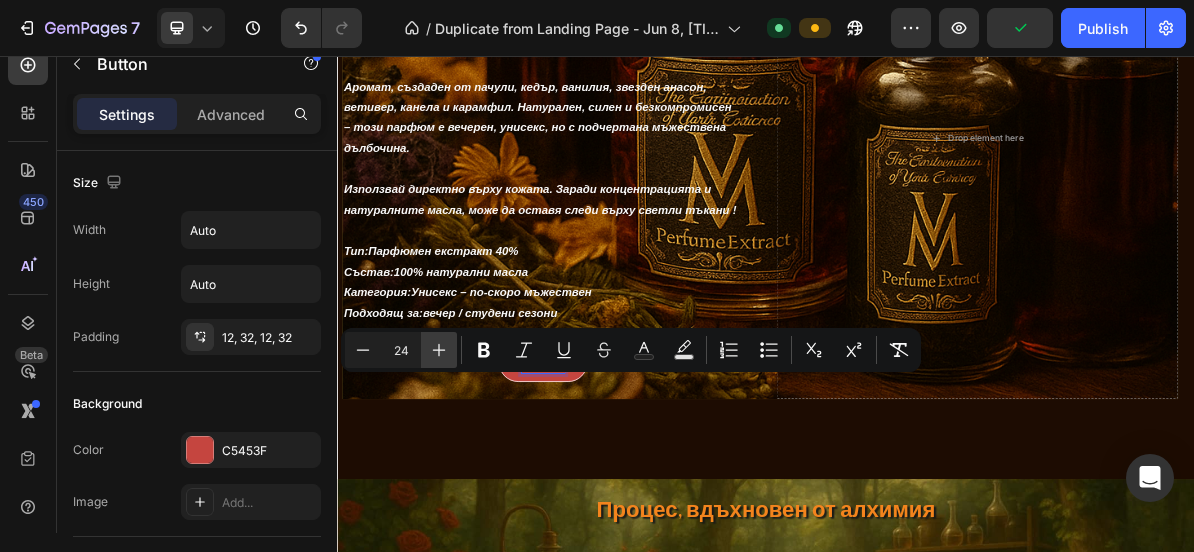 click 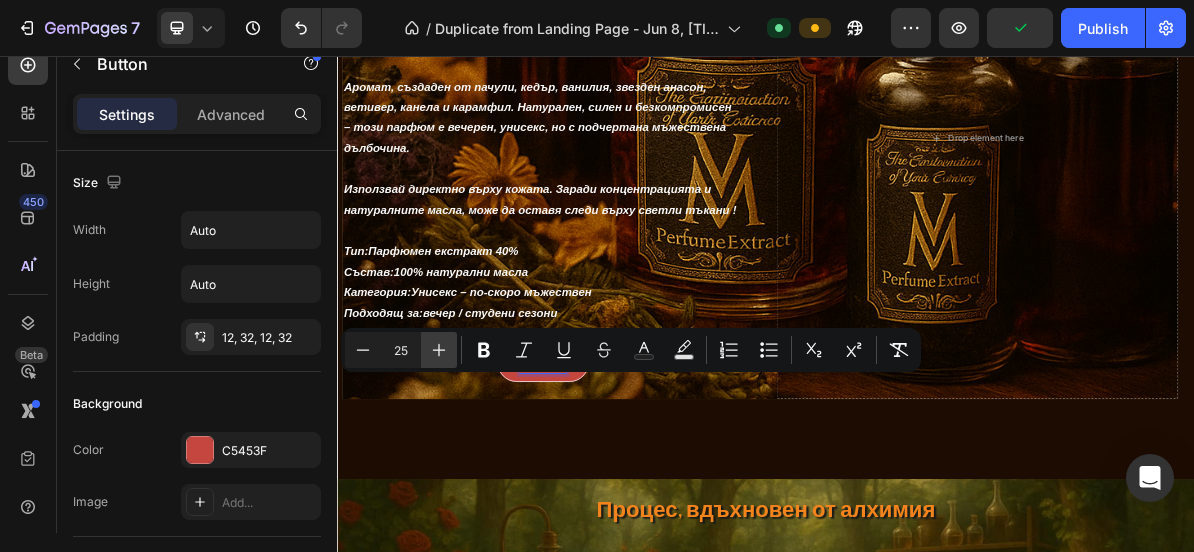 click 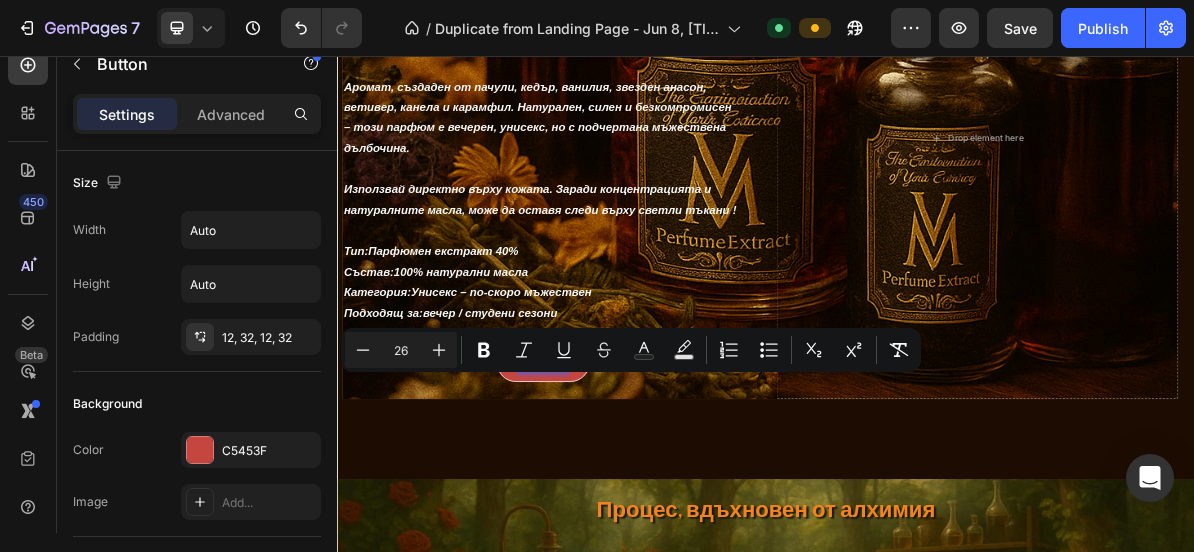 click on "Купи  Button   0" at bounding box center [625, 485] 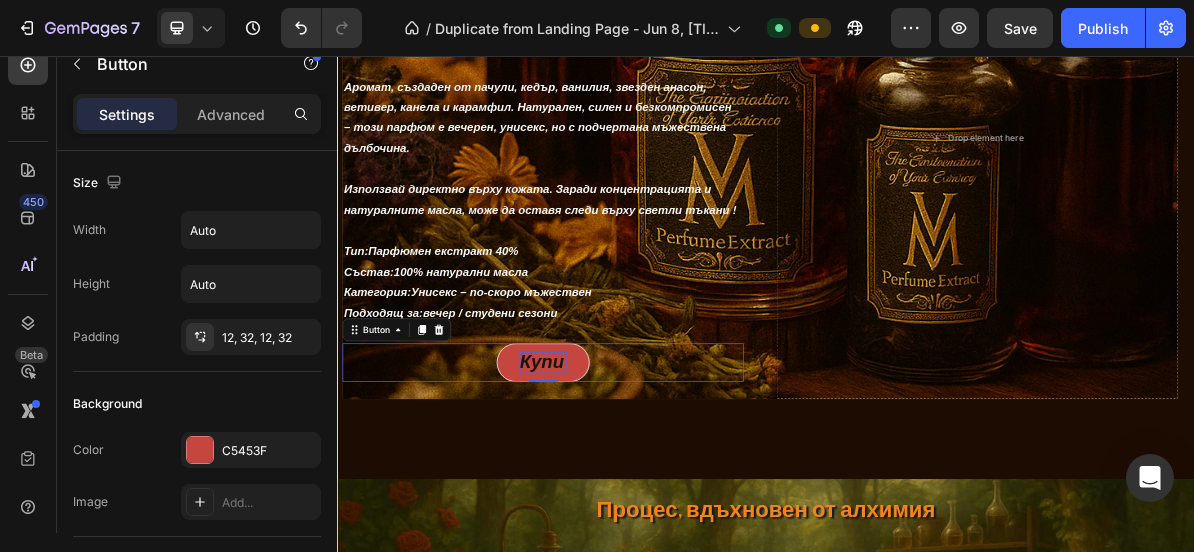click on "Купи  Button   0" at bounding box center [625, 485] 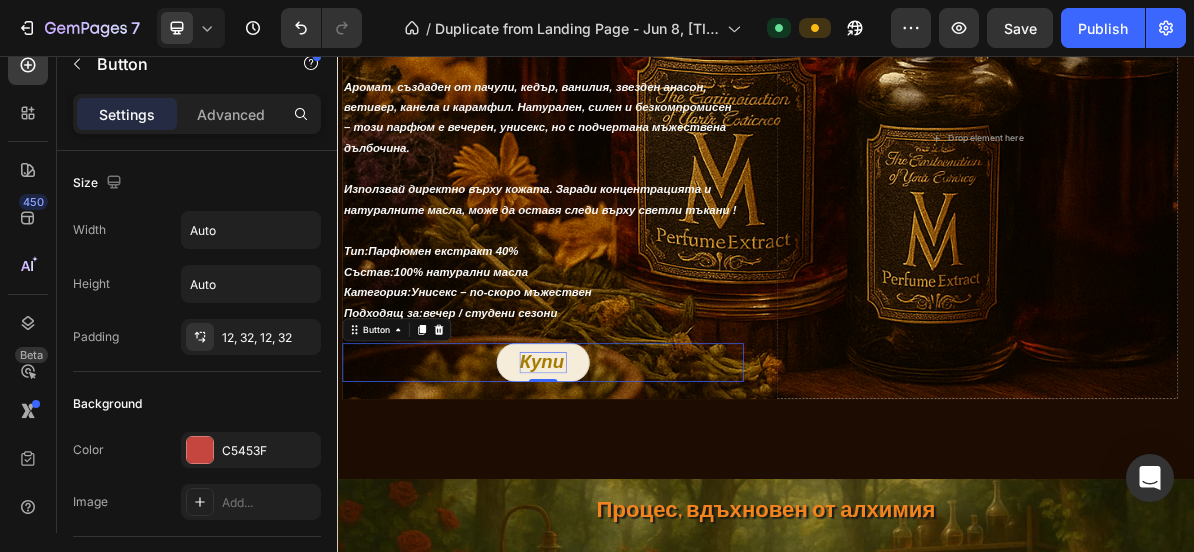 click on "Купи" at bounding box center [624, 485] 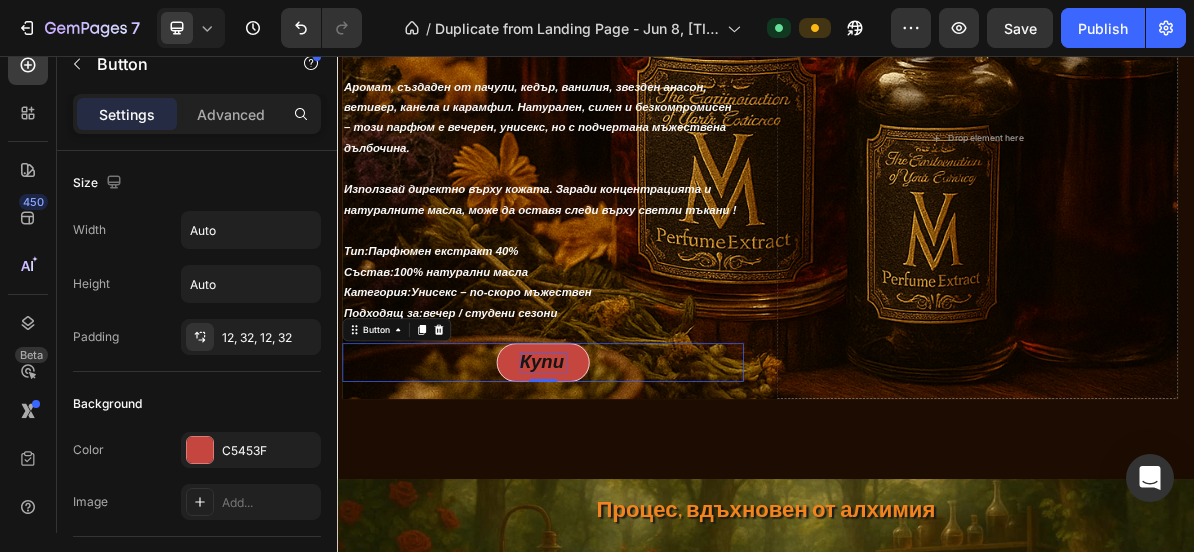 click on "Купи  Button   0" at bounding box center (625, 485) 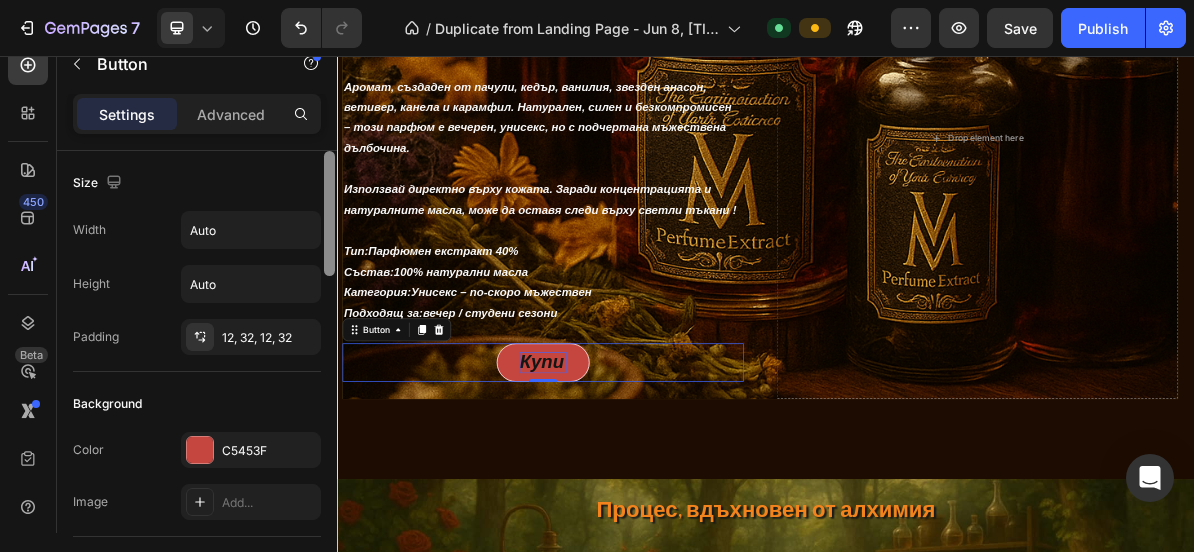 scroll, scrollTop: 38, scrollLeft: 0, axis: vertical 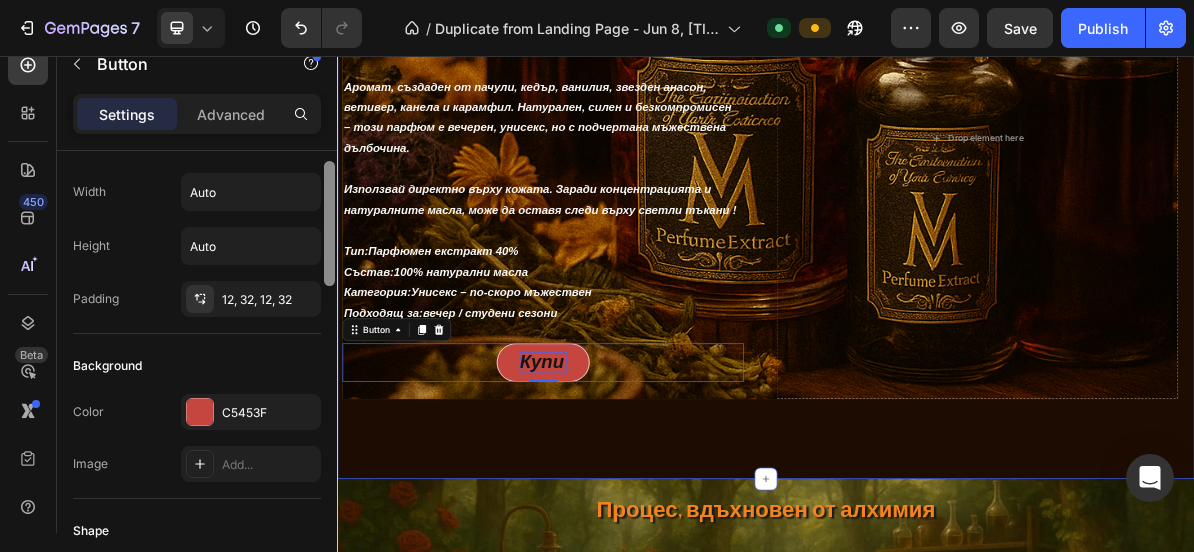 drag, startPoint x: 671, startPoint y: 318, endPoint x: 342, endPoint y: 516, distance: 383.9857 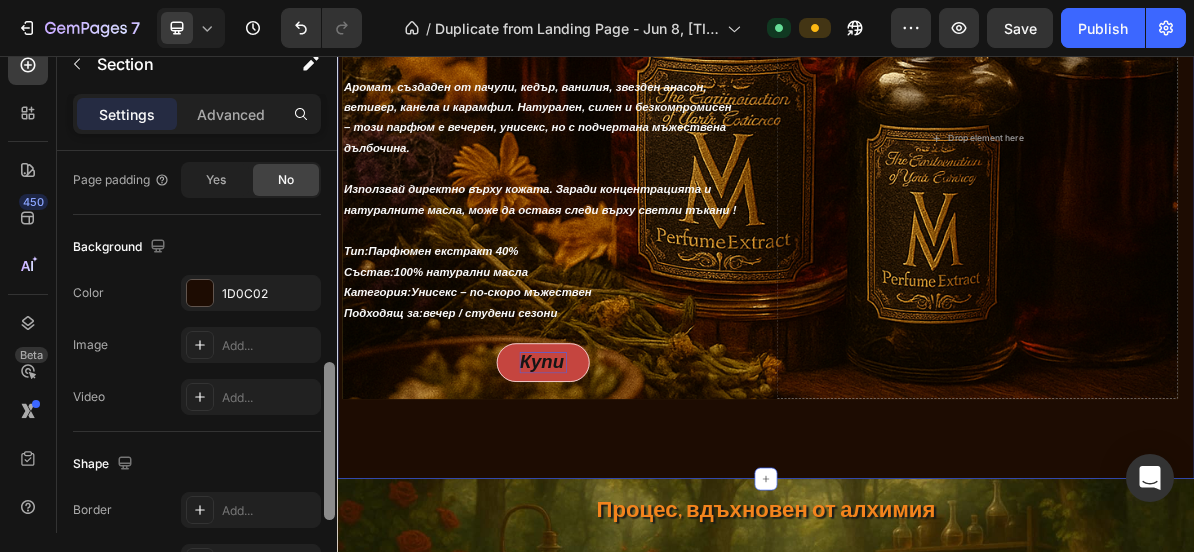 scroll, scrollTop: 519, scrollLeft: 0, axis: vertical 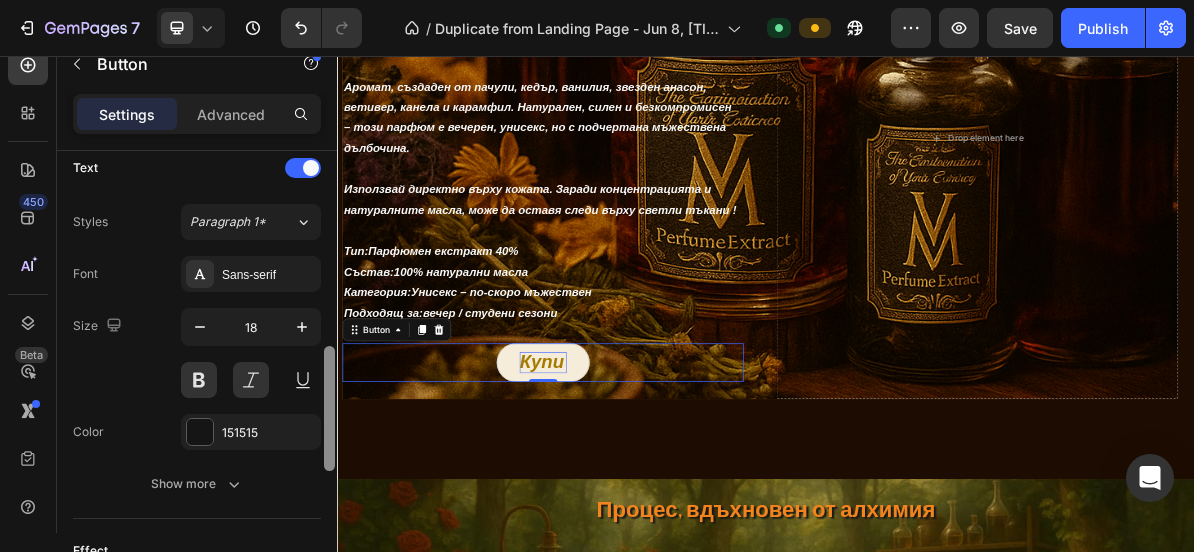 click on "Купи" at bounding box center (624, 485) 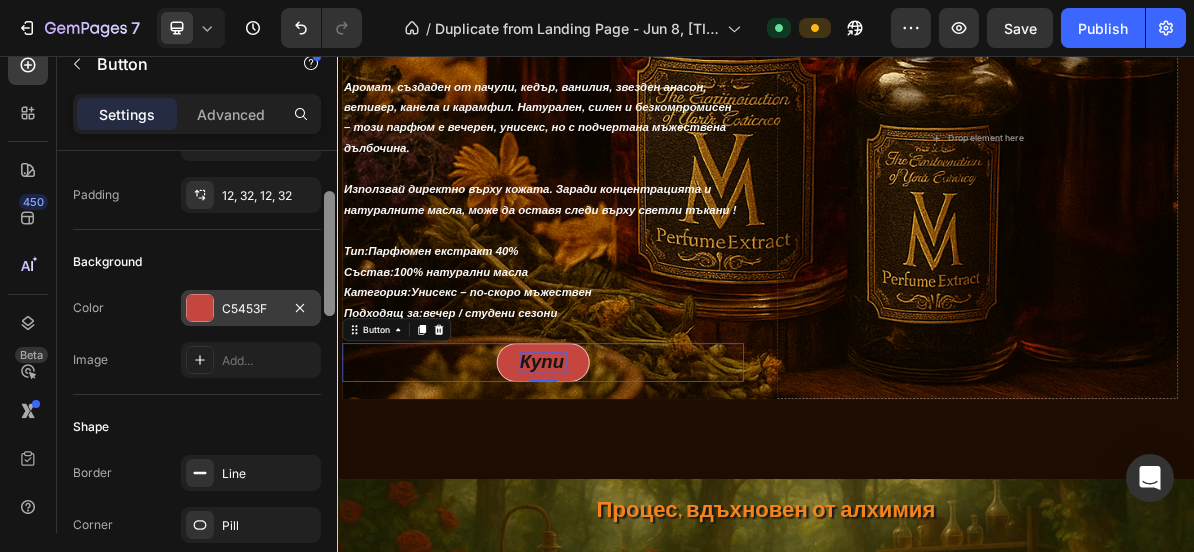 scroll, scrollTop: 150, scrollLeft: 0, axis: vertical 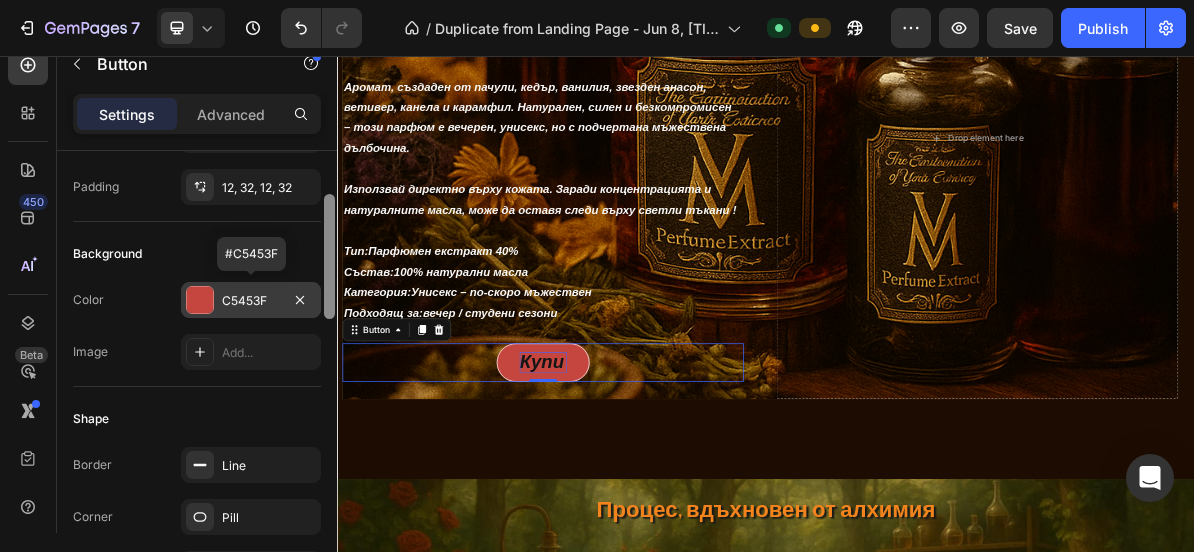click on "C5453F" at bounding box center [251, 301] 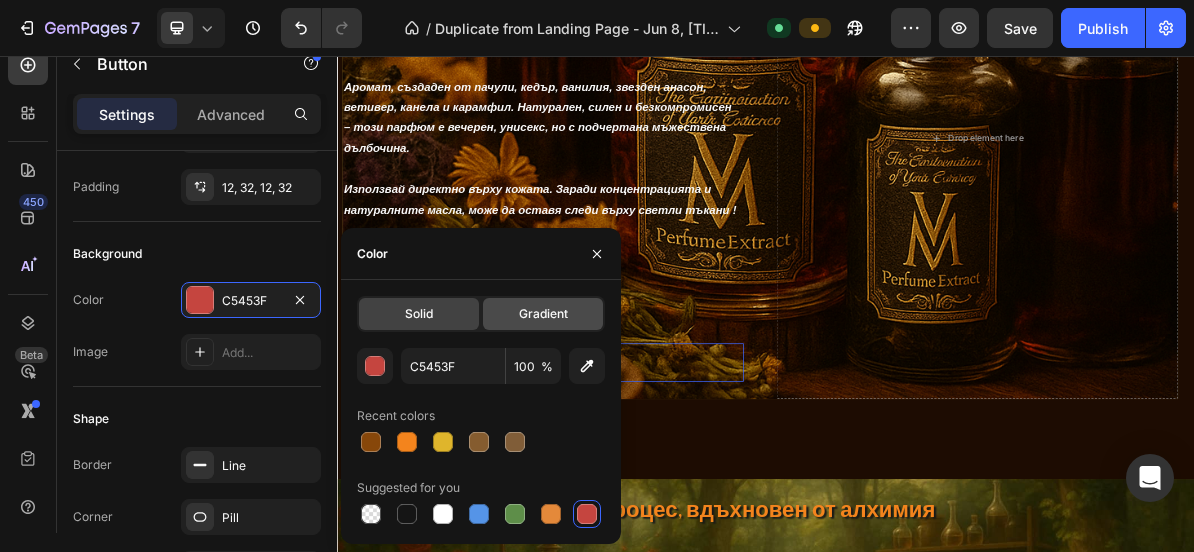 click on "Gradient" 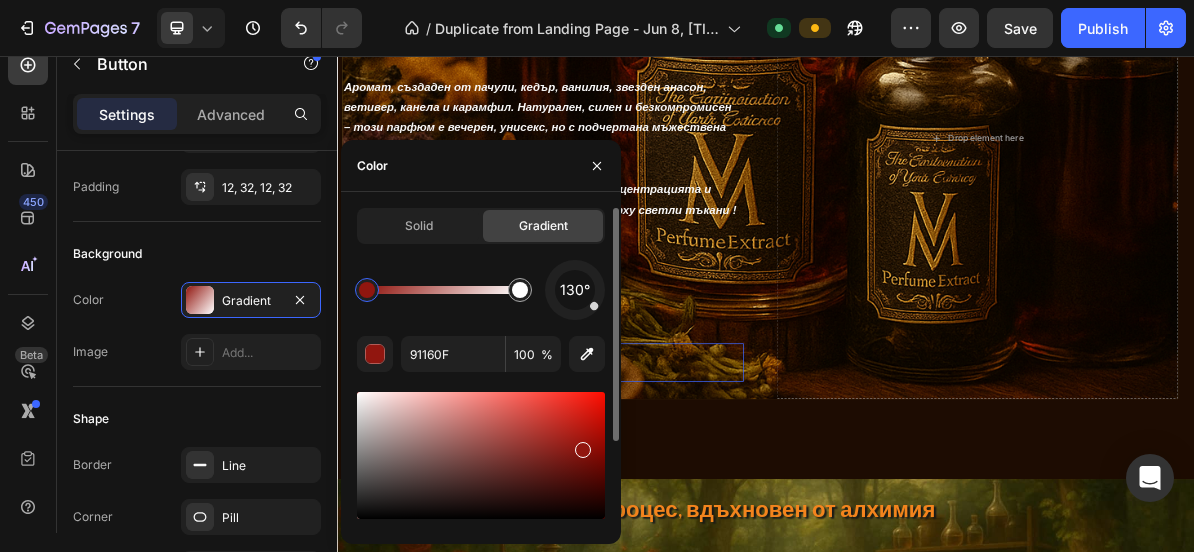 drag, startPoint x: 541, startPoint y: 433, endPoint x: 588, endPoint y: 461, distance: 54.708317 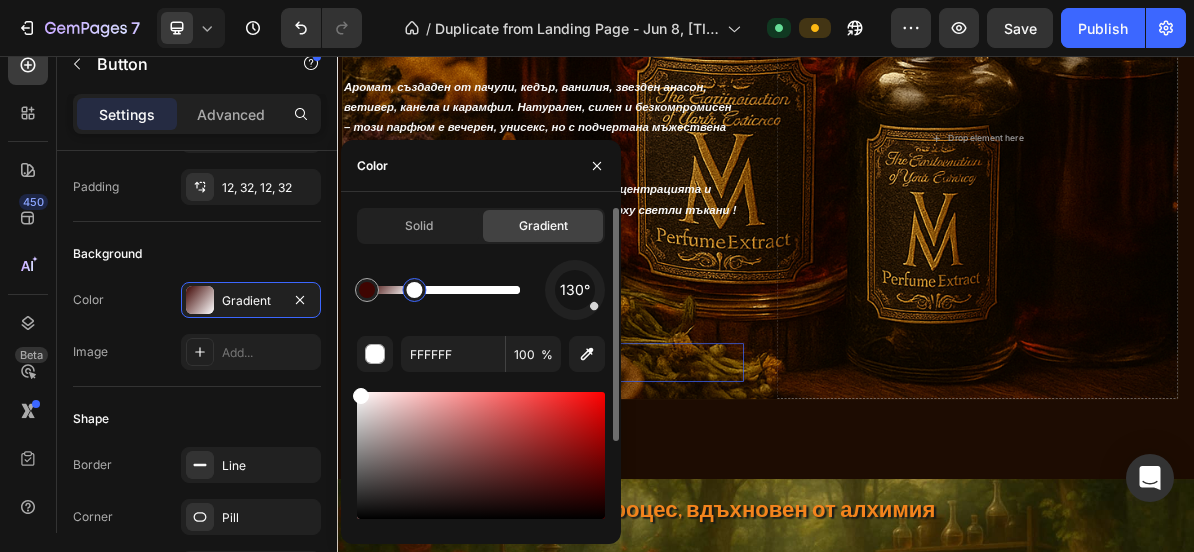 drag, startPoint x: 514, startPoint y: 296, endPoint x: 411, endPoint y: 327, distance: 107.563934 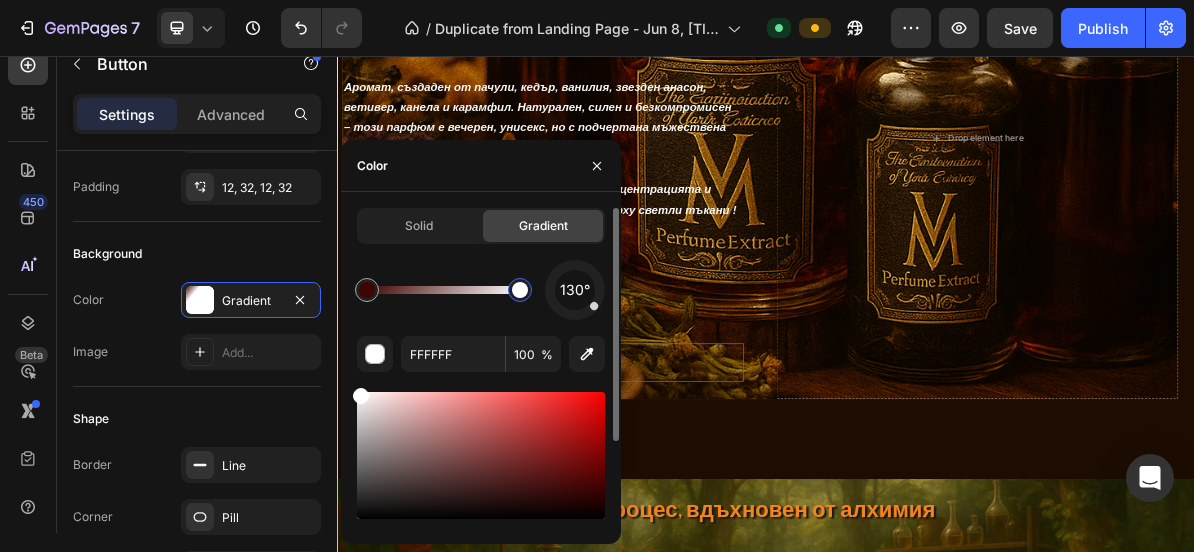 drag, startPoint x: 404, startPoint y: 300, endPoint x: 542, endPoint y: 321, distance: 139.58868 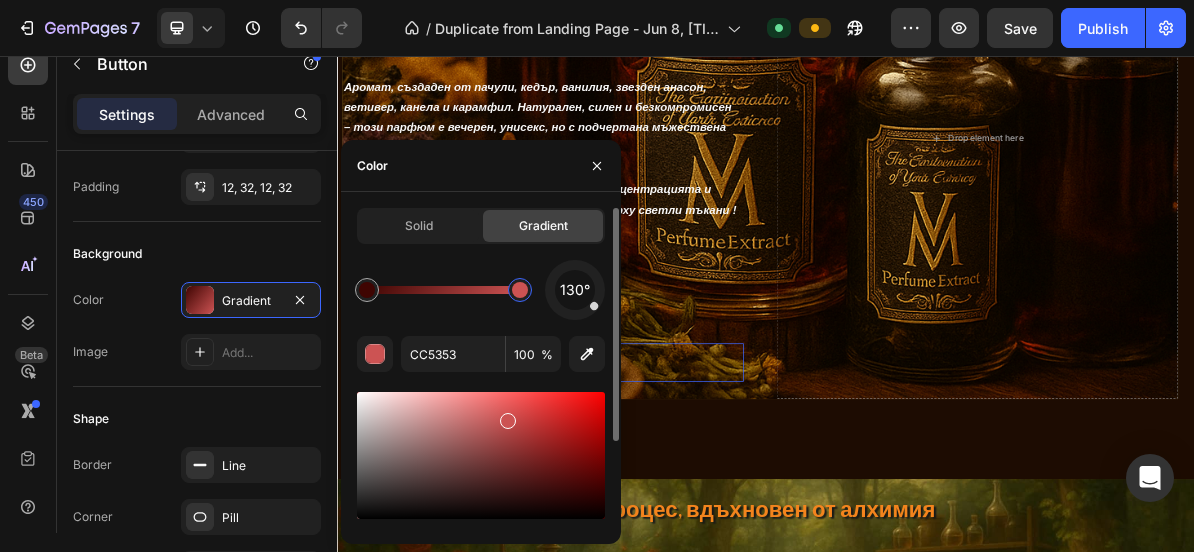 drag, startPoint x: 366, startPoint y: 401, endPoint x: 499, endPoint y: 420, distance: 134.3503 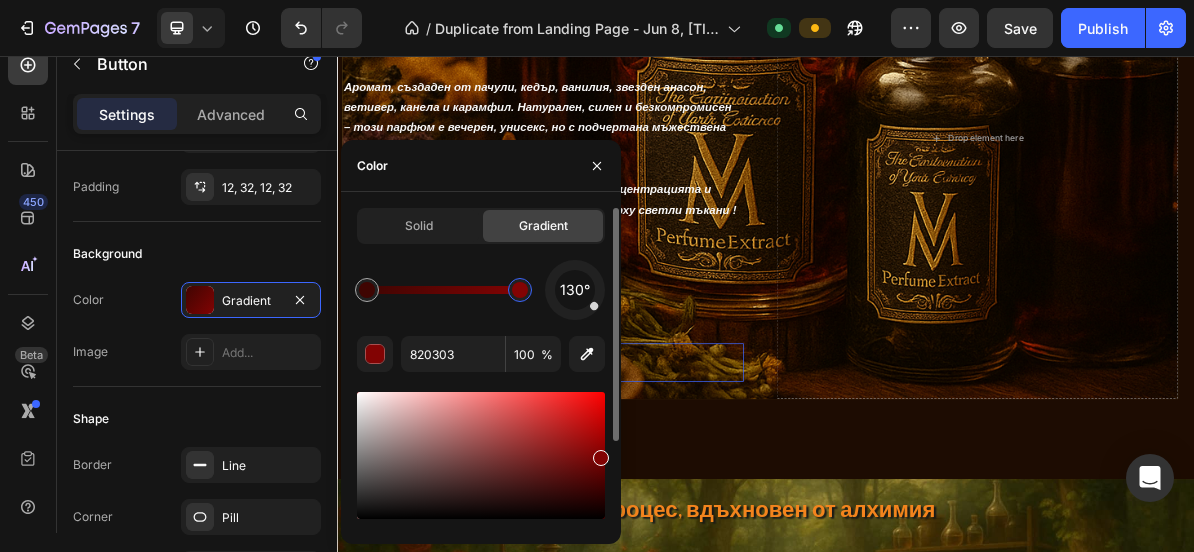 drag, startPoint x: 516, startPoint y: 421, endPoint x: 379, endPoint y: 409, distance: 137.52454 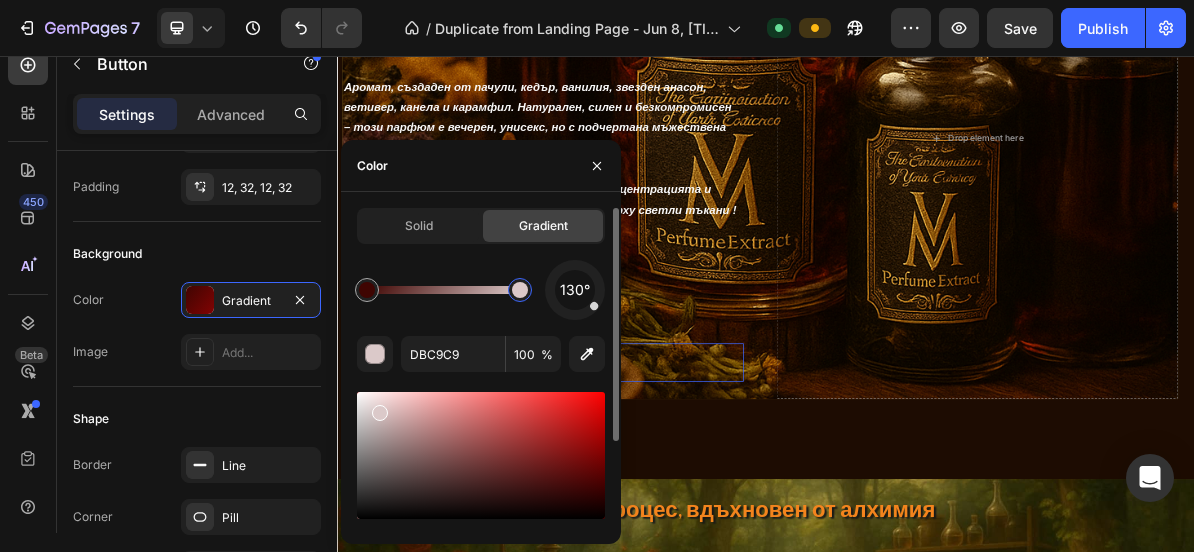 click at bounding box center (481, 455) 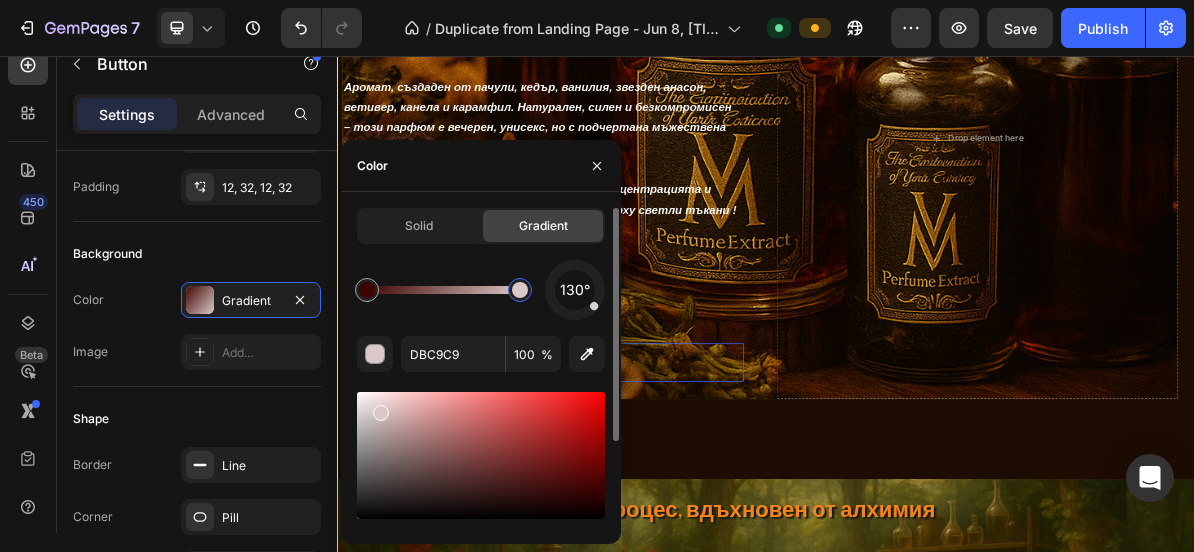 drag, startPoint x: 379, startPoint y: 409, endPoint x: 379, endPoint y: 486, distance: 77 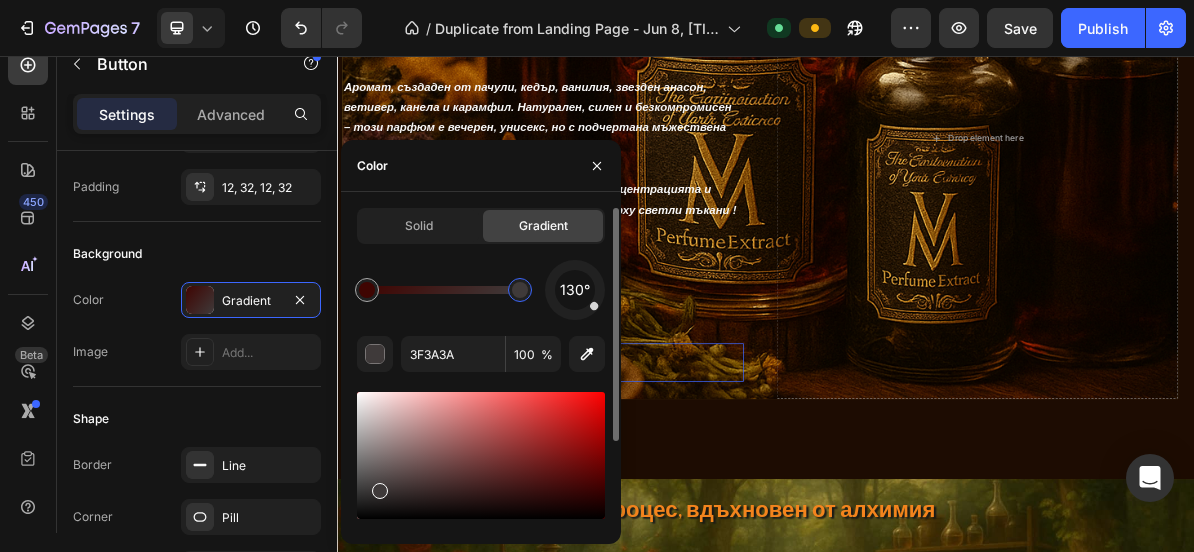 drag, startPoint x: 379, startPoint y: 486, endPoint x: 378, endPoint y: 458, distance: 28.01785 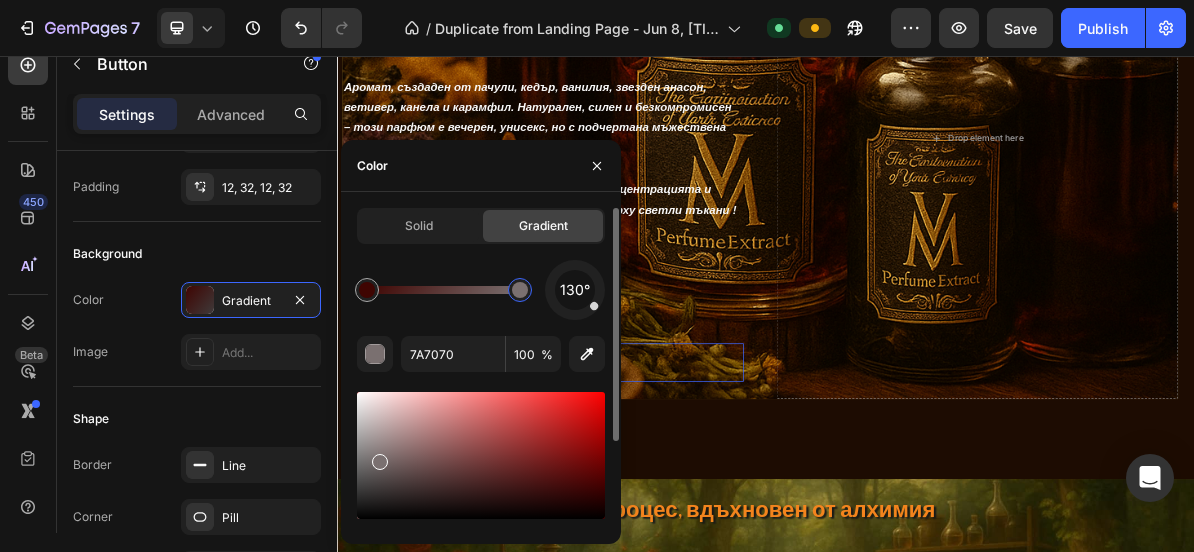 click at bounding box center (481, 455) 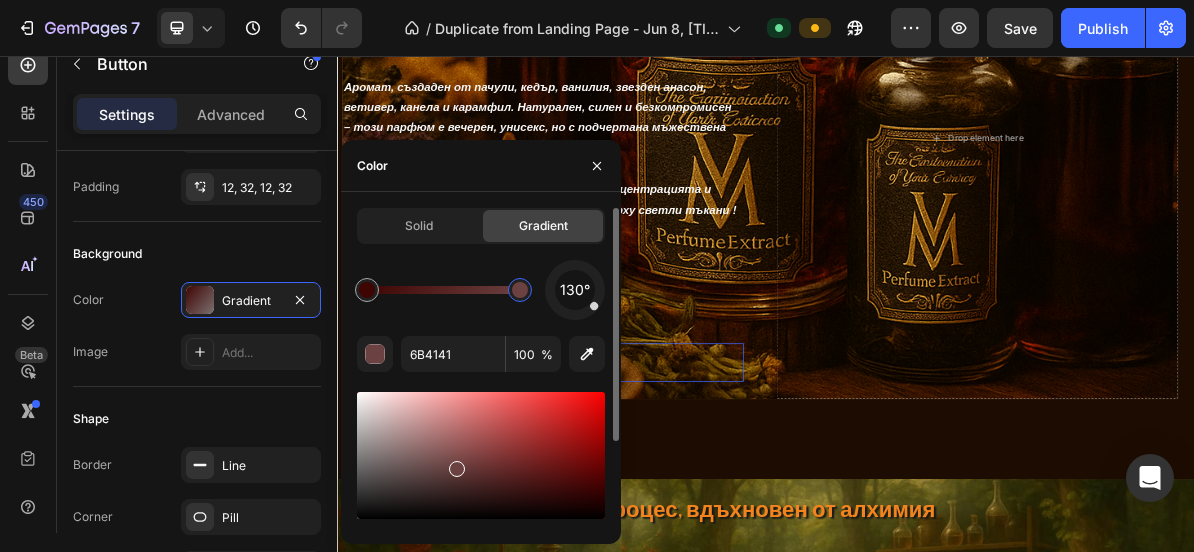 drag, startPoint x: 378, startPoint y: 458, endPoint x: 455, endPoint y: 465, distance: 77.31753 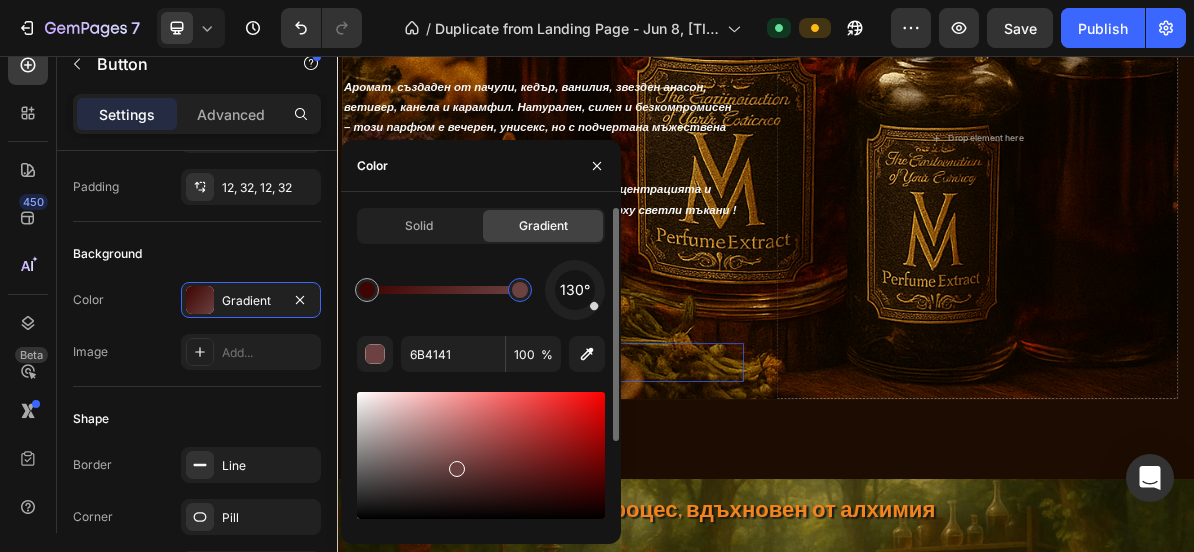 click at bounding box center [457, 469] 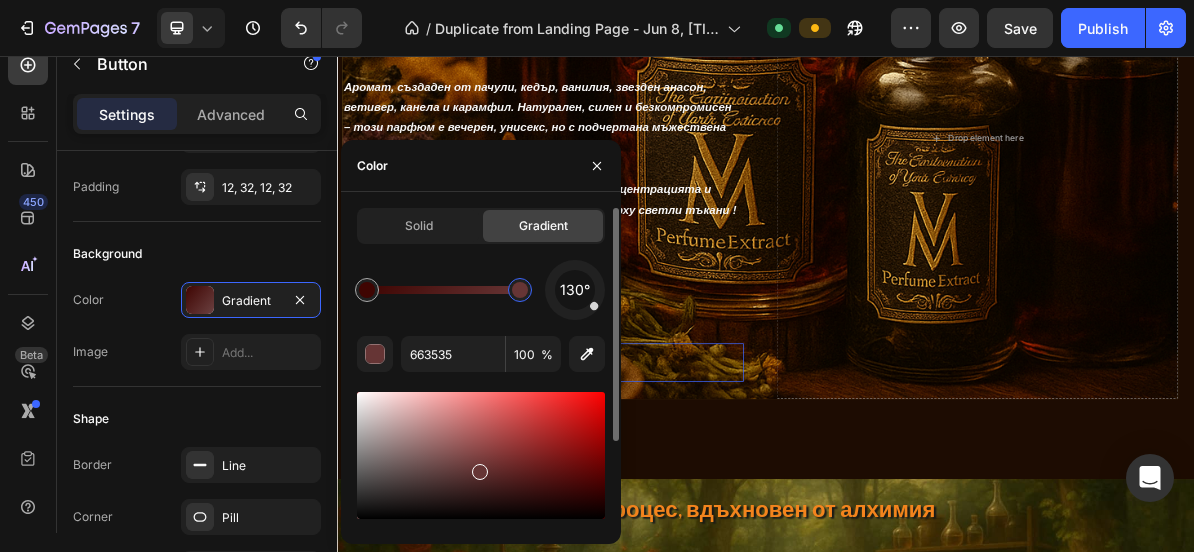 click at bounding box center [481, 455] 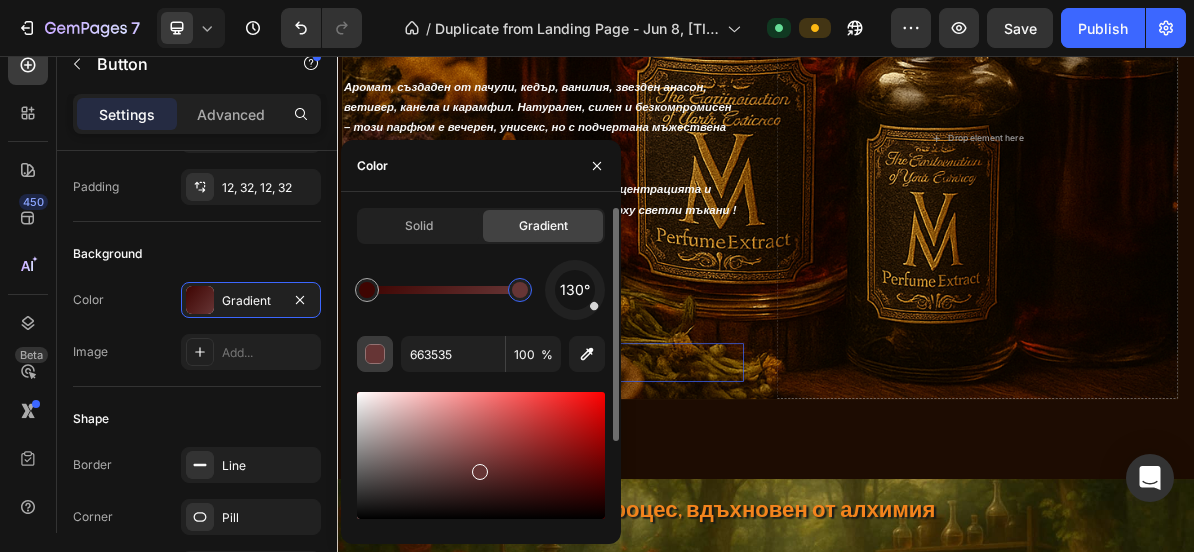 click at bounding box center [376, 355] 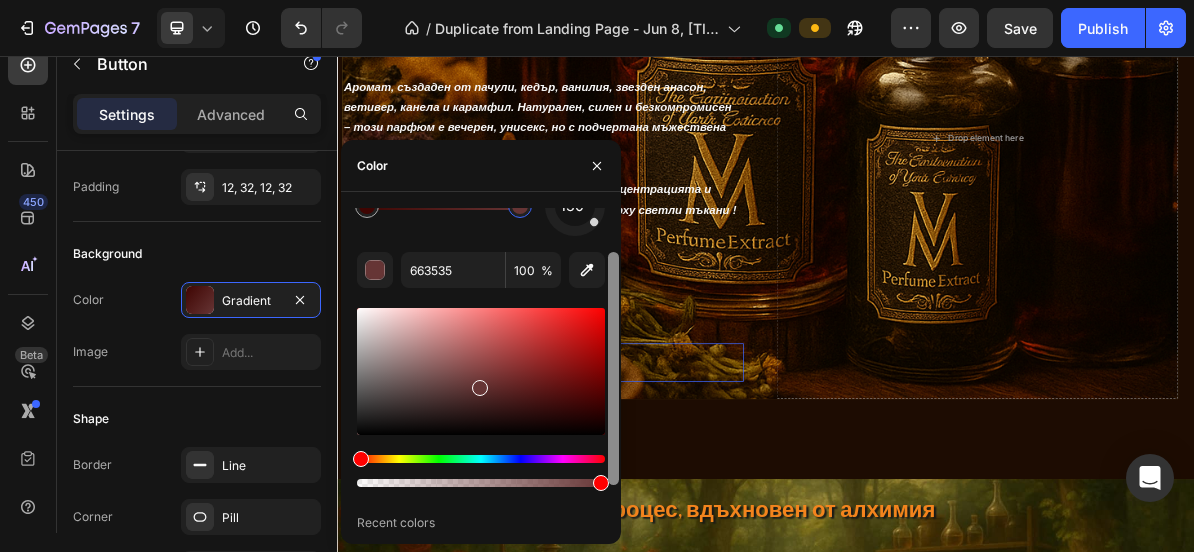 scroll, scrollTop: 88, scrollLeft: 0, axis: vertical 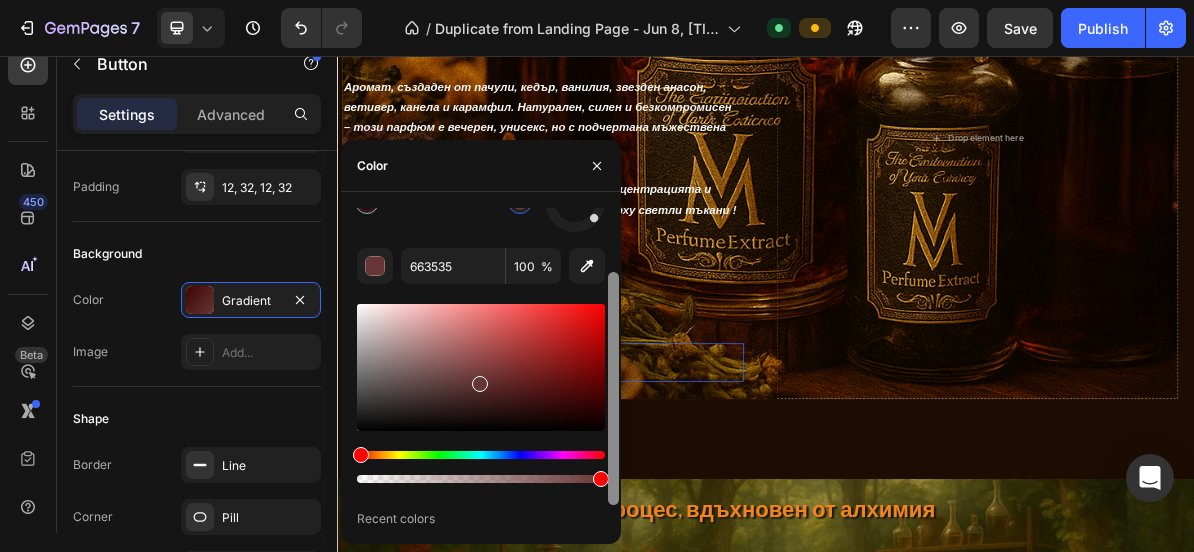 drag, startPoint x: 616, startPoint y: 385, endPoint x: 618, endPoint y: 450, distance: 65.03076 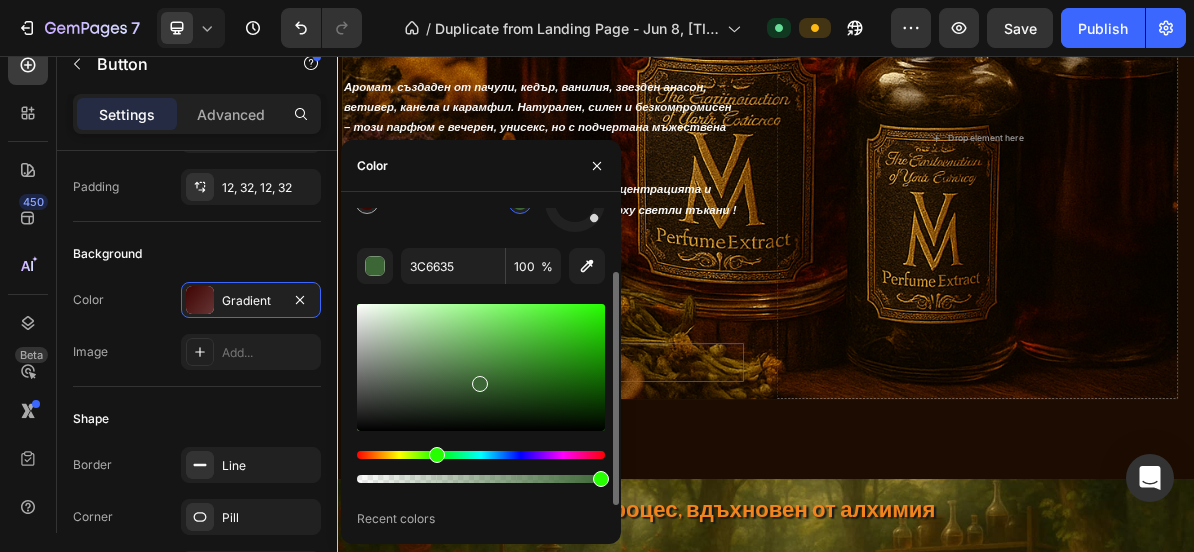 click at bounding box center (481, 455) 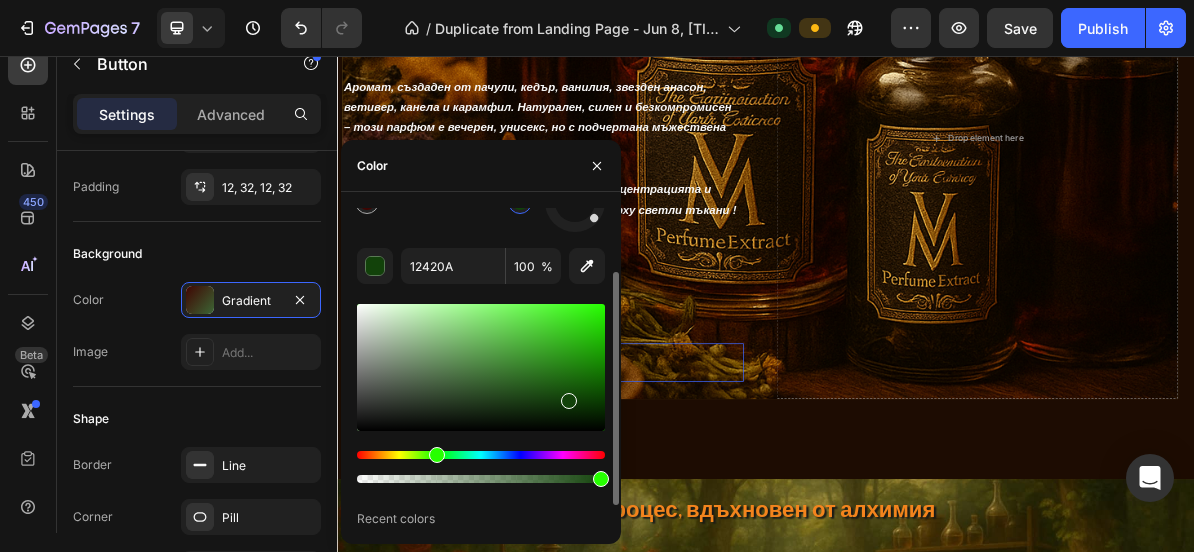 click at bounding box center [481, 367] 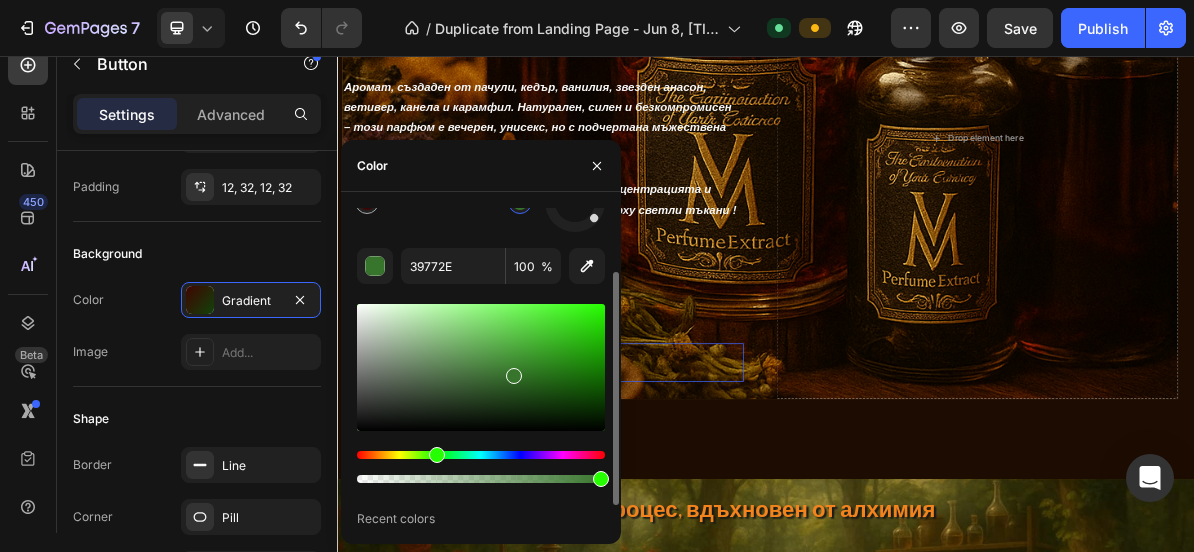 type on "3A772F" 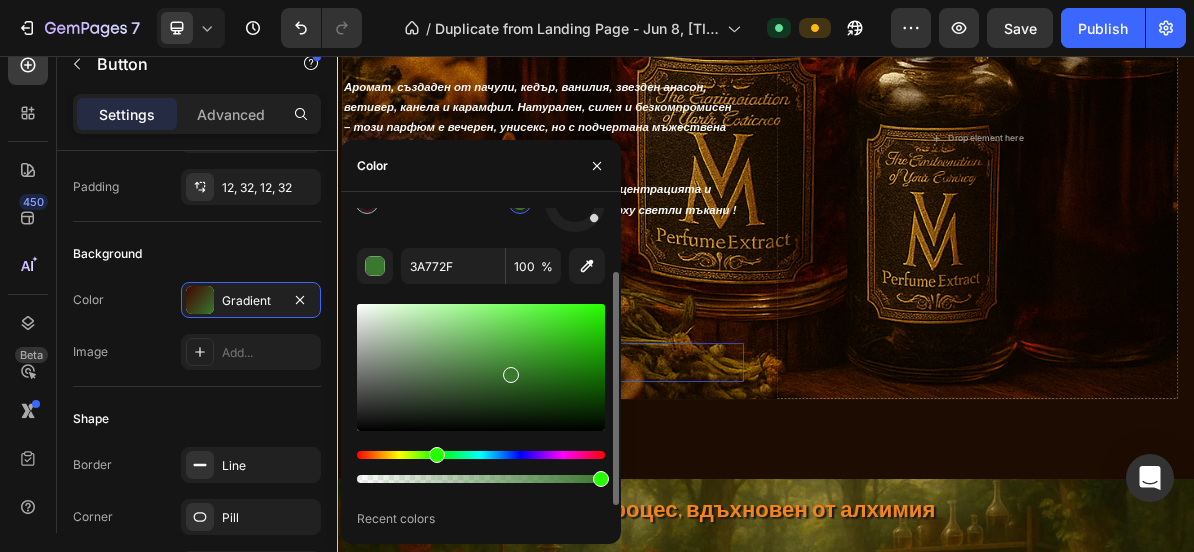 drag, startPoint x: 566, startPoint y: 397, endPoint x: 586, endPoint y: 387, distance: 22.36068 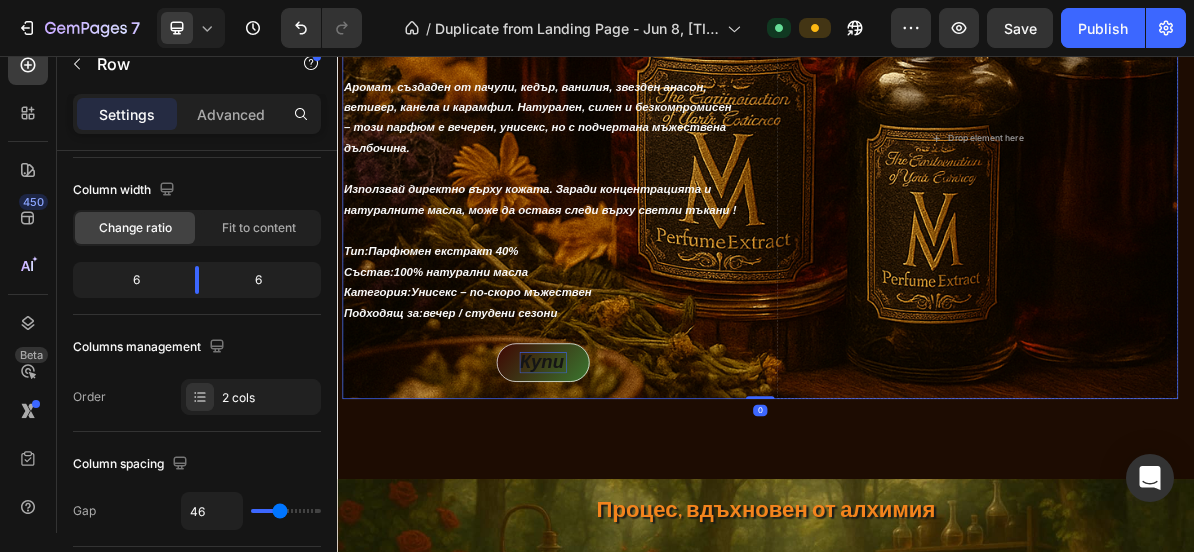 scroll, scrollTop: 0, scrollLeft: 0, axis: both 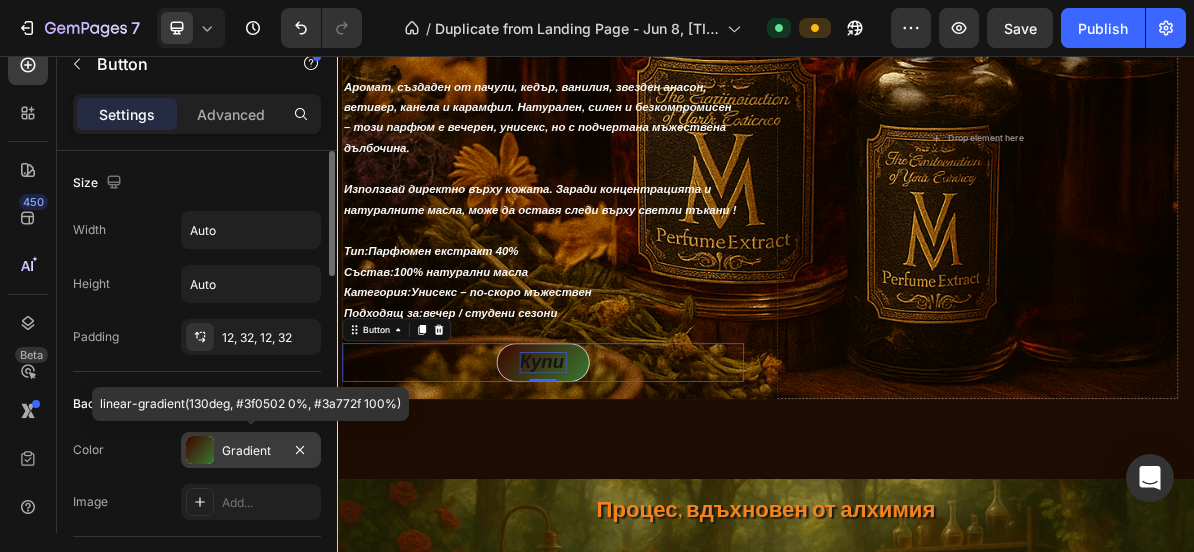 click on "Gradient" at bounding box center [251, 451] 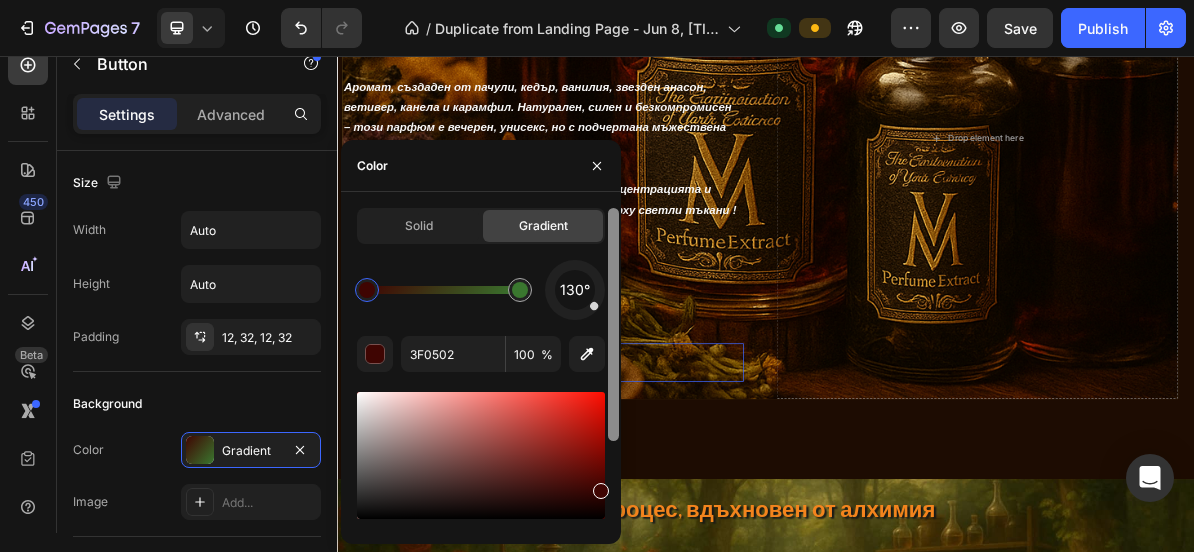 scroll, scrollTop: 119, scrollLeft: 0, axis: vertical 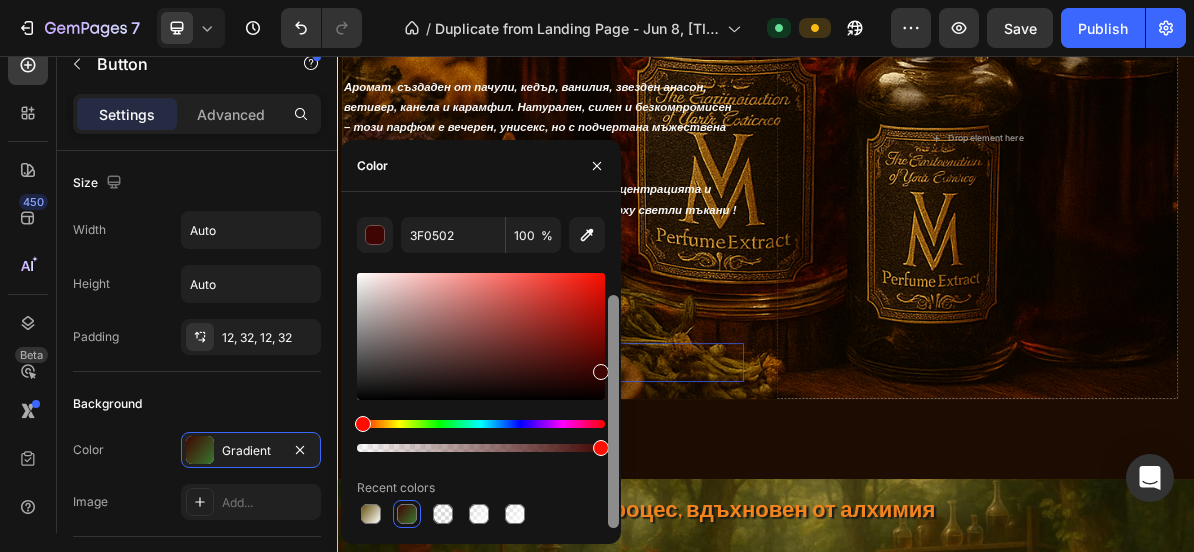 click at bounding box center (613, 368) 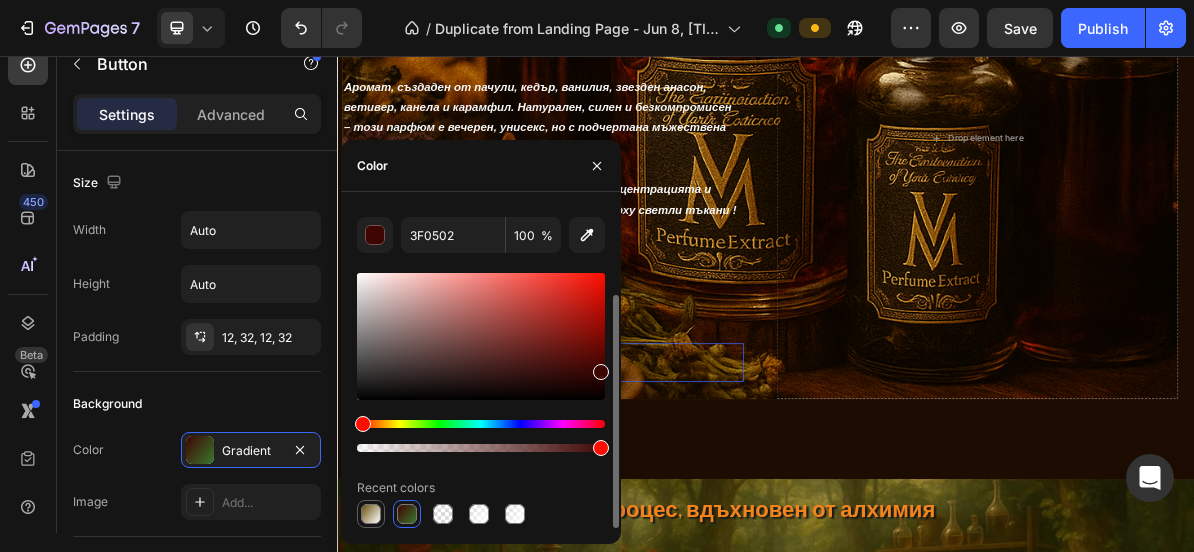 click at bounding box center [371, 514] 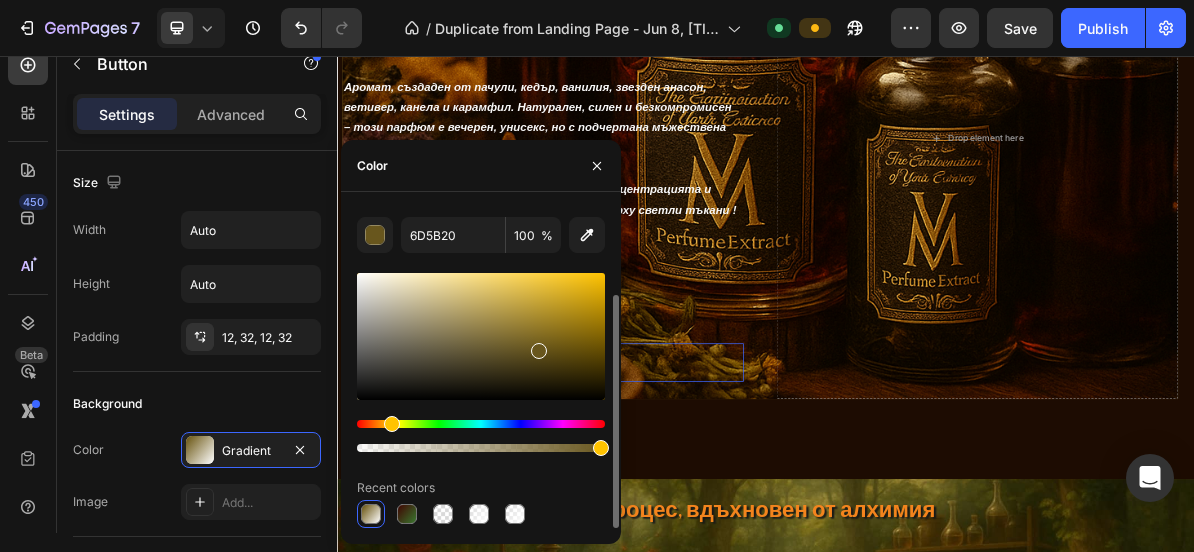 drag, startPoint x: 553, startPoint y: 333, endPoint x: 532, endPoint y: 345, distance: 24.186773 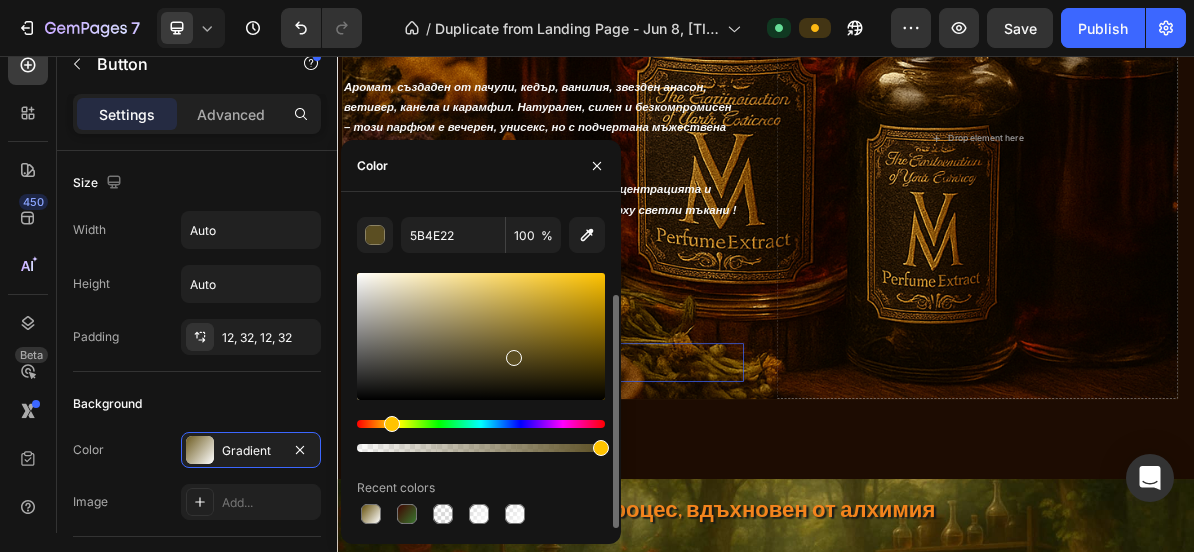 click at bounding box center (481, 336) 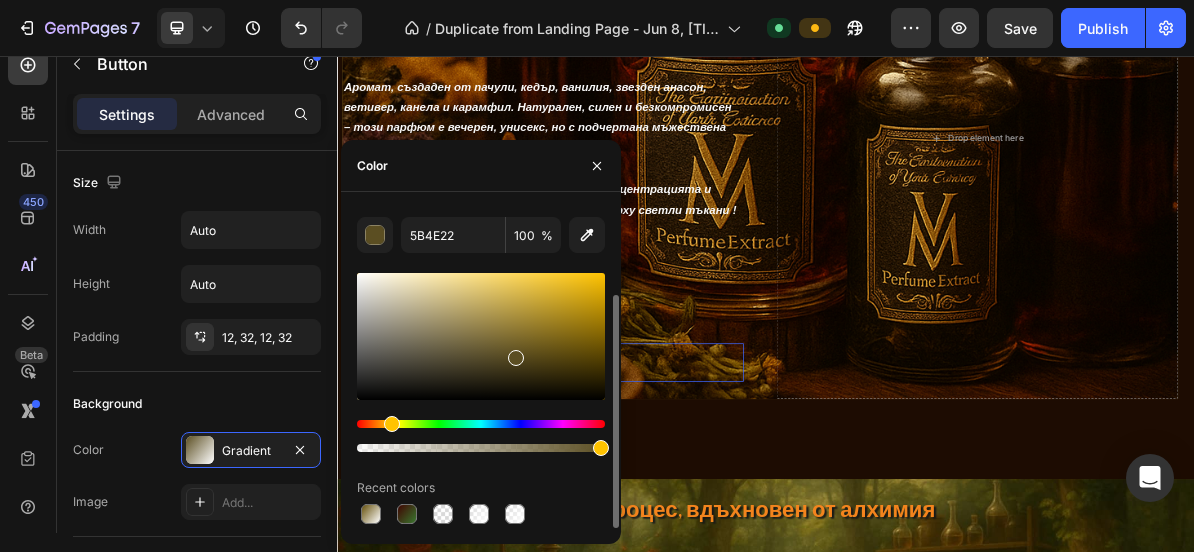 drag, startPoint x: 511, startPoint y: 353, endPoint x: 600, endPoint y: 350, distance: 89.050545 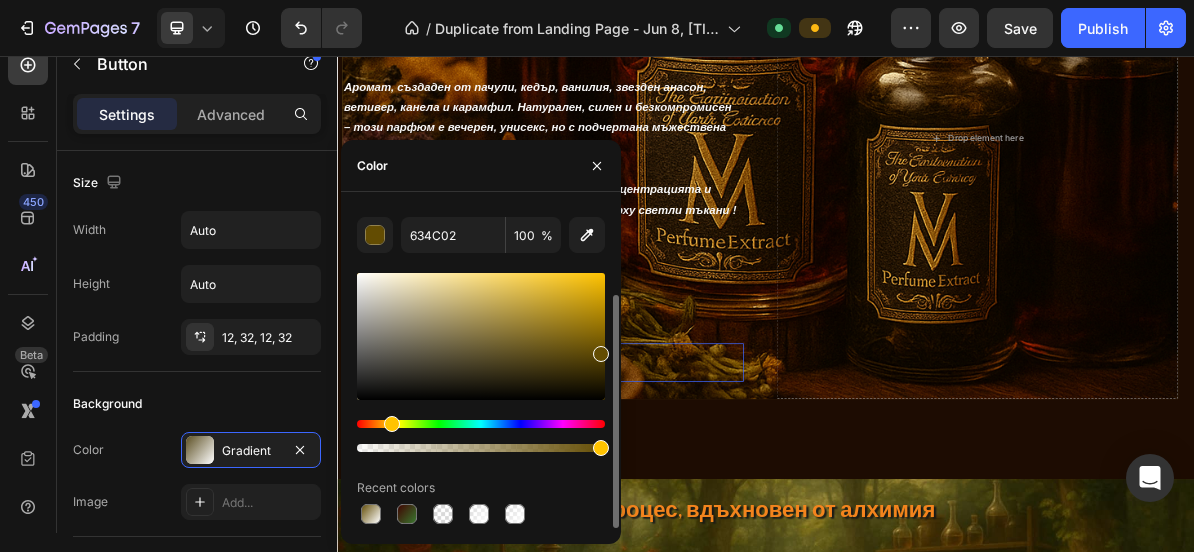 click at bounding box center (481, 336) 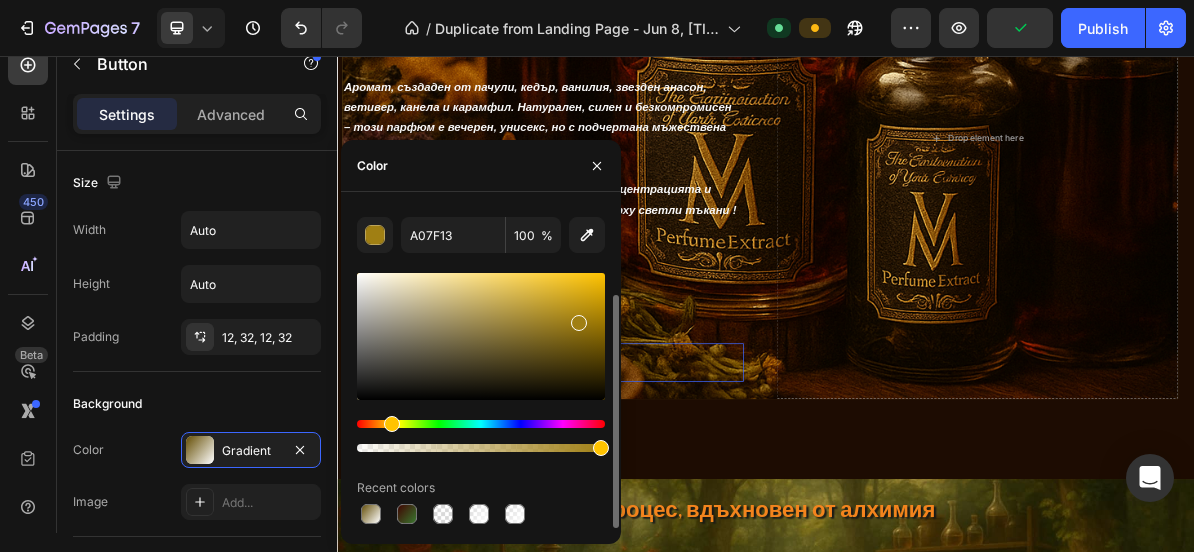 click at bounding box center (481, 336) 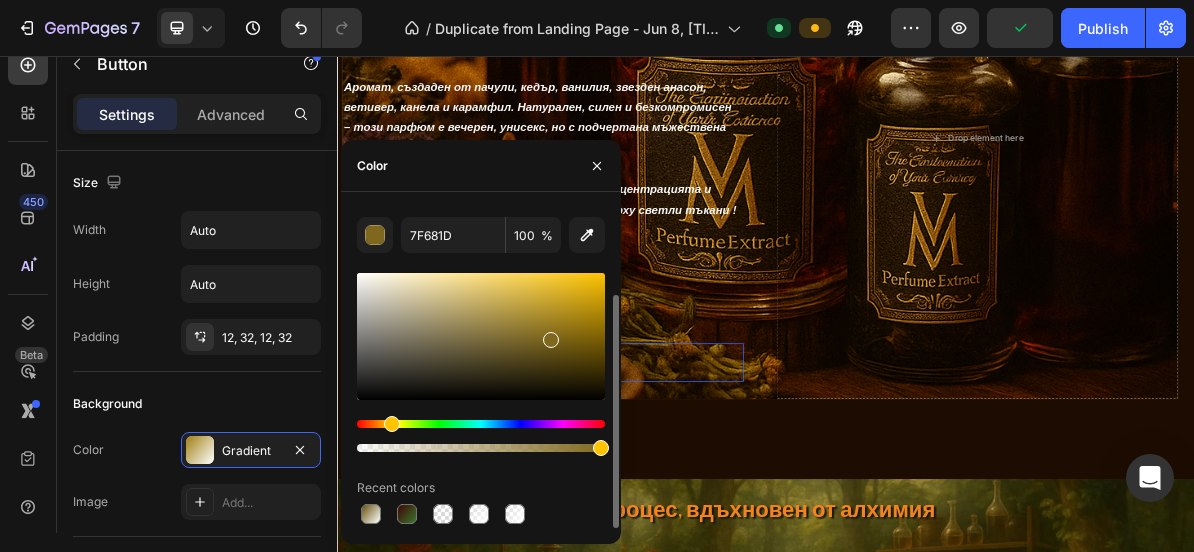 click at bounding box center [481, 336] 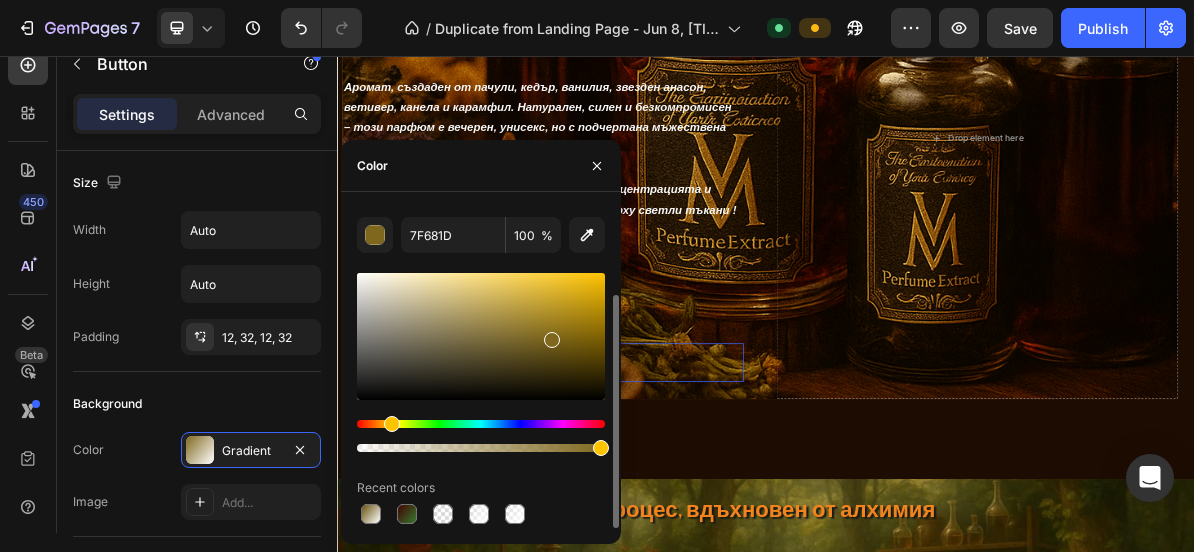 drag, startPoint x: 549, startPoint y: 335, endPoint x: 432, endPoint y: 327, distance: 117.273186 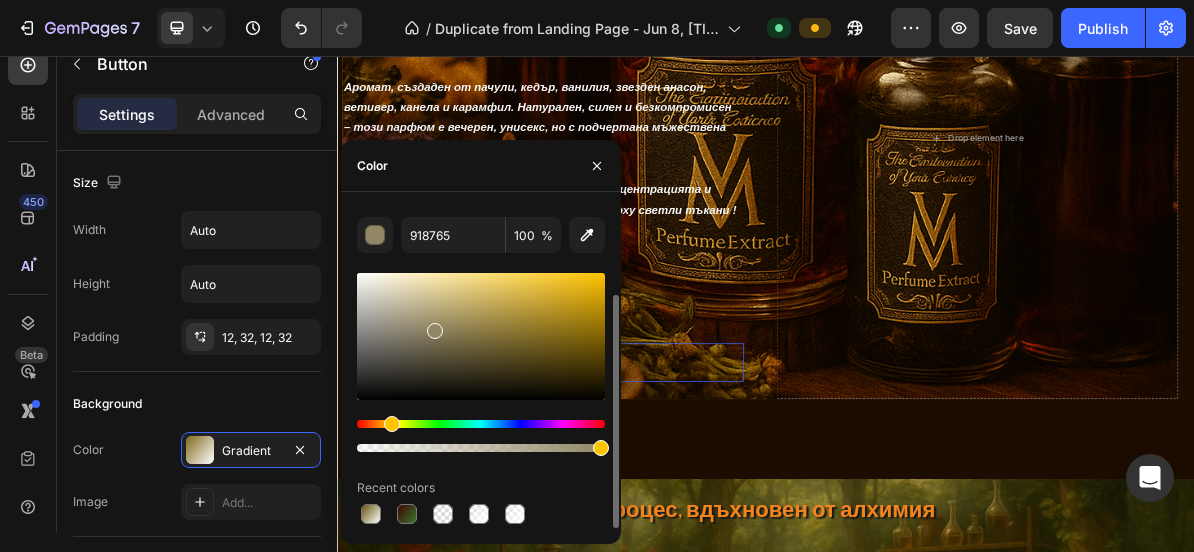 click at bounding box center (481, 336) 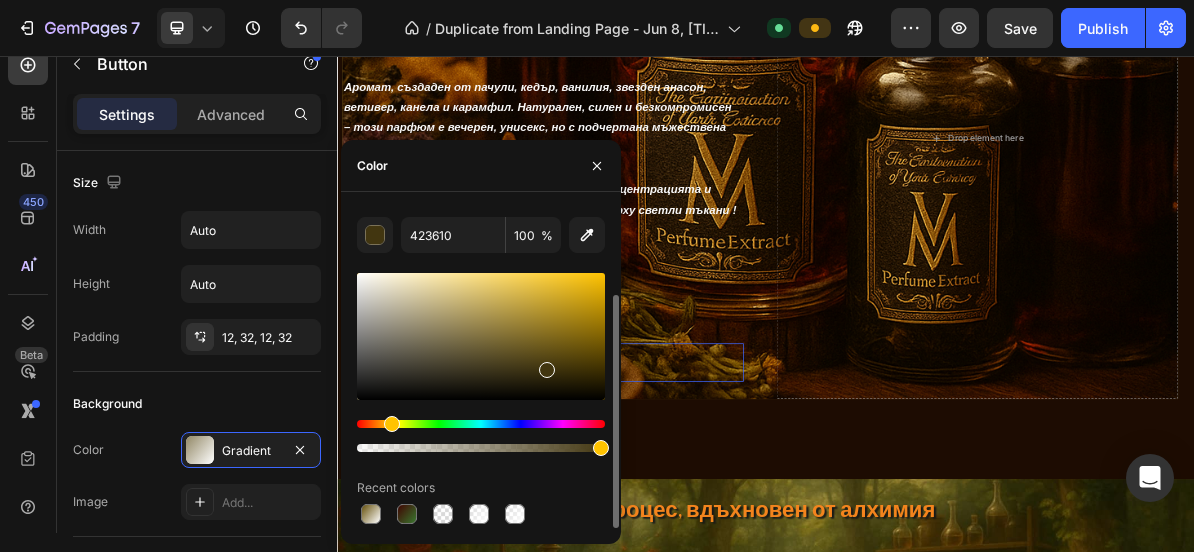 click at bounding box center [481, 336] 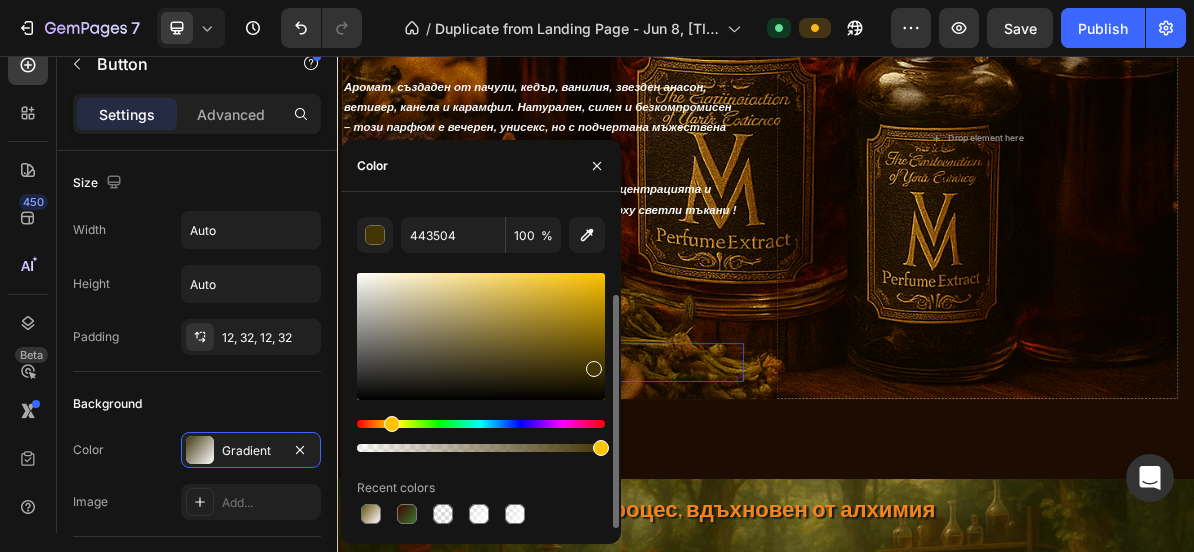 click at bounding box center [481, 336] 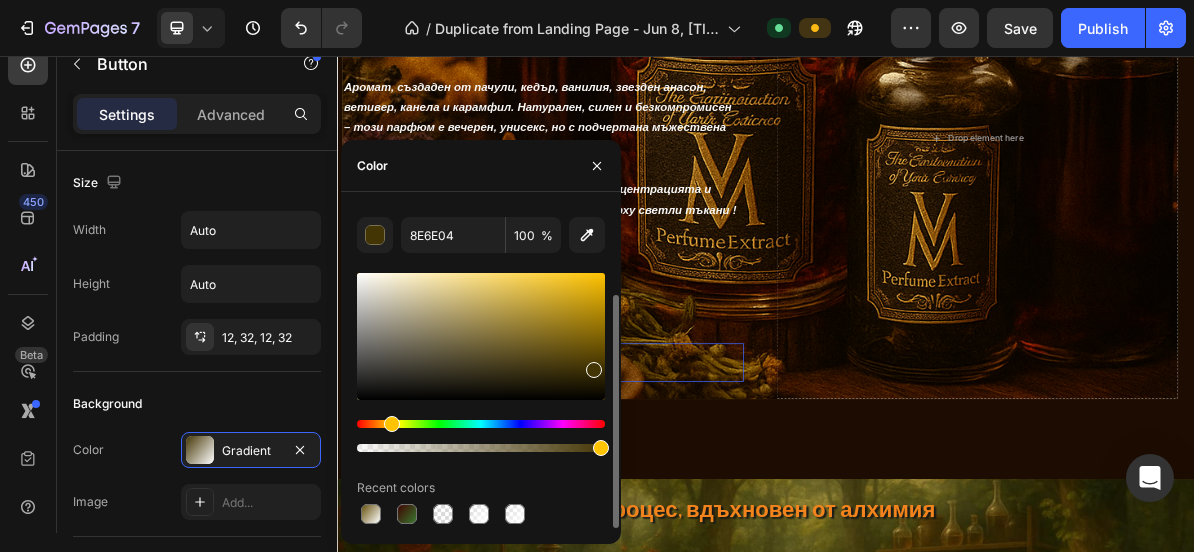 click at bounding box center [481, 336] 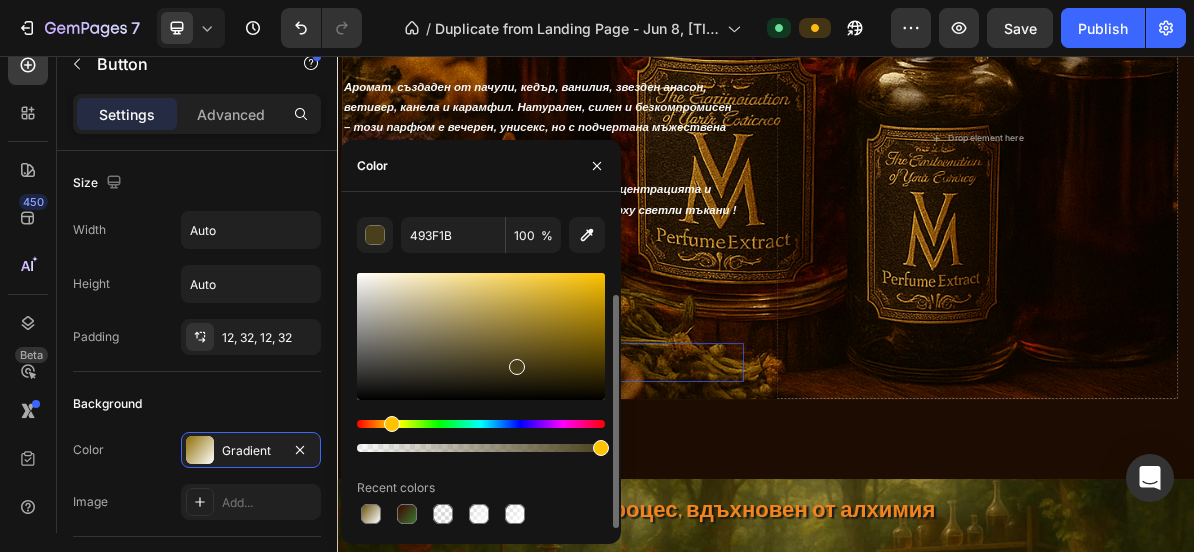 click at bounding box center (481, 336) 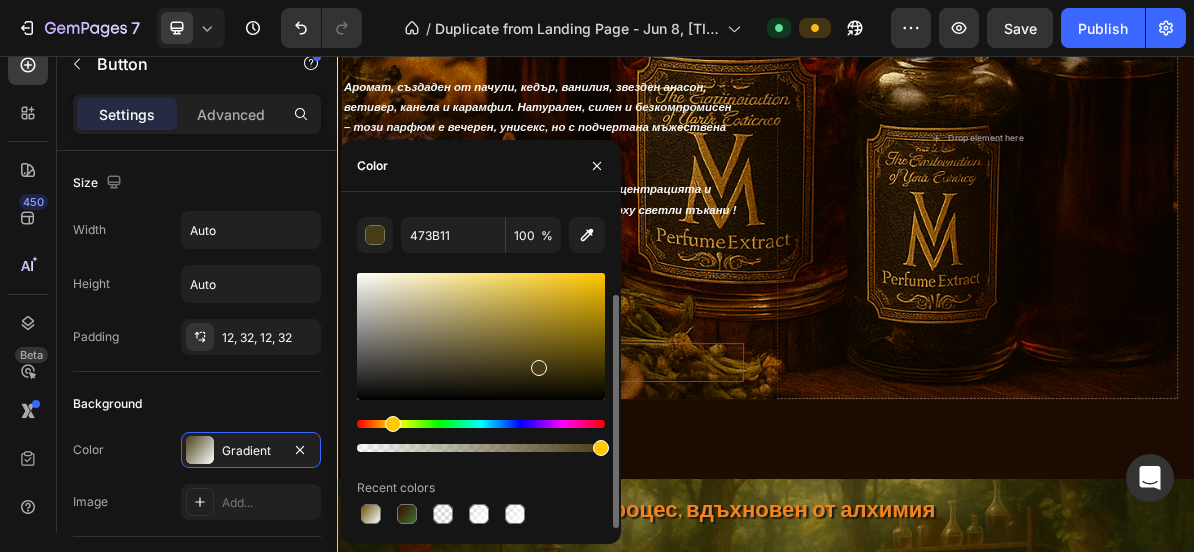 click at bounding box center [539, 368] 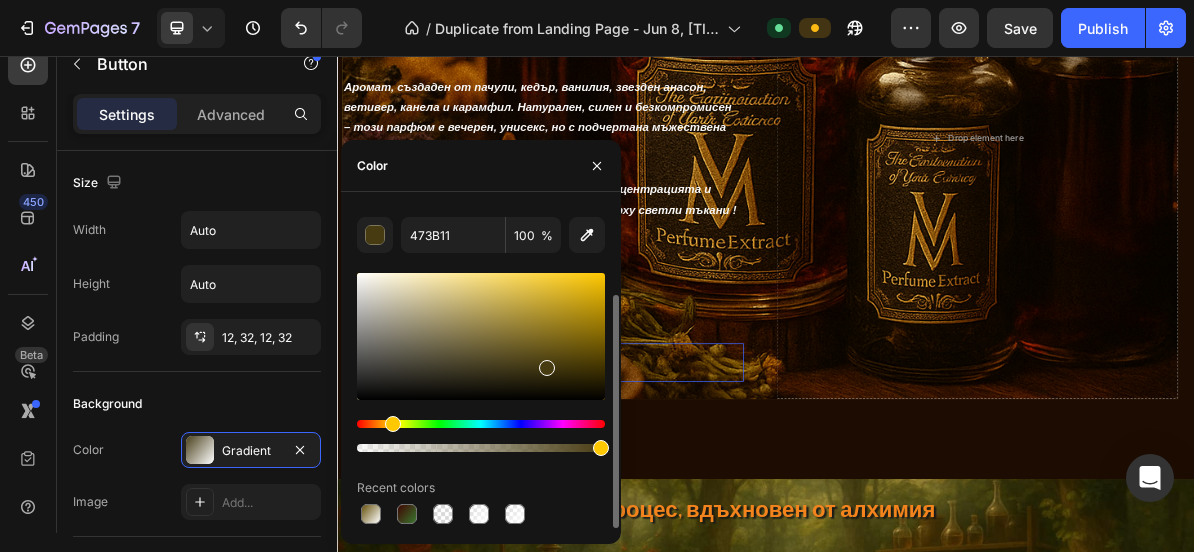 click at bounding box center [547, 368] 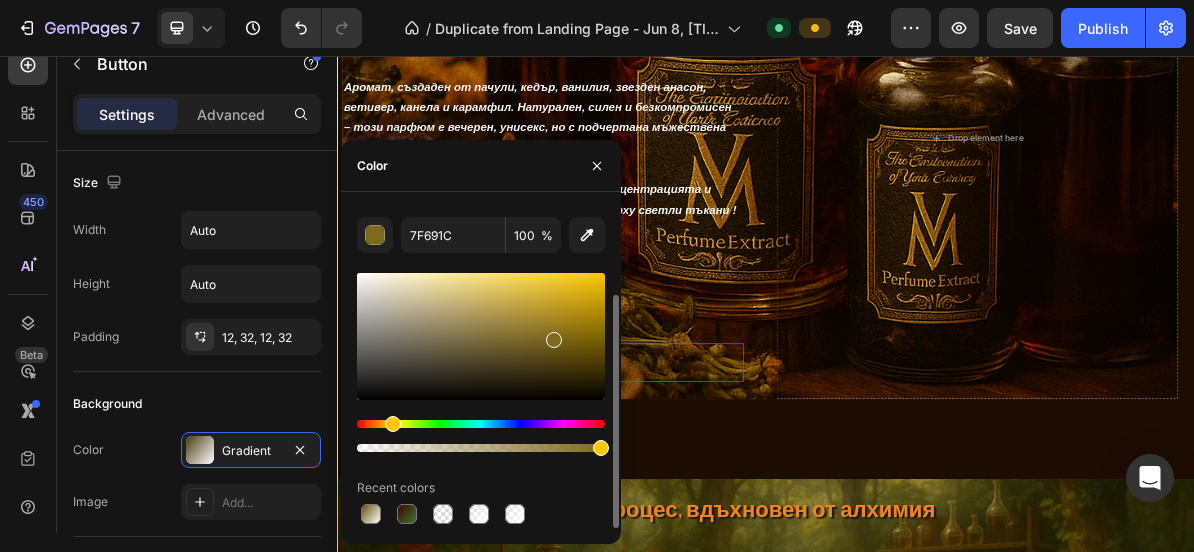 click at bounding box center [481, 336] 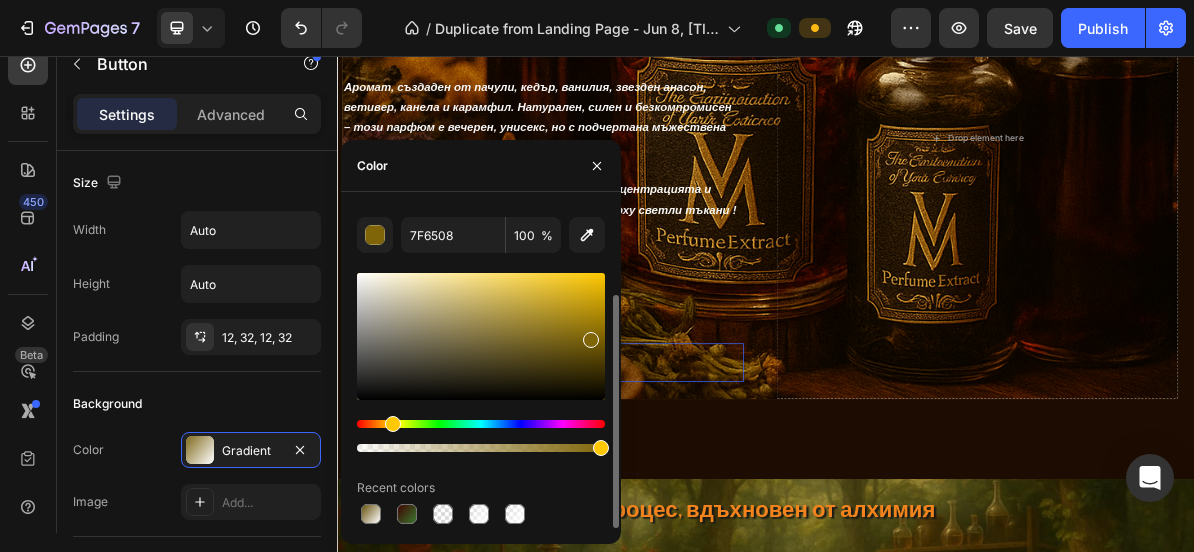 click at bounding box center [481, 336] 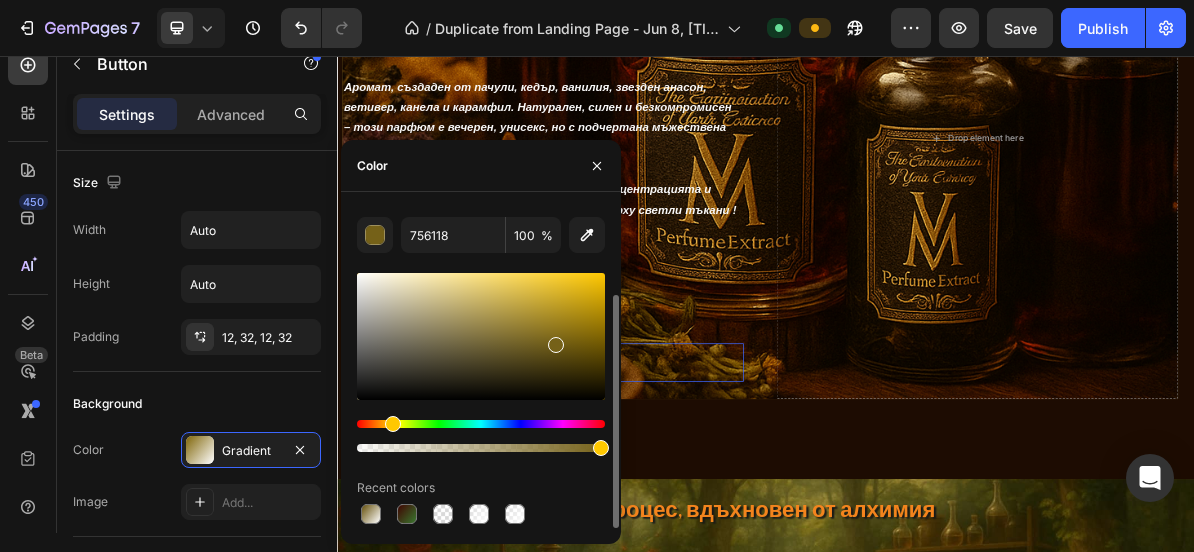 click at bounding box center (481, 336) 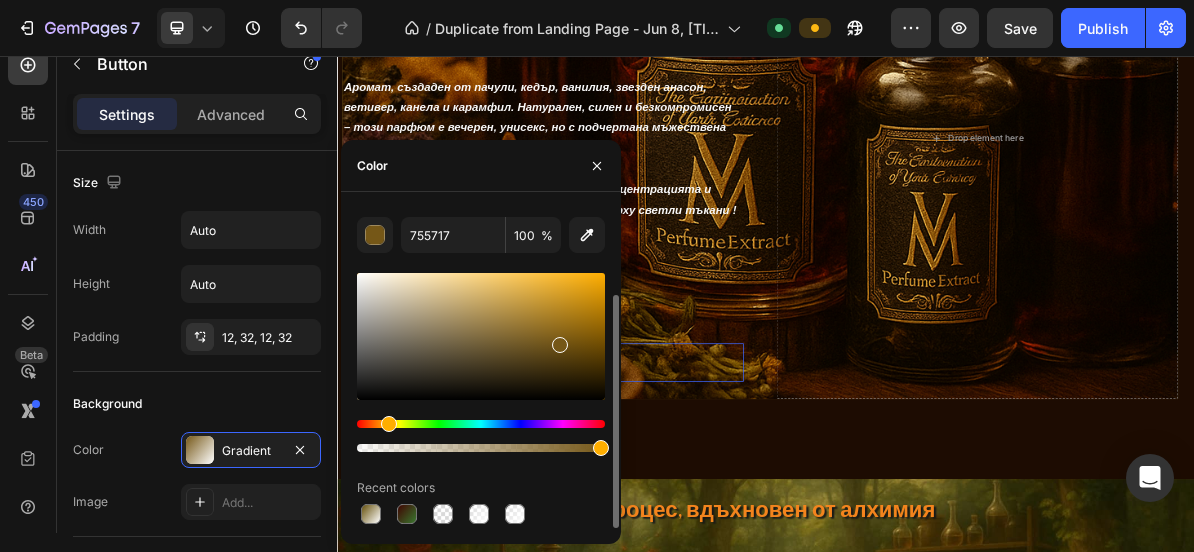 drag, startPoint x: 396, startPoint y: 425, endPoint x: 419, endPoint y: 426, distance: 23.021729 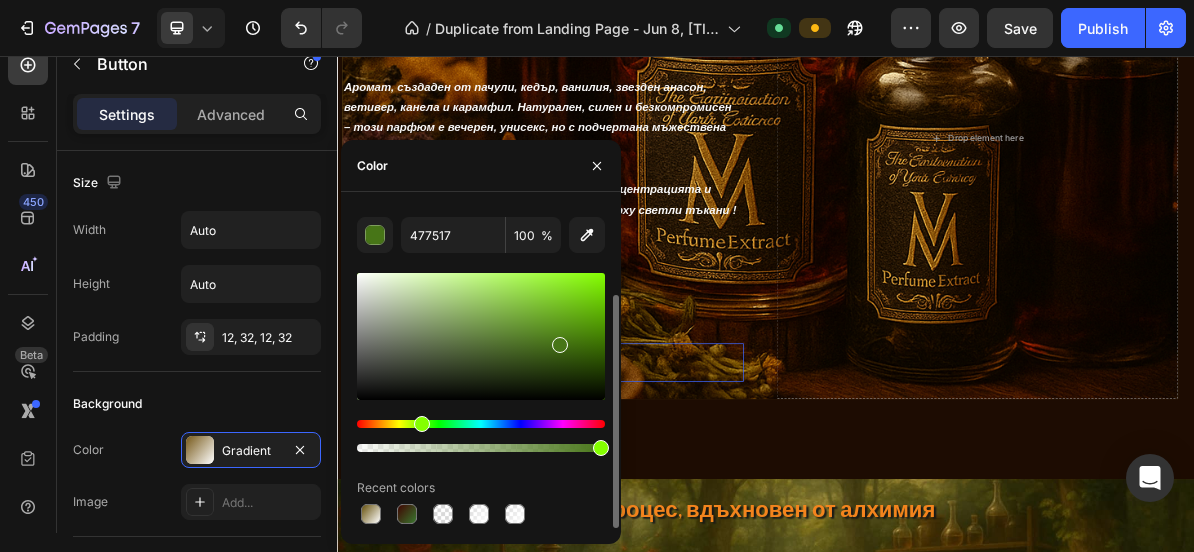 click at bounding box center [481, 424] 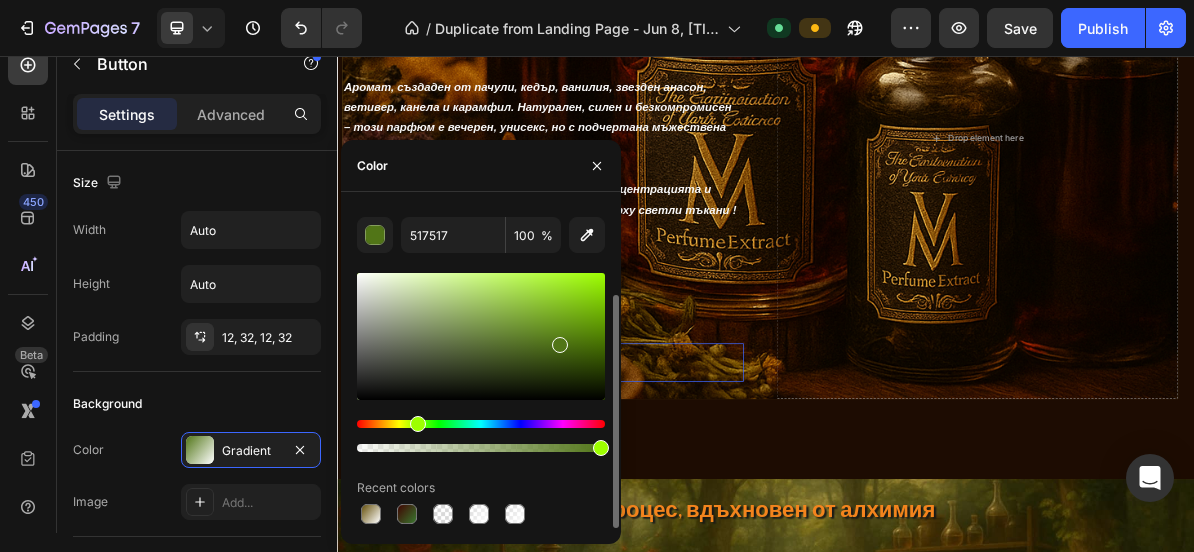 drag, startPoint x: 410, startPoint y: 429, endPoint x: 421, endPoint y: 423, distance: 12.529964 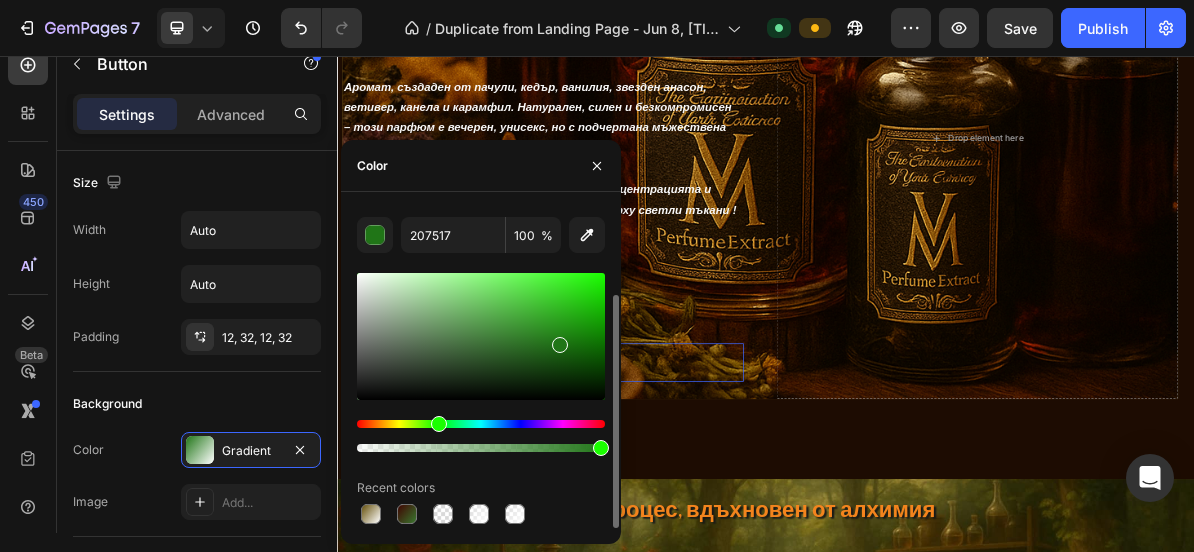 drag, startPoint x: 421, startPoint y: 423, endPoint x: 566, endPoint y: 415, distance: 145.22052 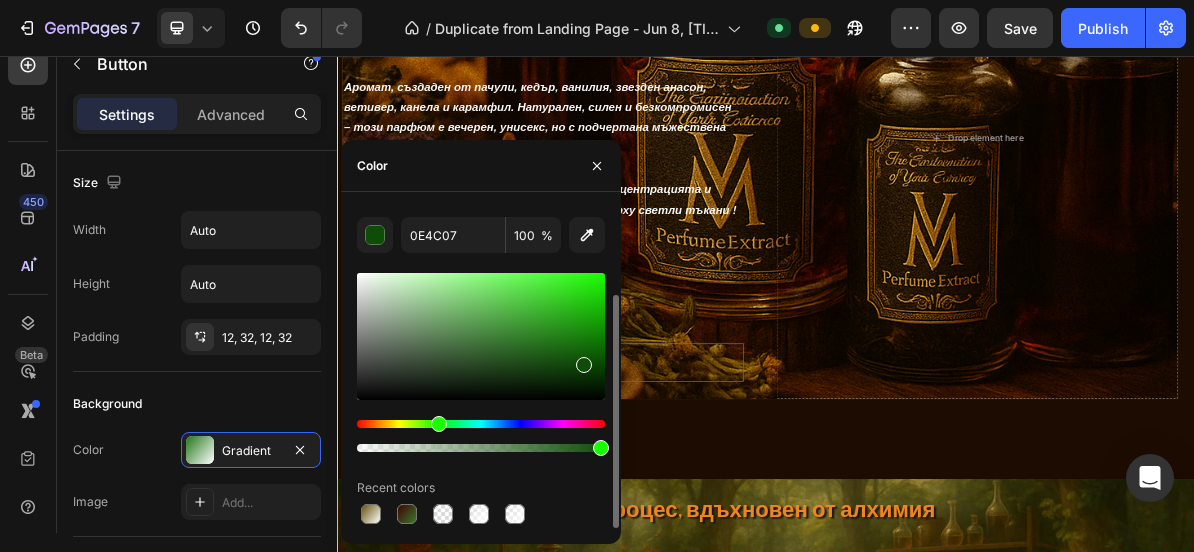 click at bounding box center (481, 336) 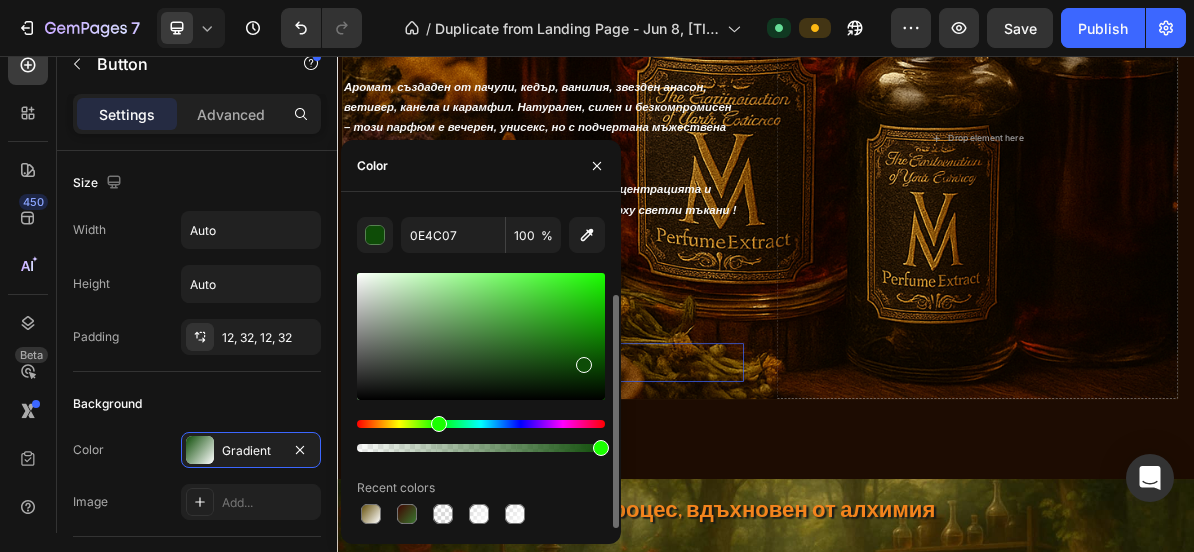 click at bounding box center [584, 365] 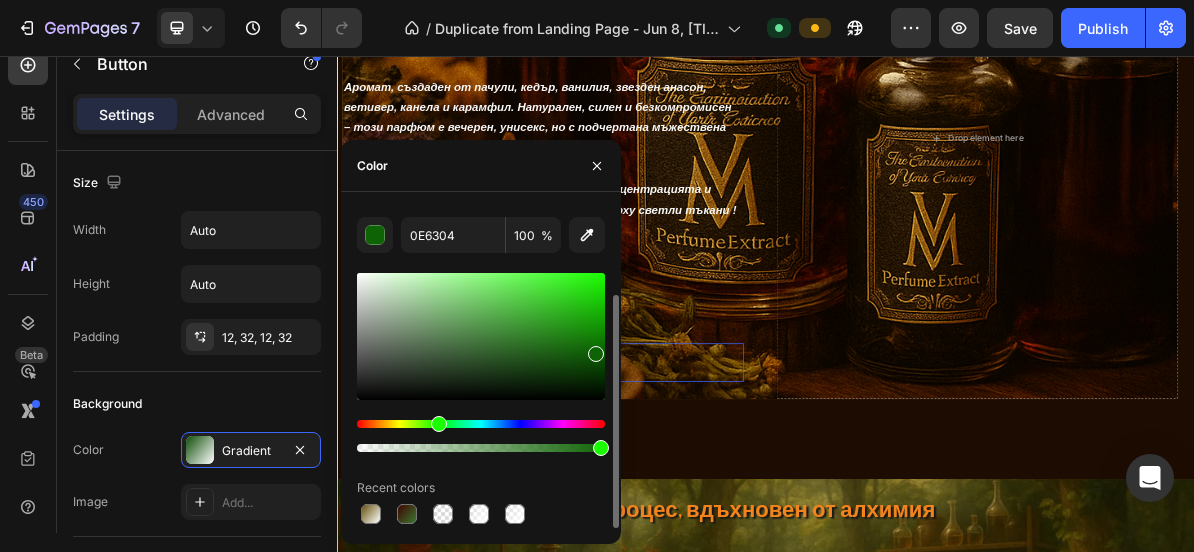 click at bounding box center [481, 336] 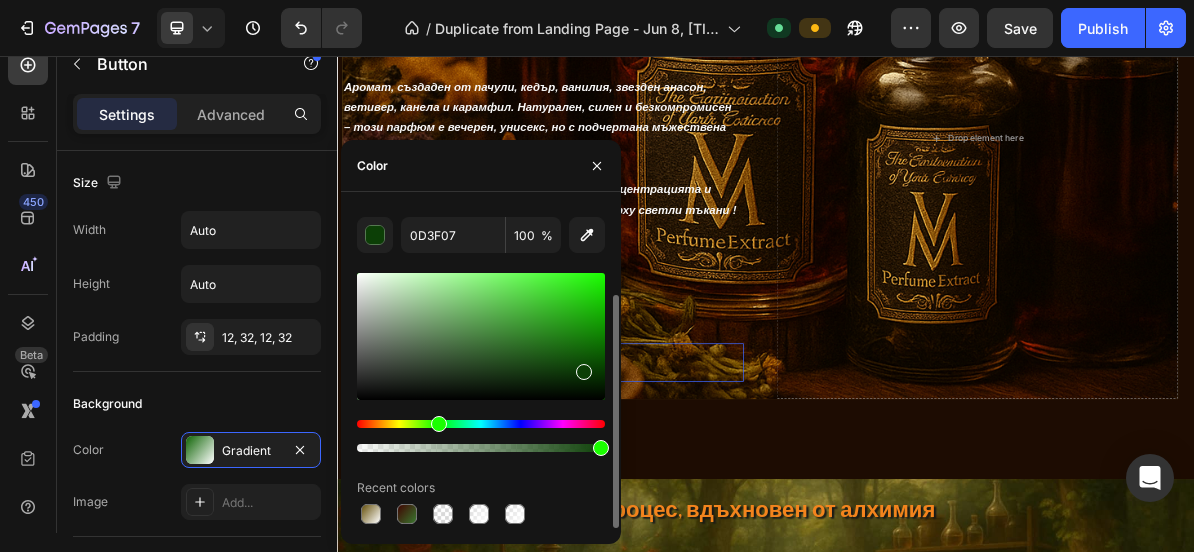 type on "0C3D07" 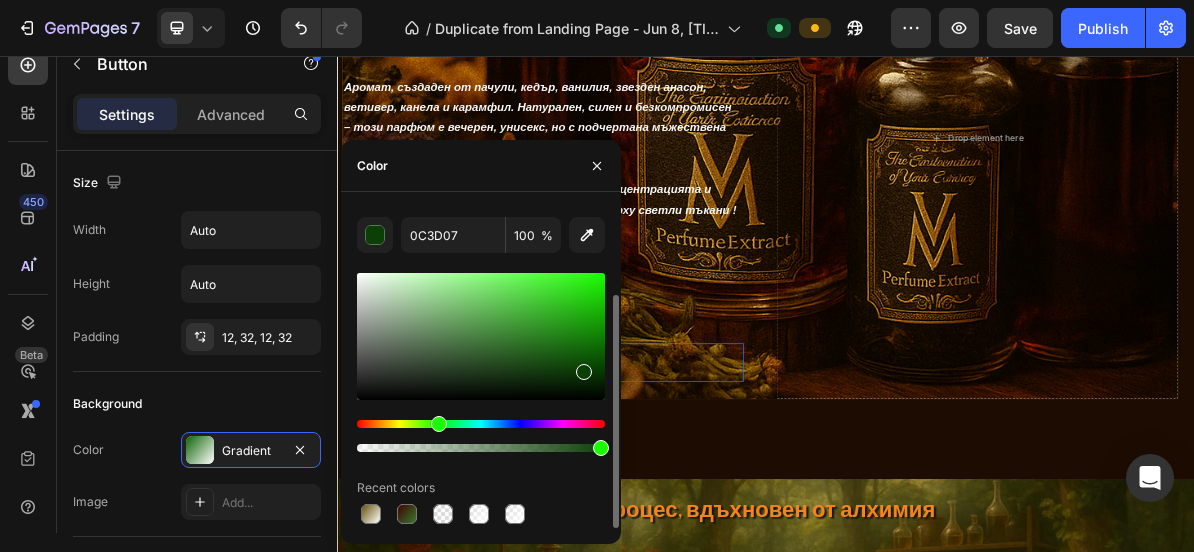 click at bounding box center [584, 372] 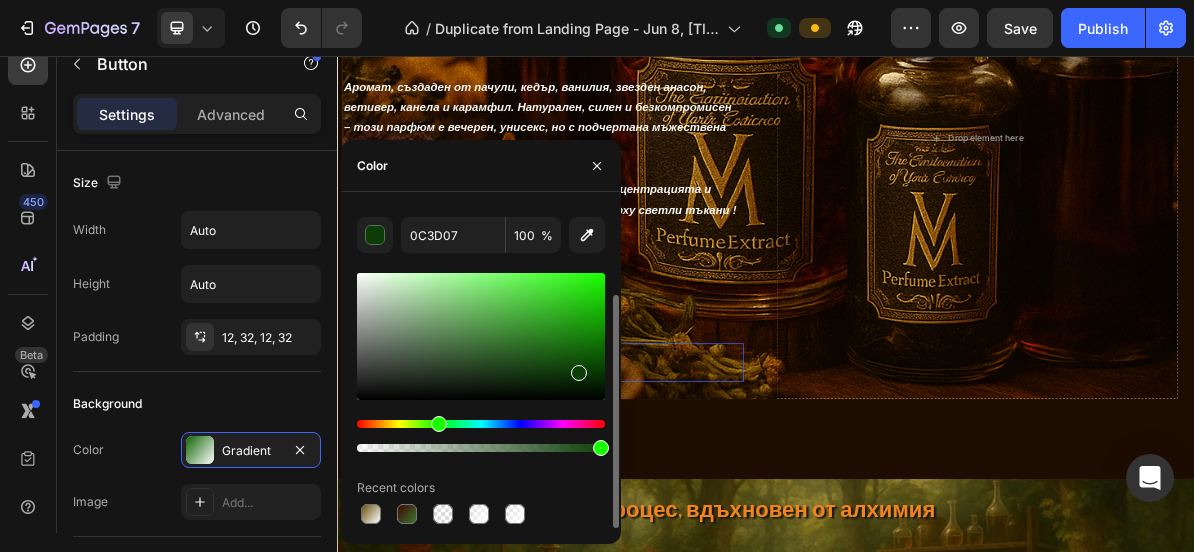 click at bounding box center (579, 373) 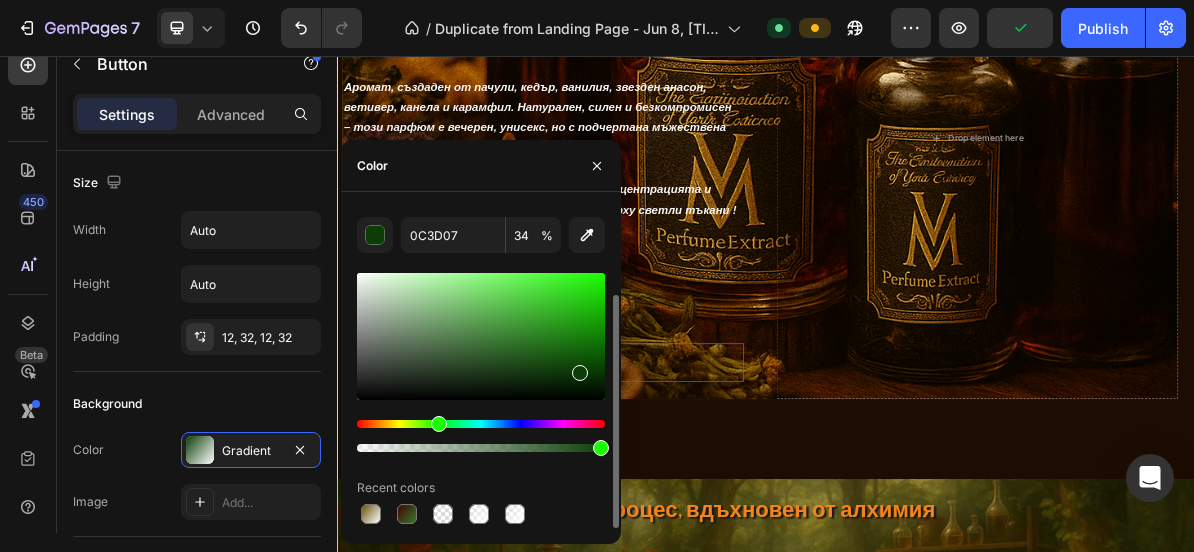 click at bounding box center [481, 448] 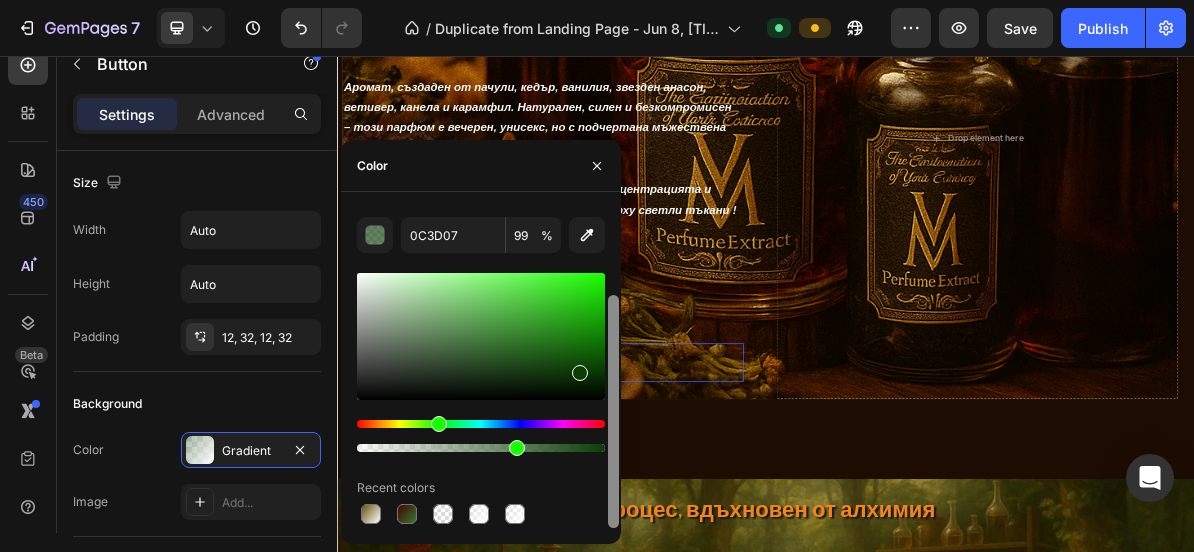 type on "100" 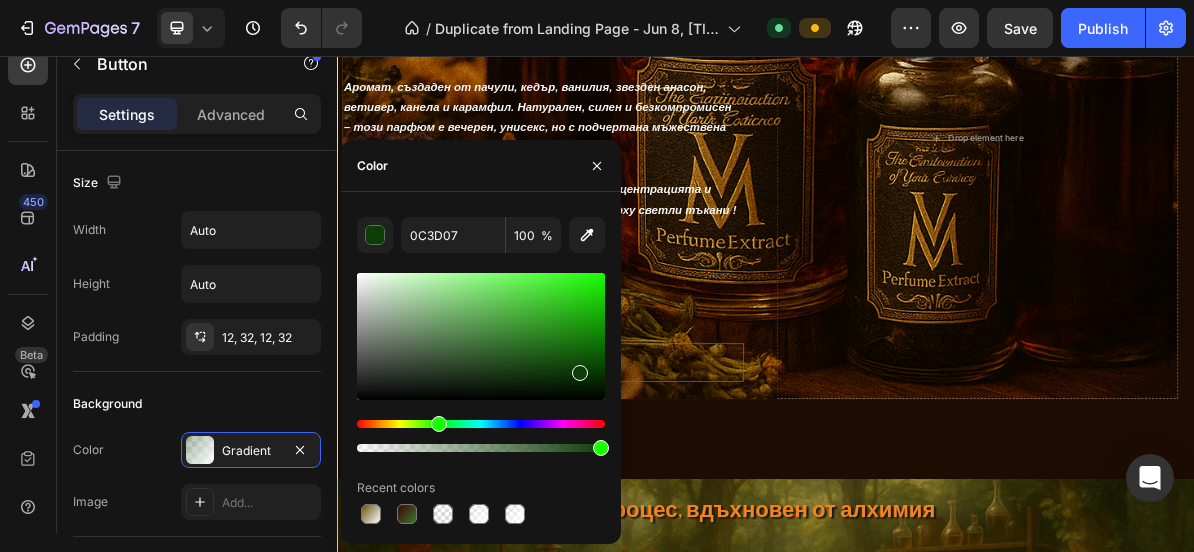 drag, startPoint x: 779, startPoint y: 504, endPoint x: 737, endPoint y: 616, distance: 119.61605 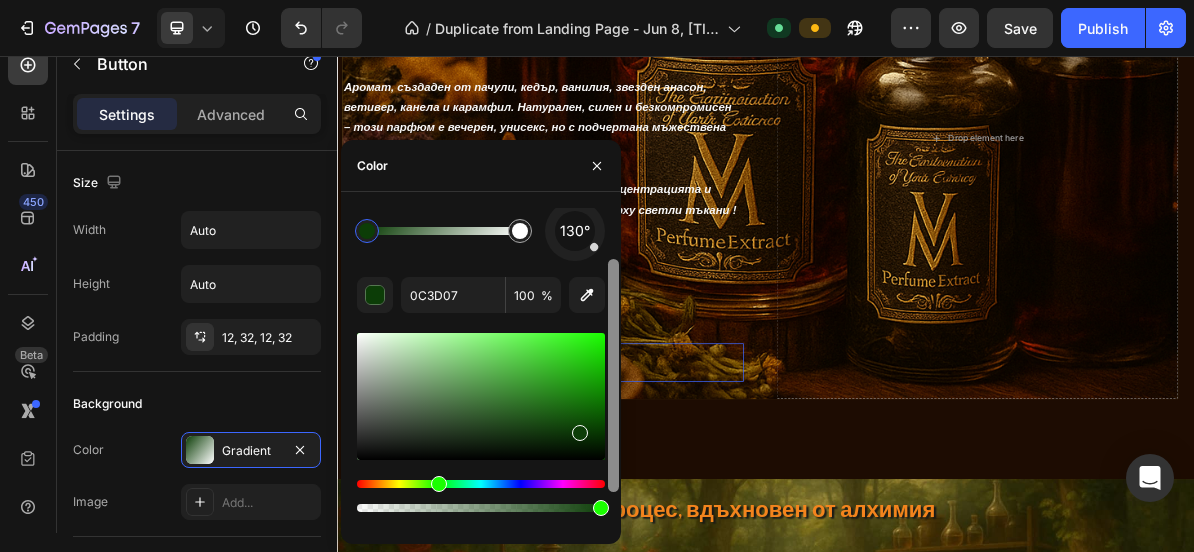 scroll, scrollTop: 54, scrollLeft: 0, axis: vertical 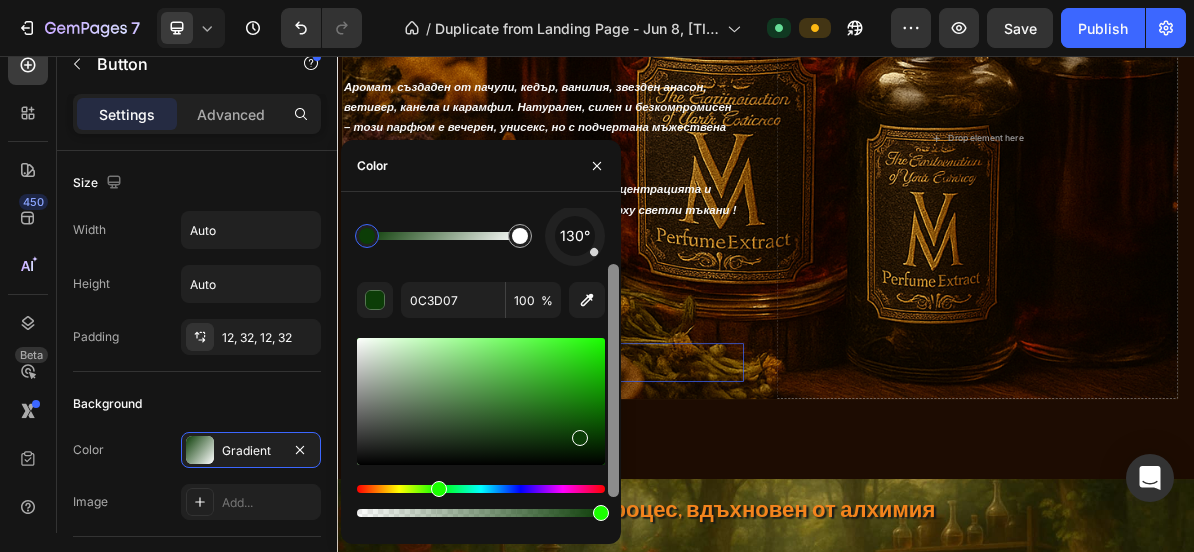 drag, startPoint x: 617, startPoint y: 433, endPoint x: 617, endPoint y: 385, distance: 48 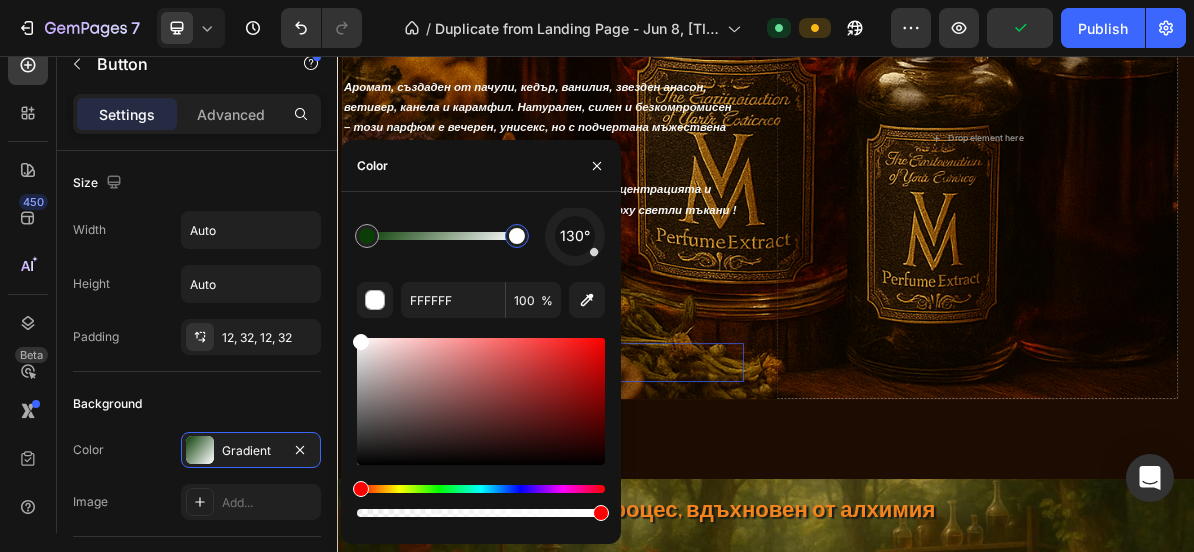 drag, startPoint x: 519, startPoint y: 239, endPoint x: 504, endPoint y: 244, distance: 15.811388 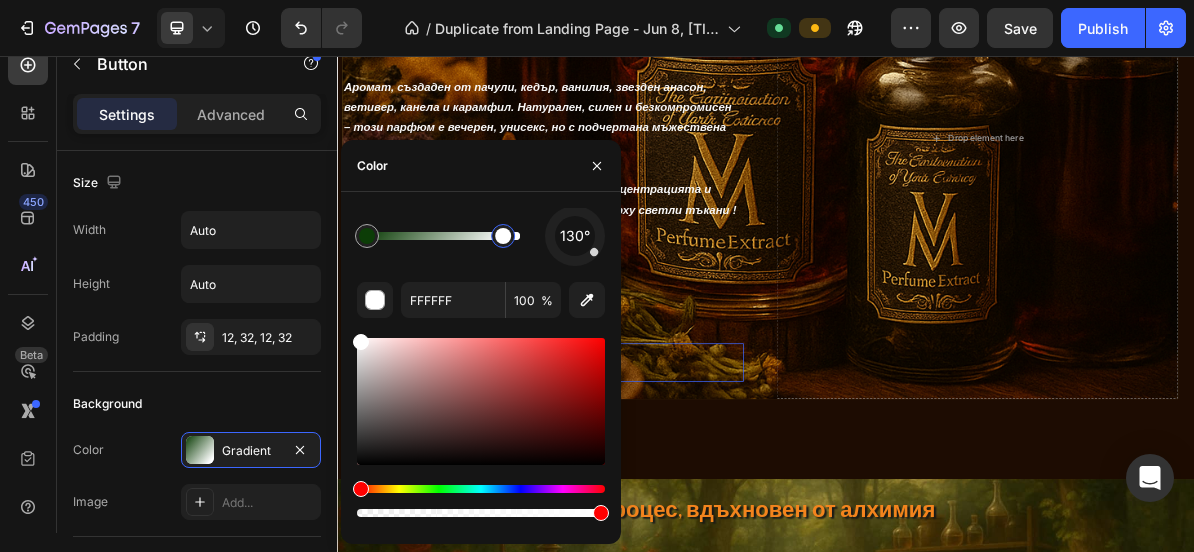 drag, startPoint x: 504, startPoint y: 244, endPoint x: 494, endPoint y: 246, distance: 10.198039 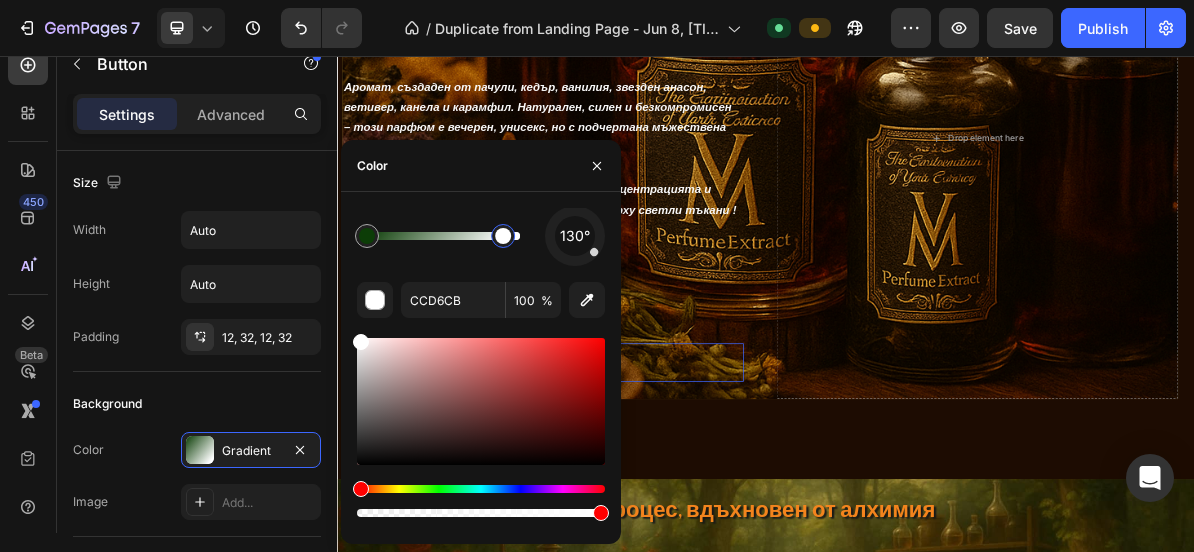 click 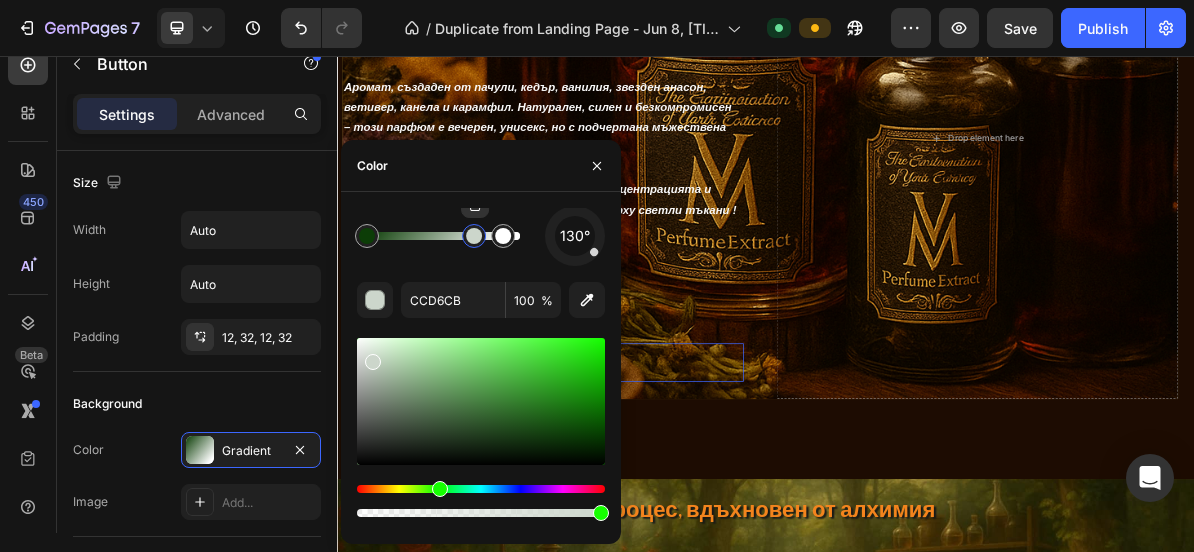 click at bounding box center (474, 236) 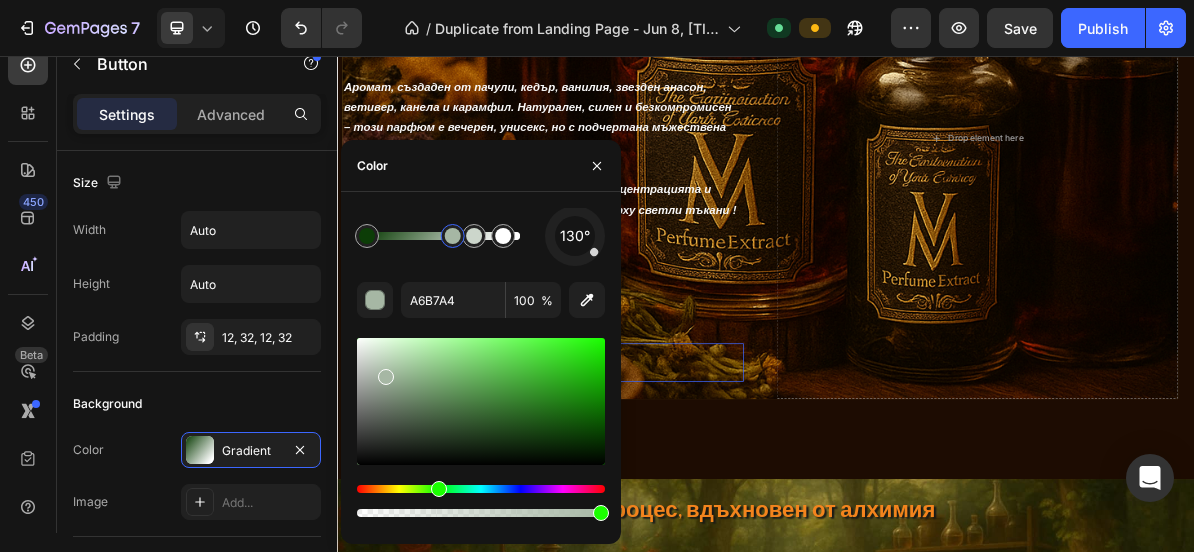 click 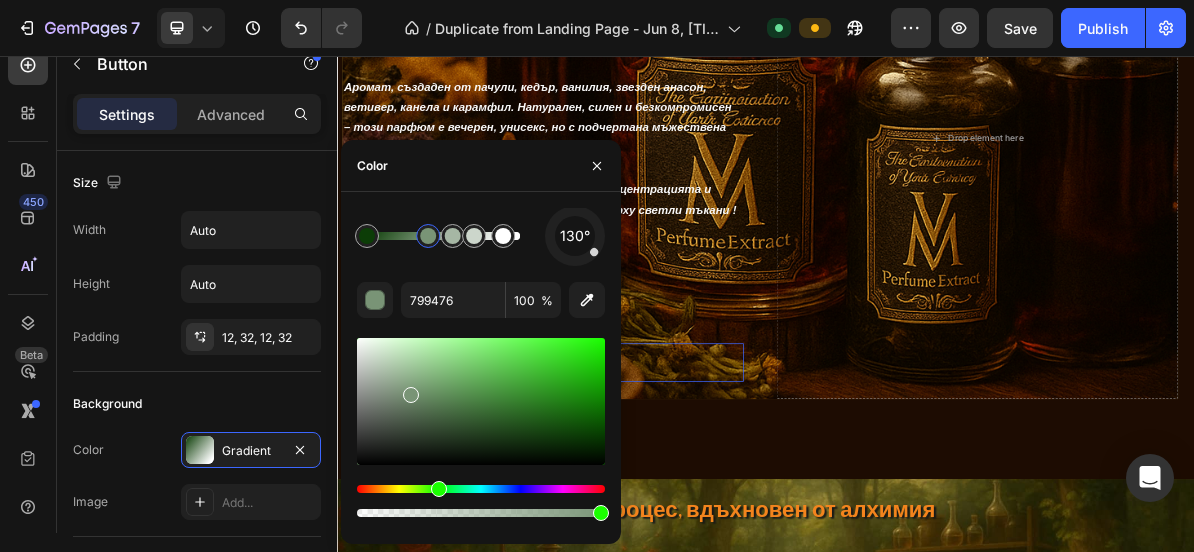 click 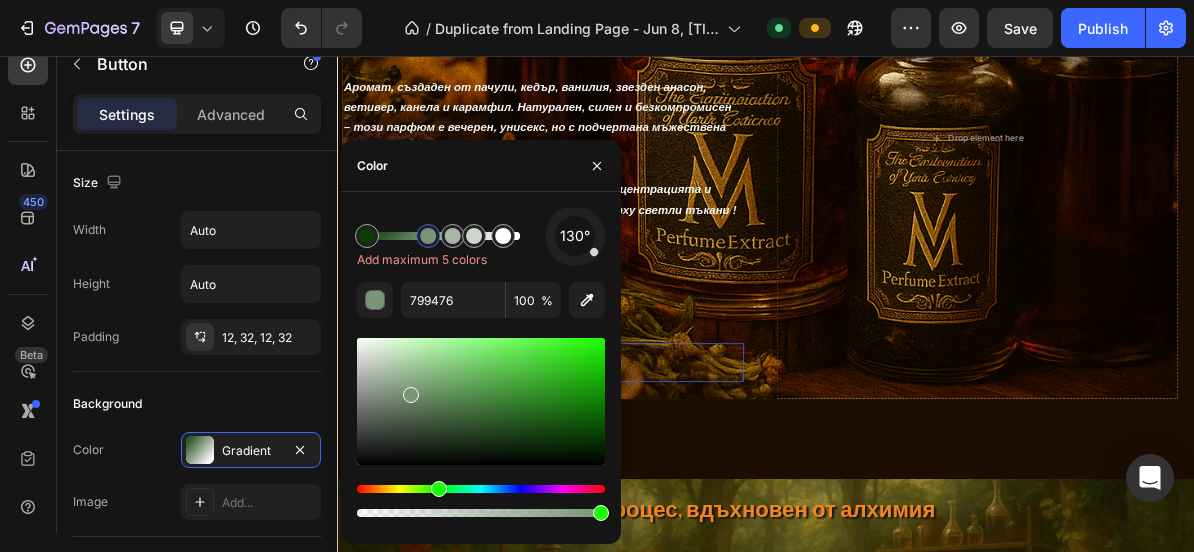 click 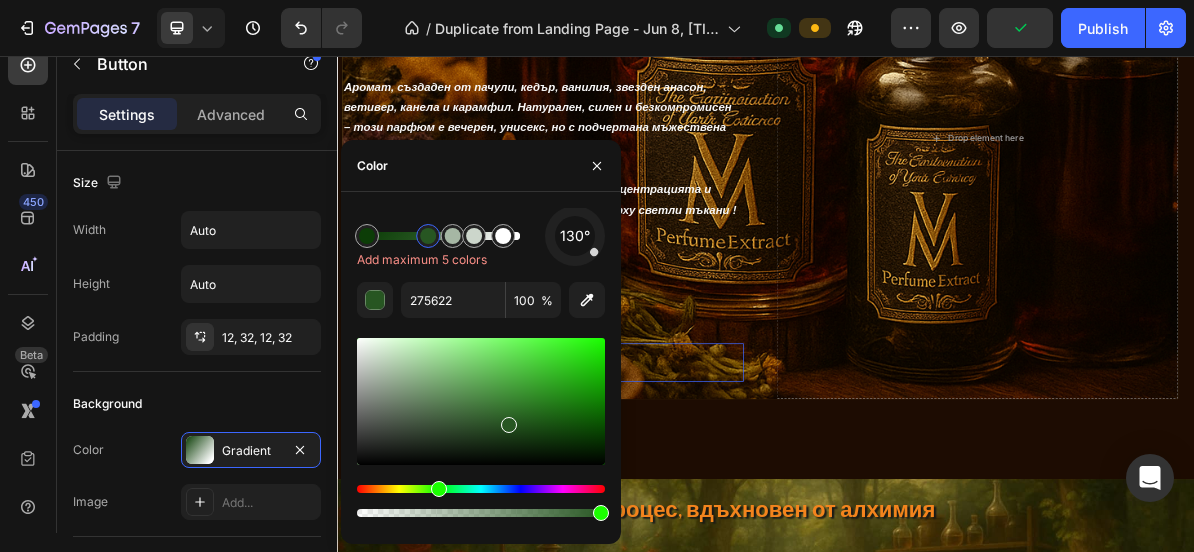 click at bounding box center [481, 401] 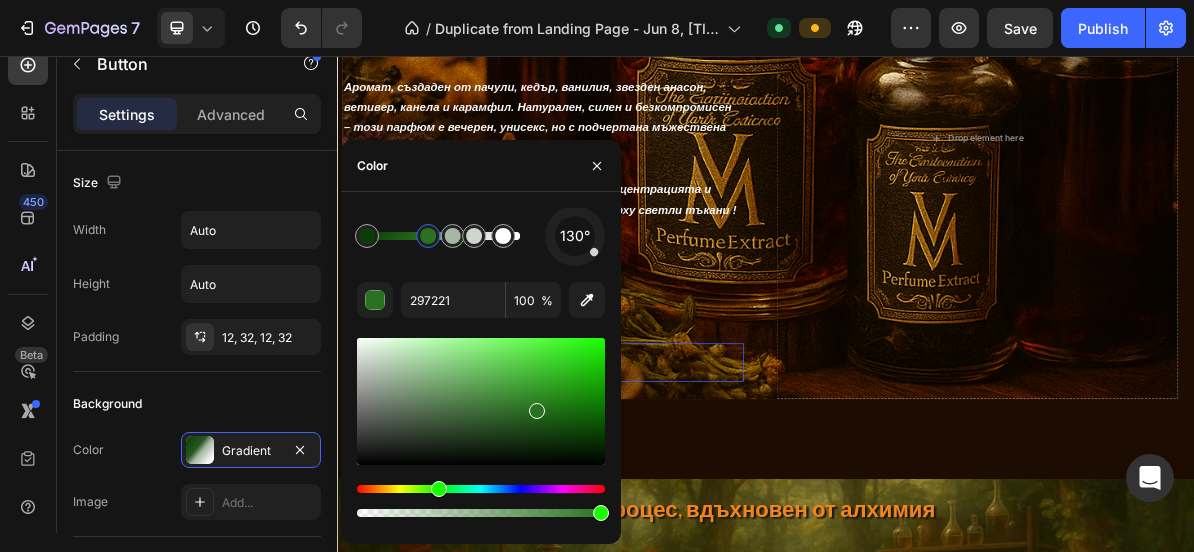 click at bounding box center [481, 401] 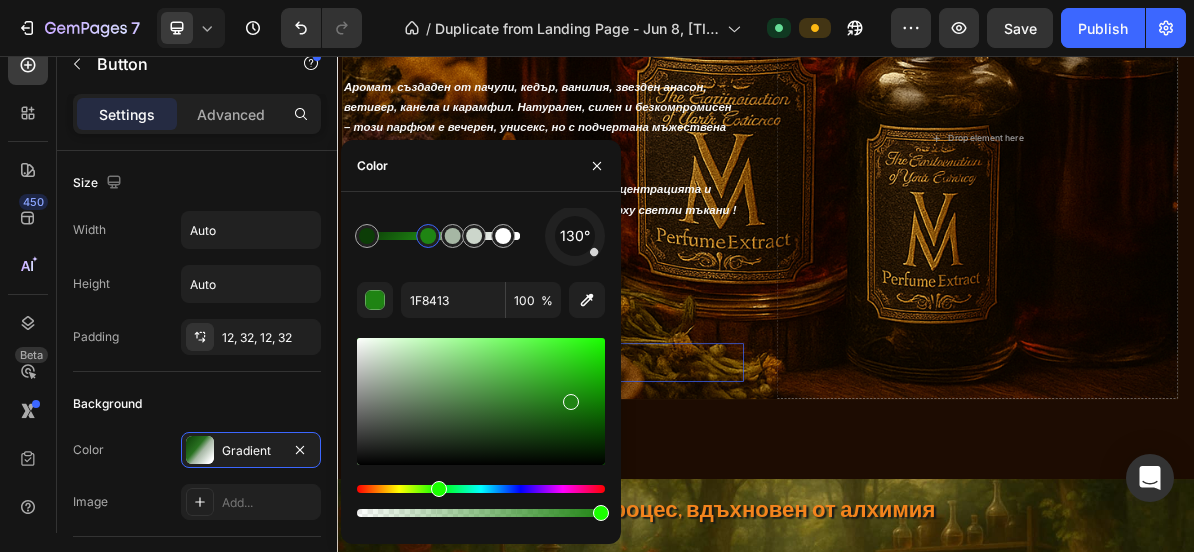 click at bounding box center [571, 402] 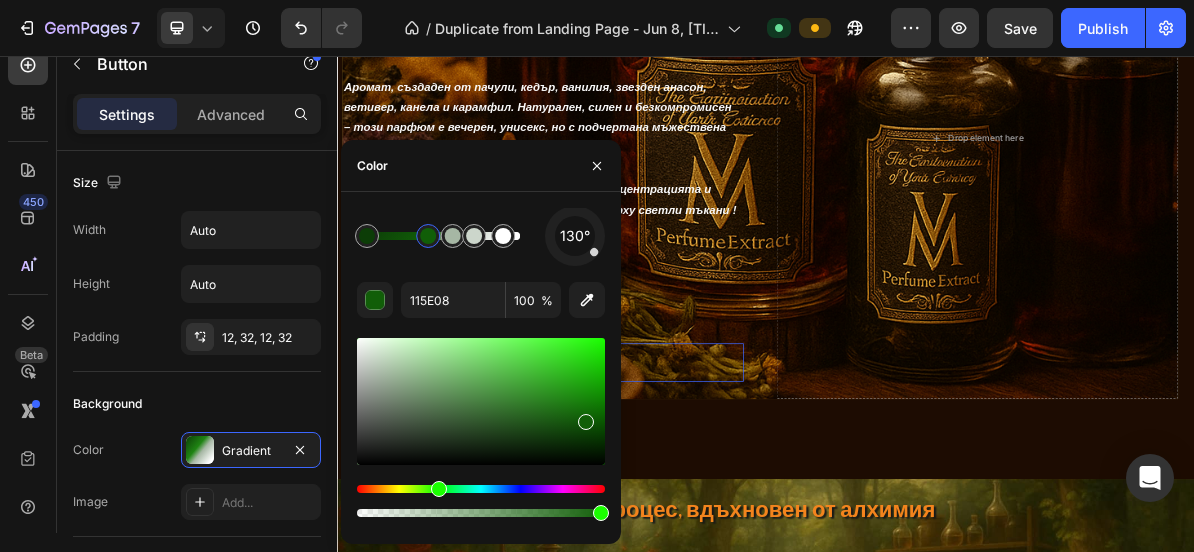 click at bounding box center (481, 401) 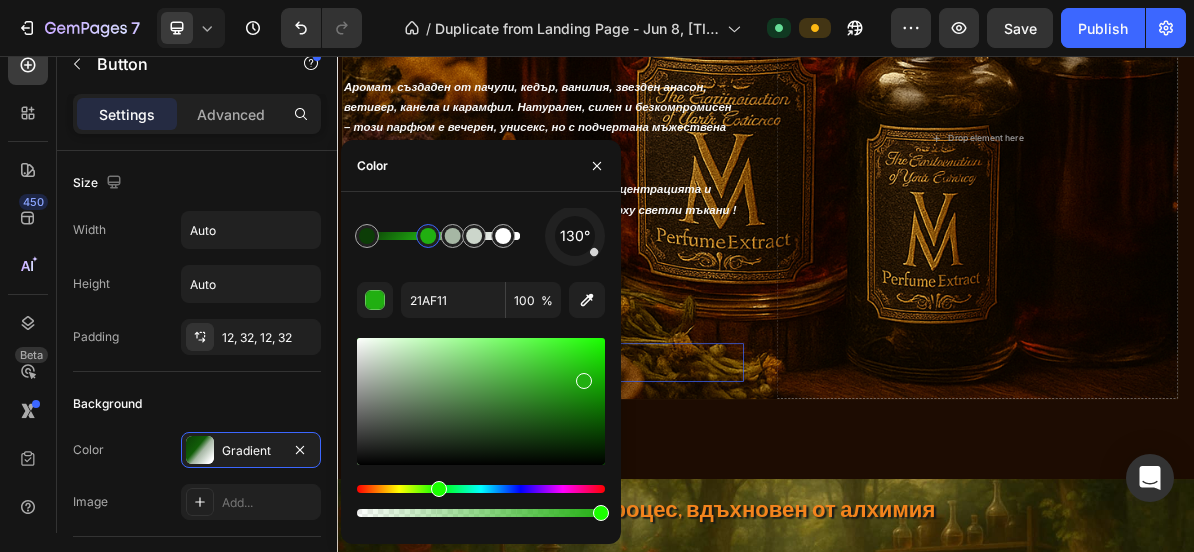 click at bounding box center (481, 401) 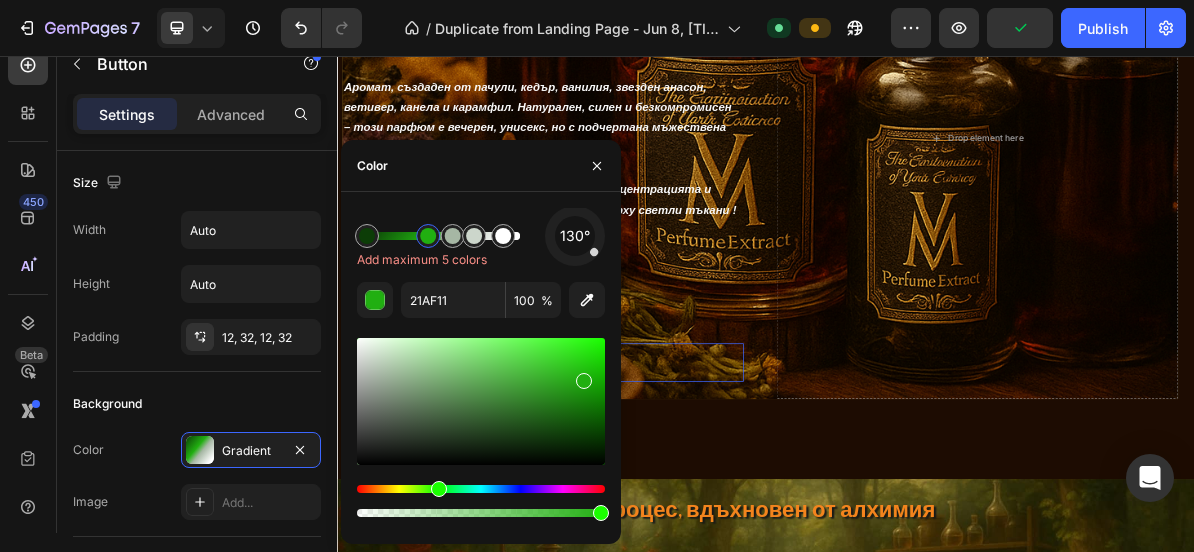 click 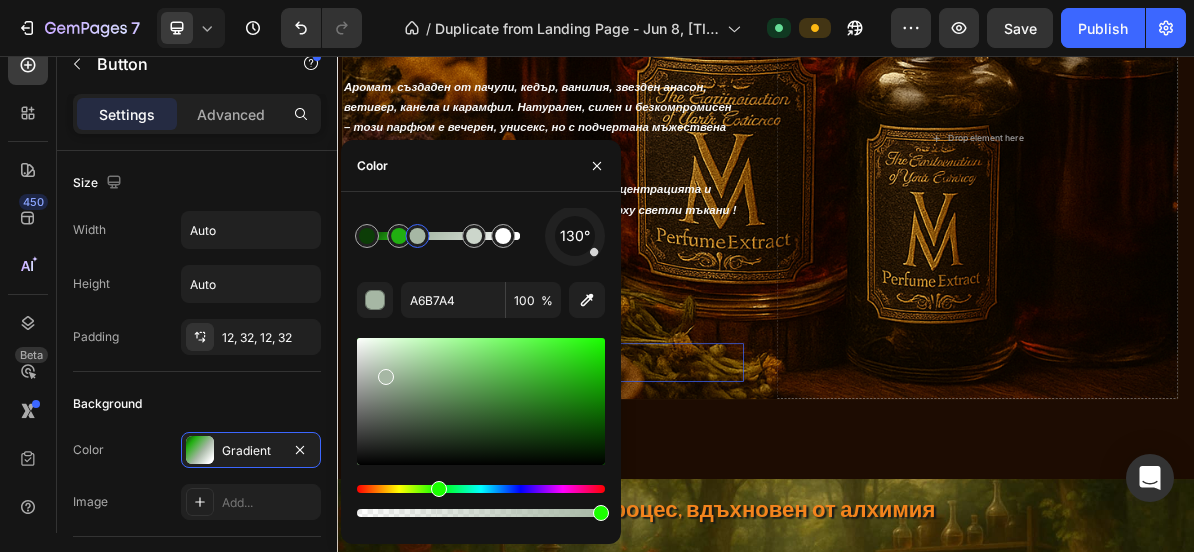 drag, startPoint x: 447, startPoint y: 244, endPoint x: 418, endPoint y: 244, distance: 29 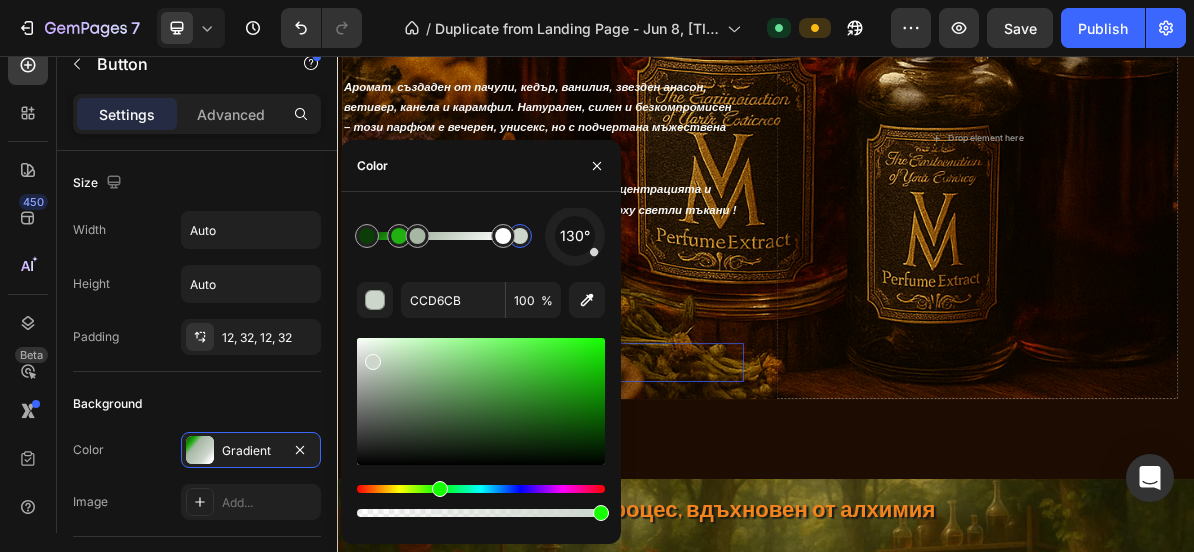drag, startPoint x: 479, startPoint y: 245, endPoint x: 526, endPoint y: 252, distance: 47.518417 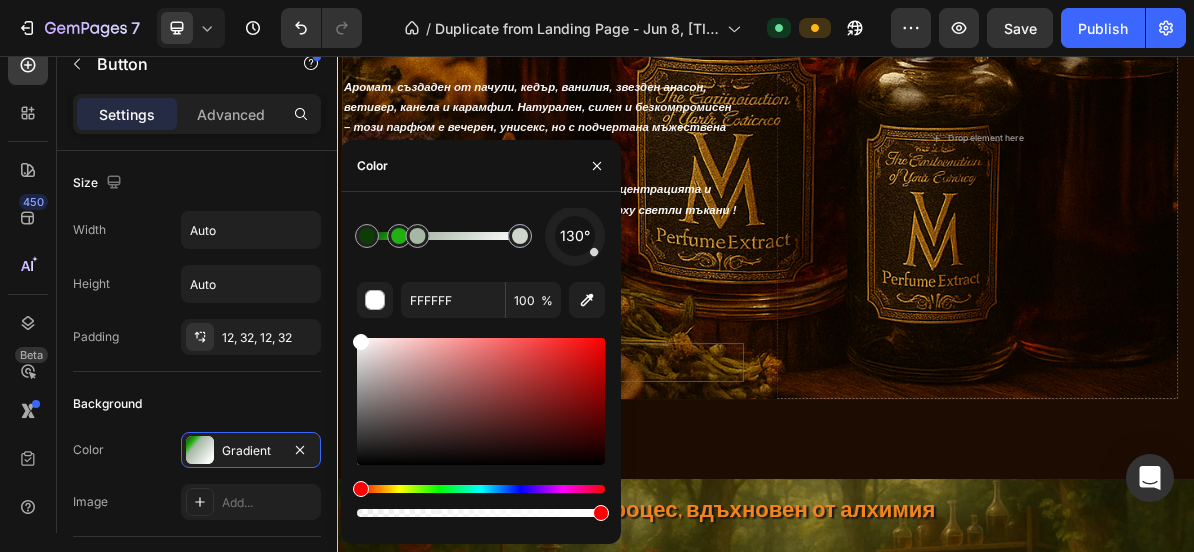 drag, startPoint x: 498, startPoint y: 243, endPoint x: 539, endPoint y: 248, distance: 41.303753 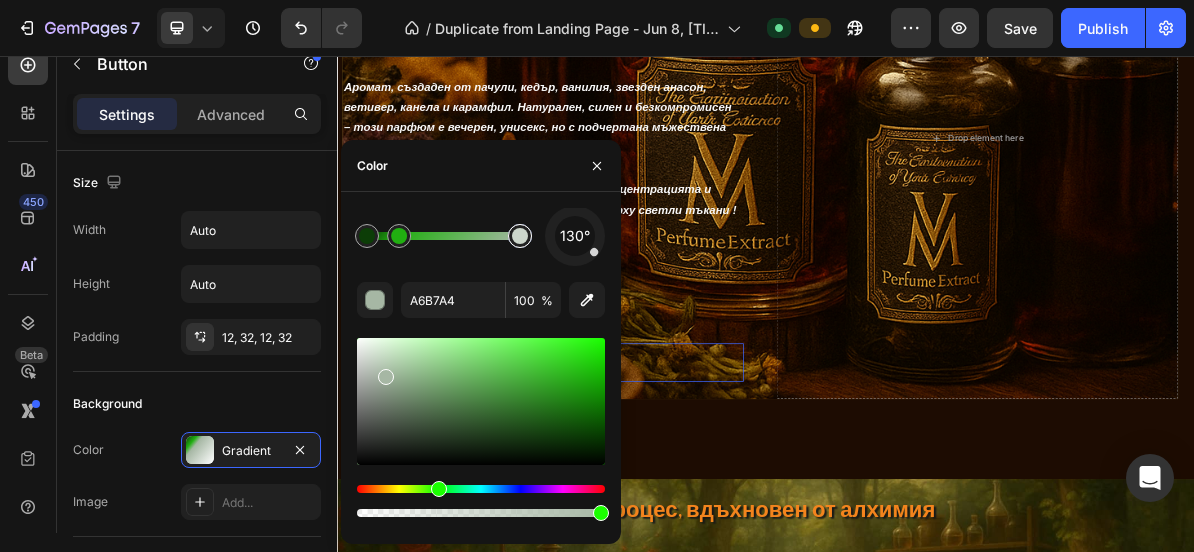 drag, startPoint x: 420, startPoint y: 231, endPoint x: 522, endPoint y: 241, distance: 102.48902 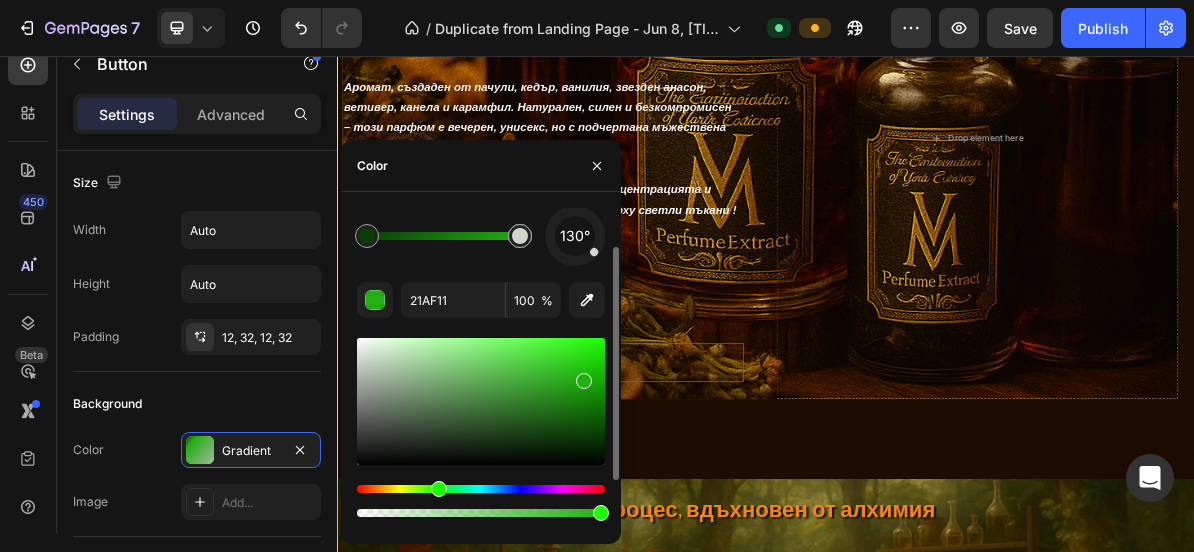 drag, startPoint x: 410, startPoint y: 241, endPoint x: 534, endPoint y: 259, distance: 125.299644 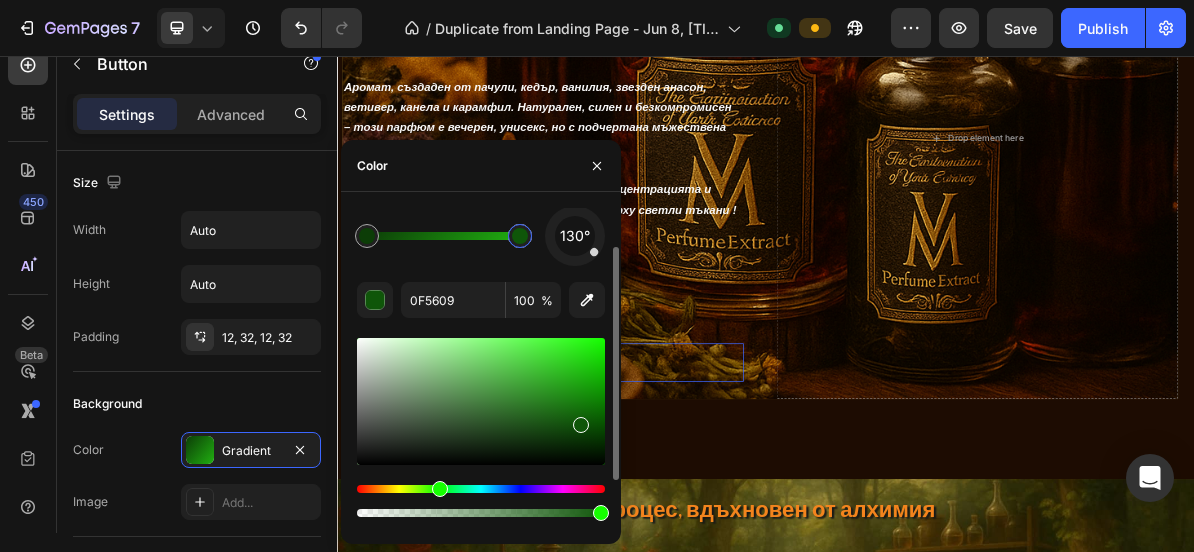click at bounding box center (481, 401) 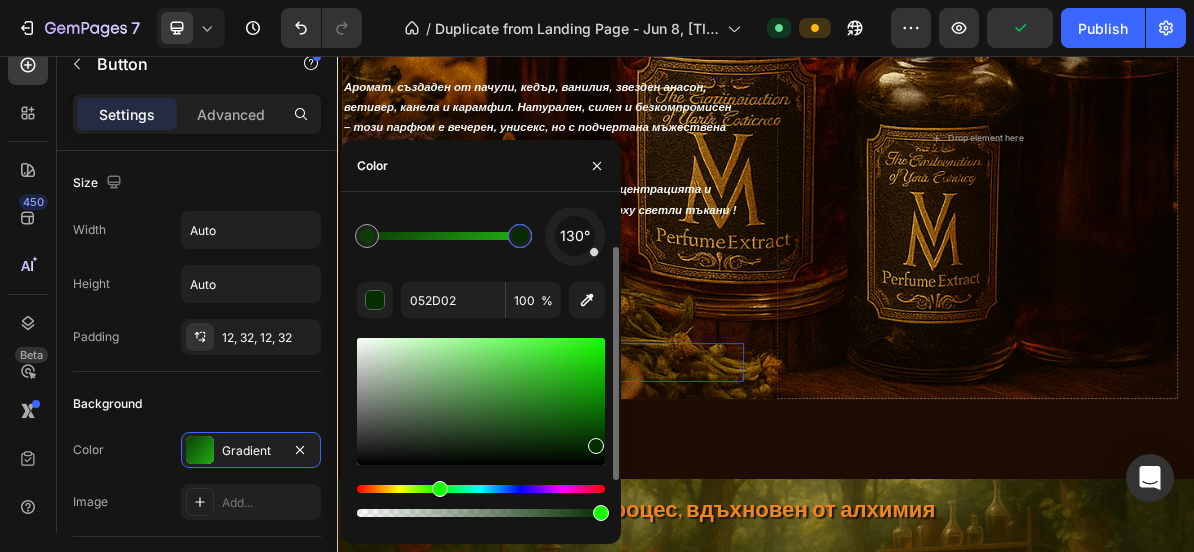 drag, startPoint x: 579, startPoint y: 421, endPoint x: 593, endPoint y: 441, distance: 24.41311 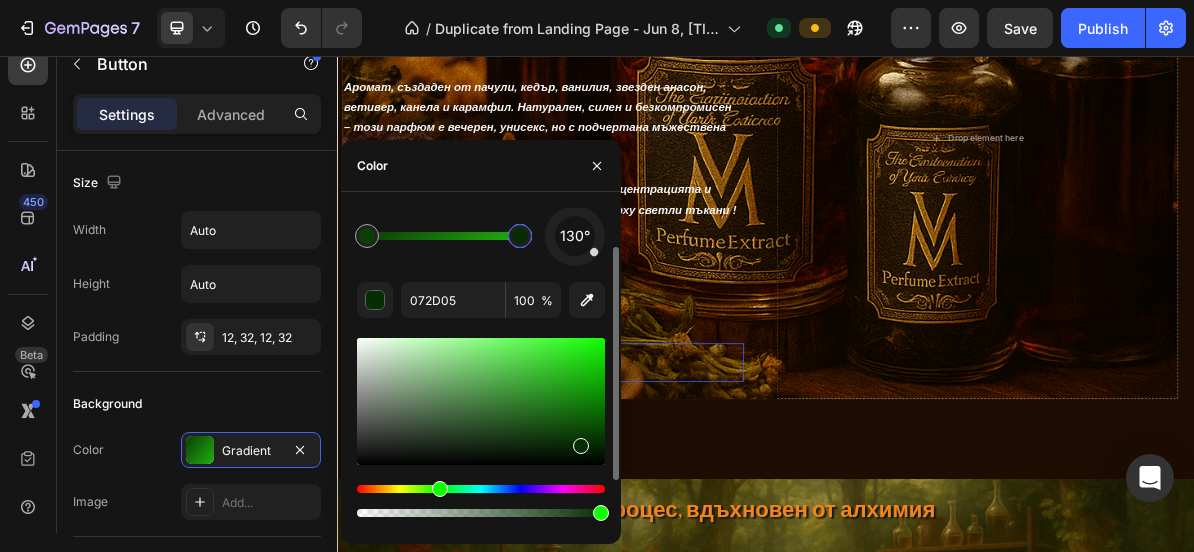 click at bounding box center (481, 401) 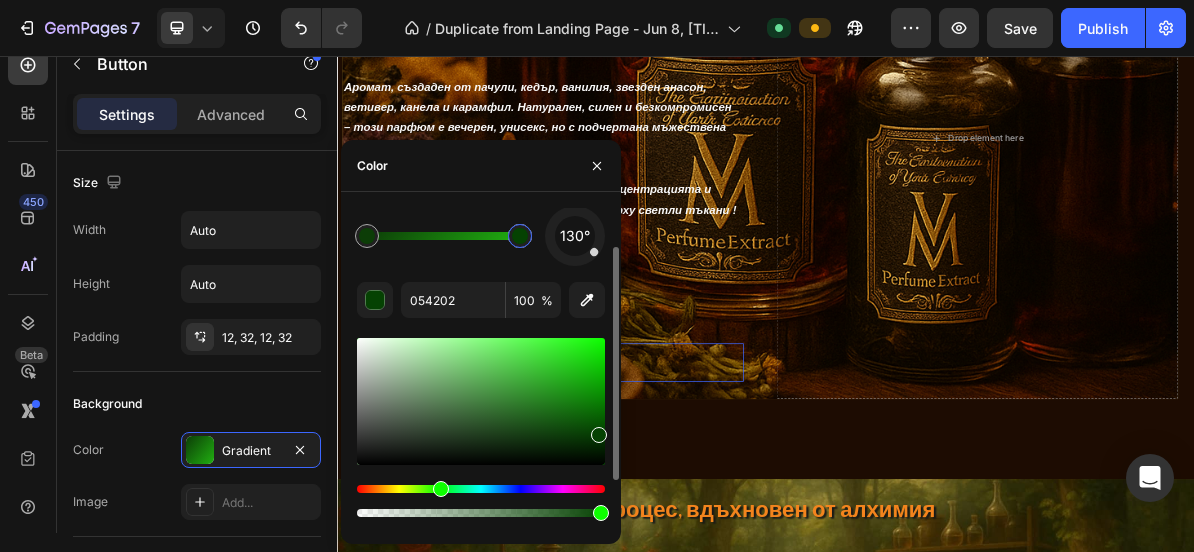 click at bounding box center (481, 401) 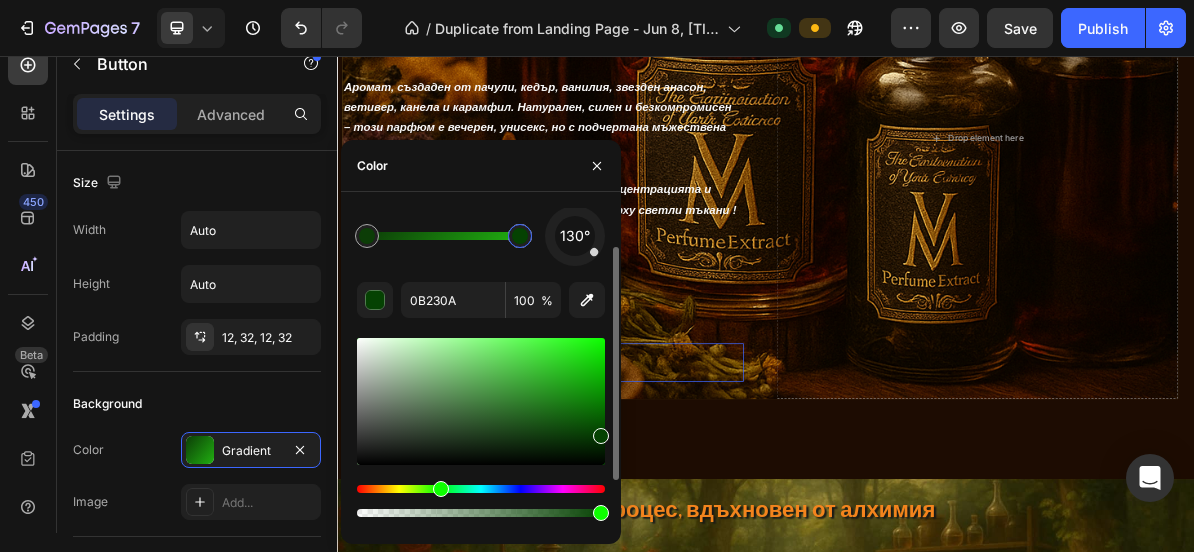 click at bounding box center [481, 401] 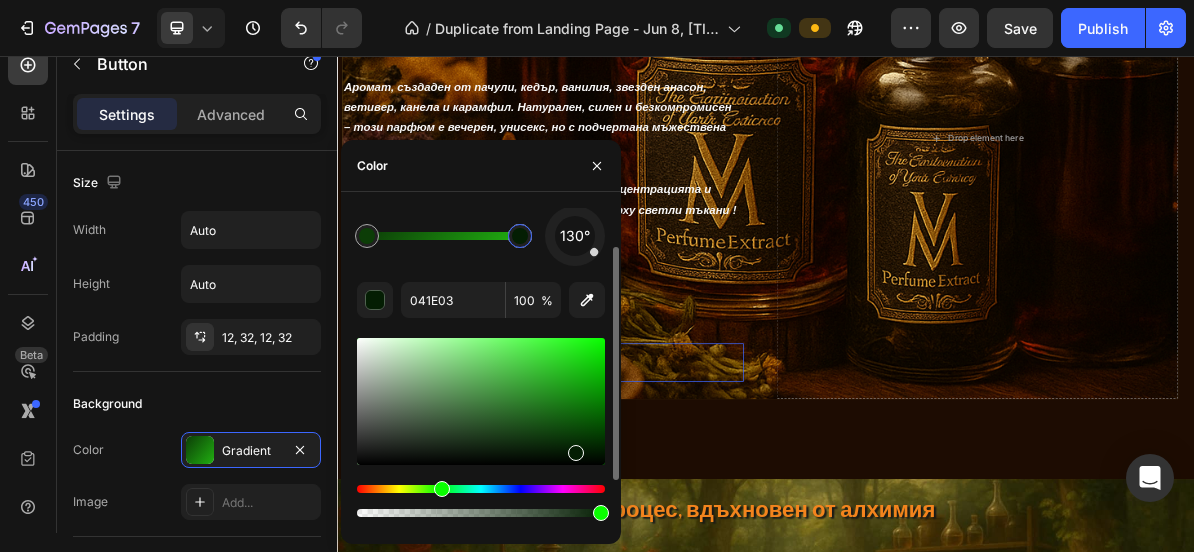 click at bounding box center [481, 401] 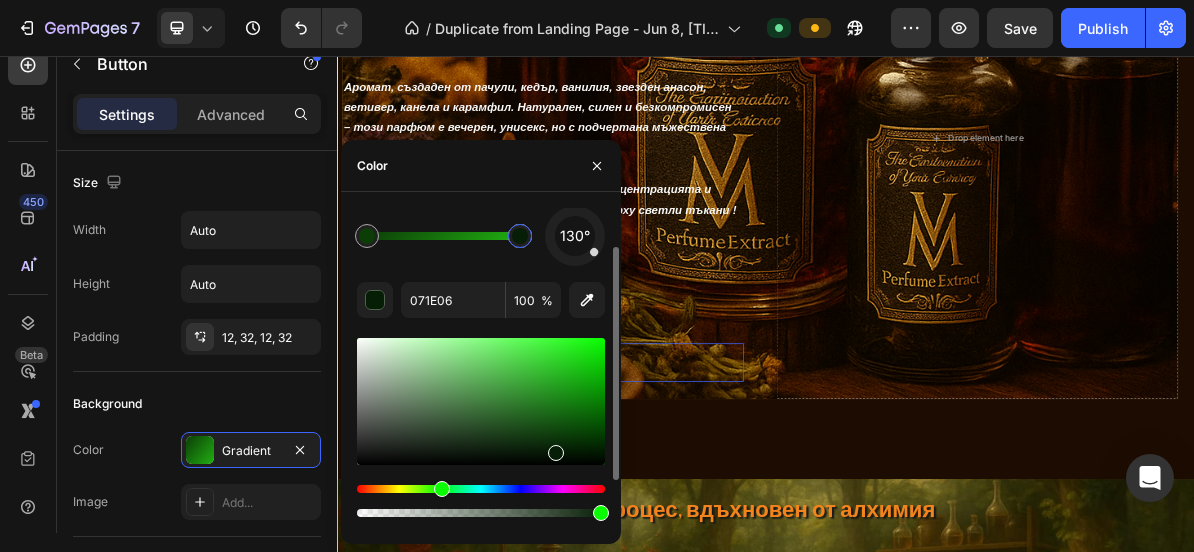 click at bounding box center [481, 401] 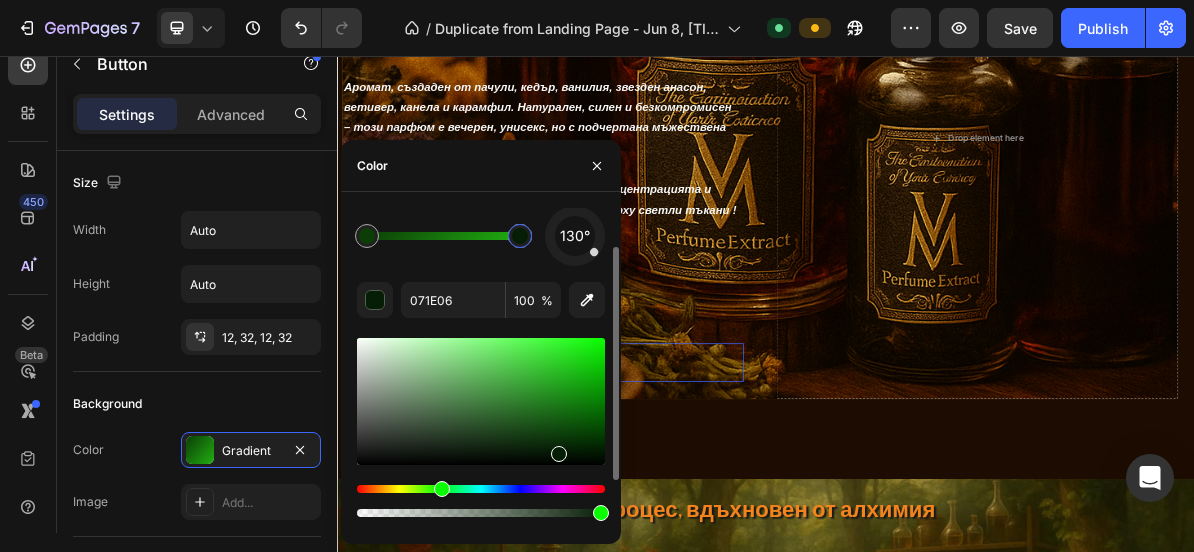 type on "032602" 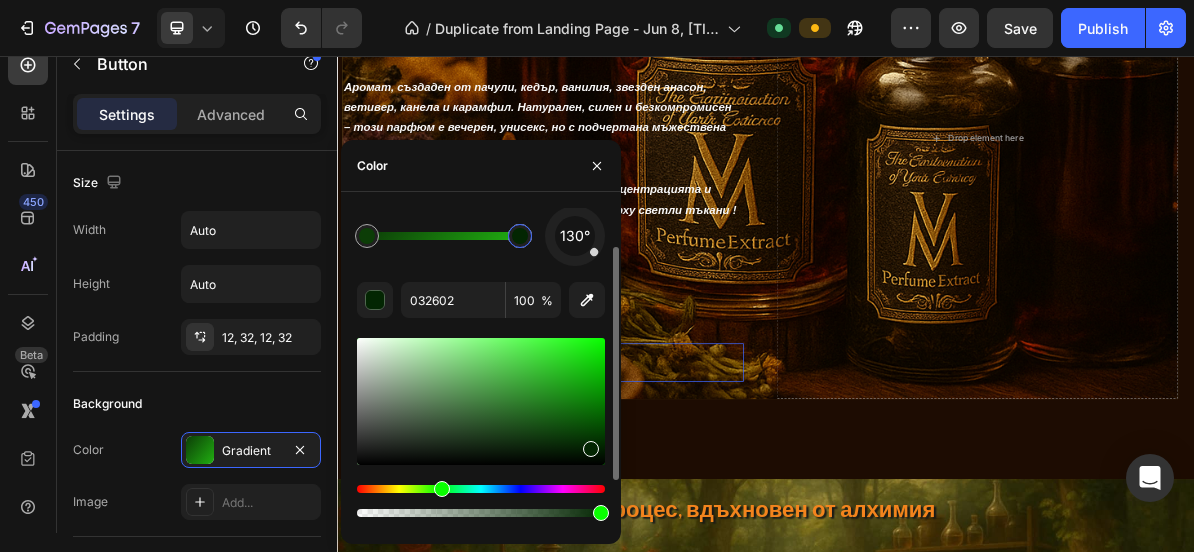 click at bounding box center (481, 401) 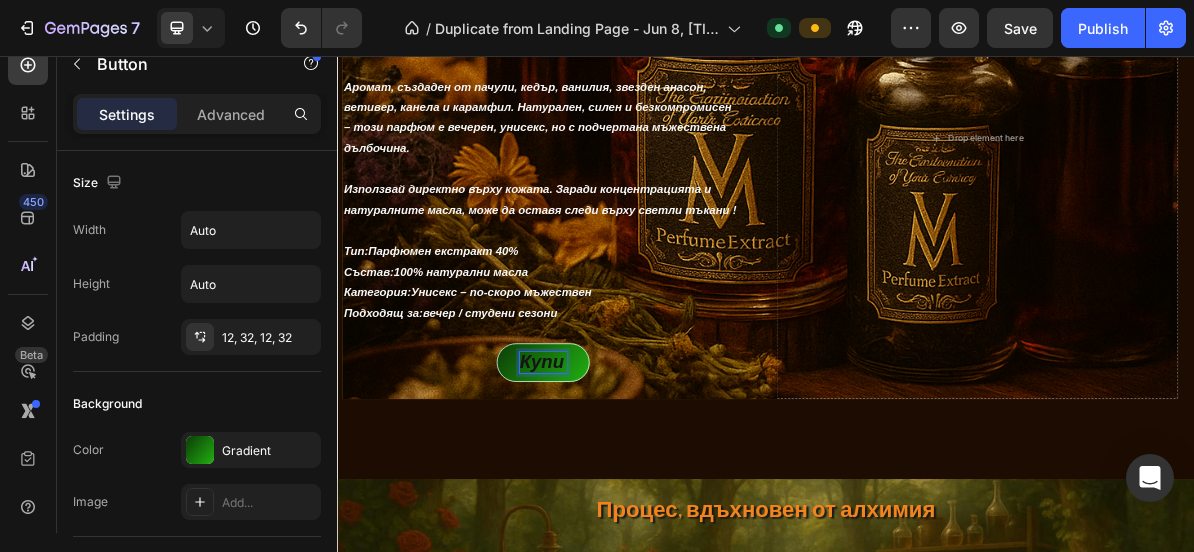 click on "Купи" at bounding box center [623, 483] 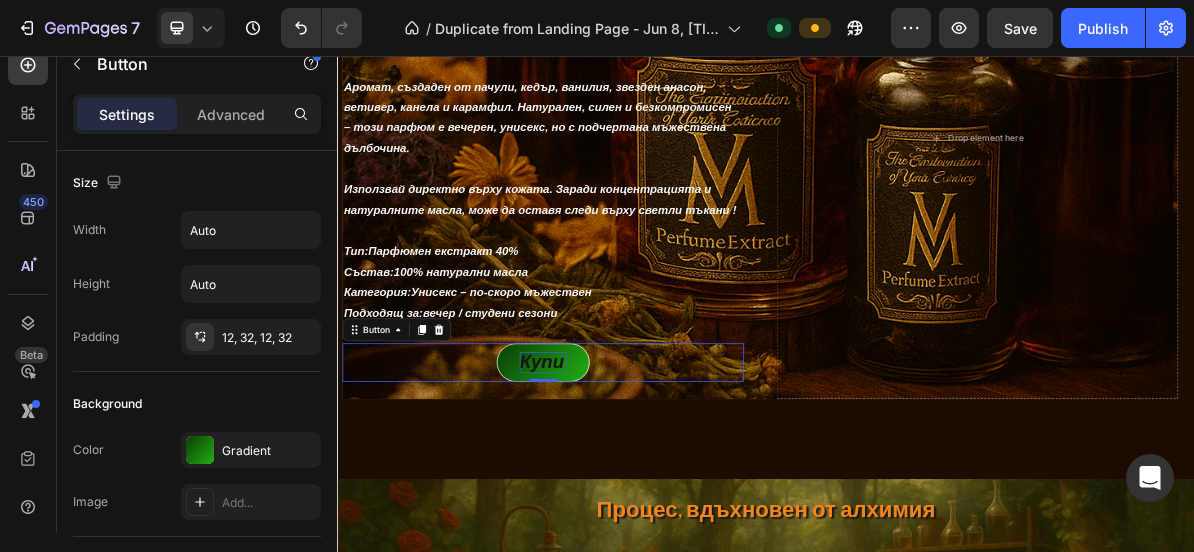 click on "Купи  Button   0" at bounding box center [625, 485] 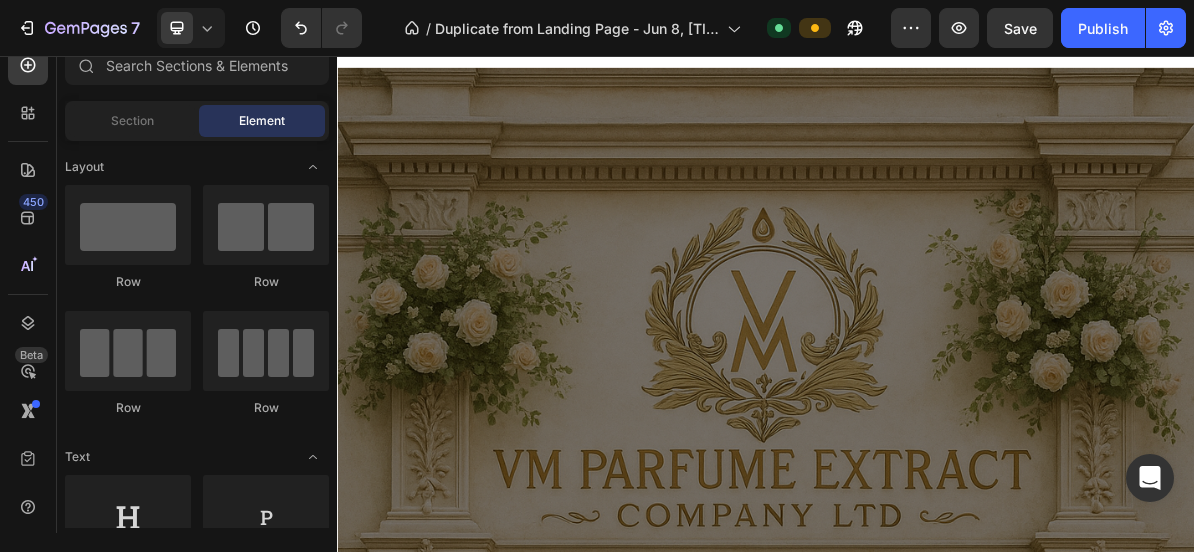 scroll, scrollTop: 0, scrollLeft: 0, axis: both 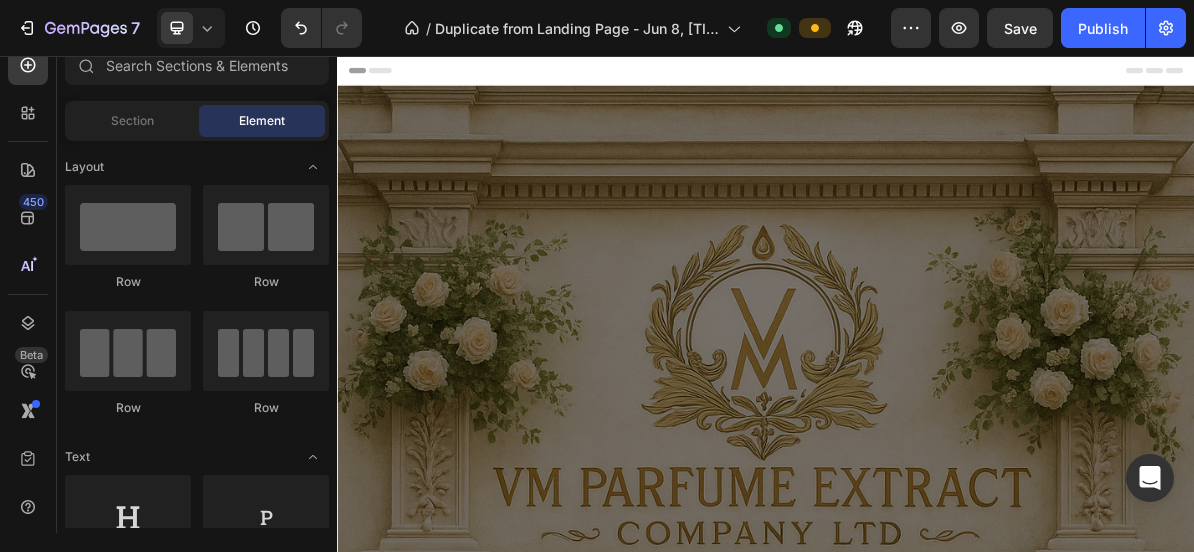 drag, startPoint x: 1523, startPoint y: 464, endPoint x: 1526, endPoint y: 97, distance: 367.01227 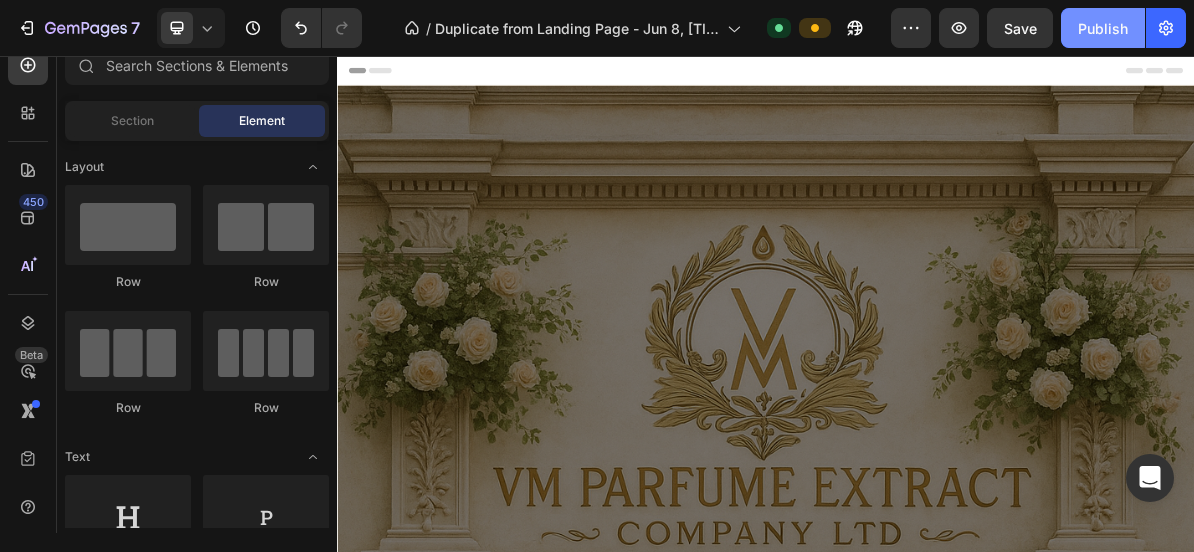 click on "Publish" at bounding box center [1103, 28] 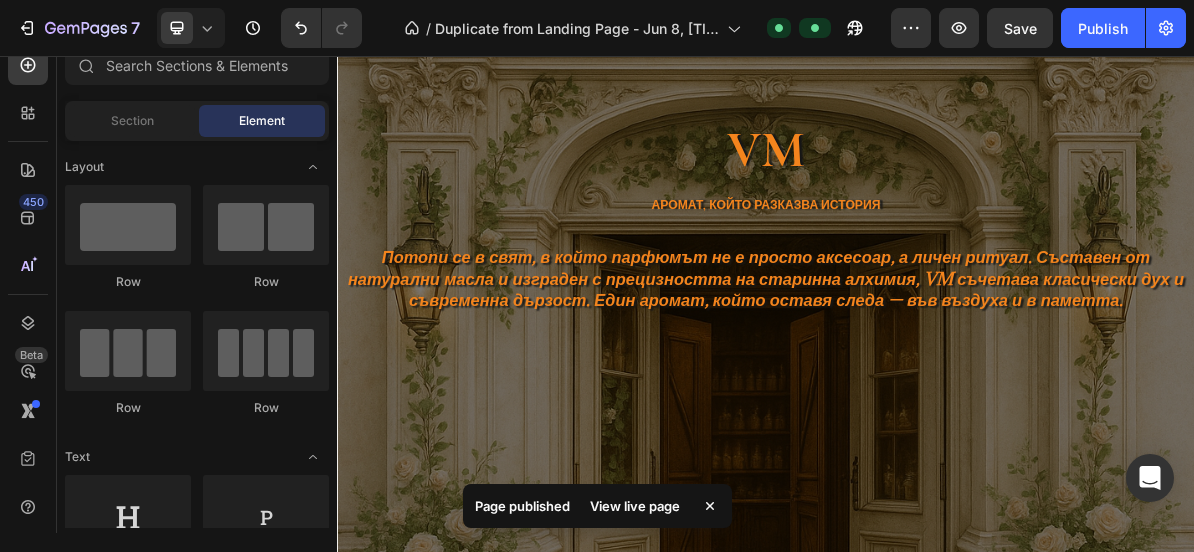 scroll, scrollTop: 2337, scrollLeft: 0, axis: vertical 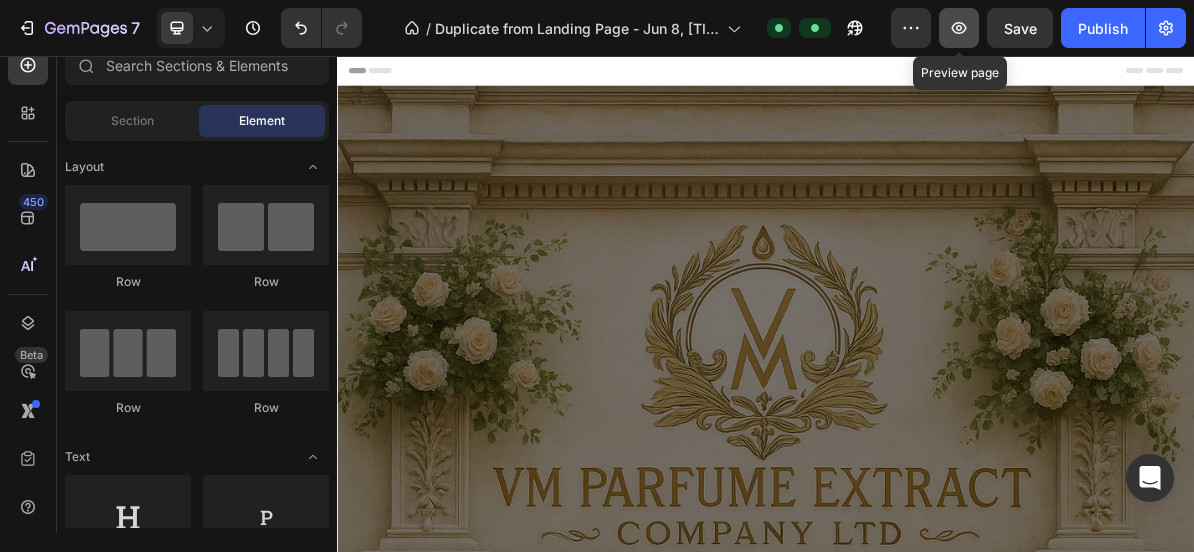 click 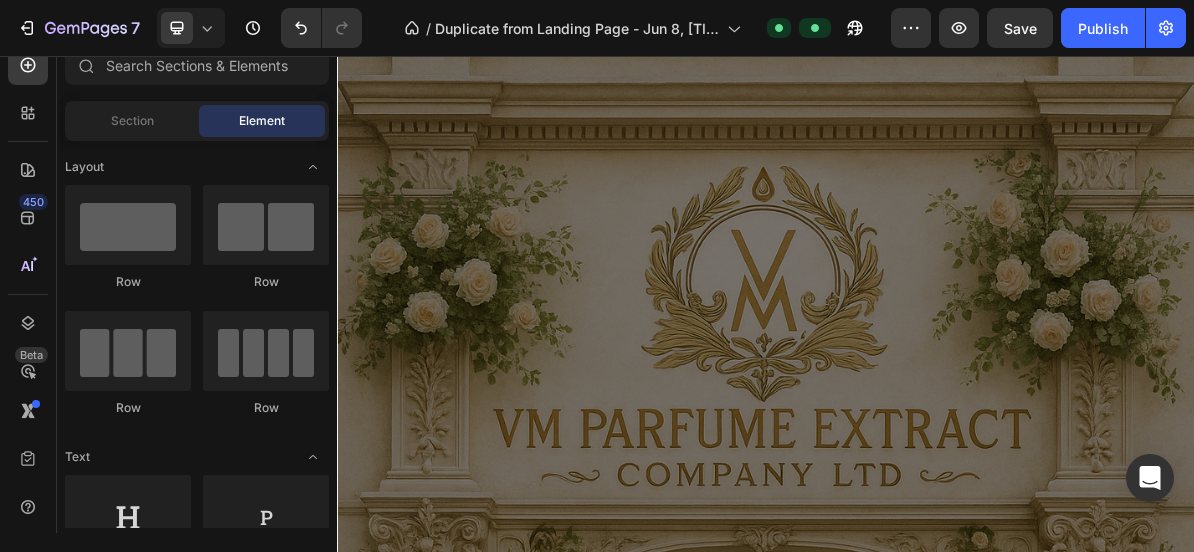 scroll, scrollTop: 0, scrollLeft: 0, axis: both 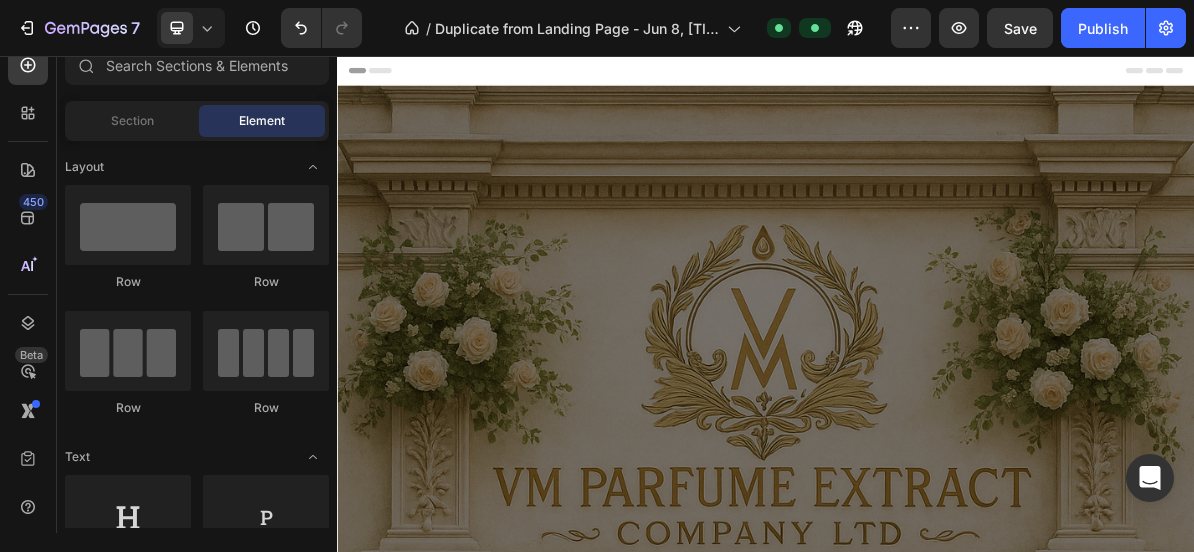 click on "Header" at bounding box center [937, 76] 